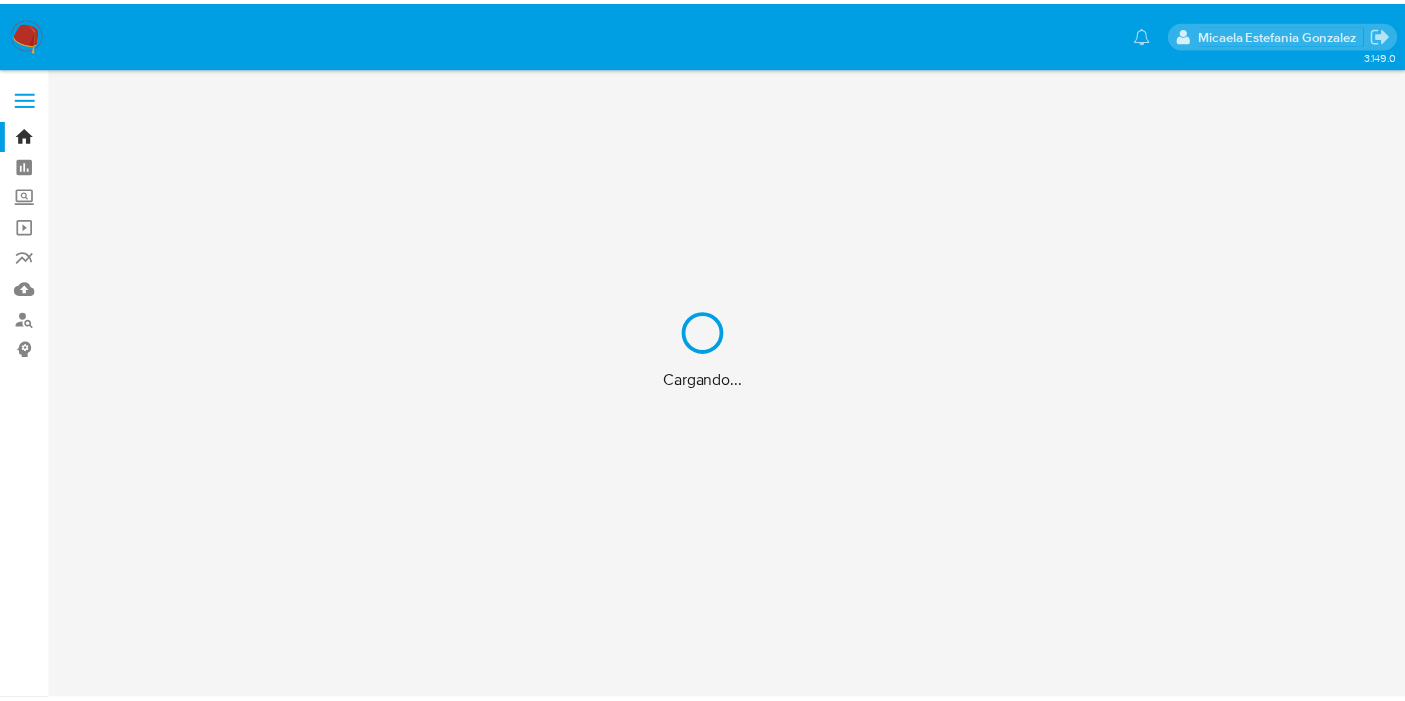scroll, scrollTop: 0, scrollLeft: 0, axis: both 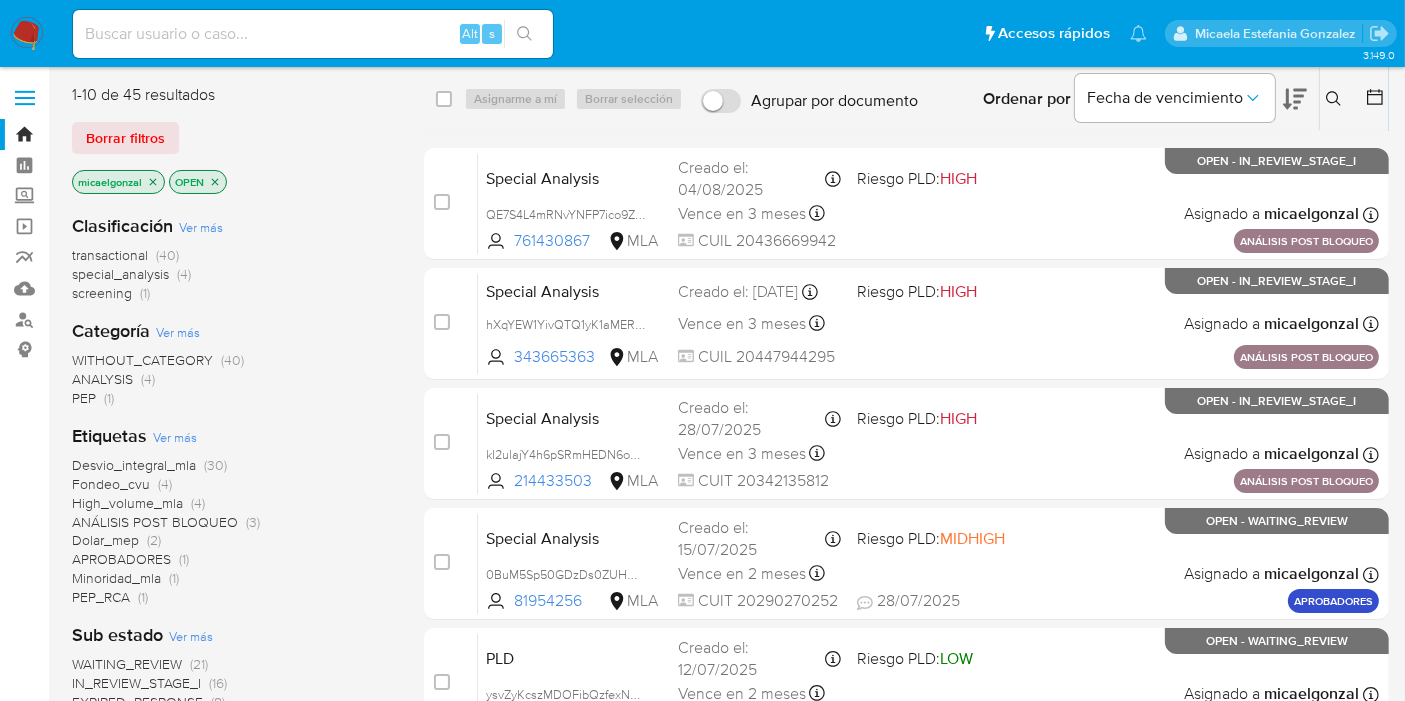 drag, startPoint x: 252, startPoint y: 51, endPoint x: 266, endPoint y: 38, distance: 19.104973 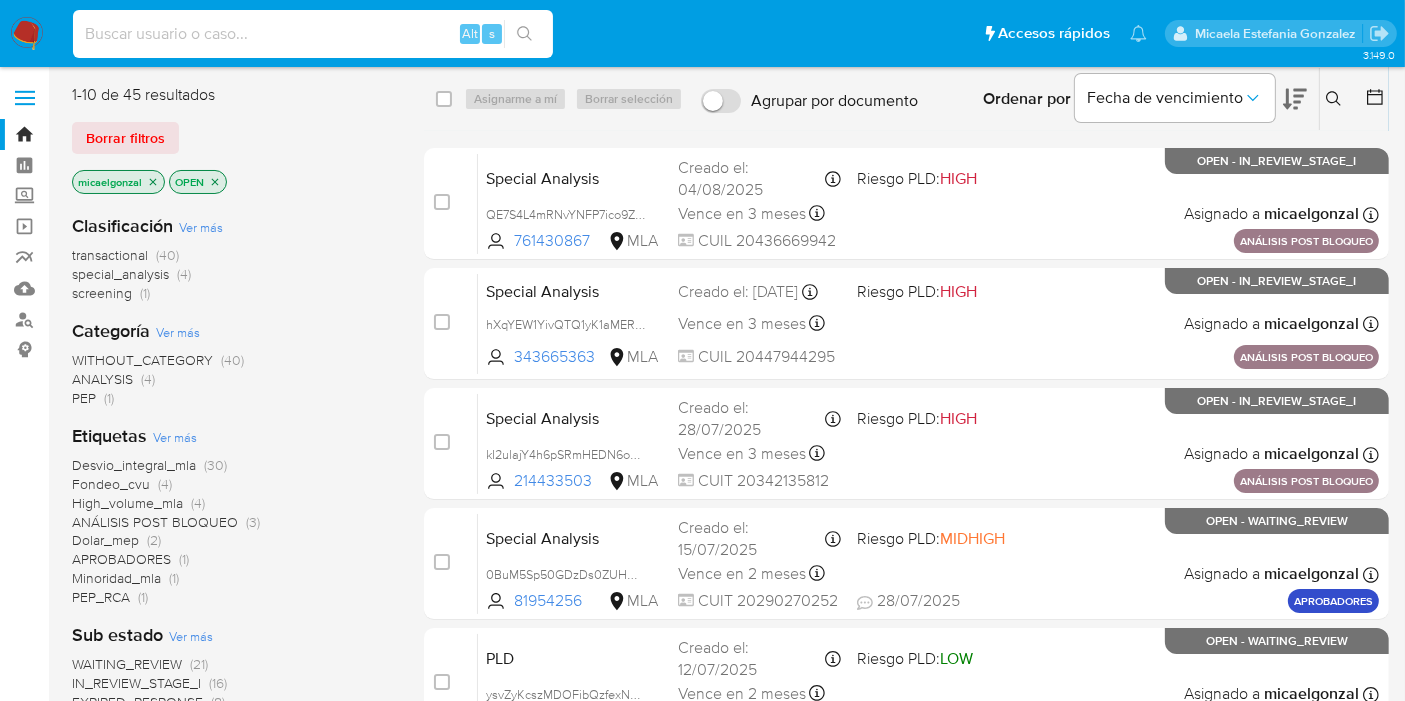 click at bounding box center (313, 34) 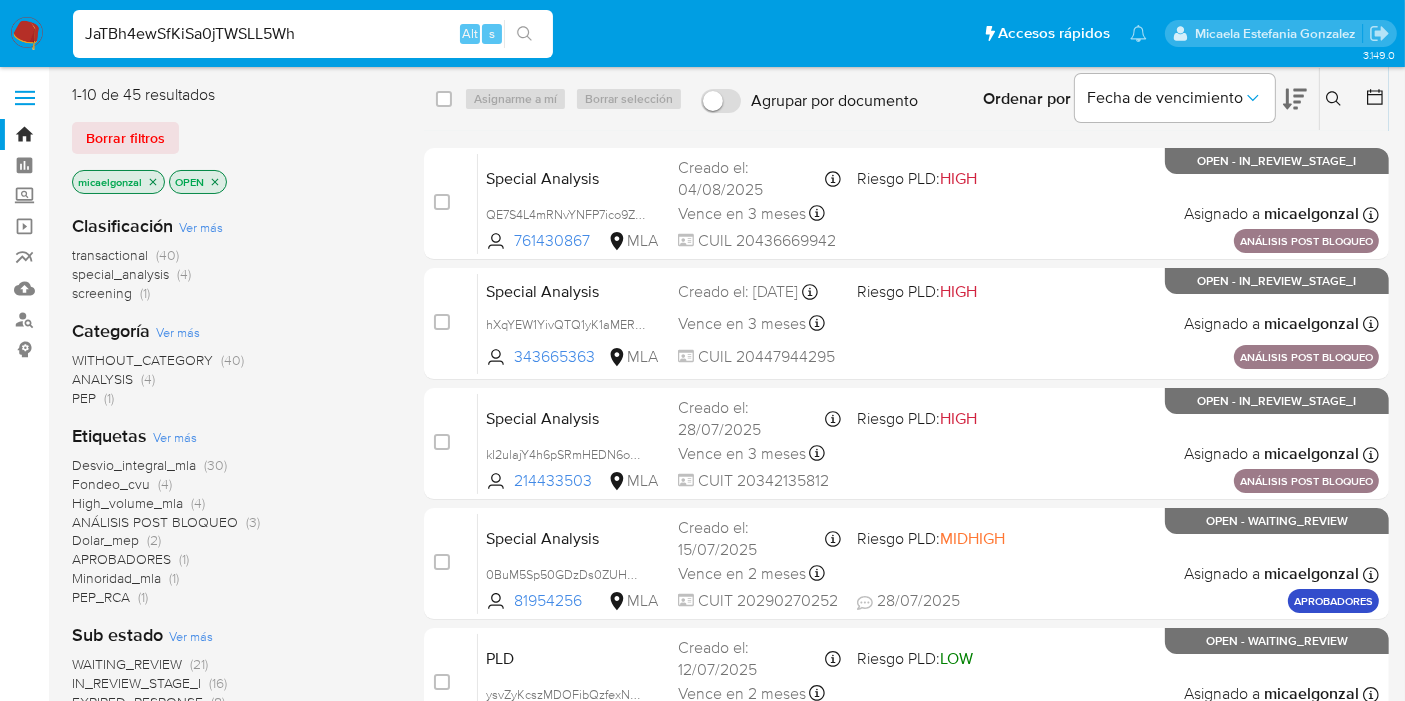 type on "JaTBh4ewSfKiSa0jTWSLL5Wh" 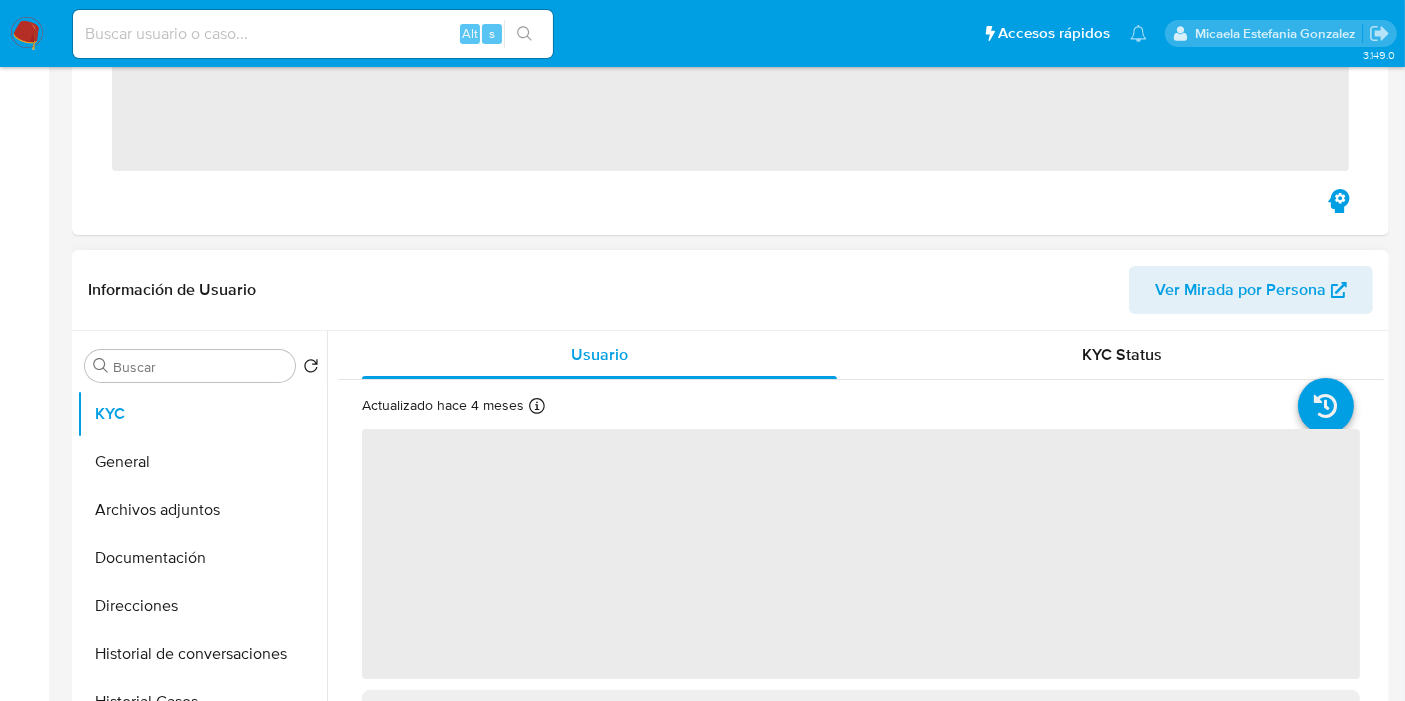 scroll, scrollTop: 444, scrollLeft: 0, axis: vertical 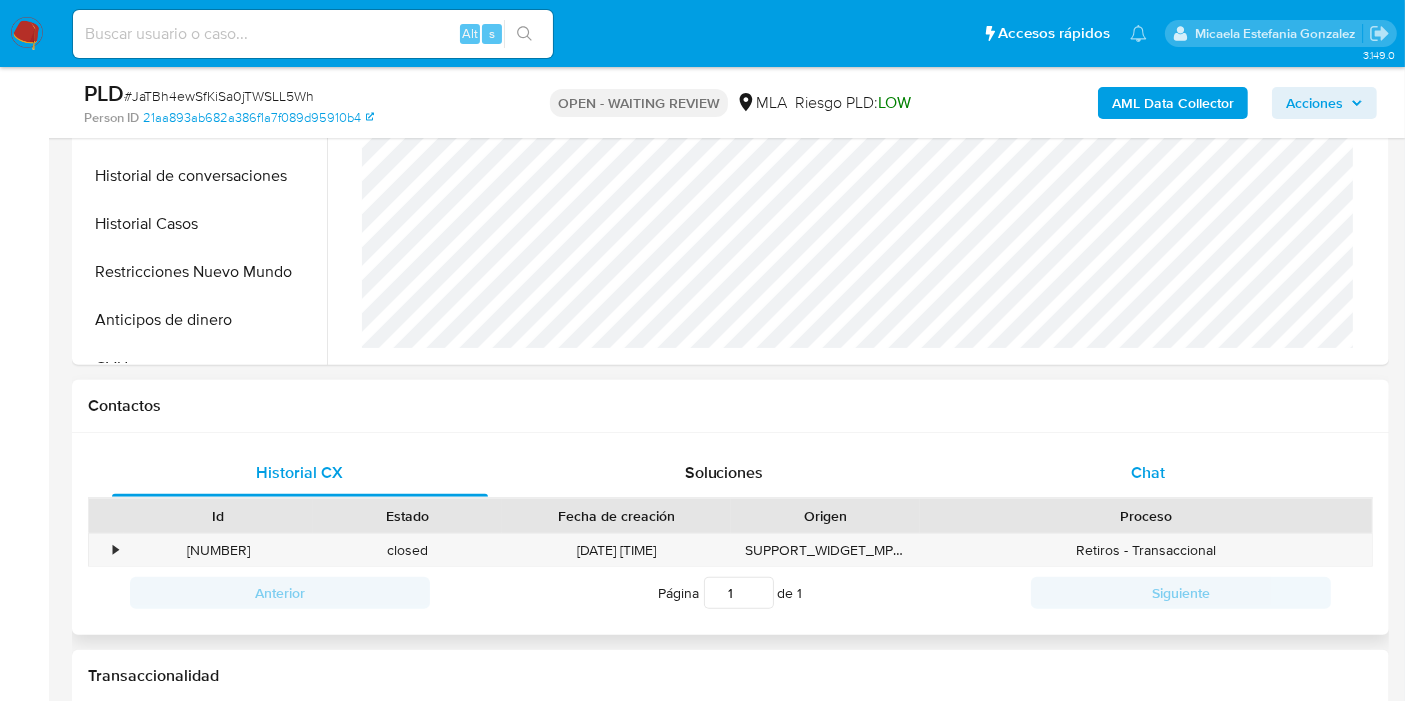 click on "Chat" at bounding box center [1148, 473] 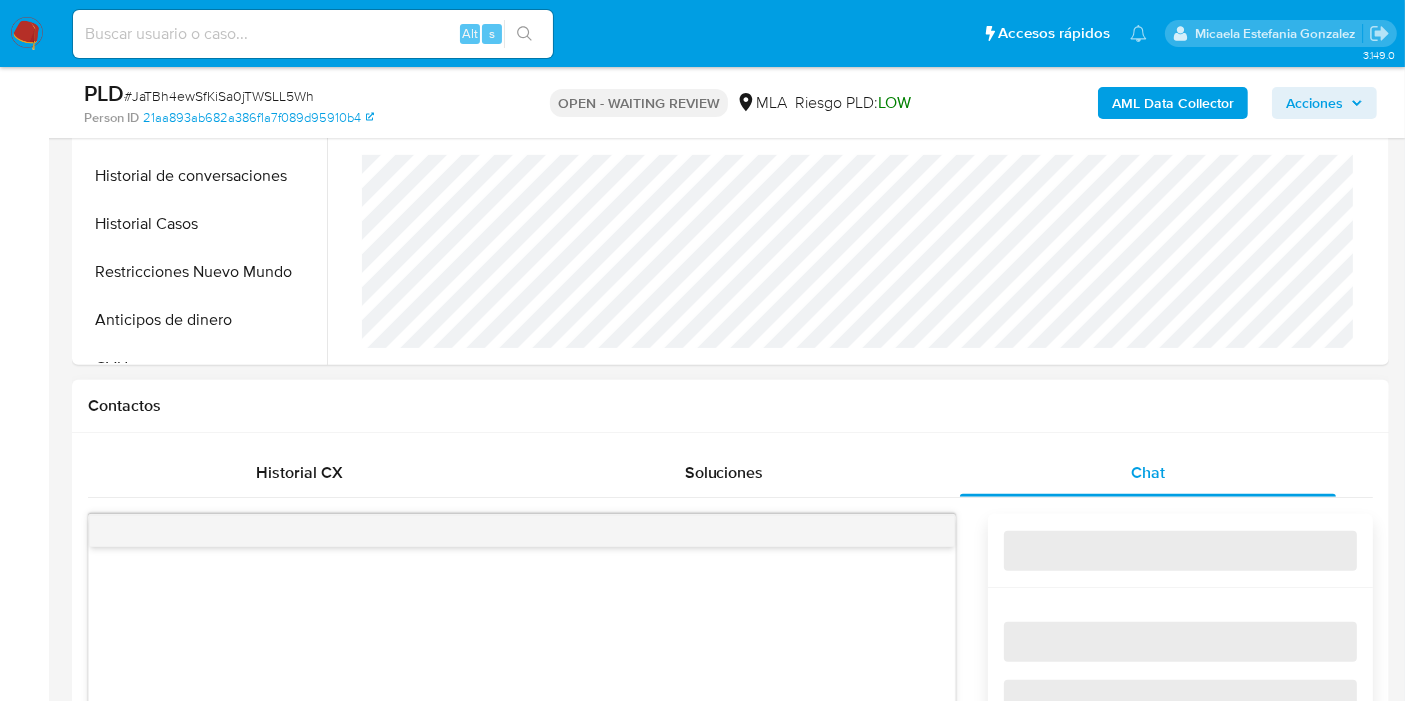 scroll, scrollTop: 1051, scrollLeft: 0, axis: vertical 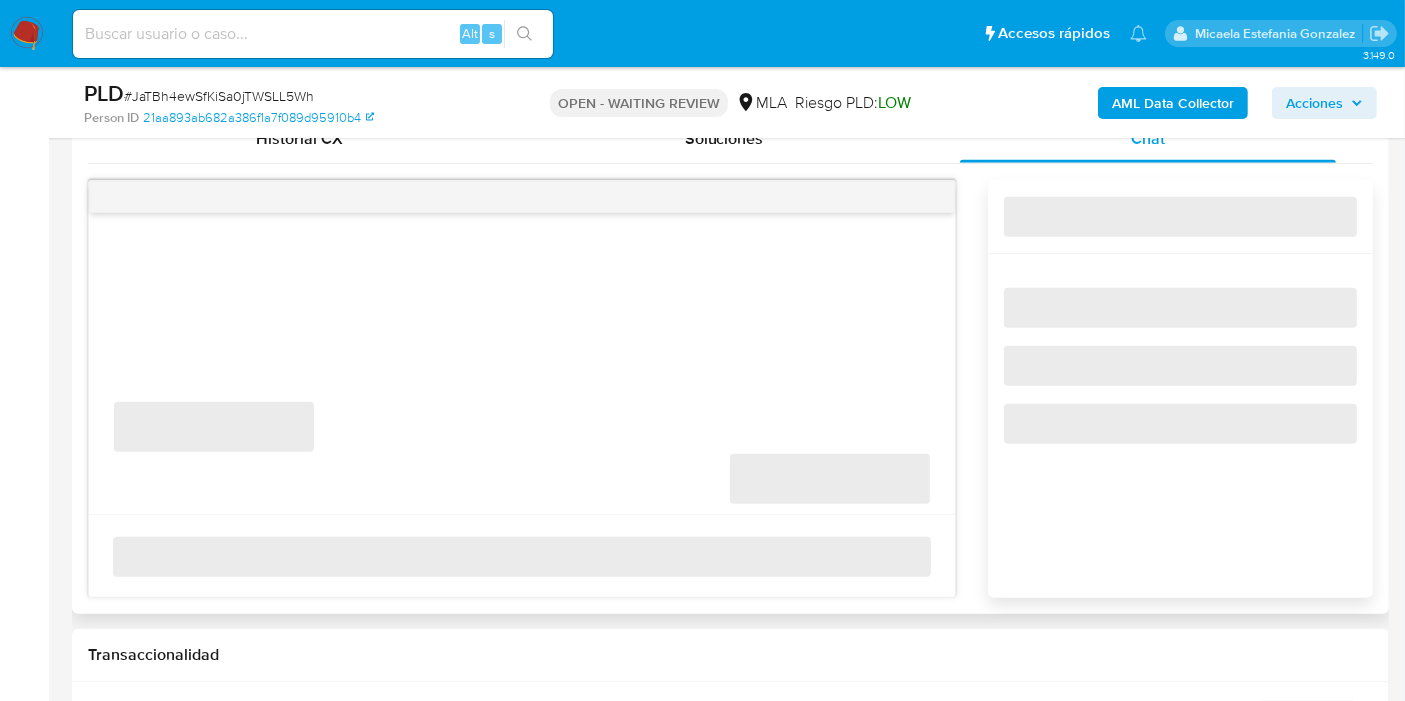 select on "10" 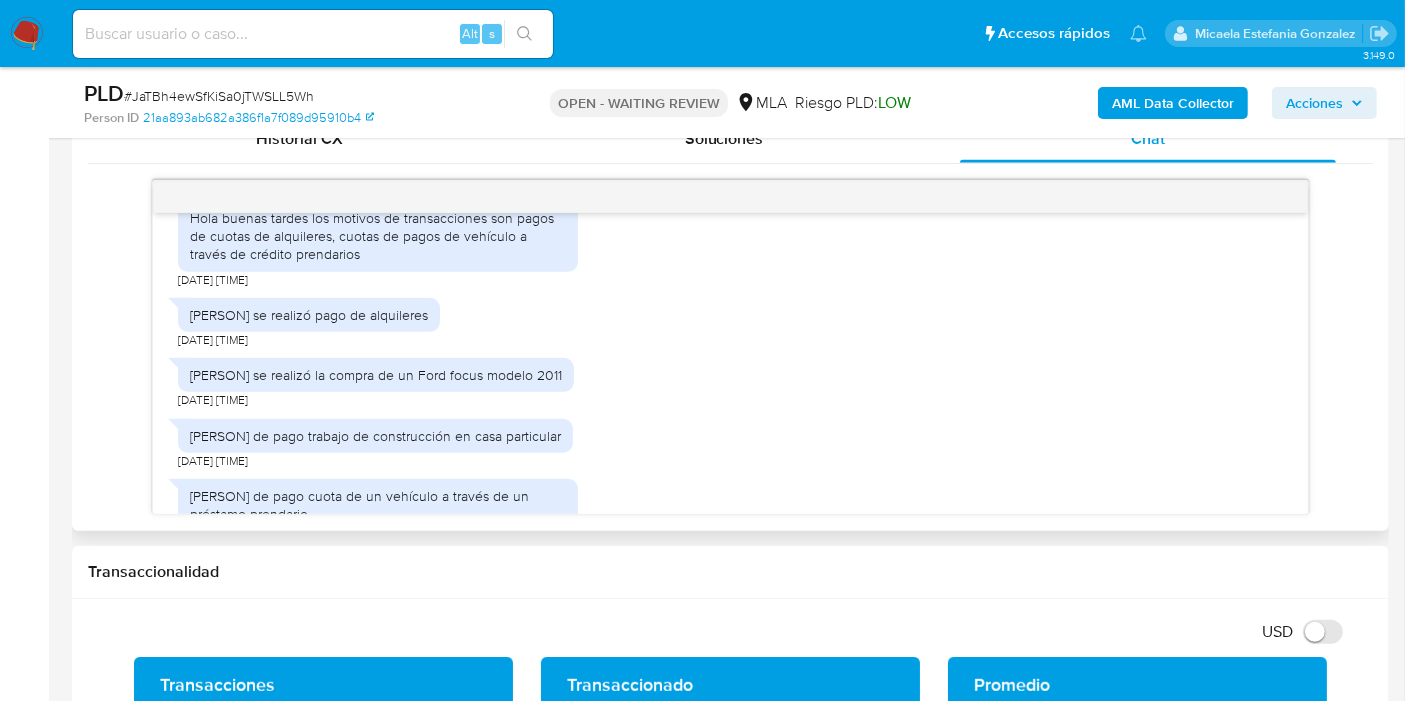 scroll, scrollTop: 929, scrollLeft: 0, axis: vertical 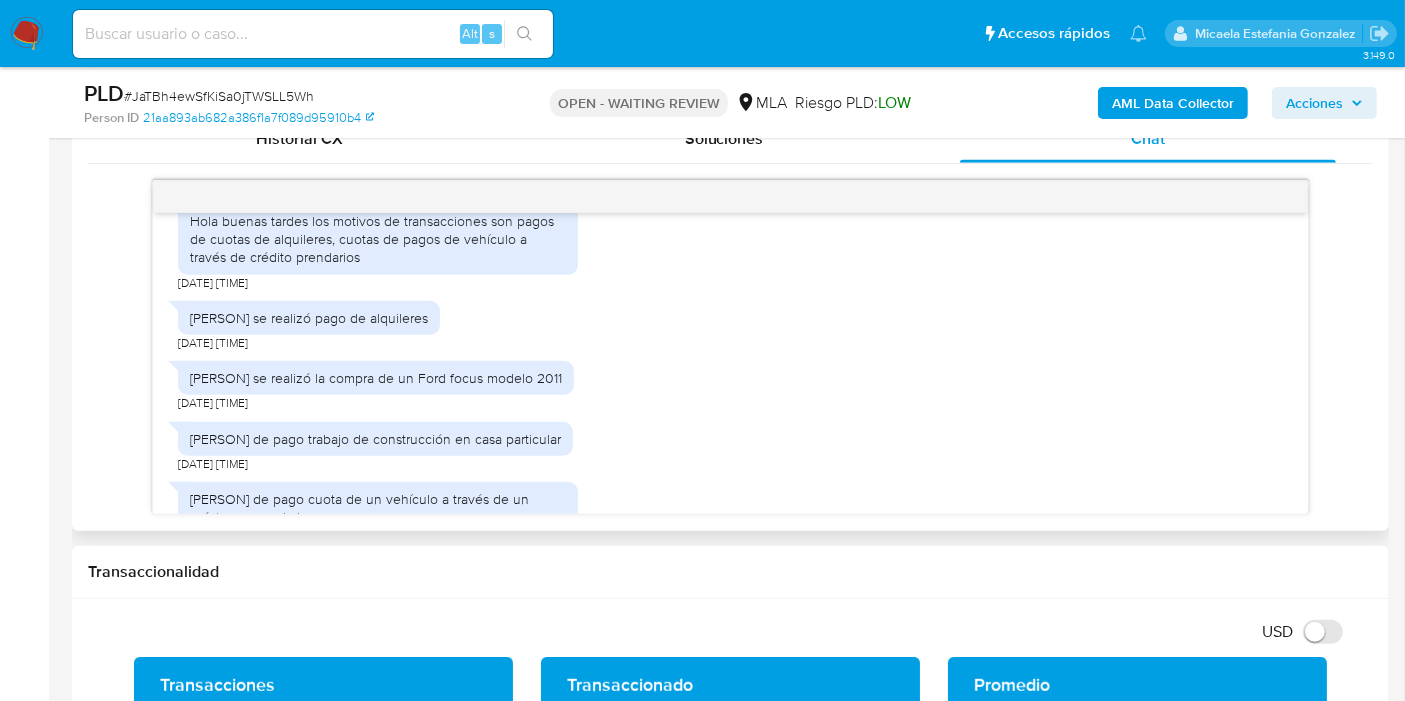 click on "[FIRST] [LAST] se realizó la compra de un Ford focus modelo 2011" at bounding box center (376, 378) 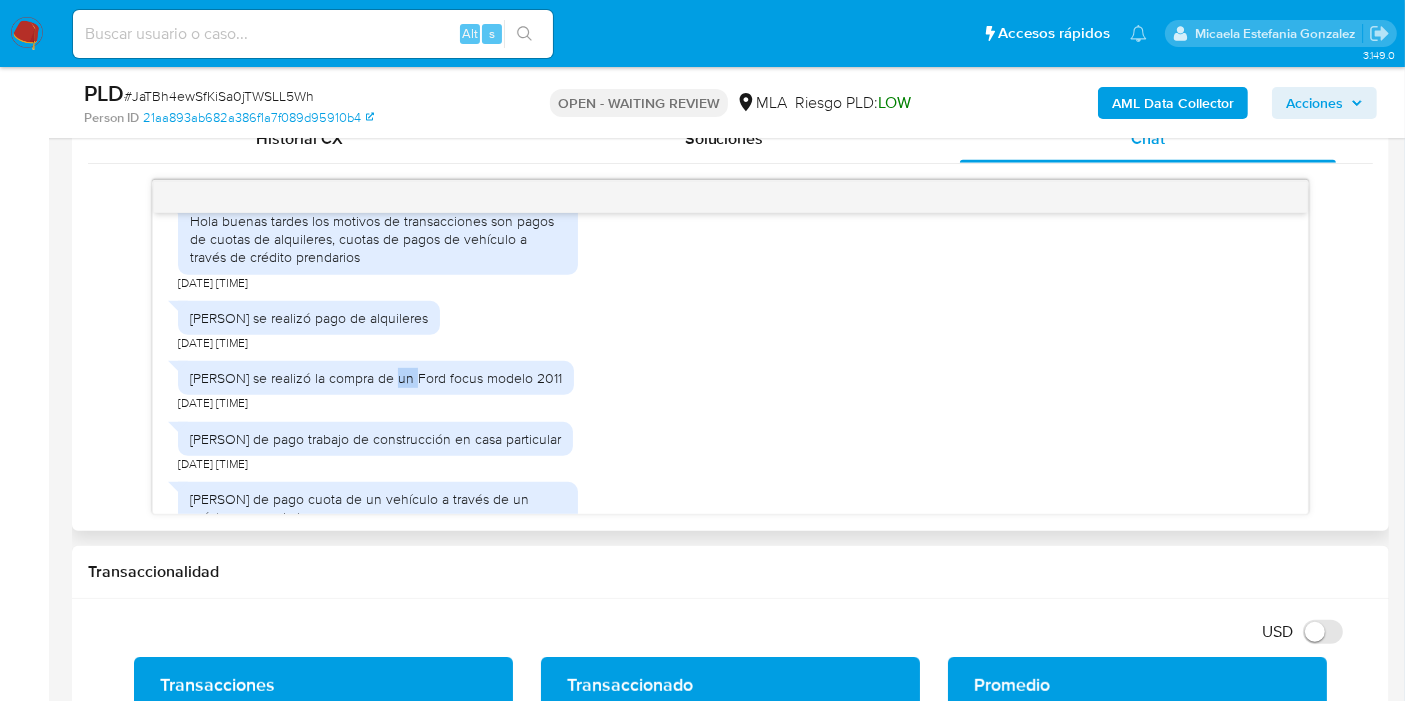 click on "[FIRST] [LAST] se realizó la compra de un Ford focus modelo 2011" at bounding box center [376, 378] 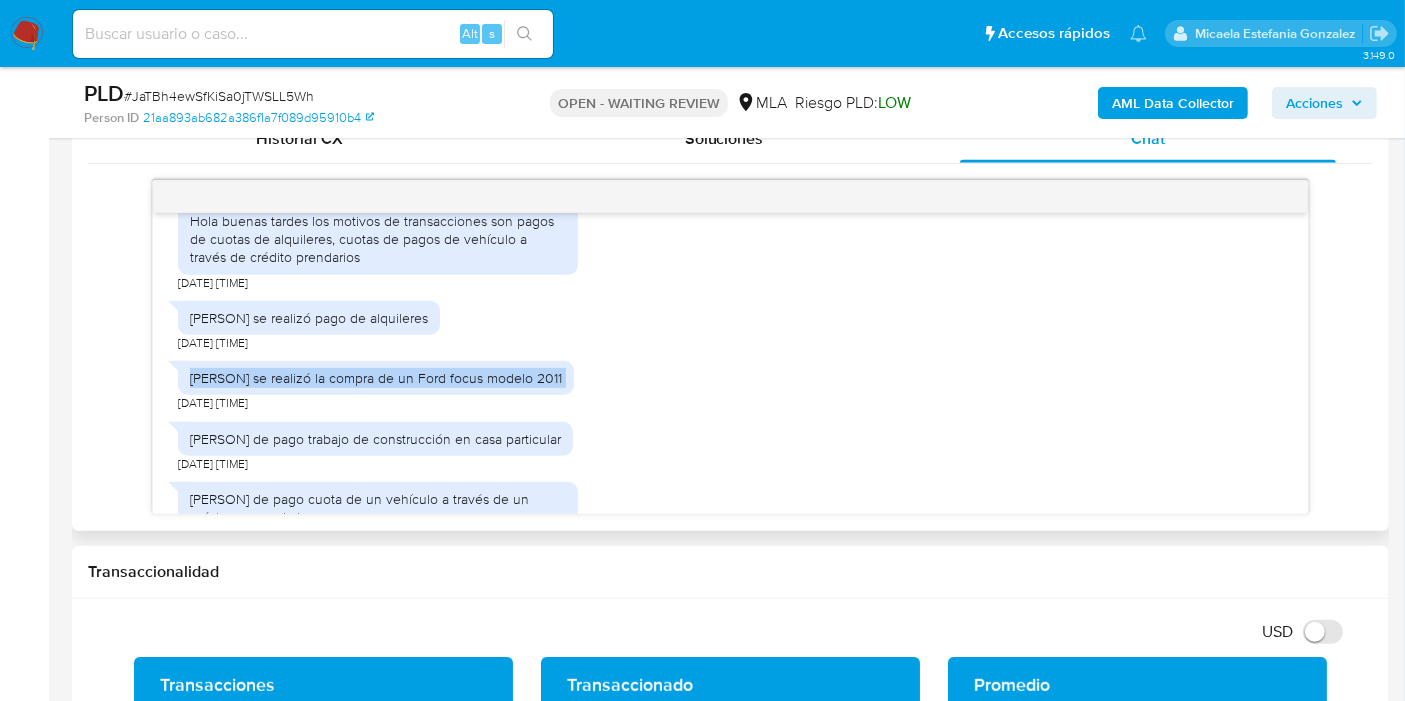 click on "[FIRST] [LAST] se realizó la compra de un Ford focus modelo 2011" at bounding box center (376, 378) 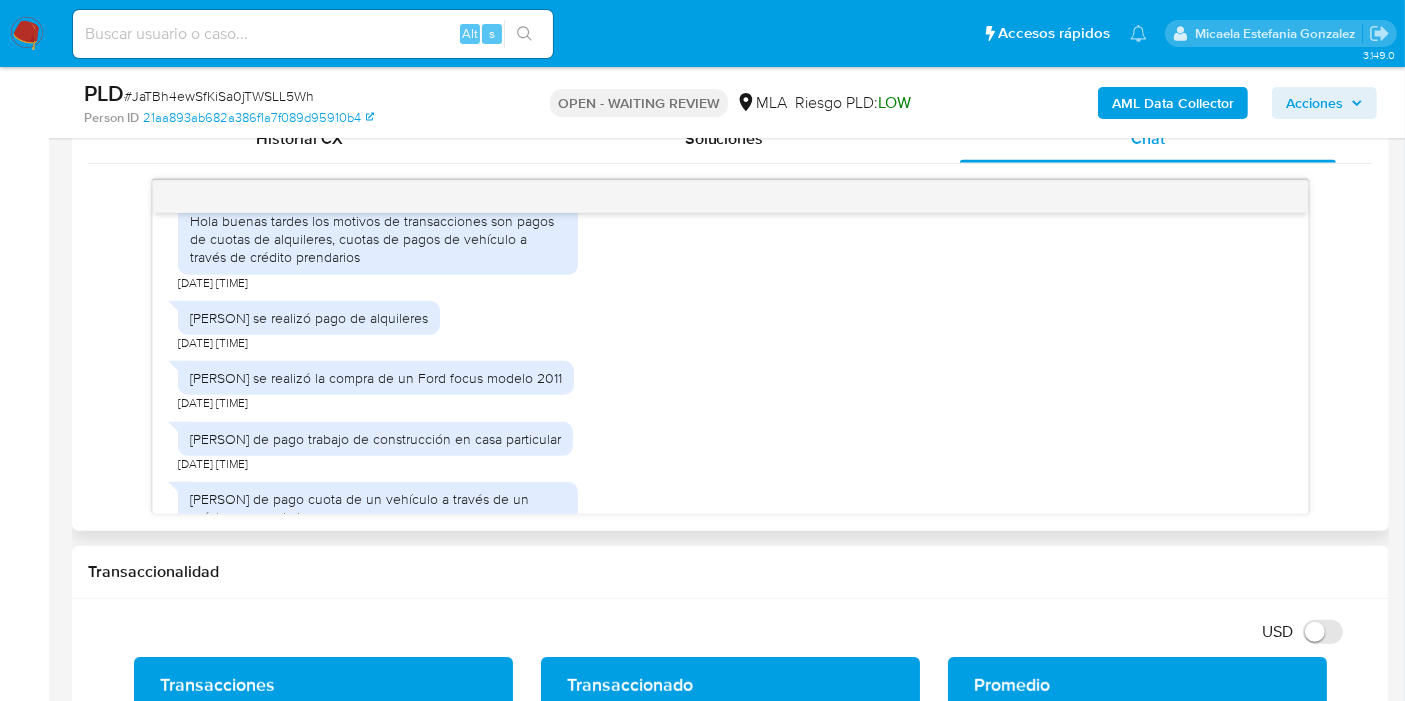 click on "[FIRST] [LAST] se realizó la compra de un Ford focus modelo 2011" at bounding box center (376, 378) 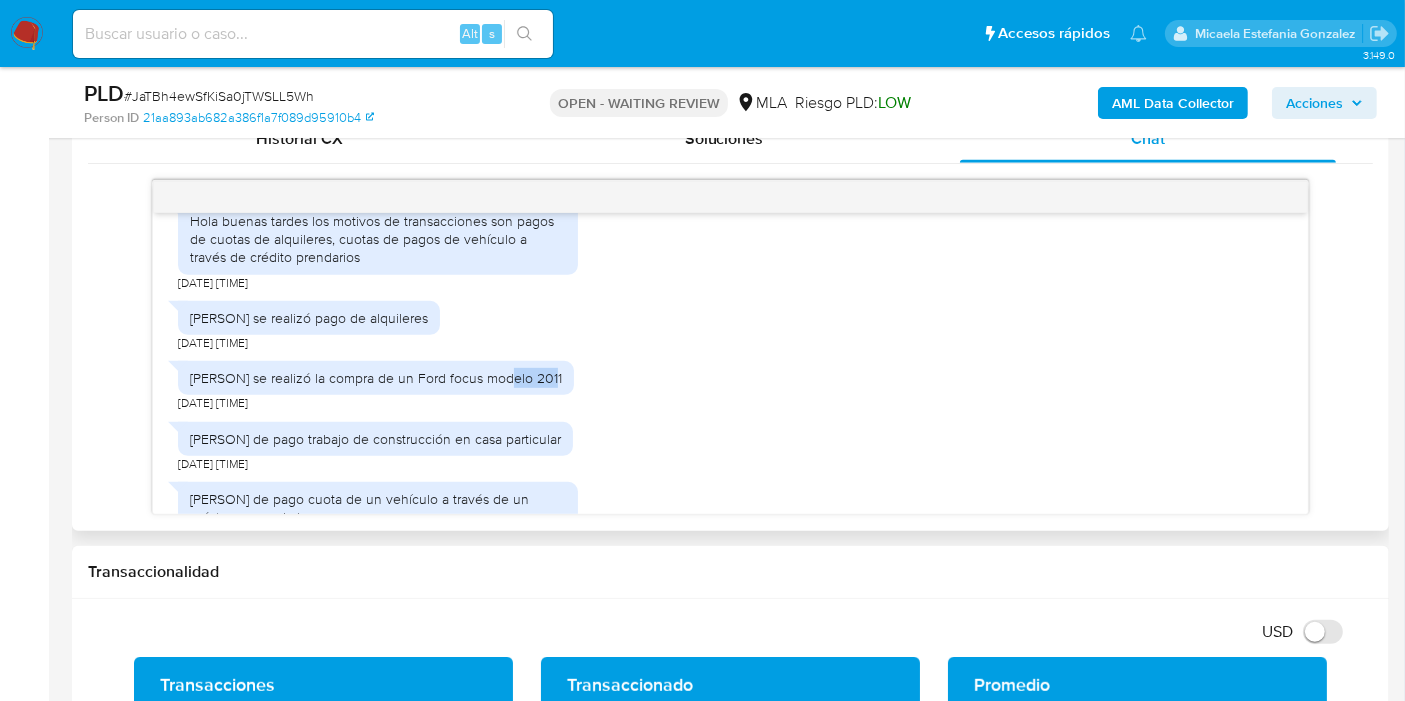 click on "[FIRST] [LAST] se realizó la compra de un Ford focus modelo 2011" at bounding box center [376, 378] 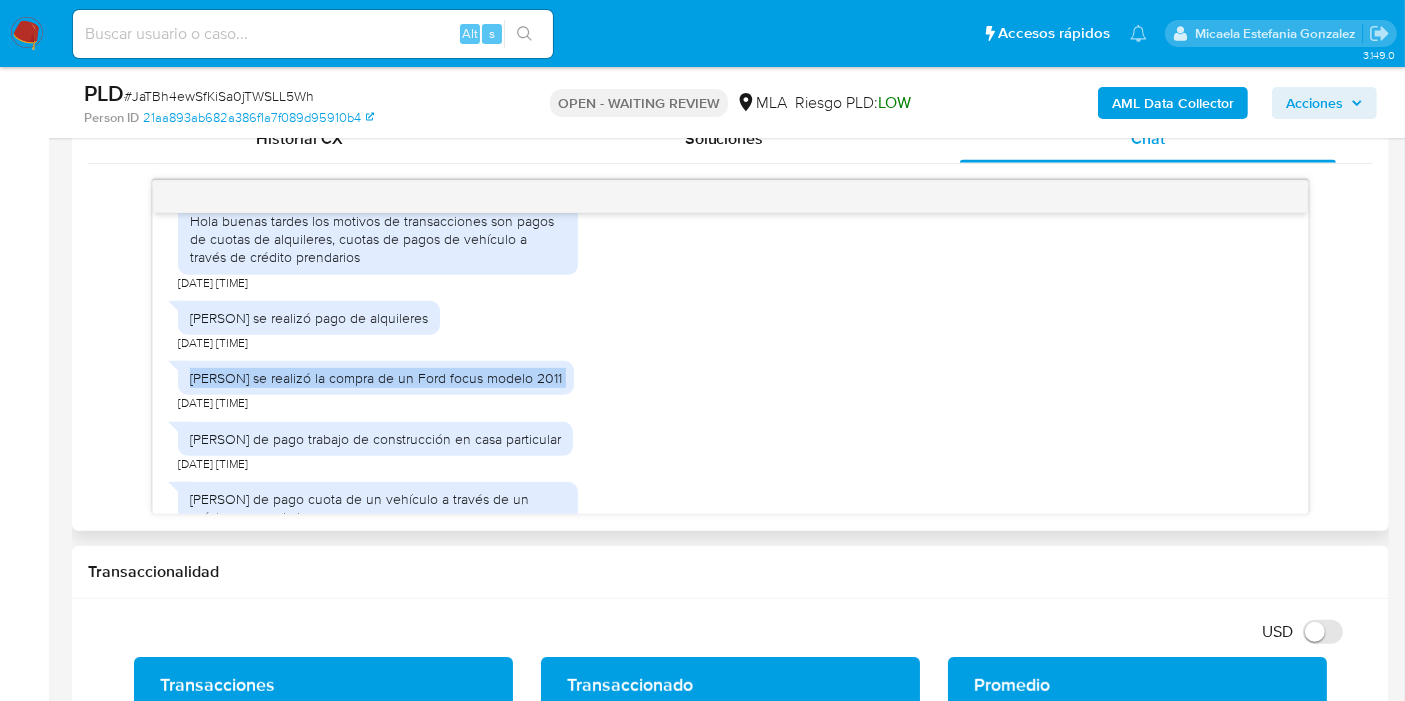 click on "[FIRST] [LAST] se realizó la compra de un Ford focus modelo 2011" at bounding box center [376, 378] 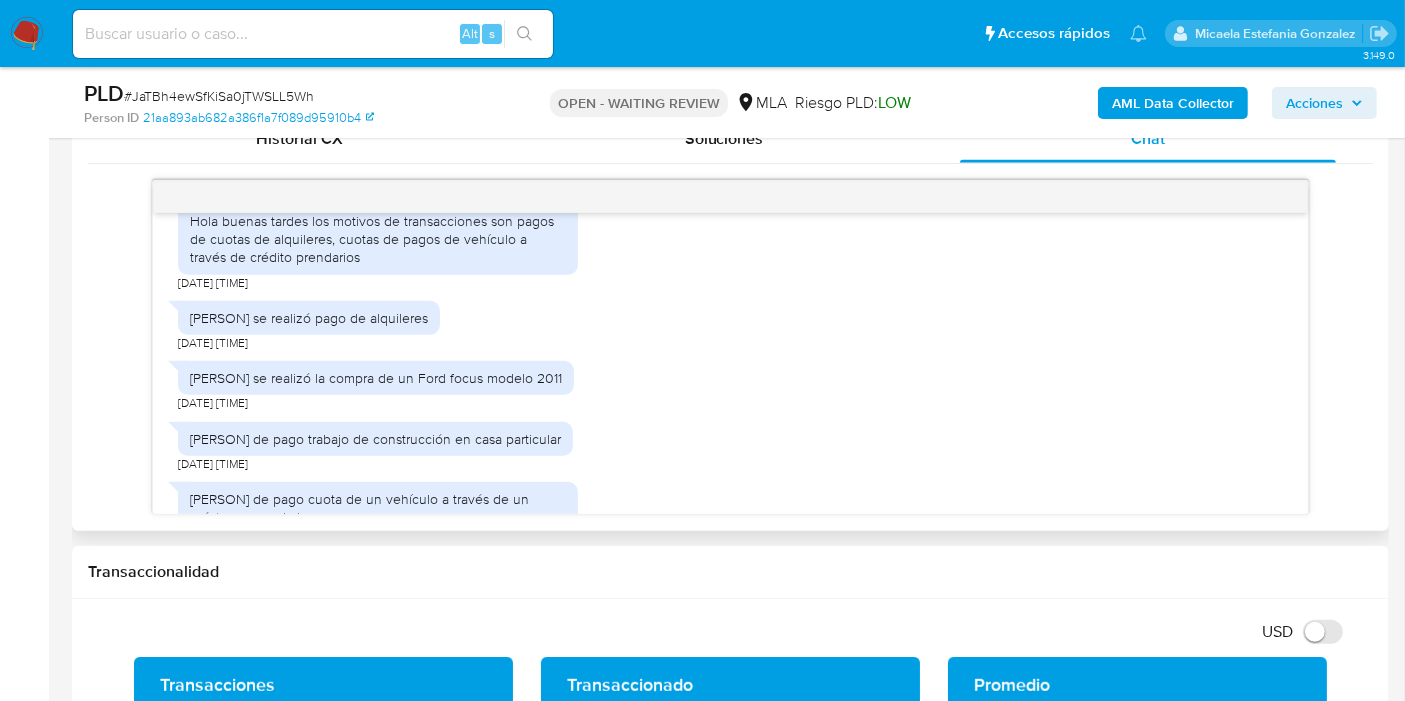 click on "[FIRST] [LAST] de pago trabajo de construcción en casa particular" at bounding box center (375, 439) 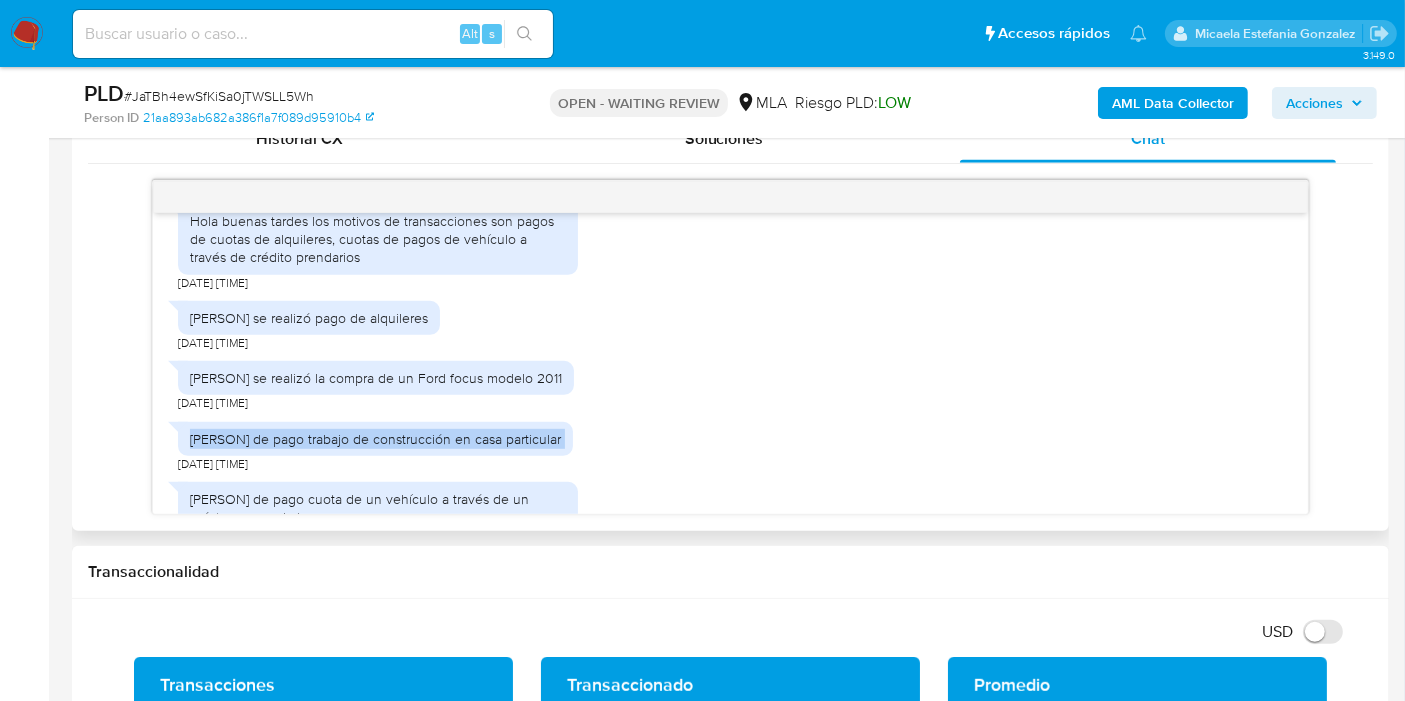 click on "[FIRST] [LAST] de pago trabajo de construcción en casa particular" at bounding box center (375, 439) 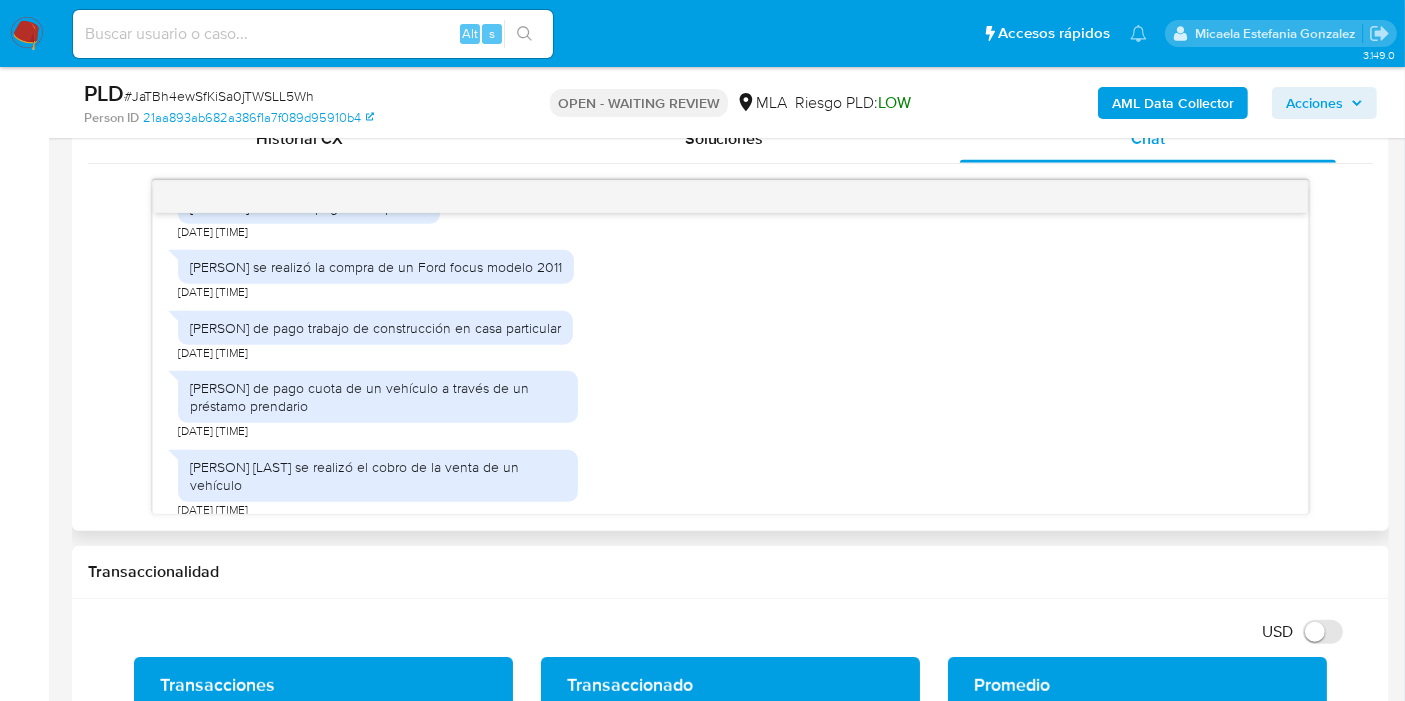 click on "[FIRST] [LAST] de paga cuota de un vehículo a través de un préstamo prendario" at bounding box center (378, 397) 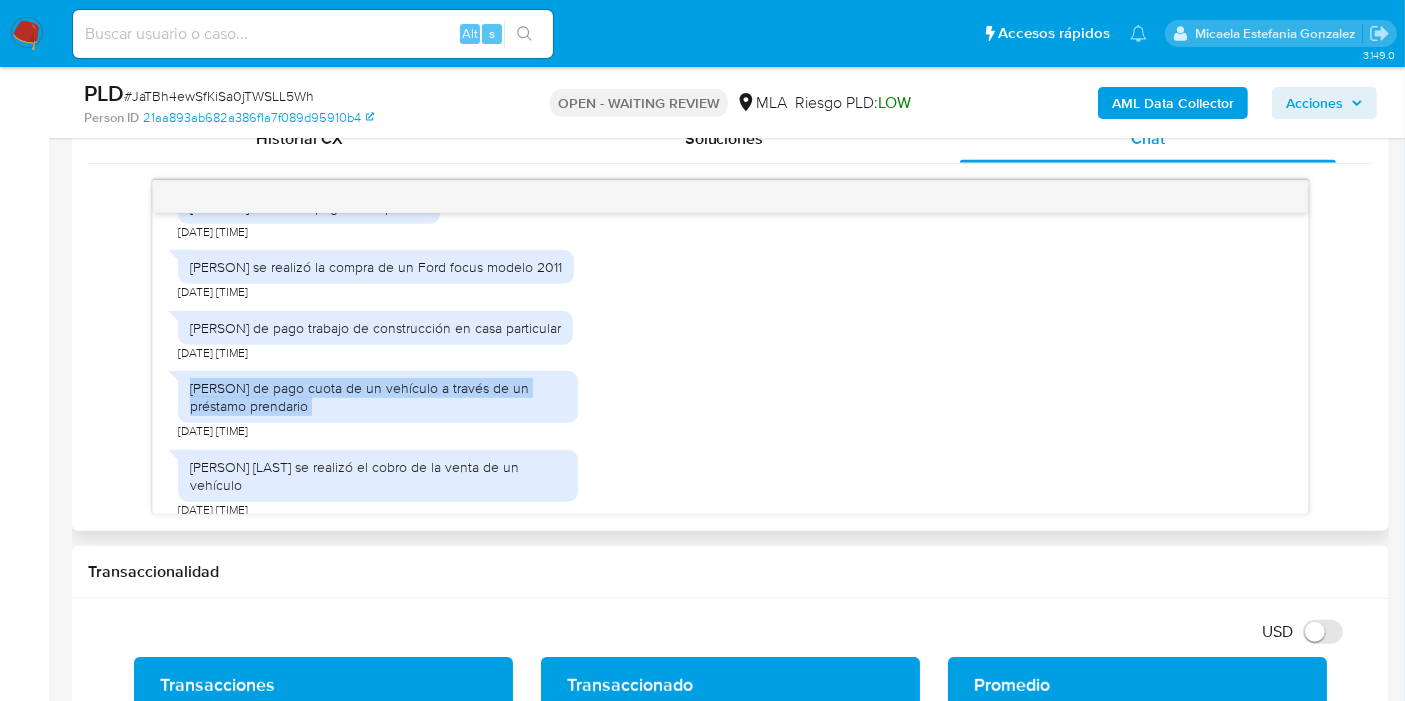 click on "[FIRST] [LAST] de paga cuota de un vehículo a través de un préstamo prendario" at bounding box center (378, 397) 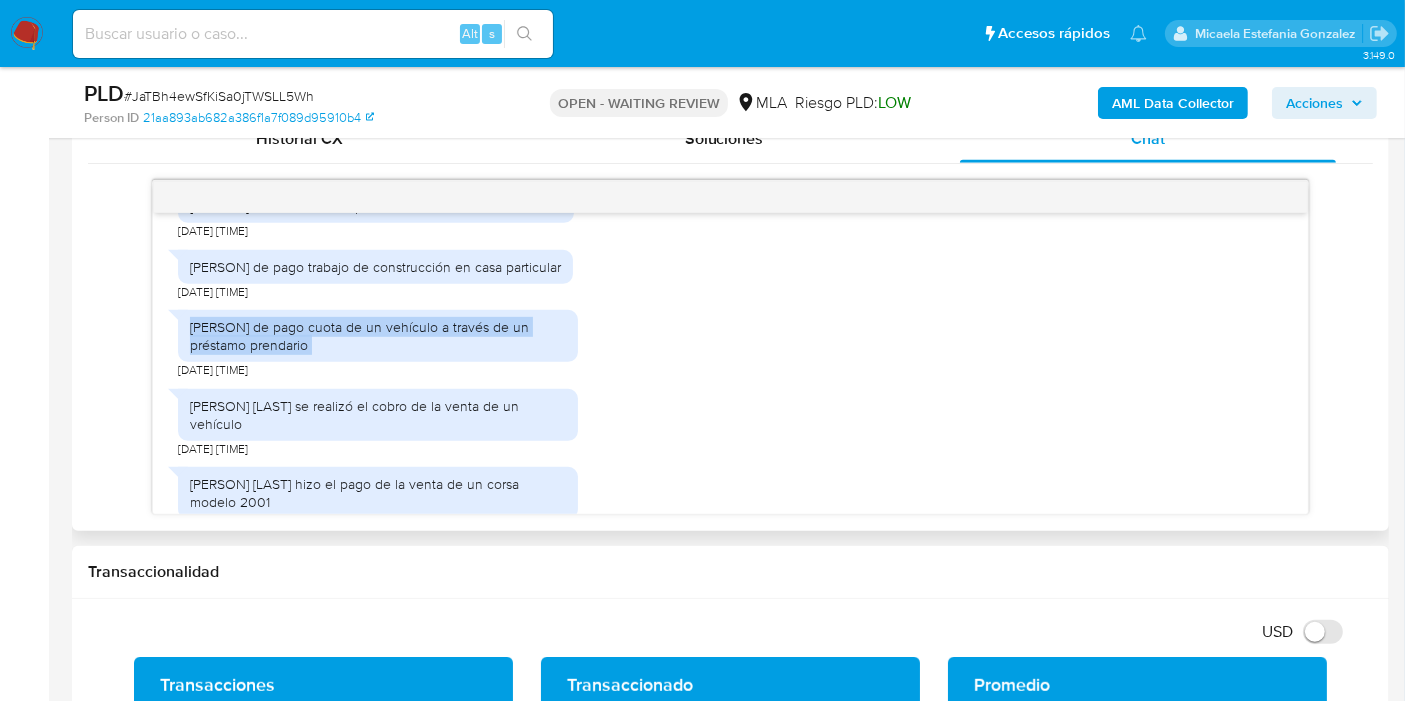 scroll, scrollTop: 1151, scrollLeft: 0, axis: vertical 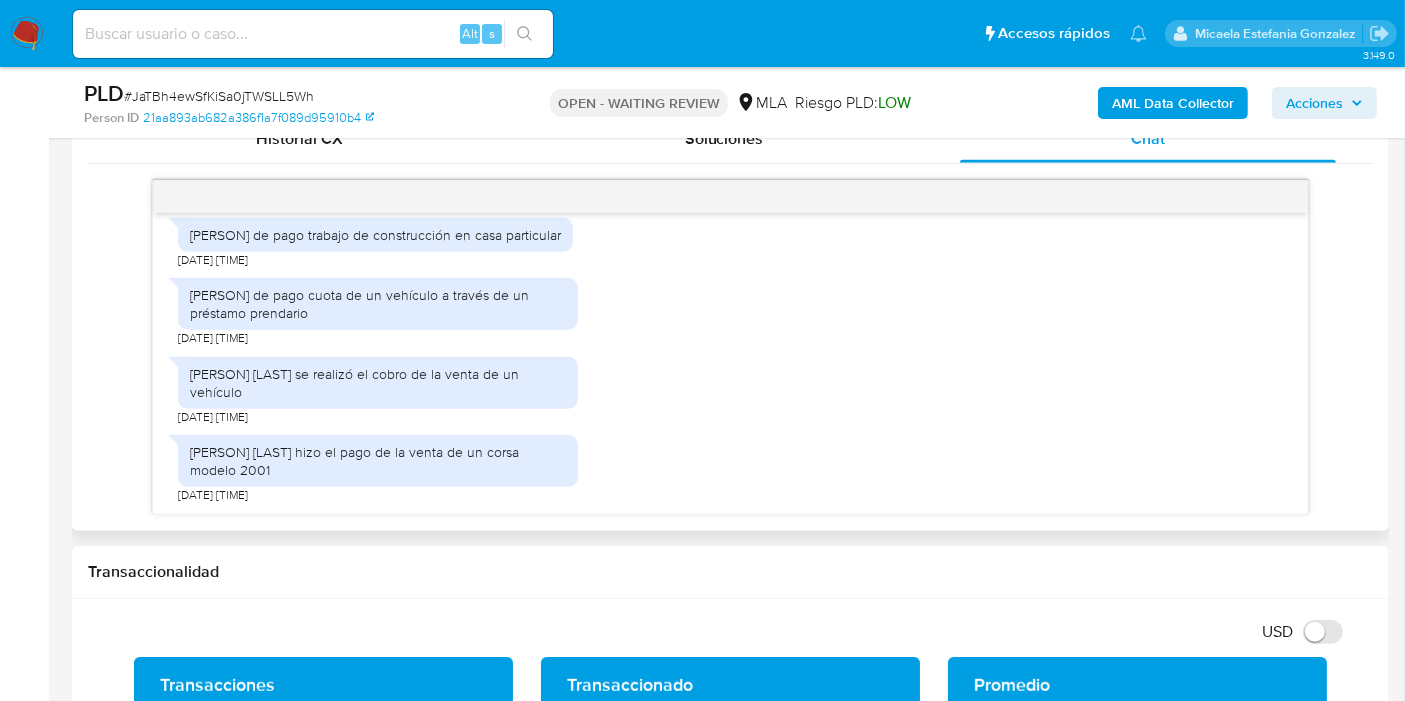 click on "[FIRST] [LAST] se realizó el cobro de la venta de un vehículo" at bounding box center (378, 383) 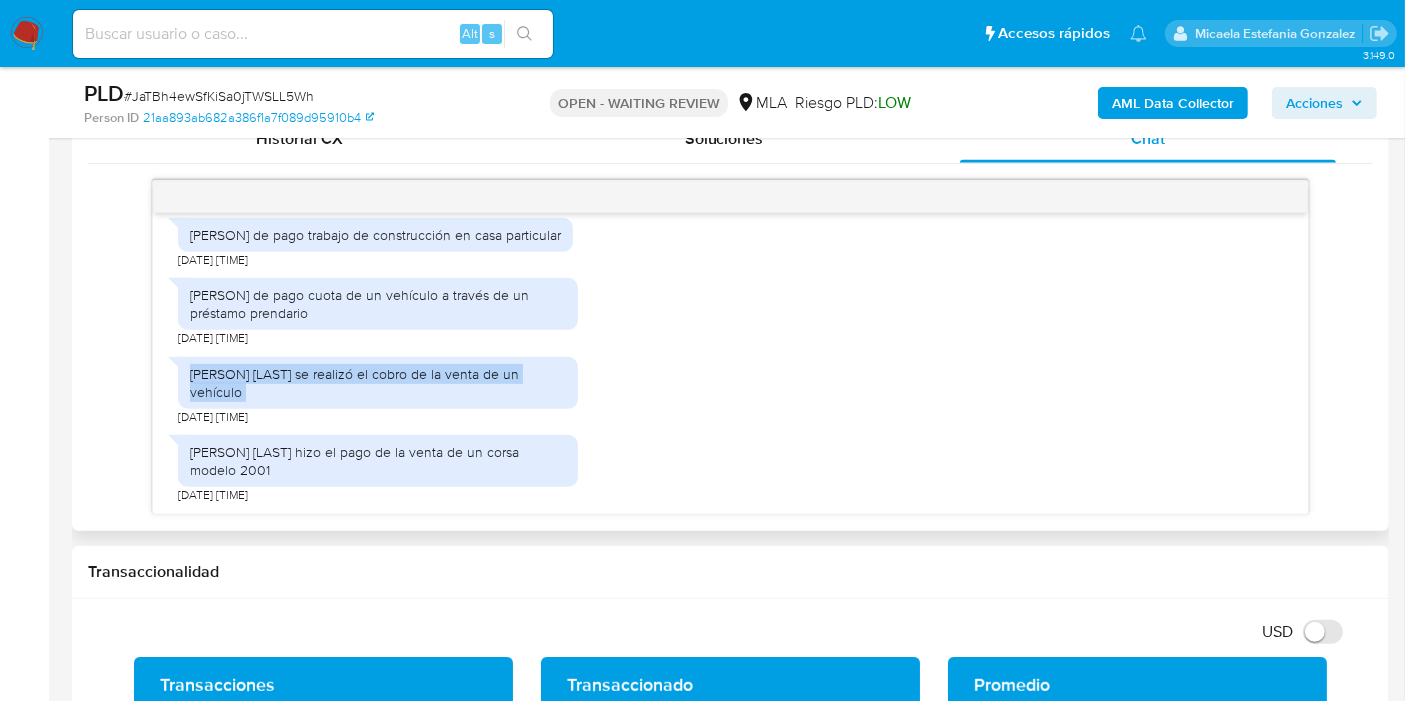 click on "[FIRST] [LAST] se realizó el cobro de la venta de un vehículo" at bounding box center (378, 383) 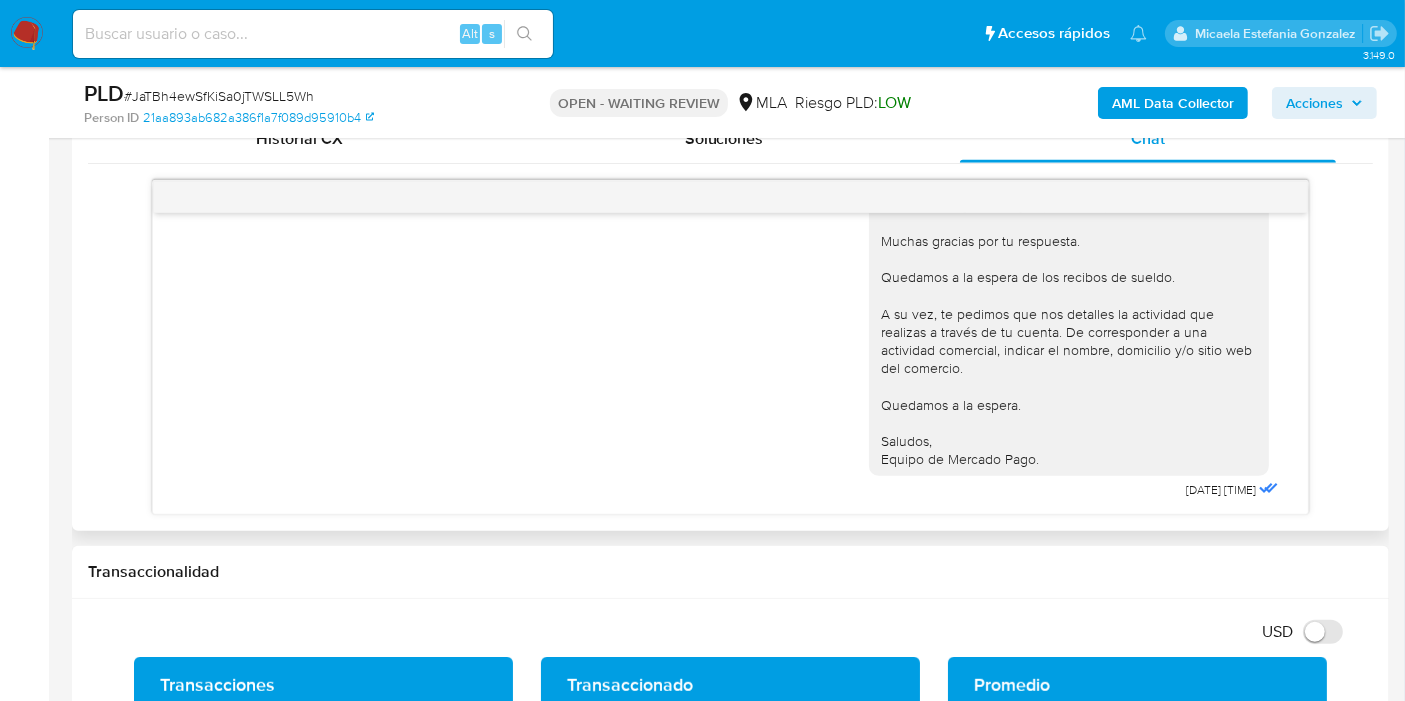scroll, scrollTop: 40, scrollLeft: 0, axis: vertical 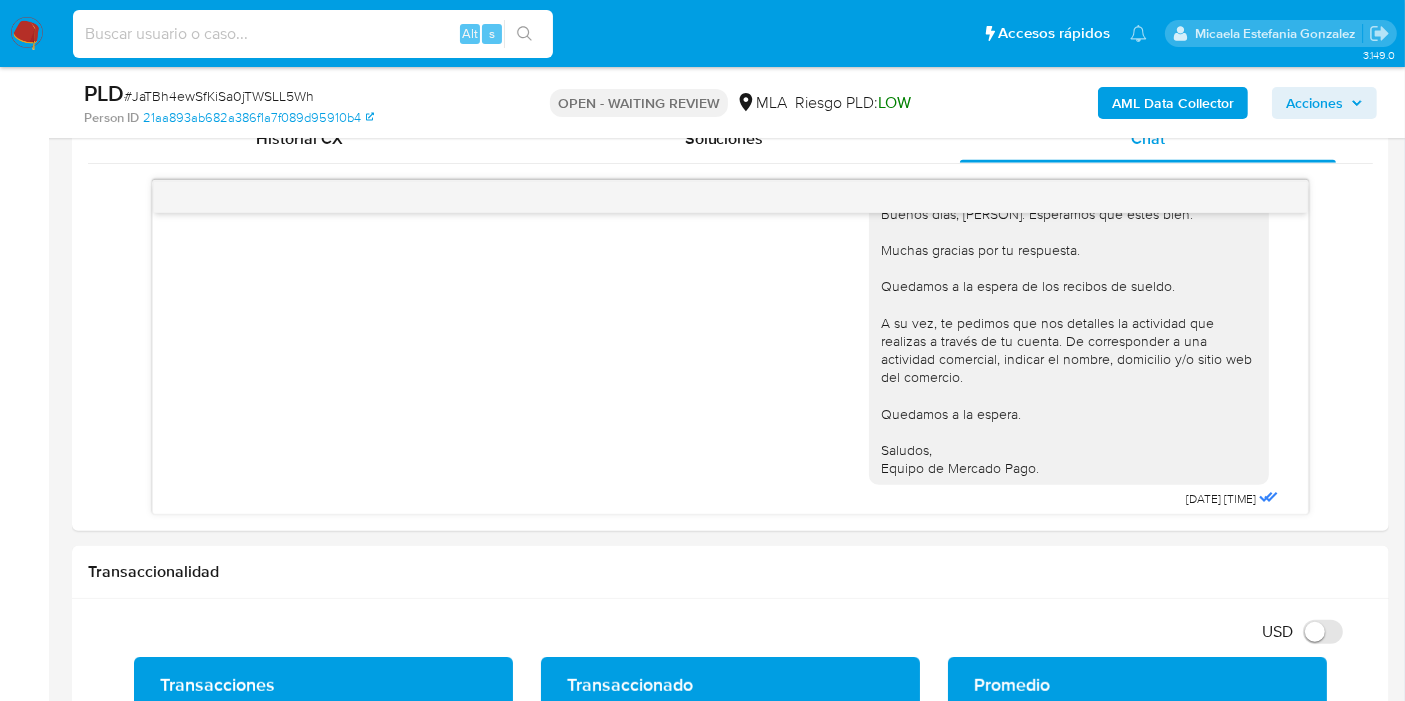 click at bounding box center (313, 34) 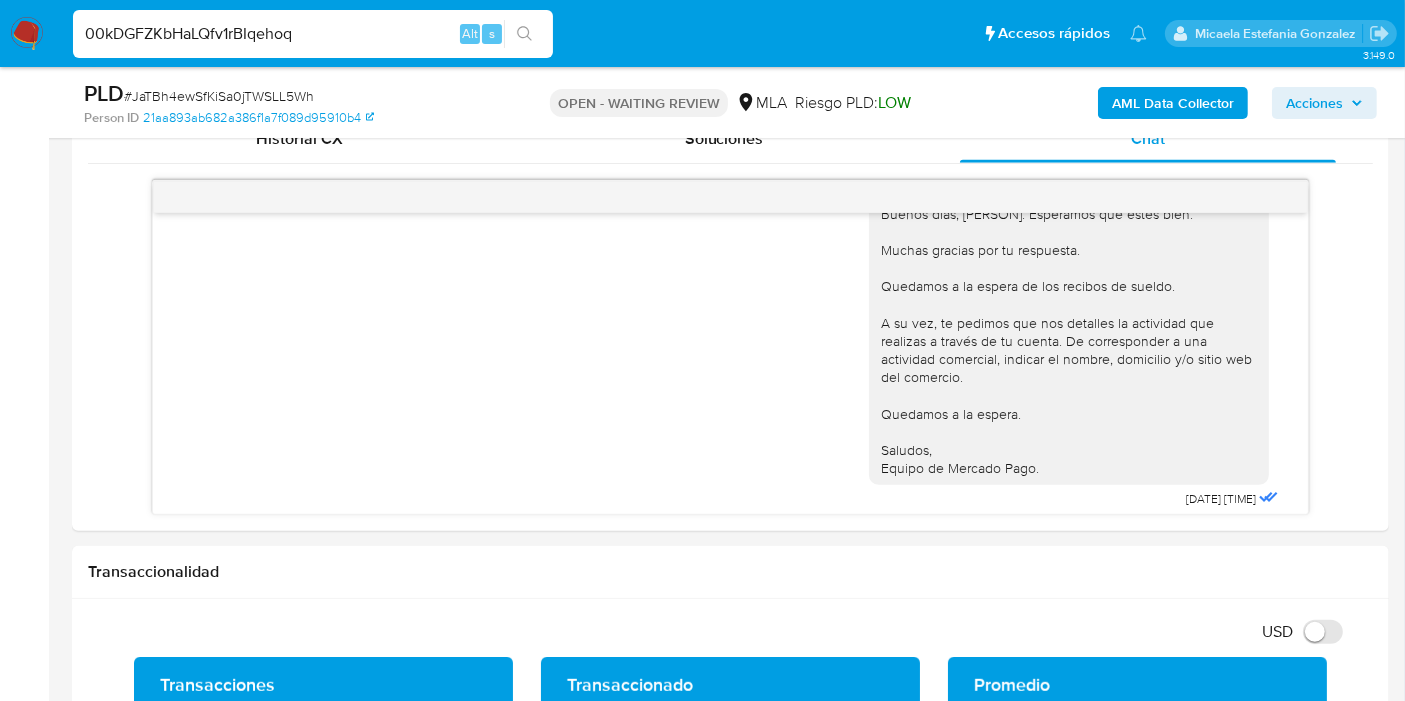 type on "00kDGFZKbHaLQfv1rBIqehoq" 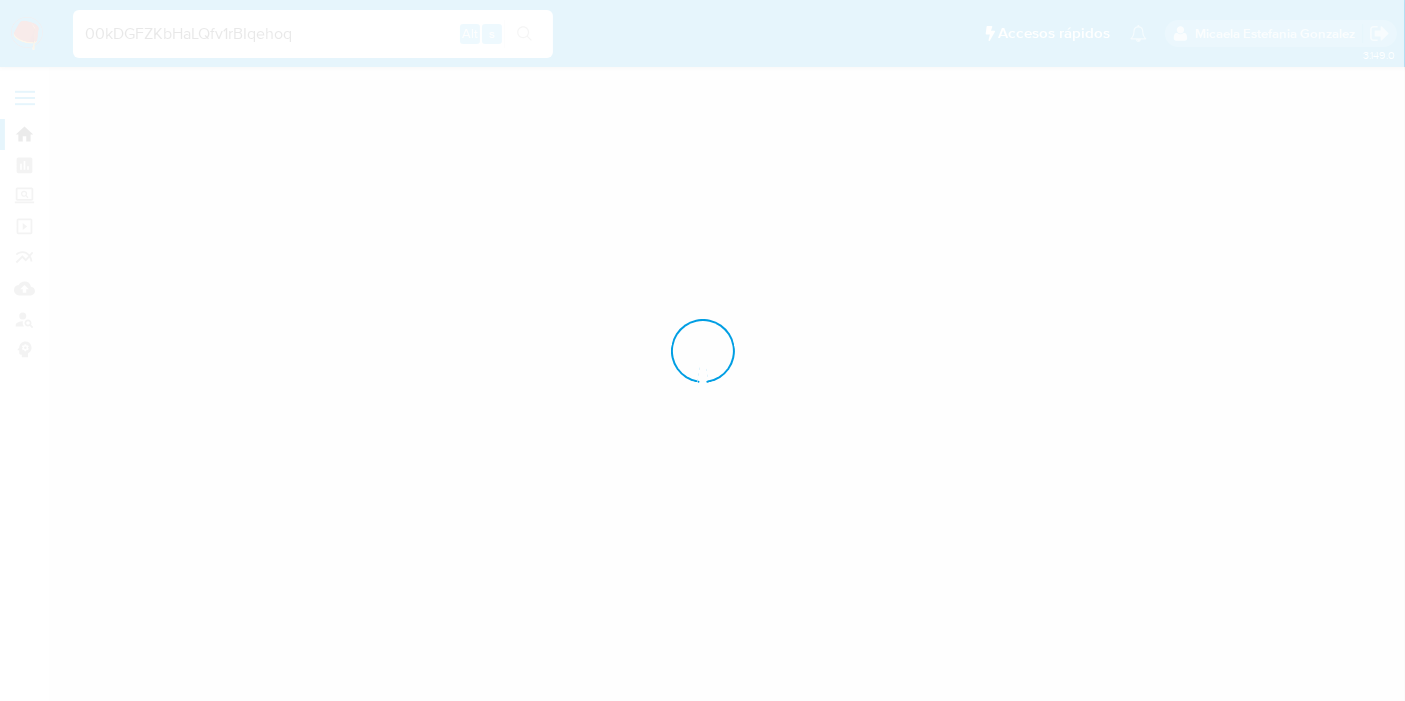 scroll, scrollTop: 0, scrollLeft: 0, axis: both 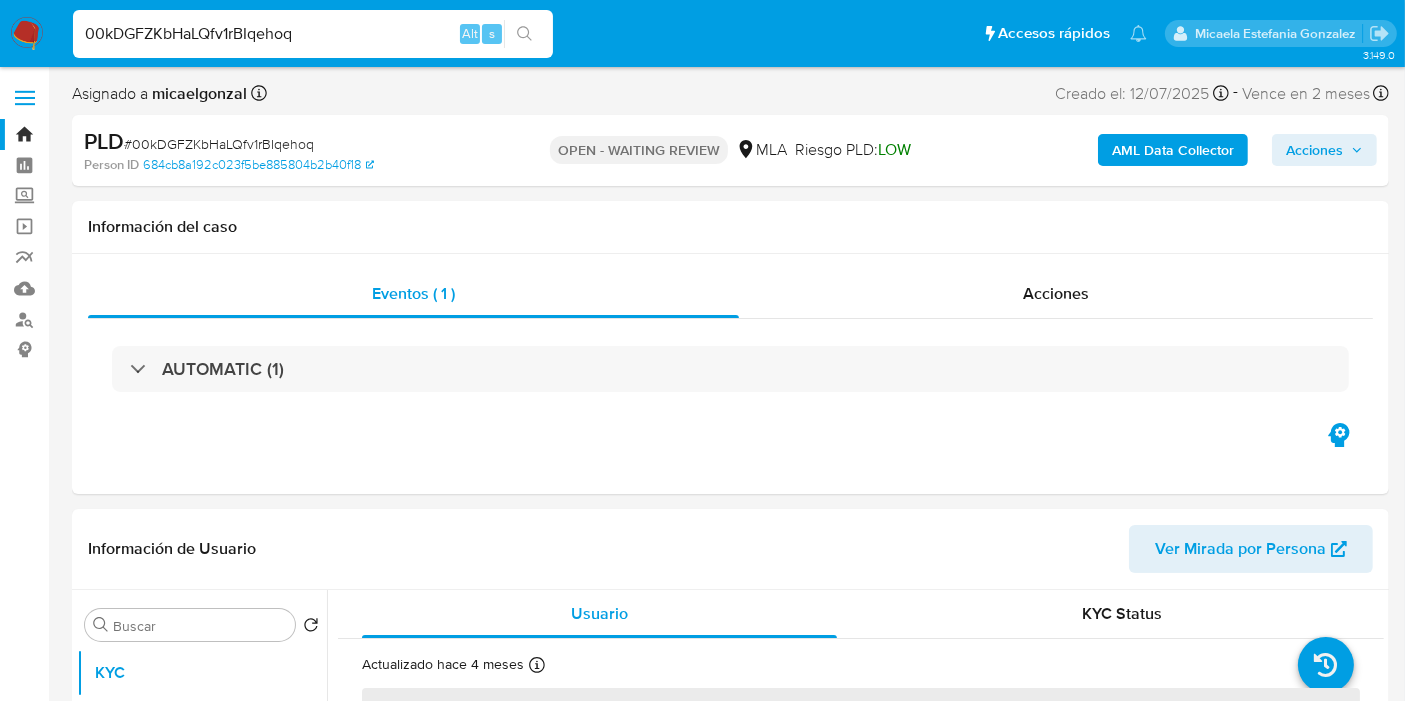 select on "10" 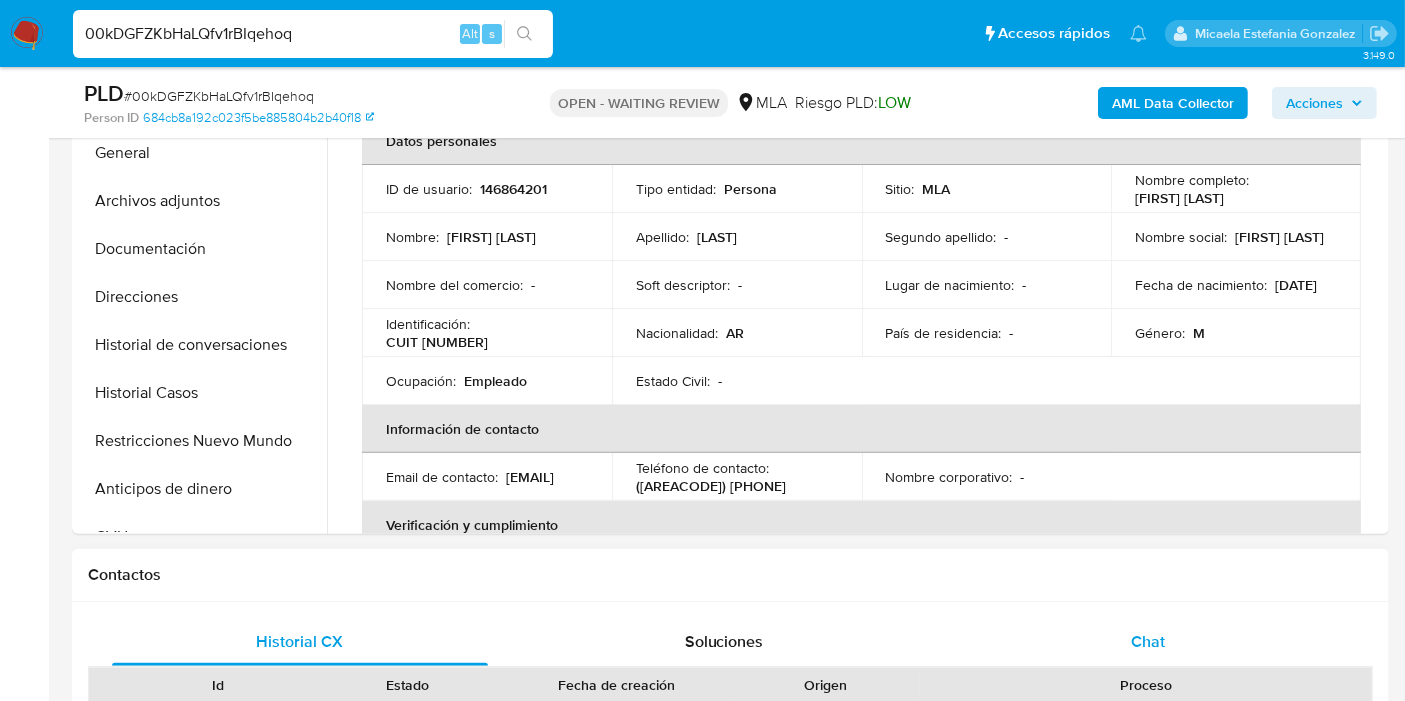 scroll, scrollTop: 555, scrollLeft: 0, axis: vertical 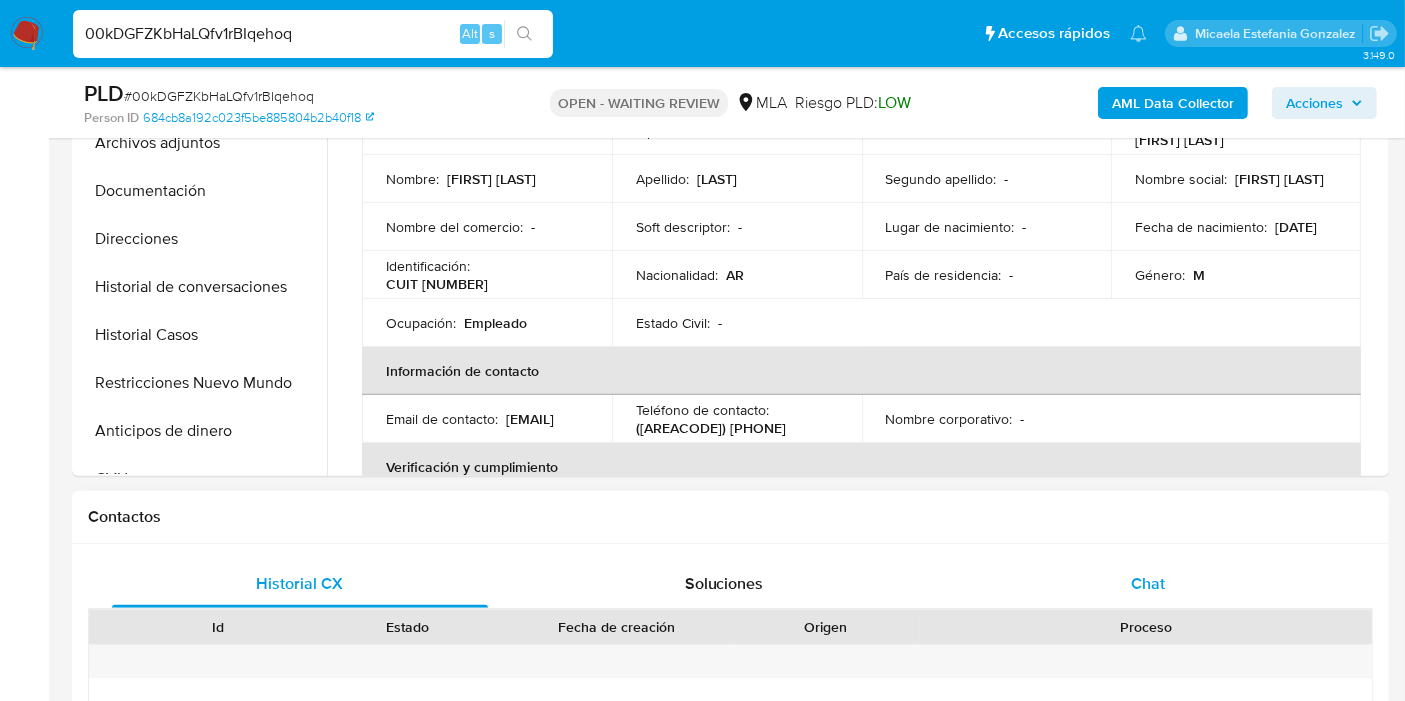 click on "Chat" at bounding box center (1148, 583) 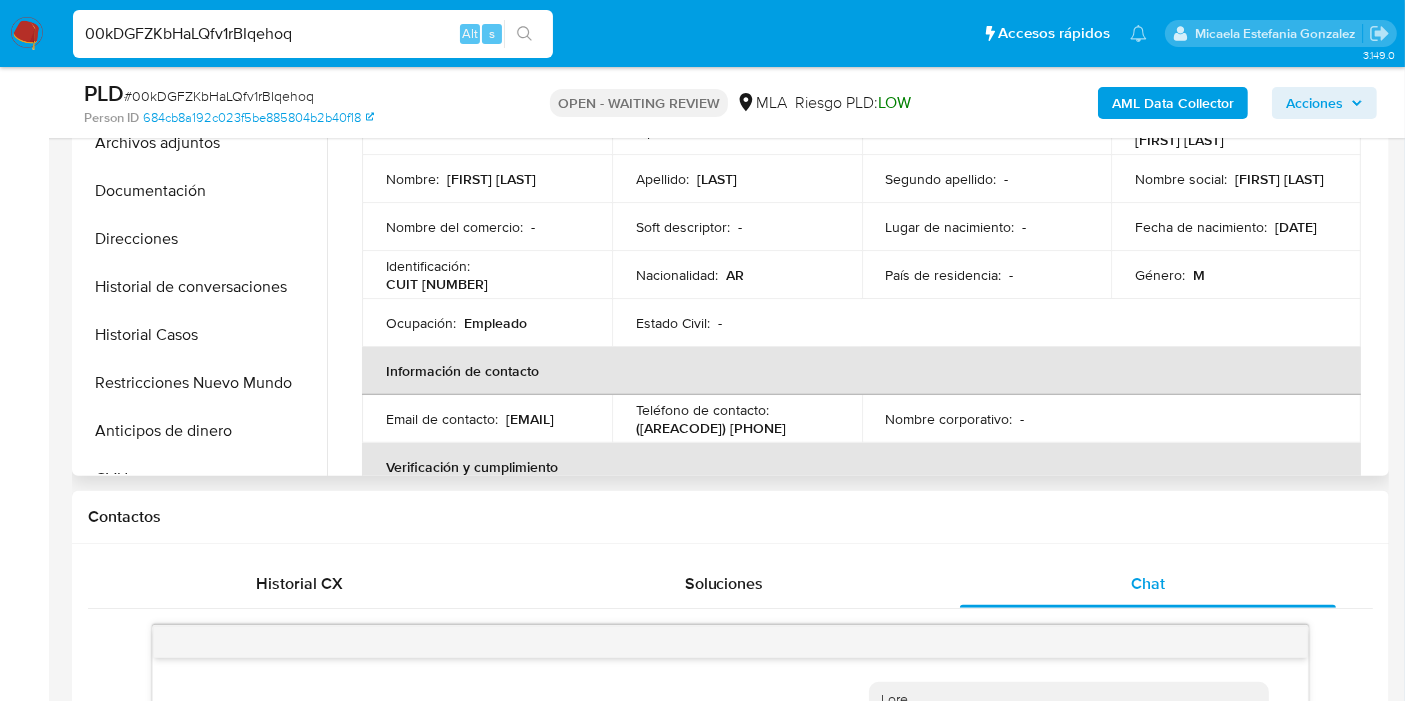 scroll, scrollTop: 2151, scrollLeft: 0, axis: vertical 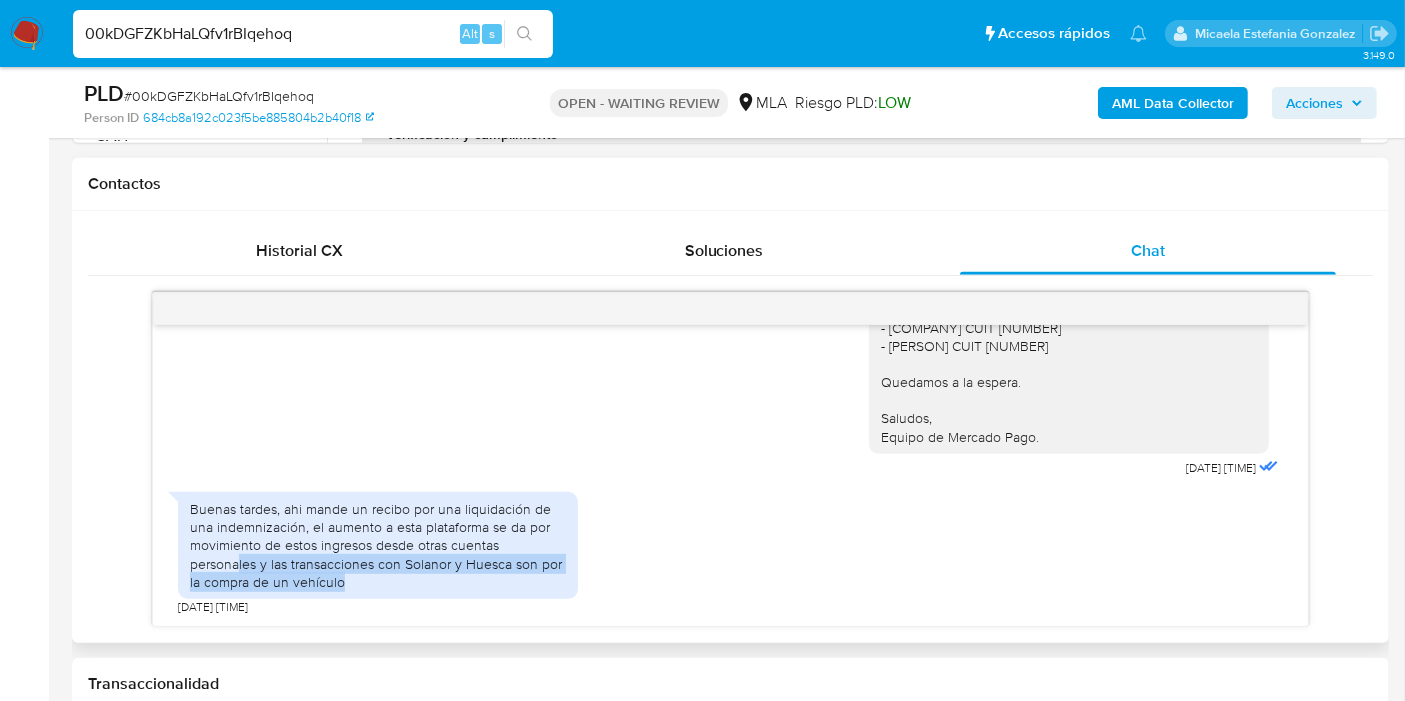 drag, startPoint x: 238, startPoint y: 559, endPoint x: 490, endPoint y: 591, distance: 254.02362 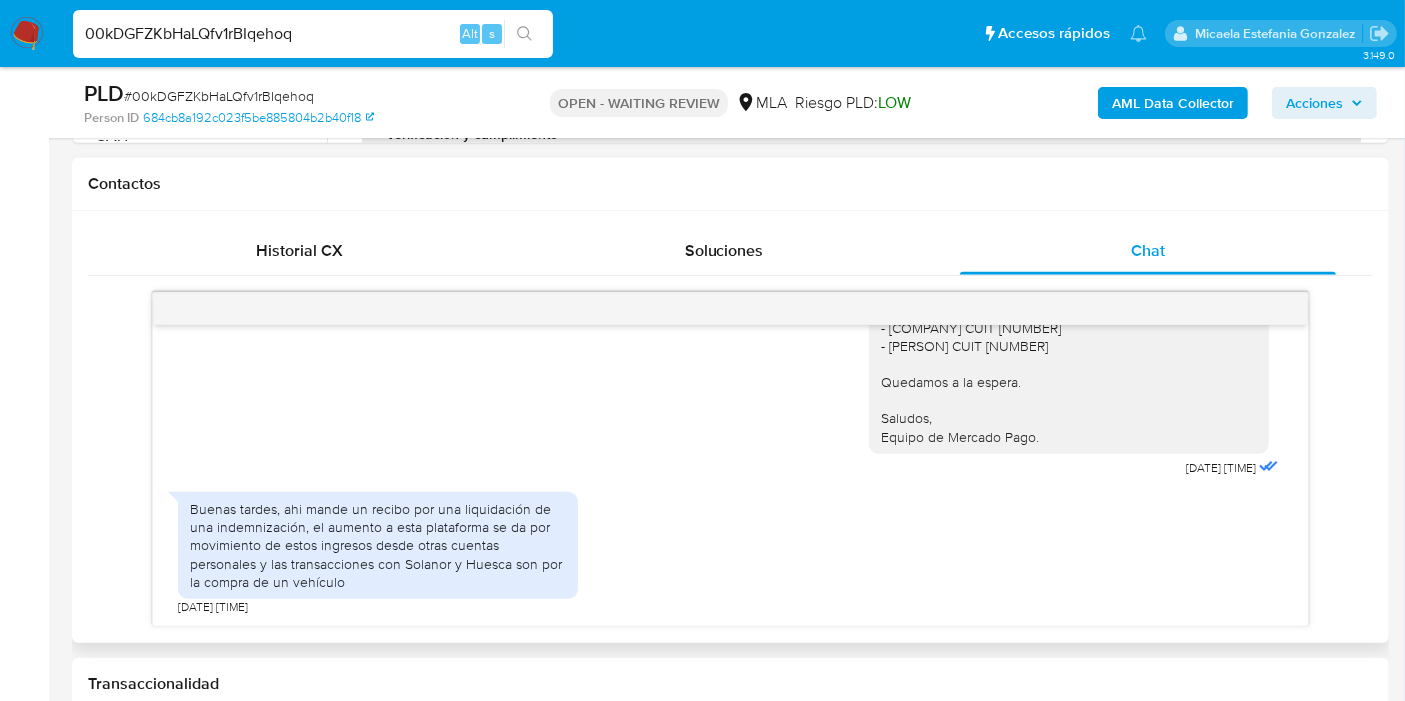 click on "Buenos días, Juan Pablo. Esperamos que estés bien.
Muchas gracias por tu respuesta.
En este caso, visualizamos que se generó un aumento significativo en tus ingresos durante el mes de junio de 2025, por tal motivo, te solicitamos documentación que respalde el mismo.
A su vez, te pedimos que nos informes el motivo económico de las transacciones realizadas a las siguientes contrapartes, aportando documentación de respaldo:
- Solanor Srl CUIT 30708646020
- Maria Florencia Huesca CUIT 27329561831
Quedamos a la espera.
Saludos,
Equipo de Mercado Pago.  30/07/2025 15:41:36" at bounding box center (730, 280) 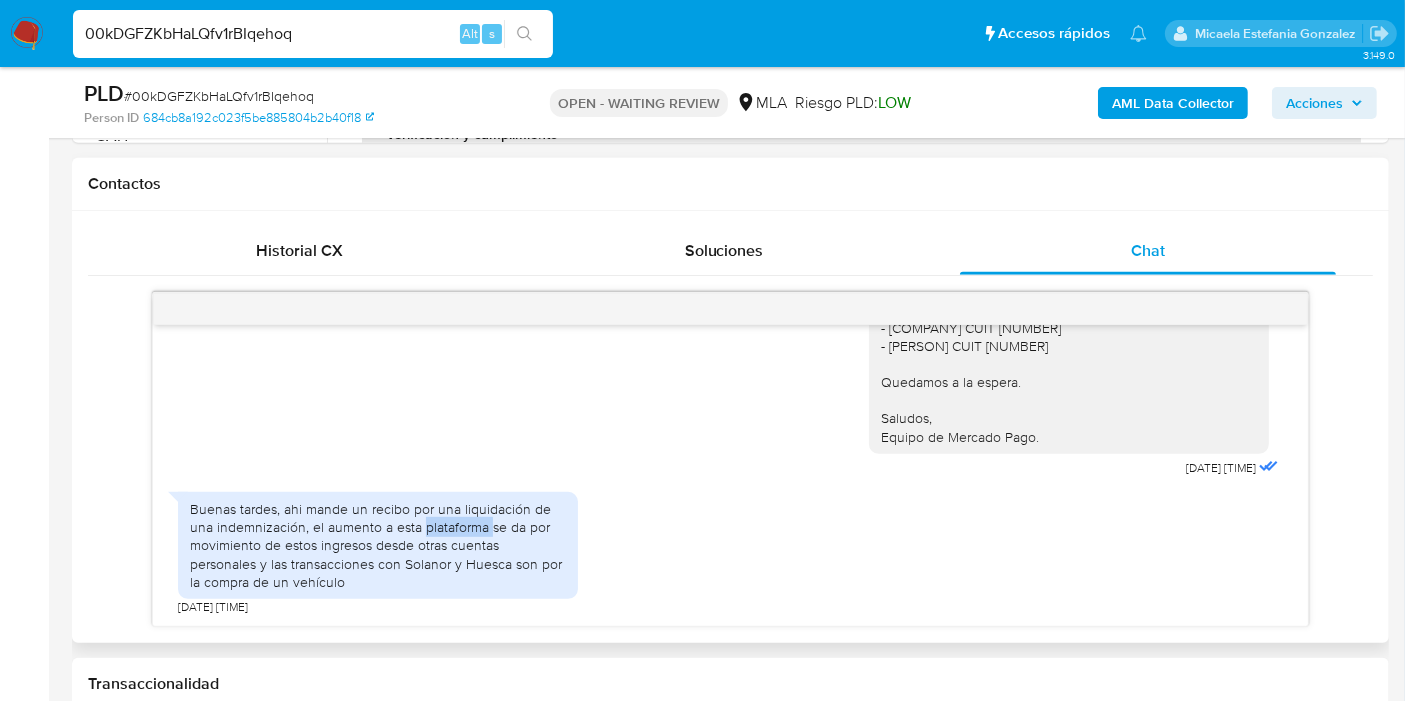click on "Buenas tardes, ahi mande un recibo por una liquidación de una indemnización,  el aumento a esta plataforma se da por movimiento de estos ingresos desde otras cuentas personales y las transacciones con Solanor y Huesca son por la compra de un vehículo" at bounding box center [378, 545] 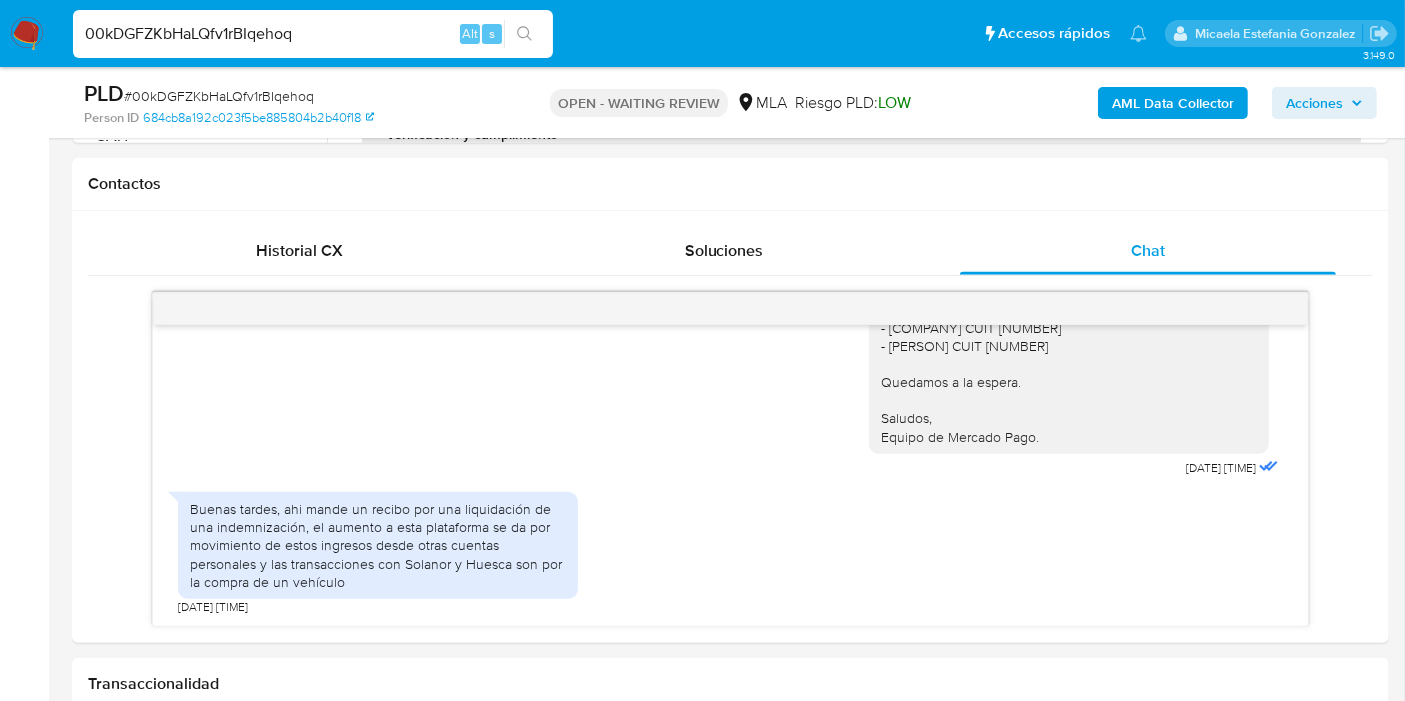 click on "# 00kDGFZKbHaLQfv1rBIqehoq" at bounding box center [219, 96] 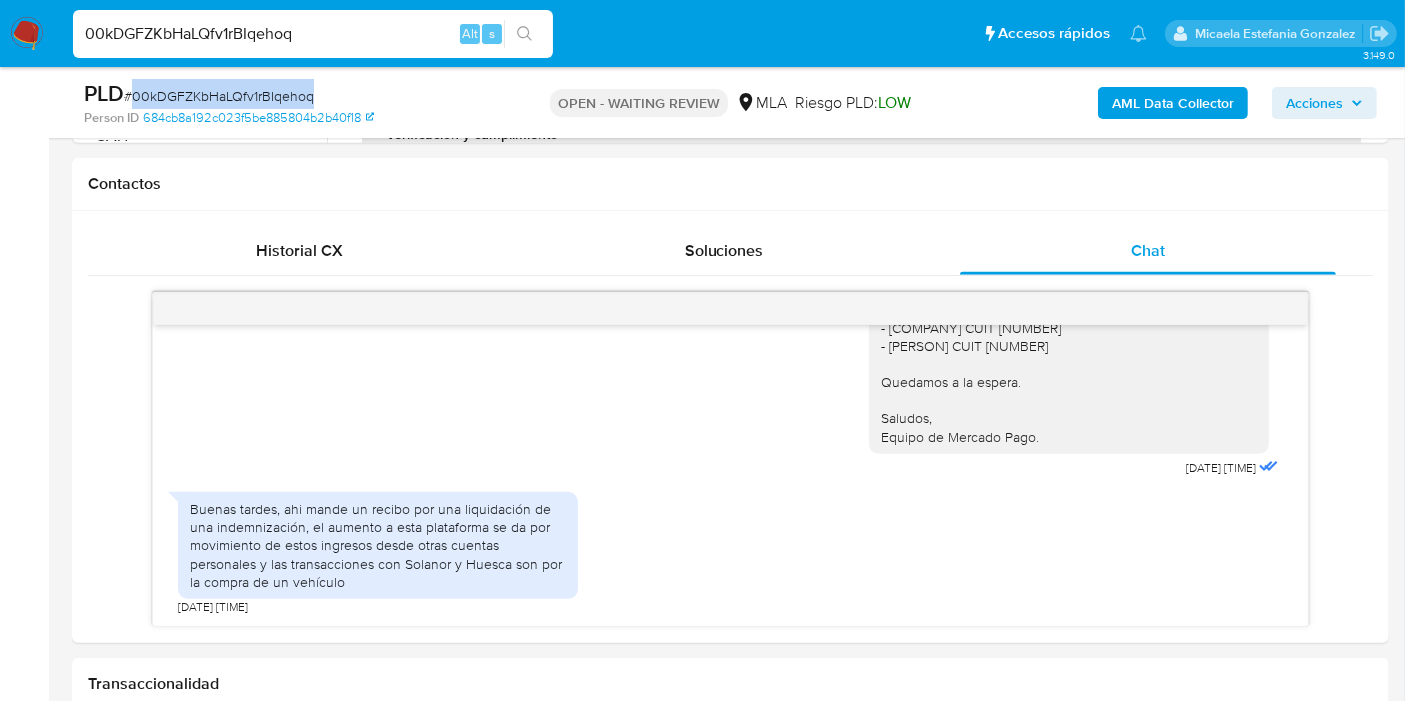 click on "# 00kDGFZKbHaLQfv1rBIqehoq" at bounding box center [219, 96] 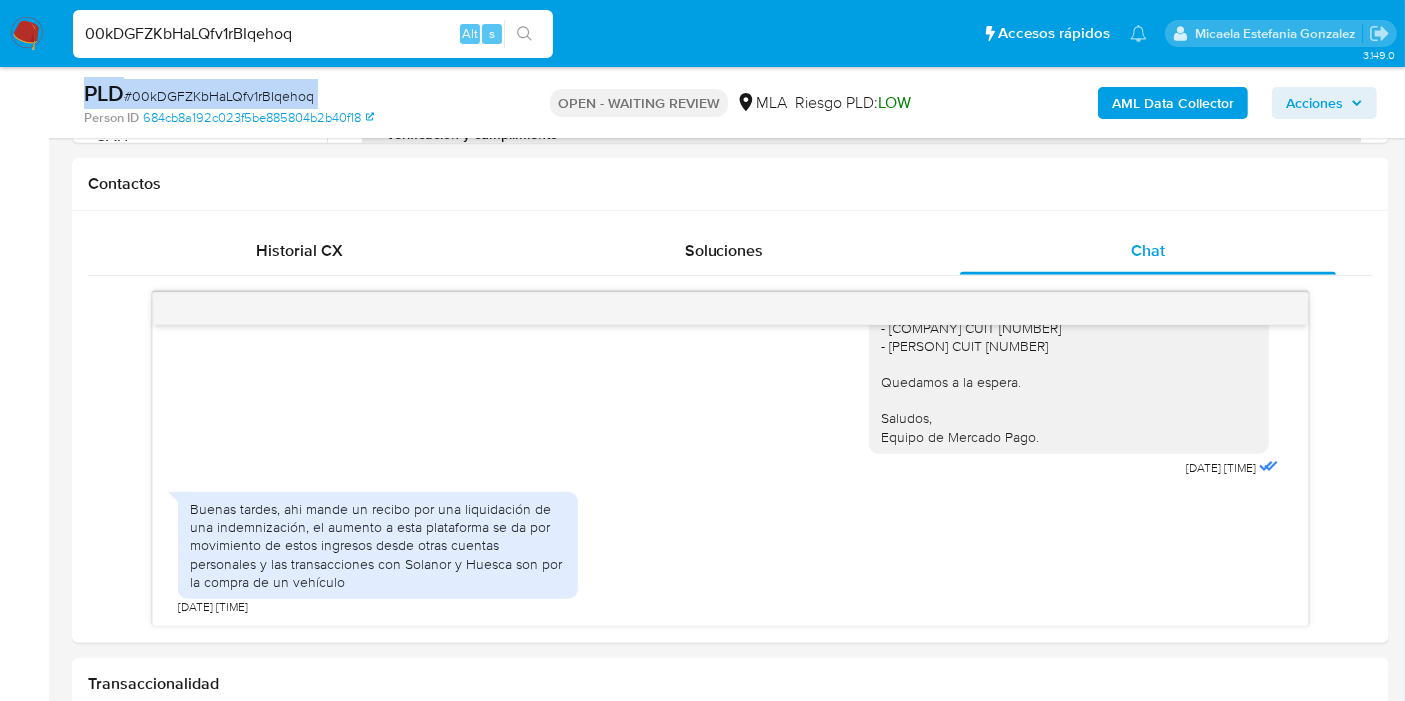 click on "# 00kDGFZKbHaLQfv1rBIqehoq" at bounding box center [219, 96] 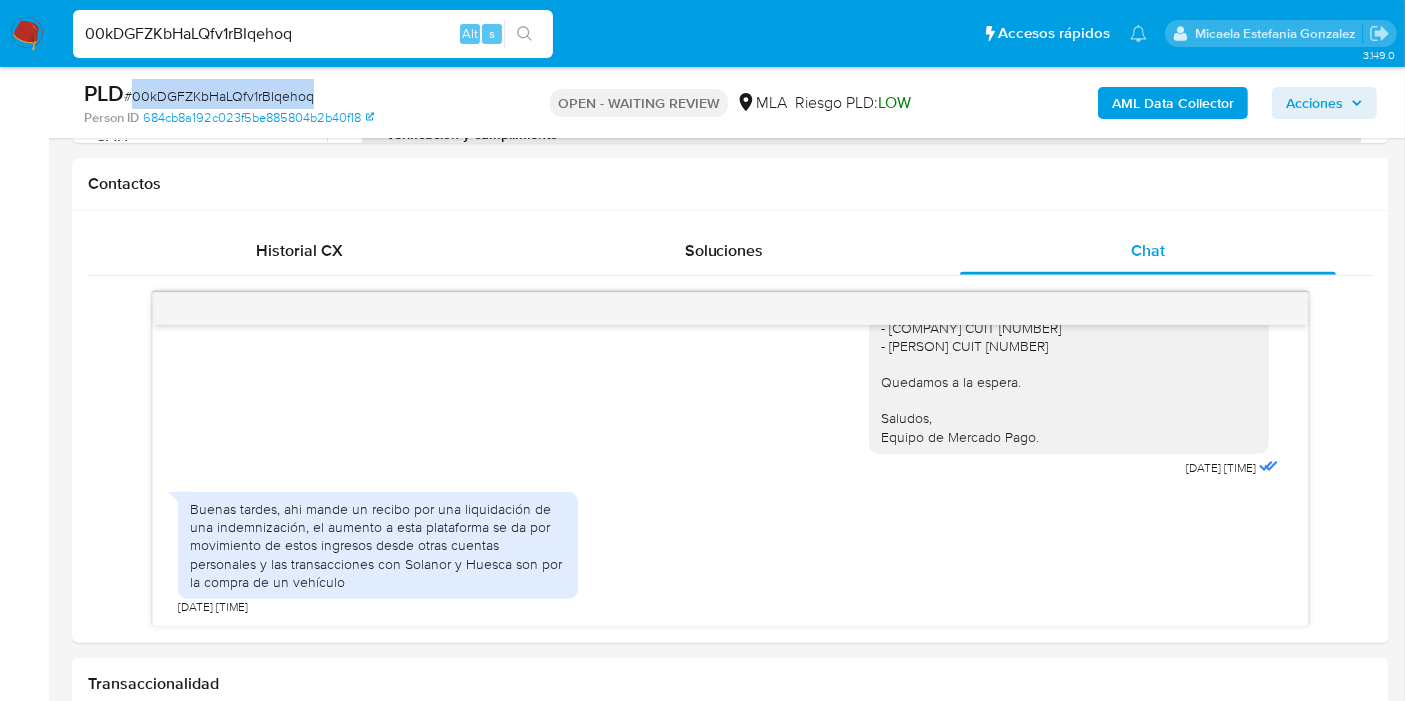 click on "# 00kDGFZKbHaLQfv1rBIqehoq" at bounding box center (219, 96) 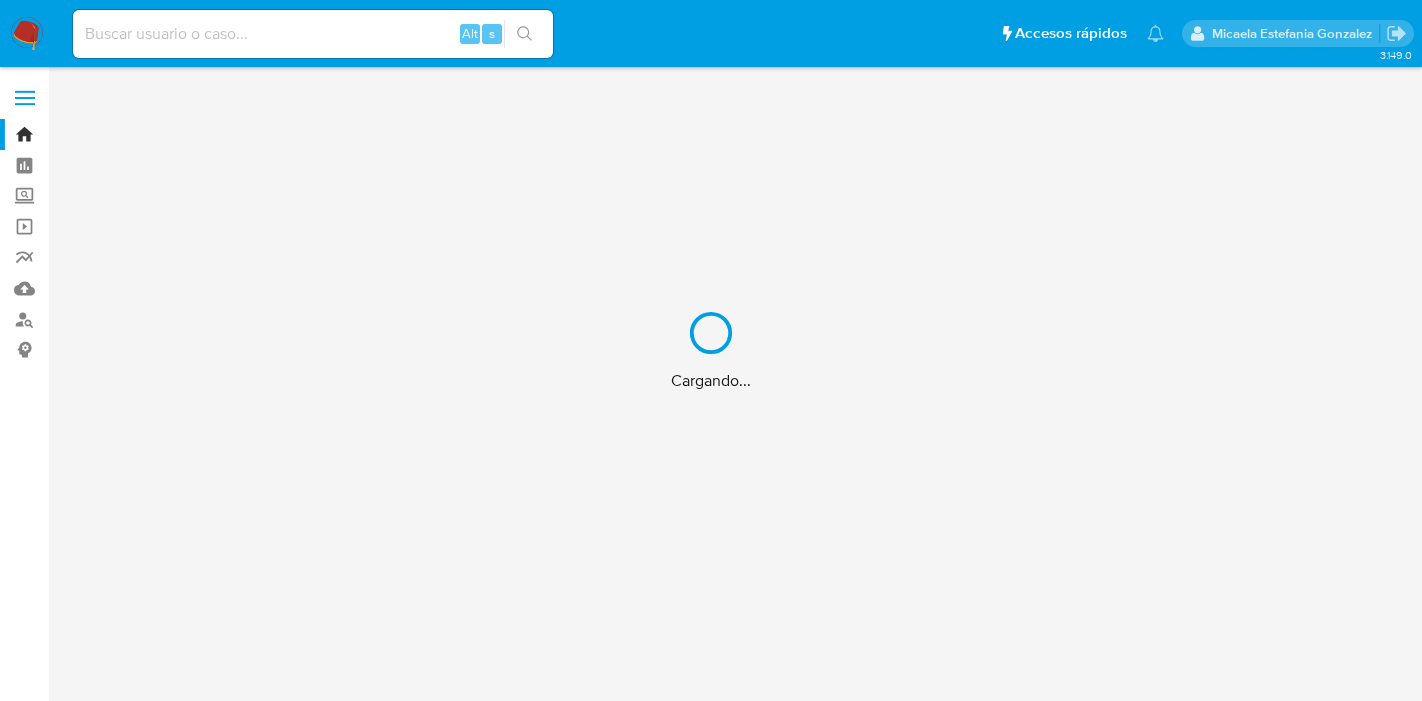 scroll, scrollTop: 0, scrollLeft: 0, axis: both 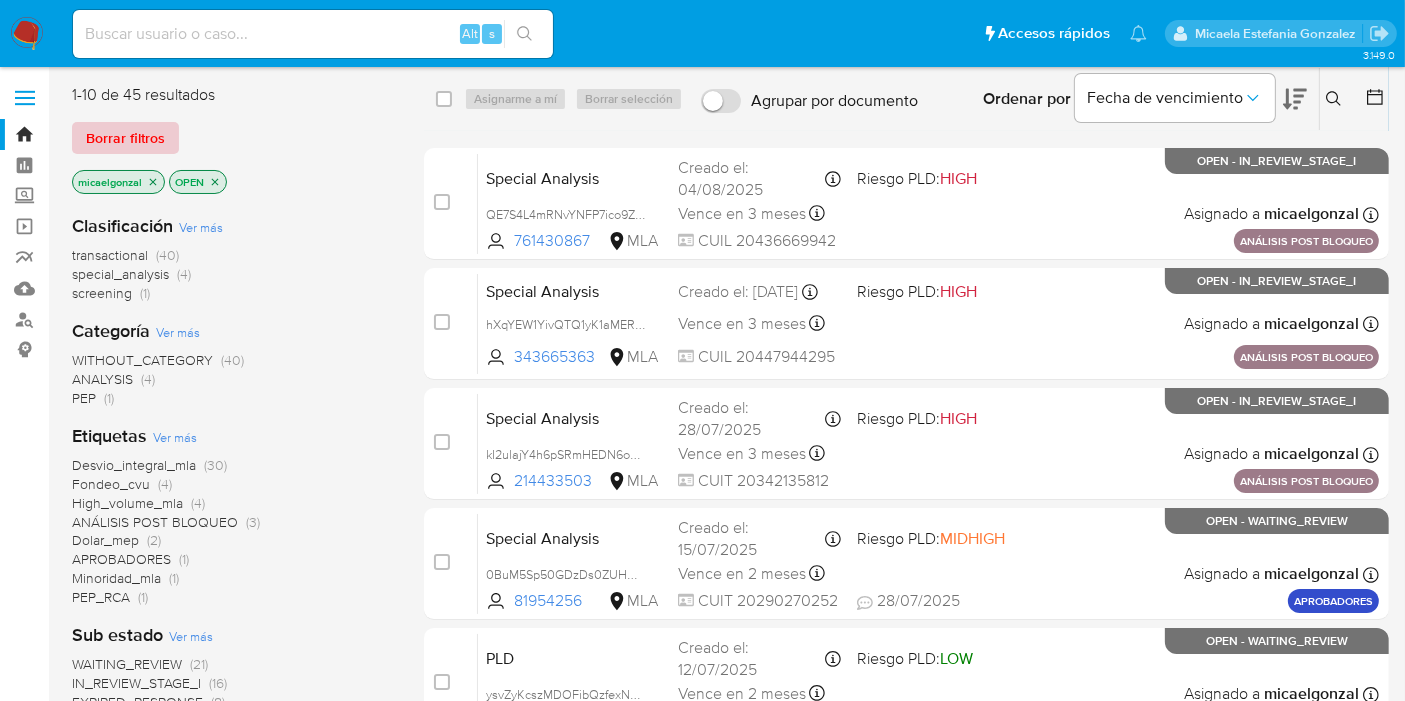click on "Borrar filtros" at bounding box center (125, 138) 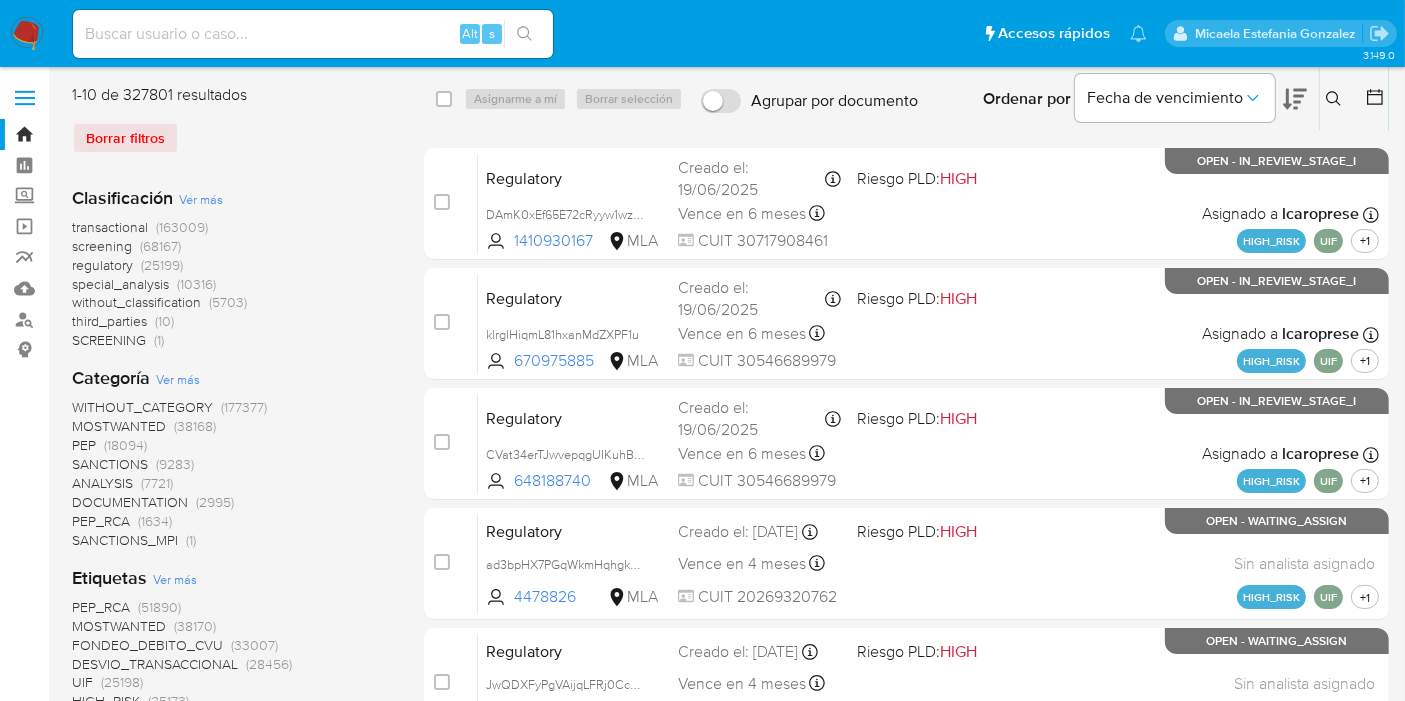 click on "Ingrese ID de usuario o caso Buscar Borrar filtros" at bounding box center [1336, 99] 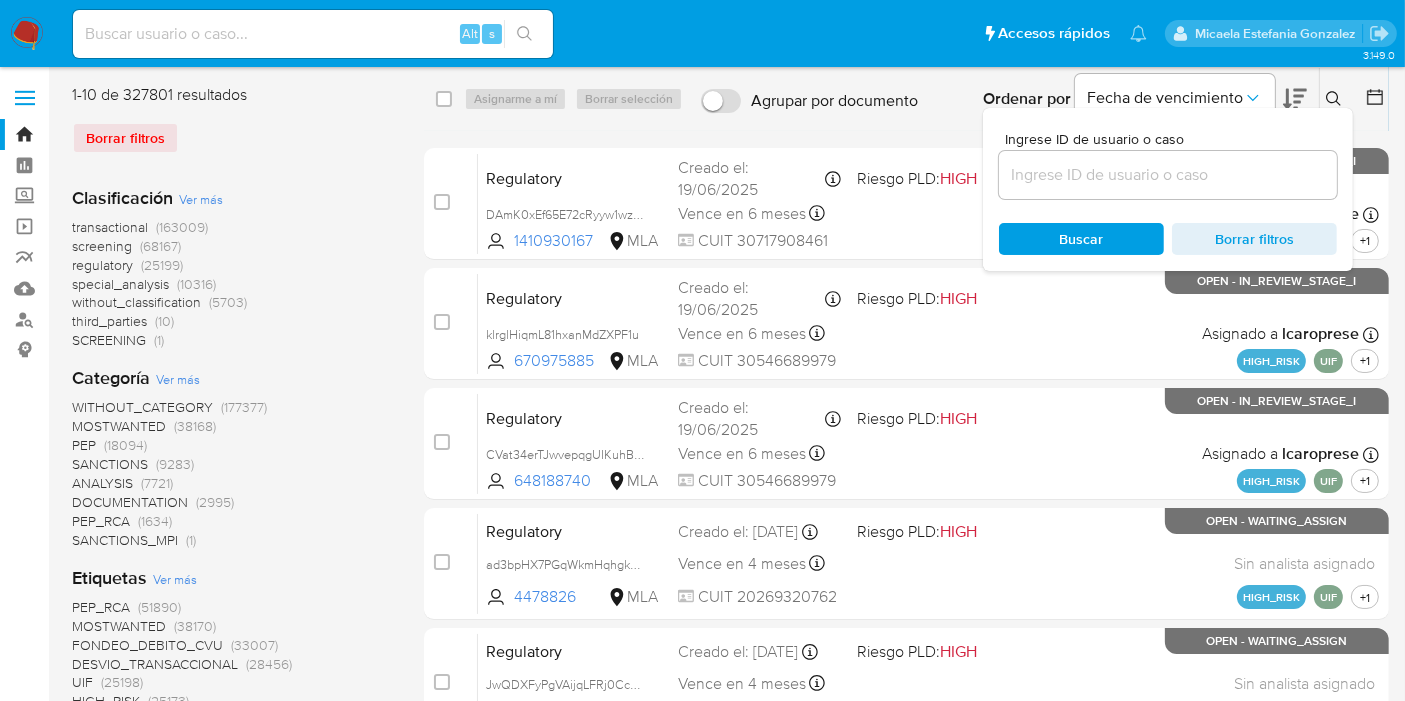 click at bounding box center (1168, 175) 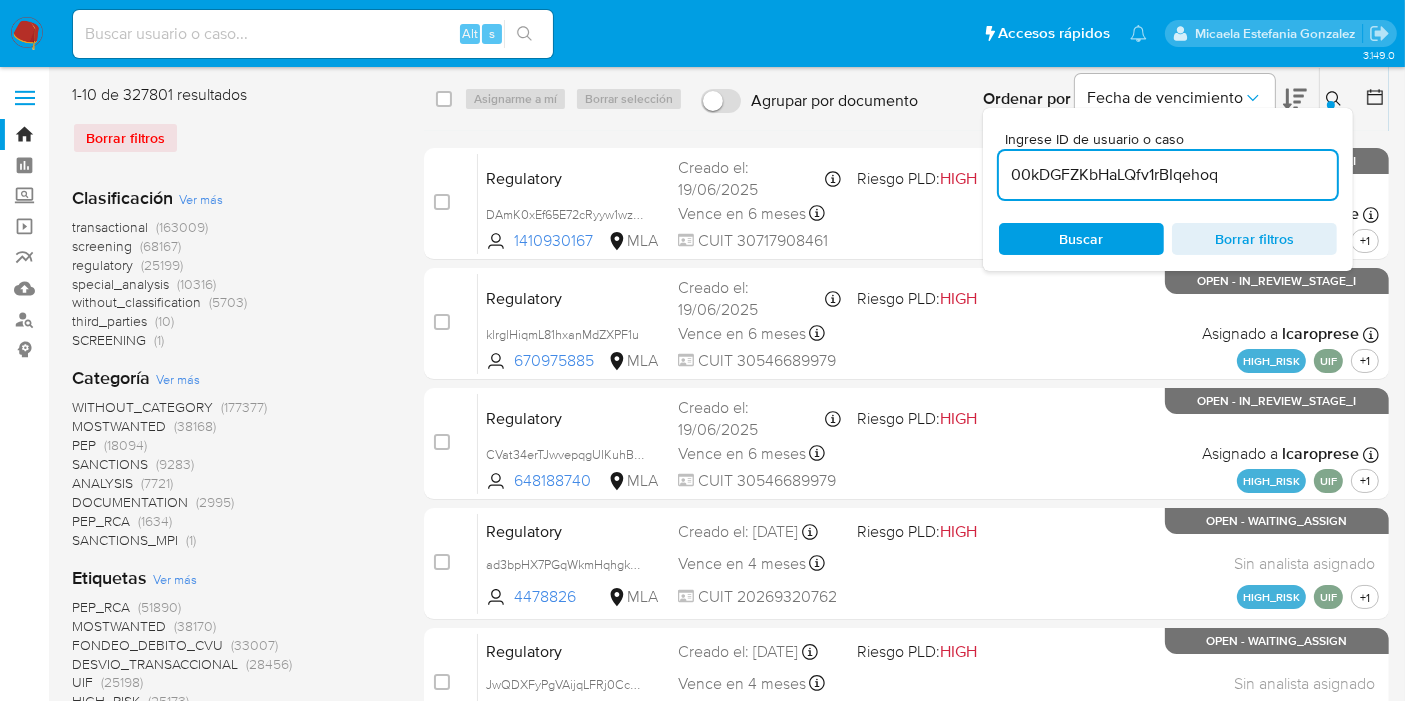 type on "00kDGFZKbHaLQfv1rBIqehoq" 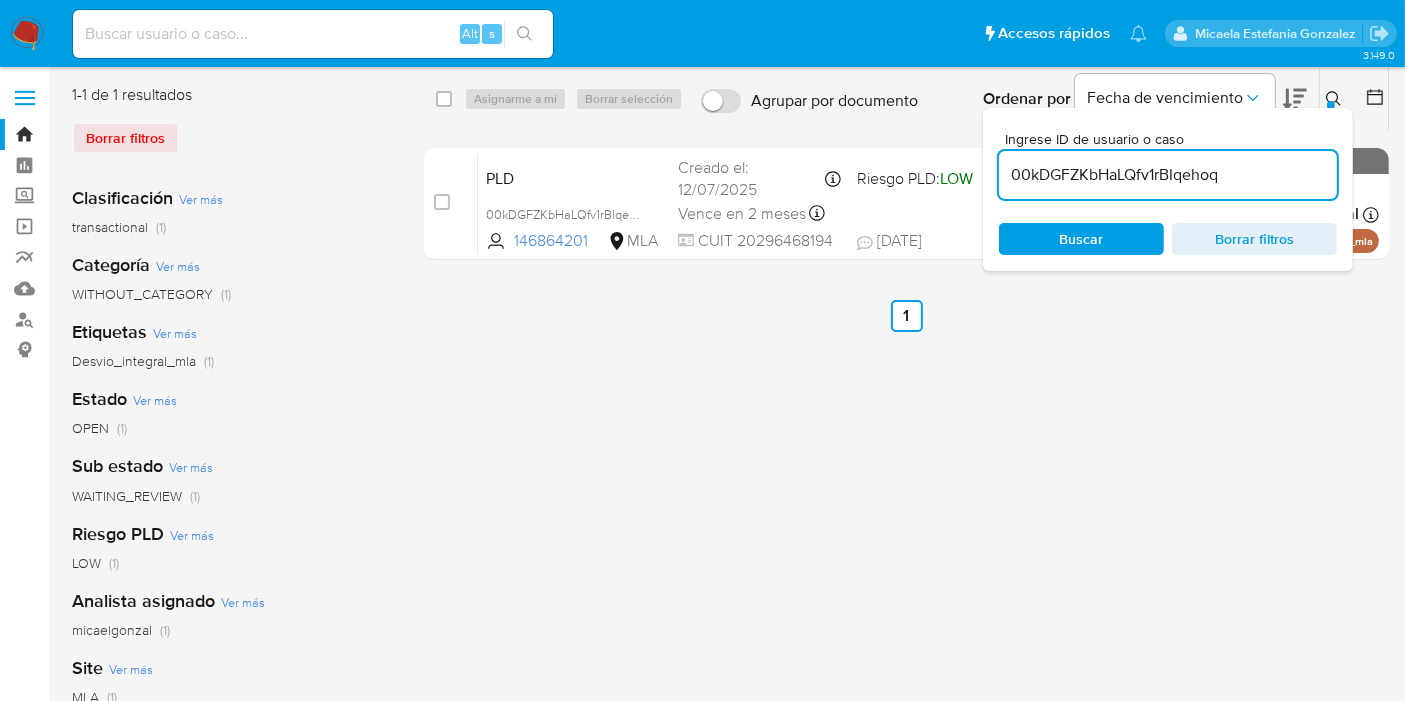 click on "select-all-cases-checkbox" at bounding box center (448, 99) 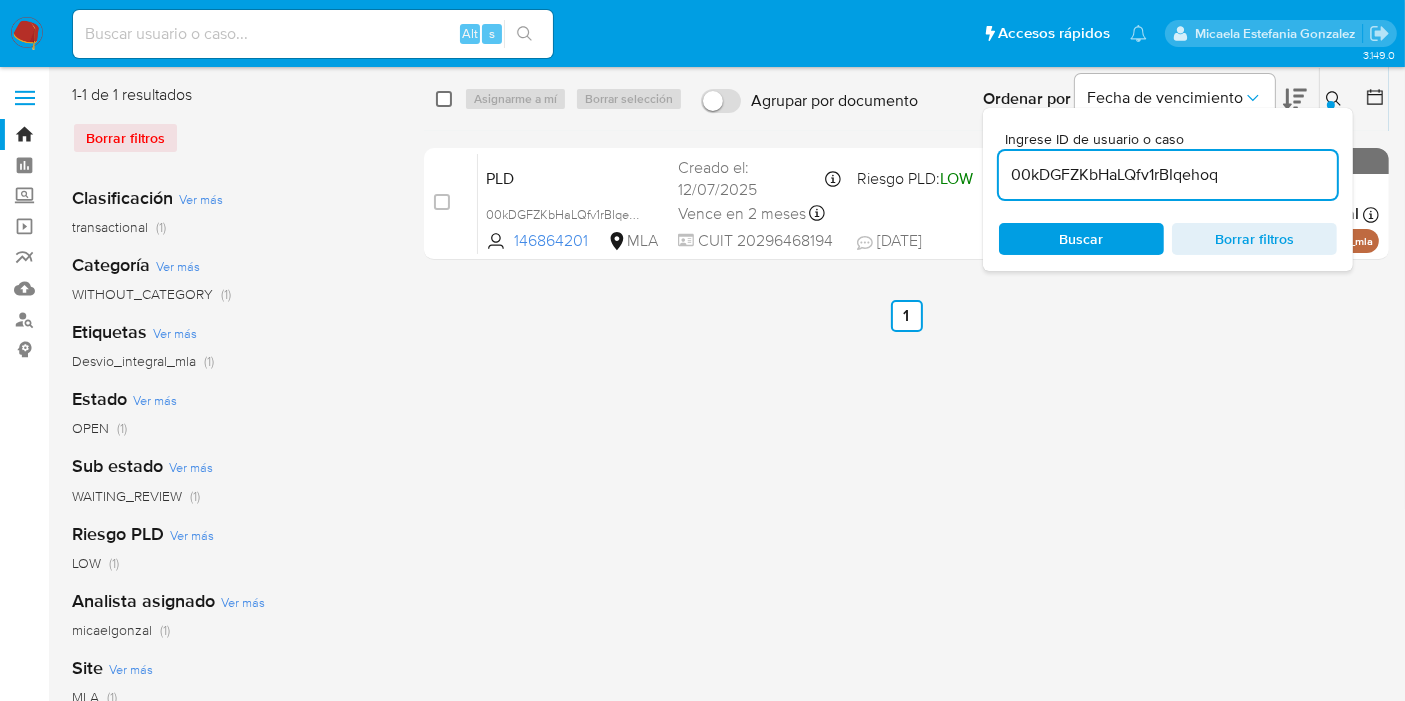 click at bounding box center (444, 99) 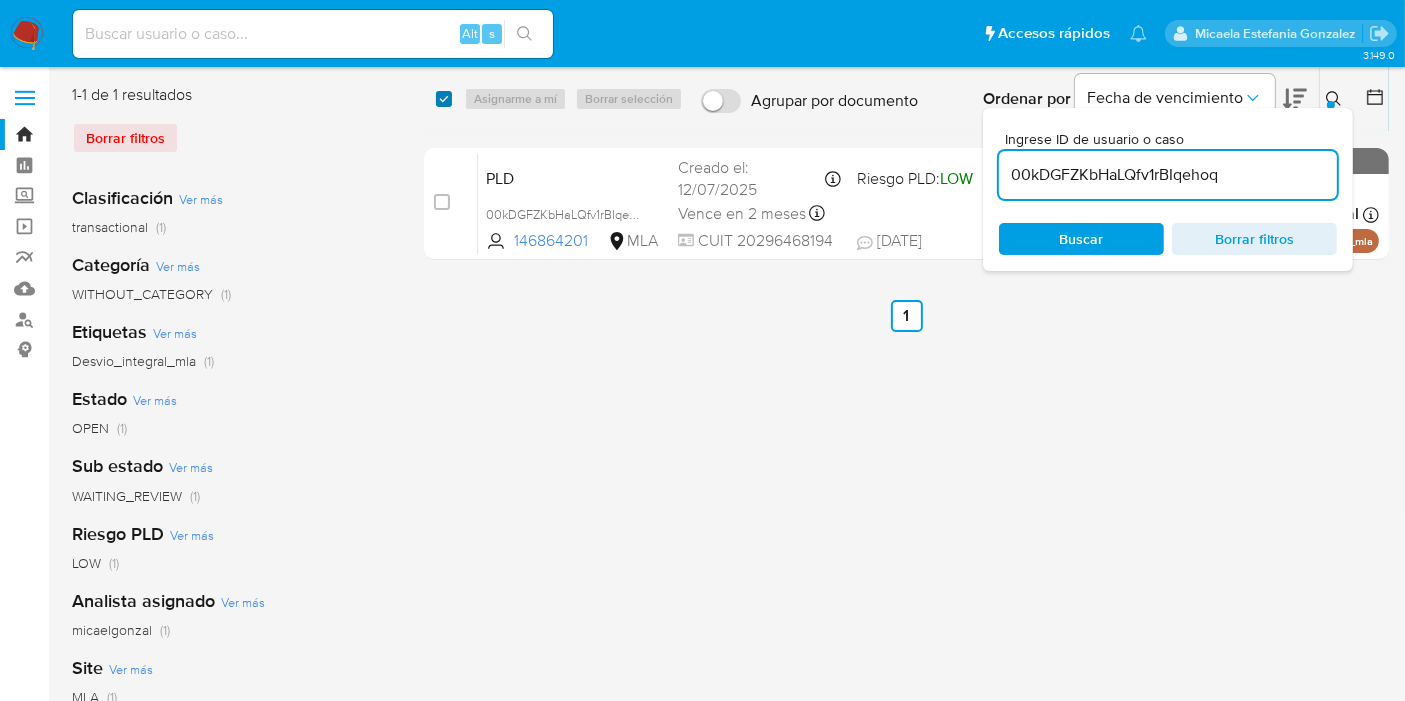 checkbox on "true" 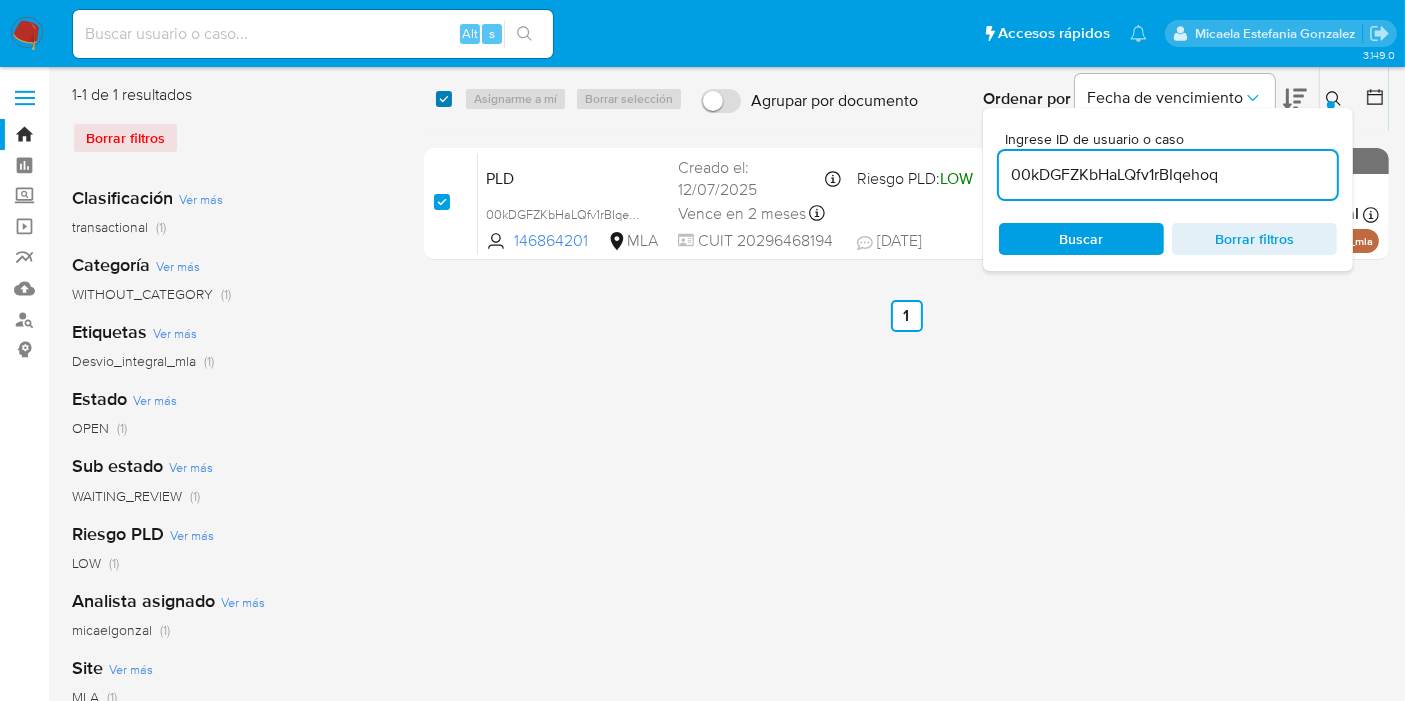 checkbox on "true" 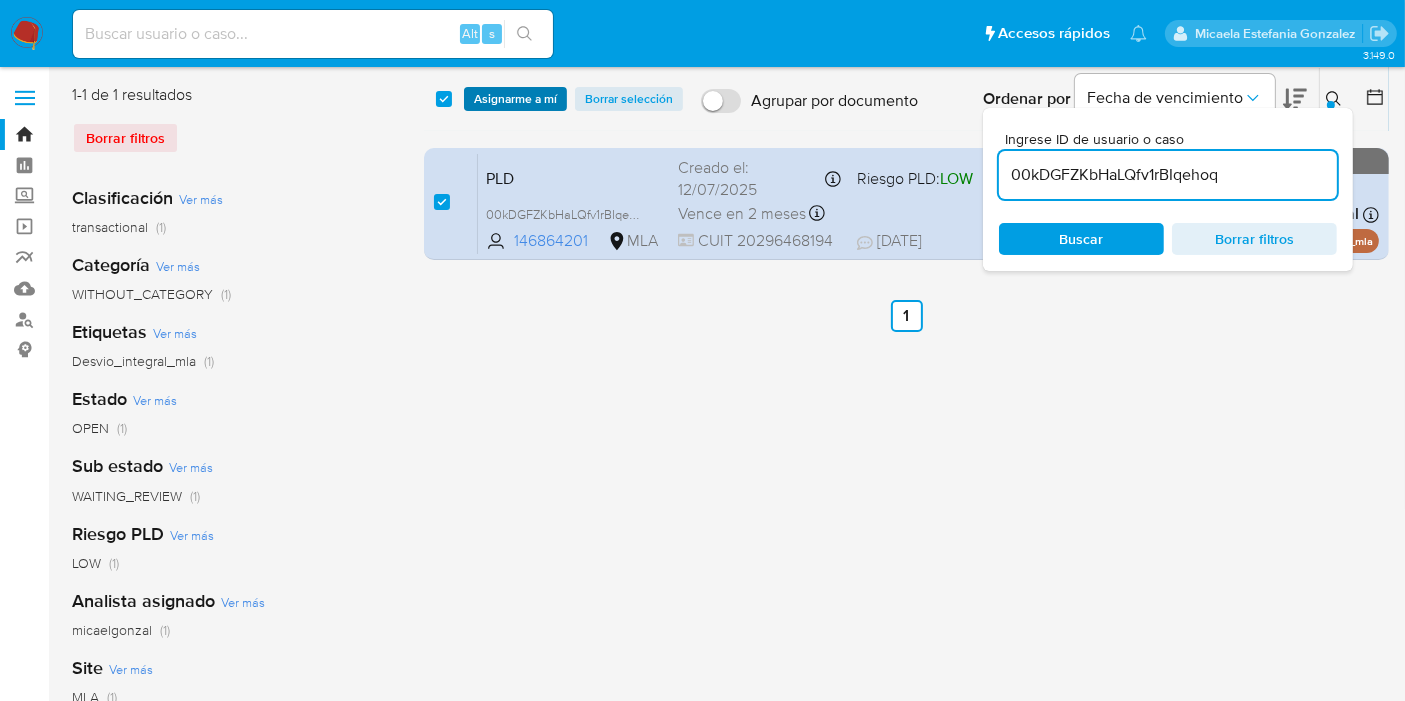 click on "Asignarme a mí" at bounding box center (515, 99) 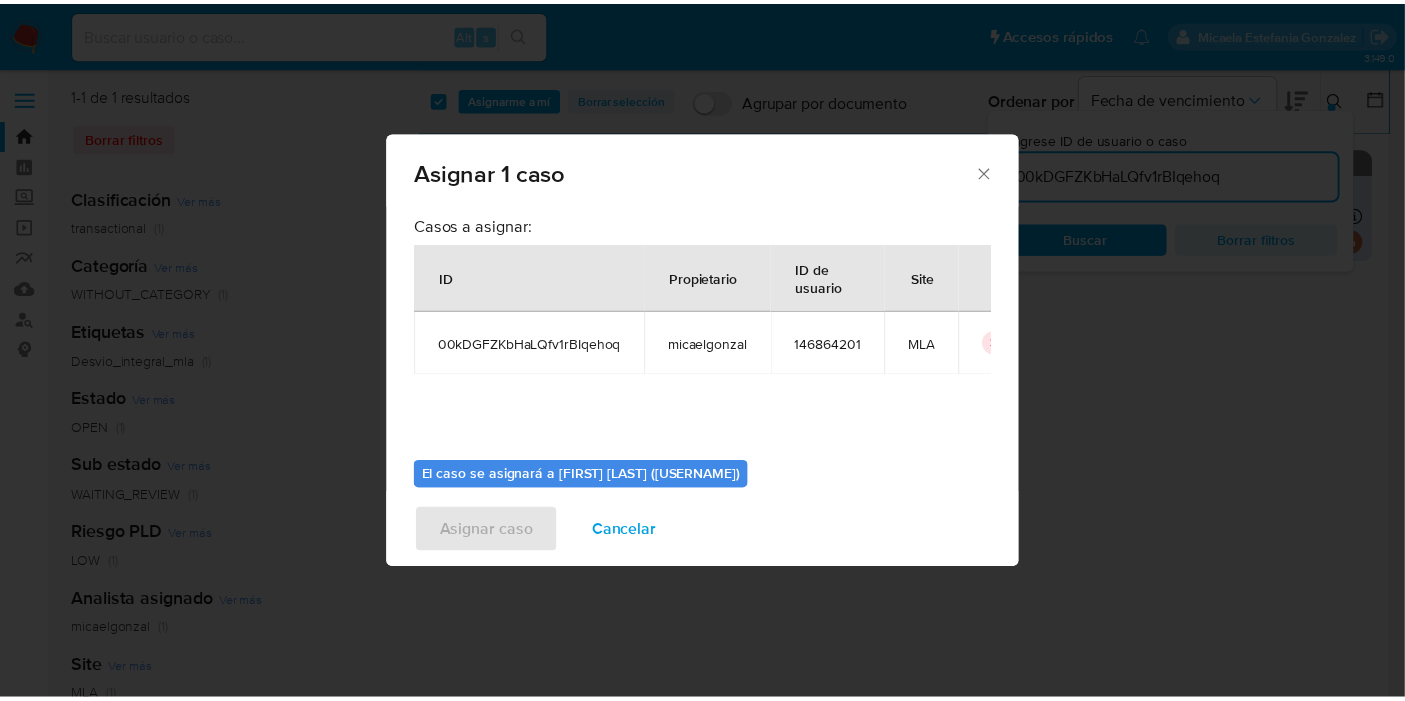 scroll, scrollTop: 102, scrollLeft: 0, axis: vertical 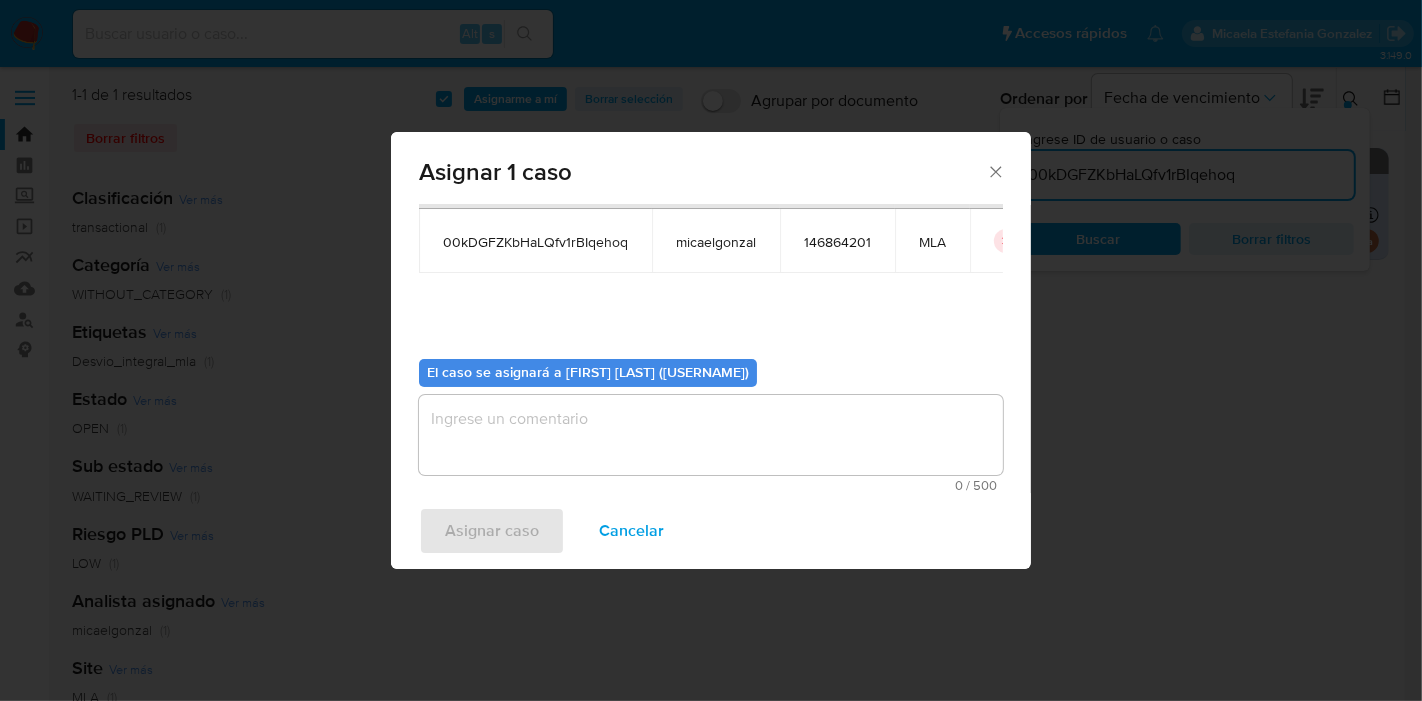 click at bounding box center [711, 435] 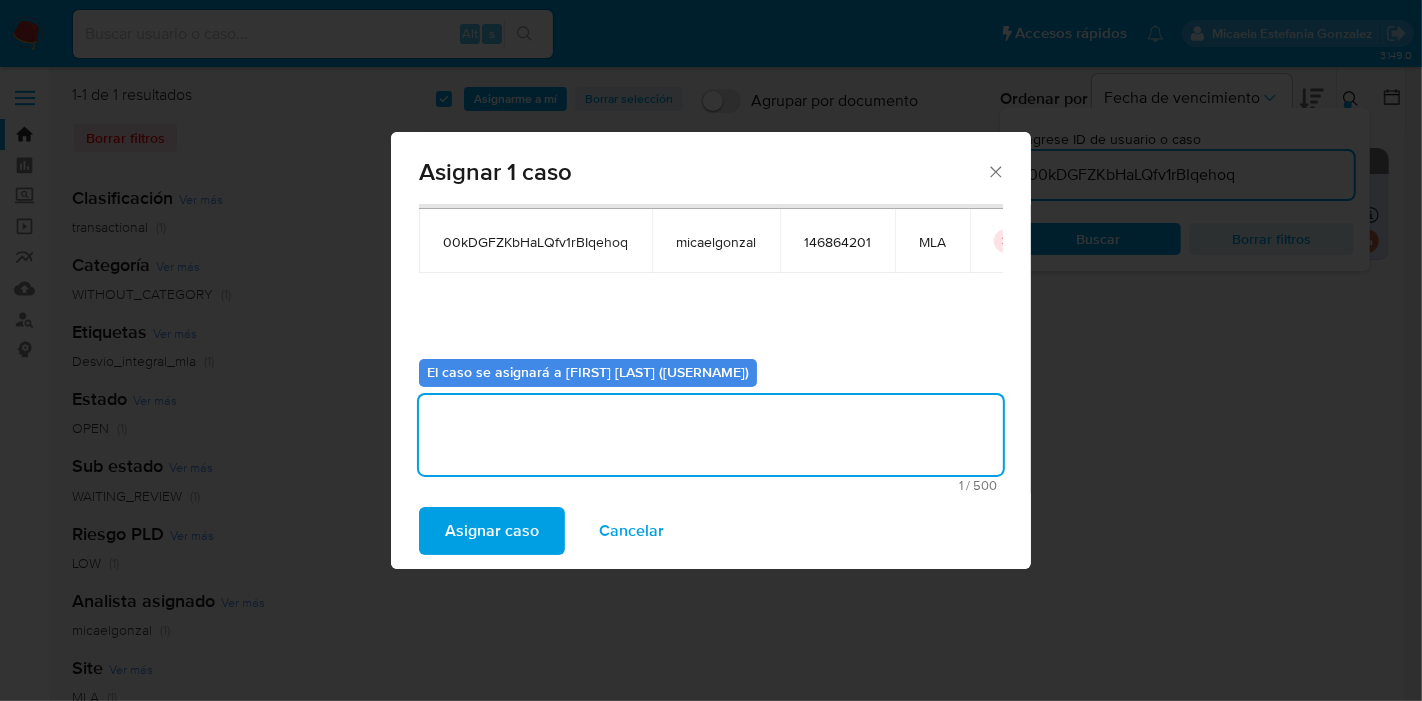 click on "Asignar caso" at bounding box center [492, 531] 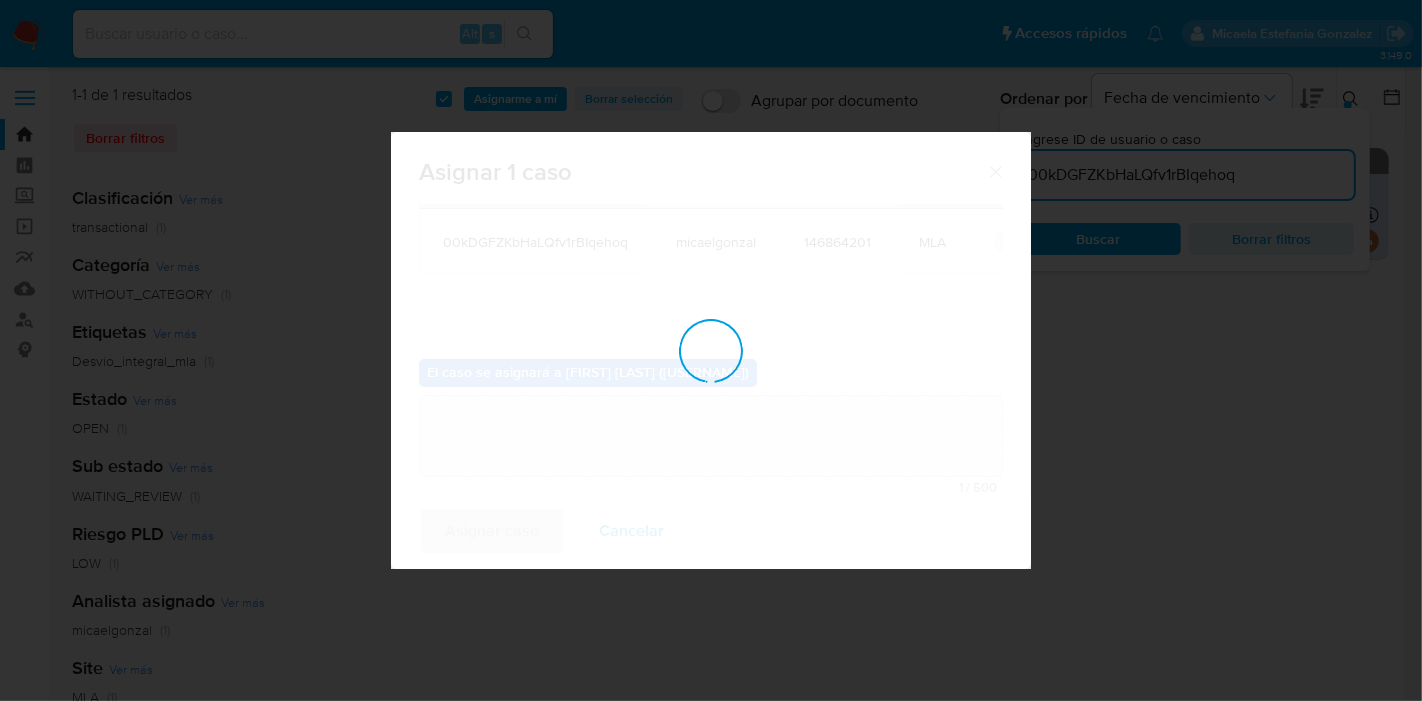 type 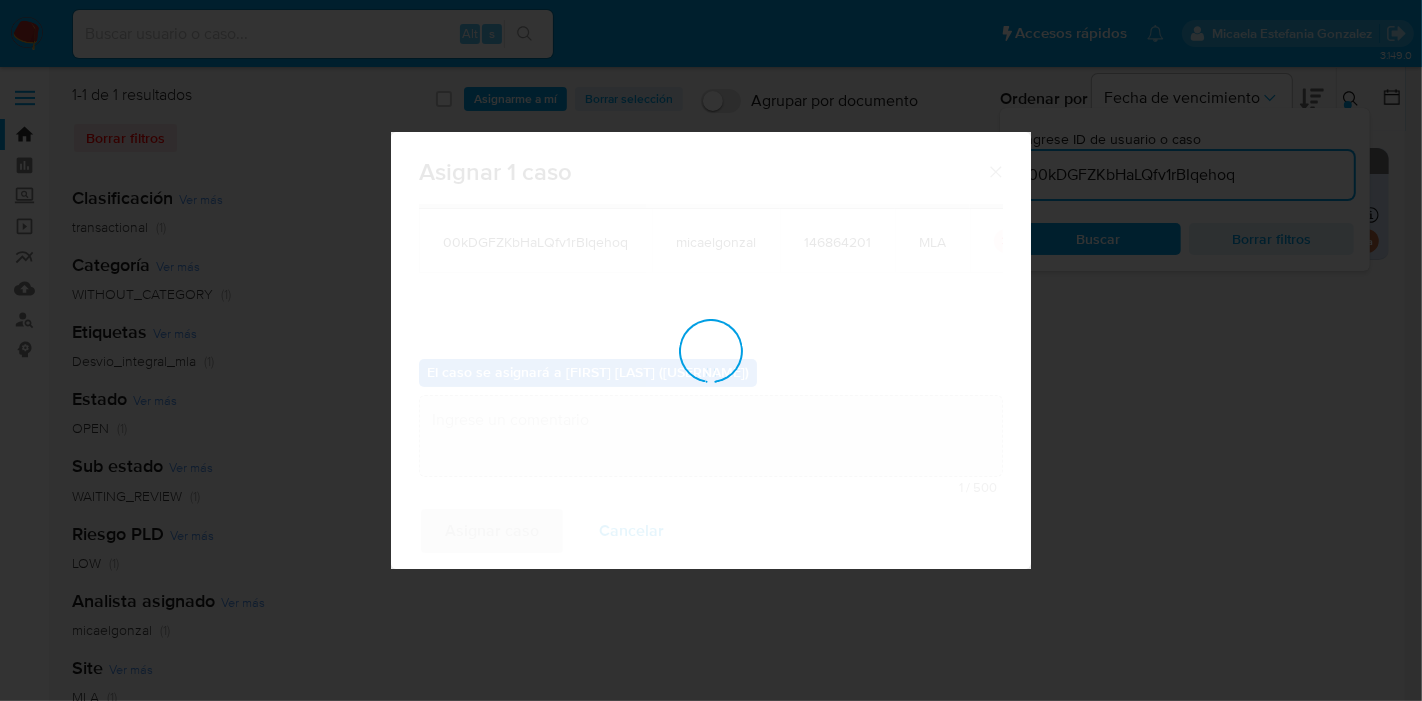 checkbox on "false" 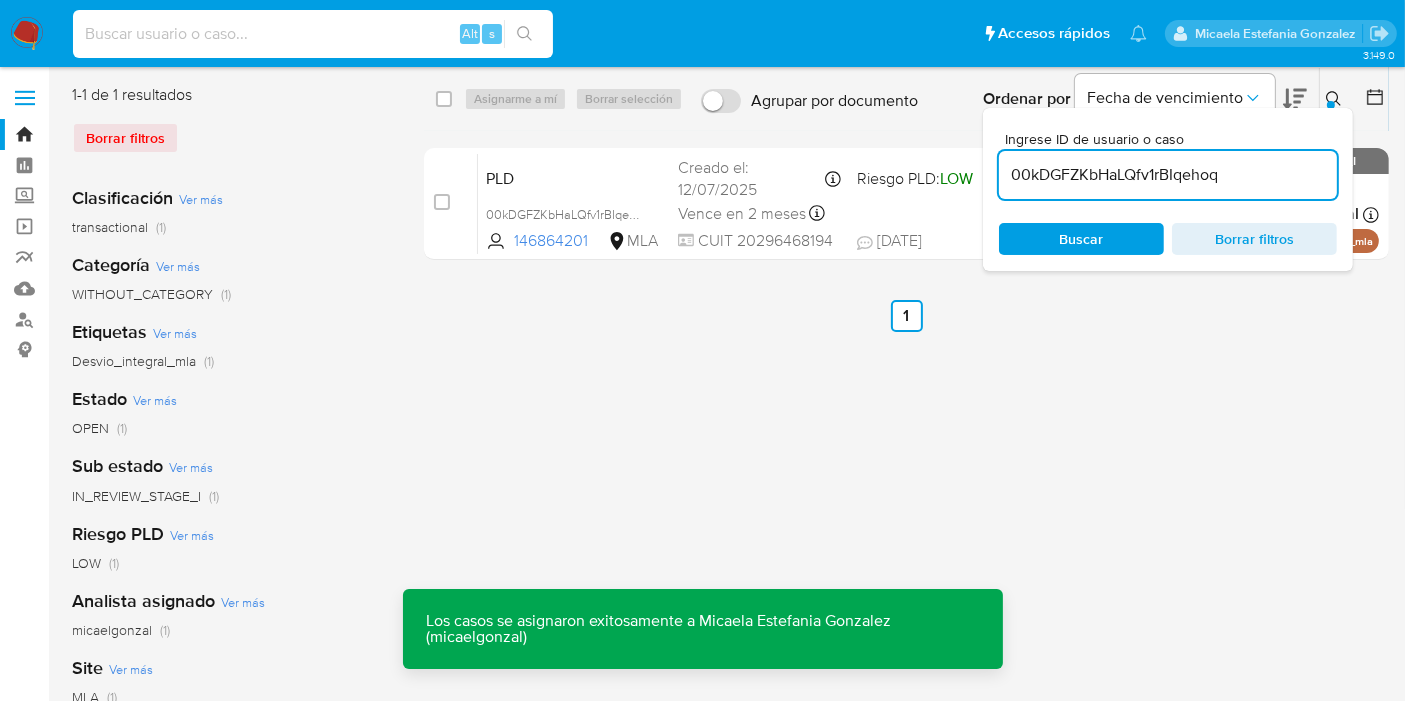 click at bounding box center (313, 34) 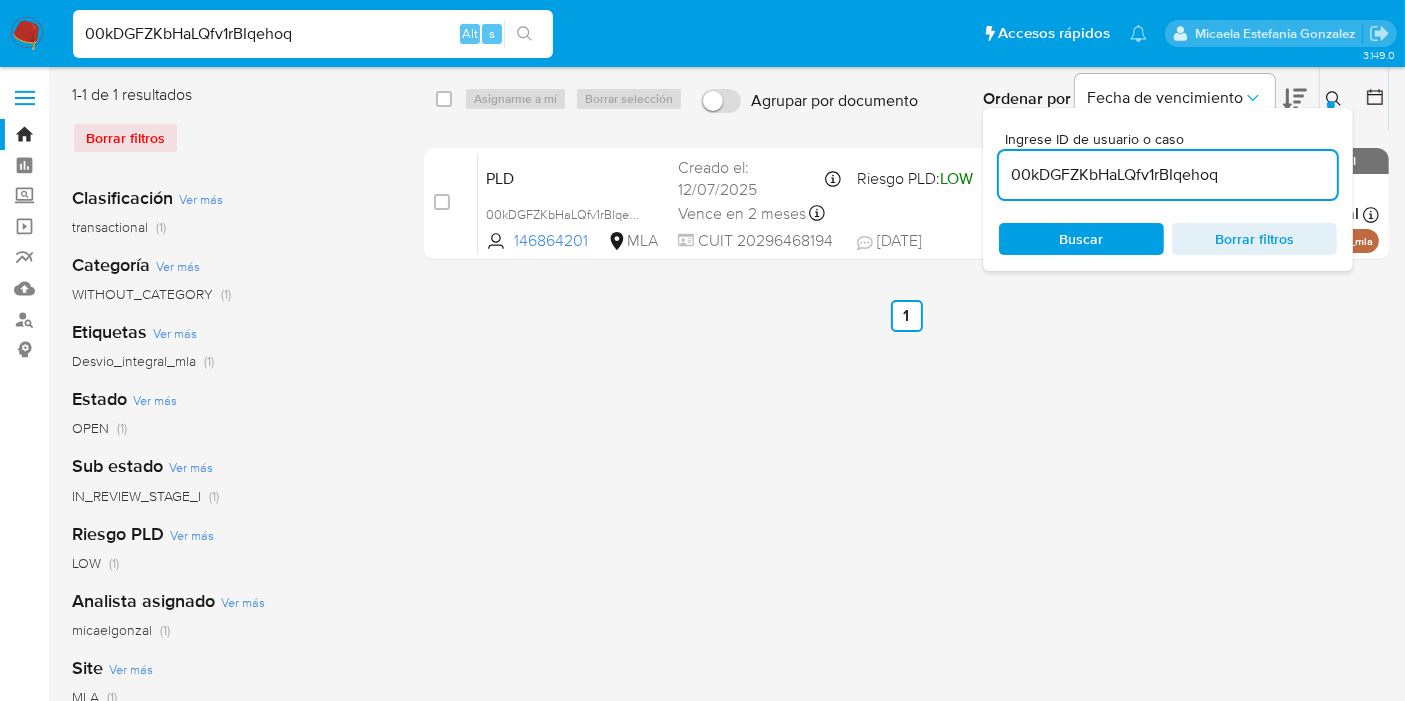 type on "00kDGFZKbHaLQfv1rBIqehoq" 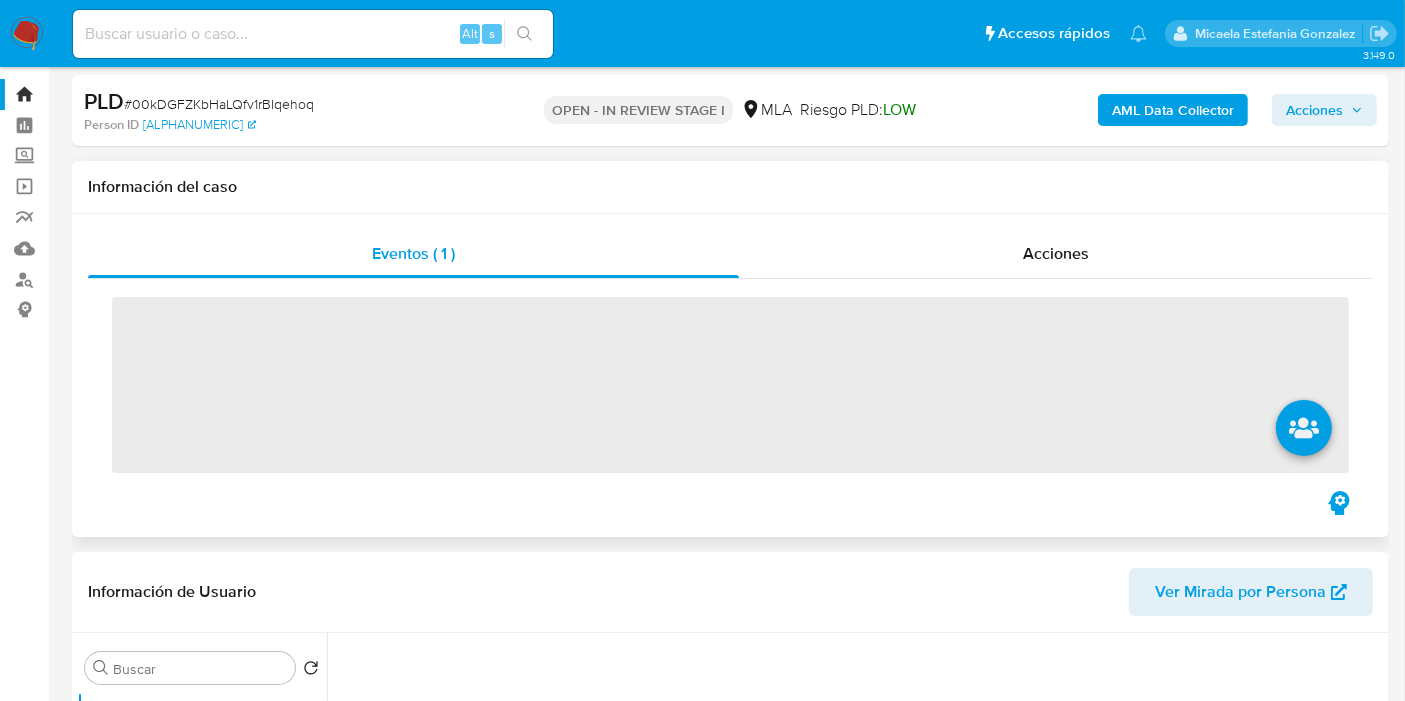 scroll, scrollTop: 333, scrollLeft: 0, axis: vertical 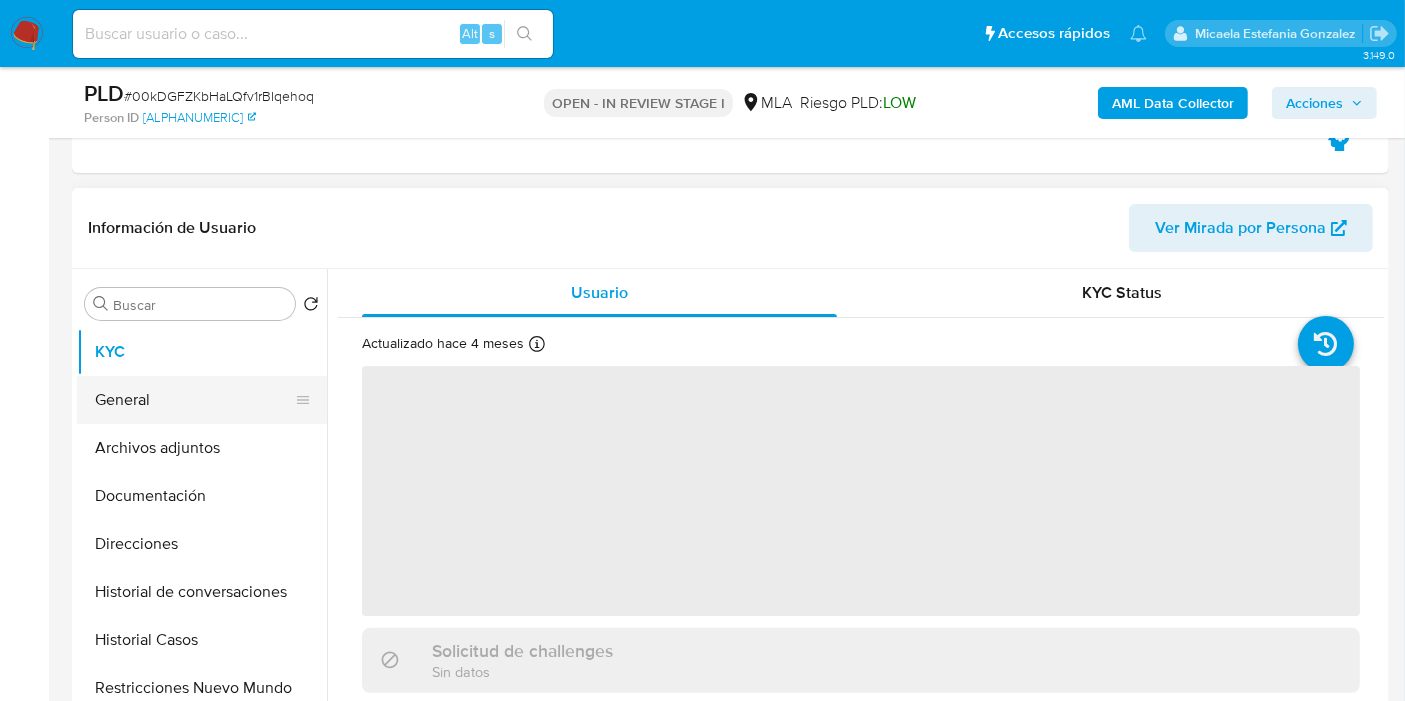 click on "General" at bounding box center (194, 400) 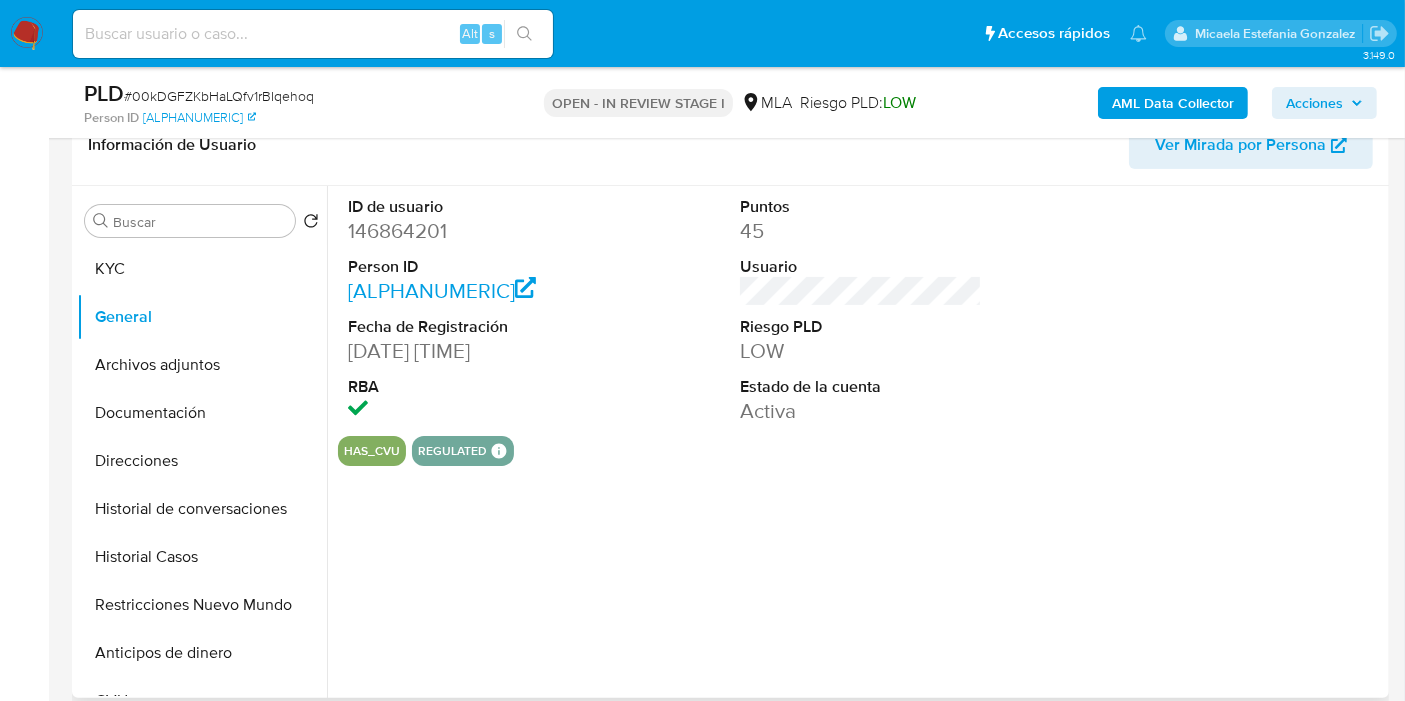 click on "146864201" at bounding box center (469, 231) 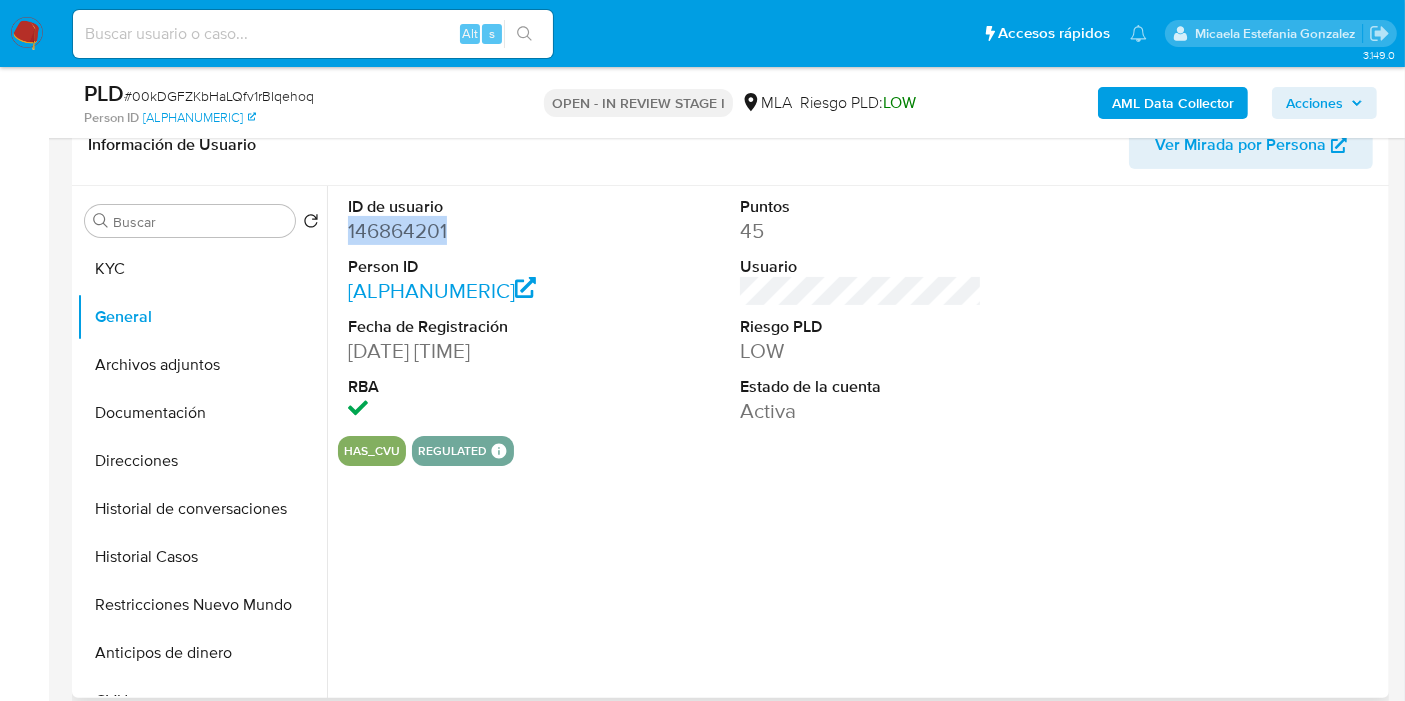 select on "10" 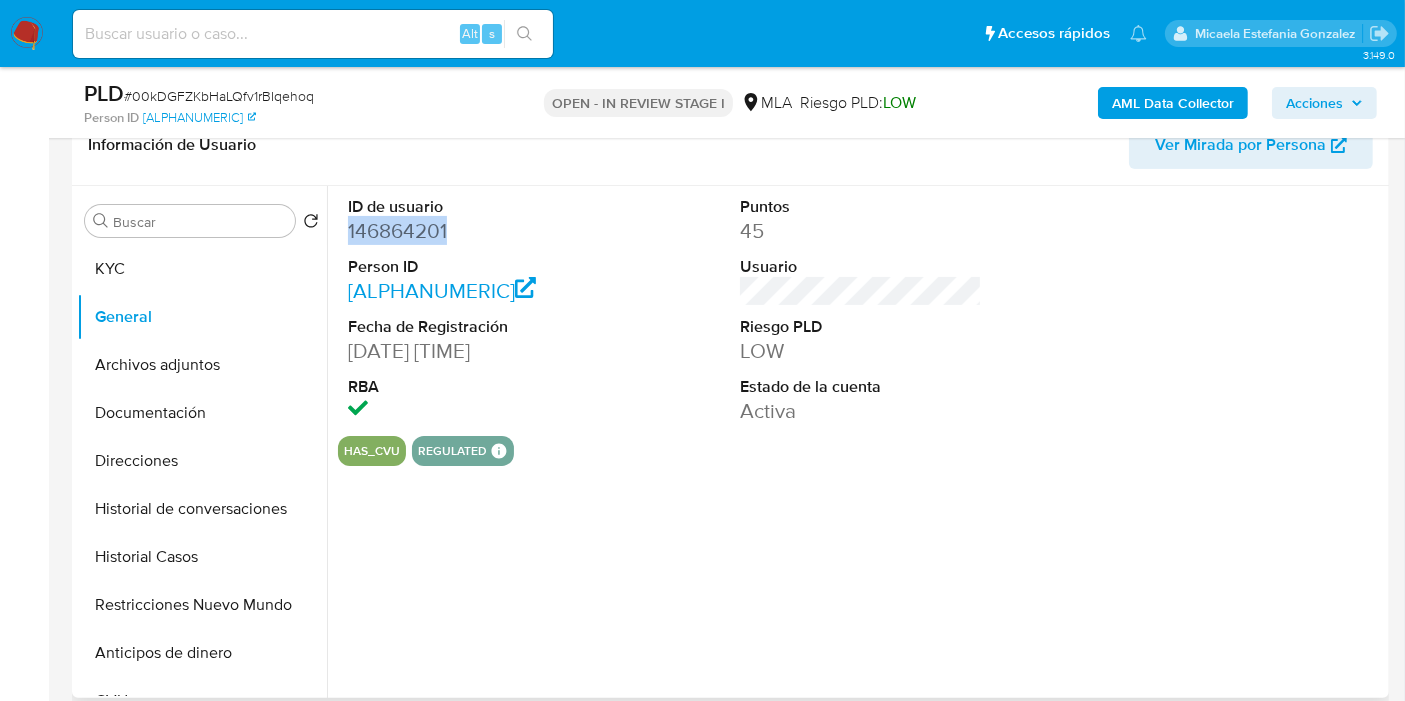 copy on "146864201" 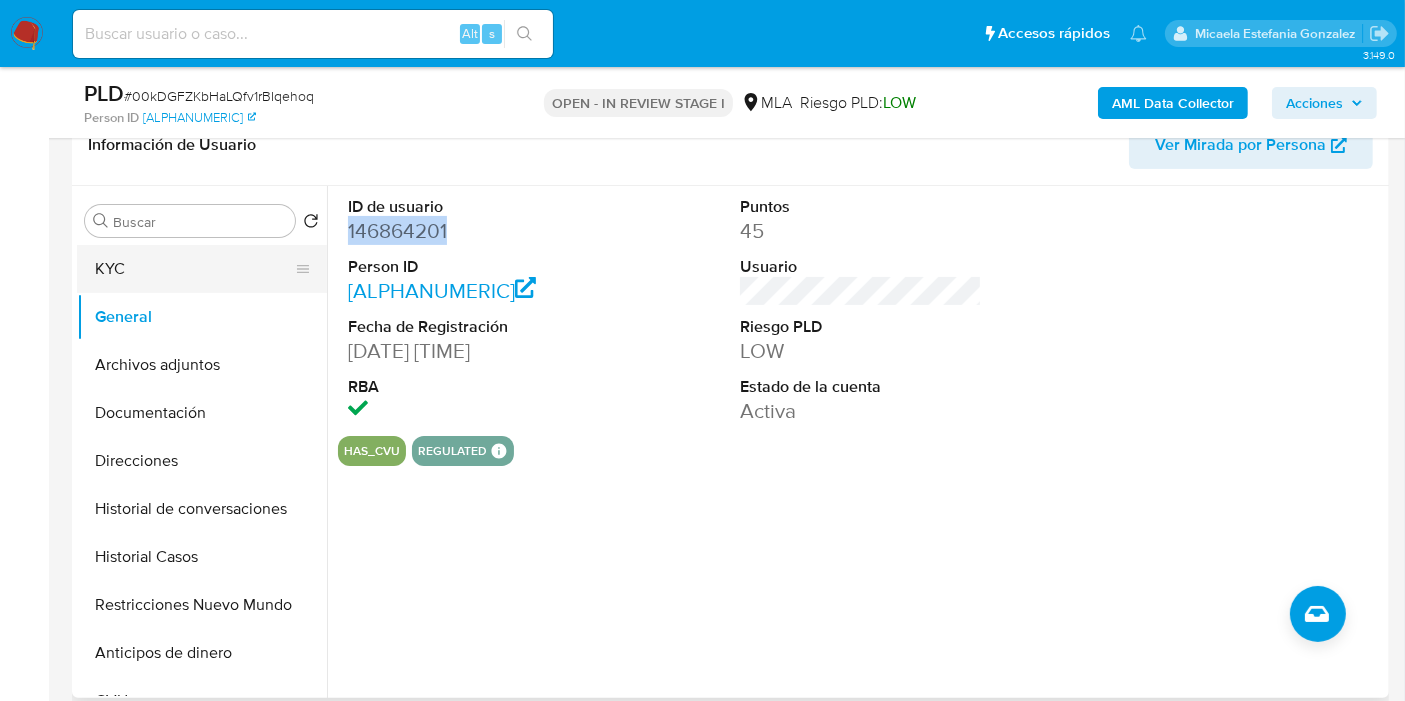 click on "KYC" at bounding box center [194, 269] 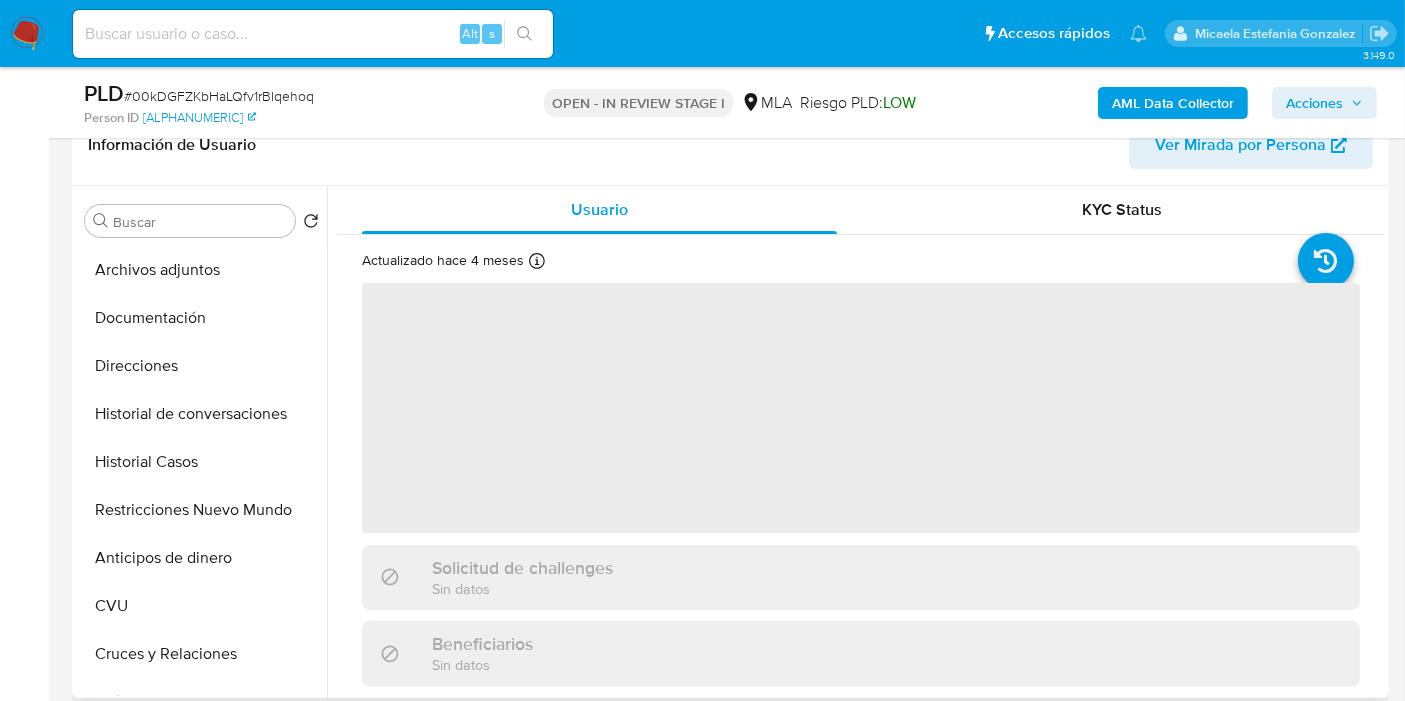 scroll, scrollTop: 222, scrollLeft: 0, axis: vertical 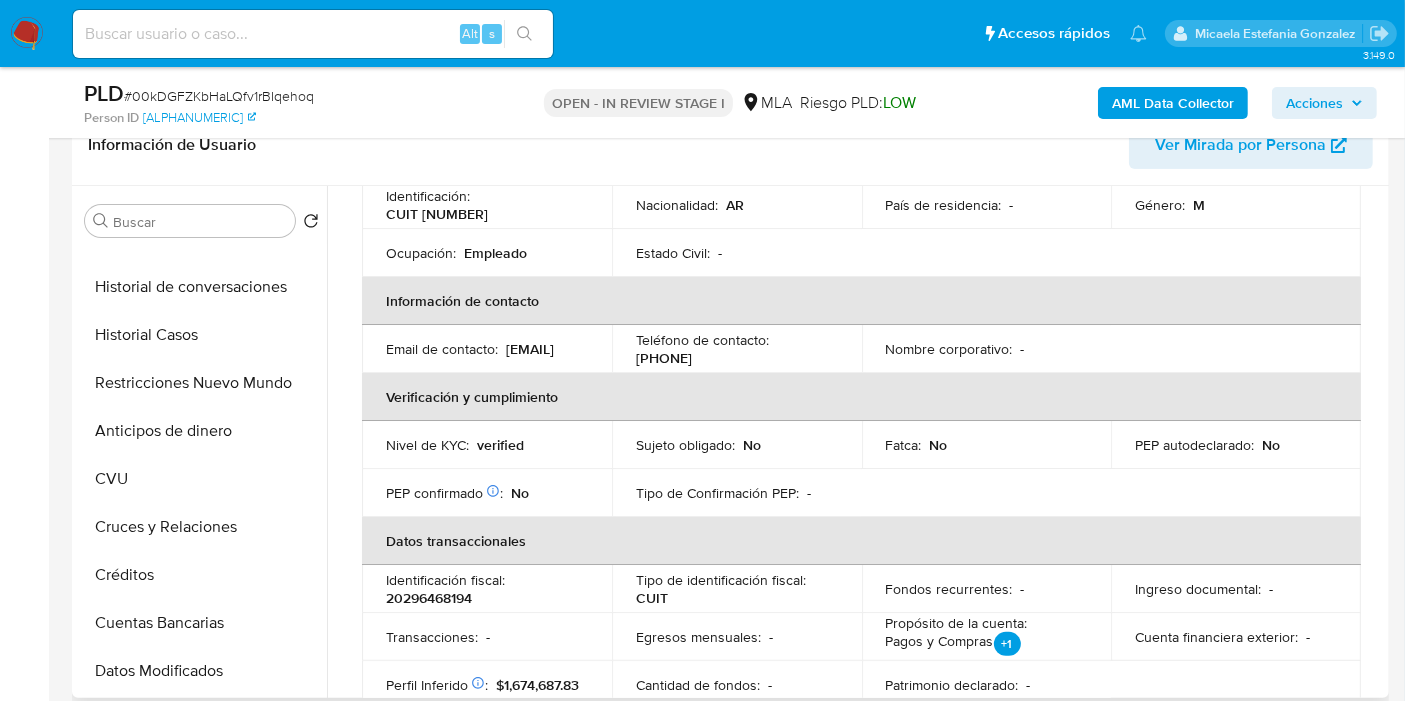 drag, startPoint x: 377, startPoint y: 336, endPoint x: 383, endPoint y: 364, distance: 28.635643 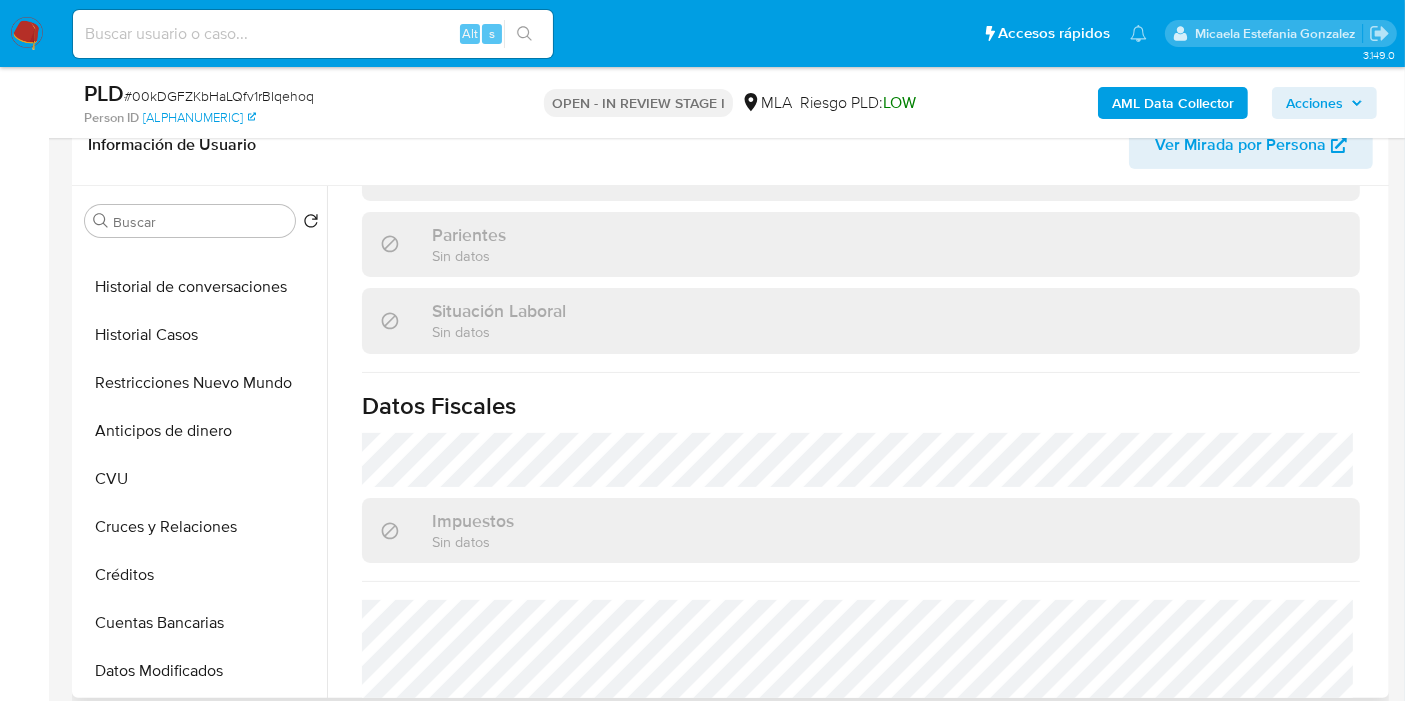 scroll, scrollTop: 1070, scrollLeft: 0, axis: vertical 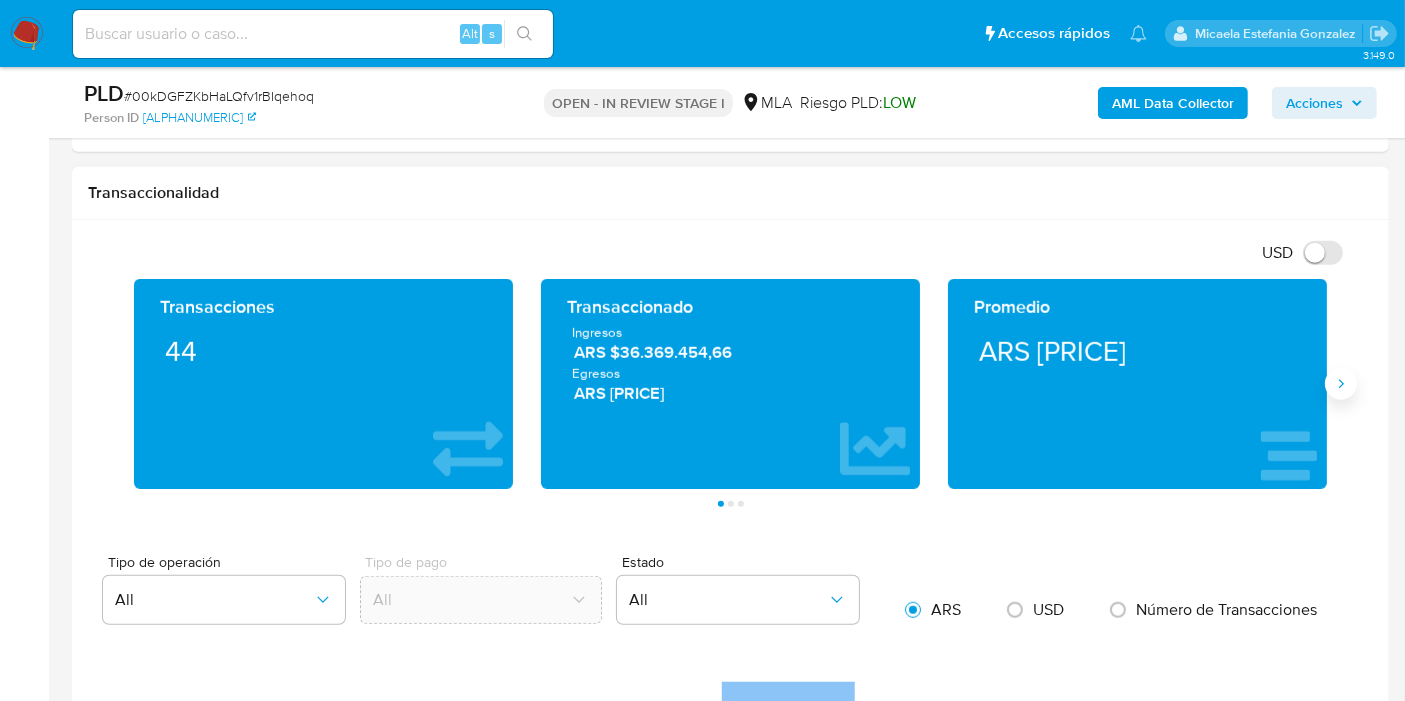 click 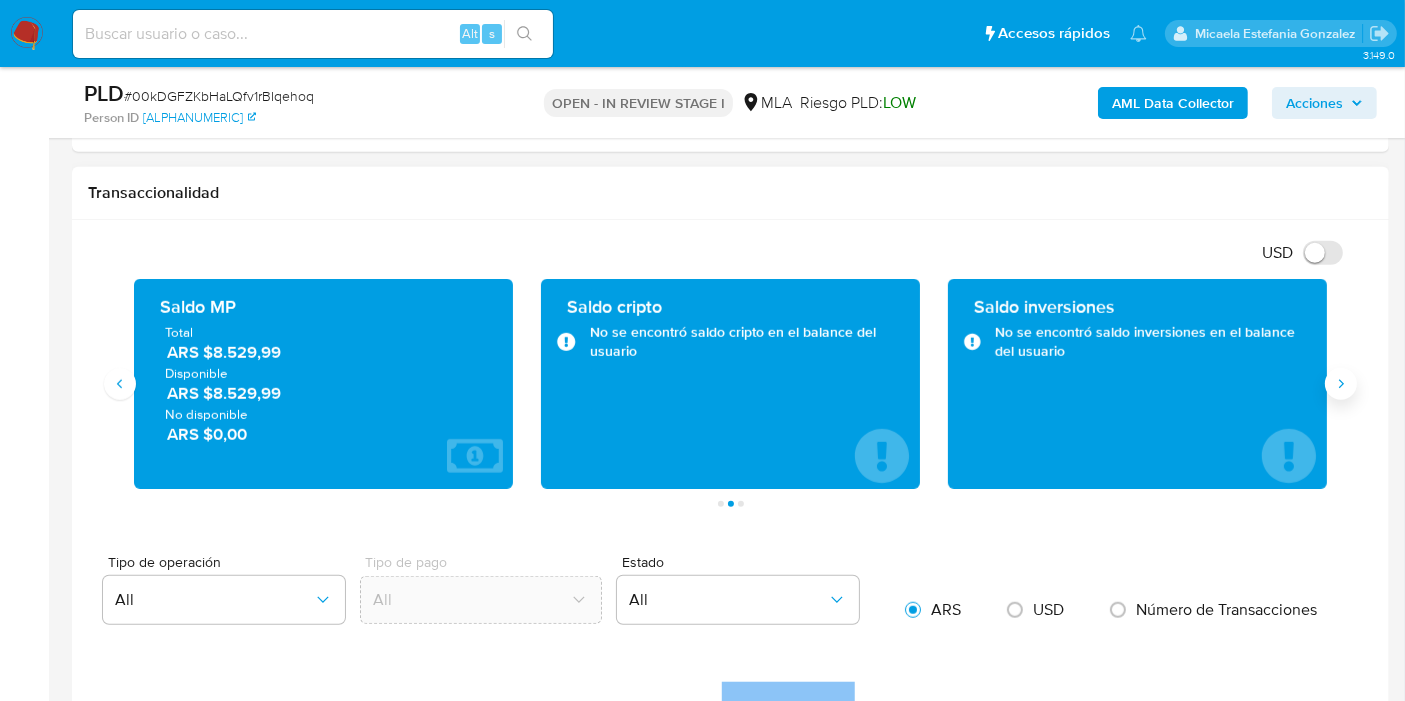 click 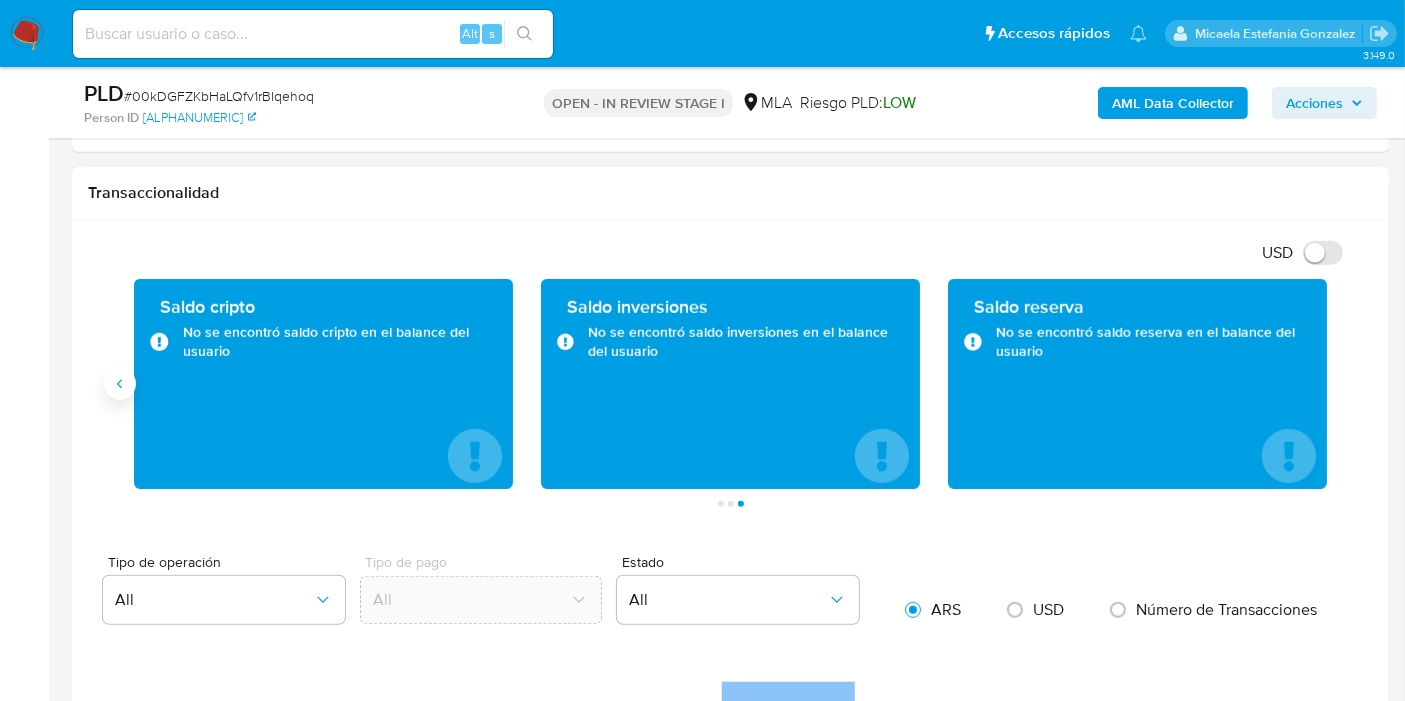 click at bounding box center (120, 384) 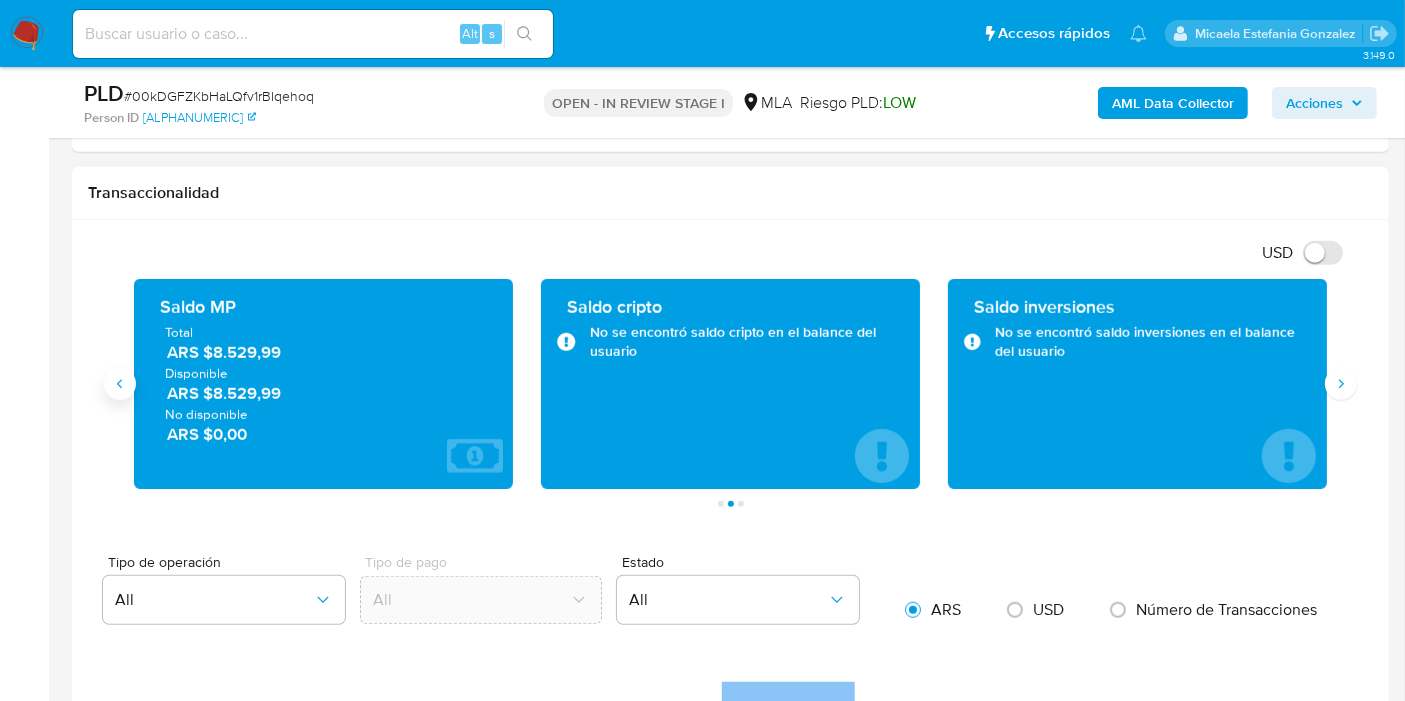 click at bounding box center [120, 384] 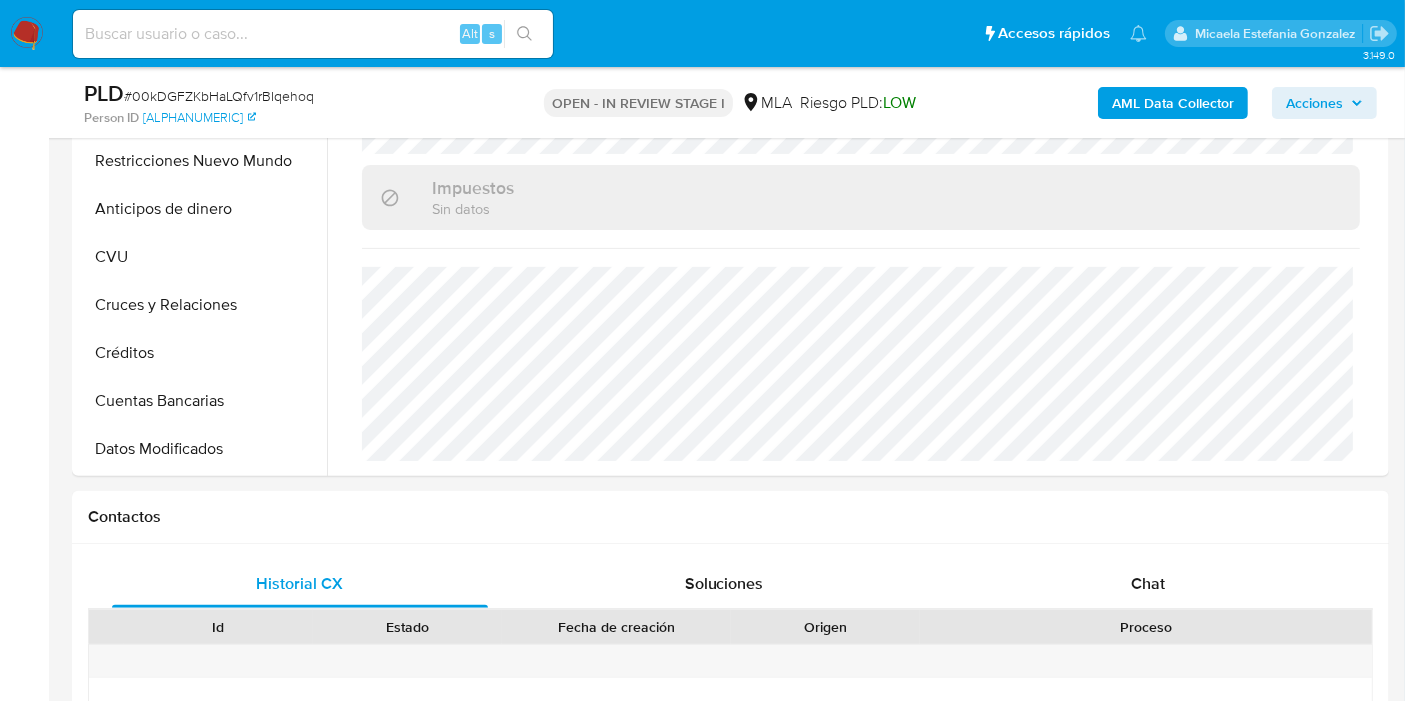 scroll, scrollTop: 333, scrollLeft: 0, axis: vertical 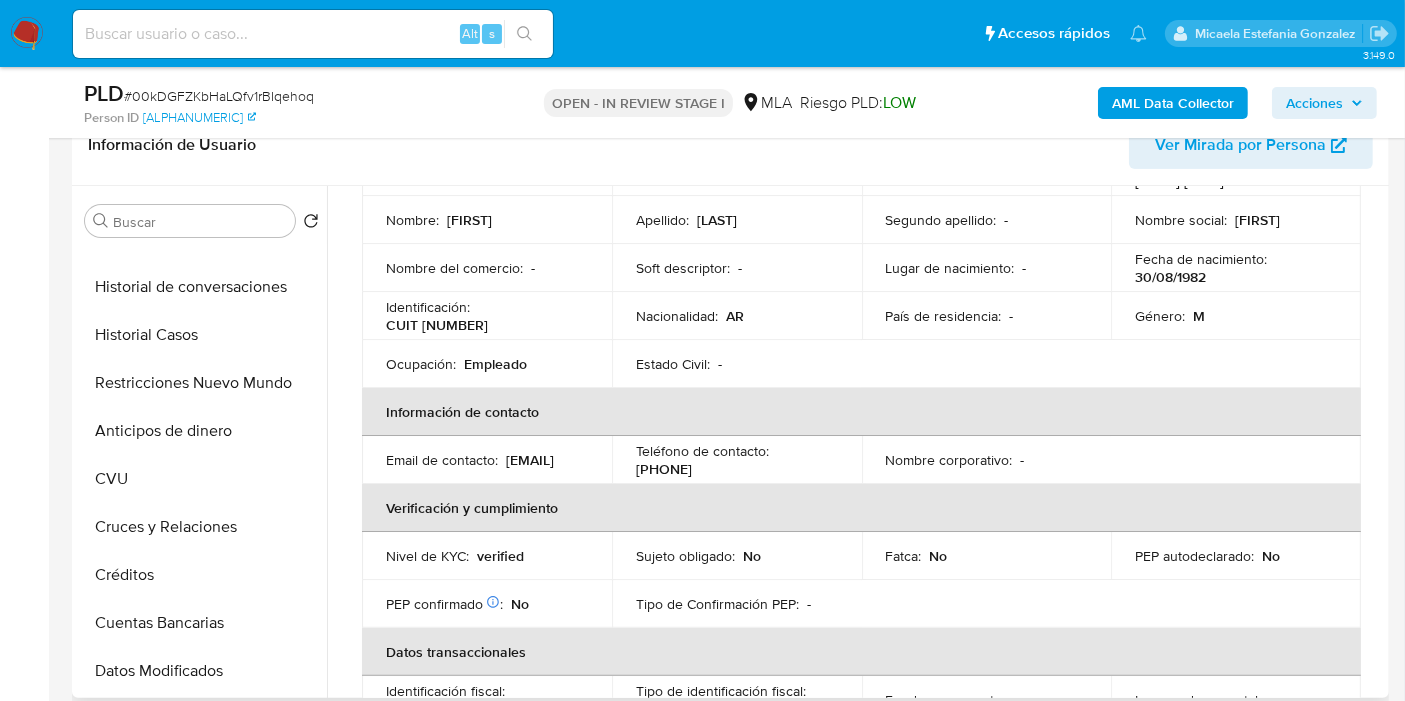 click on "CUIT 20296468194" at bounding box center [437, 325] 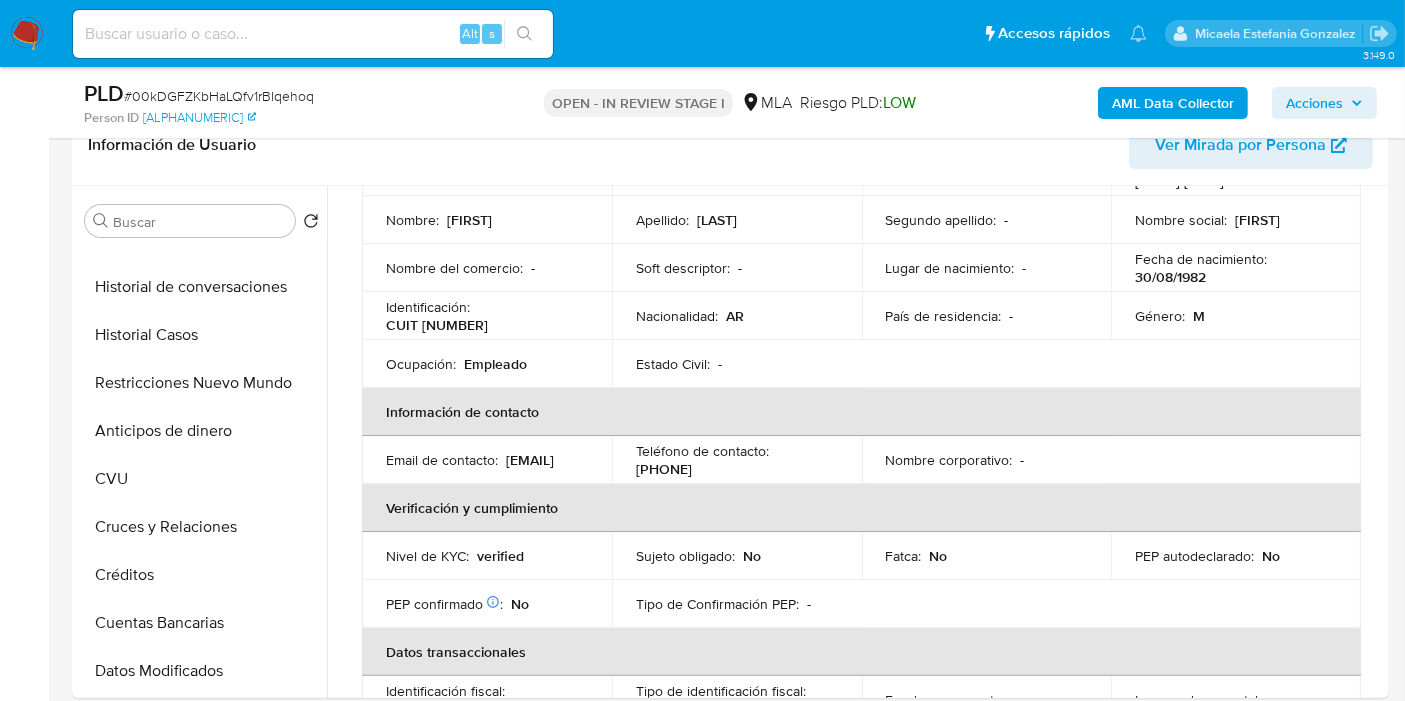 scroll, scrollTop: 111, scrollLeft: 0, axis: vertical 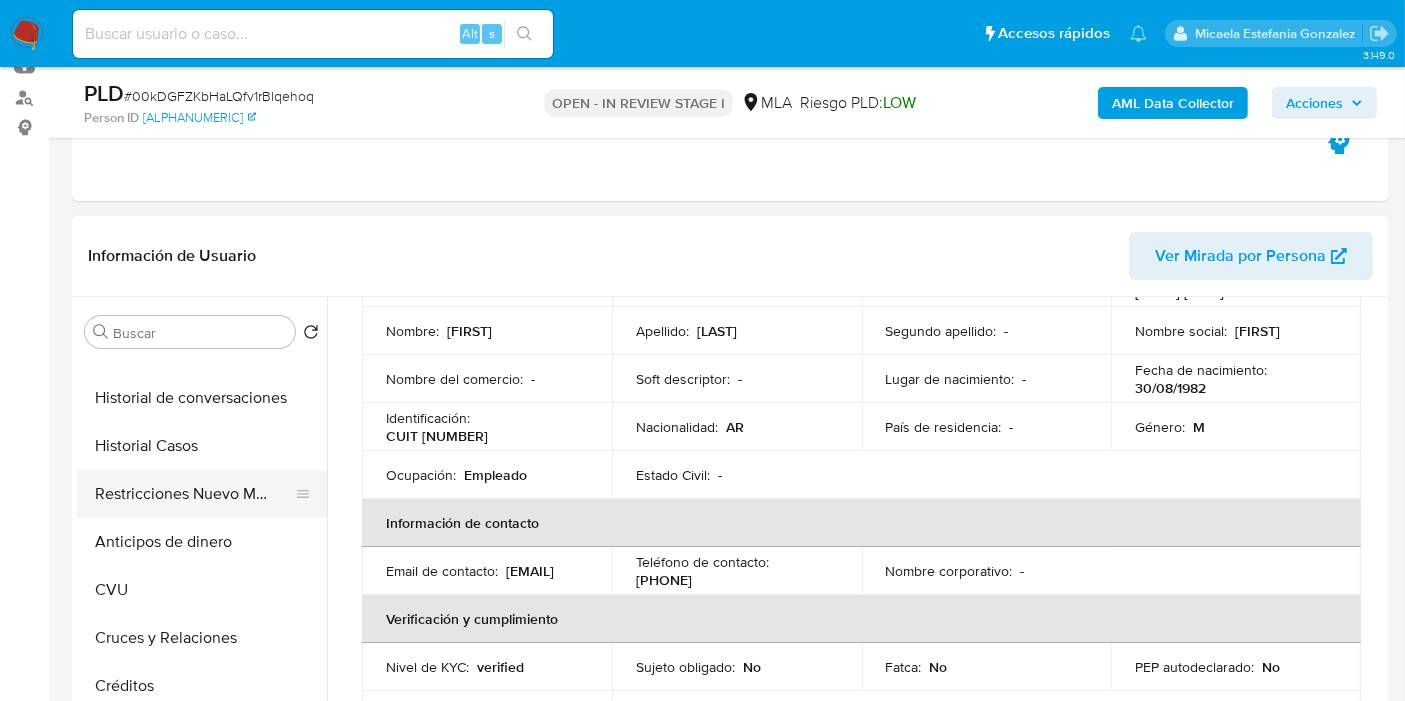 click on "Restricciones Nuevo Mundo" at bounding box center [194, 494] 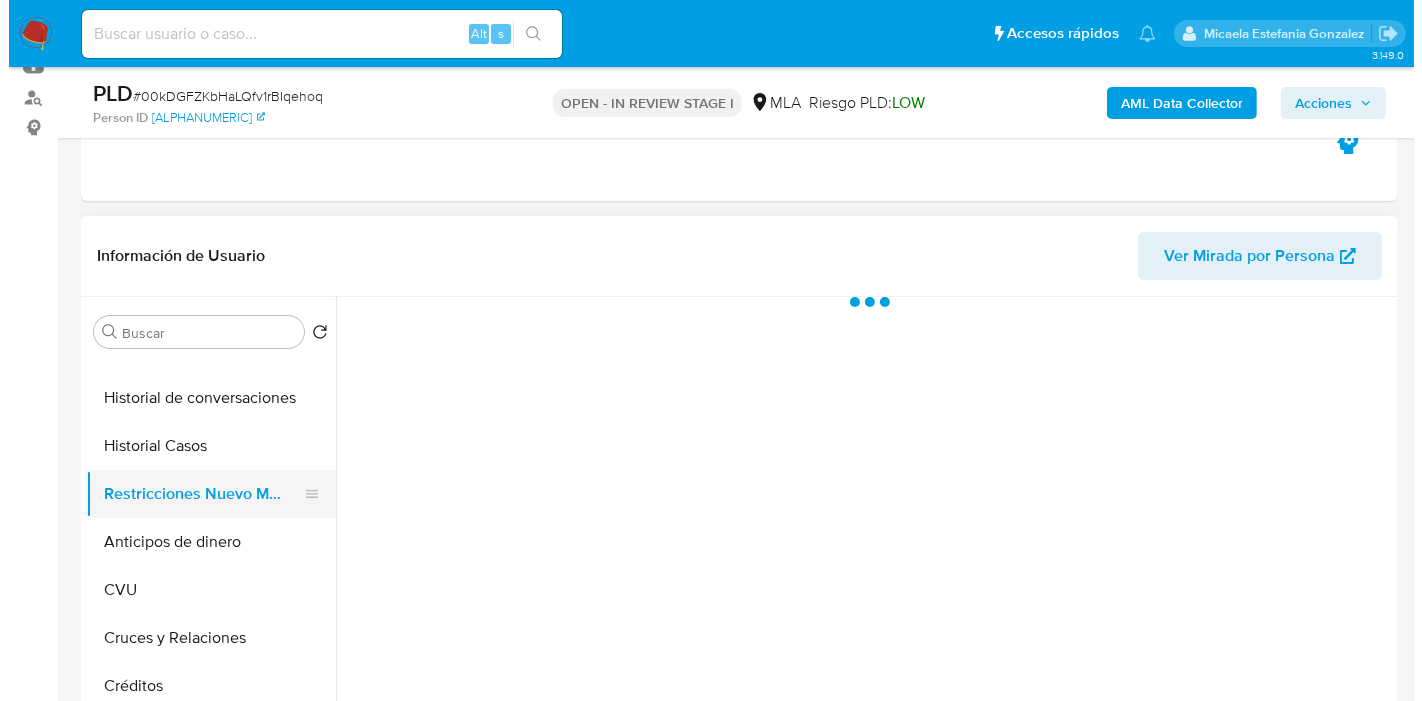scroll, scrollTop: 0, scrollLeft: 0, axis: both 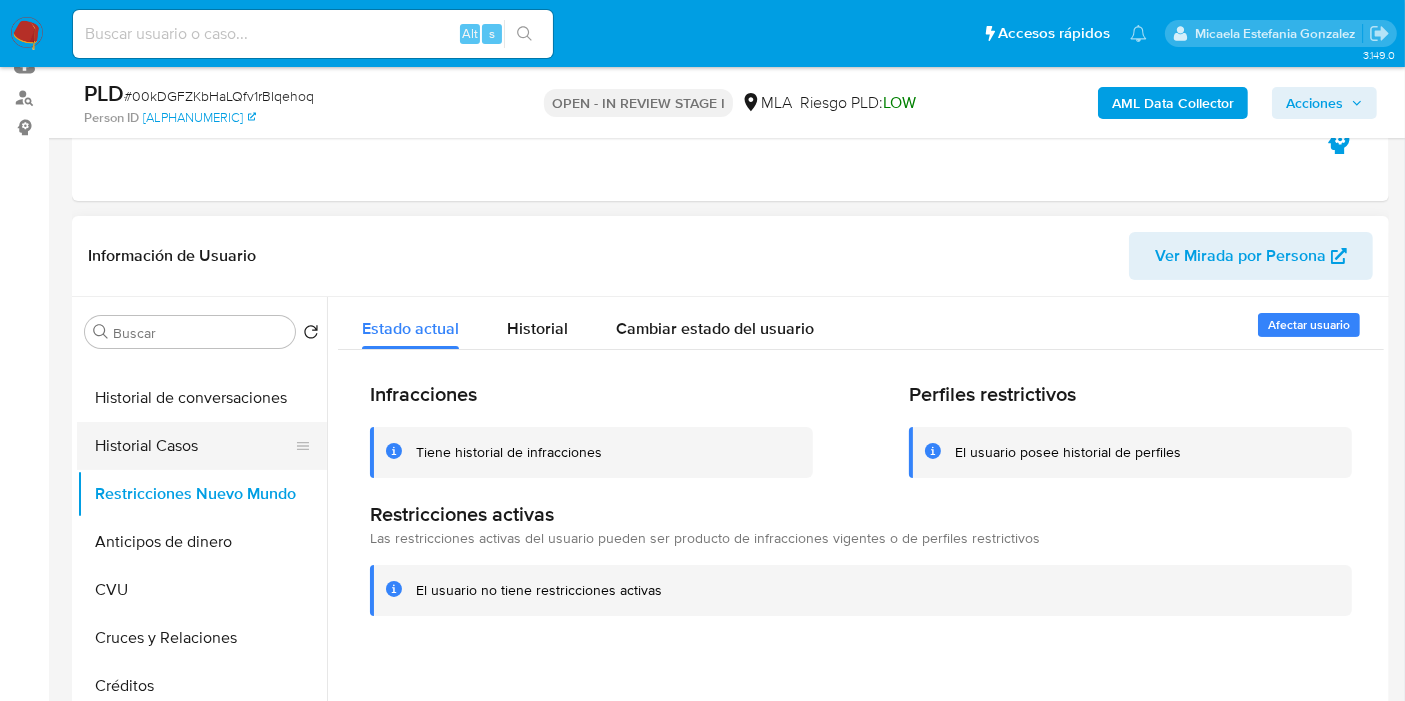 click on "Historial Casos" at bounding box center (194, 446) 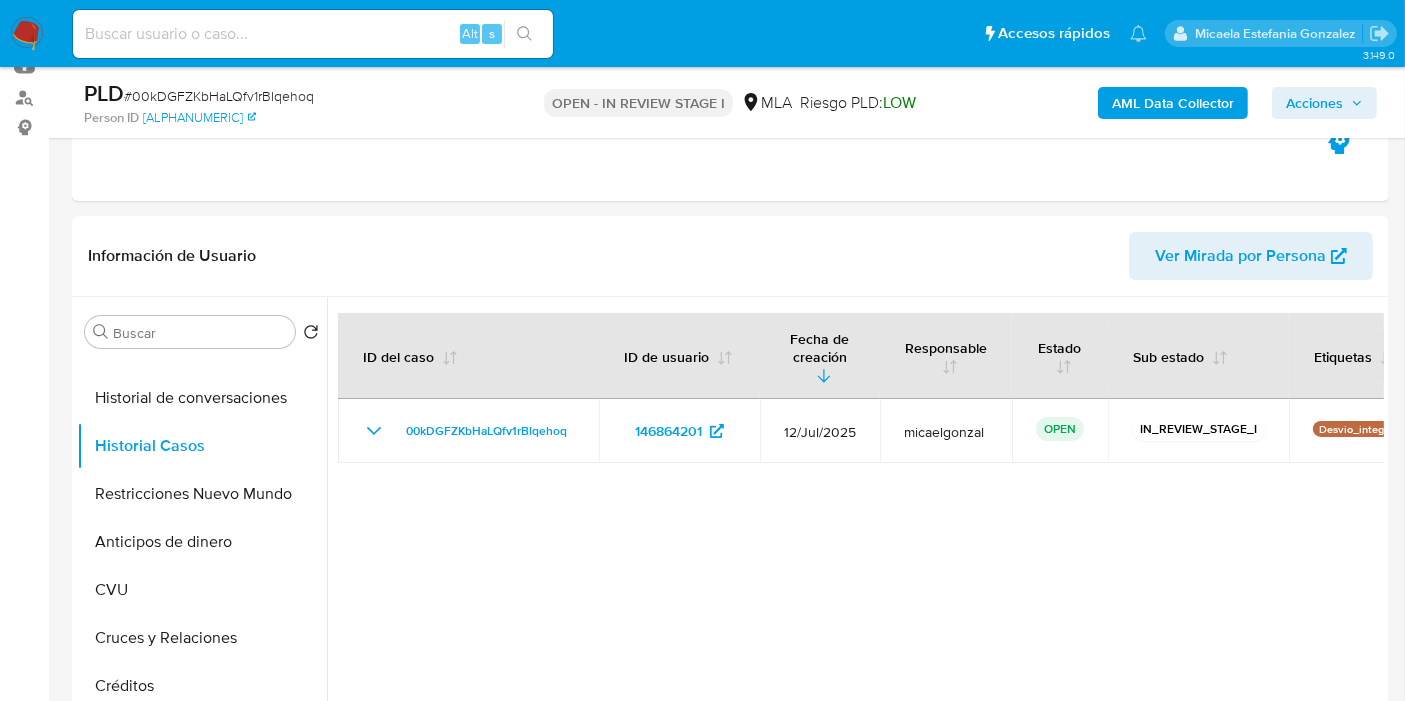 click on "AML Data Collector" at bounding box center [1173, 103] 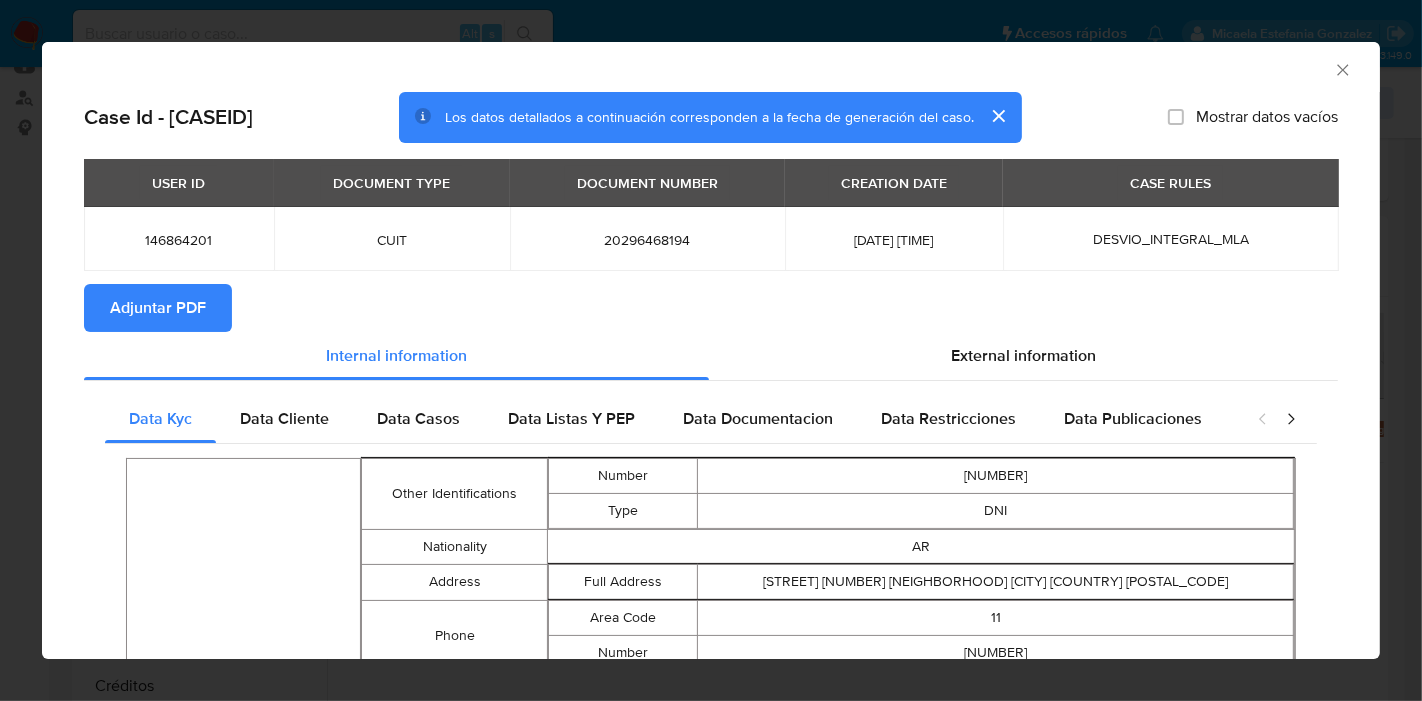 click on "Case Id - 00kDGFZKbHaLQfv1rBIqehoq Los datos detallados a continuación corresponden a la fecha de generación del caso. Mostrar datos vacíos USER ID DOCUMENT TYPE DOCUMENT NUMBER CREATION DATE CASE RULES 146864201 CUIT 20296468194 2025-07-12 06:33:44 DESVIO_INTEGRAL_MLA   Adjuntar PDF   Internal Info Las siguientes tablas no tienen datos Data Listas Y PEP   Data Documentacion   Data Publicaciones   Peticiones Secundarias   Data Minoridad   Data Kyc Person Other Identifications Number 29646819 Type DNI Nationality AR Address Full Address CALLE 139 3660 Arturo Seguí Buenos Aires Argentina 1895 Additional Info - - - Declared Address - - - Phone Area Code 11 Number 60077136 Birthdate 1982-08-30 Is Pep false Gender M Is Regulated Entity false Email Address juanpablo.casoni@gmail.com Identification Type CUIT Number 20296468194 Identification Type CUIT Number 20296468194 Fiscal Identity Taxpayer Type Consumidor Final Names Preferred Full JUAN PABLO CASONI Legal Juan Pablo Casoni Site Id MLA Entity Type person LOW" at bounding box center [711, 679] 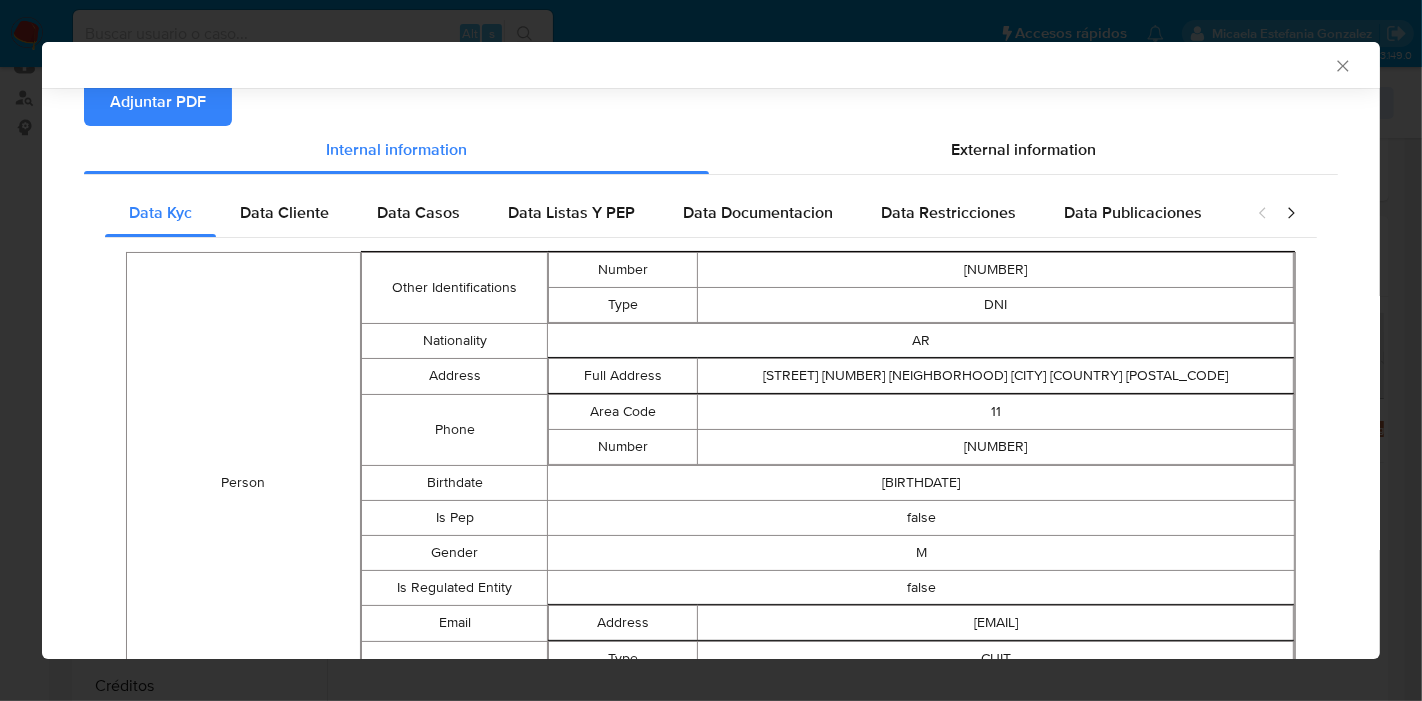 scroll, scrollTop: 91, scrollLeft: 0, axis: vertical 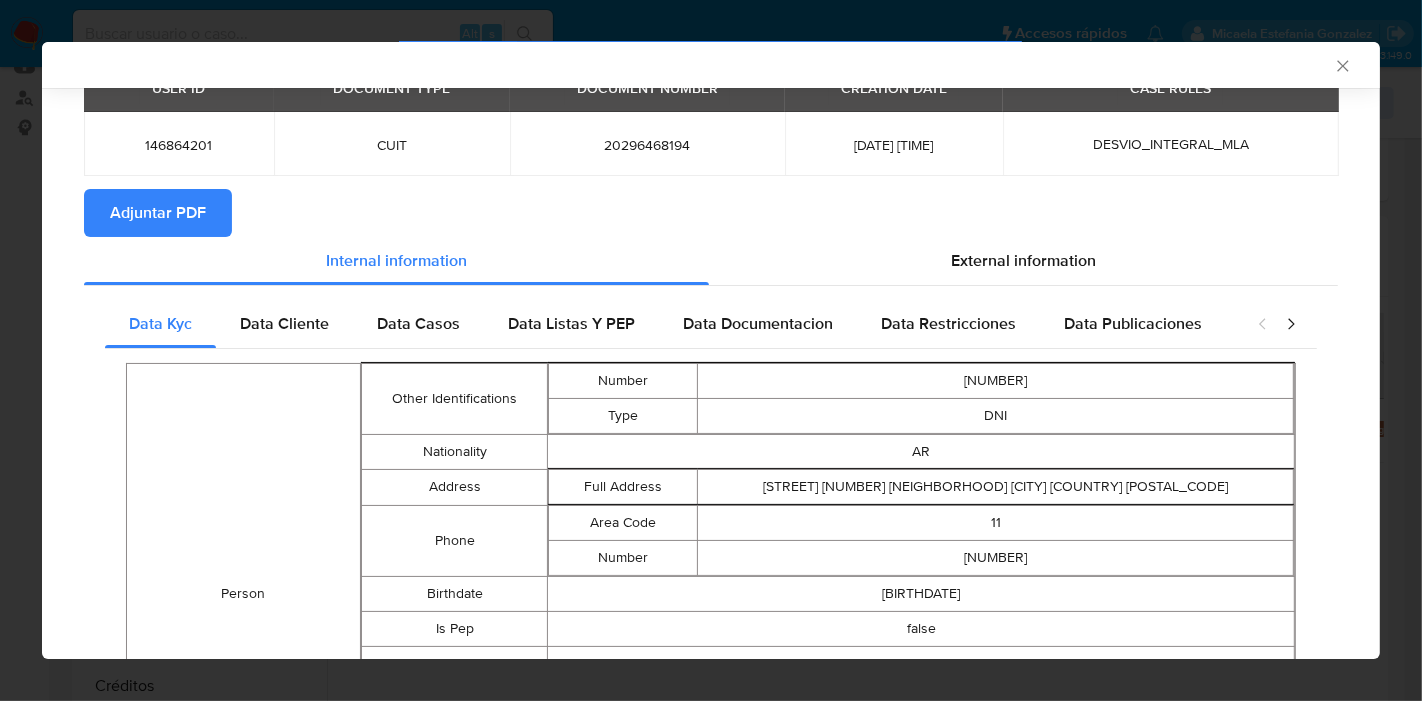 click on "Data Kyc Data Cliente Data Casos Data Listas Y PEP Data Documentacion Data Restricciones Data Publicaciones Peticiones Secundarias Data Minoridad Person Other Identifications Number 29646819 Type DNI Nationality AR Address Full Address CALLE 139 3660 Arturo Seguí Buenos Aires Argentina 1895 Phone Area Code 11 Number 60077136 Birthdate 1982-08-30 Is Pep false Gender M Is Regulated Entity false Email Address juanpablo.casoni@gmail.com Identification Type CUIT Number 20296468194 Identification Type CUIT Number 20296468194 Fiscal Identity Taxpayer Type Consumidor Final Names Preferred Full JUAN PABLO CASONI Legal Juan Pablo Casoni Site Id MLA Entity Type person Kyc Knowledge Level verified Date Last Update 2025-04-03T13:29:31.222138545Z" at bounding box center [711, 728] 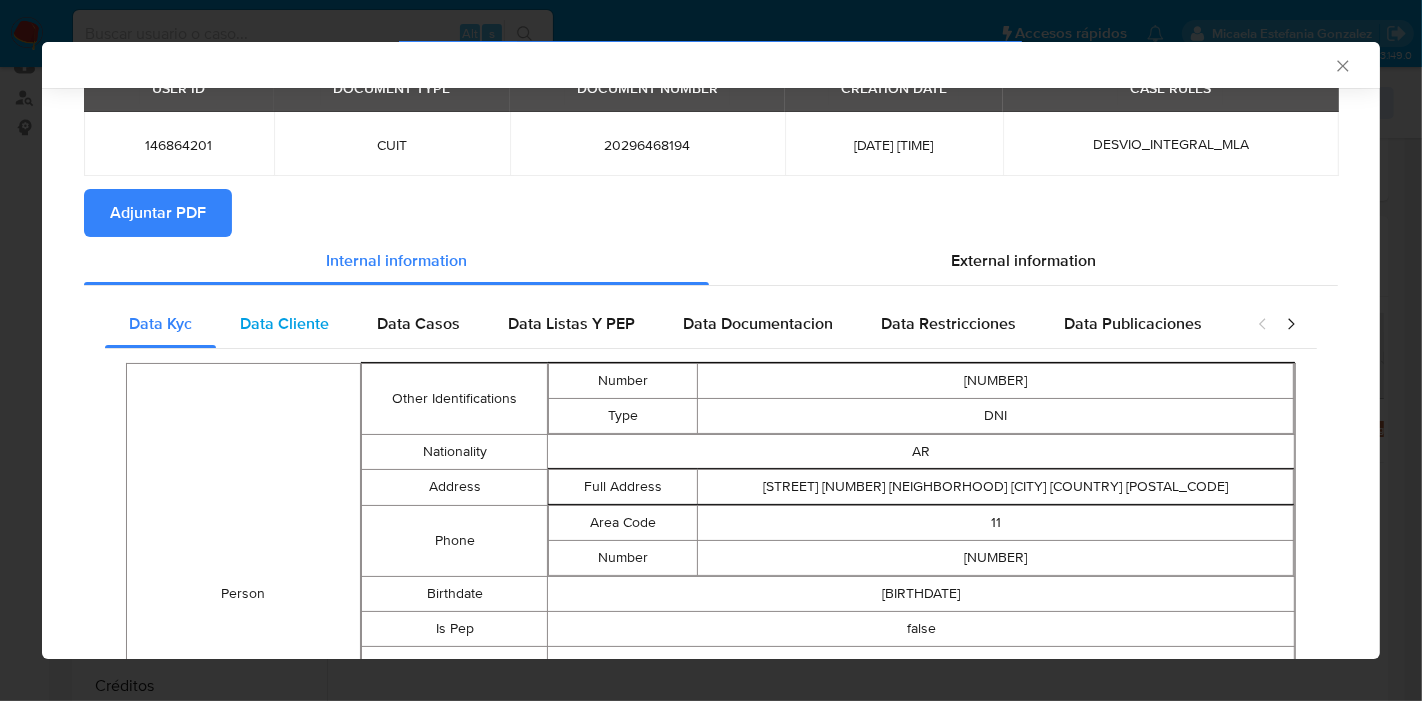 drag, startPoint x: 297, startPoint y: 315, endPoint x: 321, endPoint y: 312, distance: 24.186773 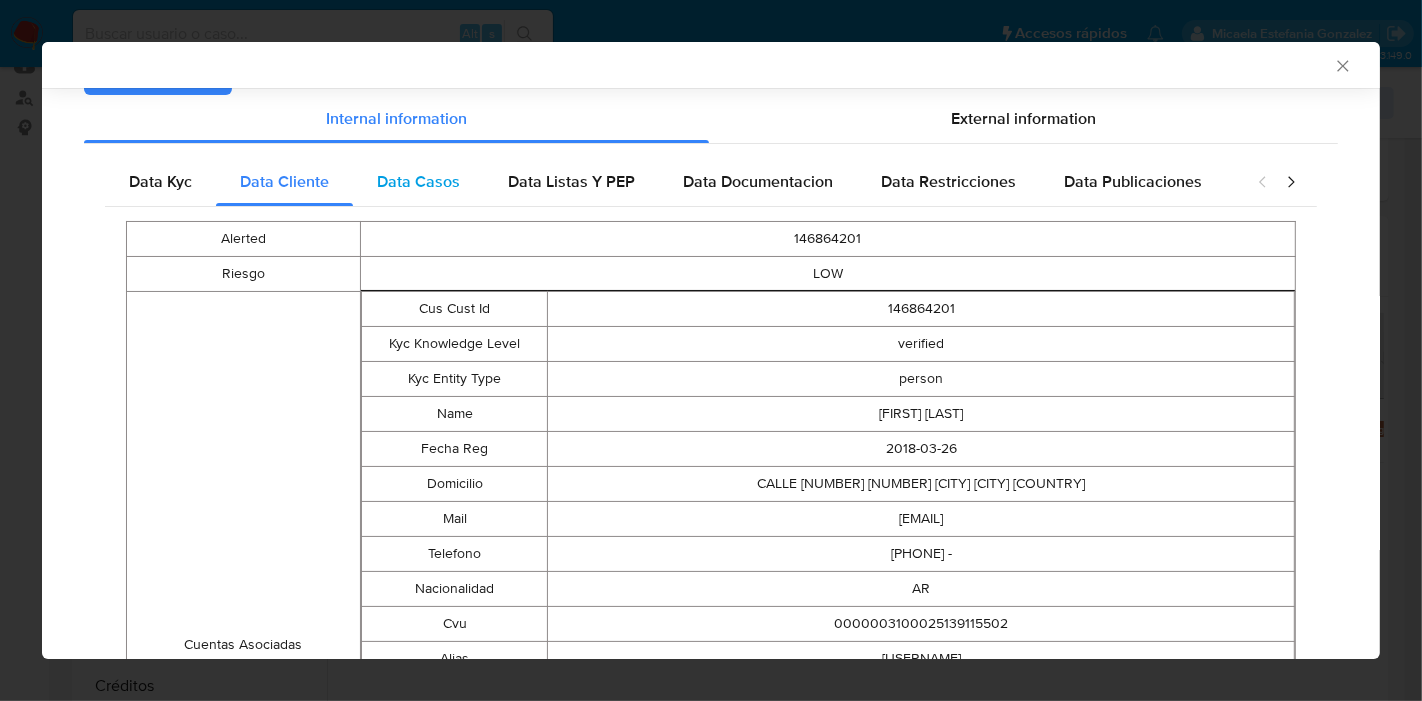 click on "Data Casos" at bounding box center [418, 181] 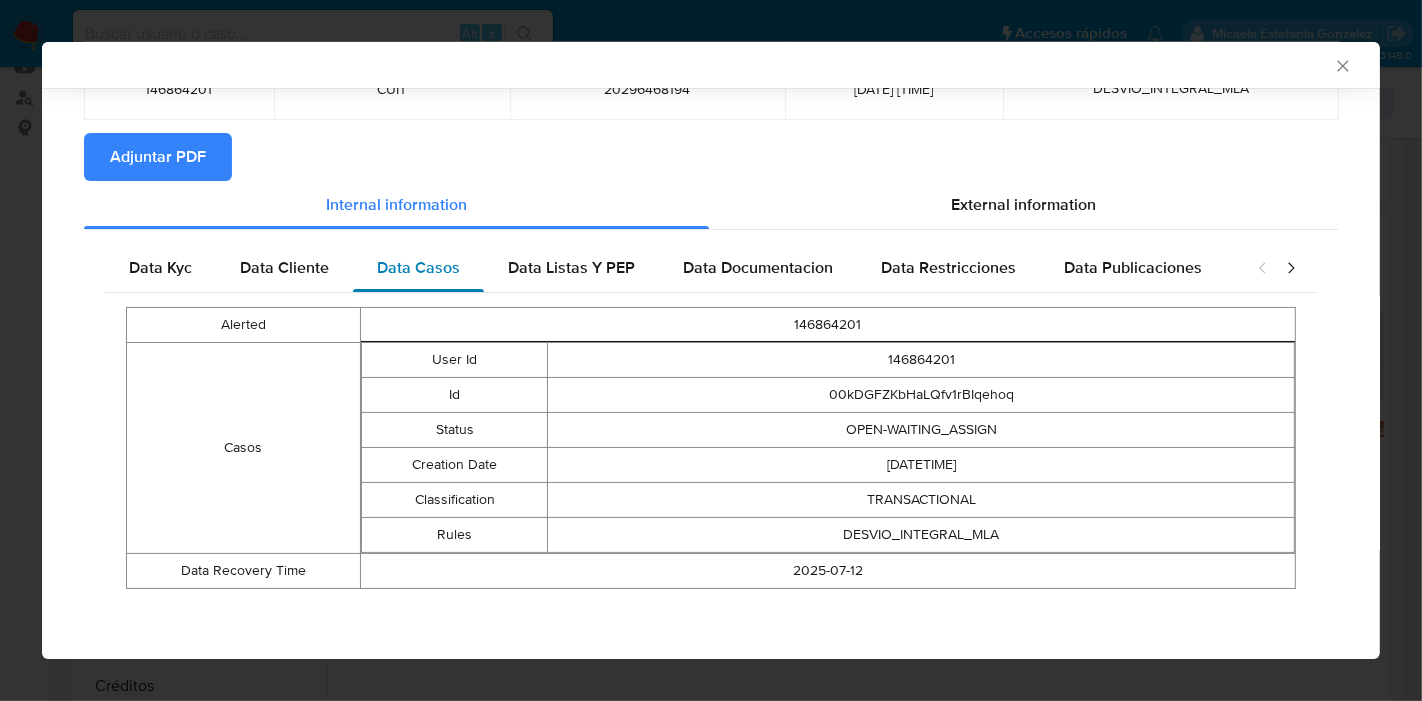 scroll, scrollTop: 145, scrollLeft: 0, axis: vertical 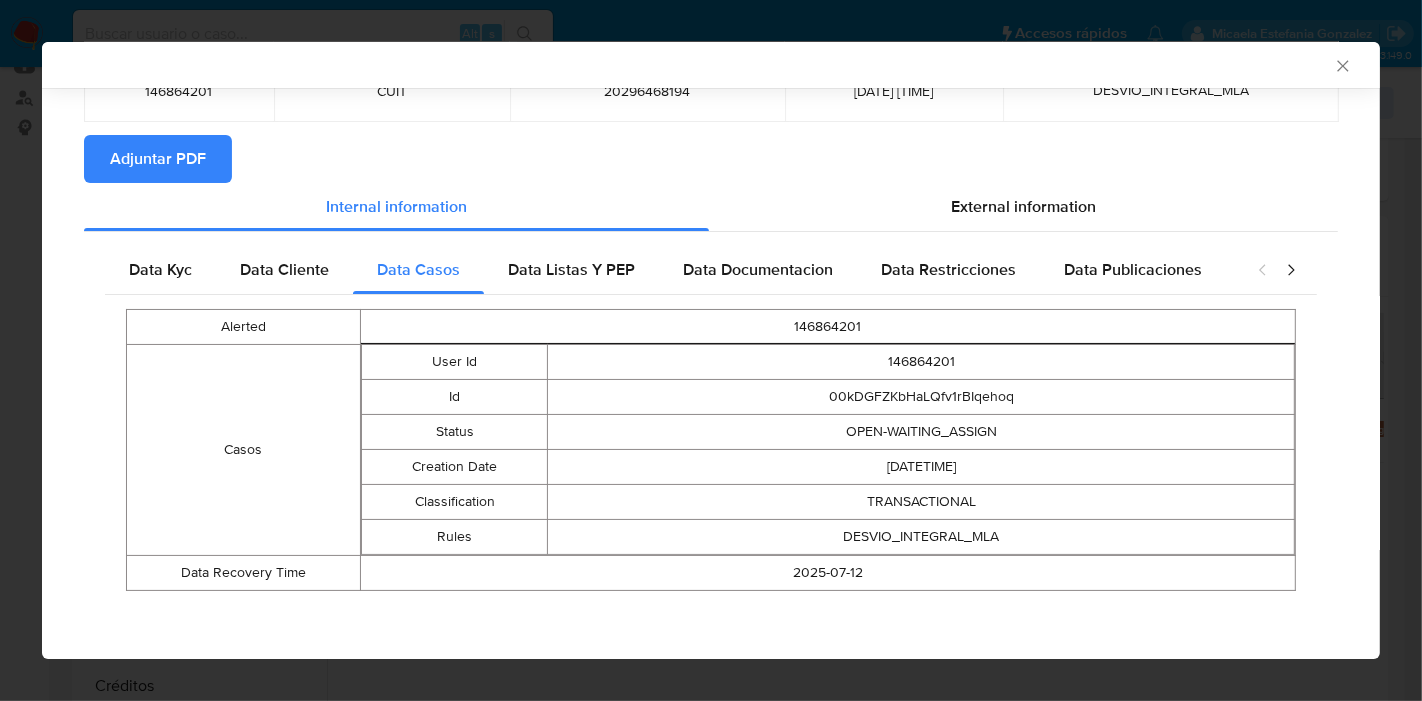 click on "Alerted 146864201 Casos User Id 146864201 Id 00kDGFZKbHaLQfv1rBIqehoq Status OPEN-WAITING_ASSIGN Creation Date 2025-07-12T06:33:44 Classification TRANSACTIONAL Rules DESVIO_INTEGRAL_MLA Data Recovery Time 2025-07-12" at bounding box center (711, 450) 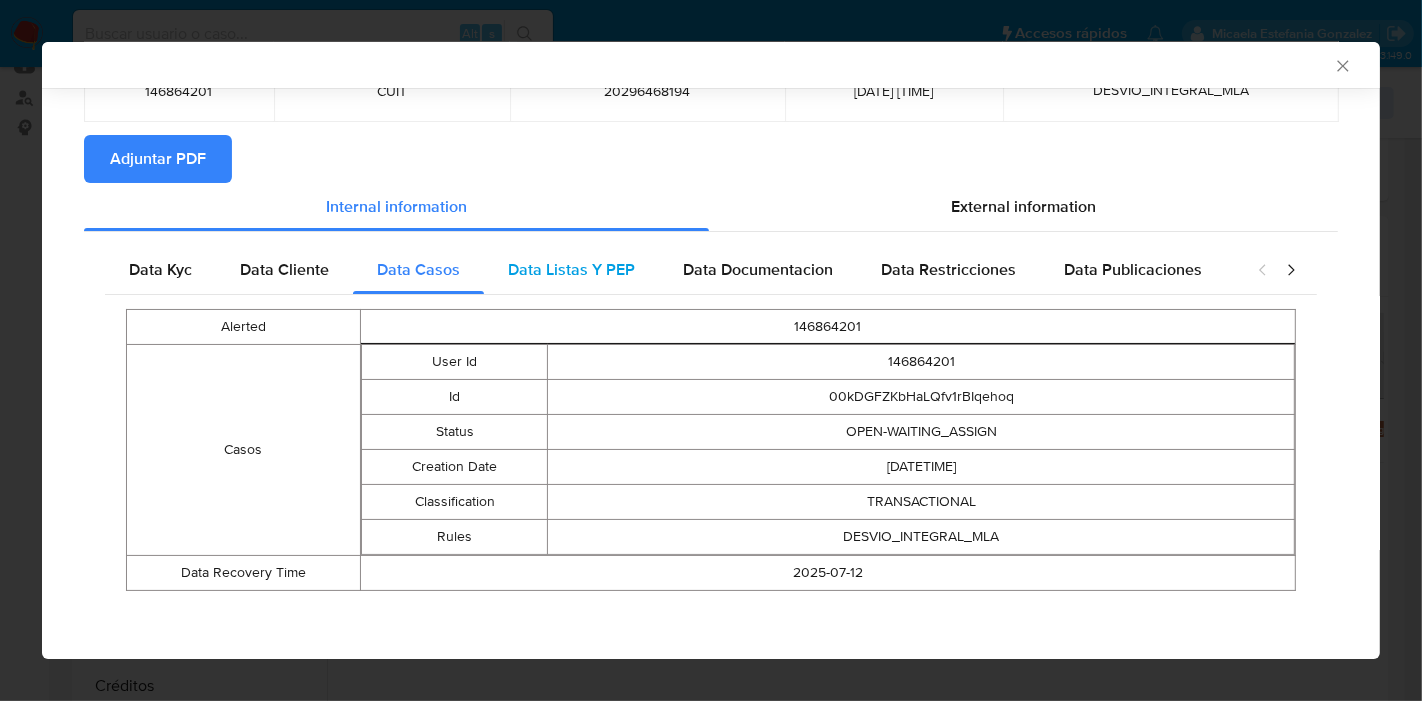 click on "Data Listas Y PEP" at bounding box center (571, 269) 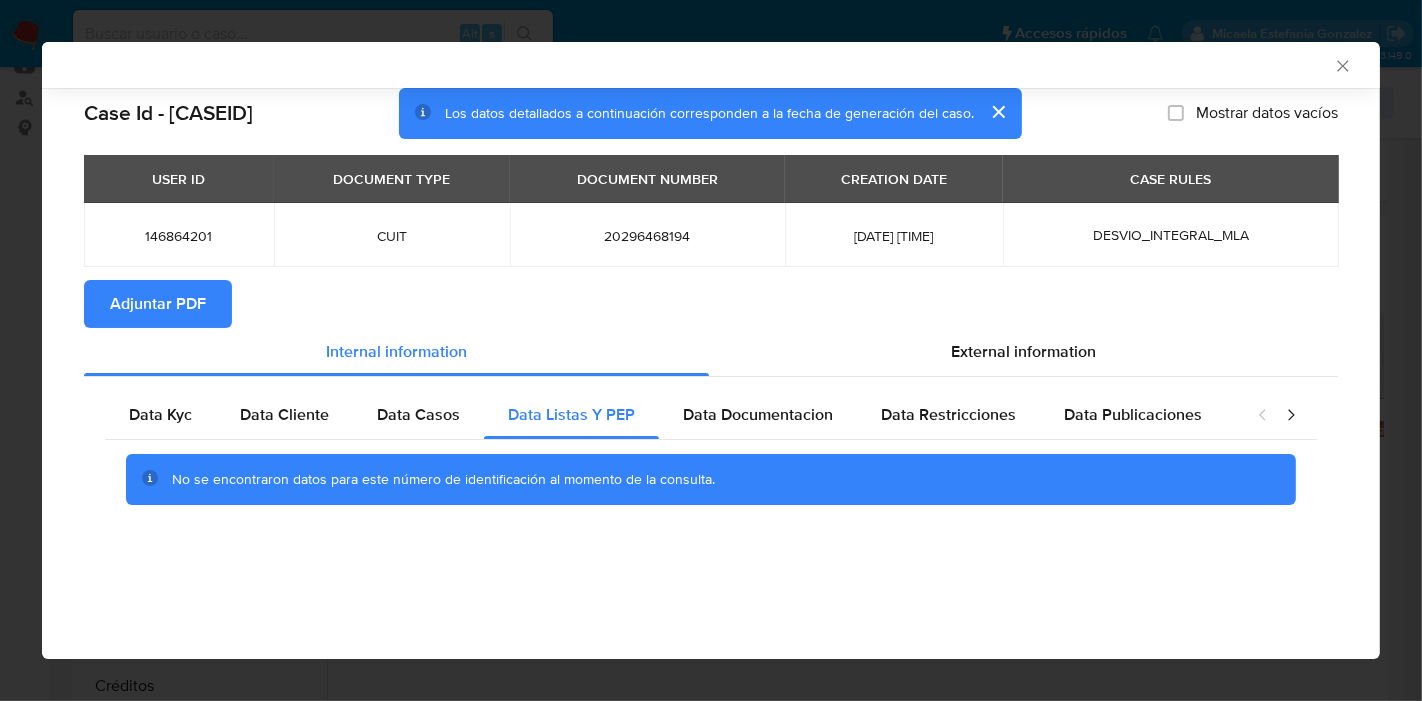scroll, scrollTop: 0, scrollLeft: 0, axis: both 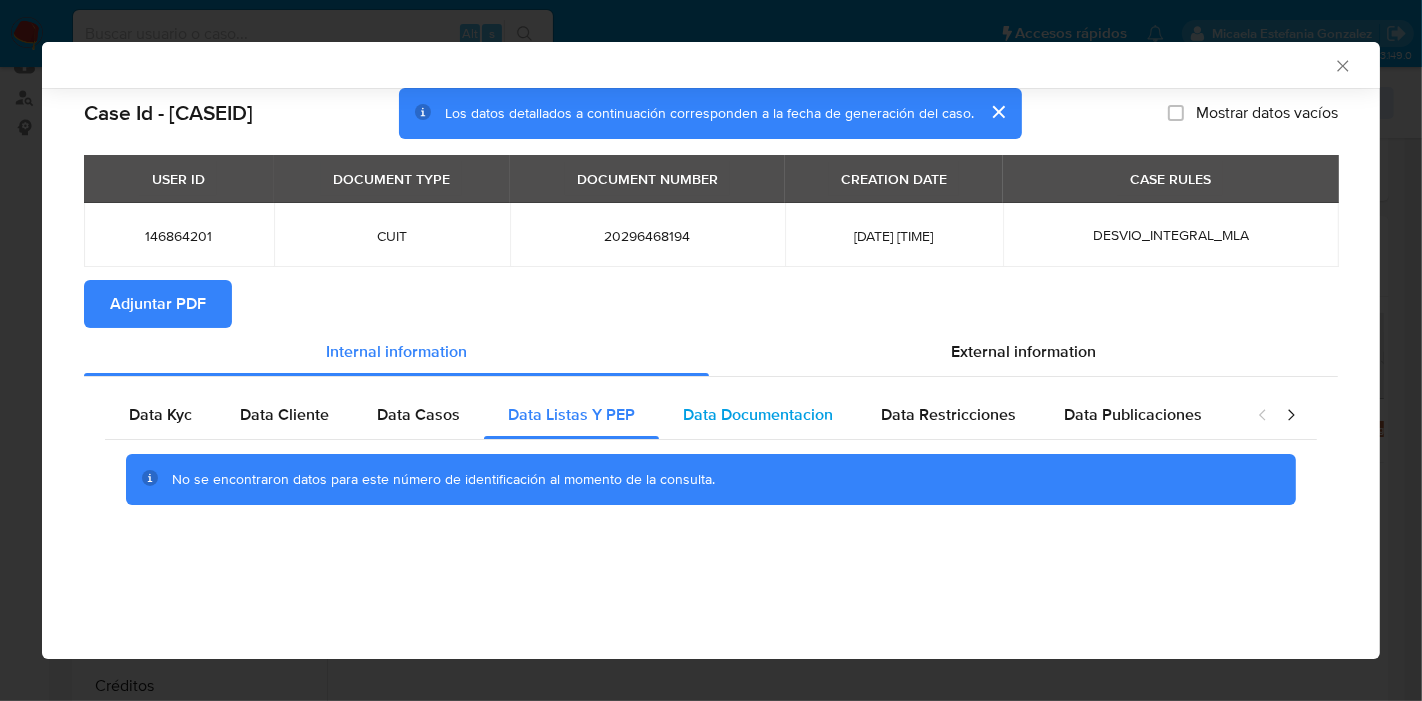 click on "Data Documentacion" at bounding box center (758, 415) 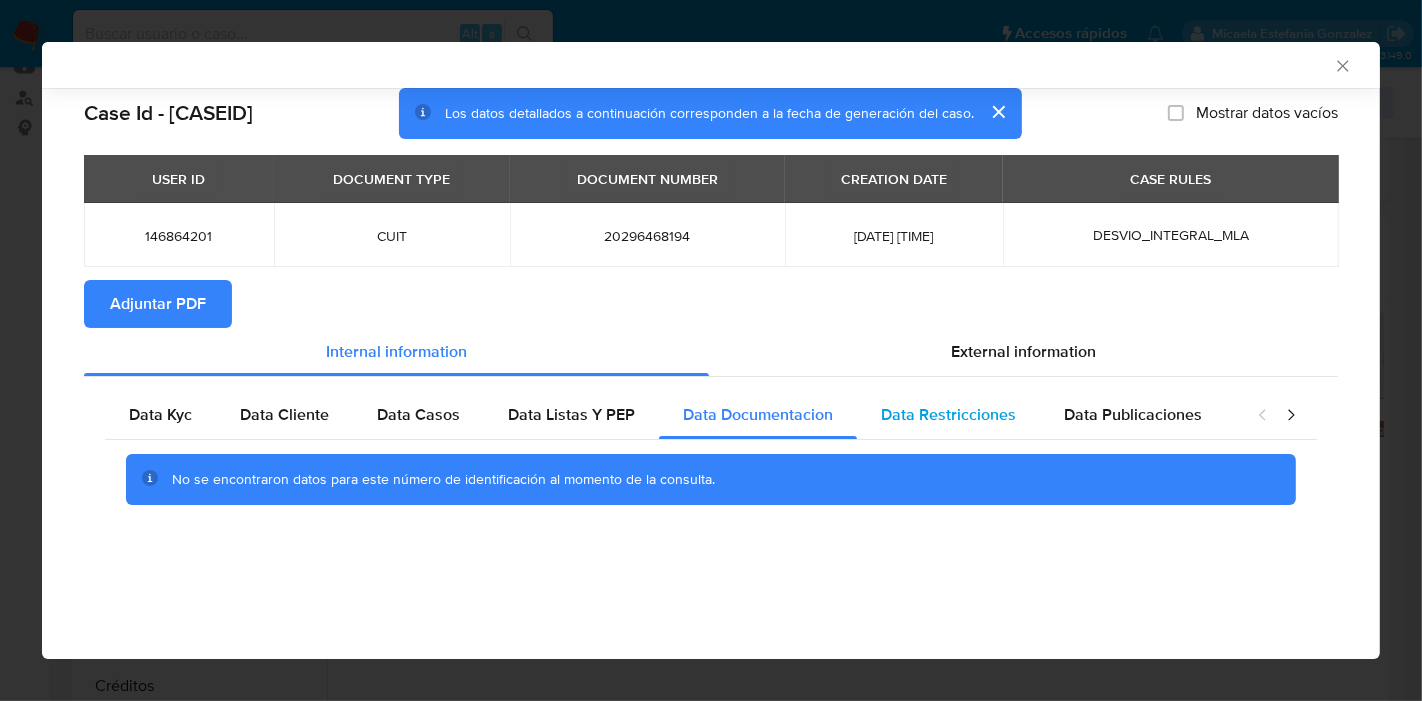 click on "Data Restricciones" at bounding box center (948, 415) 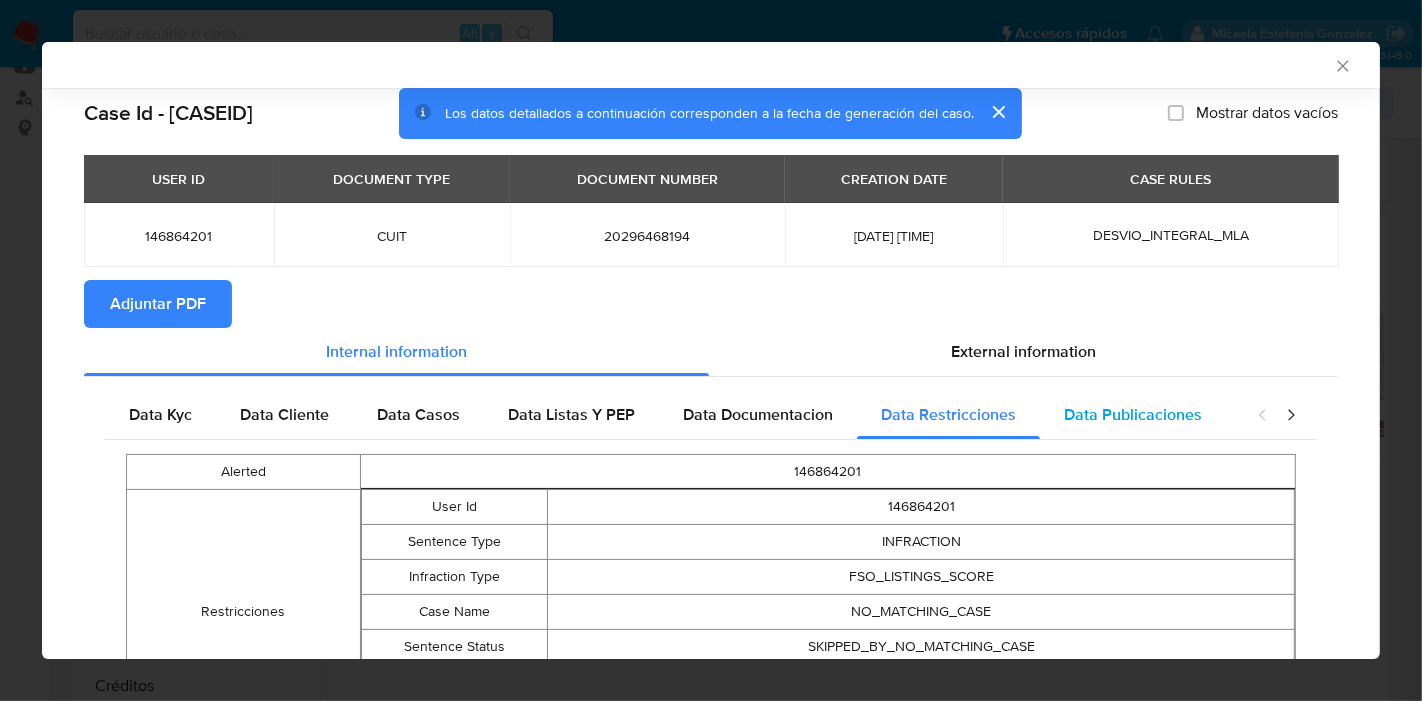 click on "Data Publicaciones" at bounding box center [1133, 415] 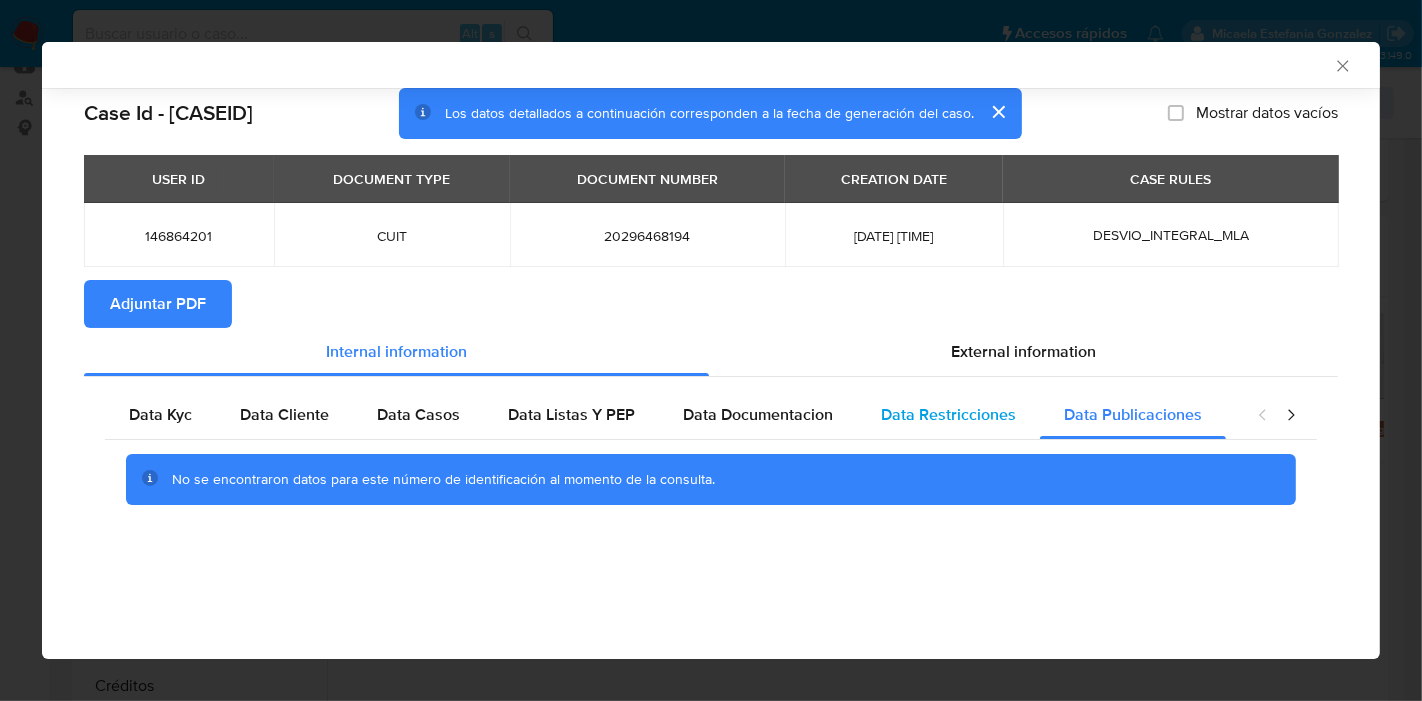 click on "Data Restricciones" at bounding box center [948, 415] 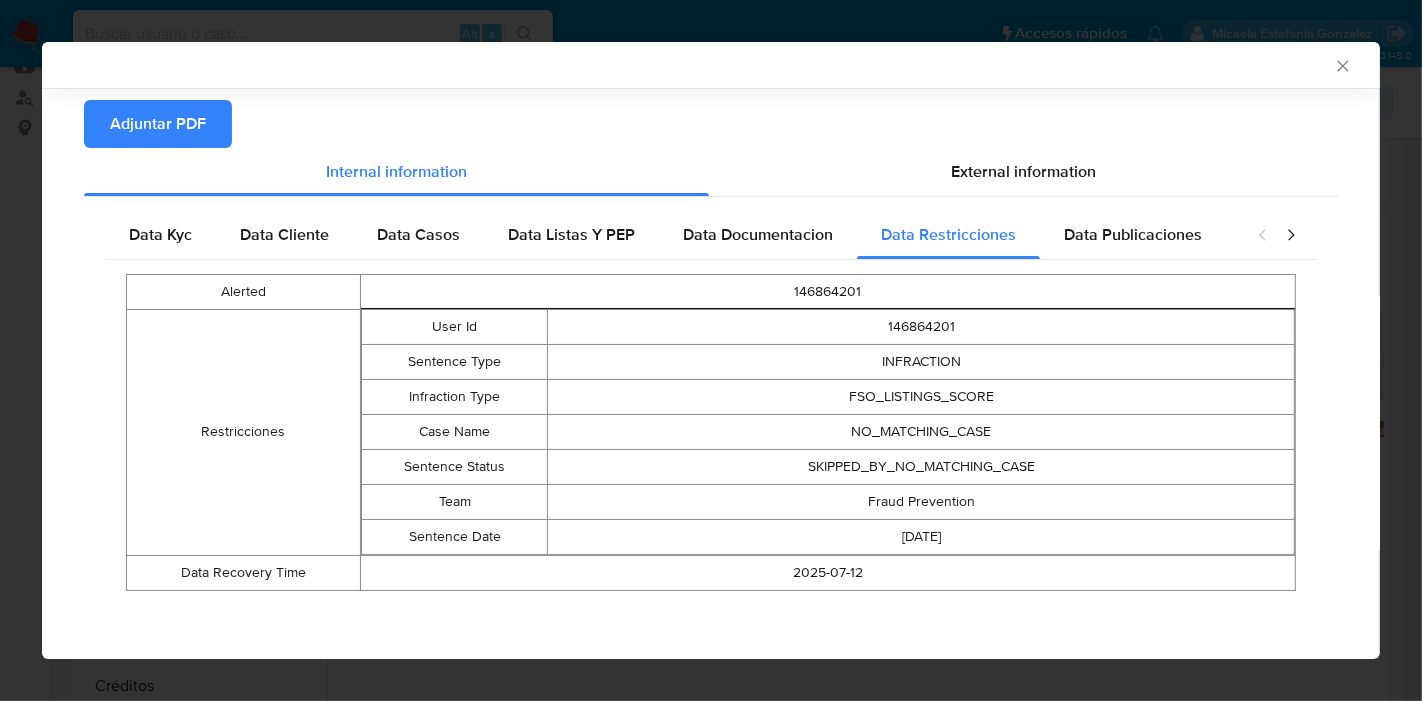scroll, scrollTop: 180, scrollLeft: 0, axis: vertical 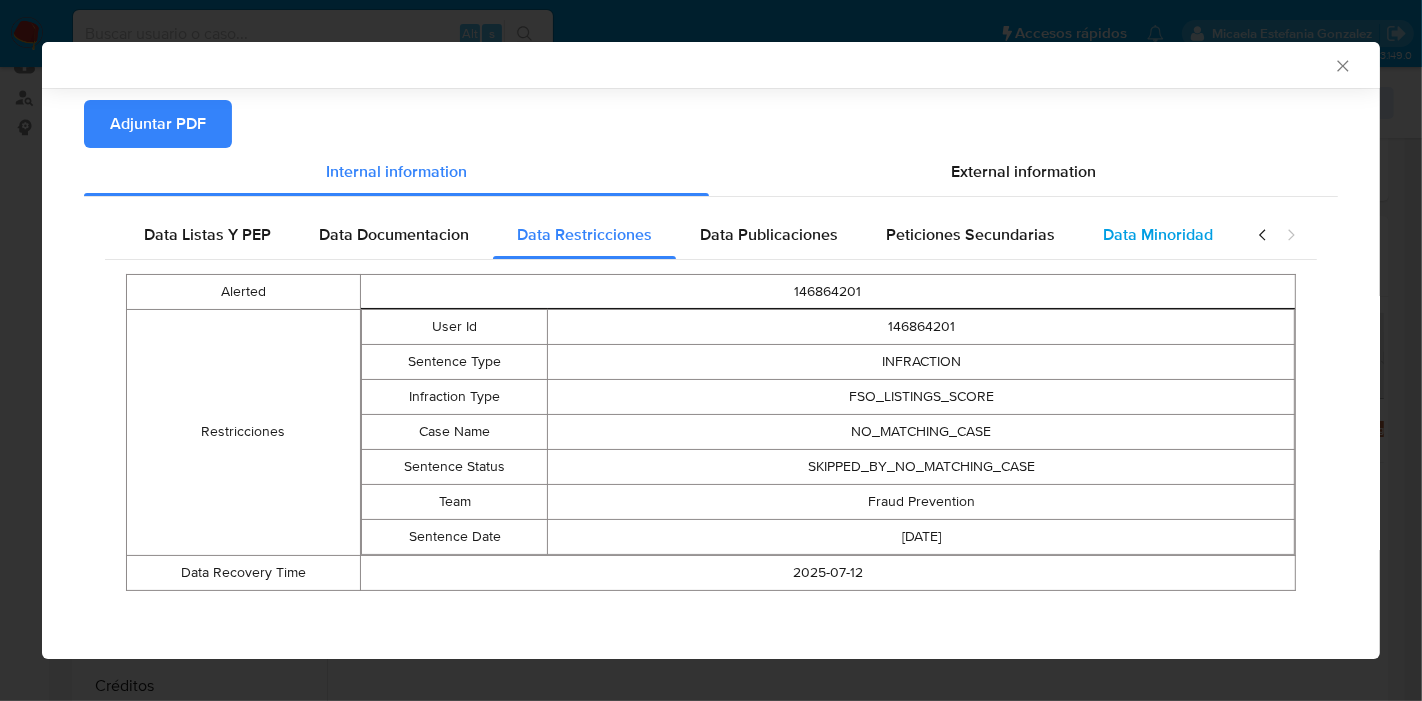 click on "Data Minoridad" at bounding box center [1158, 234] 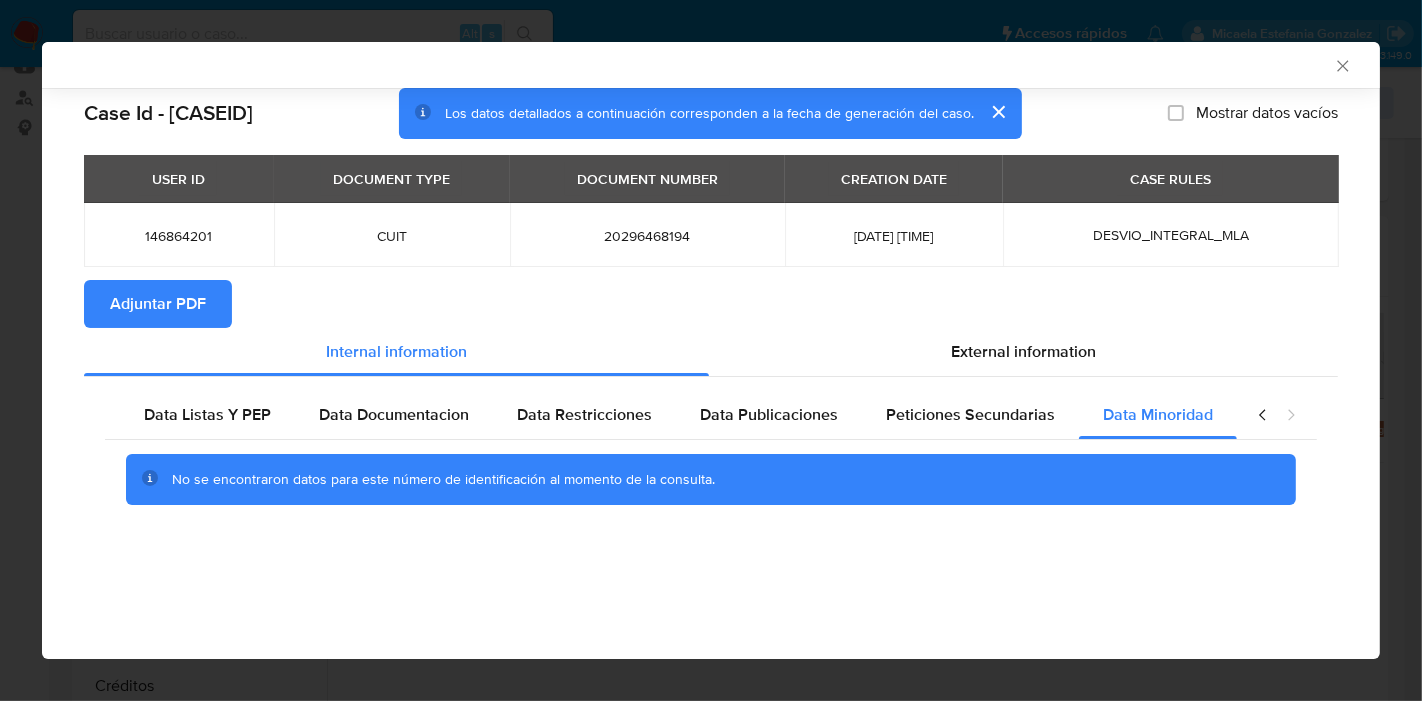 scroll, scrollTop: 0, scrollLeft: 352, axis: horizontal 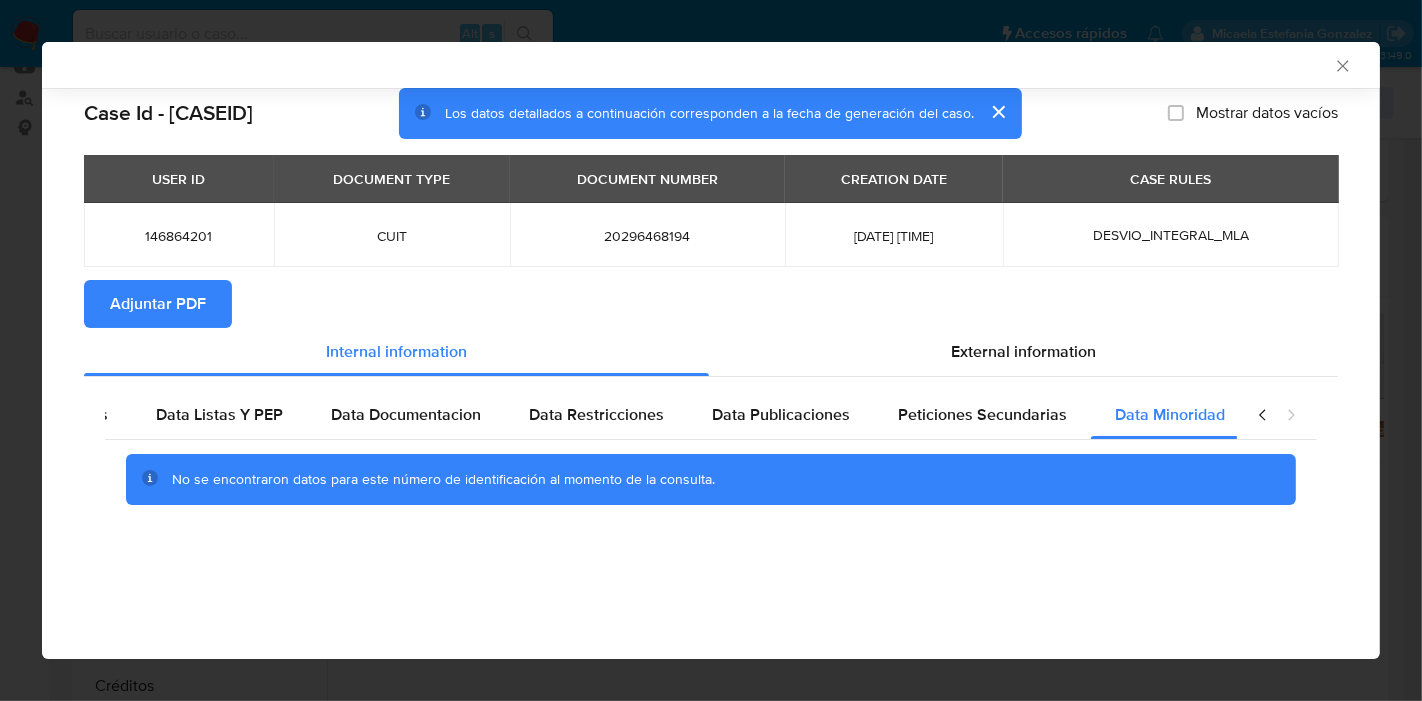 drag, startPoint x: 928, startPoint y: 465, endPoint x: 947, endPoint y: 455, distance: 21.470911 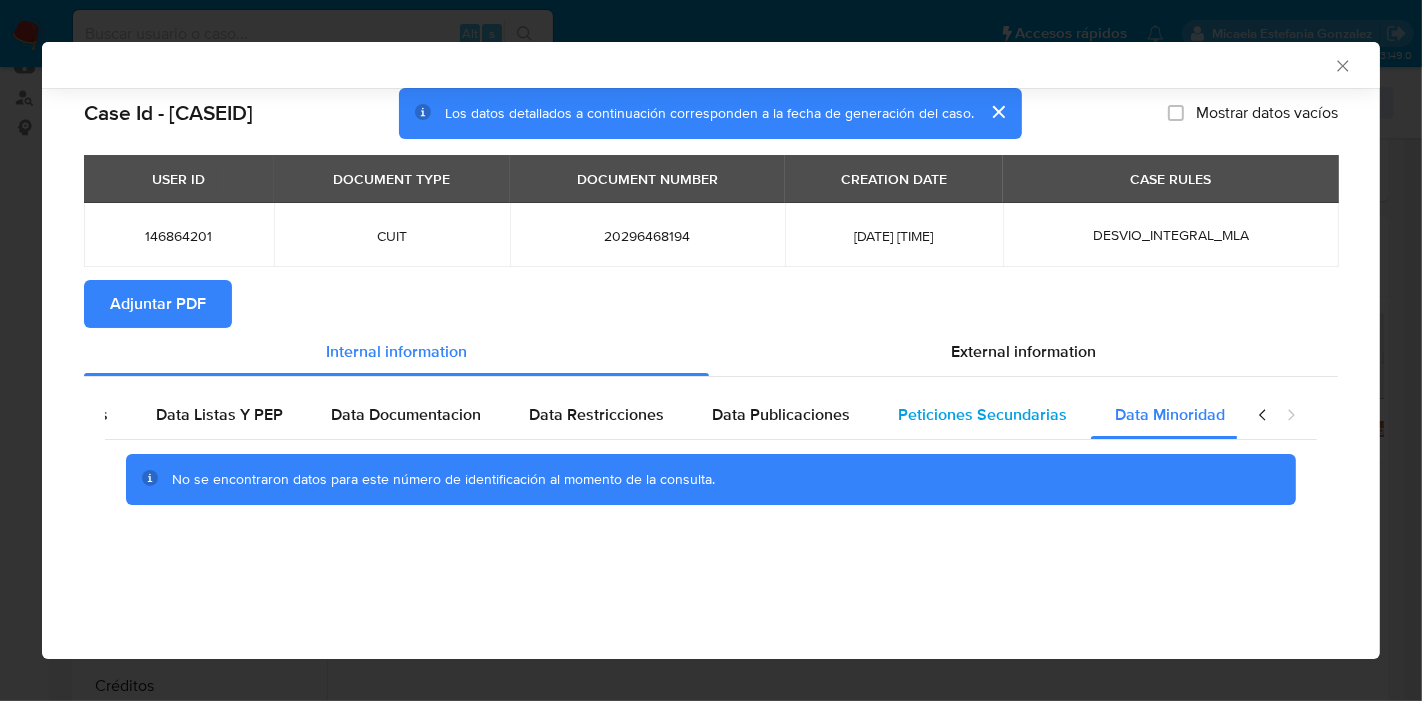 click on "Peticiones Secundarias" at bounding box center [982, 415] 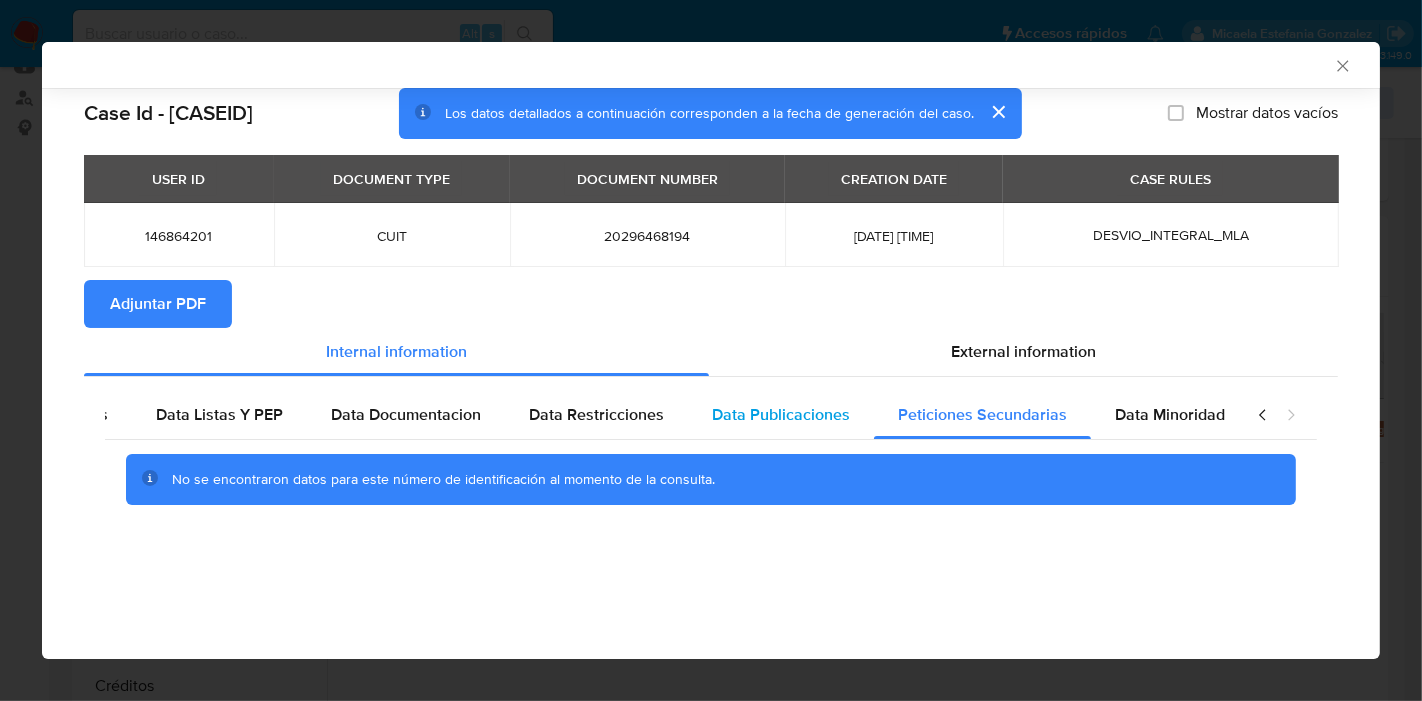 click on "Data Publicaciones" at bounding box center (781, 415) 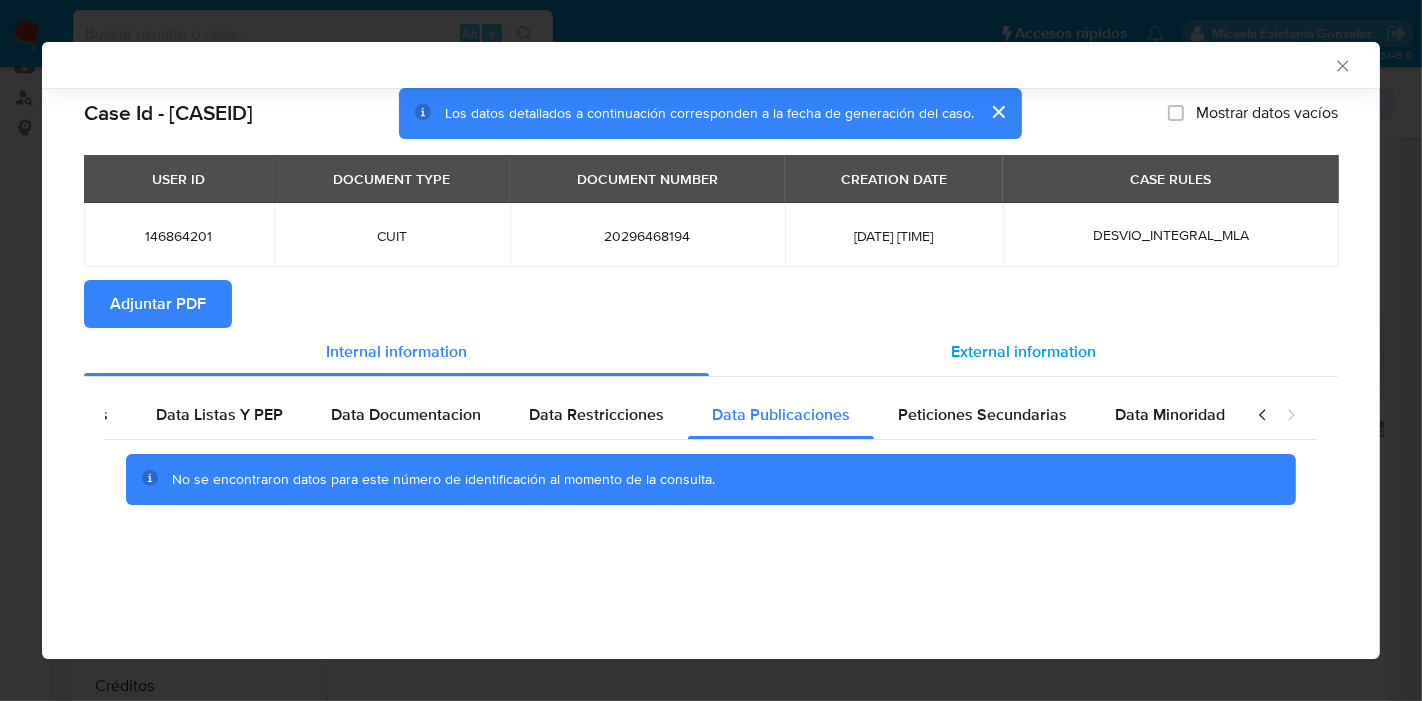 click on "External information" at bounding box center [1023, 352] 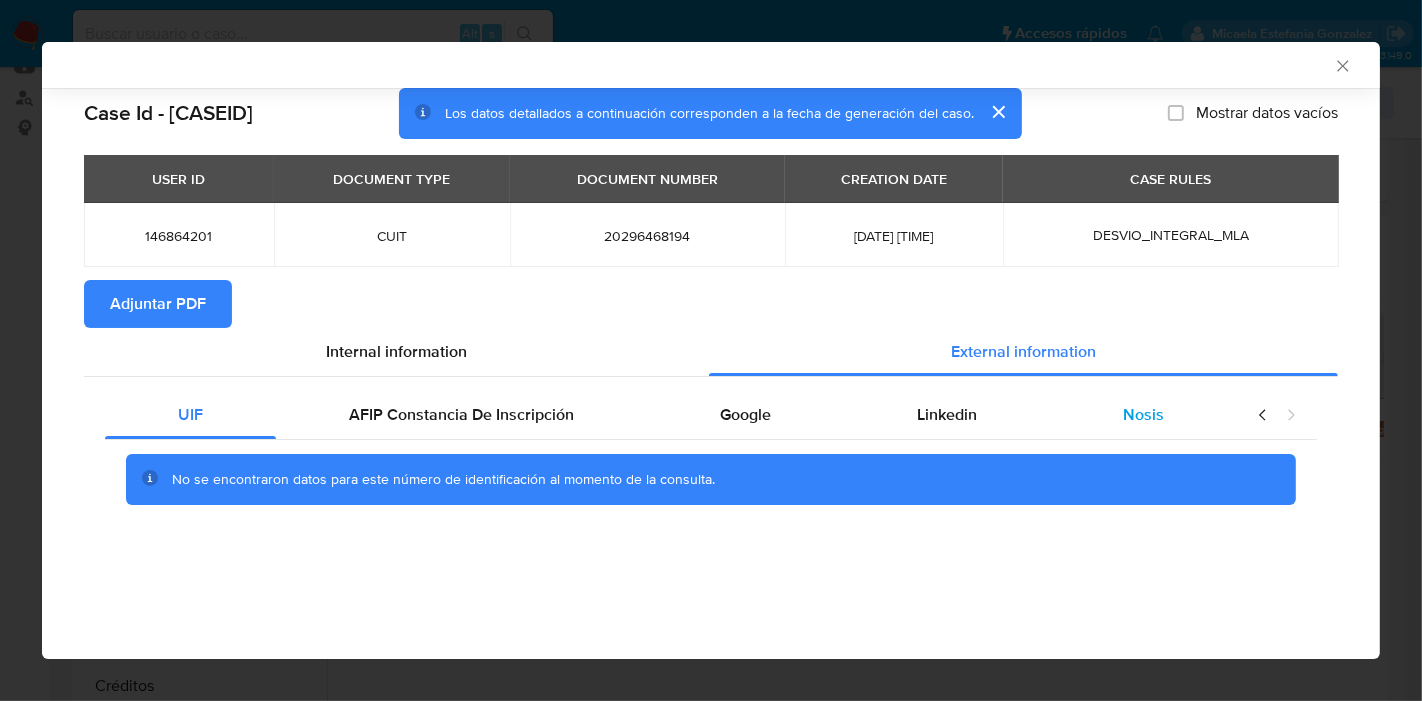 click on "Nosis" at bounding box center (1143, 414) 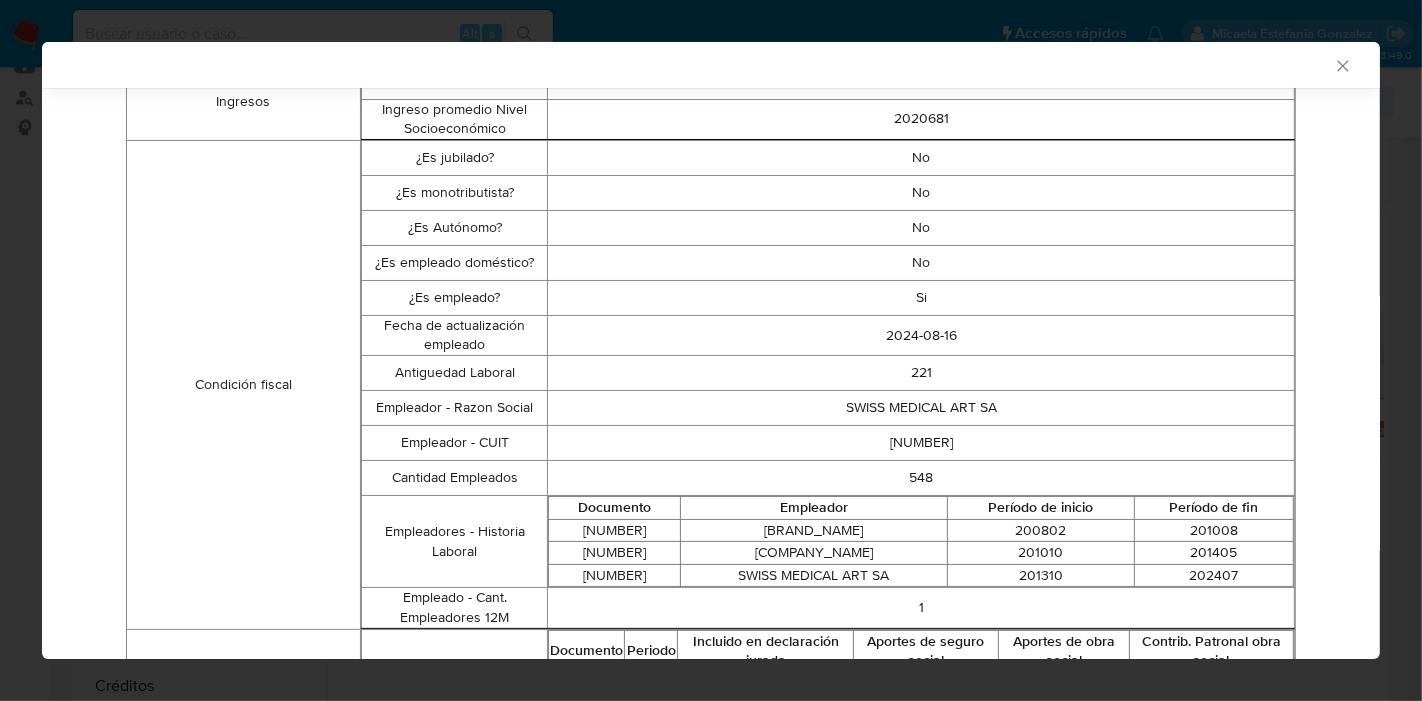 scroll, scrollTop: 551, scrollLeft: 0, axis: vertical 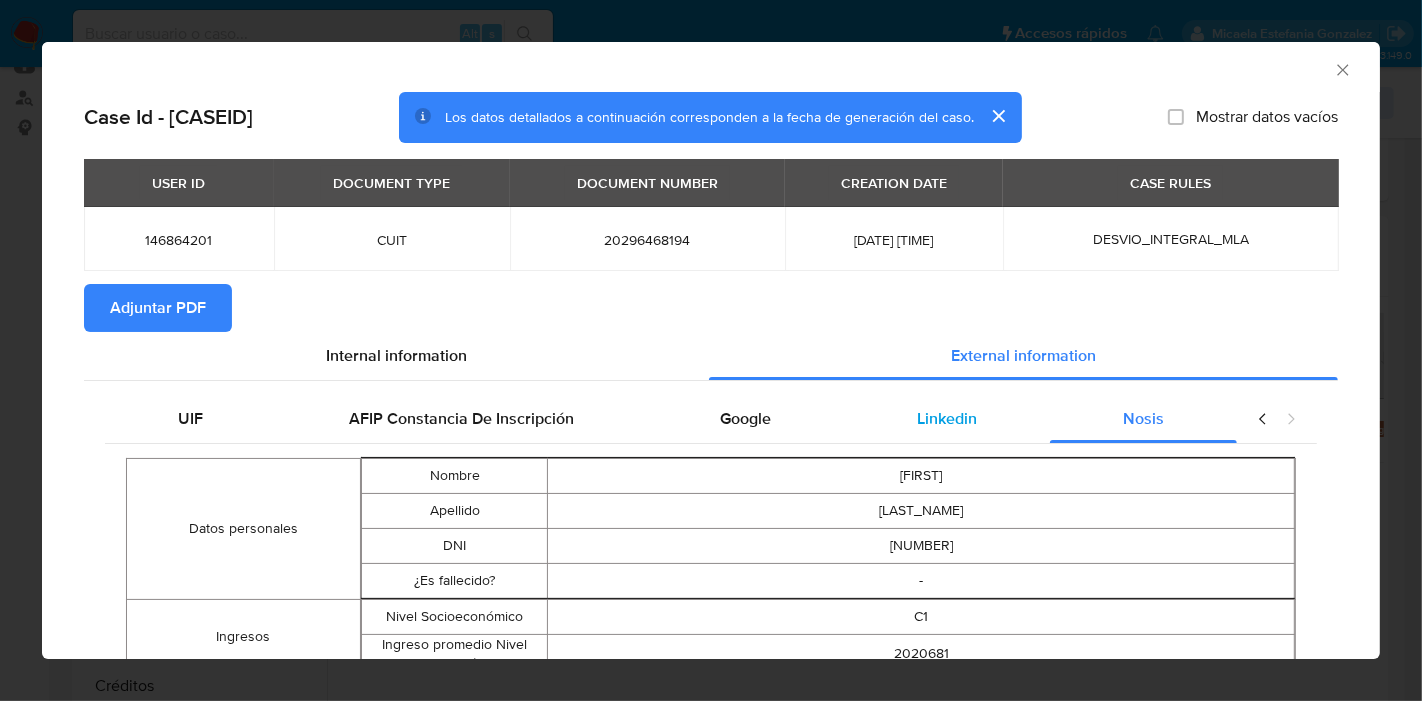 drag, startPoint x: 934, startPoint y: 434, endPoint x: 943, endPoint y: 427, distance: 11.401754 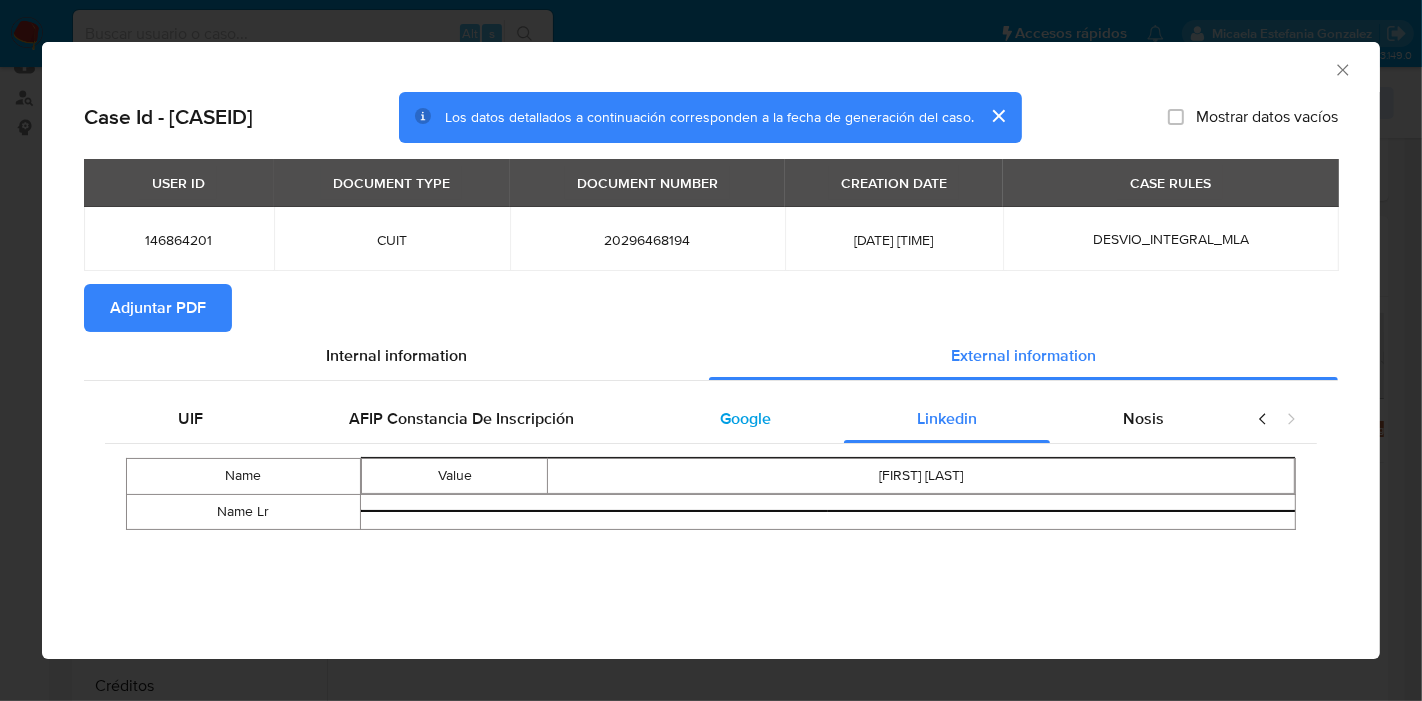 click on "Google" at bounding box center (745, 419) 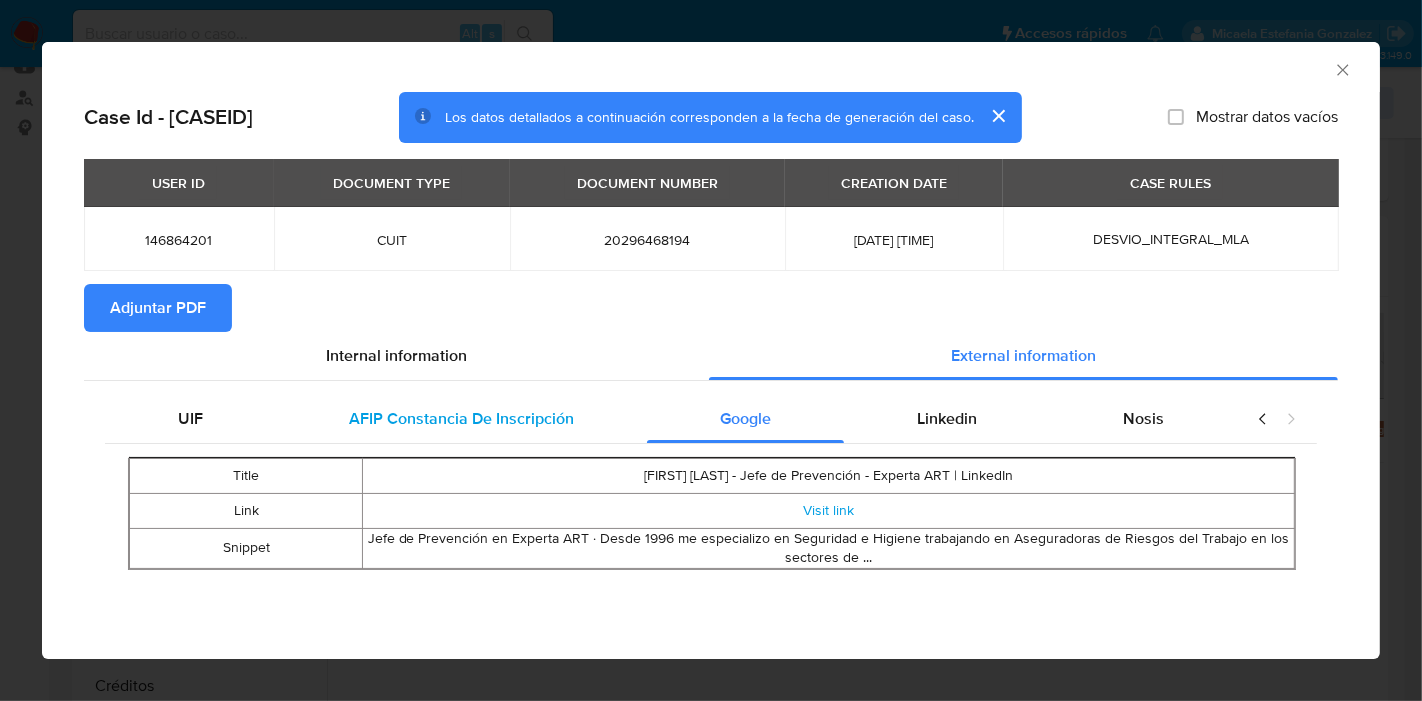click on "AFIP Constancia De Inscripción" at bounding box center [461, 419] 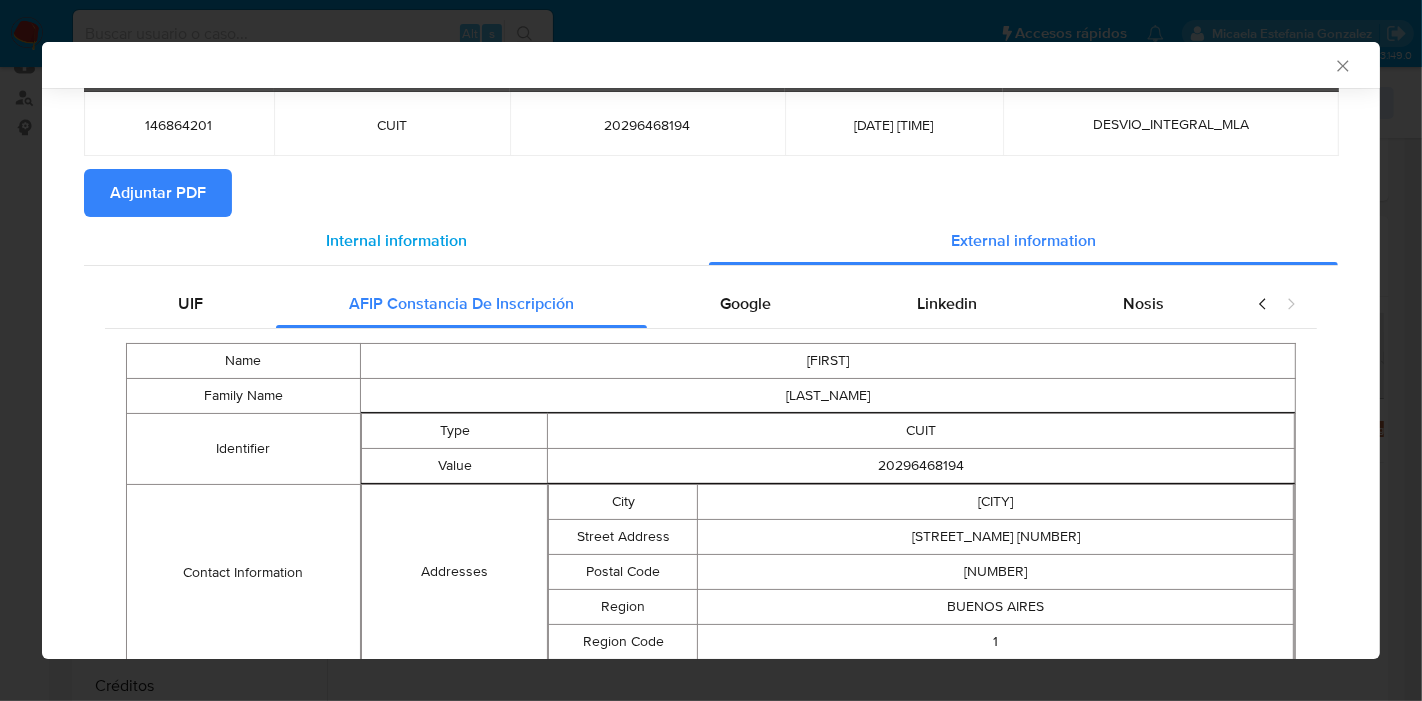 scroll, scrollTop: 32, scrollLeft: 0, axis: vertical 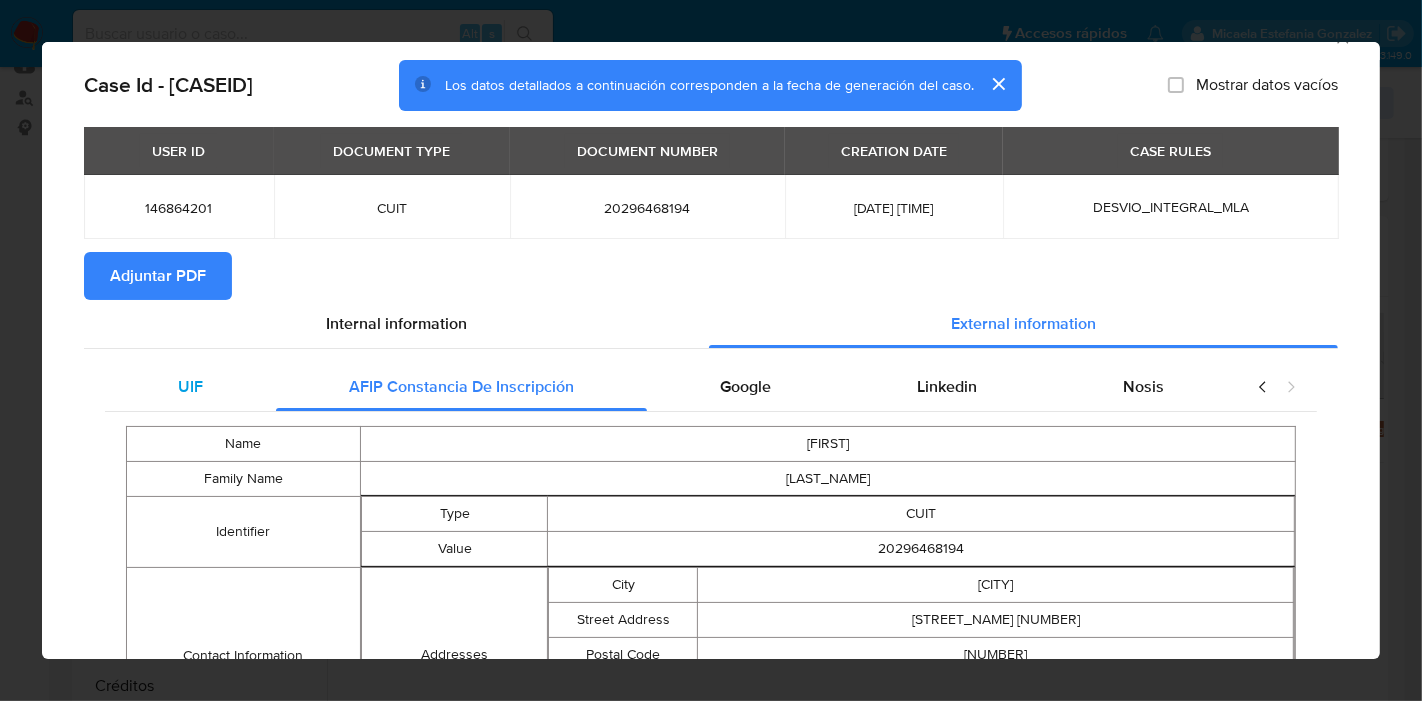 click on "UIF" at bounding box center [190, 387] 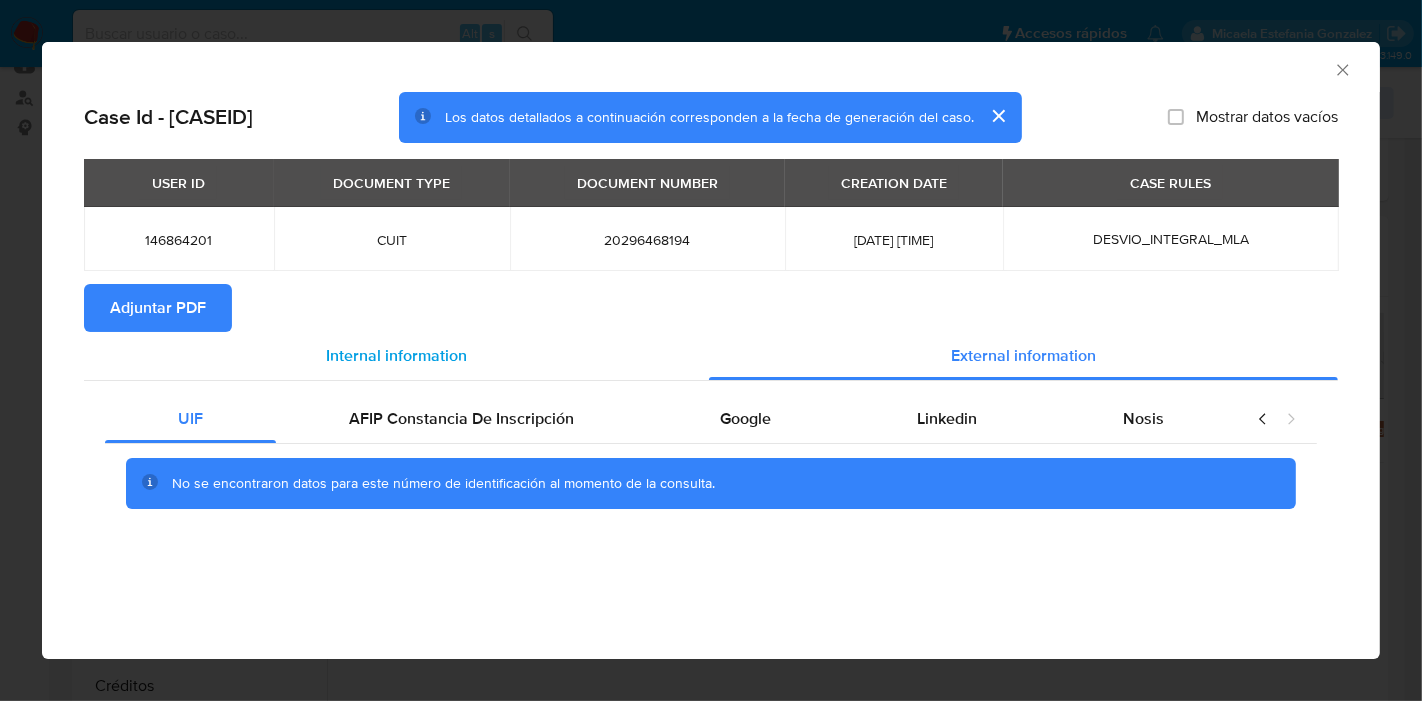 scroll, scrollTop: 0, scrollLeft: 0, axis: both 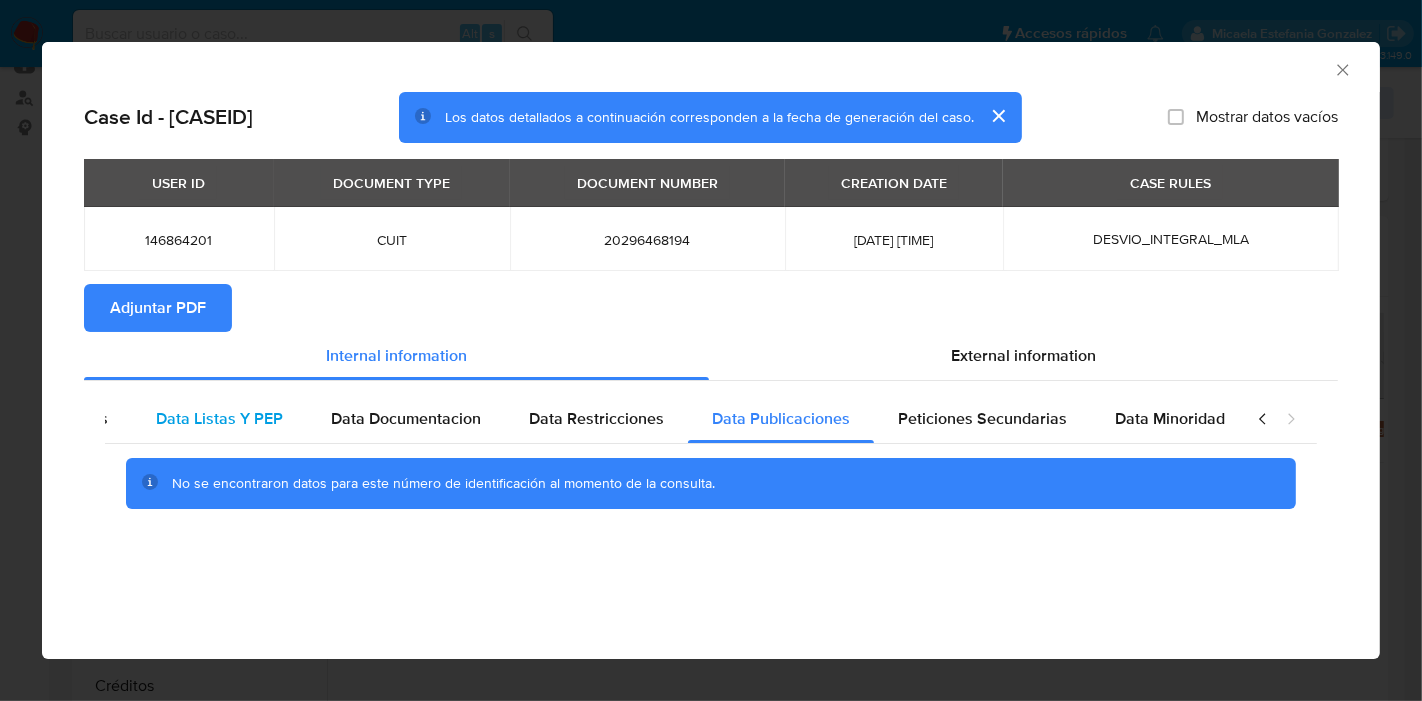 click on "Data Listas Y PEP" at bounding box center (219, 419) 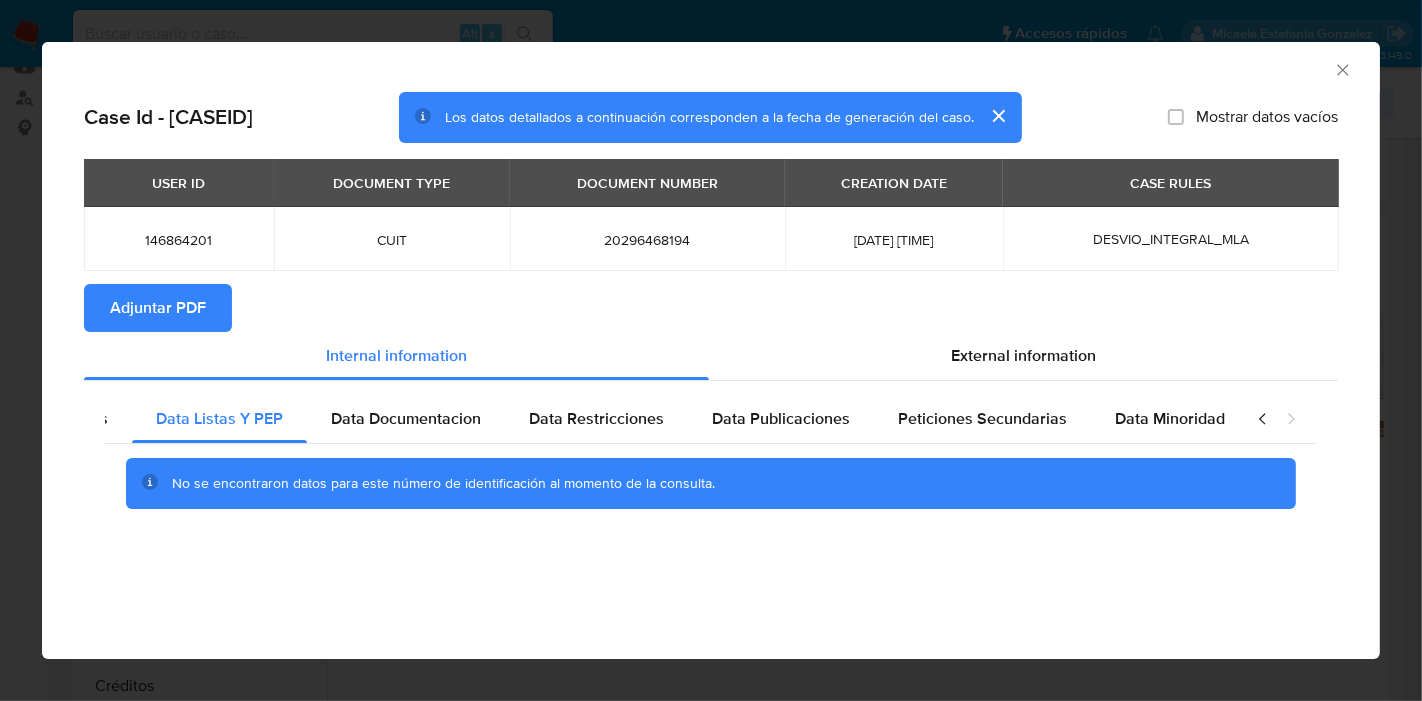 click 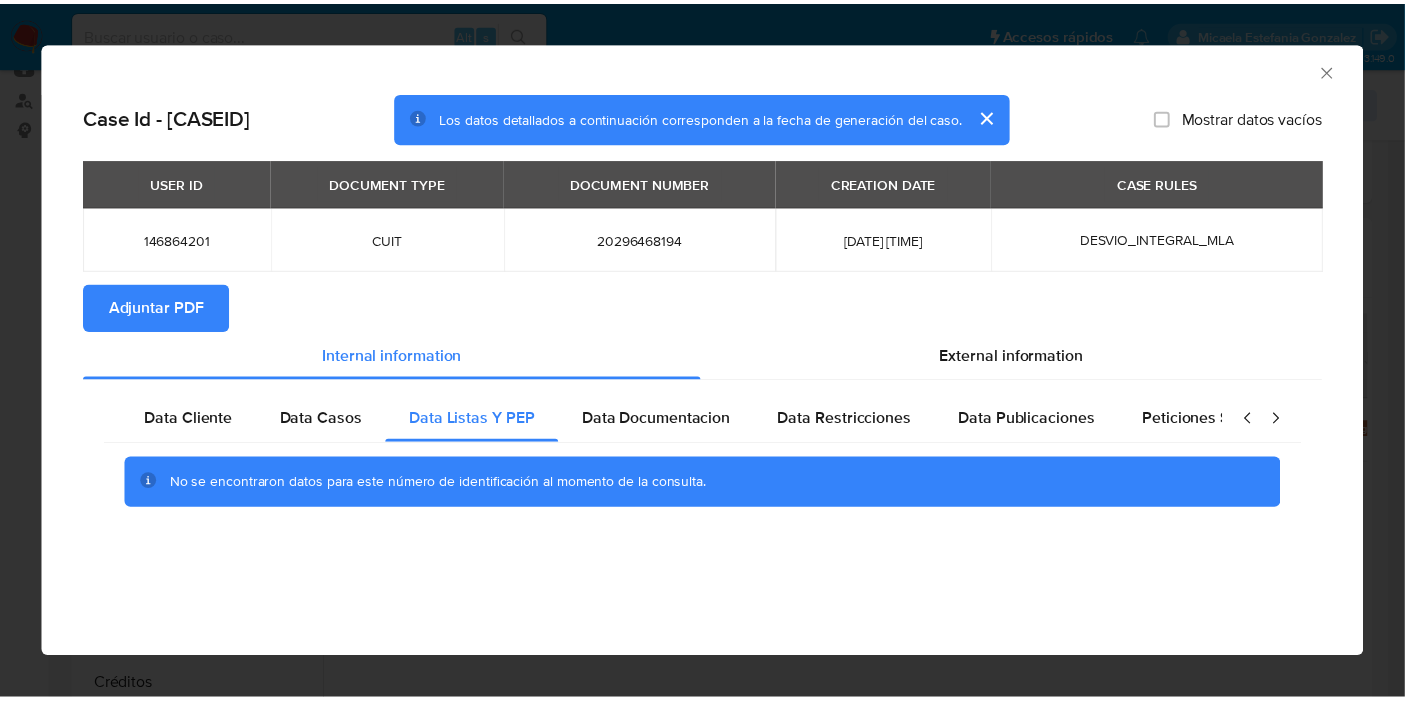 scroll, scrollTop: 0, scrollLeft: 0, axis: both 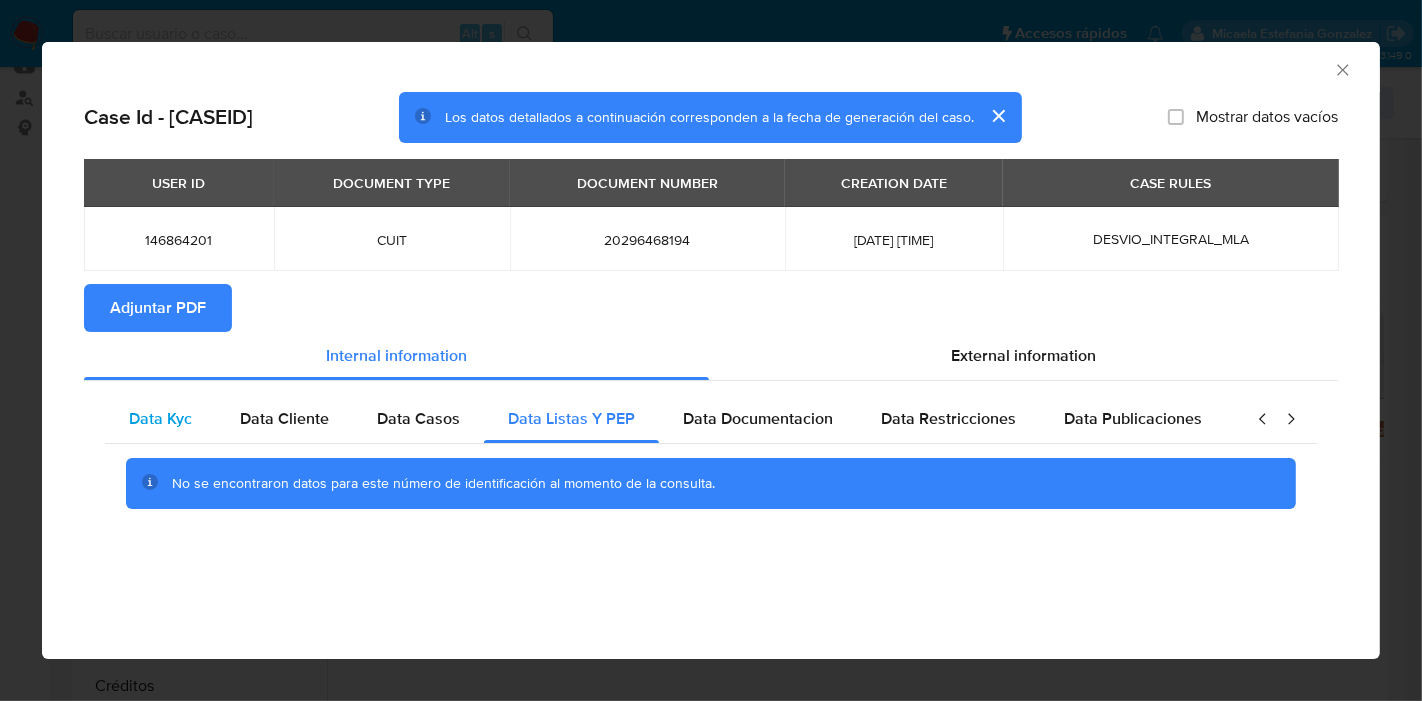 click on "Data Kyc" at bounding box center (160, 418) 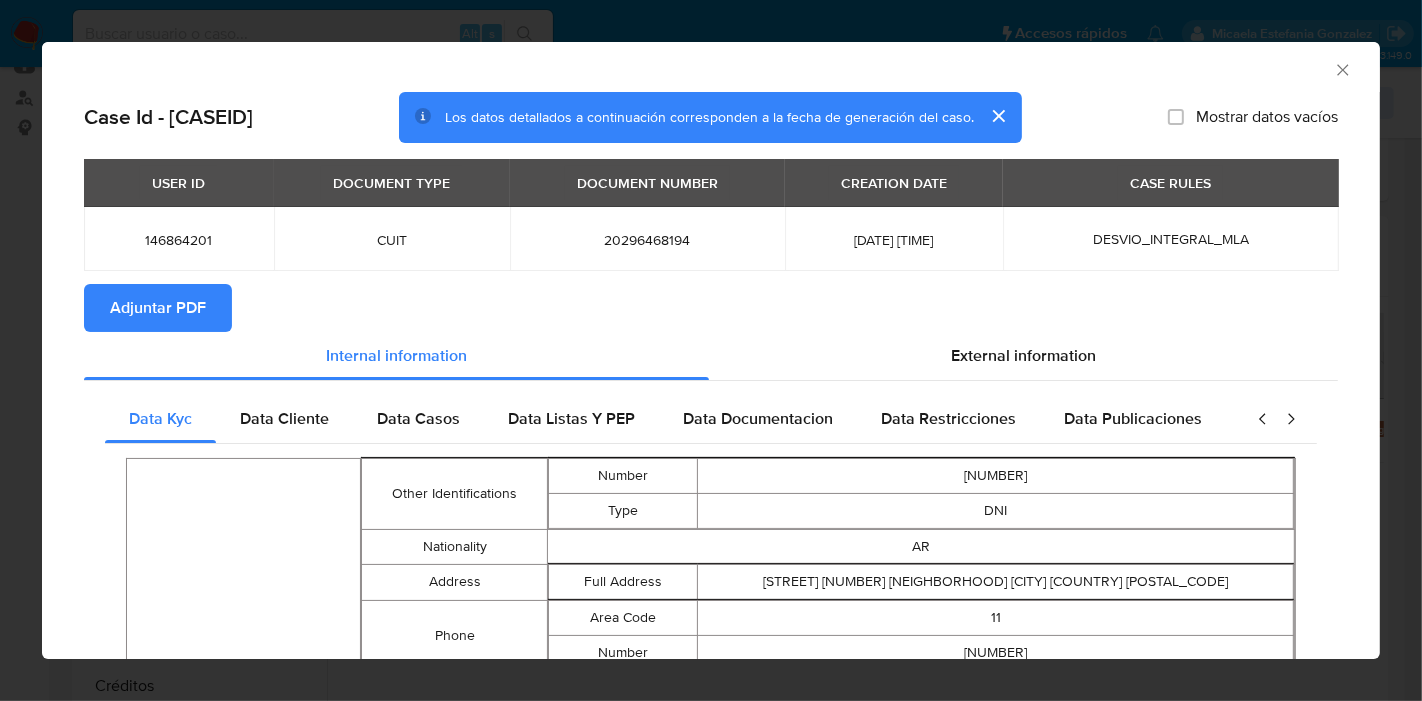 click on "Adjuntar PDF" at bounding box center (158, 308) 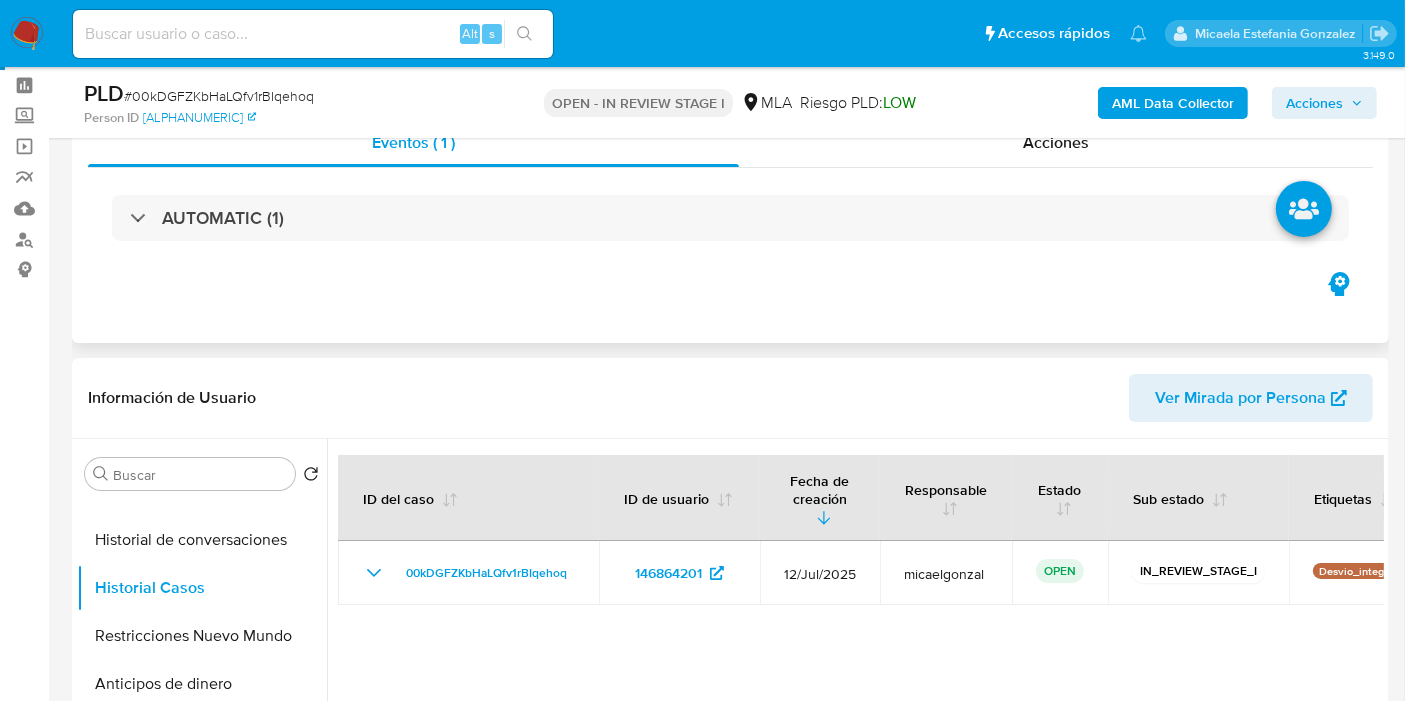 scroll, scrollTop: 0, scrollLeft: 0, axis: both 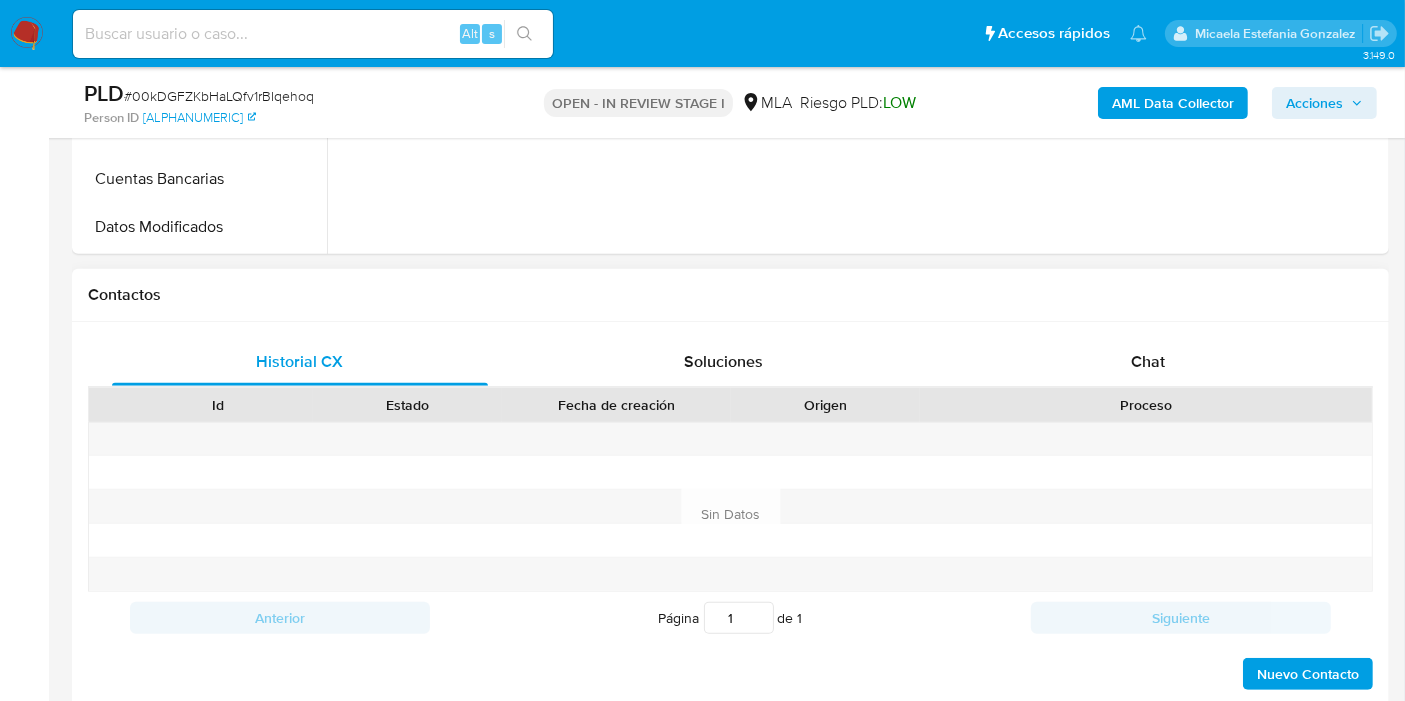 click on "Proceso" at bounding box center (1146, 405) 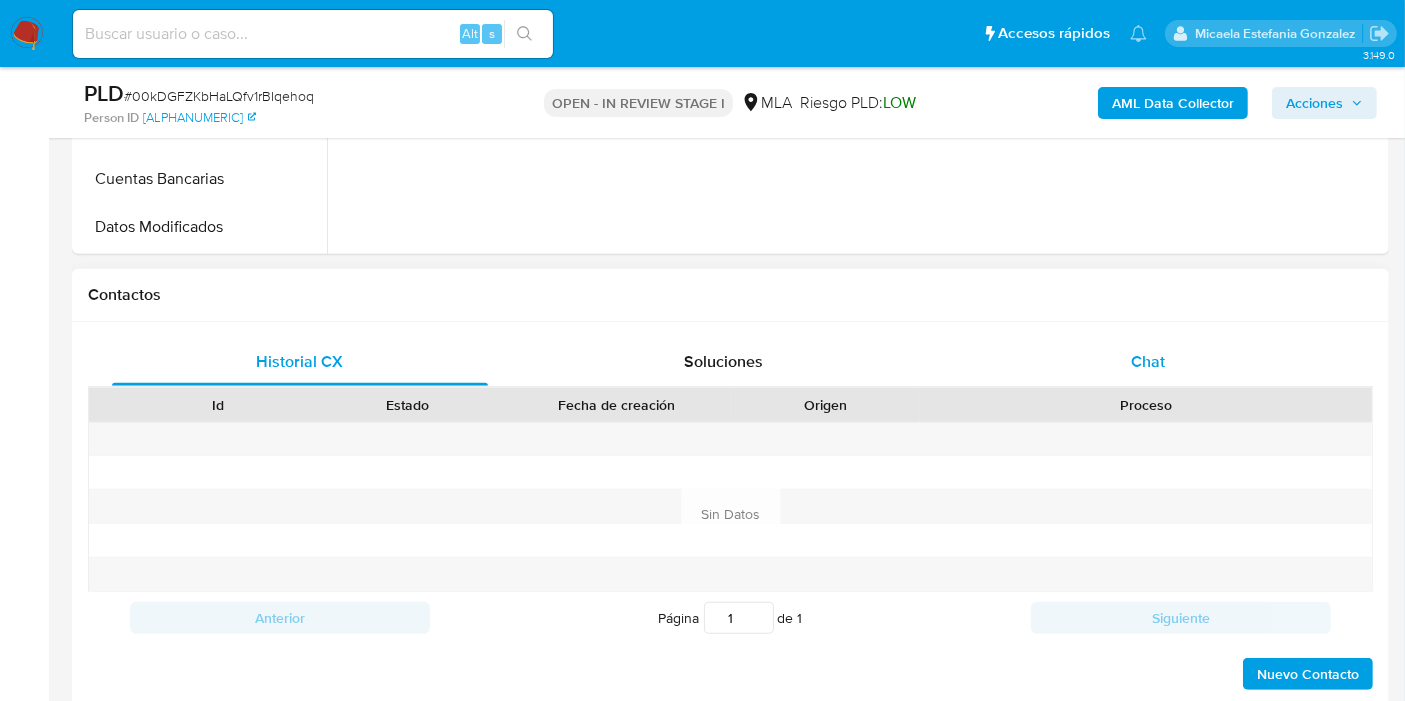 click on "Chat" at bounding box center [1148, 362] 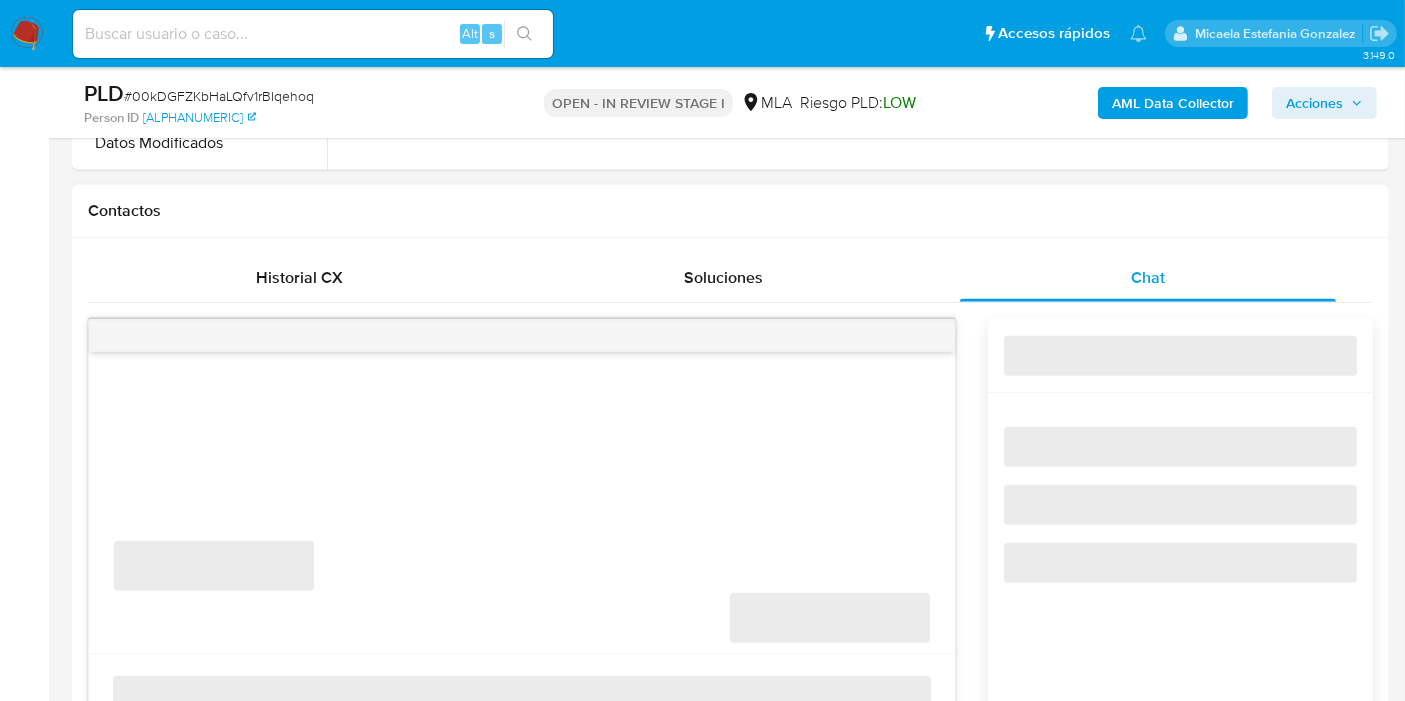 scroll, scrollTop: 1000, scrollLeft: 0, axis: vertical 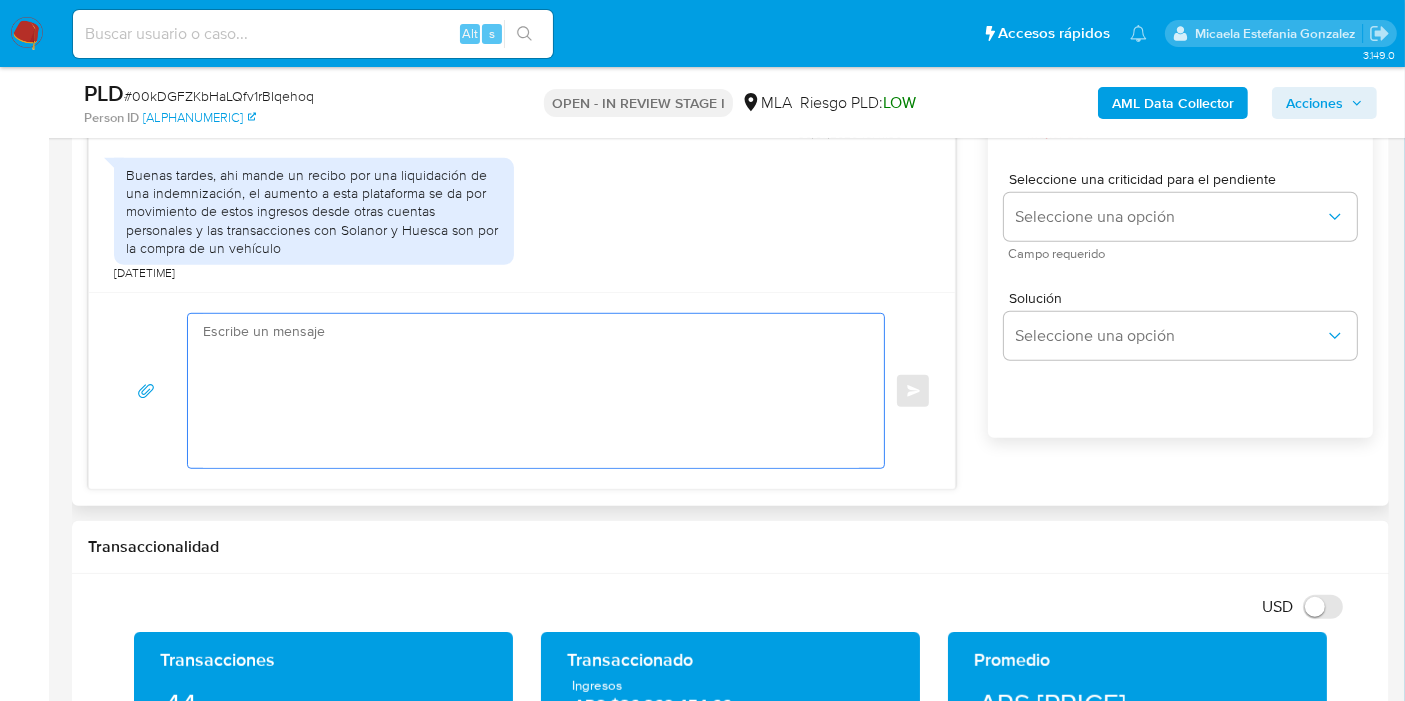 click at bounding box center [531, 391] 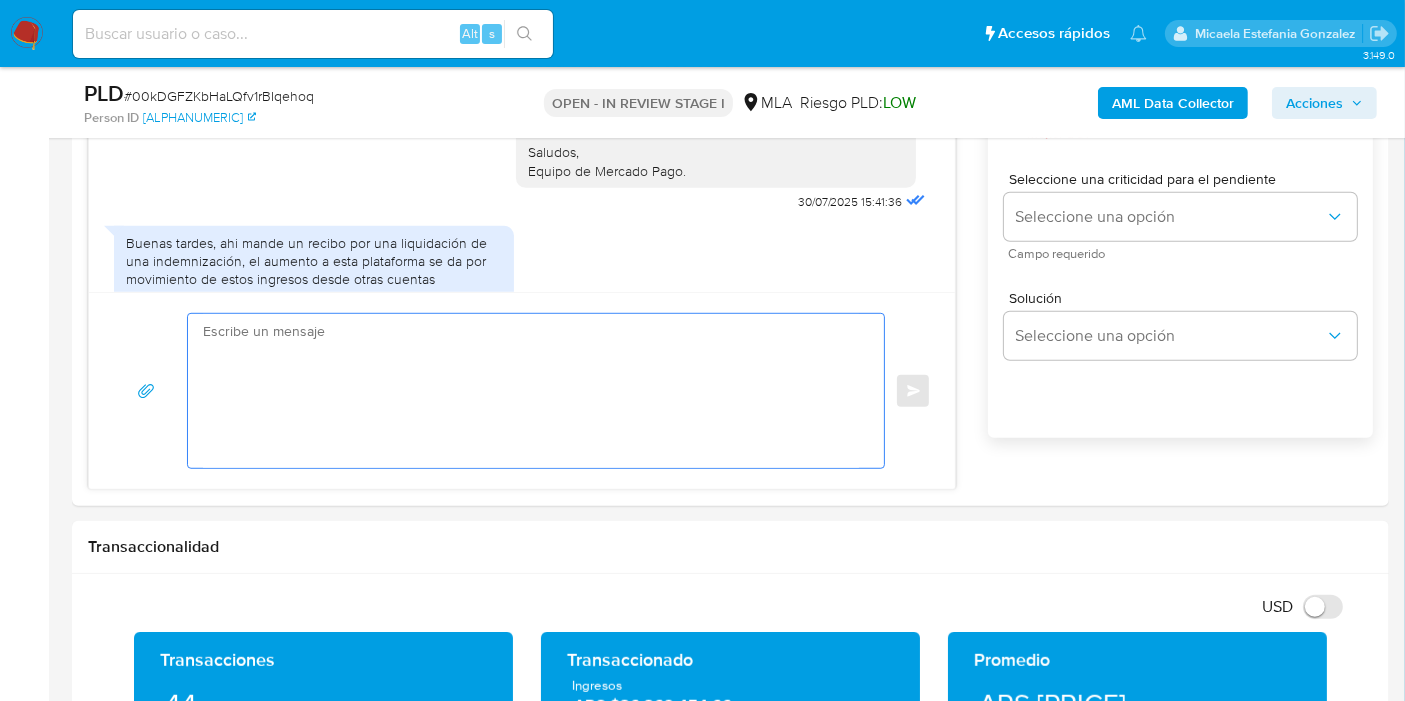 scroll, scrollTop: 1929, scrollLeft: 0, axis: vertical 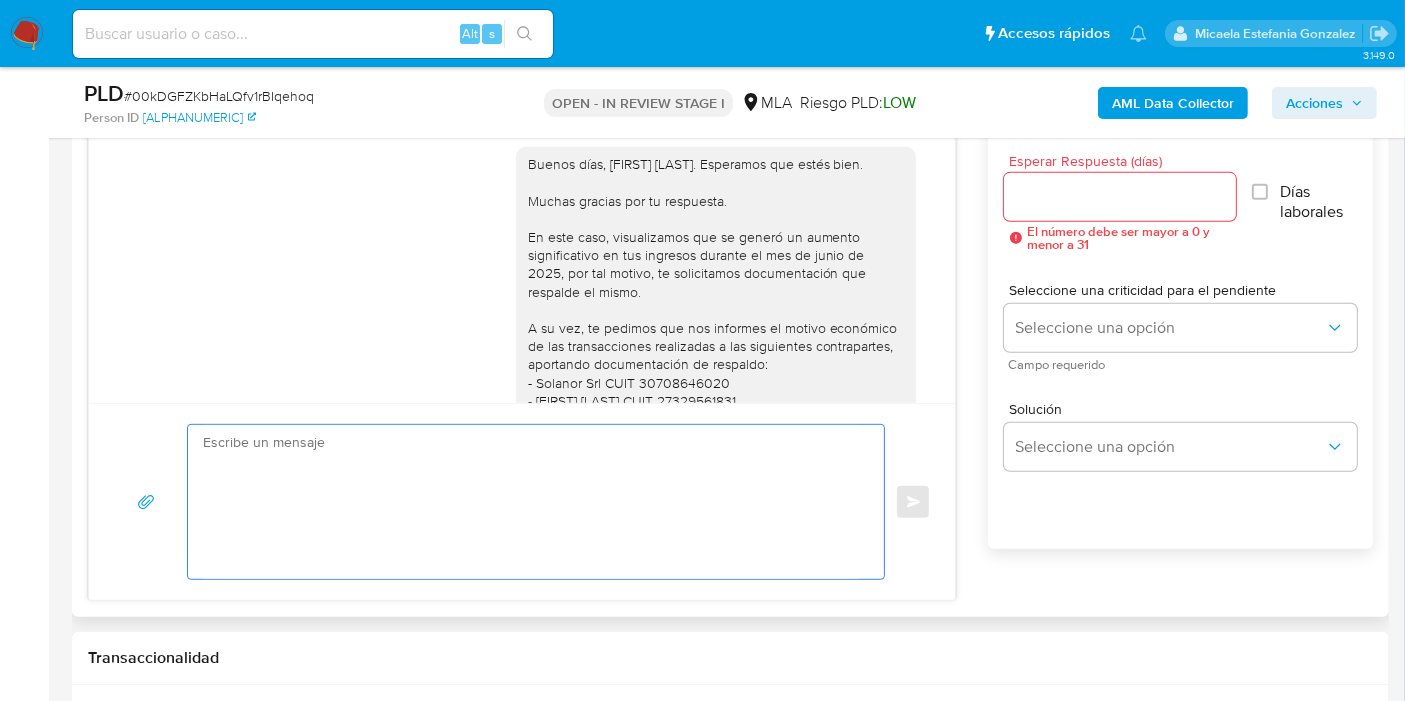 click at bounding box center (531, 502) 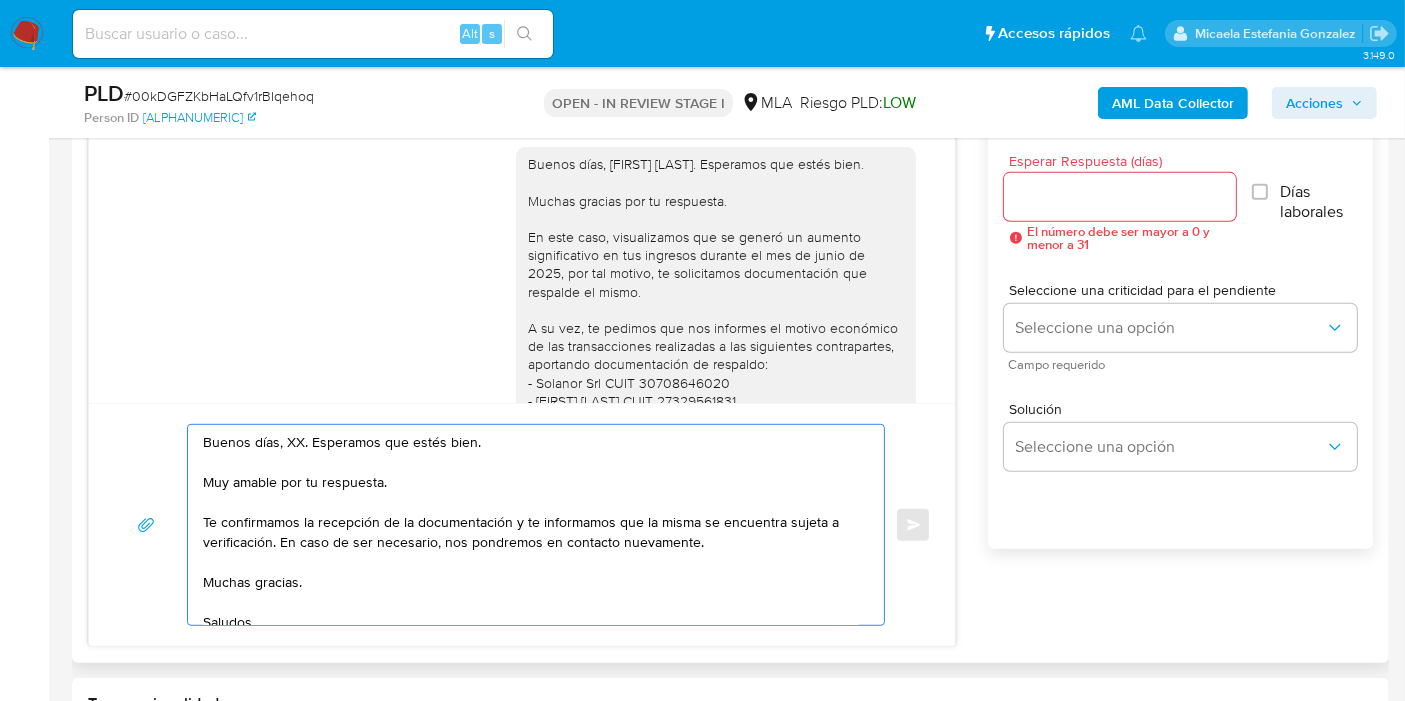 click on "Buenos días, XX. Esperamos que estés bien.
Muy amable por tu respuesta.
Te confirmamos la recepción de la documentación y te informamos que la misma se encuentra sujeta a verificación. En caso de ser necesario, nos pondremos en contacto nuevamente.
Muchas gracias.
Saludos,
Equipo de Mercado Pago." at bounding box center (531, 525) 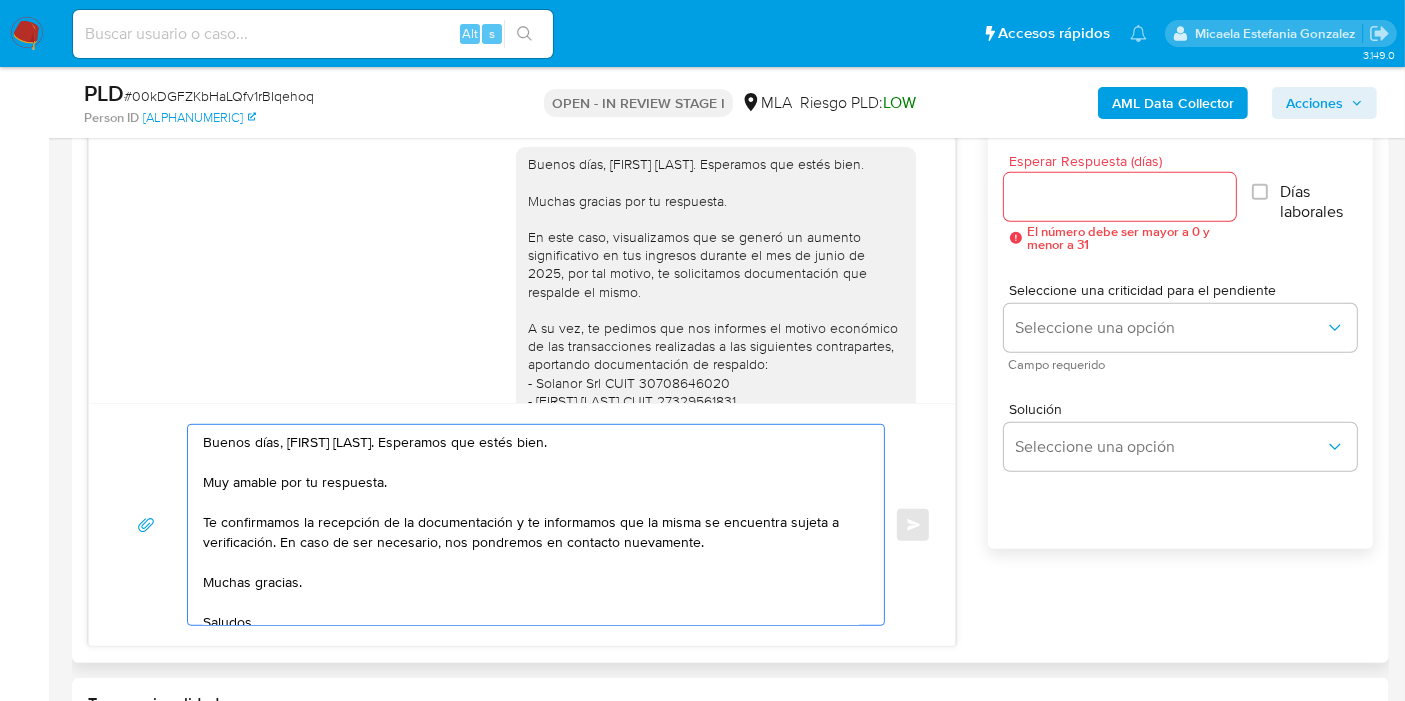 click on "Buenos días, Juan Pablo. Esperamos que estés bien.
Muy amable por tu respuesta.
Te confirmamos la recepción de la documentación y te informamos que la misma se encuentra sujeta a verificación. En caso de ser necesario, nos pondremos en contacto nuevamente.
Muchas gracias.
Saludos,
Equipo de Mercado Pago." at bounding box center [531, 525] 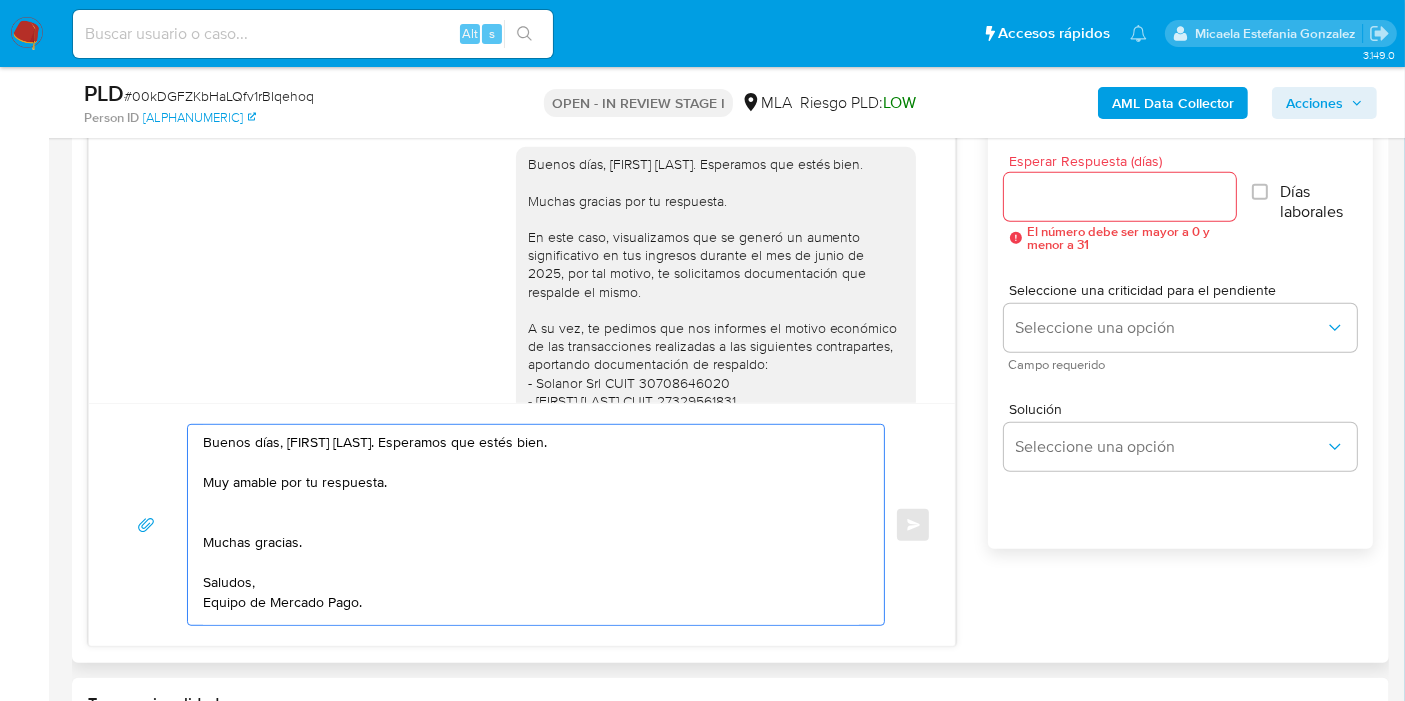 click on "Buenos días, Juan Pablo. Esperamos que estés bien.
Muy amable por tu respuesta.
Muchas gracias.
Saludos,
Equipo de Mercado Pago." at bounding box center (531, 525) 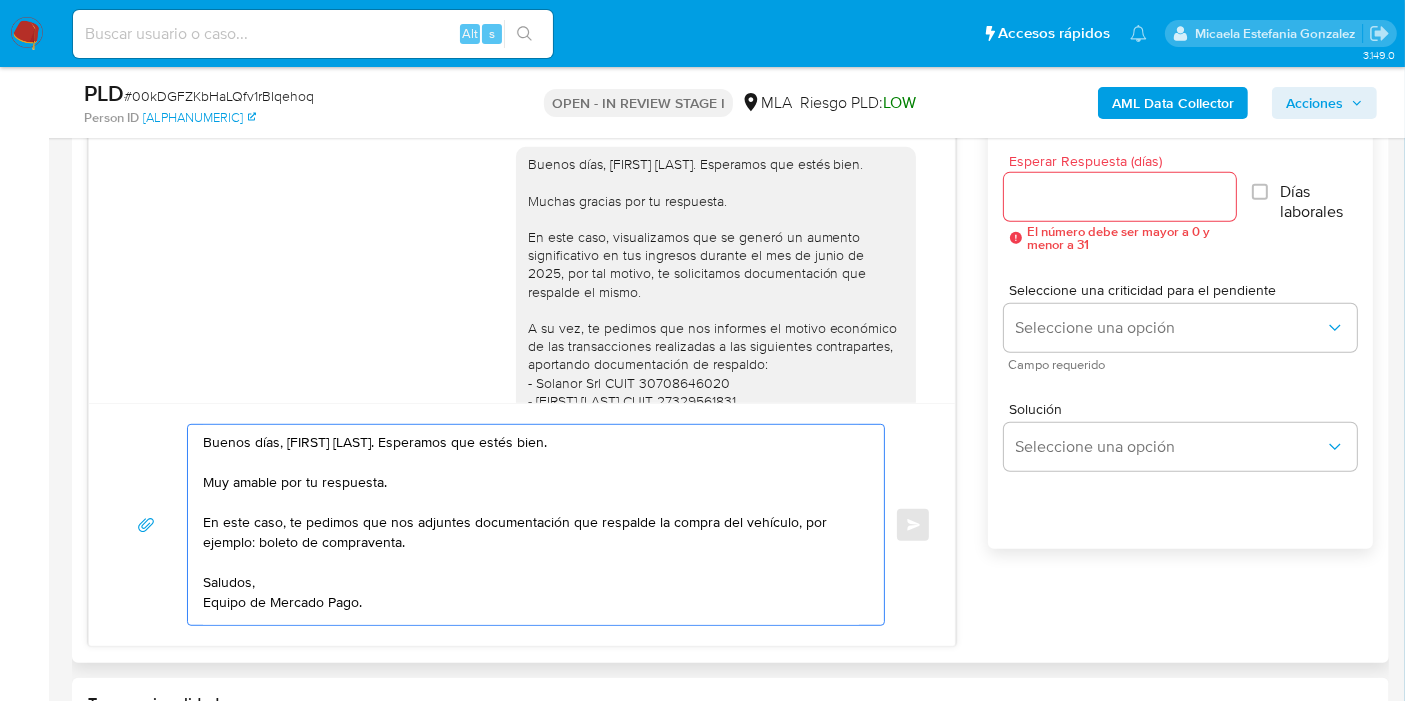 scroll, scrollTop: 54, scrollLeft: 0, axis: vertical 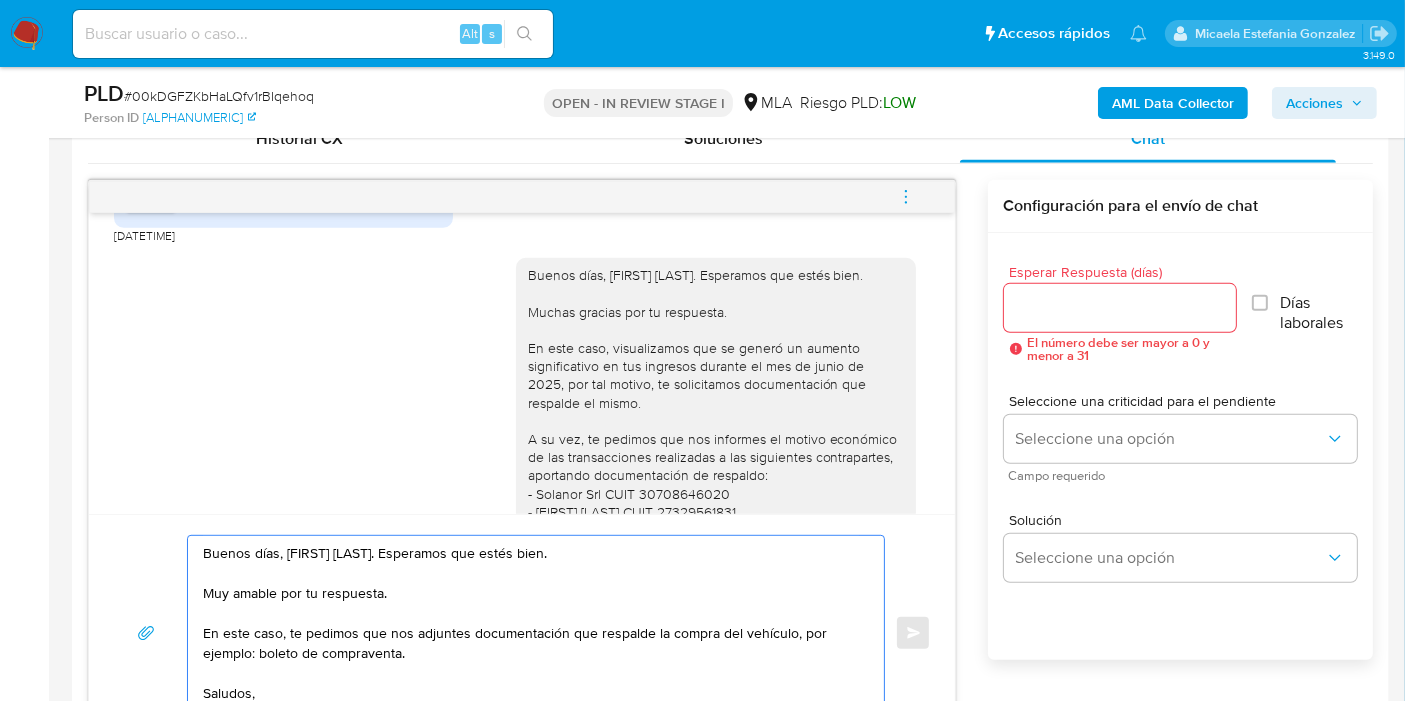 type on "Buenos días, Juan Pablo. Esperamos que estés bien.
Muy amable por tu respuesta.
En este caso, te pedimos que nos adjuntes documentación que respalde la compra del vehículo, por ejemplo: boleto de compraventa.
Saludos,
Equipo de Mercado Pago." 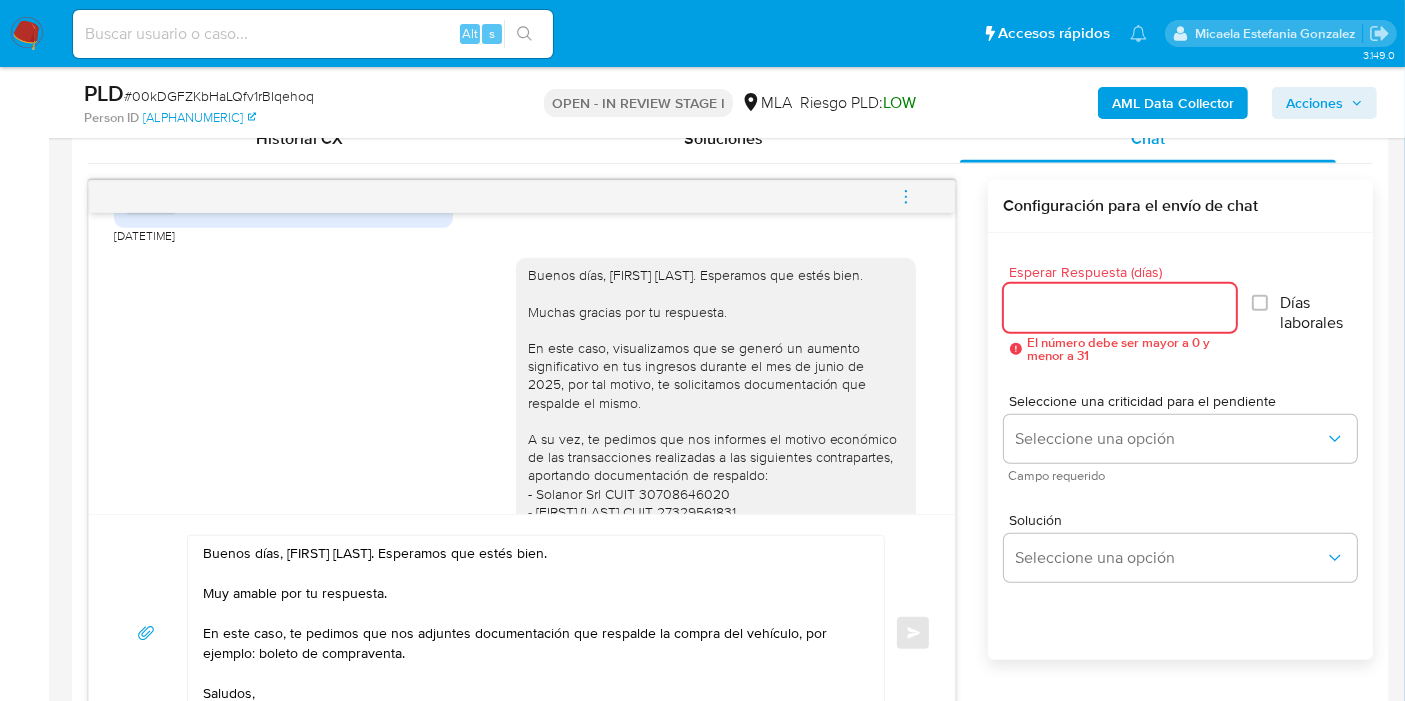 click on "Esperar Respuesta (días)" at bounding box center [1120, 308] 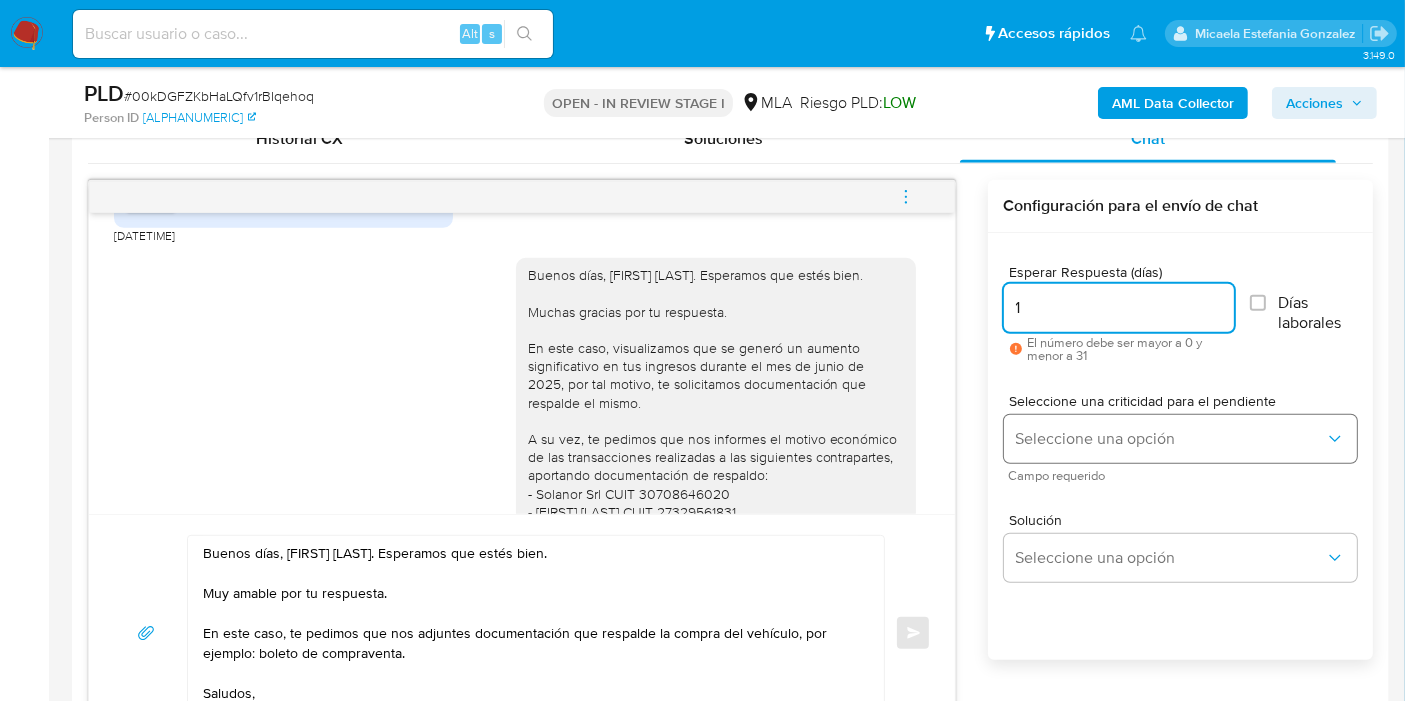 type on "1" 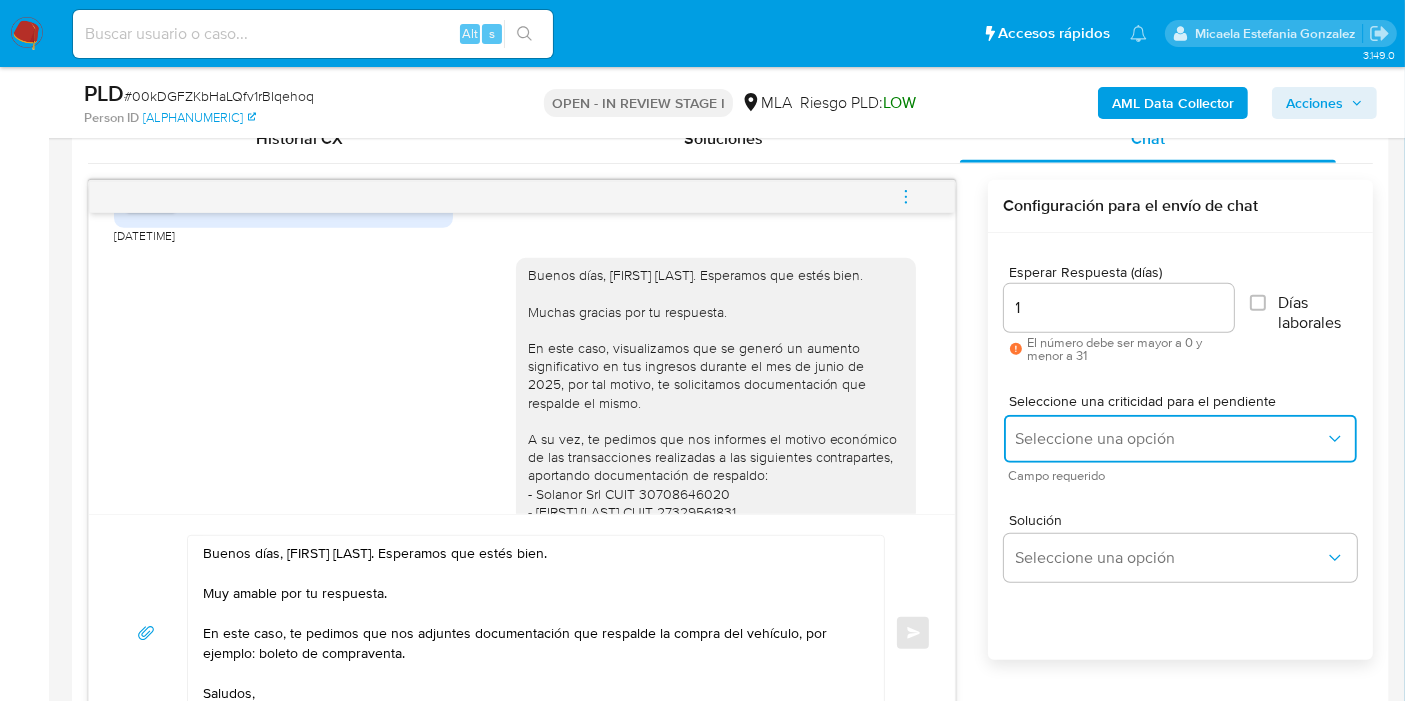 click on "Seleccione una opción" at bounding box center [1180, 439] 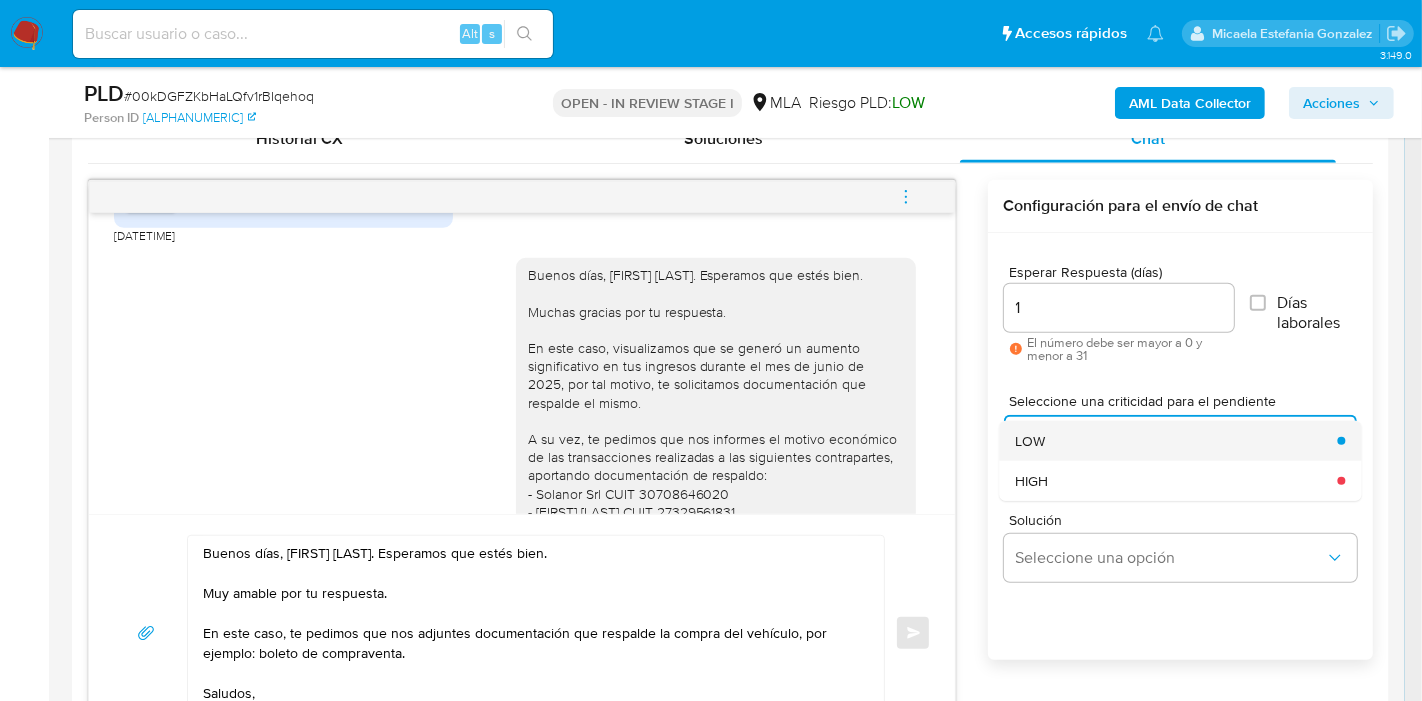 click on "LOW" at bounding box center (1170, 441) 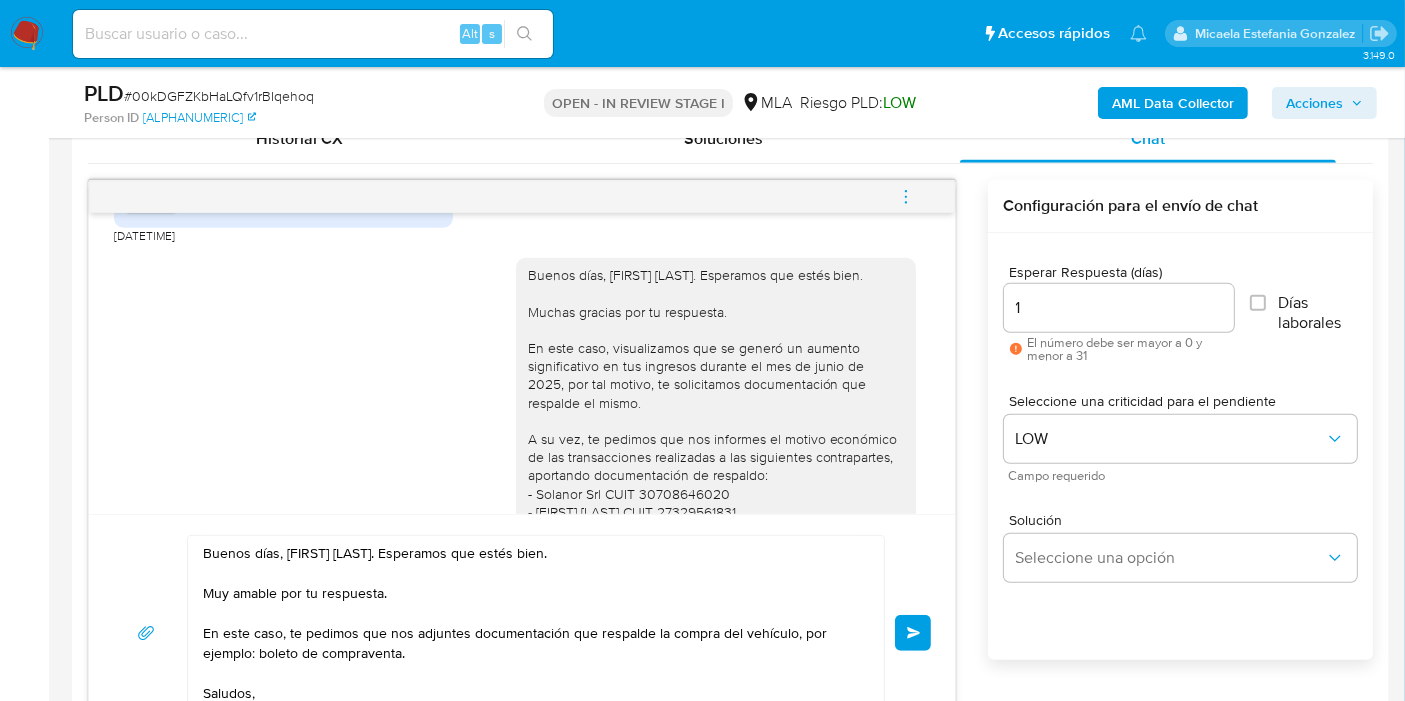 click on "Enviar" at bounding box center [913, 633] 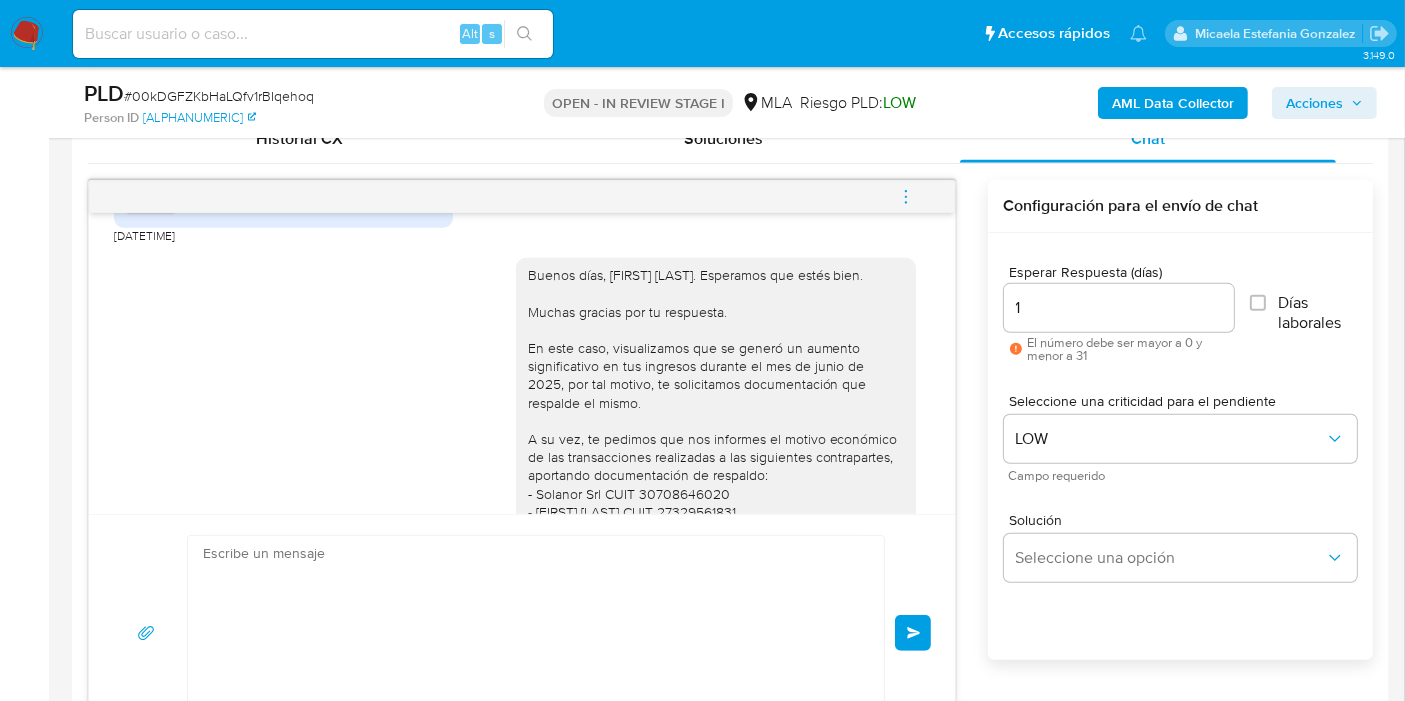 scroll, scrollTop: 2392, scrollLeft: 0, axis: vertical 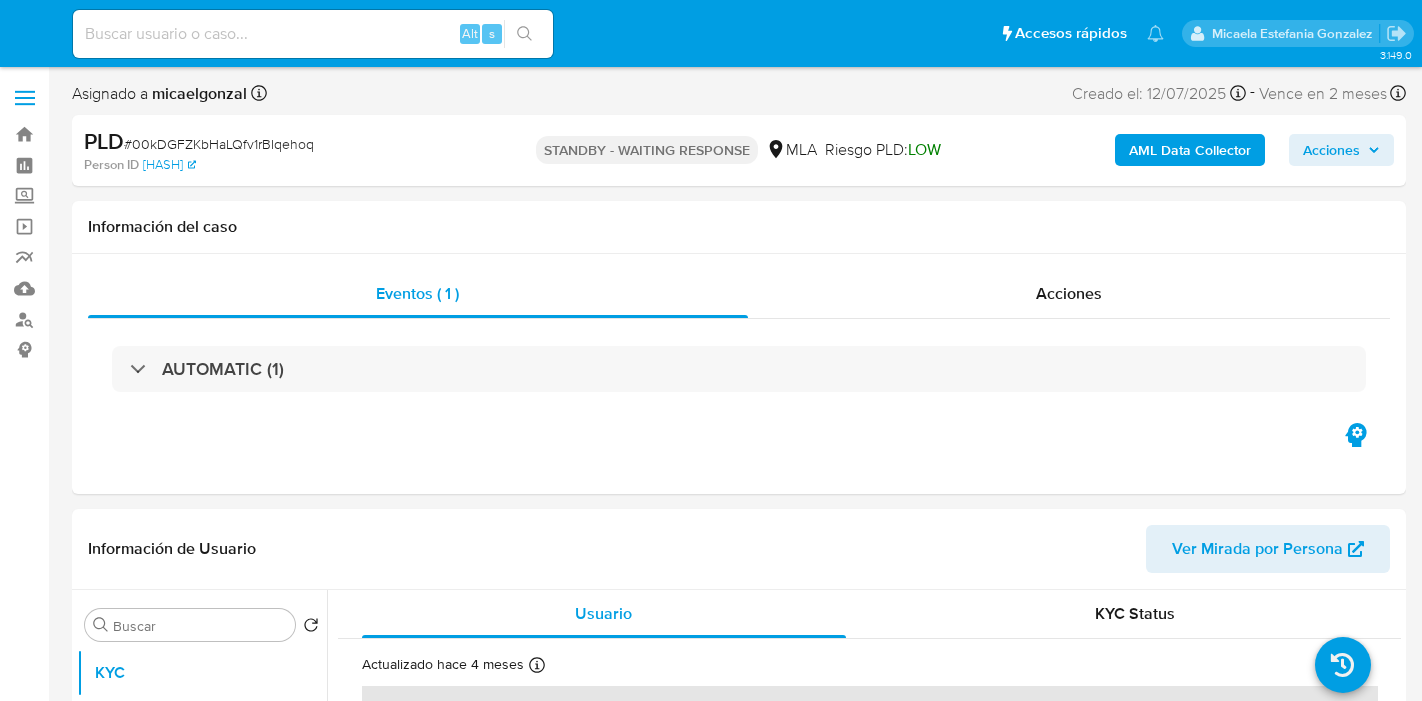select on "10" 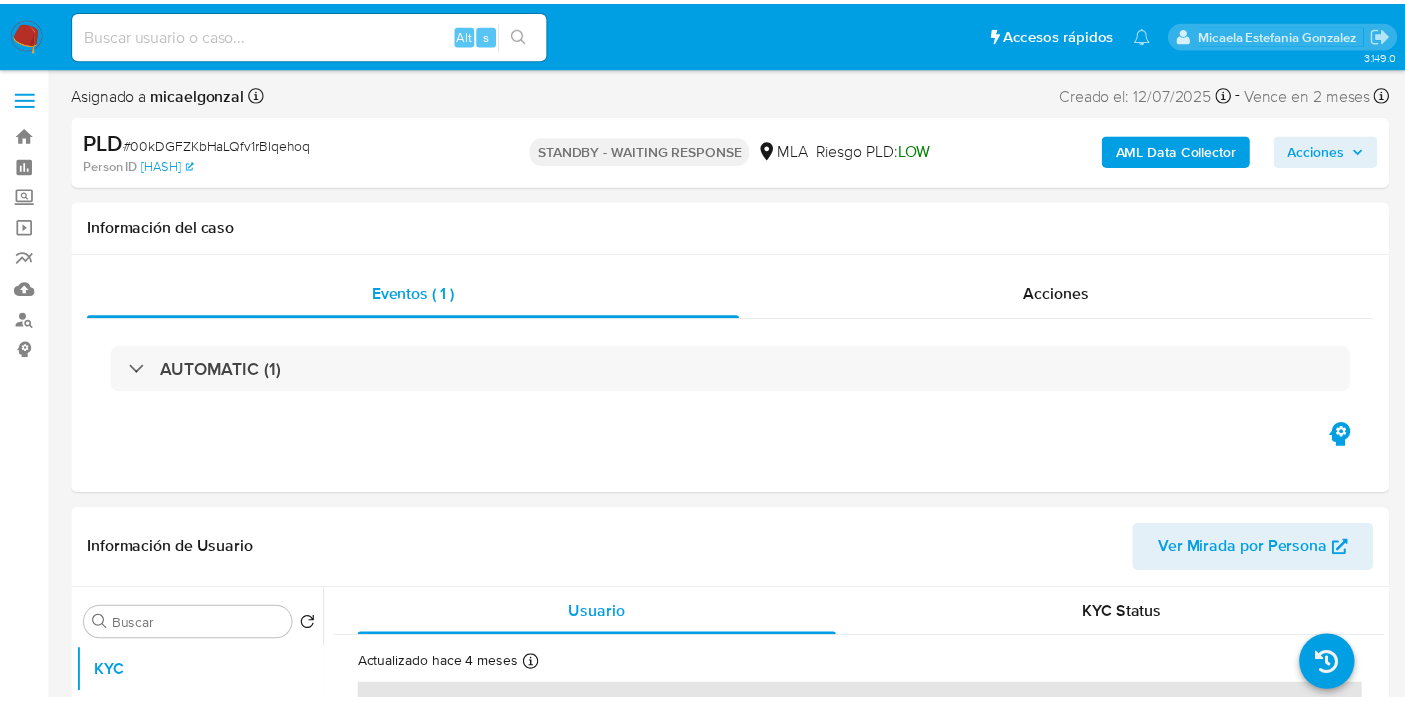 scroll, scrollTop: 0, scrollLeft: 0, axis: both 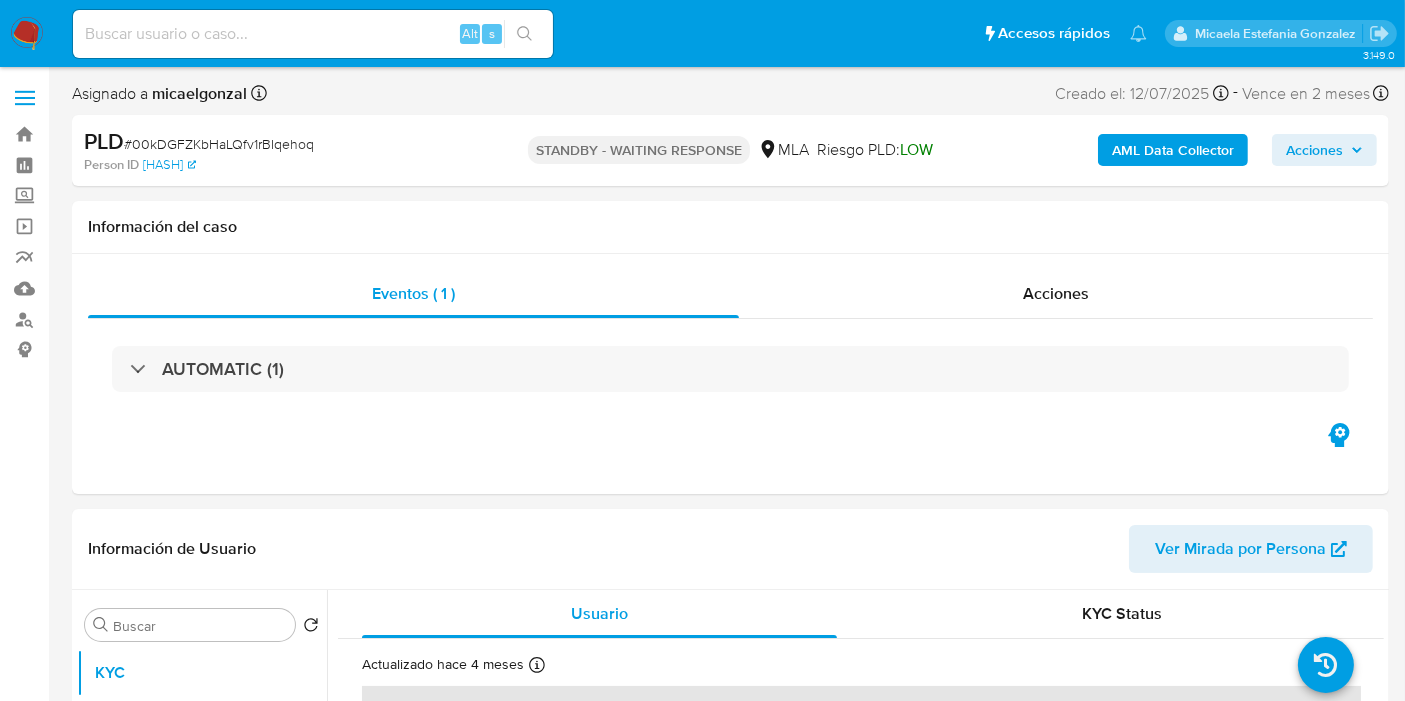 click at bounding box center (313, 34) 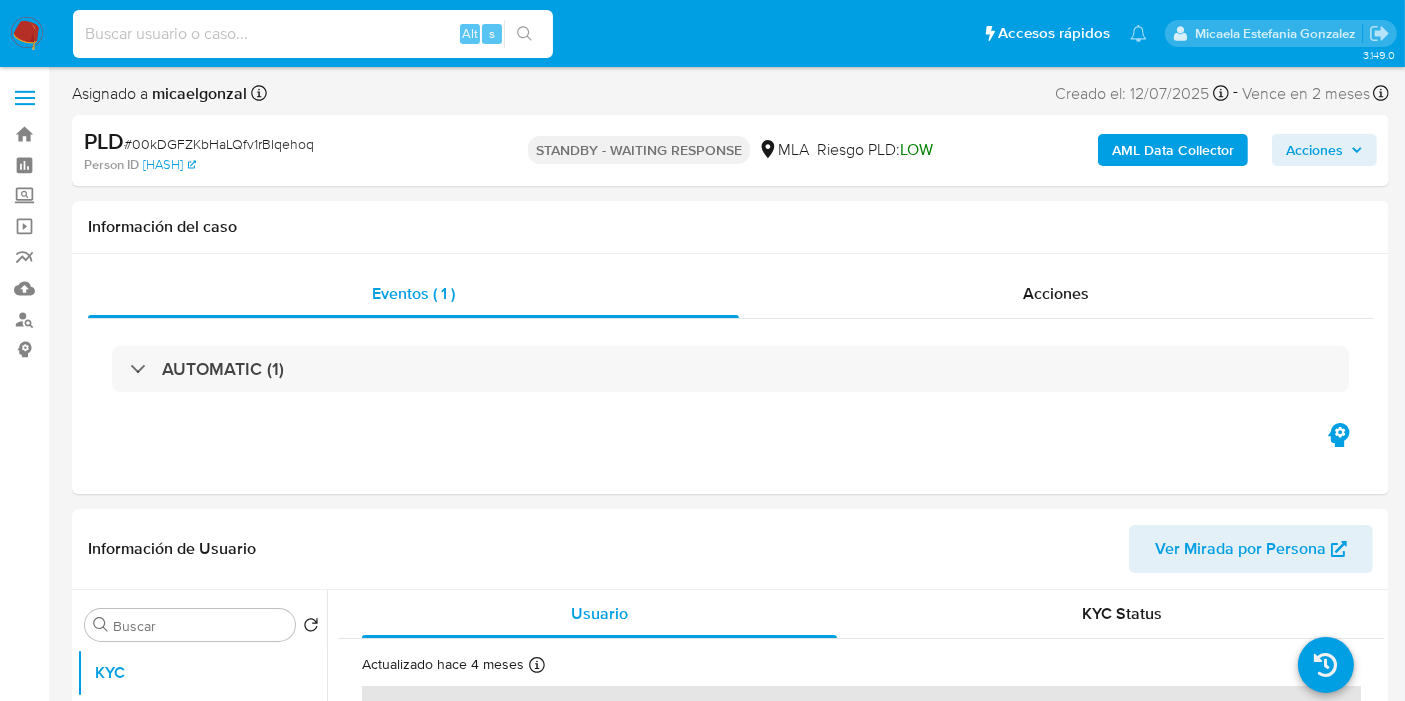 paste on "JaTBh4ewSfKiSa0jTWSLL5Wh" 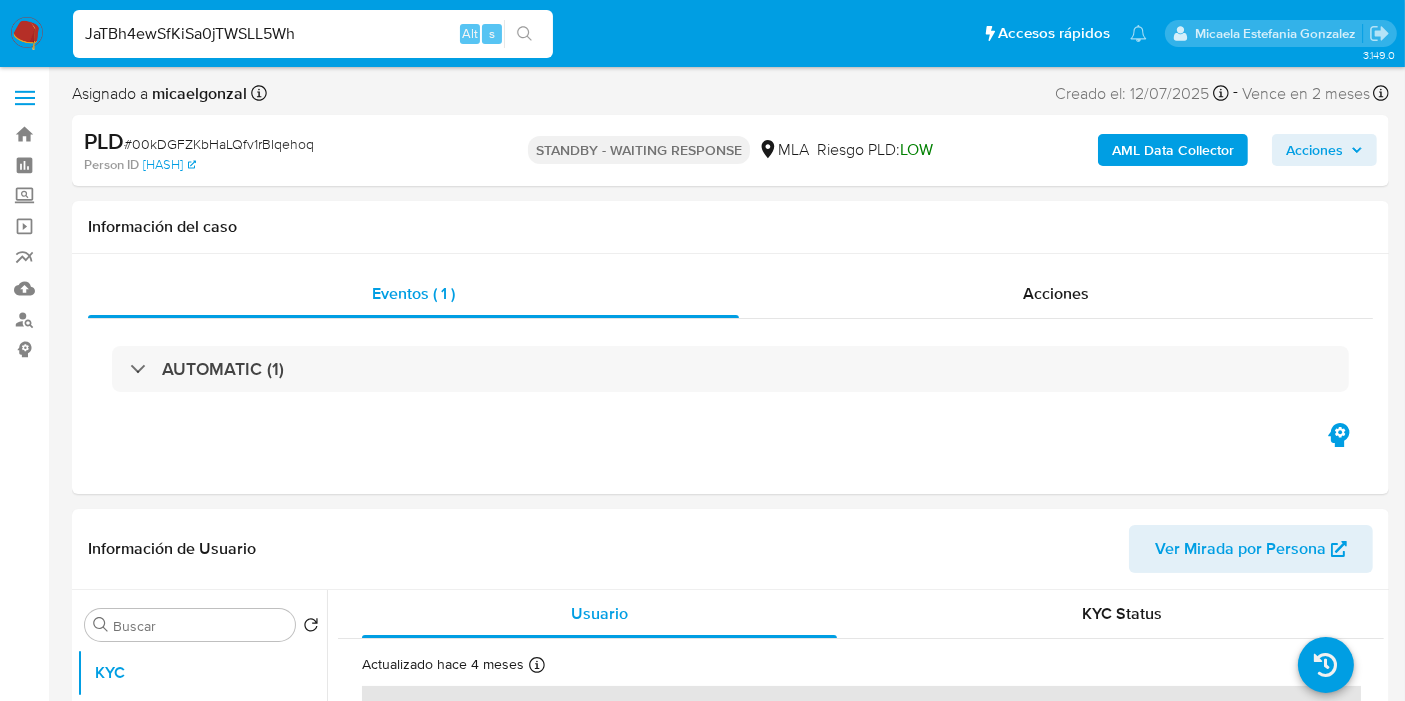 type on "JaTBh4ewSfKiSa0jTWSLL5Wh" 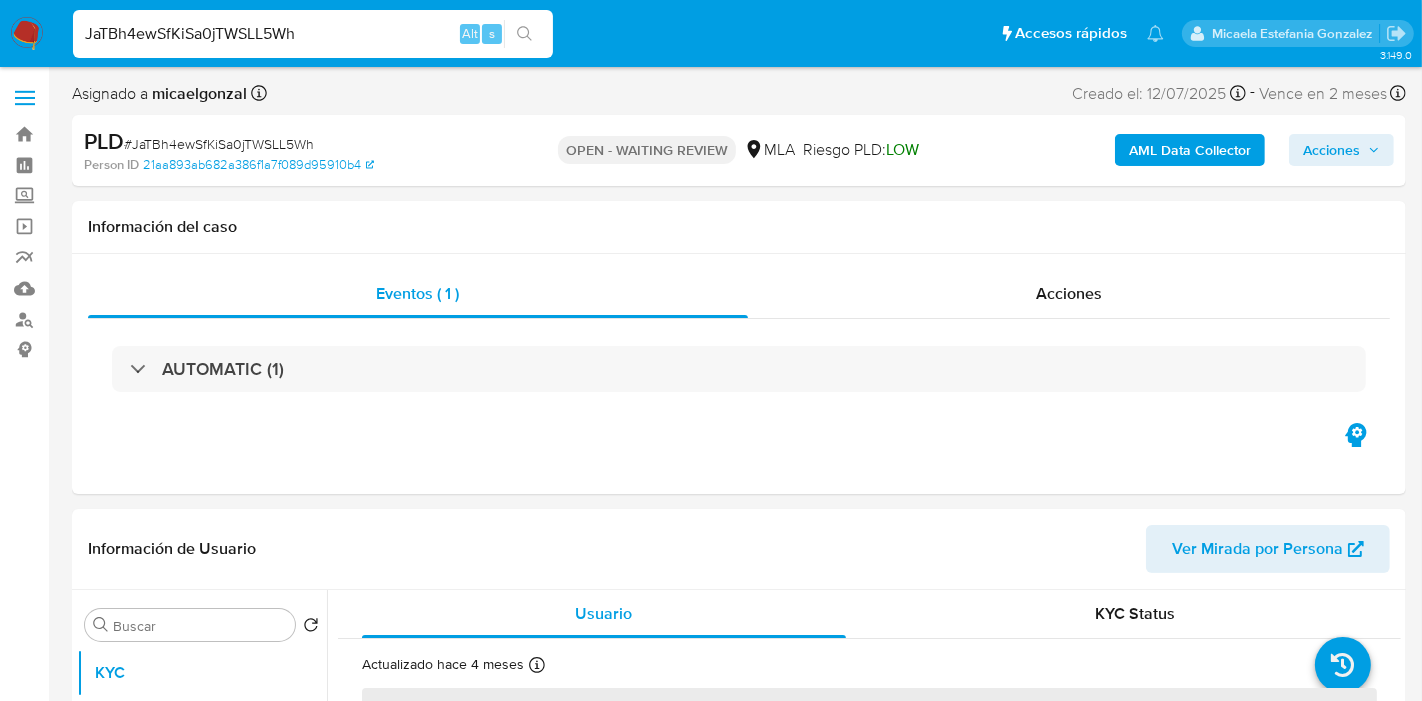select on "10" 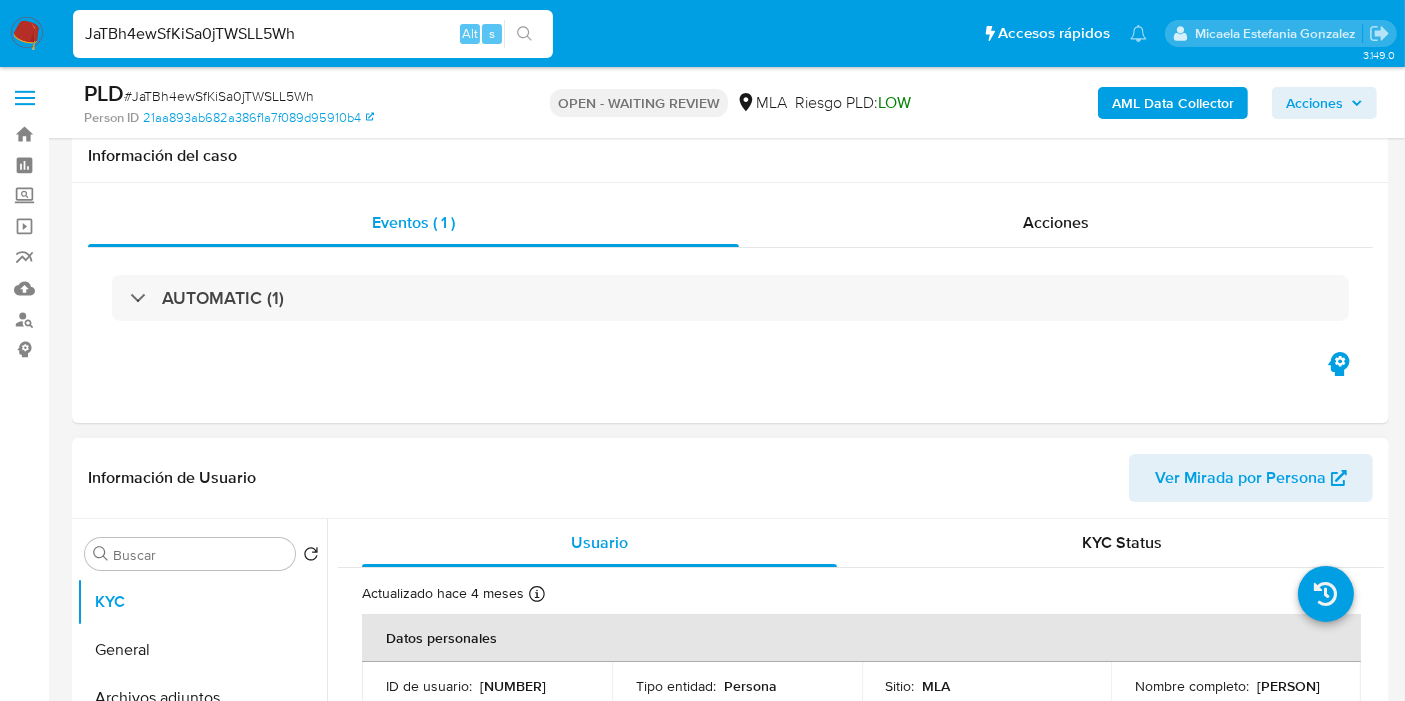 scroll, scrollTop: 444, scrollLeft: 0, axis: vertical 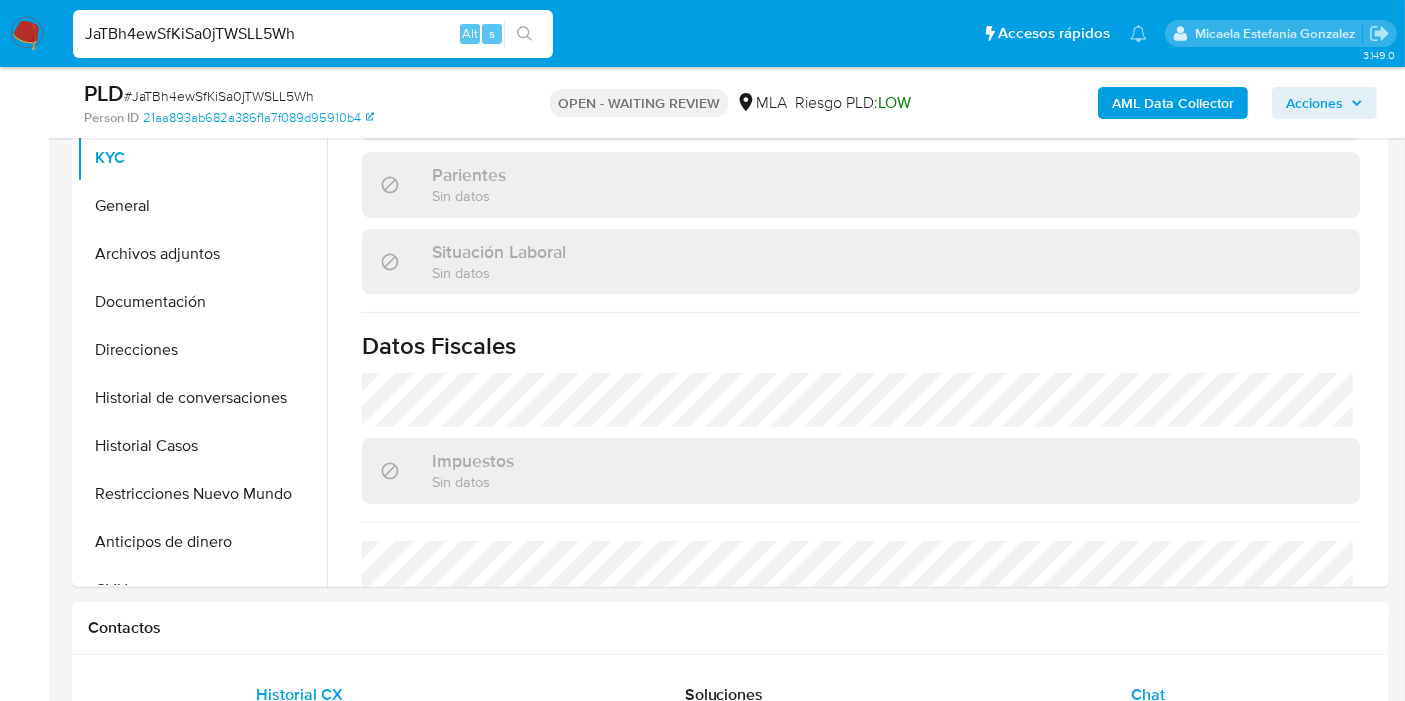 click on "Chat" at bounding box center (1148, 695) 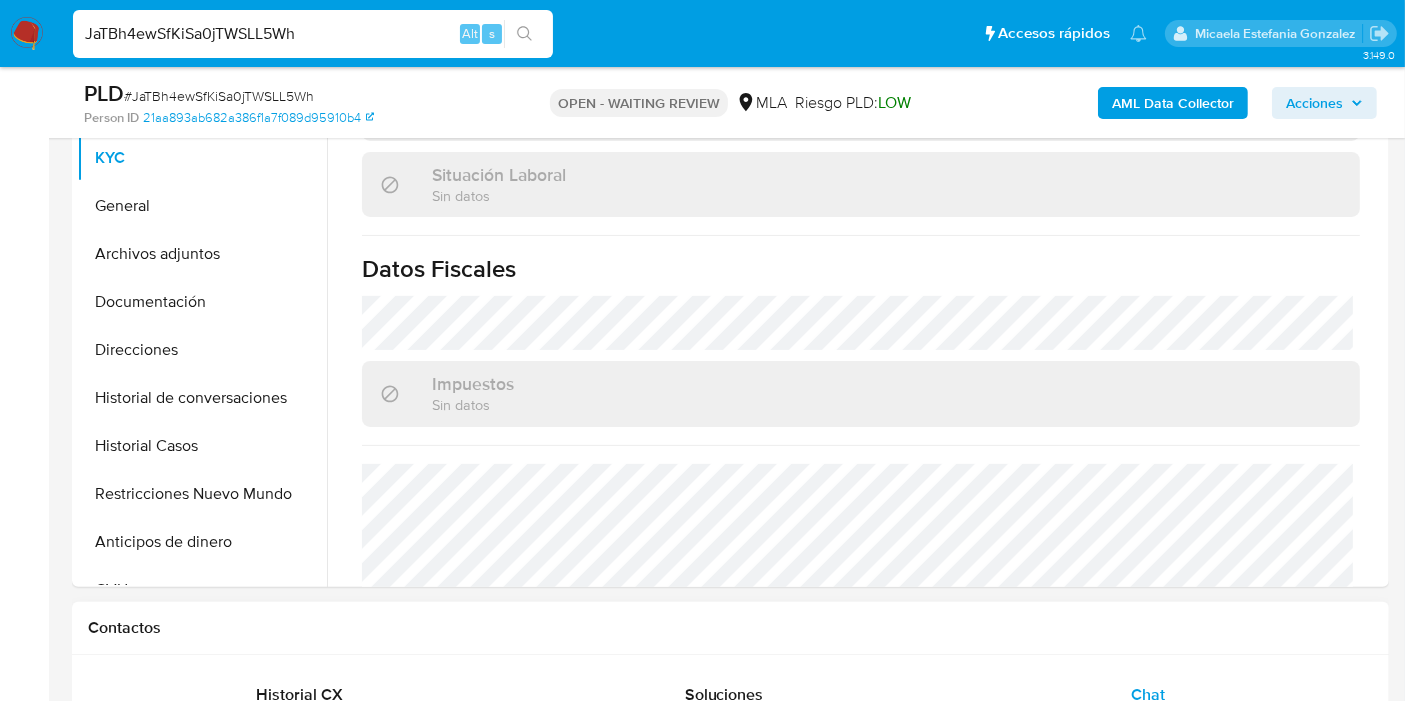 scroll, scrollTop: 1051, scrollLeft: 0, axis: vertical 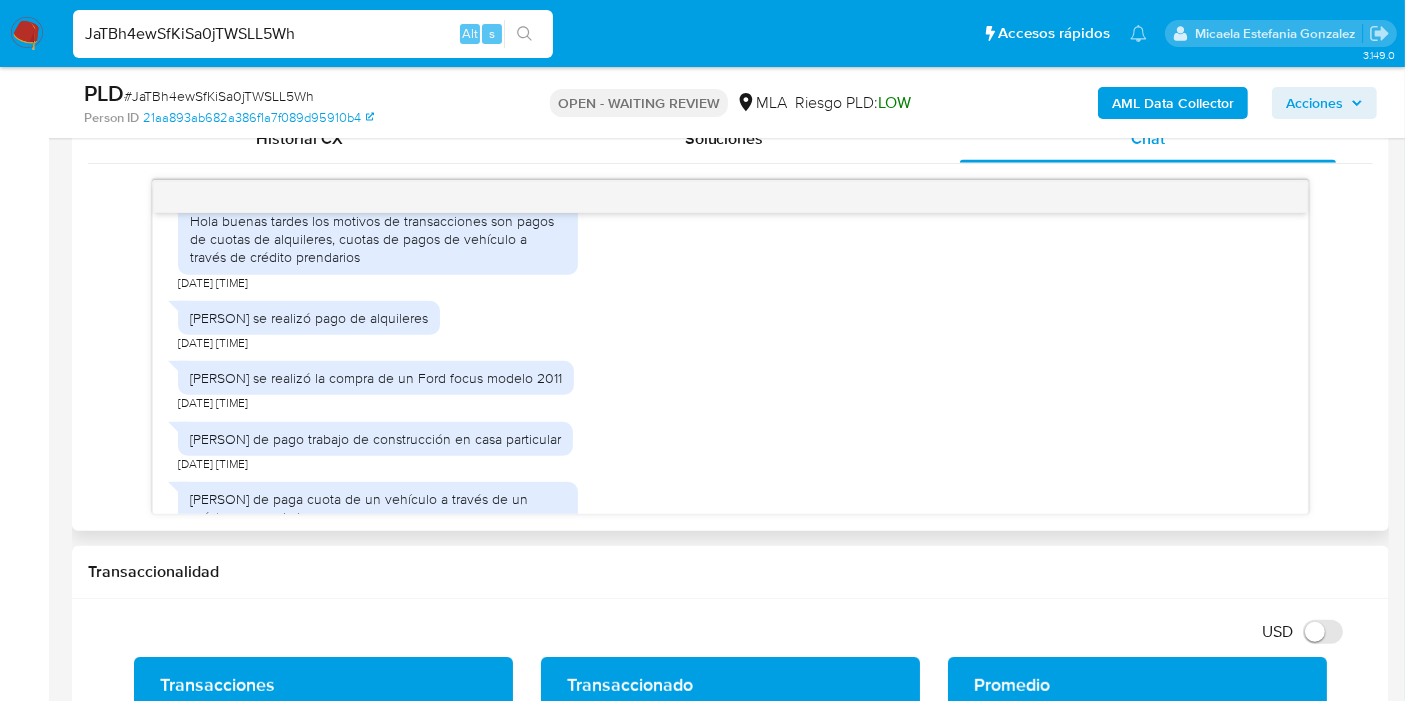 drag, startPoint x: 339, startPoint y: 378, endPoint x: 378, endPoint y: 387, distance: 40.024994 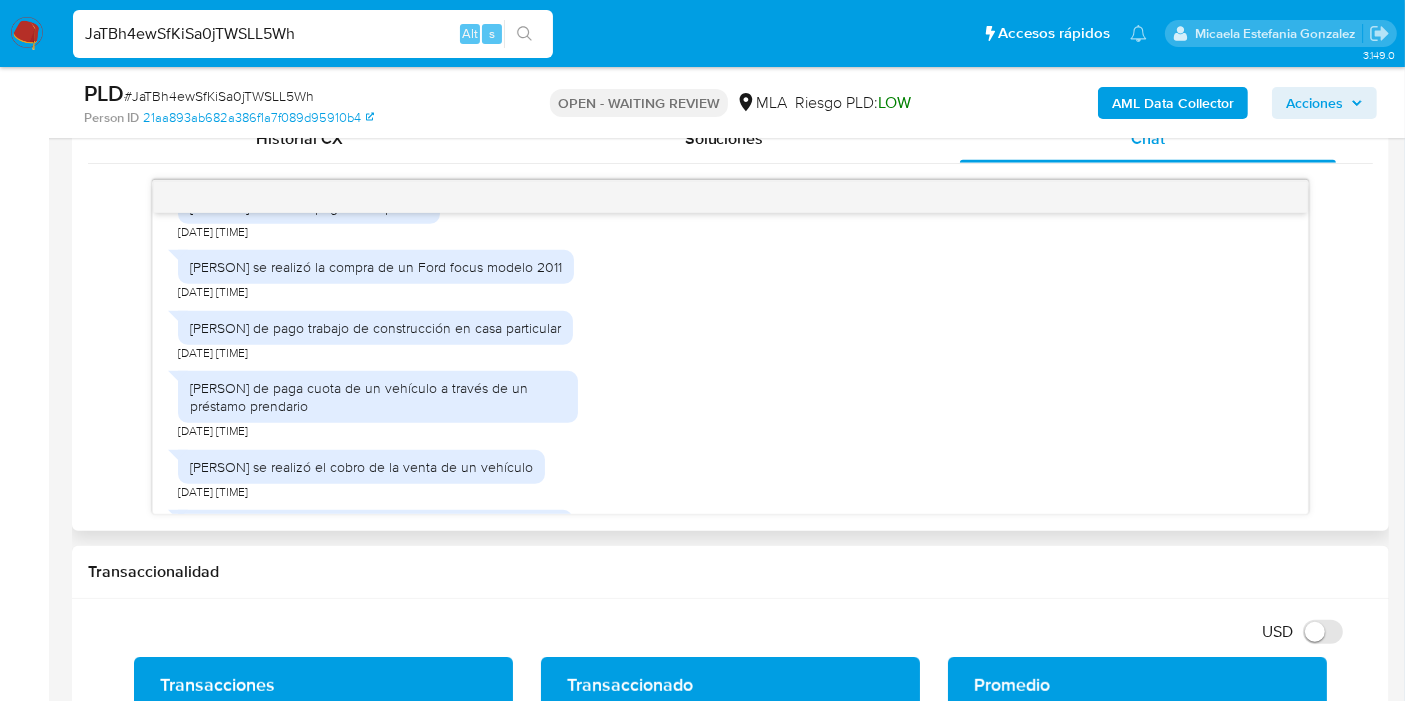 scroll, scrollTop: 1151, scrollLeft: 0, axis: vertical 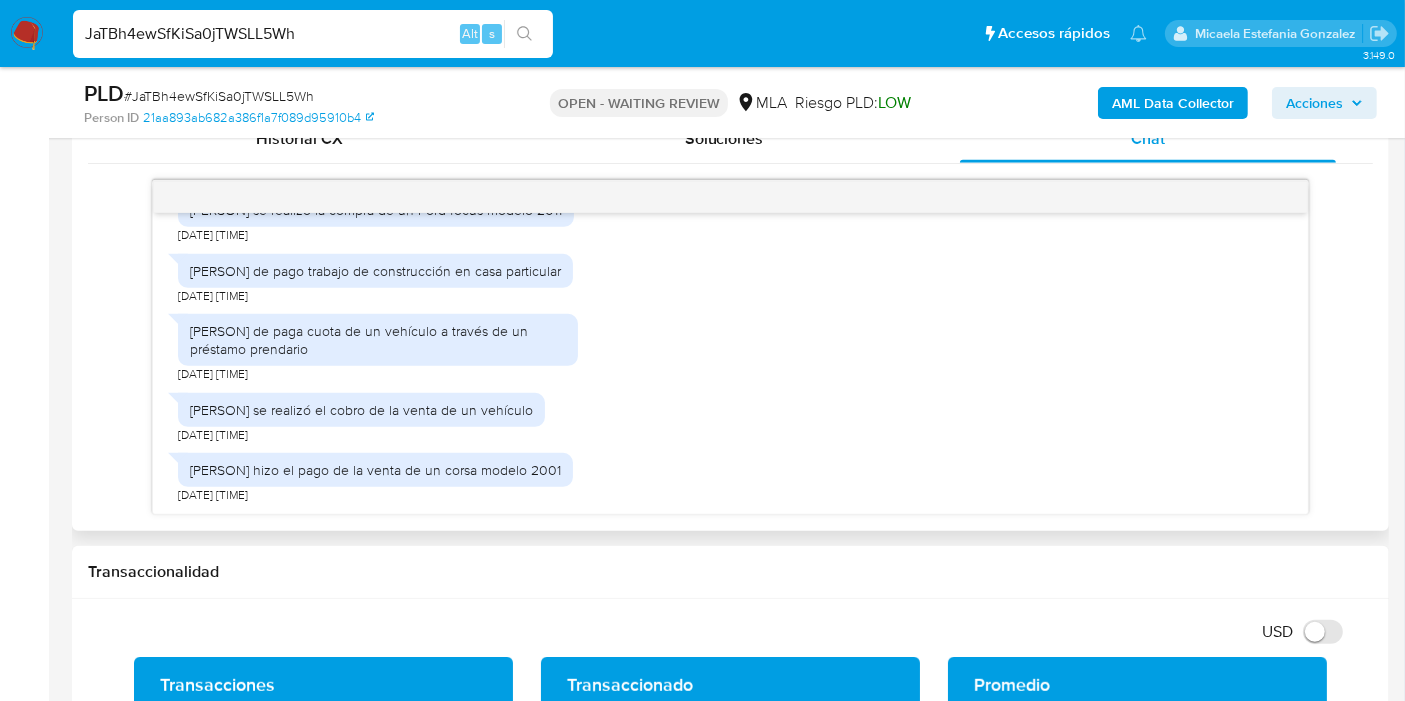 drag, startPoint x: 334, startPoint y: 312, endPoint x: 377, endPoint y: 330, distance: 46.615448 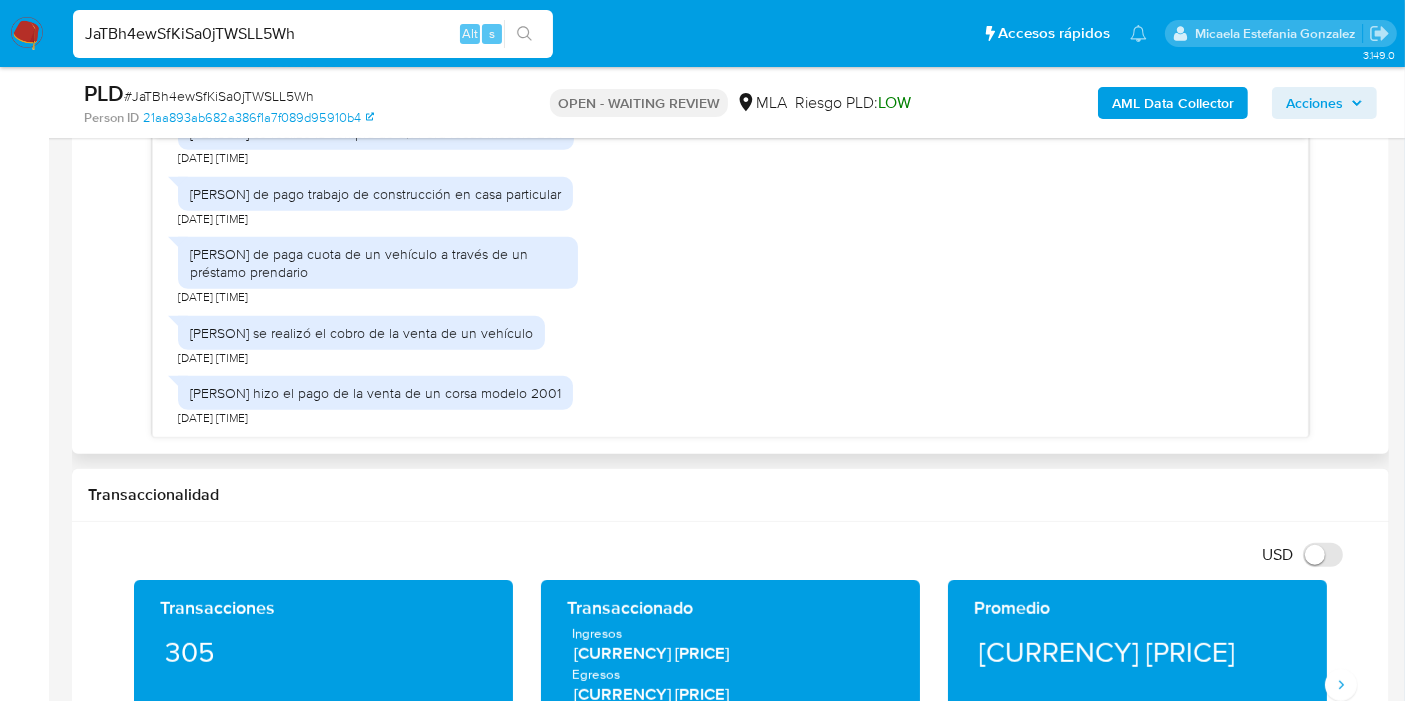 scroll, scrollTop: 1111, scrollLeft: 0, axis: vertical 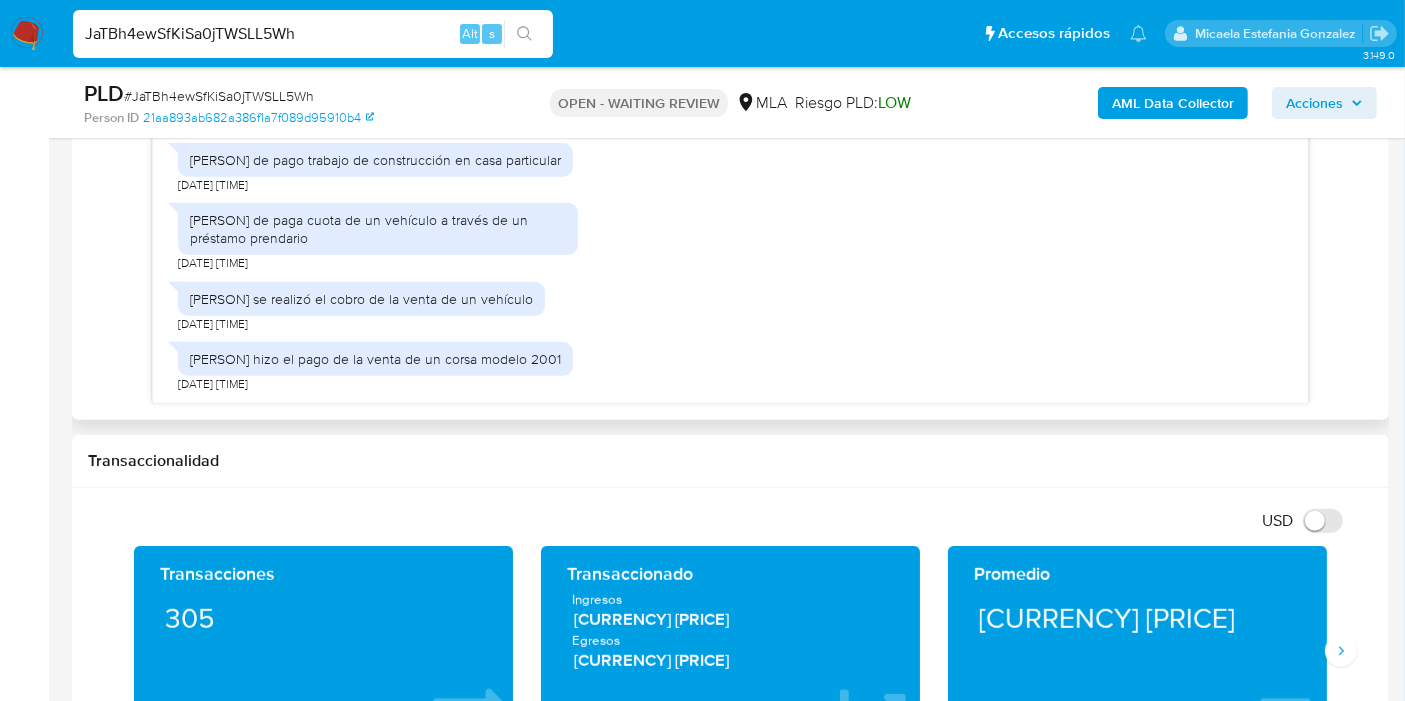 drag, startPoint x: 477, startPoint y: 364, endPoint x: 448, endPoint y: 334, distance: 41.725292 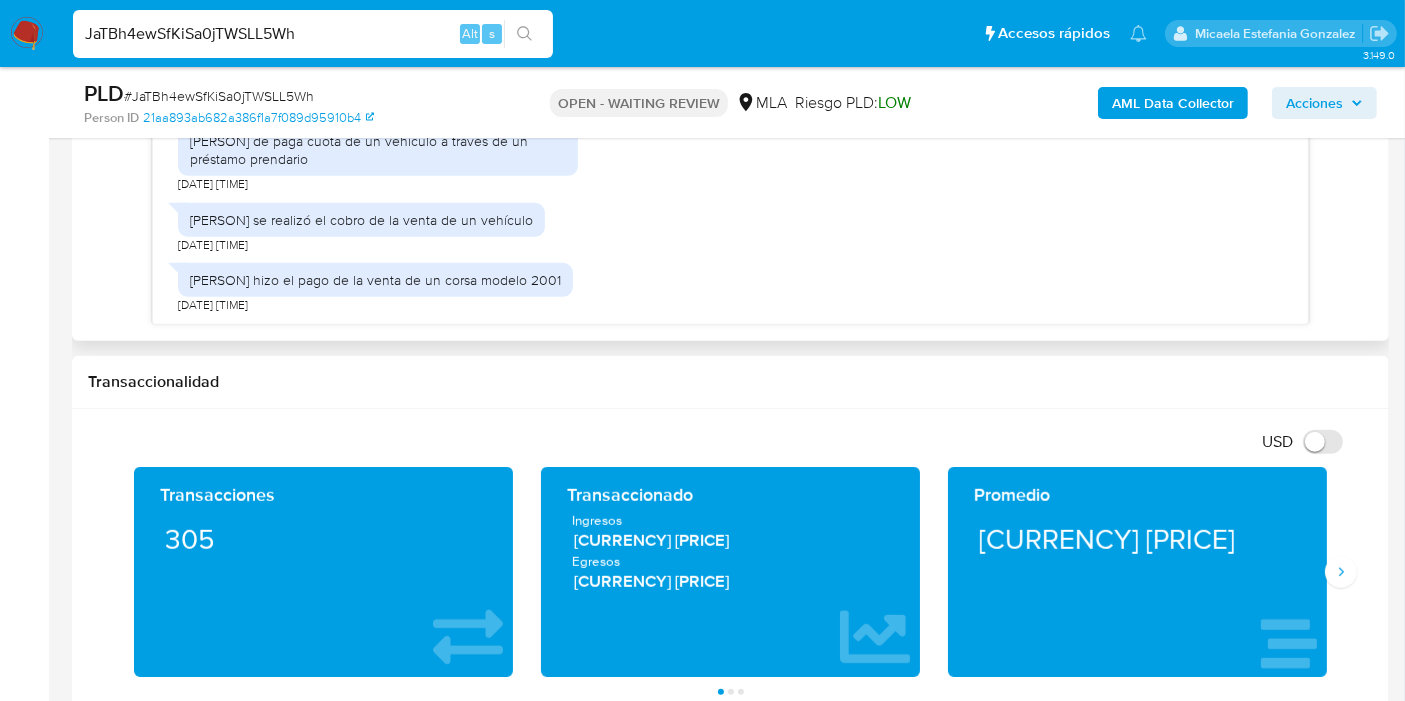 scroll, scrollTop: 1222, scrollLeft: 0, axis: vertical 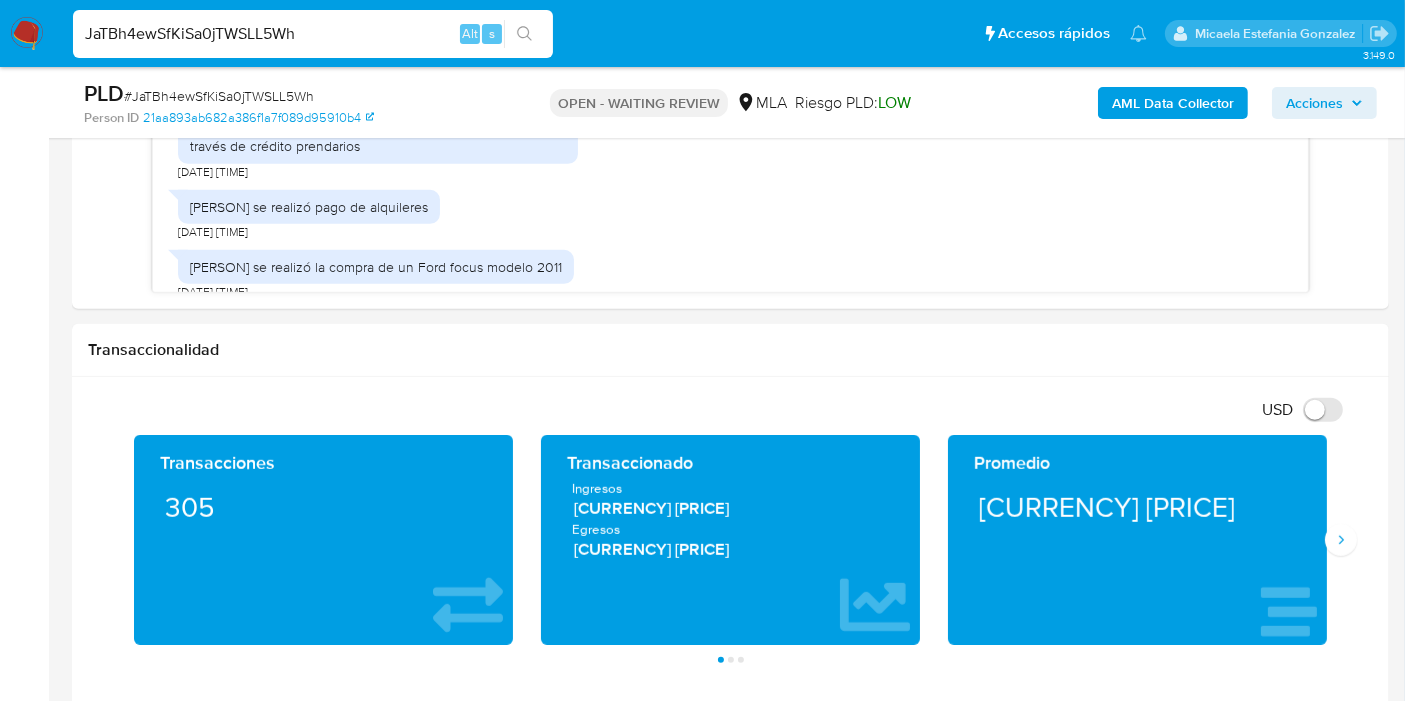 click on "Pausado Ver notificaciones JaTBh4ewSfKiSa0jTWSLL5Wh Alt s Accesos rápidos   Presiona las siguientes teclas para acceder a algunas de las funciones Buscar caso o usuario Alt s Volver al home Alt h Agregar un comentario Alt c Ir a la resolucion de un caso Alt r Agregar un archivo adjunto Alt a Micaela Estefania Gonzalez" at bounding box center (702, 33) 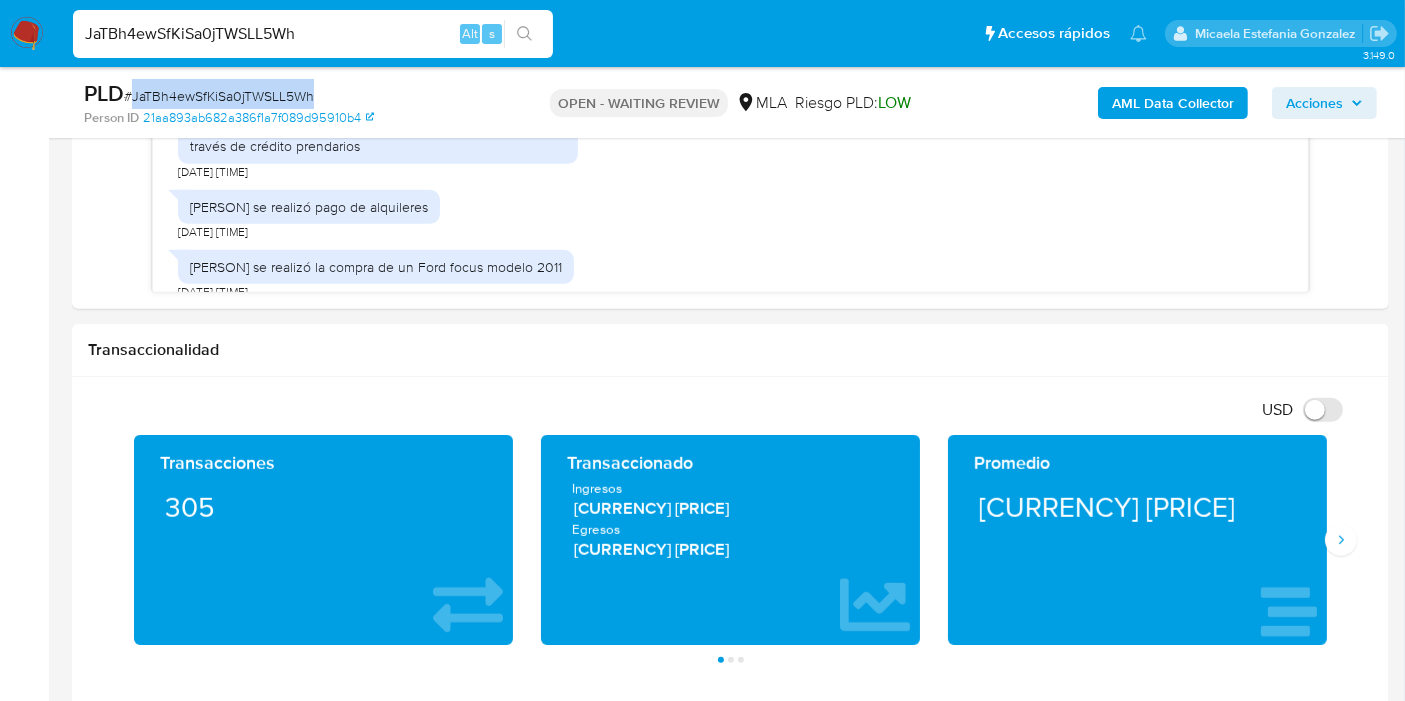 click on "# JaTBh4ewSfKiSa0jTWSLL5Wh" at bounding box center (219, 96) 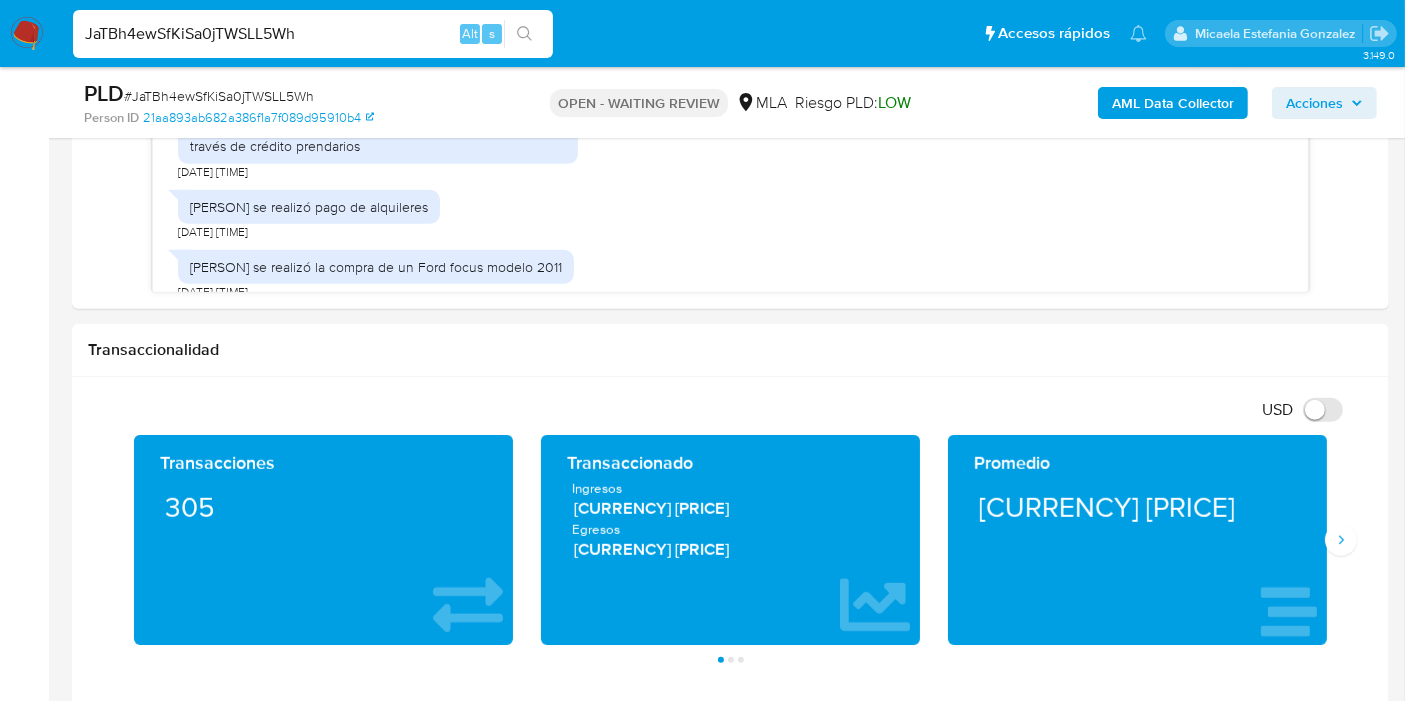 click on "Pausado Ver notificaciones JaTBh4ewSfKiSa0jTWSLL5Wh Alt s Accesos rápidos   Presiona las siguientes teclas para acceder a algunas de las funciones Buscar caso o usuario Alt s Volver al home Alt h Agregar un comentario Alt c Ir a la resolucion de un caso Alt r Agregar un archivo adjunto Alt a Micaela Estefania Gonzalez" at bounding box center (702, 33) 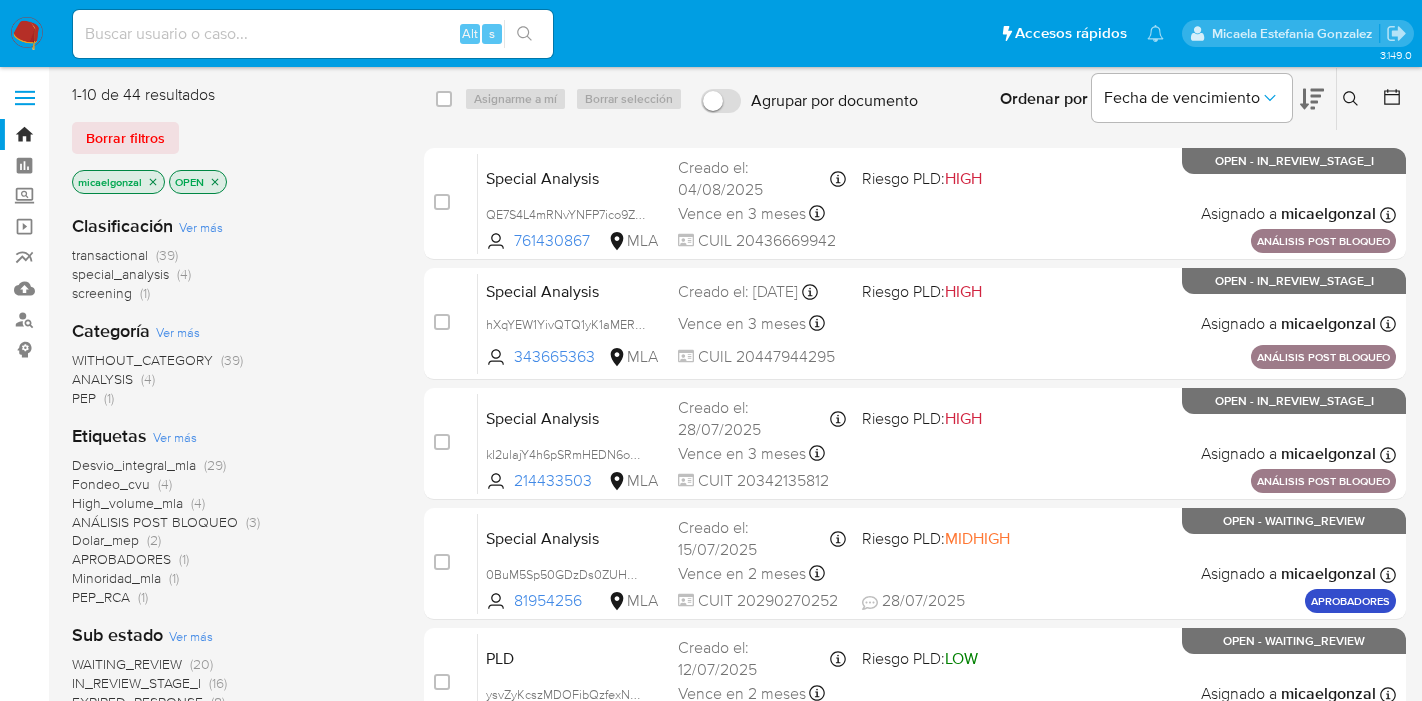 scroll, scrollTop: 0, scrollLeft: 0, axis: both 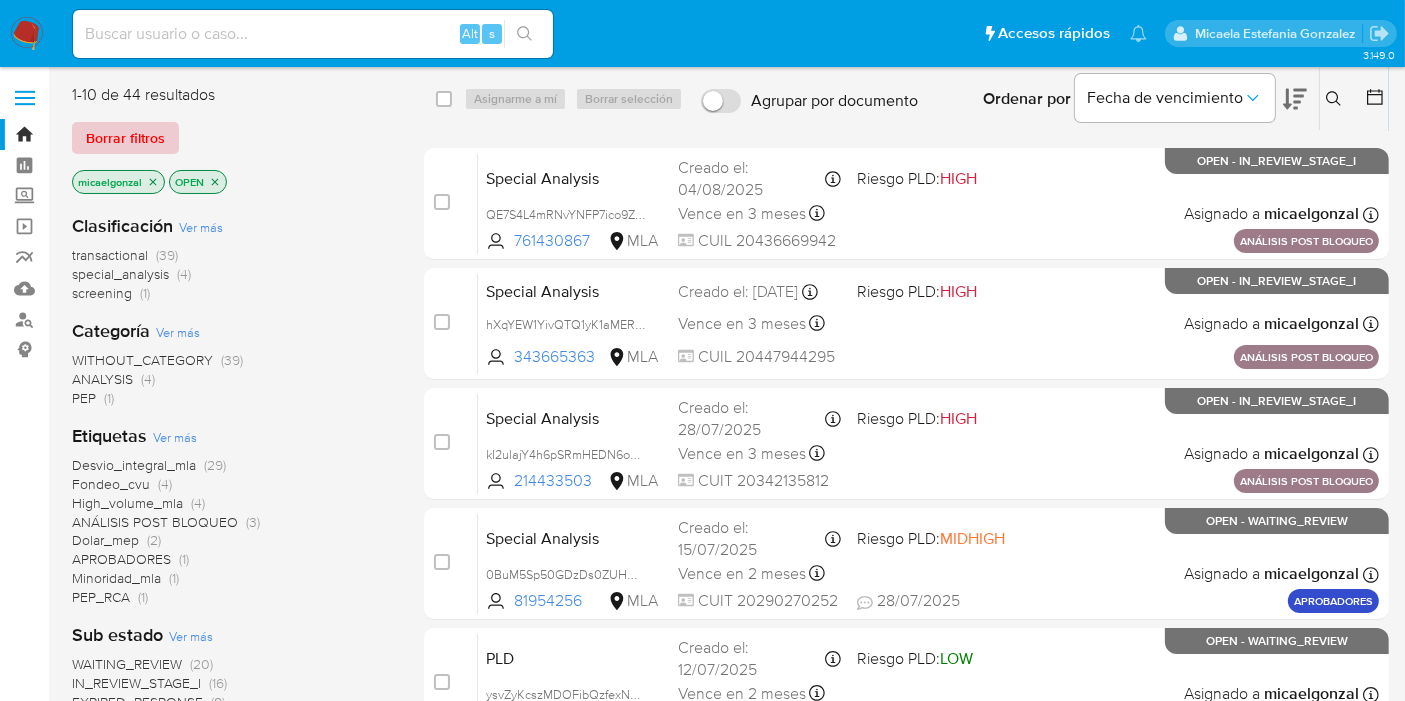 click on "Borrar filtros" at bounding box center [125, 138] 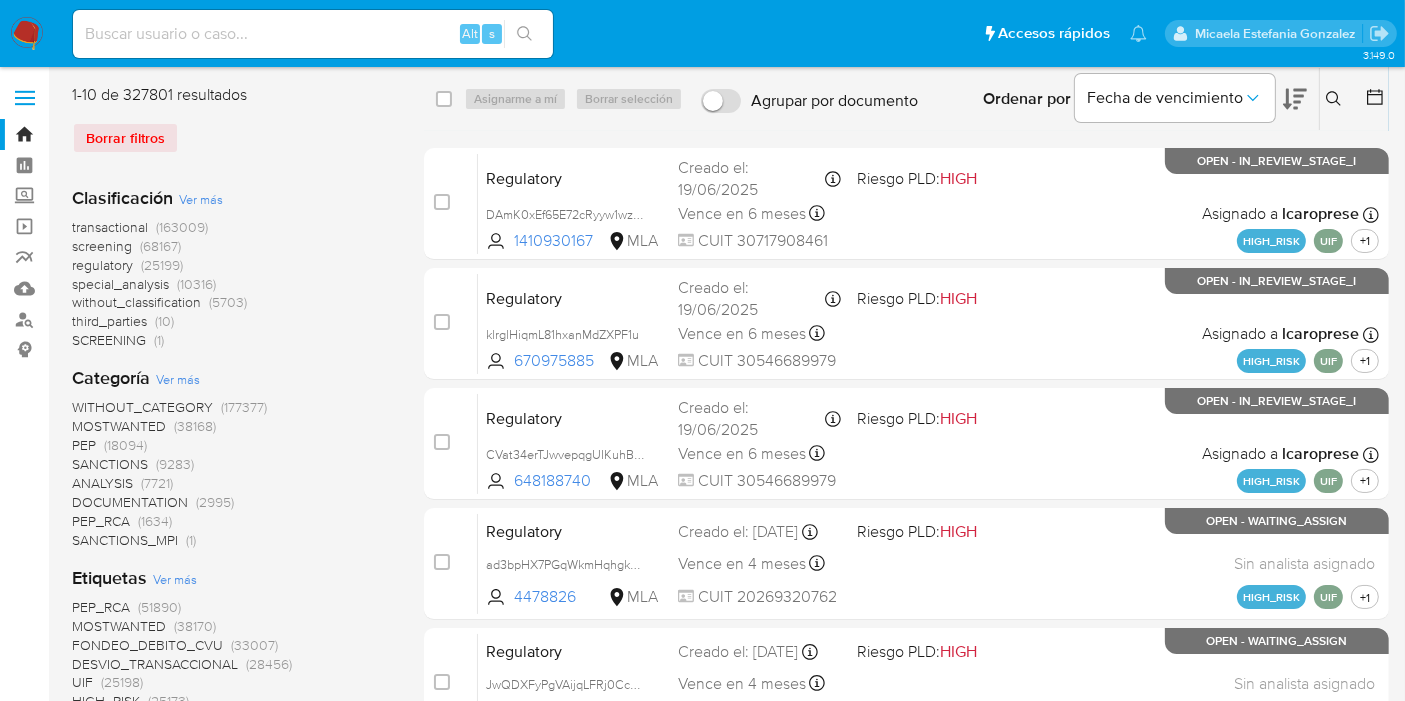 click 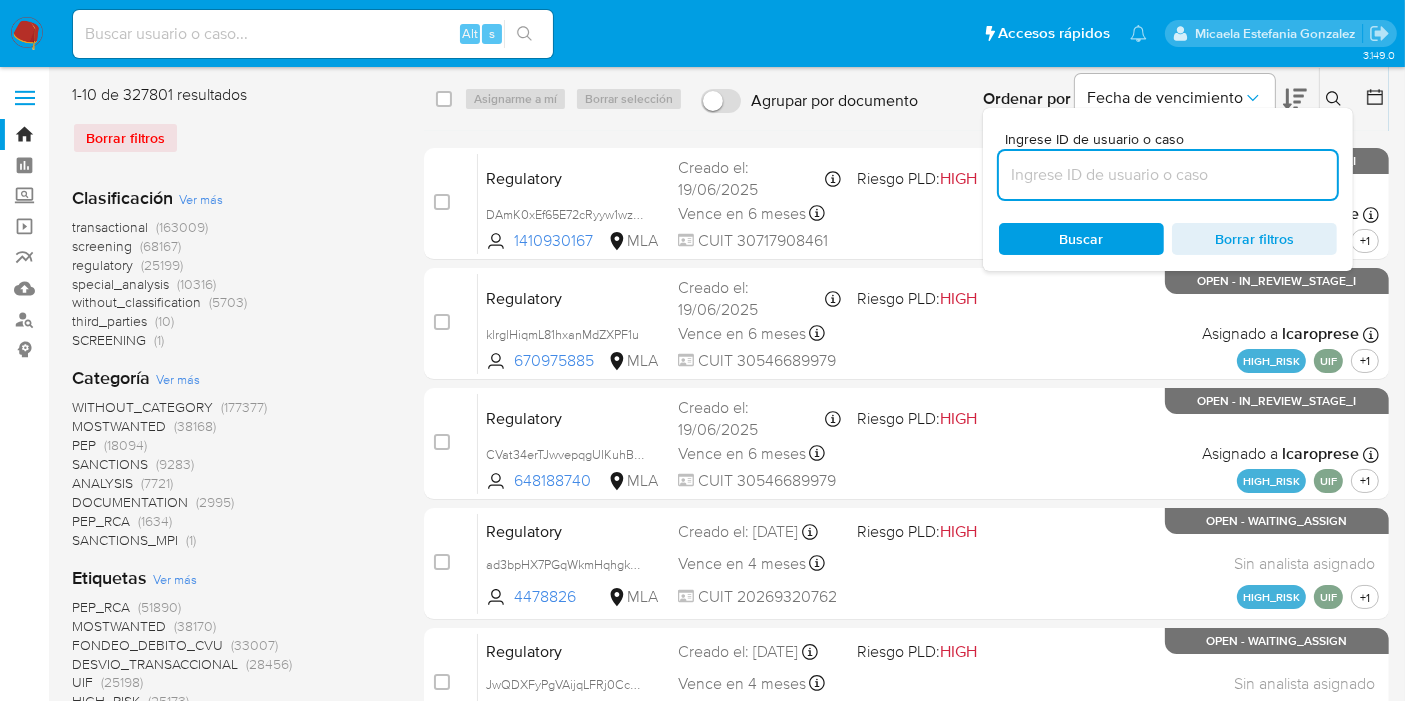 click at bounding box center [1168, 175] 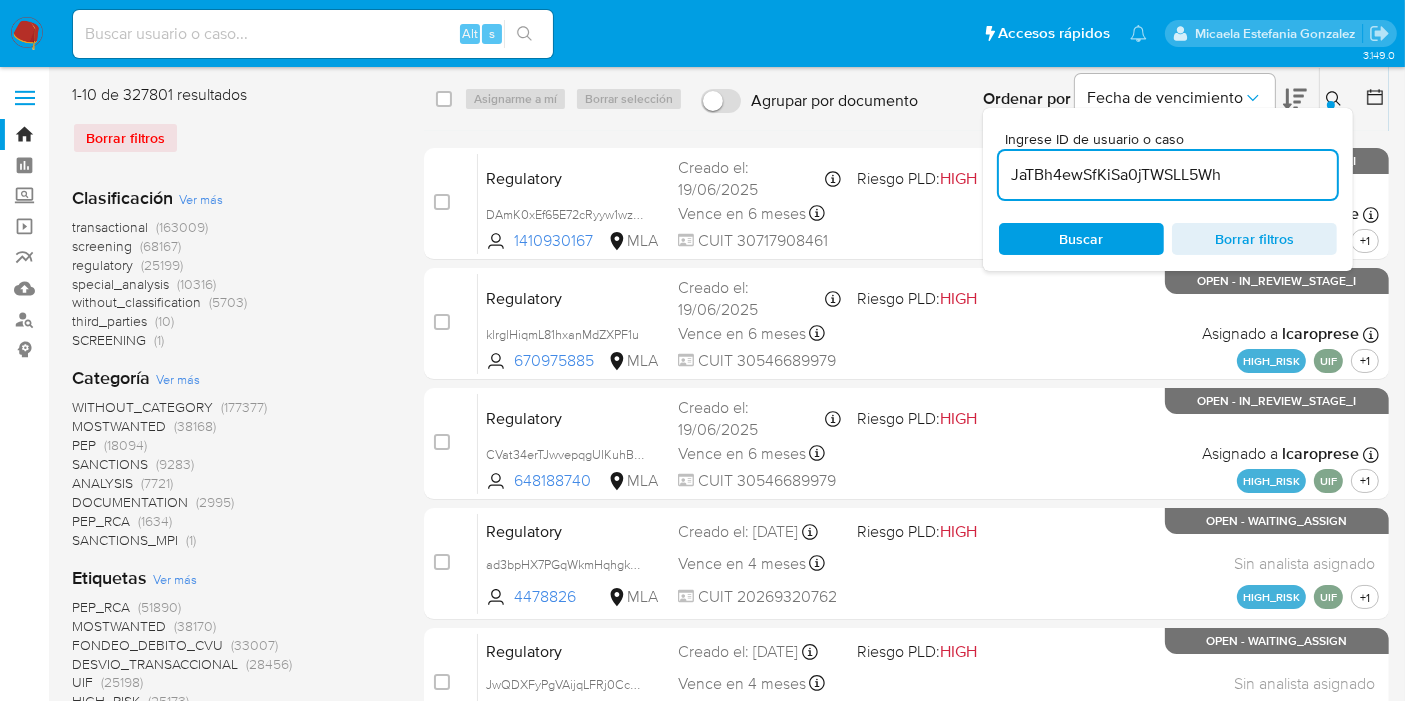 type on "JaTBh4ewSfKiSa0jTWSLL5Wh" 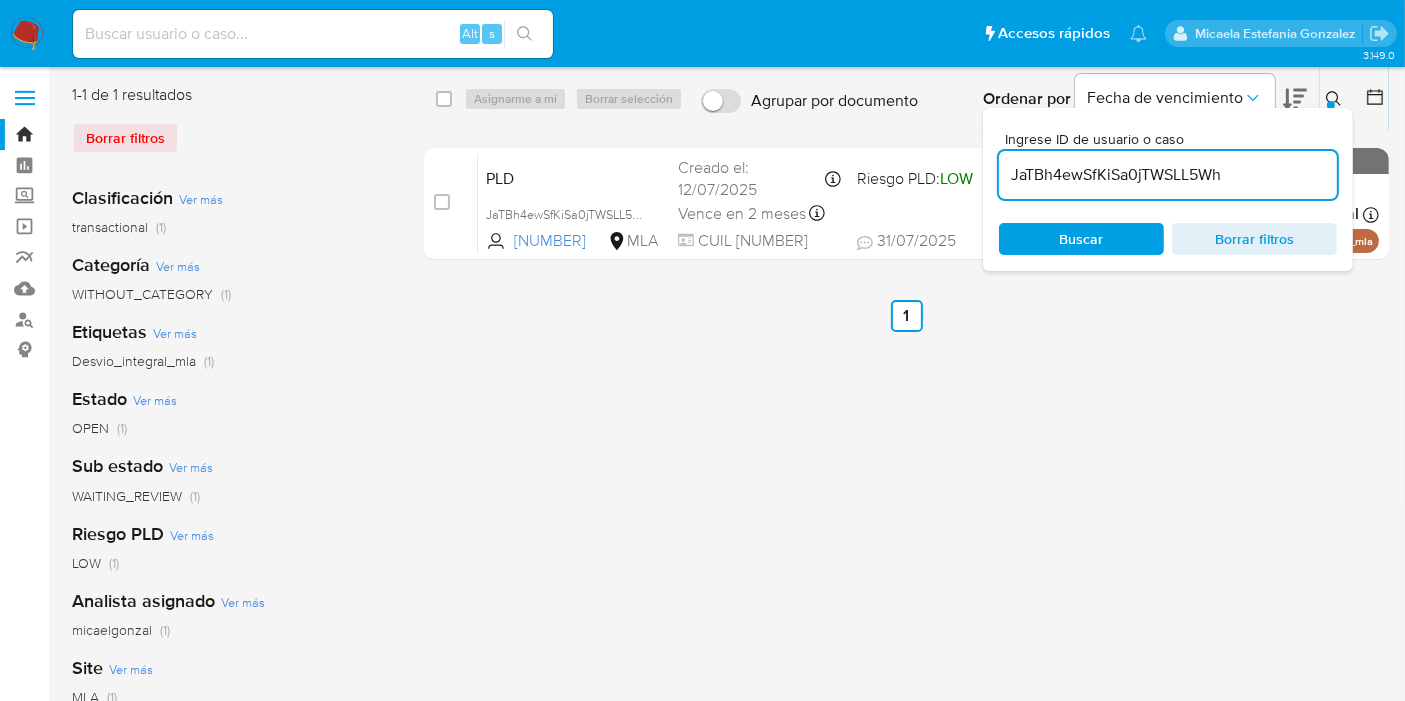 click on "select-all-cases-checkbox Asignarme a mí Borrar selección Agrupar por documento Ordenar por Fecha de vencimiento   No es posible ordenar los resultados mientras se encuentren agrupados. Ingrese ID de usuario o caso JaTBh4ewSfKiSa0jTWSLL5Wh Buscar Borrar filtros" at bounding box center [906, 99] 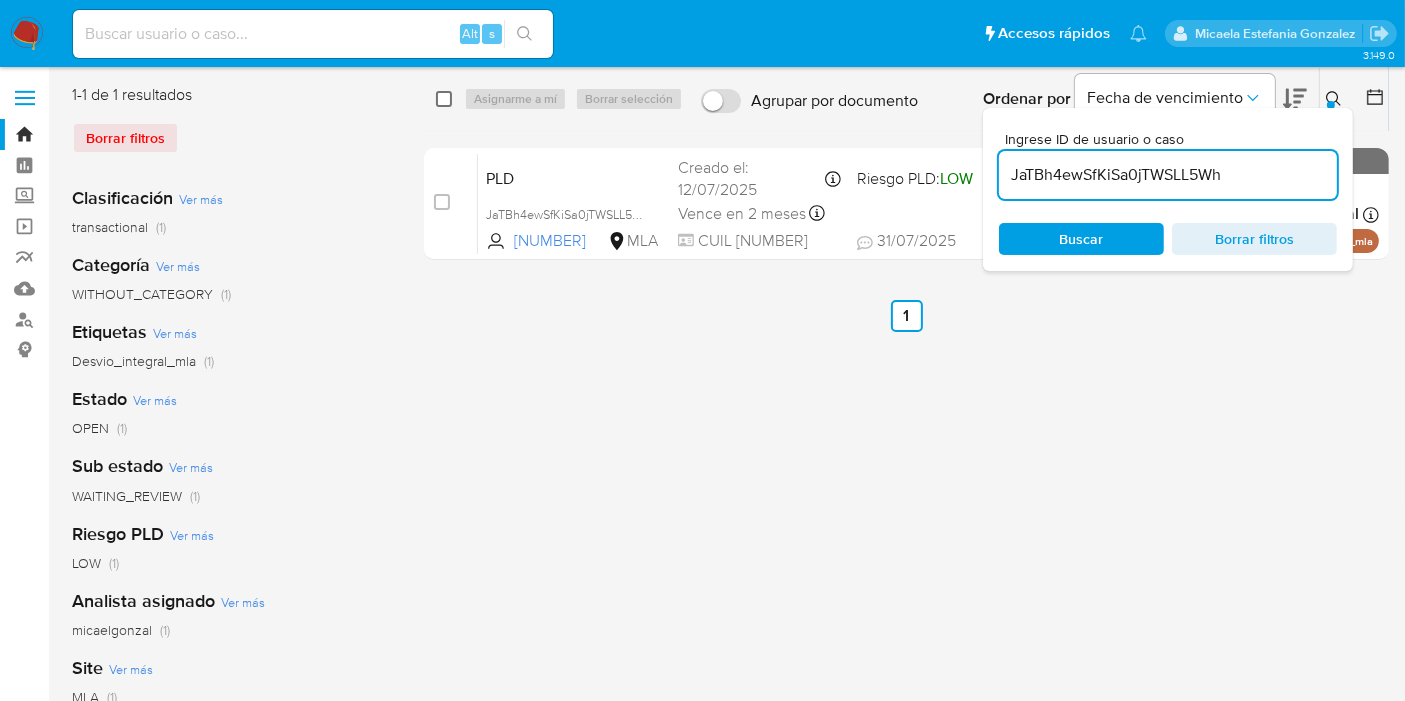 click at bounding box center (444, 99) 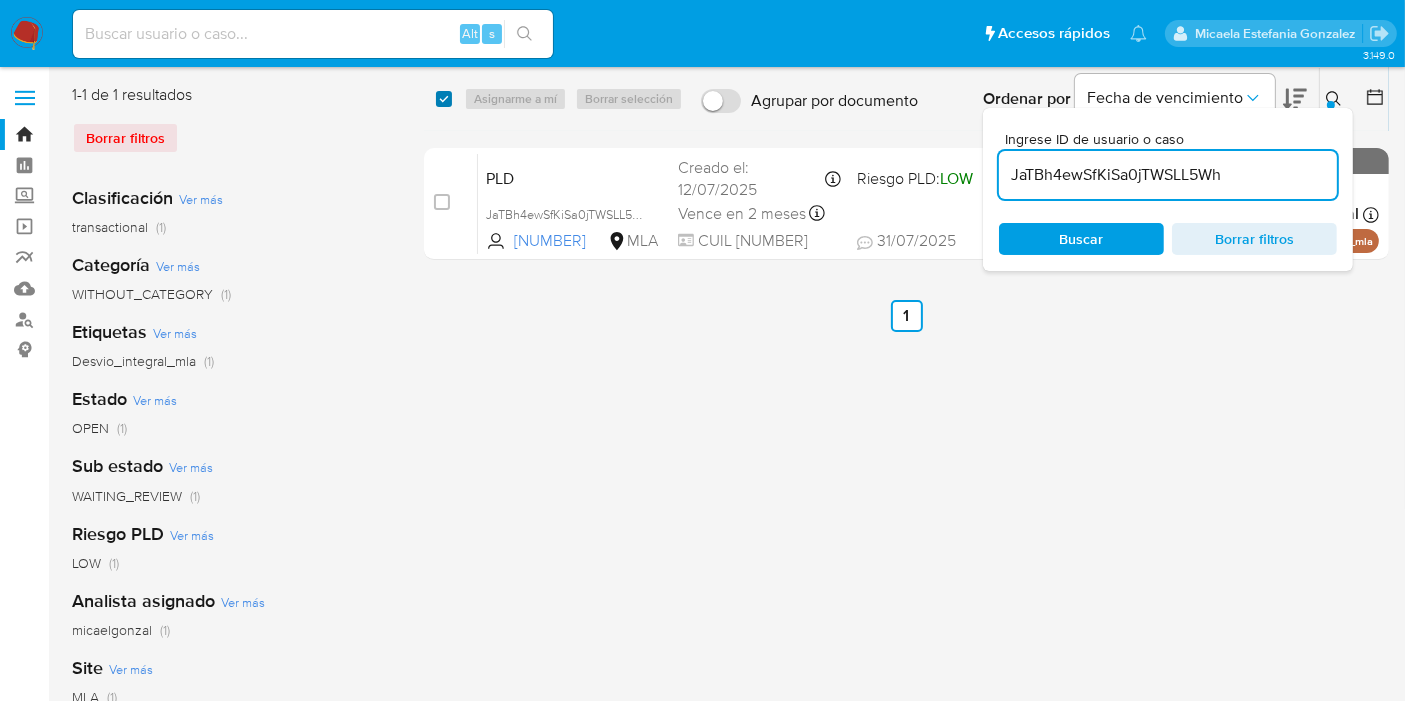 checkbox on "true" 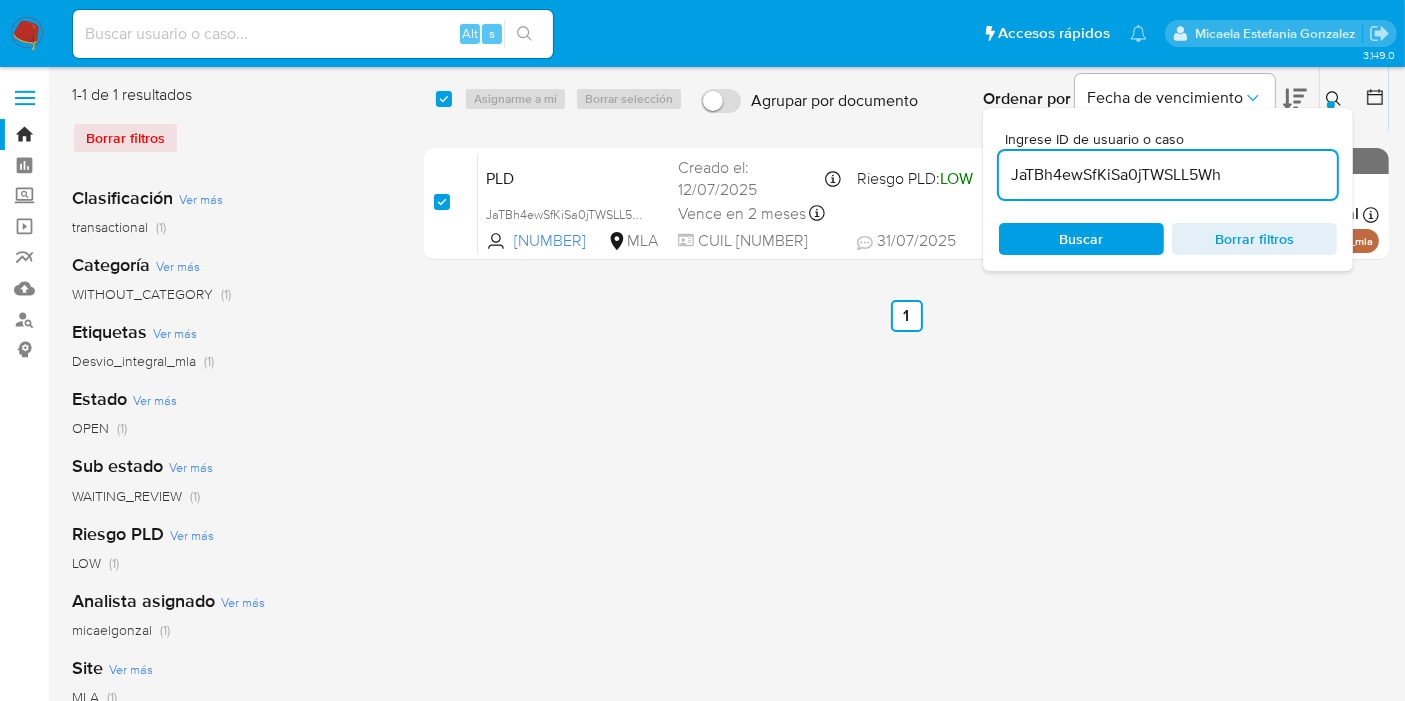 checkbox on "true" 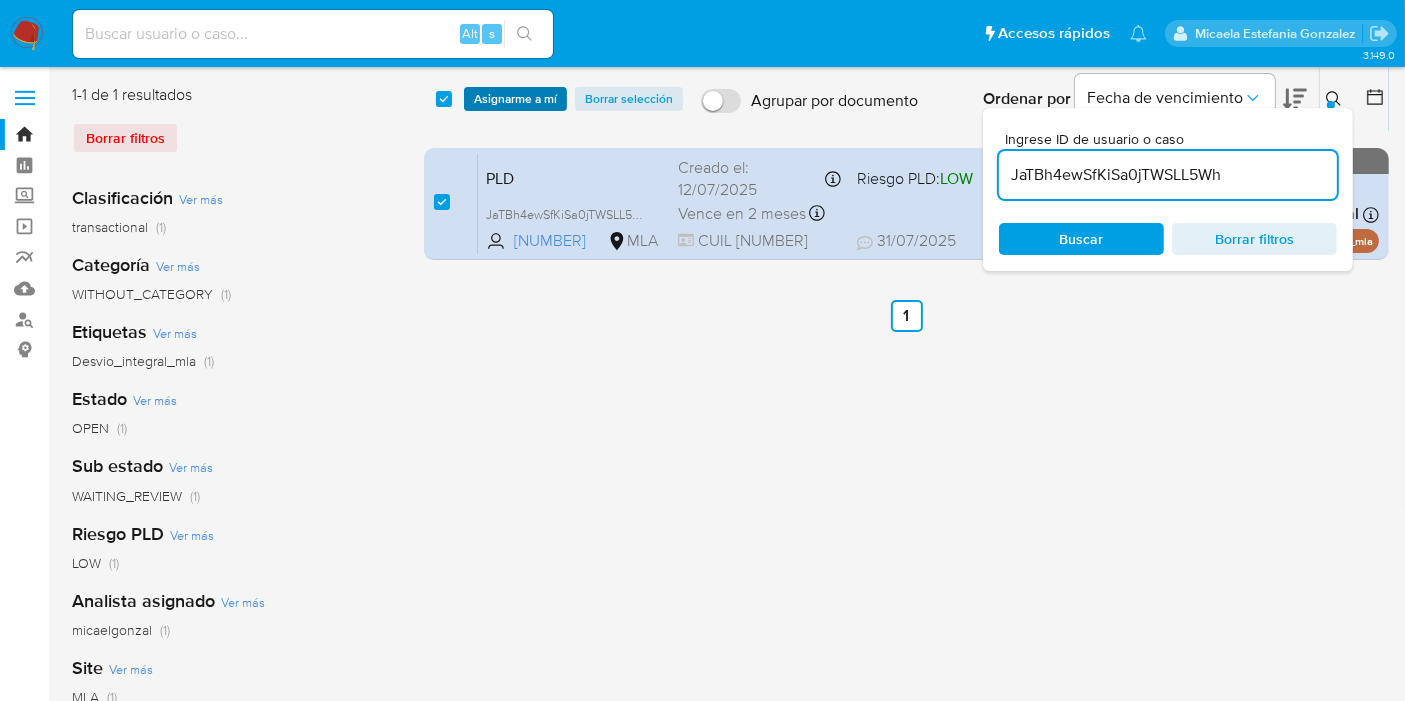 click on "Asignarme a mí" at bounding box center (515, 99) 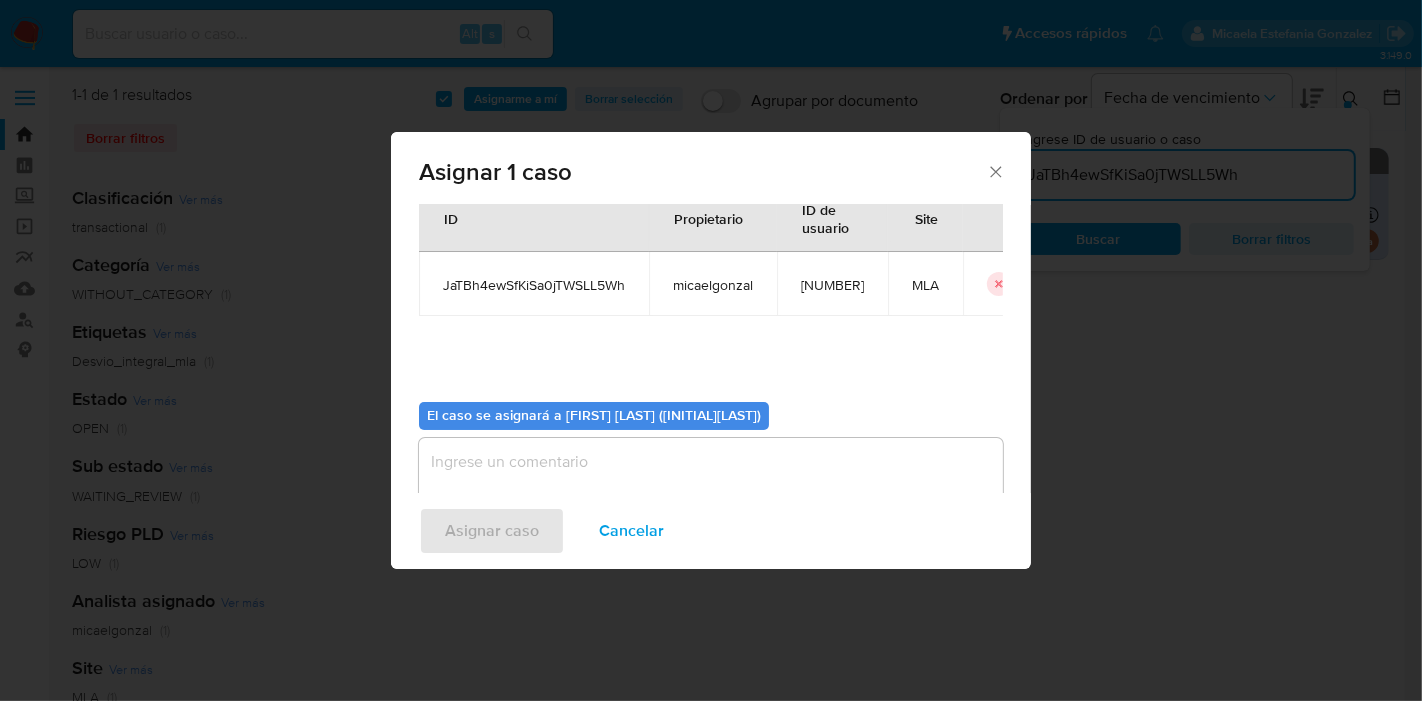 scroll, scrollTop: 102, scrollLeft: 0, axis: vertical 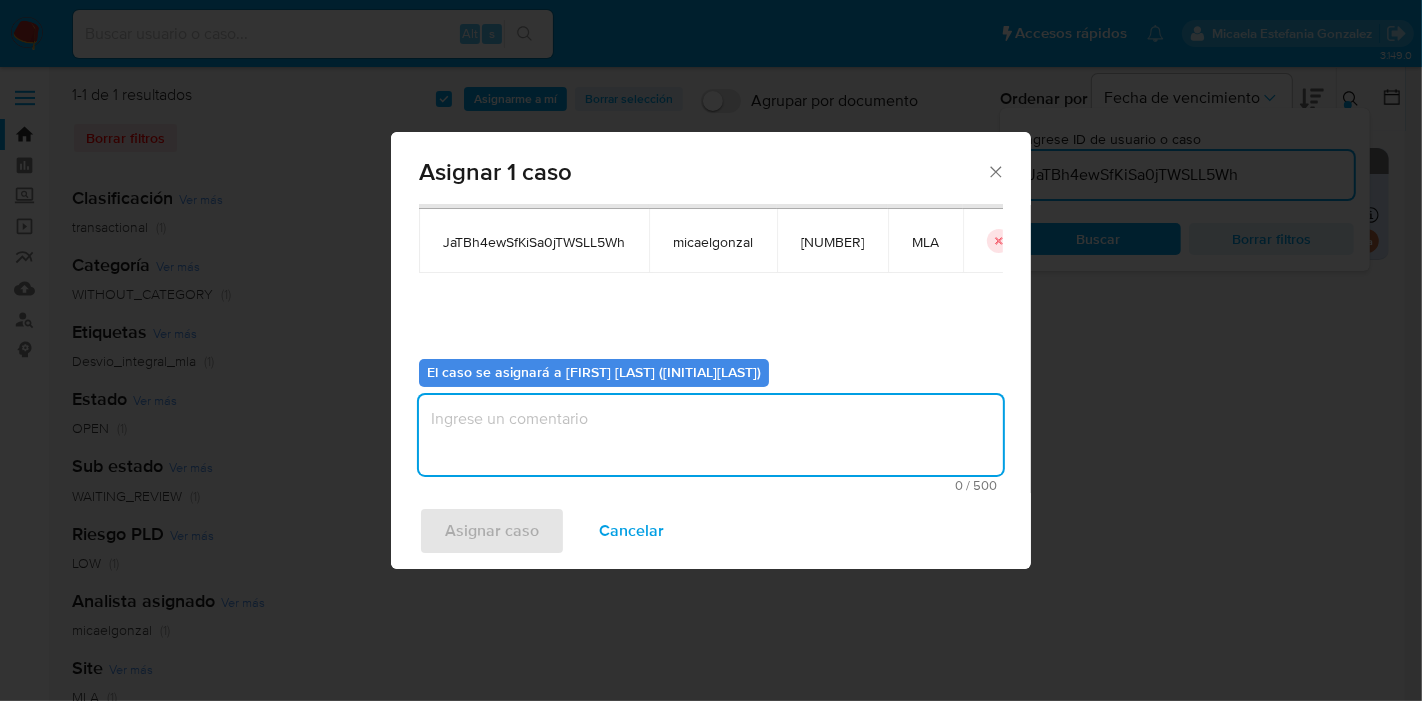 click at bounding box center [711, 435] 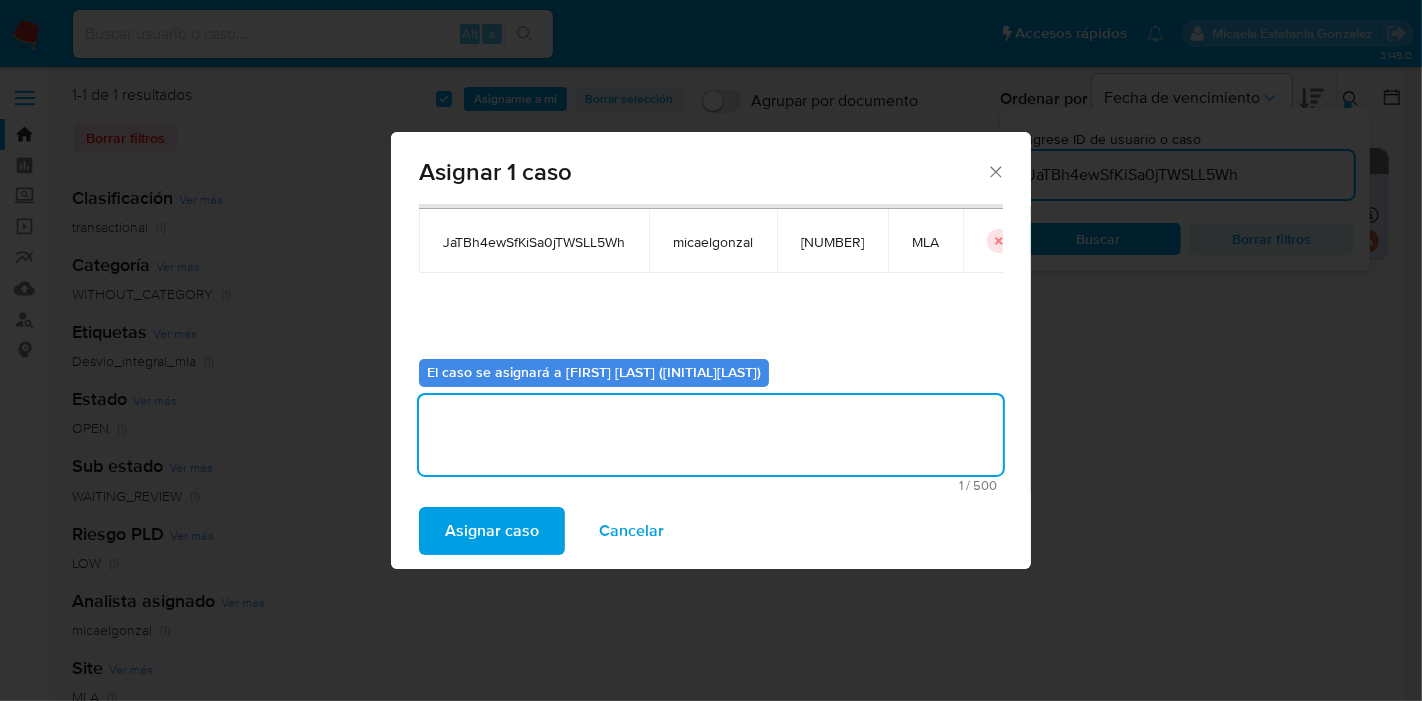 click on "Asignar caso" at bounding box center (492, 531) 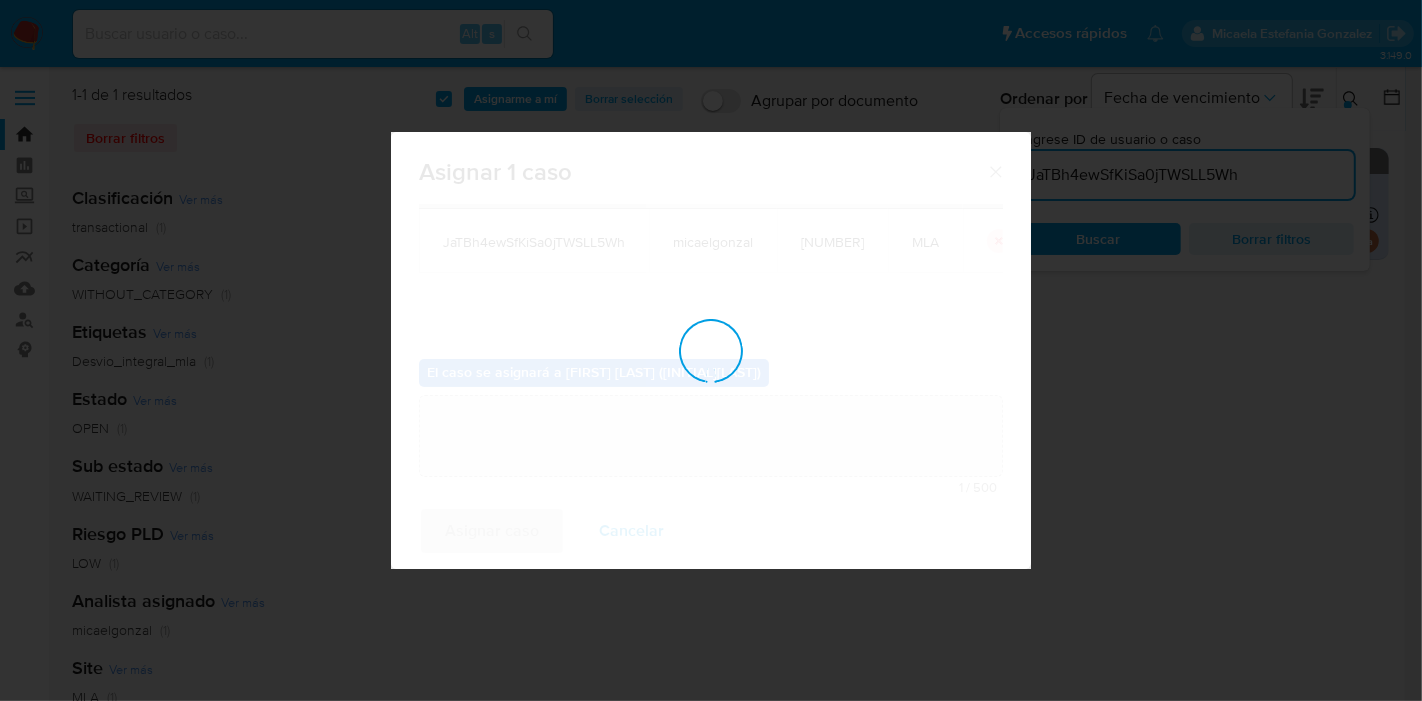 type 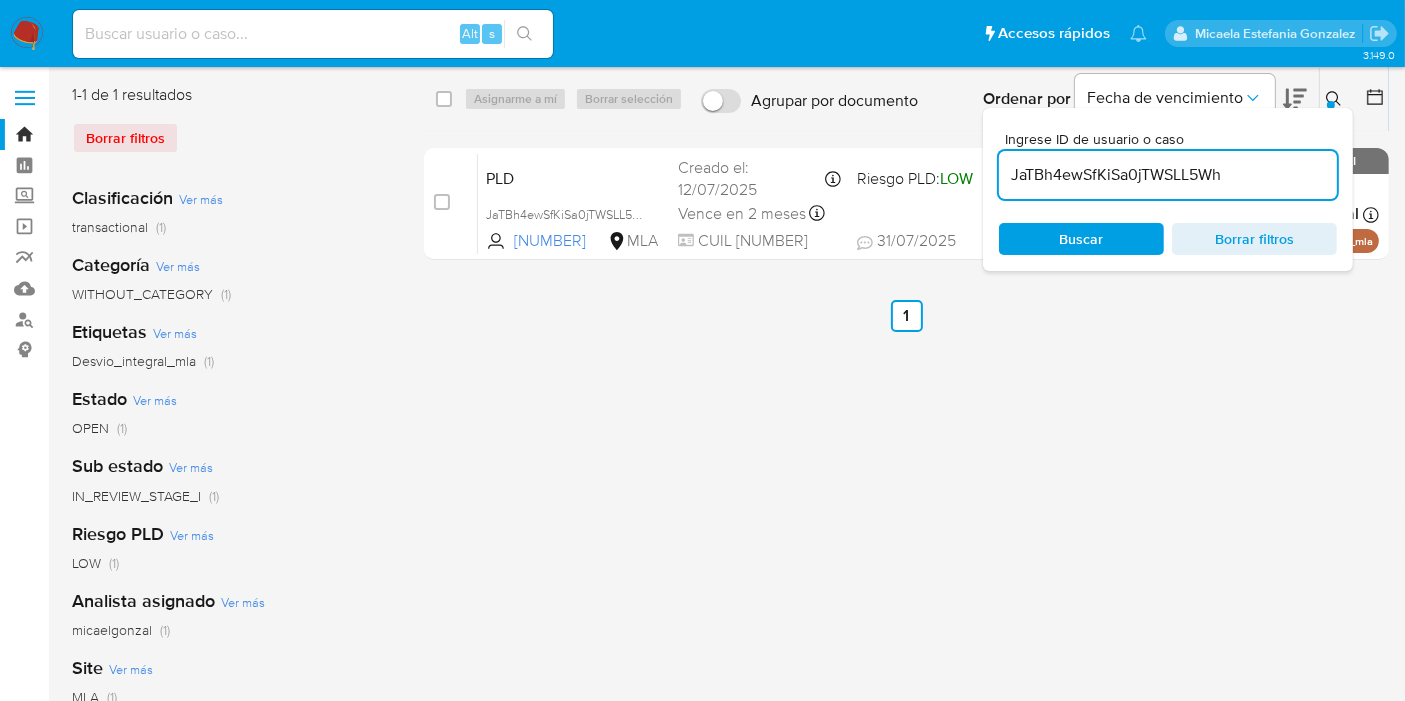 click on "select-all-cases-checkbox" at bounding box center [448, 99] 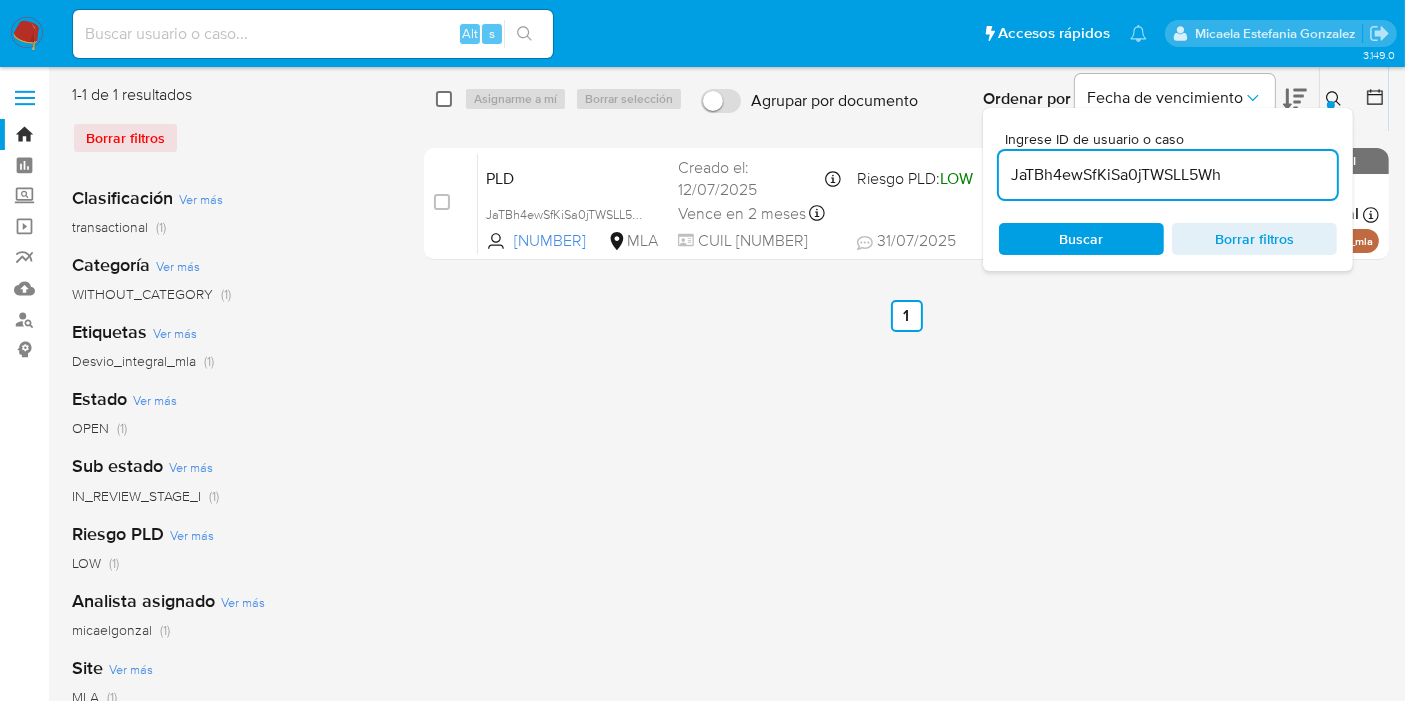 click at bounding box center (444, 99) 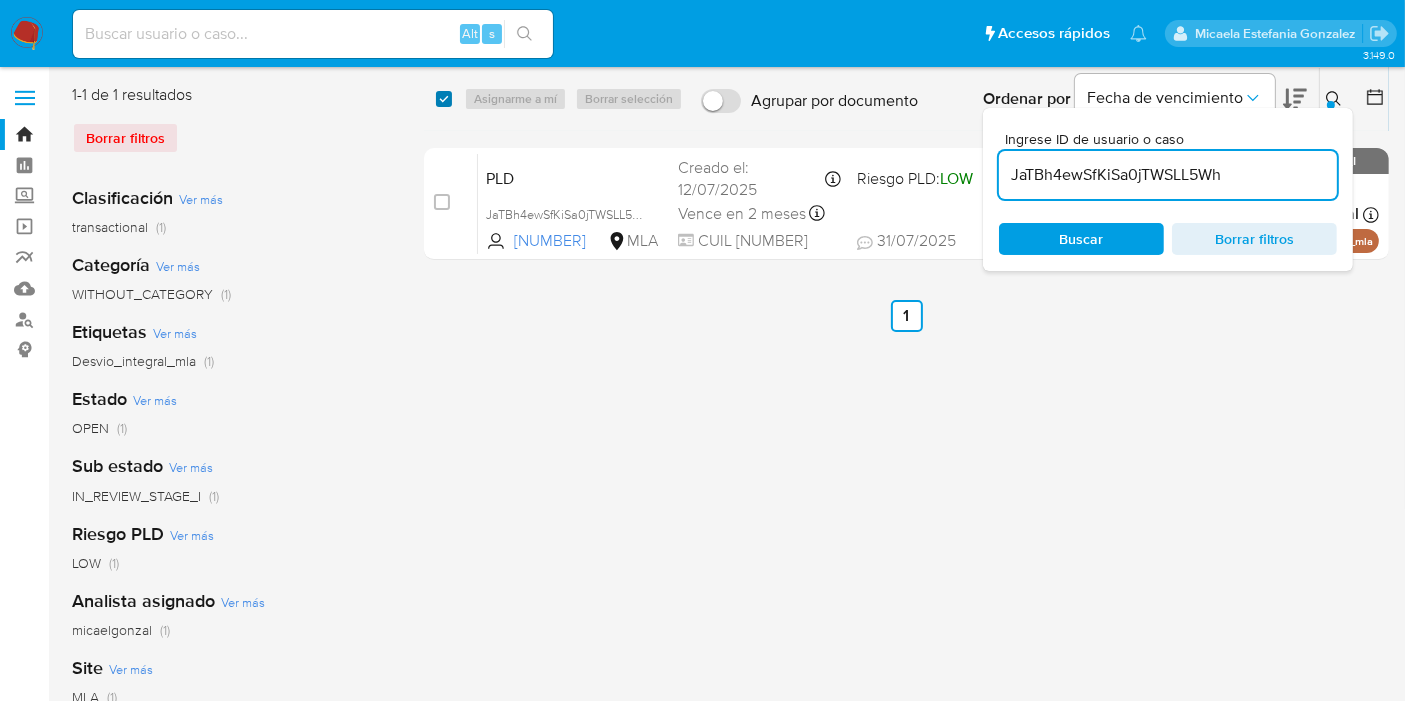 checkbox on "true" 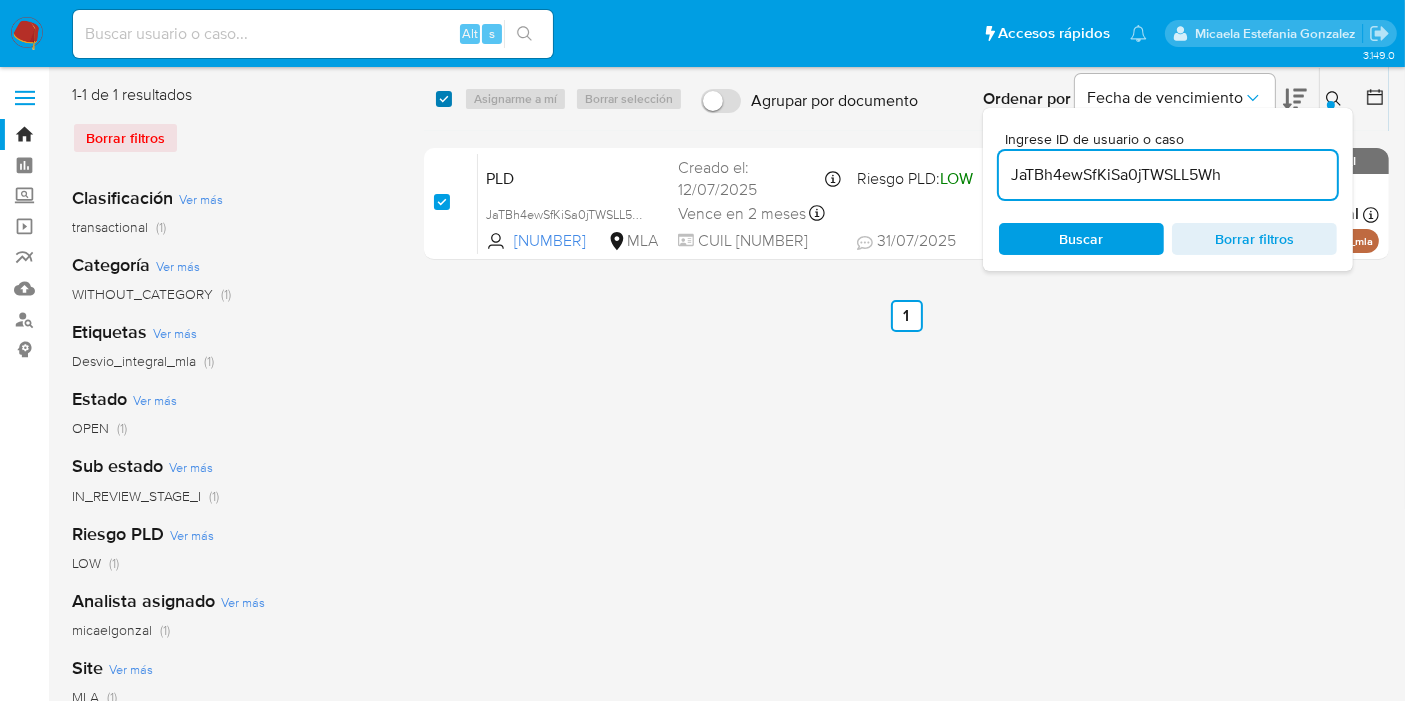 checkbox on "true" 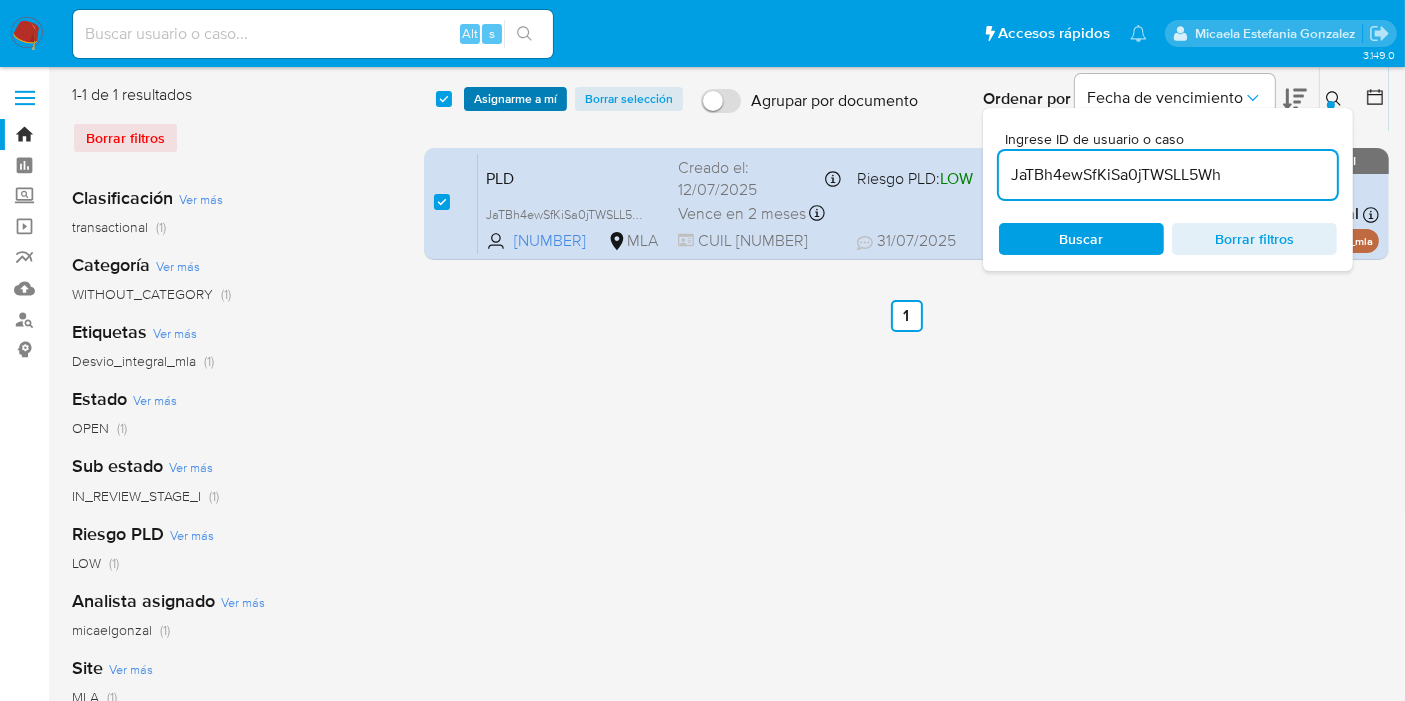 click on "Asignarme a mí" at bounding box center (515, 99) 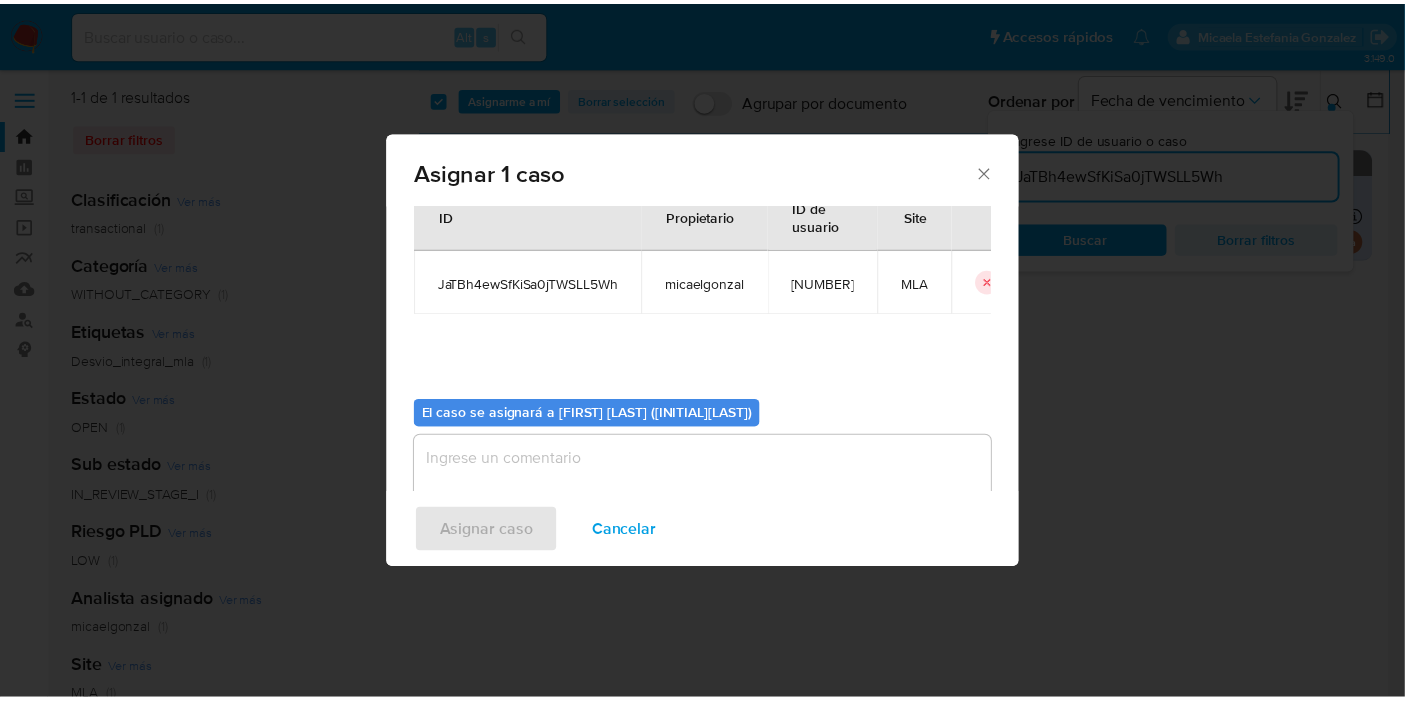 scroll, scrollTop: 102, scrollLeft: 0, axis: vertical 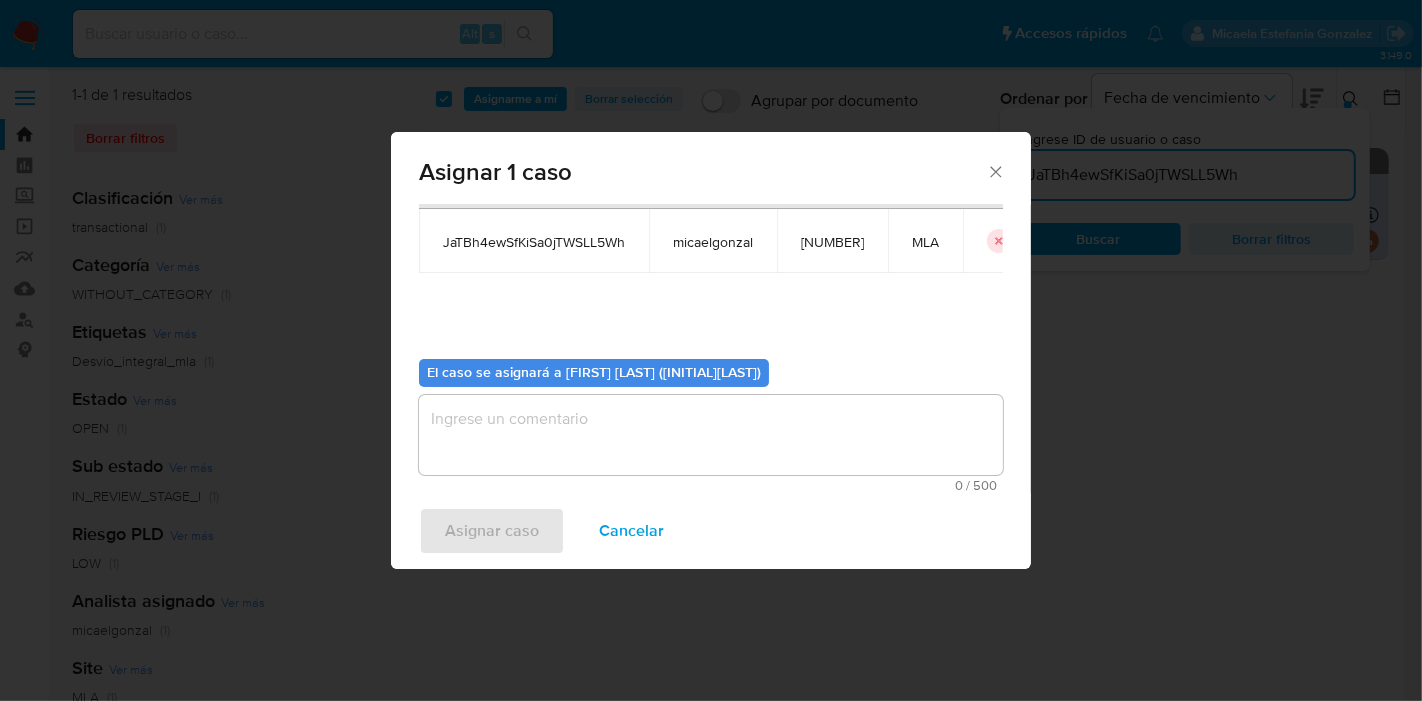 drag, startPoint x: 606, startPoint y: 476, endPoint x: 622, endPoint y: 445, distance: 34.88553 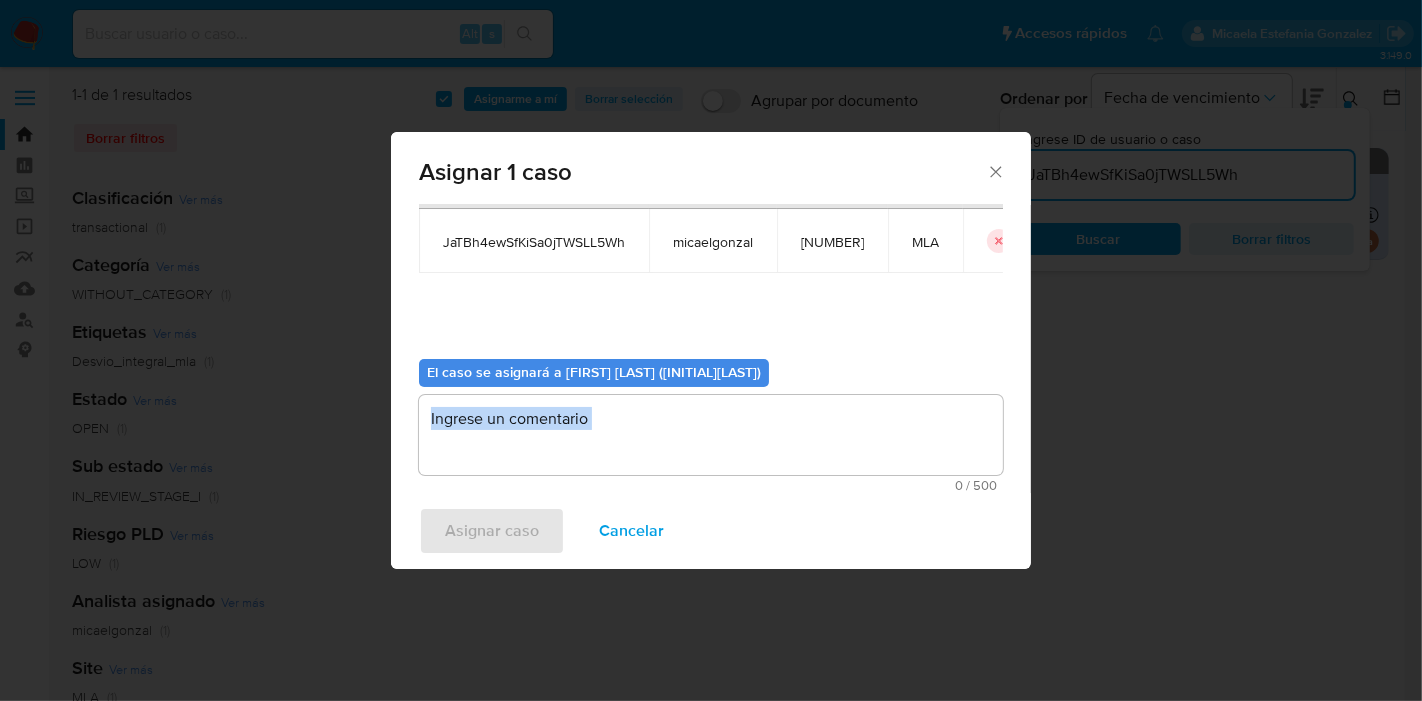 click at bounding box center (711, 435) 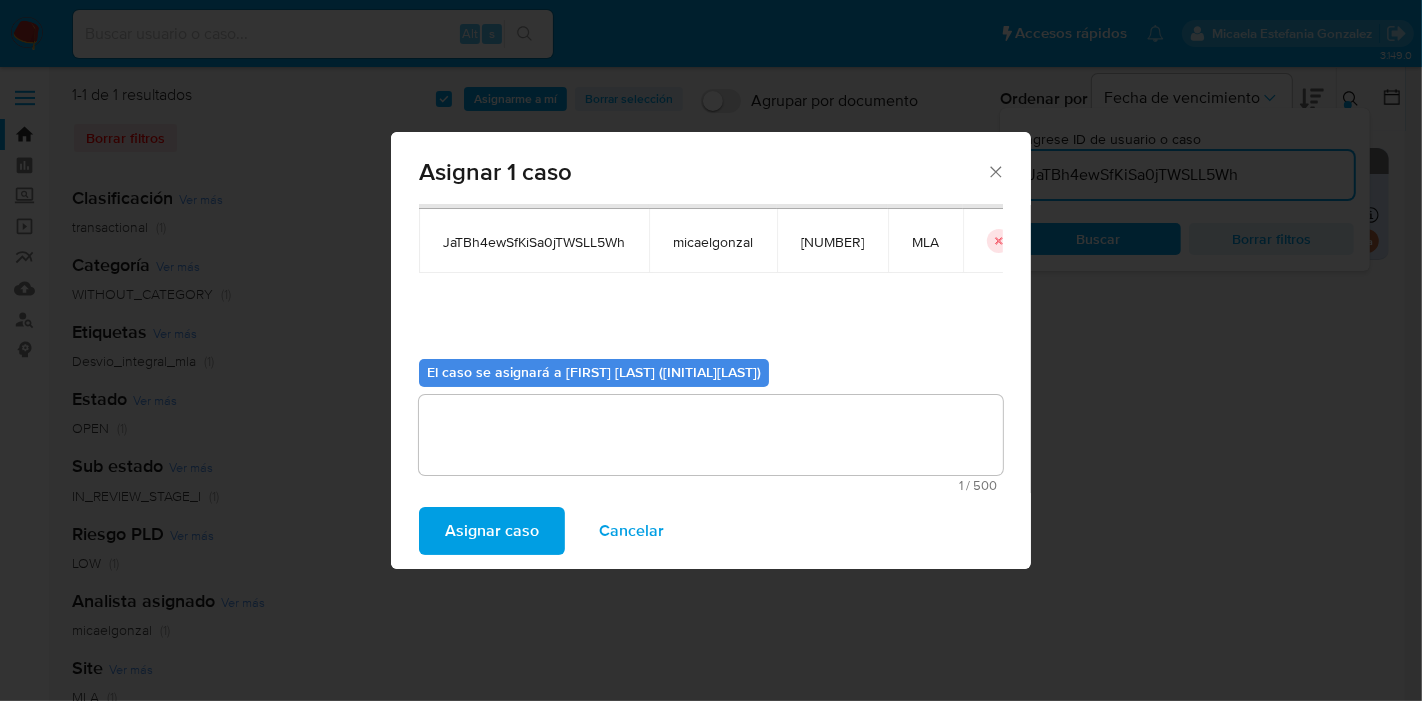 click on "Asignar caso" at bounding box center [492, 531] 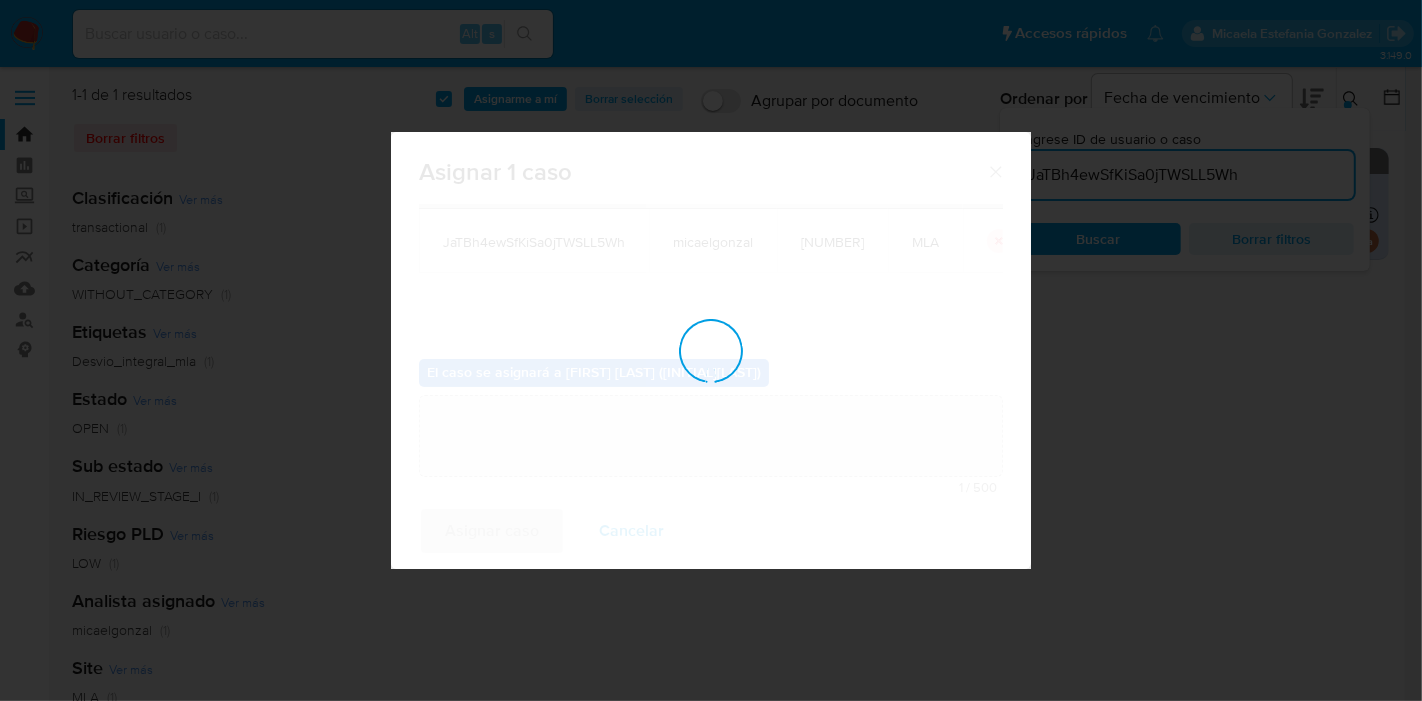 type 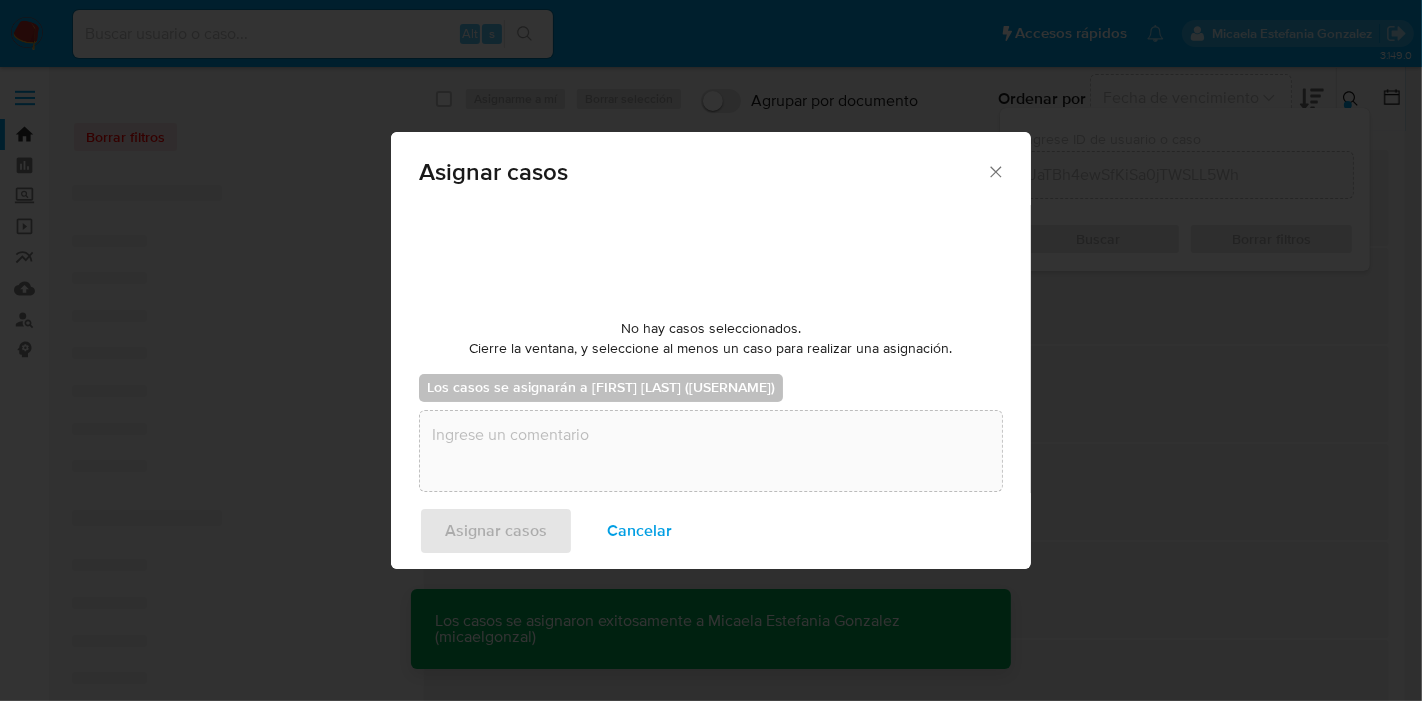 checkbox on "false" 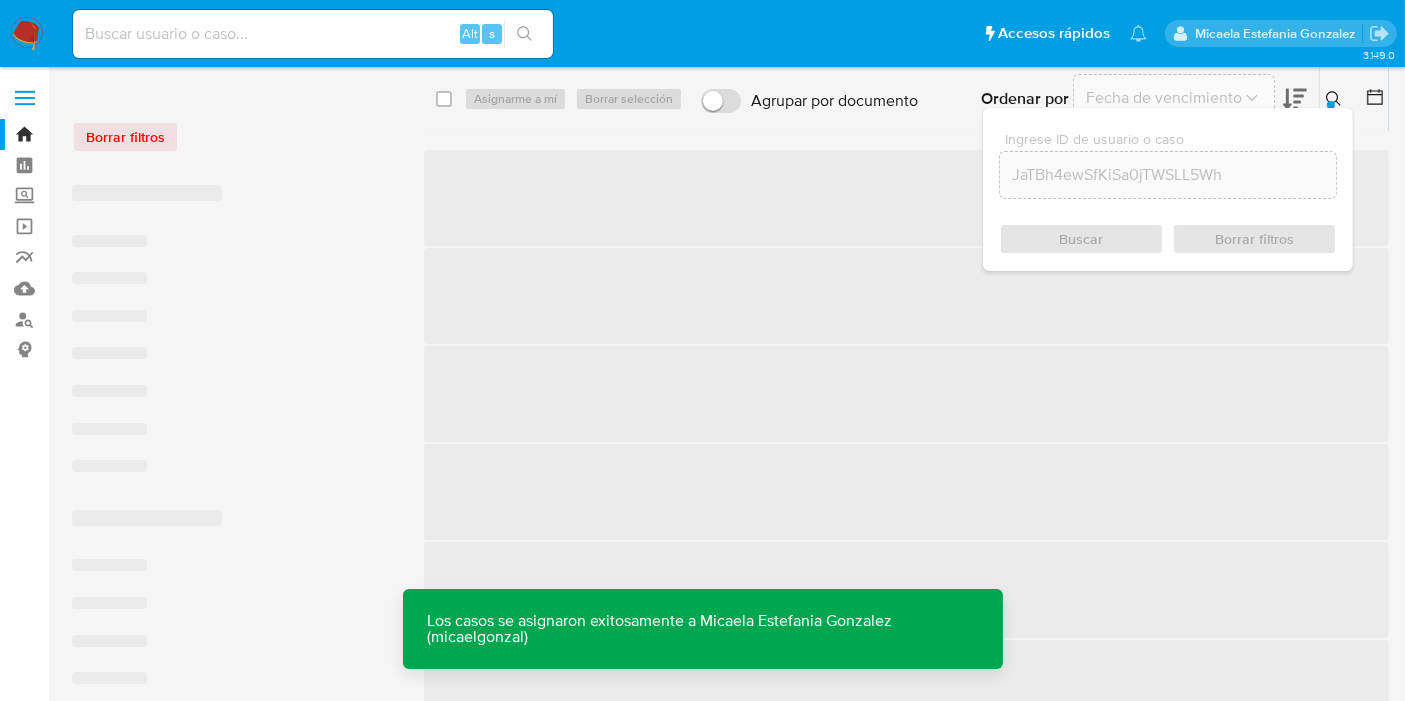 click at bounding box center (313, 34) 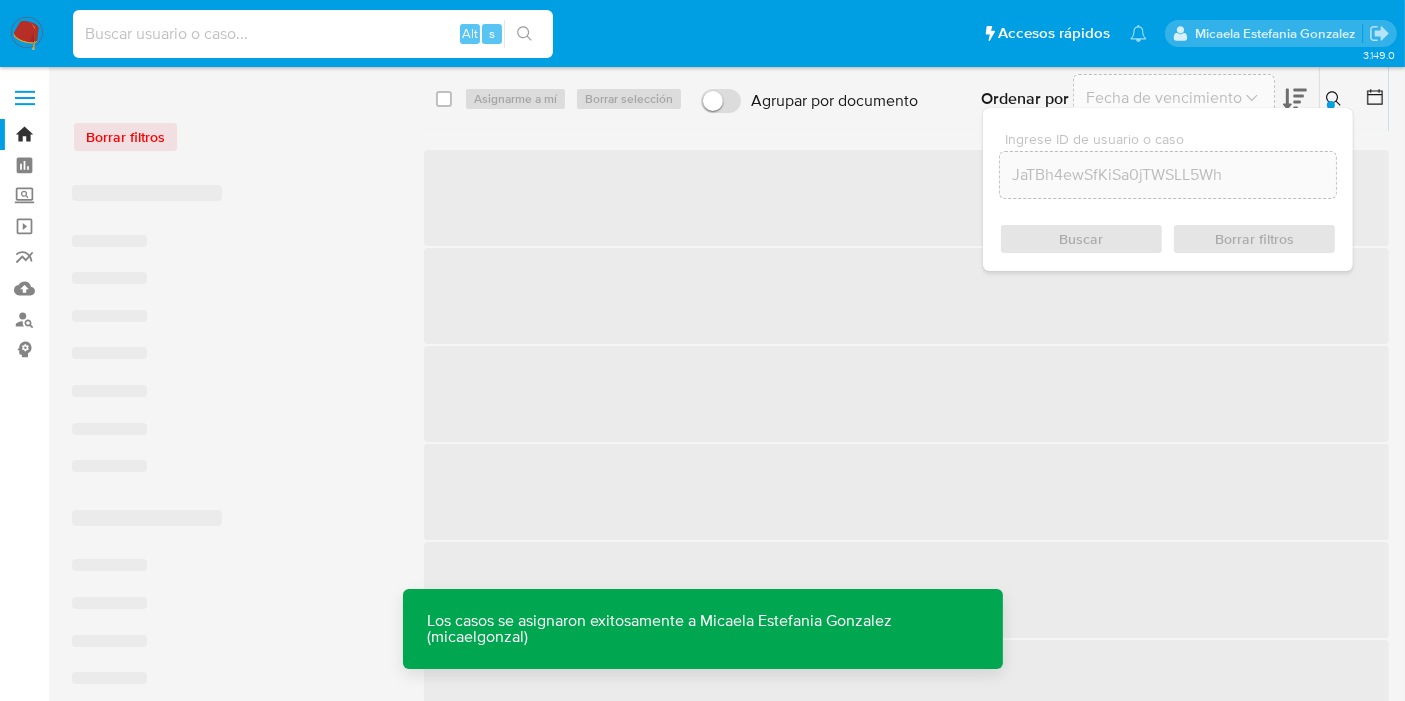 paste on "JaTBh4ewSfKiSa0jTWSLL5Wh" 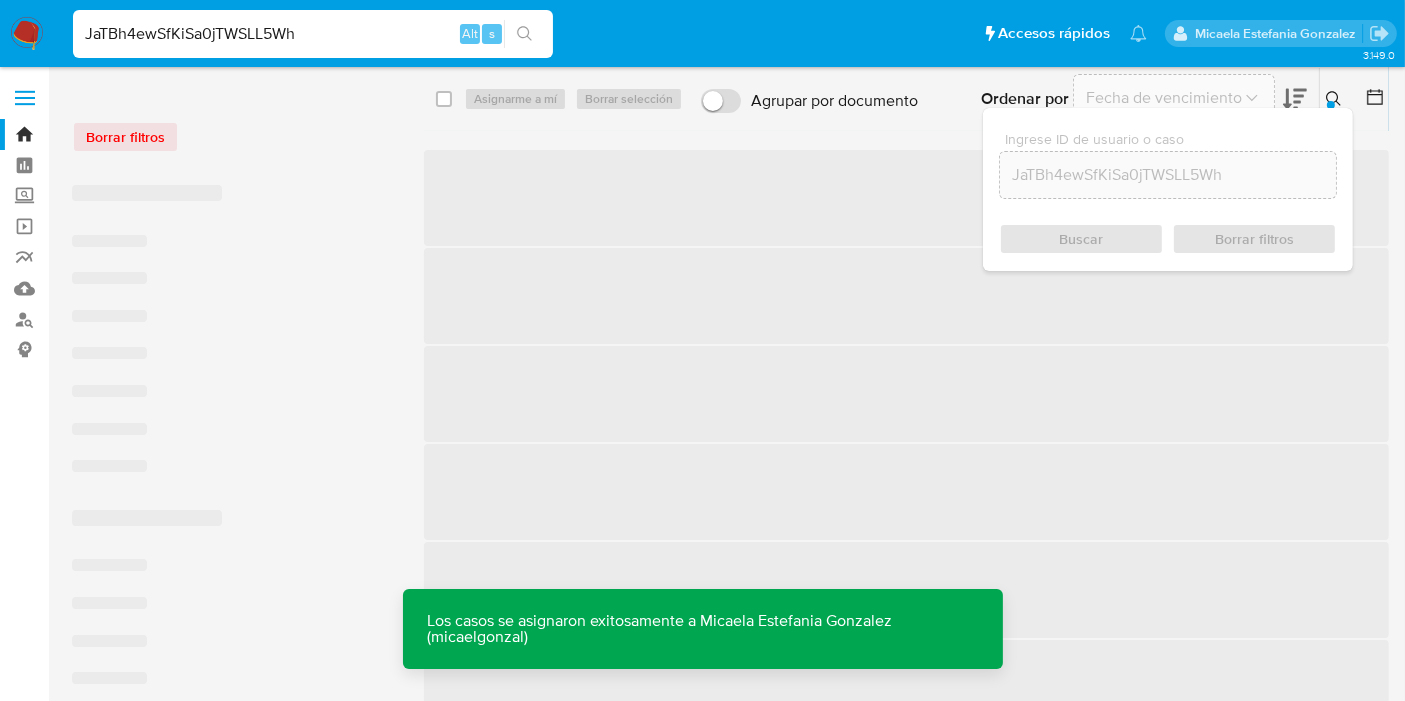 type on "JaTBh4ewSfKiSa0jTWSLL5Wh" 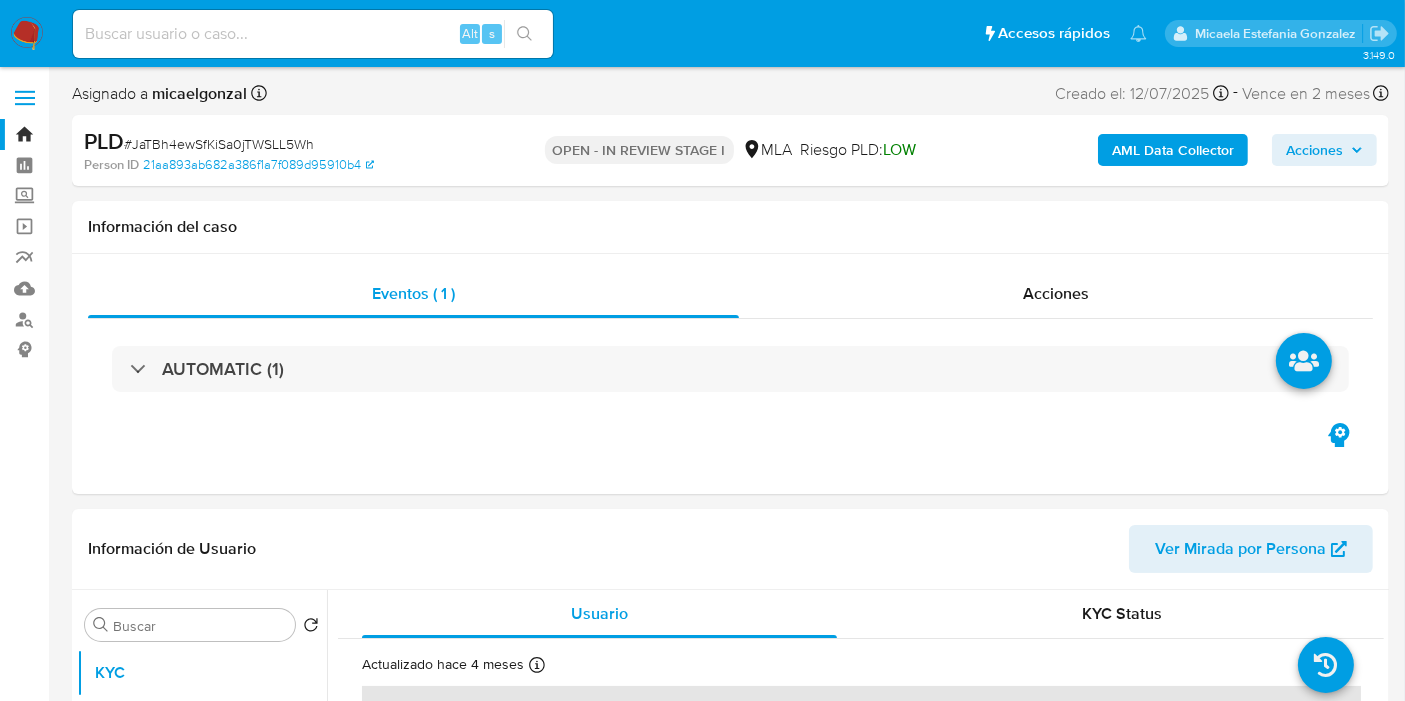 select on "10" 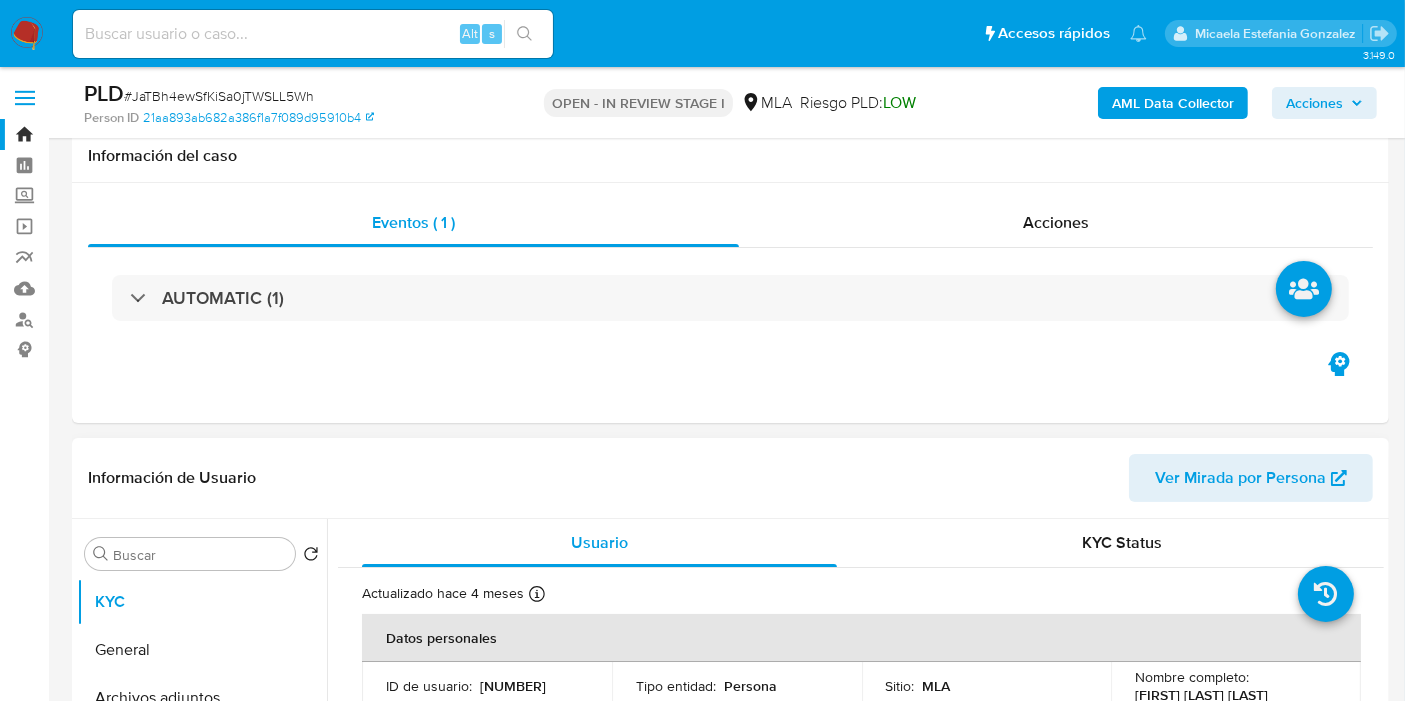 scroll, scrollTop: 444, scrollLeft: 0, axis: vertical 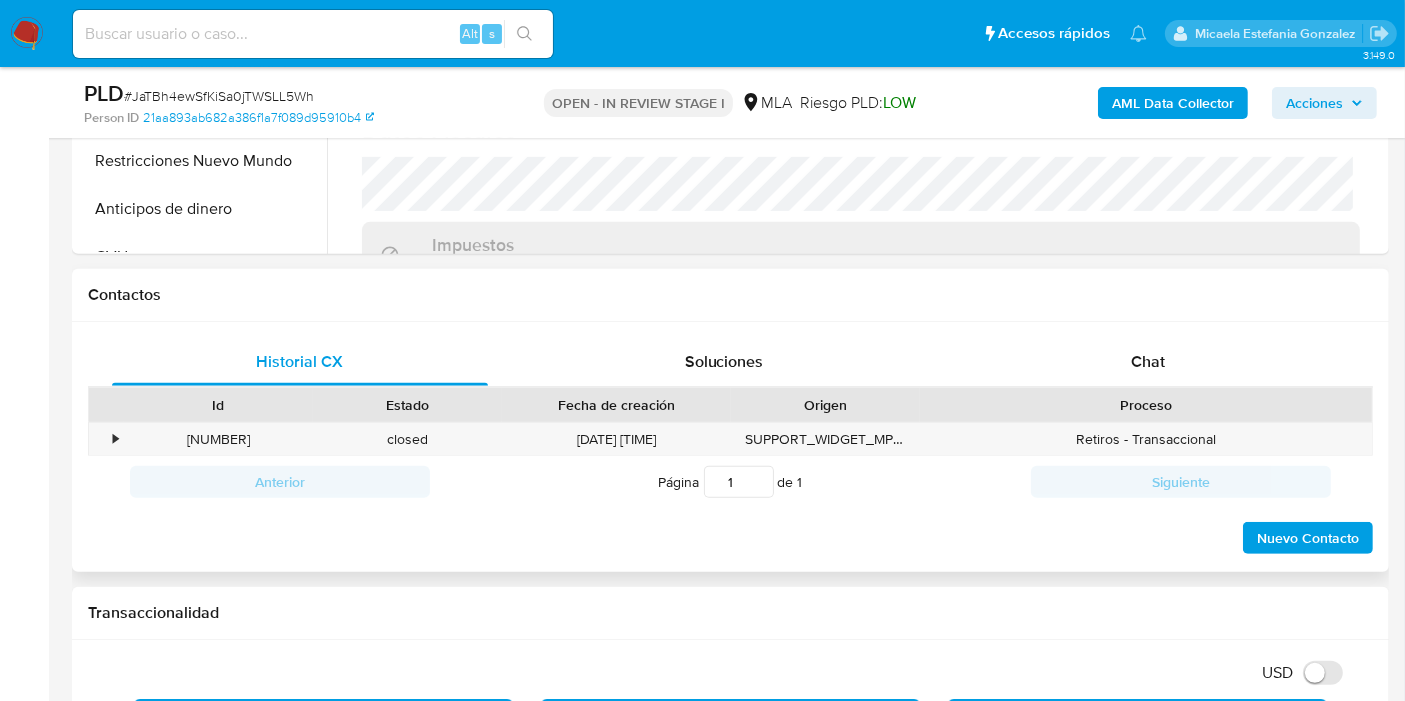 click on "Chat" at bounding box center [1148, 362] 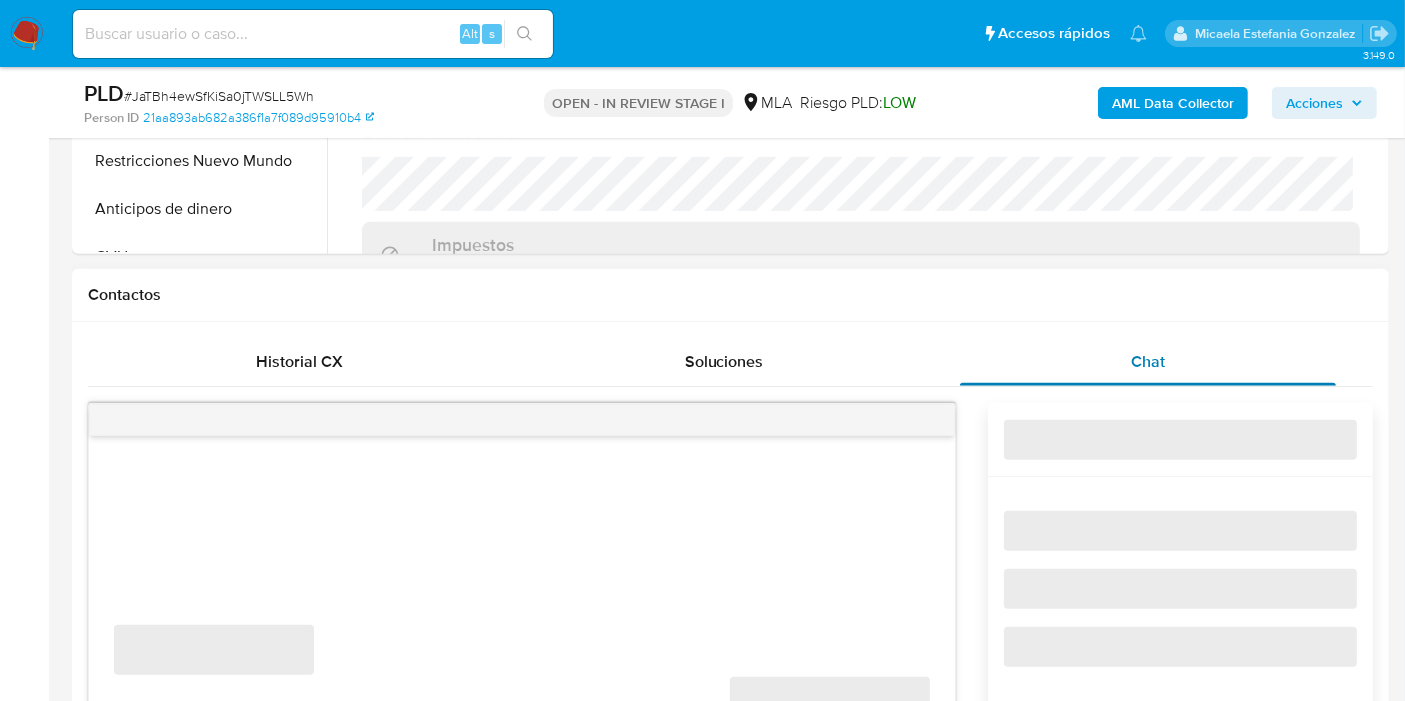 click on "Chat" at bounding box center [1148, 361] 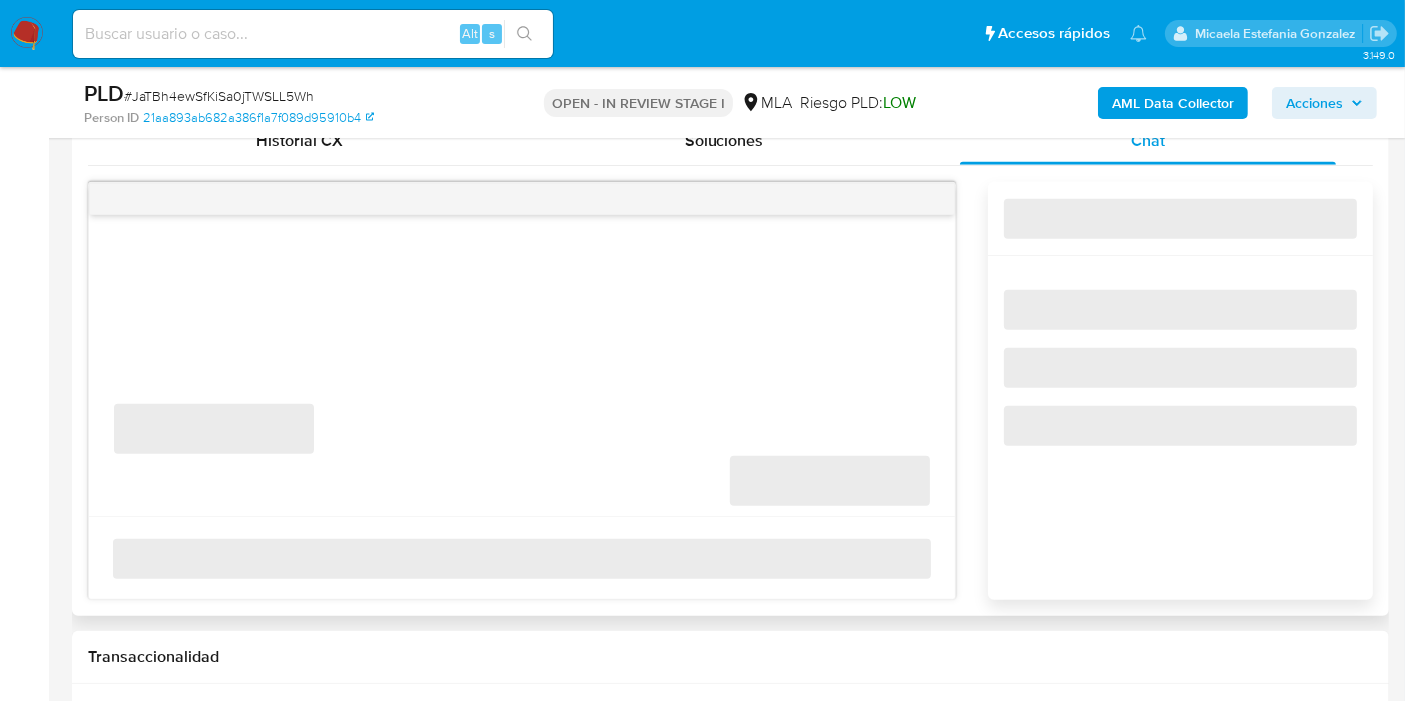 scroll, scrollTop: 1000, scrollLeft: 0, axis: vertical 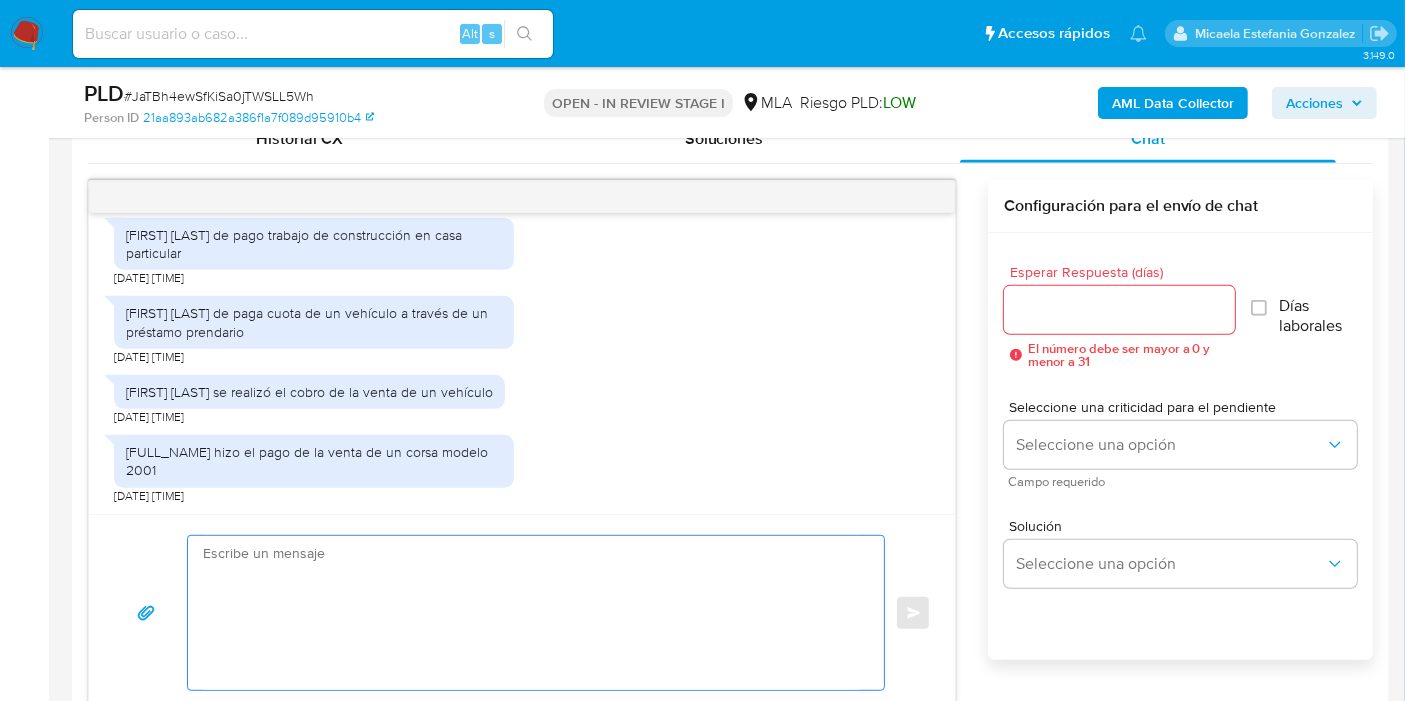 click at bounding box center [531, 613] 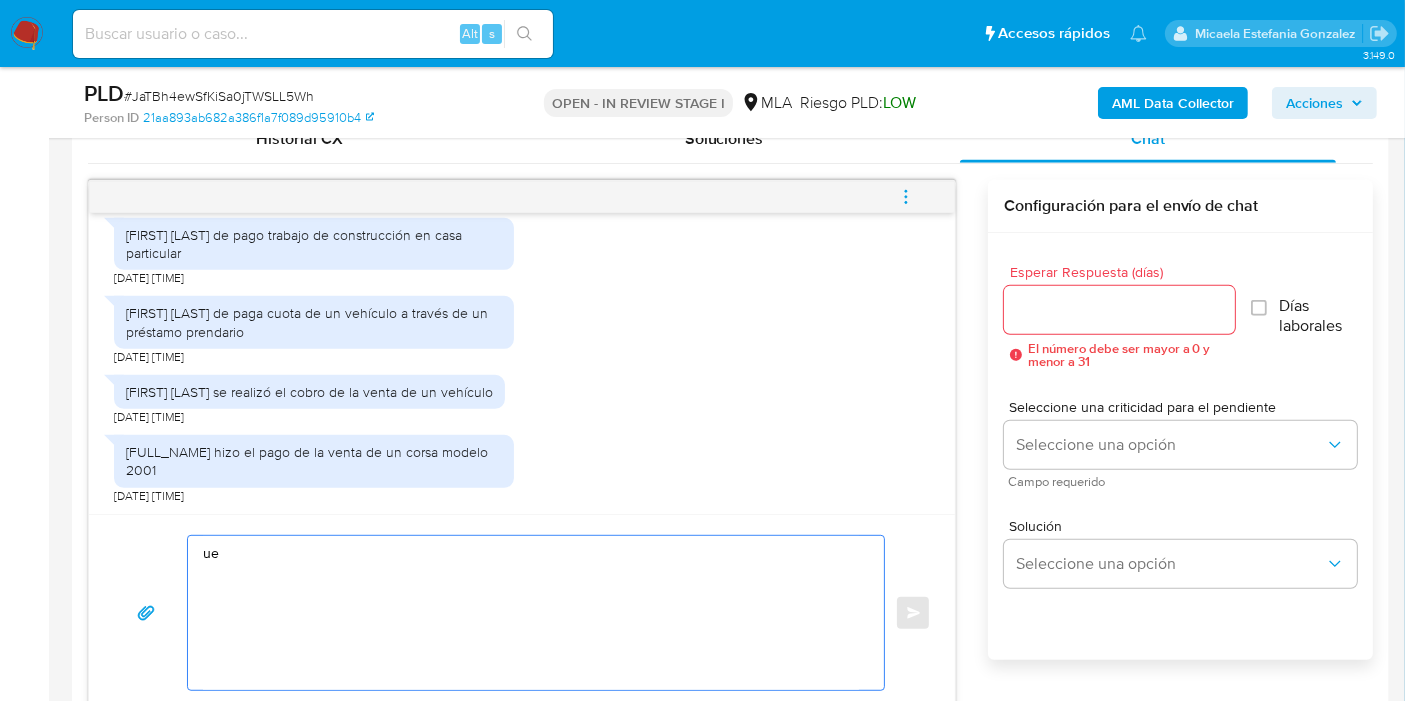 type on "u" 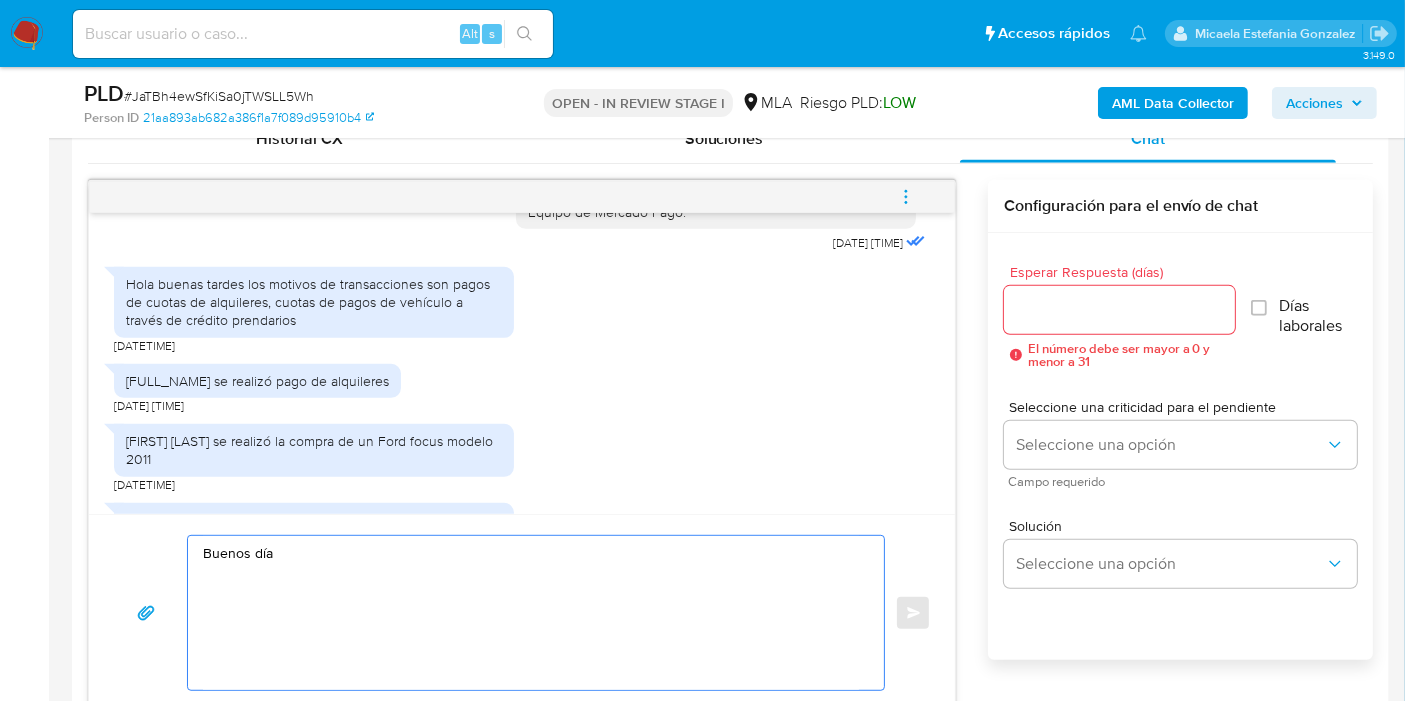 scroll, scrollTop: 818, scrollLeft: 0, axis: vertical 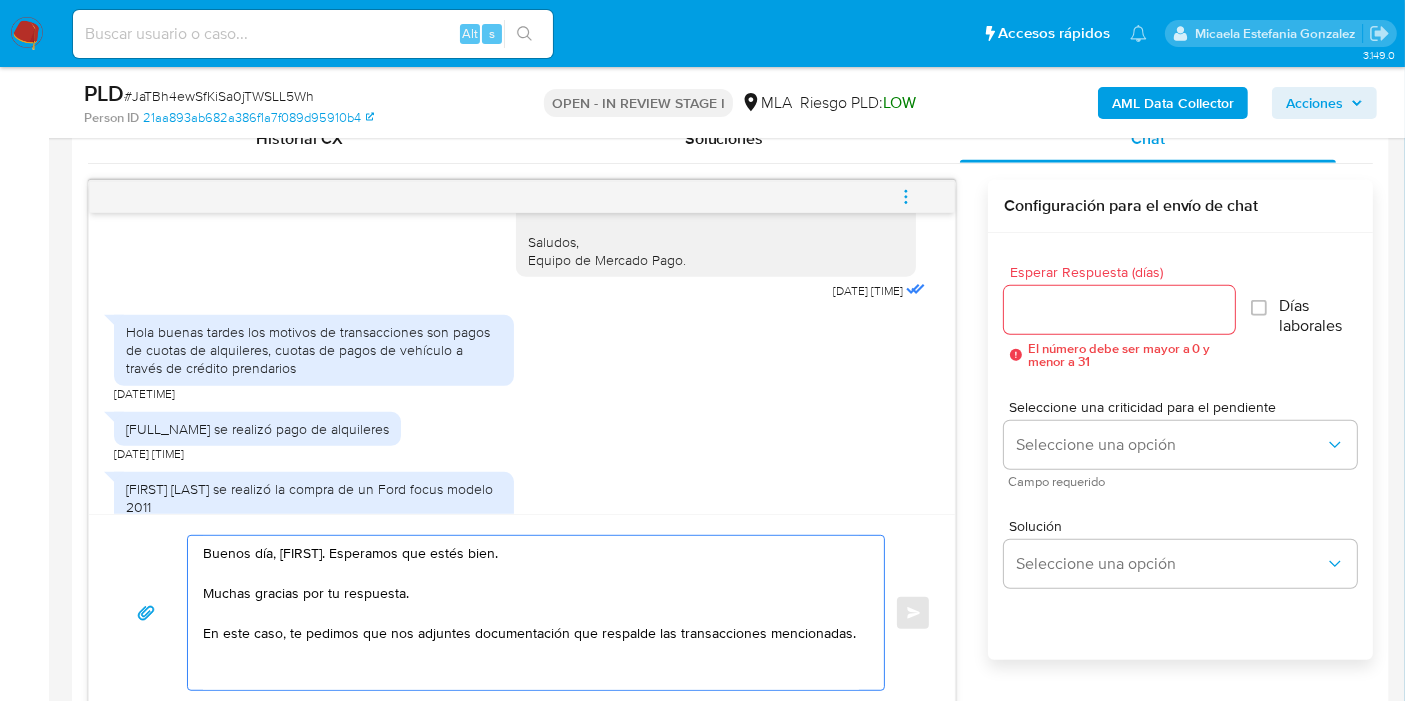 click on "Buenos día, [FIRST]. Esperamos que estés bien.
Muchas gracias por tu respuesta.
En este caso, te pedimos que nos adjuntes documentación que respalde las transacciones mencionadas." at bounding box center (531, 613) 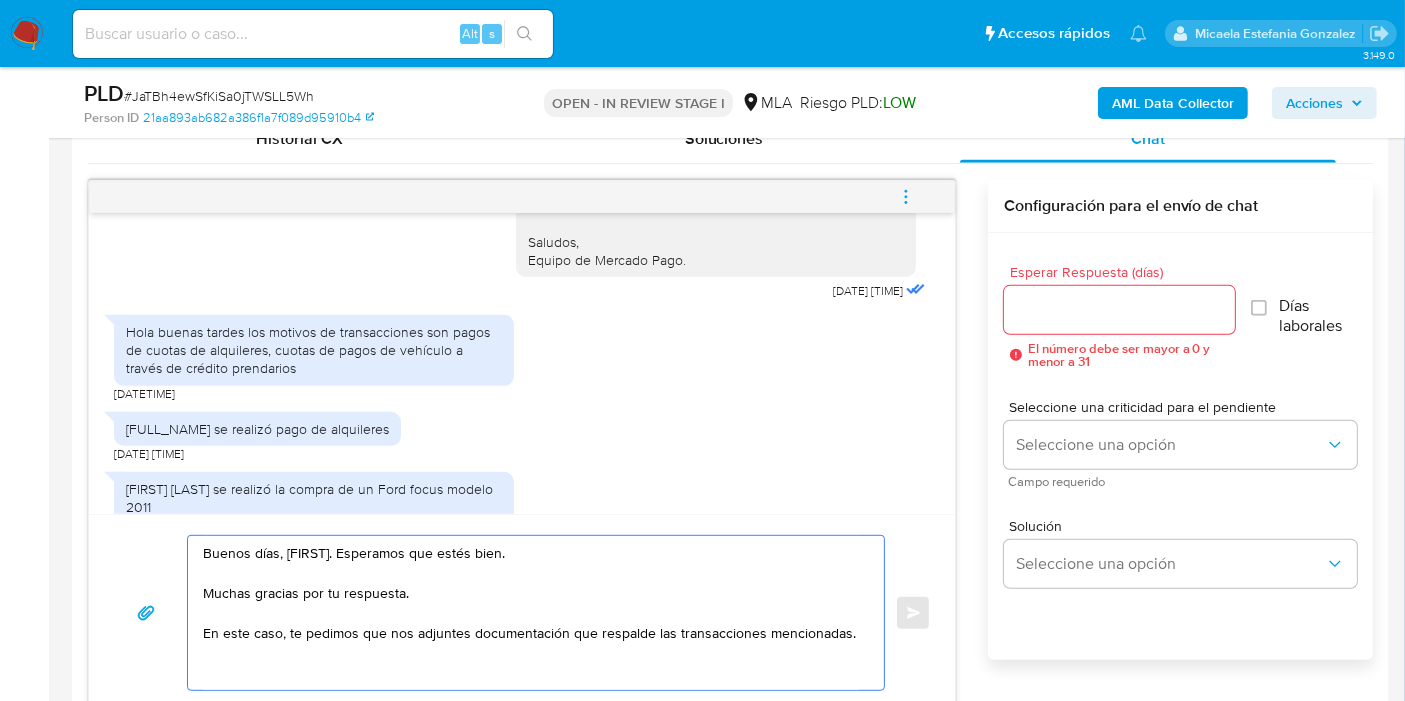 click on "Buenos días, [FIRST]. Esperamos que estés bien.
Muchas gracias por tu respuesta.
En este caso, te pedimos que nos adjuntes documentación que respalde las transacciones mencionadas." at bounding box center (531, 613) 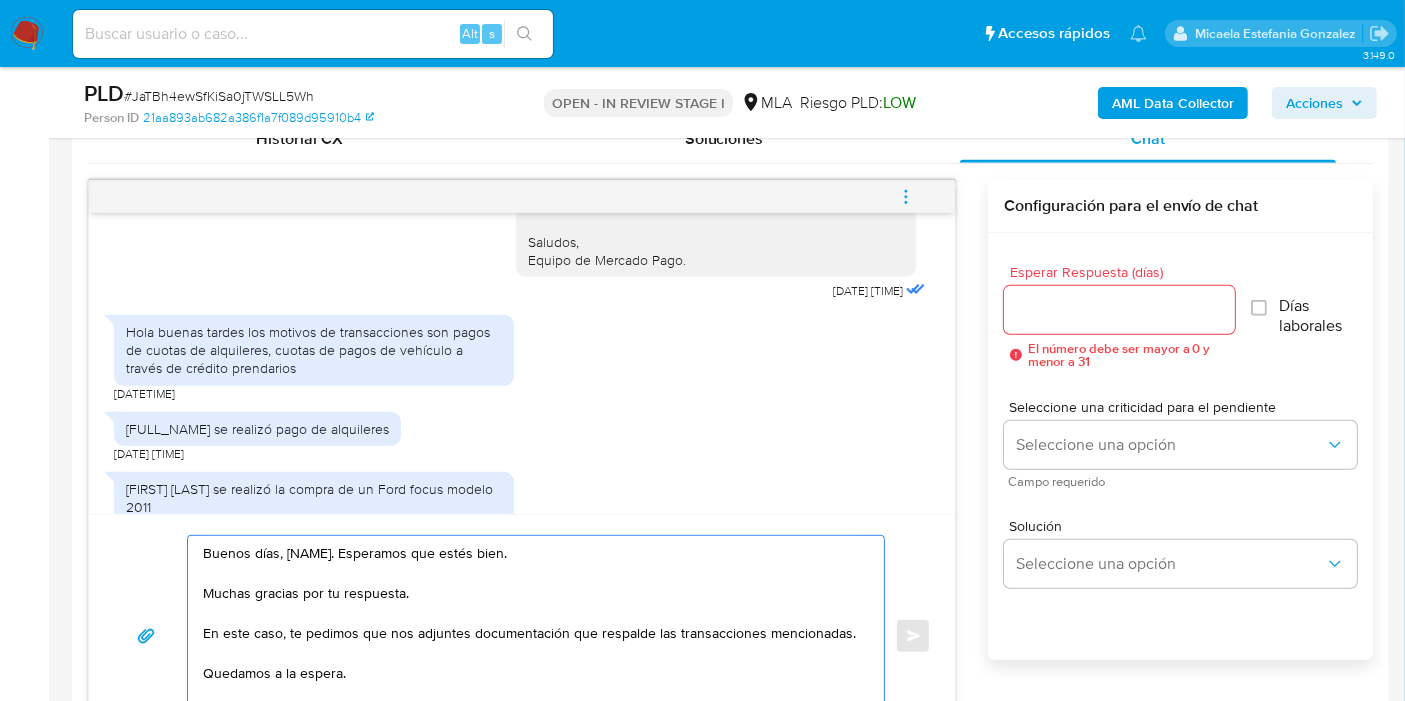 scroll, scrollTop: 1020, scrollLeft: 0, axis: vertical 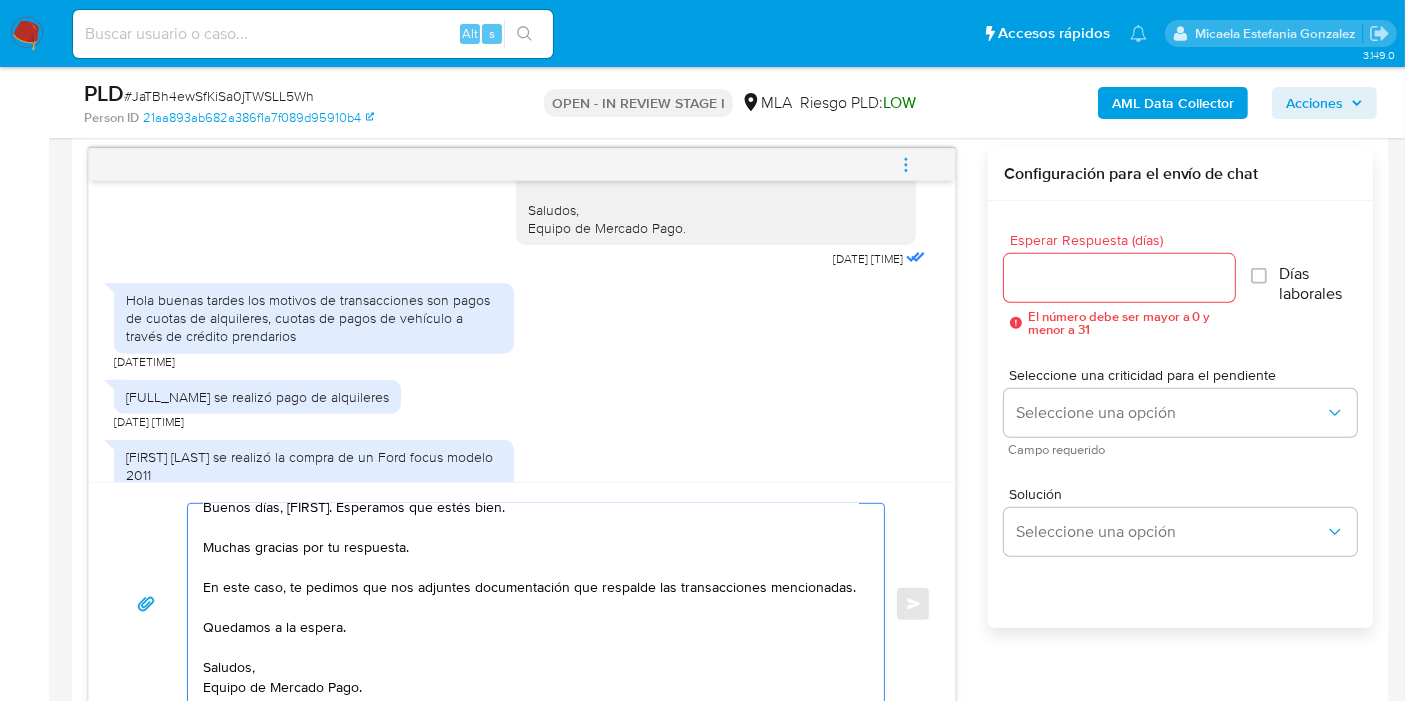 click on "Buenos días, [FIRST]. Esperamos que estés bien.
Muchas gracias por tu respuesta.
En este caso, te pedimos que nos adjuntes documentación que respalde las transacciones mencionadas.
Quedamos a la espera.
Saludos,
Equipo de Mercado Pago." at bounding box center (531, 604) 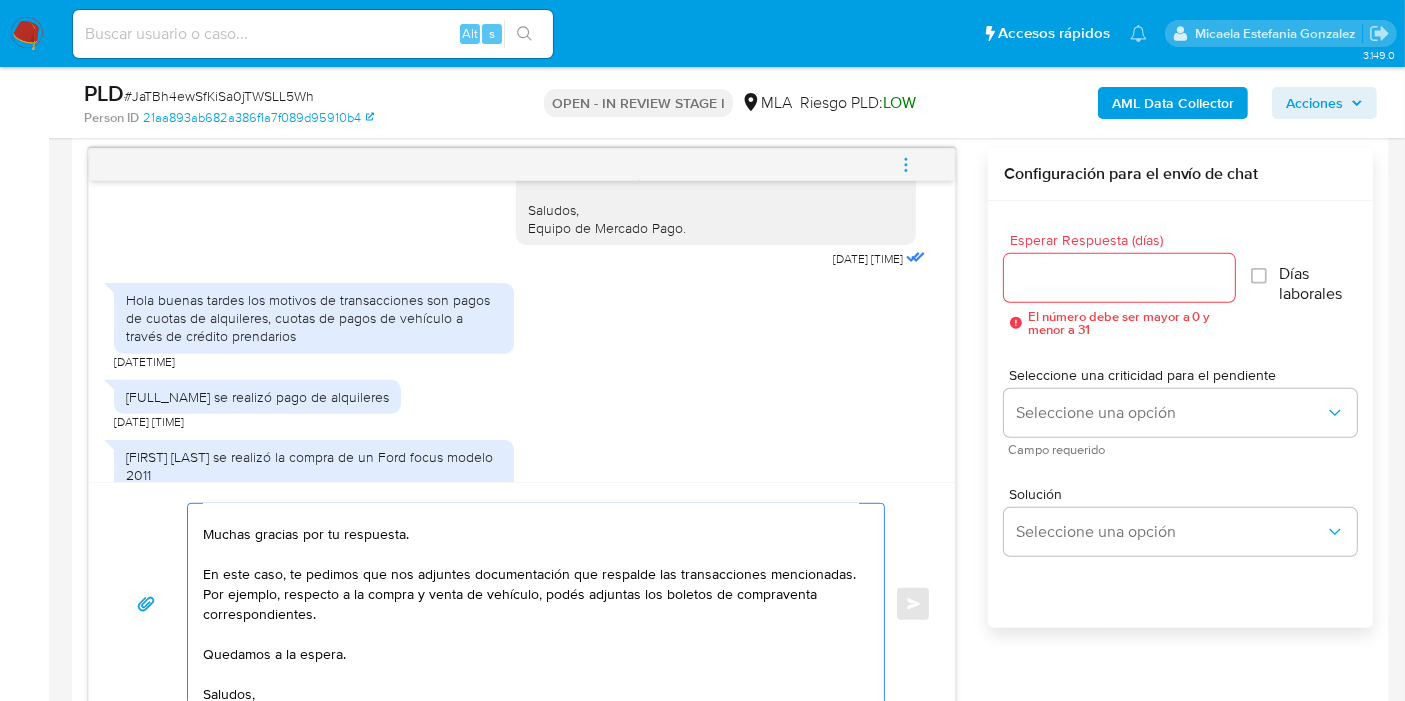 click on "Buenos días, [FIRST]. Esperamos que estés bien.
Muchas gracias por tu respuesta.
En este caso, te pedimos que nos adjuntes documentación que respalde las transacciones mencionadas. Por ejemplo, respecto a la compra y venta de vehículo, podés adjuntas los boletos de compraventa correspondientes.
Quedamos a la espera.
Saludos,
Equipo de Mercado Pago." at bounding box center [531, 604] 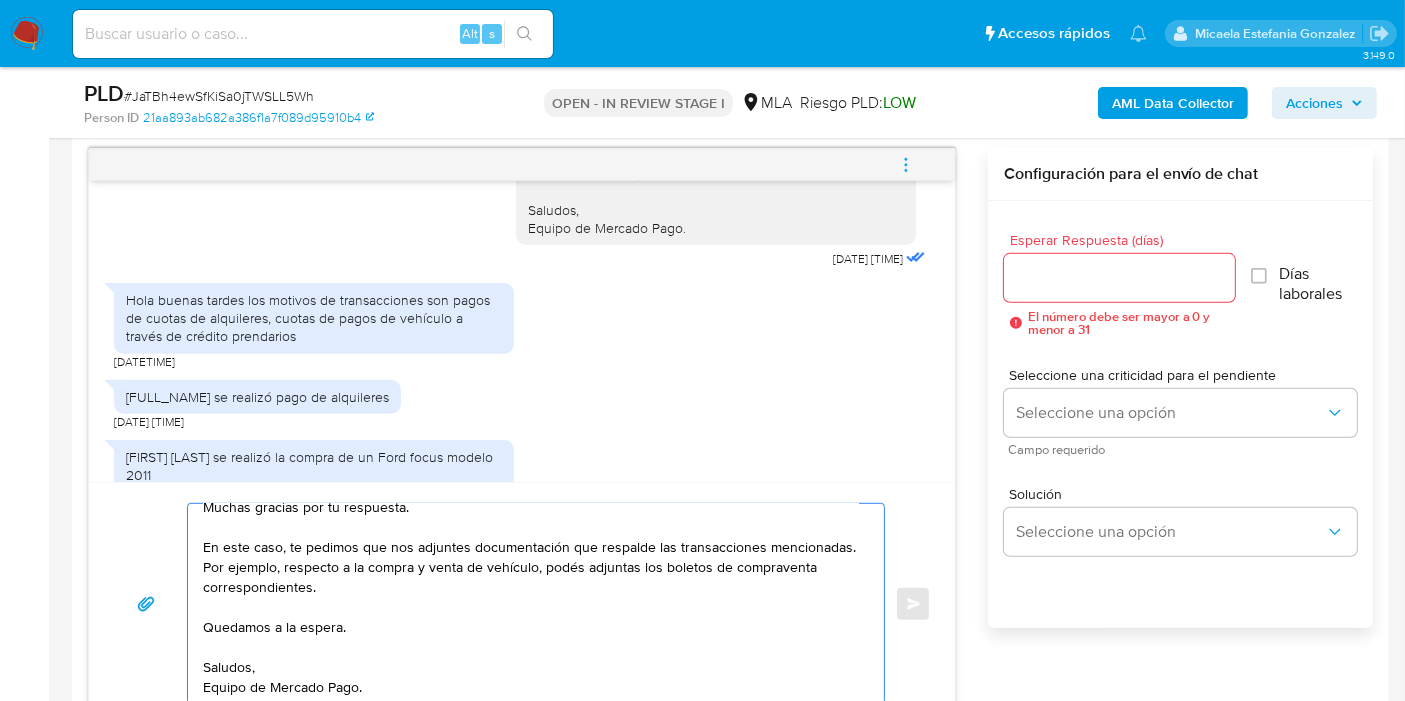 scroll, scrollTop: 94, scrollLeft: 0, axis: vertical 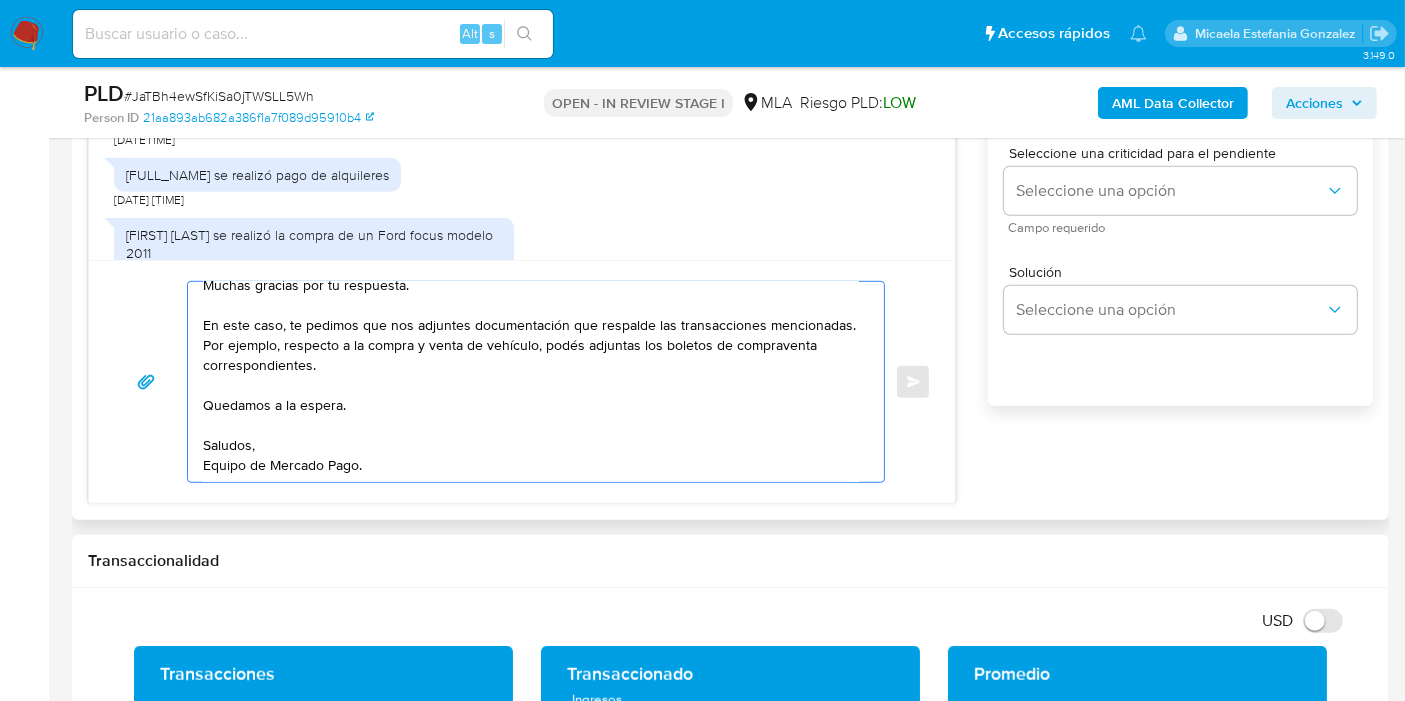 drag, startPoint x: 339, startPoint y: 426, endPoint x: 289, endPoint y: 460, distance: 60.464867 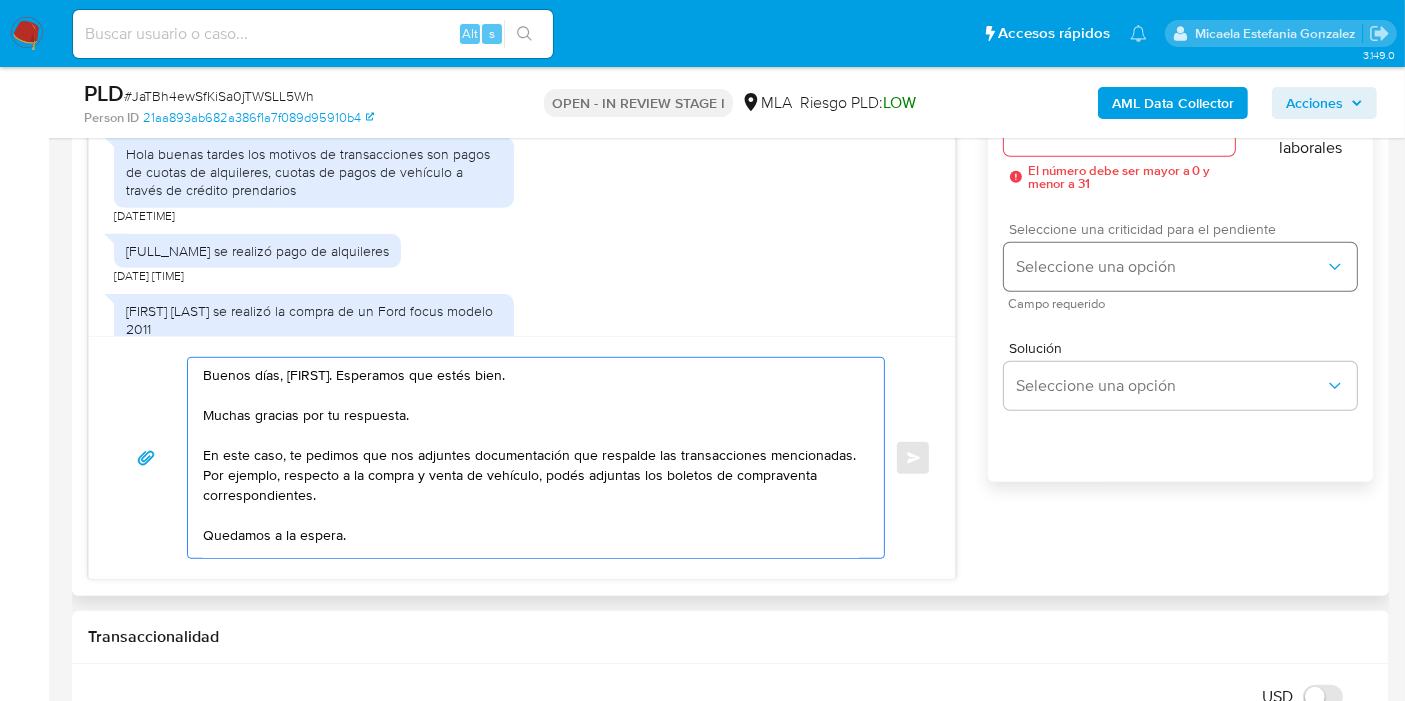 scroll, scrollTop: 1143, scrollLeft: 0, axis: vertical 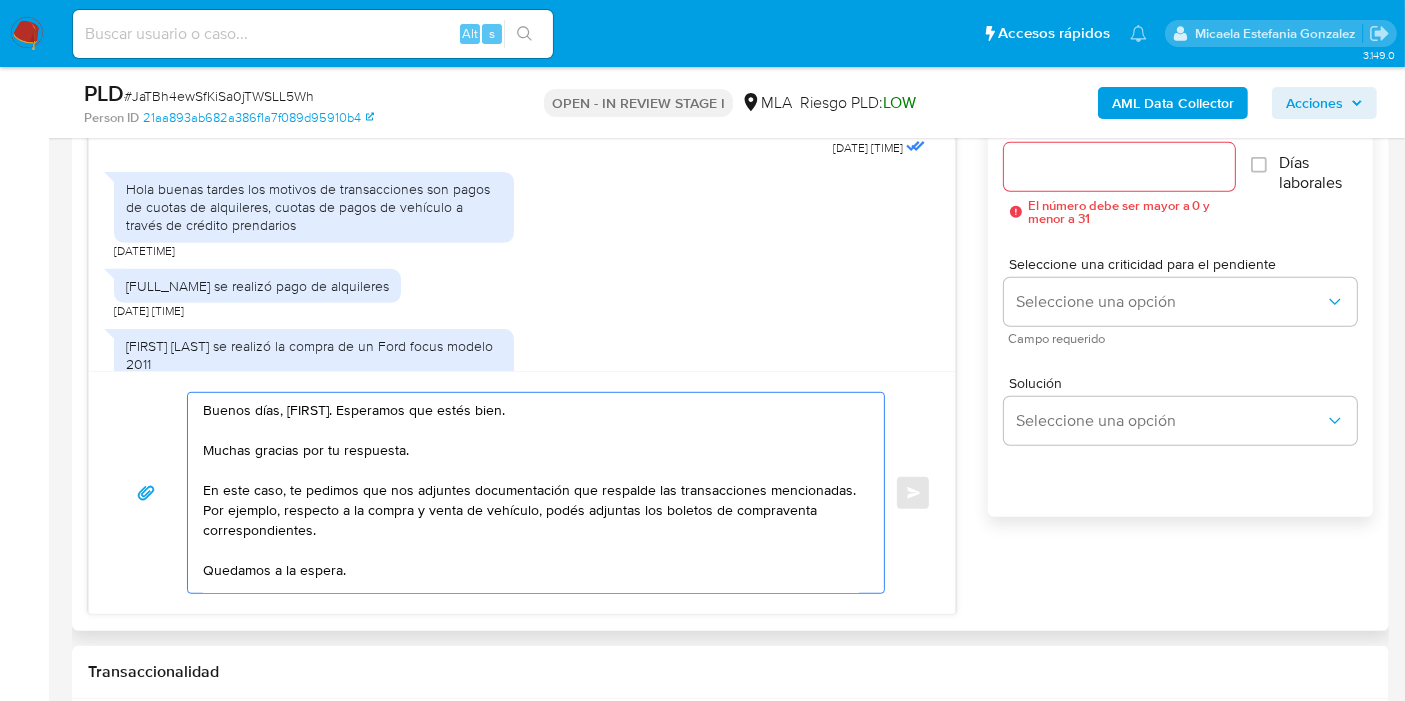 type on "Buenos días, [FIRST]. Esperamos que estés bien.
Muchas gracias por tu respuesta.
En este caso, te pedimos que nos adjuntes documentación que respalde las transacciones mencionadas. Por ejemplo, respecto a la compra y venta de vehículo, podés adjuntas los boletos de compraventa correspondientes.
Quedamos a la espera.
Saludos,
Equipo de Mercado Pago." 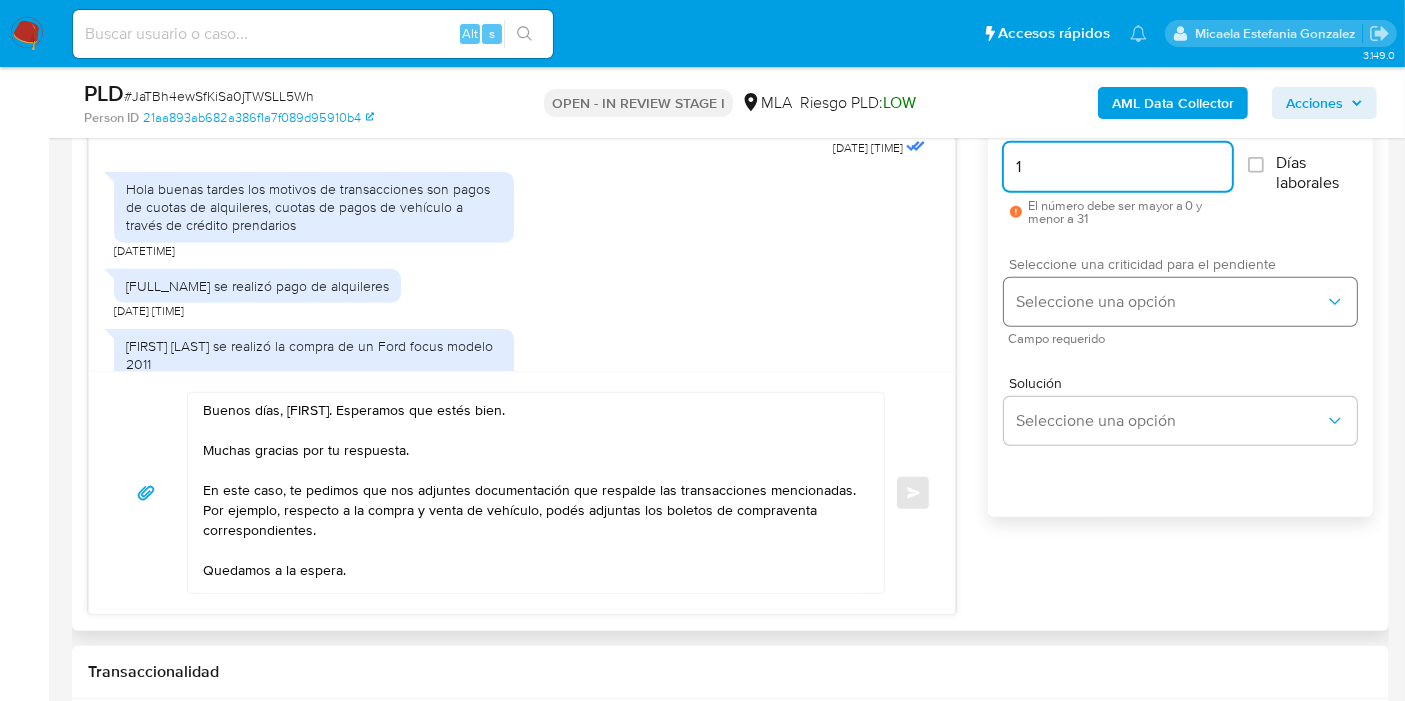 type on "1" 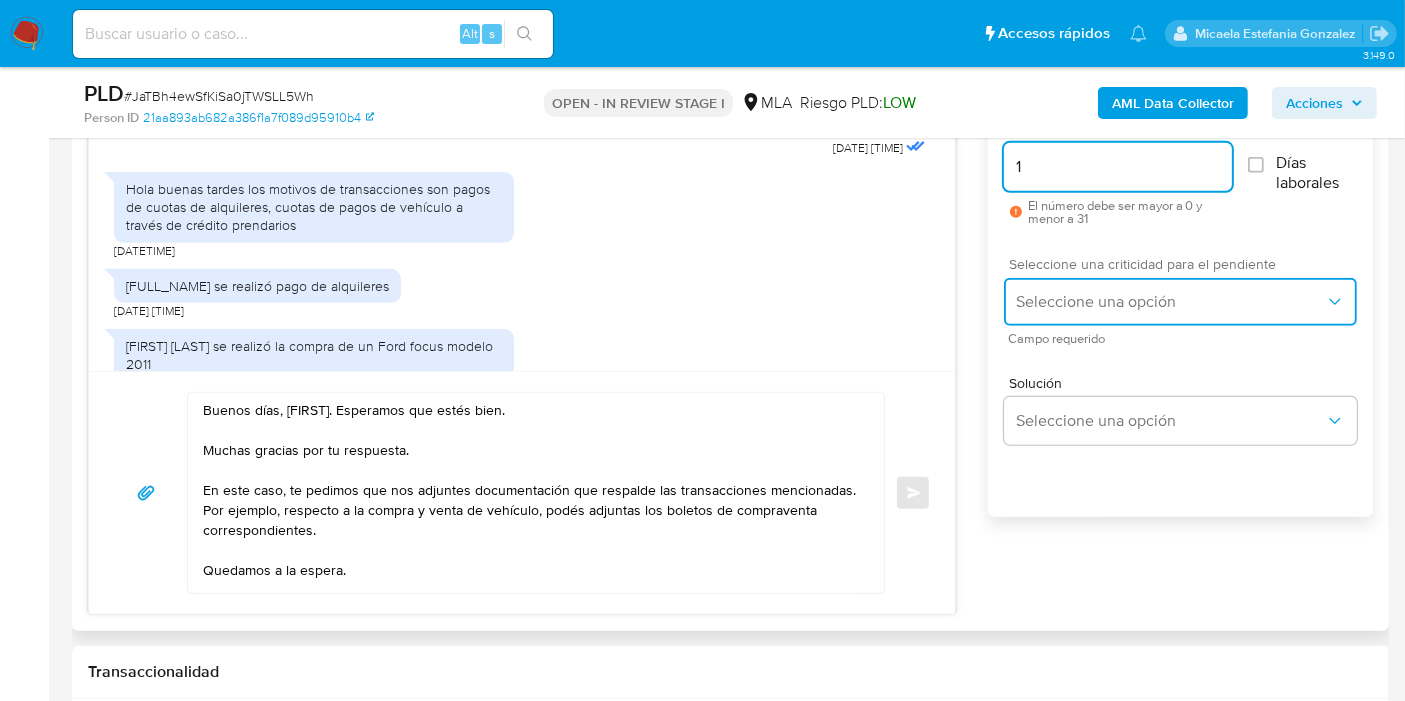 click on "Seleccione una opción" at bounding box center (1180, 302) 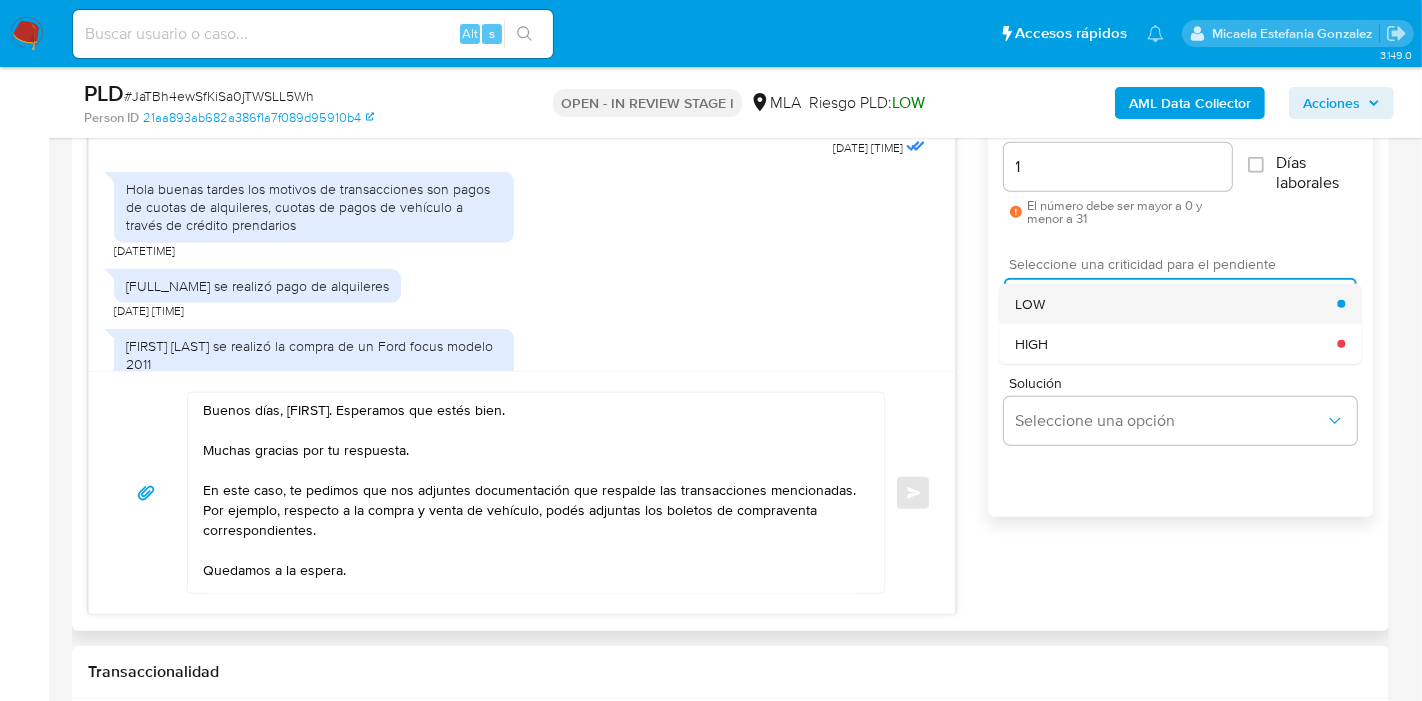 click on "LOW" at bounding box center (1176, 304) 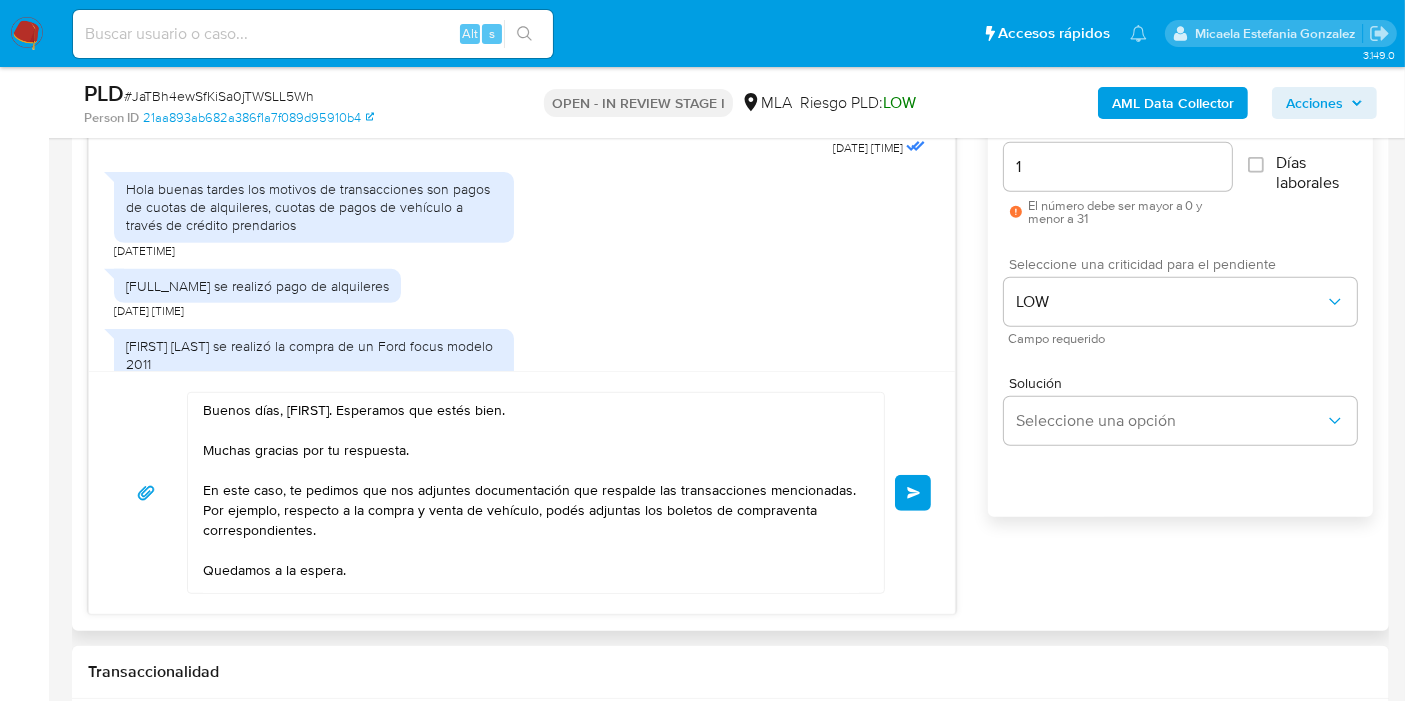 click on "Enviar" at bounding box center (914, 493) 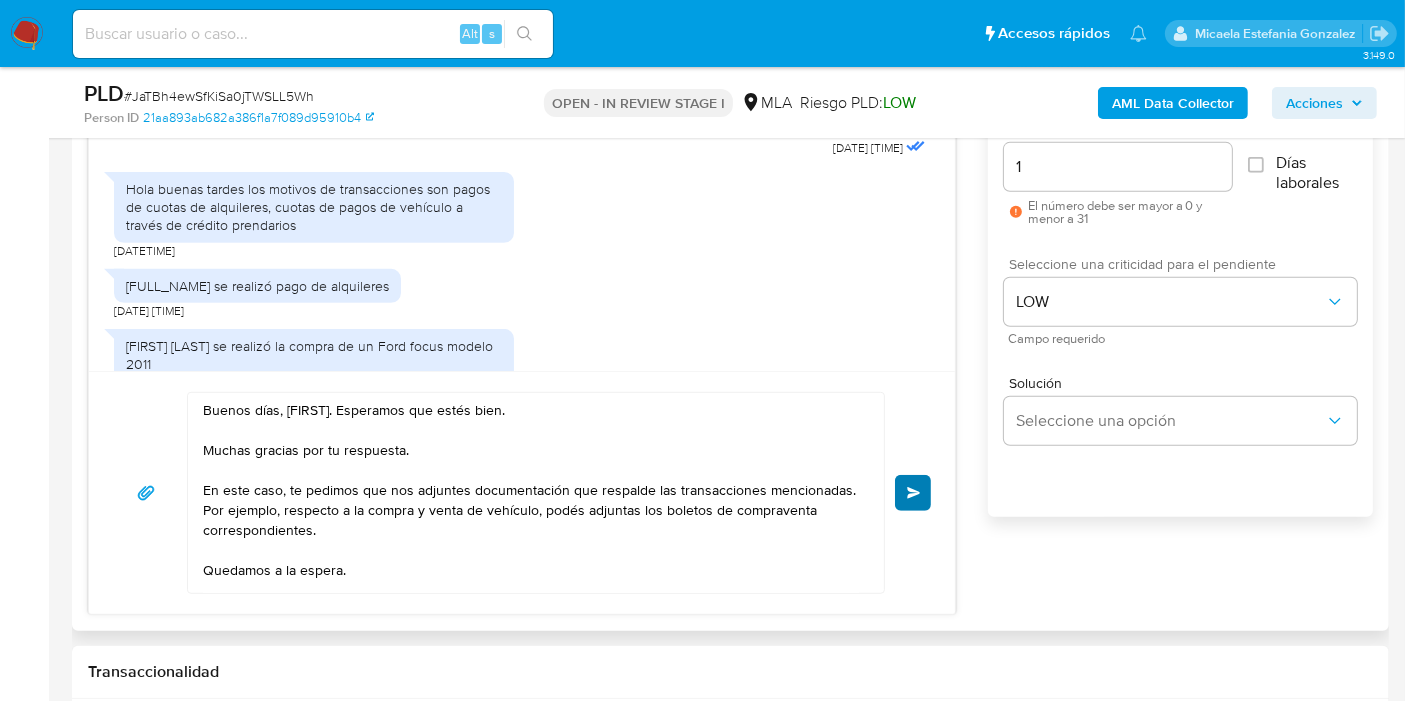 type 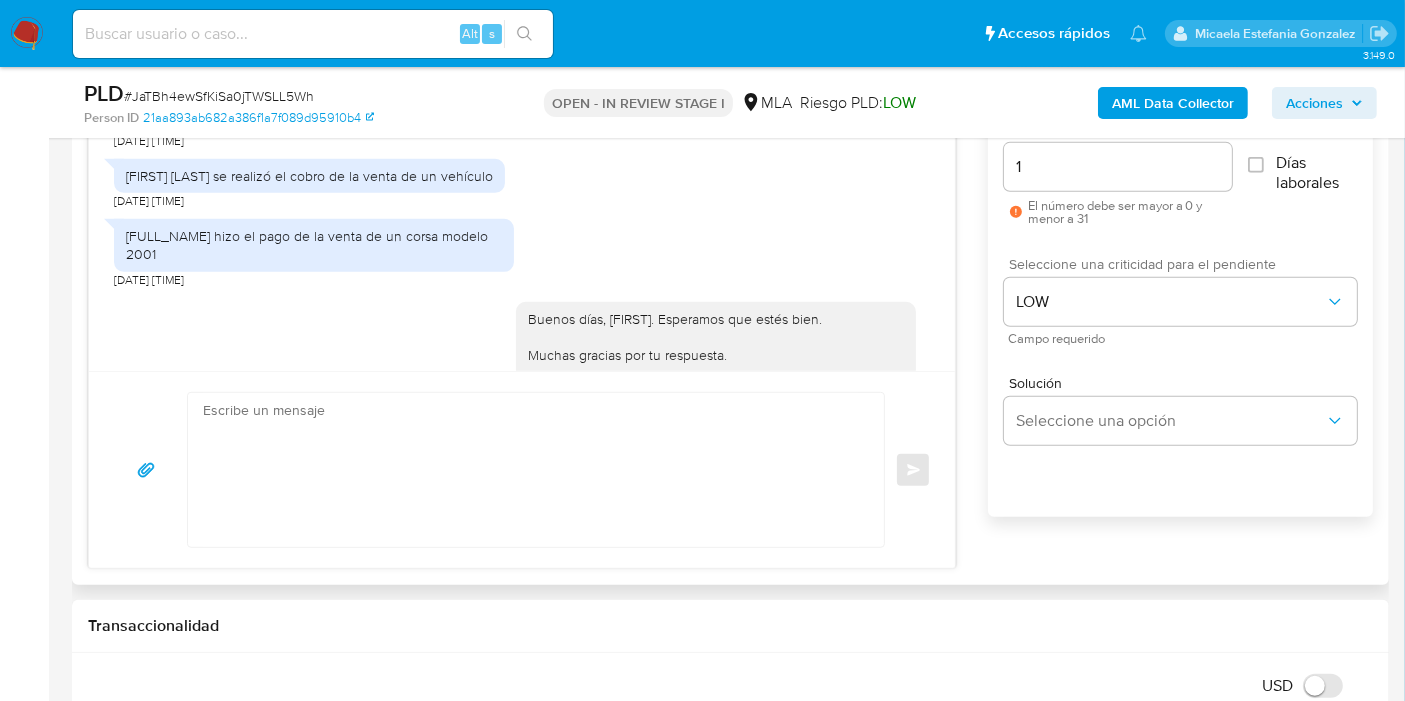 scroll, scrollTop: 1446, scrollLeft: 0, axis: vertical 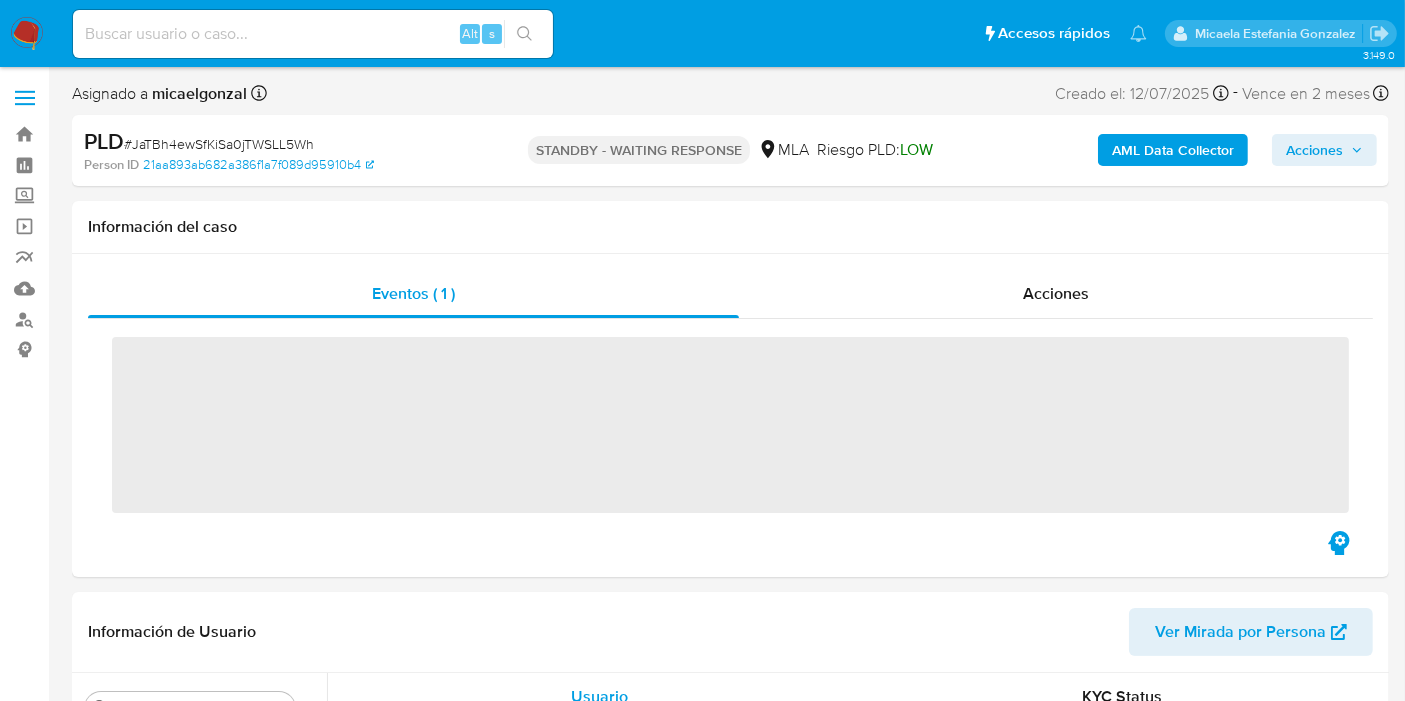 click at bounding box center (313, 34) 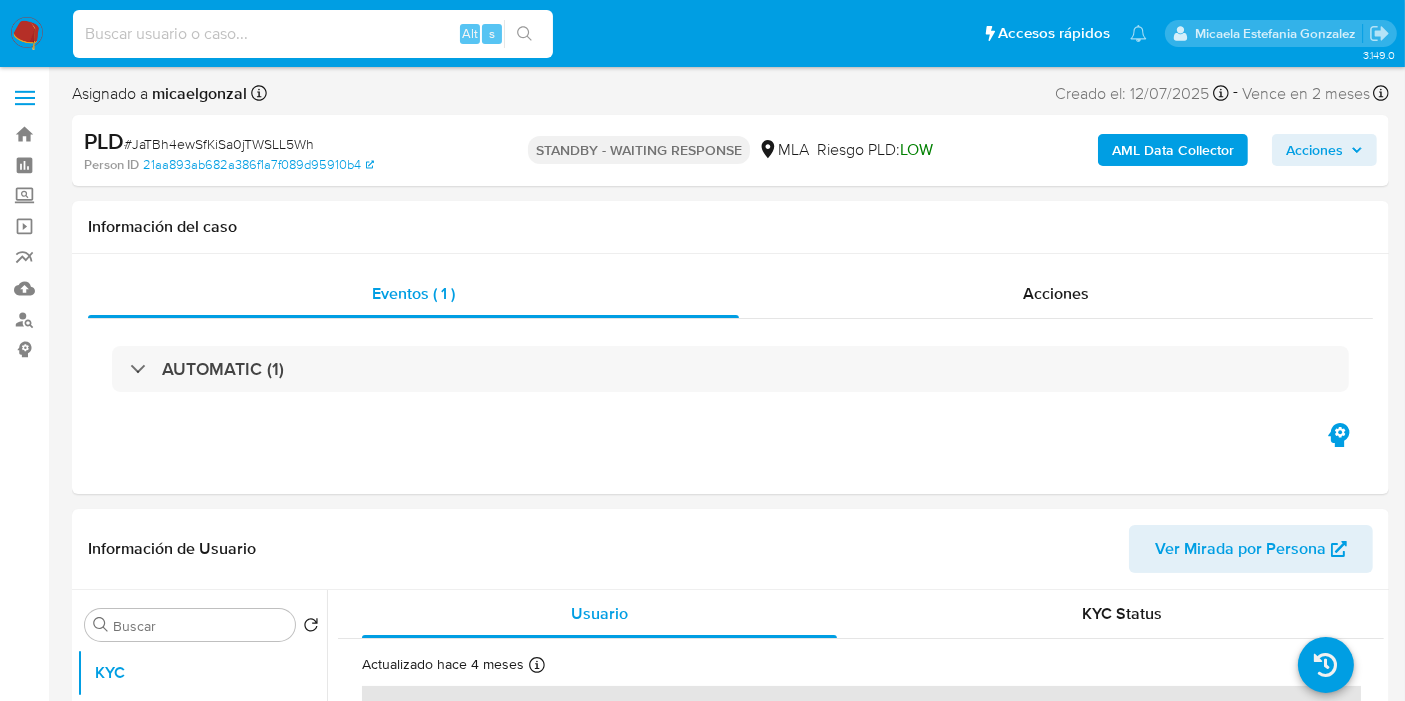 paste on "RXRGaNxVxw8fdKDibKDPJVzH" 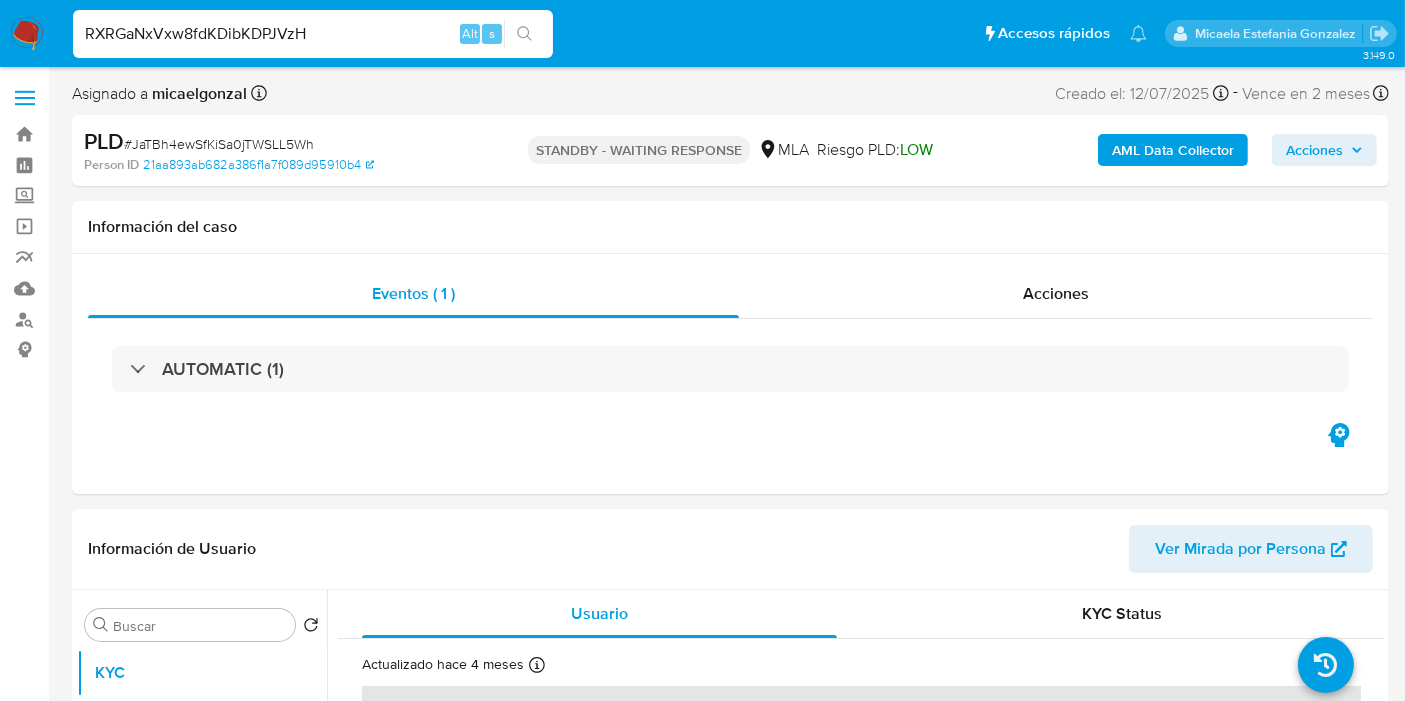 type on "RXRGaNxVxw8fdKDibKDPJVzH" 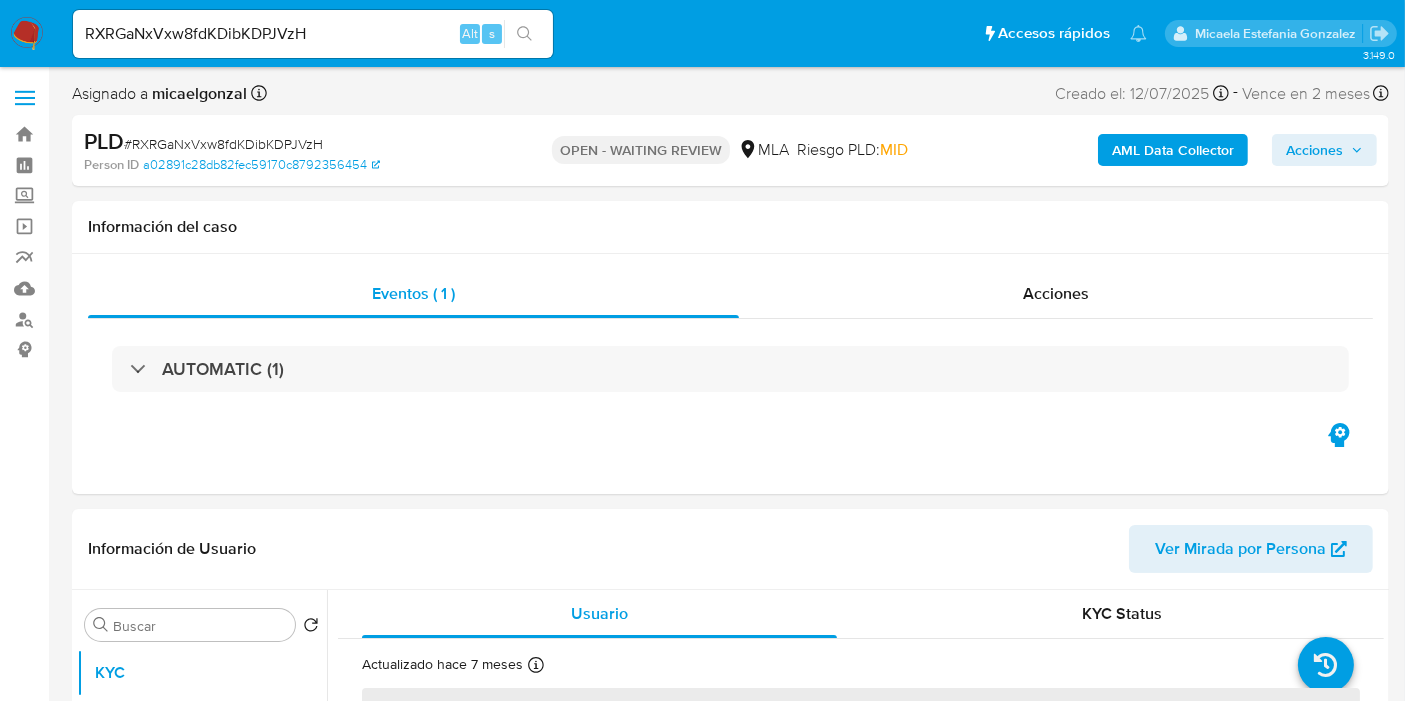 select on "10" 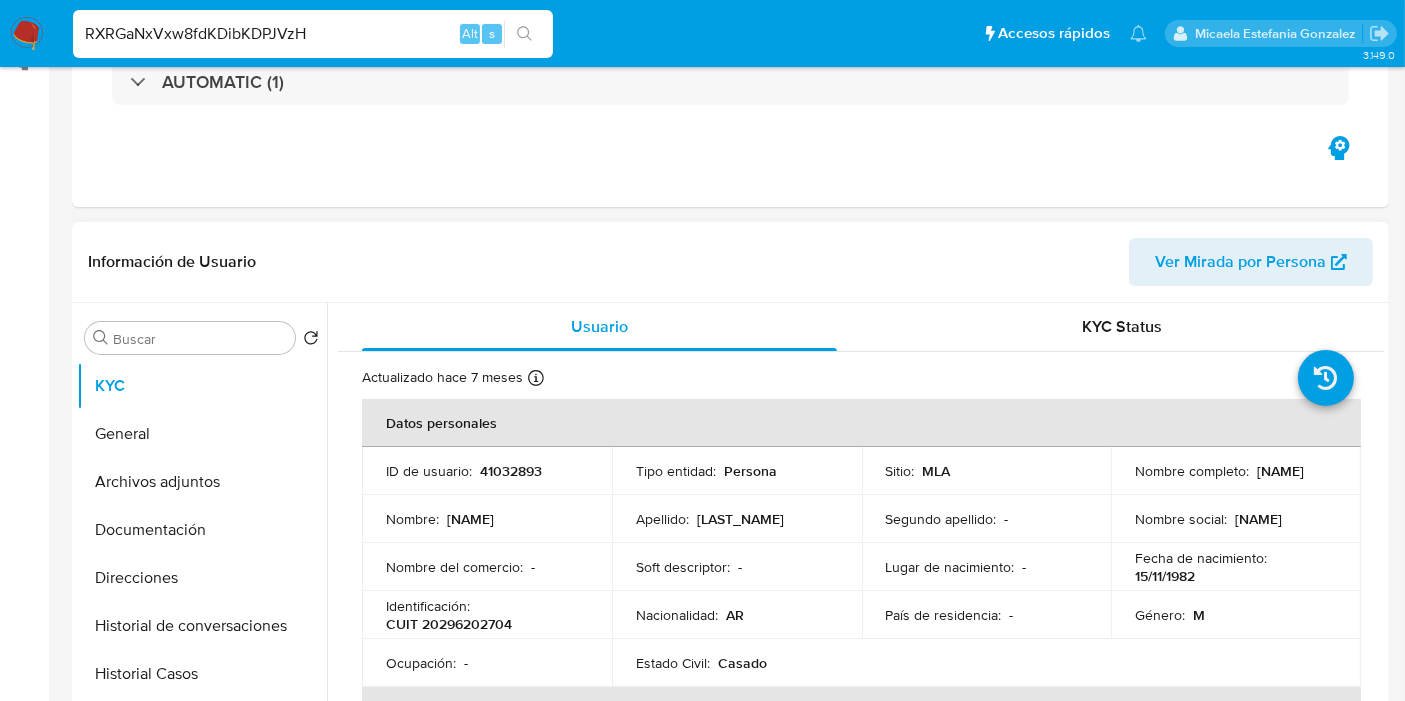 scroll, scrollTop: 444, scrollLeft: 0, axis: vertical 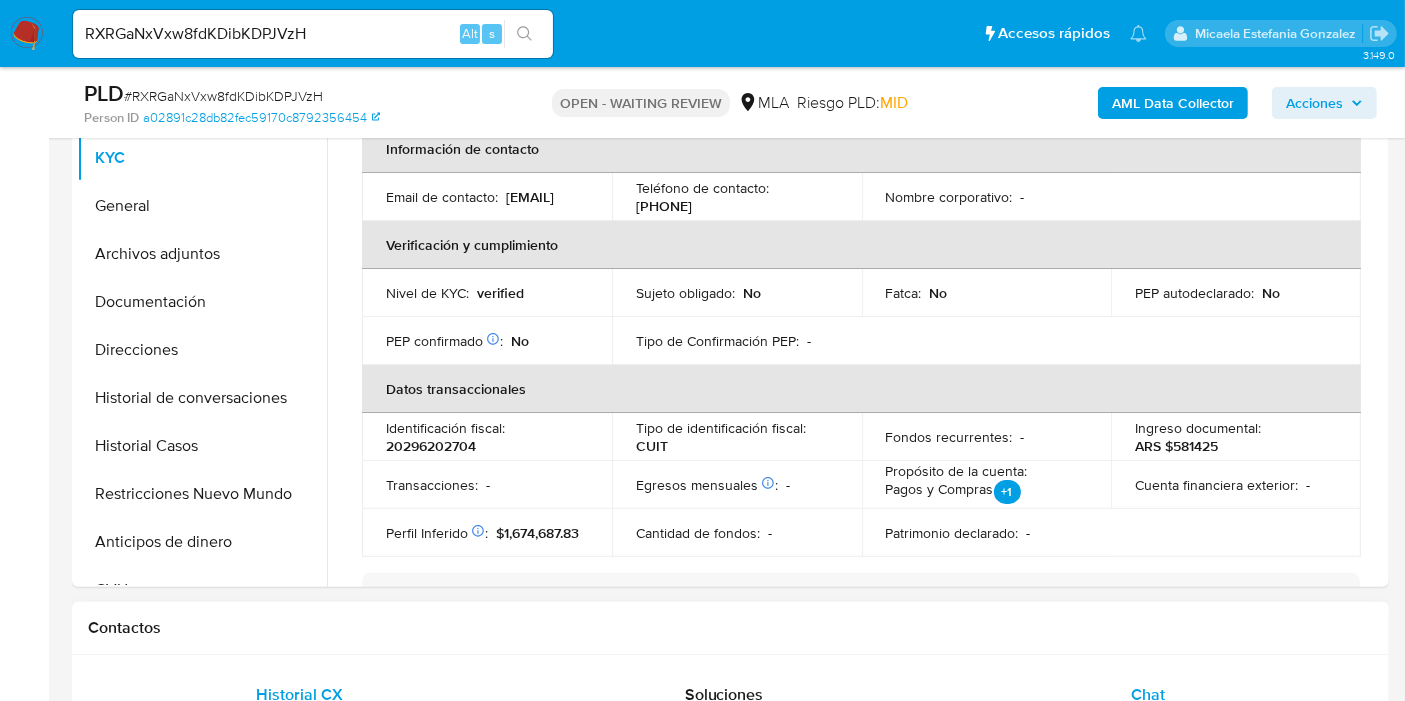 click on "Chat" at bounding box center [1148, 695] 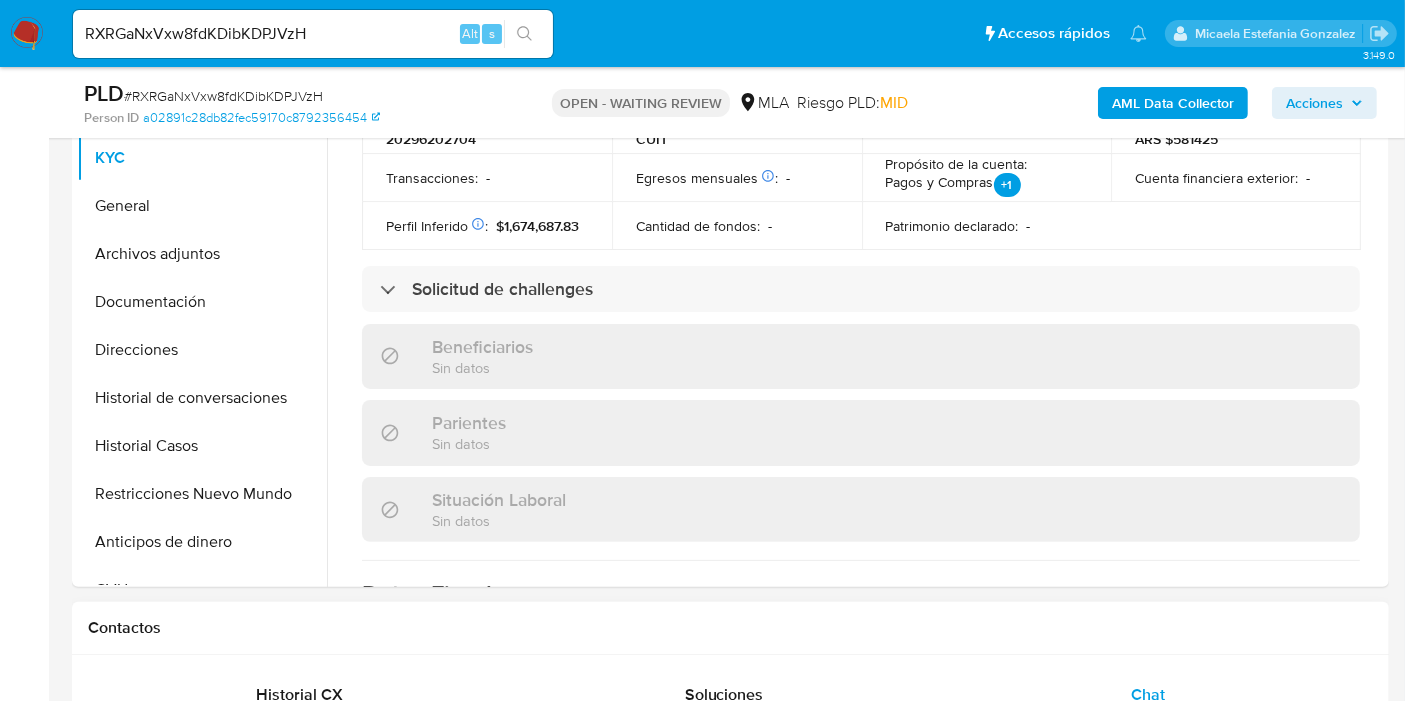 scroll, scrollTop: 666, scrollLeft: 0, axis: vertical 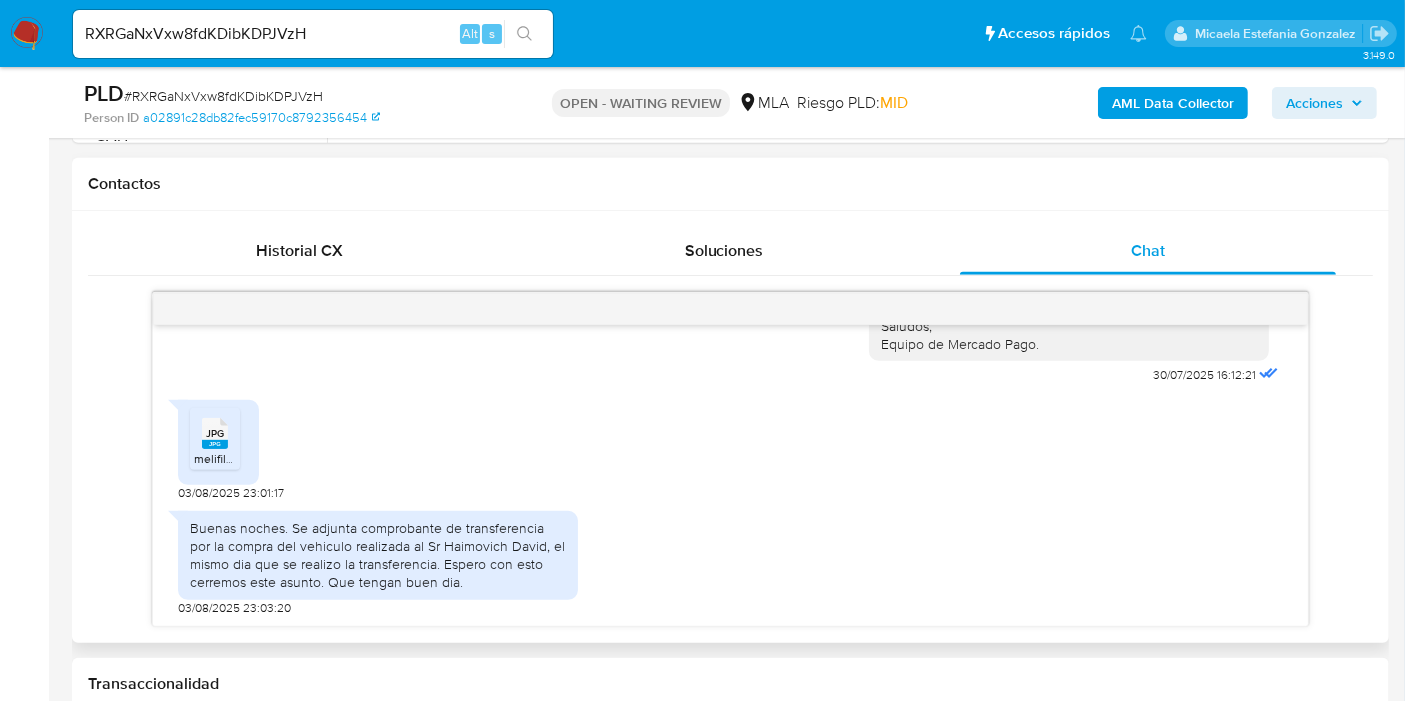 click on "Buenas noches. Se adjunta comprobante de transferencia por la compra del vehiculo realizada al Sr Haimovich David, el mismo dia que se realizo la transferencia. Espero con esto cerremos este asunto. Que tengan buen dia." at bounding box center [378, 555] 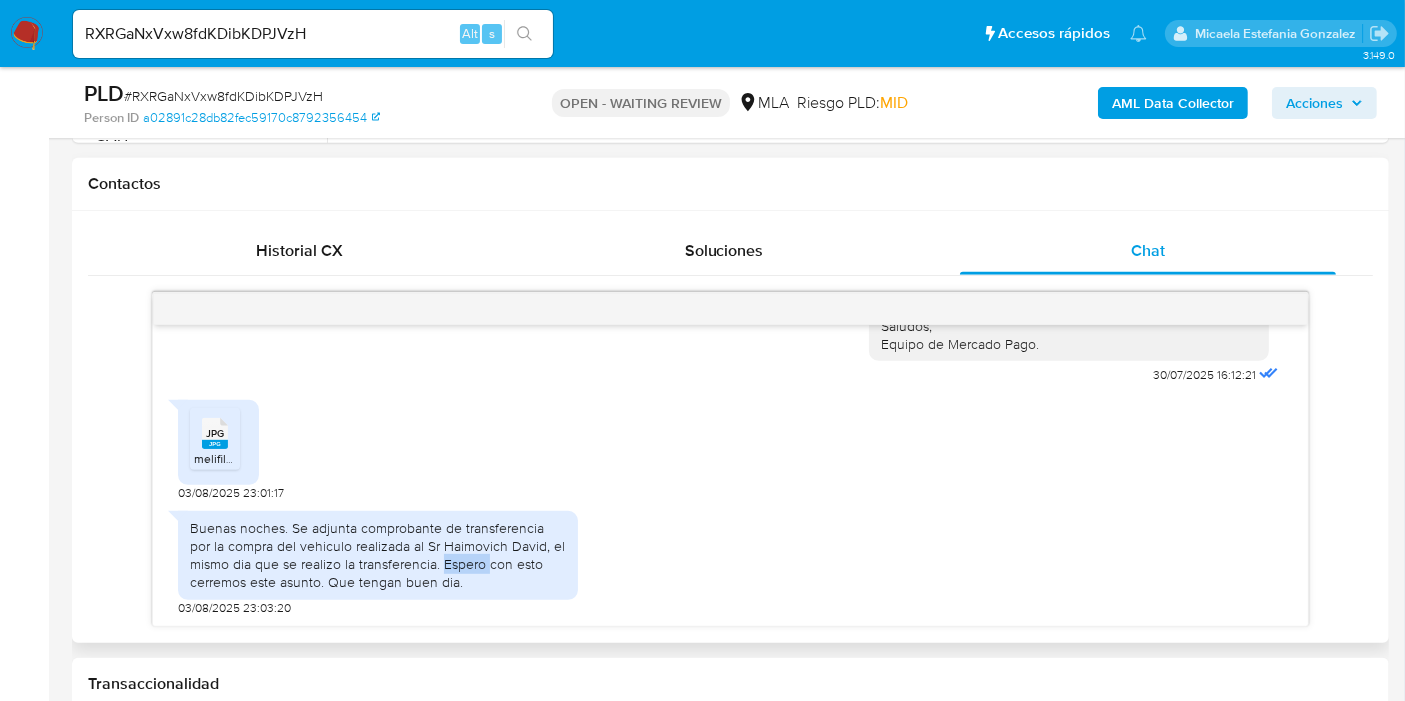click on "Buenas noches. Se adjunta comprobante de transferencia por la compra del vehiculo realizada al Sr Haimovich David, el mismo dia que se realizo la transferencia. Espero con esto cerremos este asunto. Que tengan buen dia." at bounding box center (378, 555) 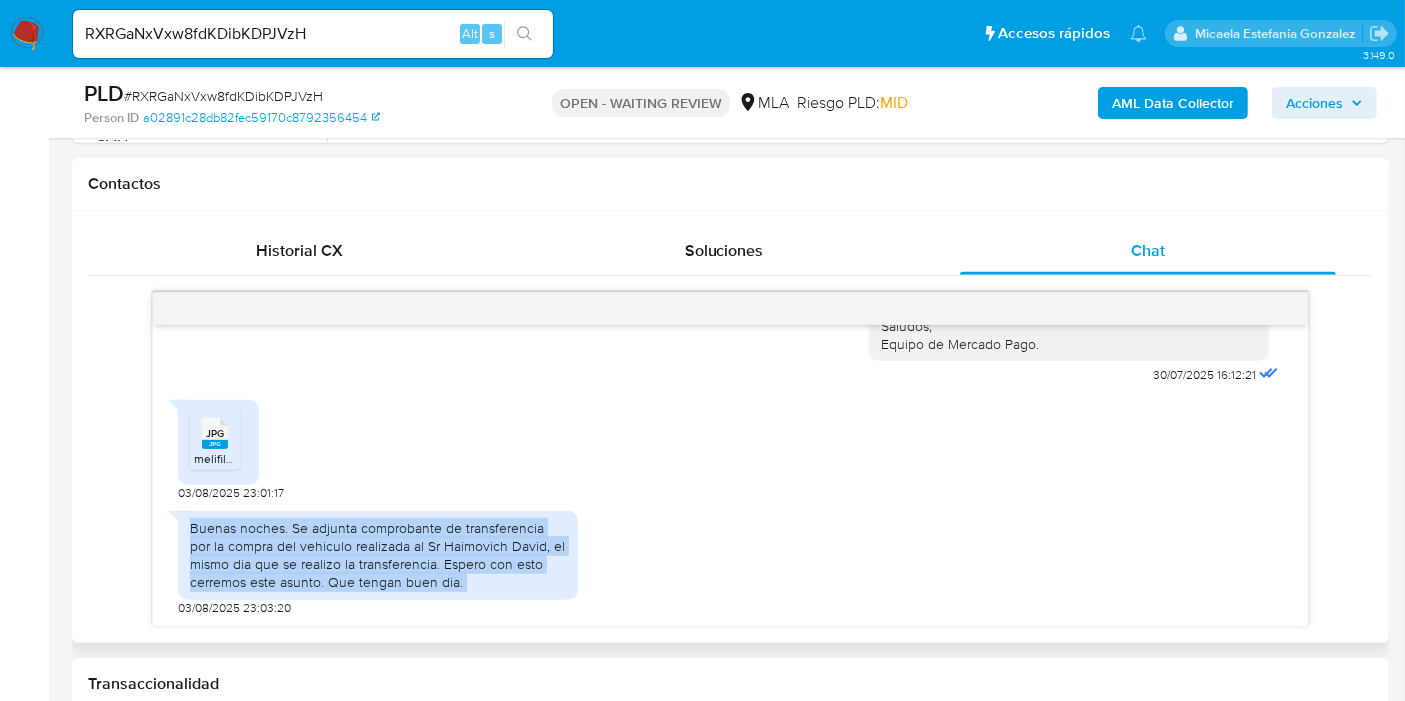 click on "Buenas noches. Se adjunta comprobante de transferencia por la compra del vehiculo realizada al Sr Haimovich David, el mismo dia que se realizo la transferencia. Espero con esto cerremos este asunto. Que tengan buen dia." at bounding box center (378, 555) 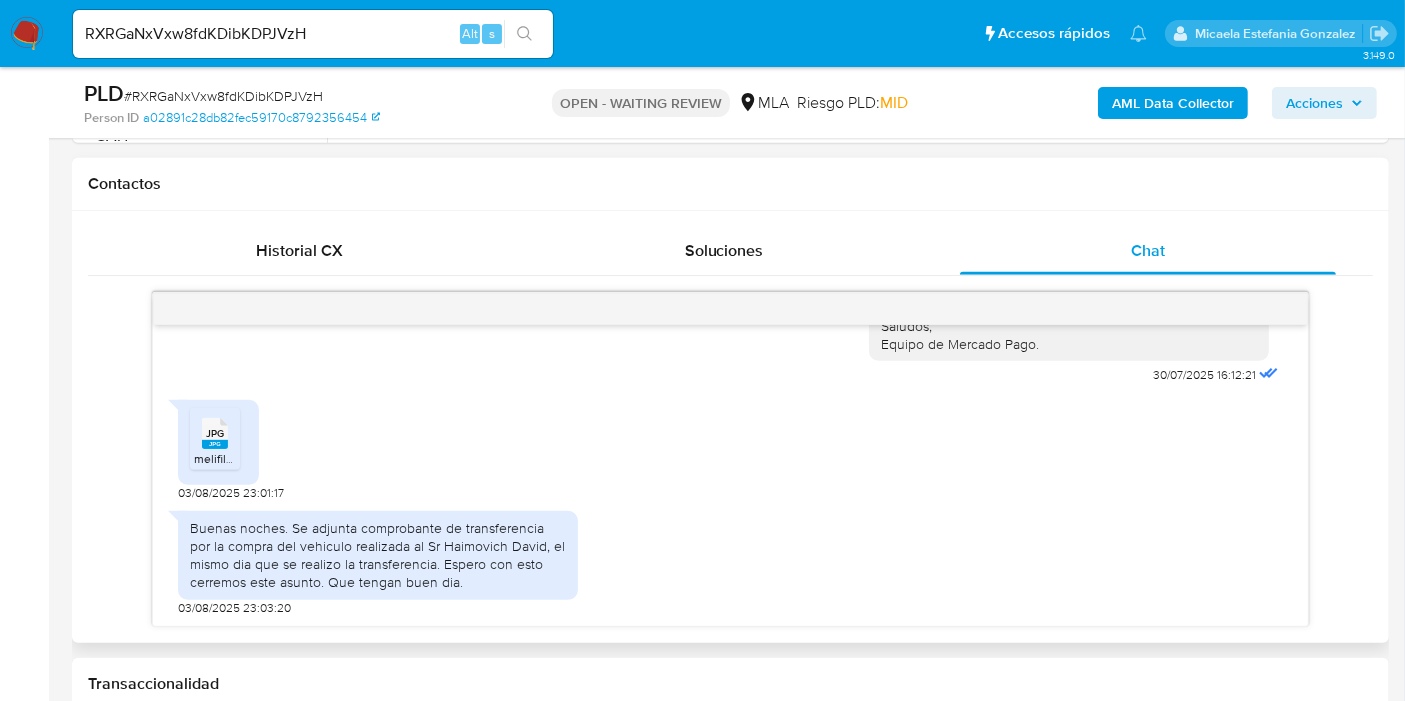 click 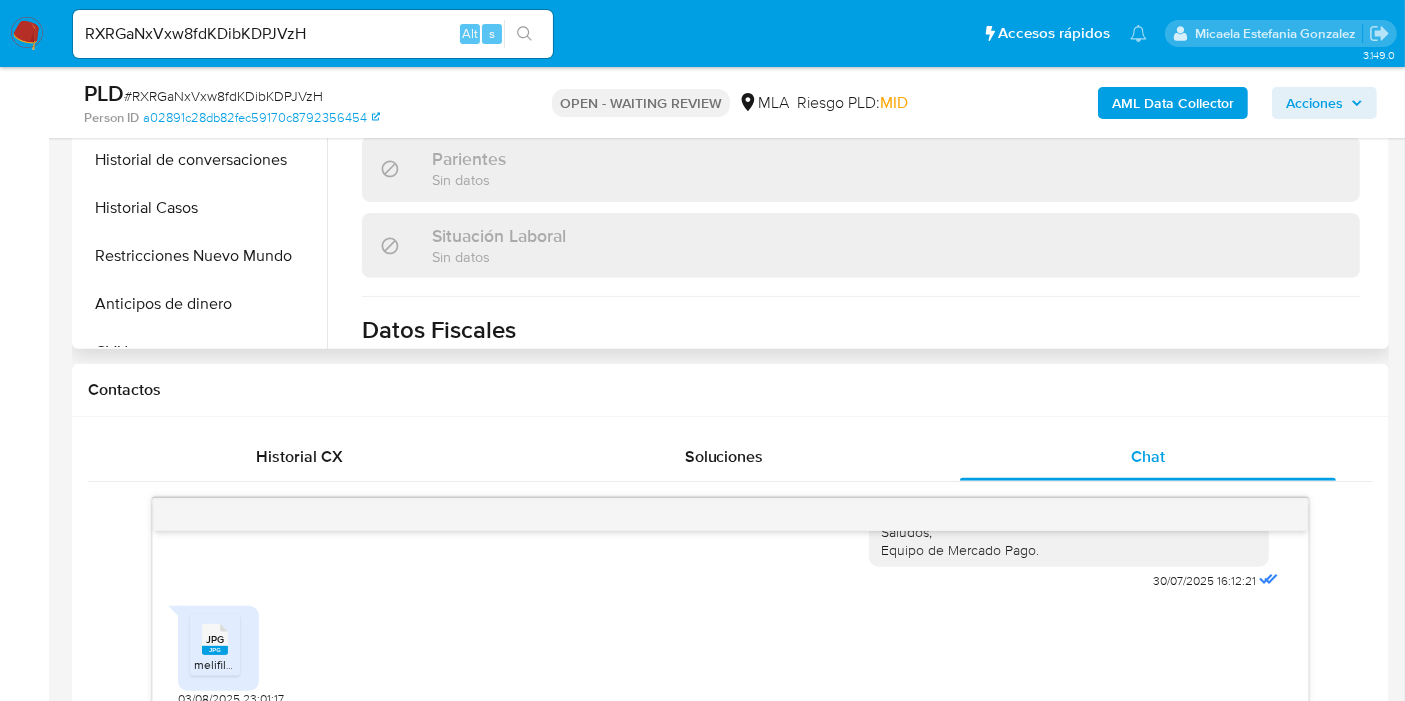 scroll, scrollTop: 444, scrollLeft: 0, axis: vertical 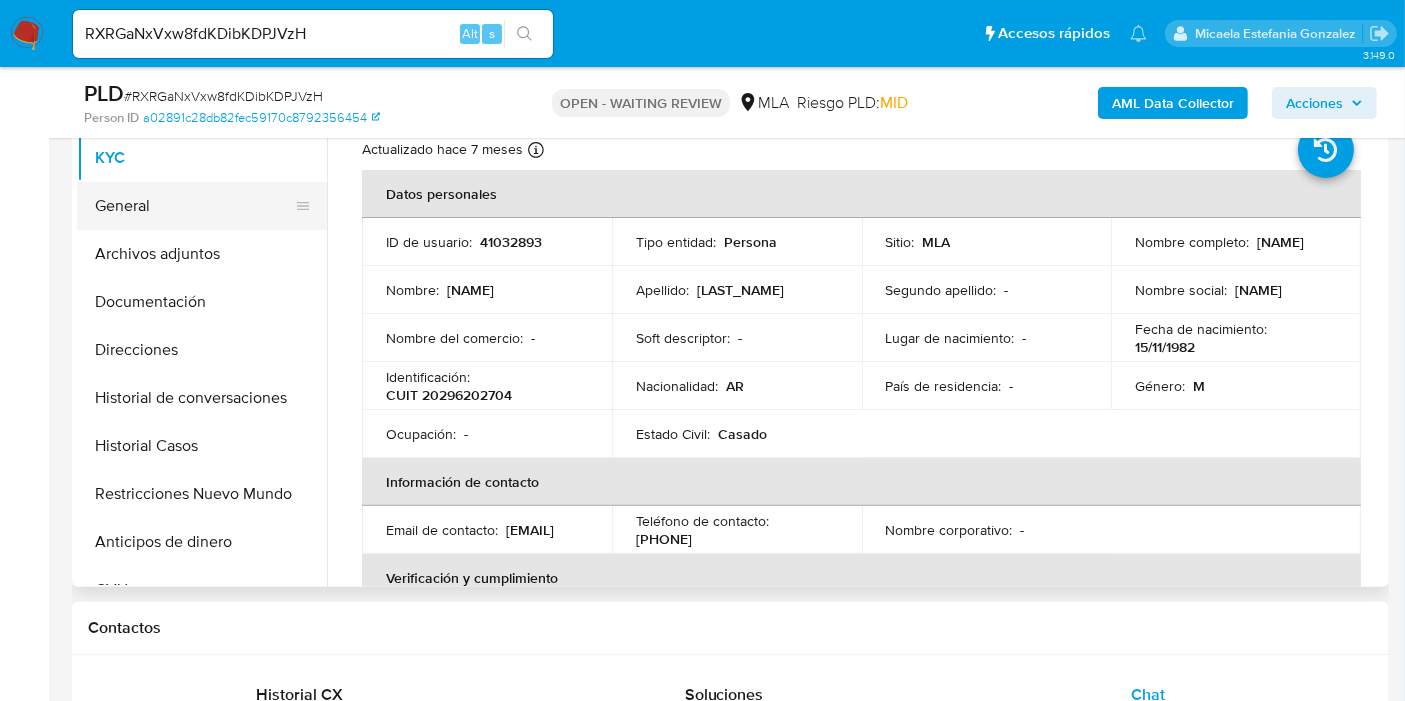 click on "General" at bounding box center [194, 206] 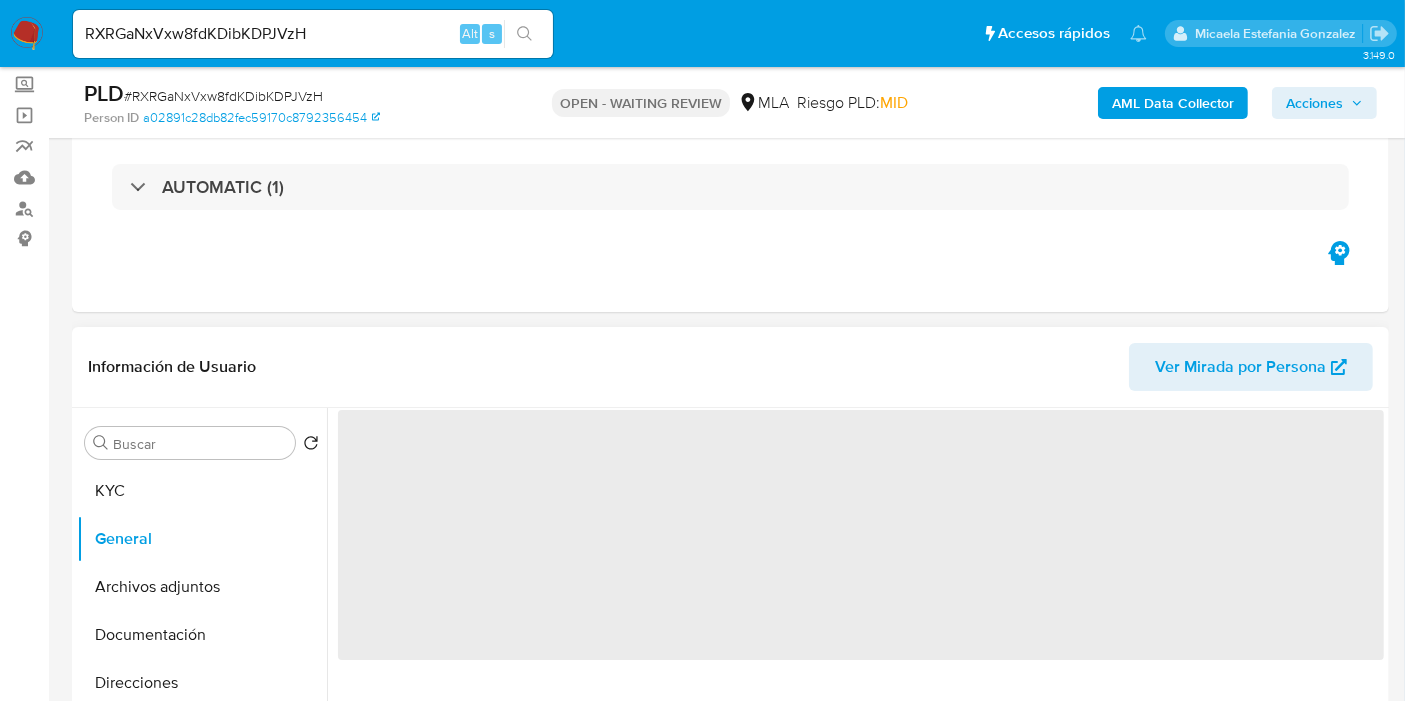 scroll, scrollTop: 222, scrollLeft: 0, axis: vertical 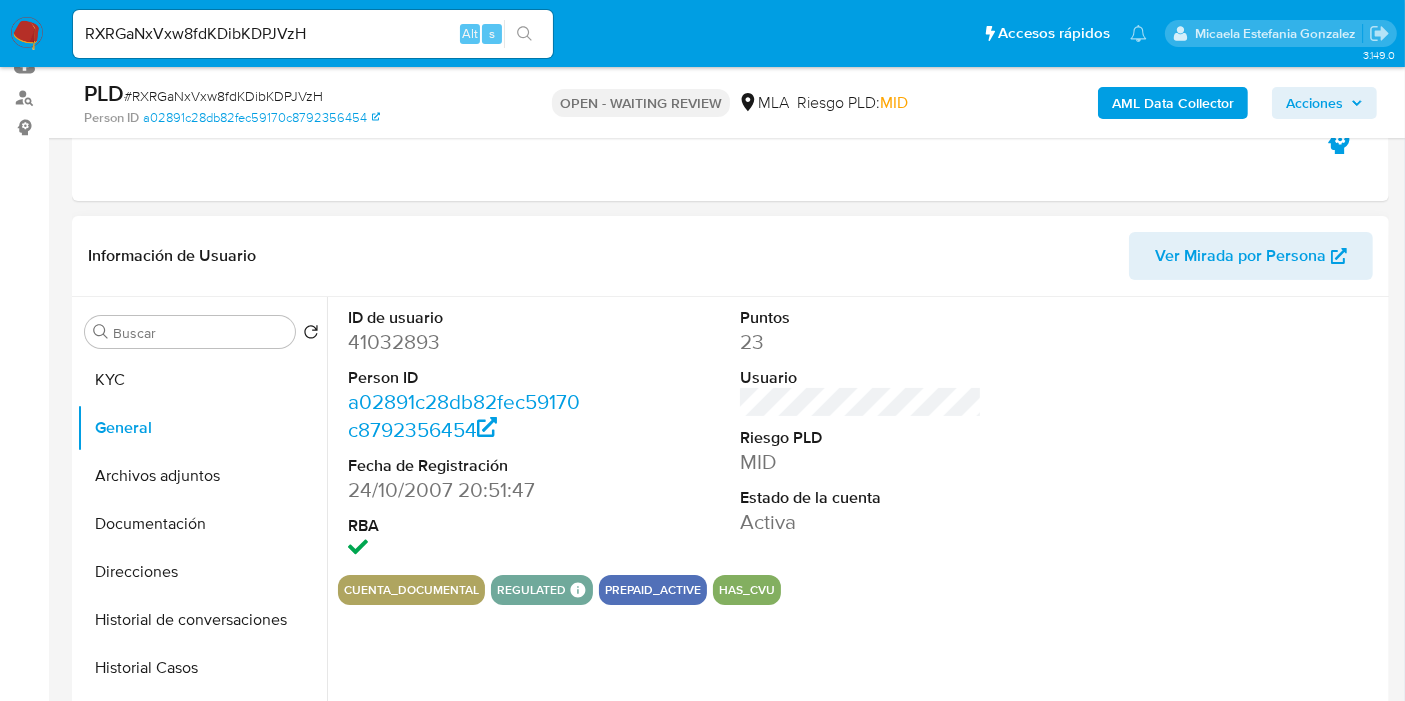 click on "41032893" at bounding box center [469, 342] 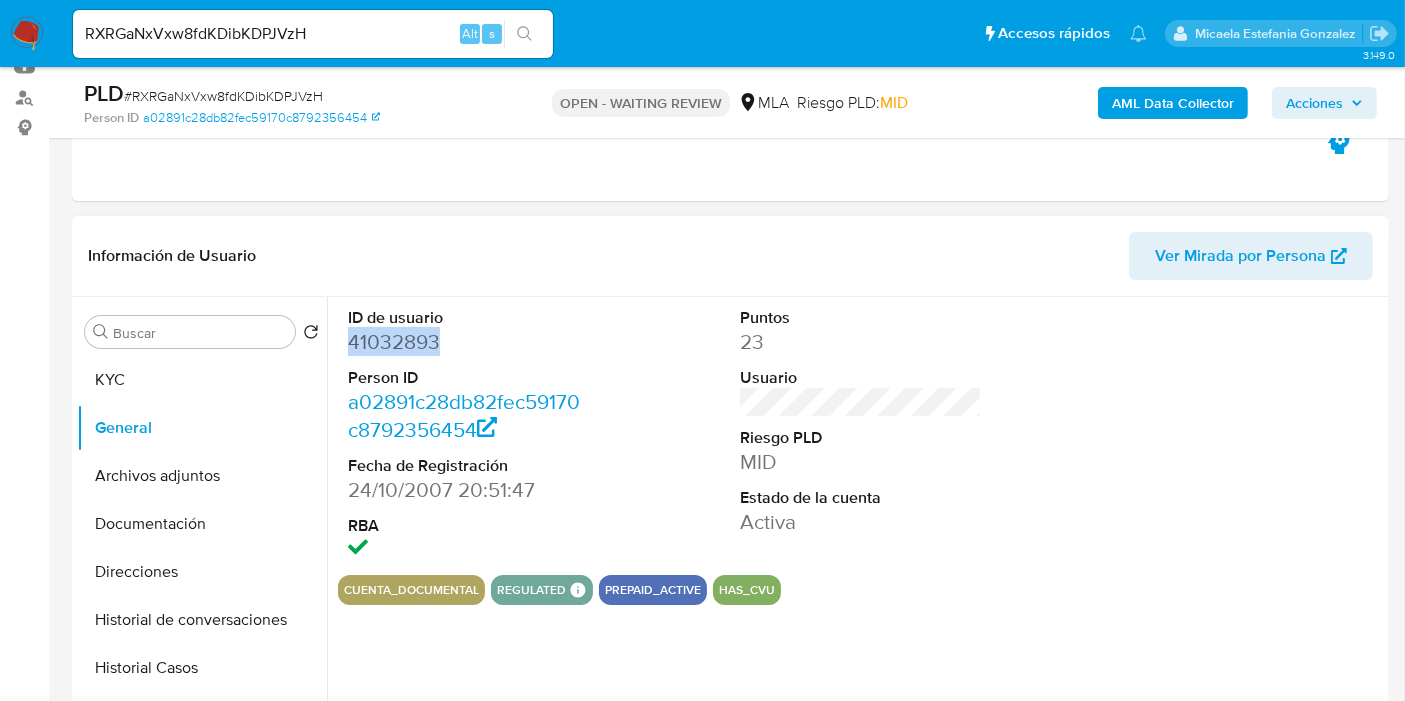 click on "41032893" at bounding box center [469, 342] 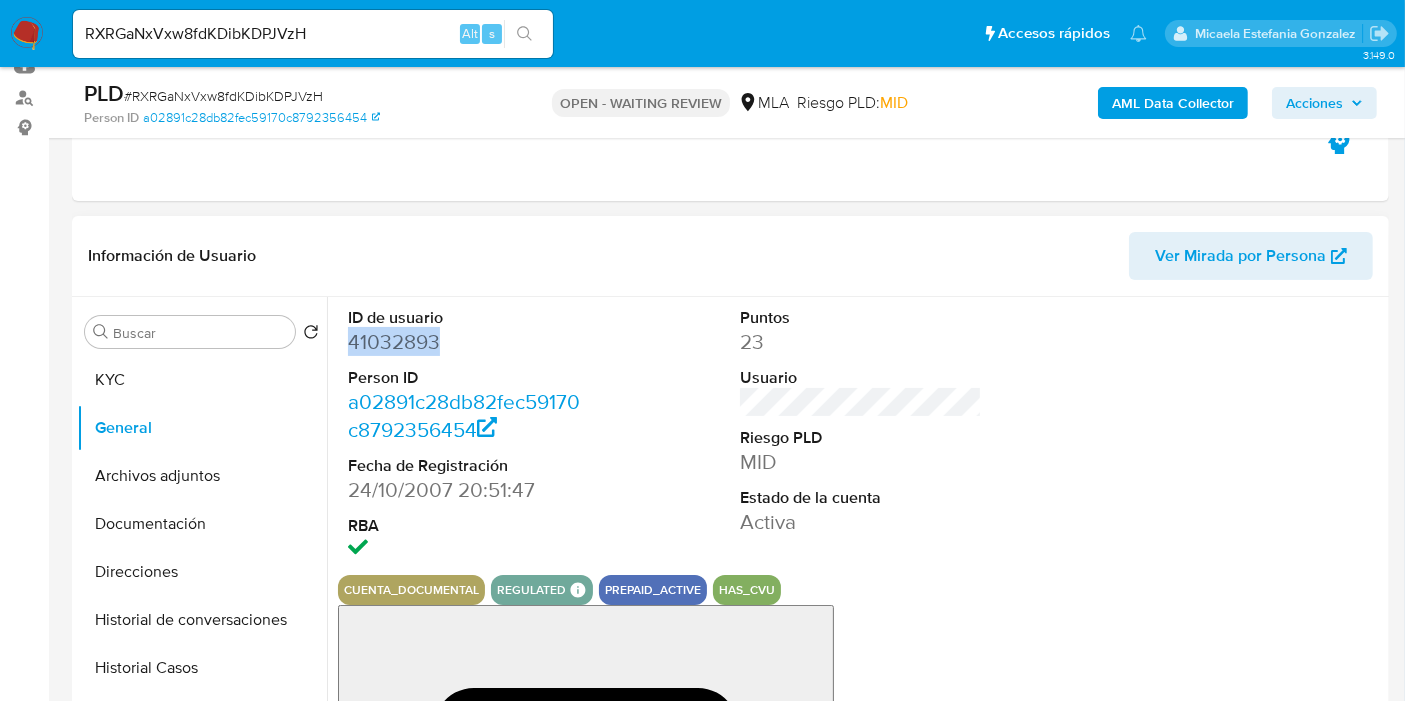 copy on "41032893" 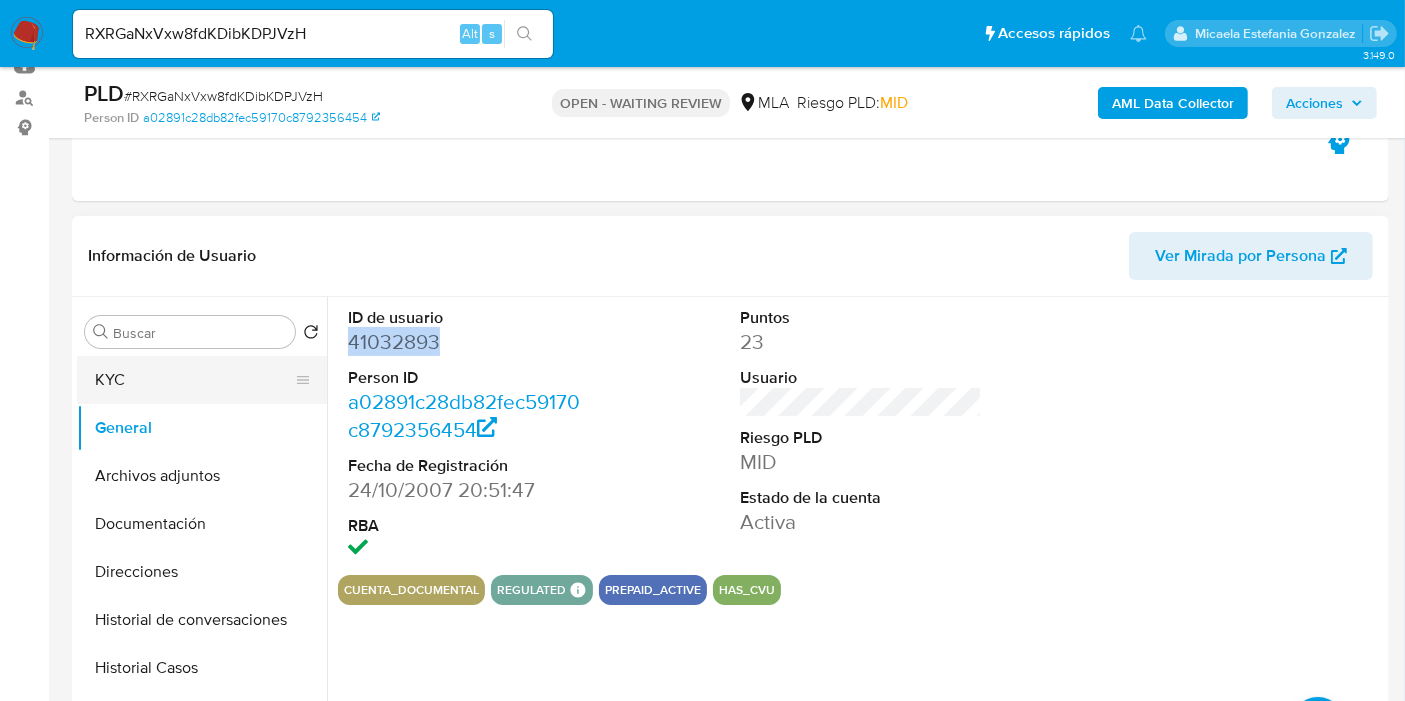 click on "KYC" at bounding box center (194, 380) 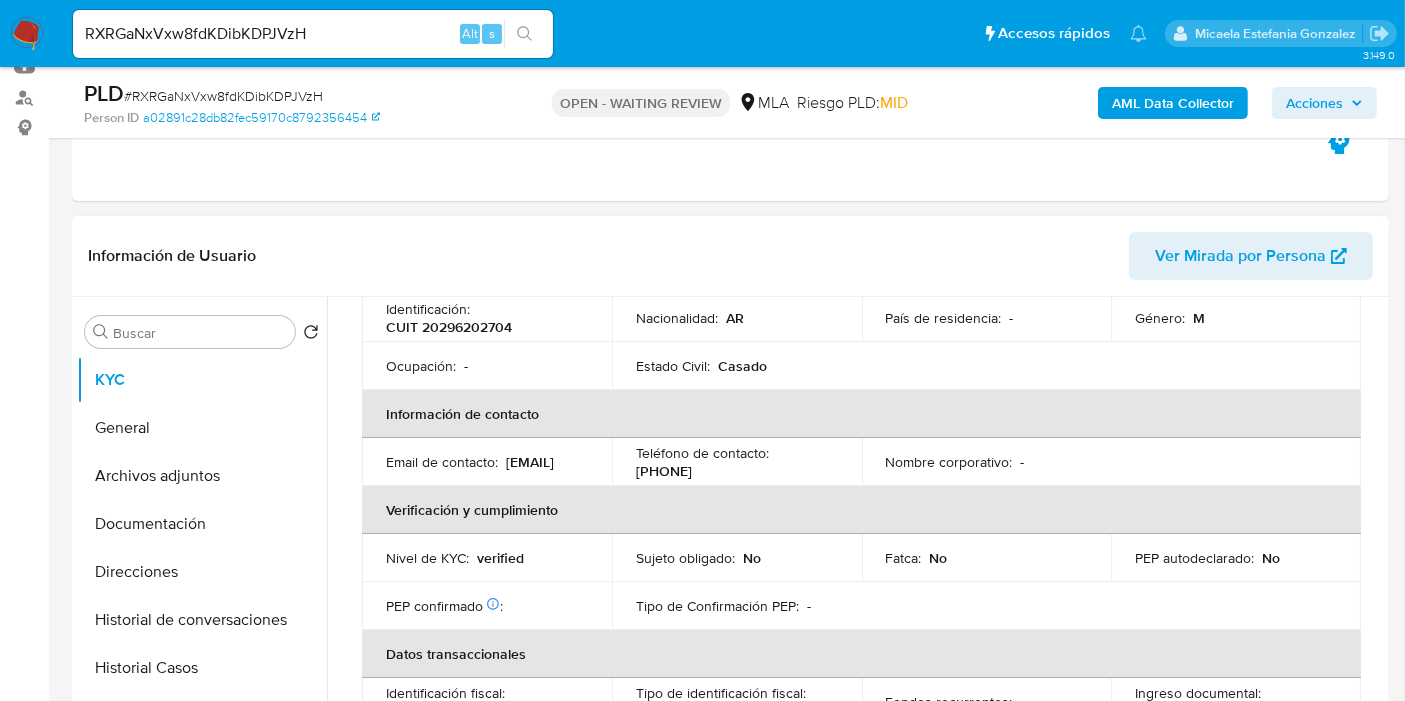 scroll, scrollTop: 444, scrollLeft: 0, axis: vertical 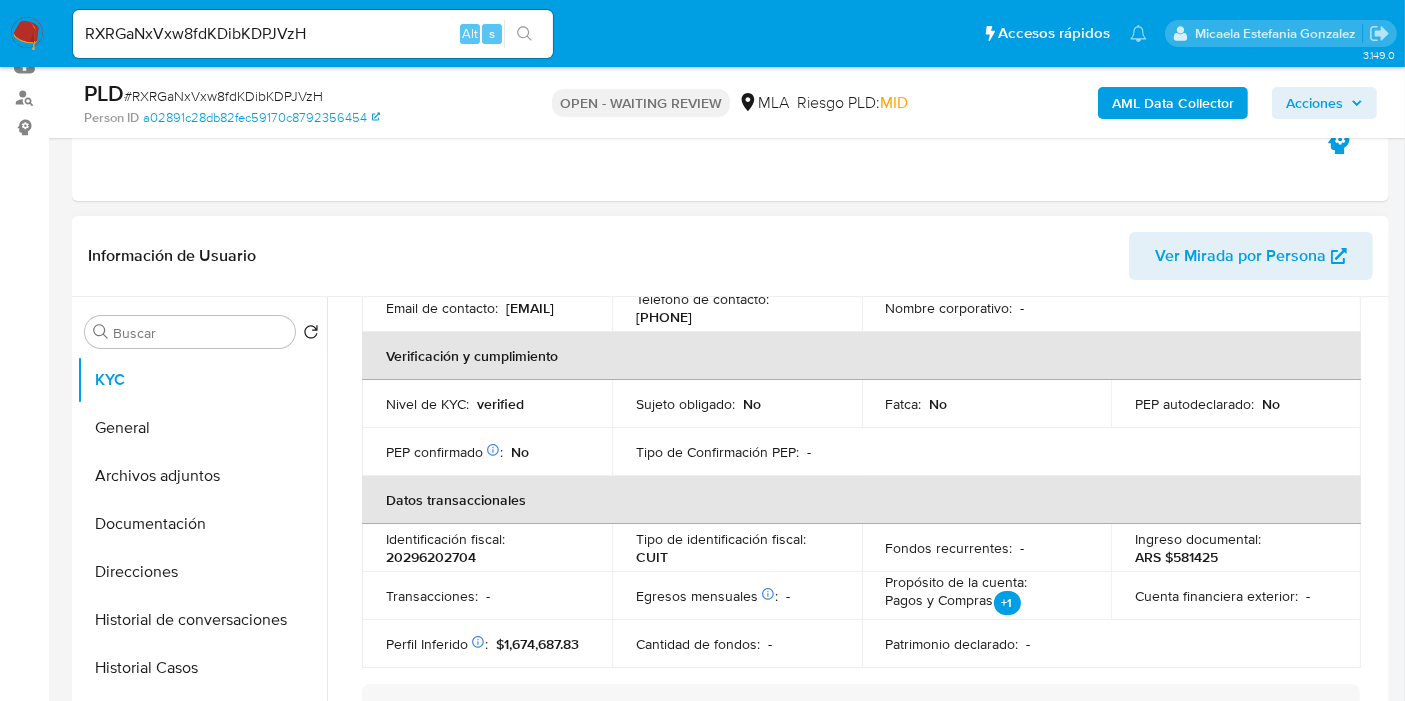 drag, startPoint x: 583, startPoint y: 324, endPoint x: 411, endPoint y: 312, distance: 172.41809 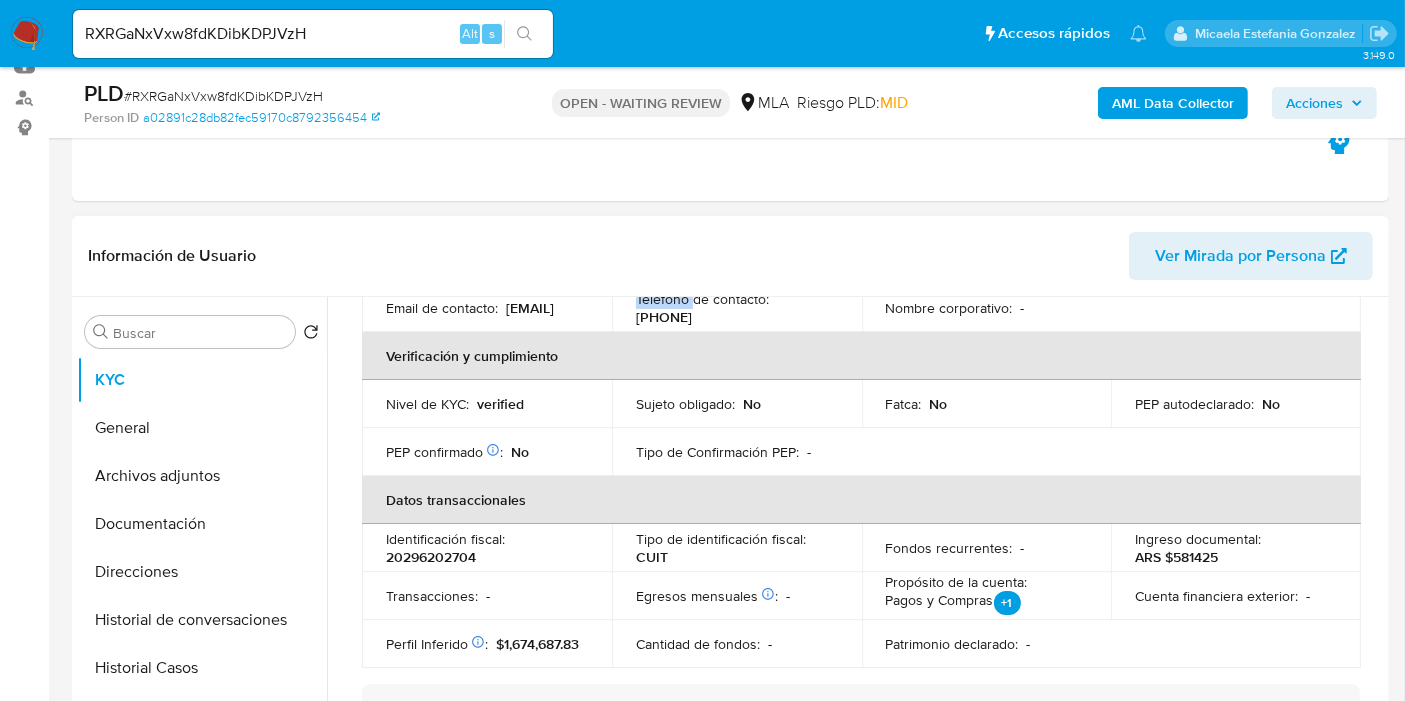 click on "Teléfono de contacto :" at bounding box center (702, 299) 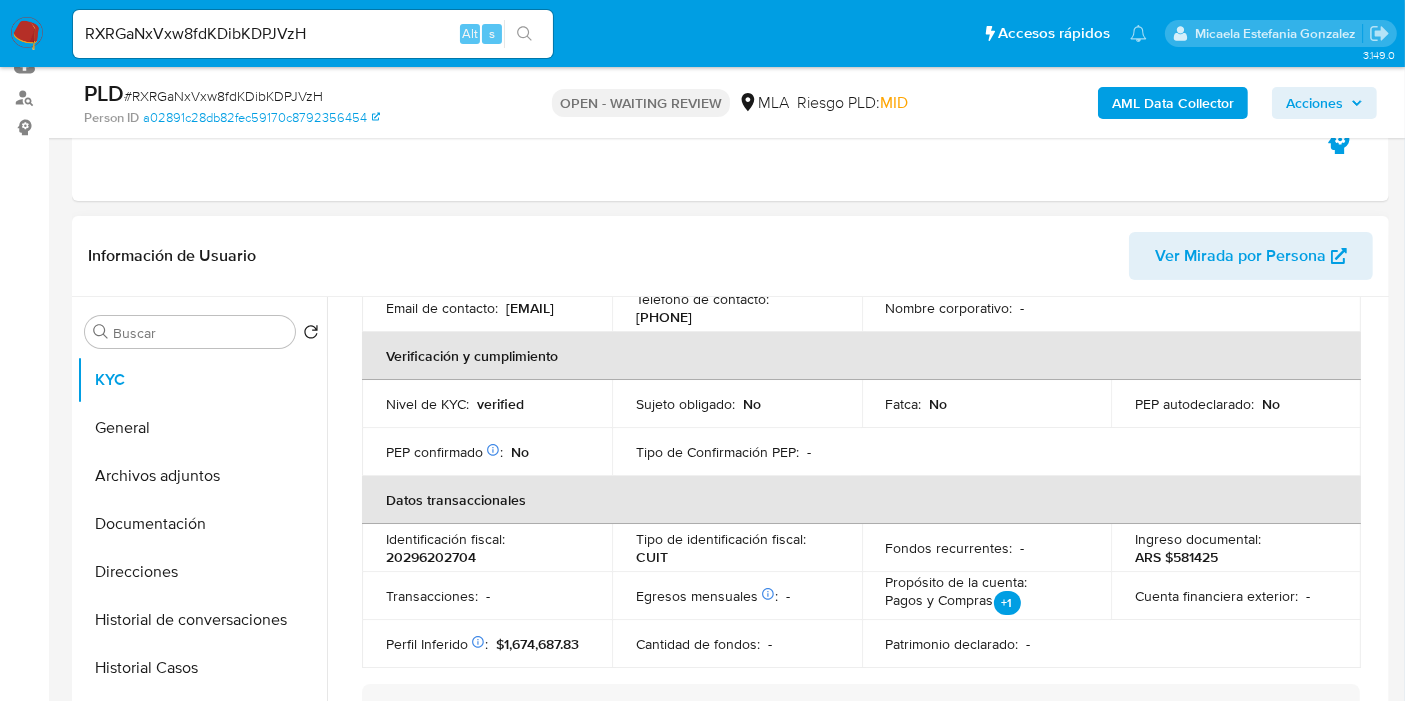 click on "[PHONE]" at bounding box center (664, 317) 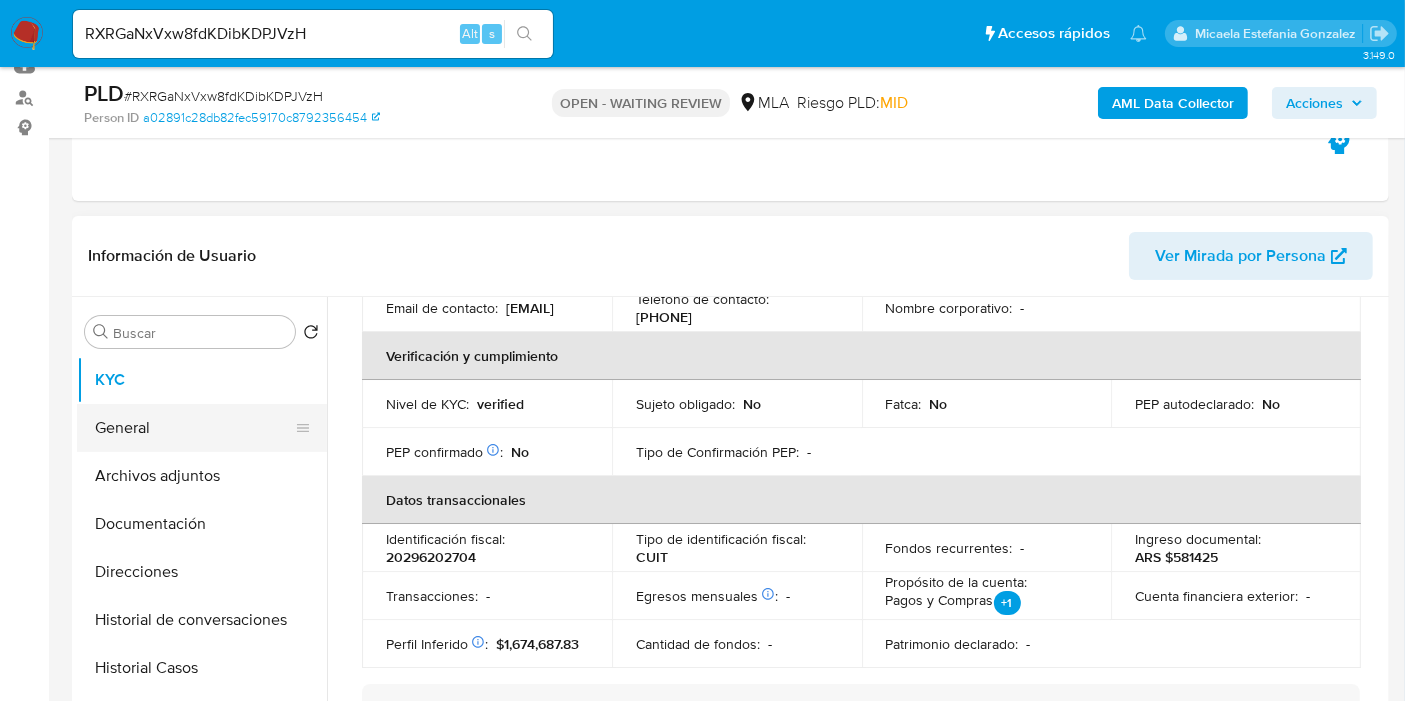 click on "General" at bounding box center [194, 428] 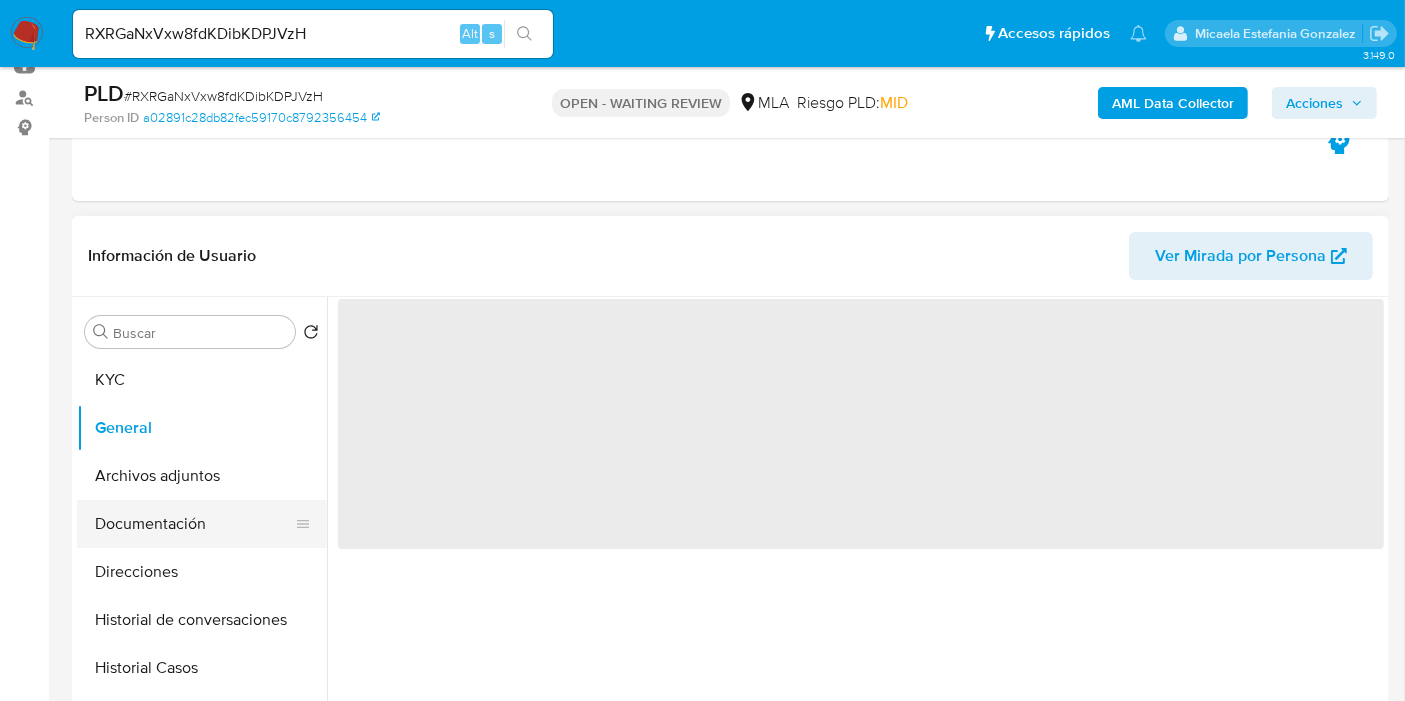 scroll, scrollTop: 0, scrollLeft: 0, axis: both 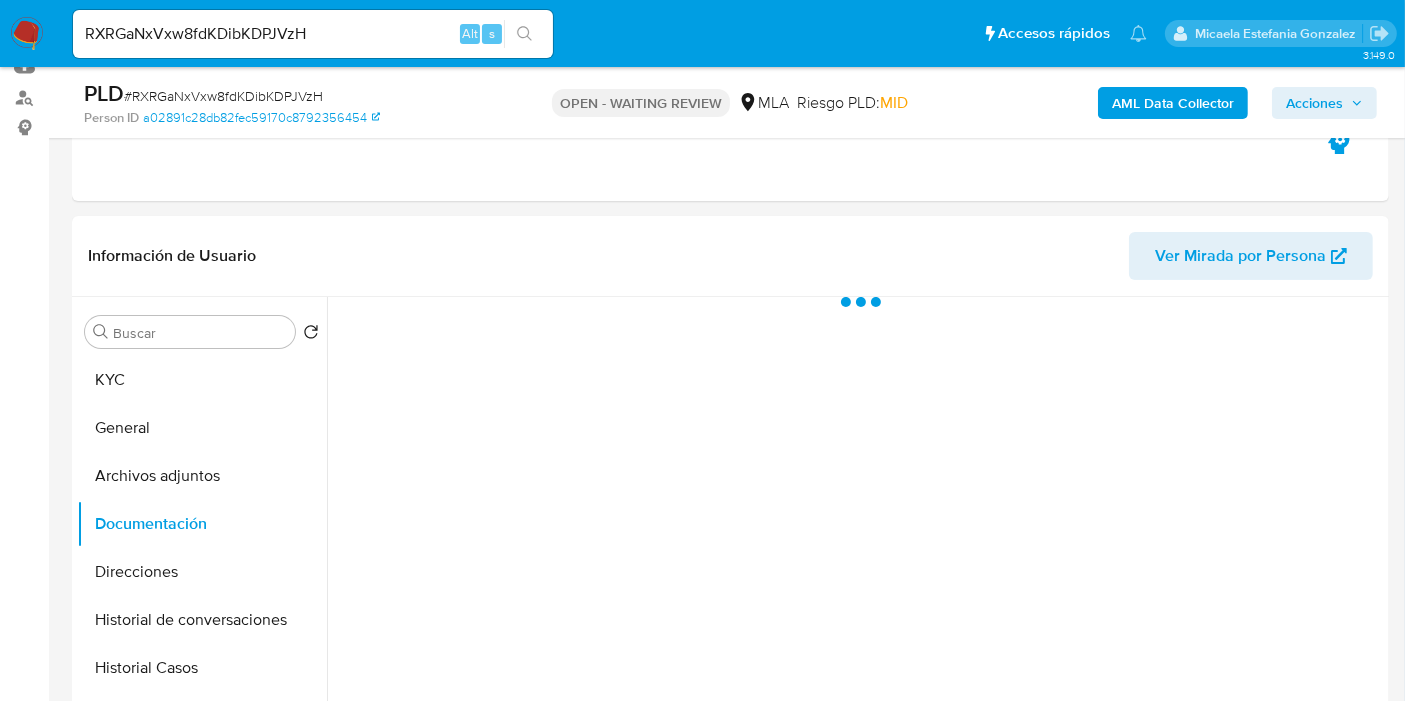 click on "# RXRGaNxVxw8fdKDibKDPJVzH" at bounding box center (223, 96) 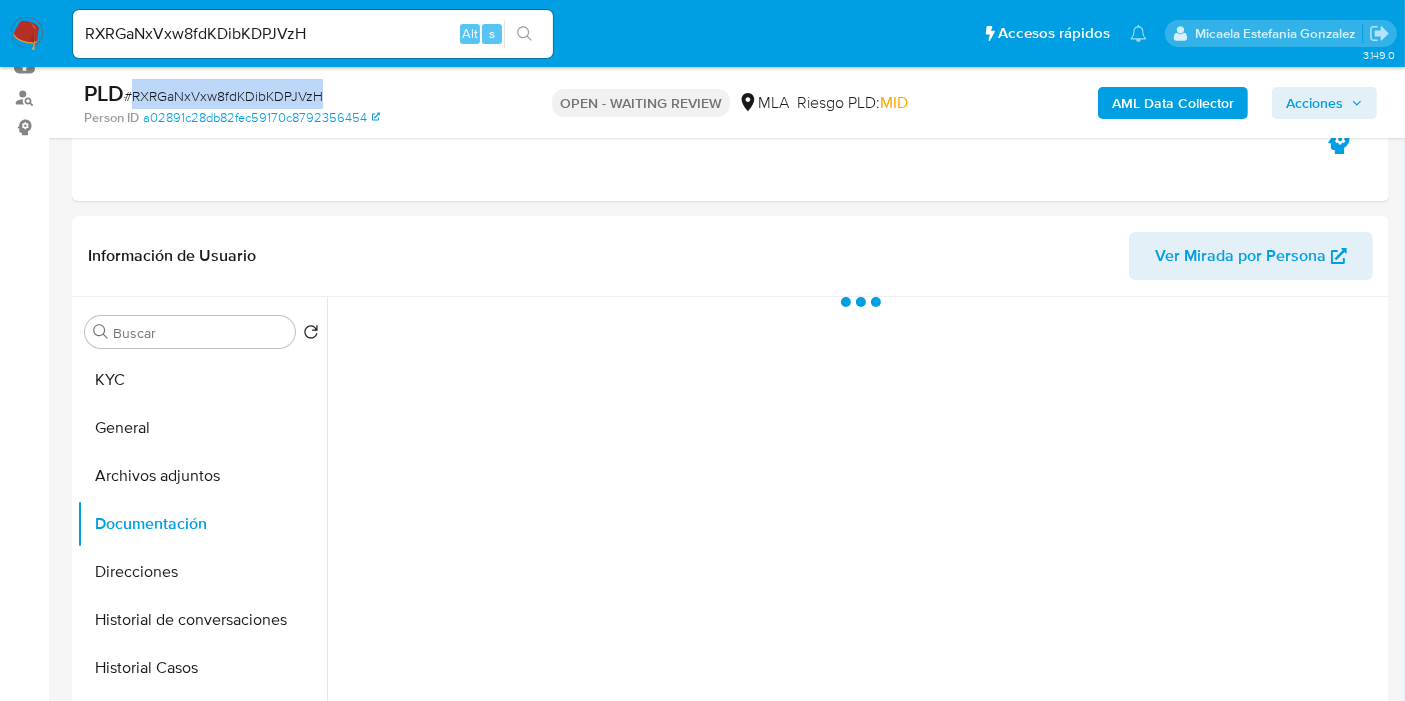 click on "# RXRGaNxVxw8fdKDibKDPJVzH" at bounding box center (223, 96) 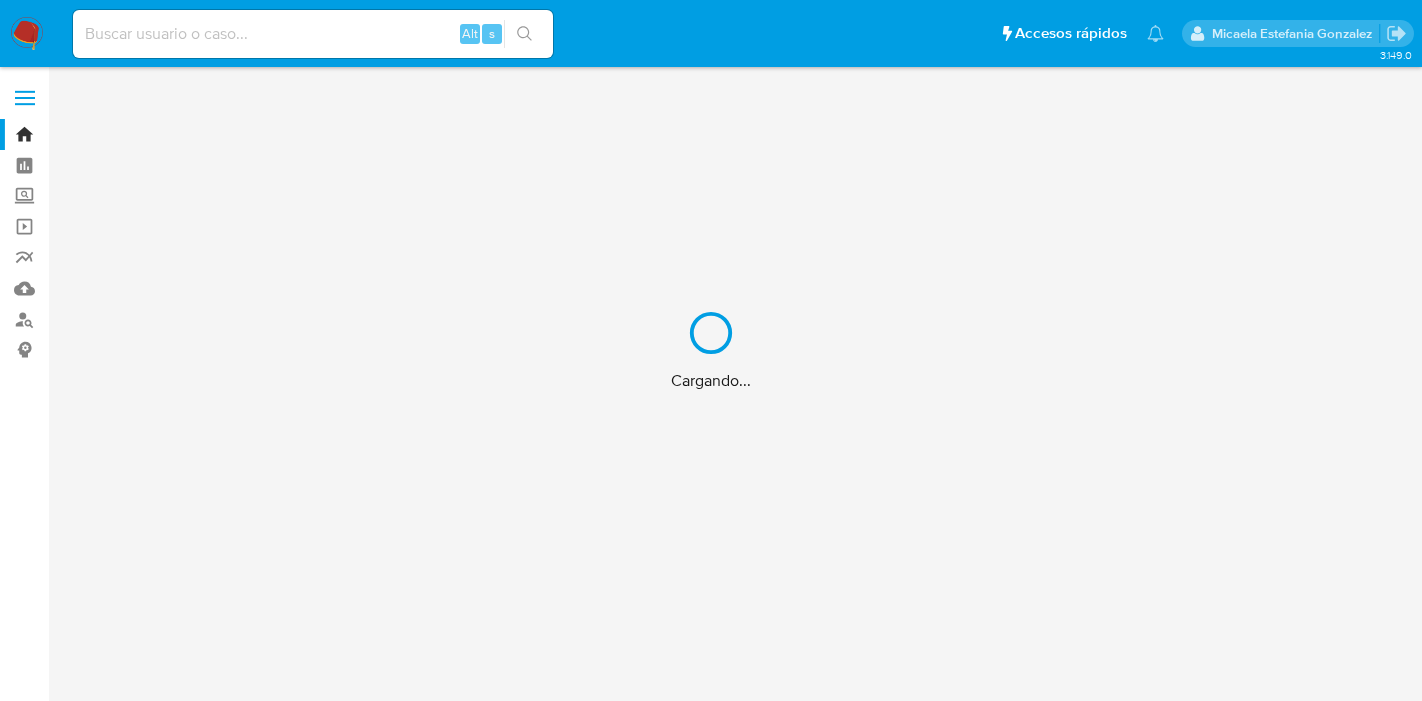 scroll, scrollTop: 0, scrollLeft: 0, axis: both 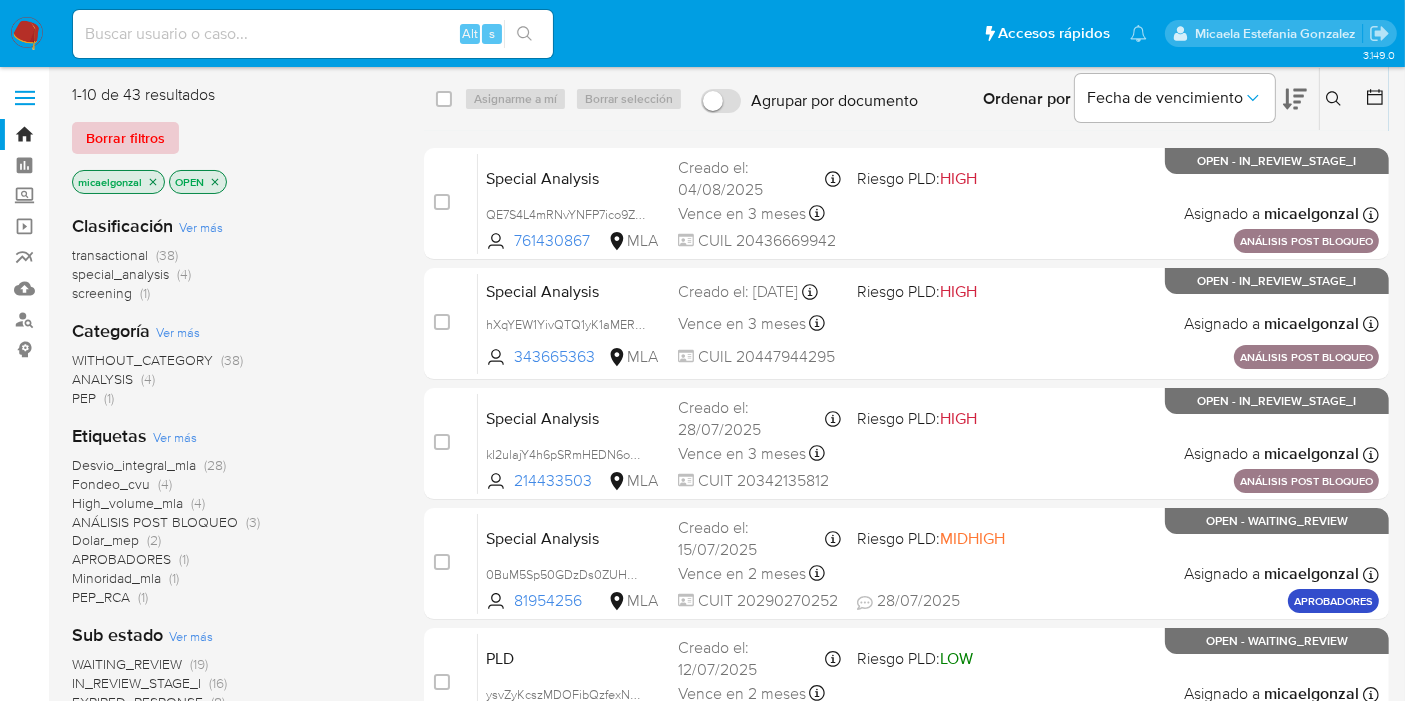 click on "Borrar filtros" at bounding box center [125, 138] 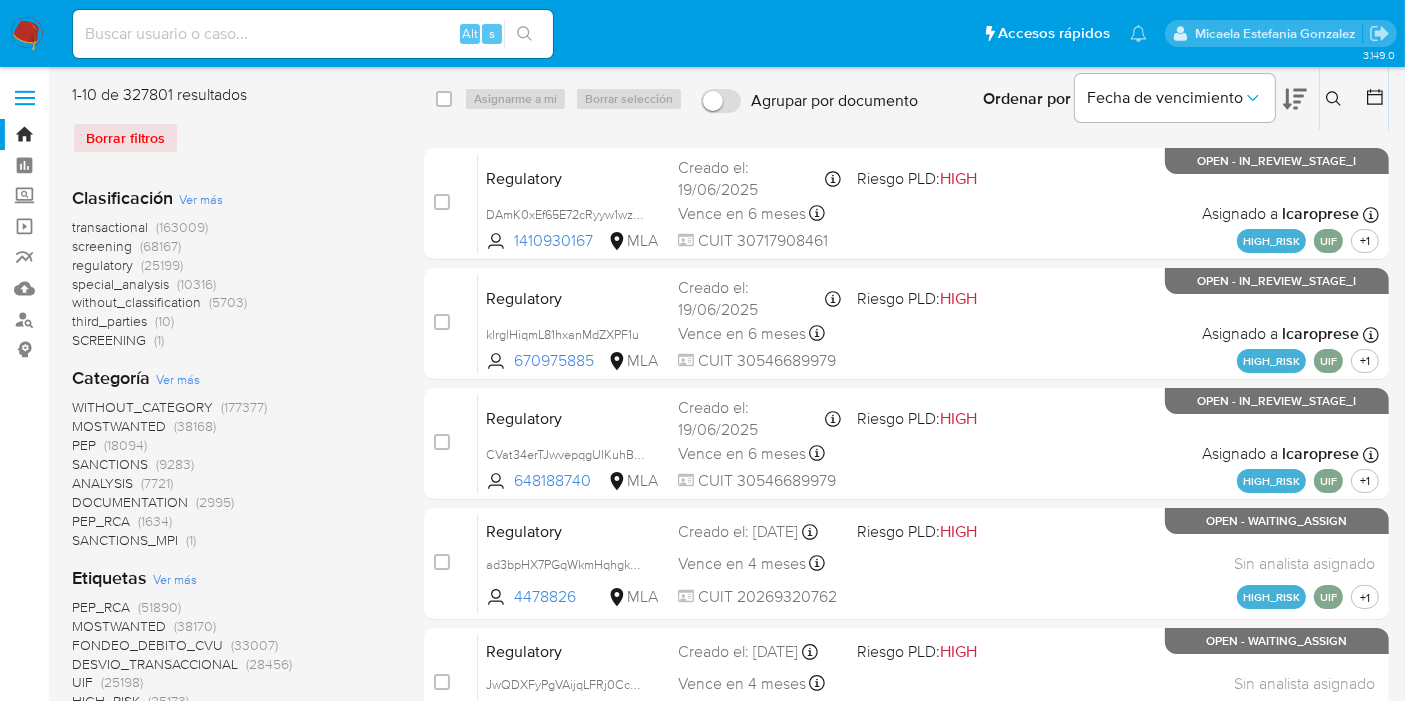click 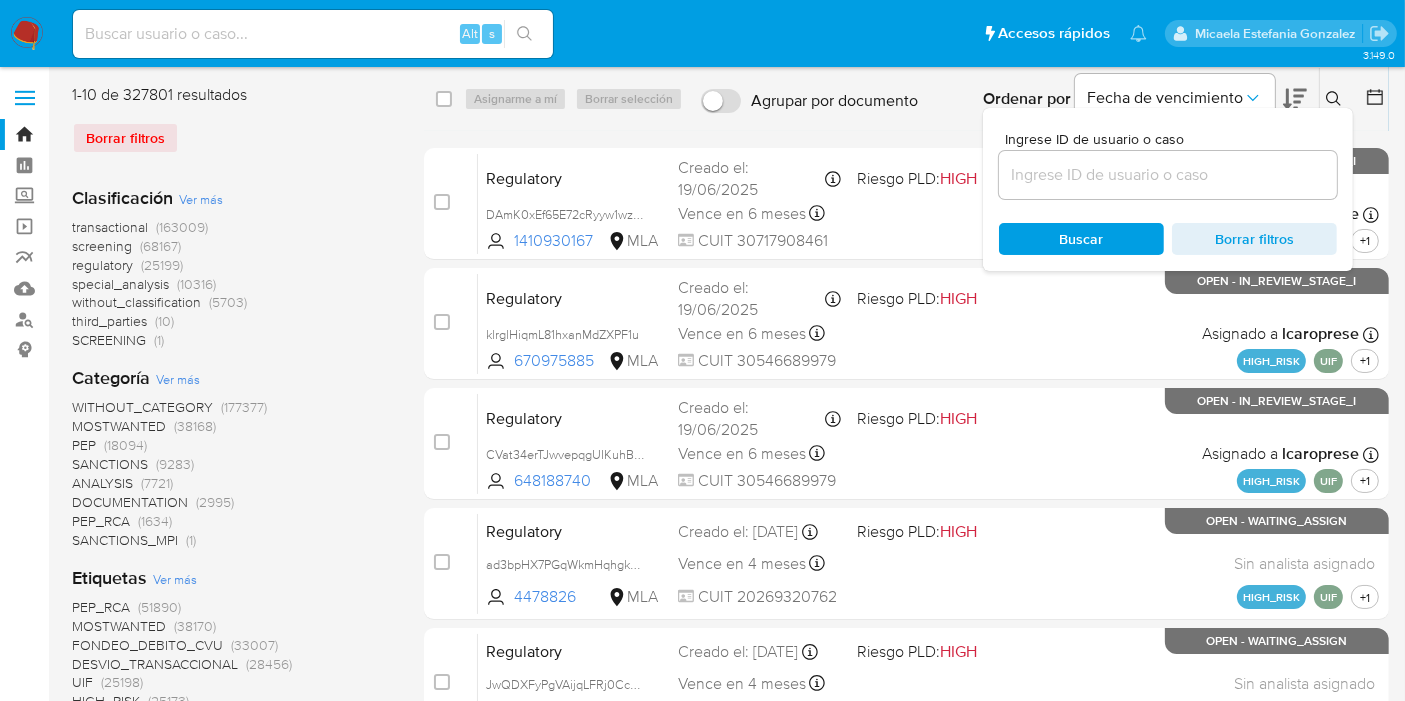 click at bounding box center [1168, 175] 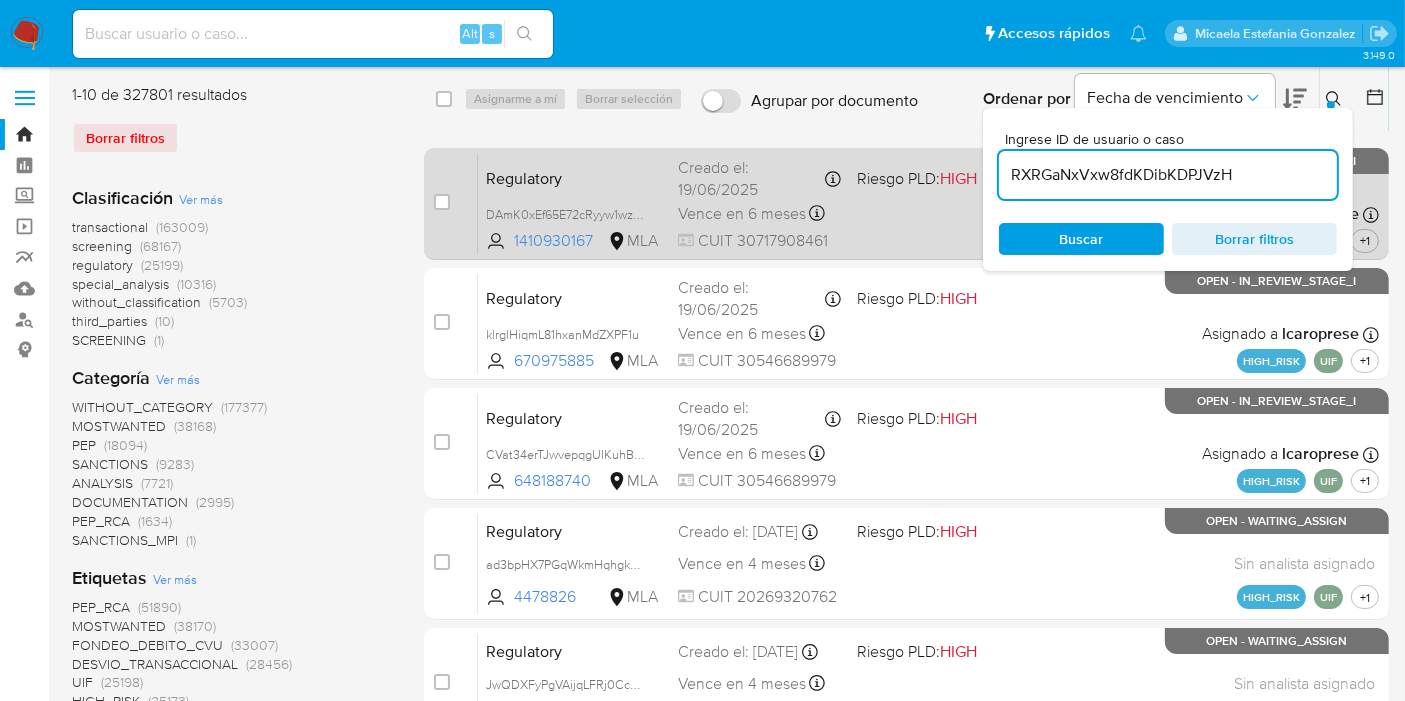 type on "RXRGaNxVxw8fdKDibKDPJVzH" 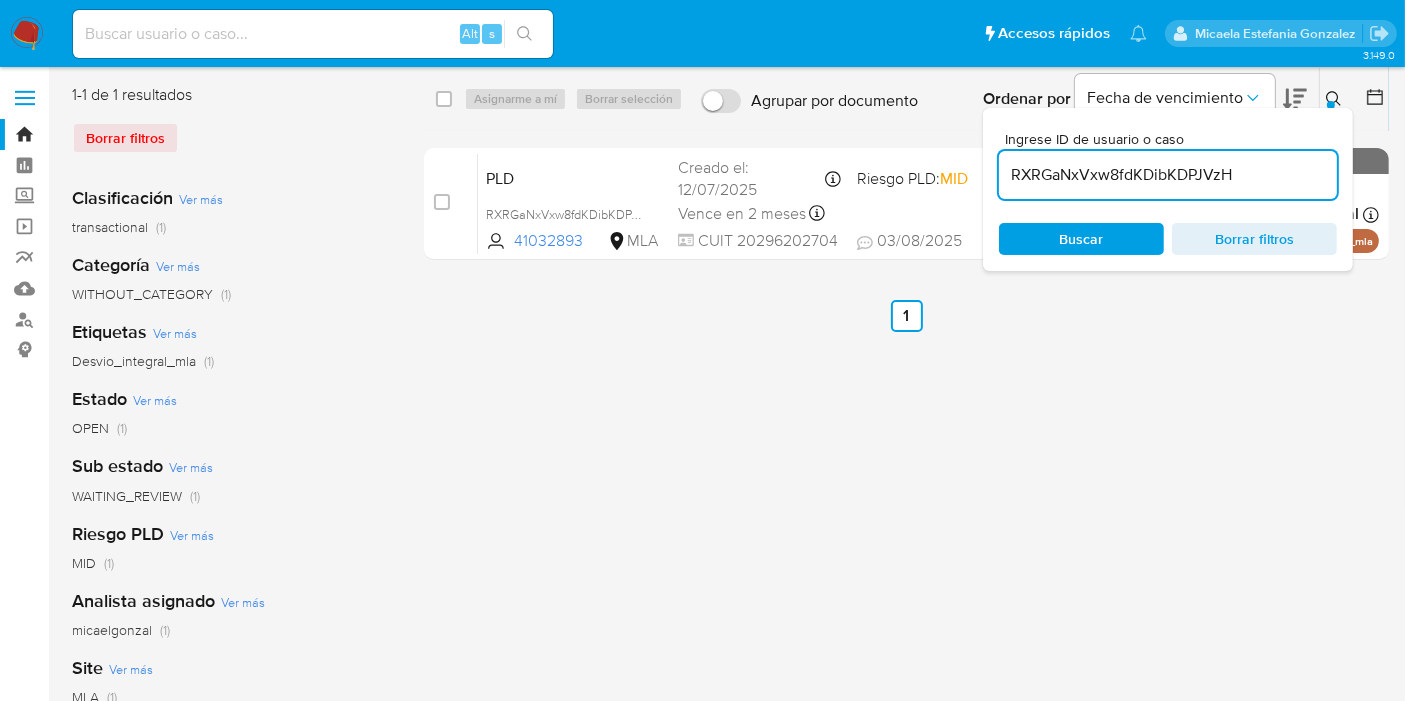 drag, startPoint x: 445, startPoint y: 100, endPoint x: 494, endPoint y: 101, distance: 49.010204 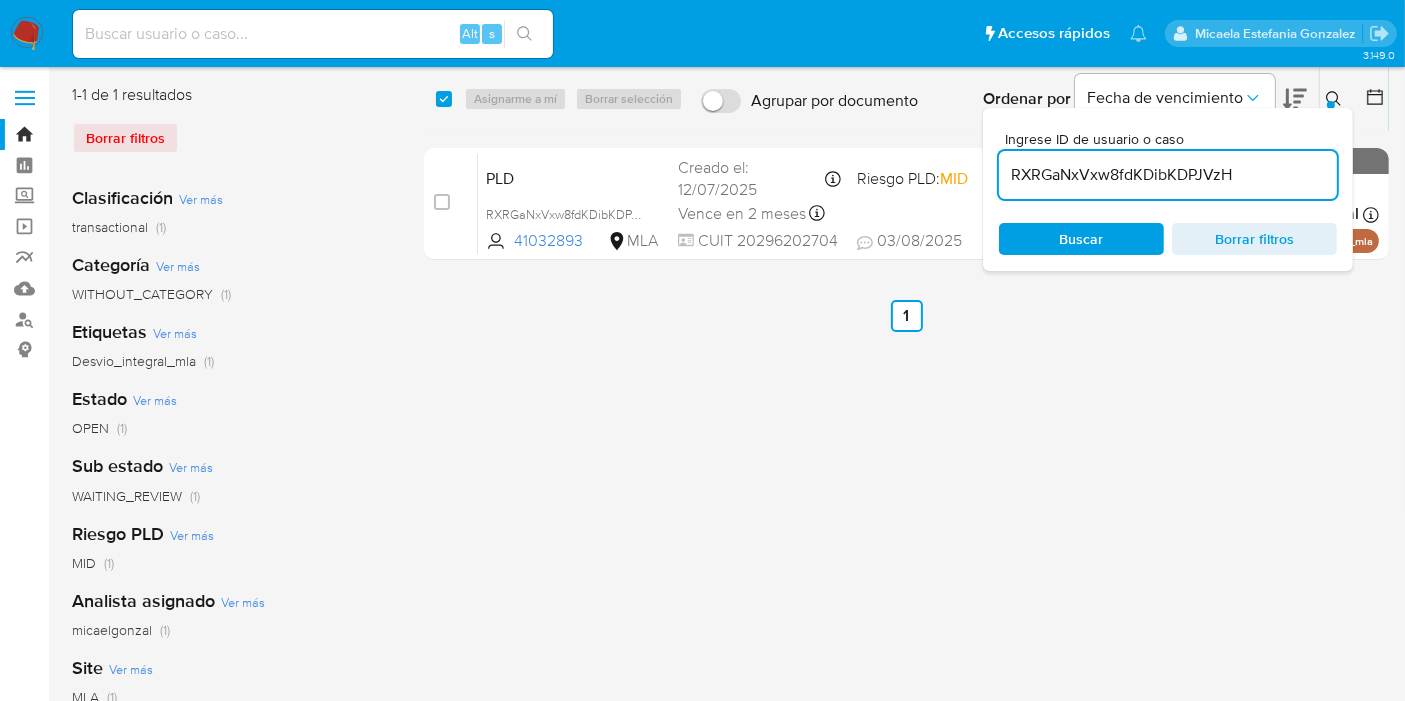 checkbox on "true" 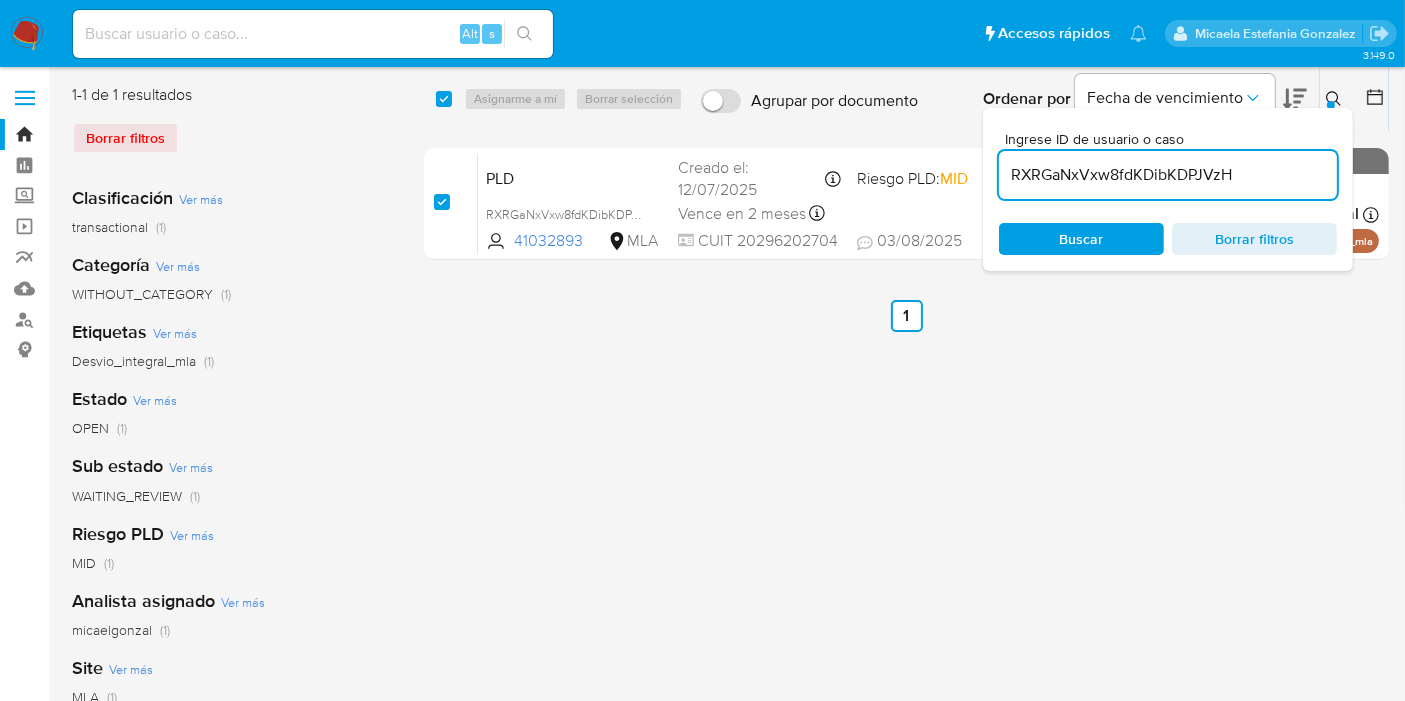 checkbox on "true" 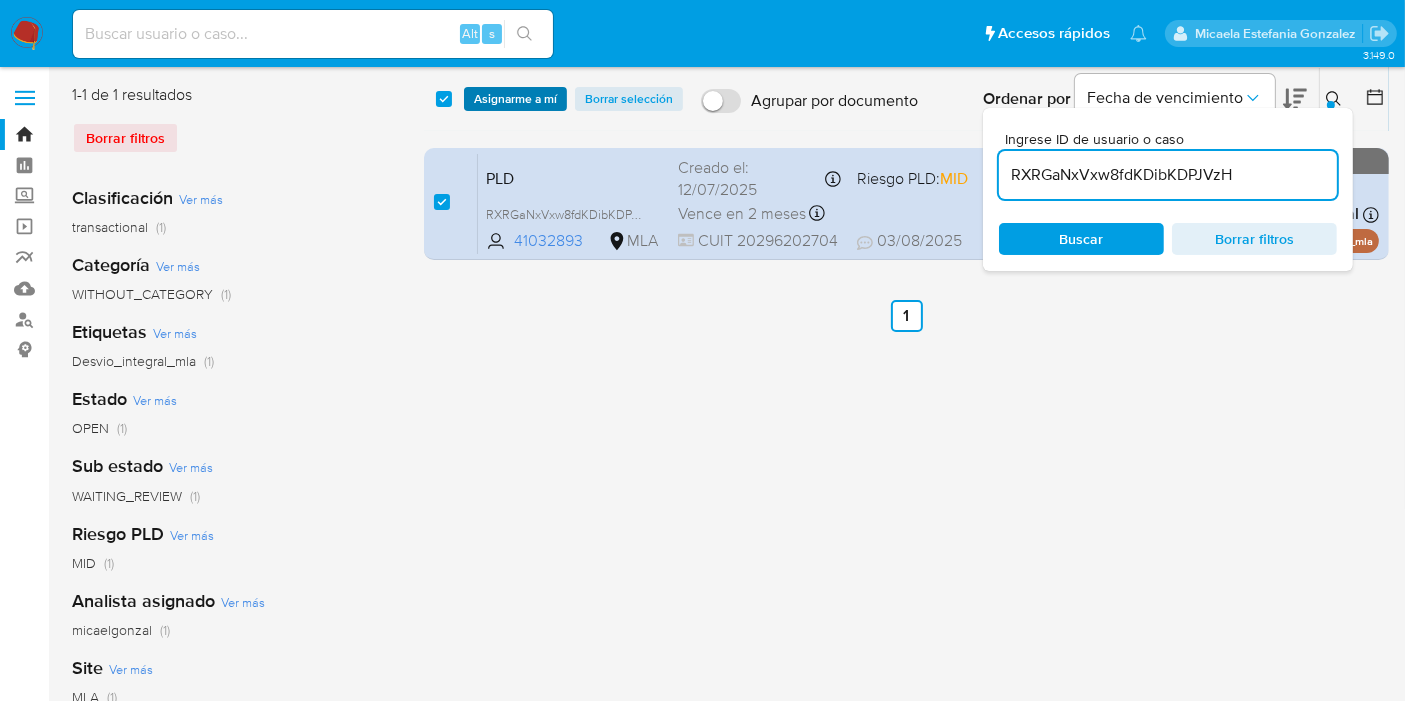 click on "Asignarme a mí" at bounding box center (515, 99) 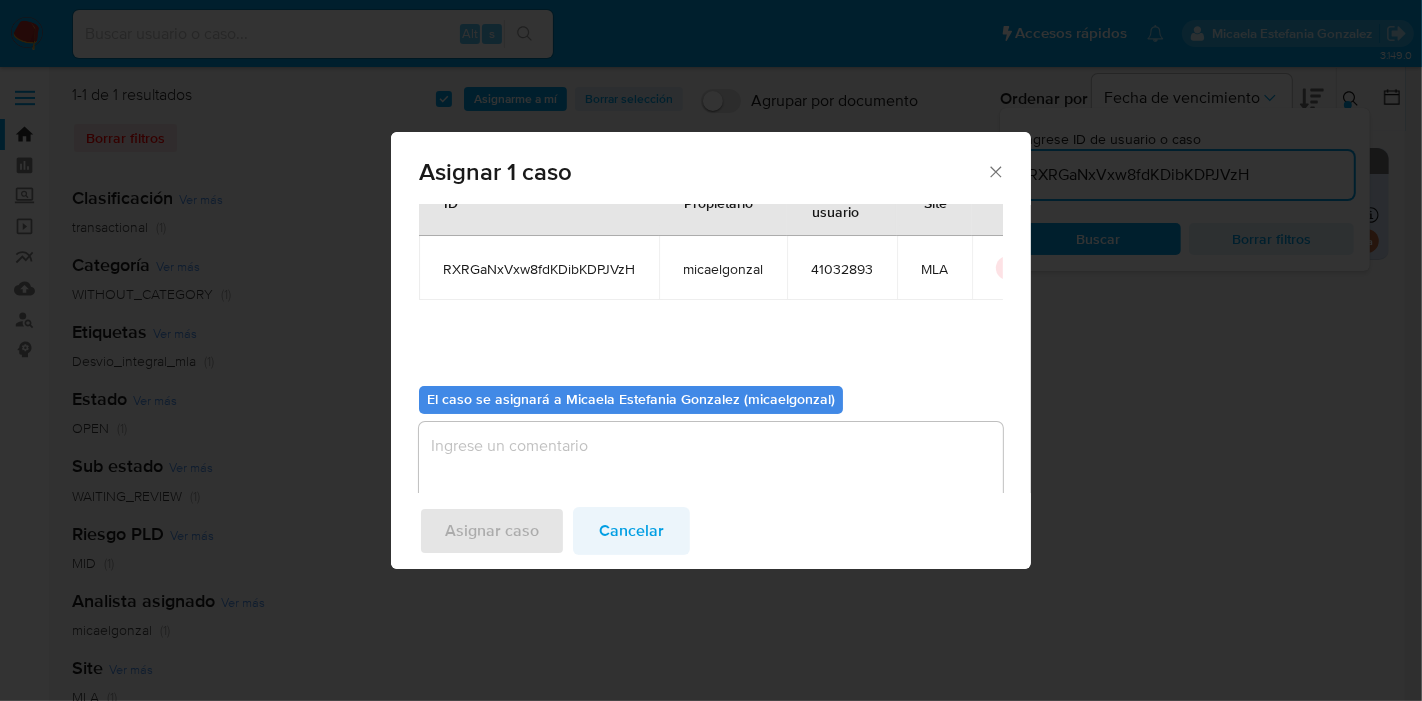 scroll, scrollTop: 102, scrollLeft: 0, axis: vertical 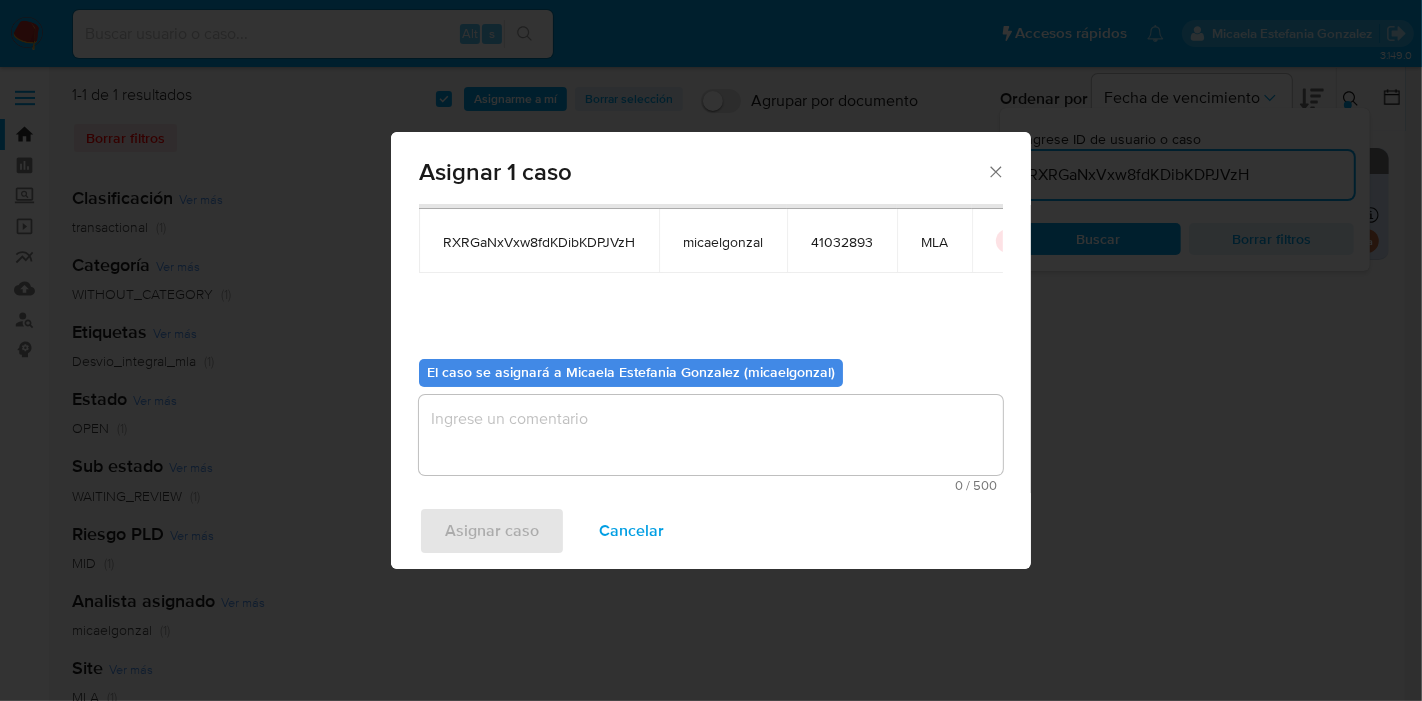 drag, startPoint x: 614, startPoint y: 514, endPoint x: 628, endPoint y: 450, distance: 65.51336 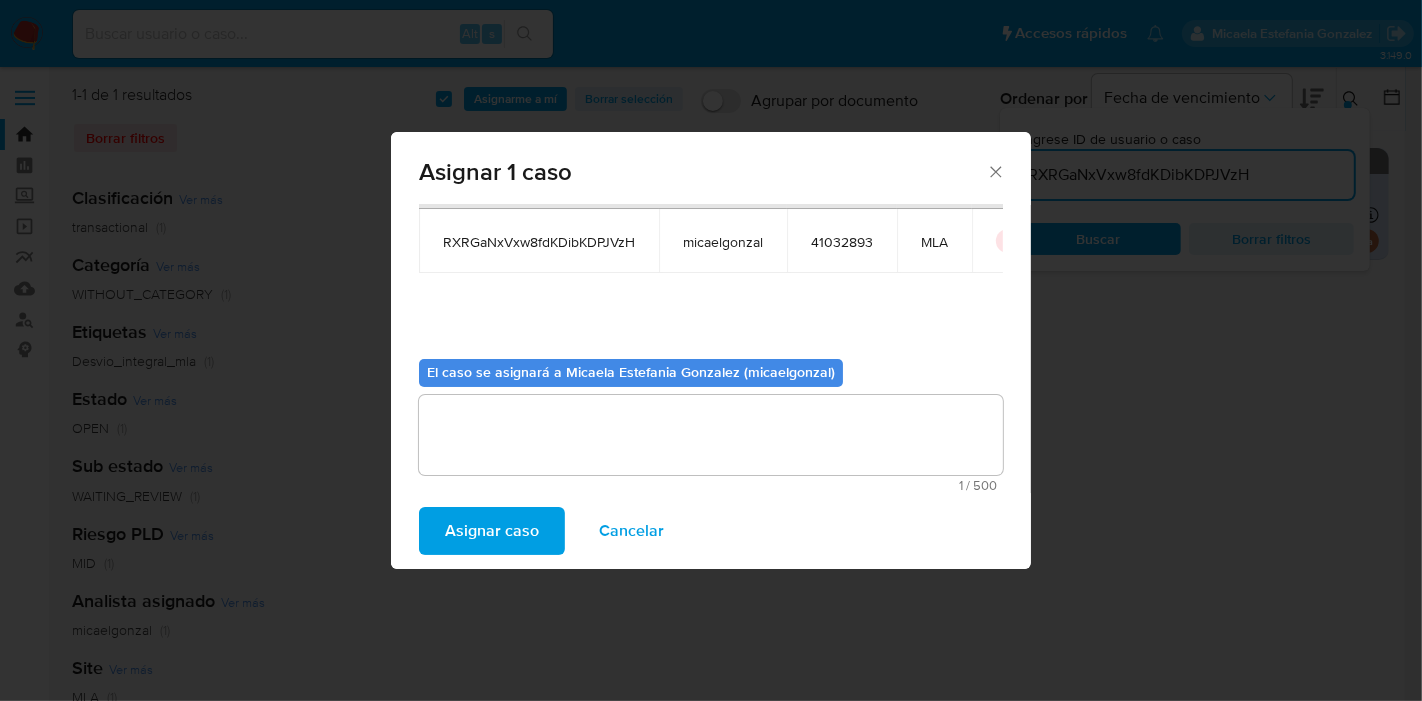 click on "Asignar caso" at bounding box center [492, 531] 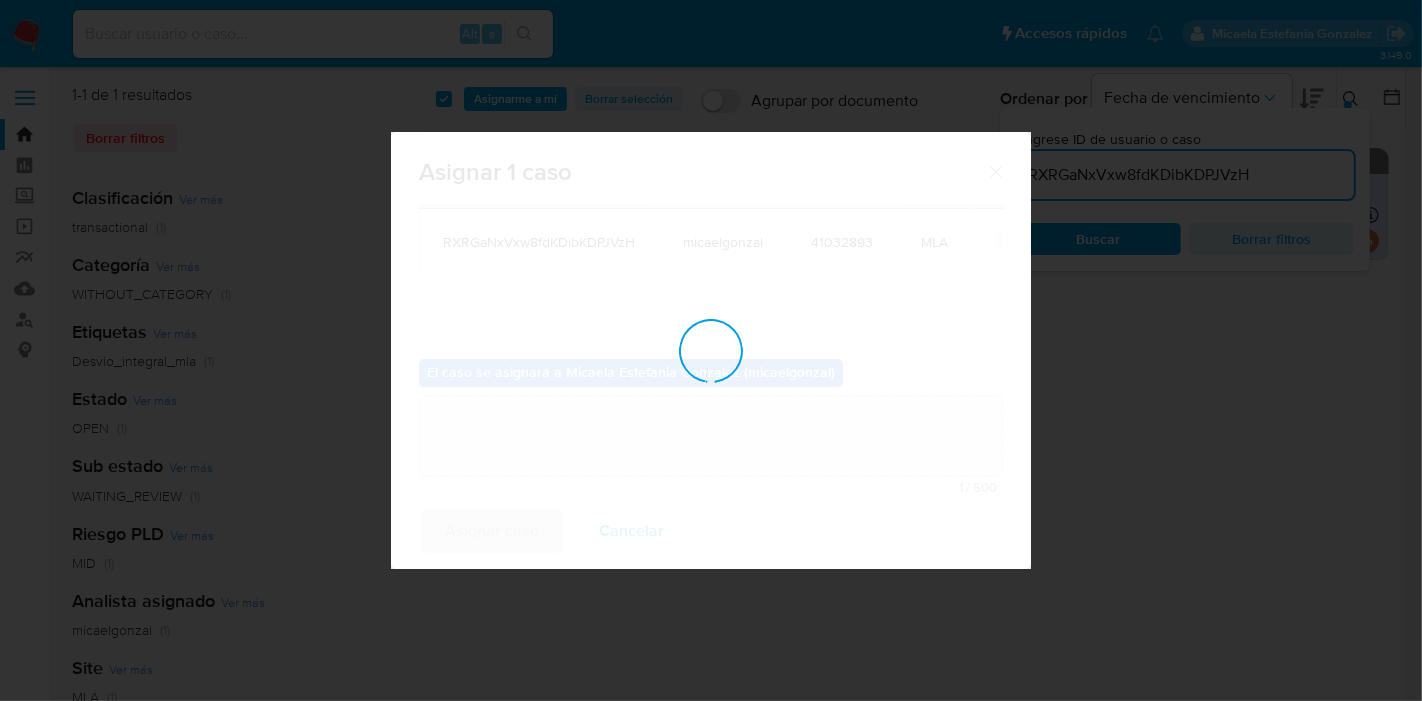 type 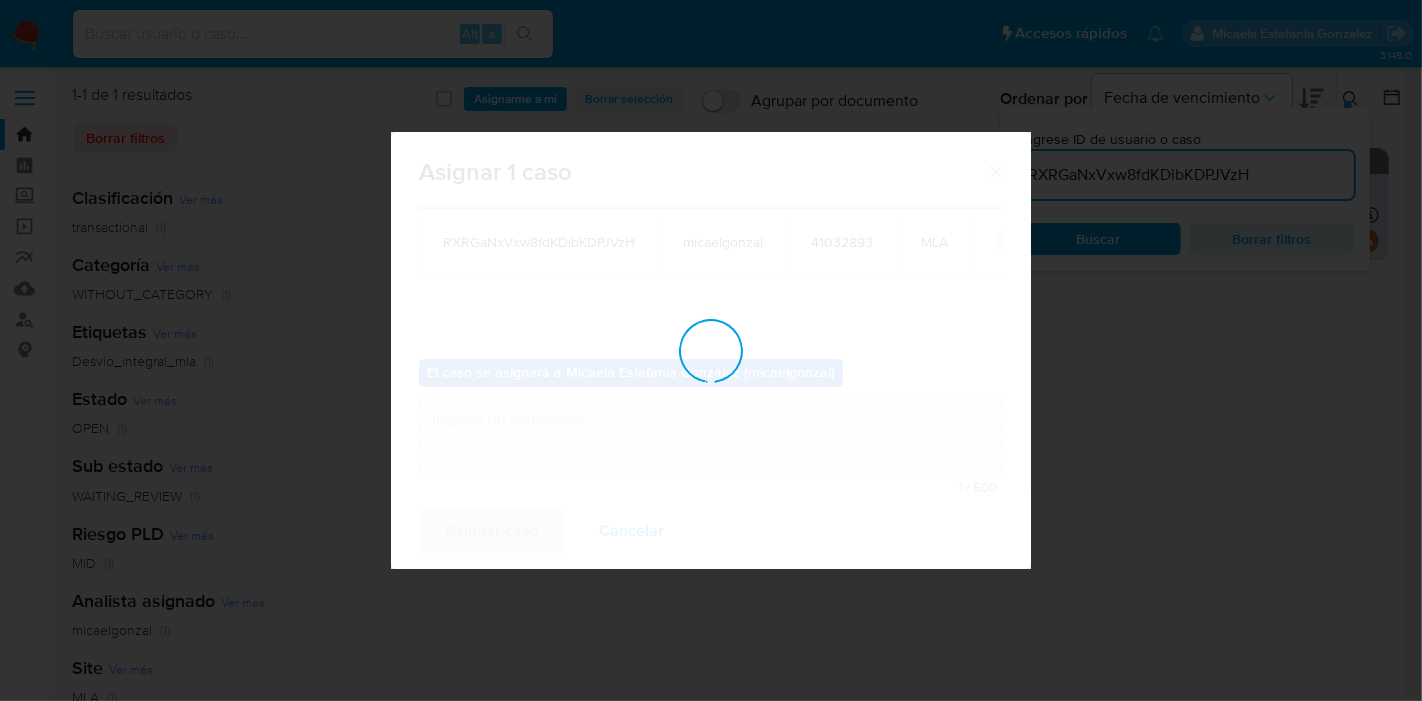 checkbox on "false" 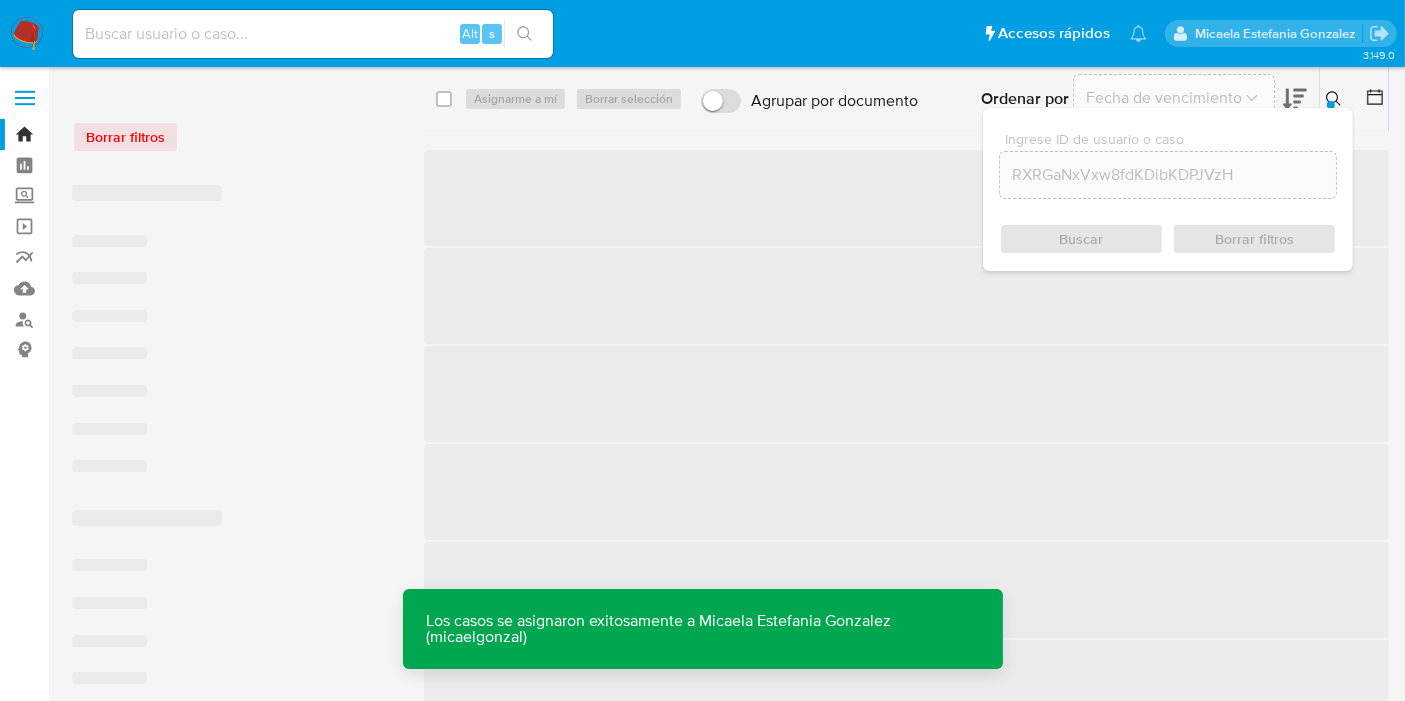 click at bounding box center (313, 34) 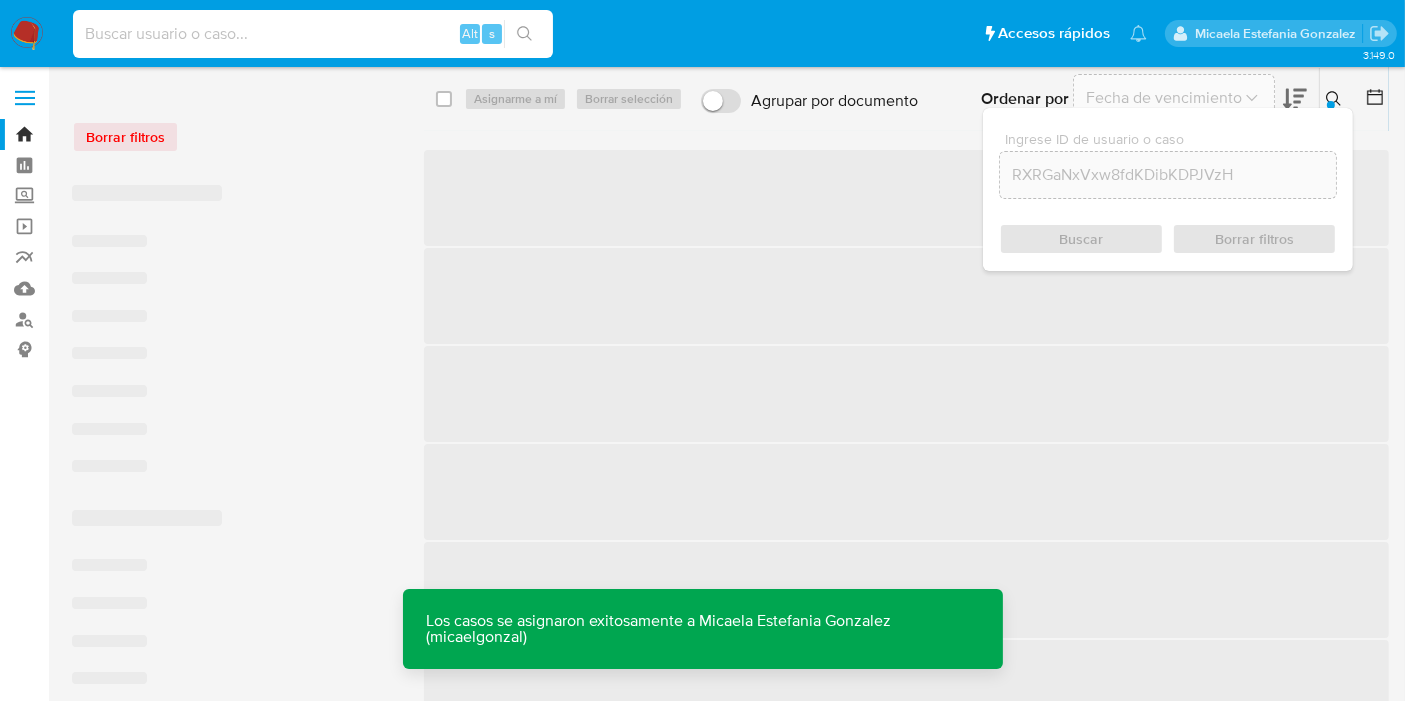 paste on "RXRGaNxVxw8fdKDibKDPJVzH" 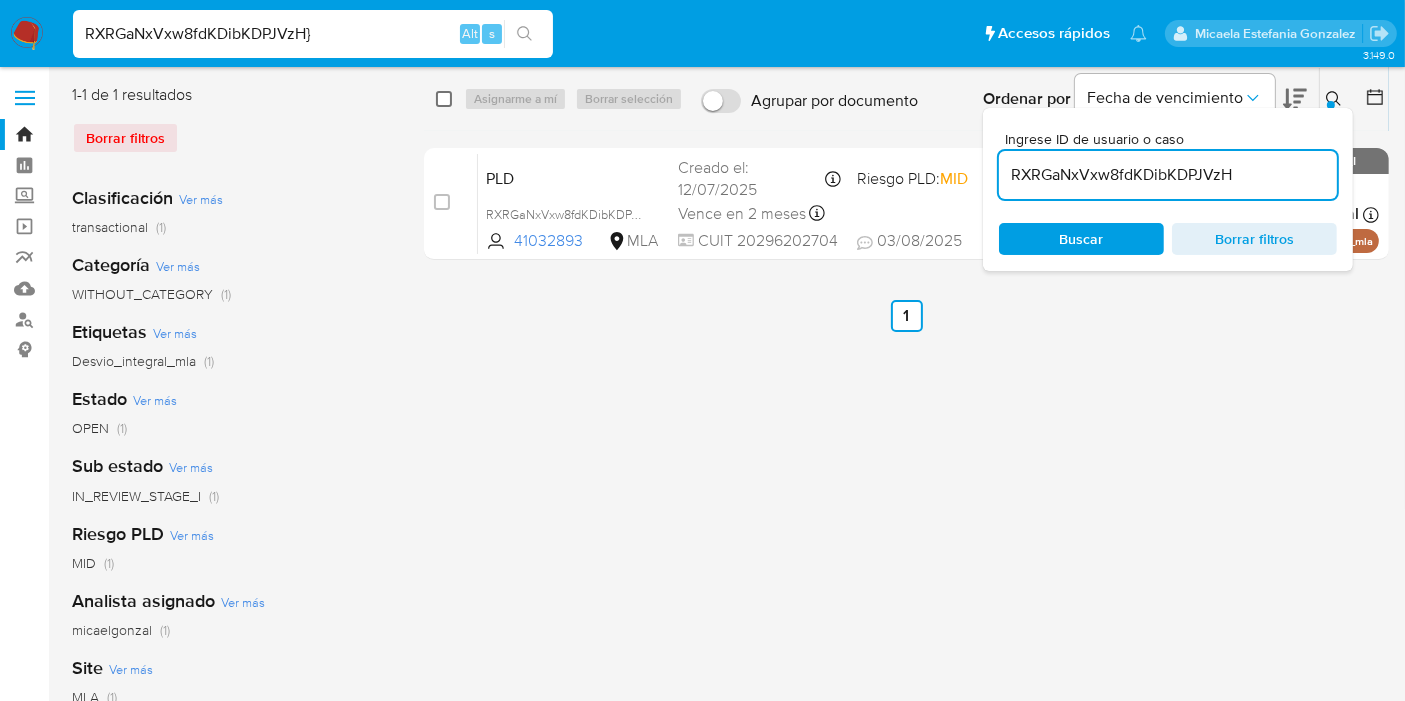 type on "RXRGaNxVxw8fdKDibKDPJVzH}" 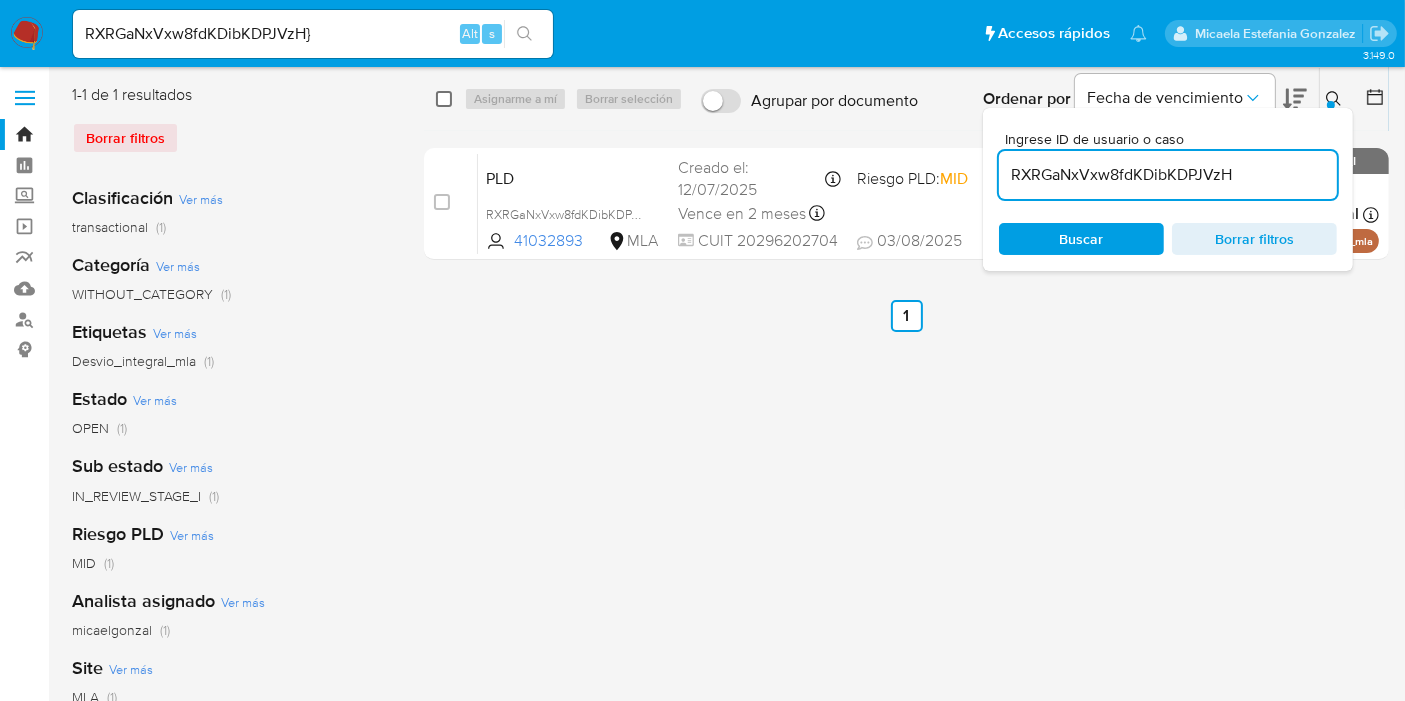 drag, startPoint x: 437, startPoint y: 98, endPoint x: 450, endPoint y: 97, distance: 13.038404 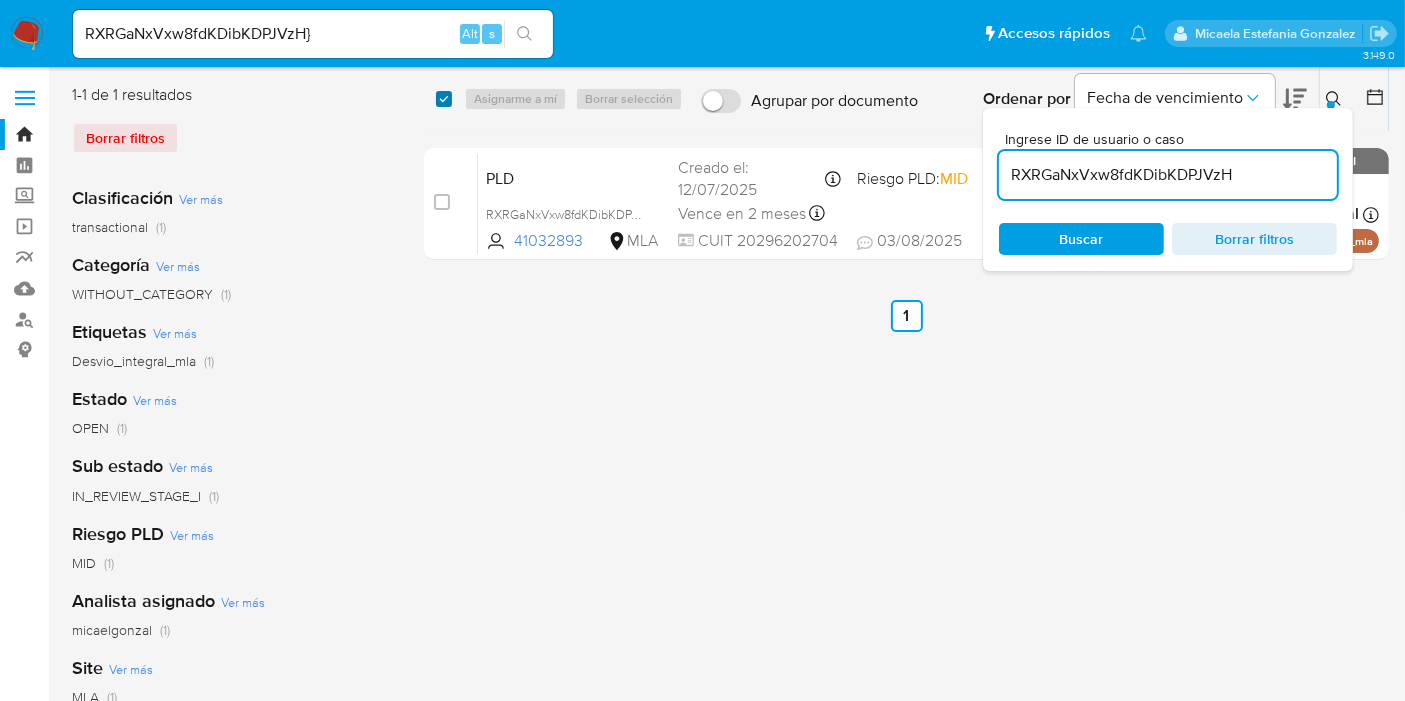 checkbox on "true" 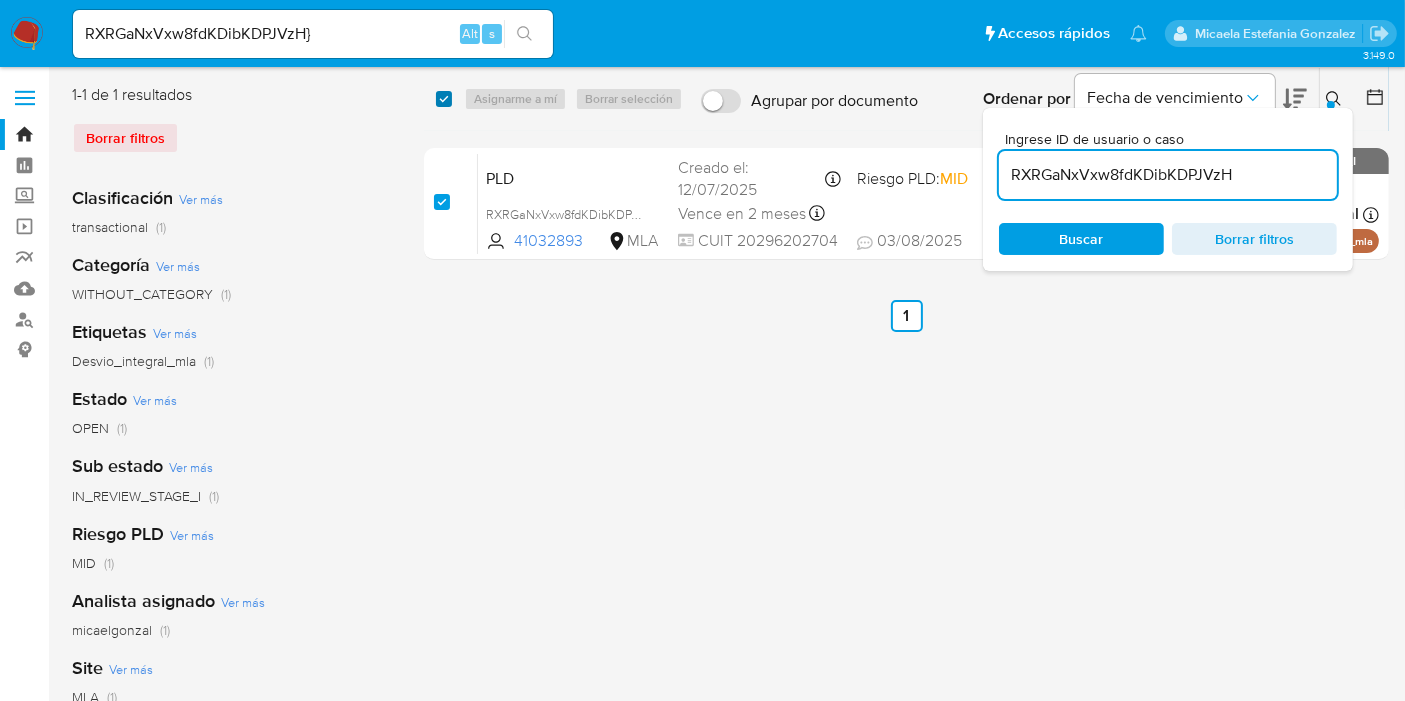 checkbox on "true" 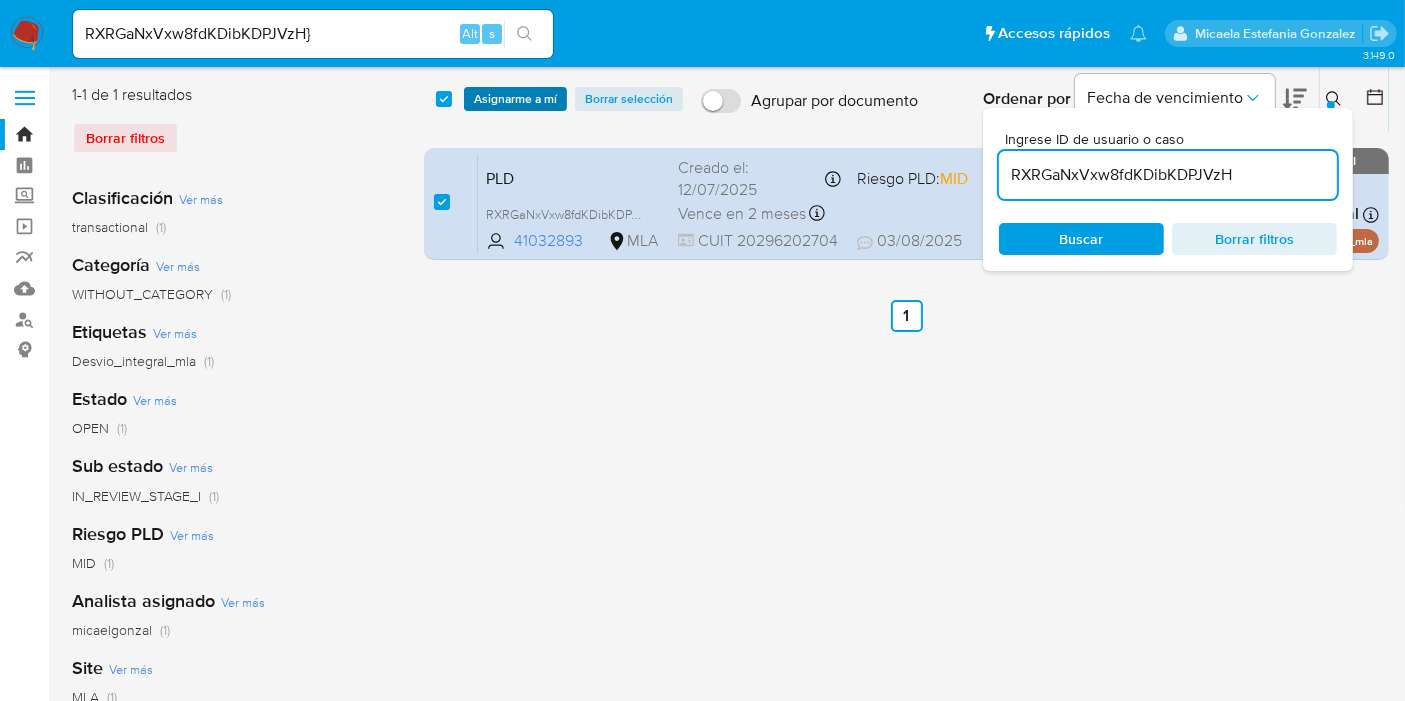 click on "Asignarme a mí" at bounding box center [515, 99] 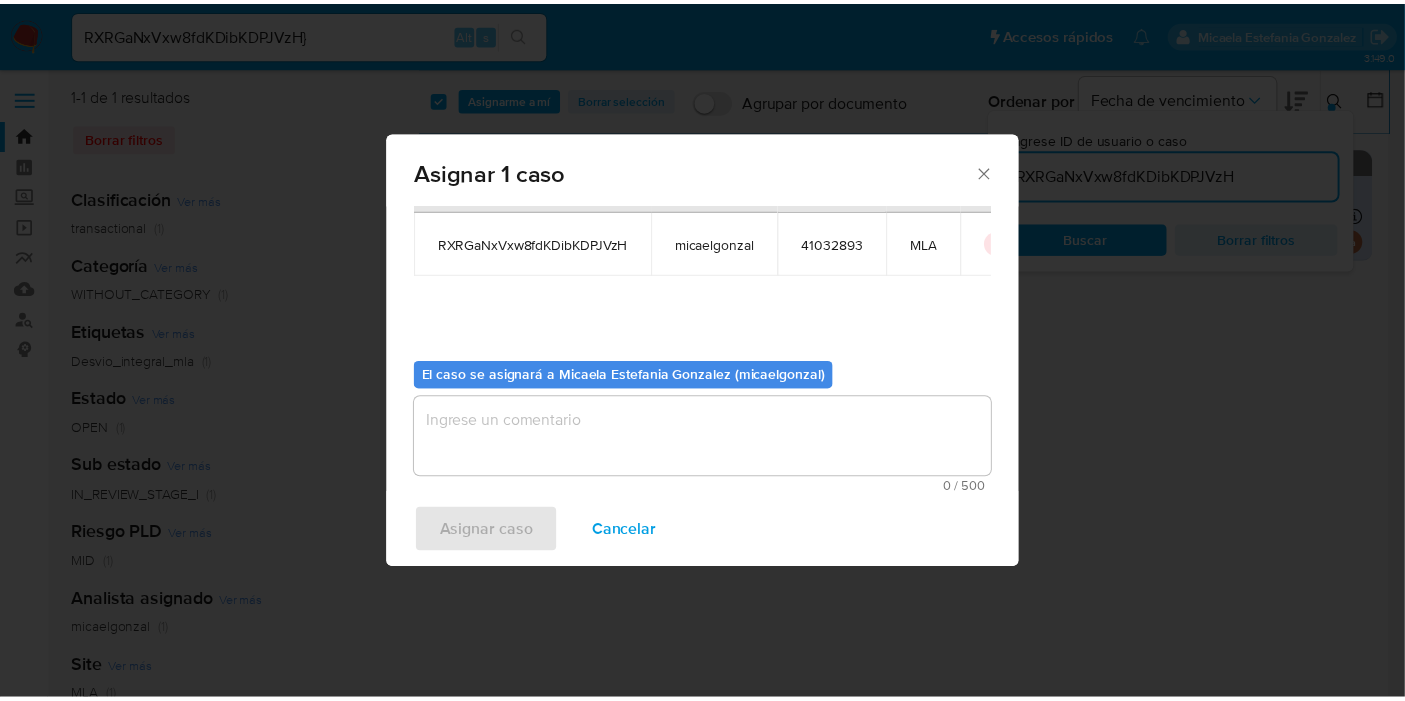 scroll, scrollTop: 102, scrollLeft: 0, axis: vertical 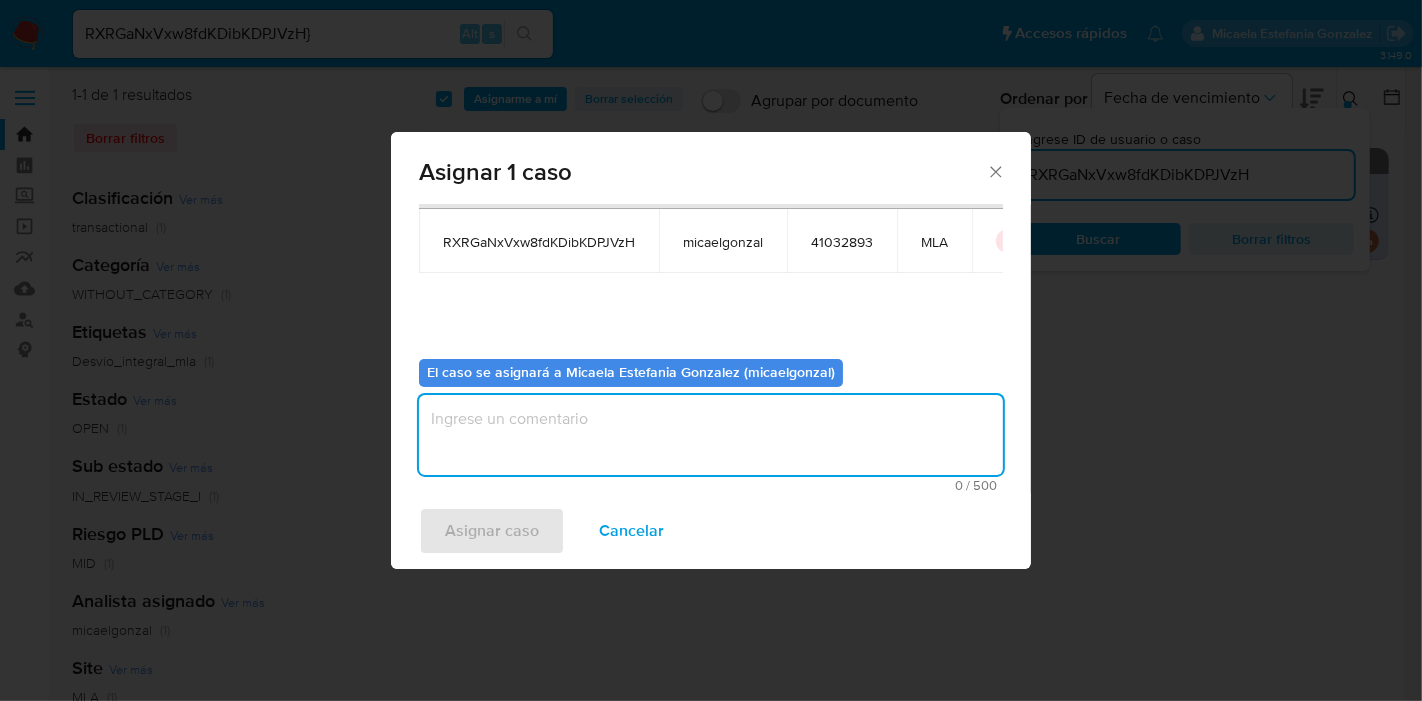 click at bounding box center (711, 435) 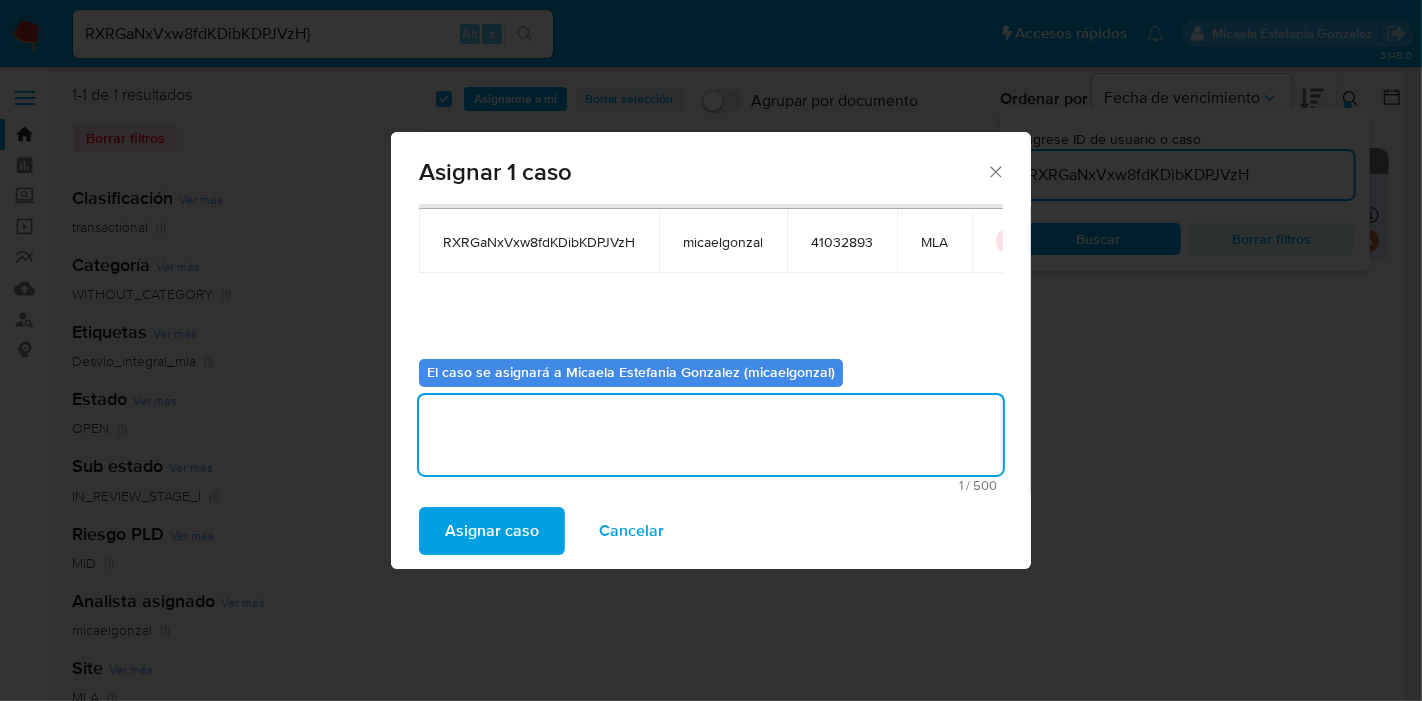 click on "Asignar caso" at bounding box center (492, 531) 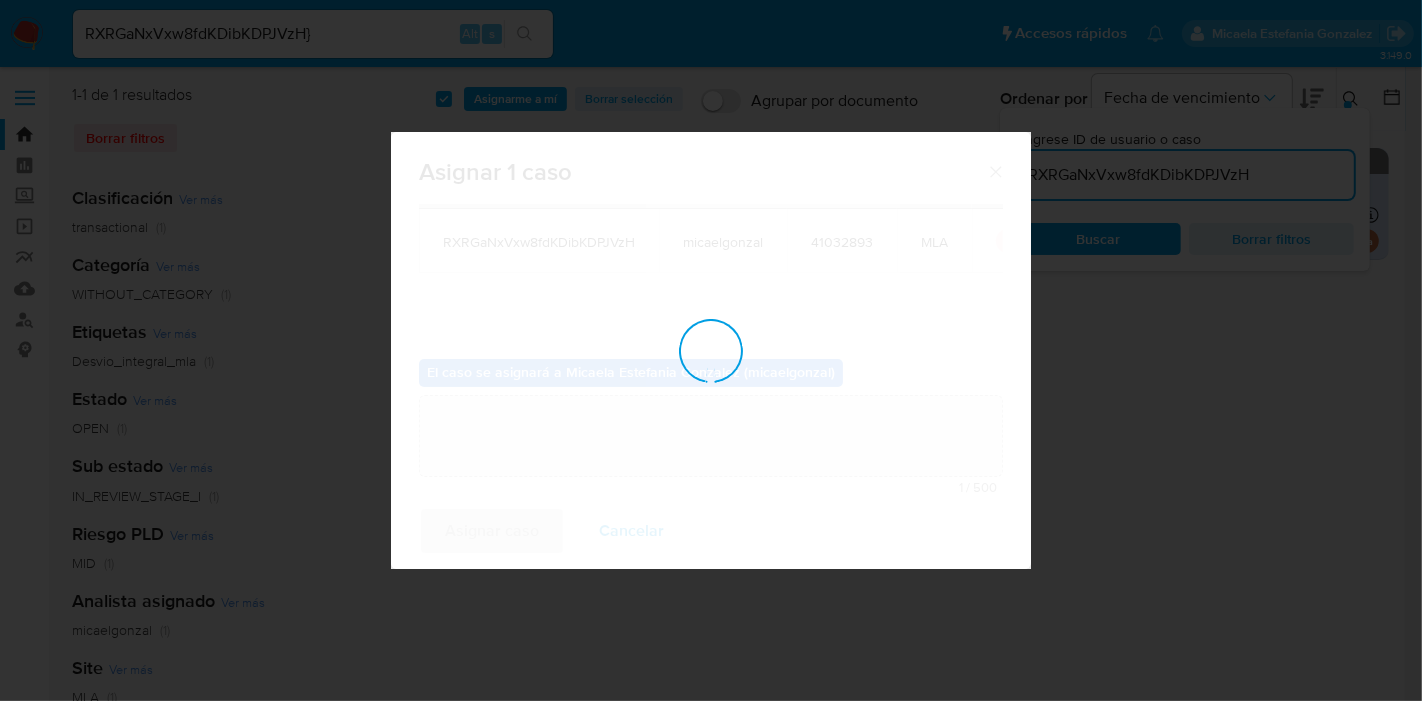 type 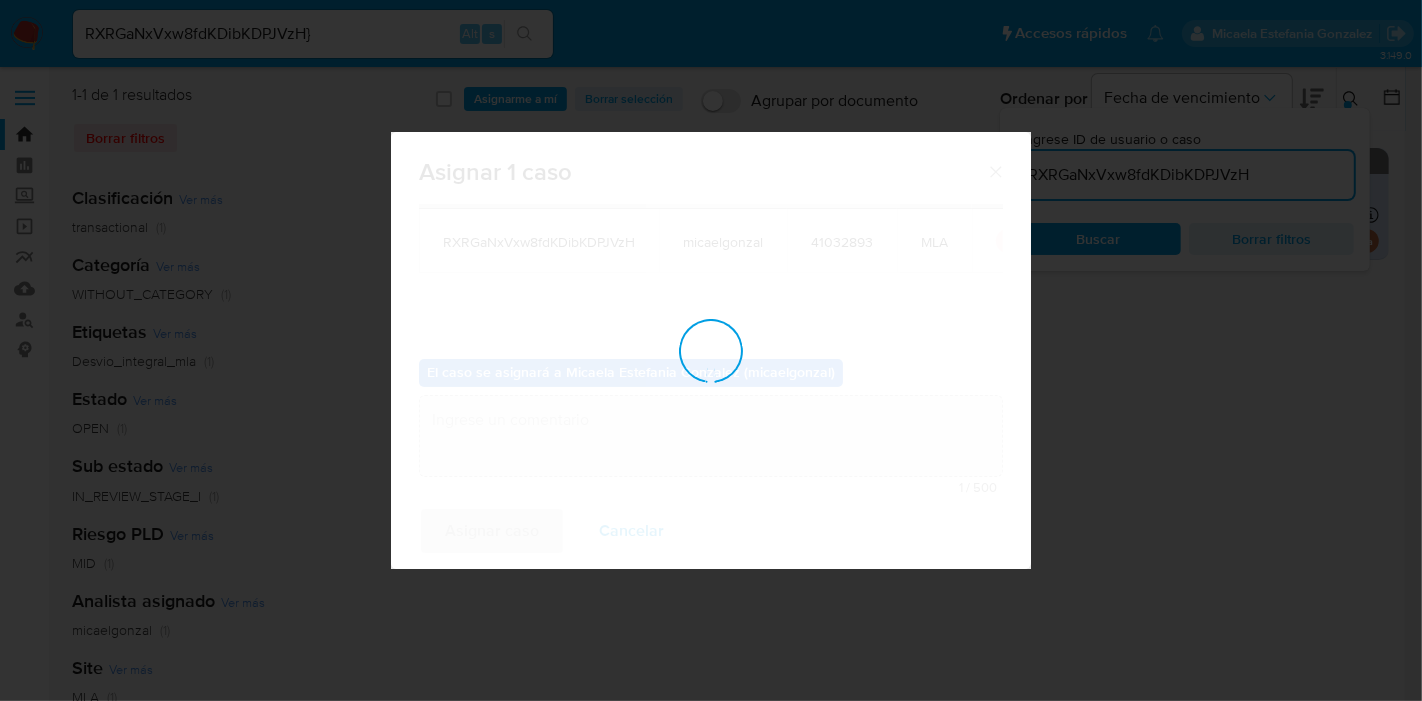 checkbox on "false" 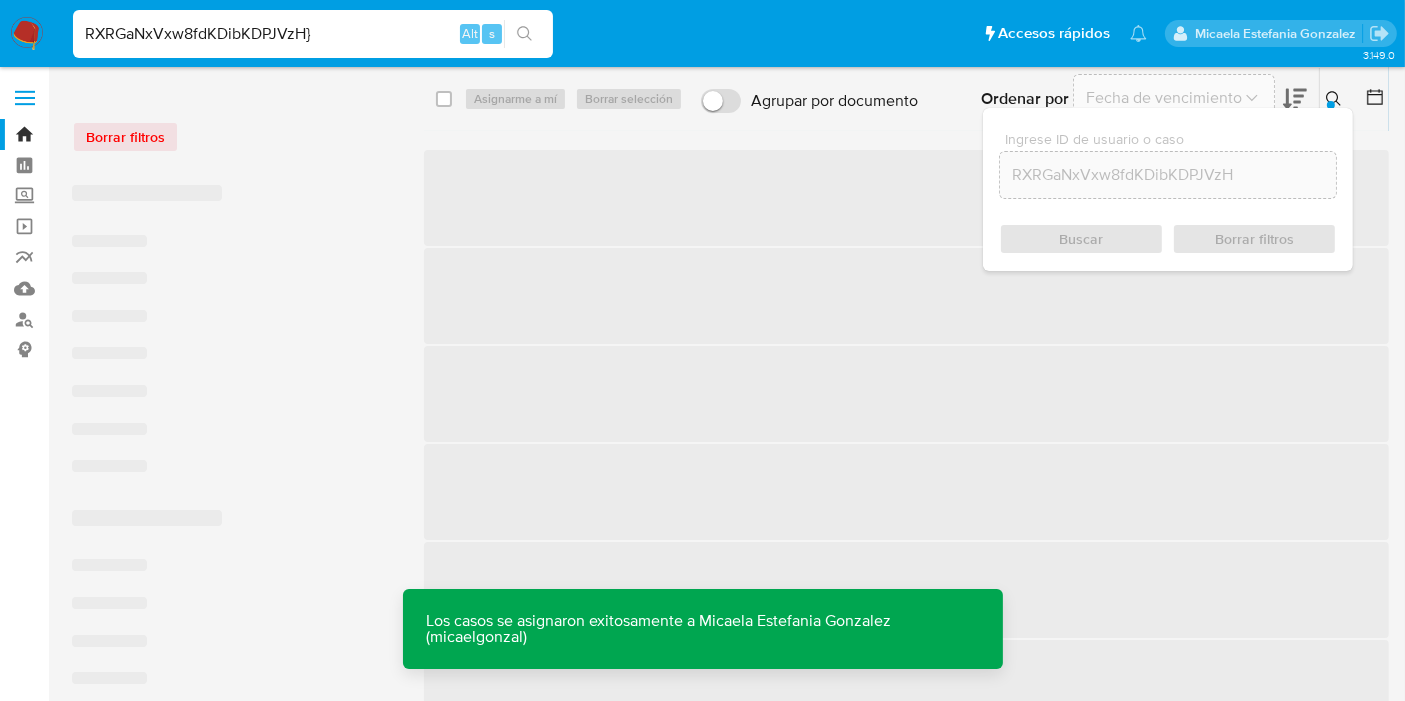 click on "RXRGaNxVxw8fdKDibKDPJVzH}" at bounding box center (313, 34) 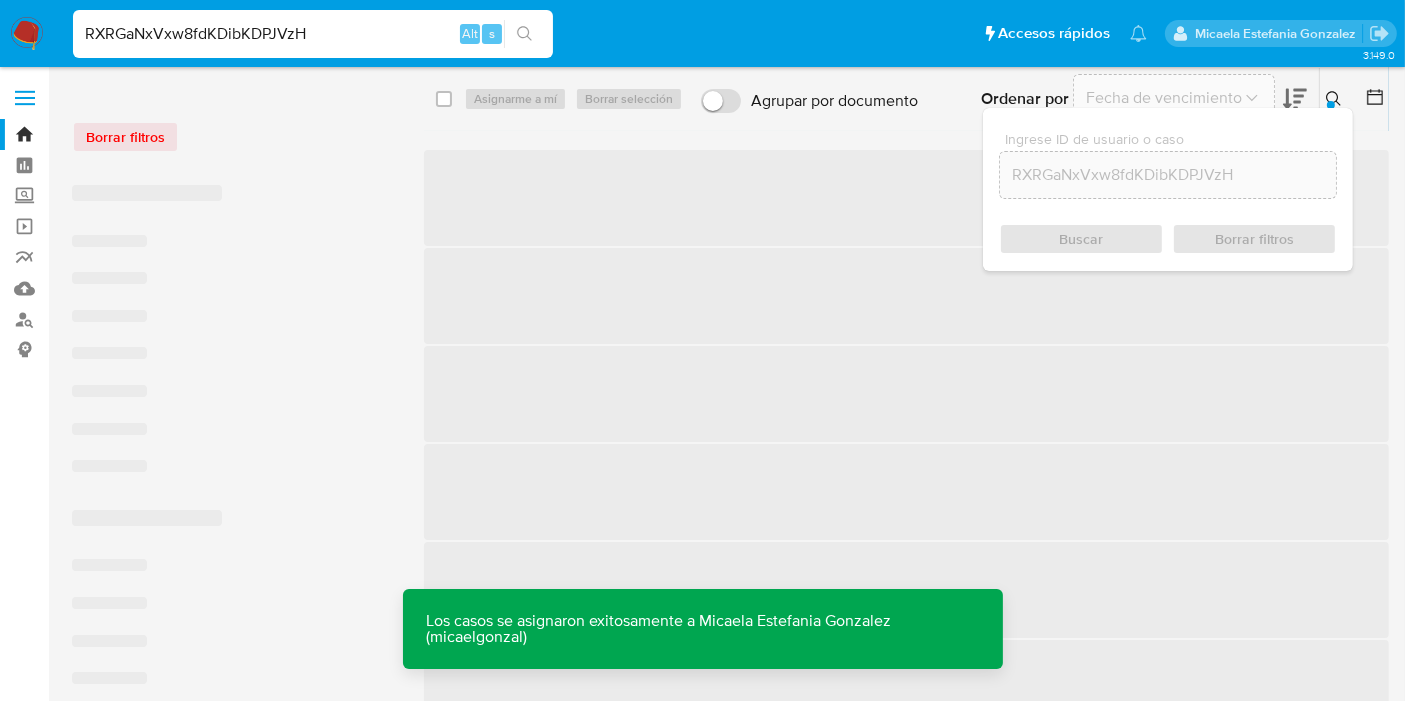 type on "RXRGaNxVxw8fdKDibKDPJVzH" 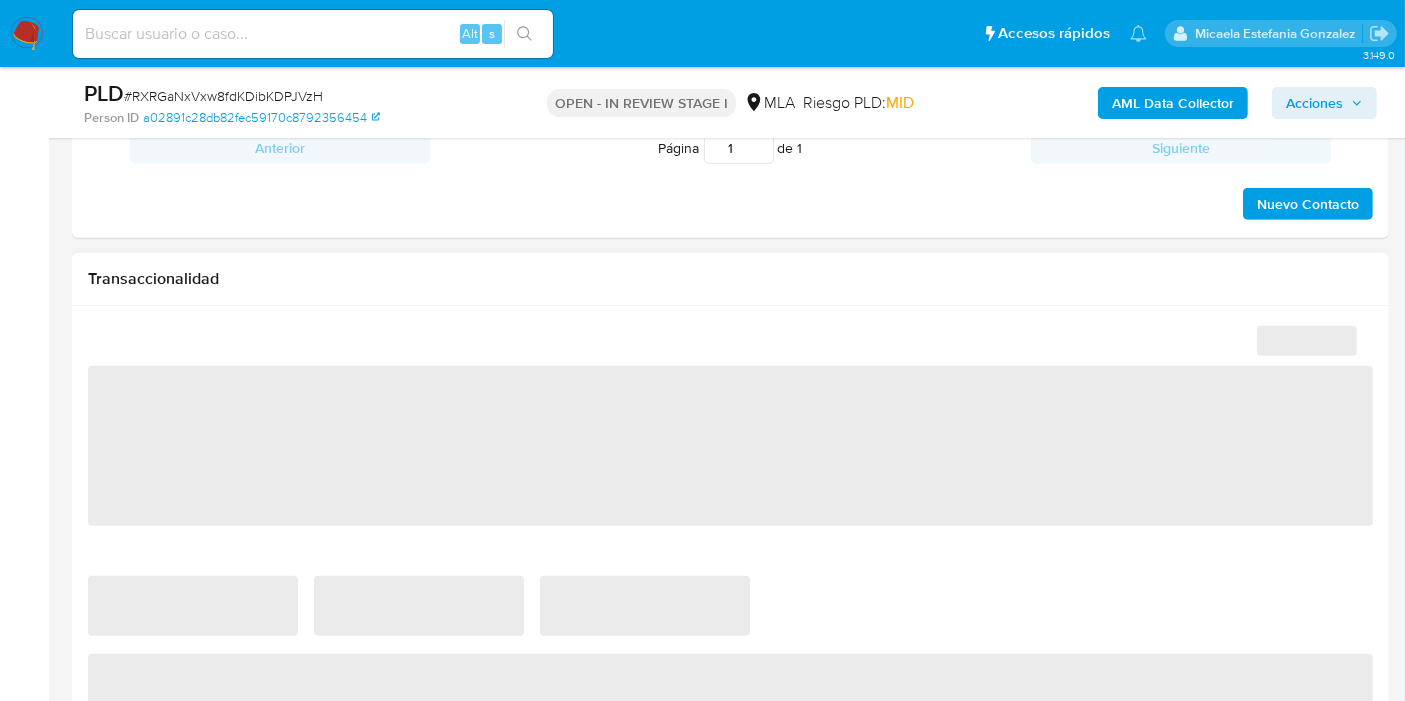 scroll, scrollTop: 888, scrollLeft: 0, axis: vertical 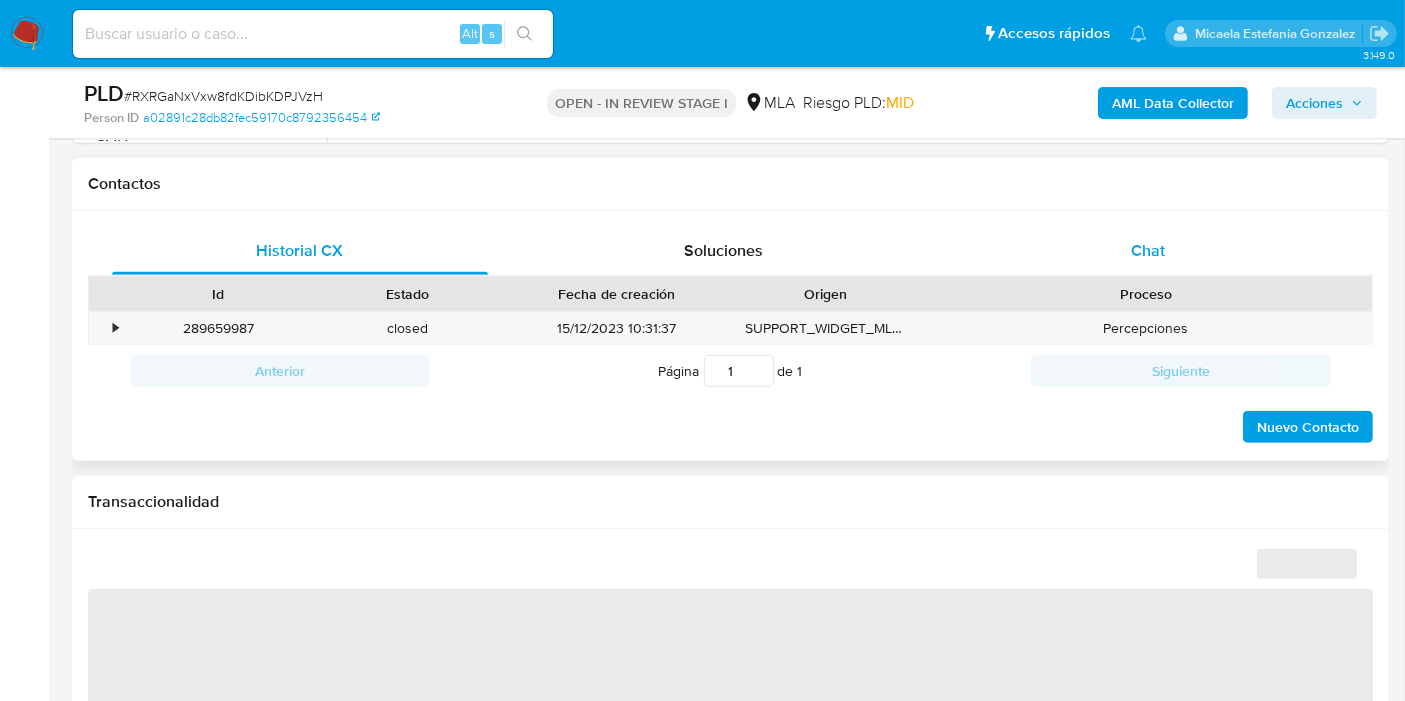 click on "Chat" at bounding box center [1148, 251] 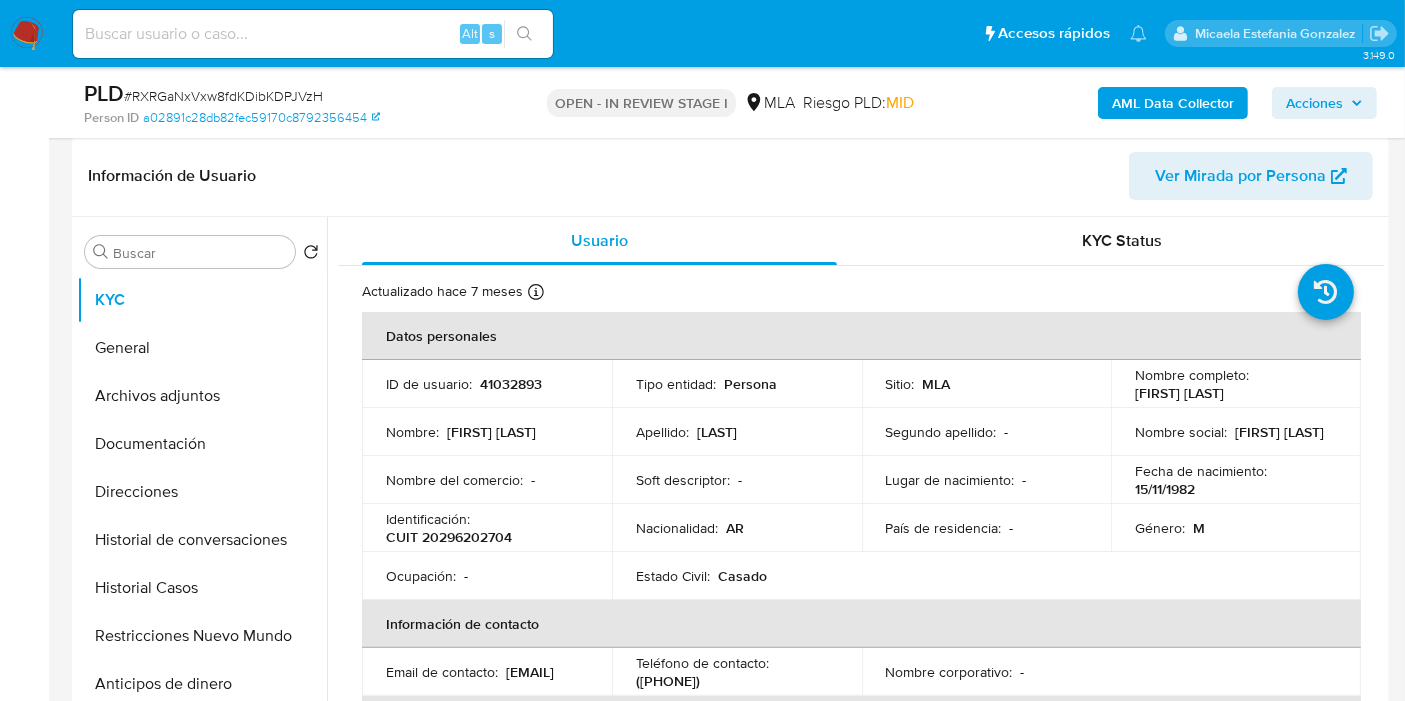scroll, scrollTop: 222, scrollLeft: 0, axis: vertical 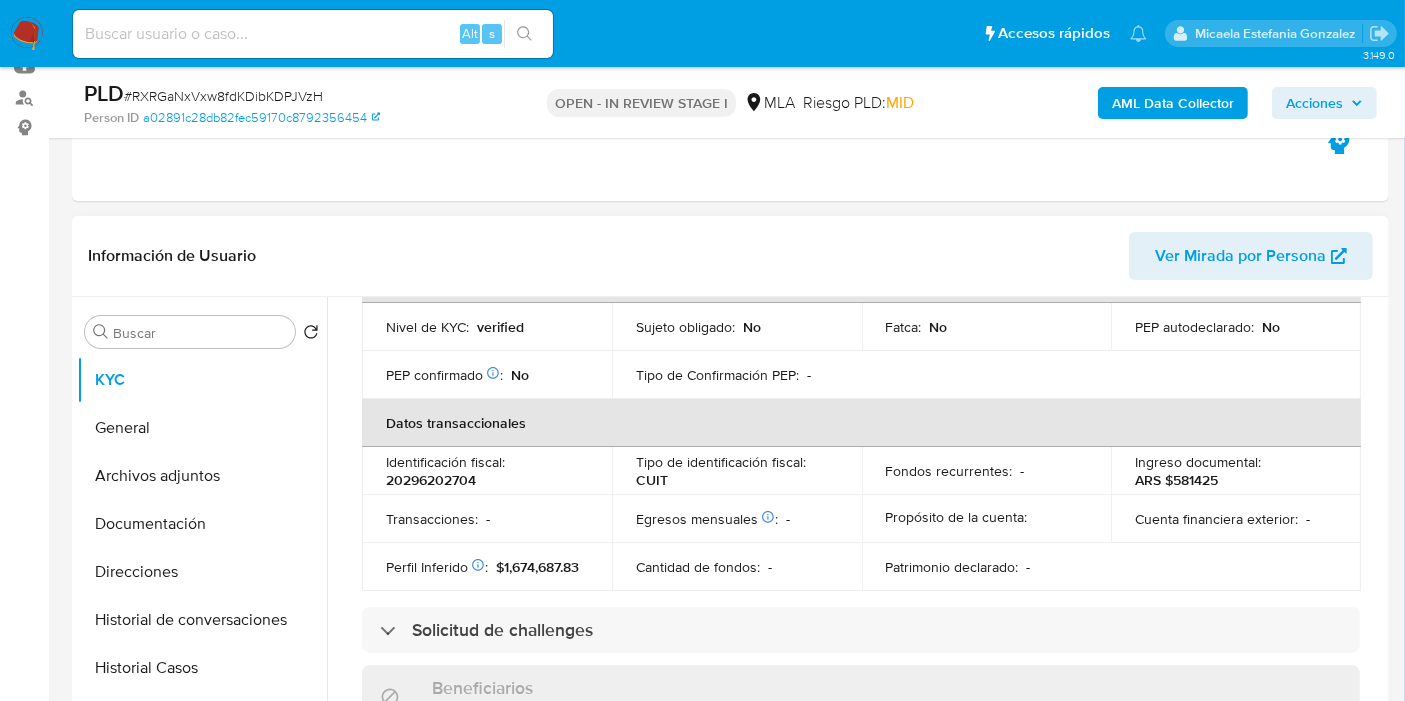 select on "10" 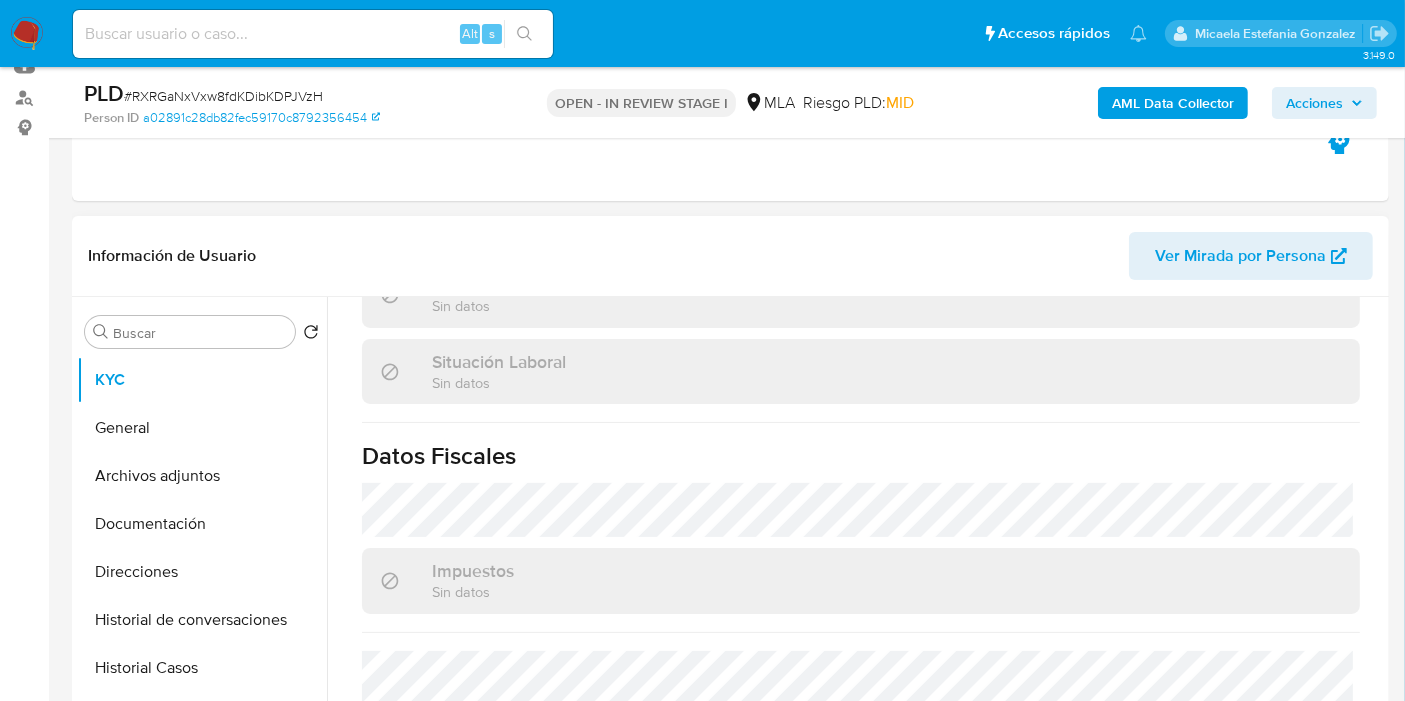 scroll, scrollTop: 1051, scrollLeft: 0, axis: vertical 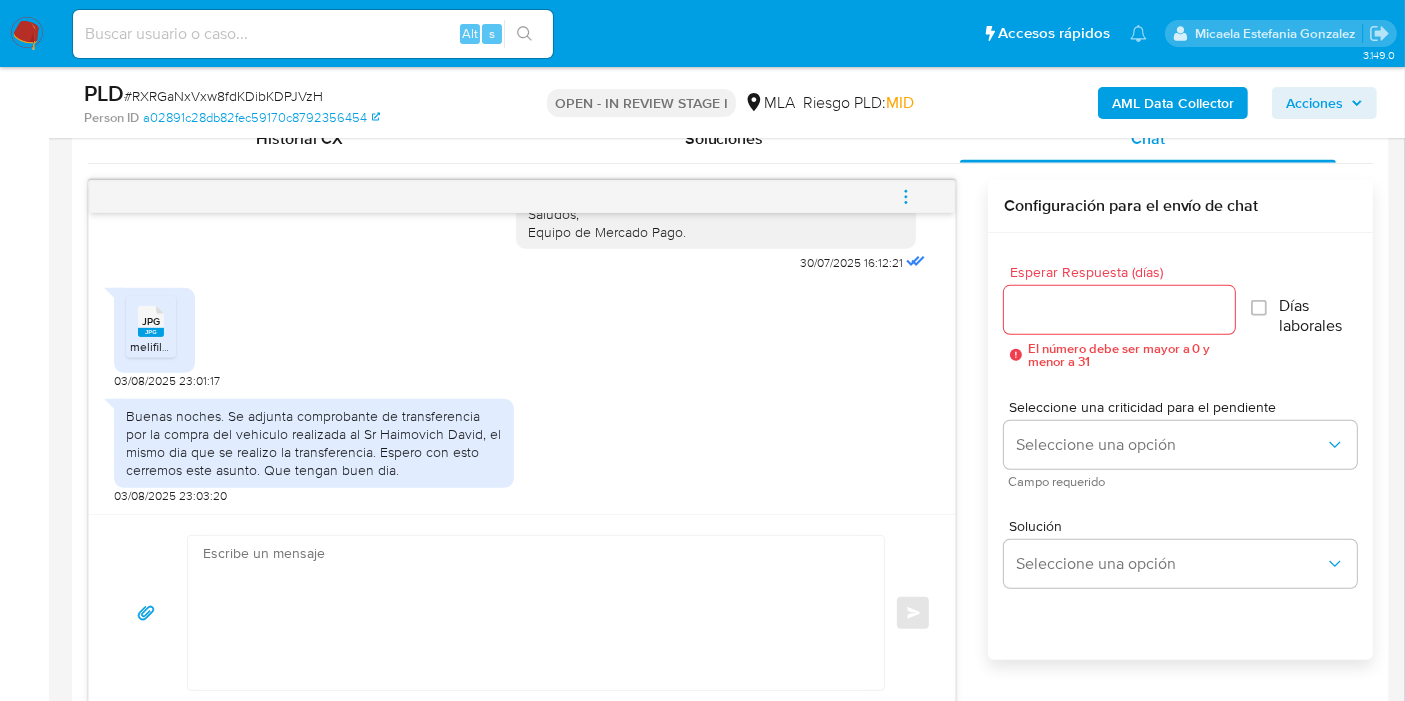 click at bounding box center (531, 613) 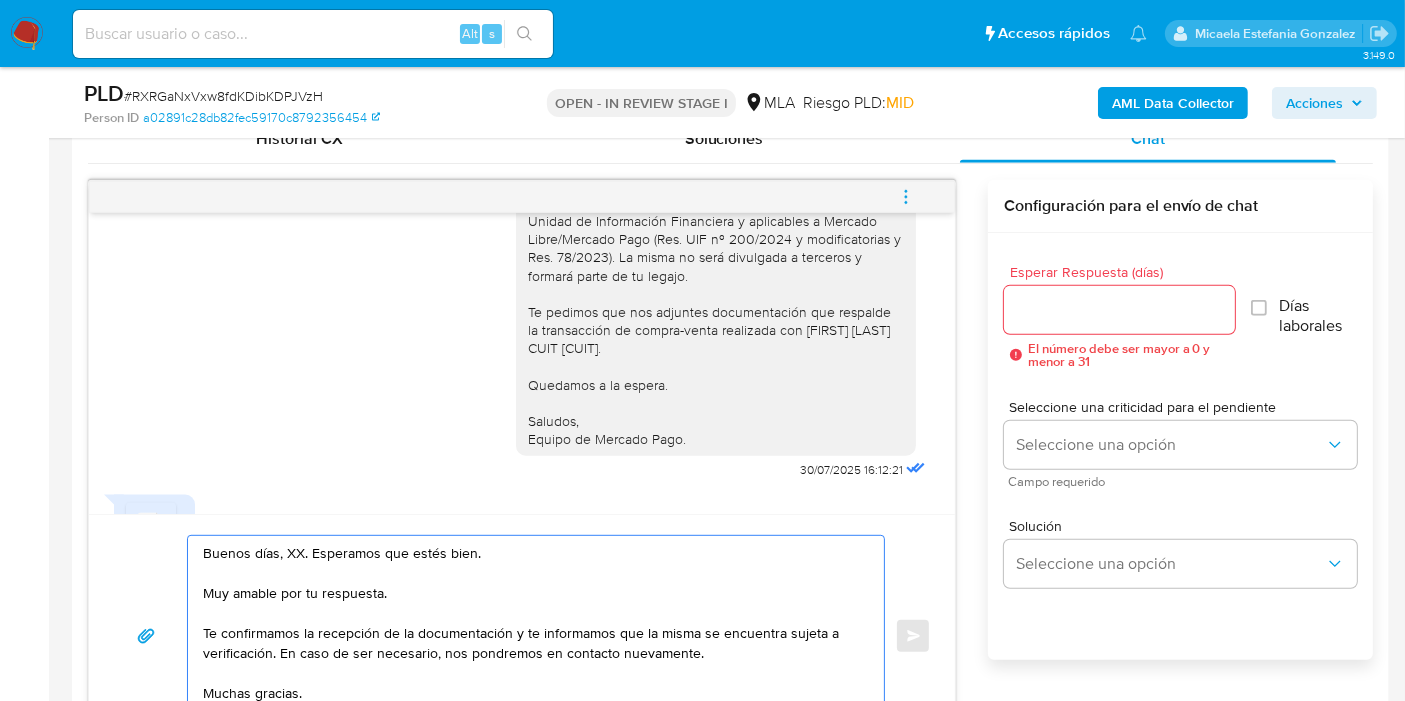 scroll, scrollTop: 2736, scrollLeft: 0, axis: vertical 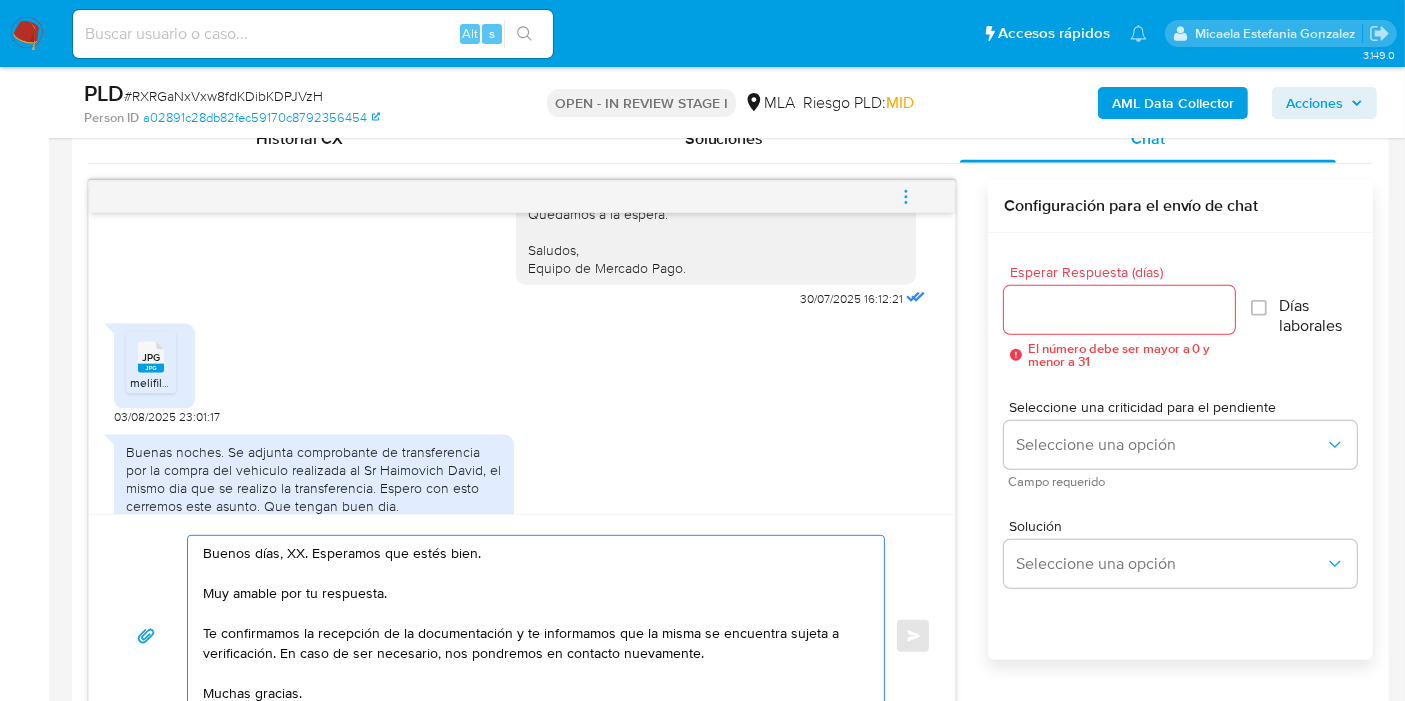 click on "Buenos días, XX. Esperamos que estés bien.
Muy amable por tu respuesta.
Te confirmamos la recepción de la documentación y te informamos que la misma se encuentra sujeta a verificación. En caso de ser necesario, nos pondremos en contacto nuevamente.
Muchas gracias.
Saludos,
Equipo de Mercado Pago." at bounding box center (531, 636) 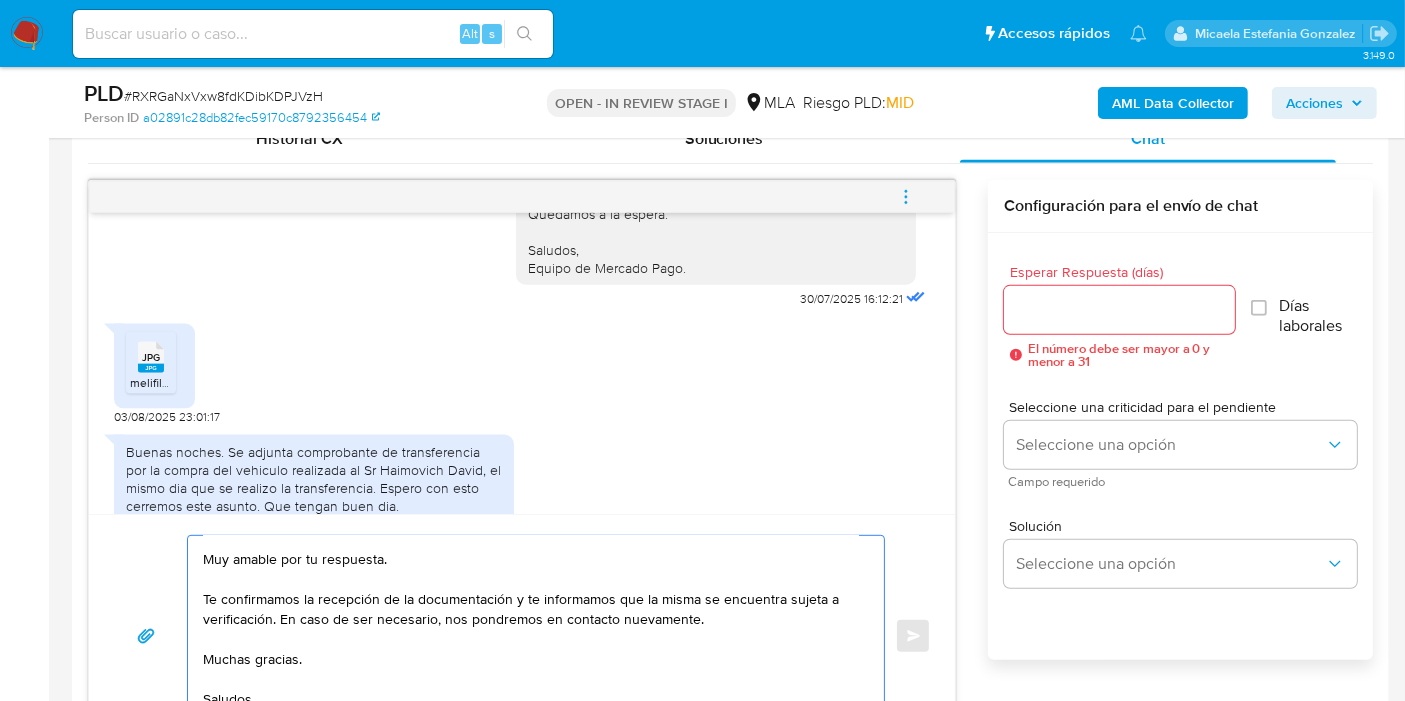 scroll, scrollTop: 0, scrollLeft: 0, axis: both 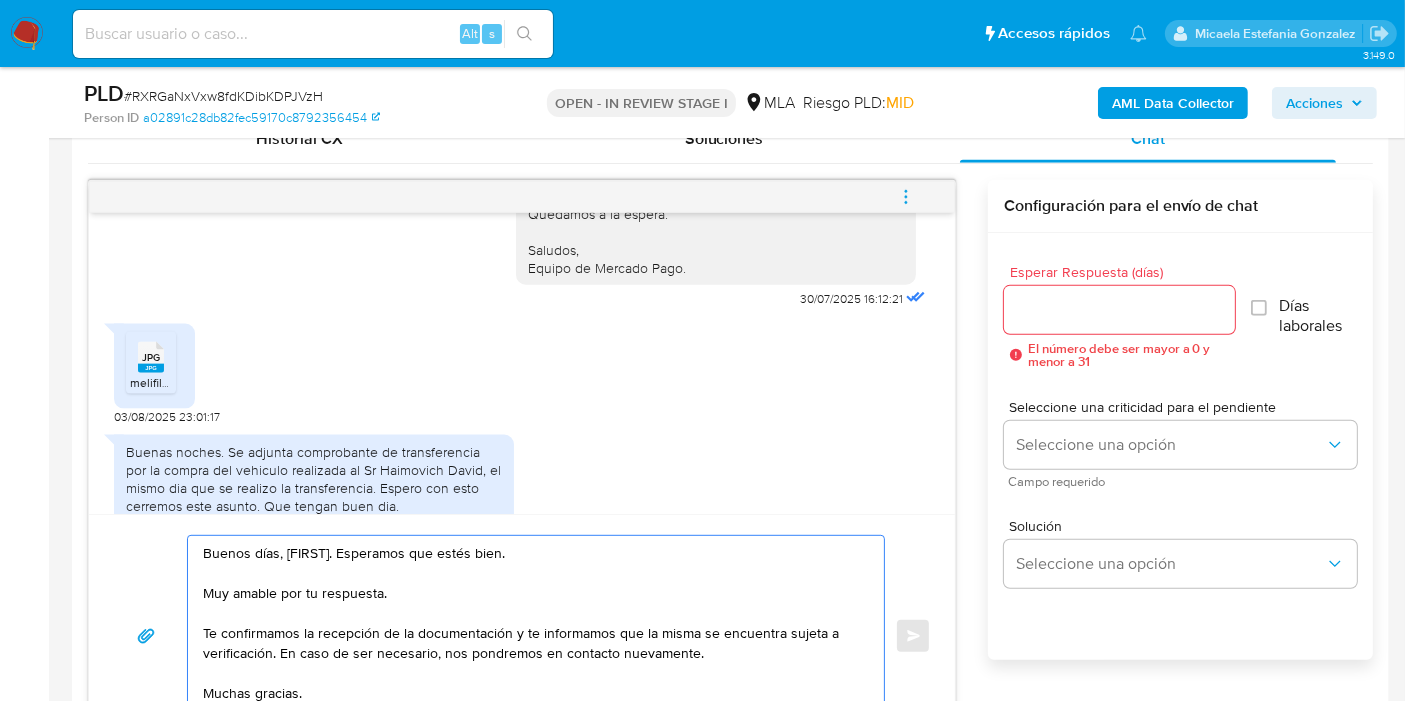 click on "Buenos días, Roberto. Esperamos que estés bien.
Muy amable por tu respuesta.
Te confirmamos la recepción de la documentación y te informamos que la misma se encuentra sujeta a verificación. En caso de ser necesario, nos pondremos en contacto nuevamente.
Muchas gracias.
Saludos,
Equipo de Mercado Pago." at bounding box center (531, 636) 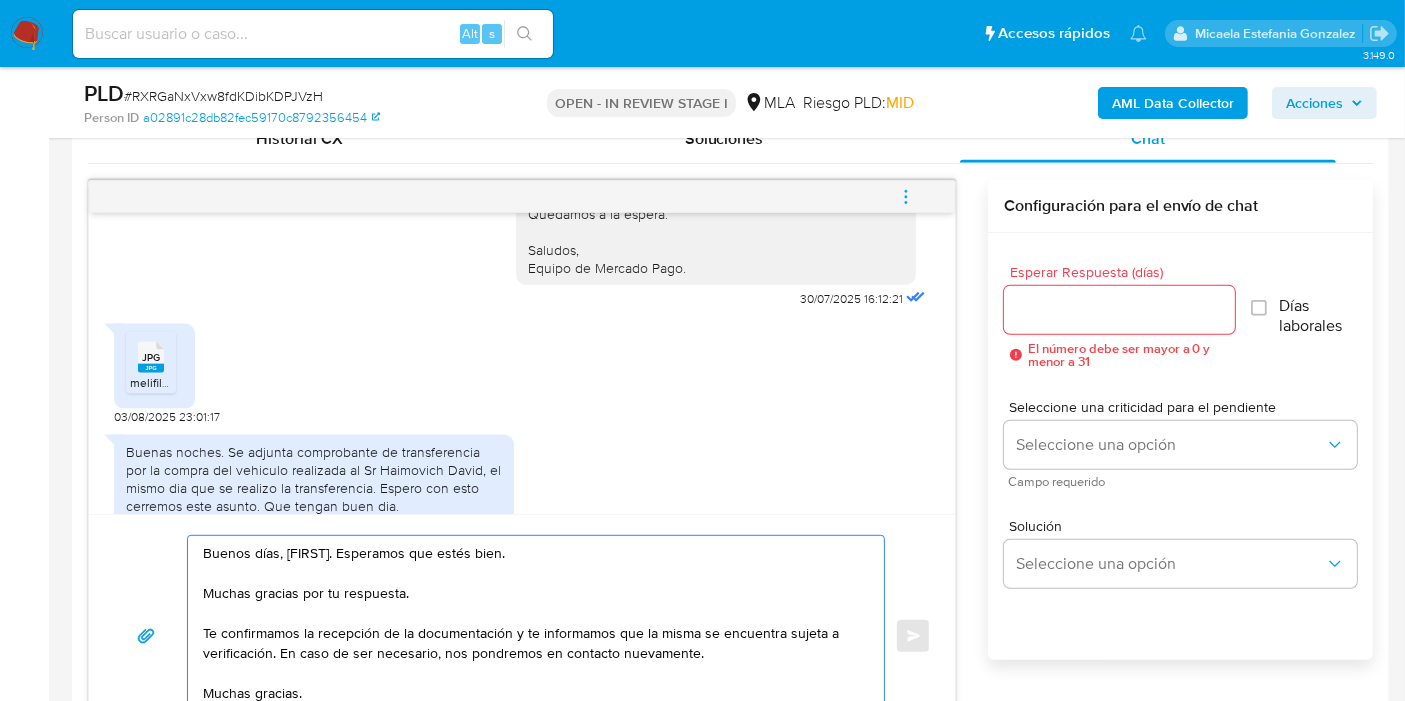 drag, startPoint x: 507, startPoint y: 630, endPoint x: 270, endPoint y: 646, distance: 237.53947 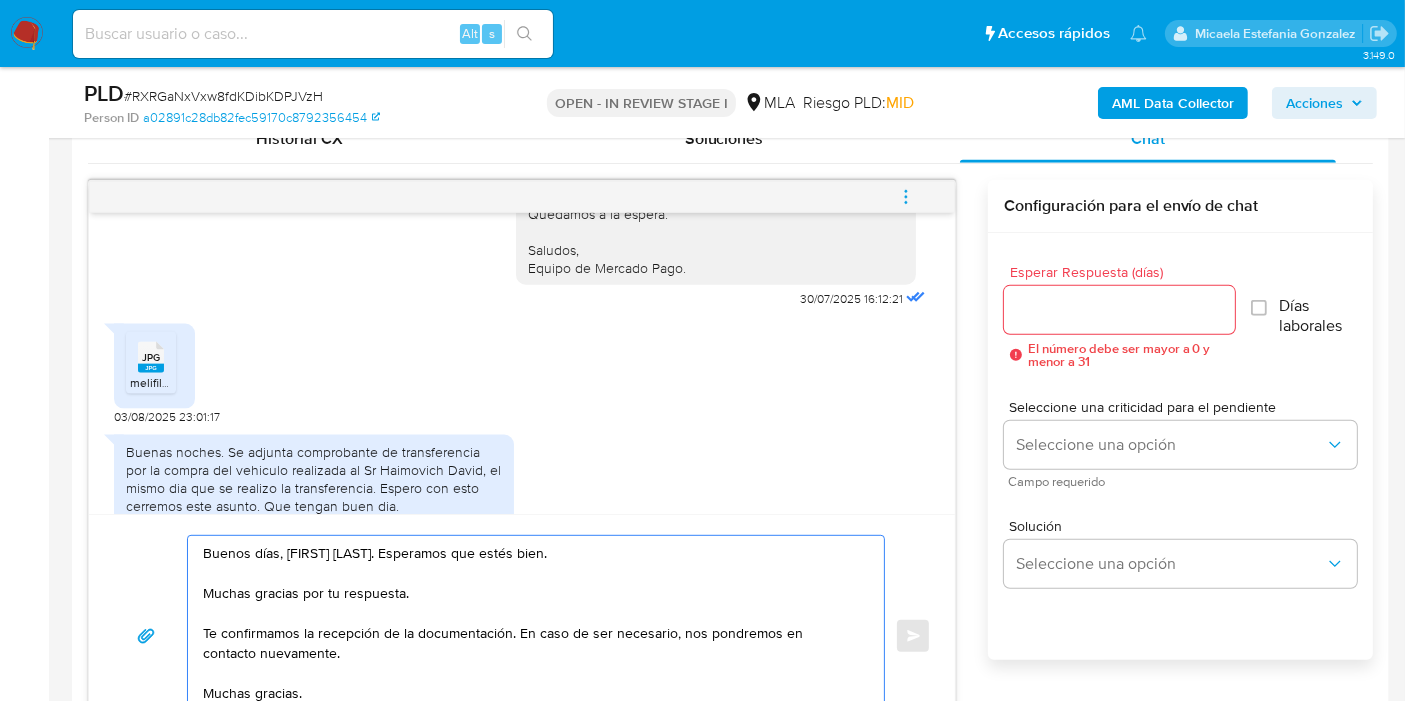 click on "Buenos días, Roberto. Esperamos que estés bien.
Muchas gracias por tu respuesta.
Te confirmamos la recepción de la documentación. En caso de ser necesario, nos pondremos en contacto nuevamente.
Muchas gracias.
Saludos,
Equipo de Mercado Pago." at bounding box center [531, 636] 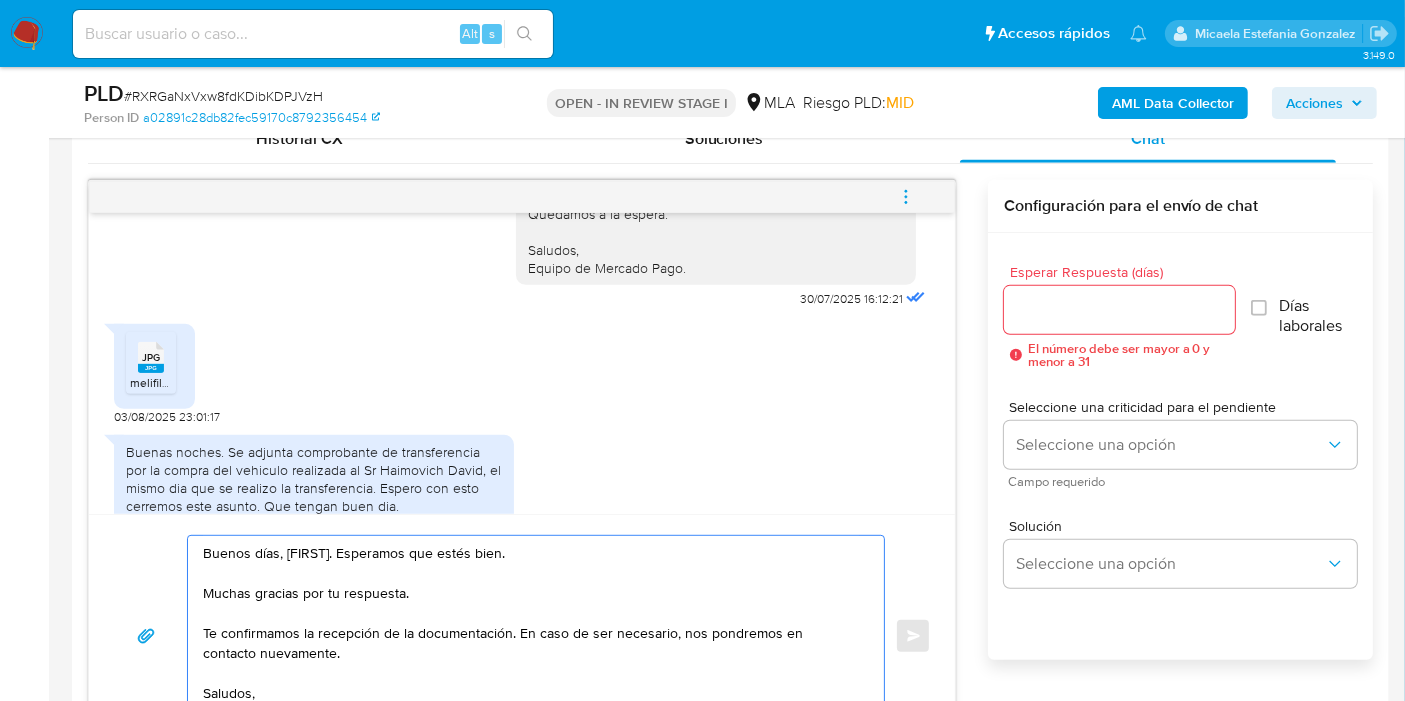 scroll, scrollTop: 54, scrollLeft: 0, axis: vertical 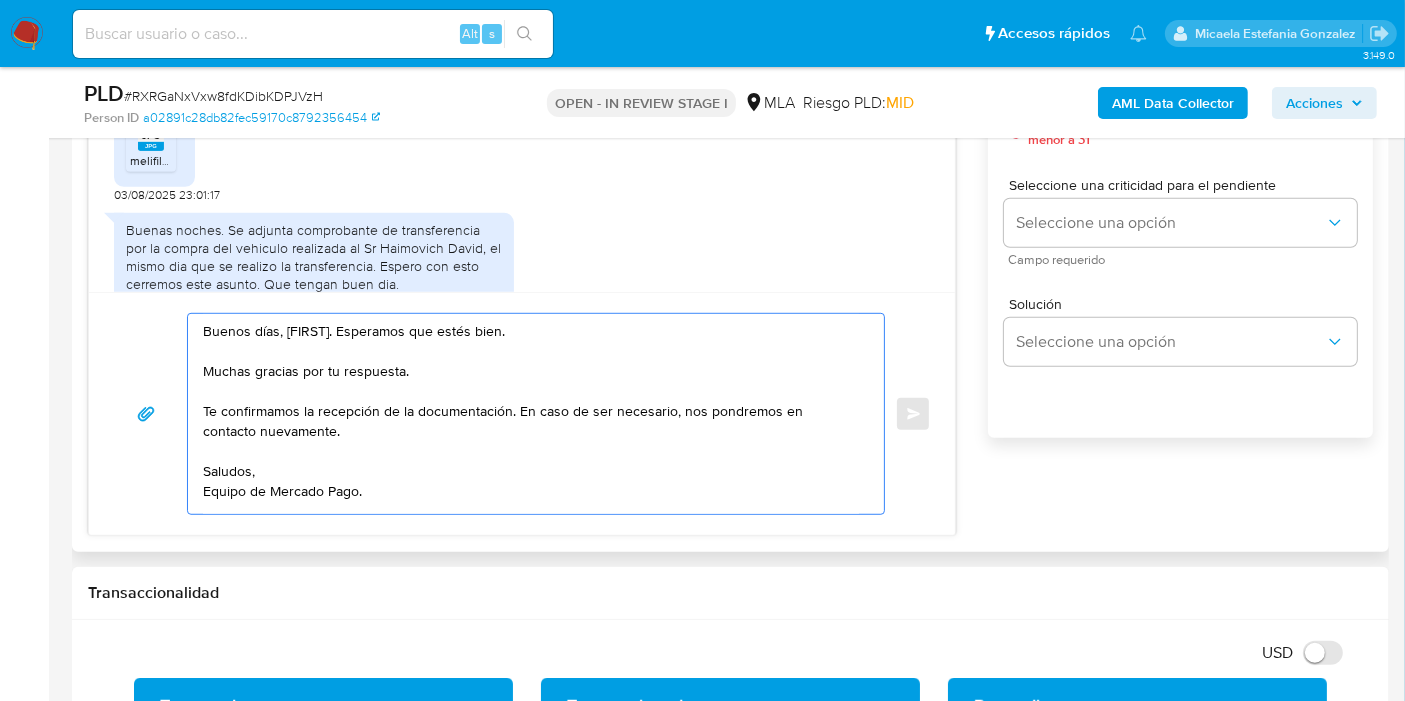 click on "Buenos días, Roberto. Esperamos que estés bien.
Muchas gracias por tu respuesta.
Te confirmamos la recepción de la documentación. En caso de ser necesario, nos pondremos en contacto nuevamente.
Saludos,
Equipo de Mercado Pago." at bounding box center (531, 414) 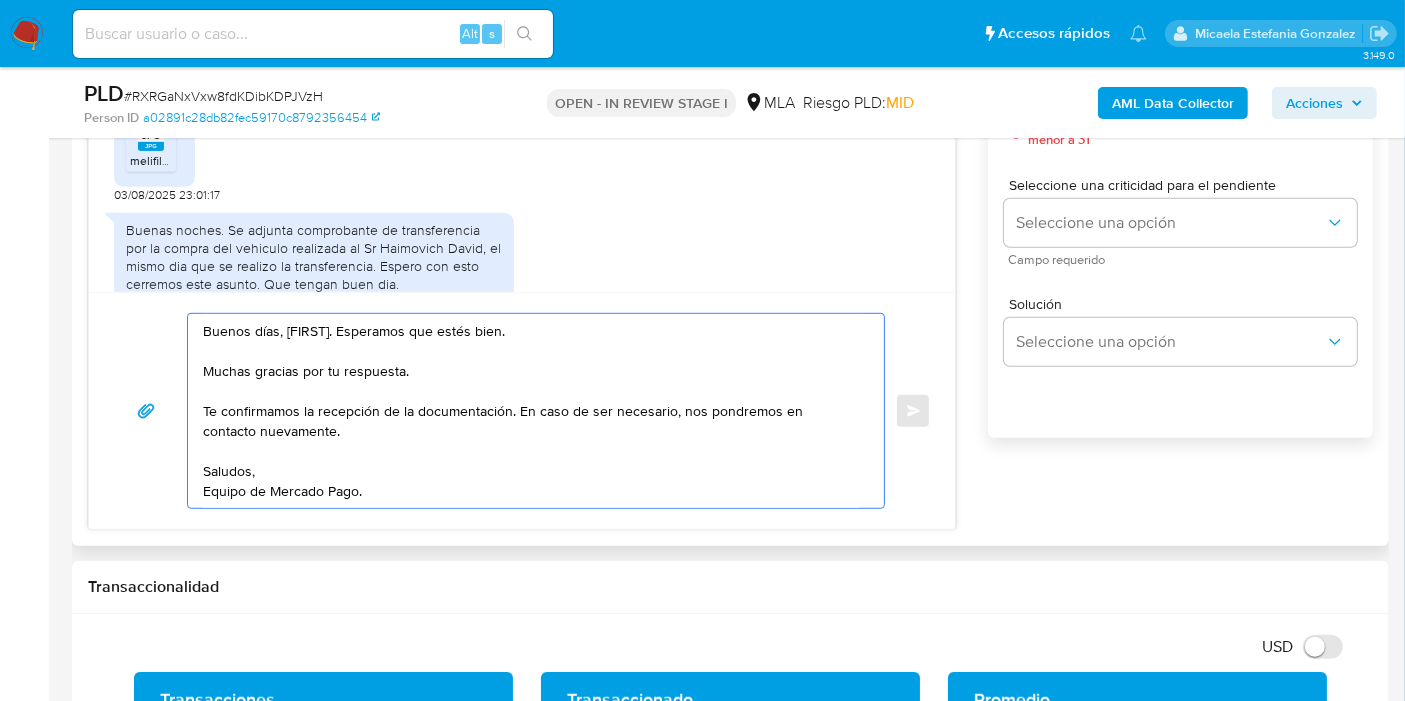 scroll, scrollTop: 0, scrollLeft: 0, axis: both 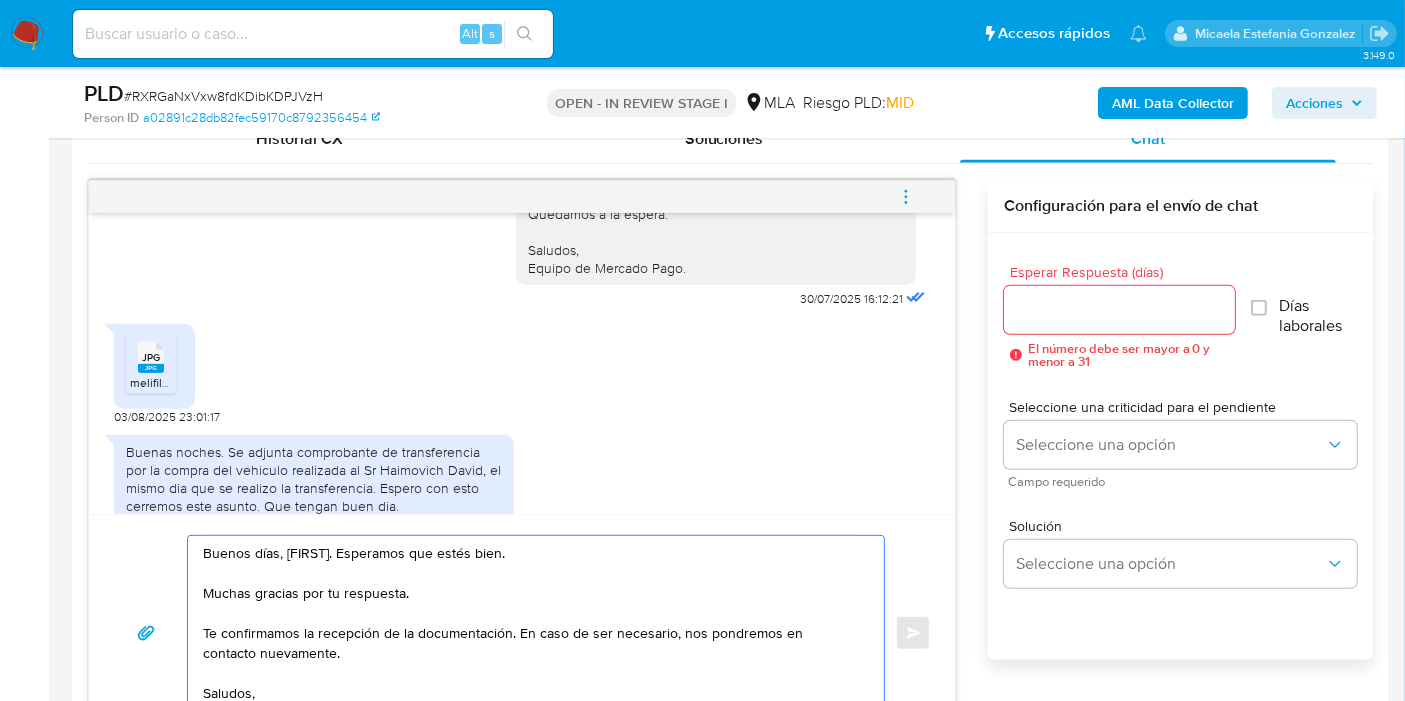 type on "Buenos días, Roberto. Esperamos que estés bien.
Muchas gracias por tu respuesta.
Te confirmamos la recepción de la documentación. En caso de ser necesario, nos pondremos en contacto nuevamente.
Saludos,
Equipo de Mercado Pago." 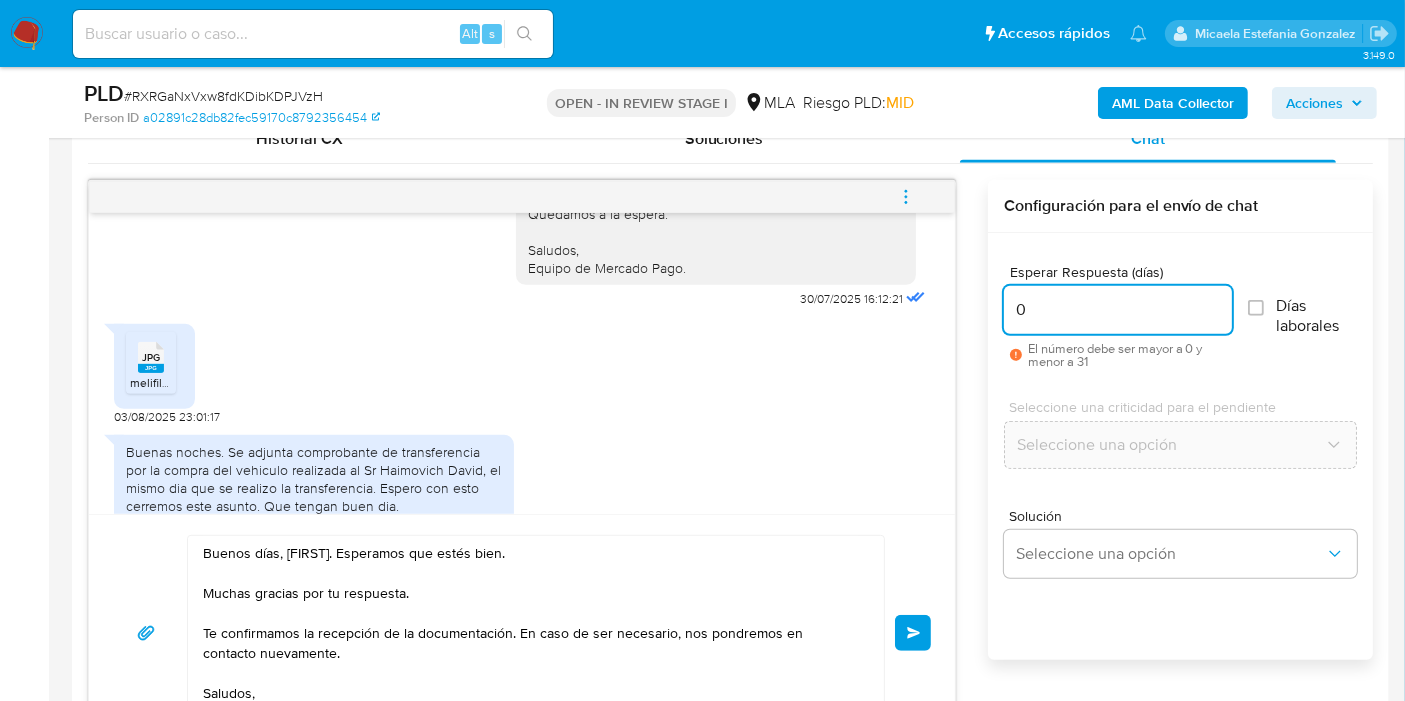 type on "0" 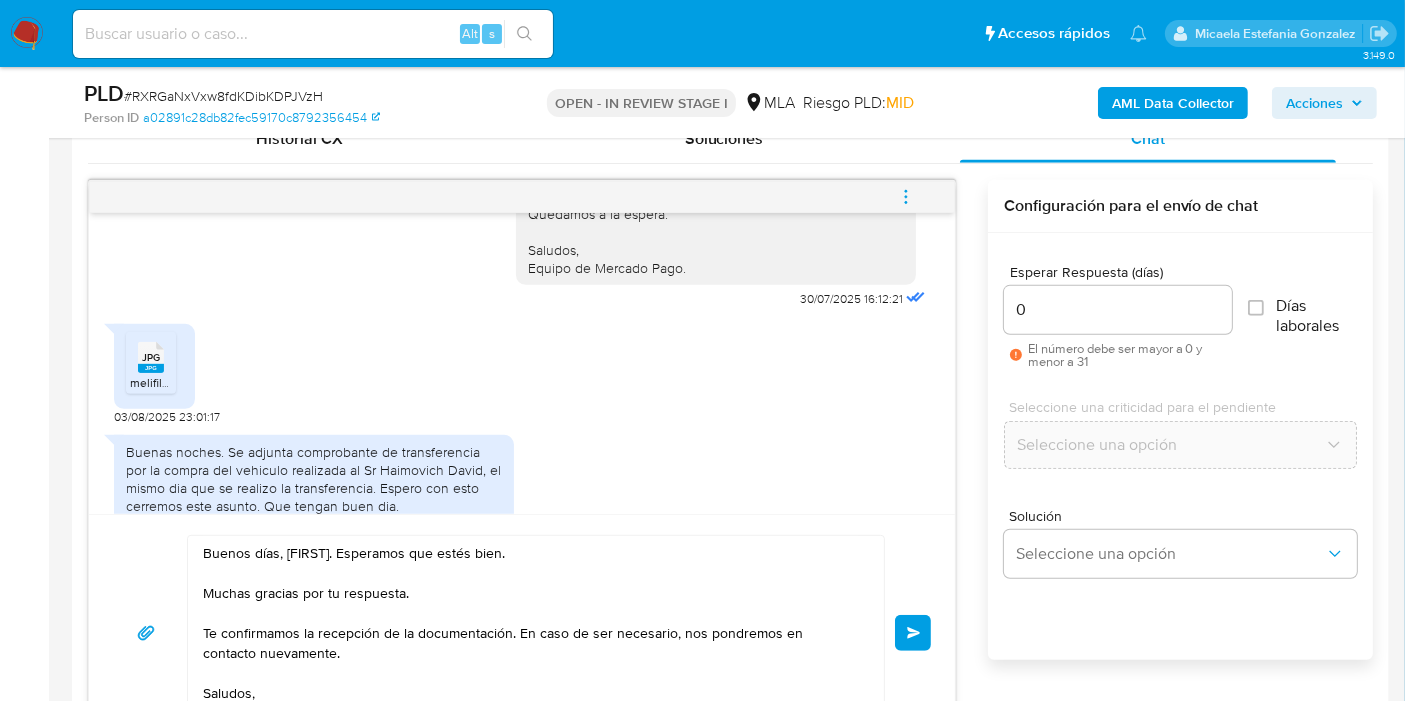click on "Enviar" at bounding box center (913, 633) 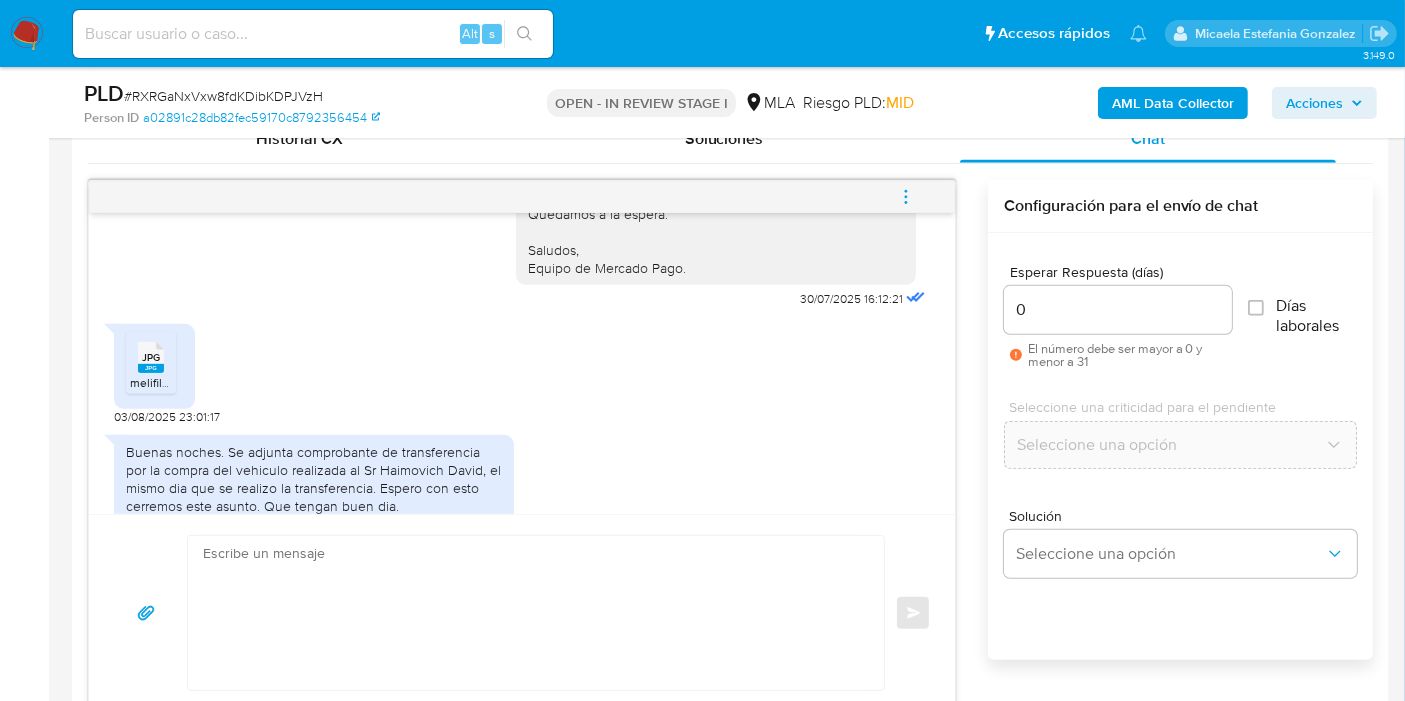 scroll, scrollTop: 3069, scrollLeft: 0, axis: vertical 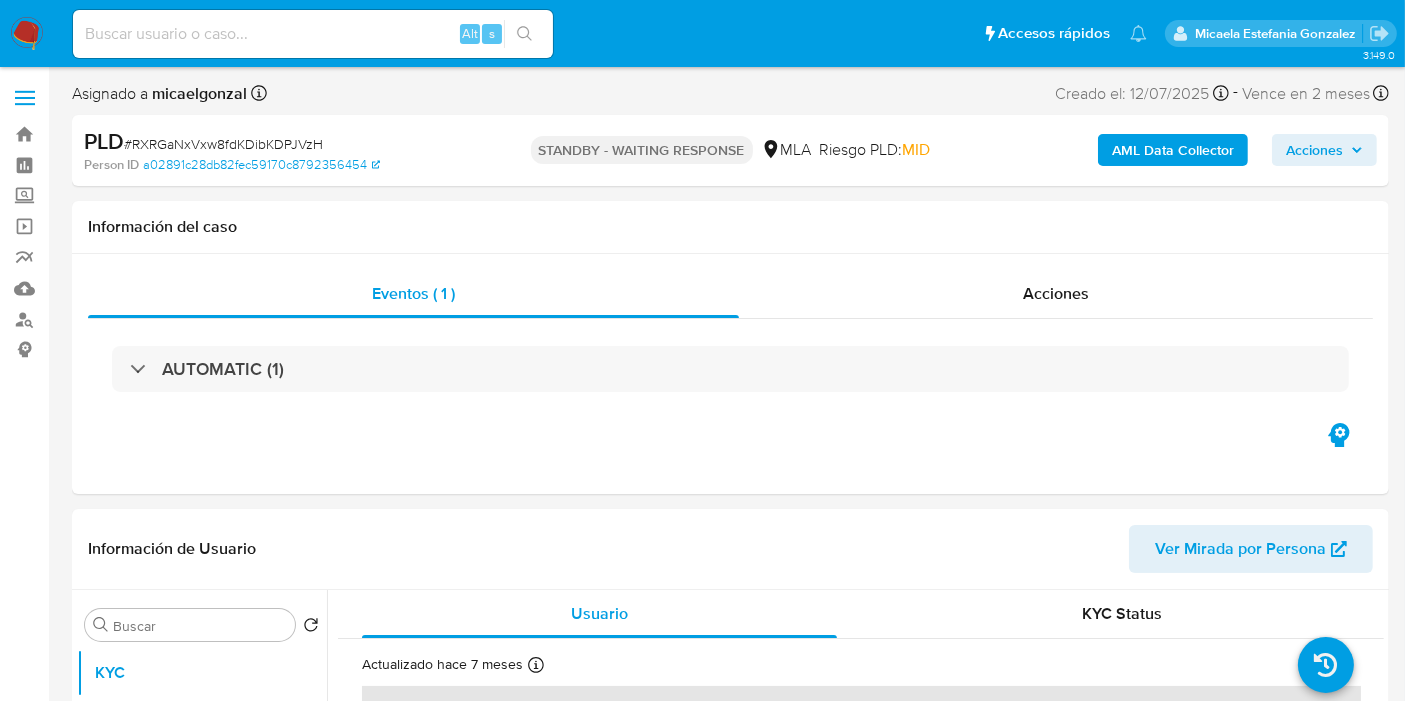 select on "10" 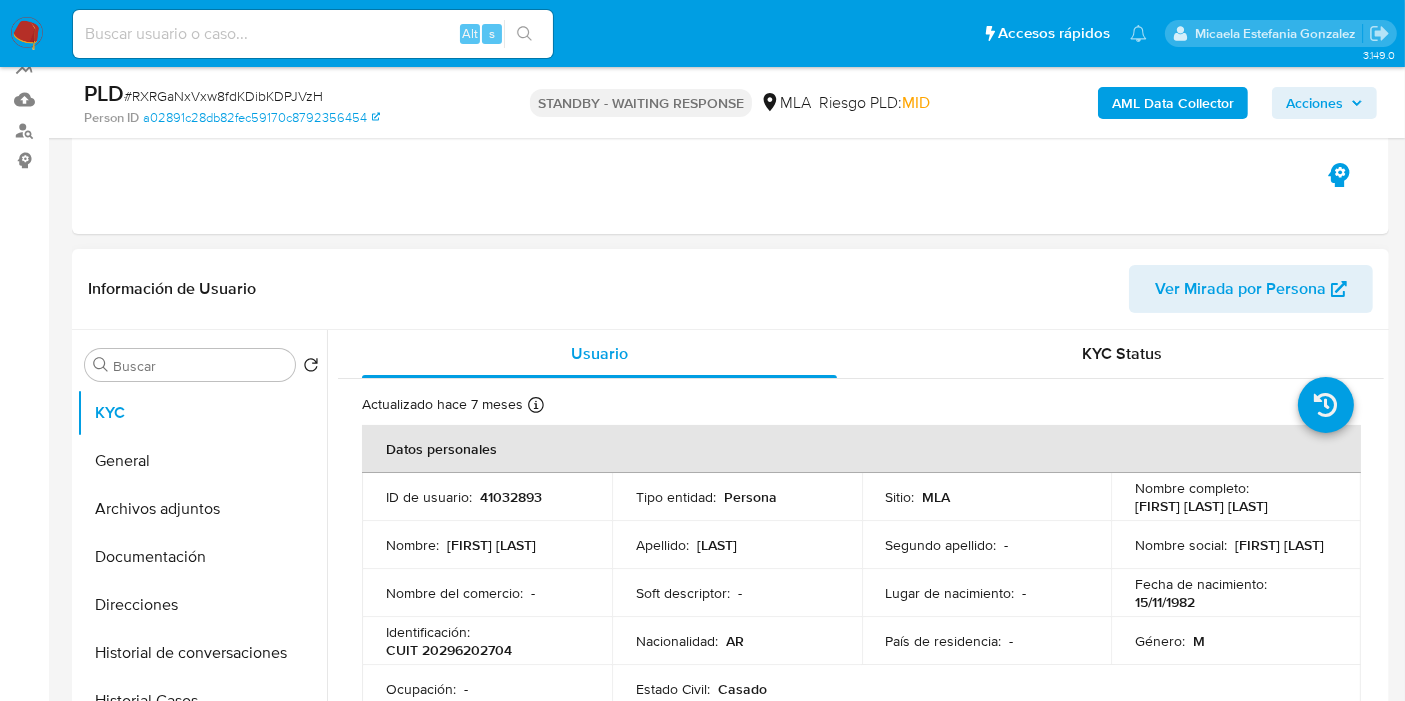 scroll, scrollTop: 222, scrollLeft: 0, axis: vertical 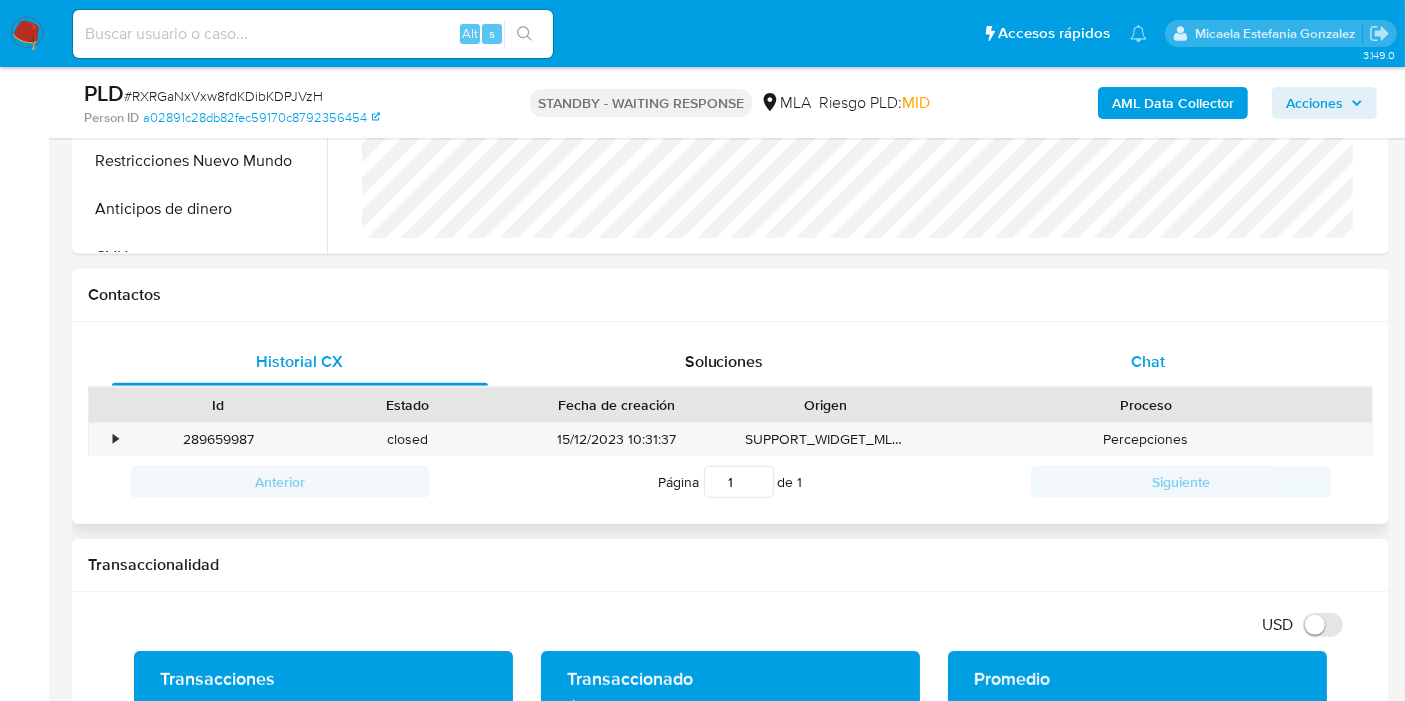 click on "Chat" at bounding box center (1148, 362) 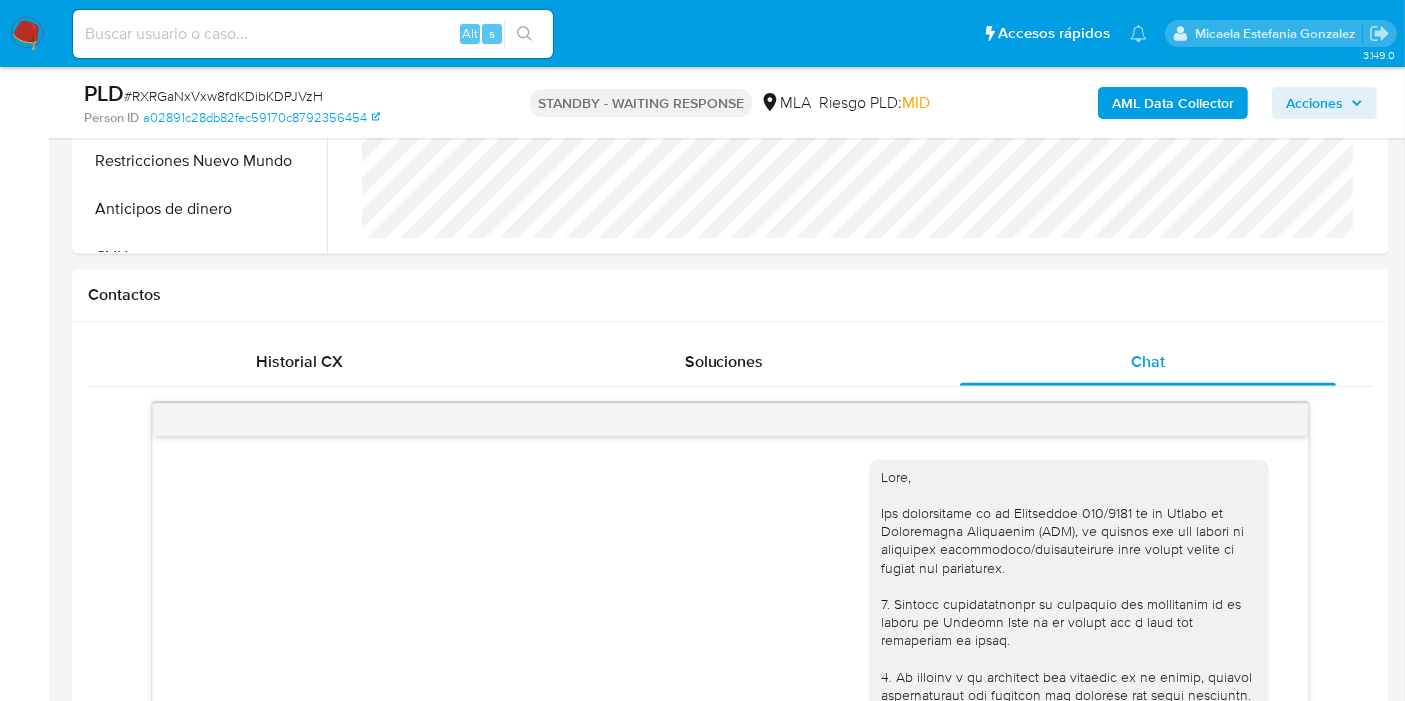 scroll, scrollTop: 3069, scrollLeft: 0, axis: vertical 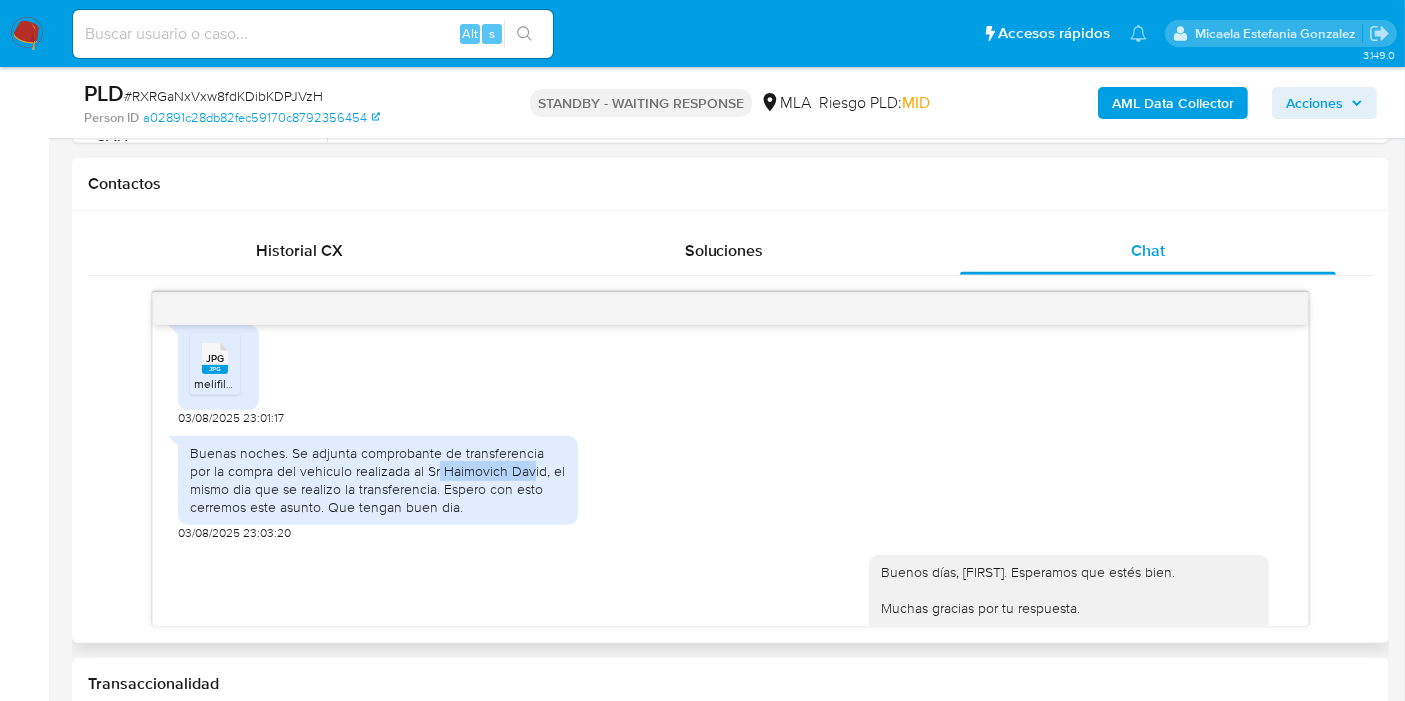 drag, startPoint x: 413, startPoint y: 545, endPoint x: 509, endPoint y: 548, distance: 96.04687 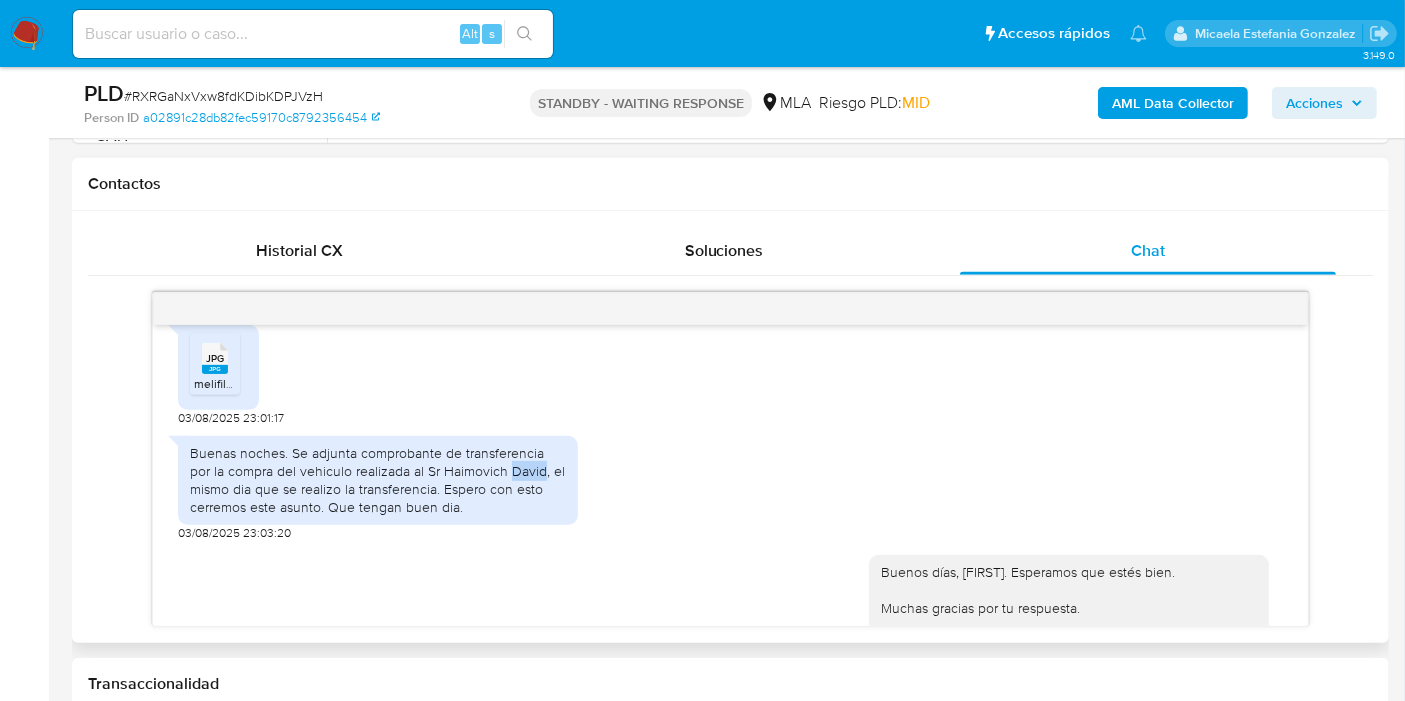 click on "Buenas noches. Se adjunta comprobante de transferencia por la compra del vehiculo realizada al Sr Haimovich David, el mismo dia que se realizo la transferencia. Espero con esto cerremos este asunto. Que tengan buen dia." at bounding box center [378, 480] 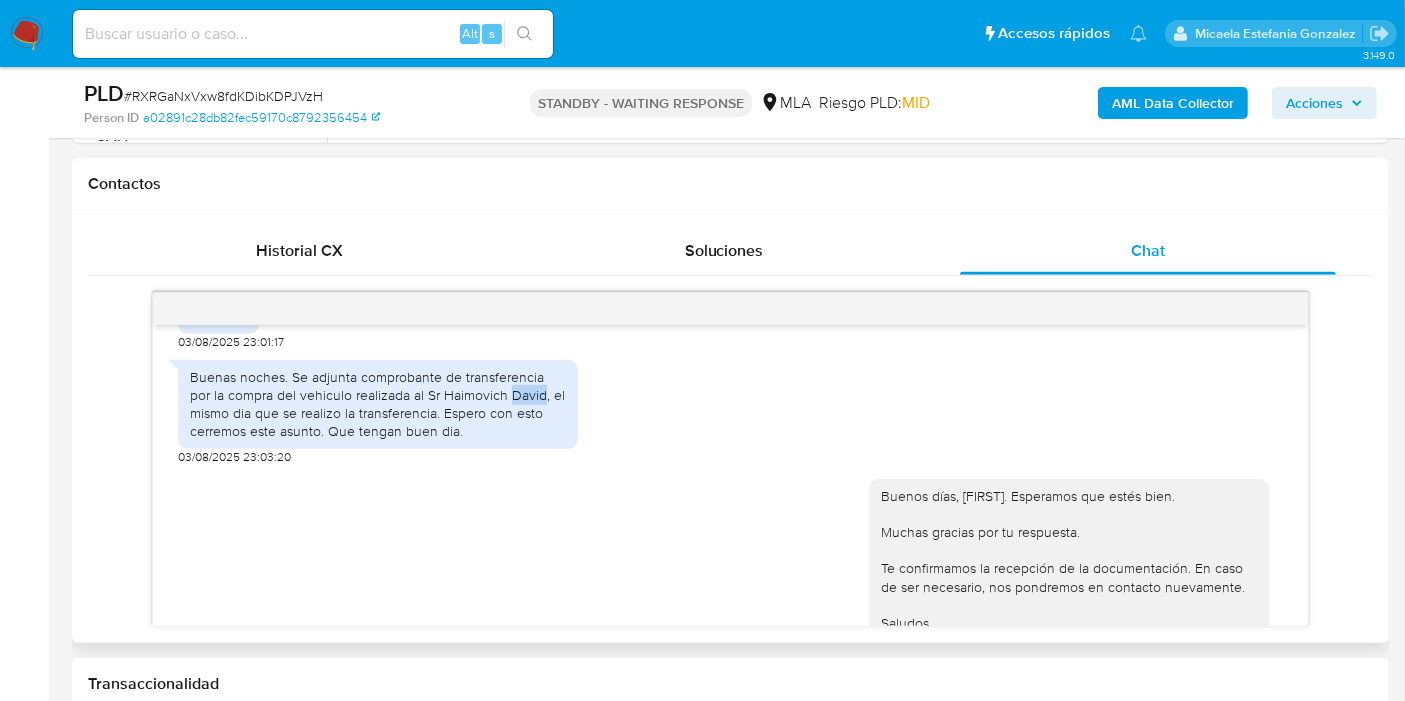 scroll, scrollTop: 2958, scrollLeft: 0, axis: vertical 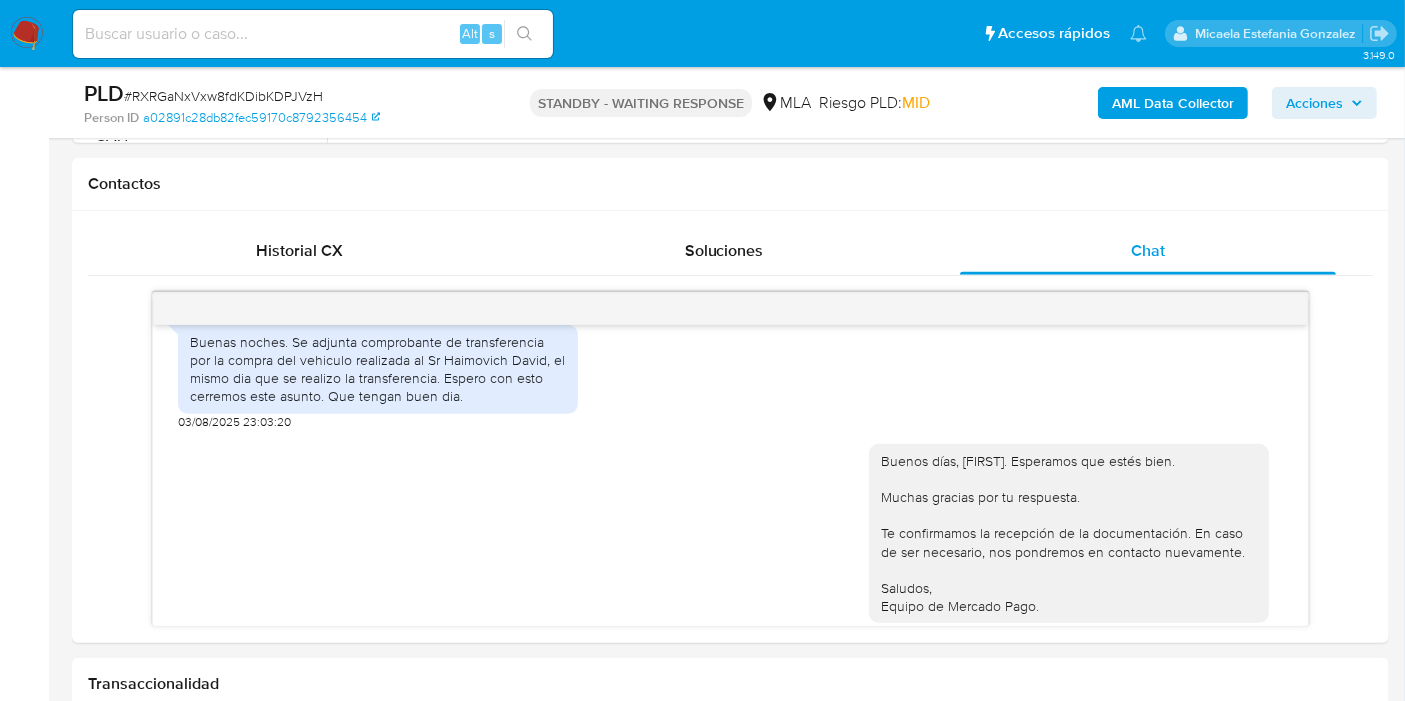 click on "PLD # RXRGaNxVxw8fdKDibKDPJVzH" at bounding box center [296, 94] 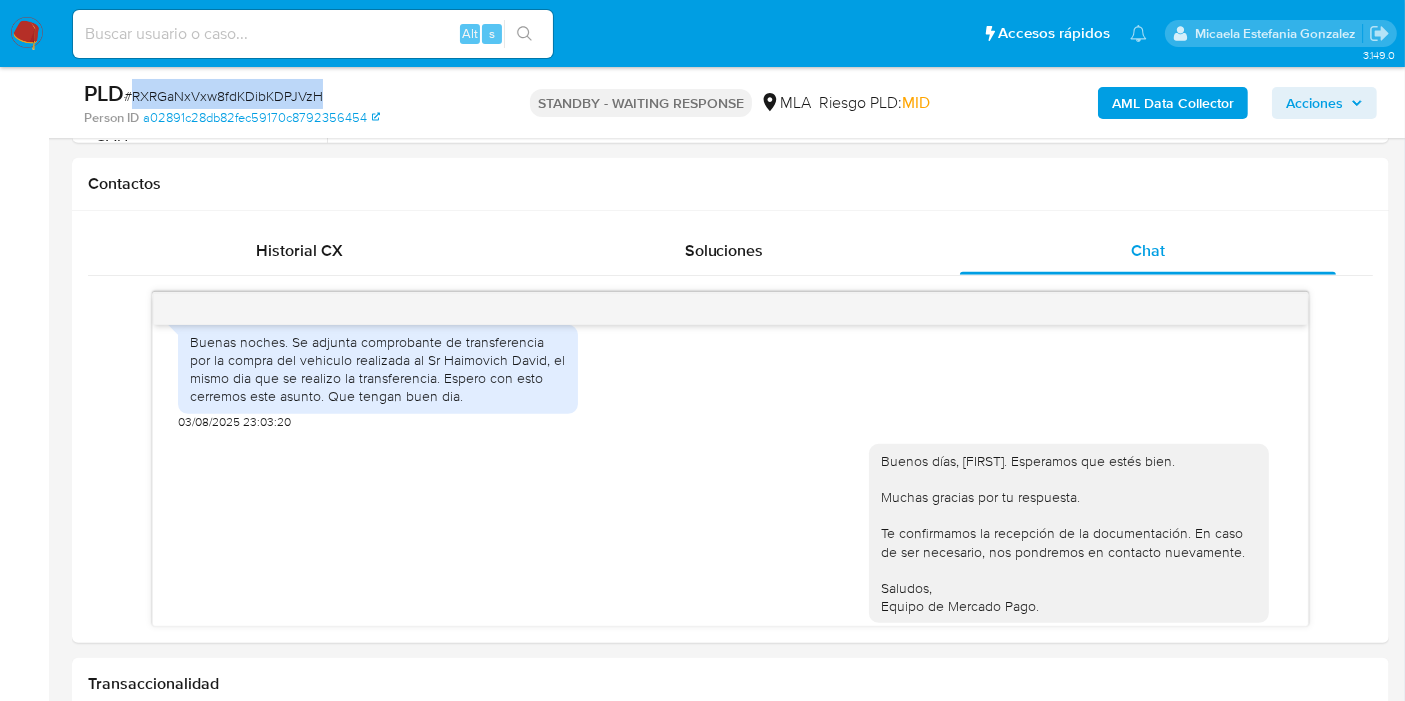 click on "# RXRGaNxVxw8fdKDibKDPJVzH" at bounding box center (223, 96) 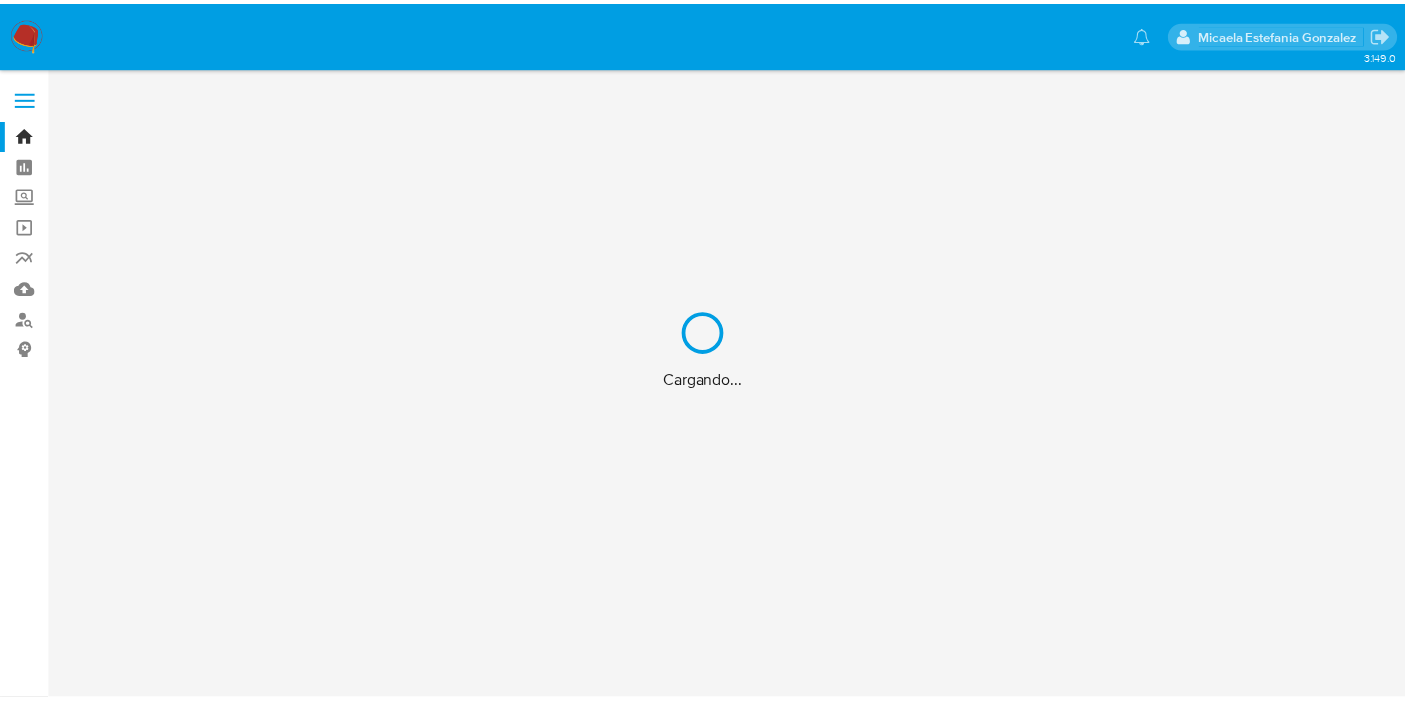 scroll, scrollTop: 0, scrollLeft: 0, axis: both 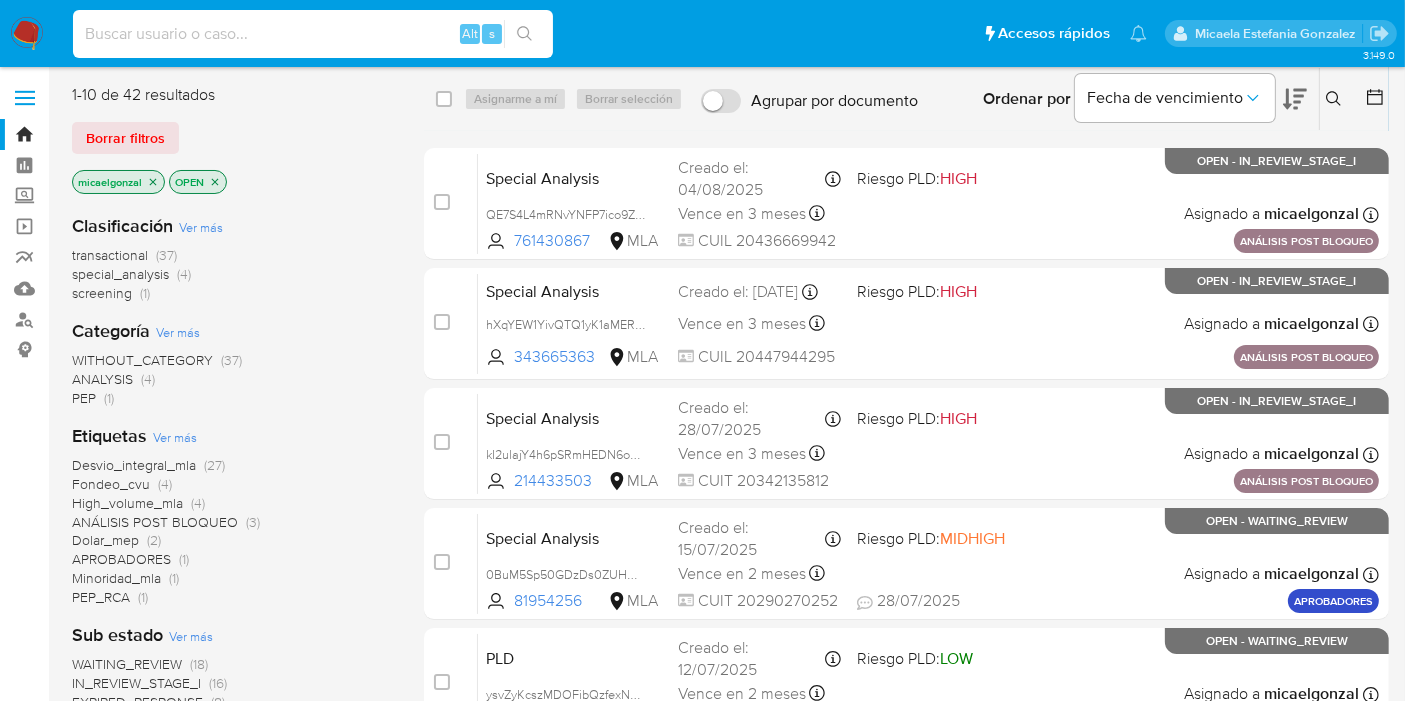 click at bounding box center [313, 34] 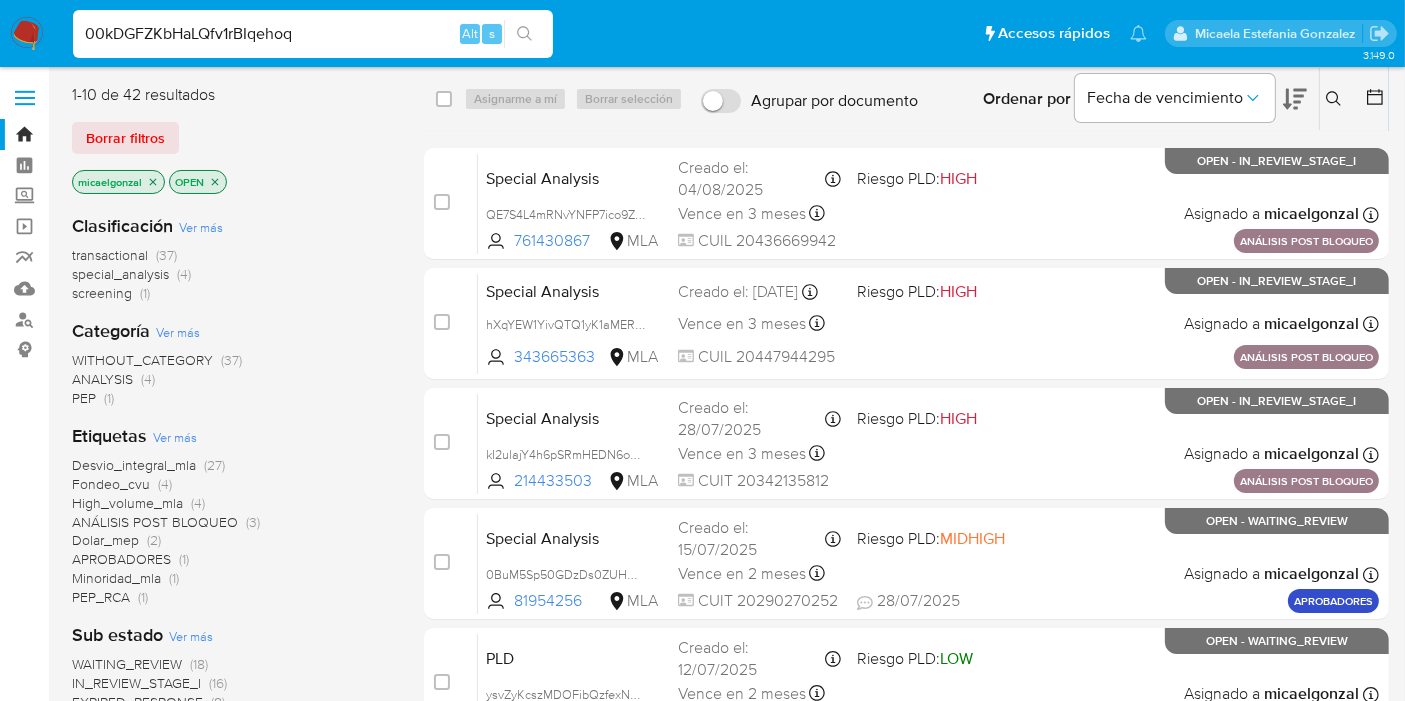 type on "00kDGFZKbHaLQfv1rBIqehoq" 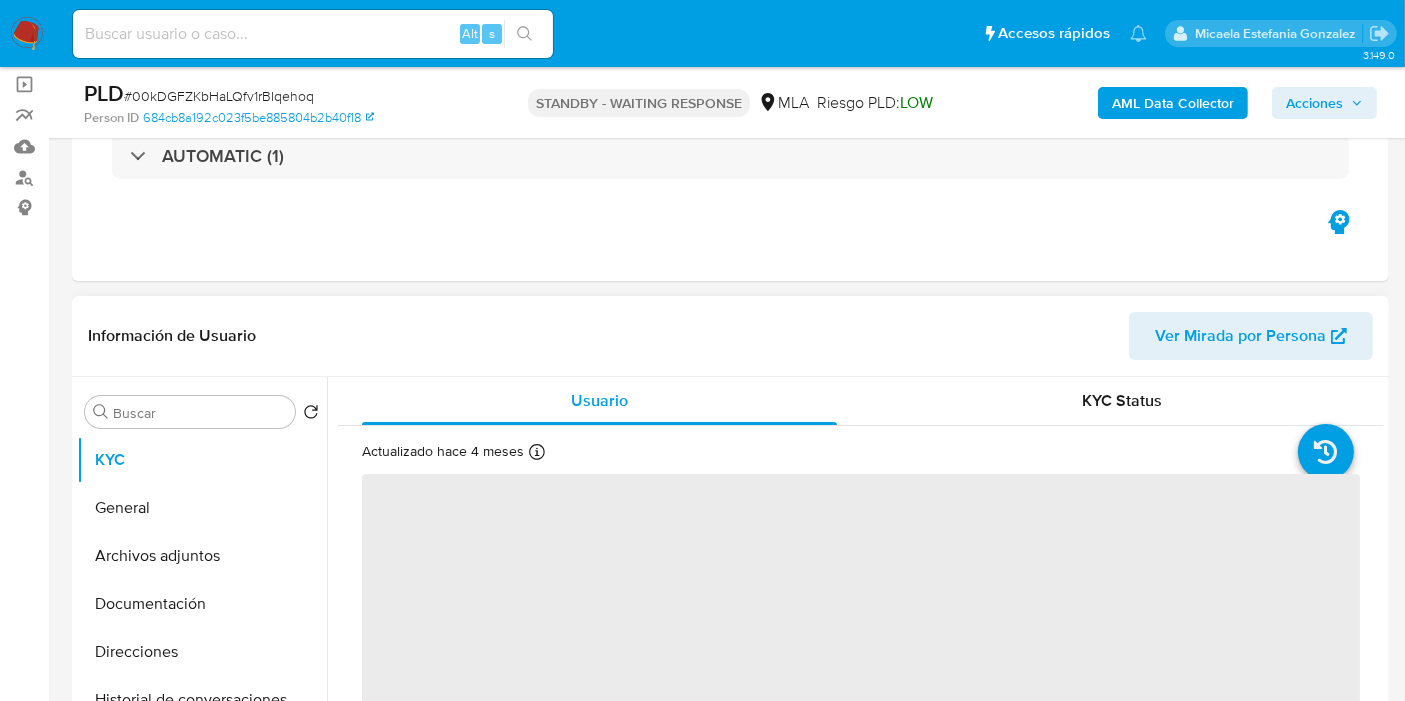 scroll, scrollTop: 222, scrollLeft: 0, axis: vertical 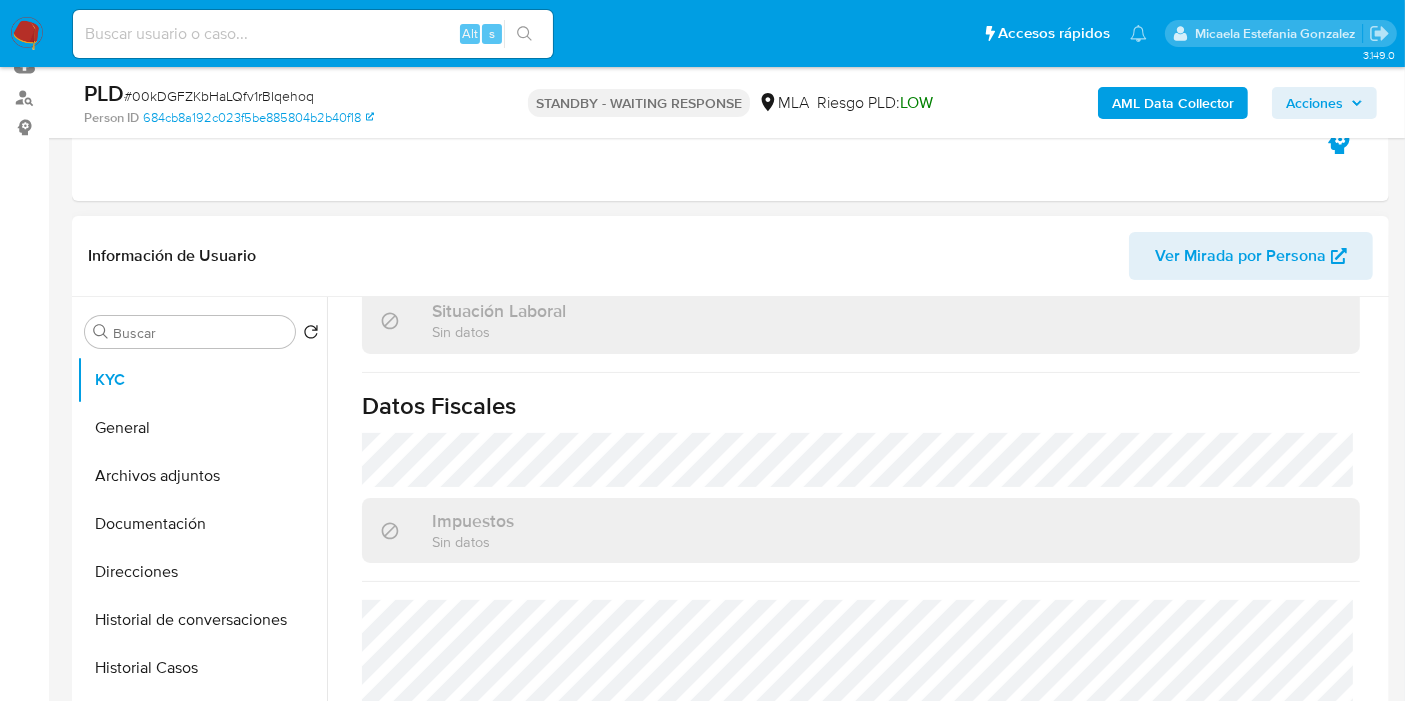 select on "10" 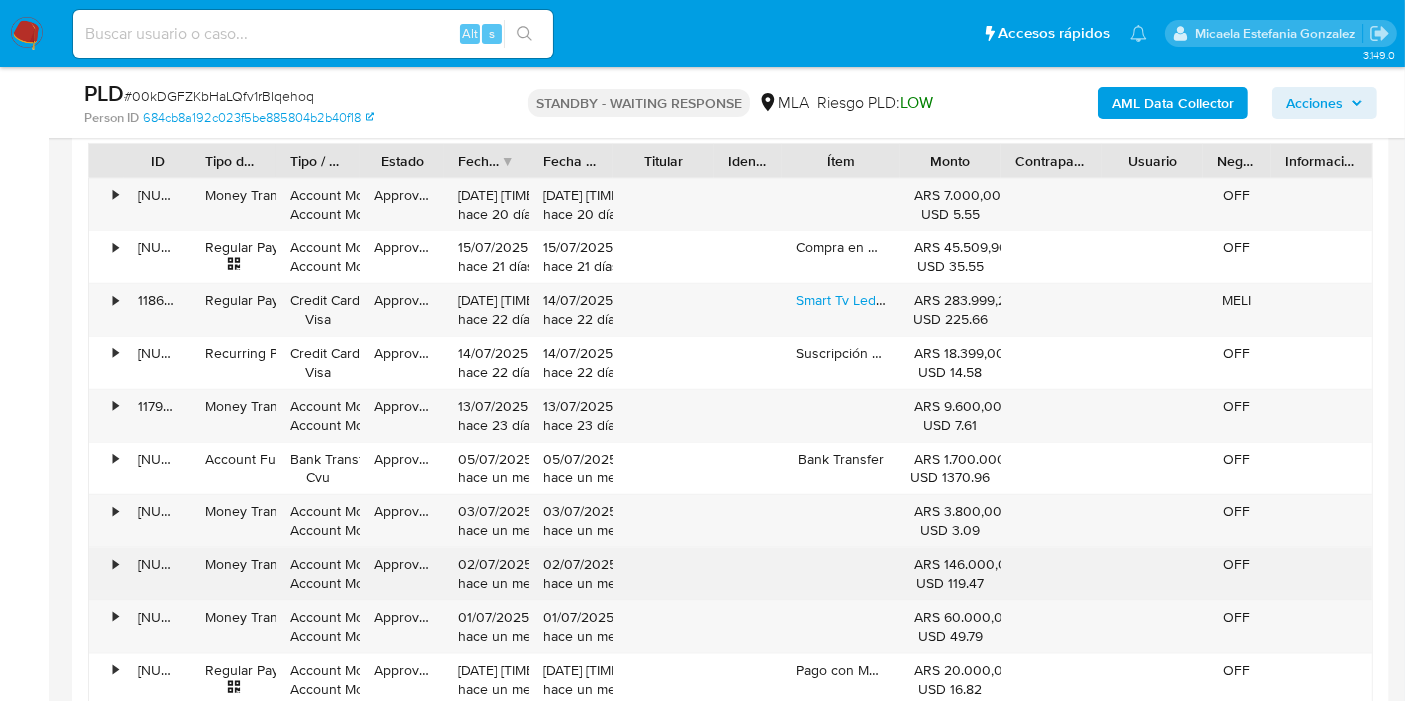 scroll, scrollTop: 2000, scrollLeft: 0, axis: vertical 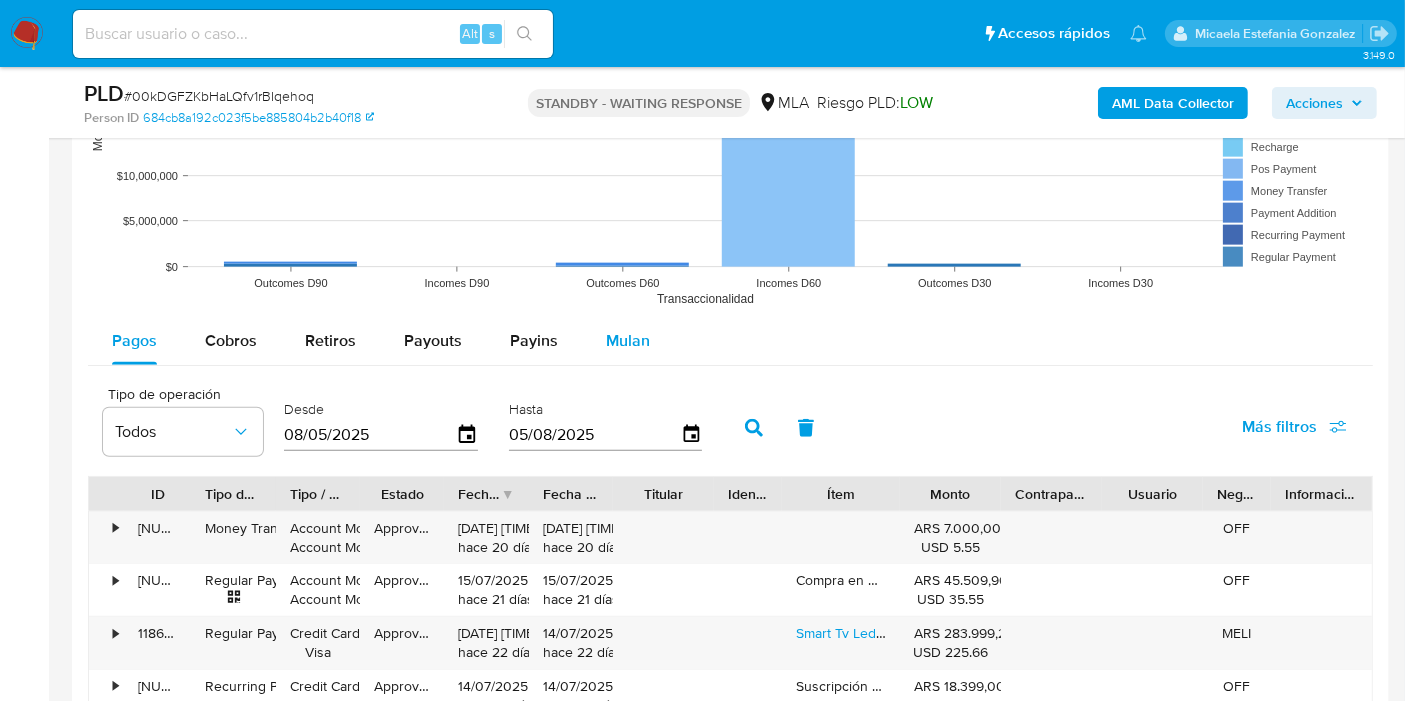 click on "Mulan" at bounding box center (628, 341) 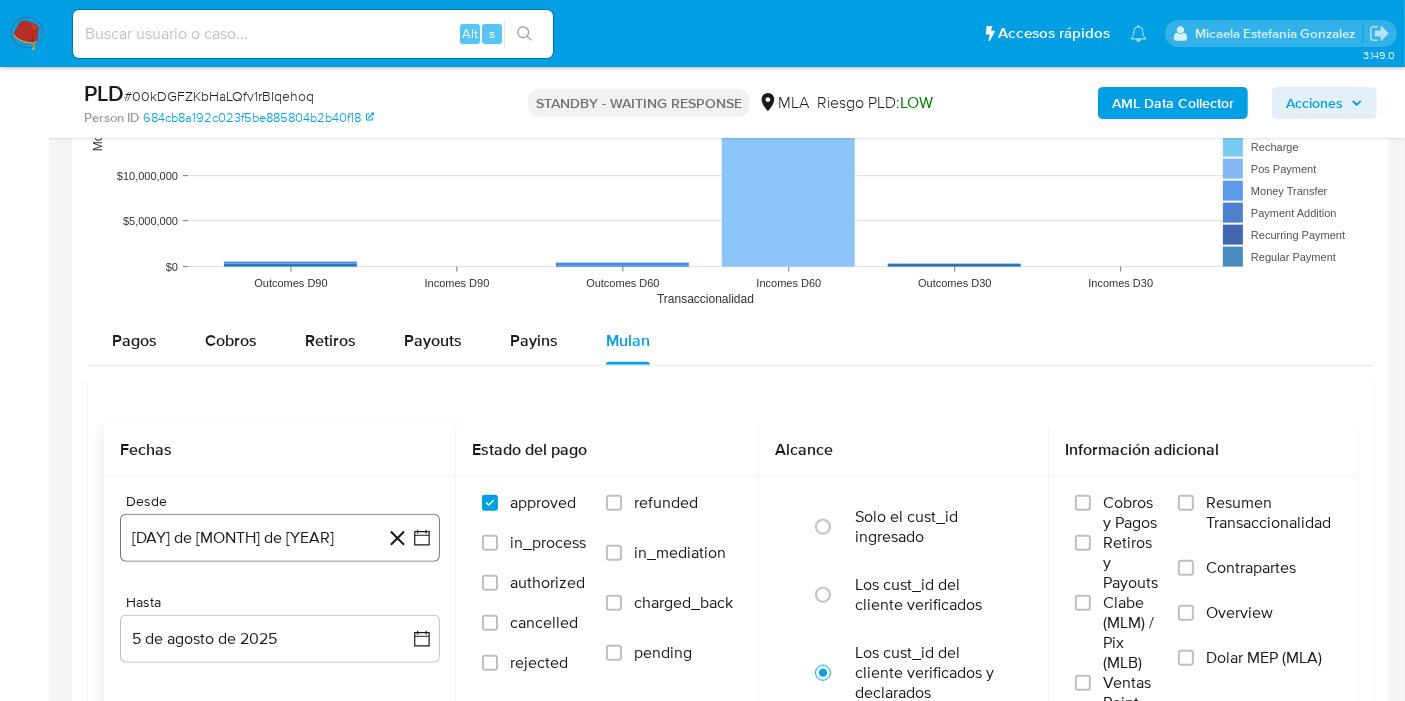 click 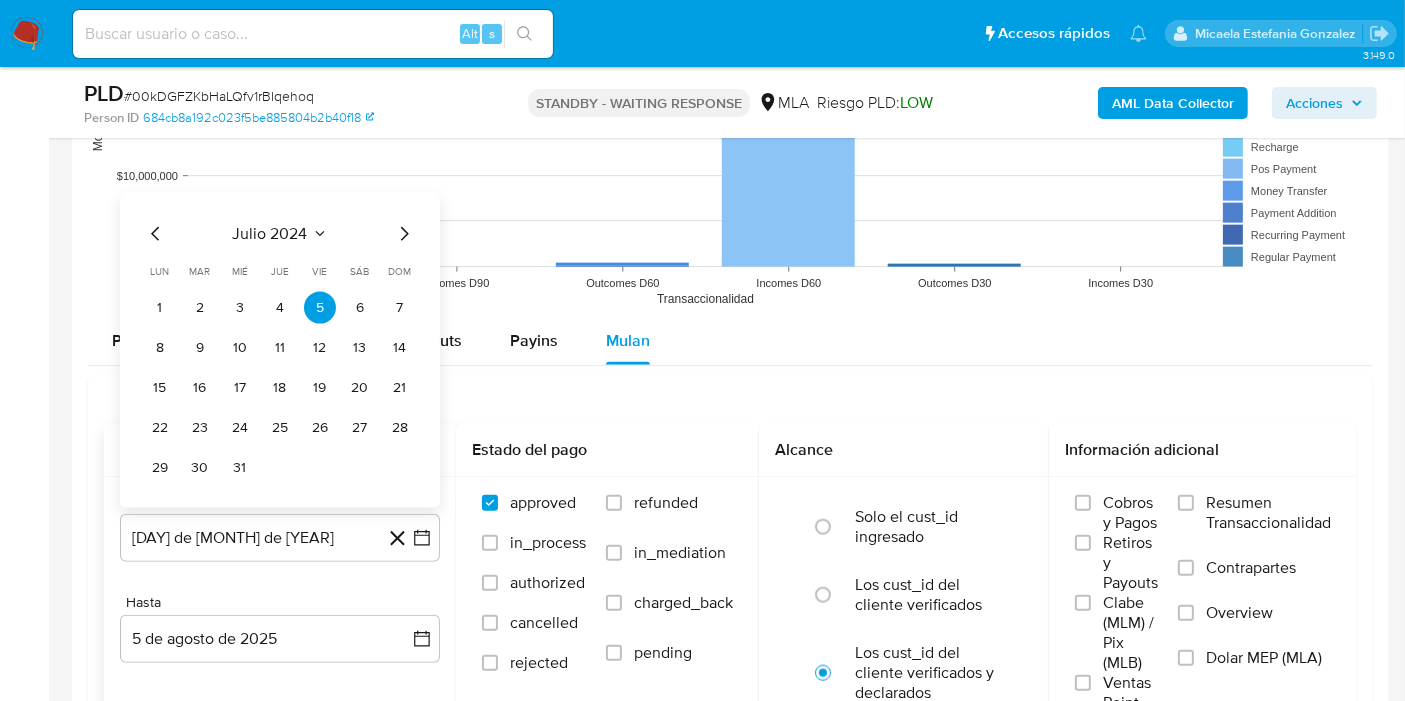 click 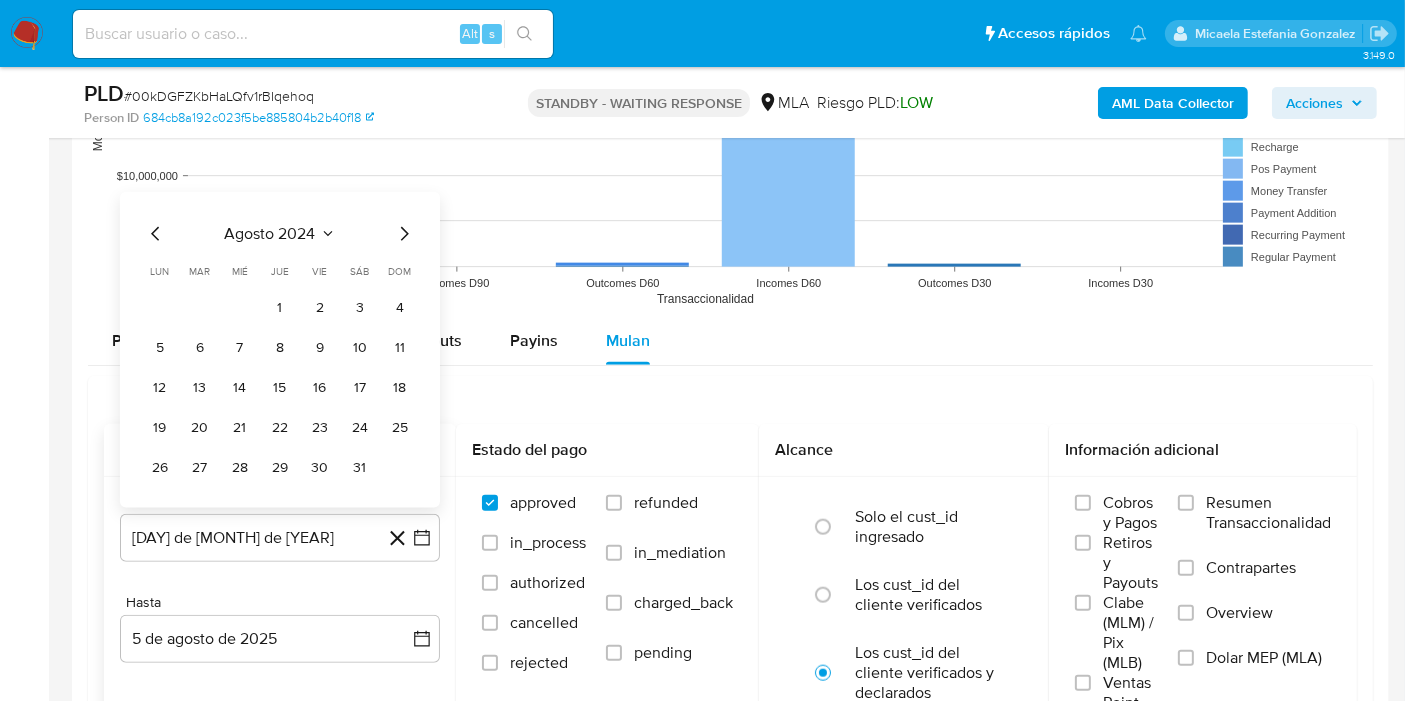 click 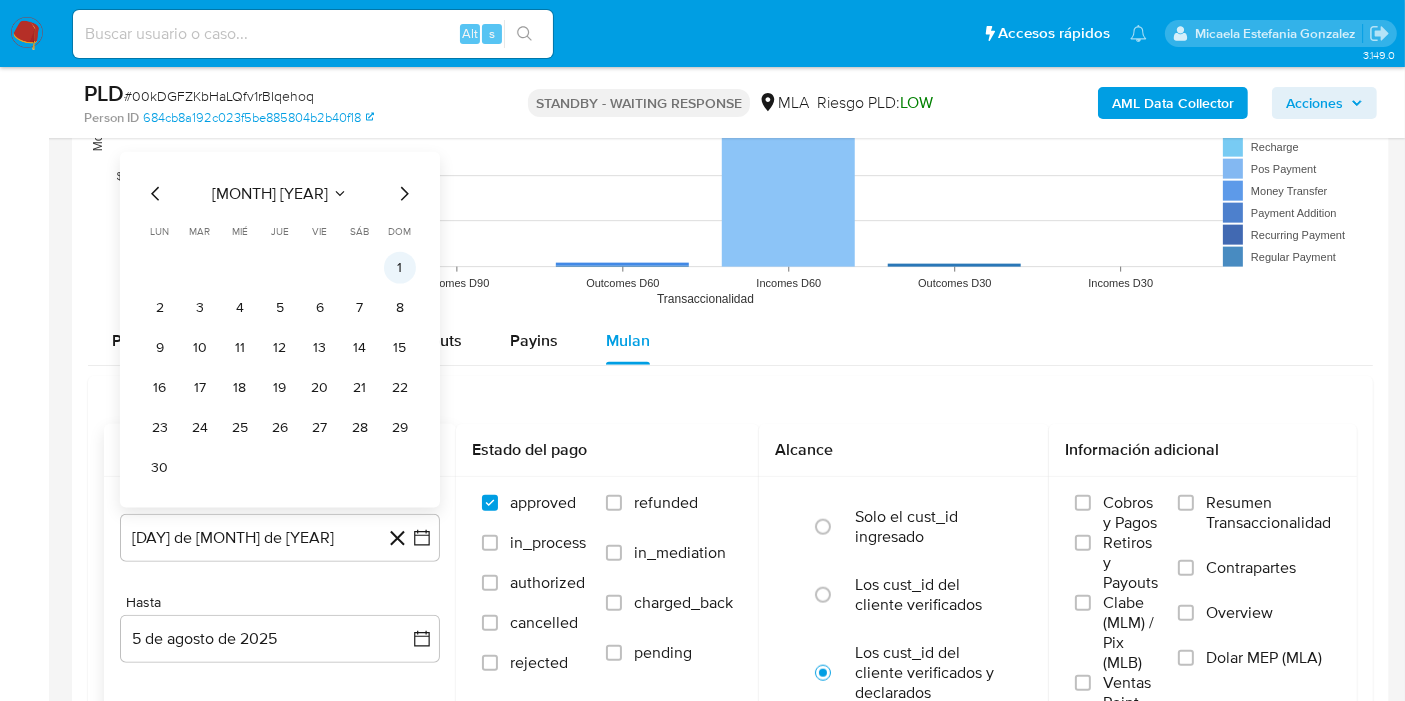 click on "1" at bounding box center [400, 268] 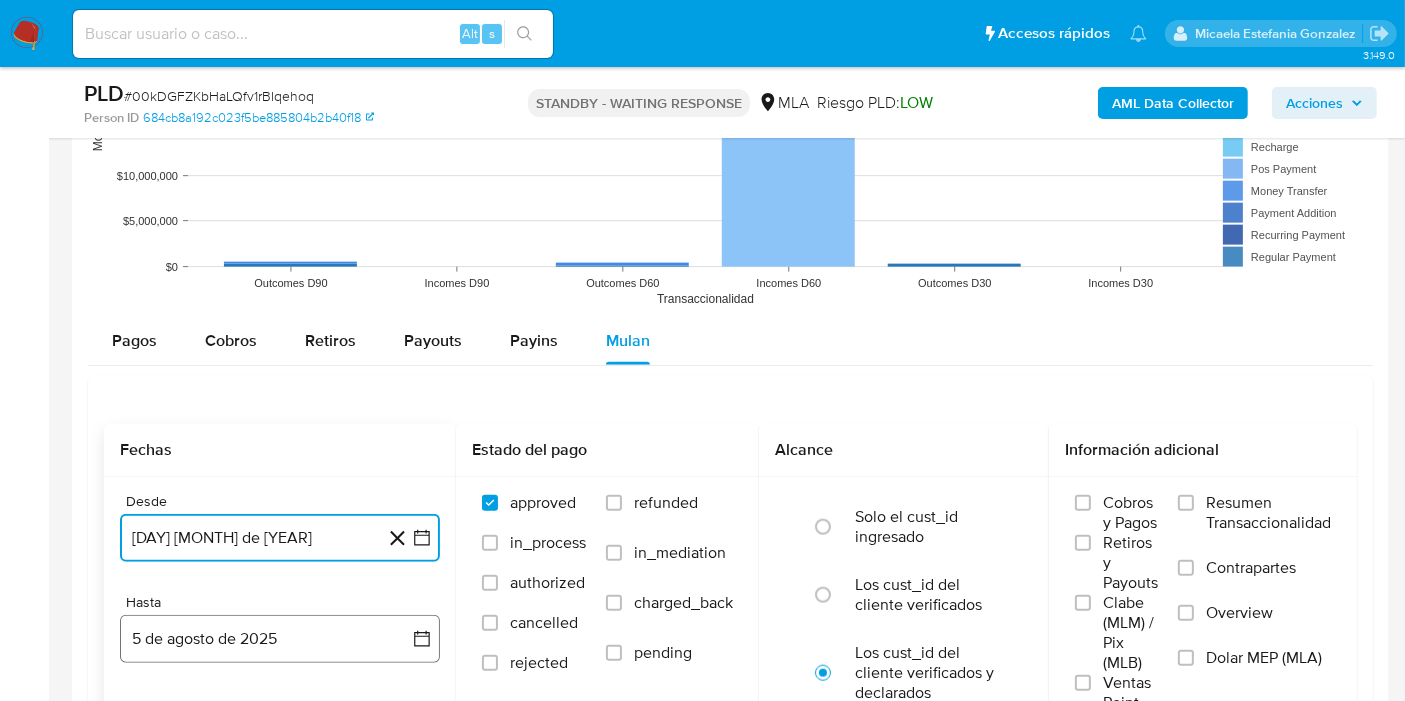 click 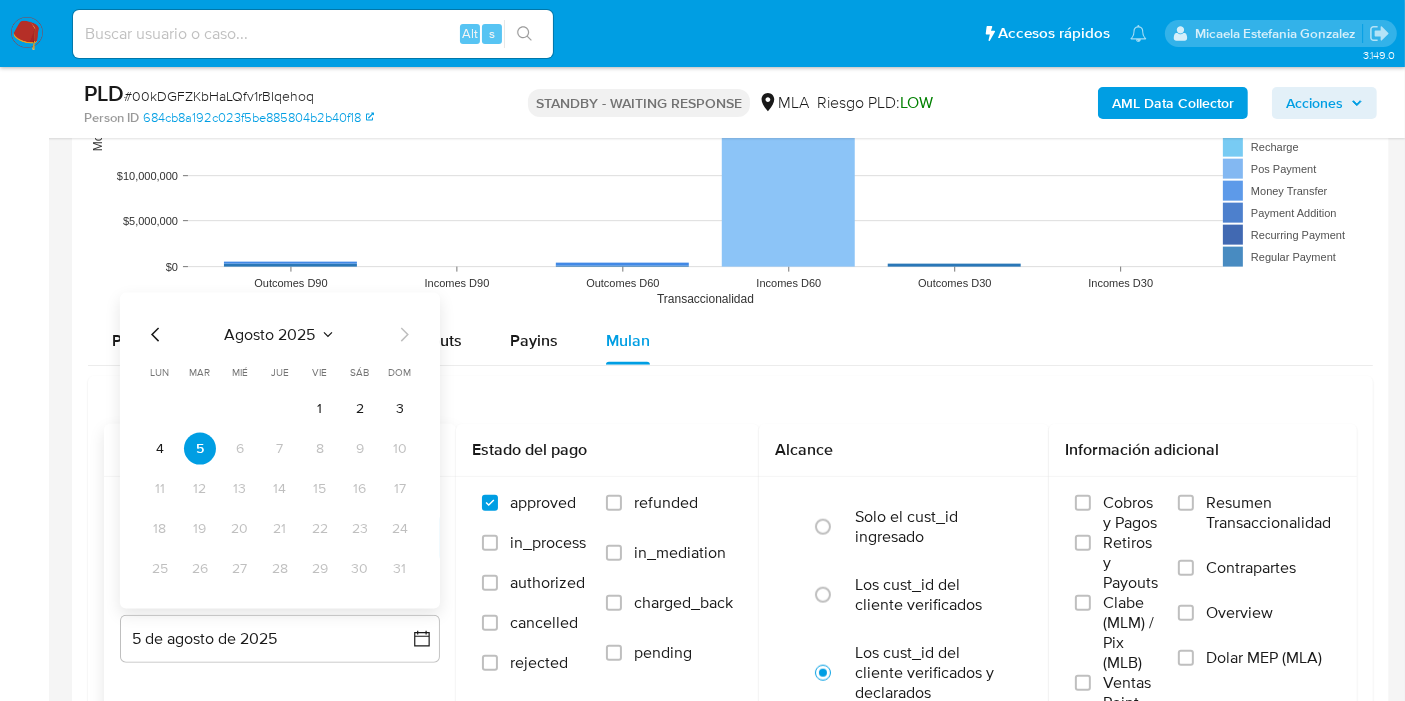 click 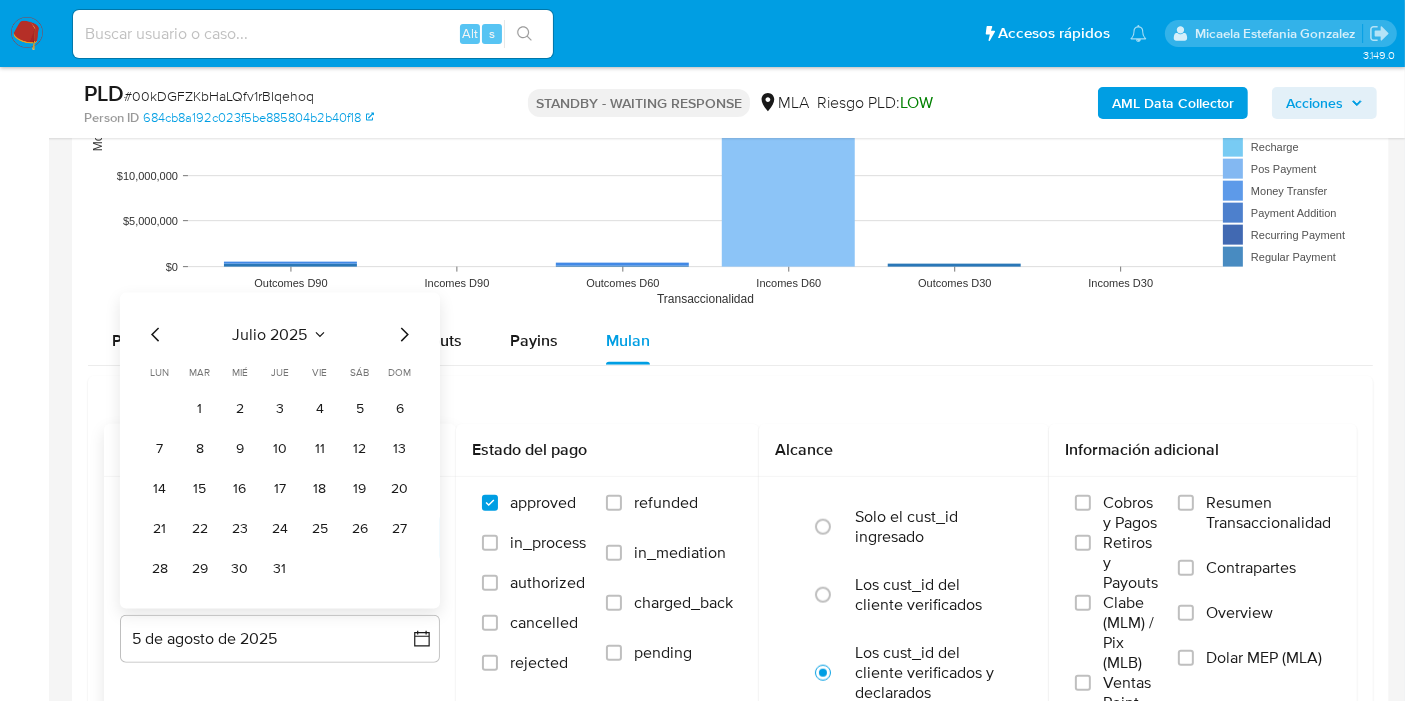 click 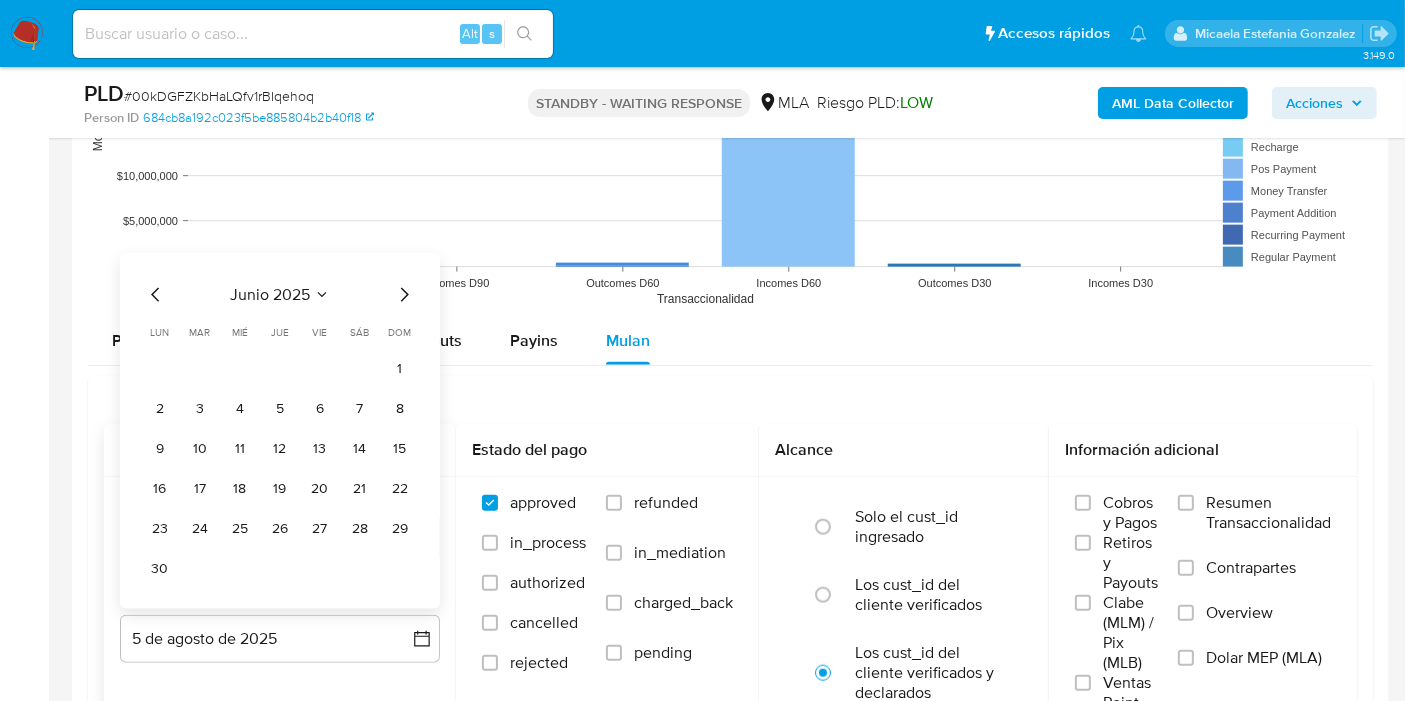 click 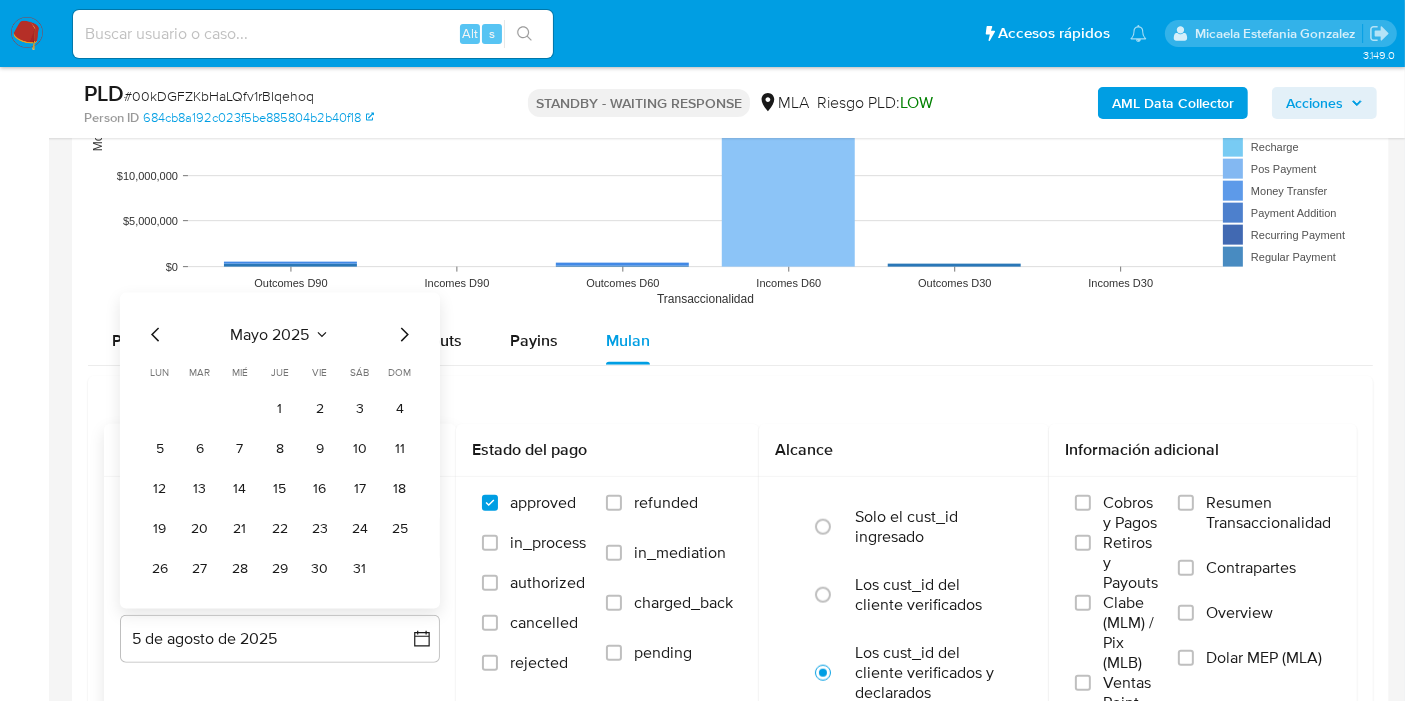 click on "mayo 2025 mayo 2025 lun lunes mar martes mié miércoles jue jueves vie viernes sáb sábado dom domingo 1 2 3 4 5 6 7 8 9 10 11 12 13 14 15 16 17 18 19 20 21 22 23 24 25 26 27 28 29 30 31" at bounding box center [280, 451] 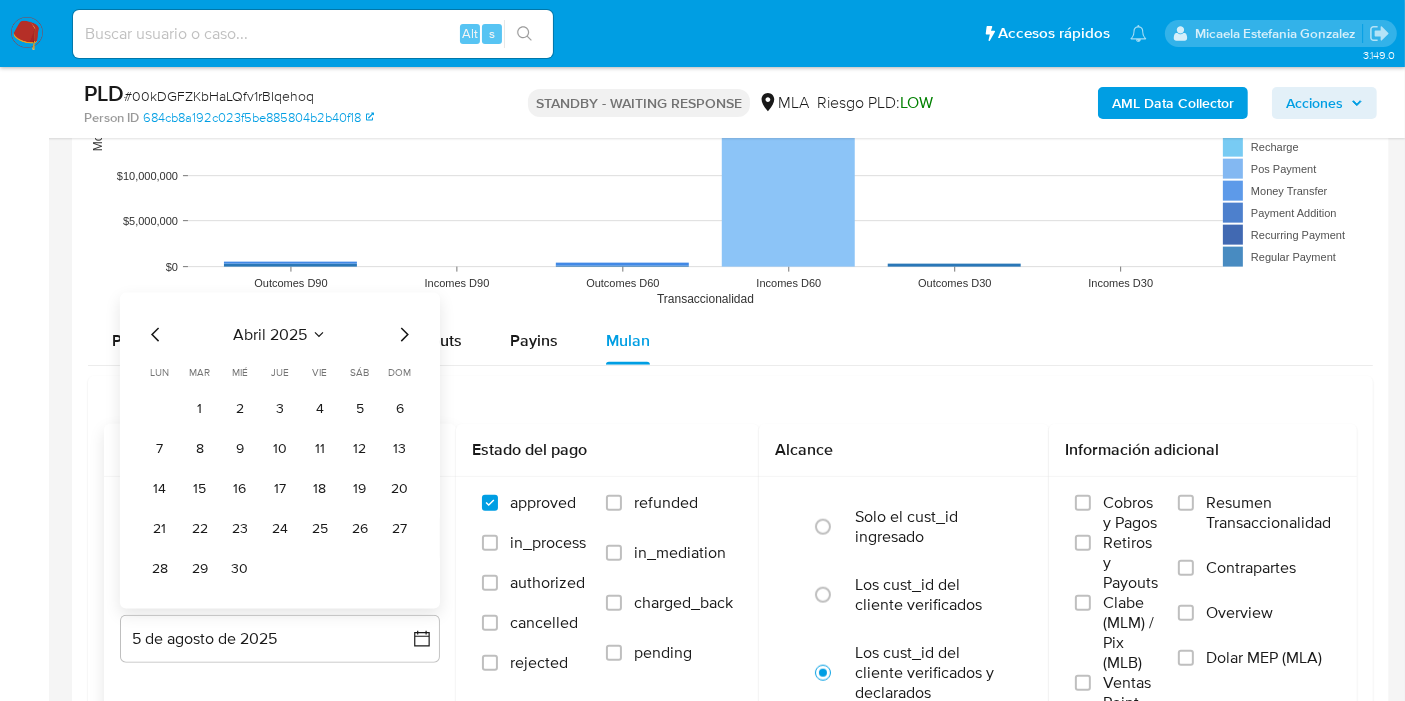 click 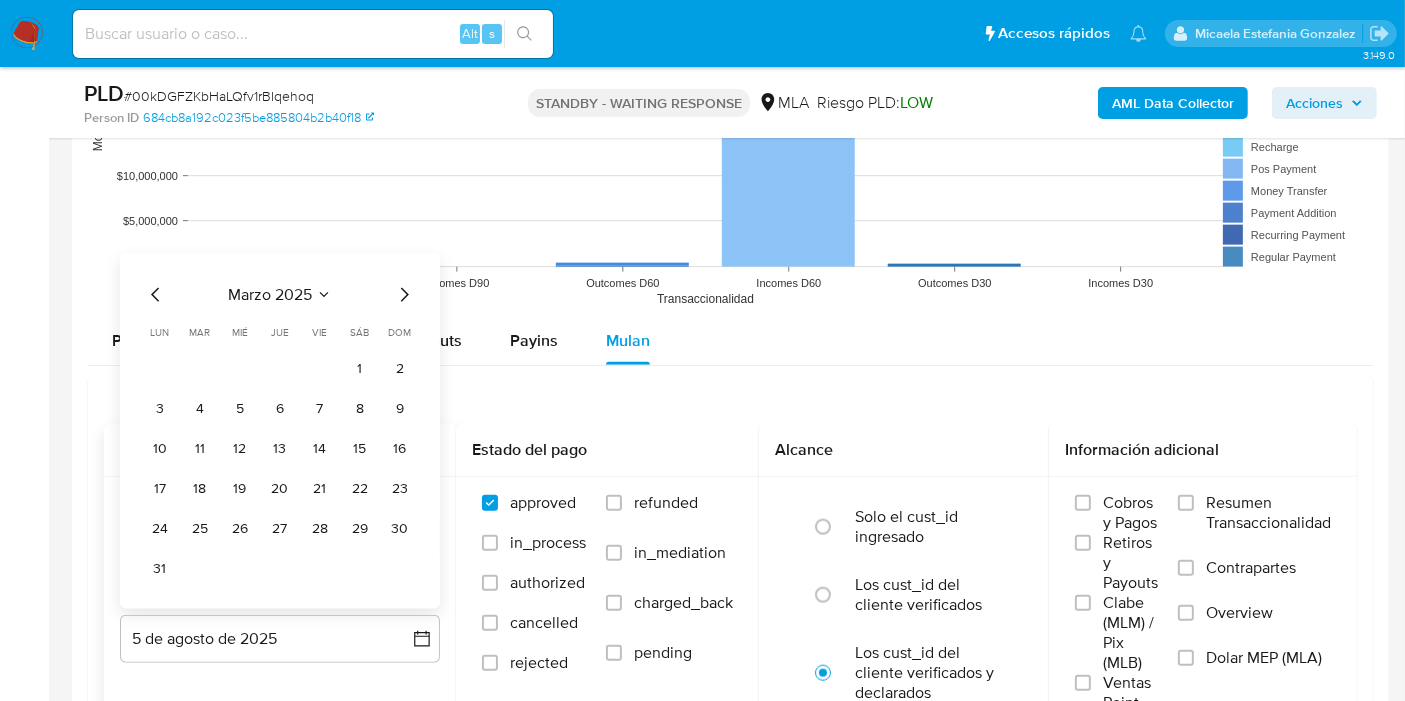 click 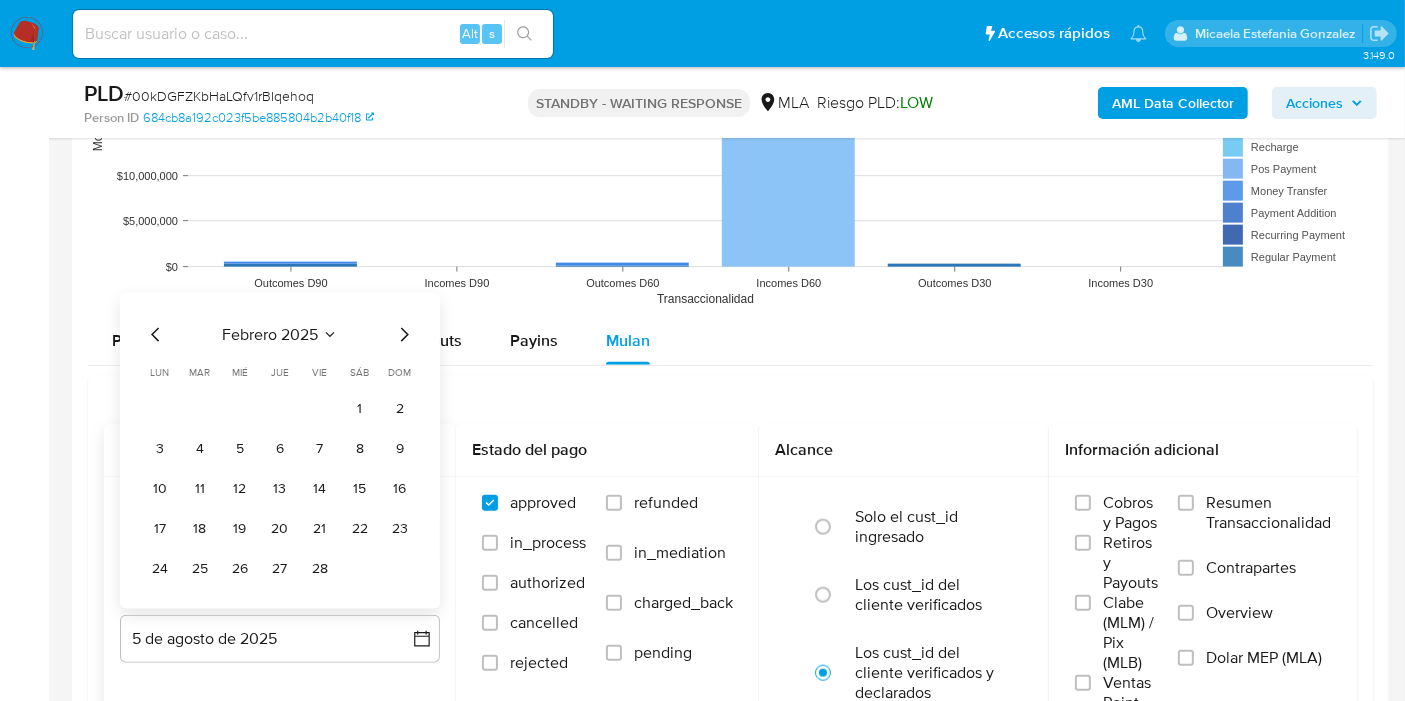 click on "febrero 2025 febrero 2025 lun lunes mar martes mié miércoles jue jueves vie viernes sáb sábado dom domingo 1 2 3 4 5 6 7 8 9 10 11 12 13 14 15 16 17 18 19 20 21 22 23 24 25 26 27 28" at bounding box center [280, 451] 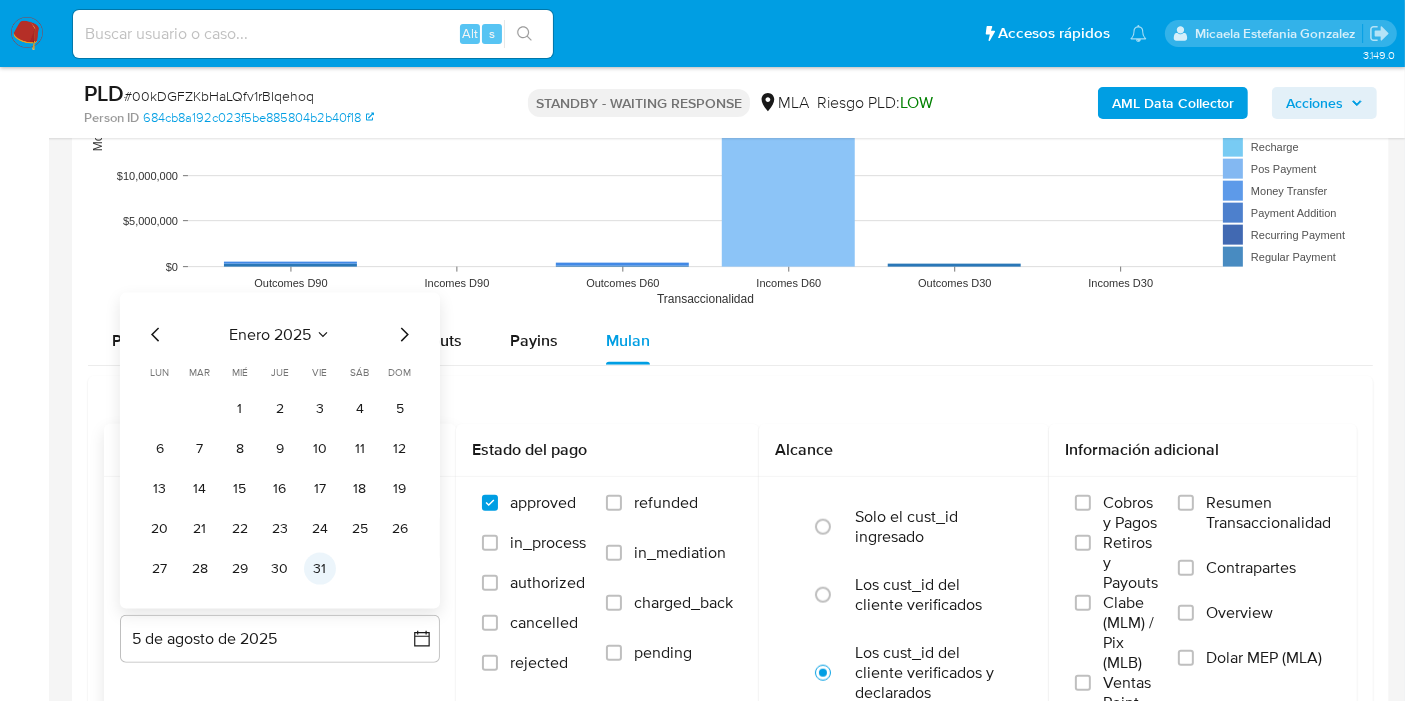 click on "31" at bounding box center [320, 569] 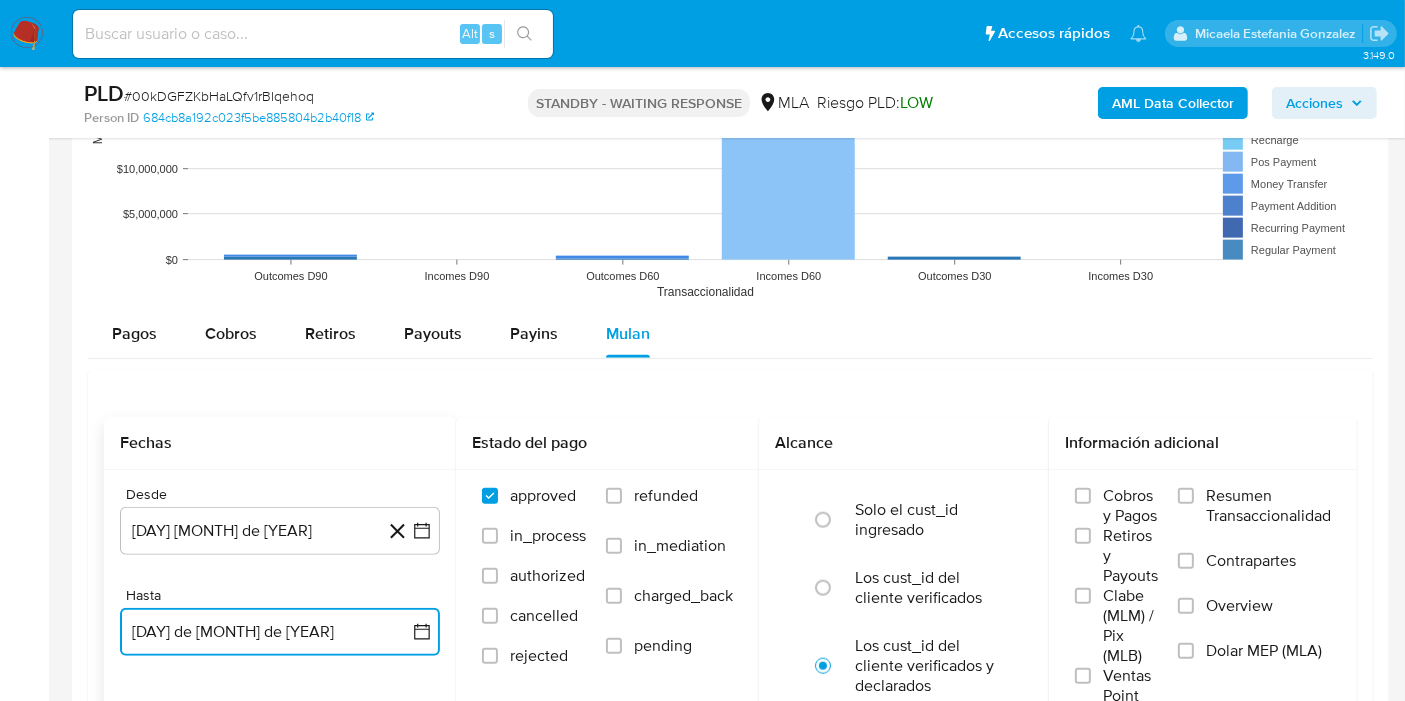 scroll, scrollTop: 2222, scrollLeft: 0, axis: vertical 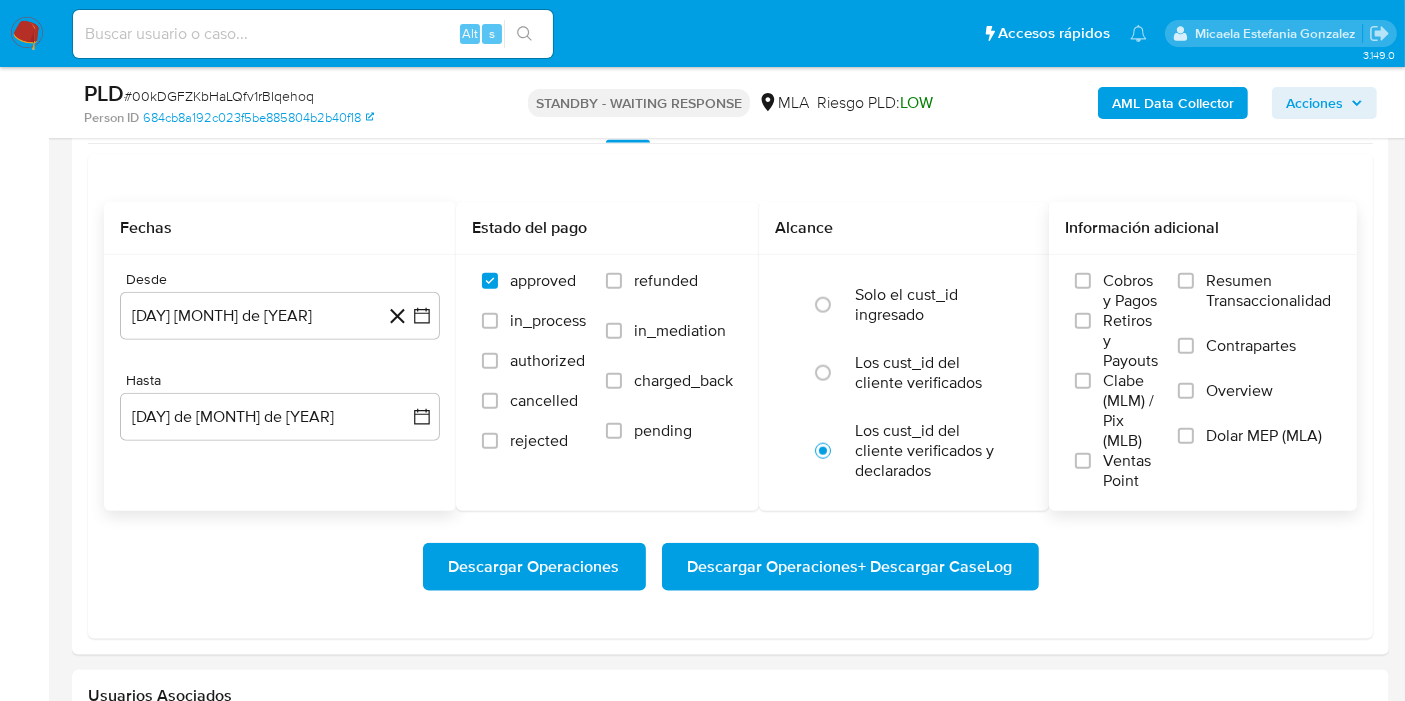 click on "Overview" at bounding box center (1254, 403) 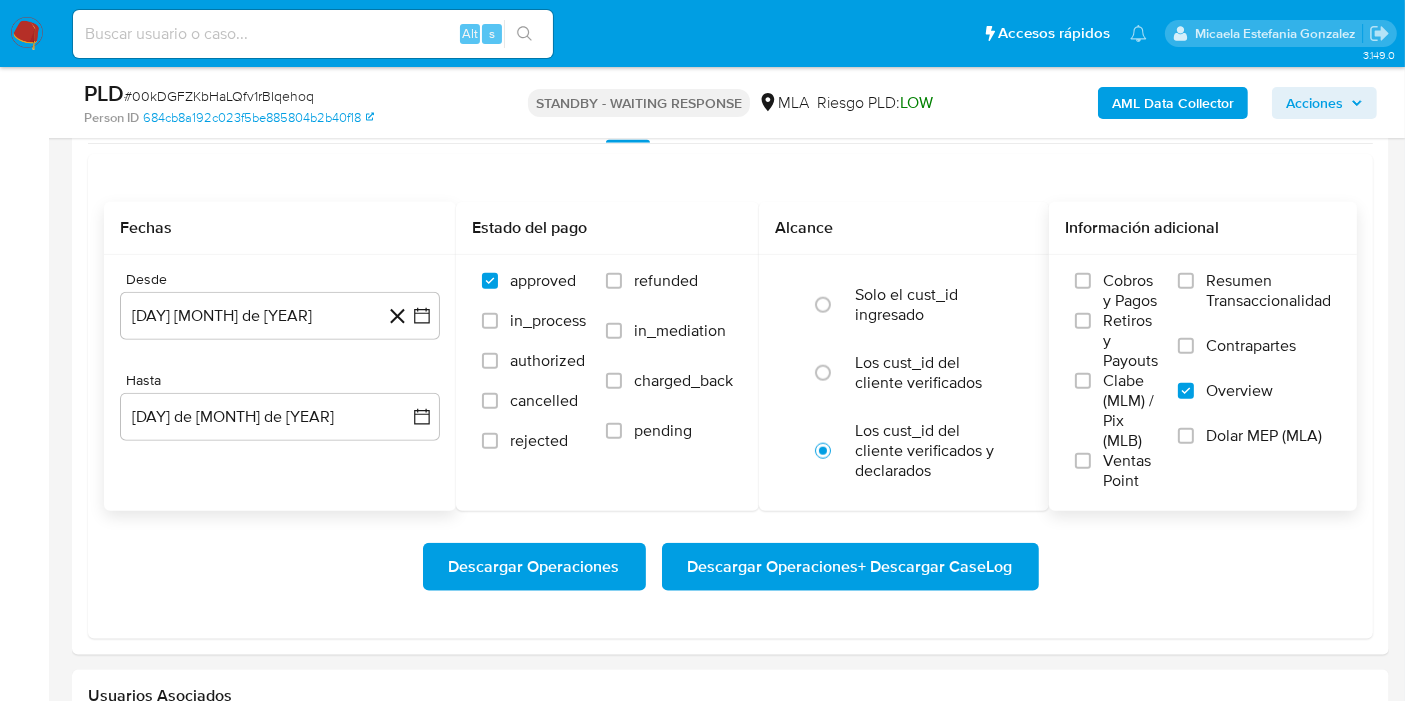 click on "Dolar MEP (MLA)" at bounding box center (1186, 436) 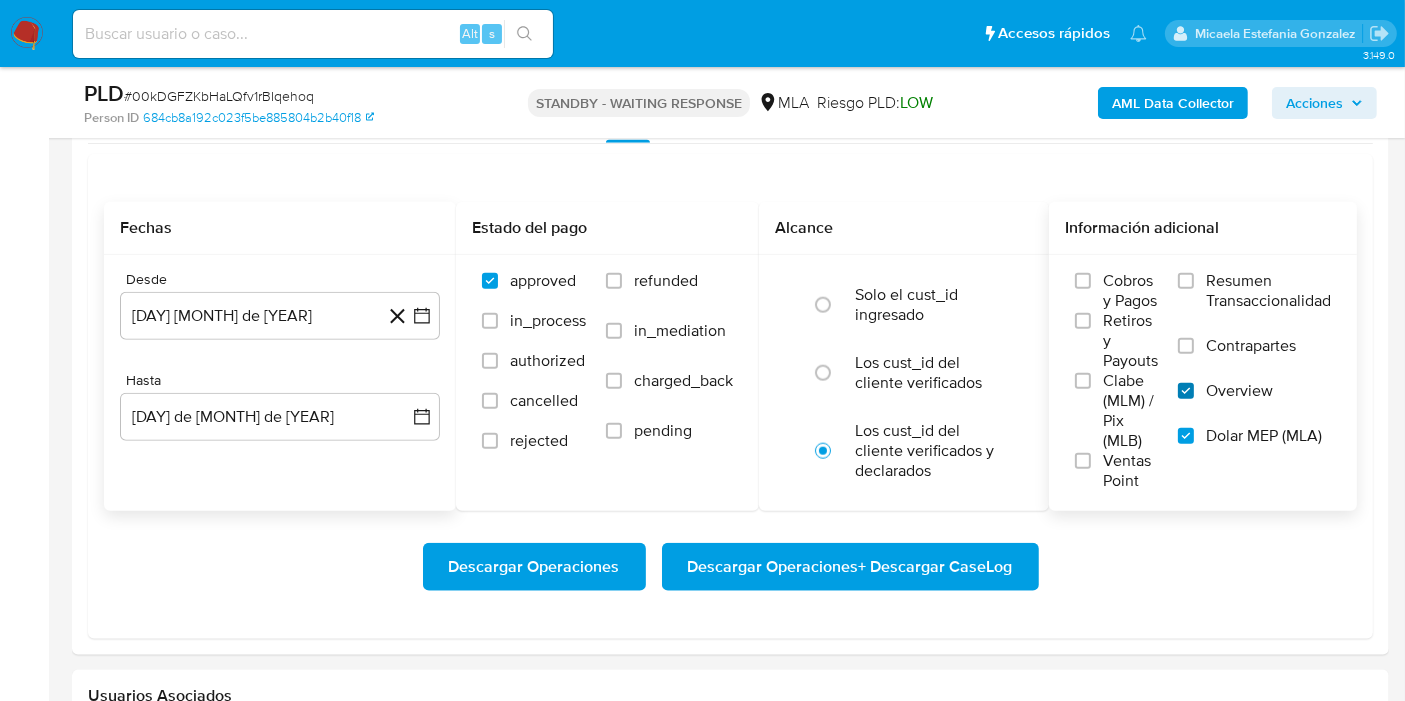 click on "Overview" at bounding box center (1186, 391) 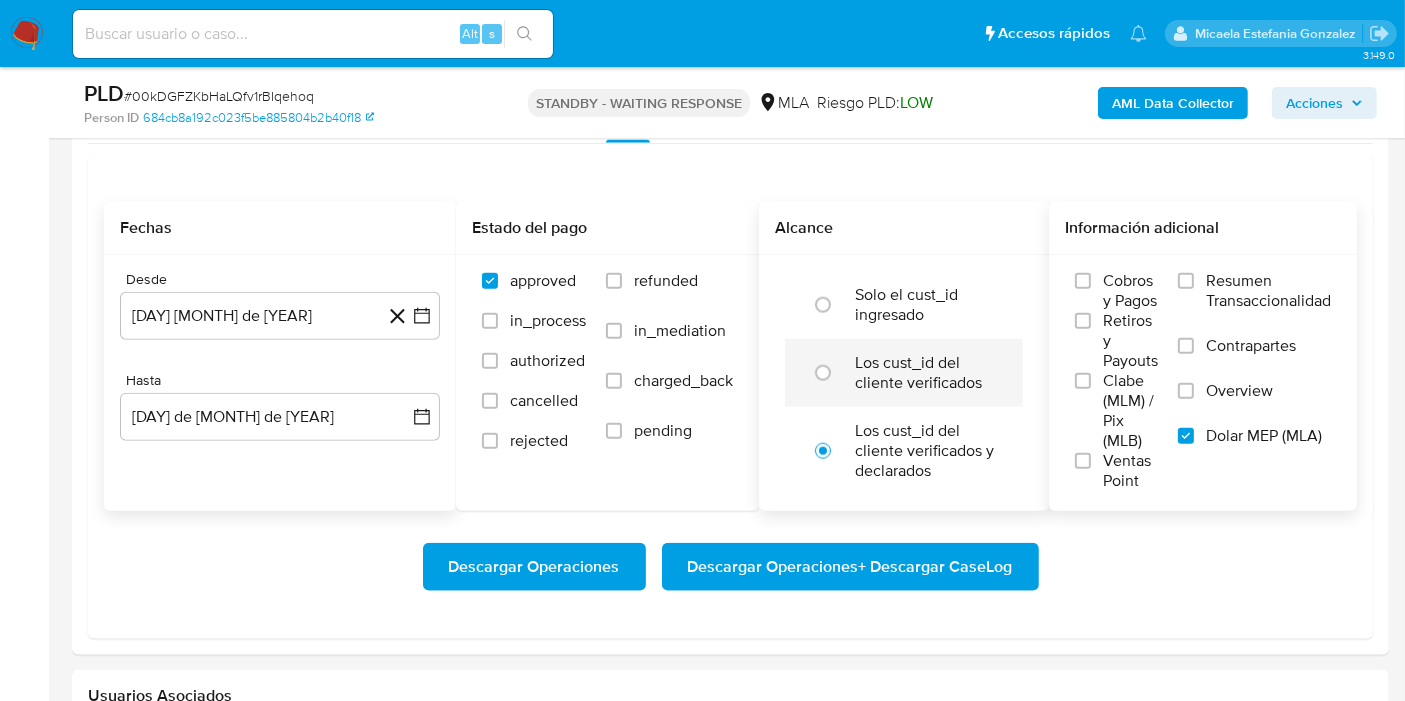 click on "Los cust_id del cliente verificados" at bounding box center [925, 373] 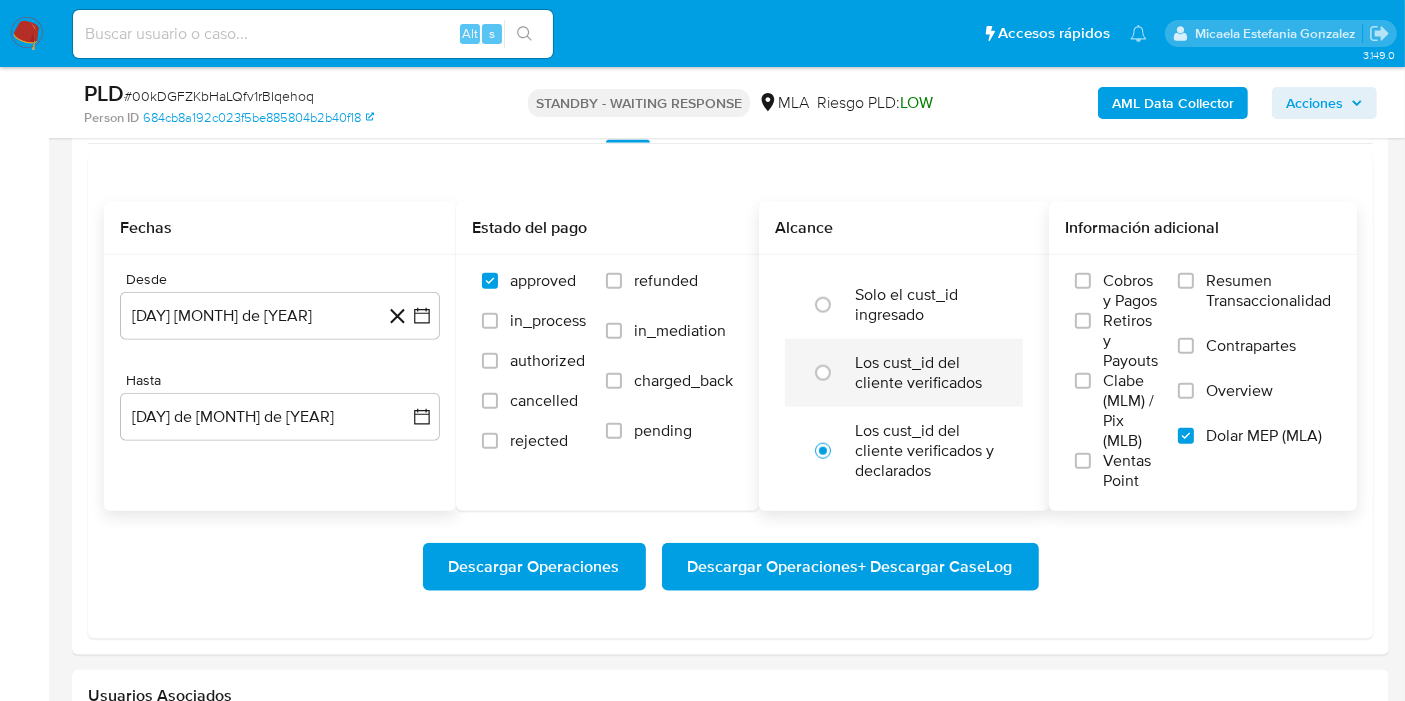radio on "true" 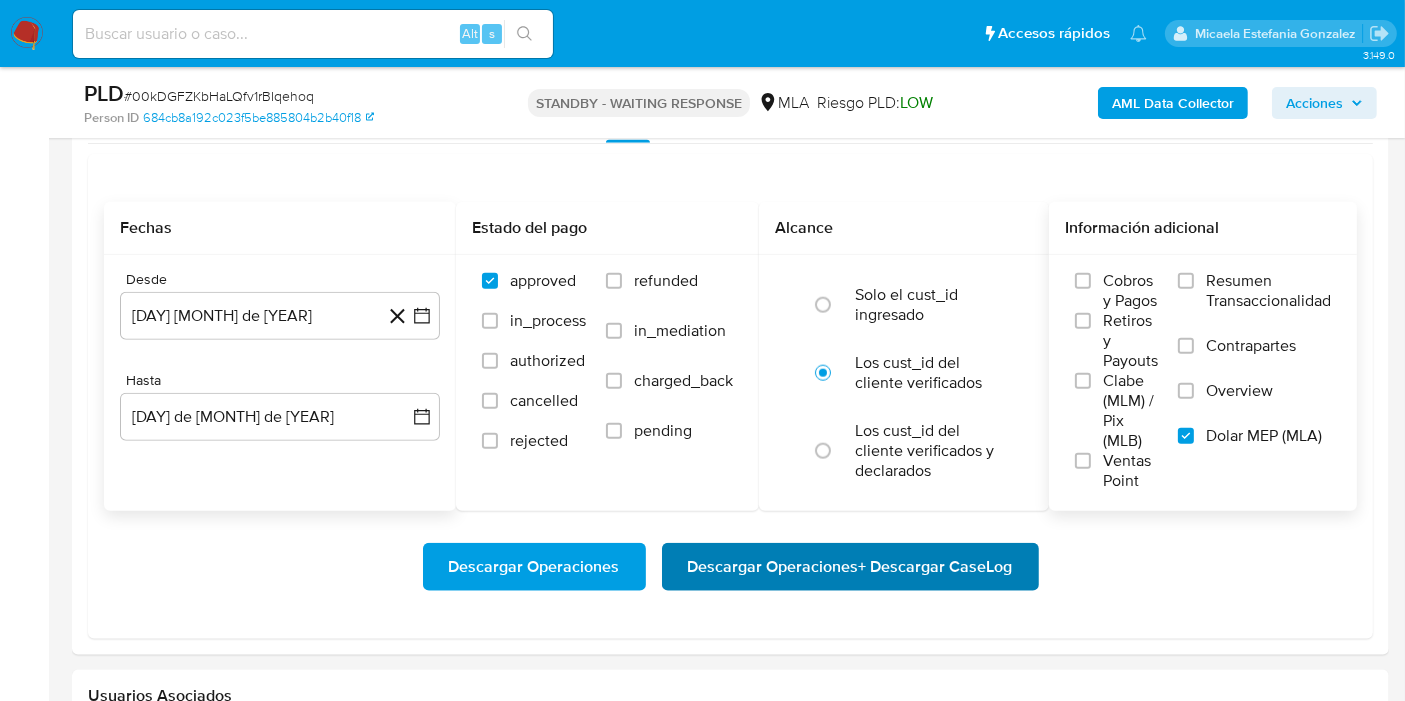 click on "Descargar Operaciones  +   Descargar CaseLog" at bounding box center [850, 567] 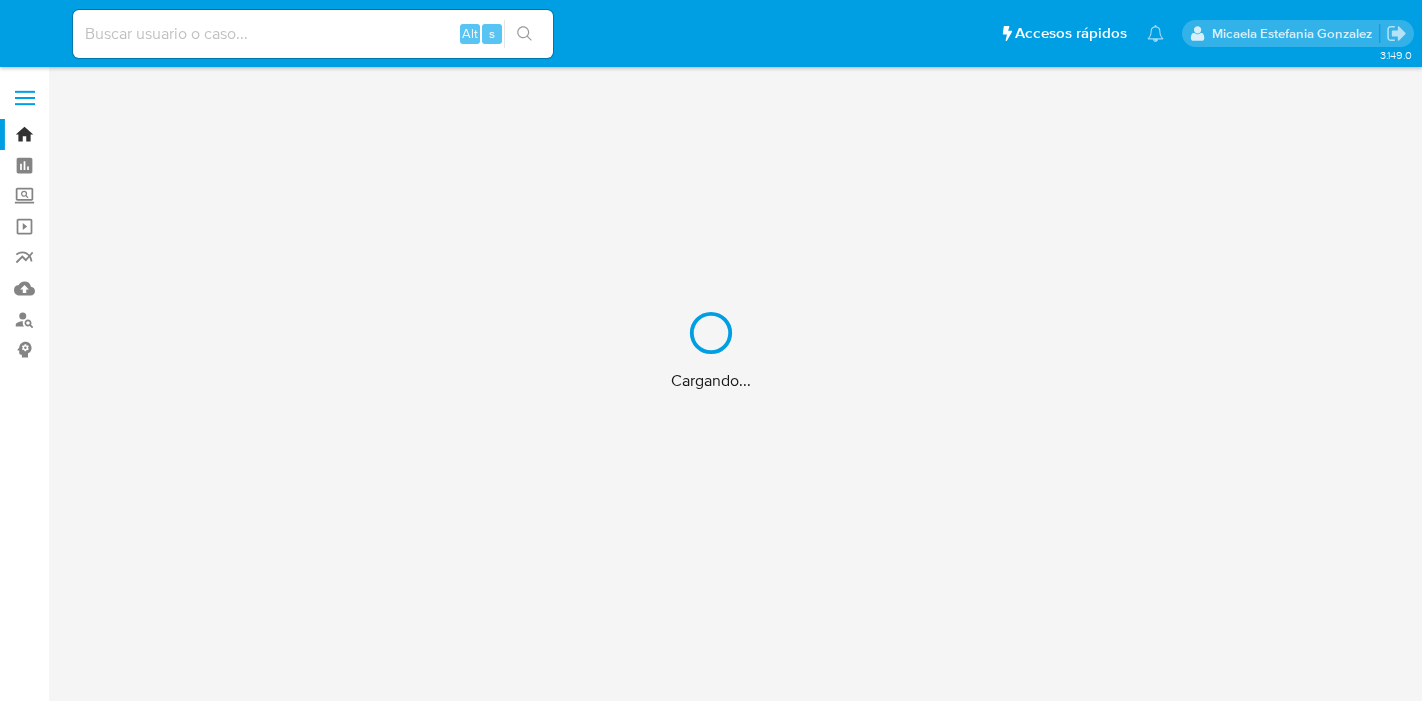 scroll, scrollTop: 0, scrollLeft: 0, axis: both 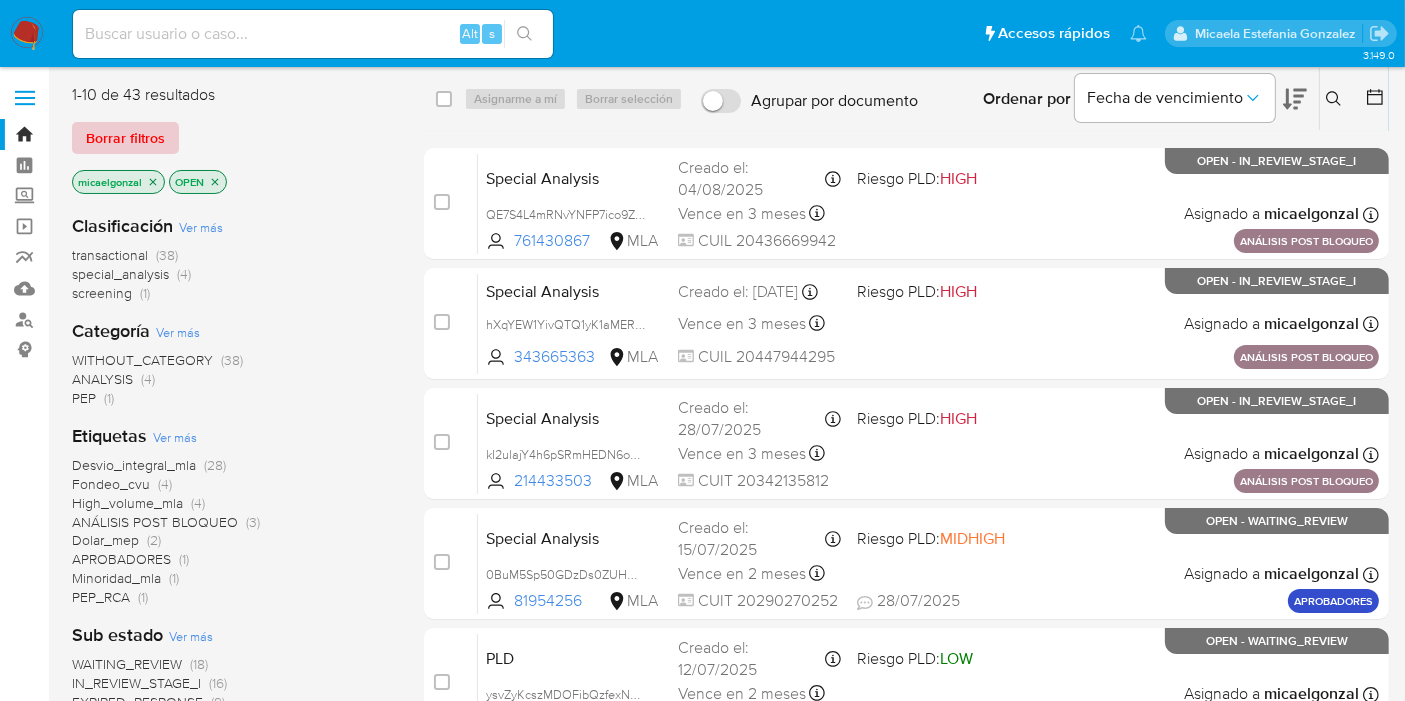 click on "Borrar filtros" at bounding box center (125, 138) 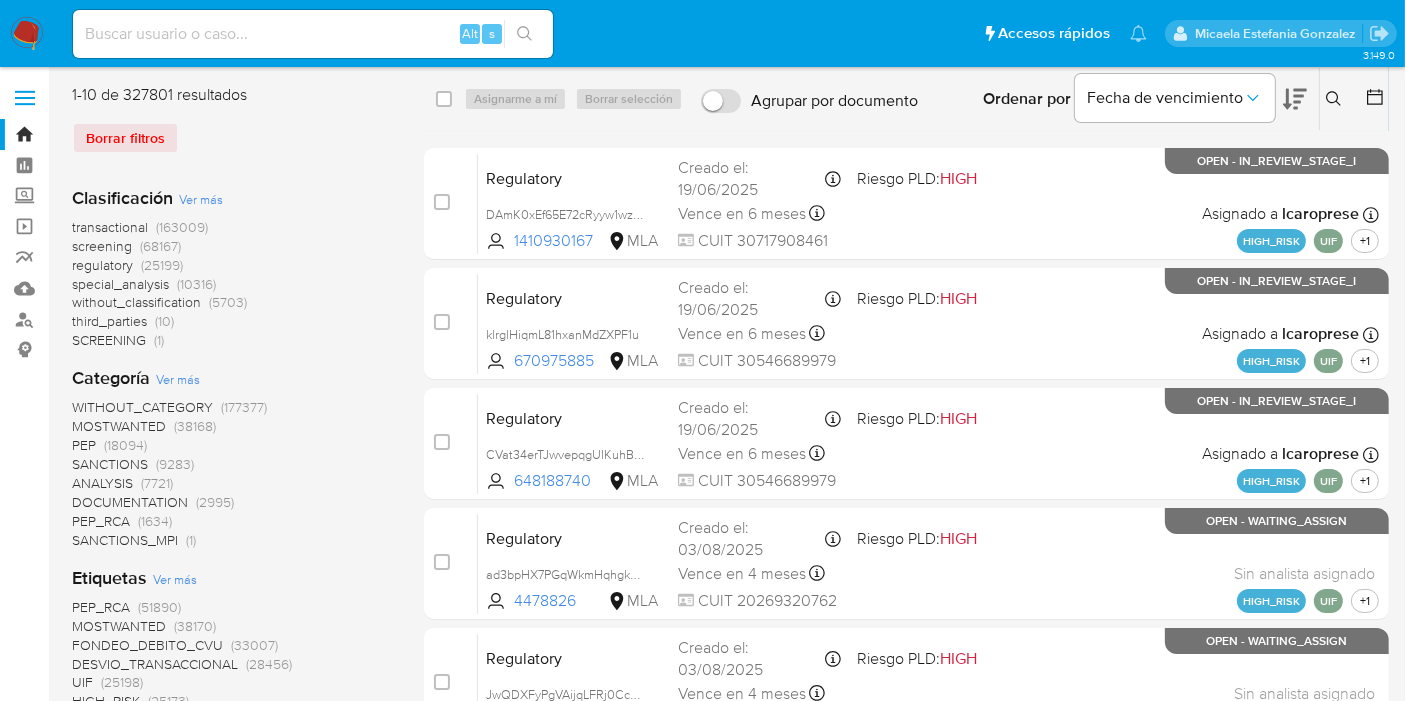 click at bounding box center (1336, 99) 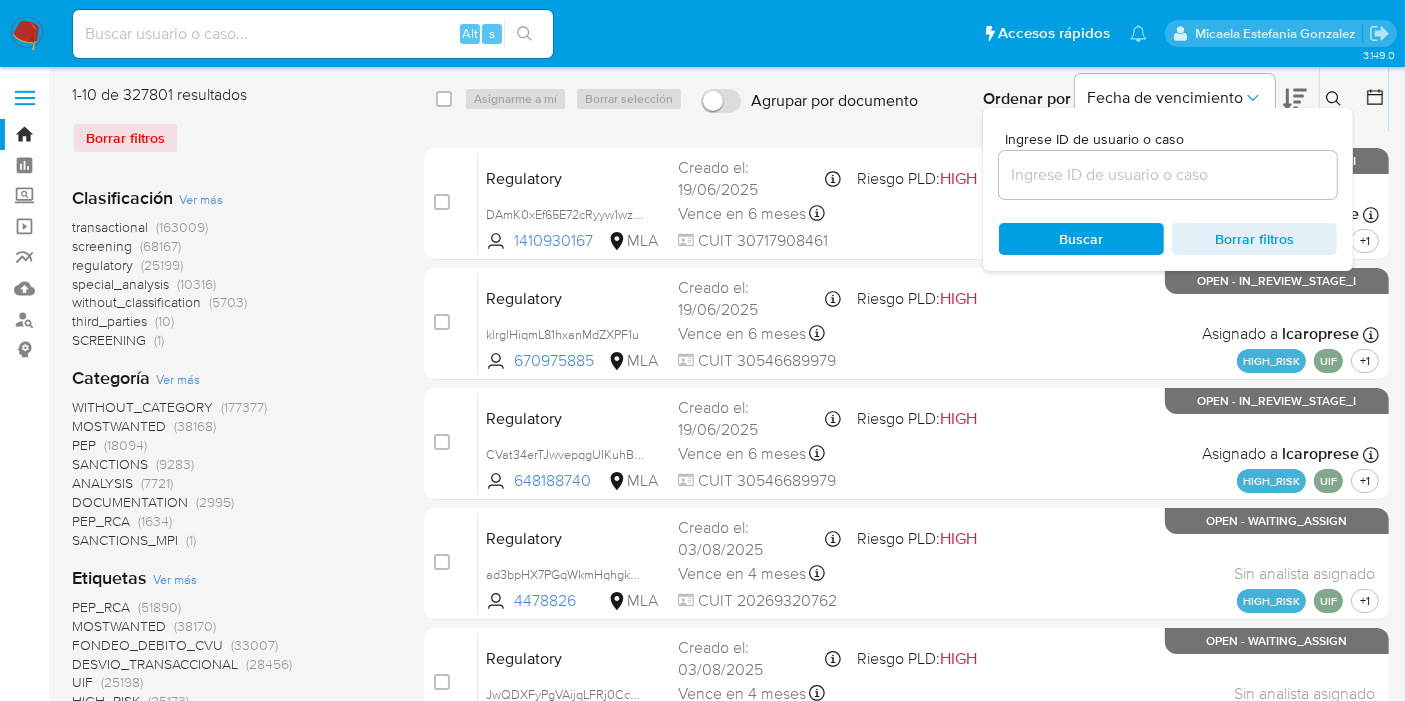 click at bounding box center (1168, 175) 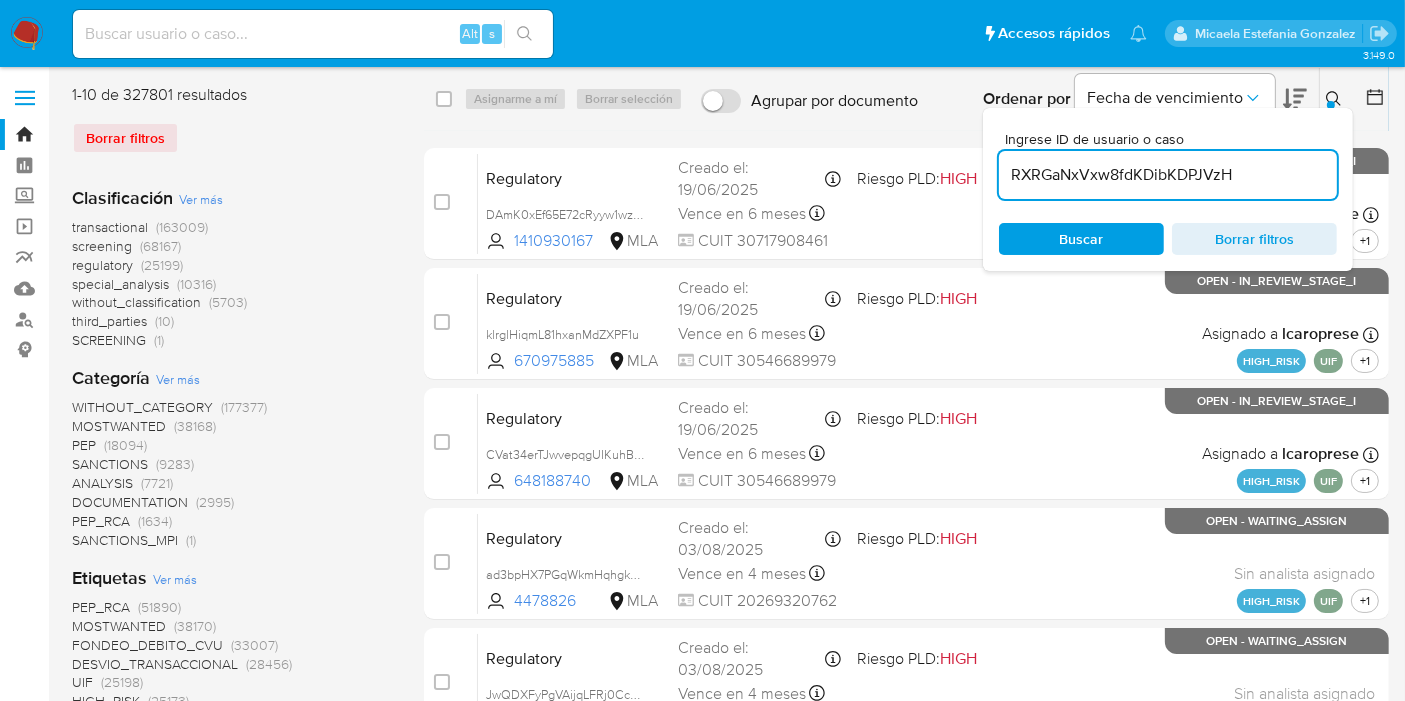 type on "RXRGaNxVxw8fdKDibKDPJVzH" 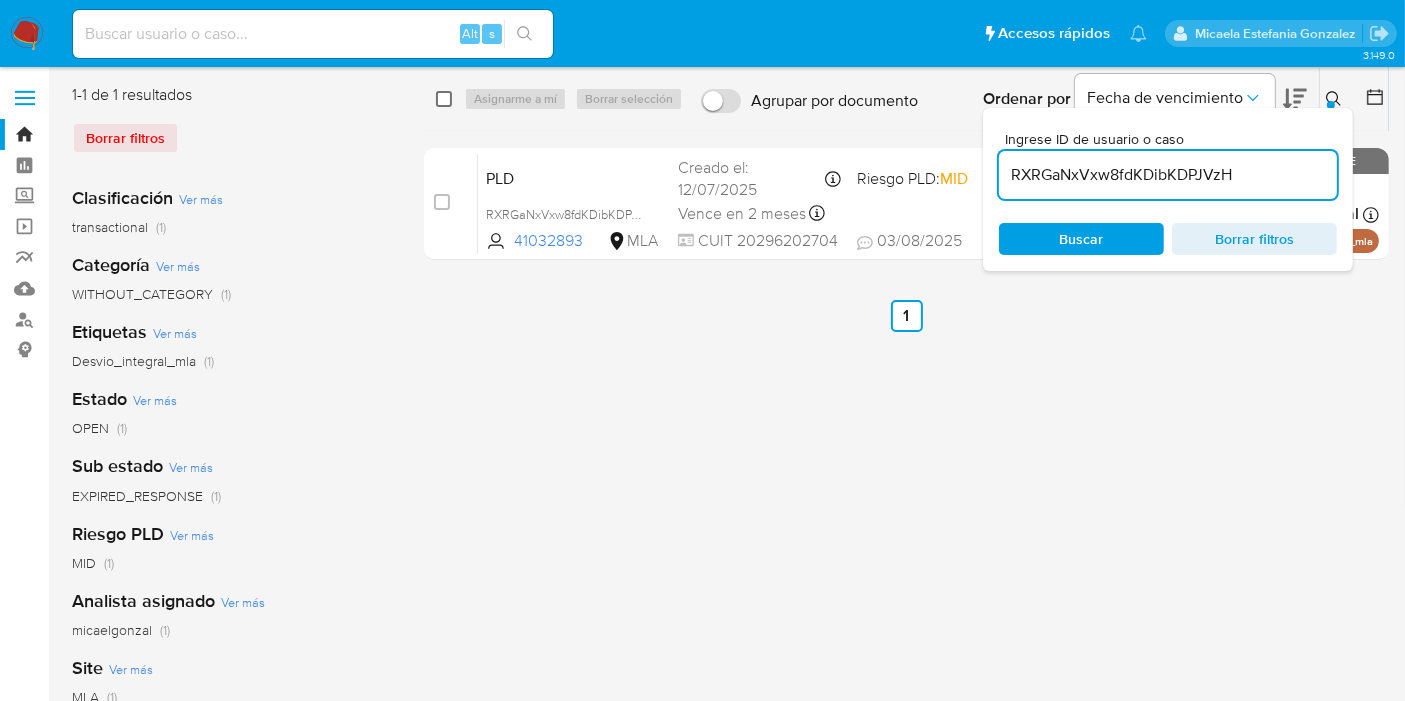 click at bounding box center [444, 99] 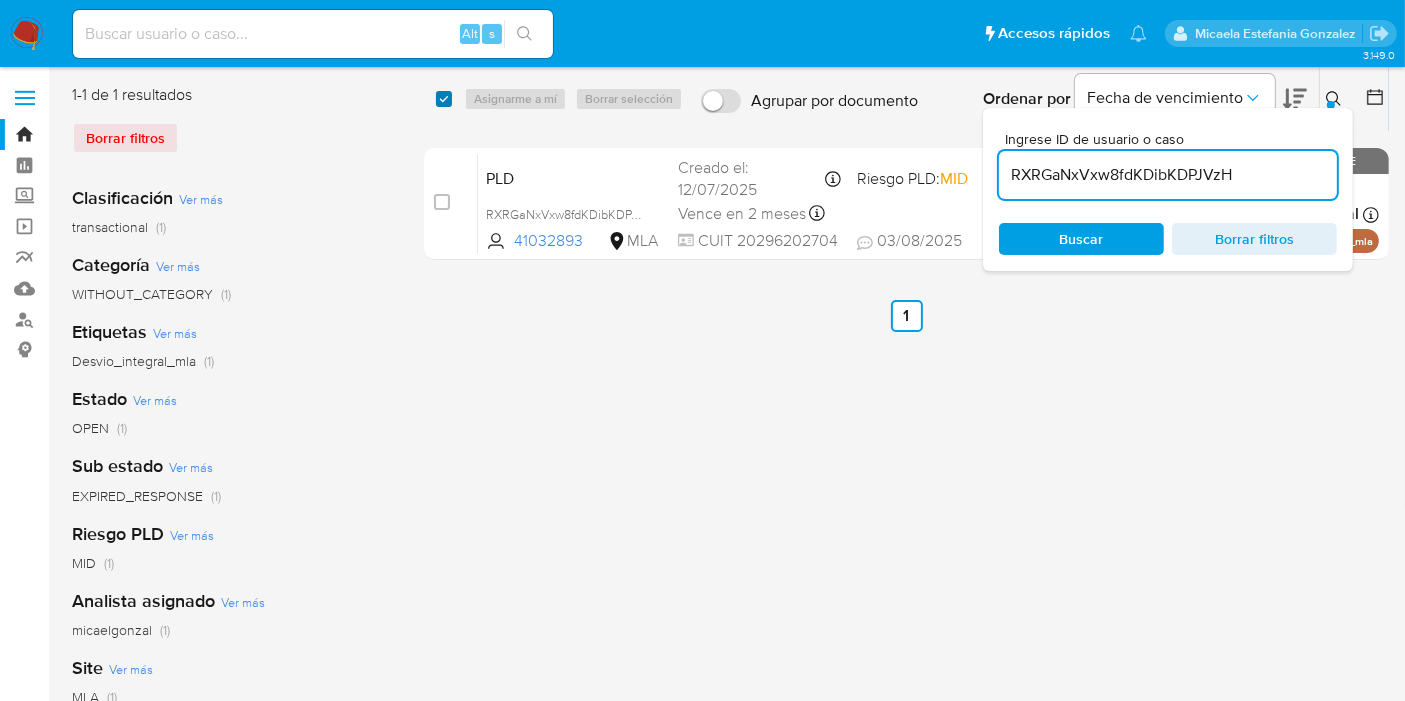 checkbox on "true" 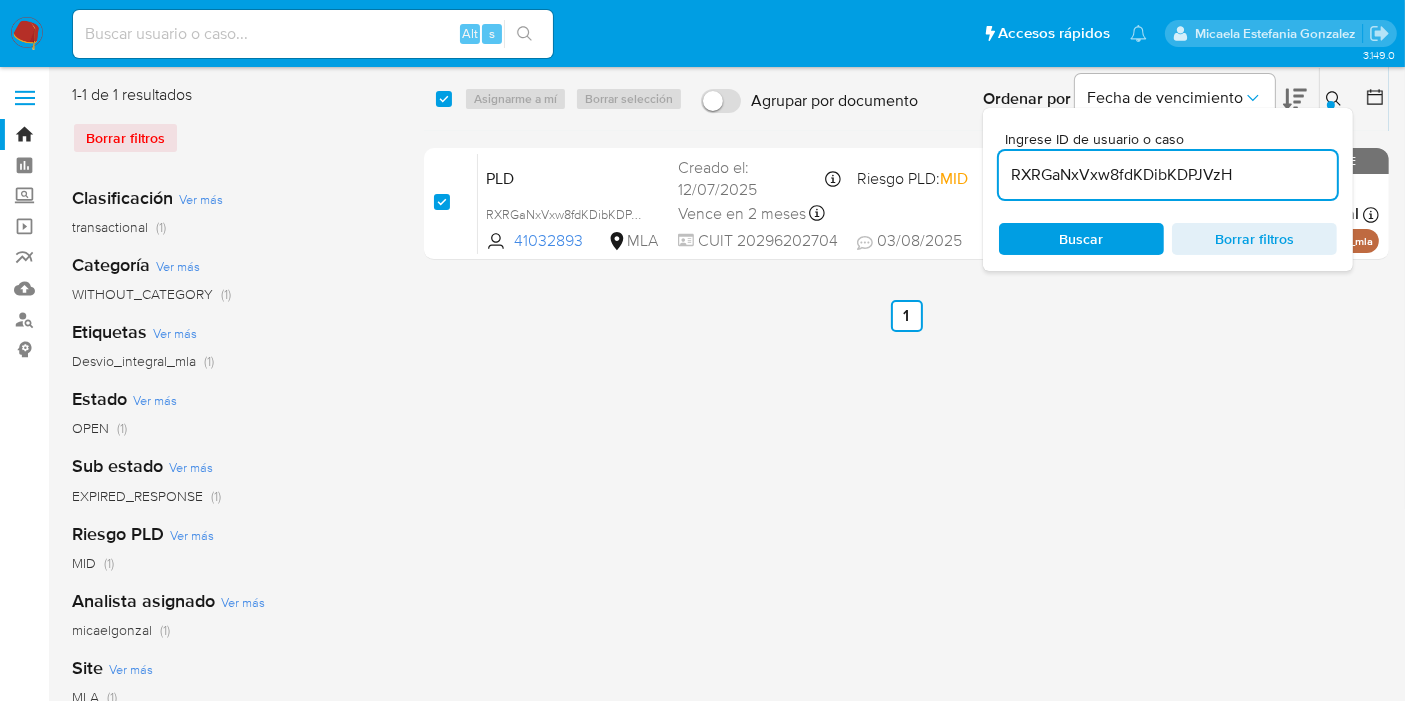 checkbox on "true" 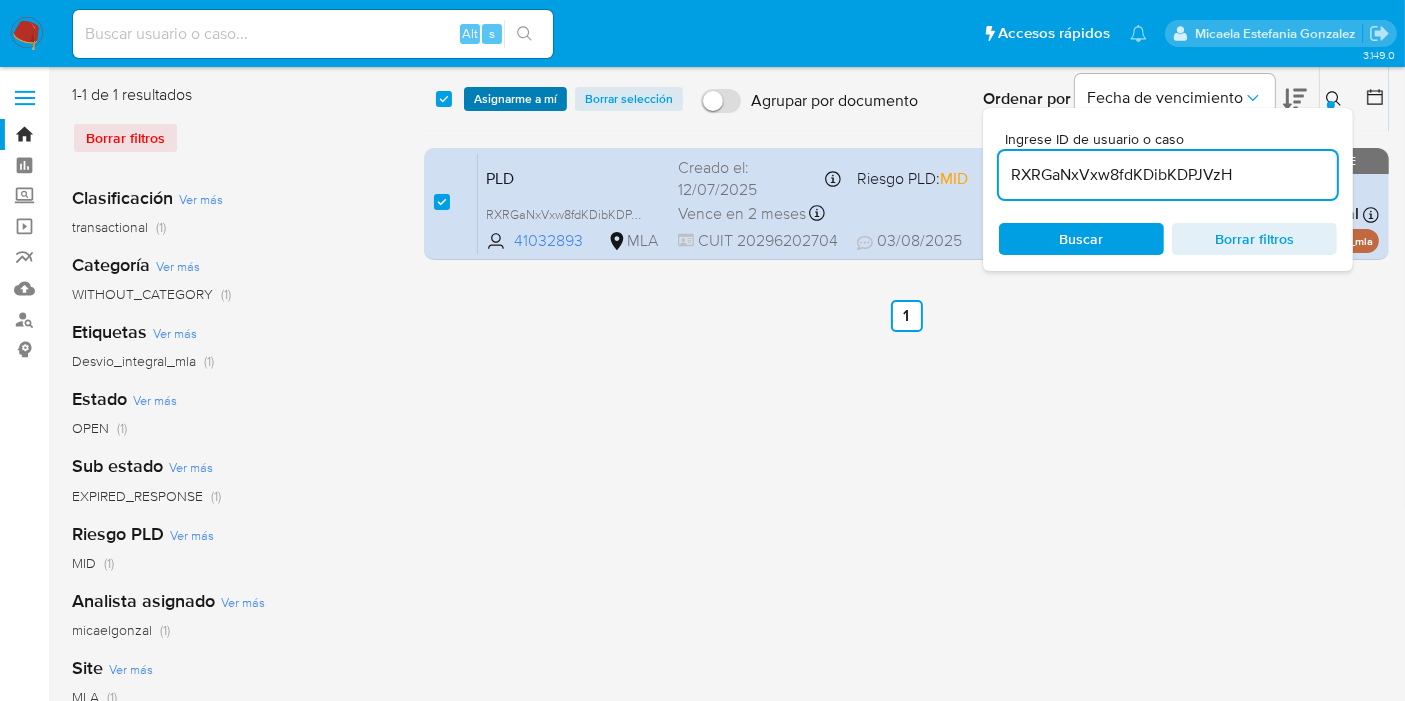click on "Asignarme a mí" at bounding box center (515, 99) 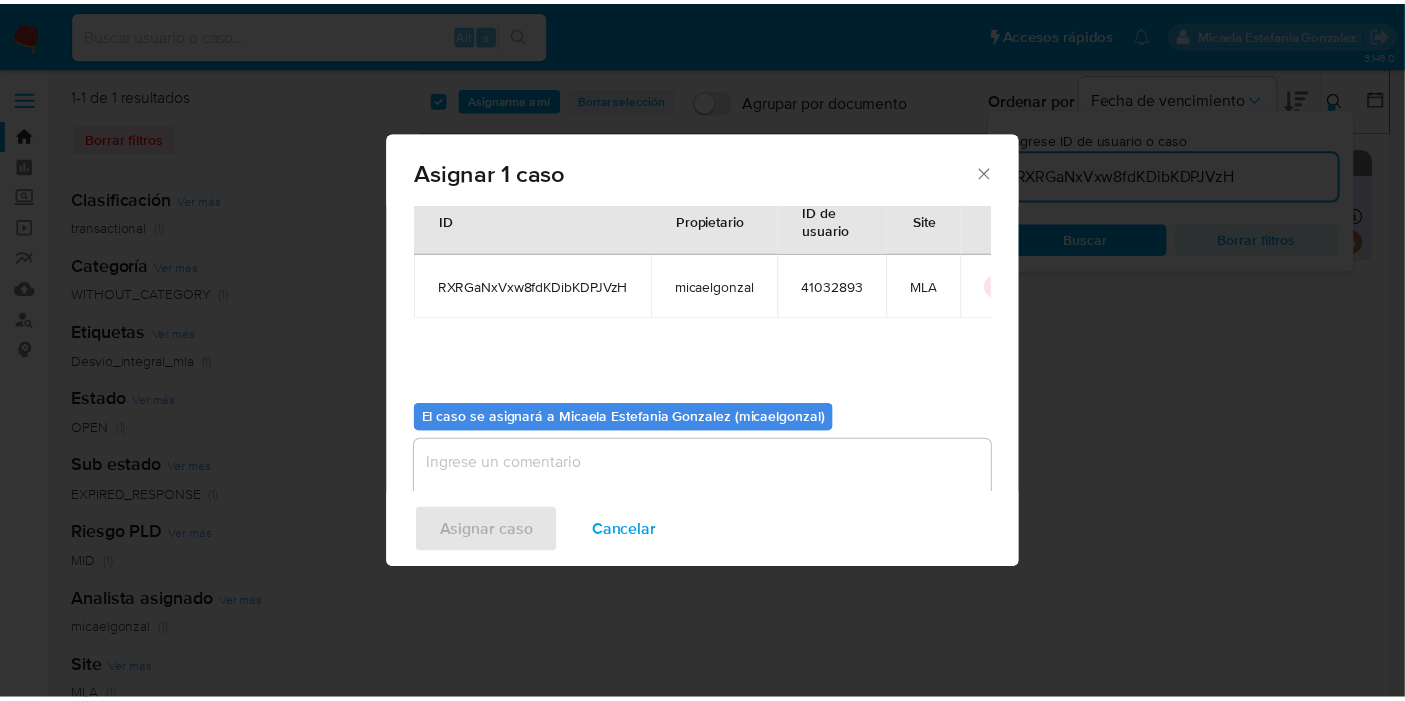scroll, scrollTop: 102, scrollLeft: 0, axis: vertical 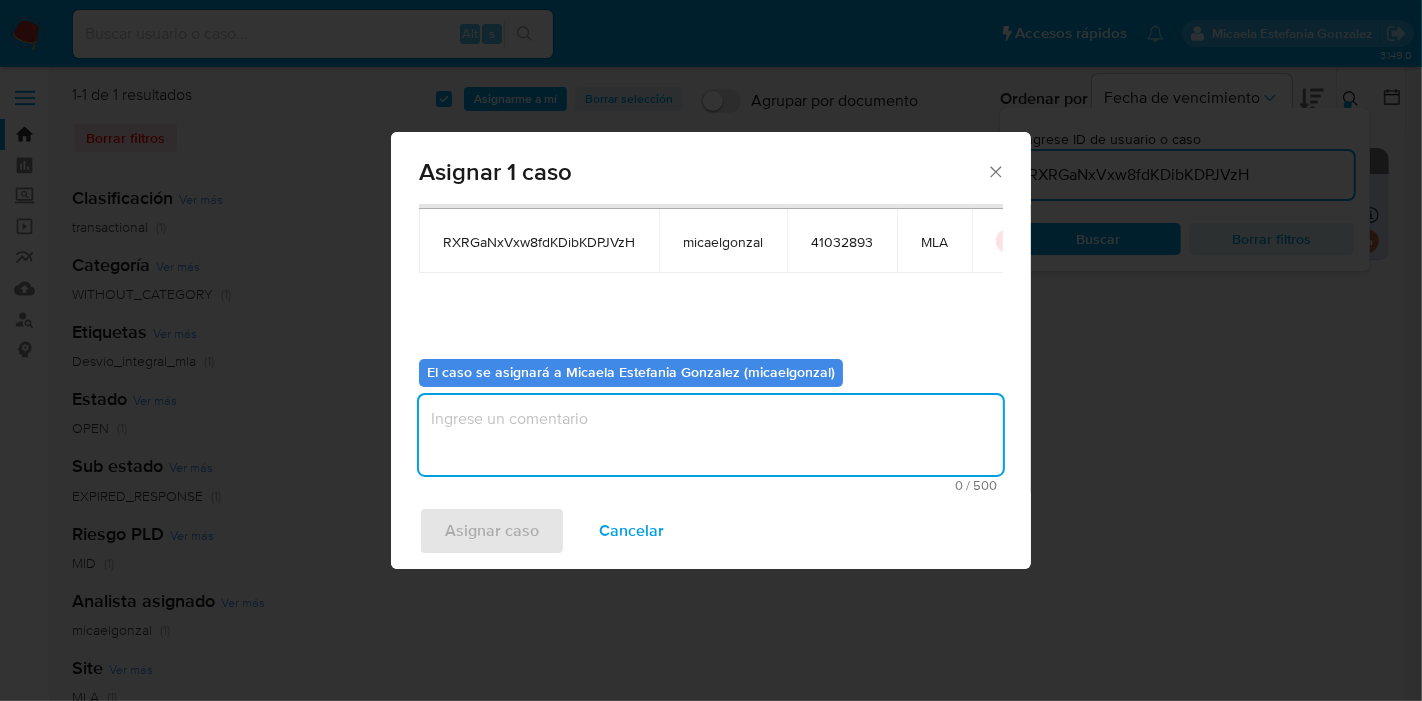 click at bounding box center [711, 435] 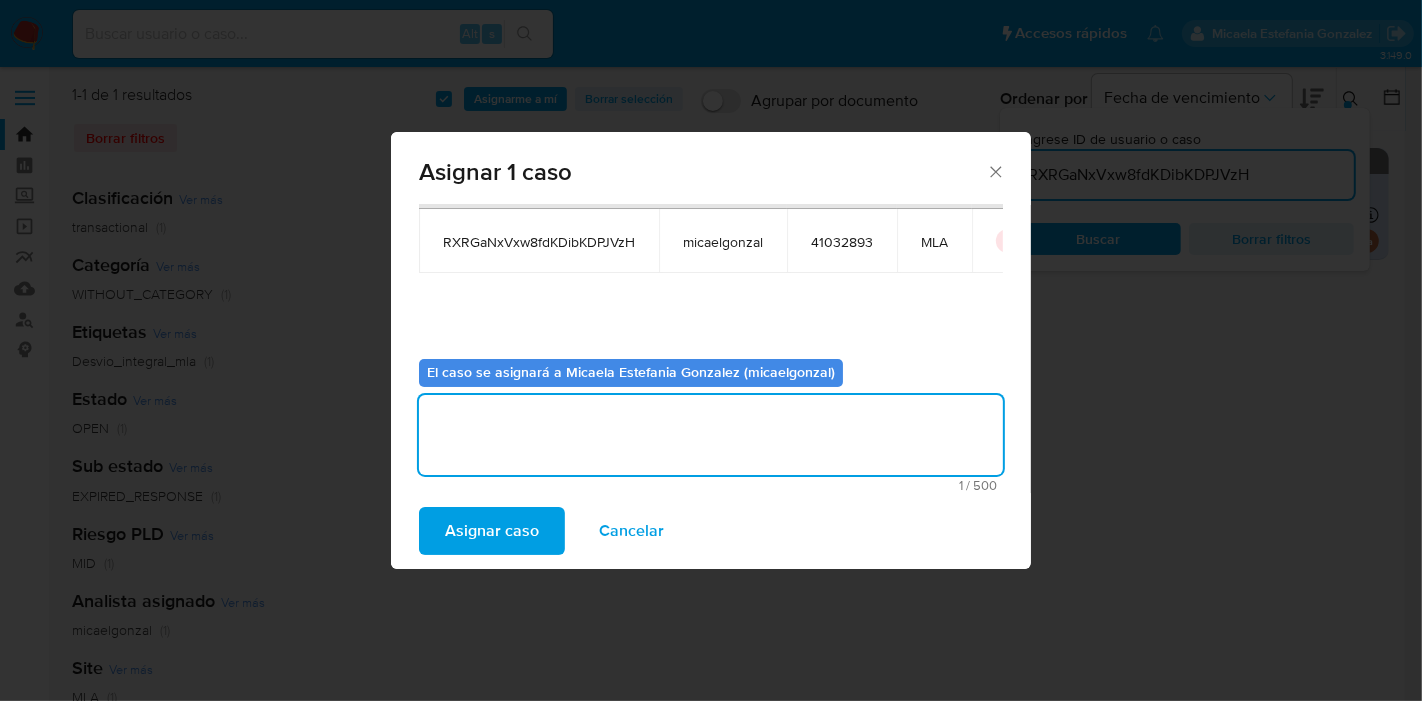 click on "Asignar caso" at bounding box center (492, 531) 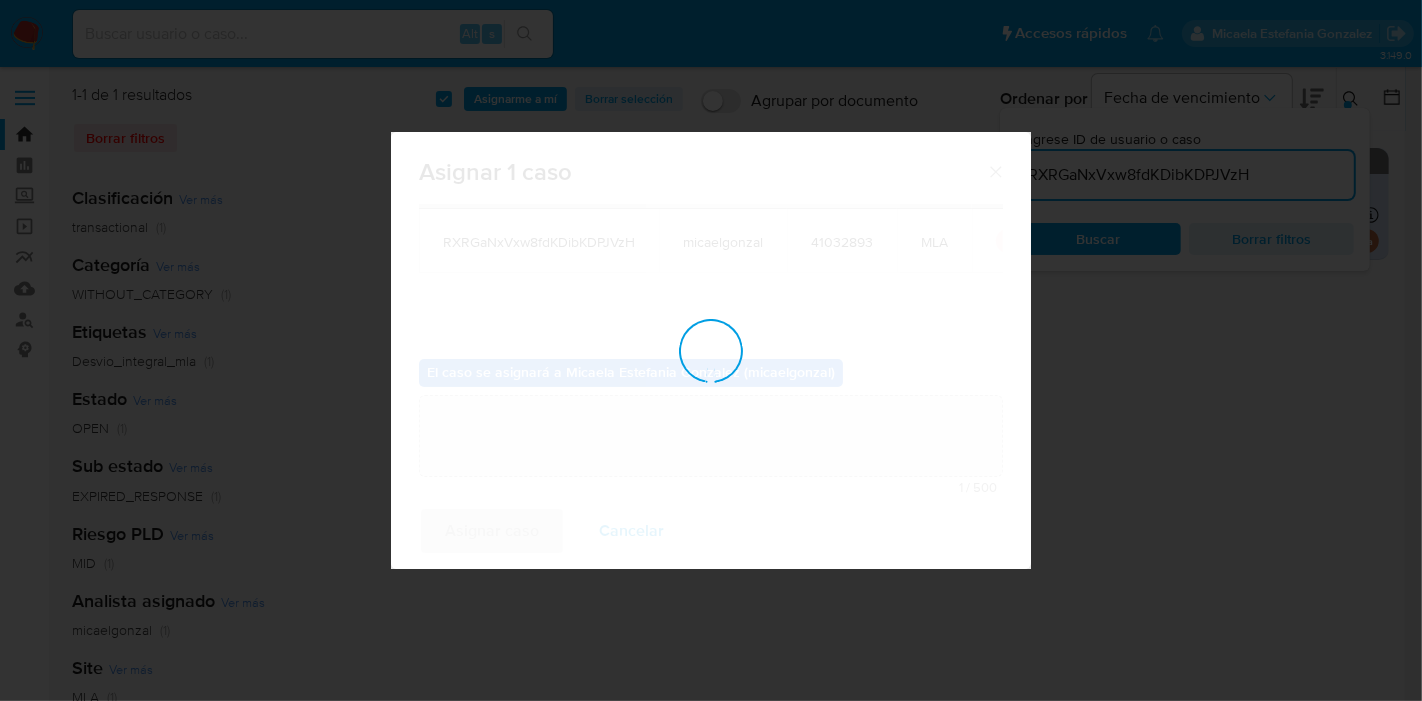 type 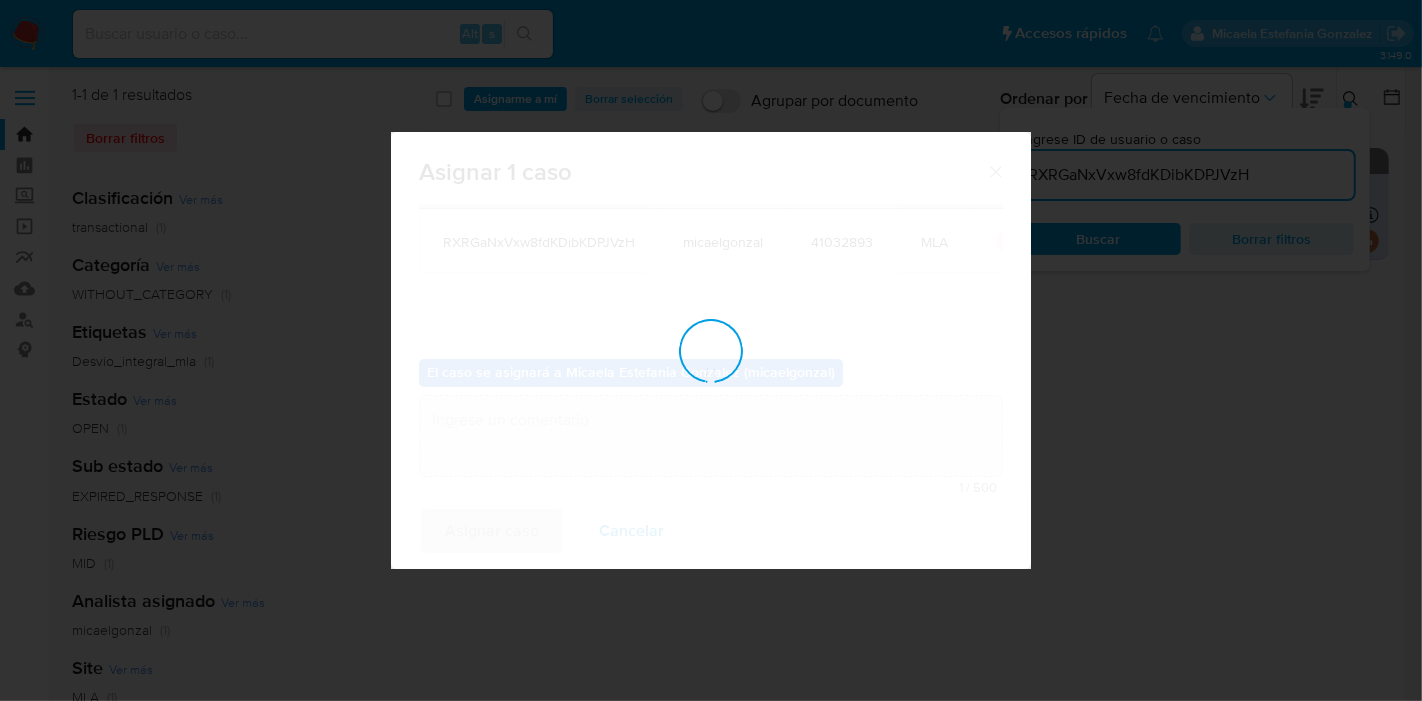 checkbox on "false" 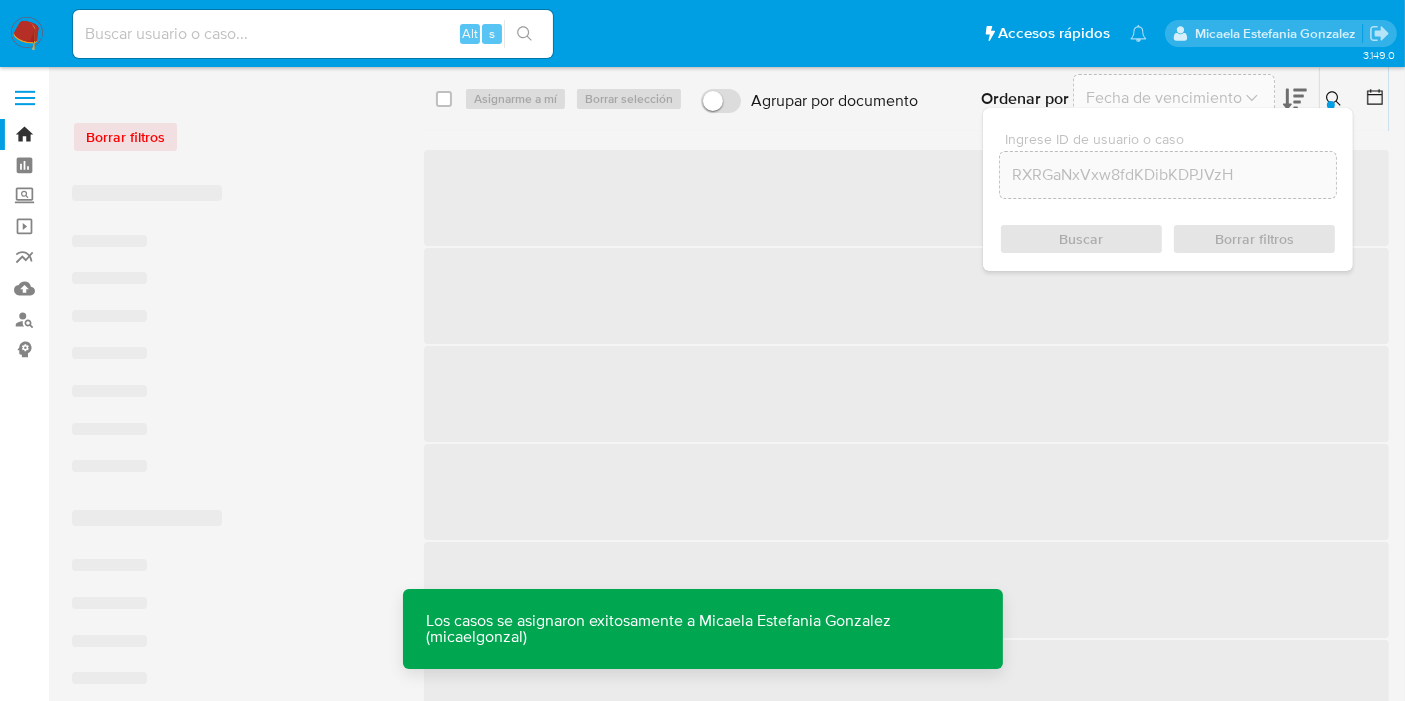 click at bounding box center [313, 34] 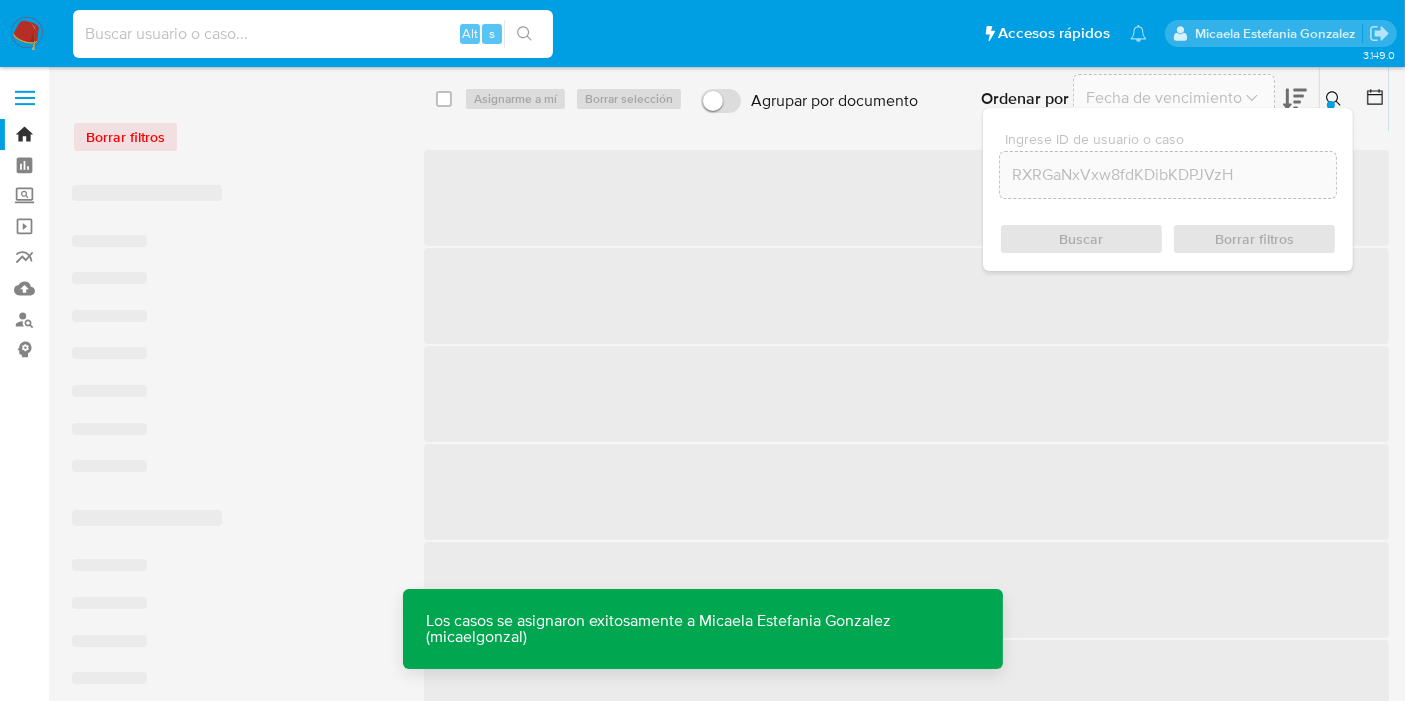 paste on "RXRGaNxVxw8fdKDibKDPJVzH" 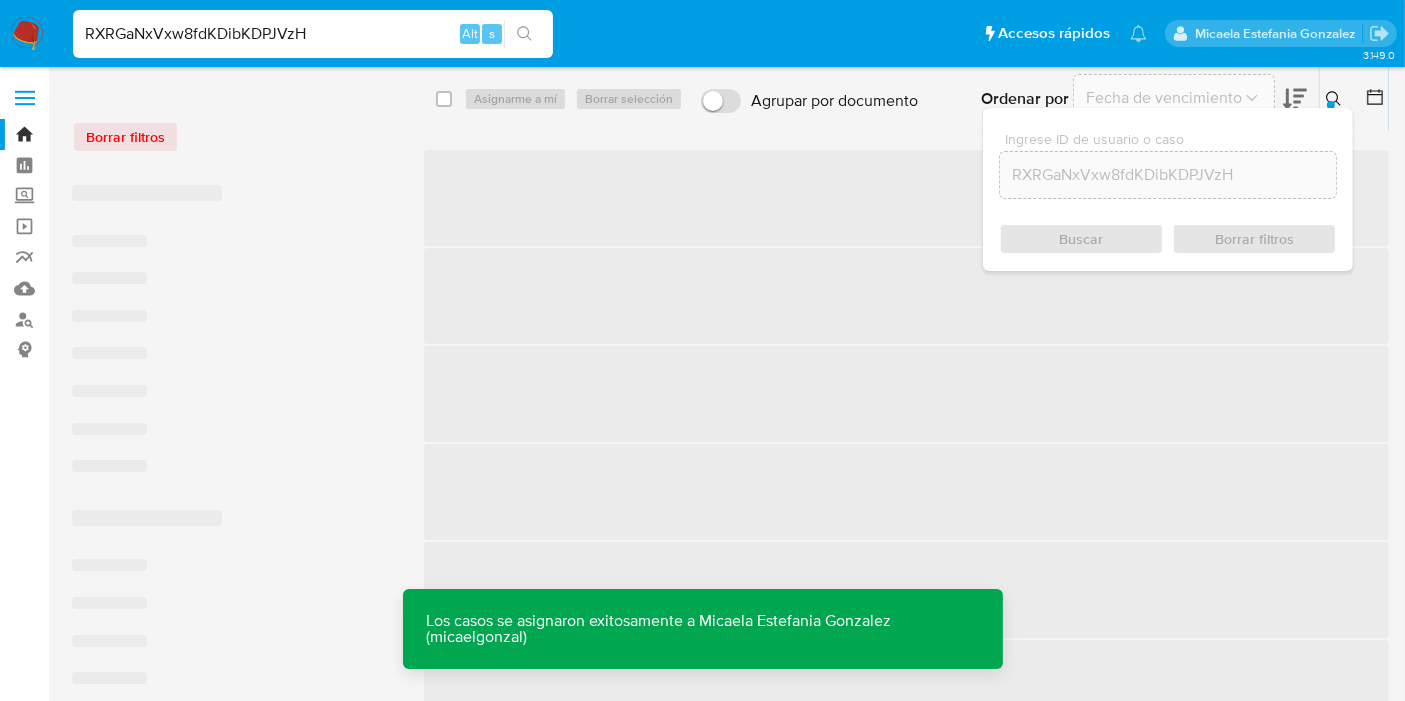 type on "RXRGaNxVxw8fdKDibKDPJVzH" 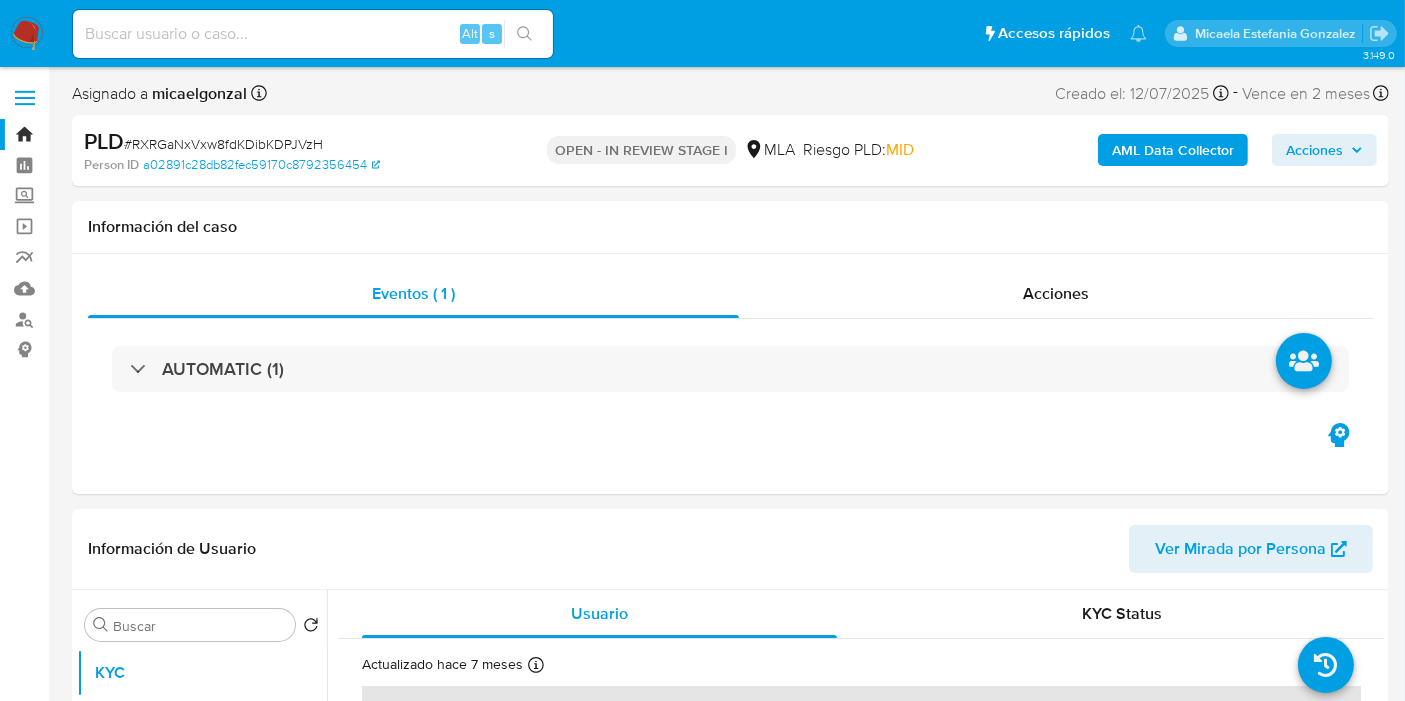 select on "10" 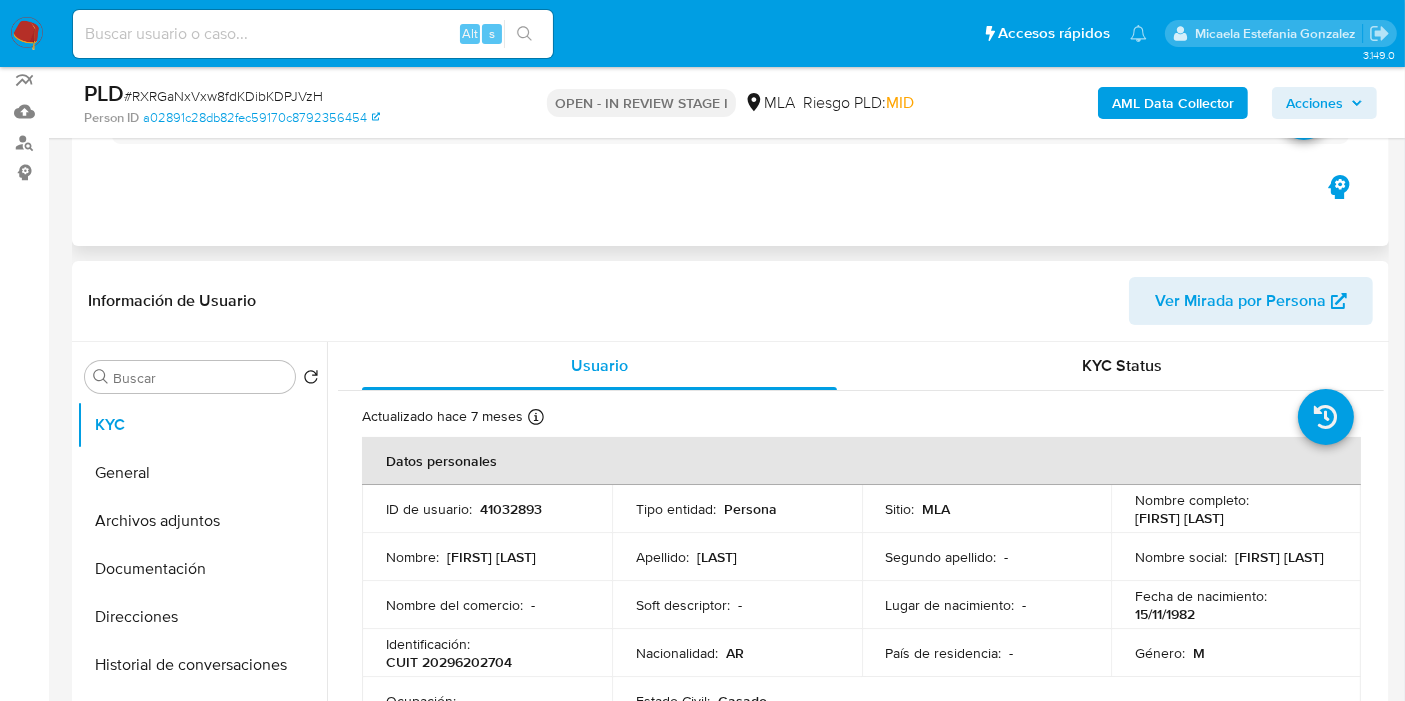 scroll, scrollTop: 333, scrollLeft: 0, axis: vertical 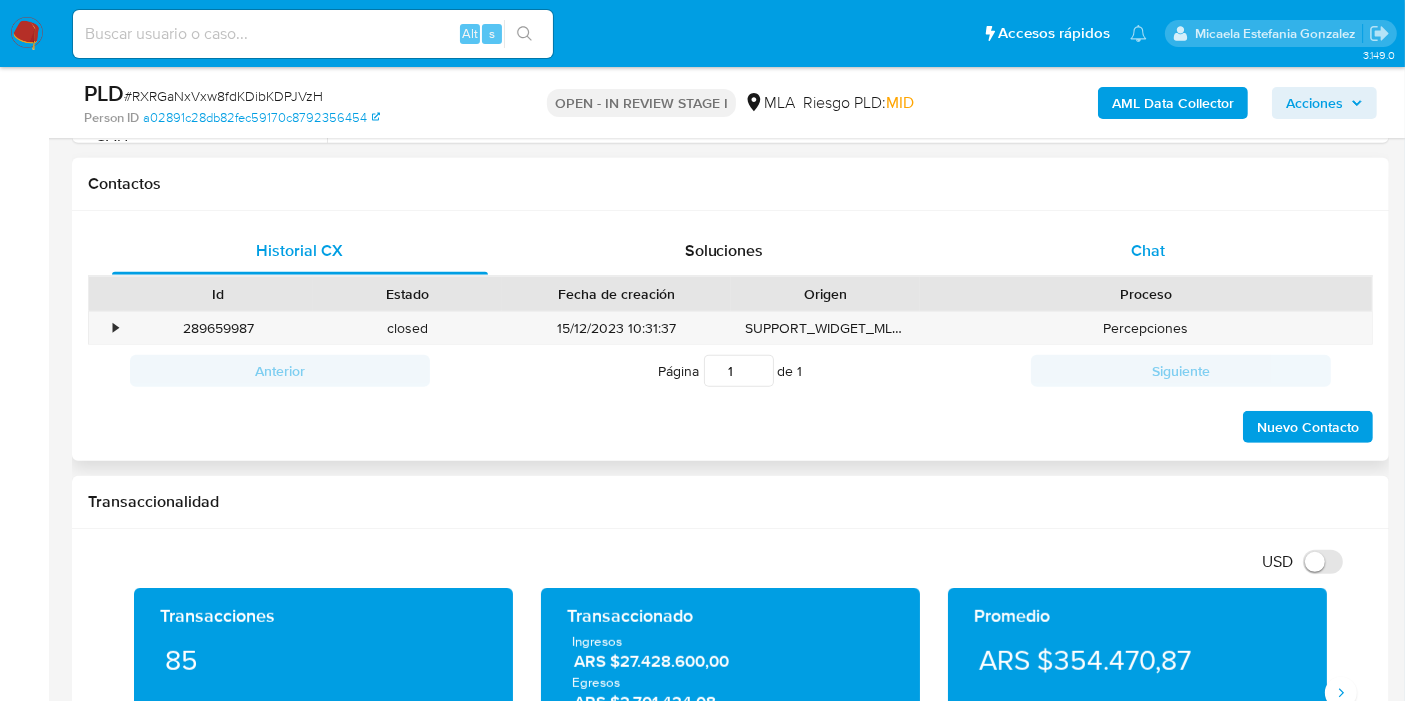 click on "Chat" at bounding box center (1148, 251) 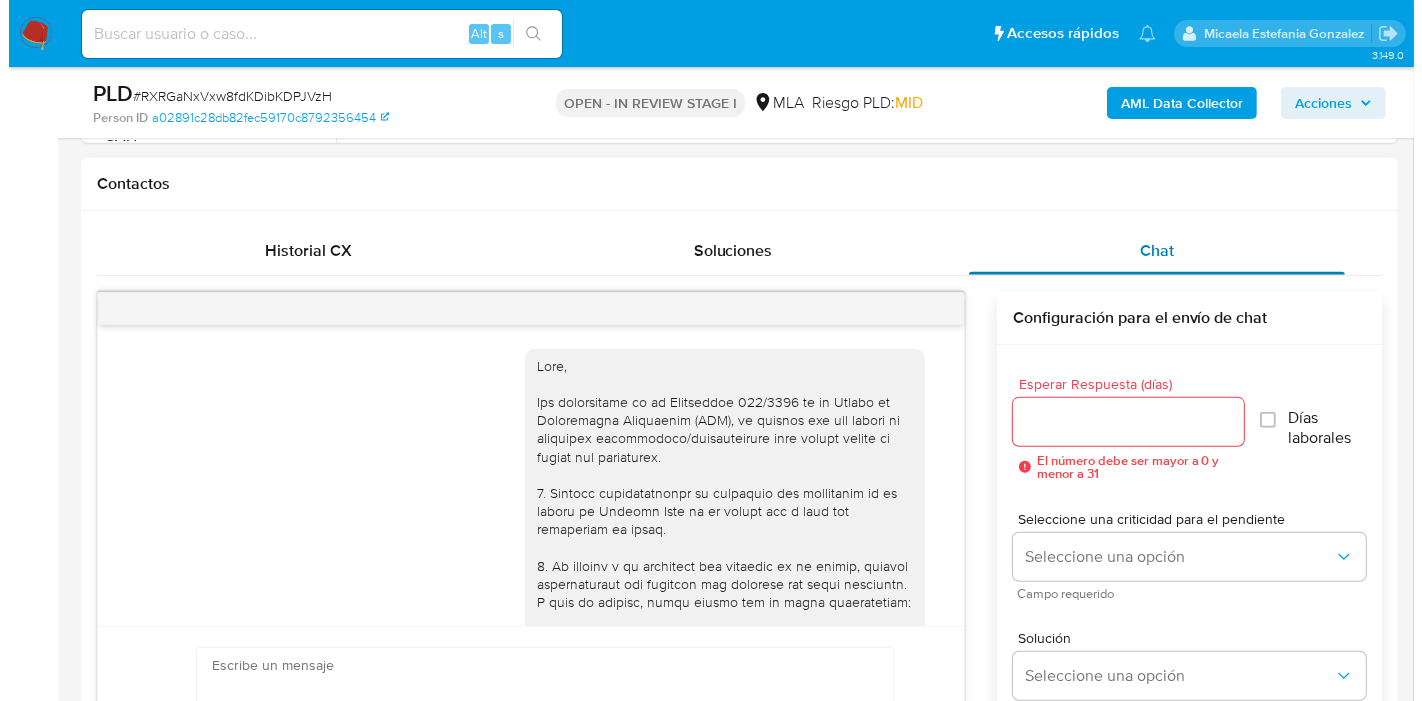 scroll, scrollTop: 3069, scrollLeft: 0, axis: vertical 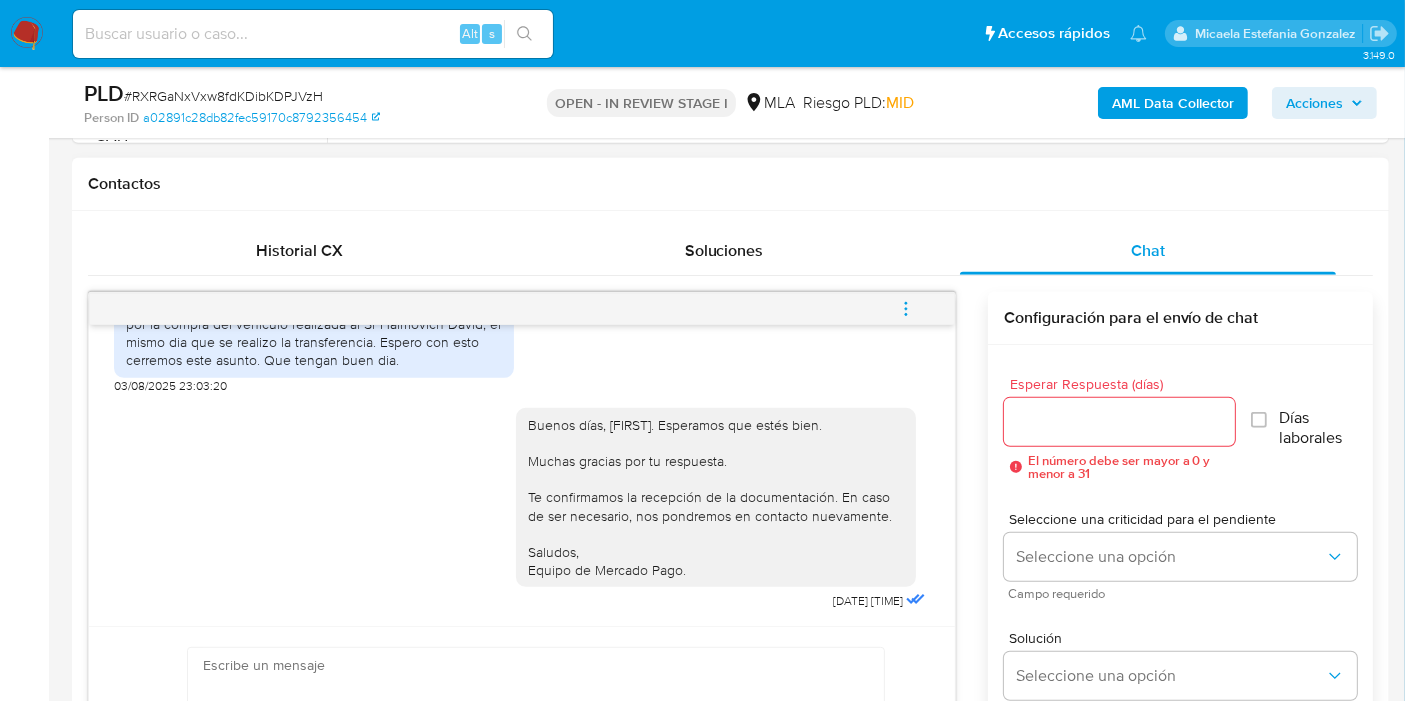 click at bounding box center [906, 309] 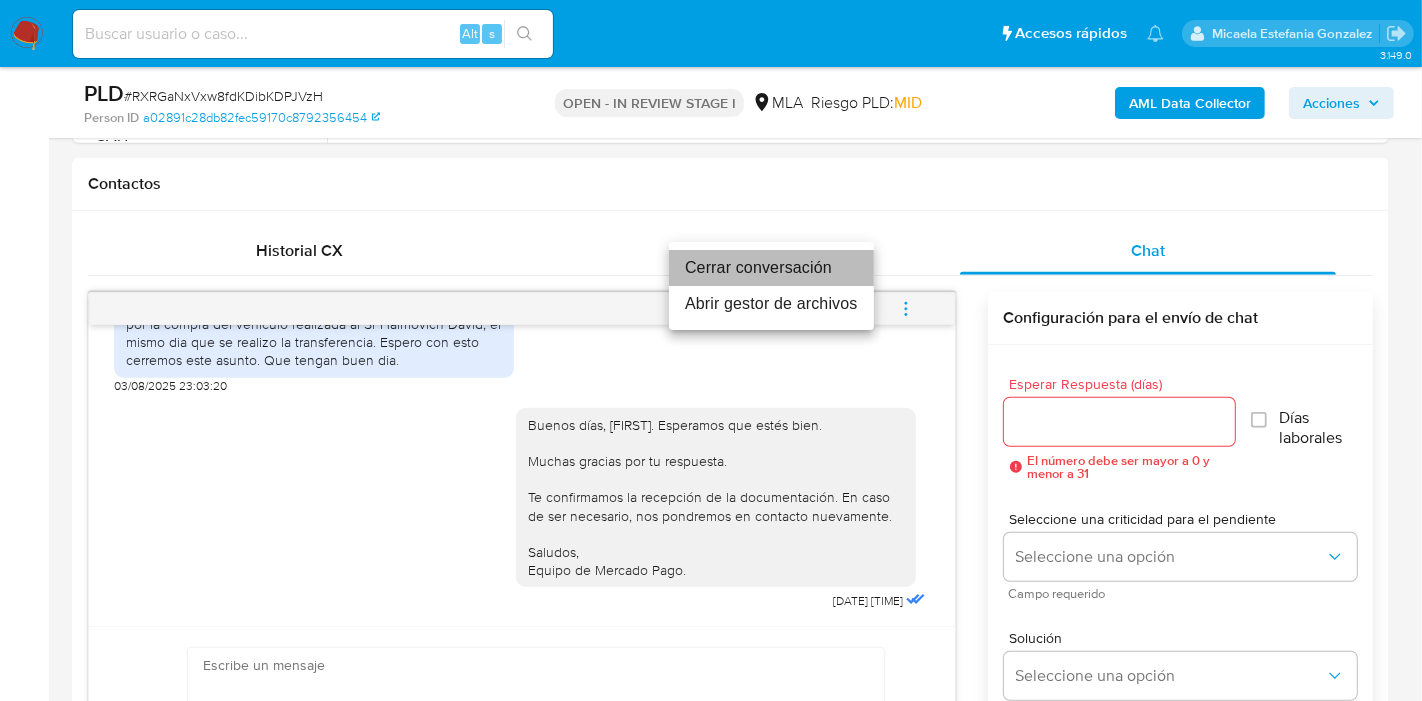 click on "Cerrar conversación" at bounding box center [771, 268] 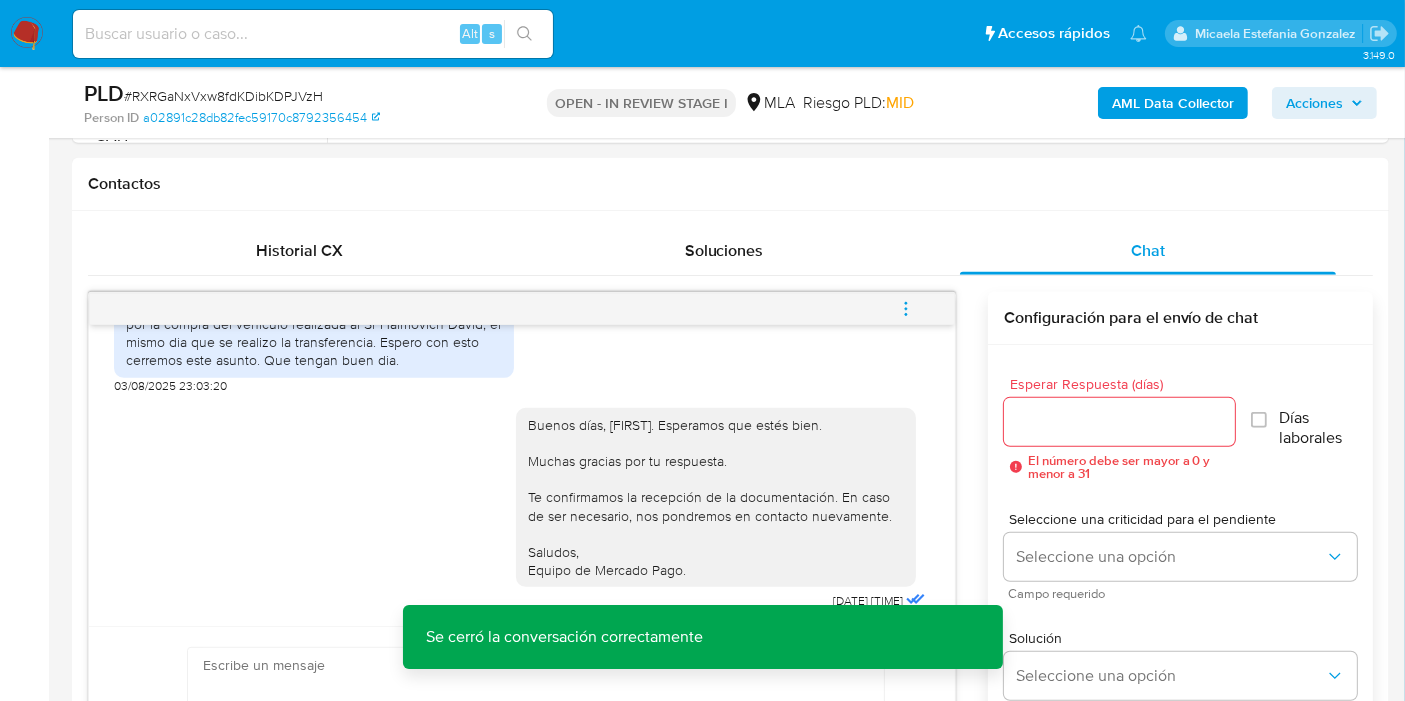 click on "AML Data Collector" at bounding box center [1173, 103] 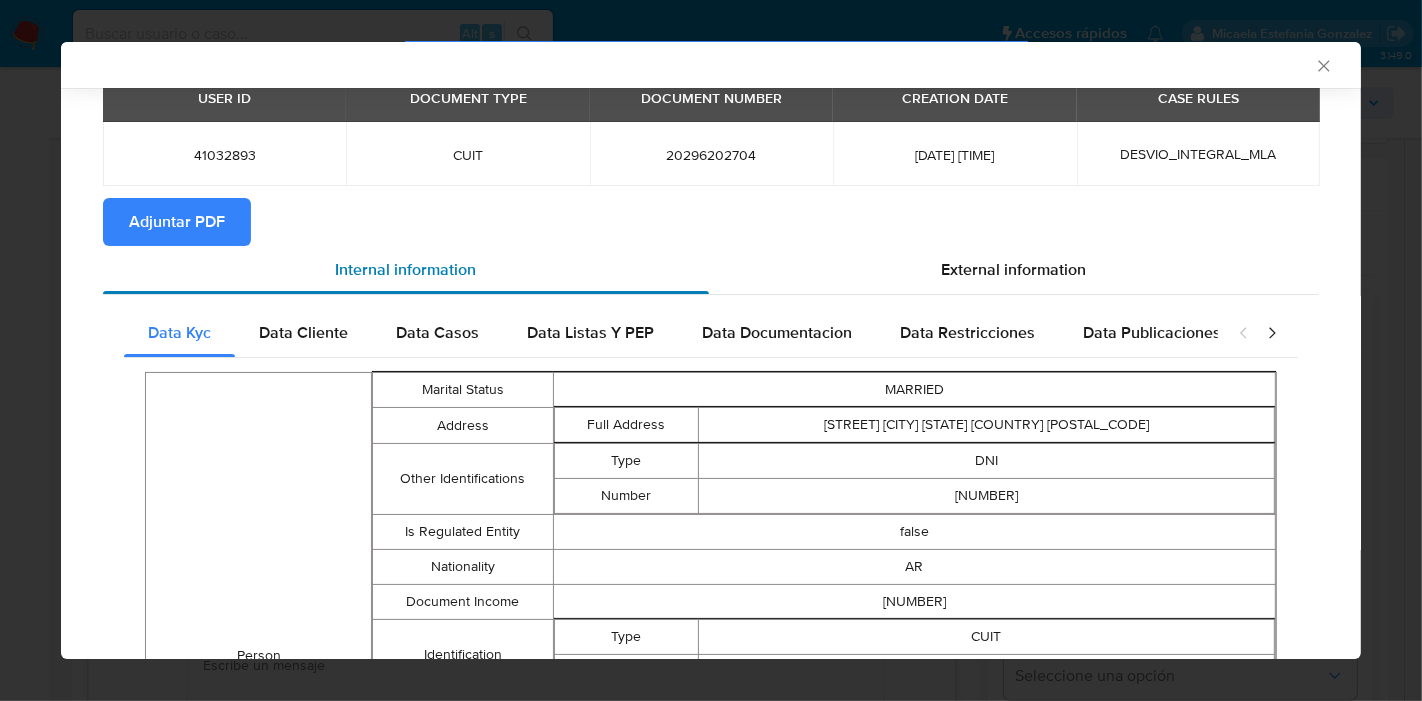 scroll, scrollTop: 0, scrollLeft: 0, axis: both 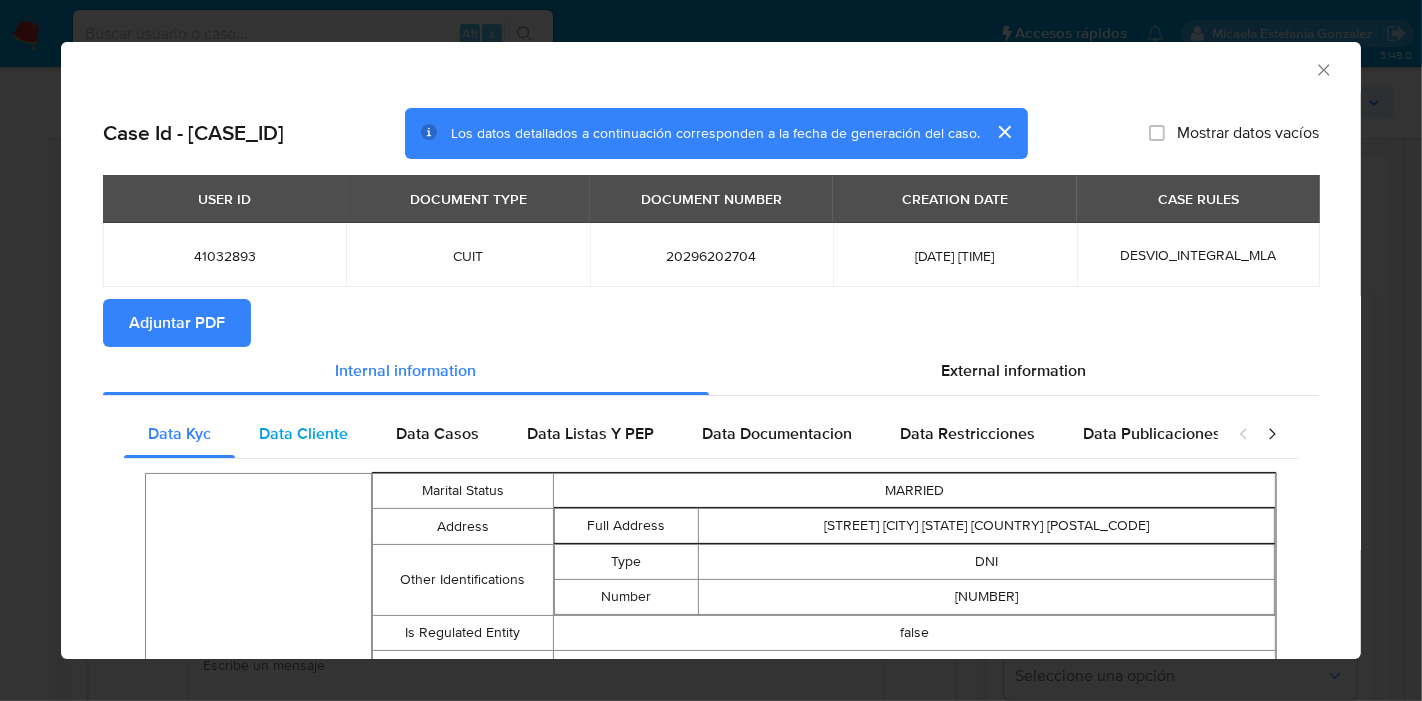 drag, startPoint x: 251, startPoint y: 472, endPoint x: 312, endPoint y: 410, distance: 86.977005 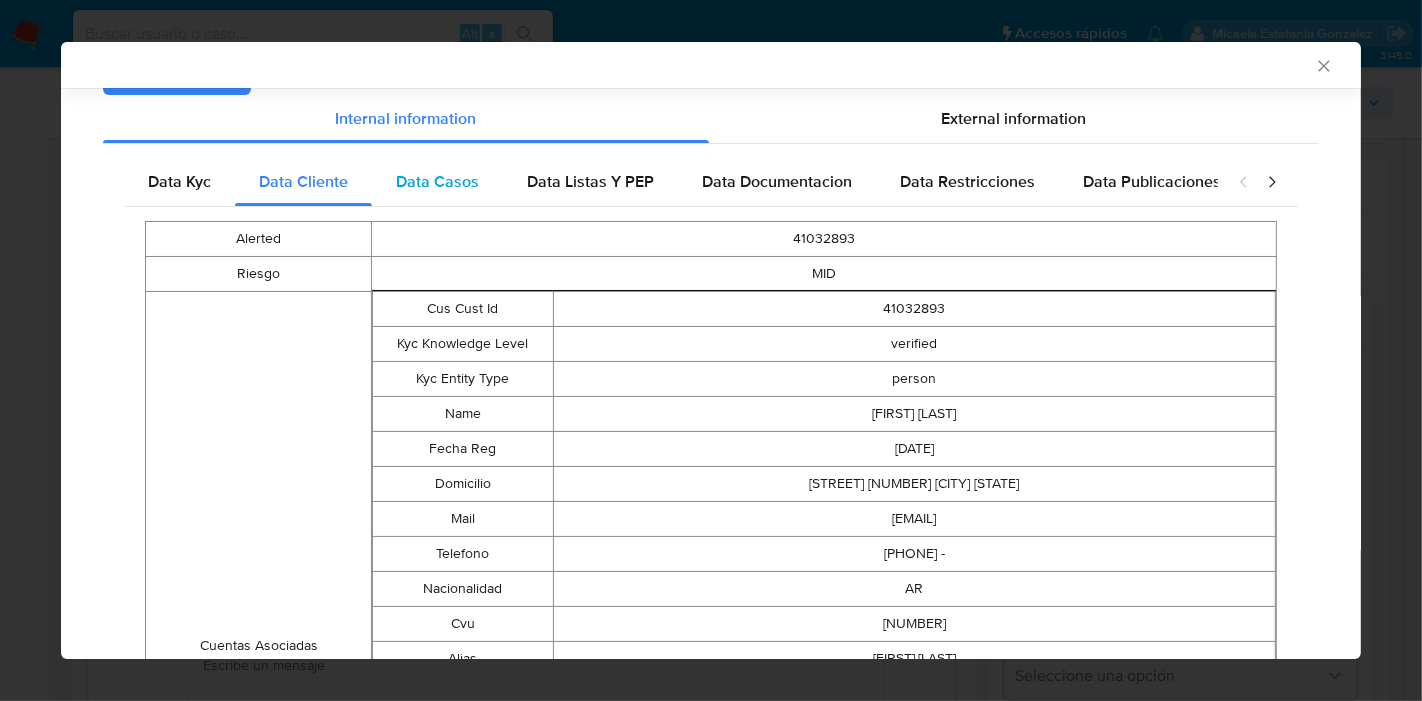 click on "Data Casos" at bounding box center [437, 182] 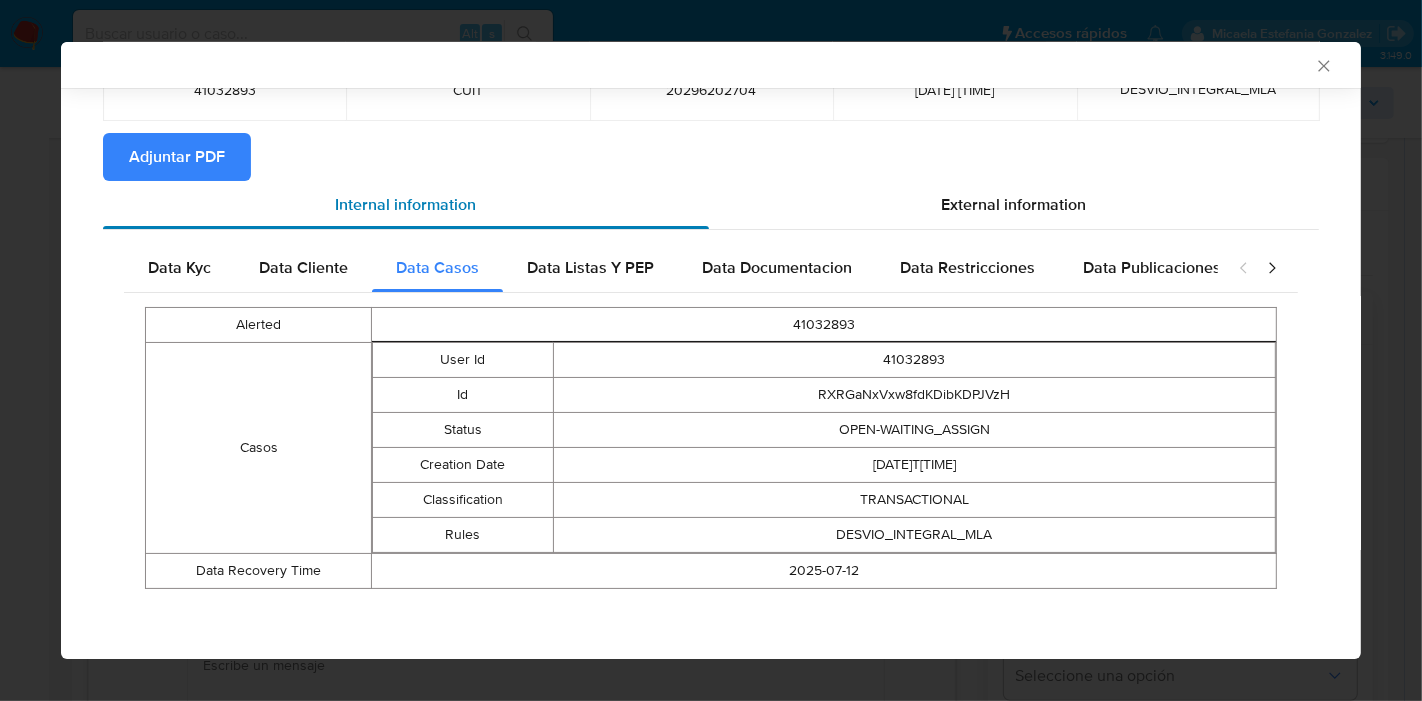 scroll, scrollTop: 161, scrollLeft: 0, axis: vertical 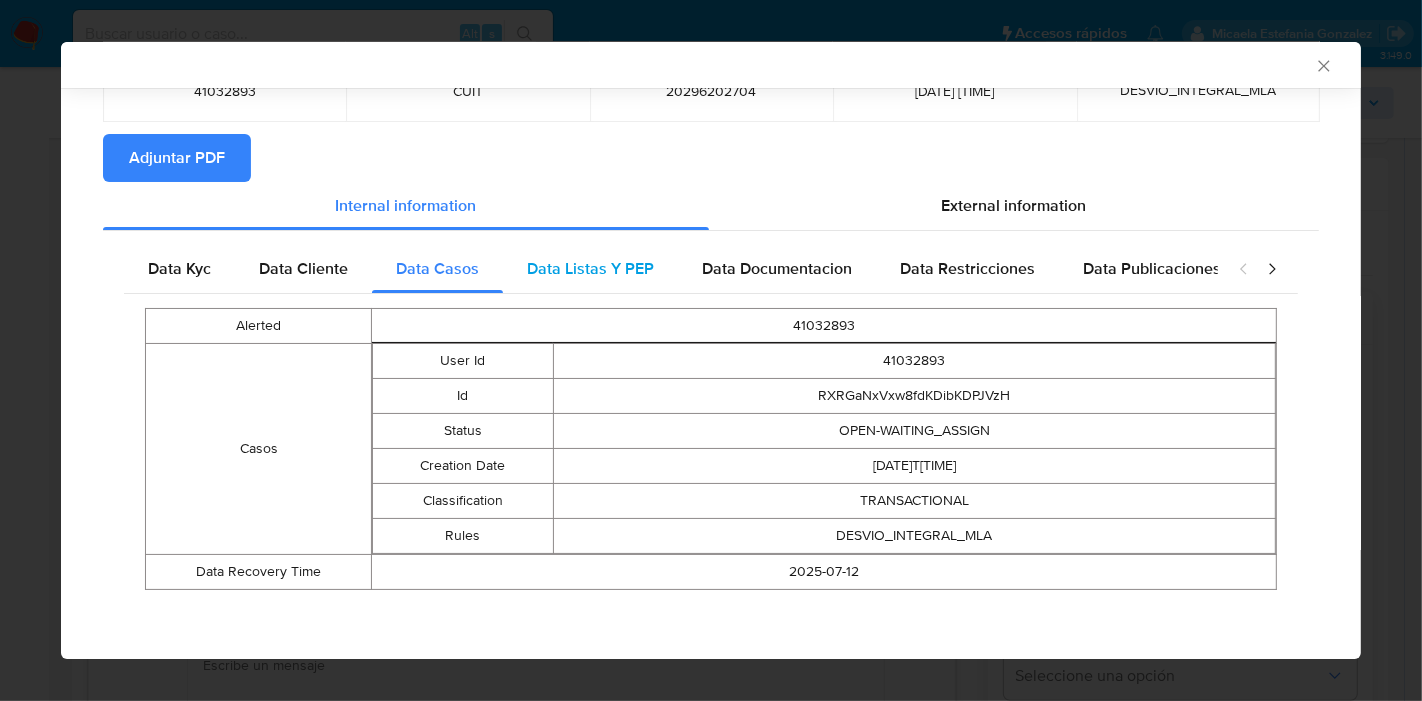 click on "Data Listas Y PEP" at bounding box center (590, 268) 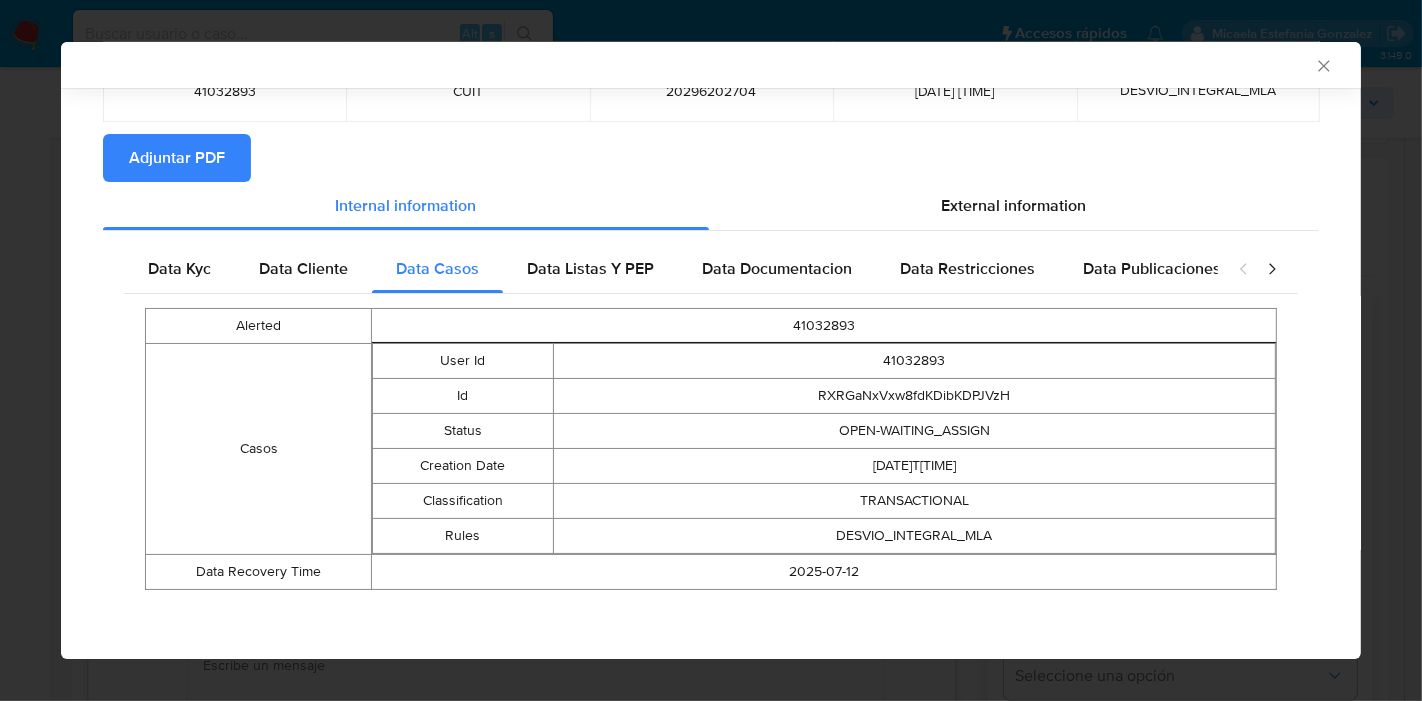 scroll, scrollTop: 0, scrollLeft: 0, axis: both 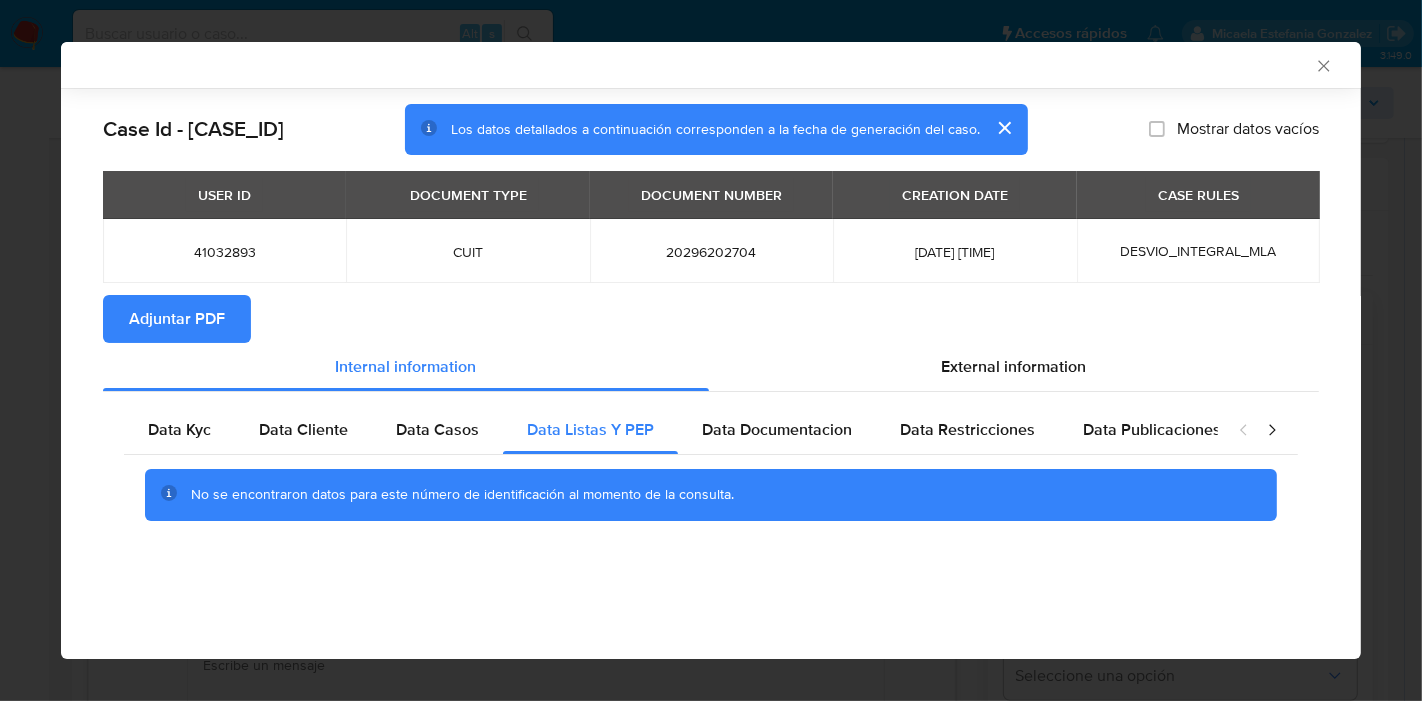 click on "Data Kyc Data Cliente Data Casos Data Listas Y PEP Data Documentacion Data Restricciones Data Publicaciones Peticiones Secundarias Data Minoridad No se encontraron datos para este número de identificación al momento de la consulta." at bounding box center [711, 470] 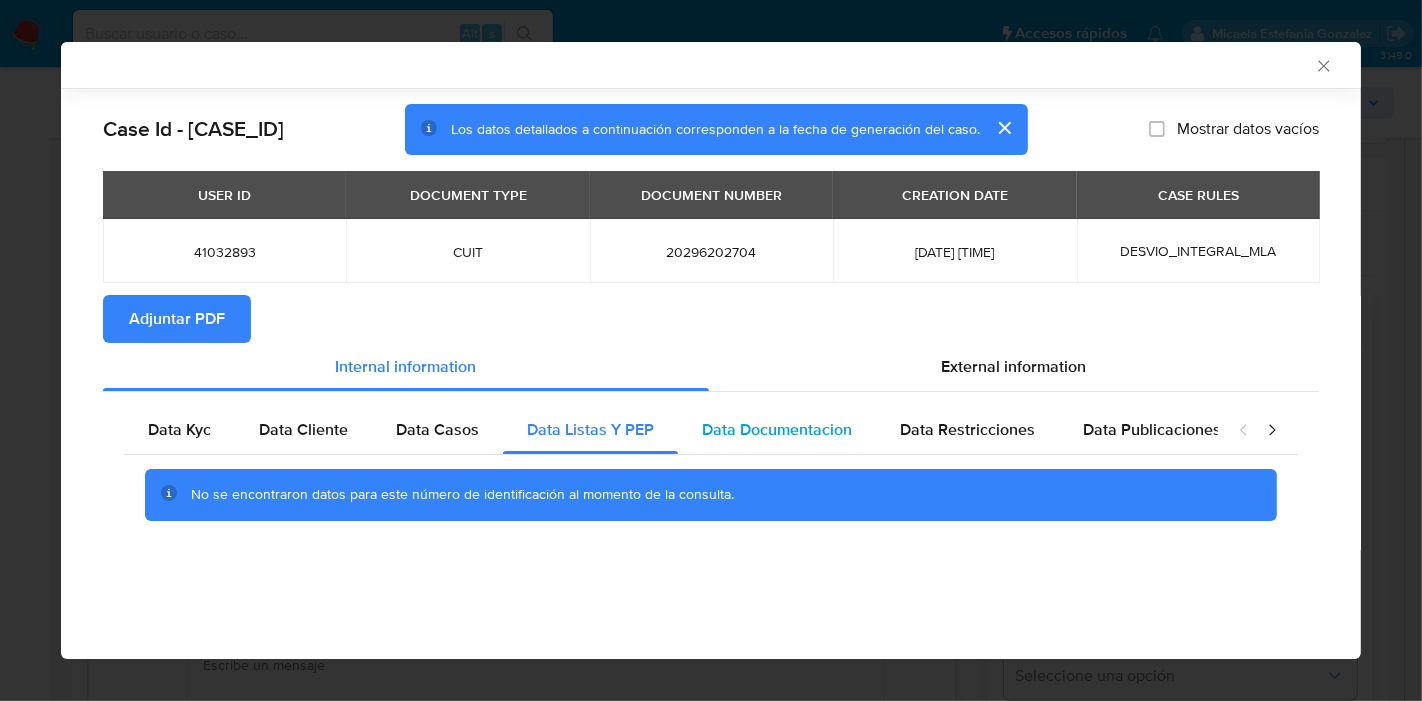 click on "Data Documentacion" at bounding box center (777, 430) 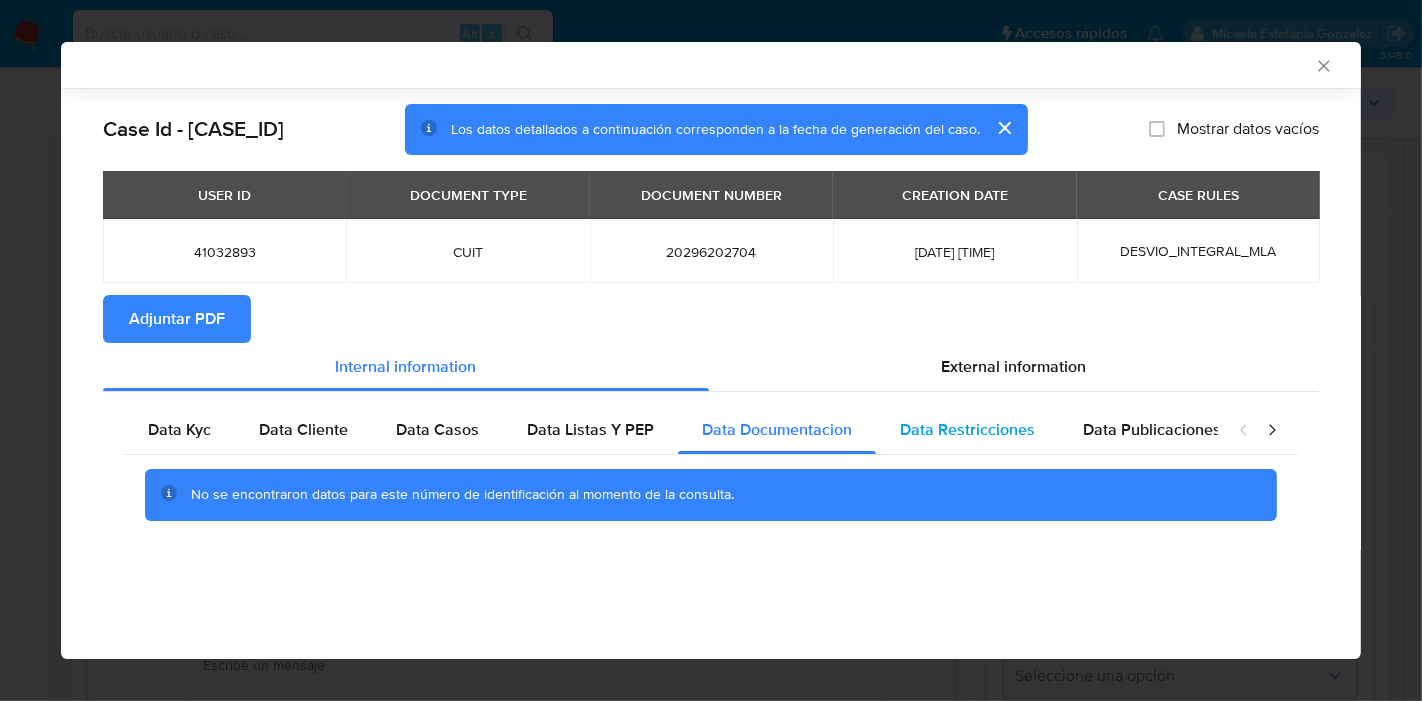 click on "Data Restricciones" at bounding box center [967, 430] 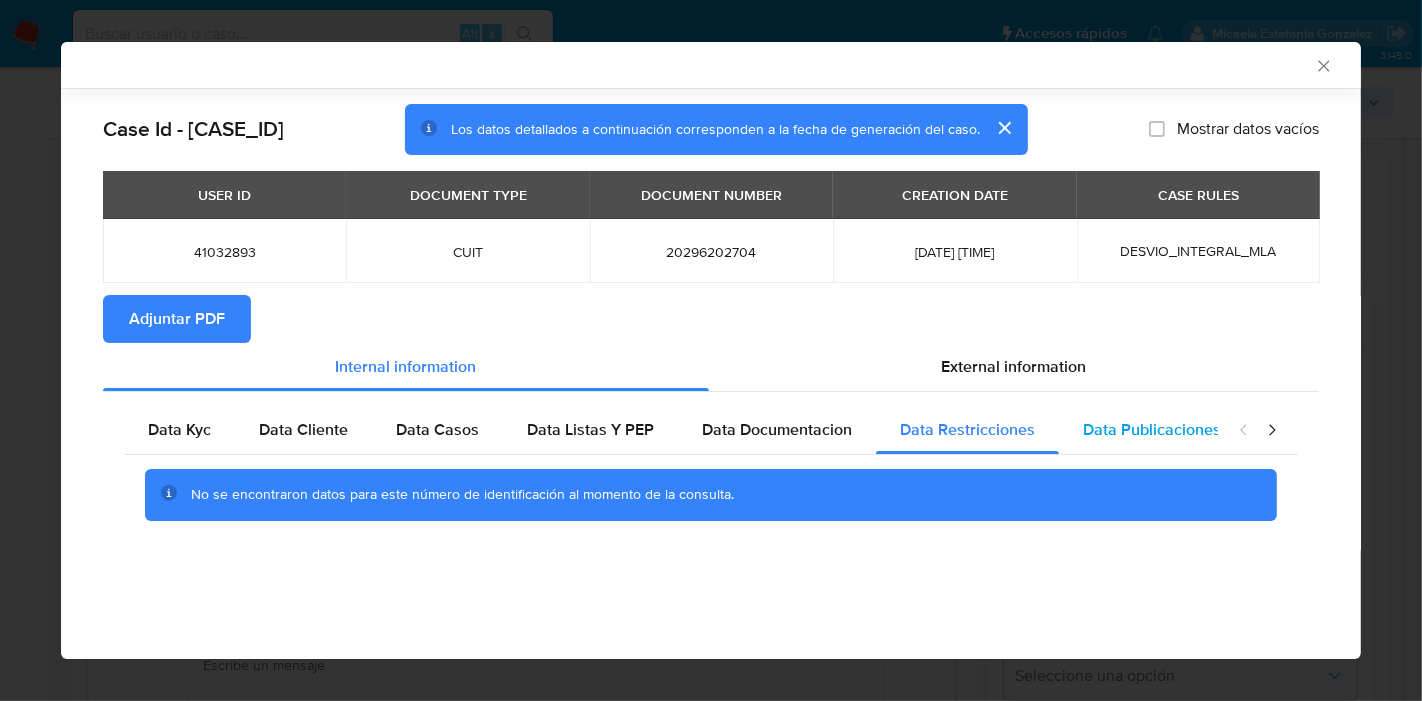 click on "Data Publicaciones" at bounding box center [1152, 429] 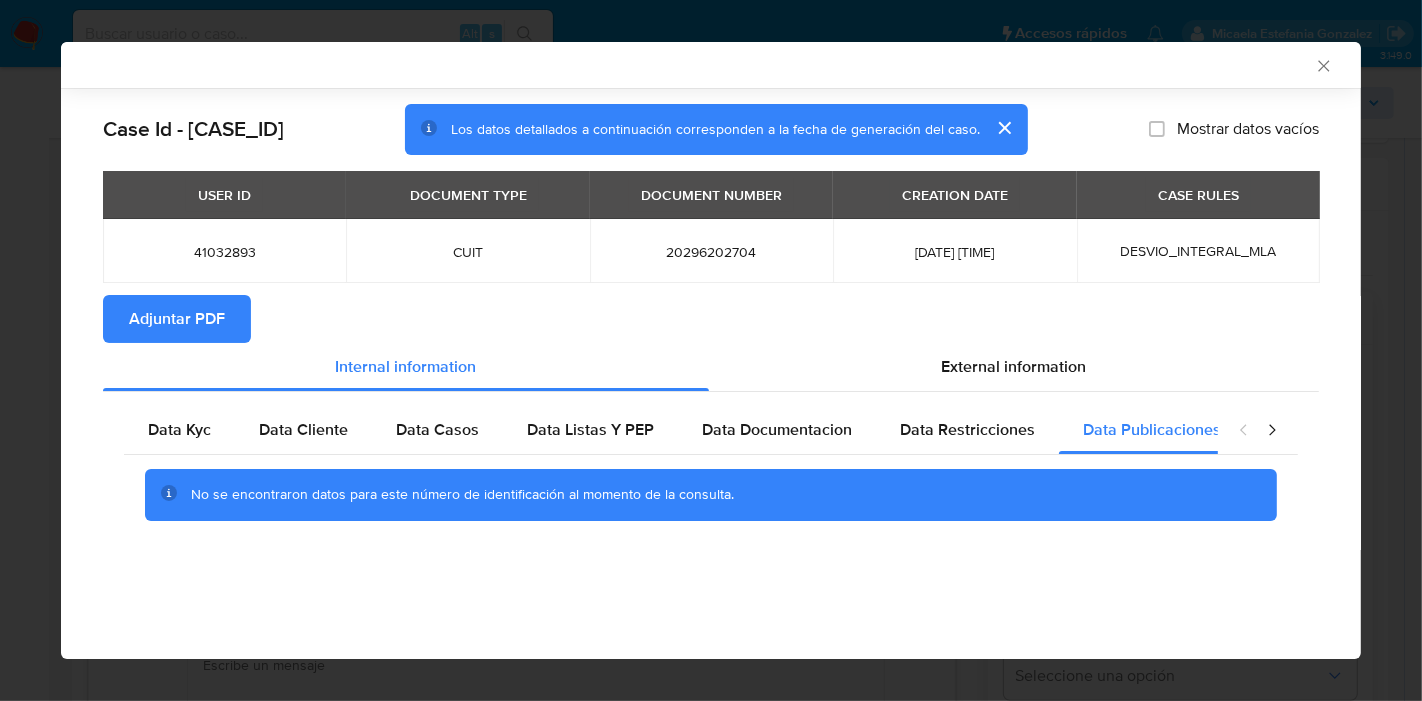 click 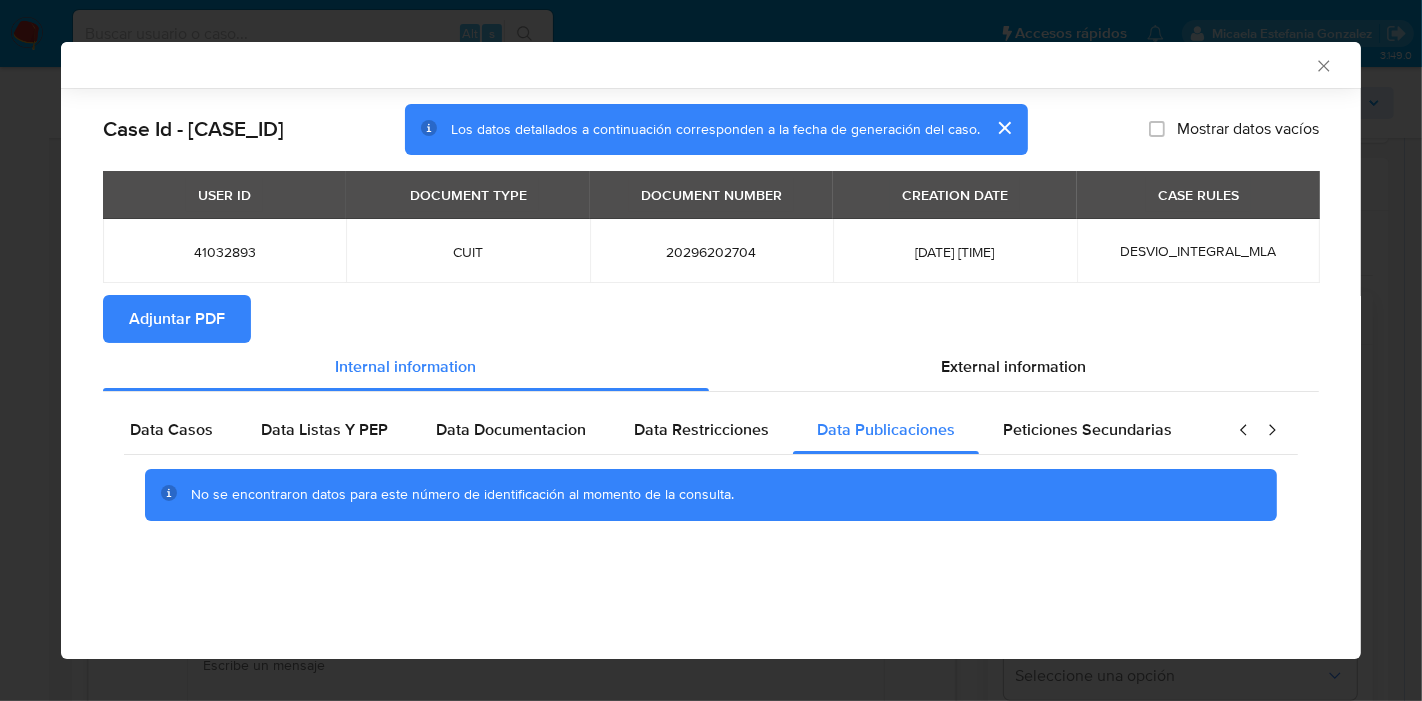 scroll, scrollTop: 0, scrollLeft: 391, axis: horizontal 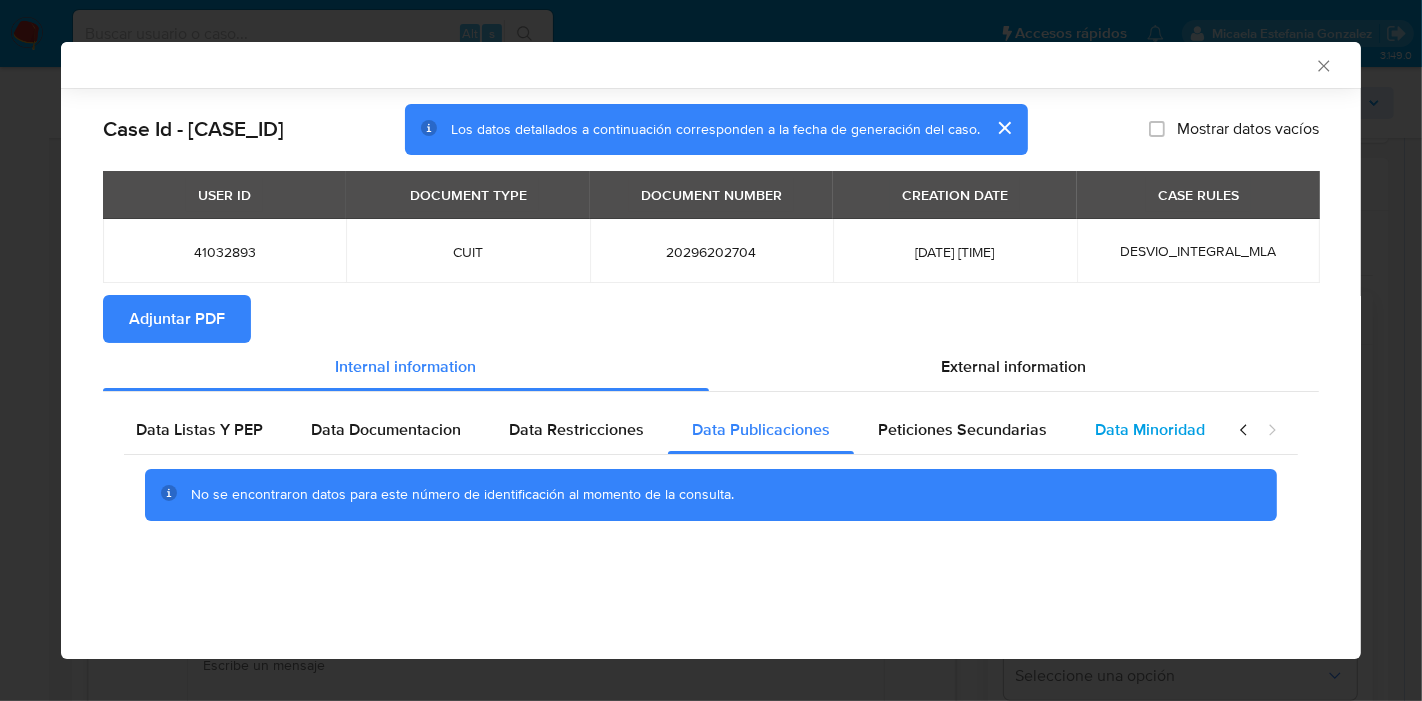 click on "Data Minoridad" at bounding box center (1150, 429) 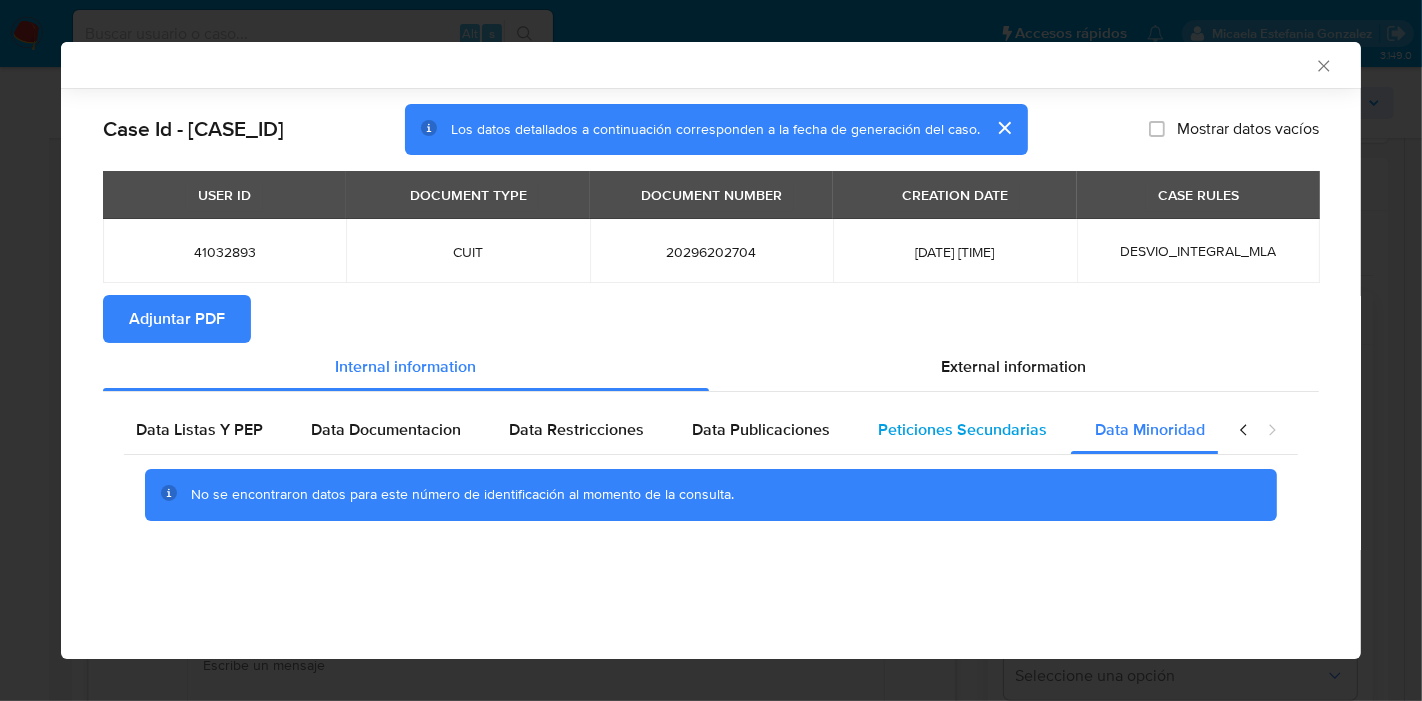 click on "Peticiones Secundarias" at bounding box center [962, 429] 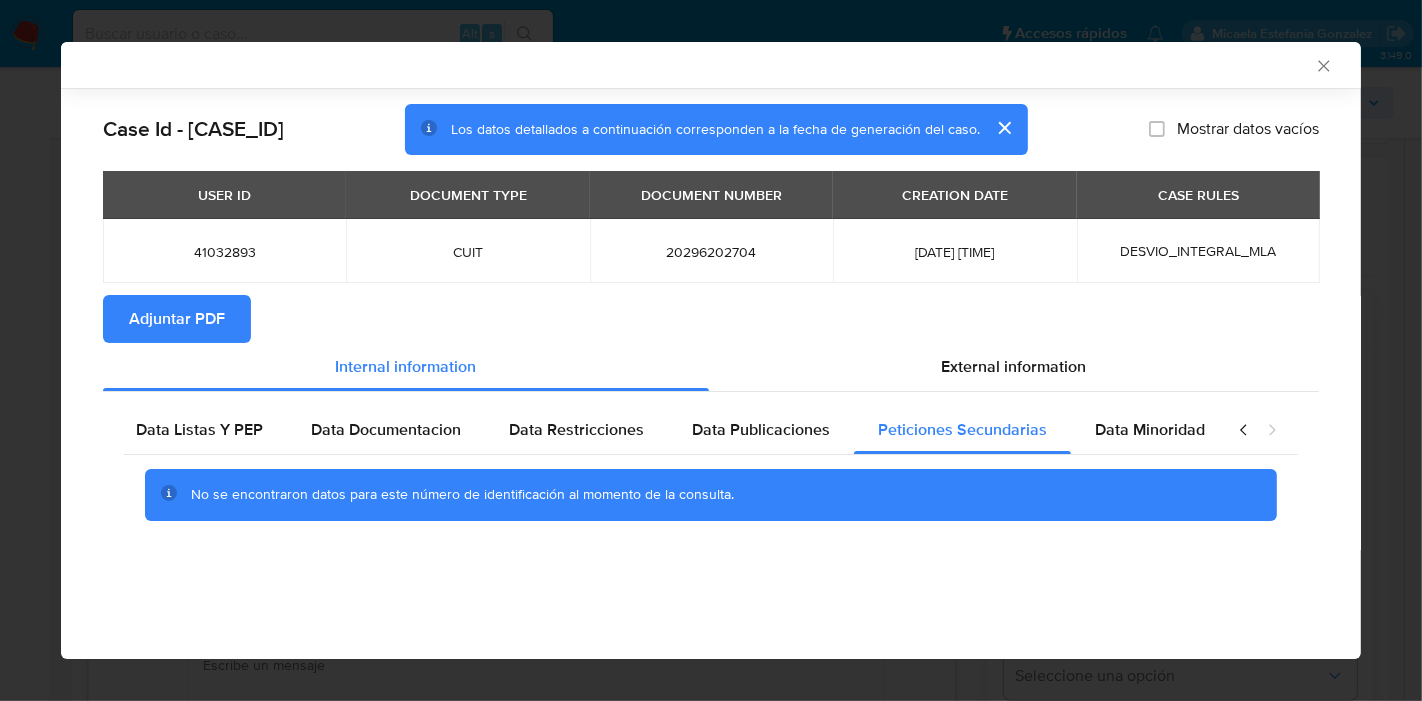 click at bounding box center [1258, 430] 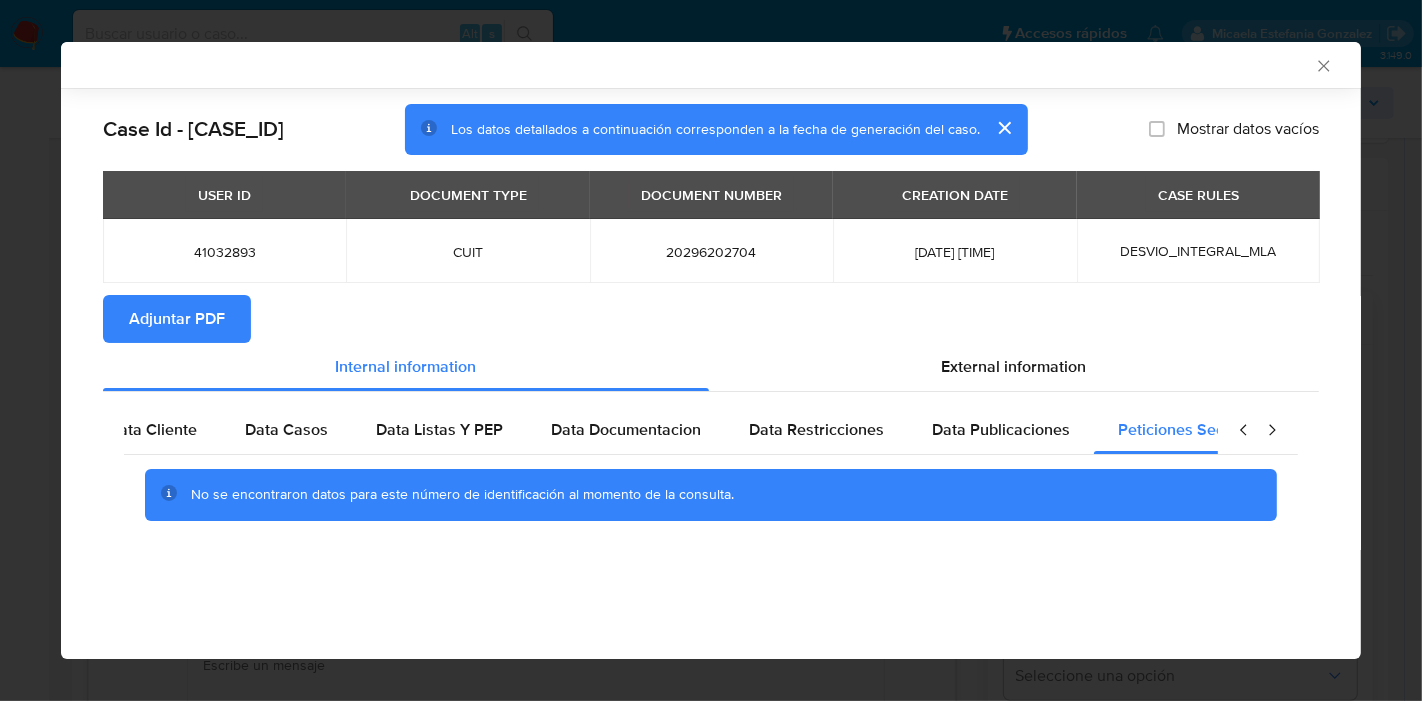 scroll, scrollTop: 0, scrollLeft: 0, axis: both 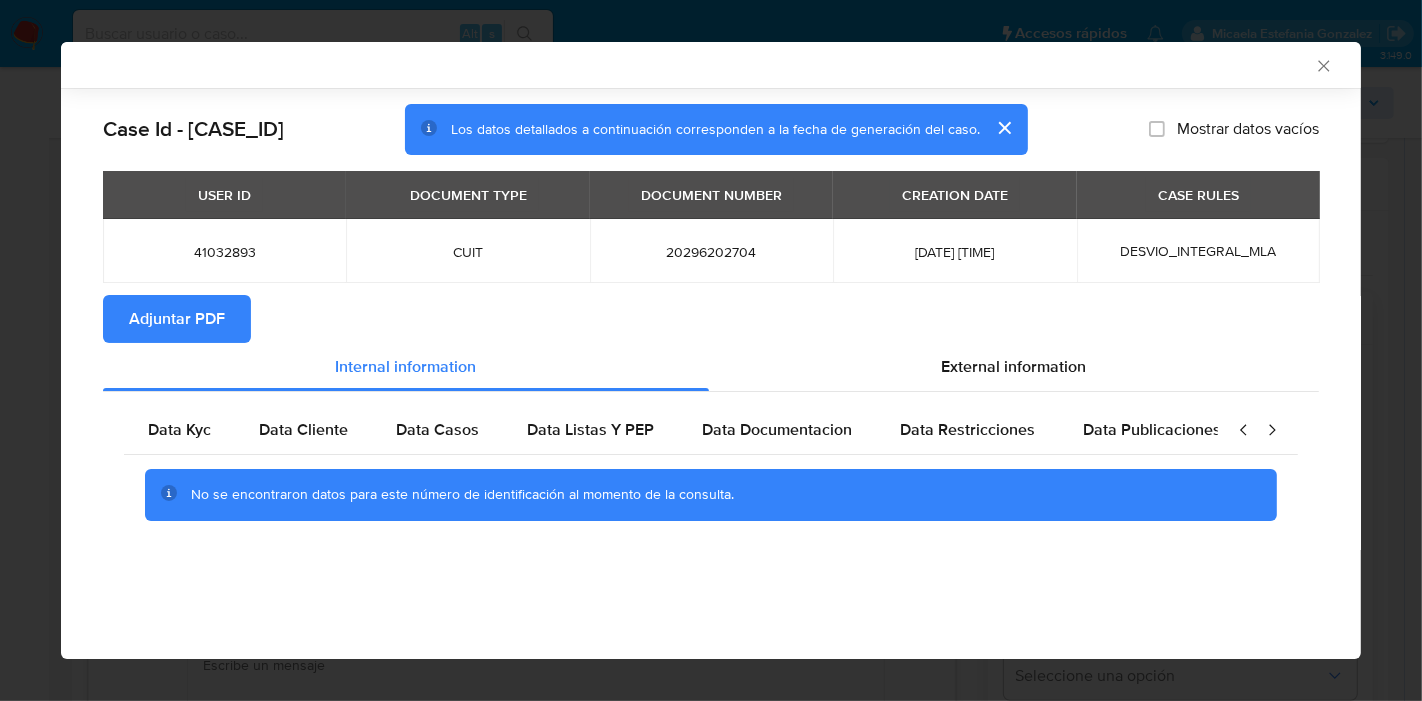 click 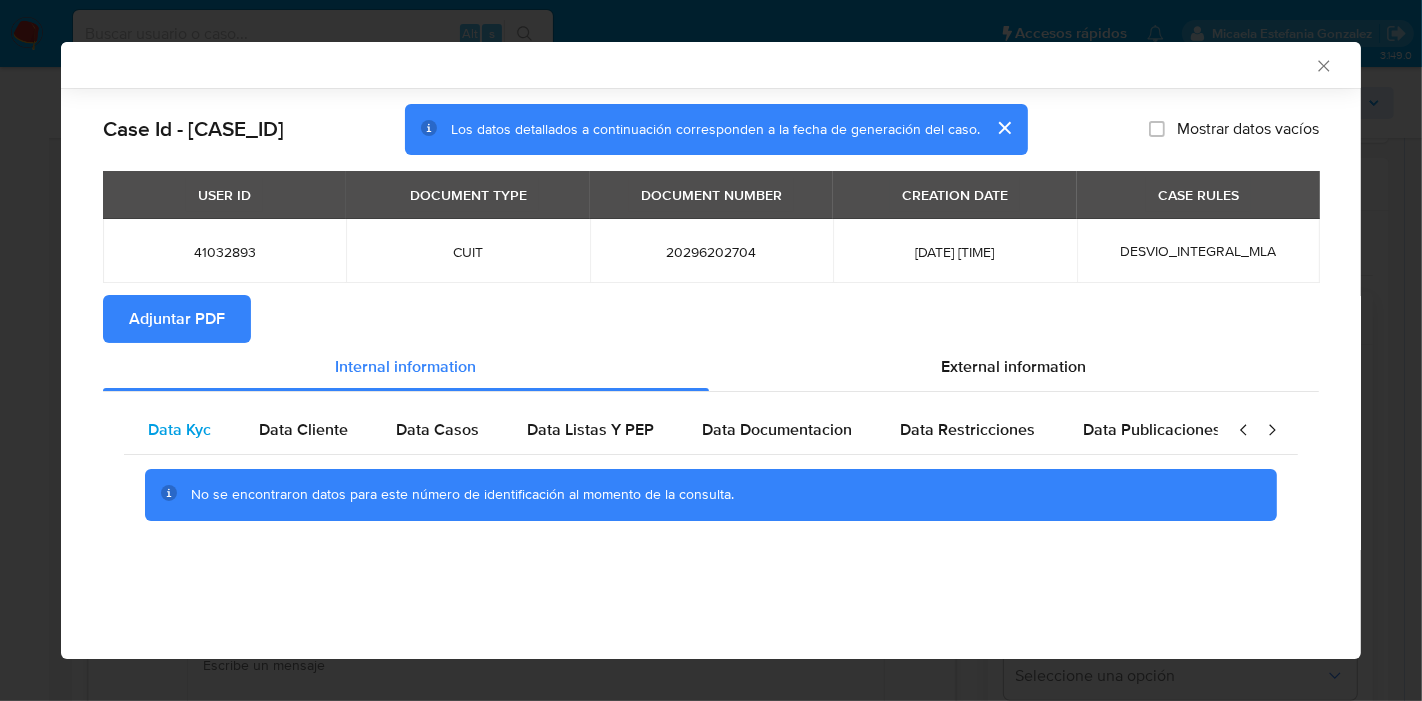 click on "Data Kyc" at bounding box center (179, 429) 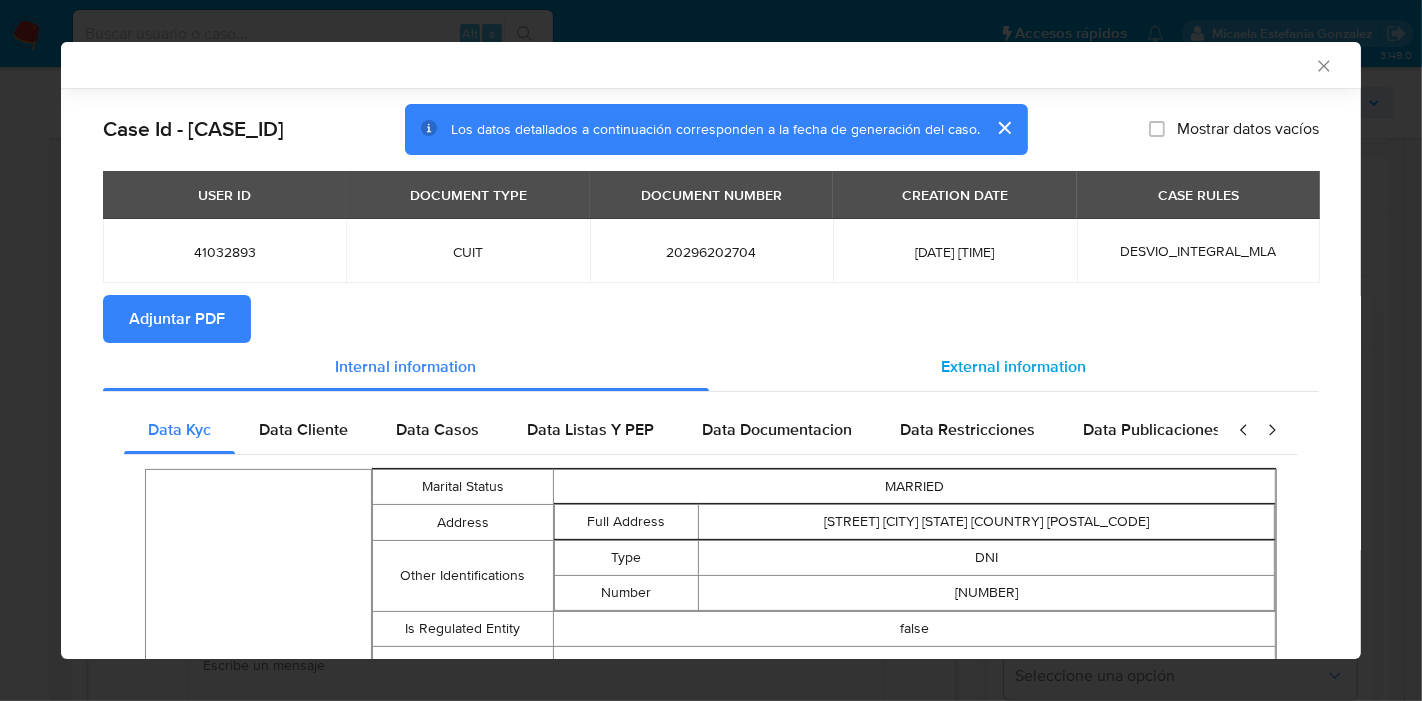 click on "External information" at bounding box center (1014, 367) 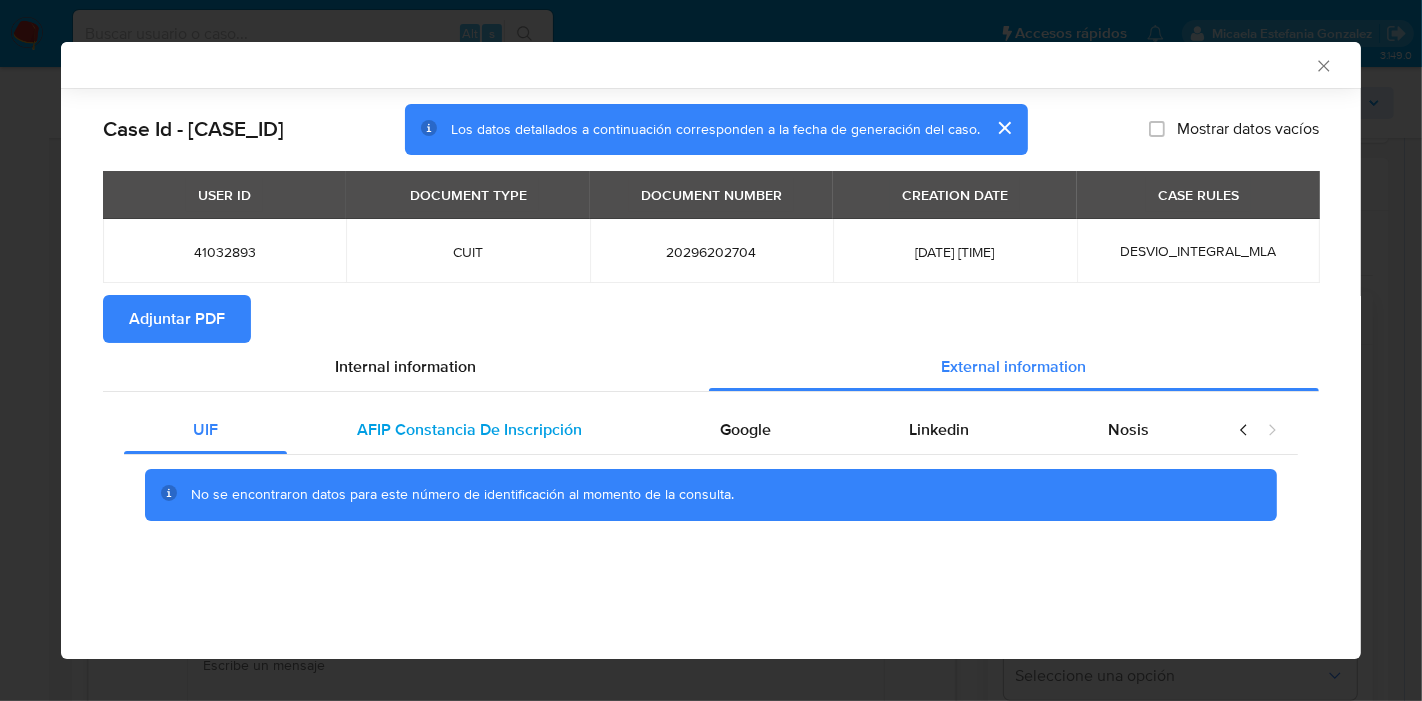 click on "AFIP Constancia De Inscripción" at bounding box center [469, 429] 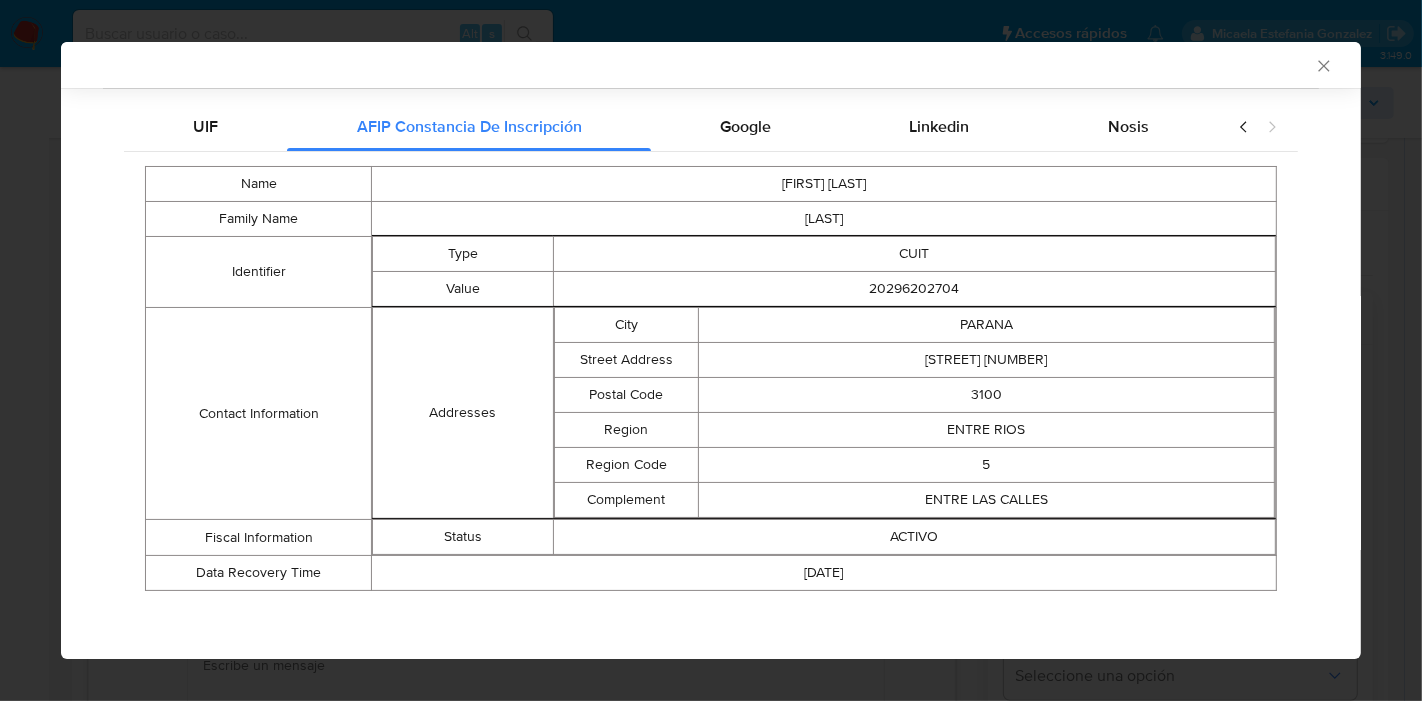 scroll, scrollTop: 305, scrollLeft: 0, axis: vertical 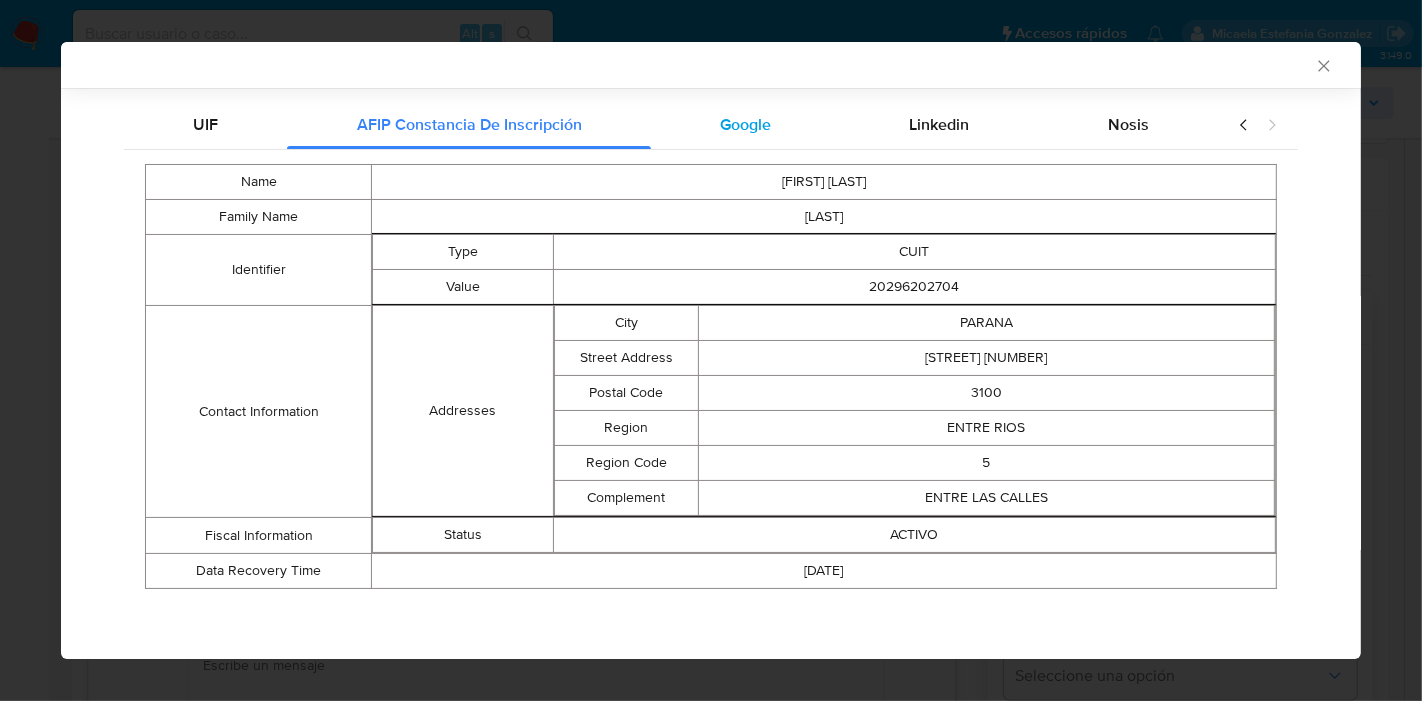 click on "Google" at bounding box center (745, 125) 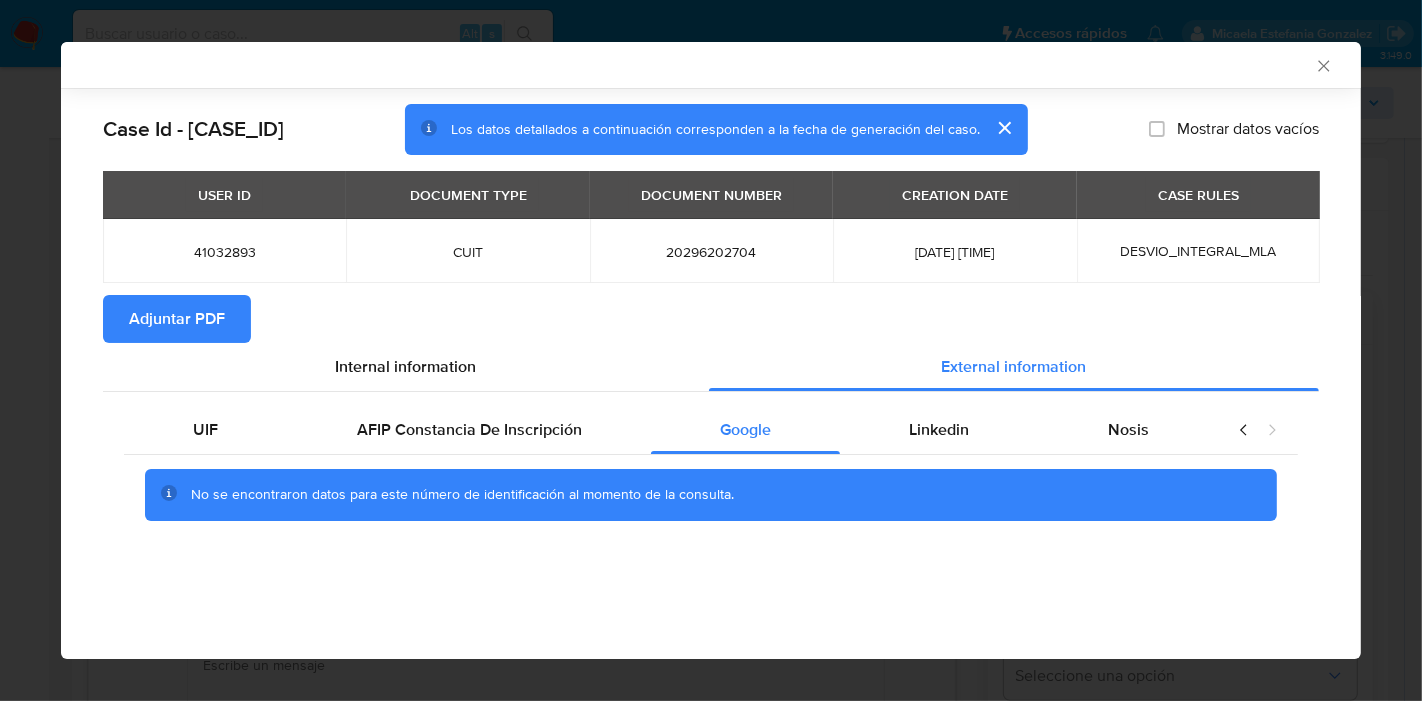 scroll, scrollTop: 0, scrollLeft: 0, axis: both 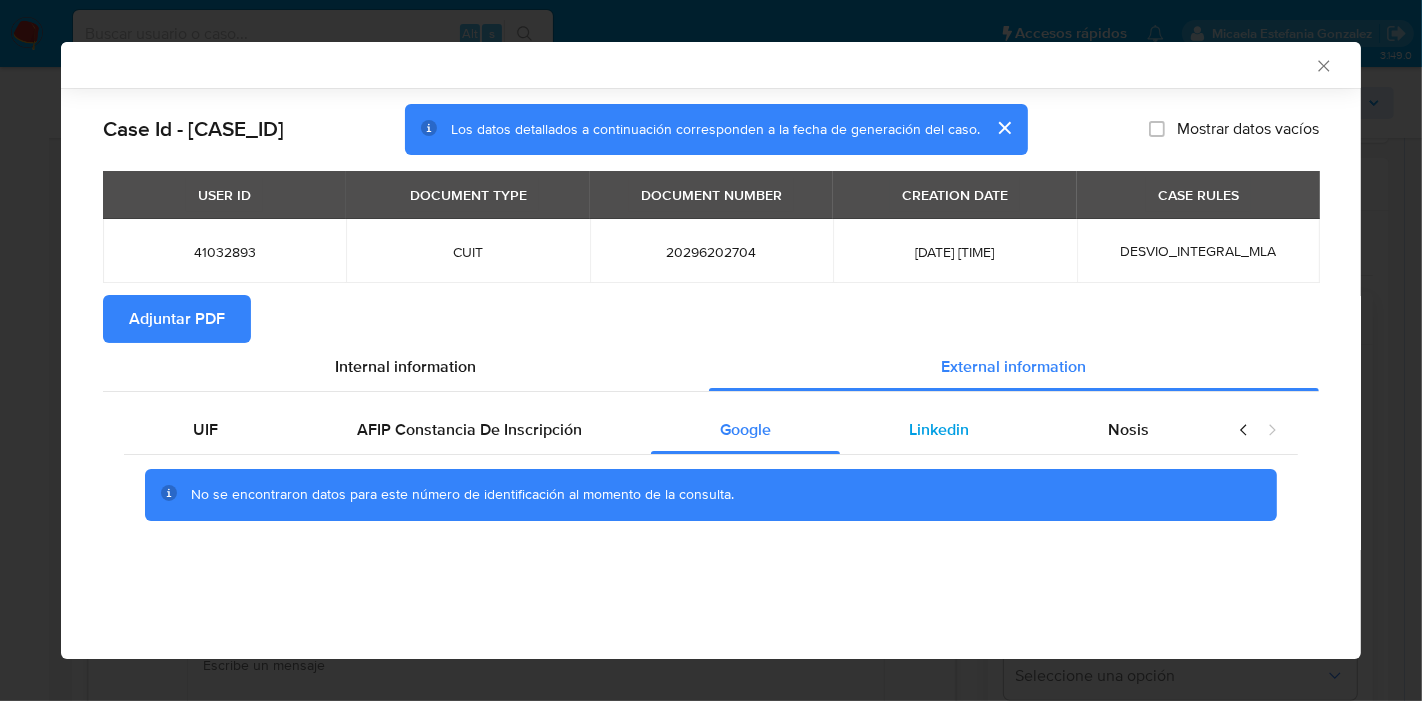 click on "Linkedin" at bounding box center (939, 430) 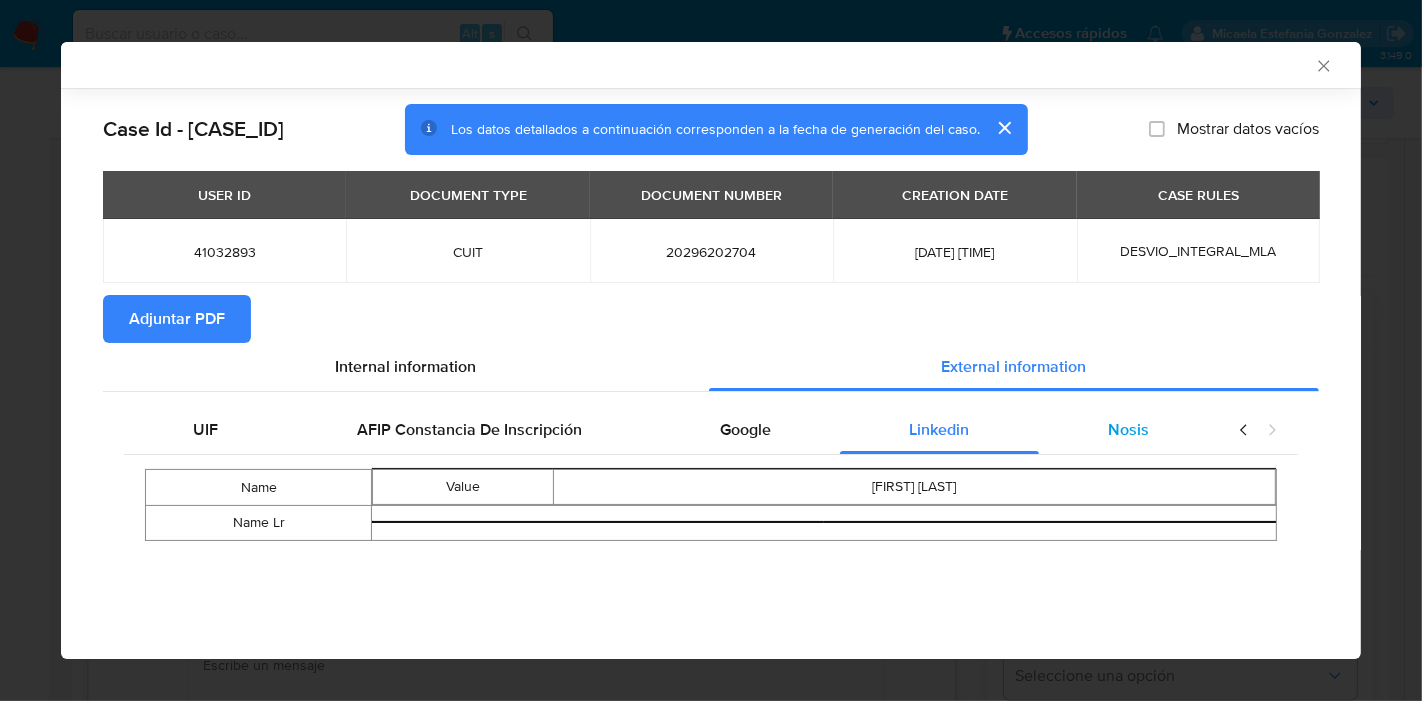 click on "Nosis" at bounding box center [1128, 430] 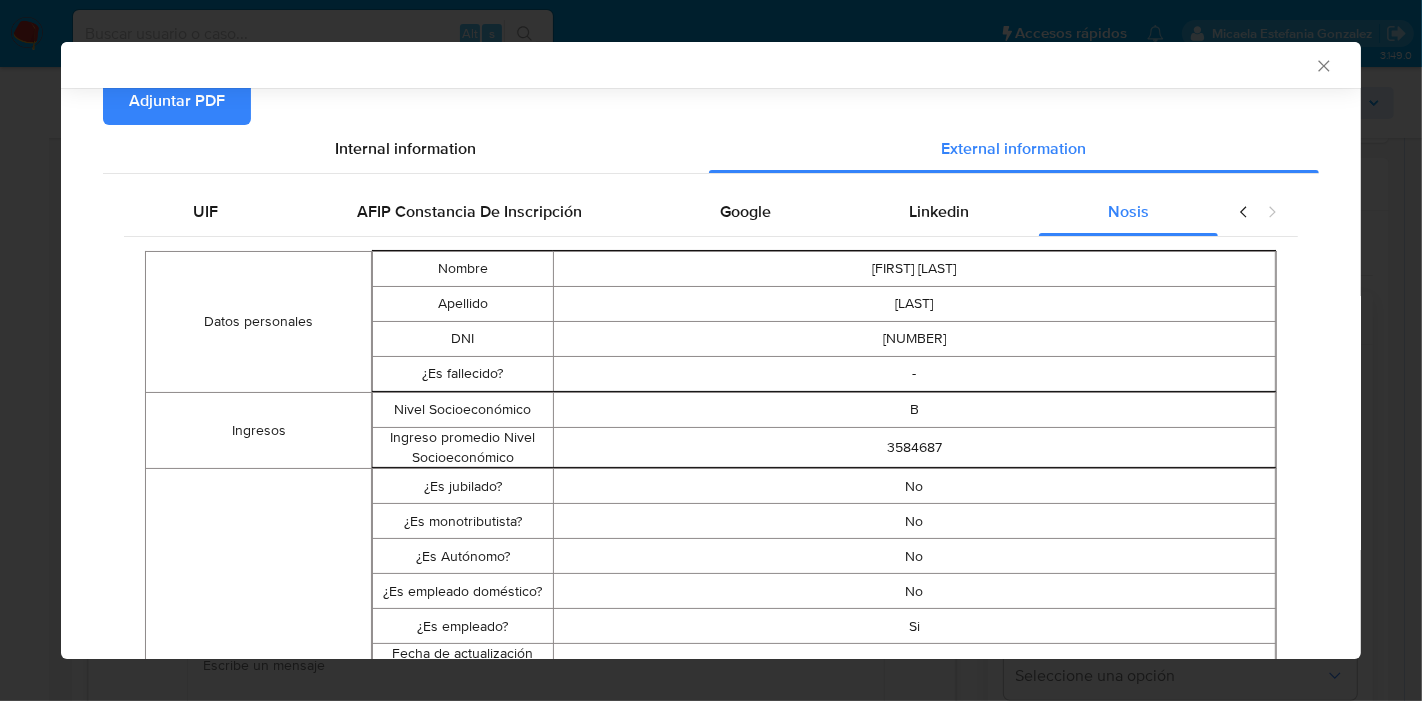 scroll, scrollTop: 0, scrollLeft: 0, axis: both 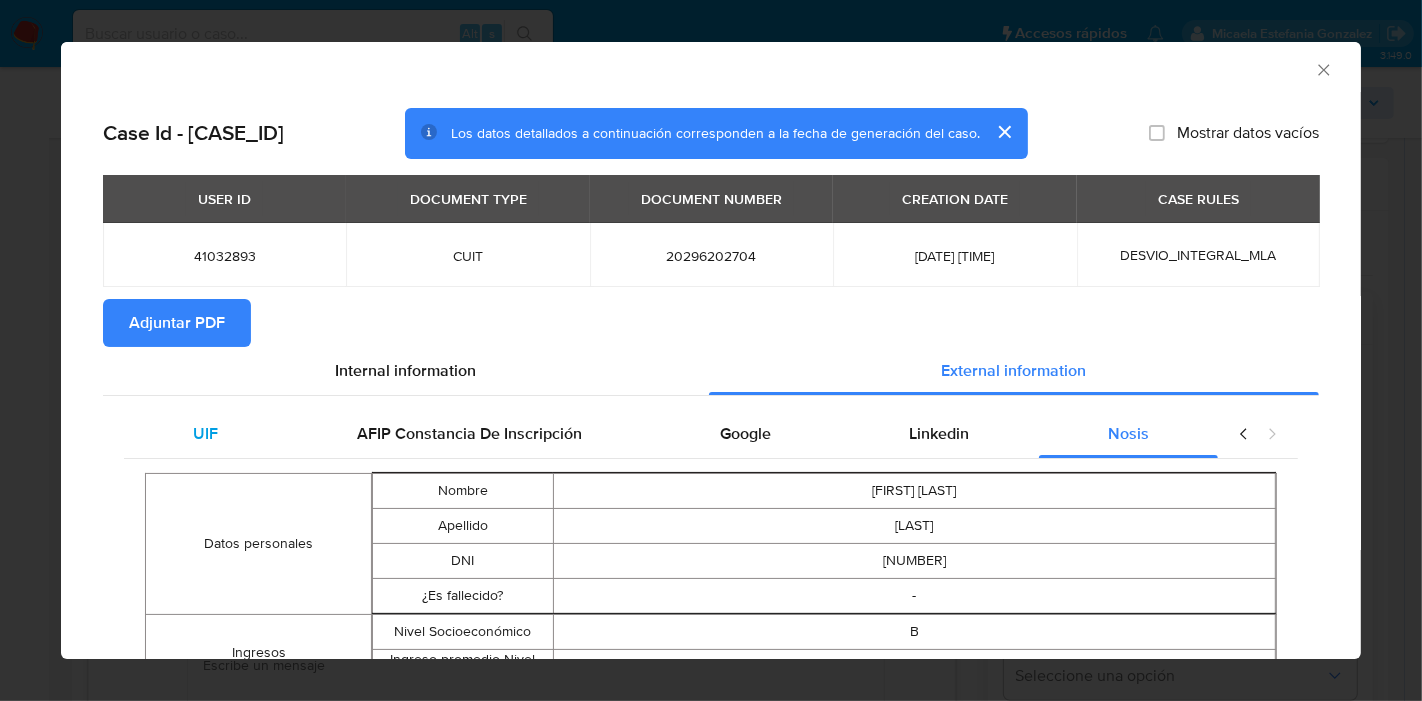 click on "UIF" at bounding box center [205, 434] 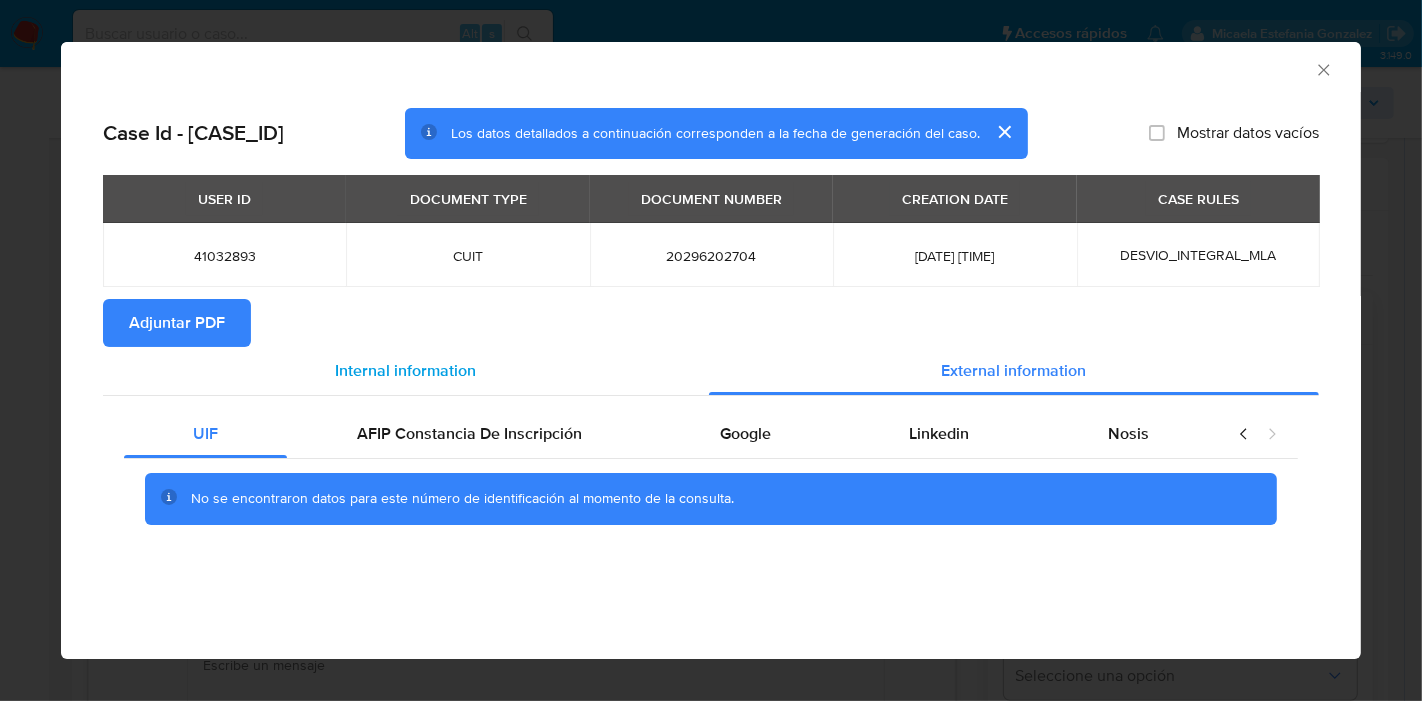 click on "Internal information" at bounding box center [406, 370] 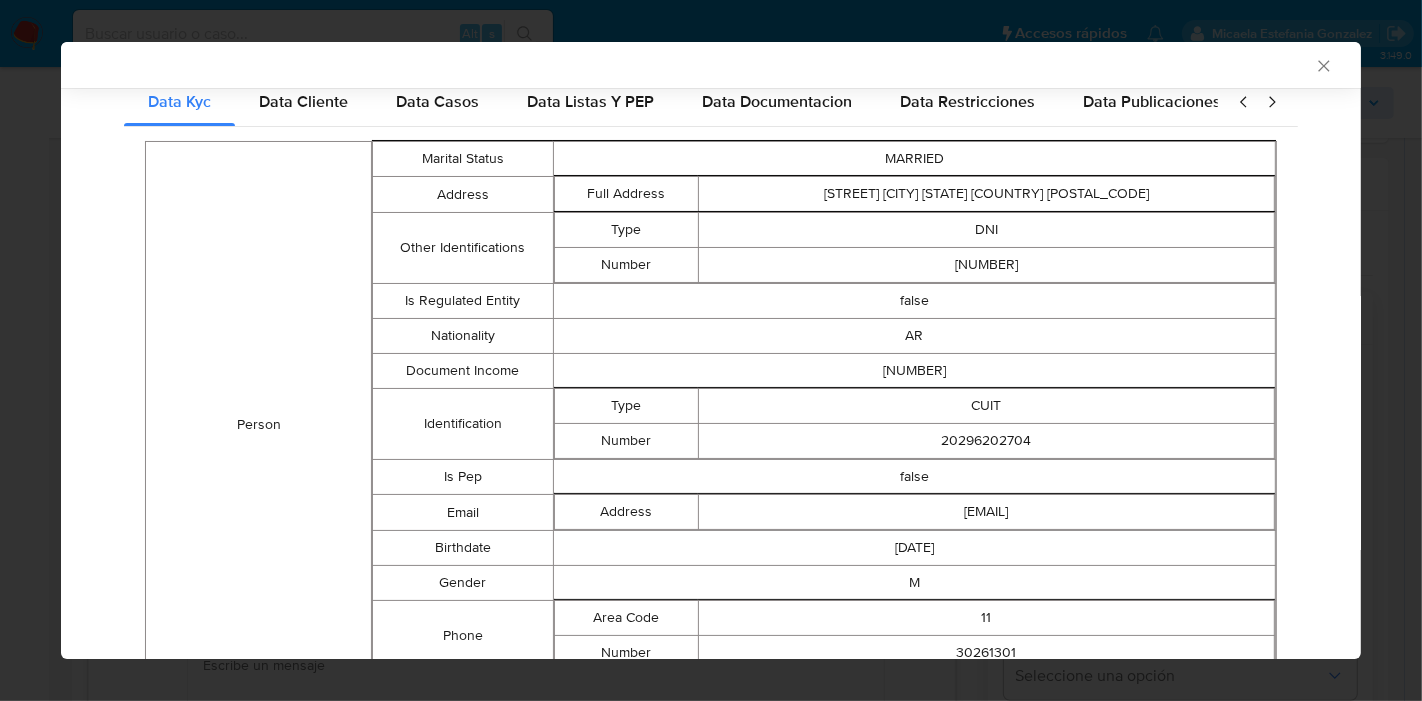 scroll, scrollTop: 551, scrollLeft: 0, axis: vertical 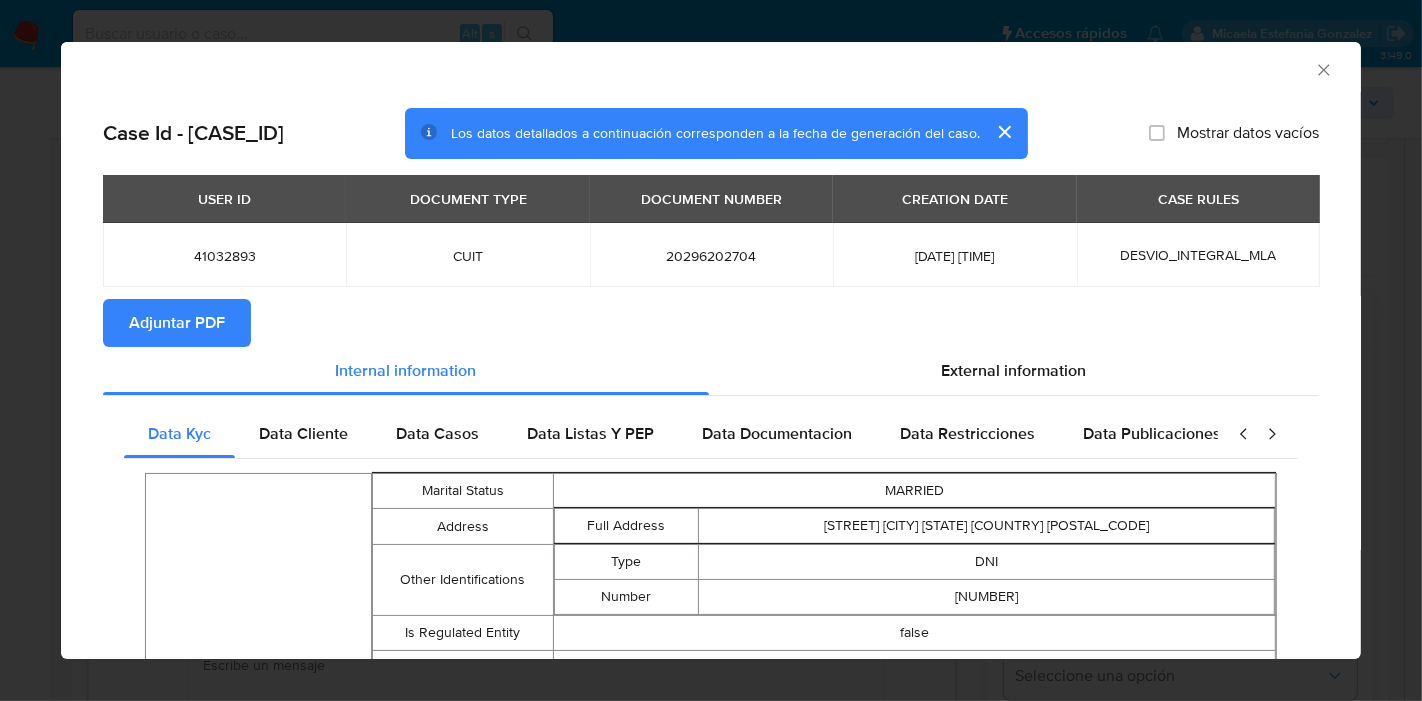 click 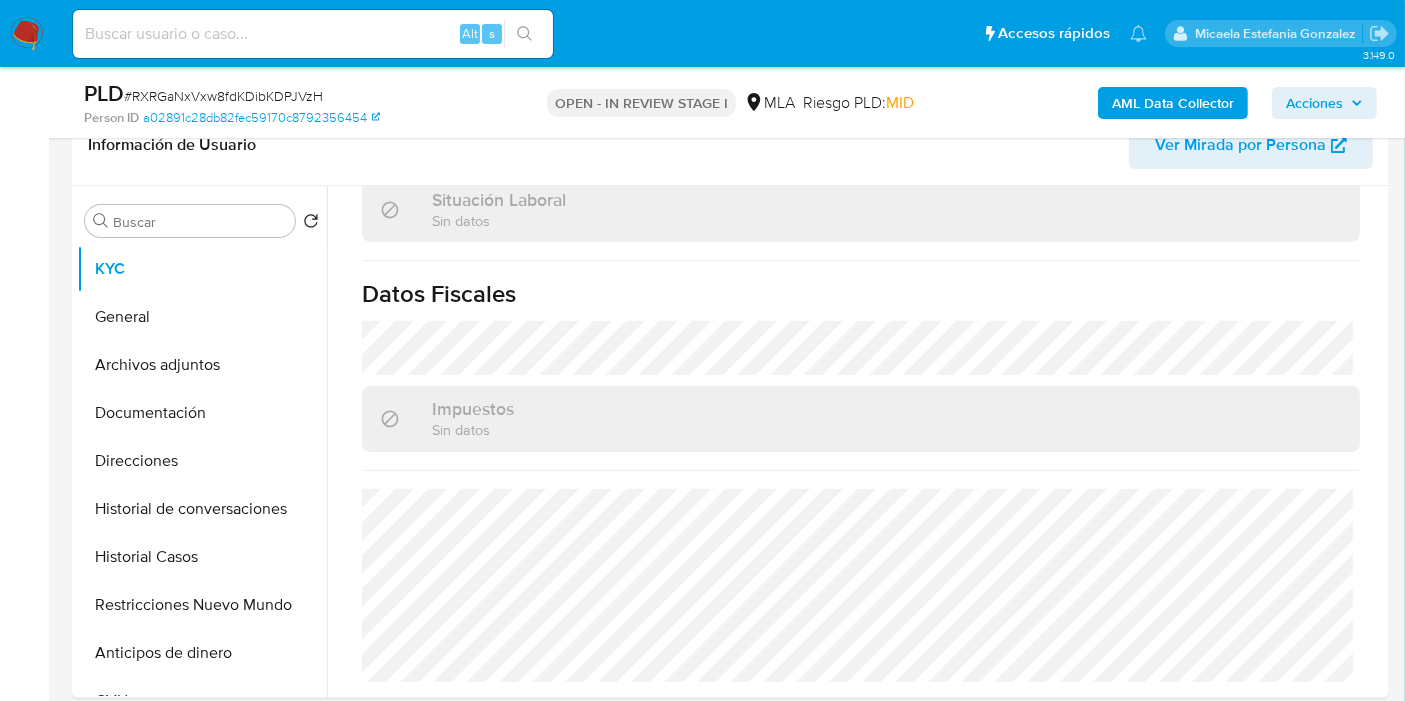 scroll, scrollTop: 0, scrollLeft: 0, axis: both 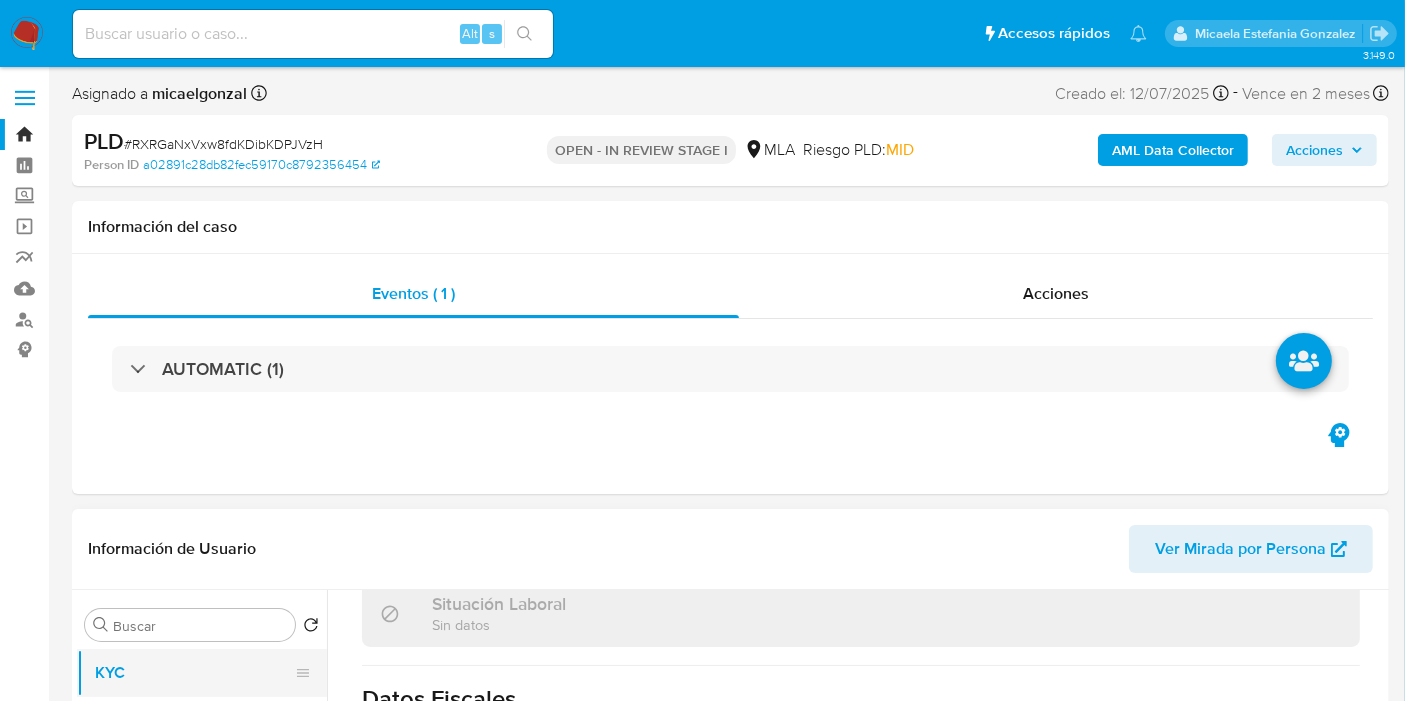 click on "KYC" at bounding box center (194, 673) 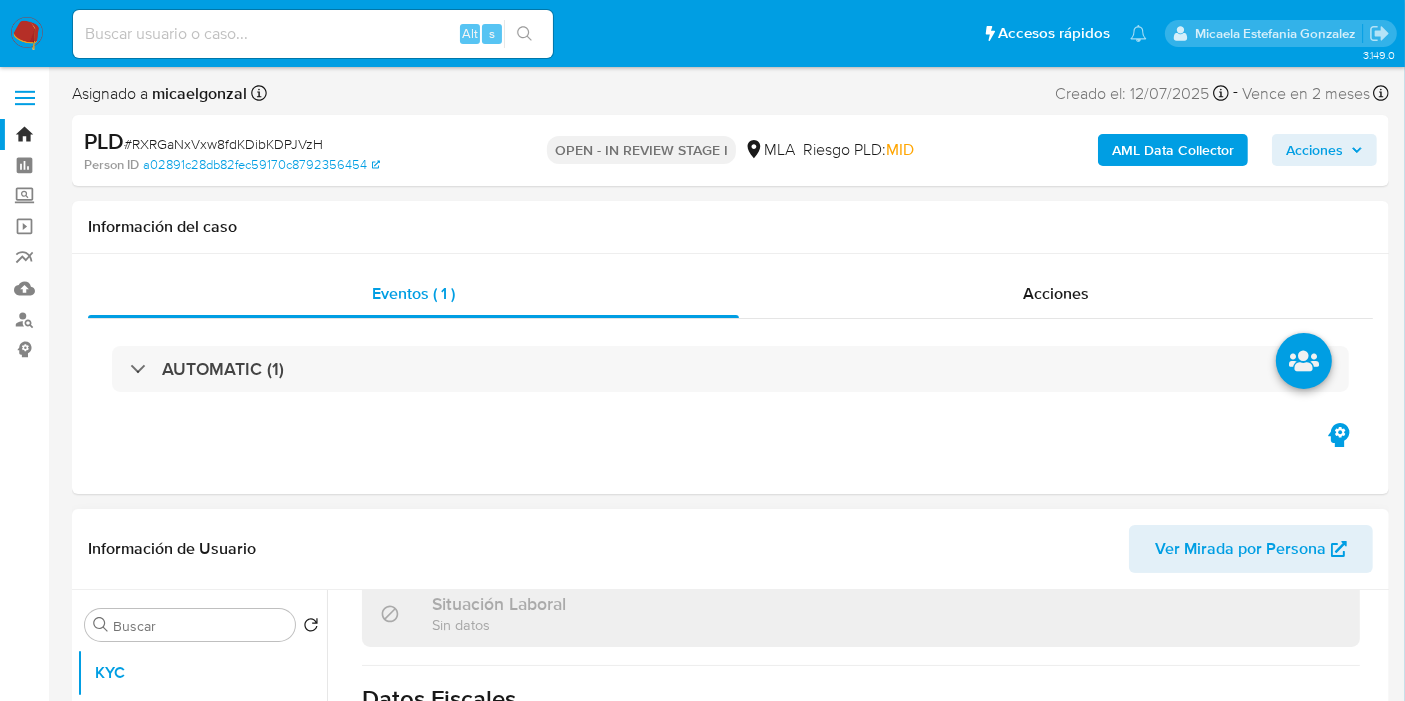 scroll, scrollTop: 333, scrollLeft: 0, axis: vertical 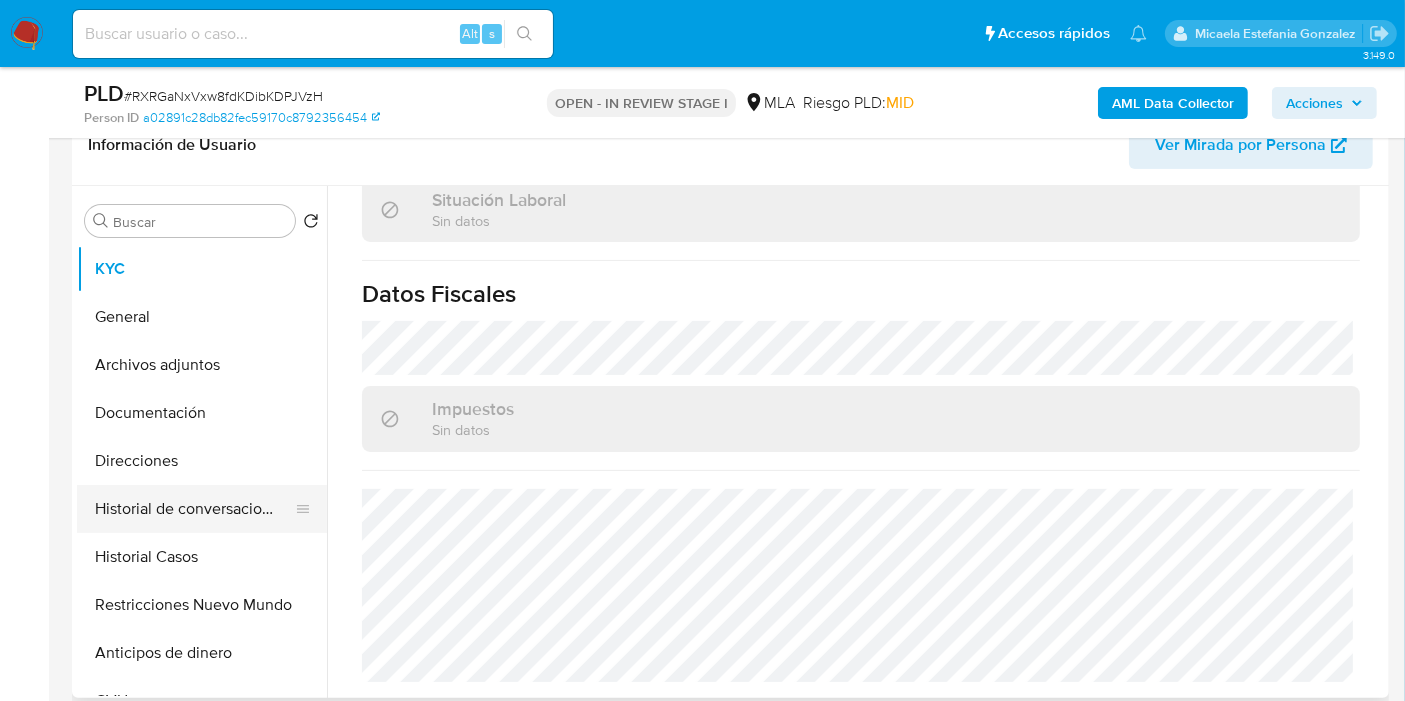 click on "Historial de conversaciones" at bounding box center [194, 509] 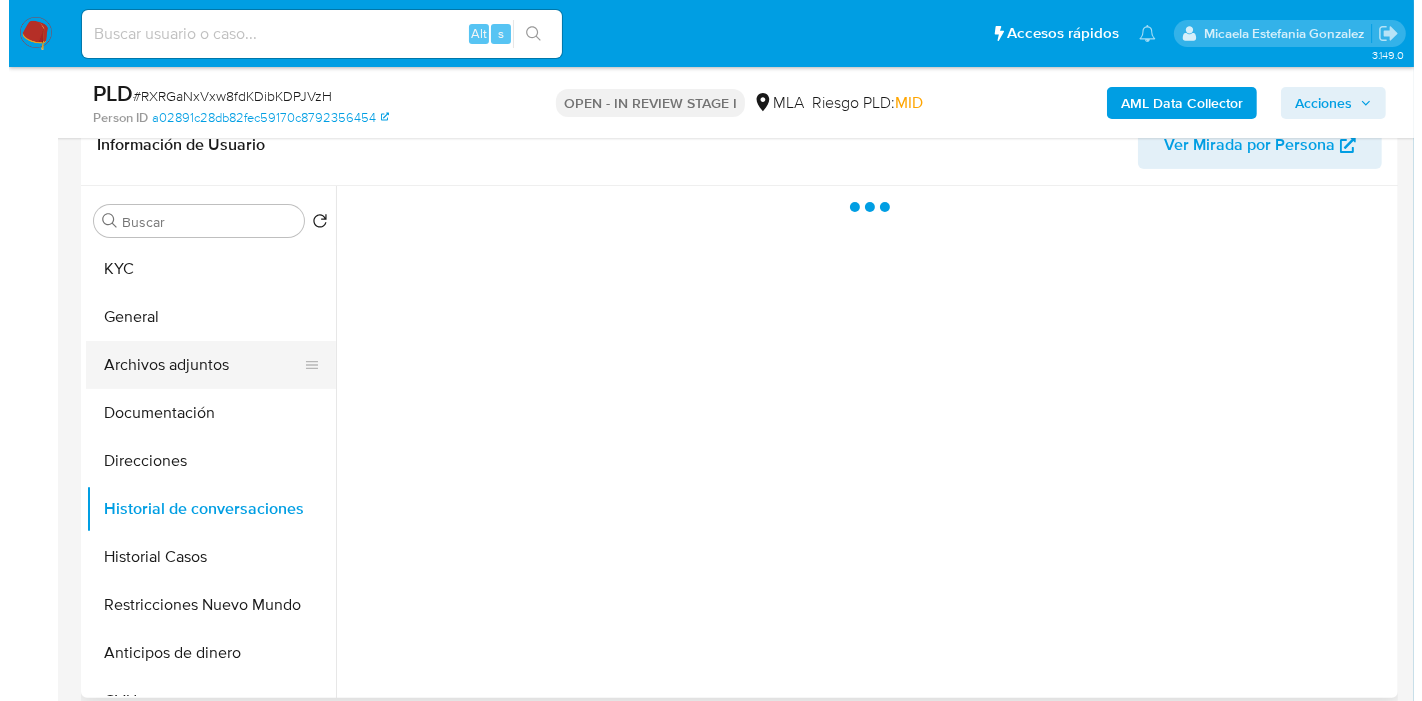 scroll, scrollTop: 0, scrollLeft: 0, axis: both 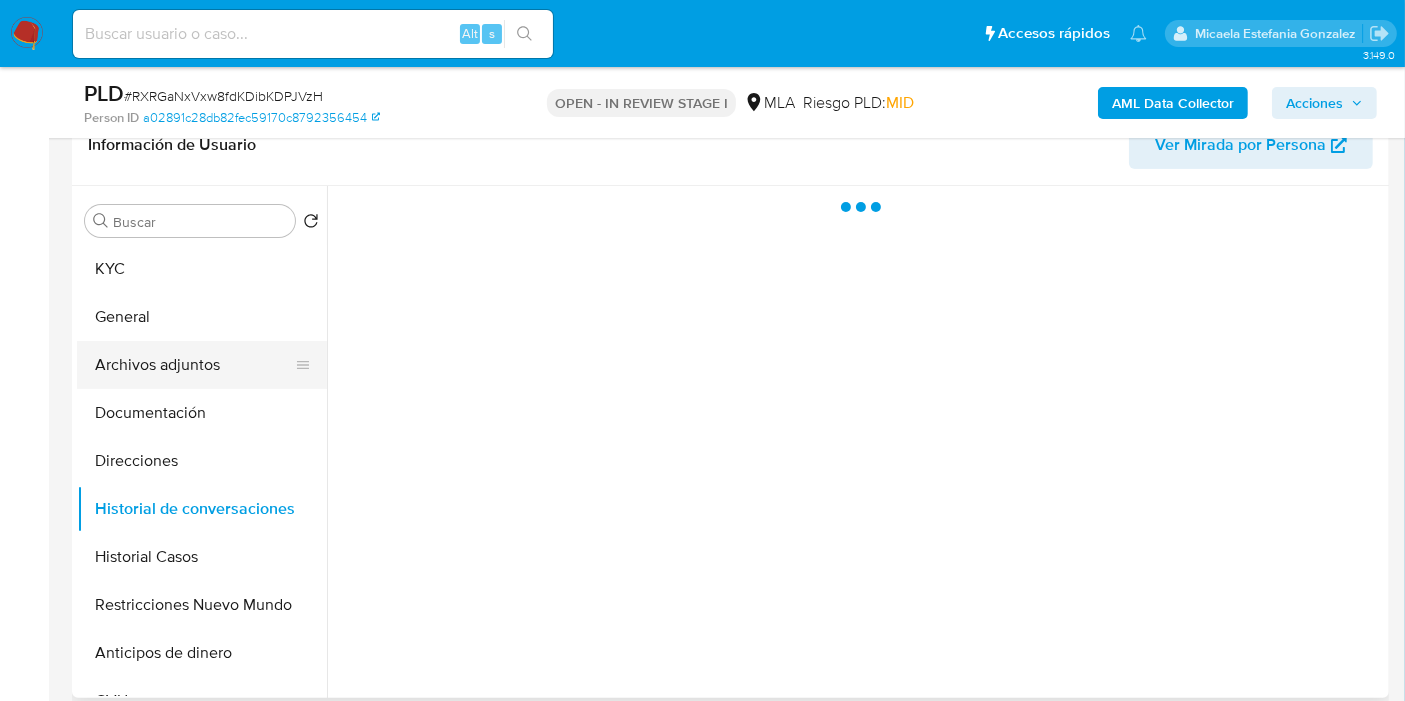 click on "Archivos adjuntos" at bounding box center [194, 365] 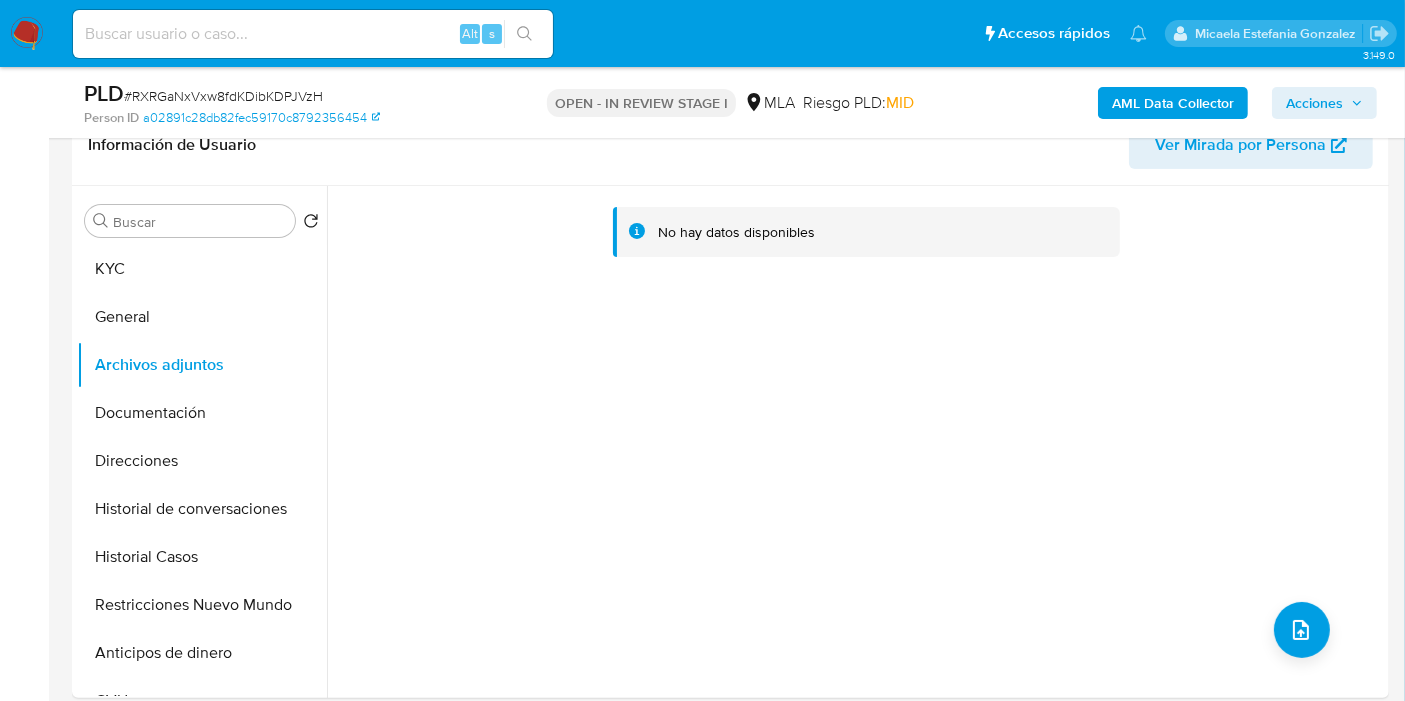 click on "AML Data Collector" at bounding box center [1173, 103] 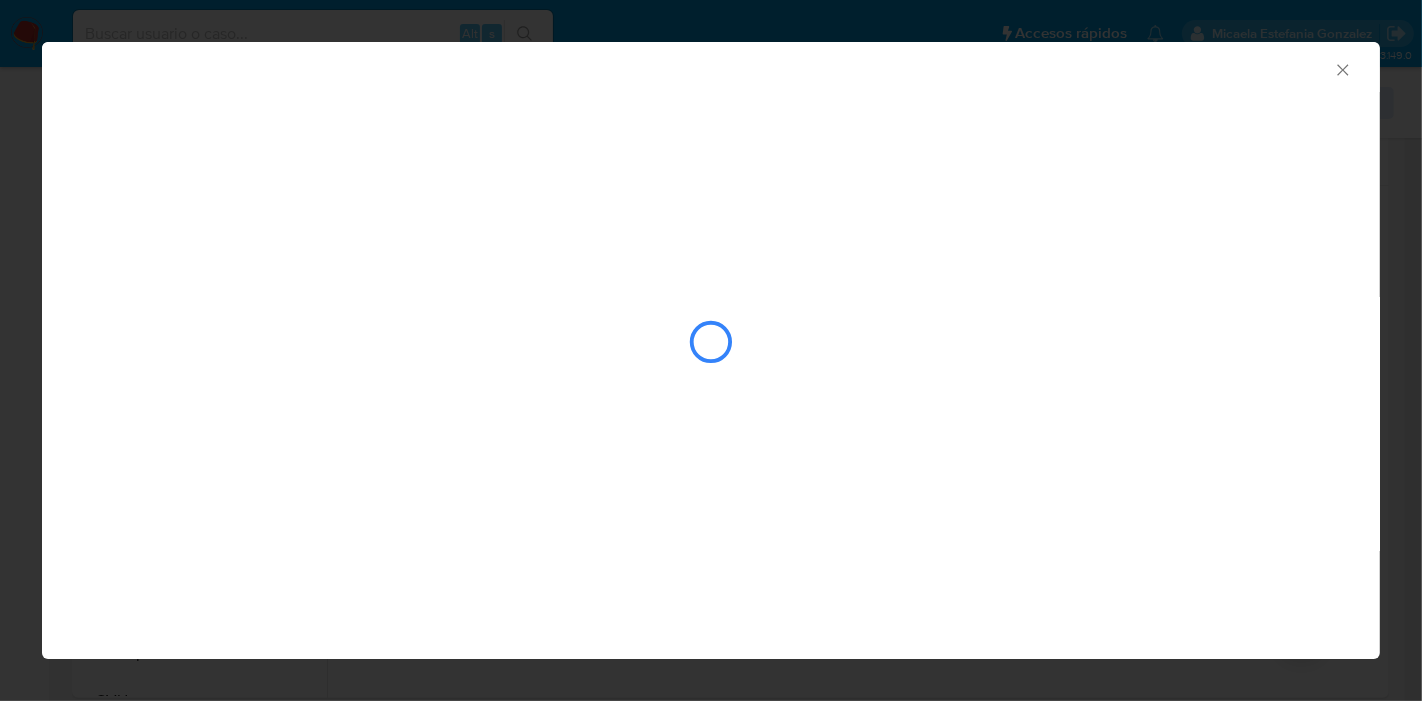 click on "AML Data Collector" at bounding box center [711, 67] 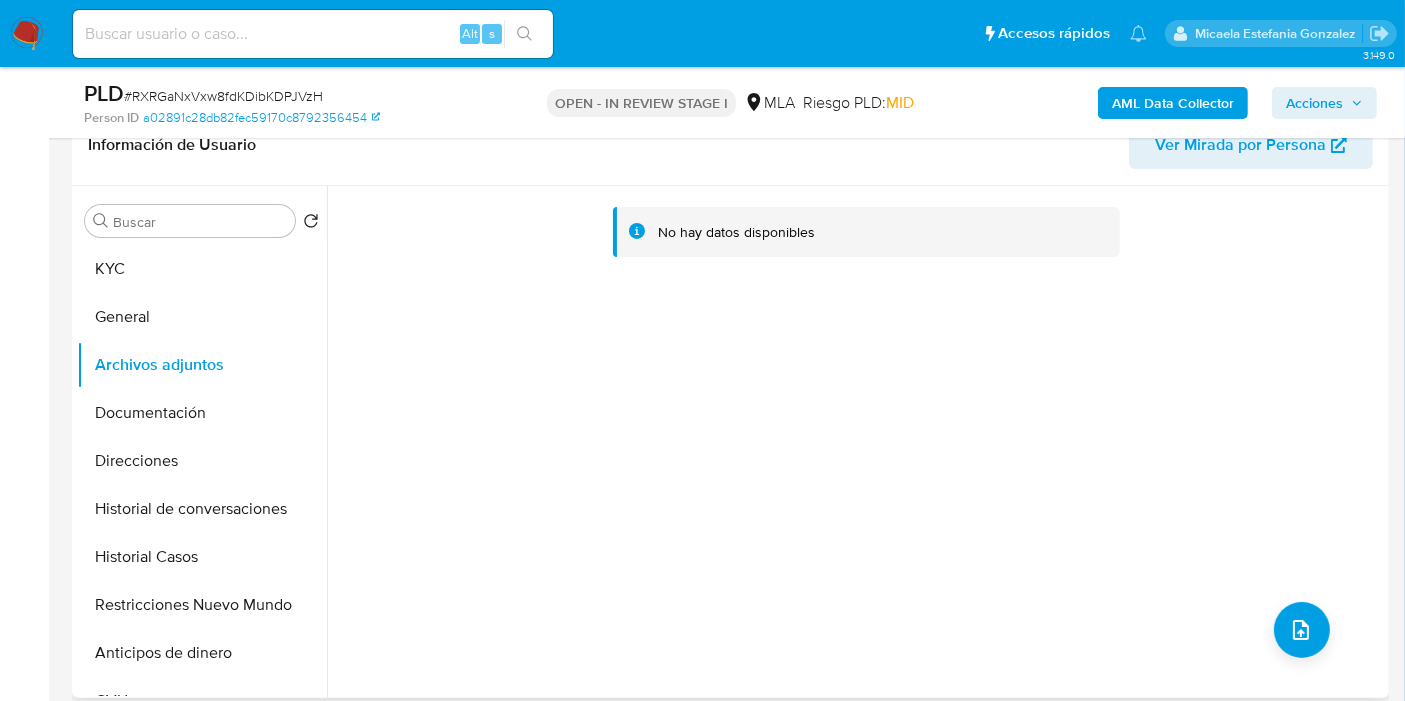 drag, startPoint x: 577, startPoint y: 174, endPoint x: 595, endPoint y: 172, distance: 18.110771 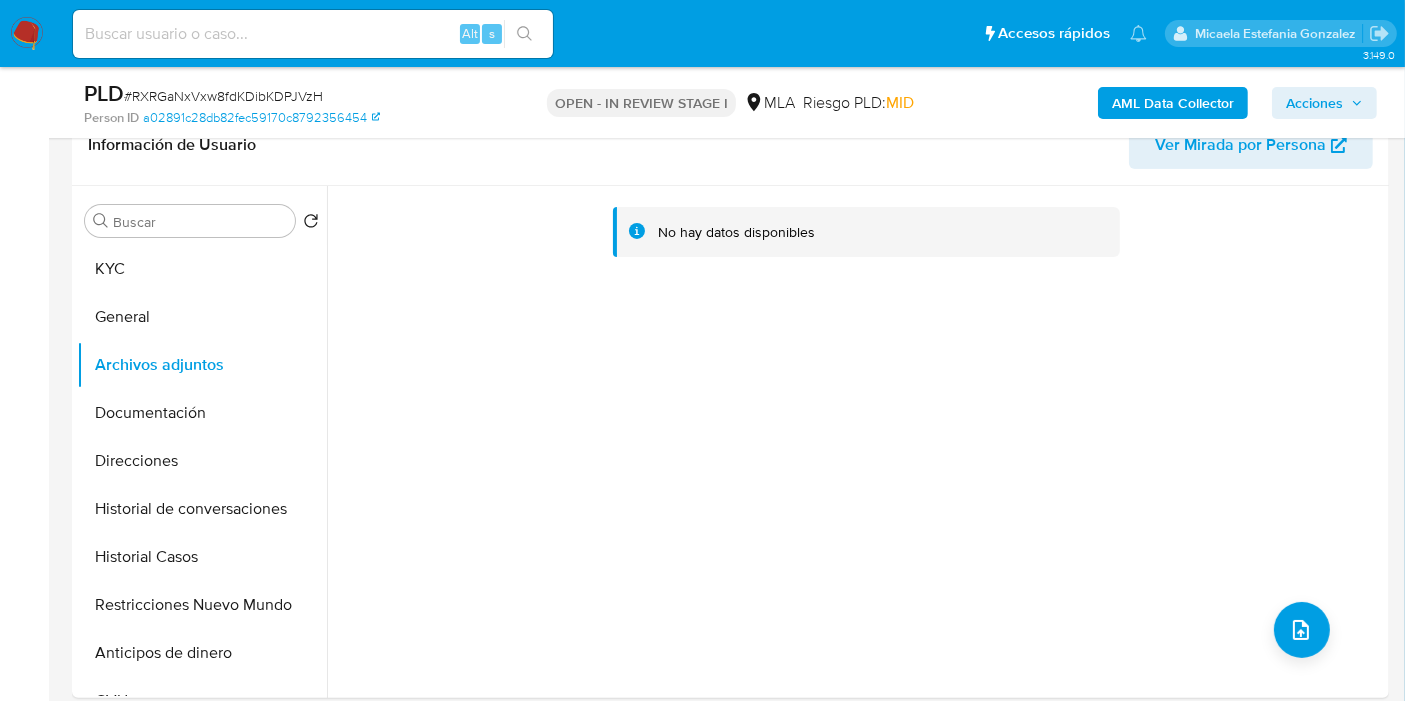 click on "AML Data Collector" at bounding box center (1173, 103) 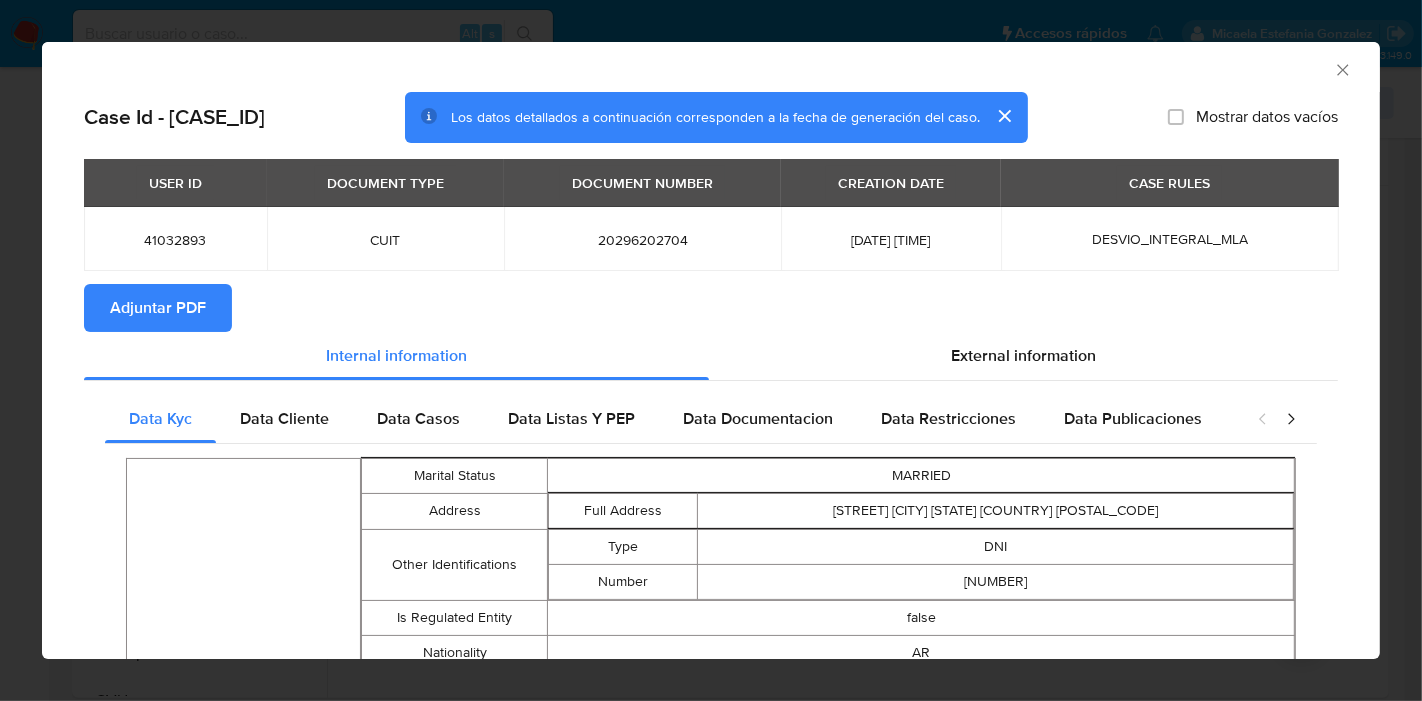 click 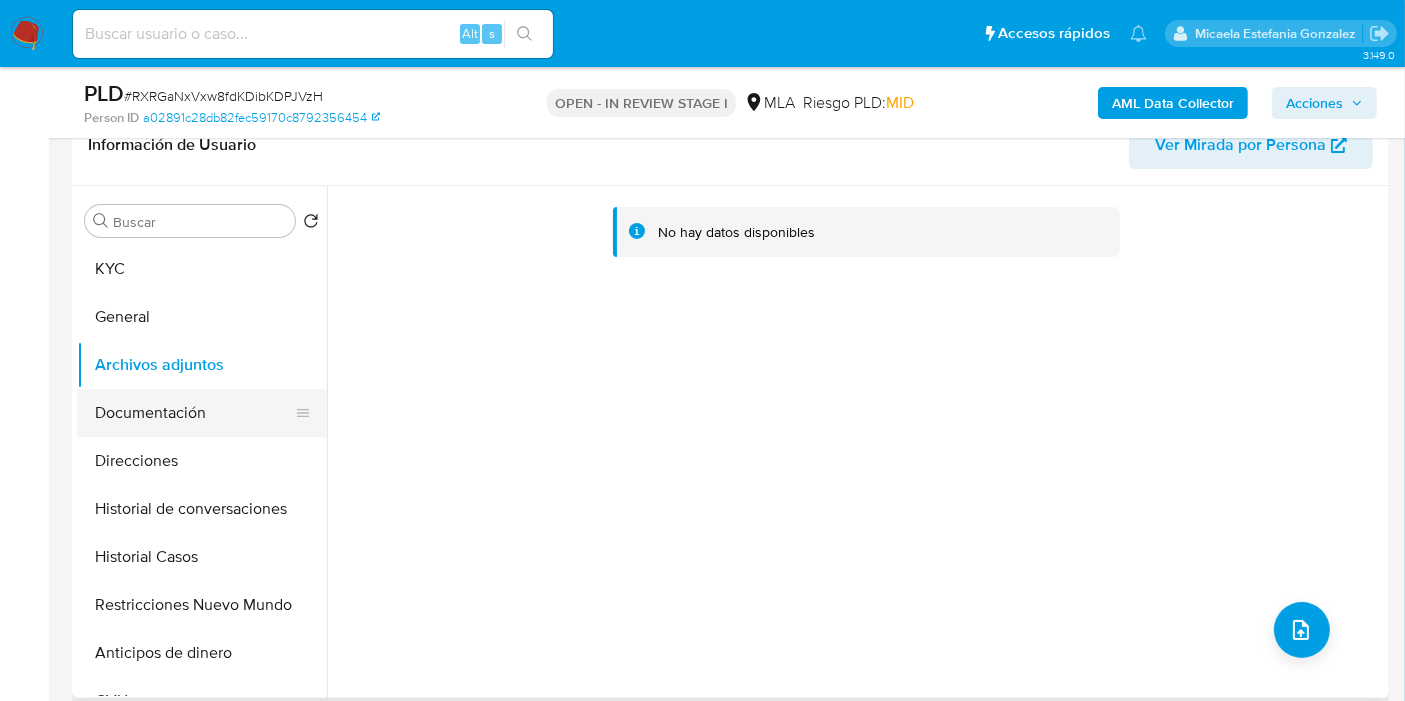 click on "Documentación" at bounding box center [194, 413] 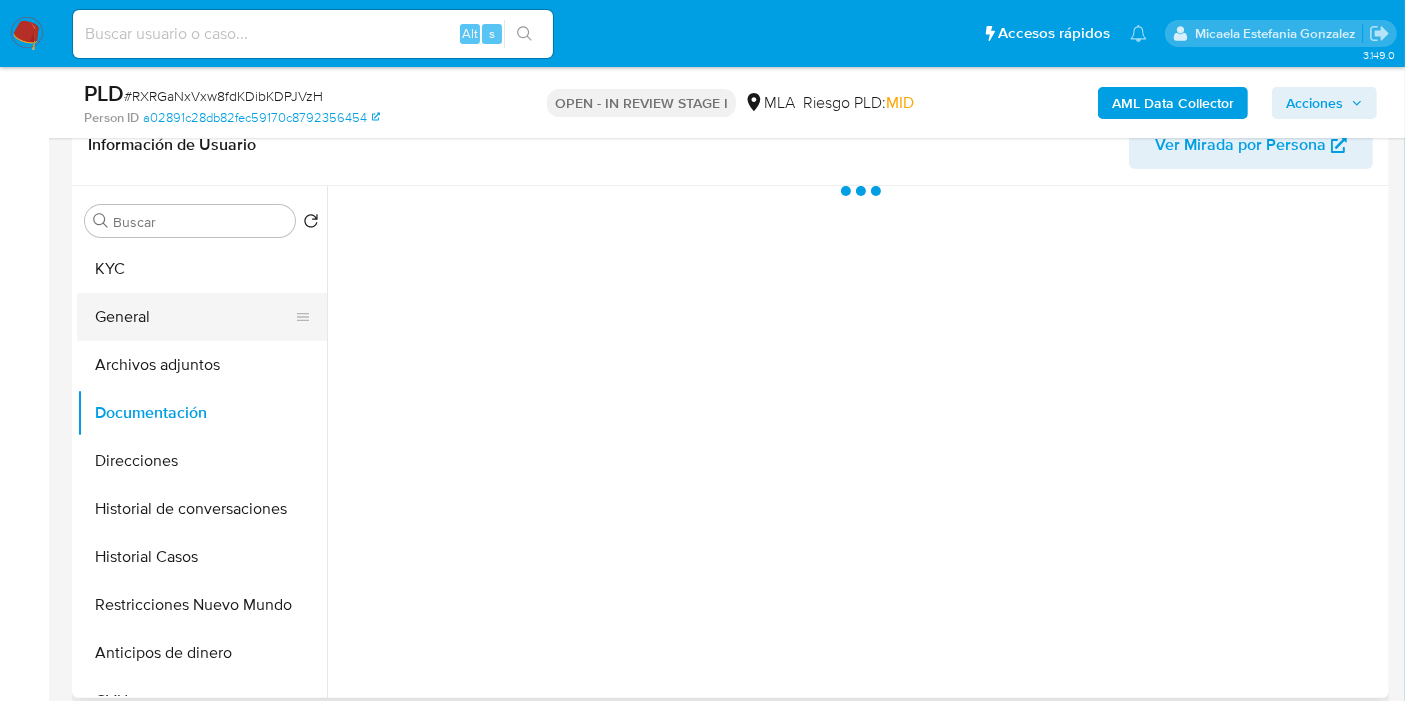 click on "General" at bounding box center [194, 317] 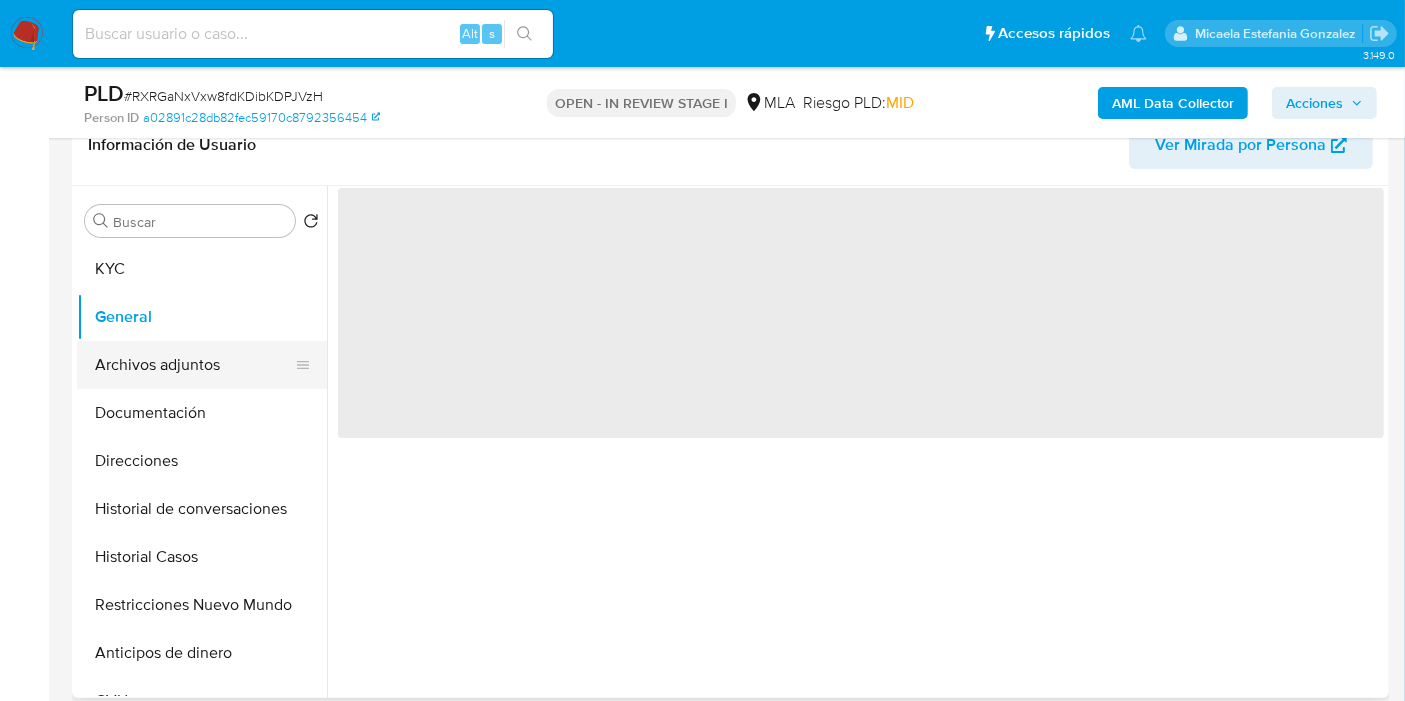 click on "Archivos adjuntos" at bounding box center (194, 365) 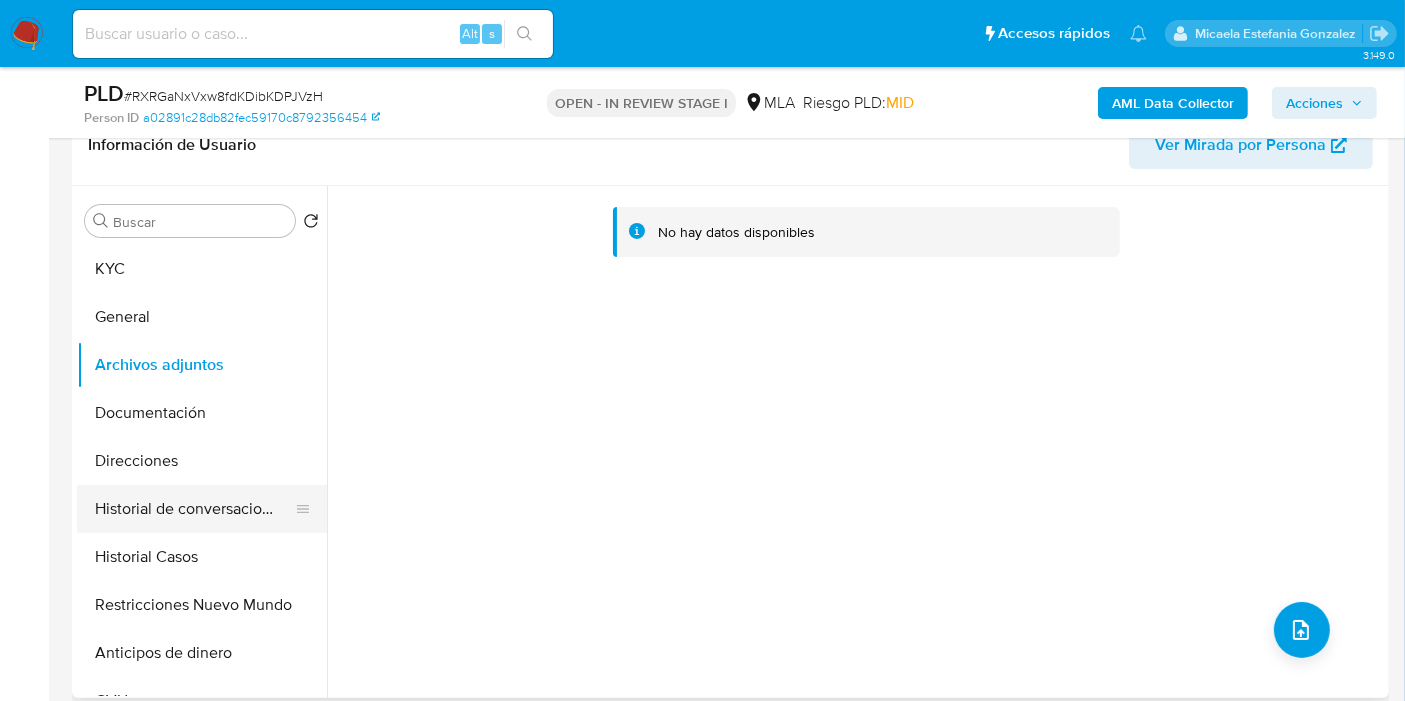 click on "Historial de conversaciones" at bounding box center (194, 509) 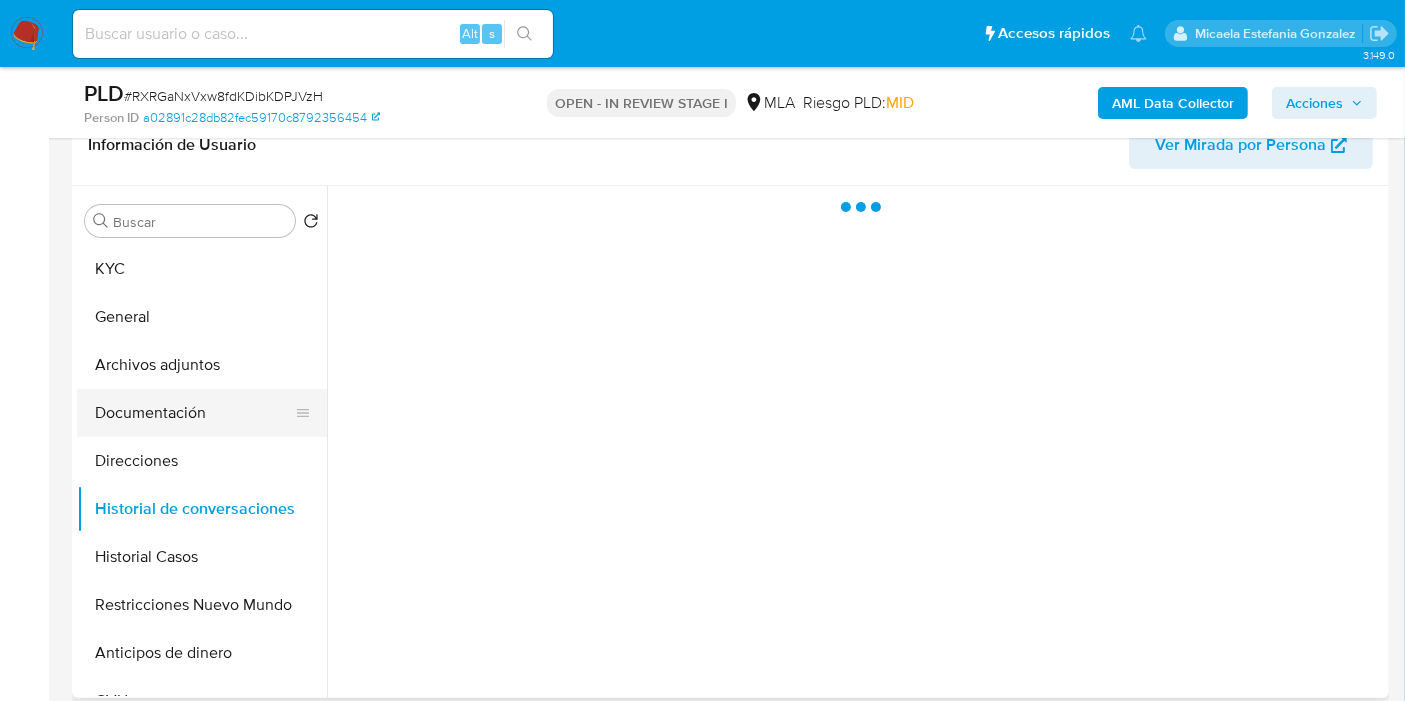 click on "Documentación" at bounding box center [194, 413] 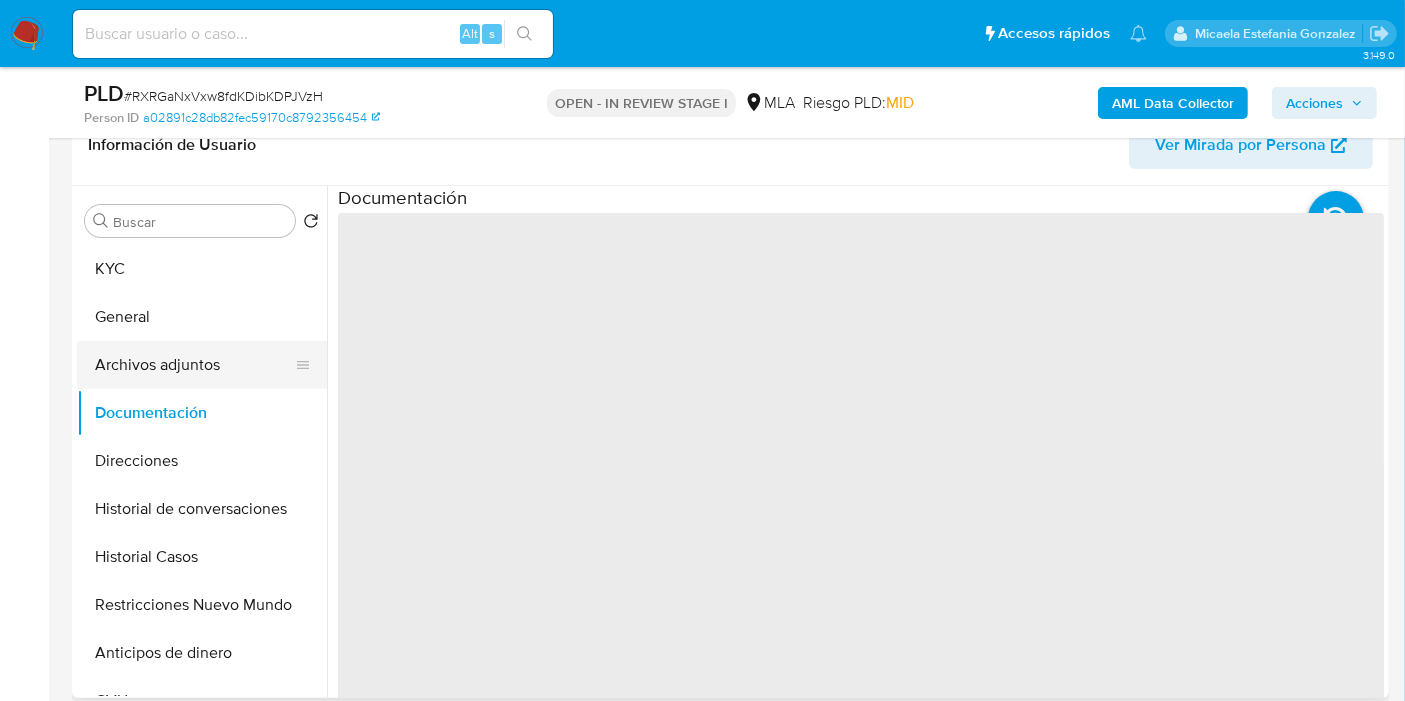 click on "Archivos adjuntos" at bounding box center (194, 365) 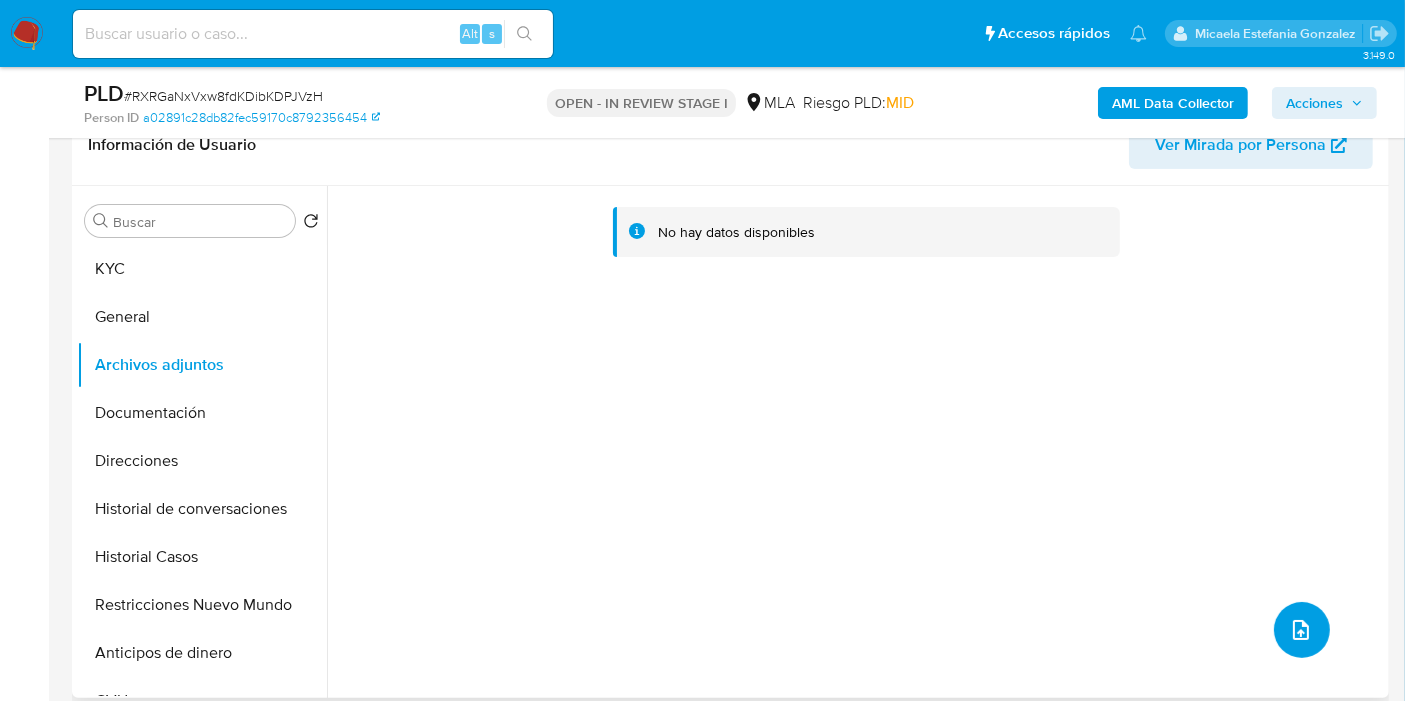 click 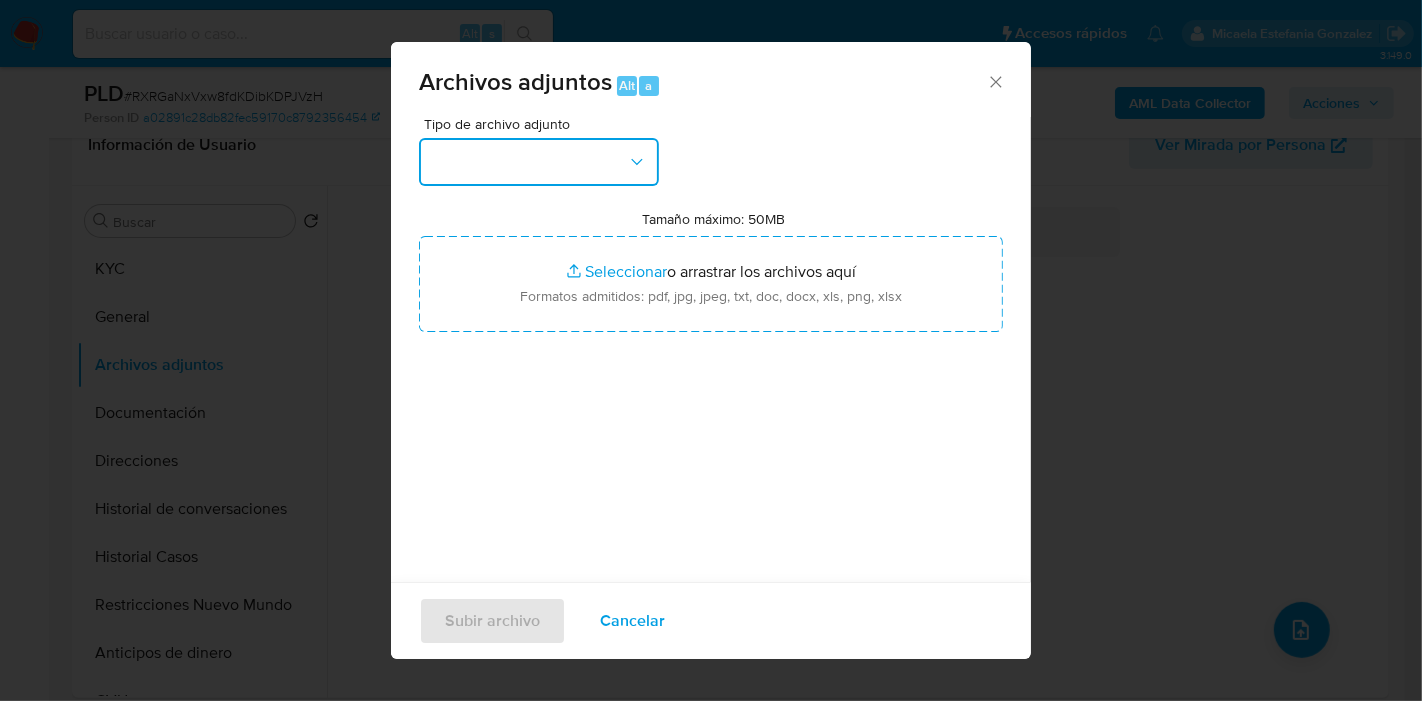 click at bounding box center [539, 162] 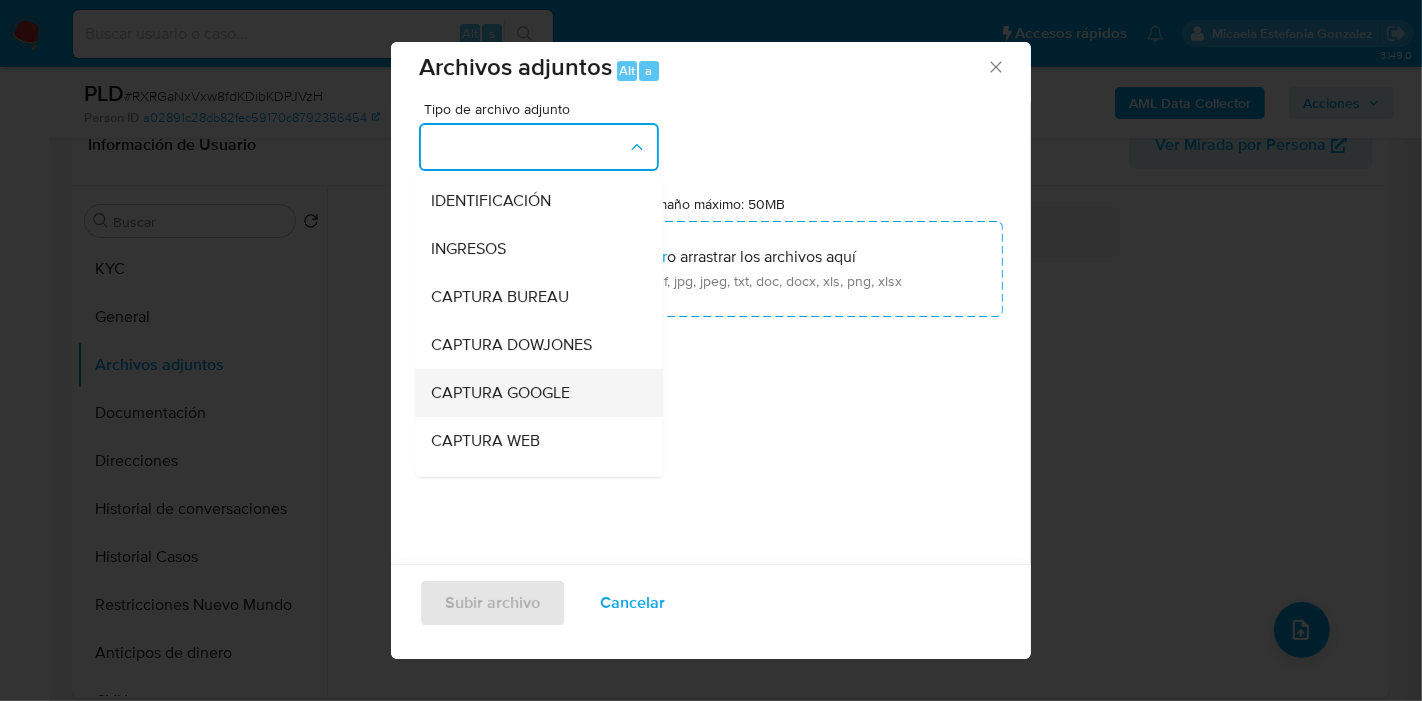scroll, scrollTop: 20, scrollLeft: 0, axis: vertical 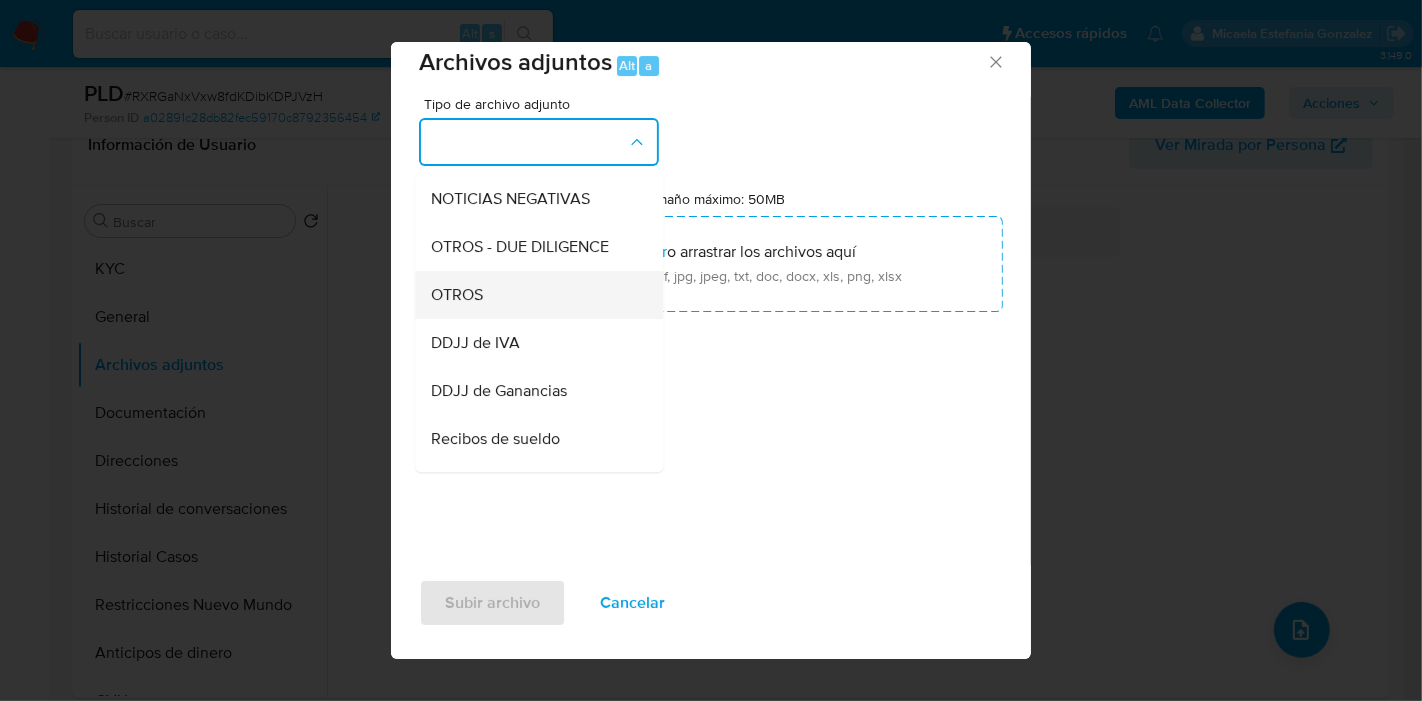 click on "OTROS" at bounding box center [533, 295] 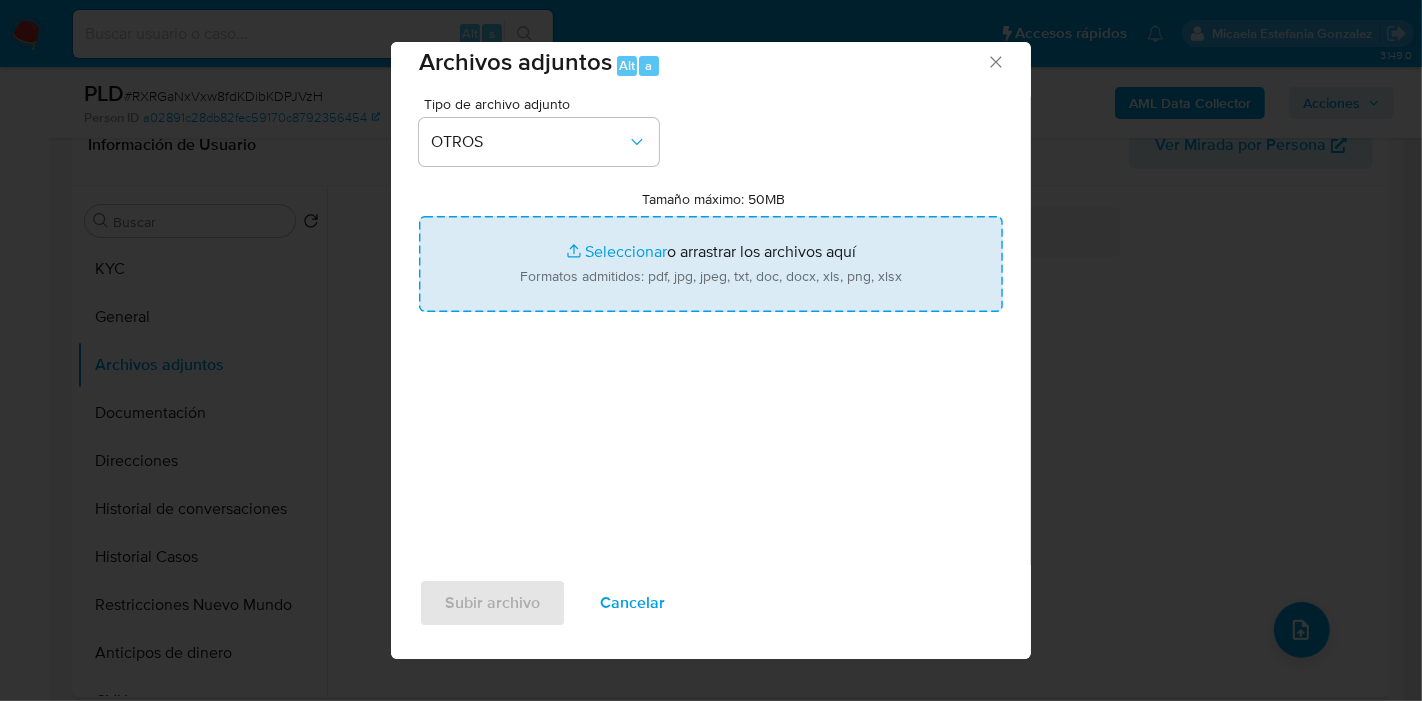 click on "Tamaño máximo: 50MB Seleccionar archivos" at bounding box center (711, 264) 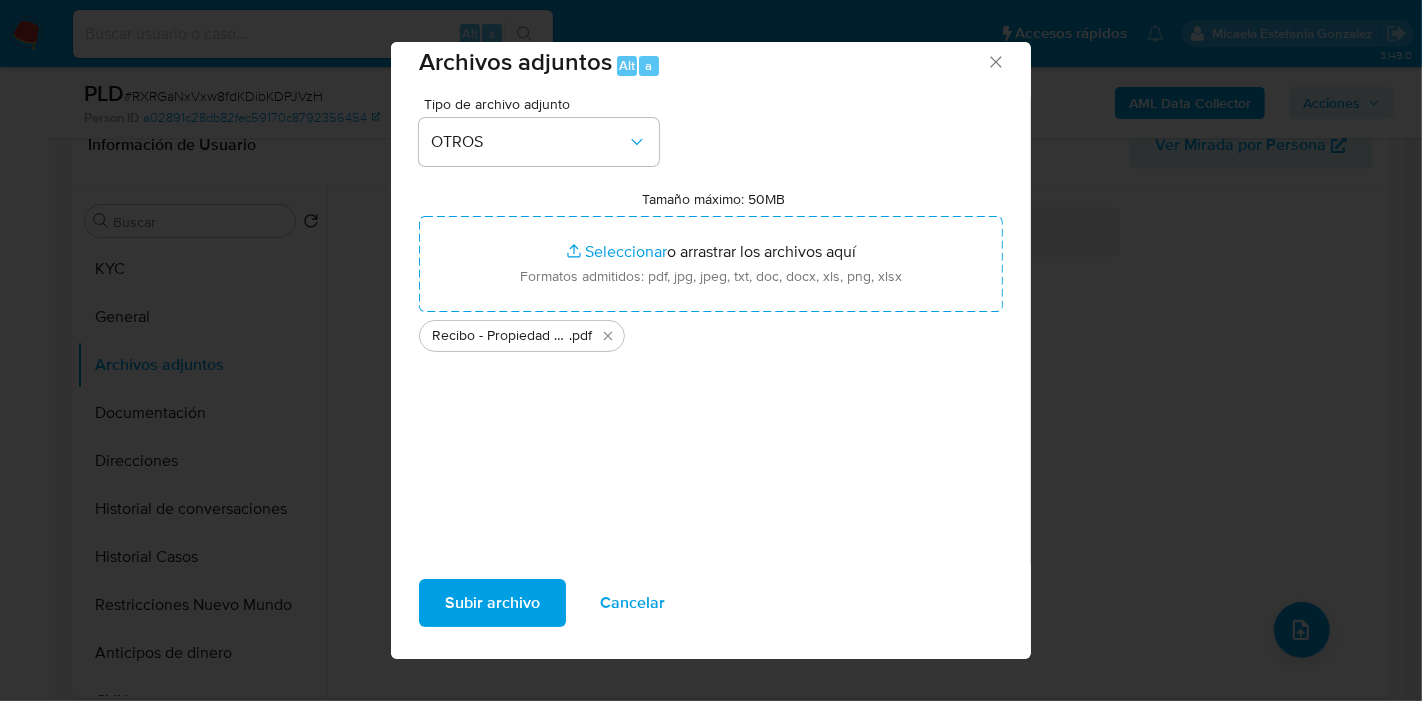 click on "Subir archivo" at bounding box center [492, 603] 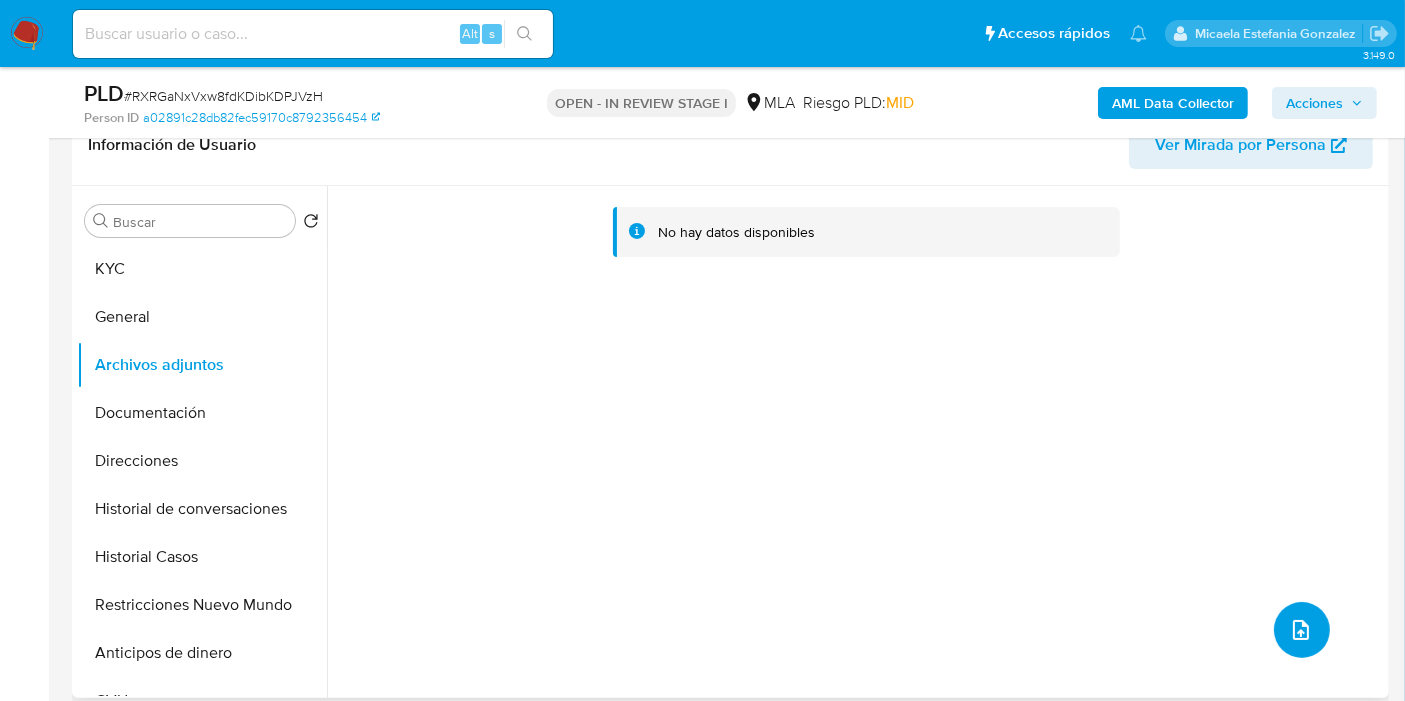 click at bounding box center (1302, 630) 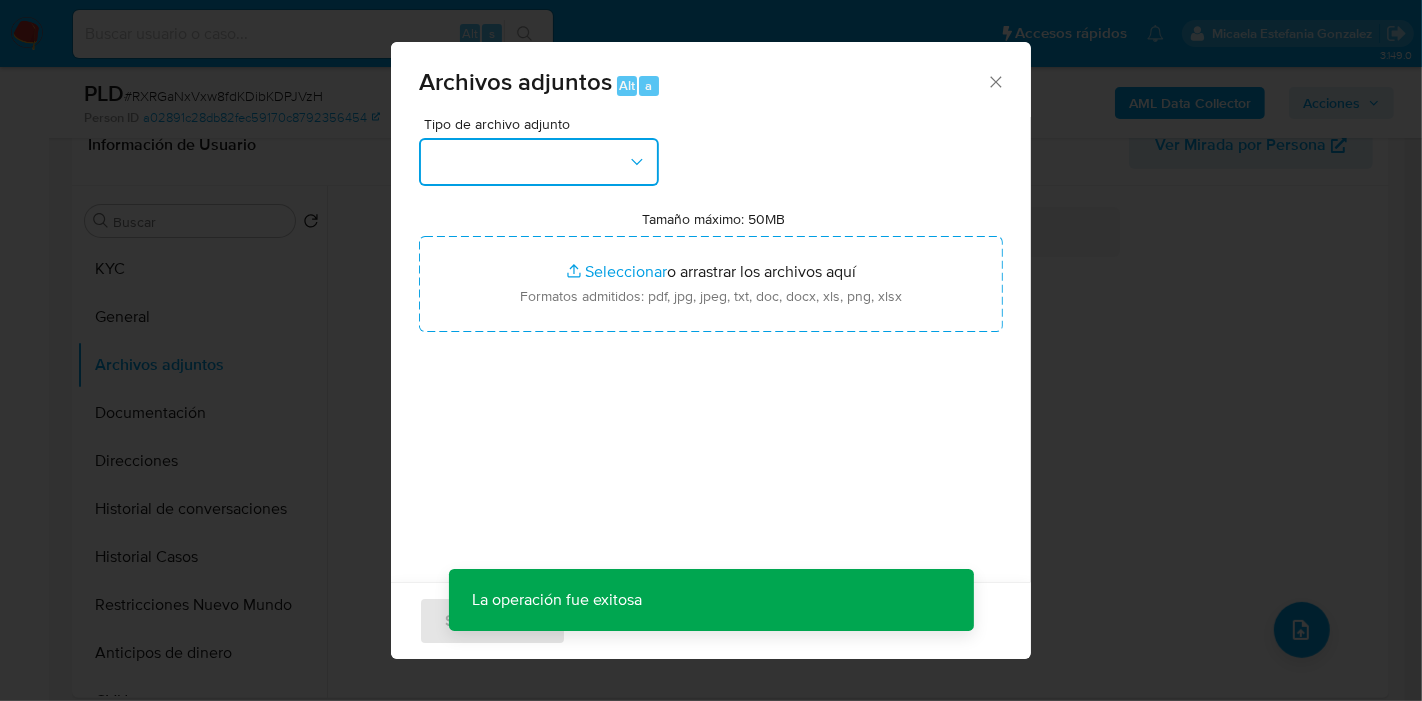 click at bounding box center [539, 162] 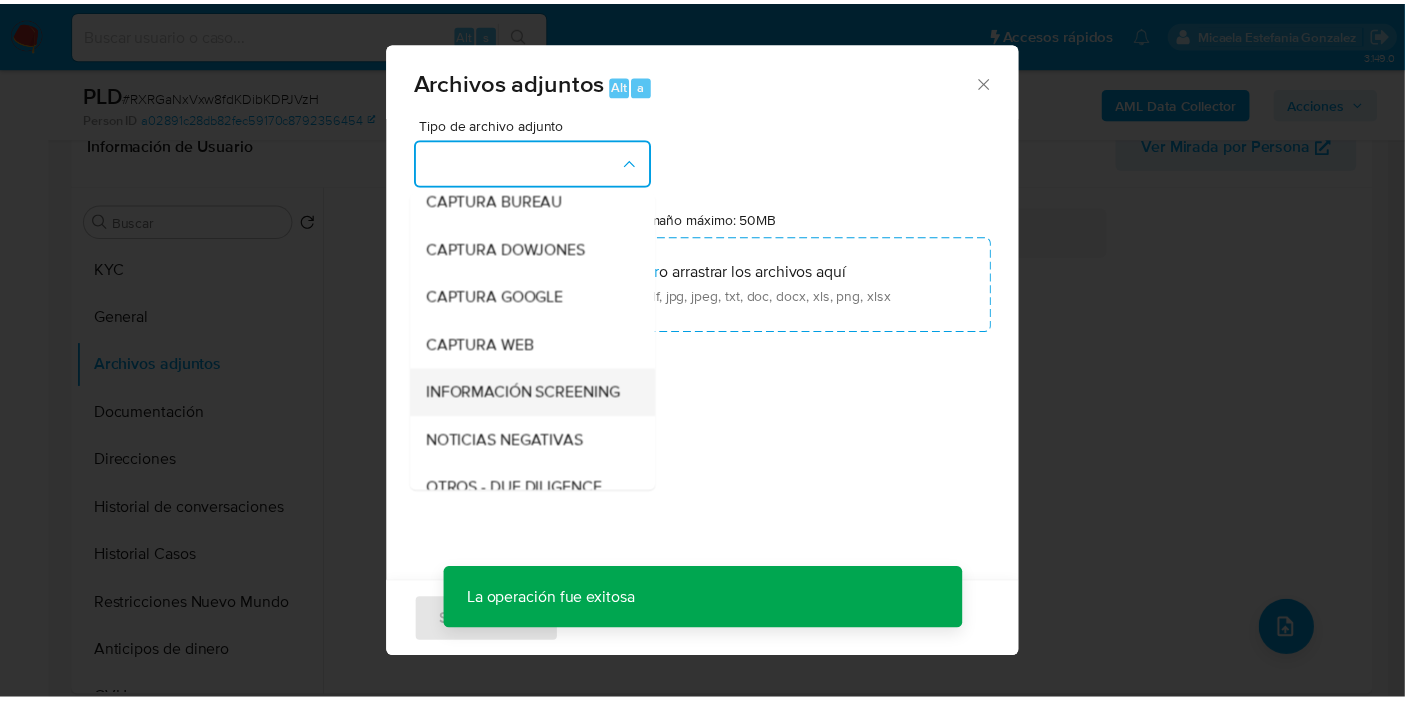scroll, scrollTop: 444, scrollLeft: 0, axis: vertical 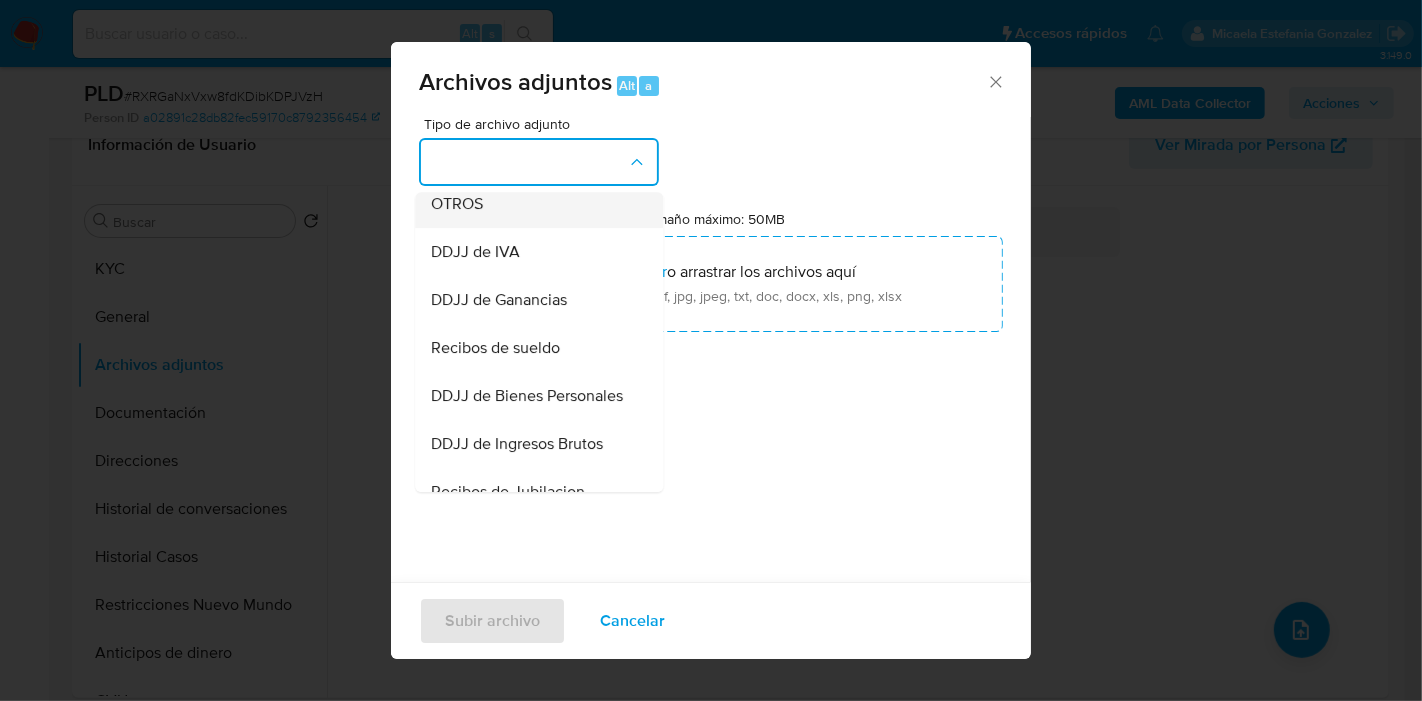 click on "OTROS" at bounding box center [533, 204] 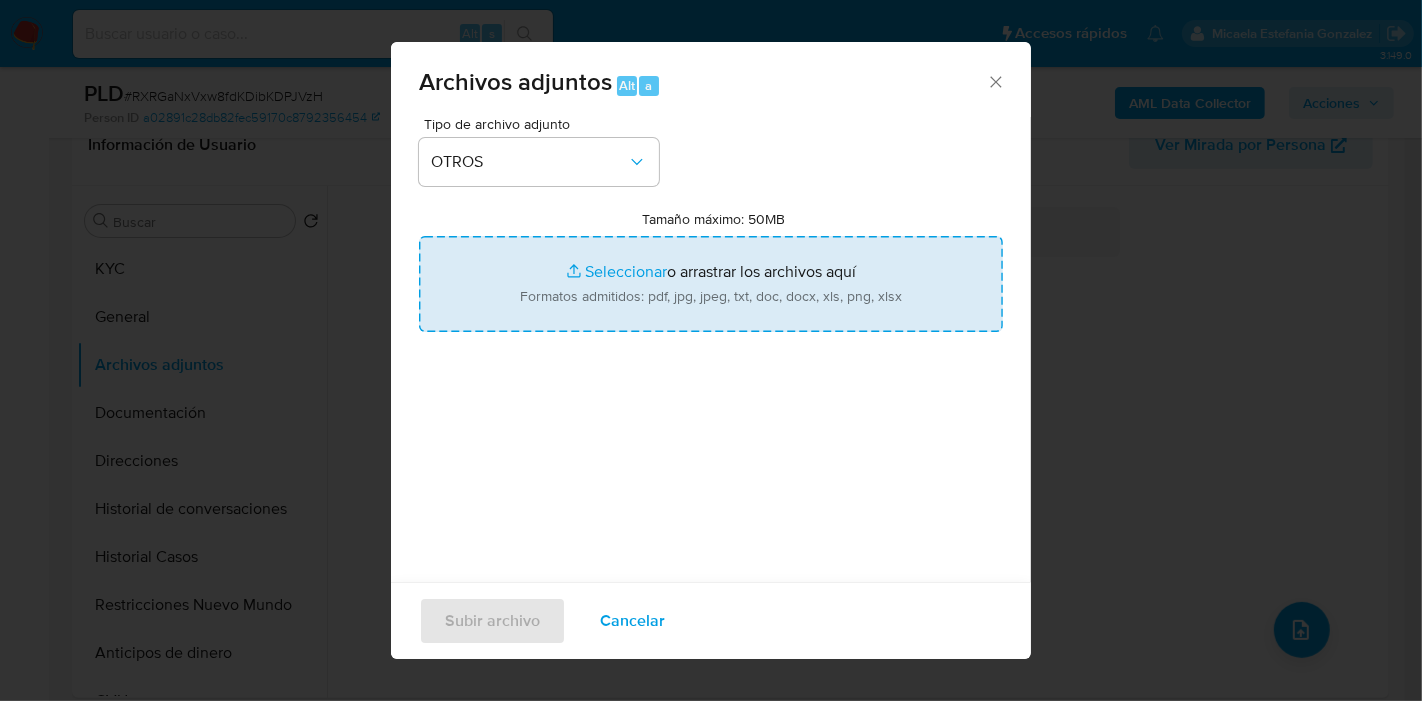 click on "Tamaño máximo: 50MB Seleccionar archivos" at bounding box center (711, 284) 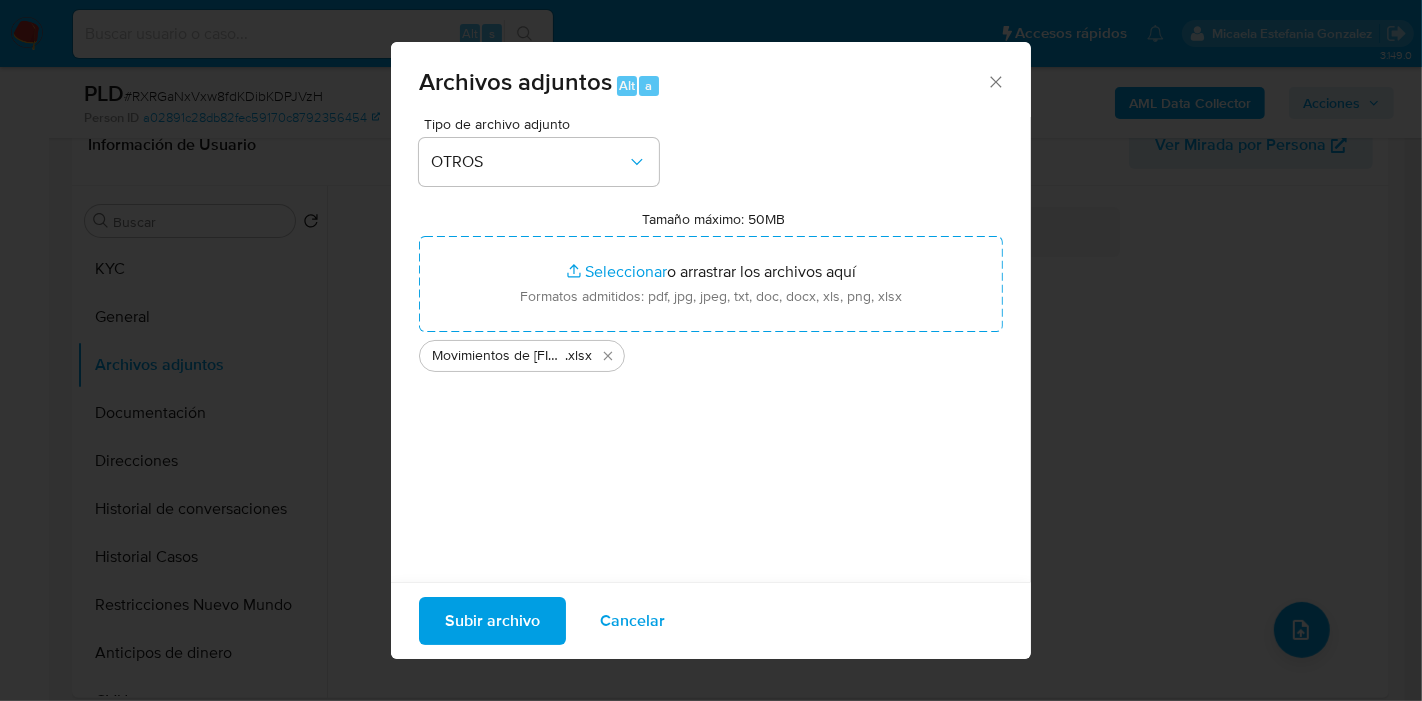 click on "Subir archivo" at bounding box center [492, 621] 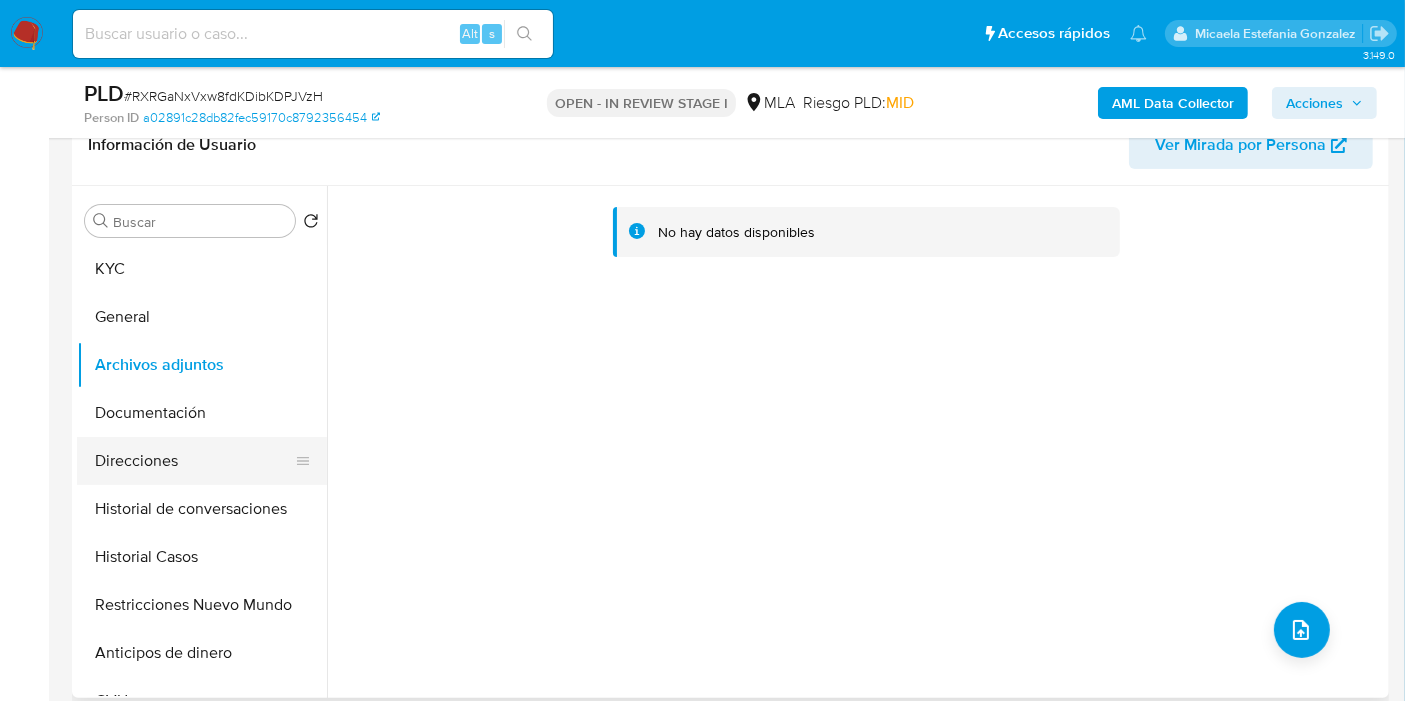 click on "Direcciones" at bounding box center (194, 461) 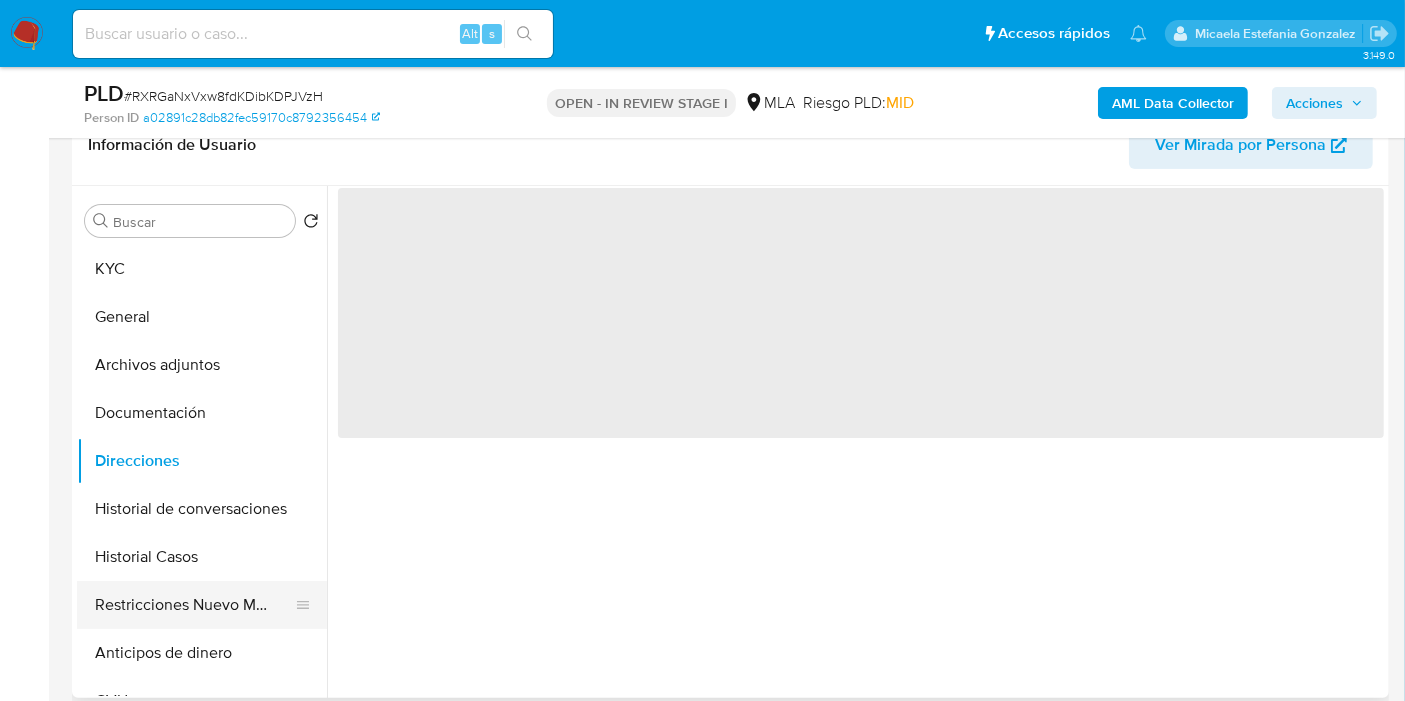 drag, startPoint x: 174, startPoint y: 552, endPoint x: 162, endPoint y: 610, distance: 59.22837 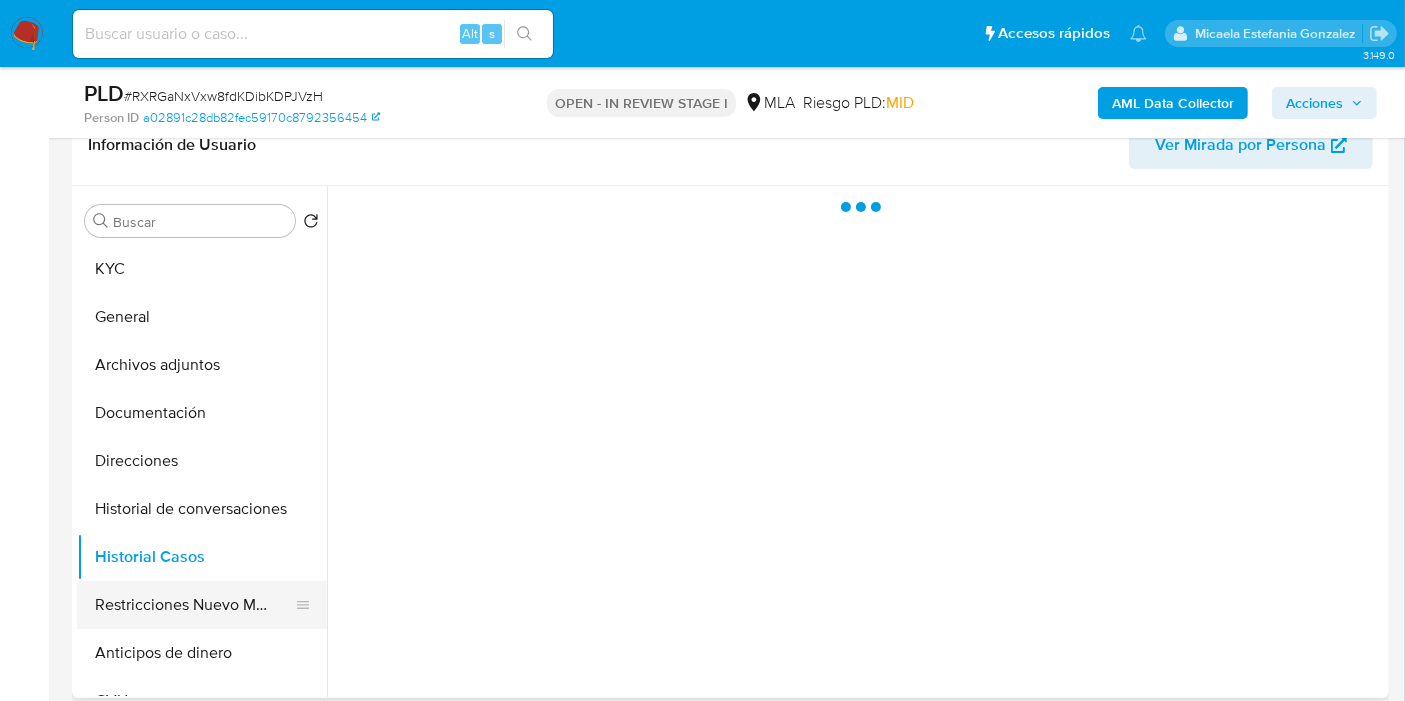 click on "Restricciones Nuevo Mundo" at bounding box center [194, 605] 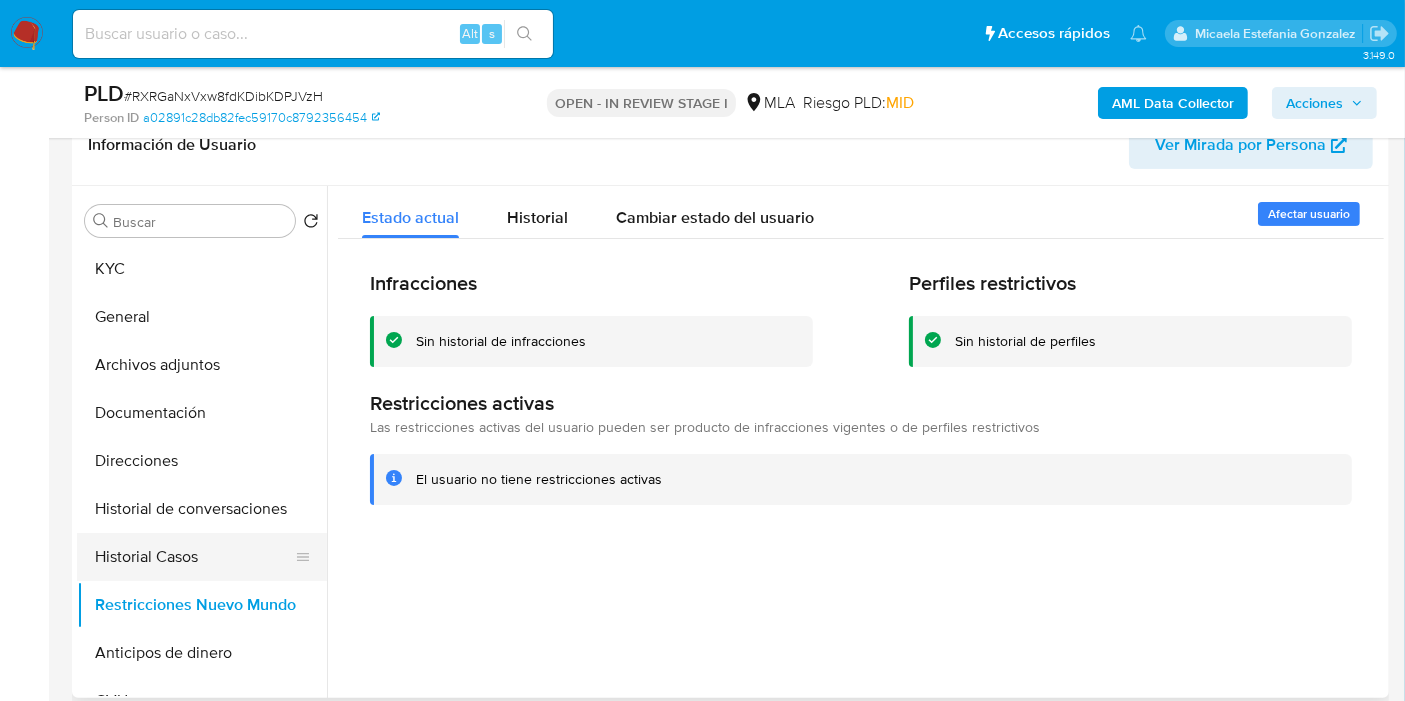 click on "Historial Casos" at bounding box center (194, 557) 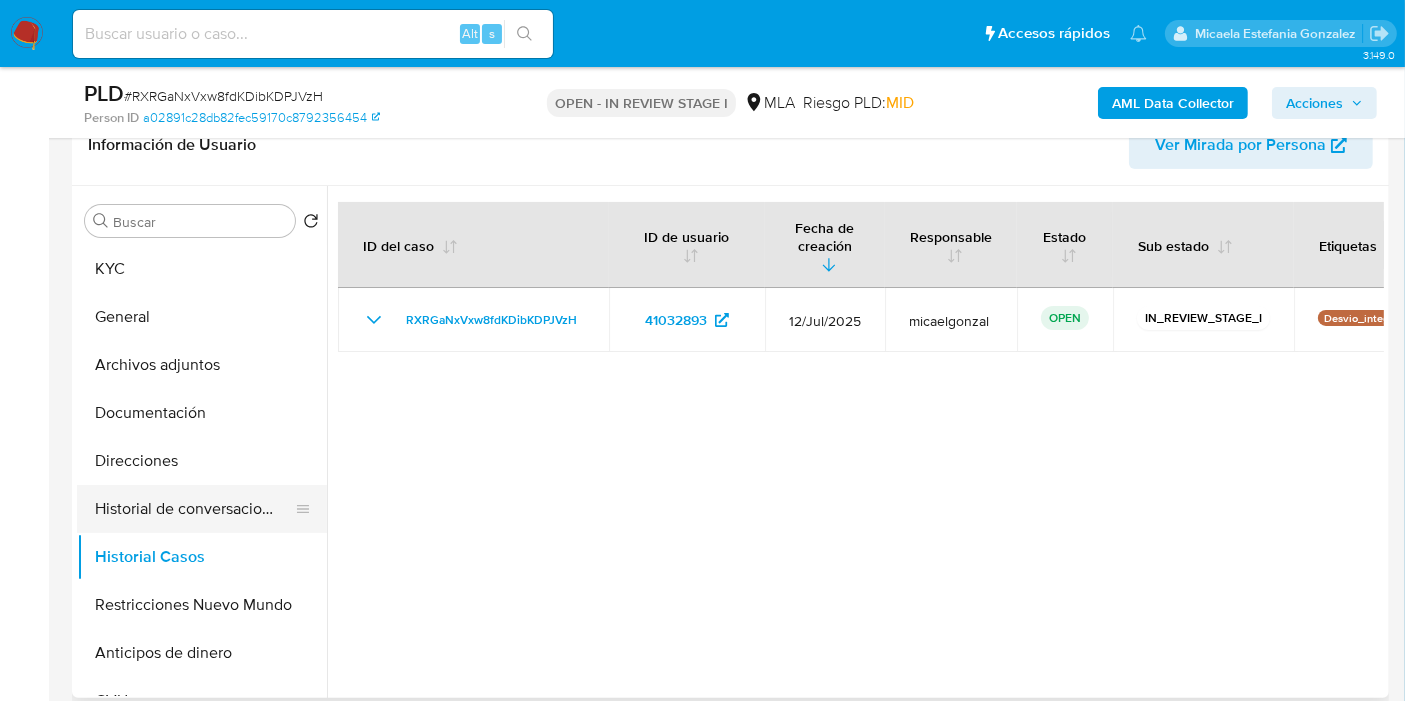 click on "Historial de conversaciones" at bounding box center (194, 509) 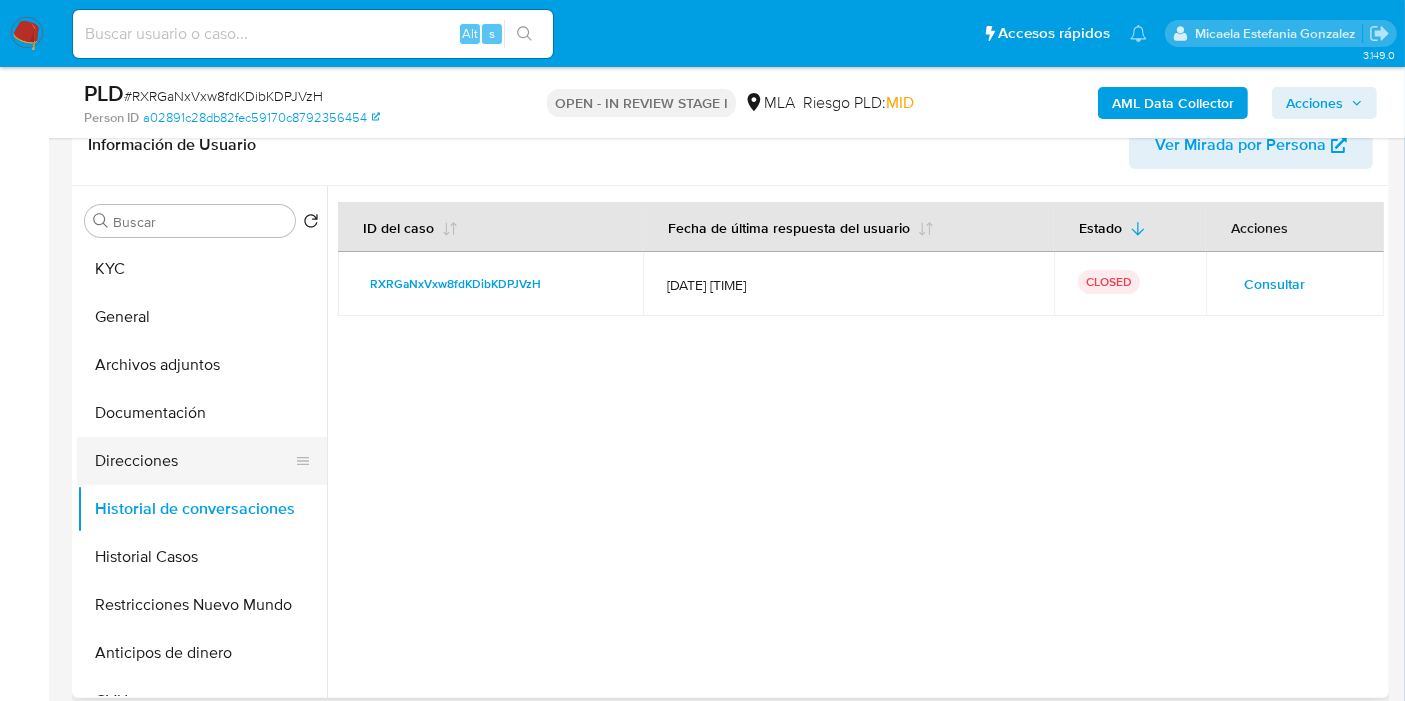 click on "Direcciones" at bounding box center [194, 461] 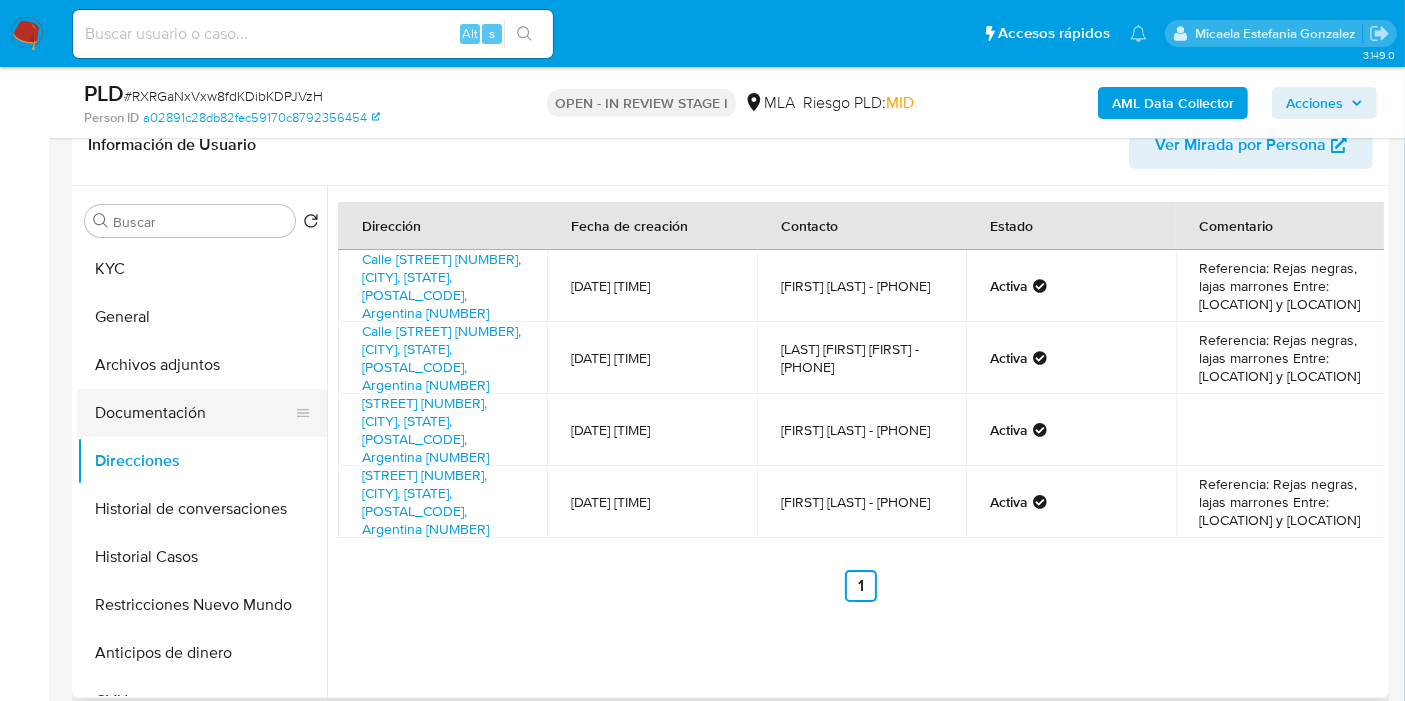 click on "Documentación" at bounding box center (194, 413) 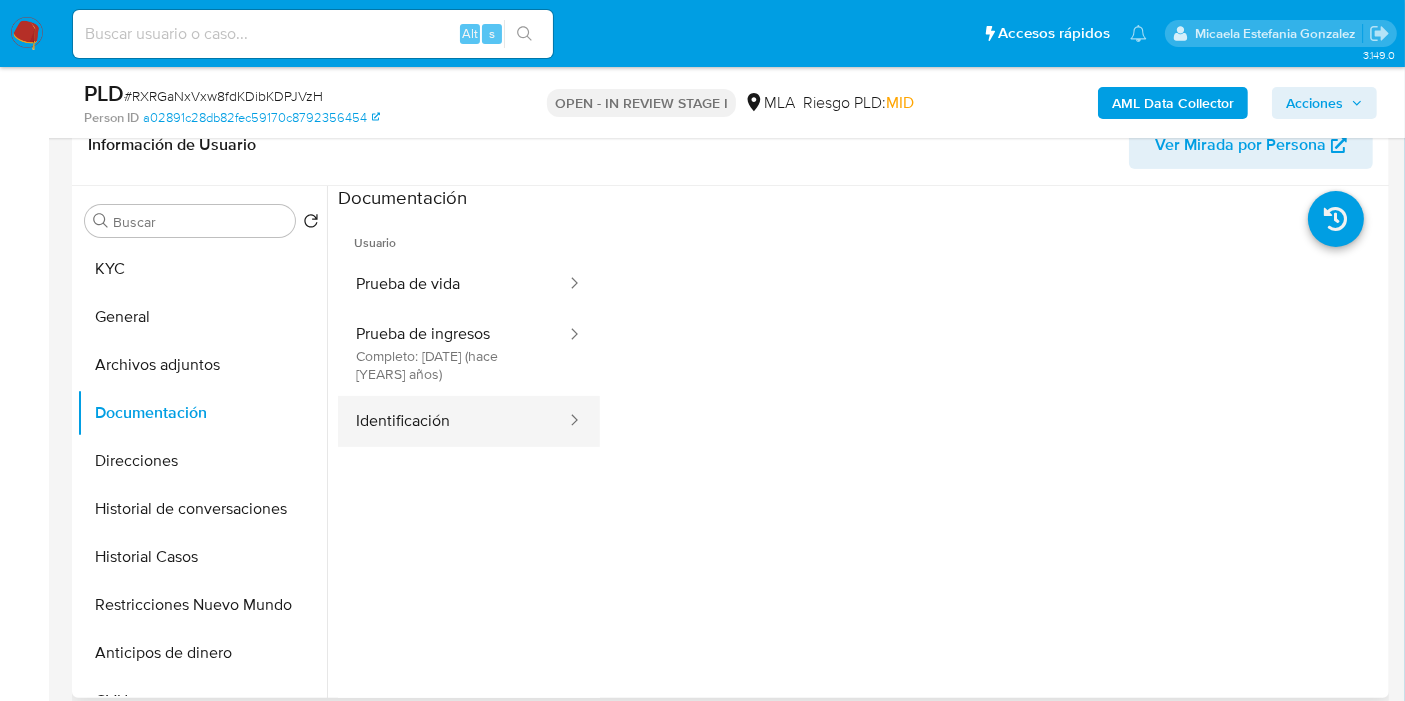 click on "Identificación" at bounding box center (453, 421) 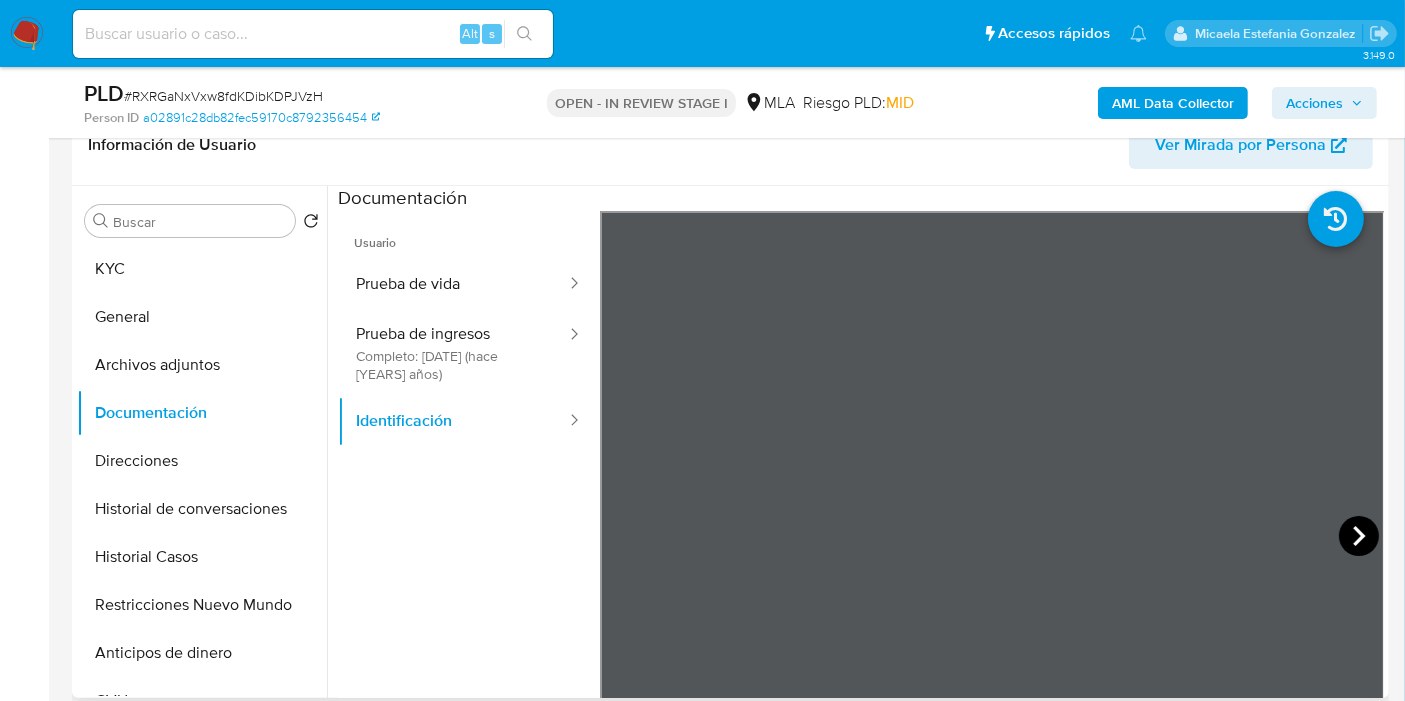 click 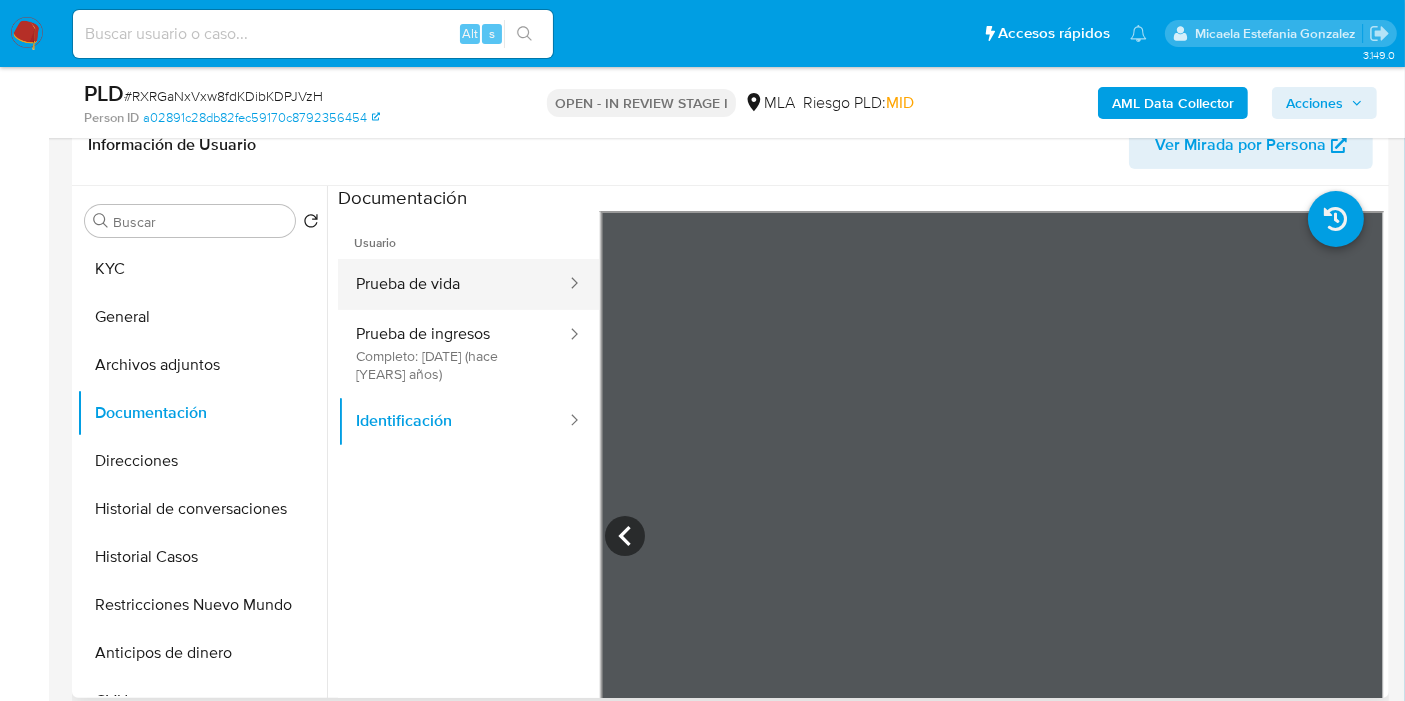 click on "Prueba de vida" at bounding box center (453, 284) 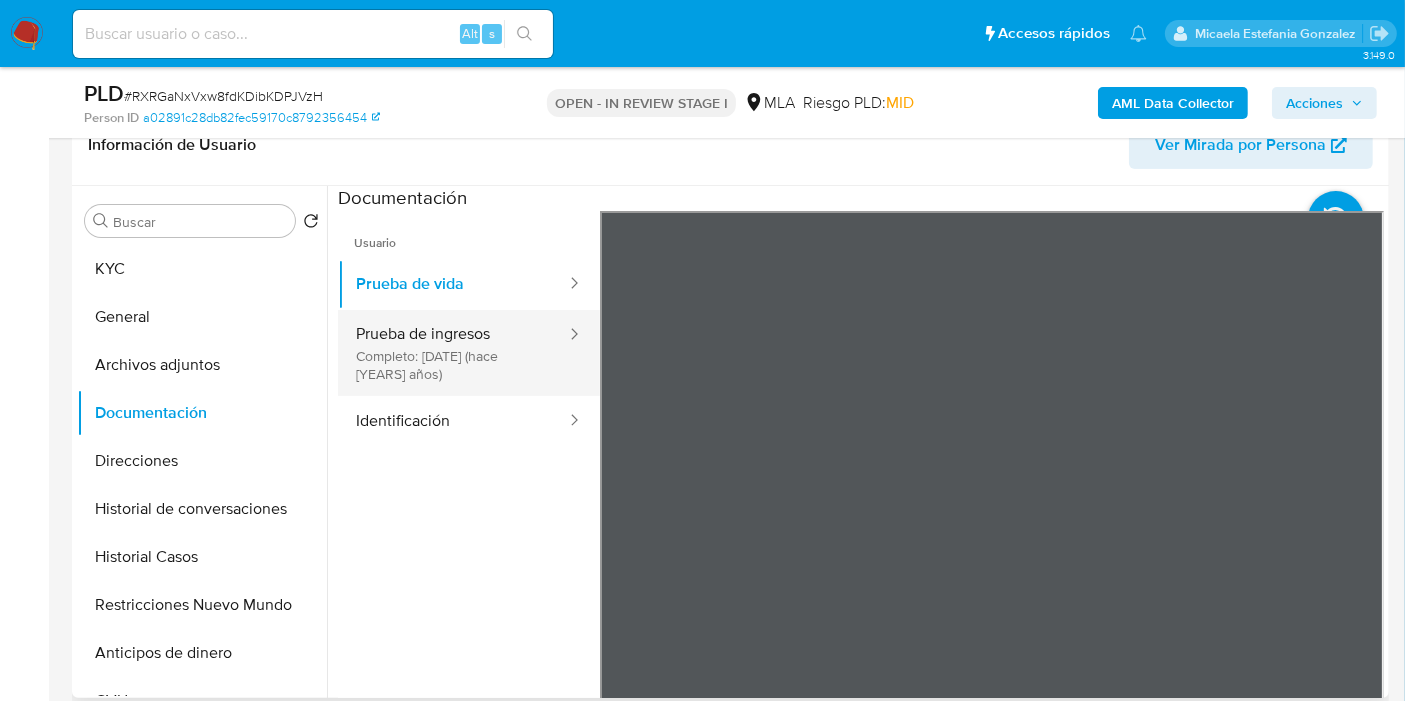 click on "Prueba de ingresos Completo: 15/12/2023 (hace 2 años)" at bounding box center [453, 353] 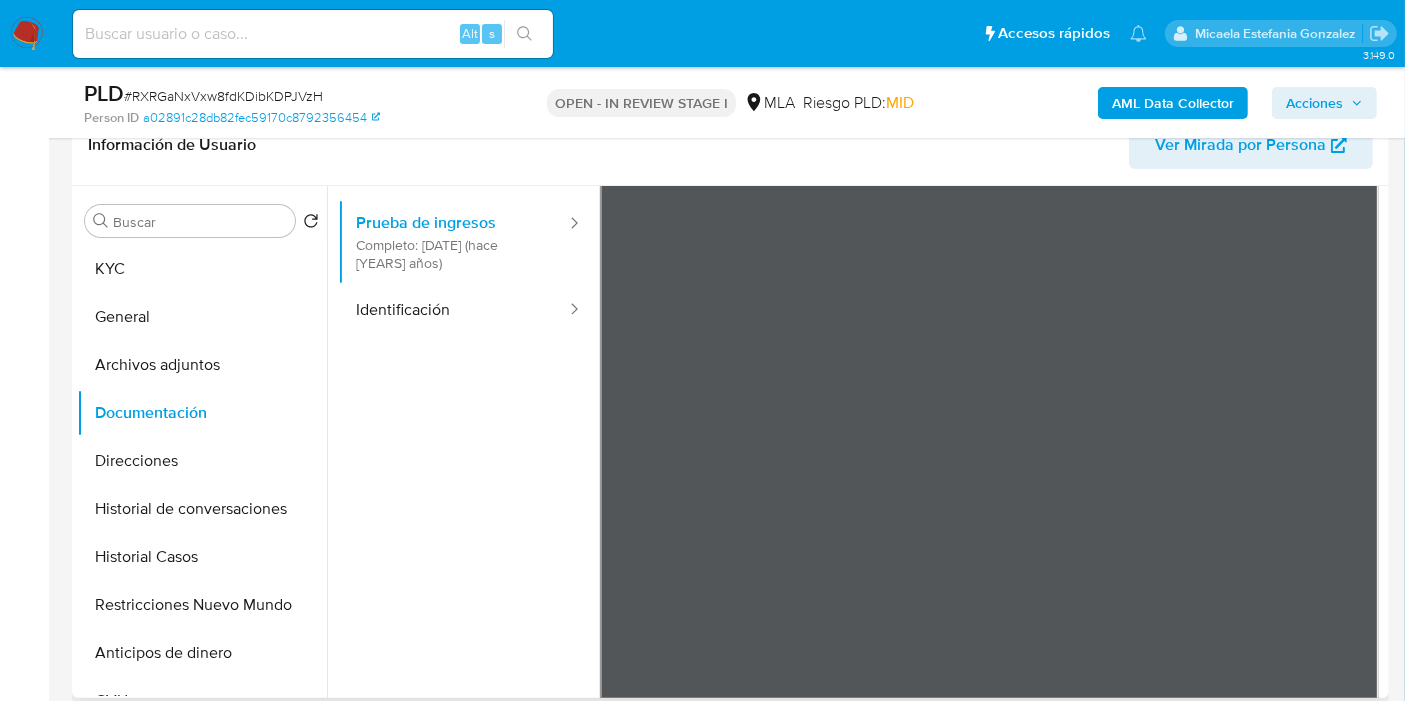 scroll, scrollTop: 0, scrollLeft: 0, axis: both 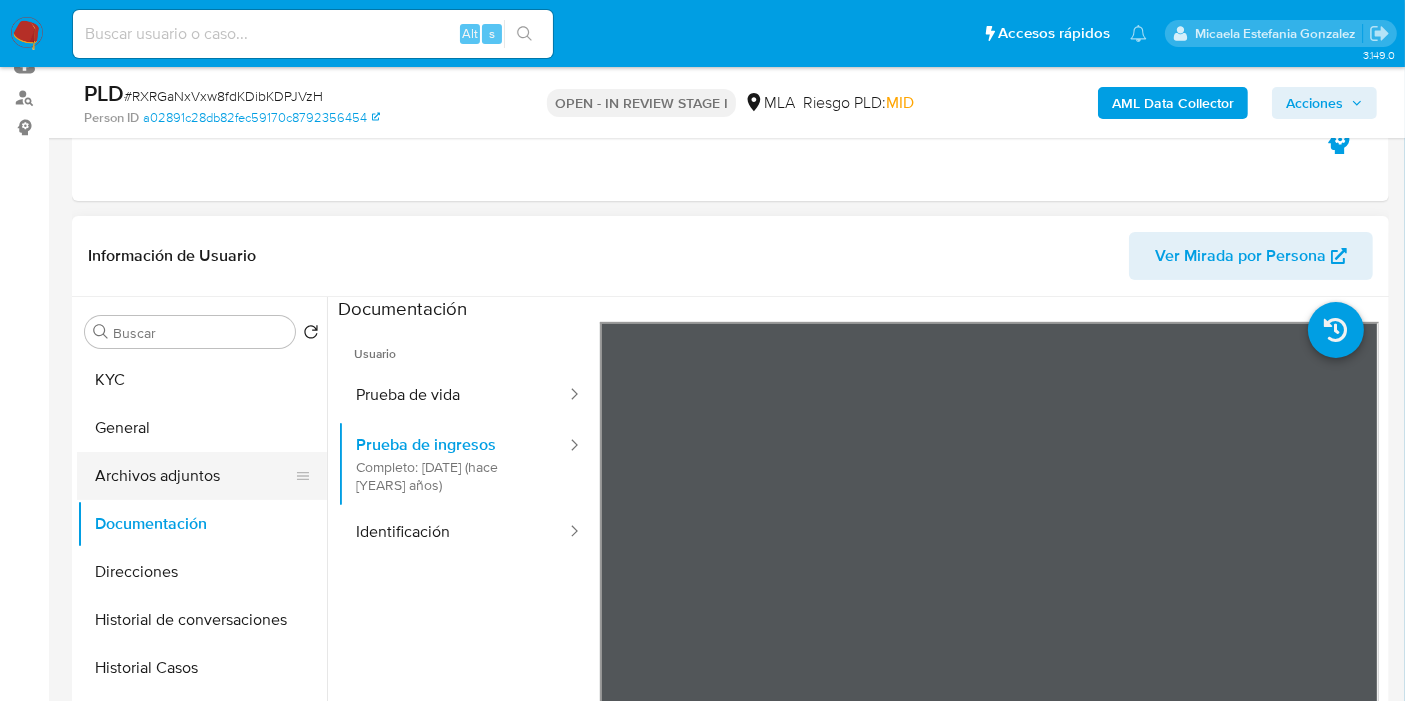 click on "Archivos adjuntos" at bounding box center (194, 476) 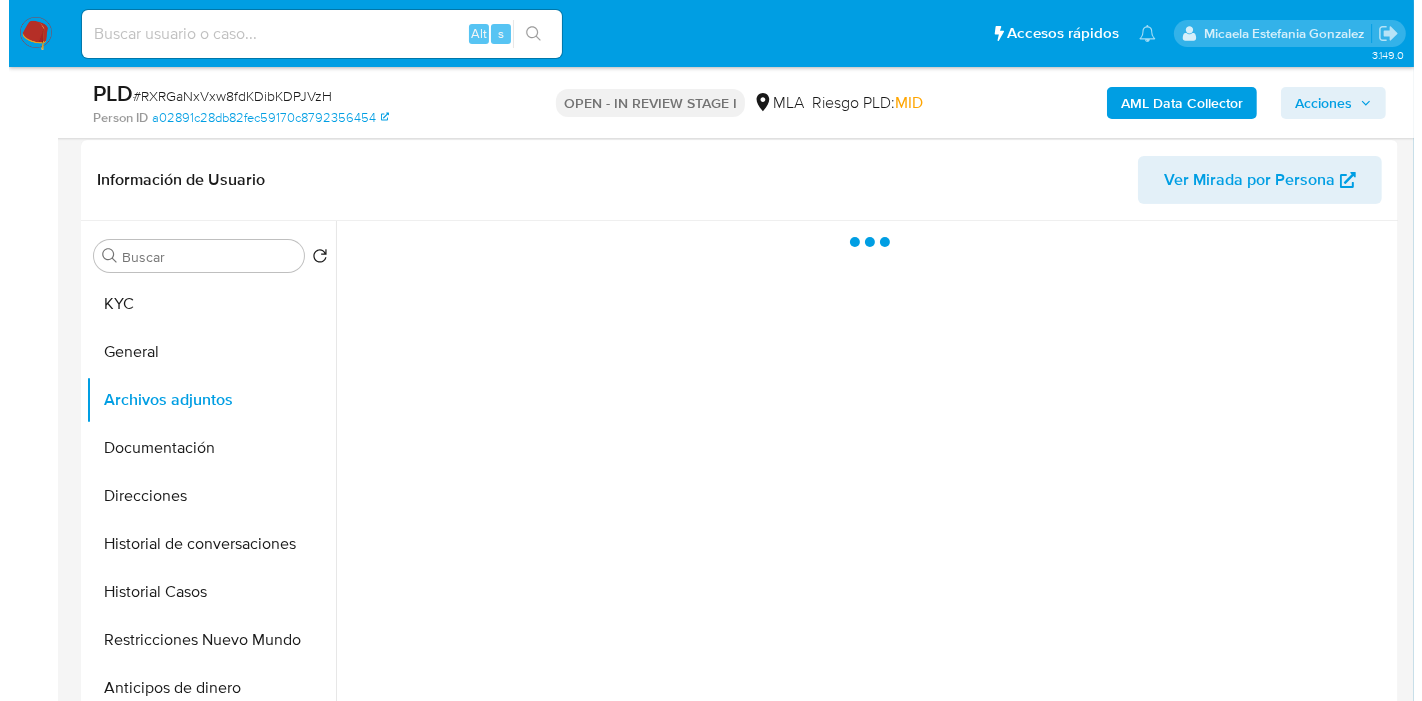 scroll, scrollTop: 333, scrollLeft: 0, axis: vertical 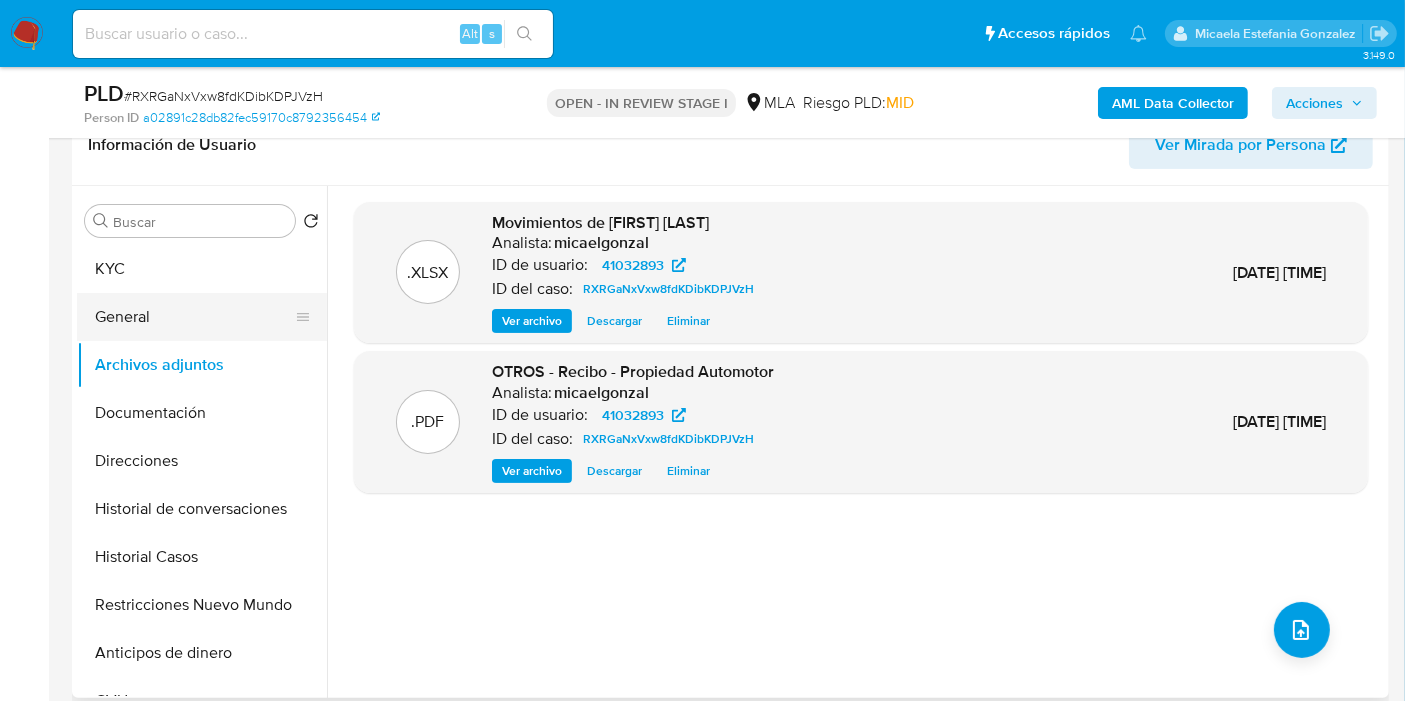 click on "General" at bounding box center (194, 317) 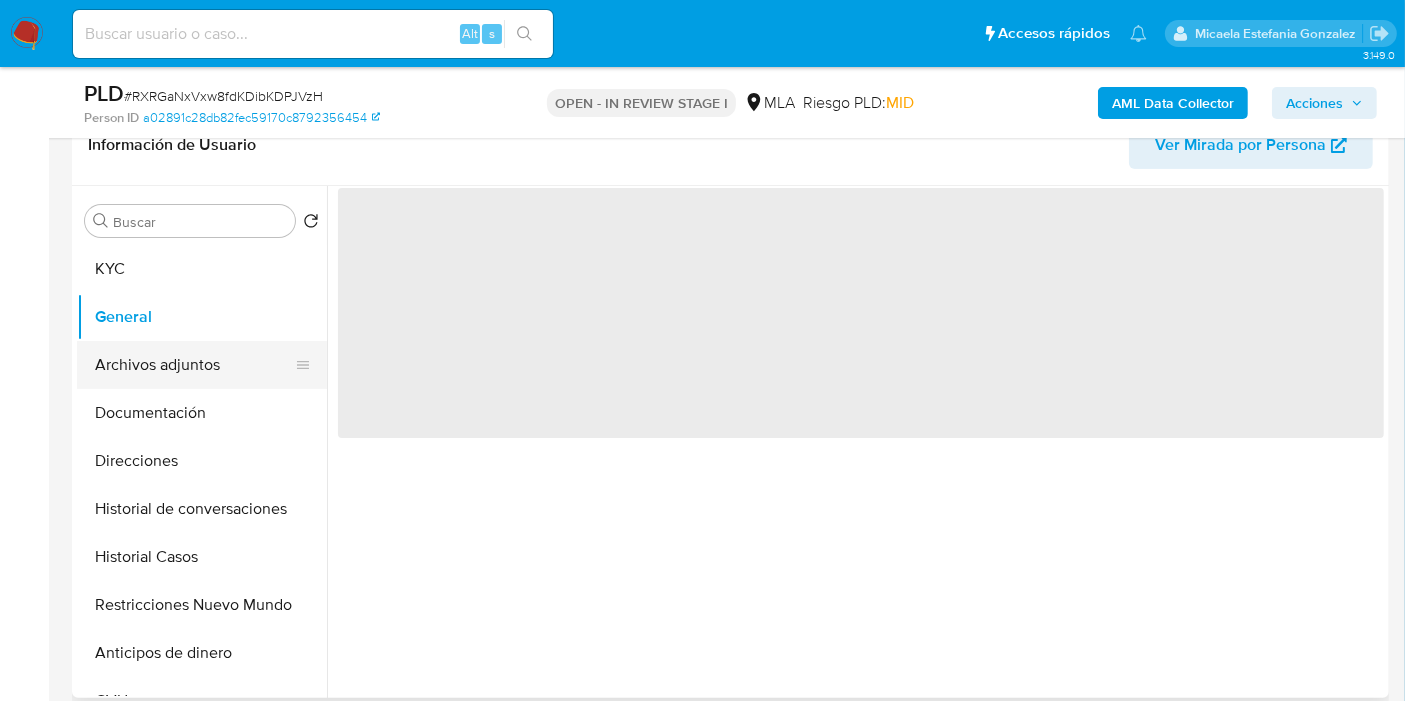 click on "Archivos adjuntos" at bounding box center (194, 365) 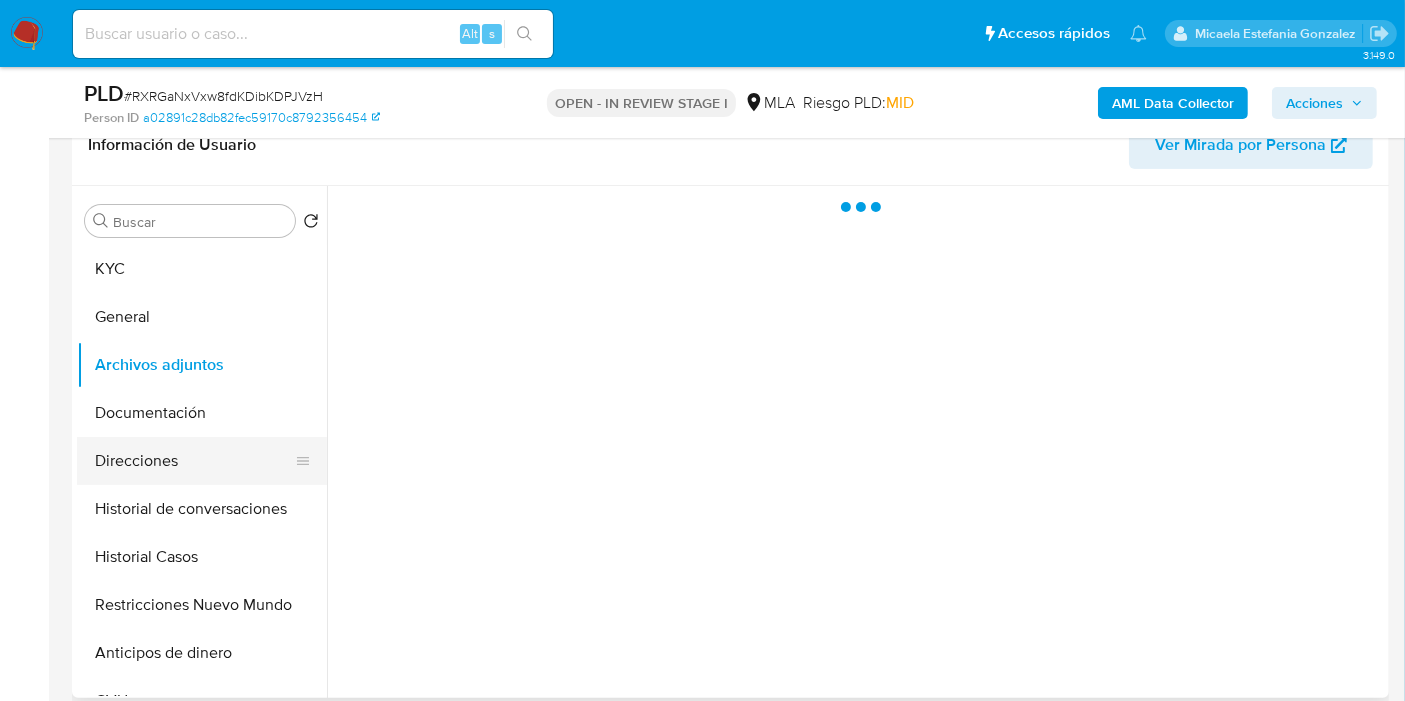 click on "Direcciones" at bounding box center [194, 461] 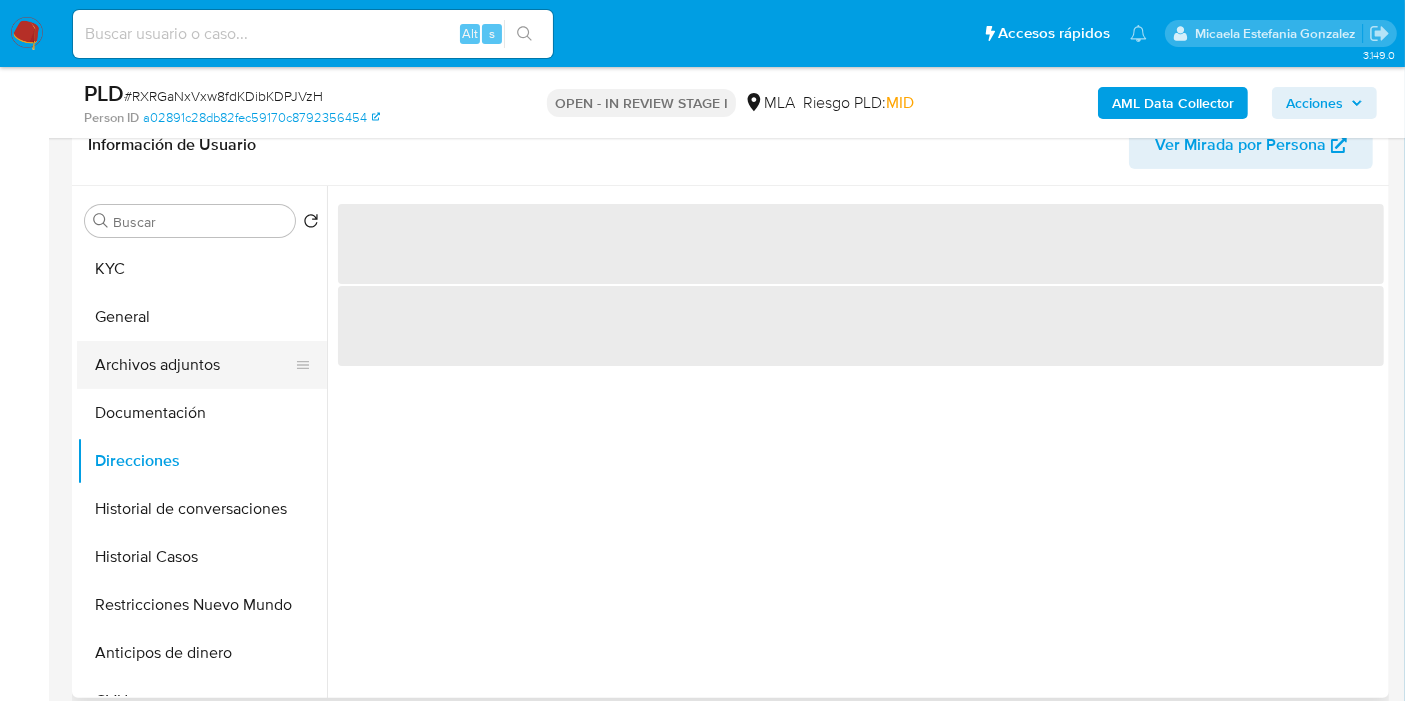 click on "Archivos adjuntos" at bounding box center [194, 365] 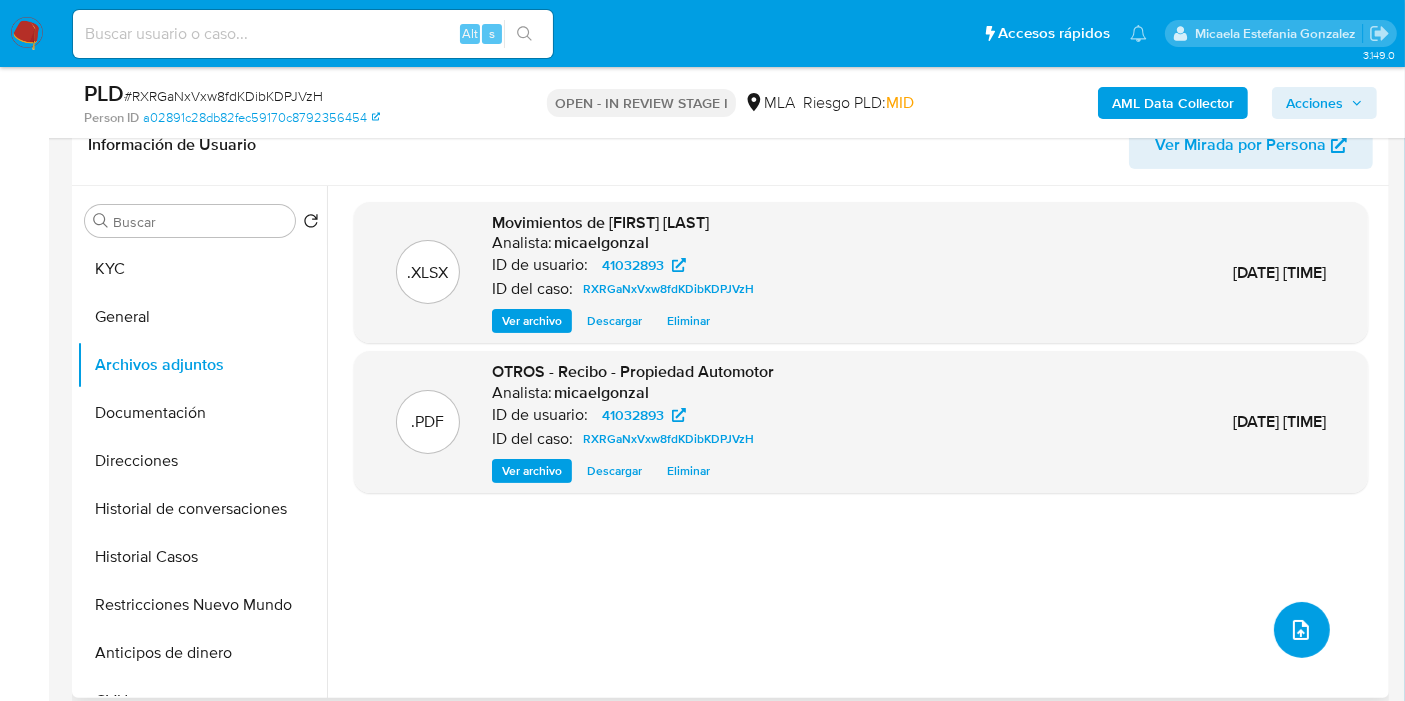 click 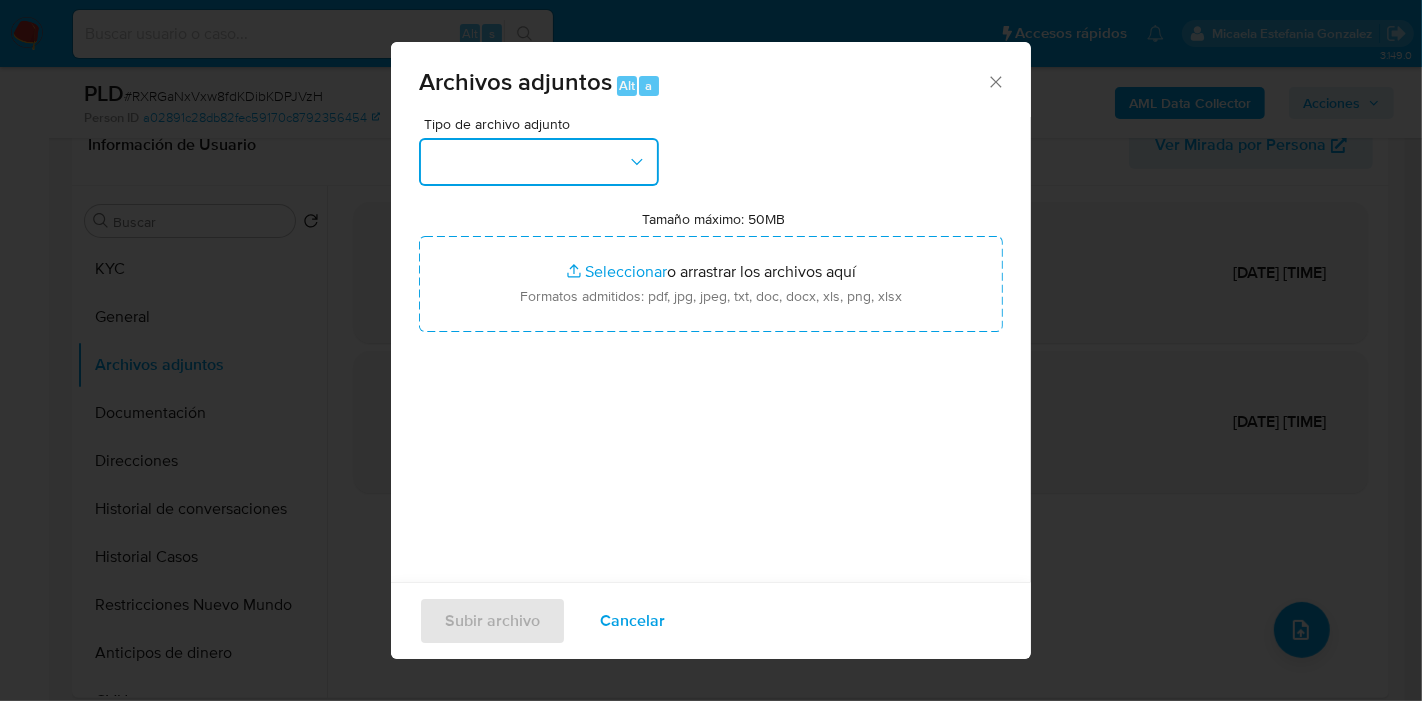 drag, startPoint x: 609, startPoint y: 152, endPoint x: 592, endPoint y: 181, distance: 33.61547 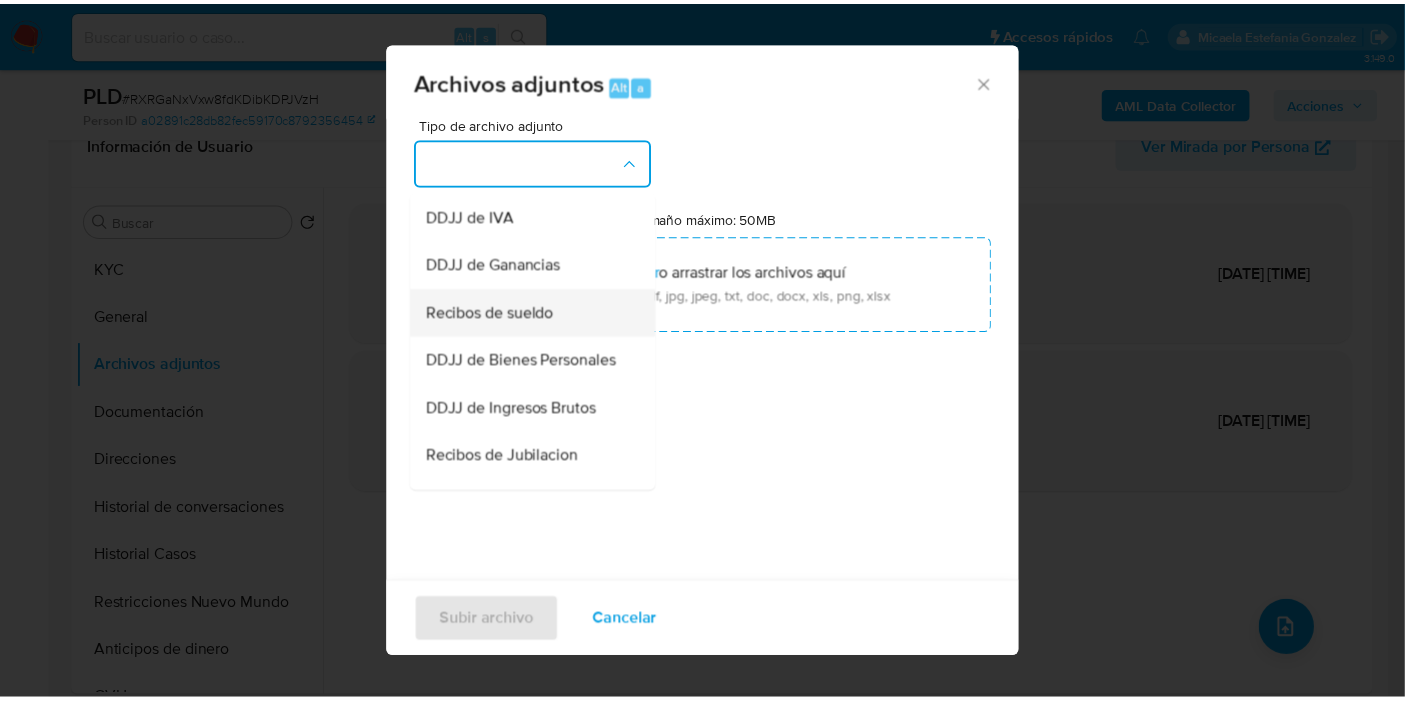 scroll, scrollTop: 555, scrollLeft: 0, axis: vertical 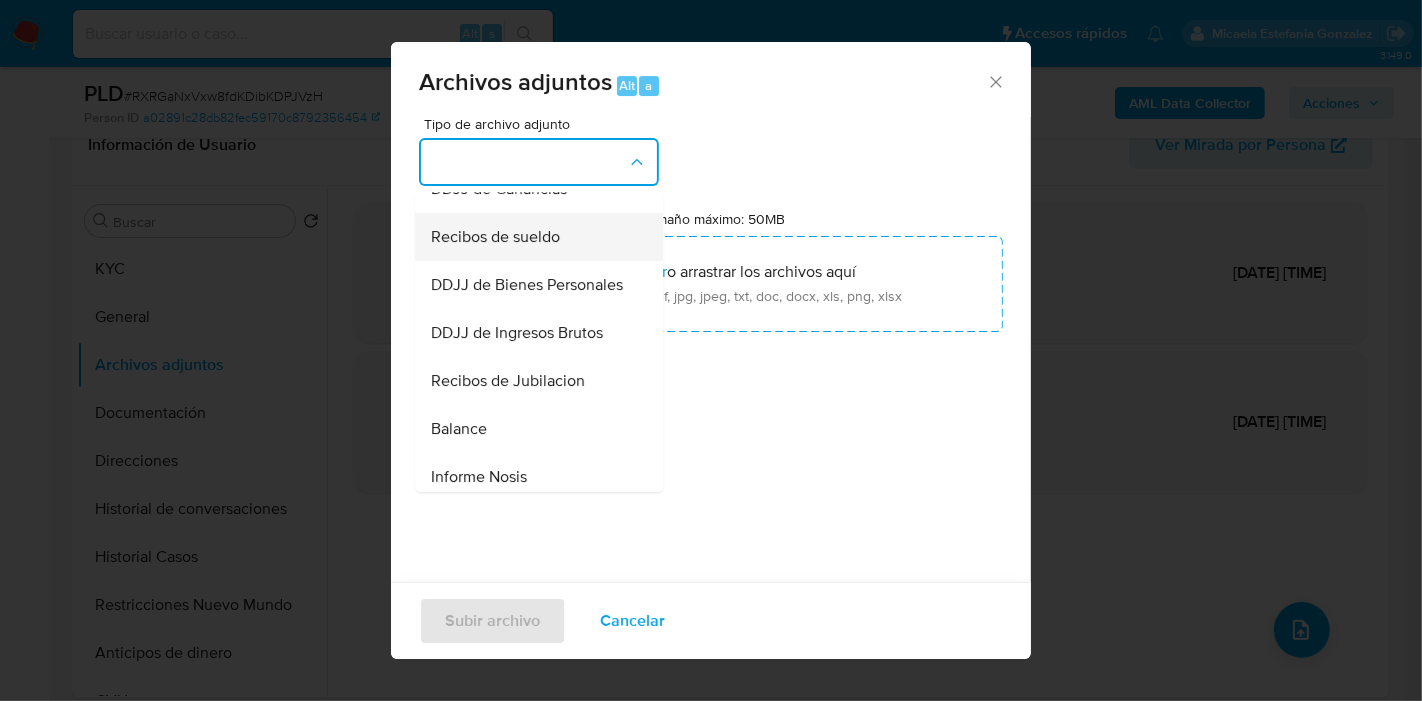 click on "Recibos de sueldo" at bounding box center [495, 237] 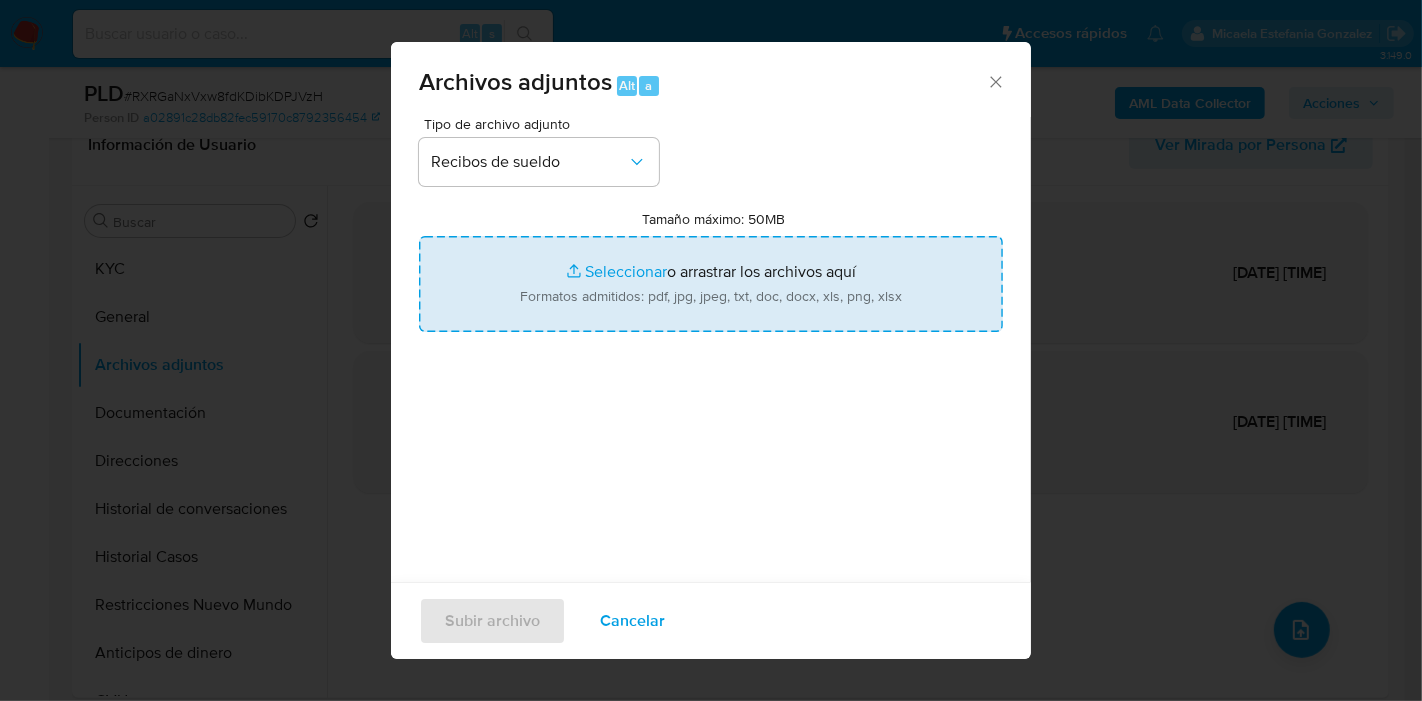 click on "Tamaño máximo: 50MB Seleccionar archivos" at bounding box center (711, 284) 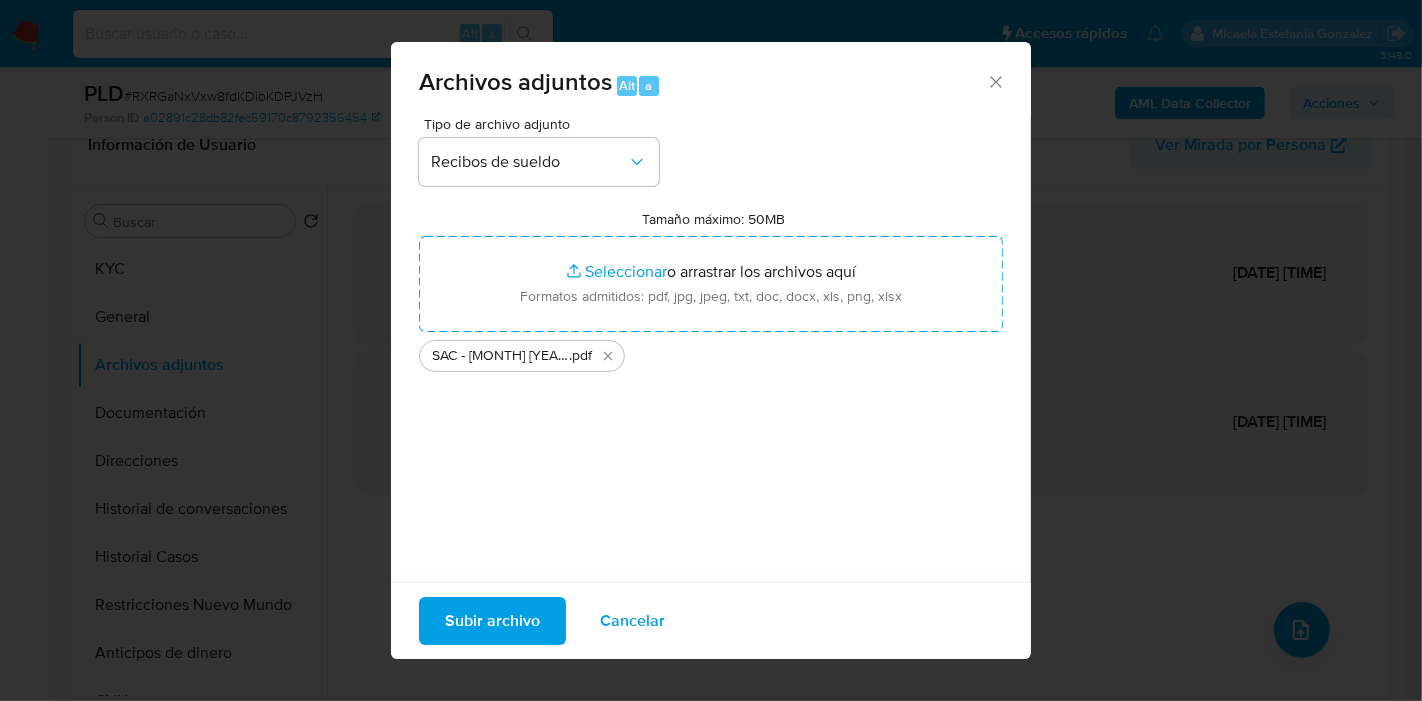 click on "Subir archivo Cancelar" at bounding box center (711, 620) 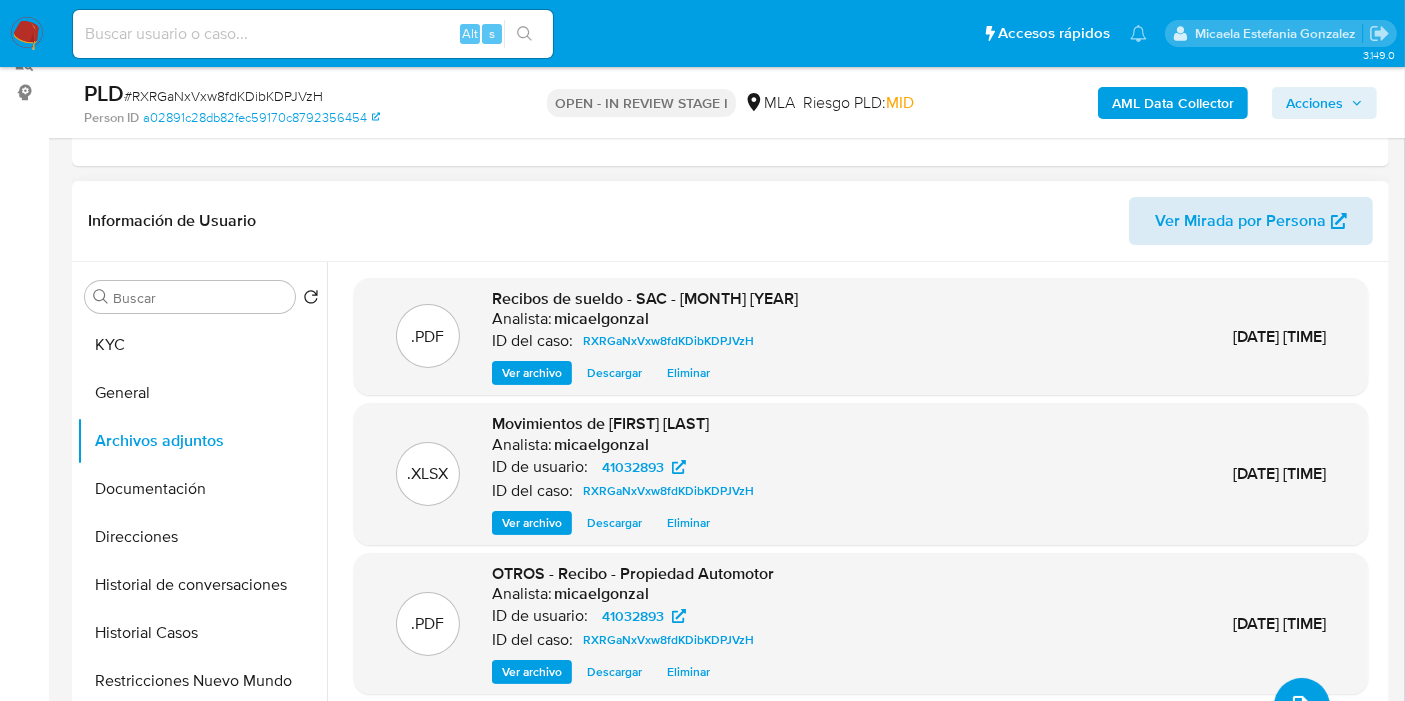scroll, scrollTop: 222, scrollLeft: 0, axis: vertical 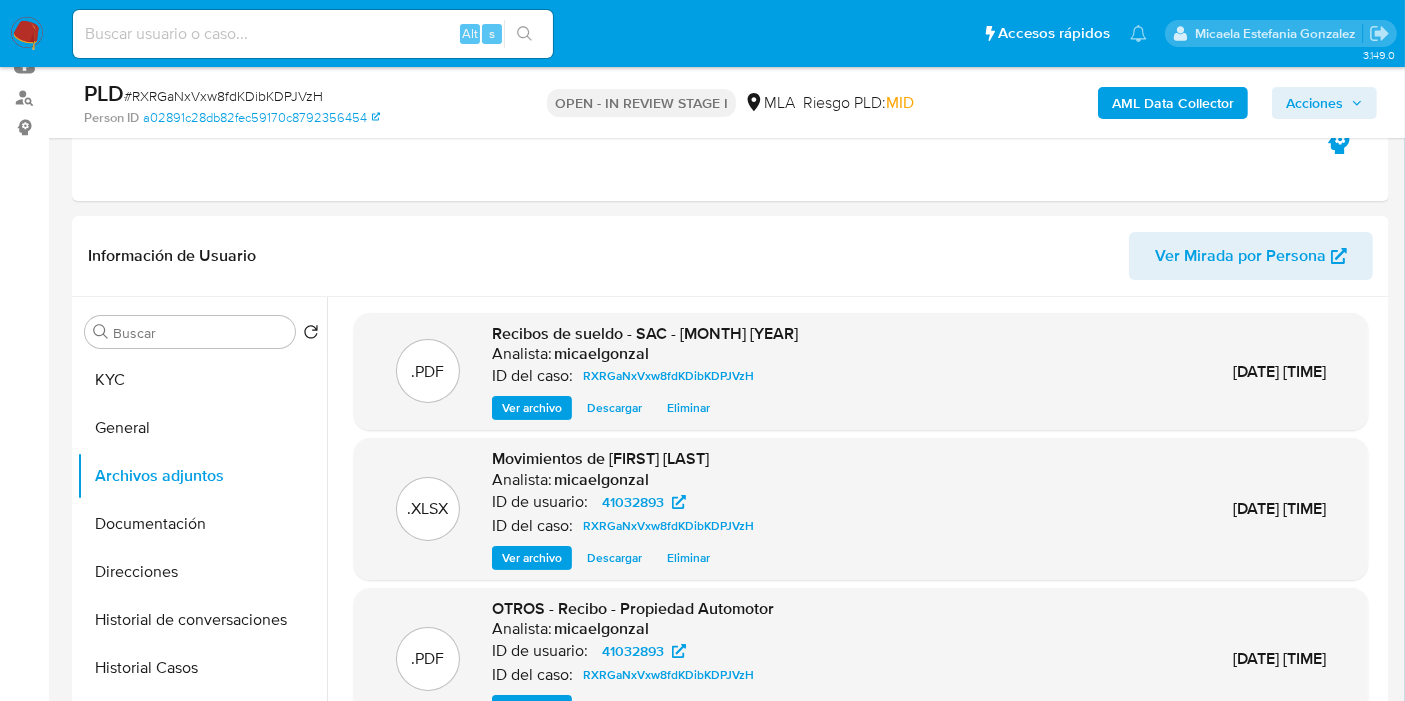 click on "AML Data Collector" at bounding box center [1173, 103] 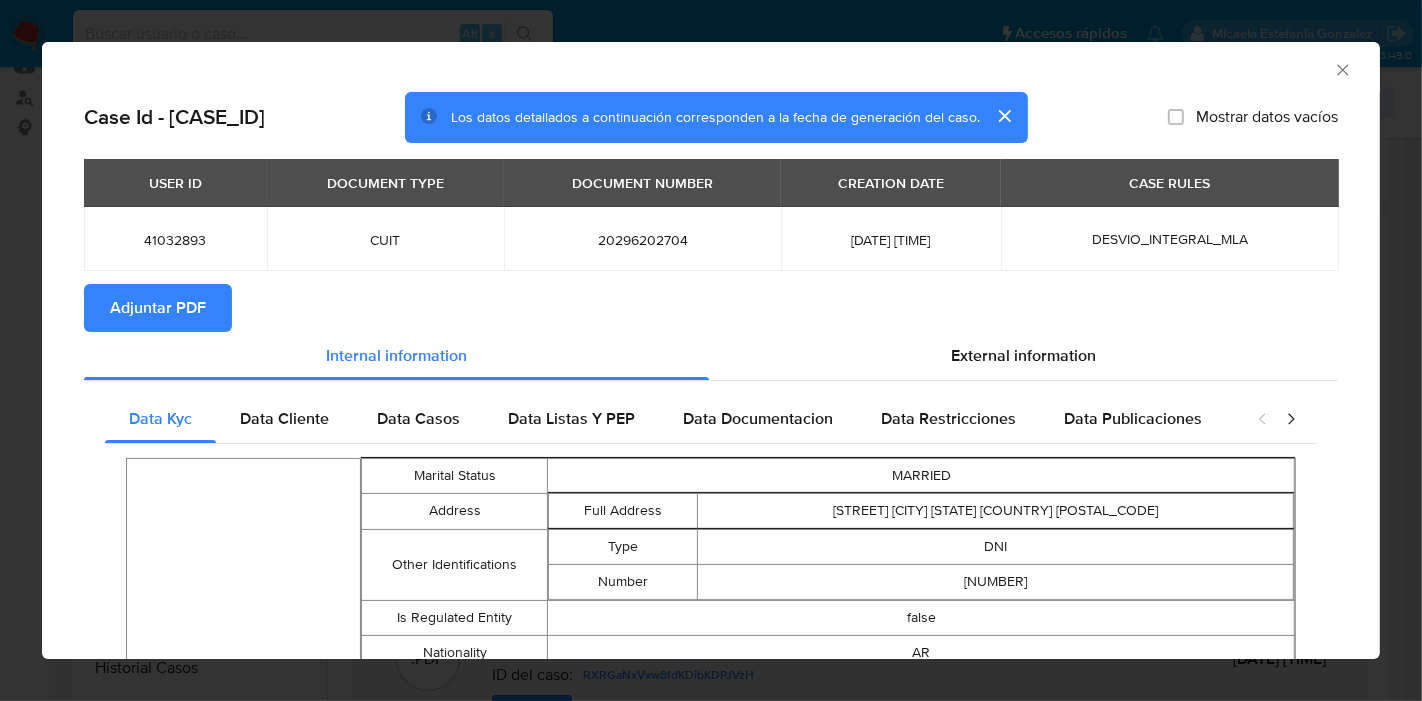 click on "Adjuntar PDF" at bounding box center (158, 308) 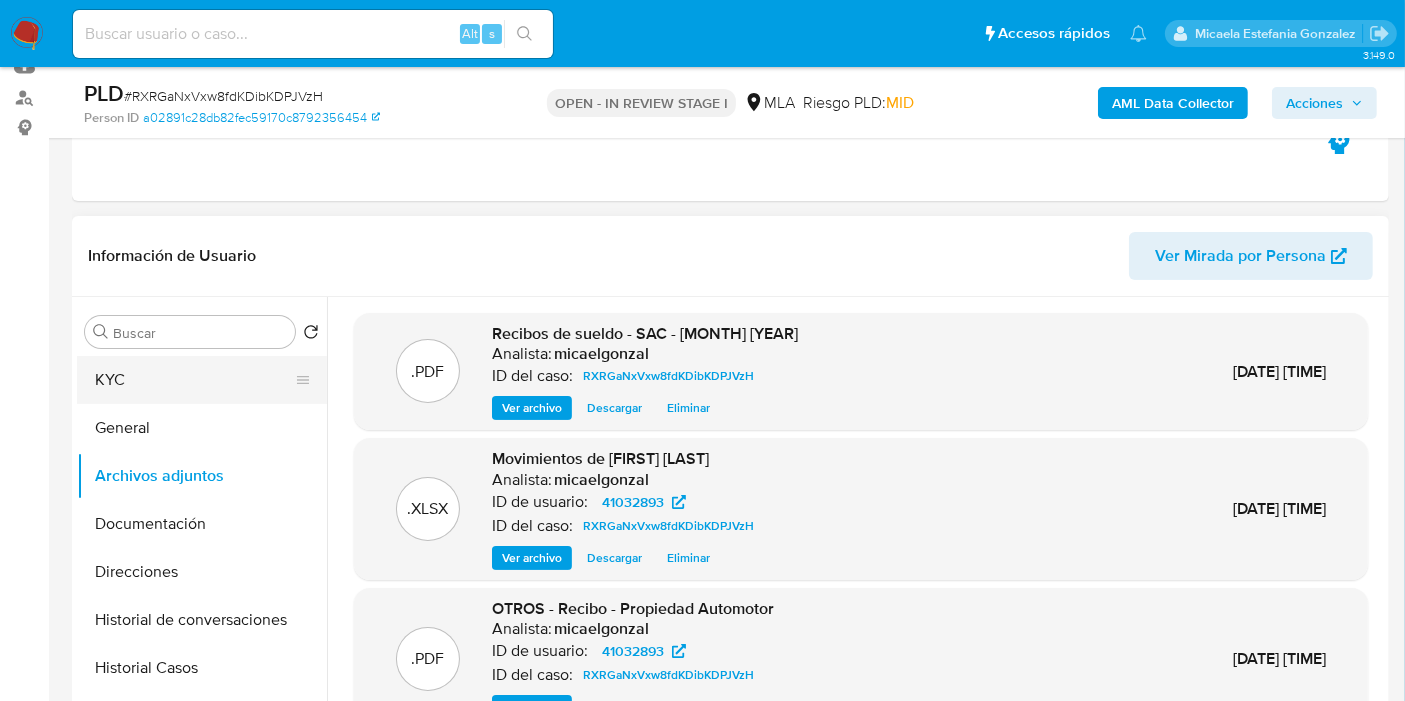click on "KYC" at bounding box center [194, 380] 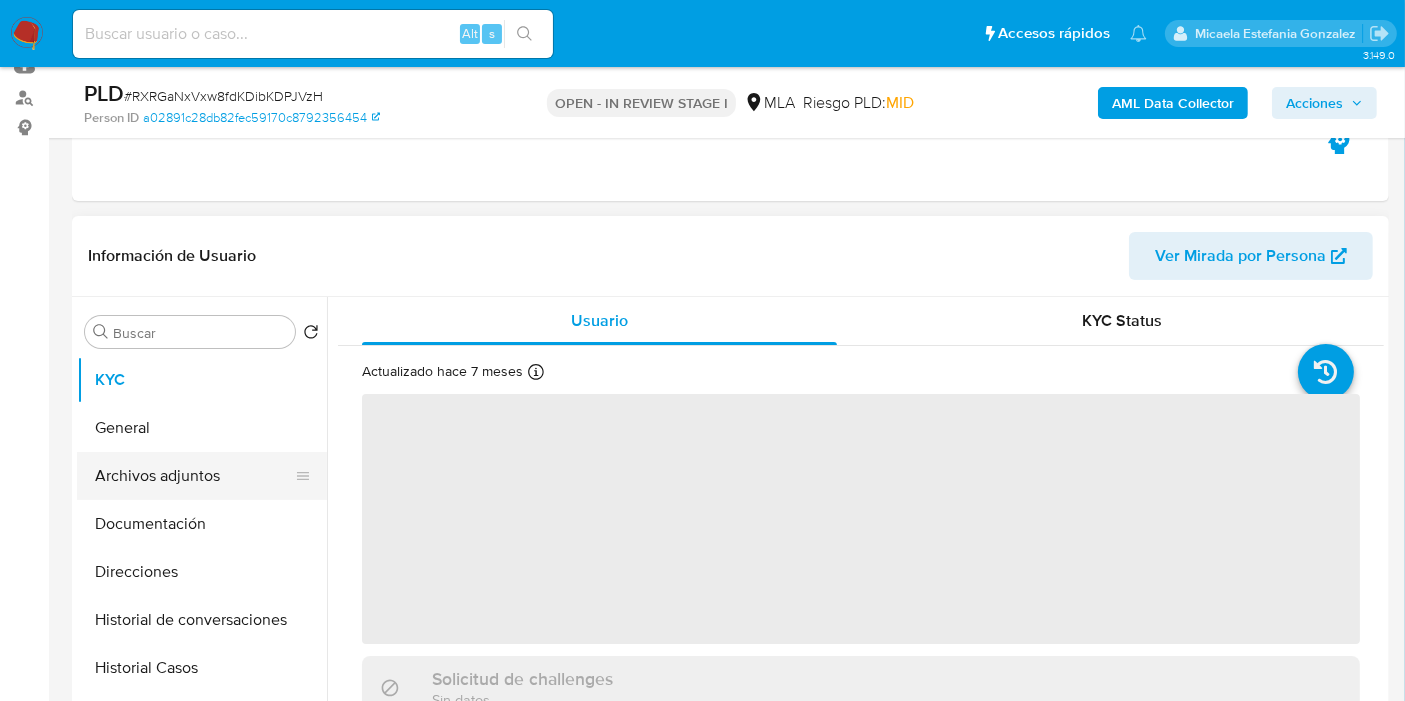click on "Archivos adjuntos" at bounding box center [194, 476] 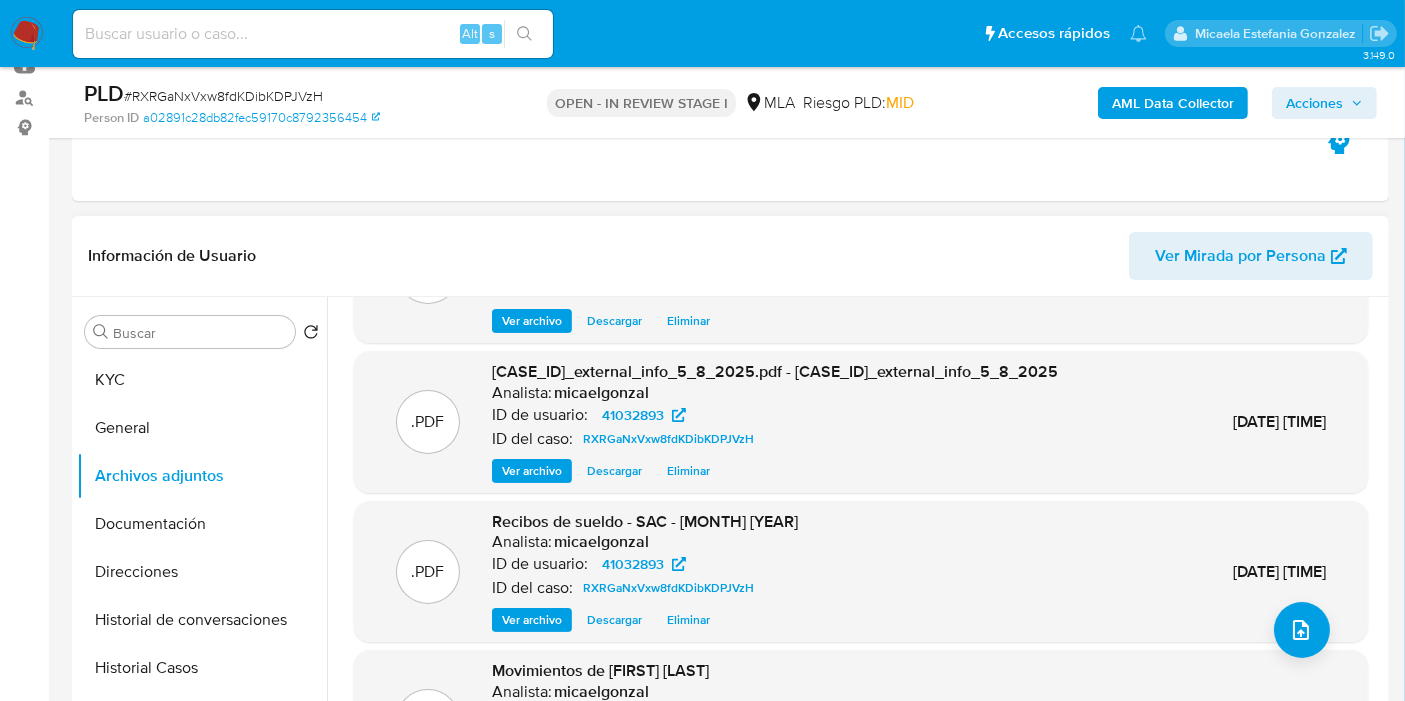 scroll, scrollTop: 211, scrollLeft: 0, axis: vertical 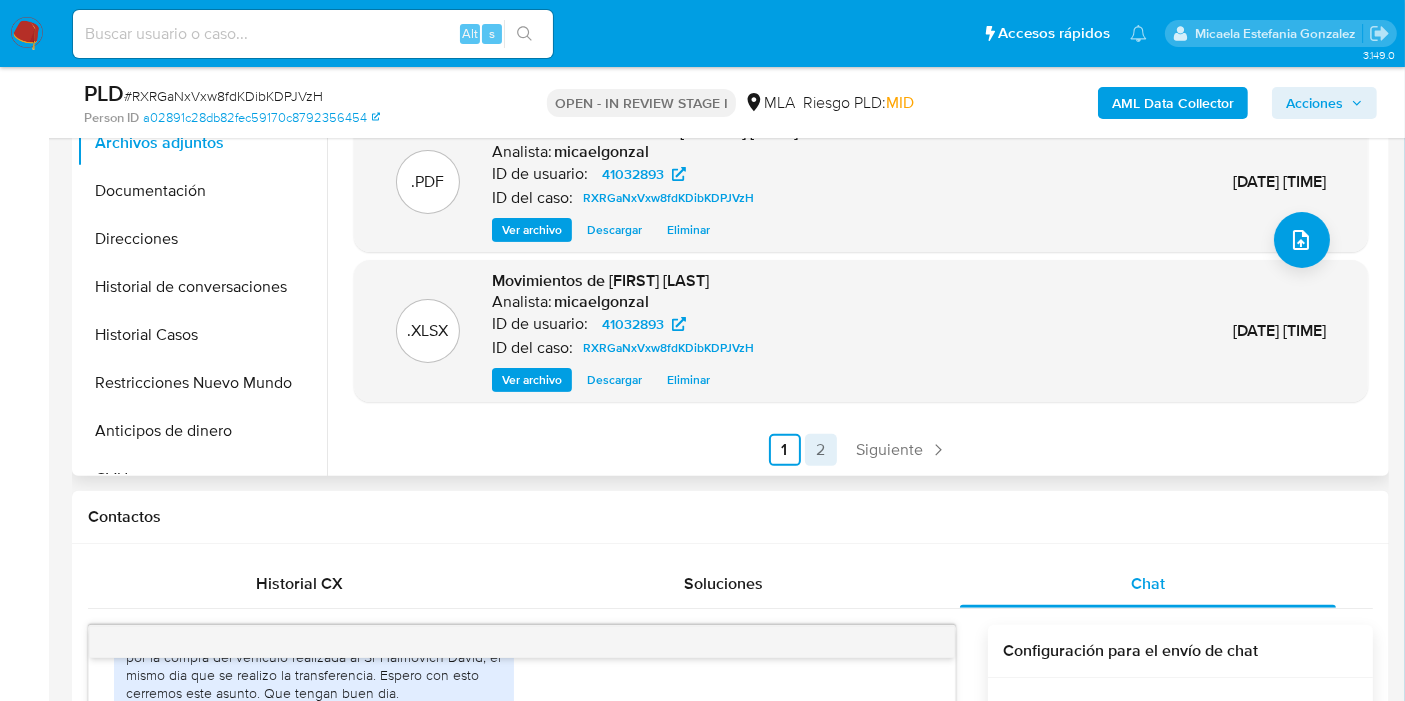click on "2" at bounding box center (821, 450) 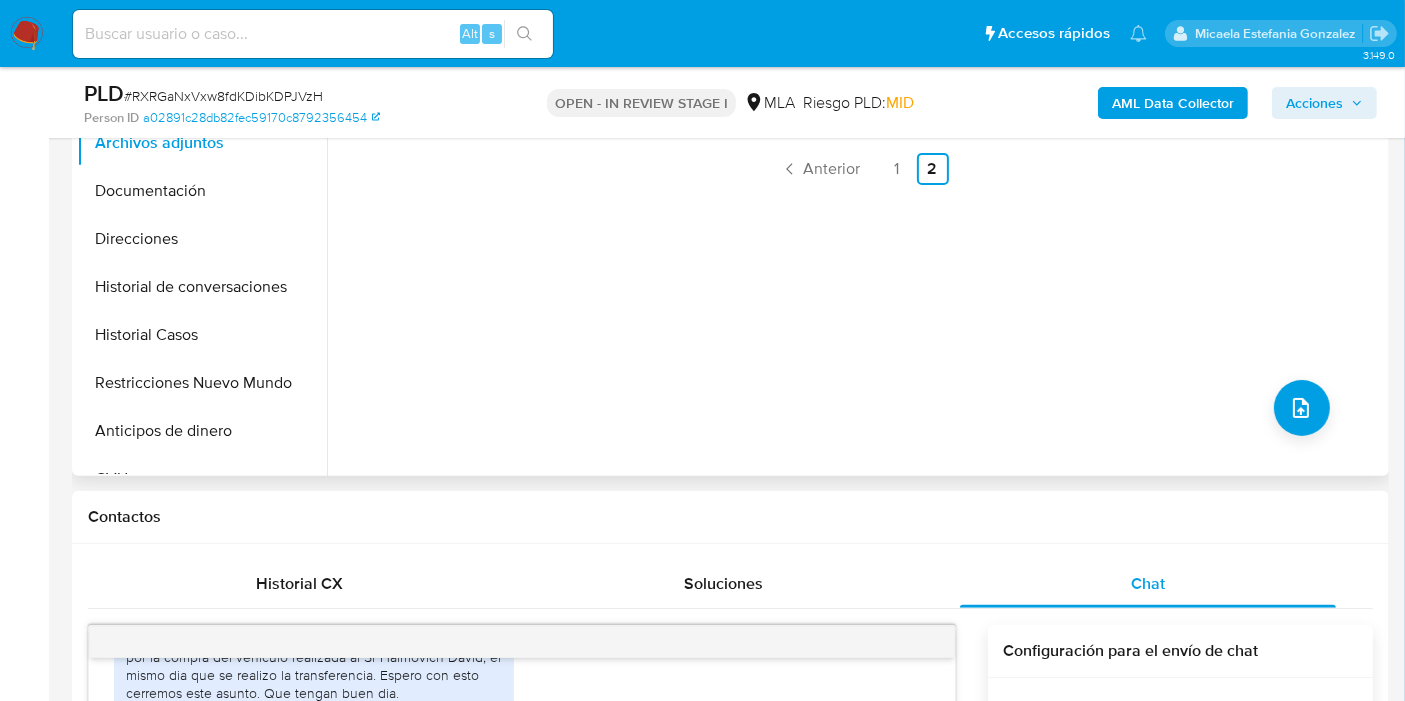 scroll, scrollTop: 0, scrollLeft: 0, axis: both 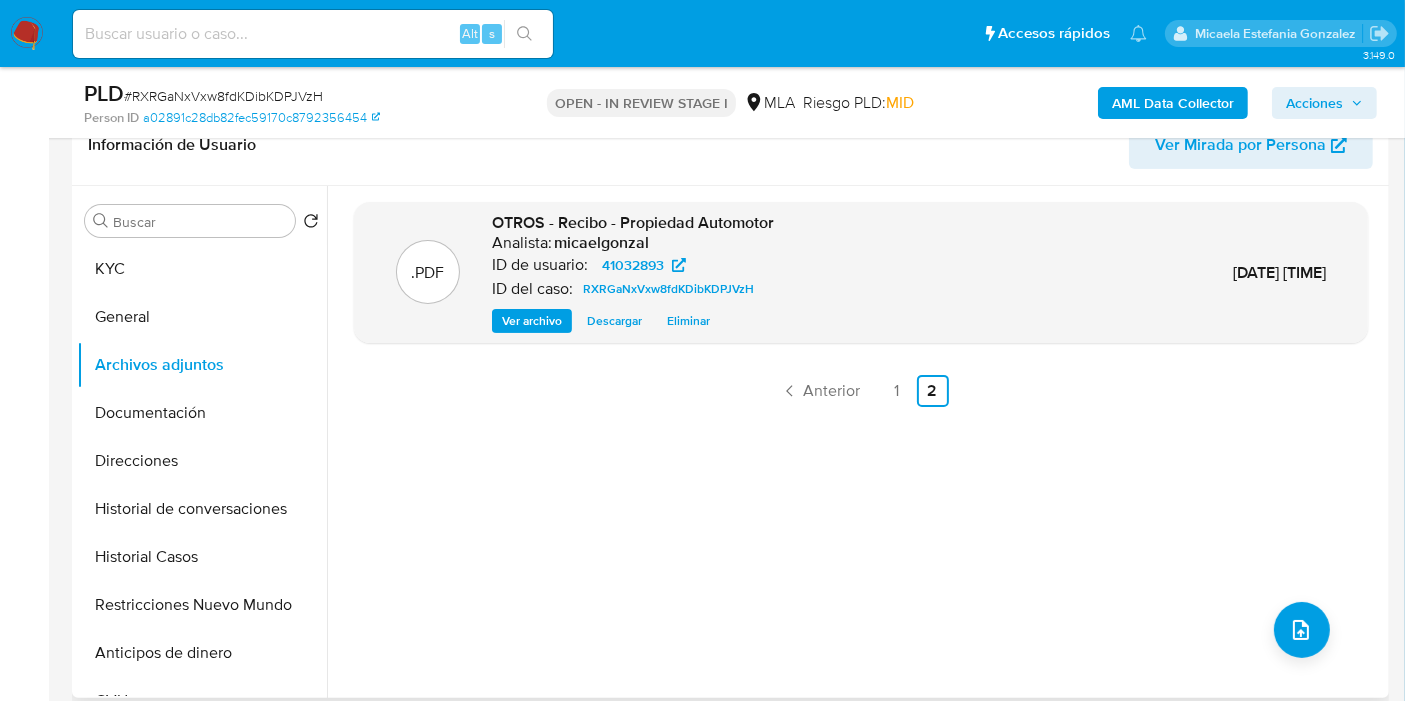 click on ".PDF OTROS - Recibo - Propiedad Automotor Analista: micaelgonzal ID de usuario: 41032893 ID del caso: RXRGaNxVxw8fdKDibKDPJVzH Ver archivo Descargar Eliminar 05/Ago/2025 11:00:48 Anterior 1 2 Siguiente" at bounding box center (861, 442) 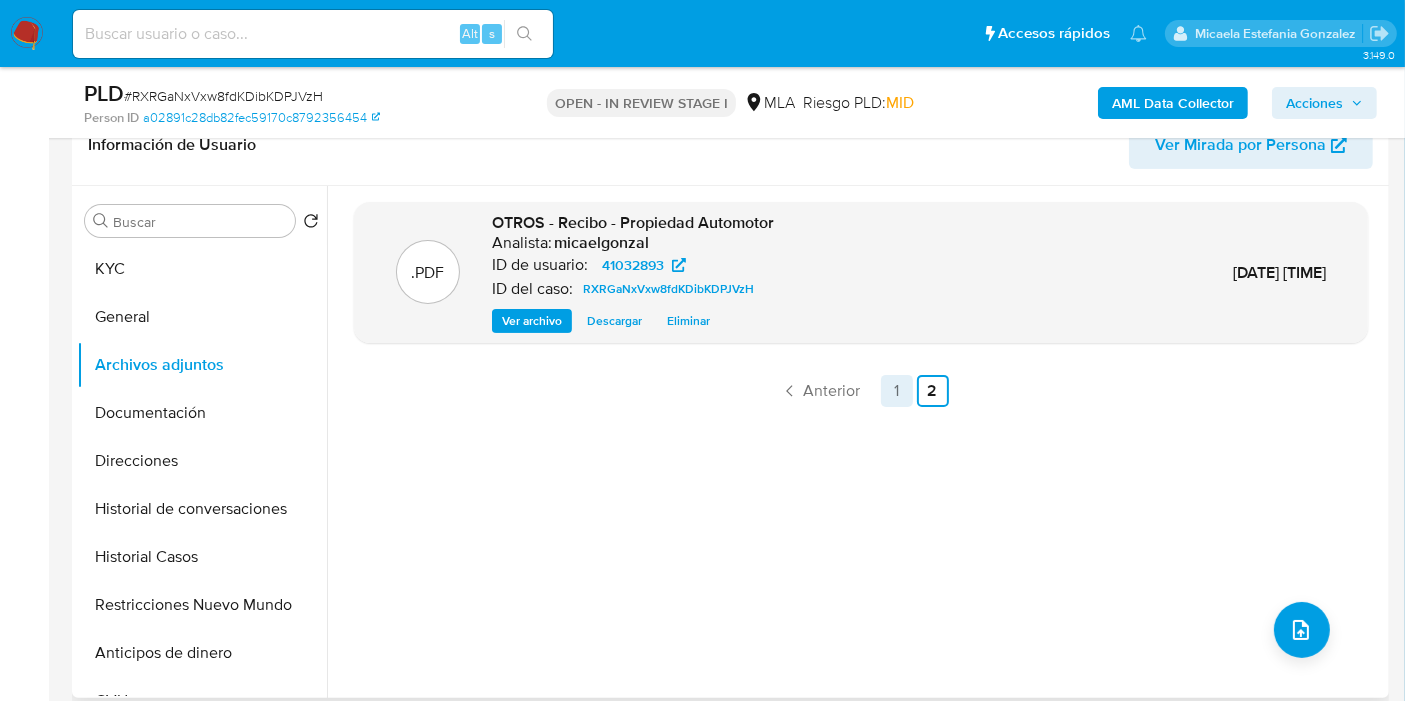 click on "1" at bounding box center (897, 391) 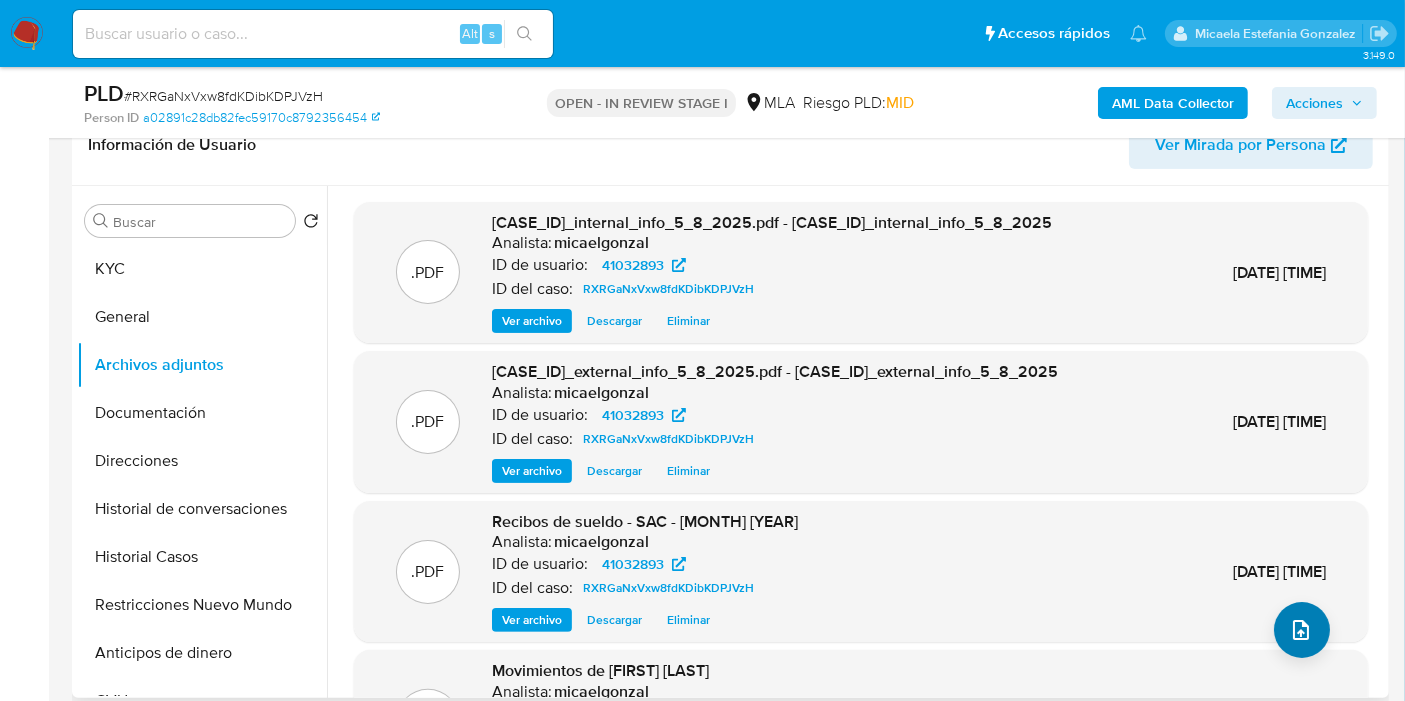 drag, startPoint x: 1314, startPoint y: 654, endPoint x: 1295, endPoint y: 644, distance: 21.470911 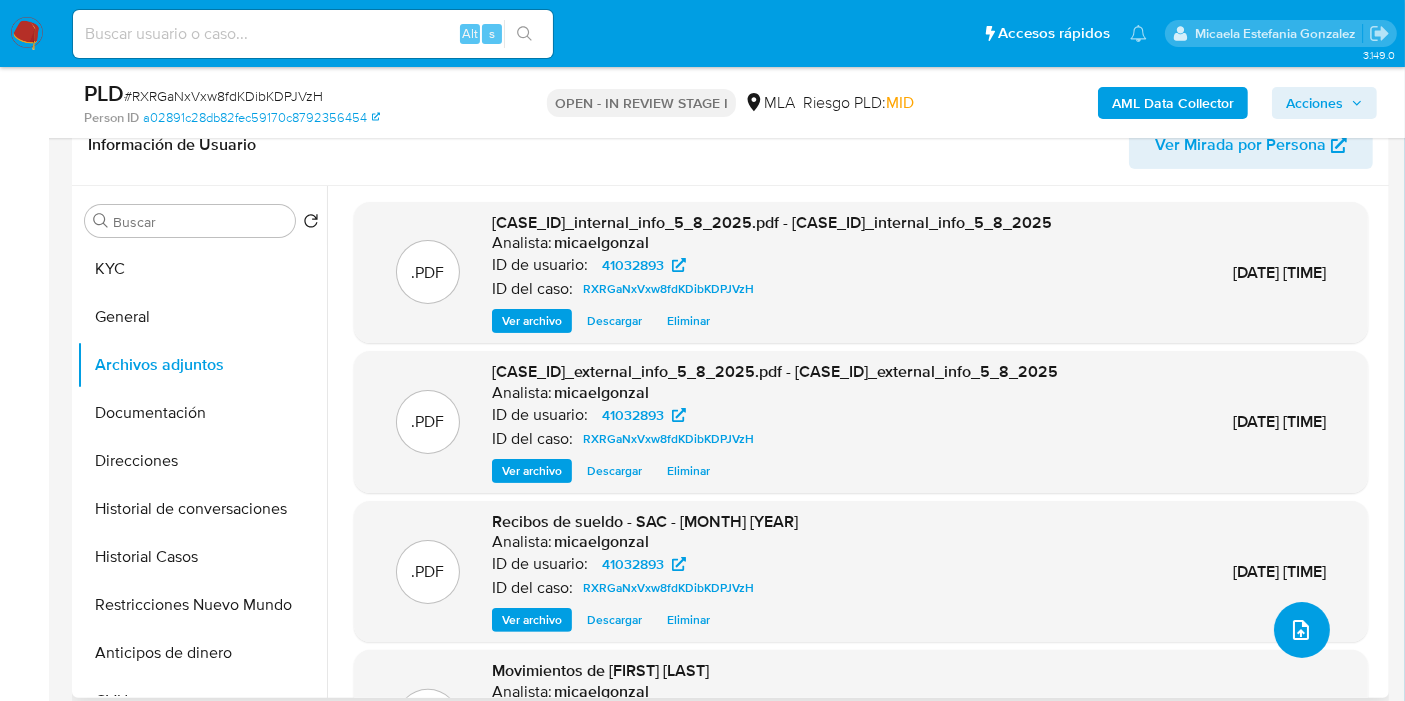 click at bounding box center (1302, 630) 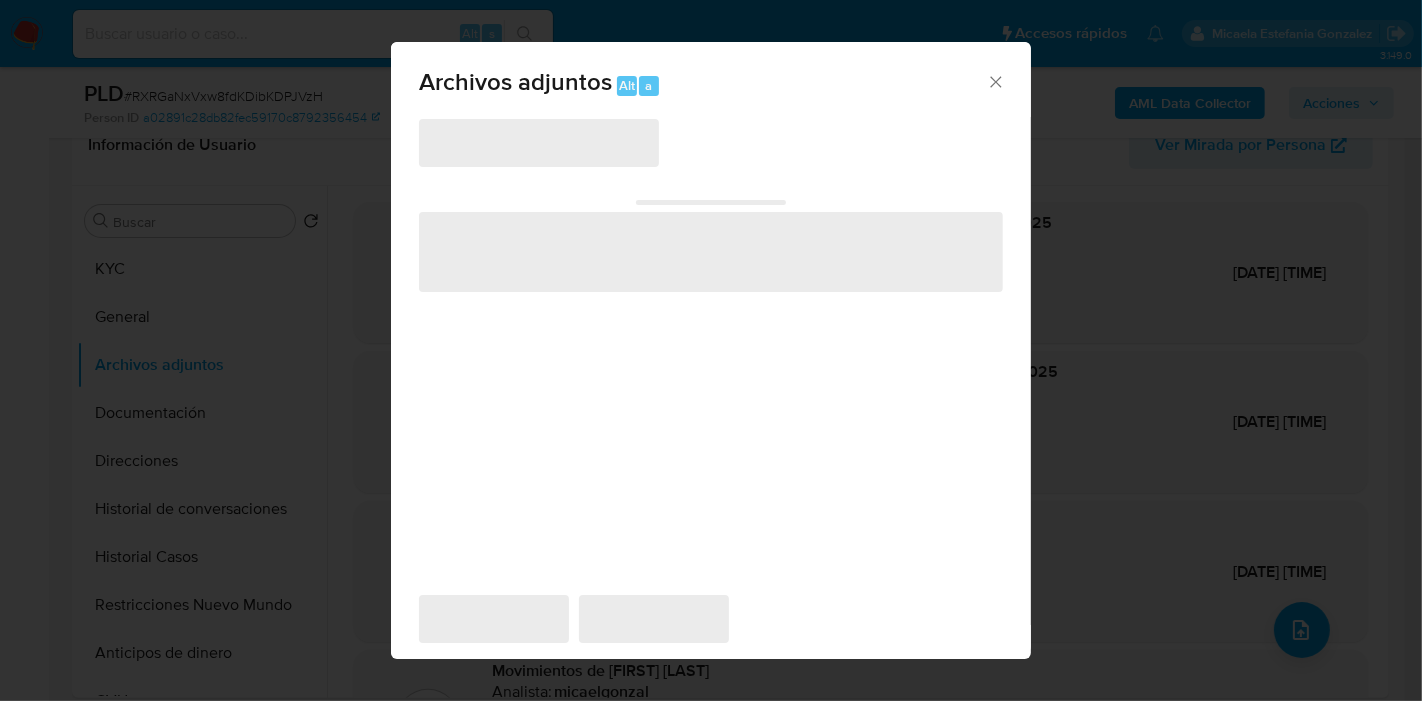 click on "‌" at bounding box center (539, 143) 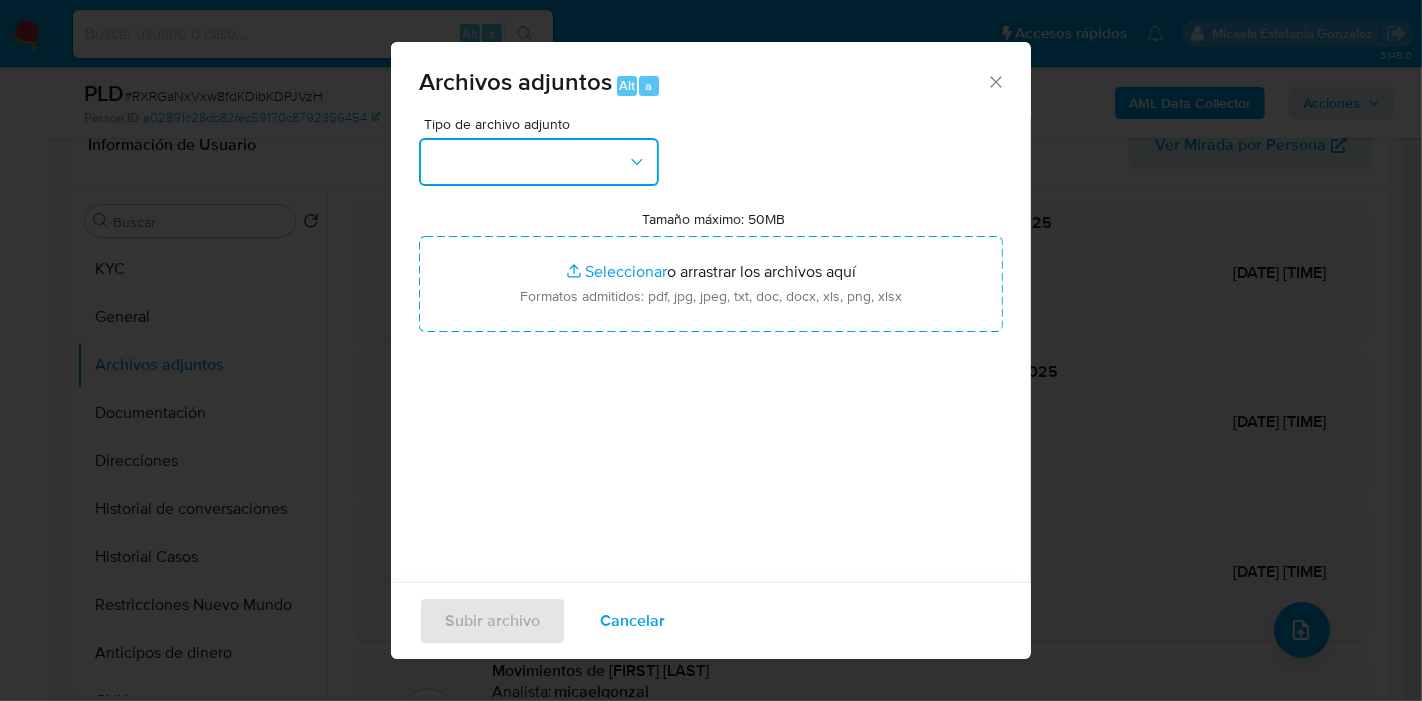 click at bounding box center [539, 162] 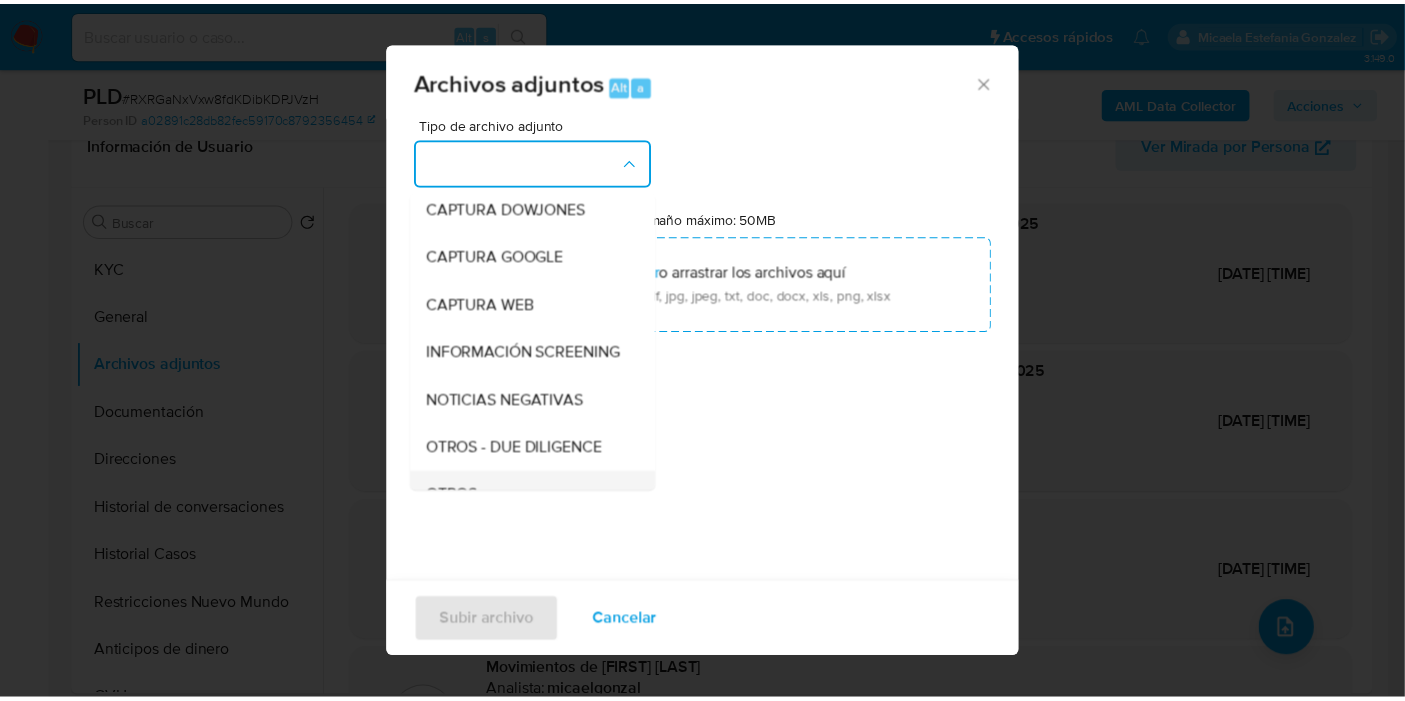 scroll, scrollTop: 222, scrollLeft: 0, axis: vertical 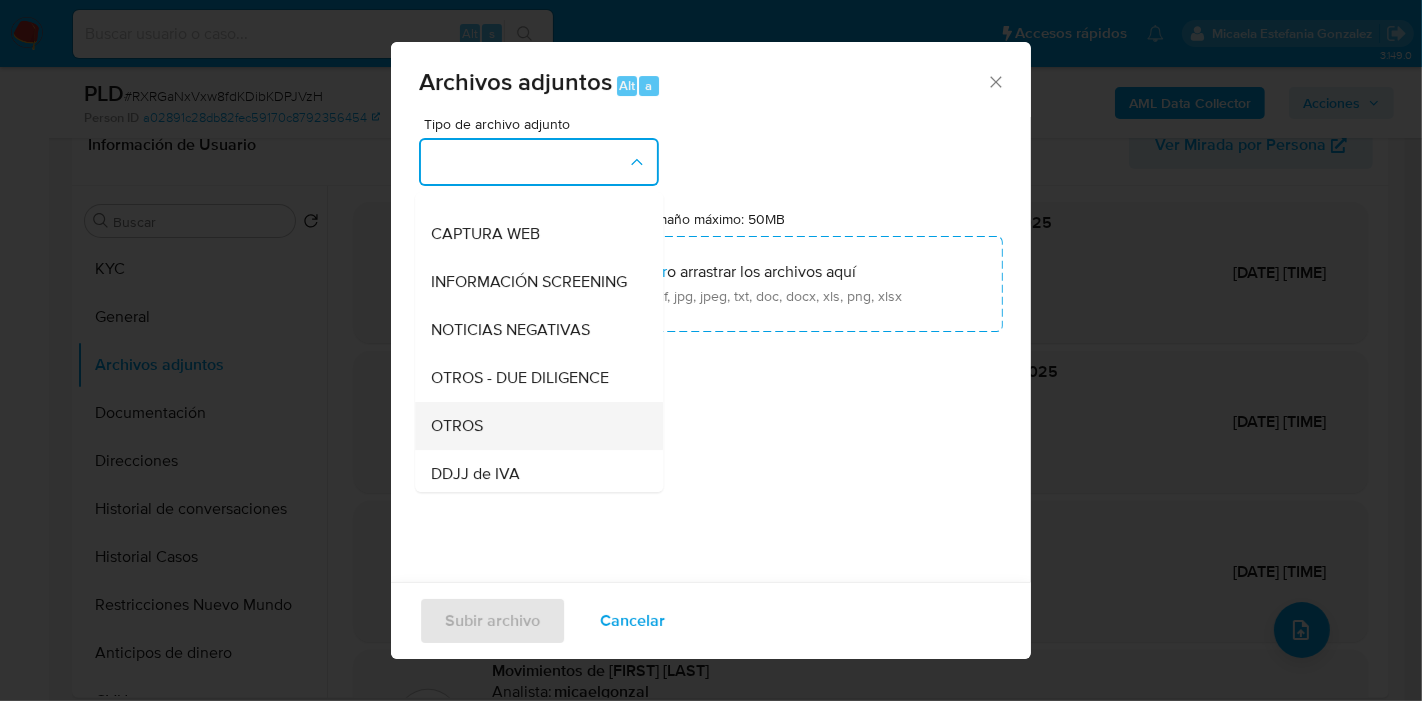 click on "OTROS" at bounding box center [533, 426] 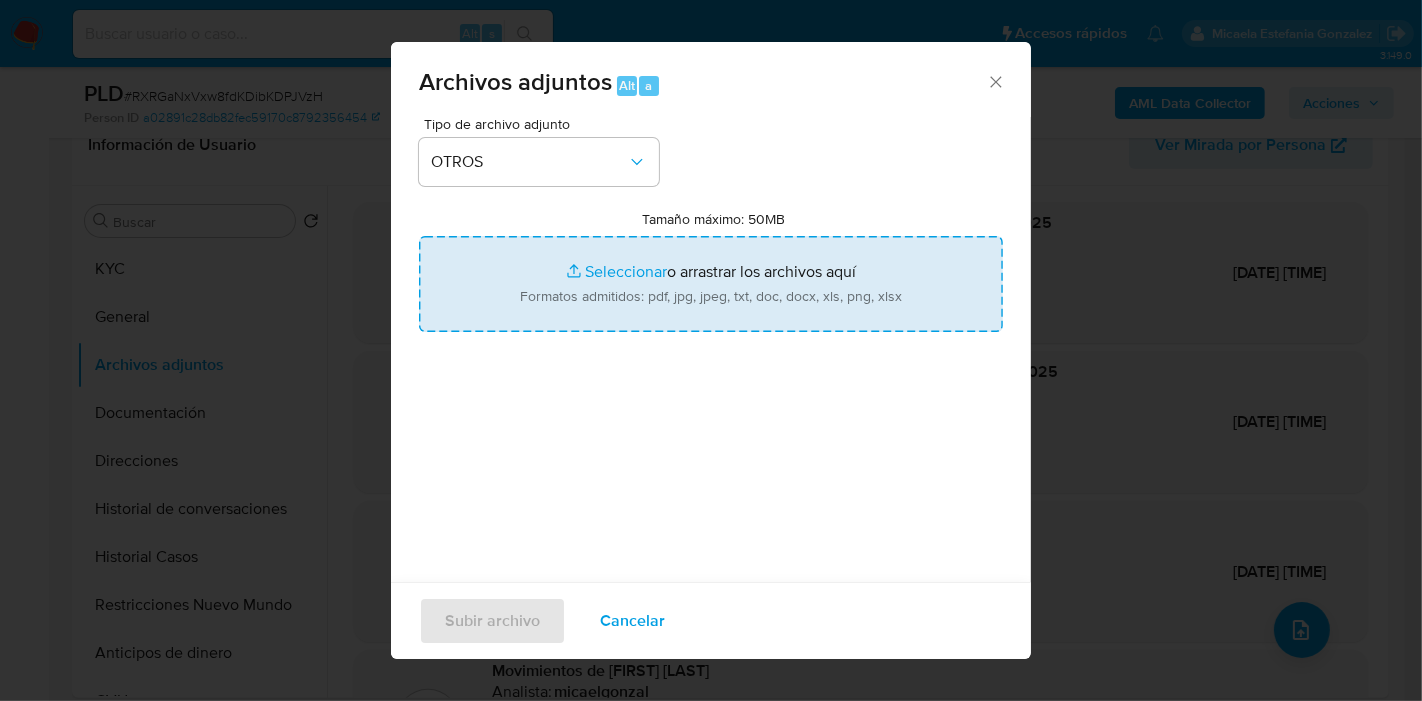 click on "Tamaño máximo: 50MB Seleccionar archivos" at bounding box center [711, 284] 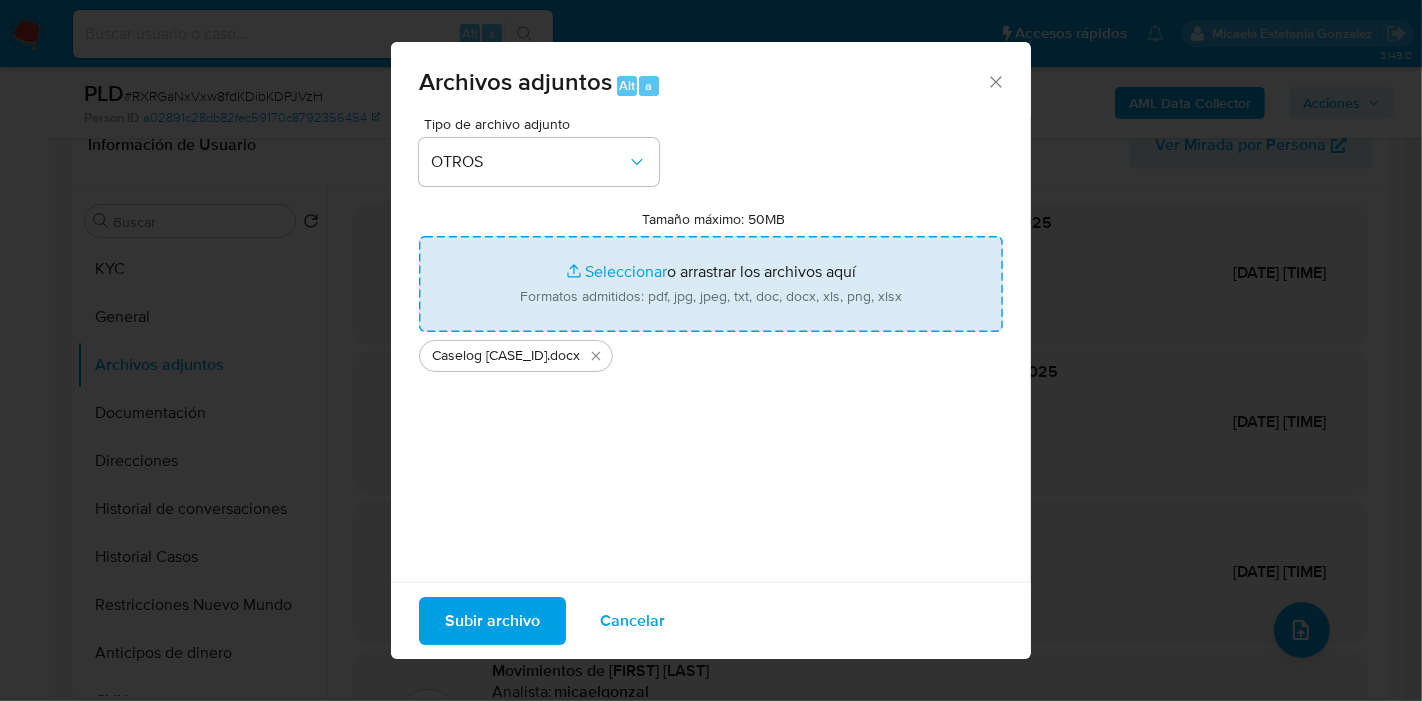 click on "Tipo de archivo adjunto OTROS Tamaño máximo: 50MB Seleccionar archivos Seleccionar  o arrastrar los archivos aquí Formatos admitidos: pdf, jpg, jpeg, txt, doc, docx, xls, png, xlsx Caselog RXRGaNxVxw8fdKDibKDPJVzH_2025_07_18_04_53_22 .docx" at bounding box center [711, 353] 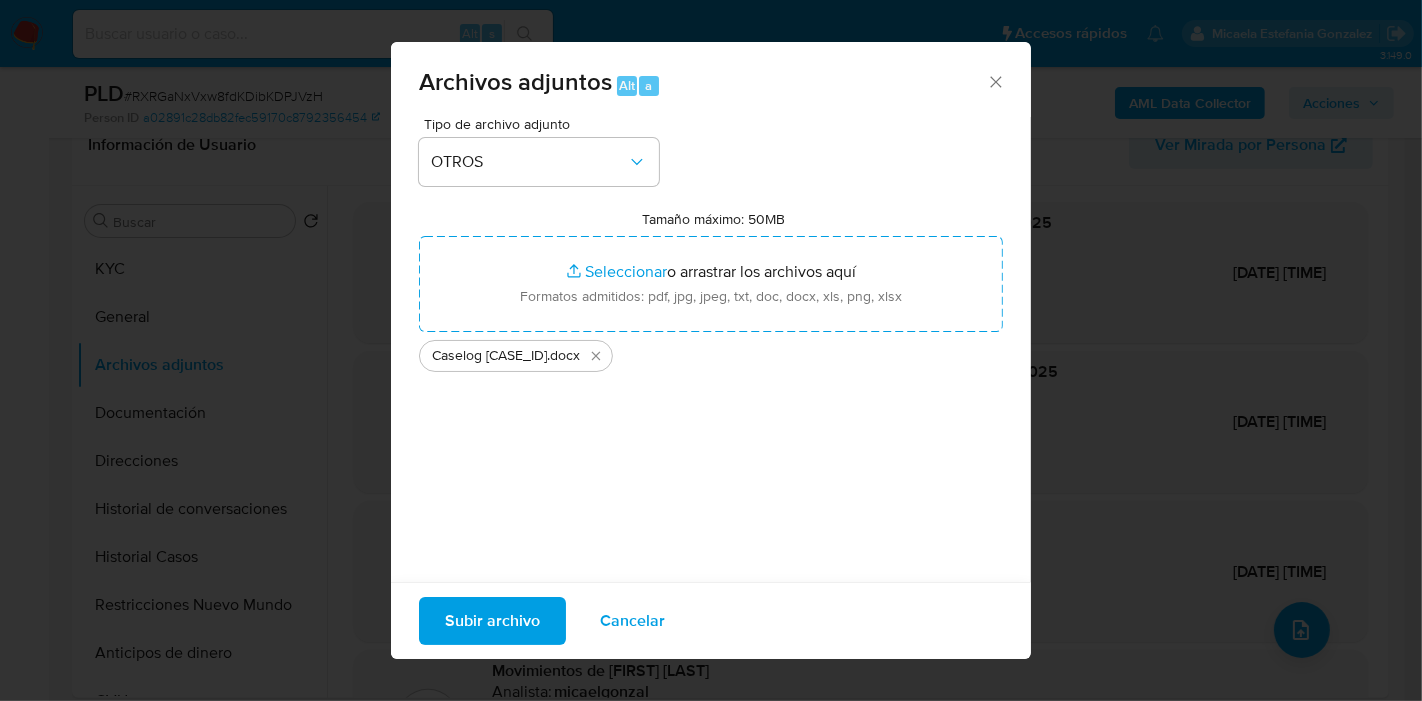 click on "Subir archivo" at bounding box center [492, 621] 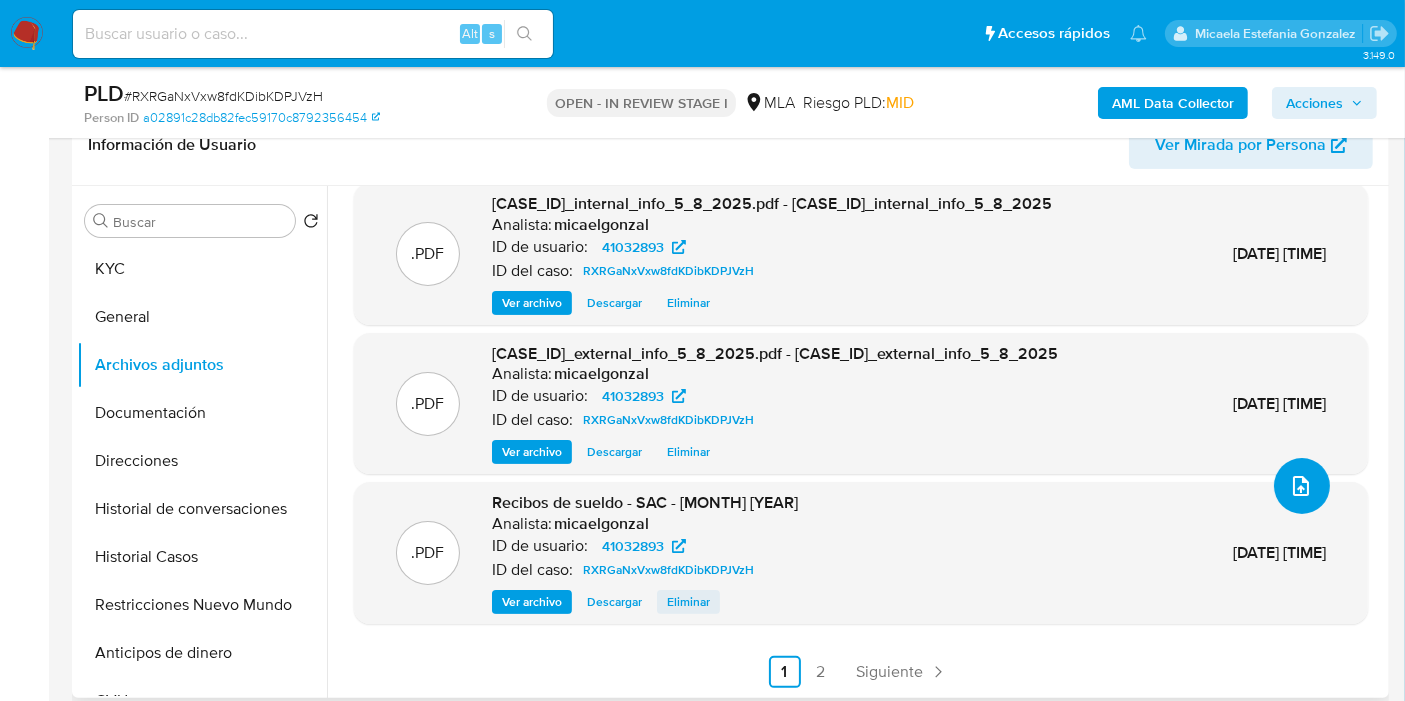 scroll, scrollTop: 187, scrollLeft: 0, axis: vertical 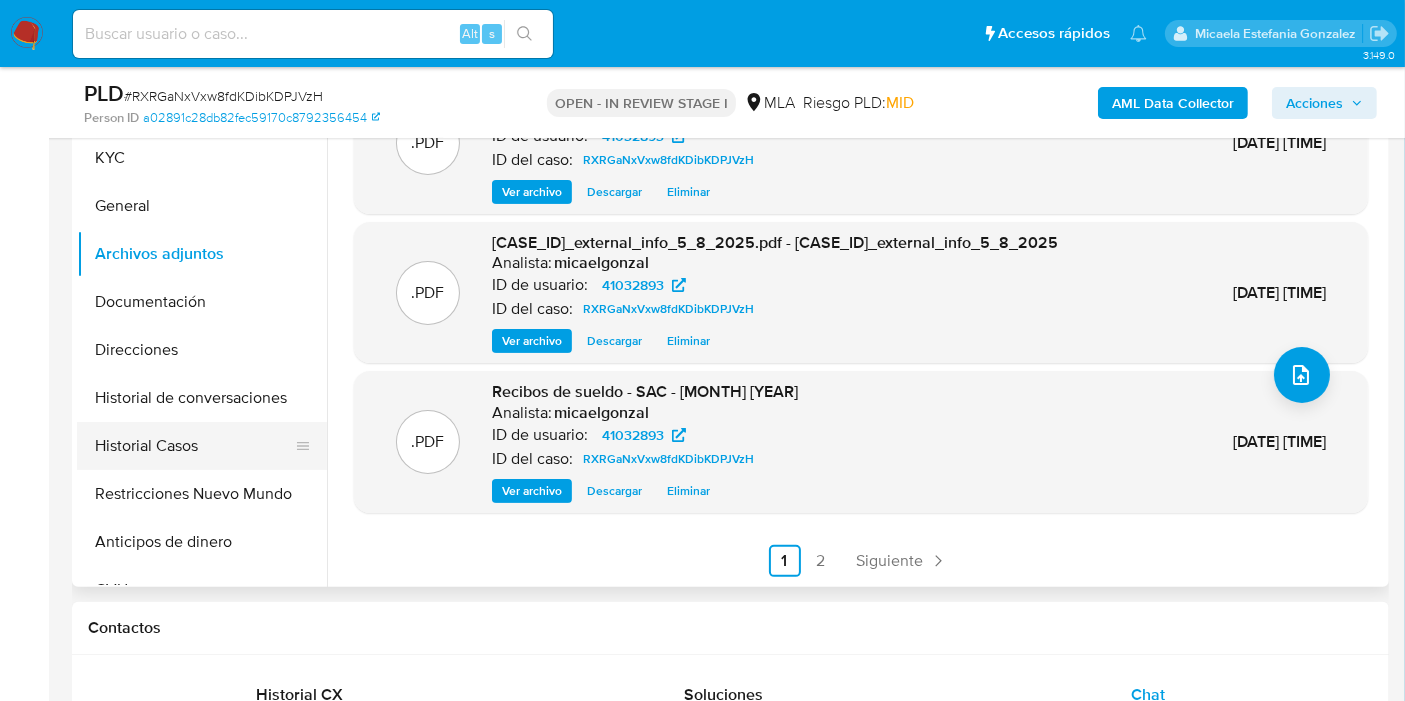 click on "Historial Casos" at bounding box center [194, 446] 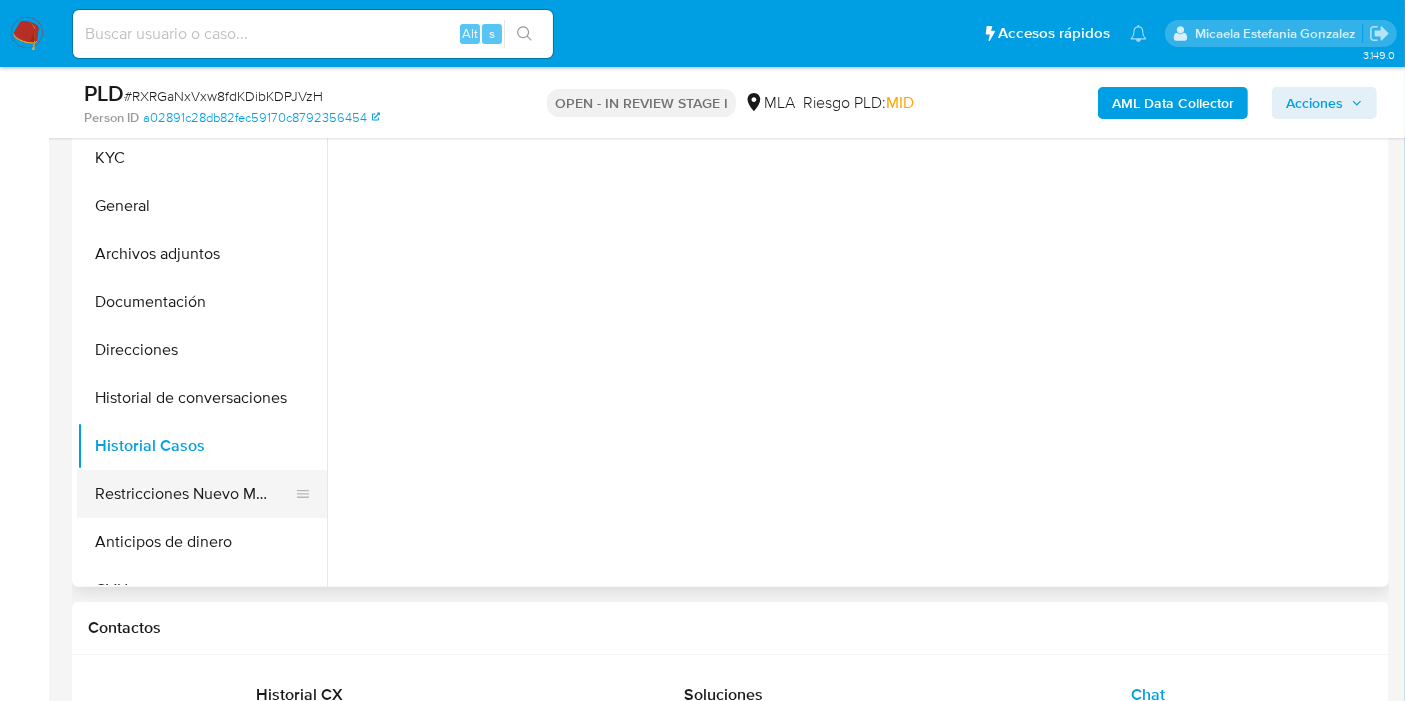scroll, scrollTop: 0, scrollLeft: 0, axis: both 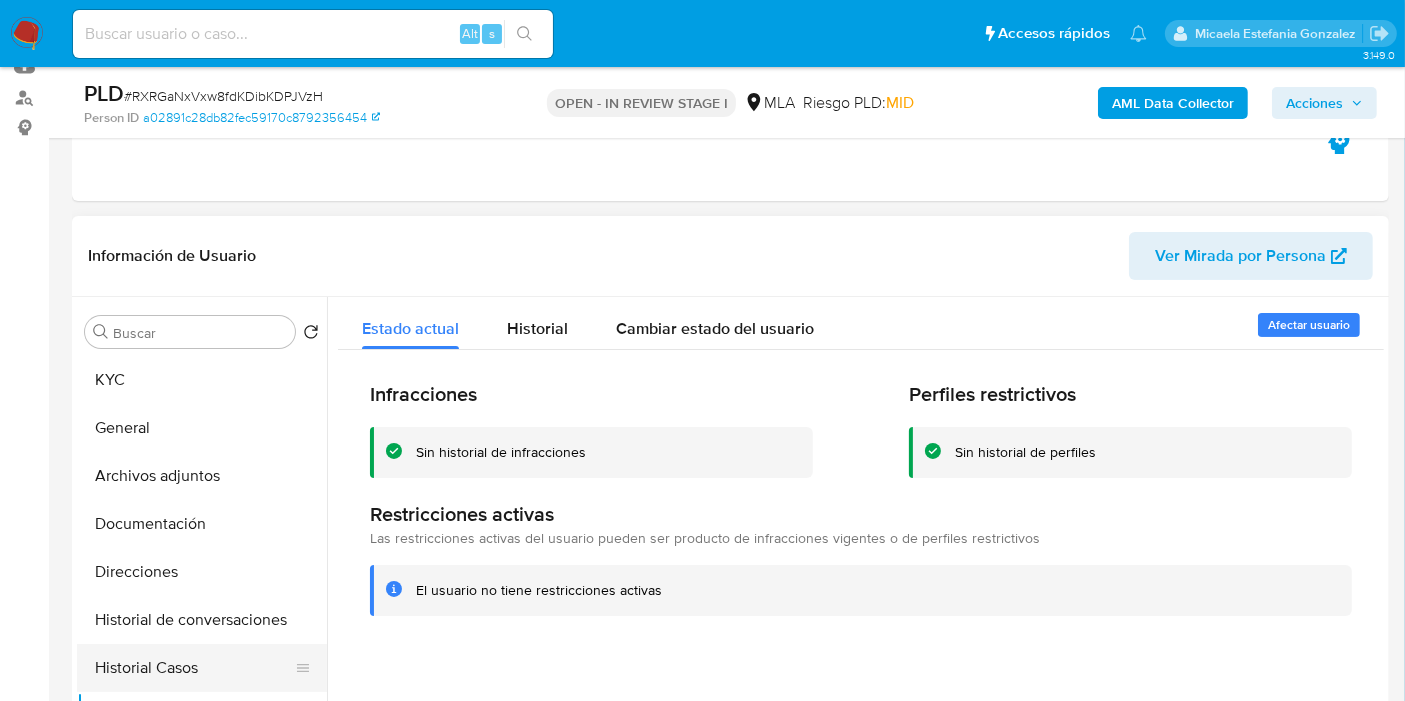 click on "Historial Casos" at bounding box center [194, 668] 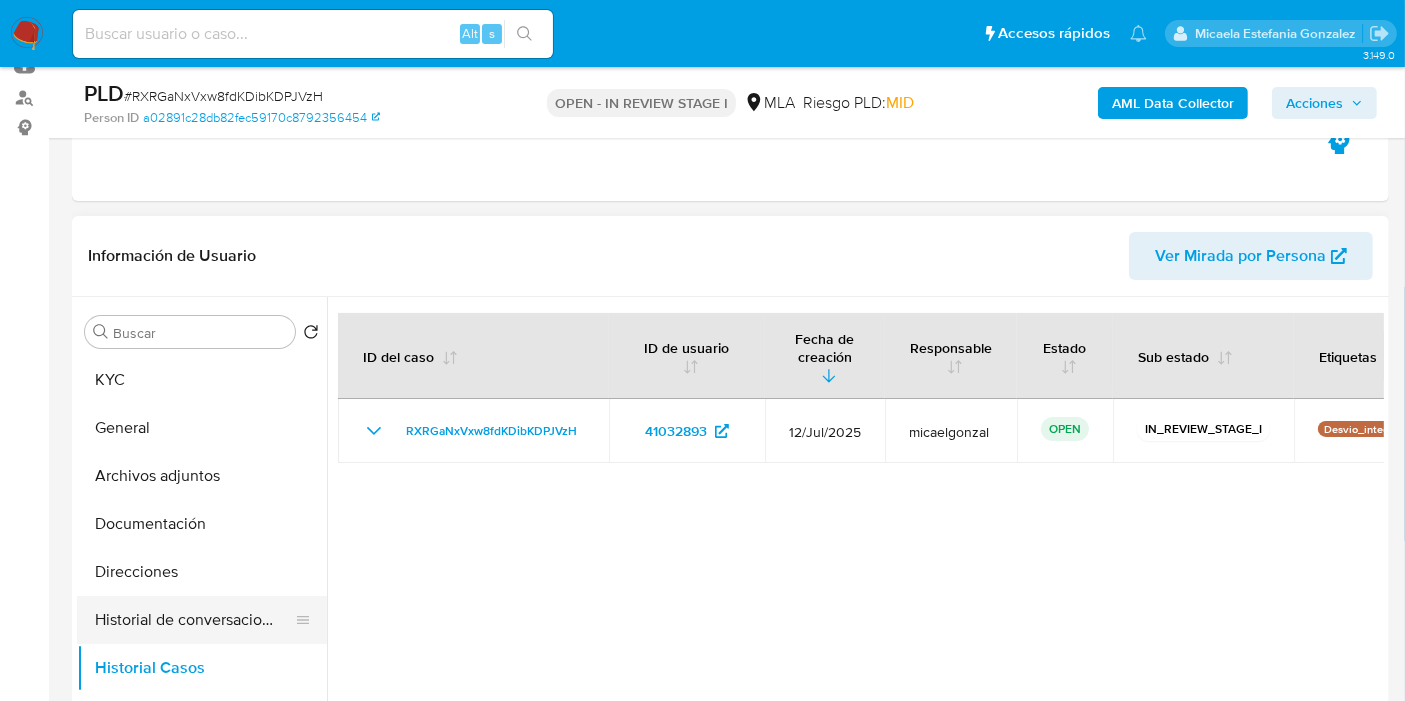 click on "Historial de conversaciones" at bounding box center [194, 620] 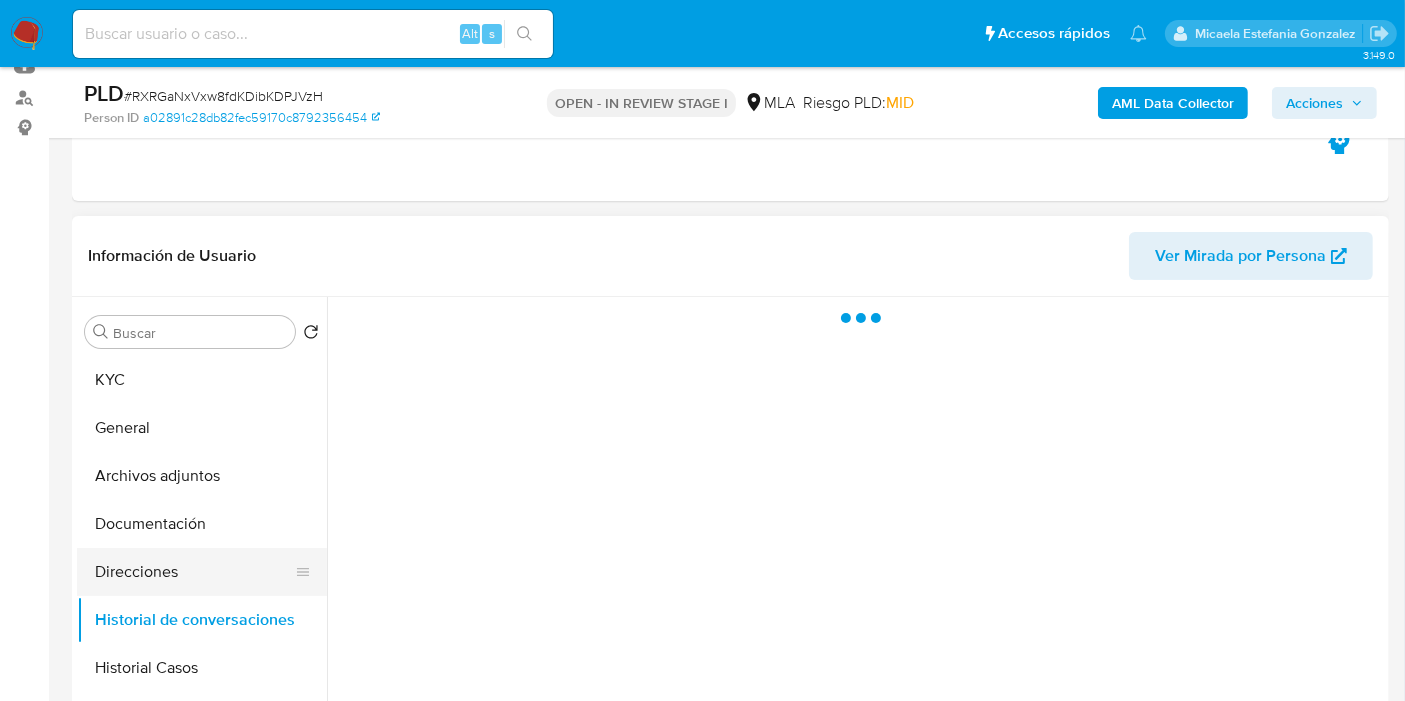 click on "Direcciones" at bounding box center (194, 572) 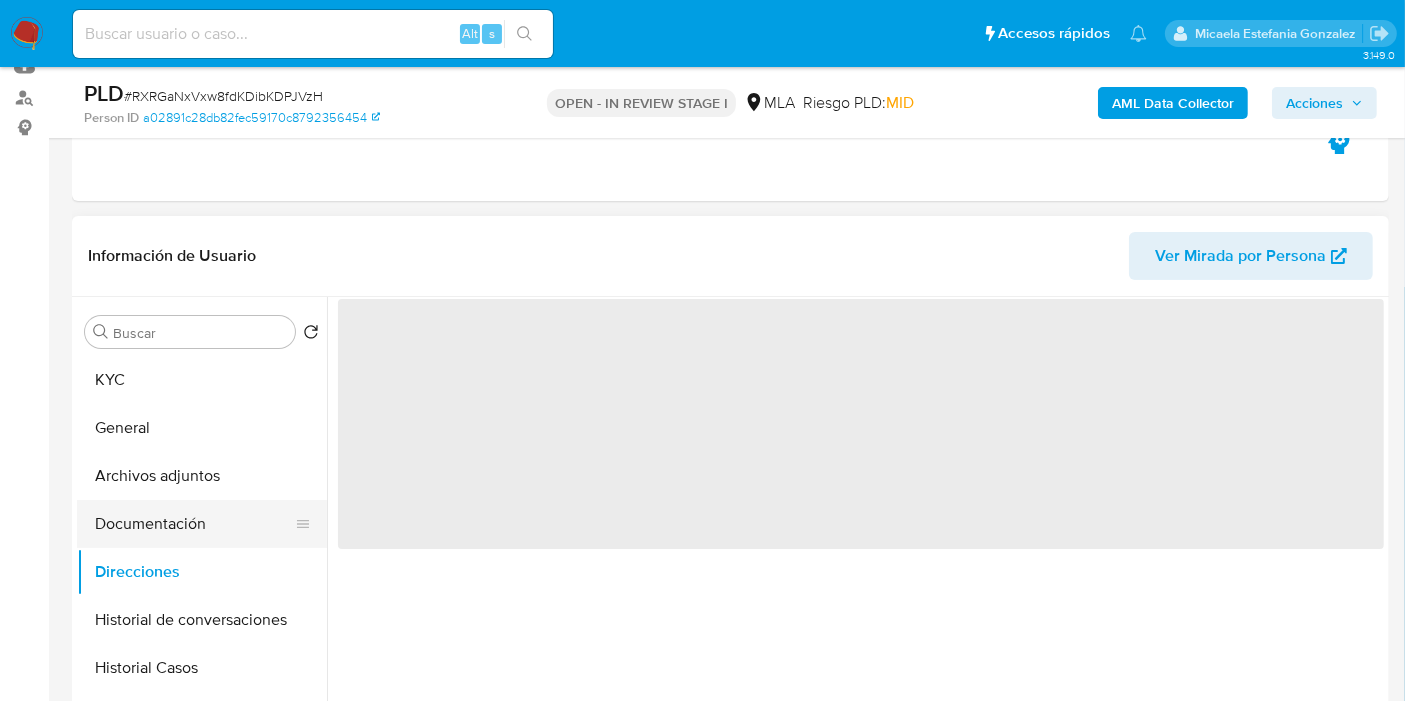 click on "Documentación" at bounding box center (194, 524) 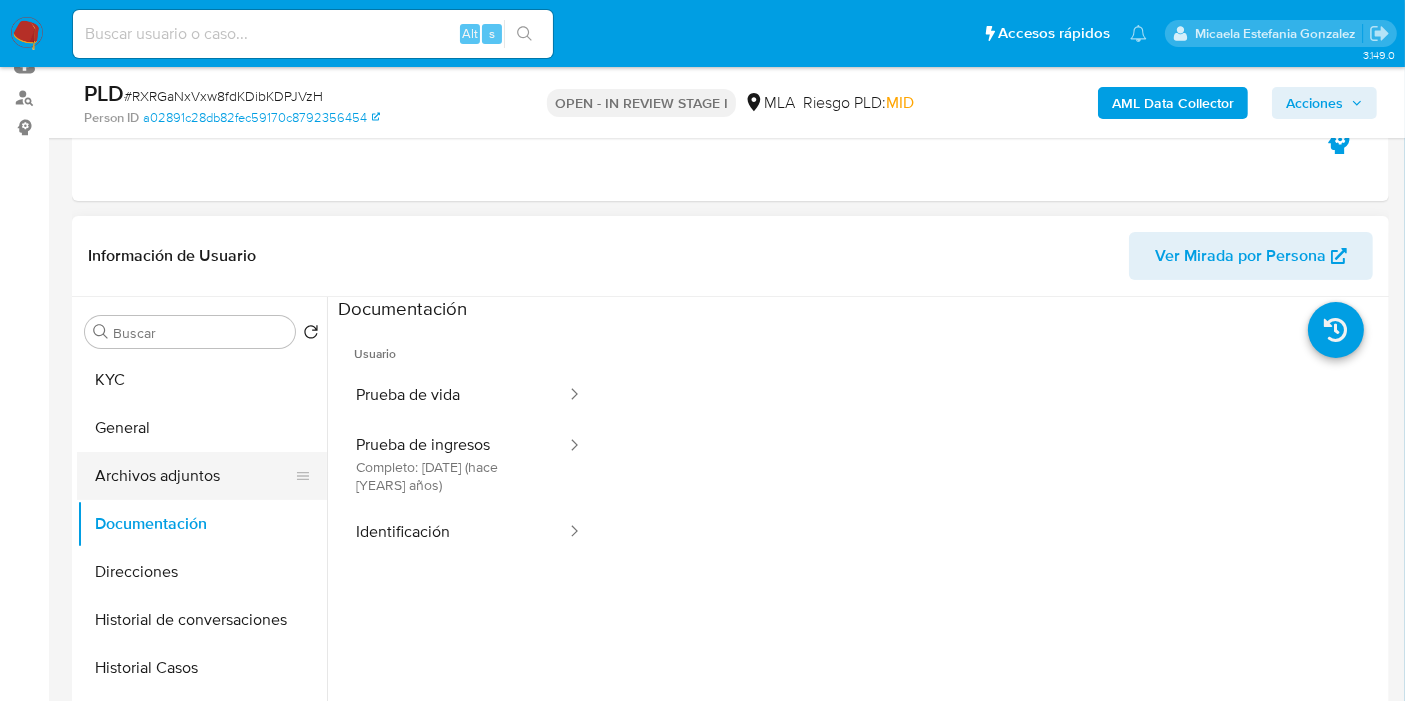click on "Archivos adjuntos" at bounding box center [194, 476] 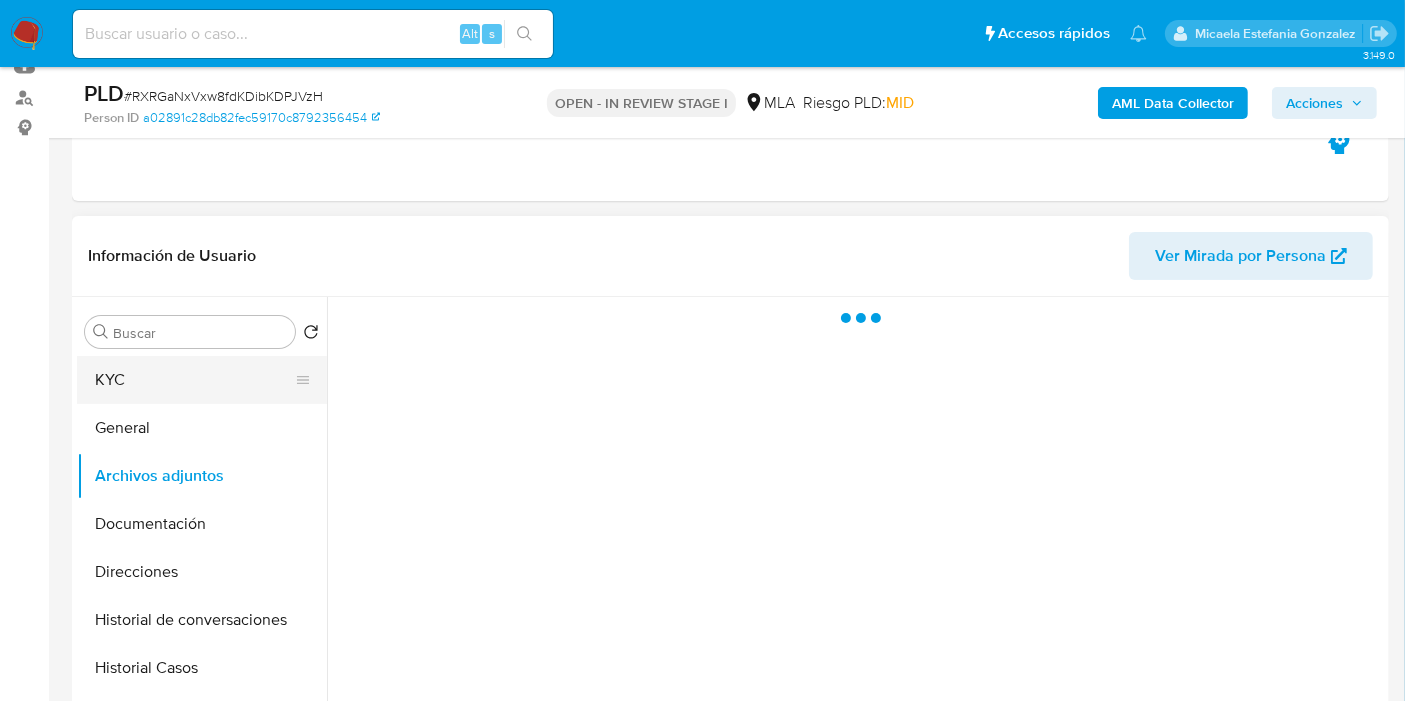 click on "KYC" at bounding box center [194, 380] 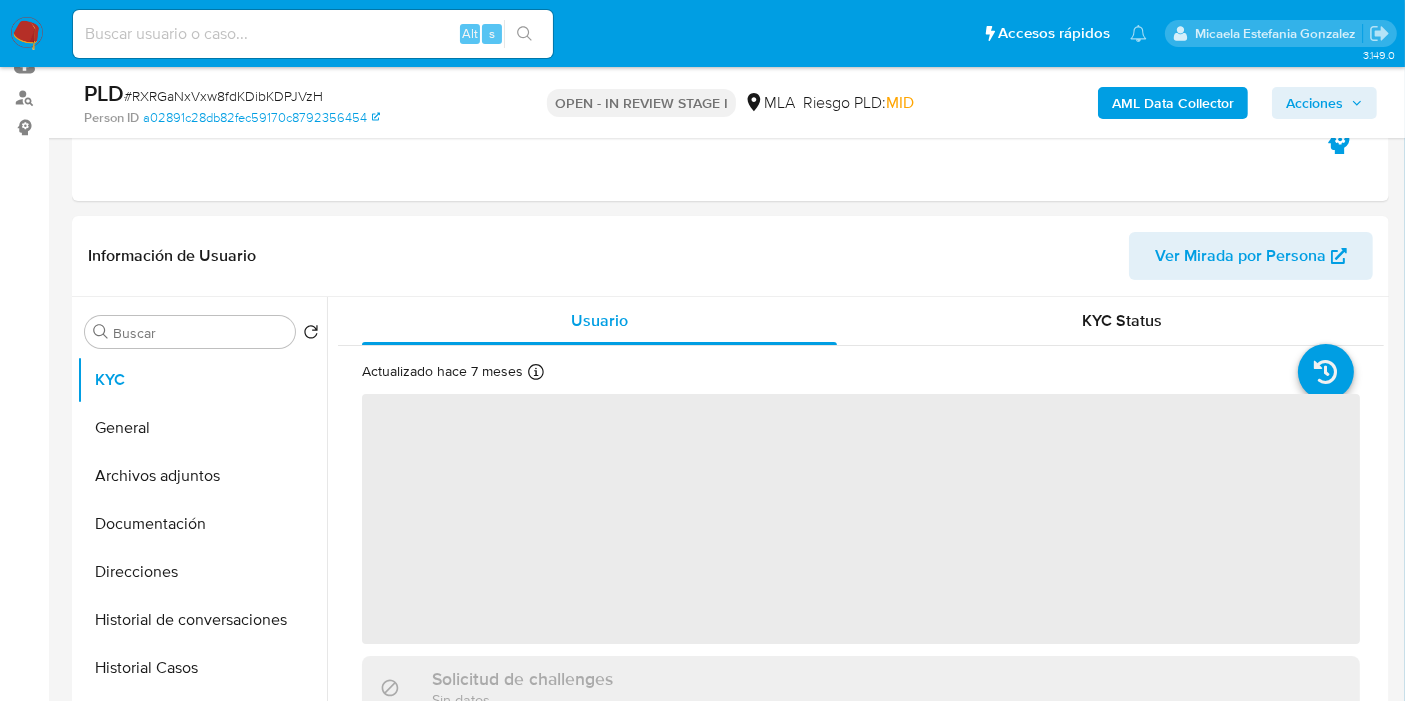 click on "Acciones" at bounding box center (1314, 103) 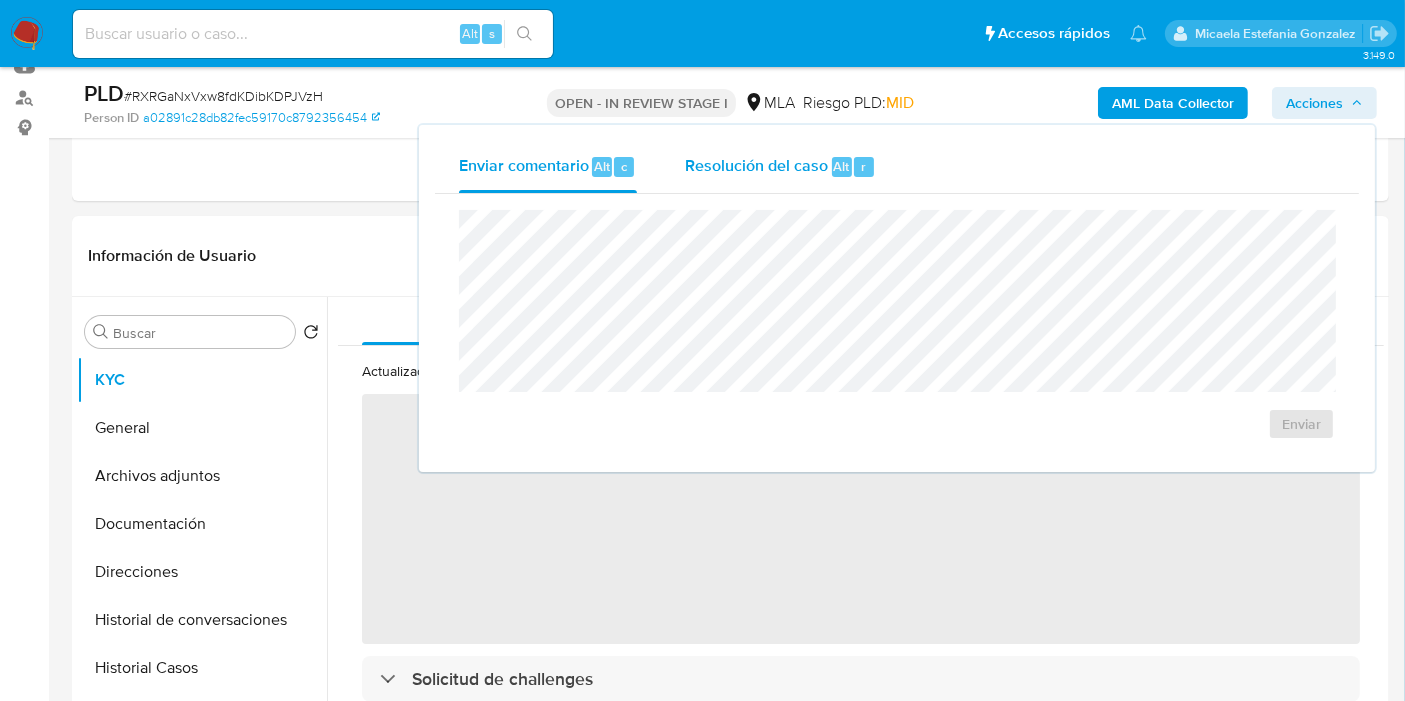 click on "Alt r" at bounding box center [853, 167] 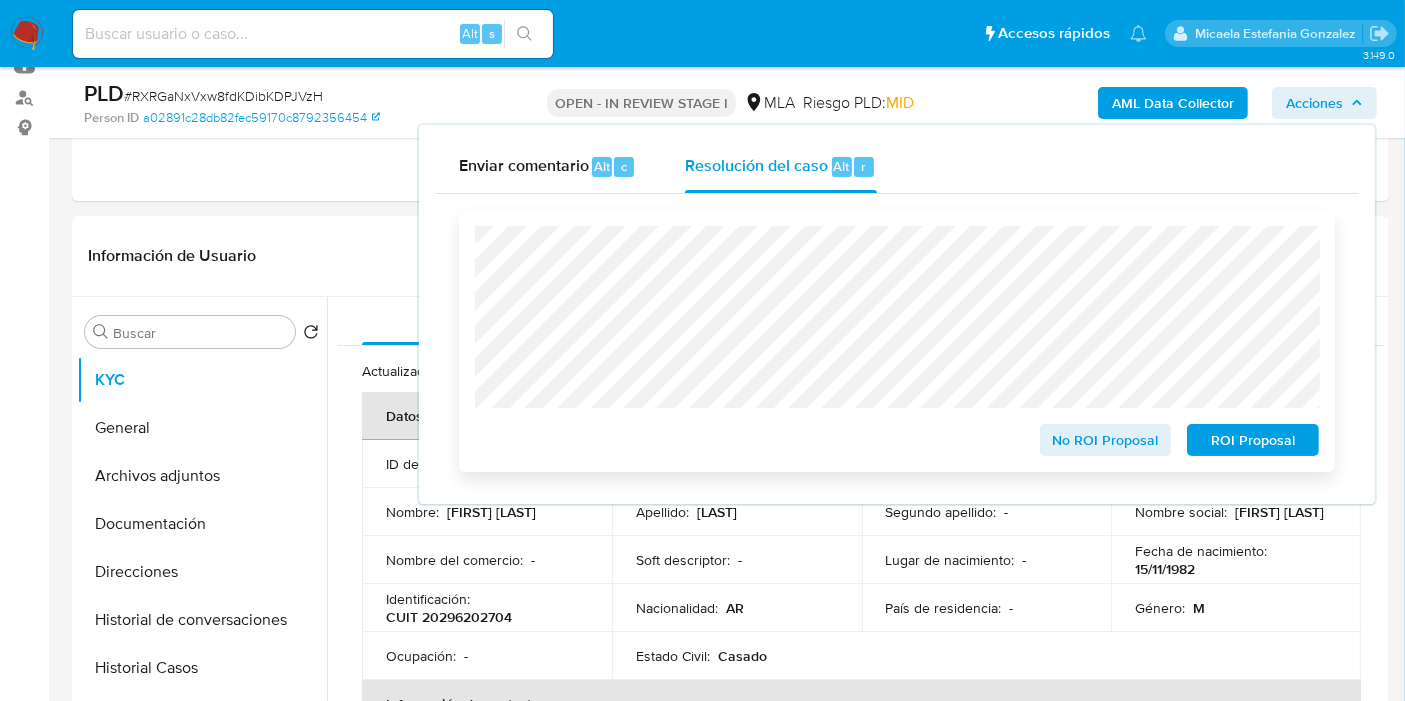 click on "No ROI Proposal" at bounding box center (1106, 440) 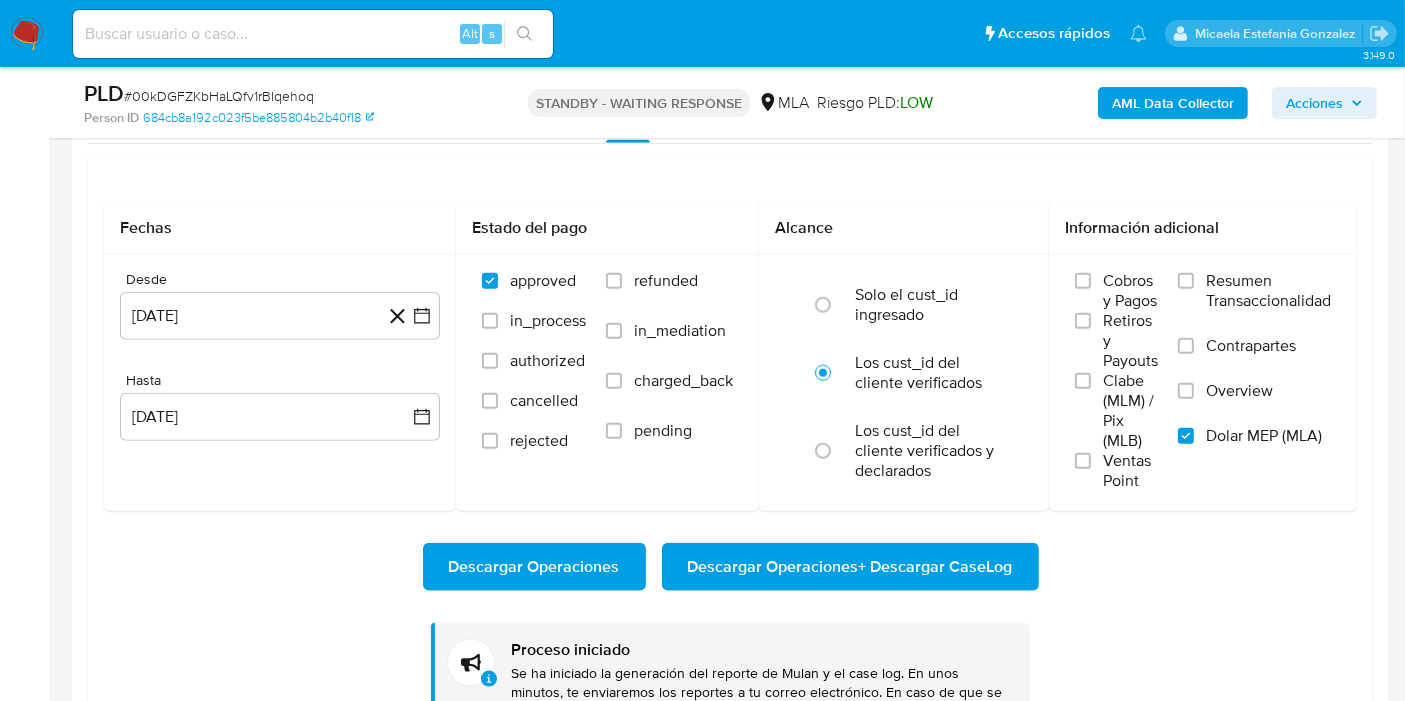 click at bounding box center (27, 34) 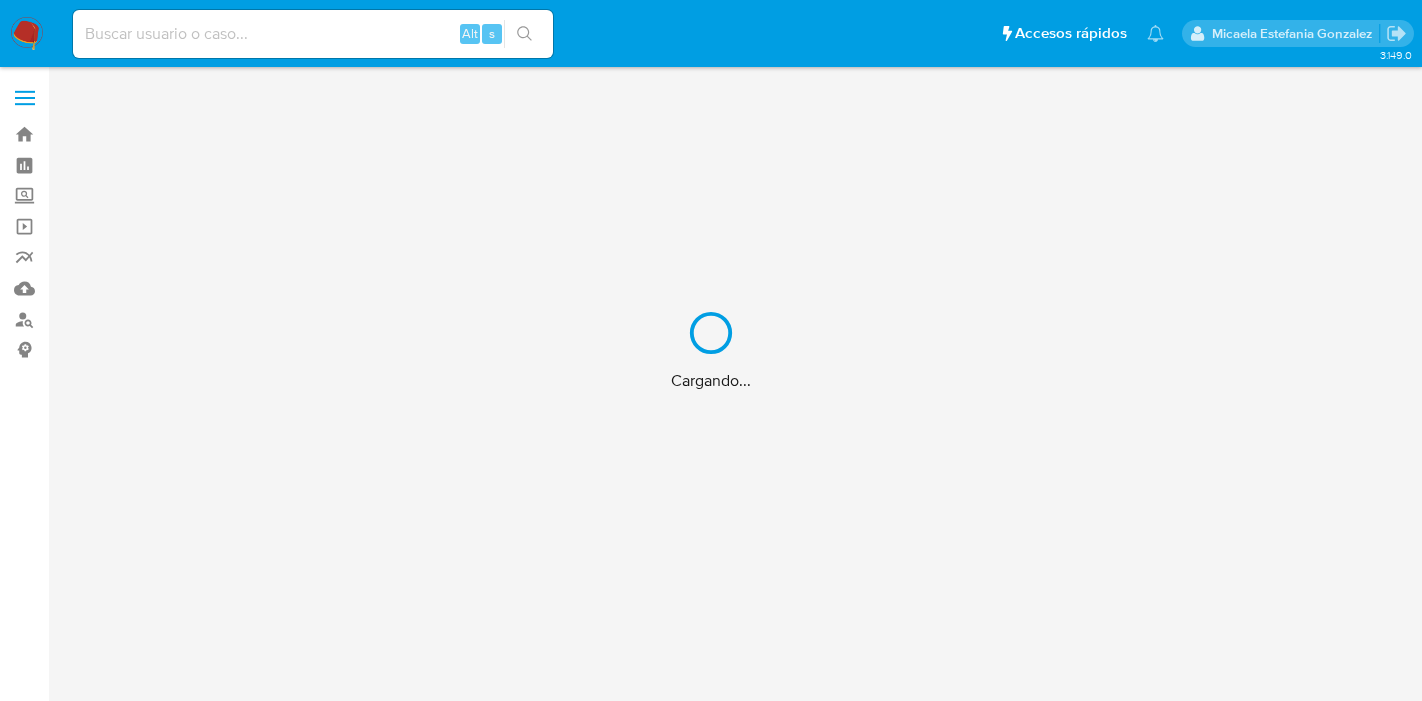scroll, scrollTop: 0, scrollLeft: 0, axis: both 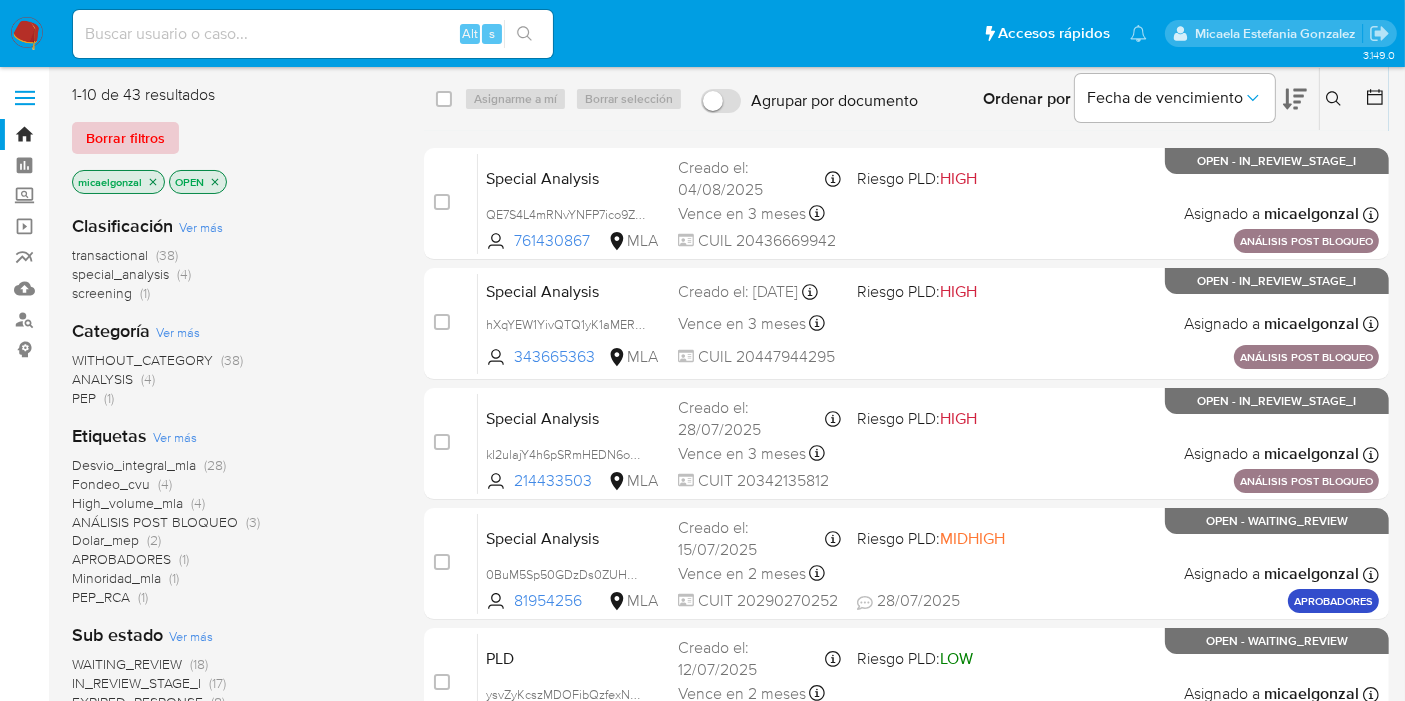 click on "Borrar filtros" at bounding box center [125, 138] 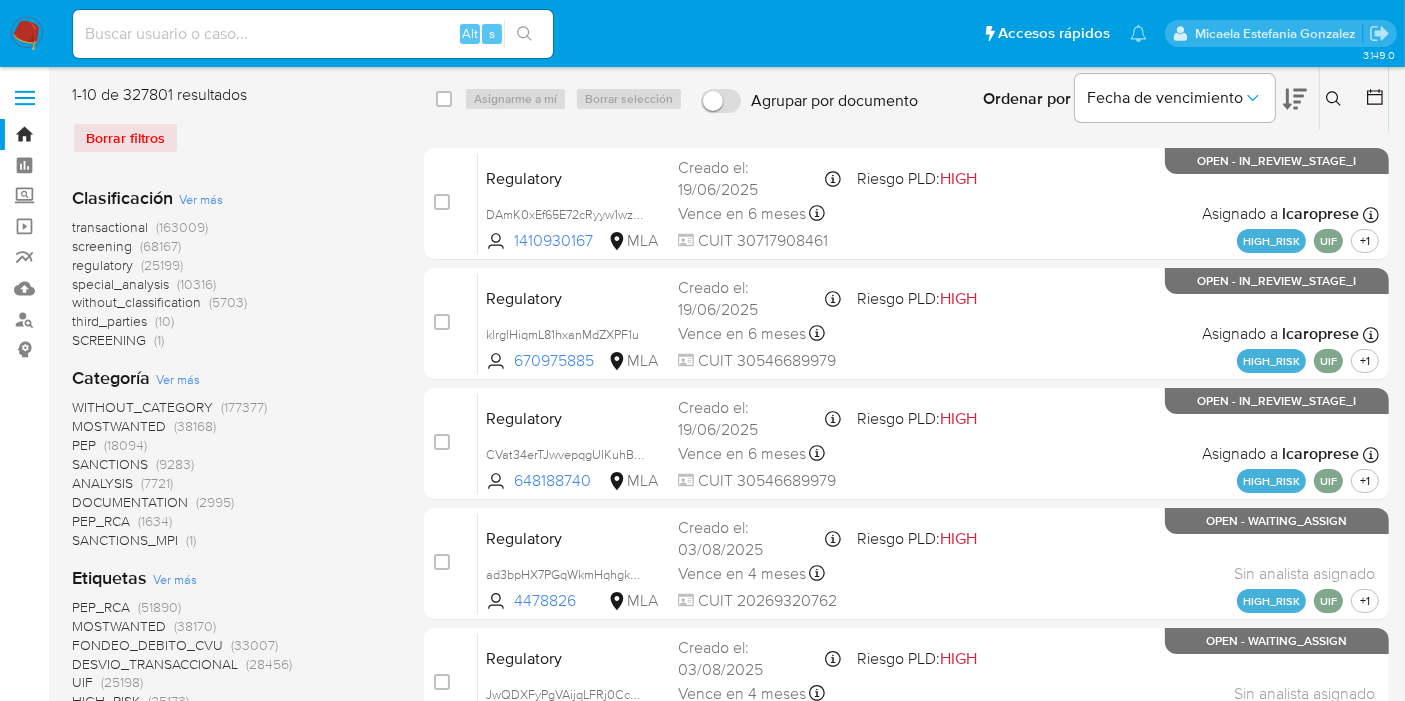 click 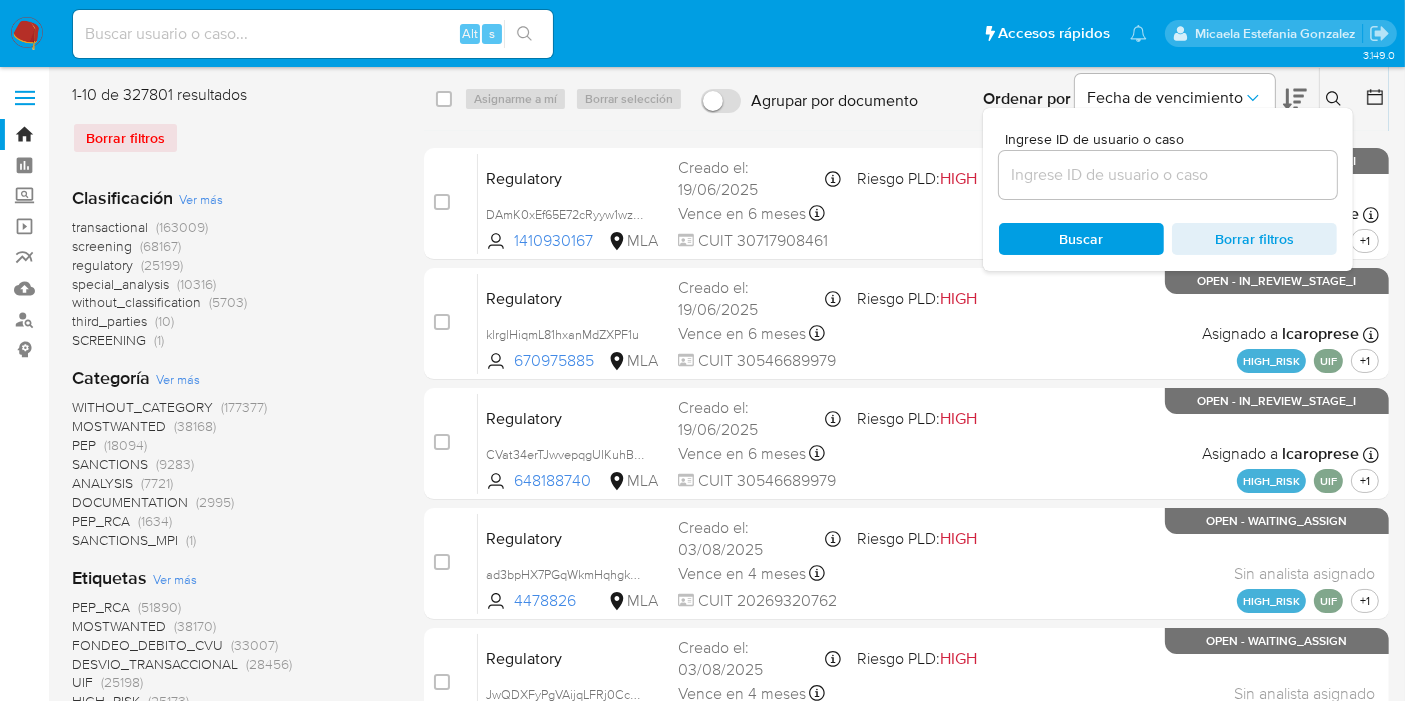click at bounding box center [1168, 175] 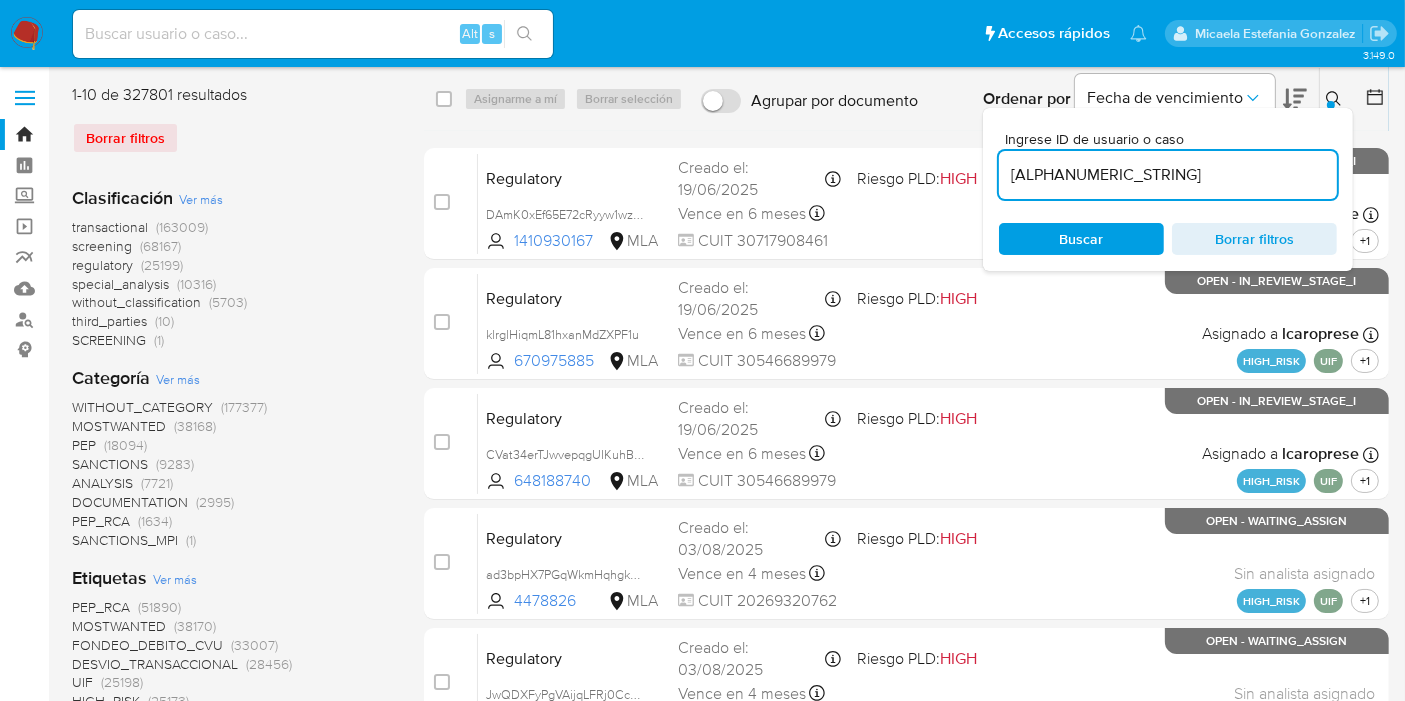 type on "[ALPHANUMERIC_STRING]" 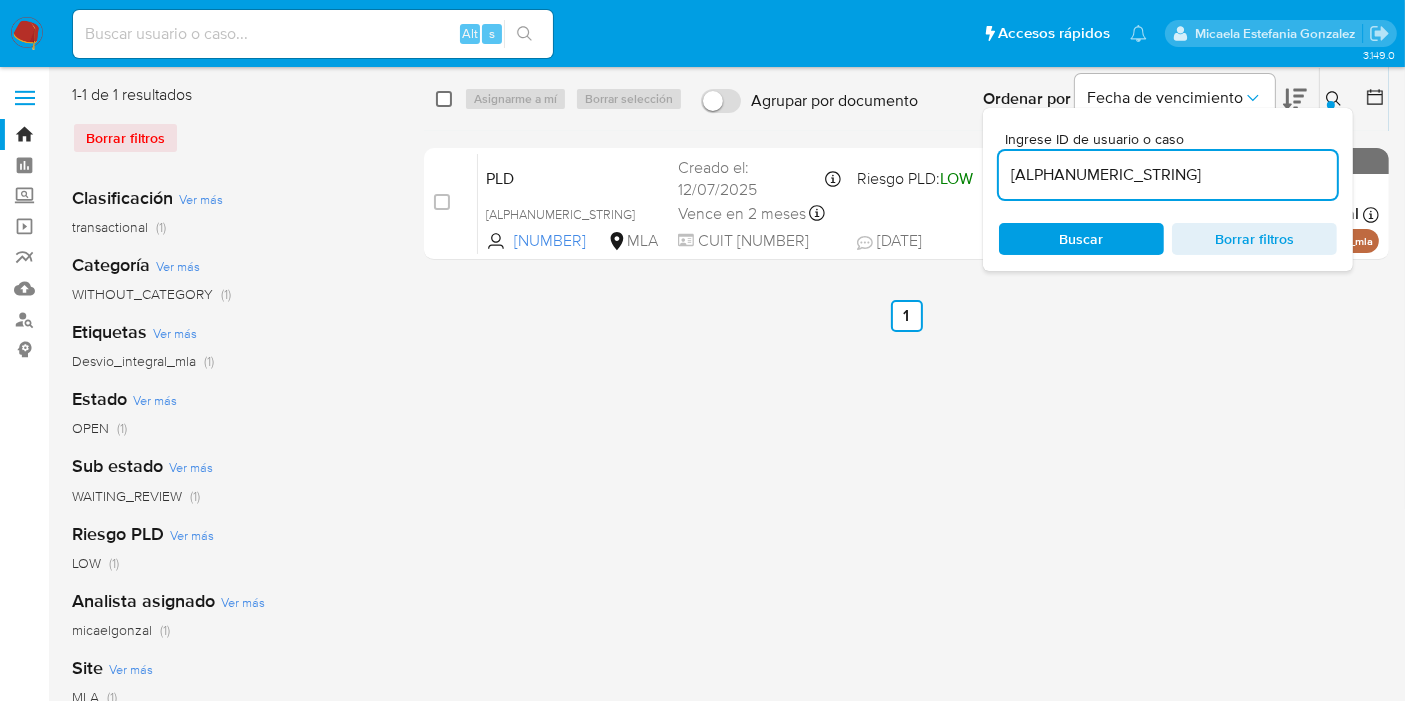 drag, startPoint x: 433, startPoint y: 98, endPoint x: 446, endPoint y: 99, distance: 13.038404 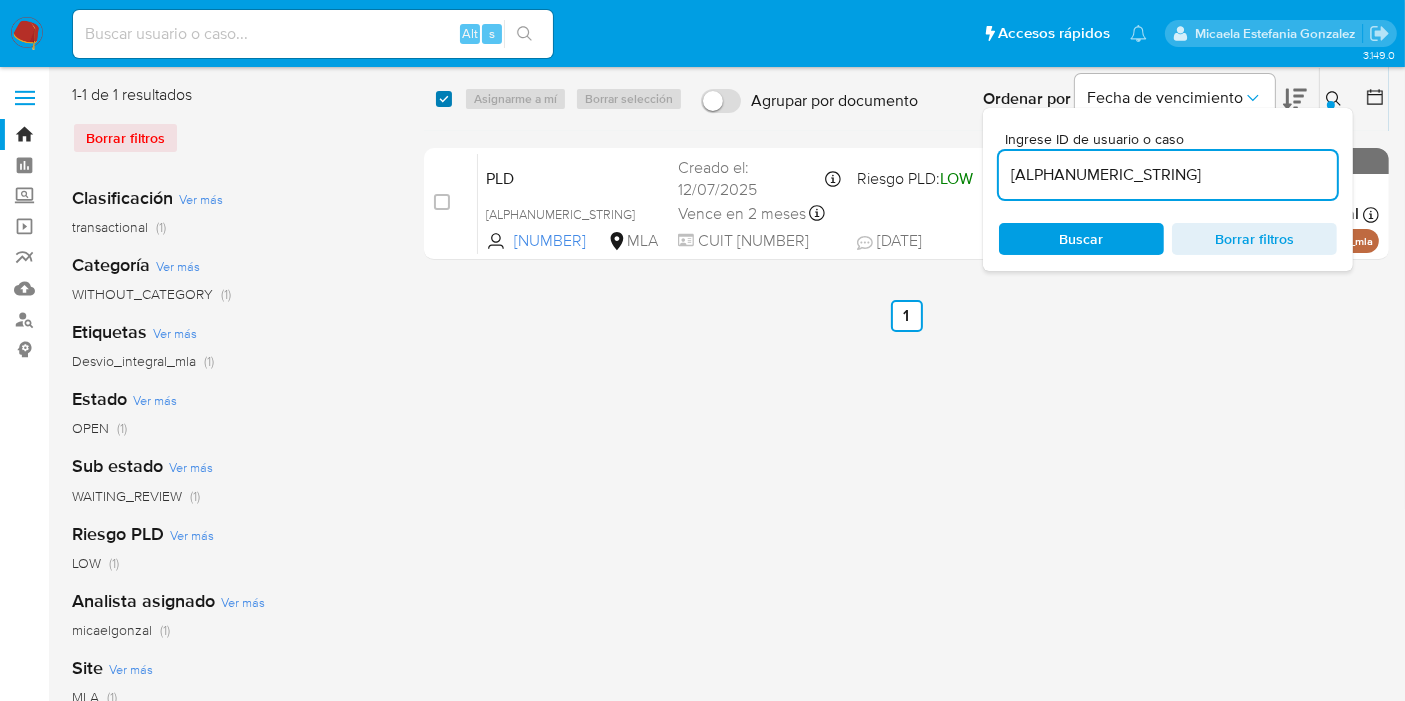 checkbox on "true" 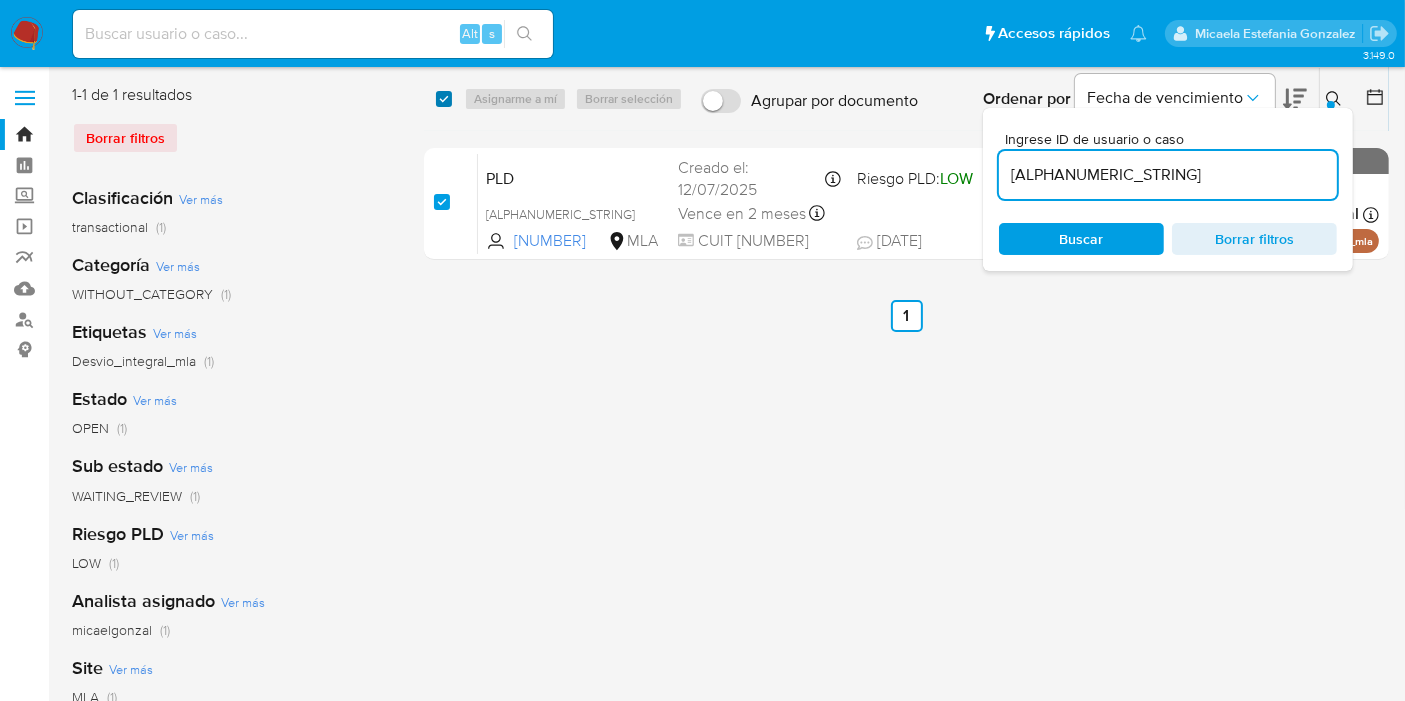 checkbox on "true" 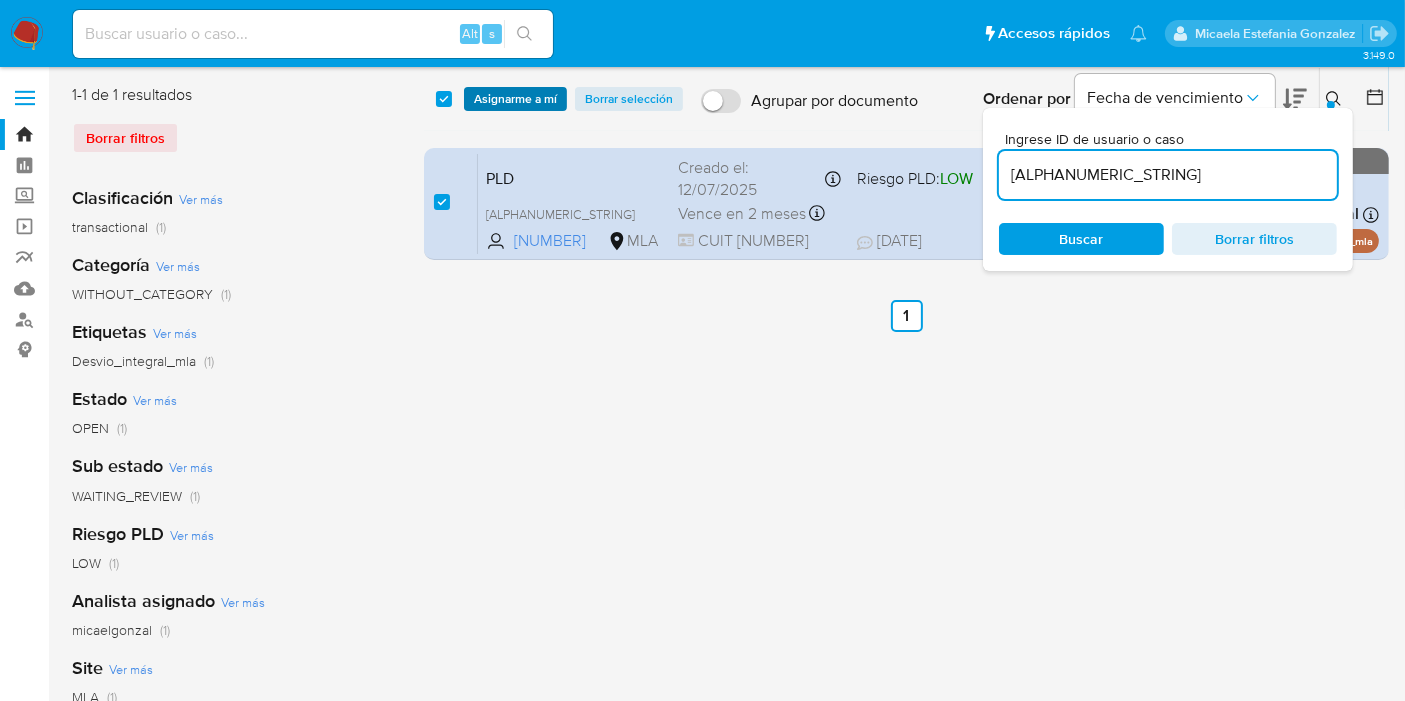 click on "Asignarme a mí" at bounding box center [515, 99] 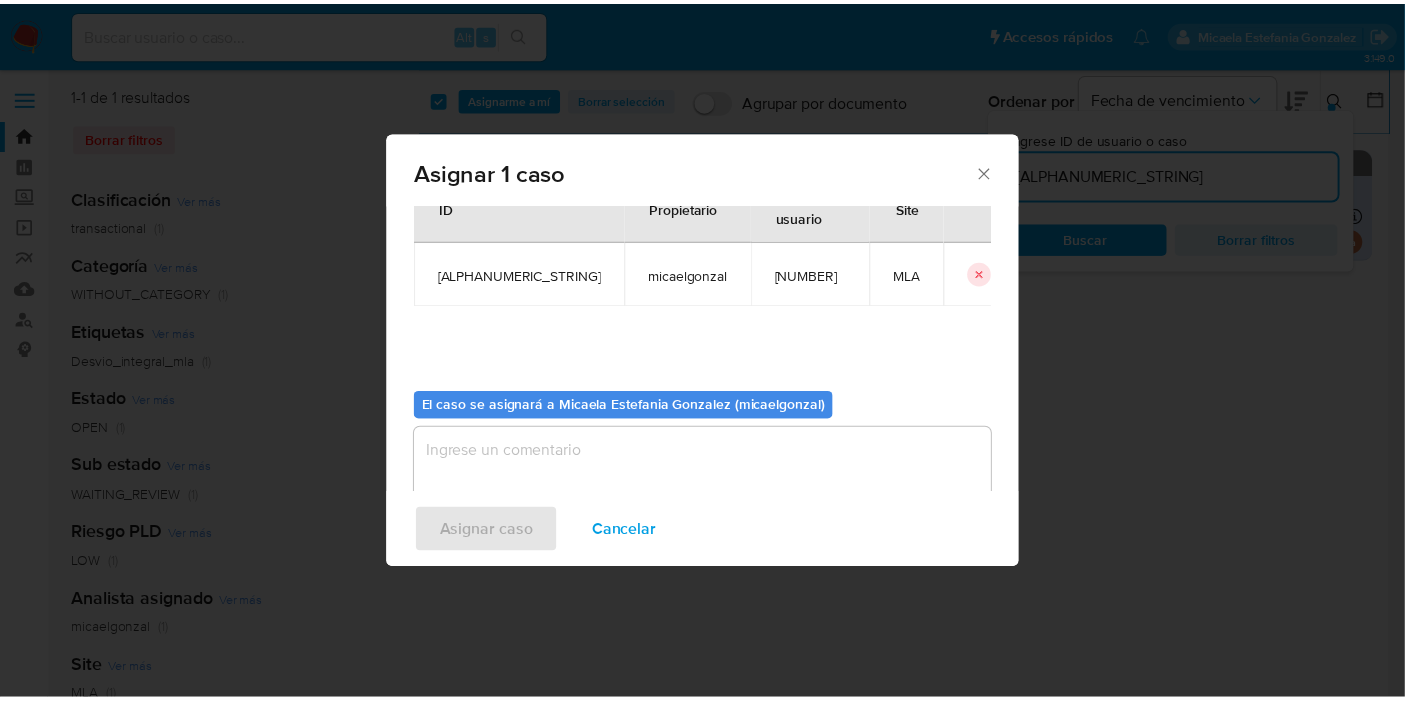 scroll, scrollTop: 102, scrollLeft: 0, axis: vertical 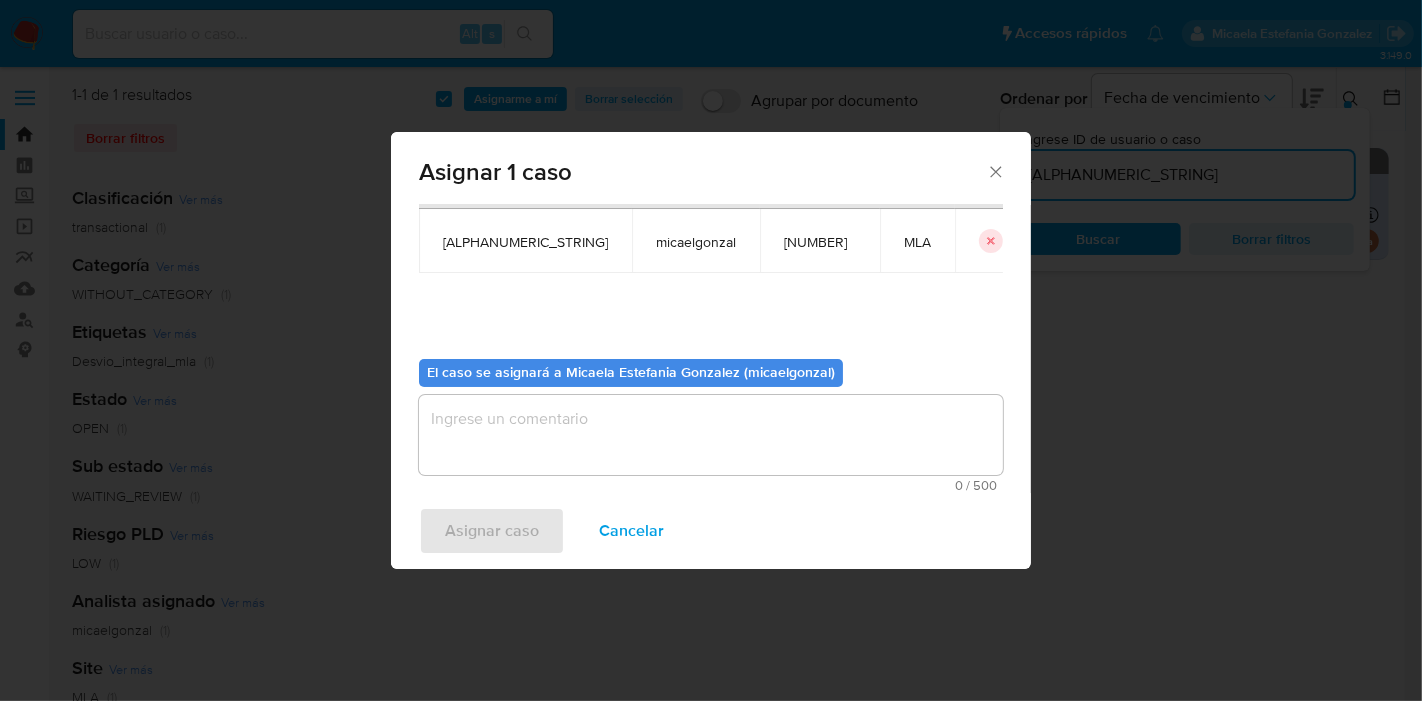 click on "0 / 500" at bounding box center [711, 485] 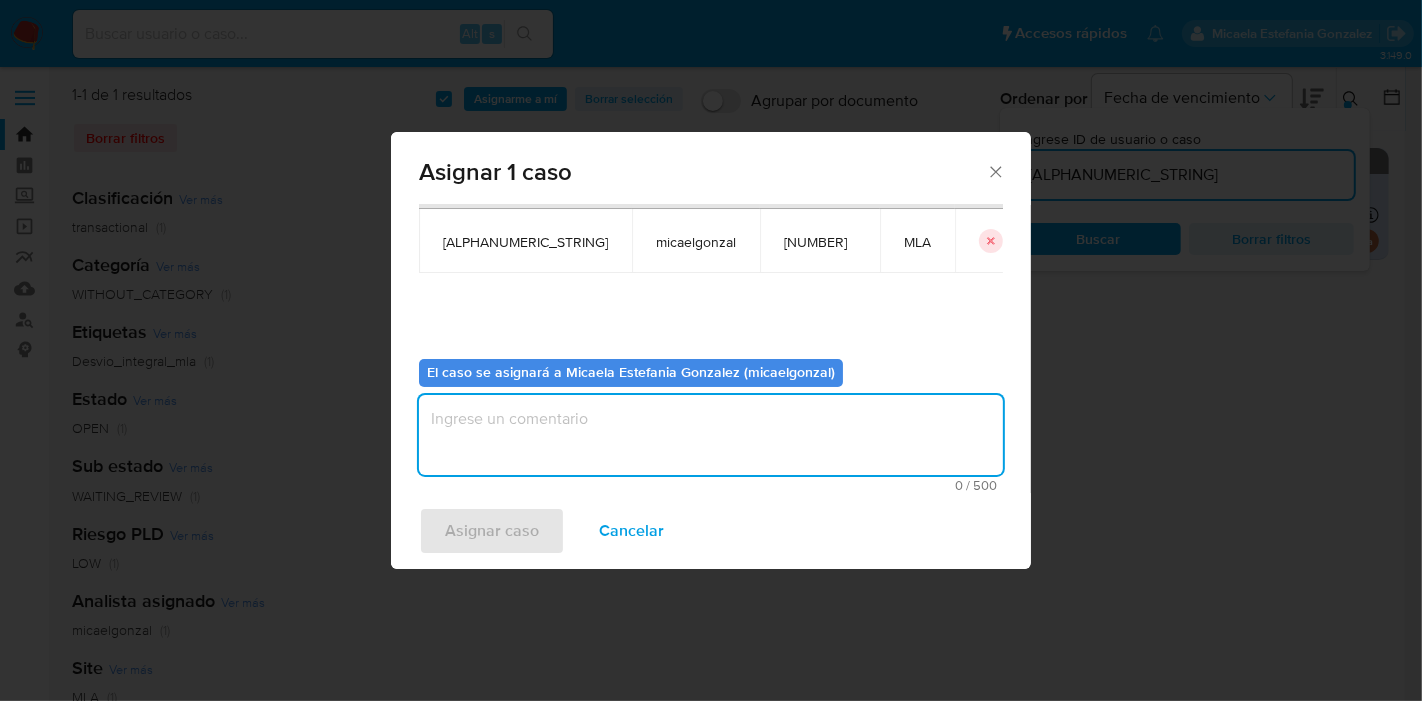 click at bounding box center [711, 435] 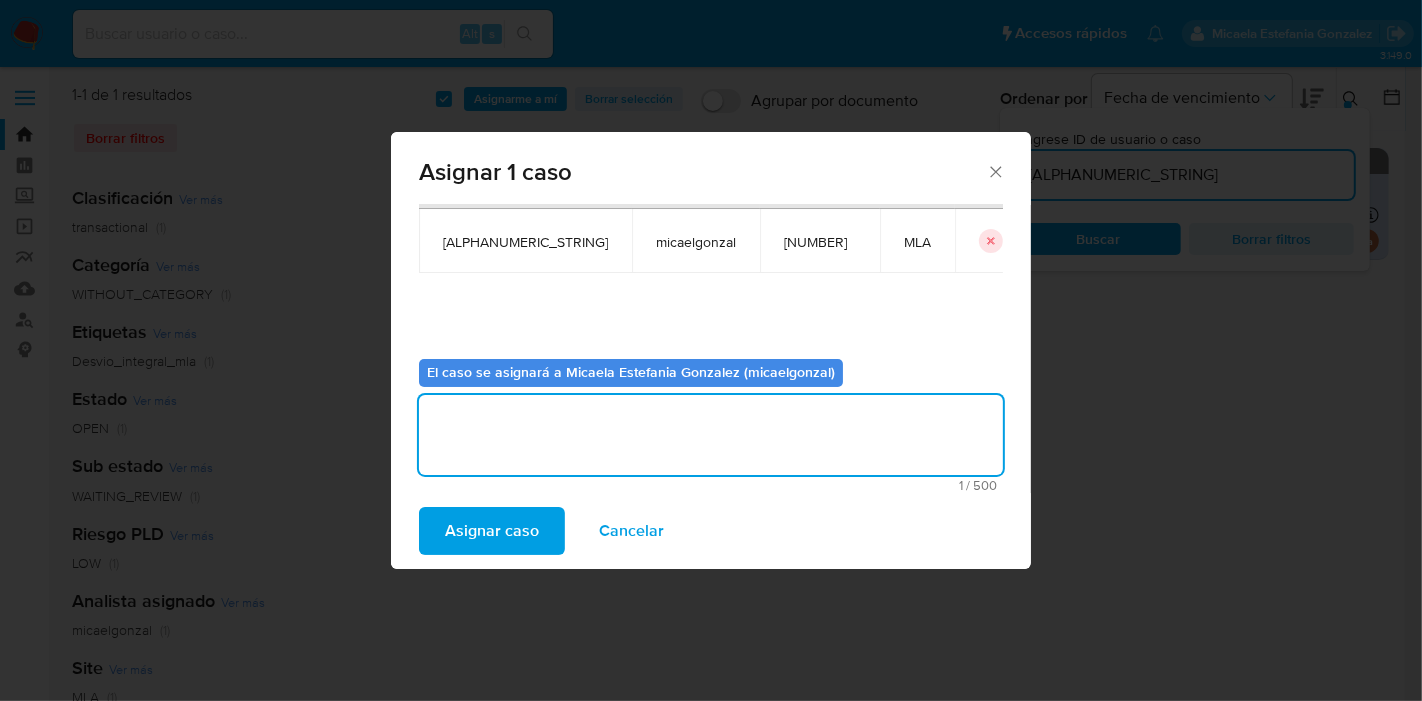 click on "Asignar caso" at bounding box center (492, 531) 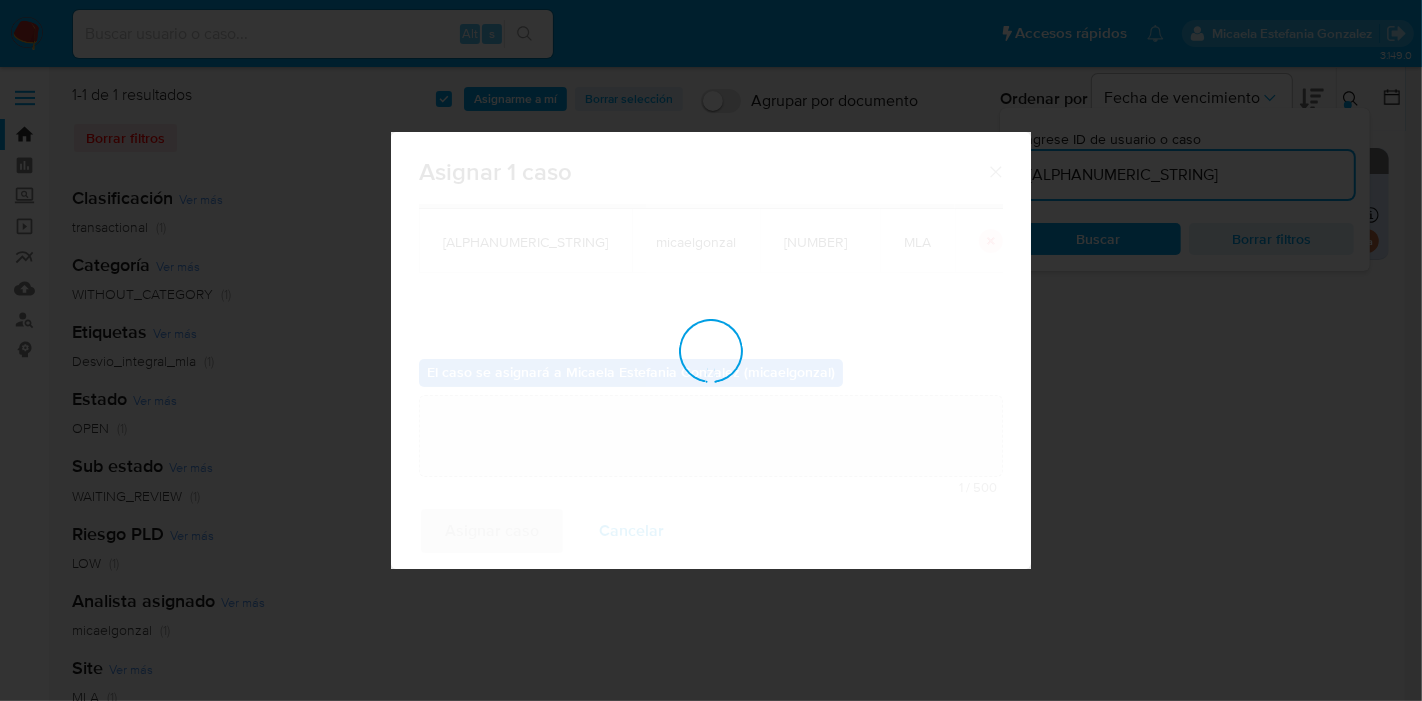 type 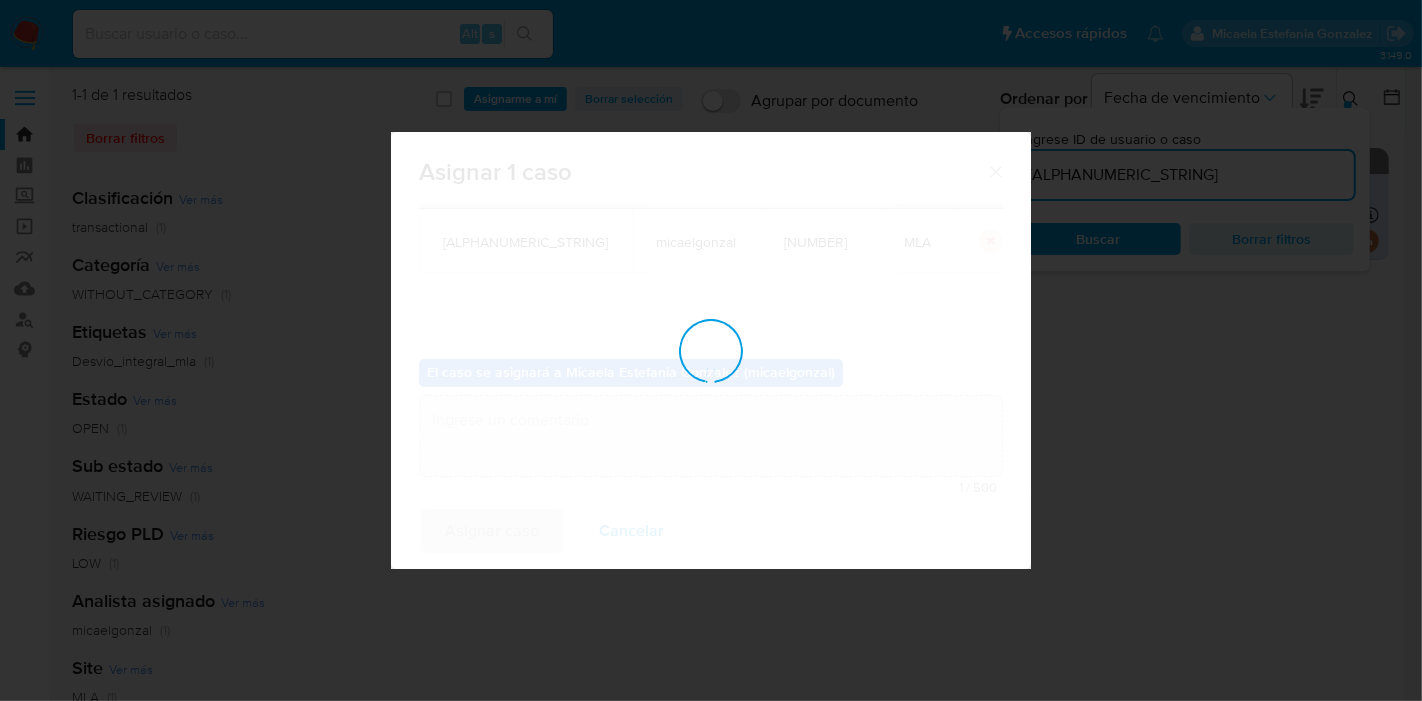checkbox on "false" 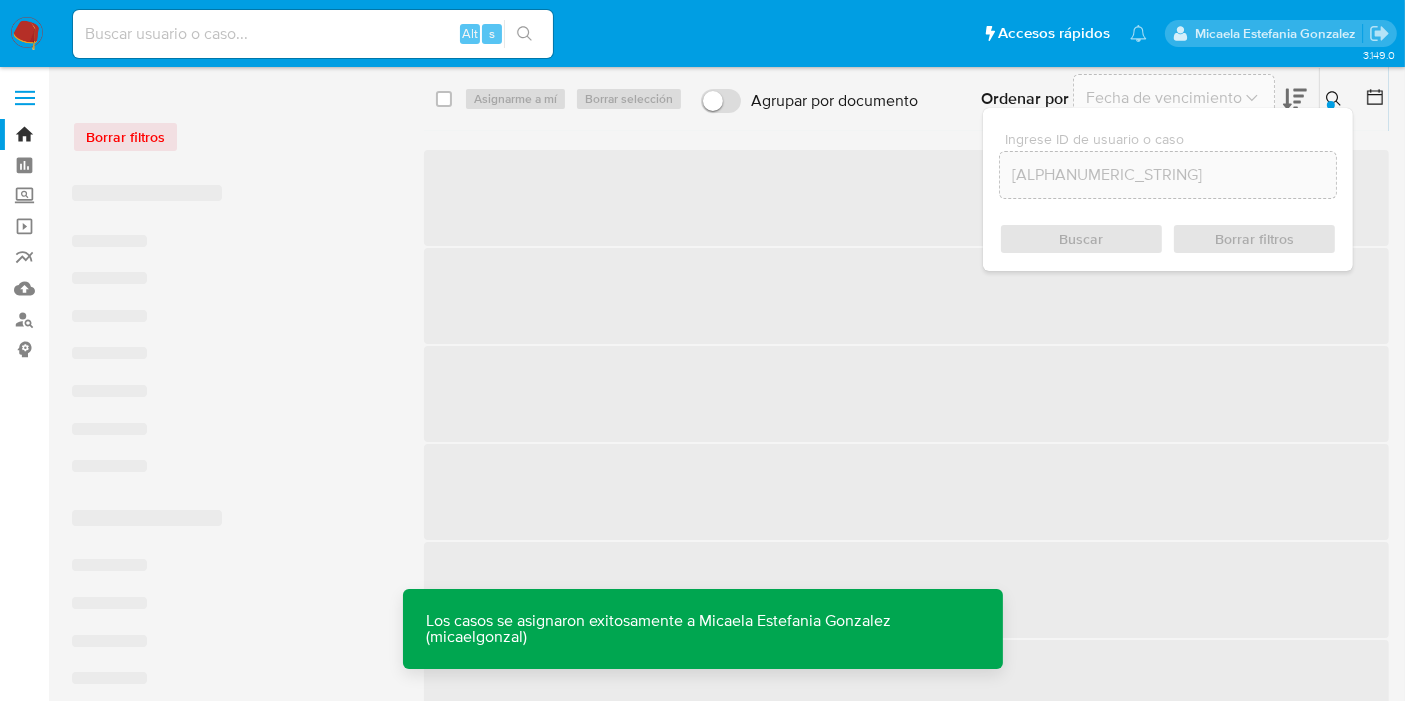 click on "Alt s" at bounding box center [313, 34] 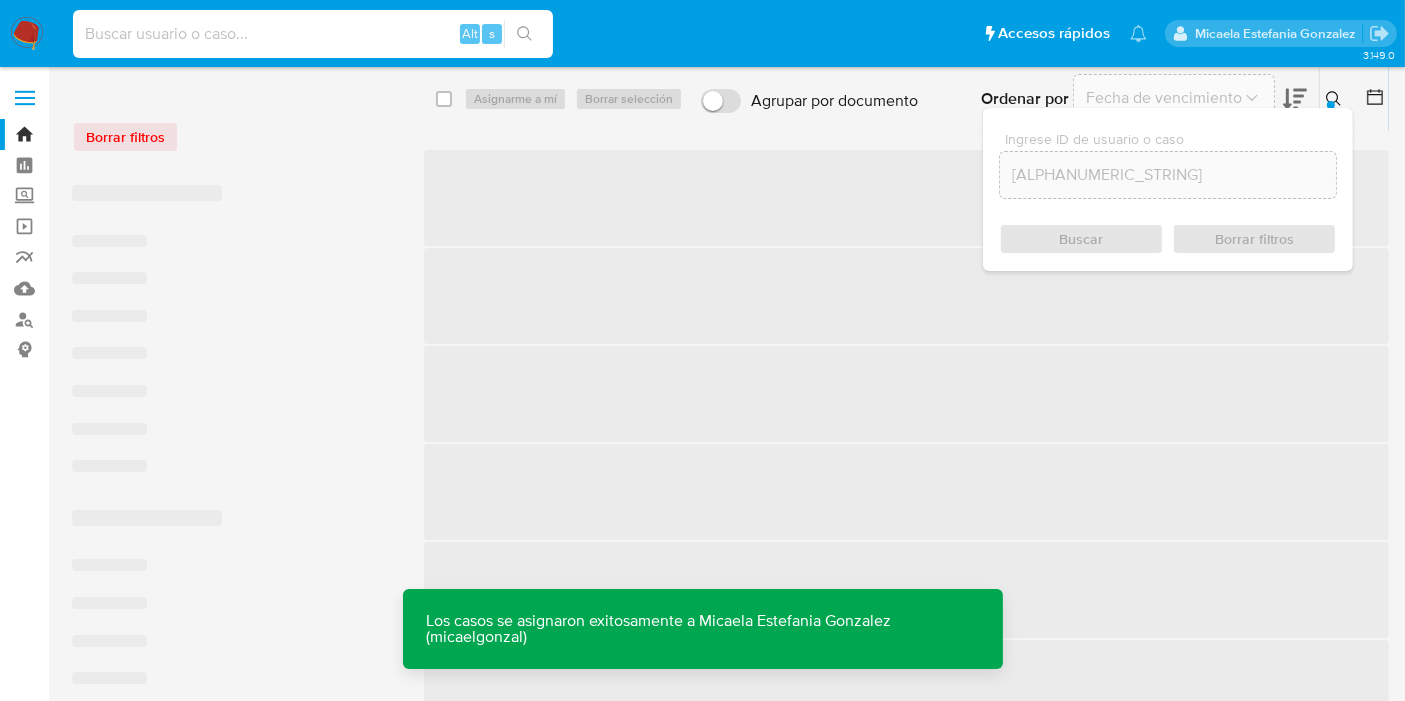 paste on "wykpMRldTzQEWwCTMTrtj3DZ" 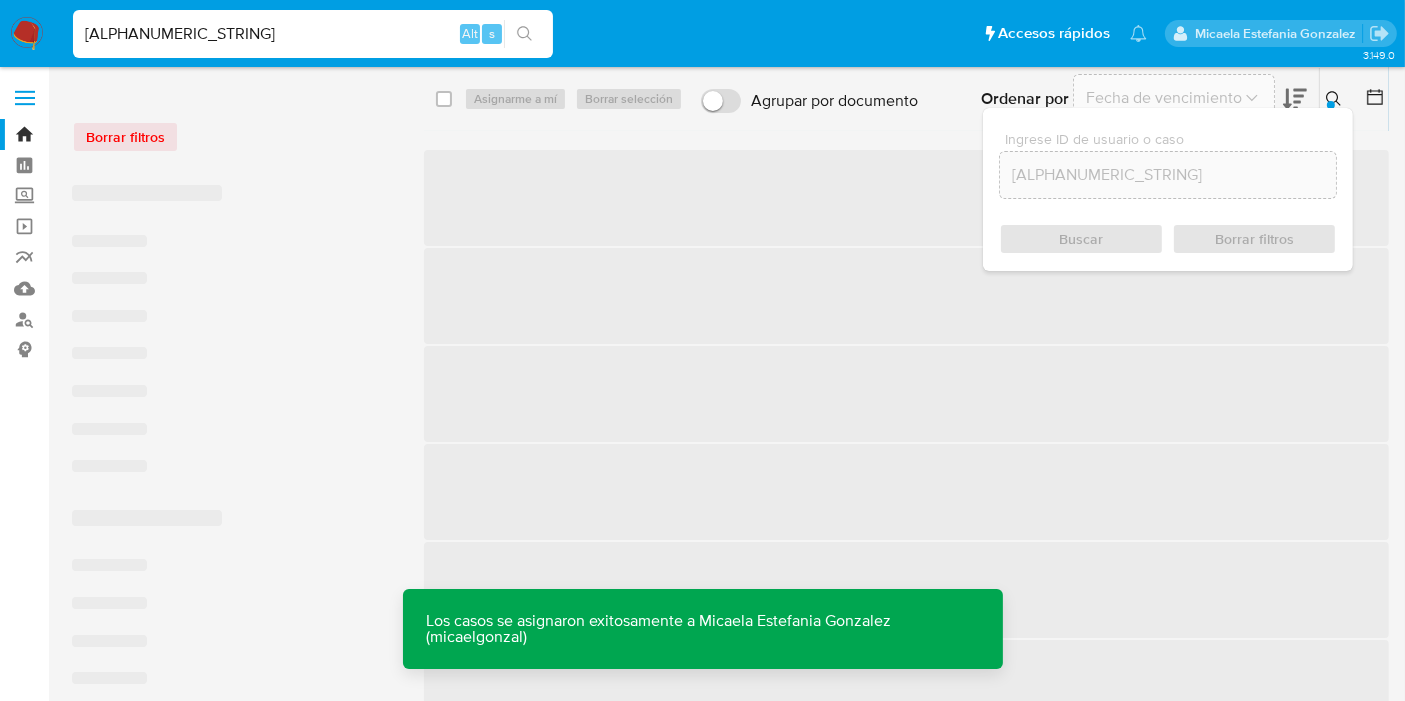 type on "wykpMRldTzQEWwCTMTrtj3DZ" 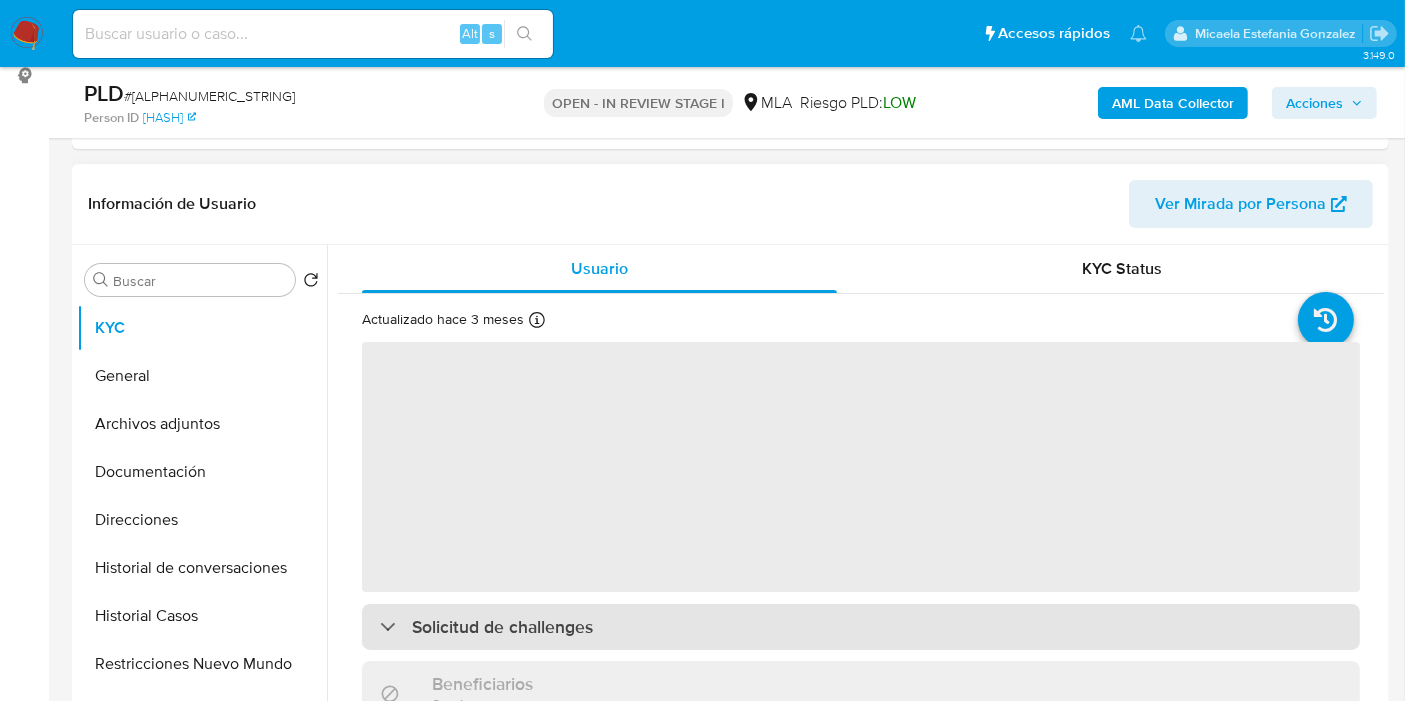 scroll, scrollTop: 444, scrollLeft: 0, axis: vertical 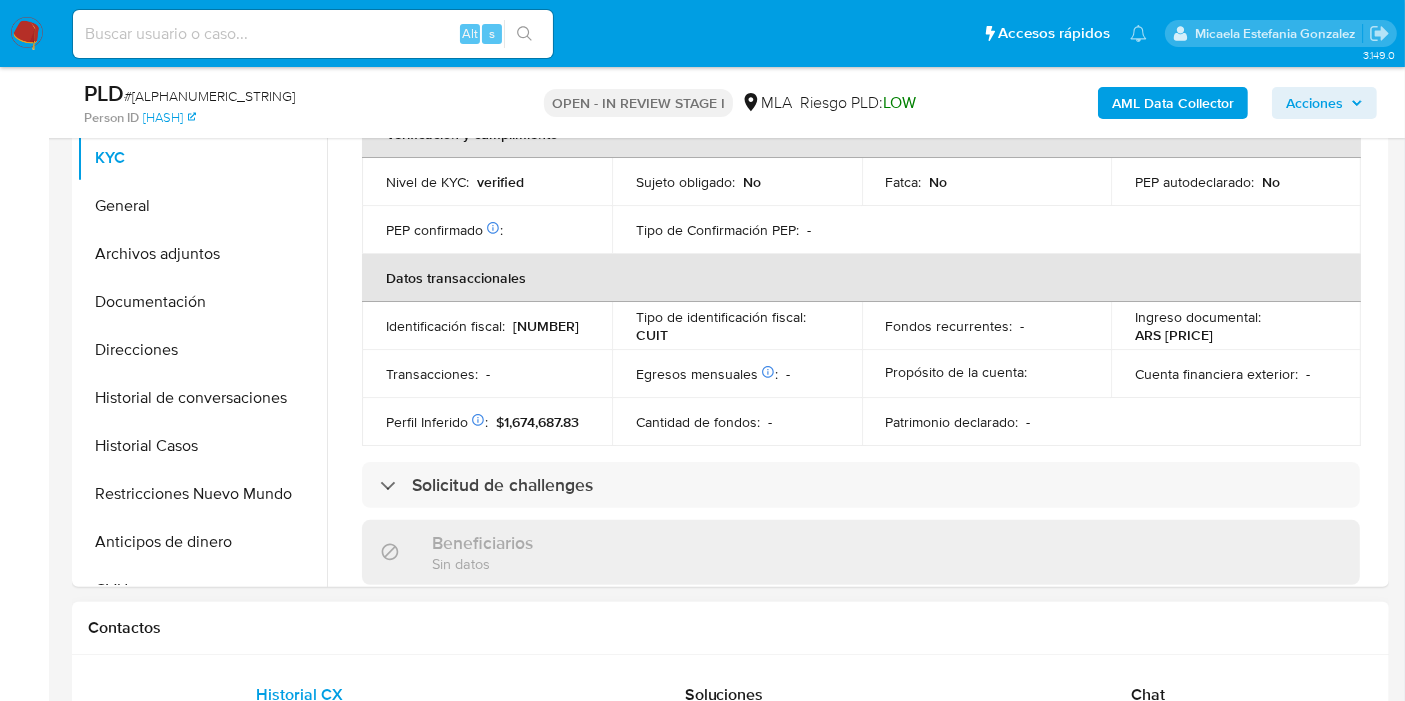 select on "10" 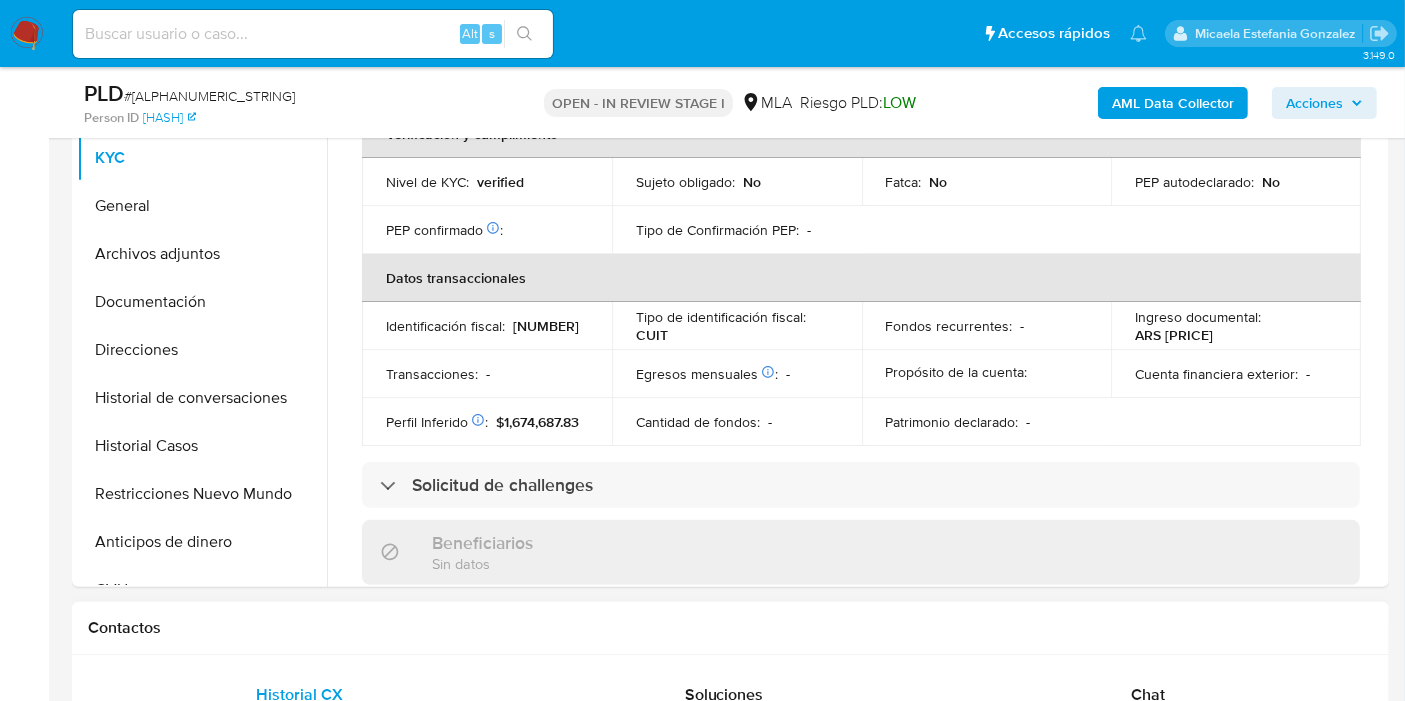 click on "Historial CX Soluciones Chat Id Estado Fecha de creación Origen Proceso • 385754181 finished 19/05/2025 18:45:40 MP_PORTAL Consumer Credits - Solicitud y Límites • 341939634 finished 18/09/2024 21:59:52 SUPPORT_WIDGET_MP_MOBILE Extractos y Reportes • 293190179 closed 05/01/2024 14:08:42 SUPPORT_WIDGET_MP_MOBILE Acreditación de Pagos - Payers • 287555260 closed 04/12/2023 15:50:11 SUPPORT_WIDGET_MP_MOBILE Acreditación de Pagos - Payers • 286693433 closed 29/11/2023 14:07:06 SUPPORT_WIDGET_MP_MOBILE Problemas con pagos - Cards Anterior Página   1   de   2 Siguiente Cargando... Nuevo Contacto" at bounding box center [730, 848] 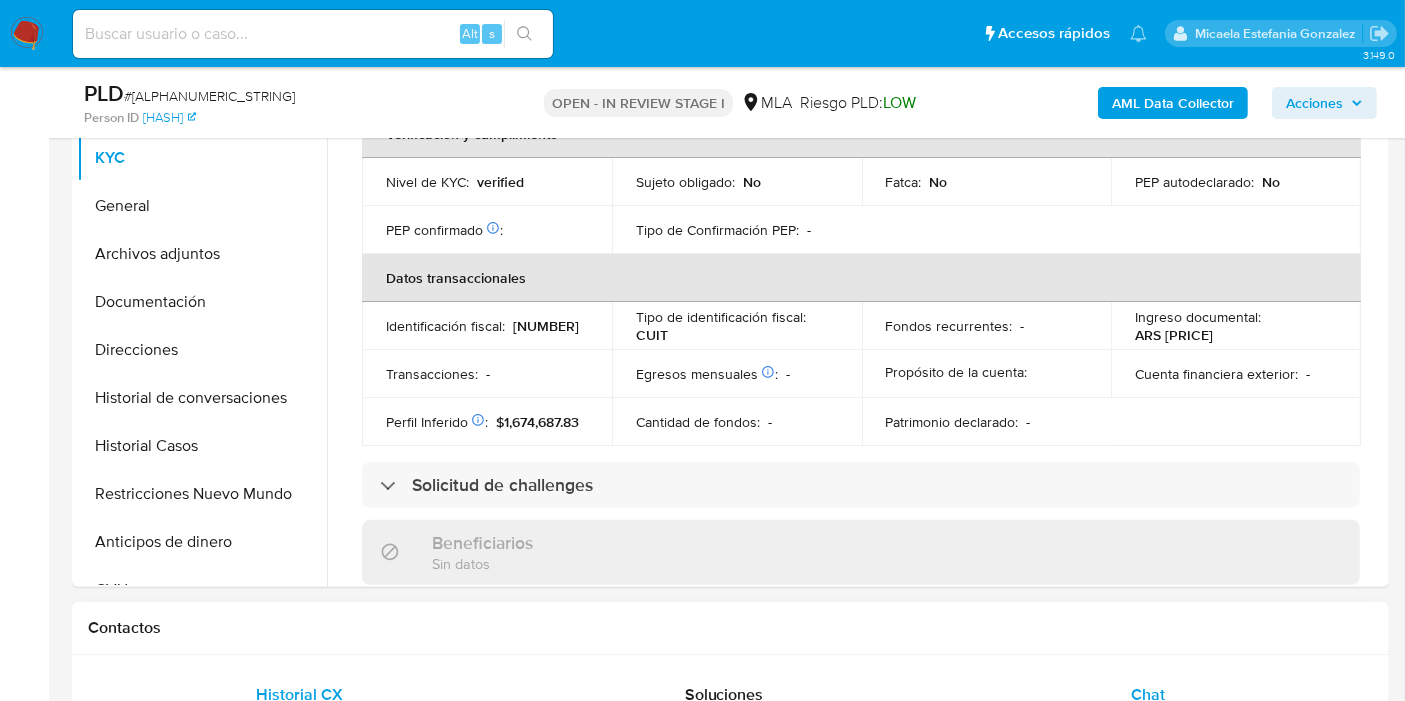 click on "Chat" at bounding box center [1148, 695] 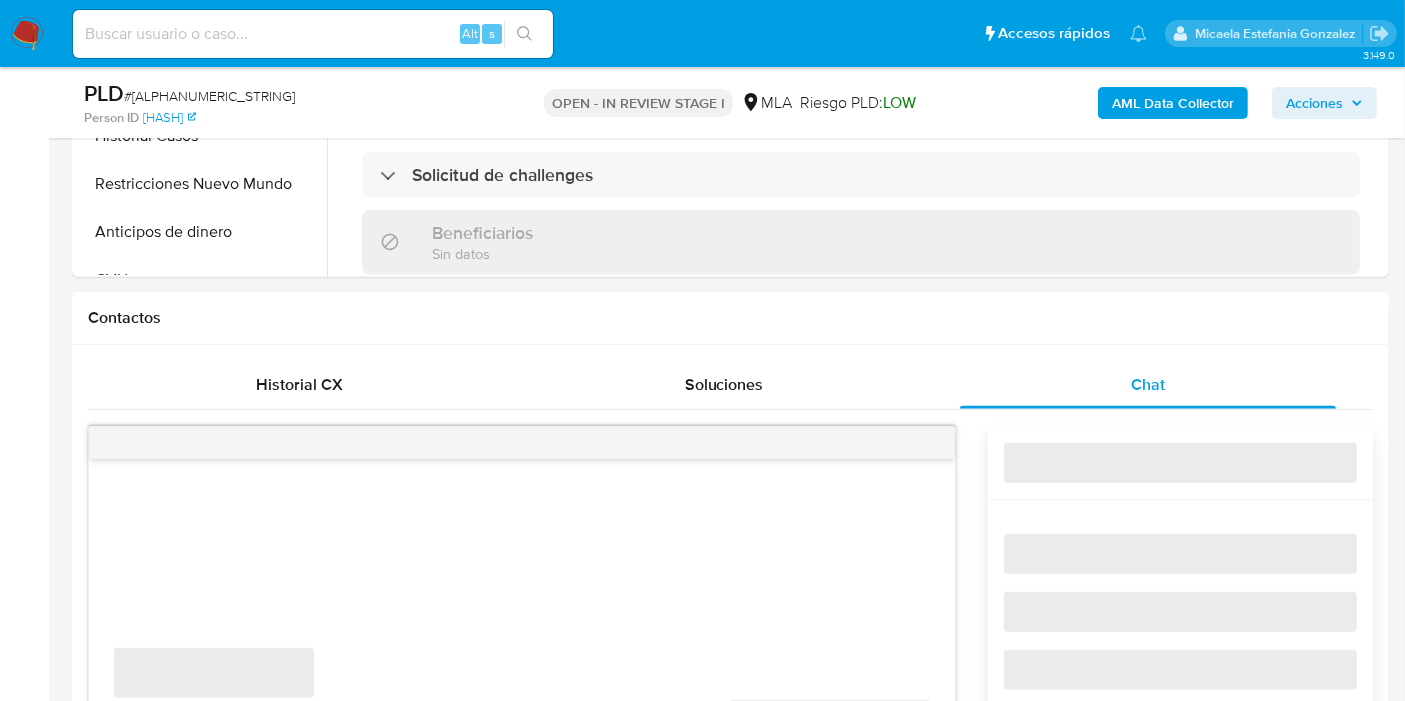 scroll, scrollTop: 777, scrollLeft: 0, axis: vertical 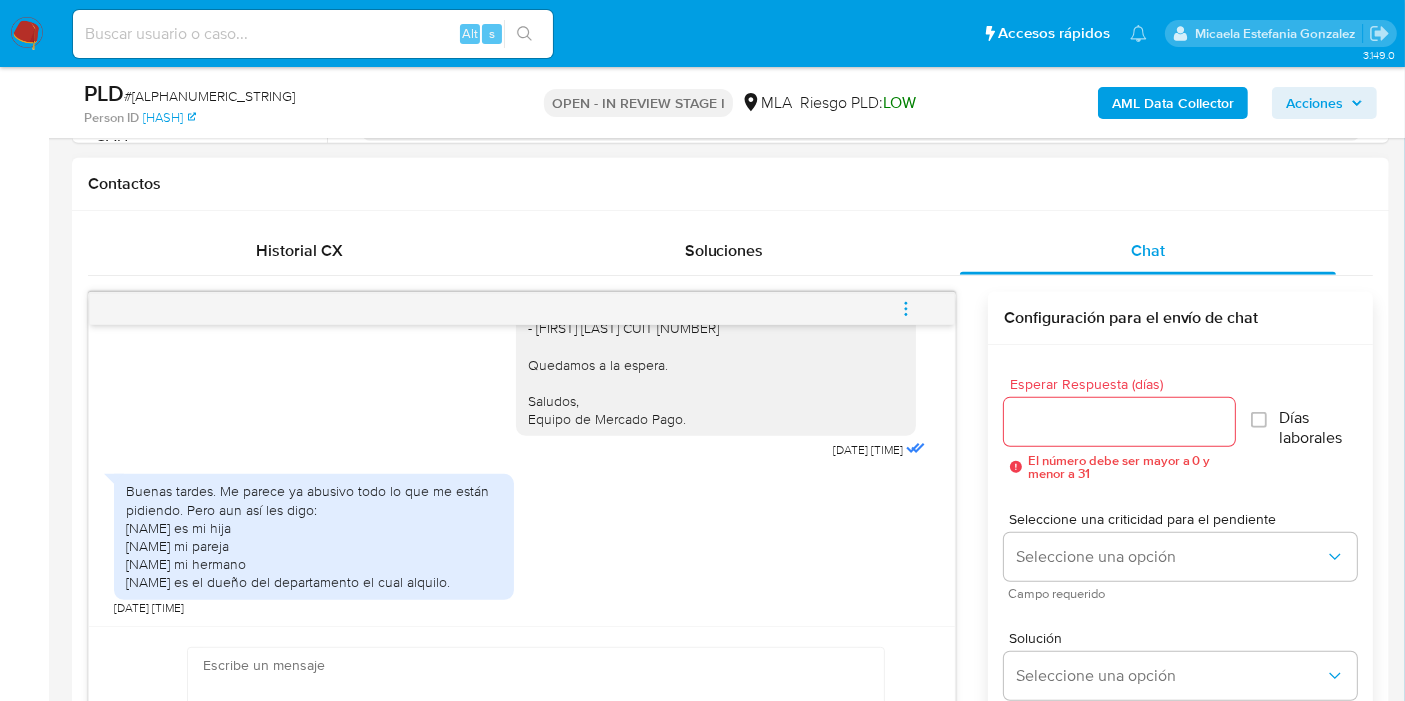 click on "Buenas tardes. Me parece ya abusivo todo lo que me están pidiendo. Pero aun así les digo:
Antonella es mi hija
Verónica mi pareja
Gaston mi hermano
Ricardo es el dueño del departamento el cual alquilo." at bounding box center (314, 536) 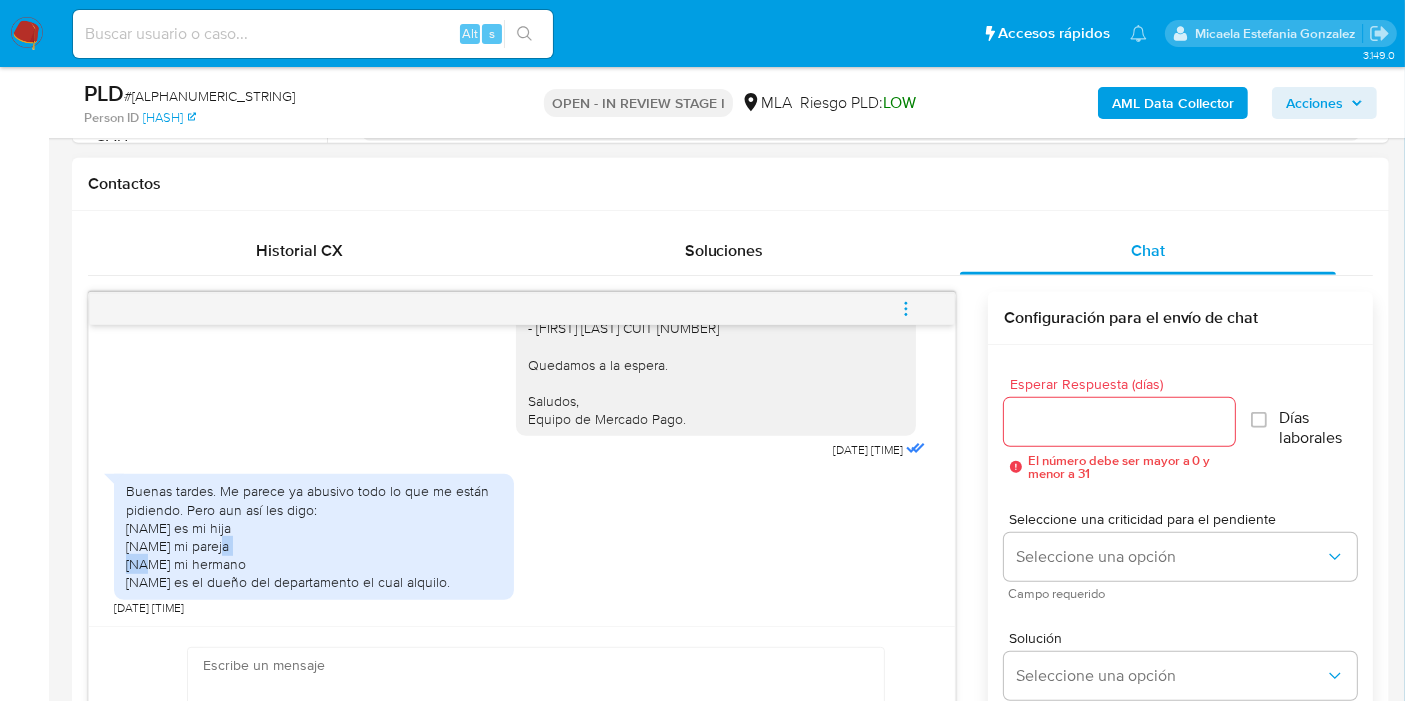 drag, startPoint x: 214, startPoint y: 553, endPoint x: 219, endPoint y: 567, distance: 14.866069 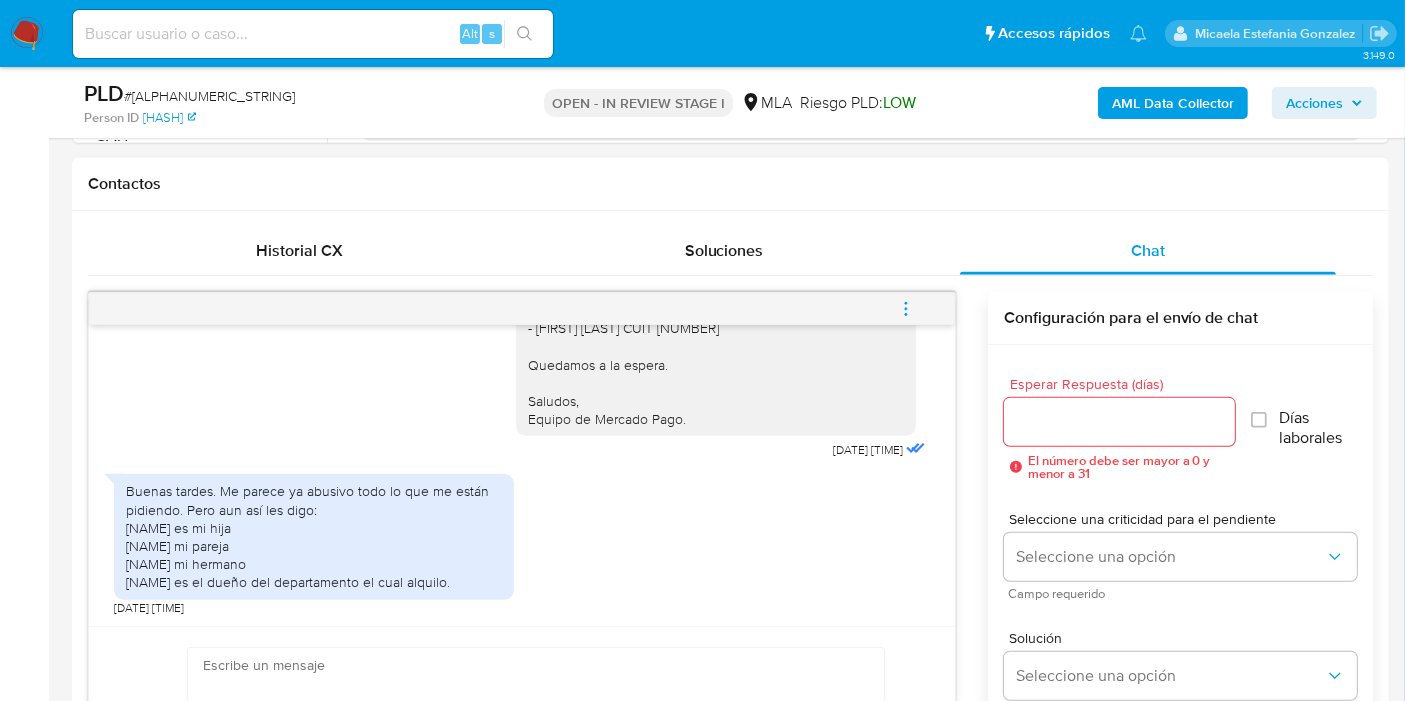click on "Buenas tardes. Me parece ya abusivo todo lo que me están pidiendo. Pero aun así les digo:
Antonella es mi hija
Verónica mi pareja
Gaston mi hermano
Ricardo es el dueño del departamento el cual alquilo." at bounding box center [314, 536] 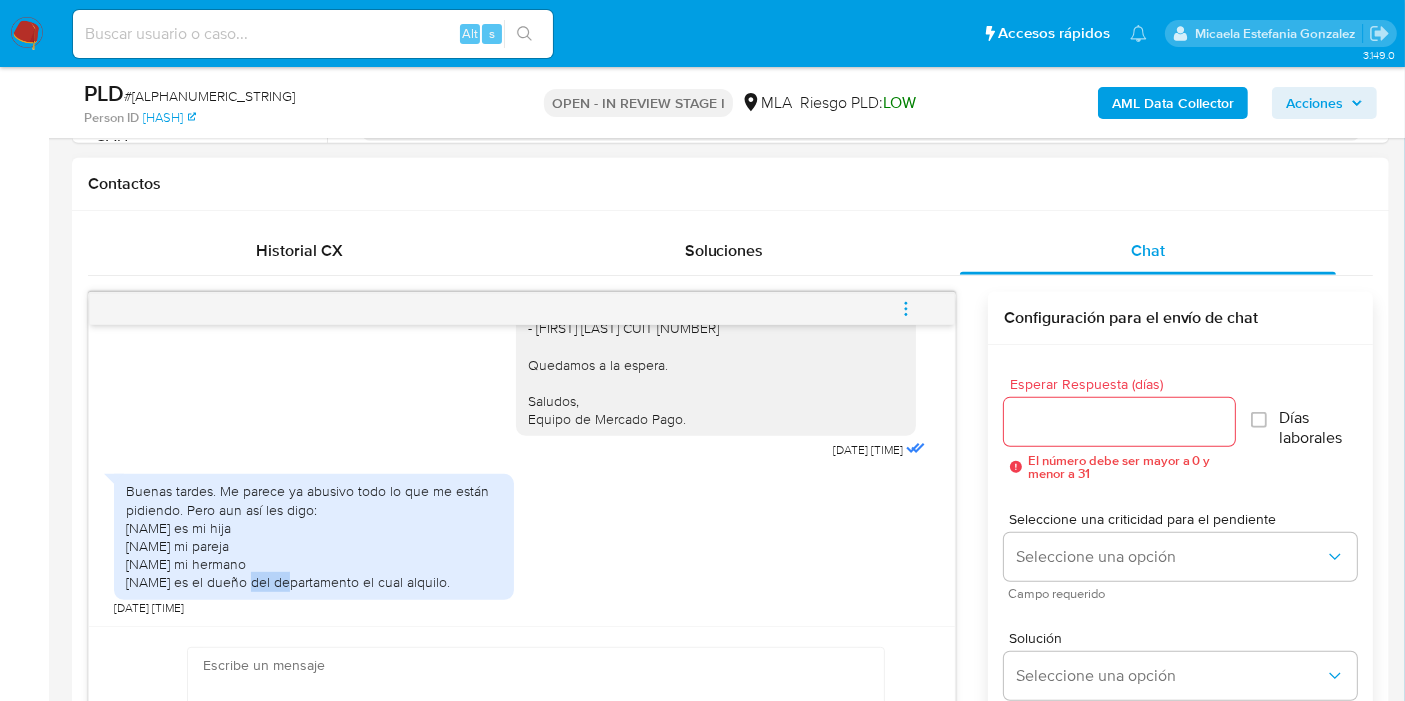 click on "Buenas tardes. Me parece ya abusivo todo lo que me están pidiendo. Pero aun así les digo:
Antonella es mi hija
Verónica mi pareja
Gaston mi hermano
Ricardo es el dueño del departamento el cual alquilo." at bounding box center (314, 536) 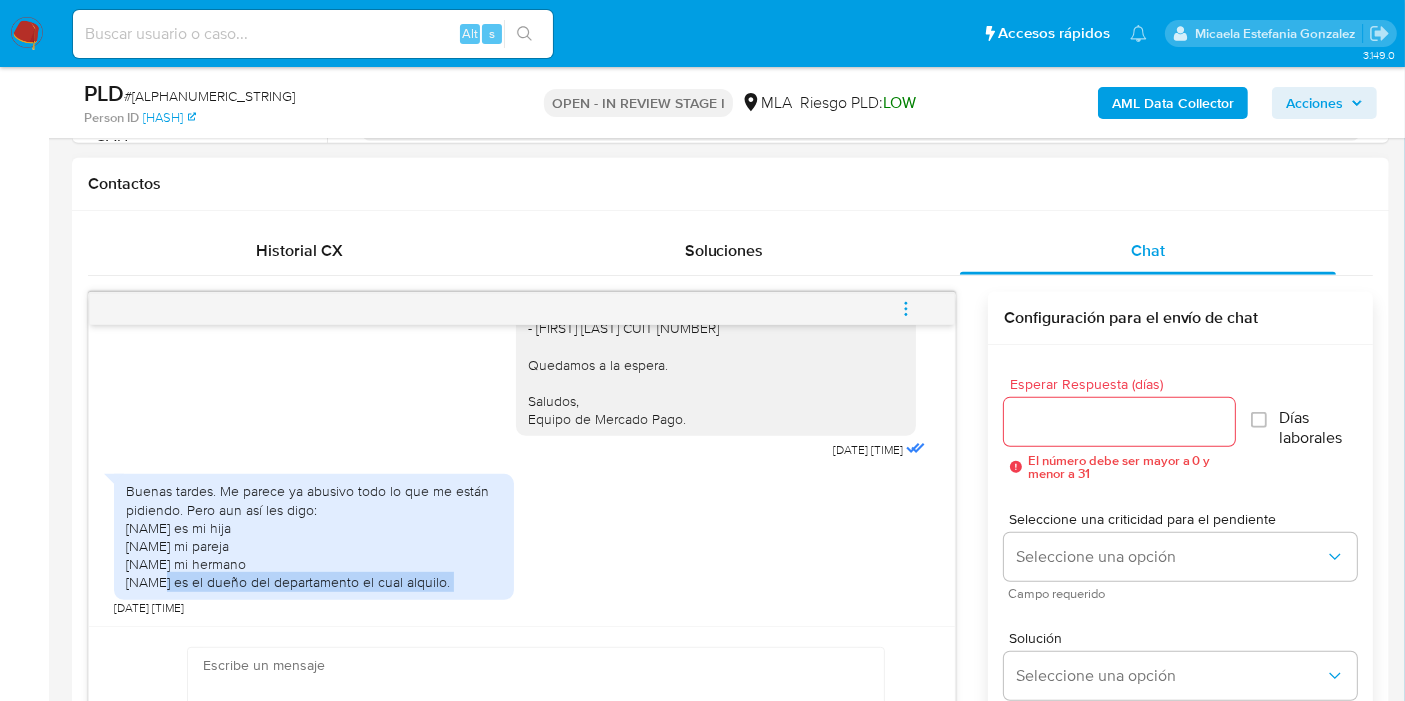 click on "Buenas tardes. Me parece ya abusivo todo lo que me están pidiendo. Pero aun así les digo:
Antonella es mi hija
Verónica mi pareja
Gaston mi hermano
Ricardo es el dueño del departamento el cual alquilo." at bounding box center [314, 536] 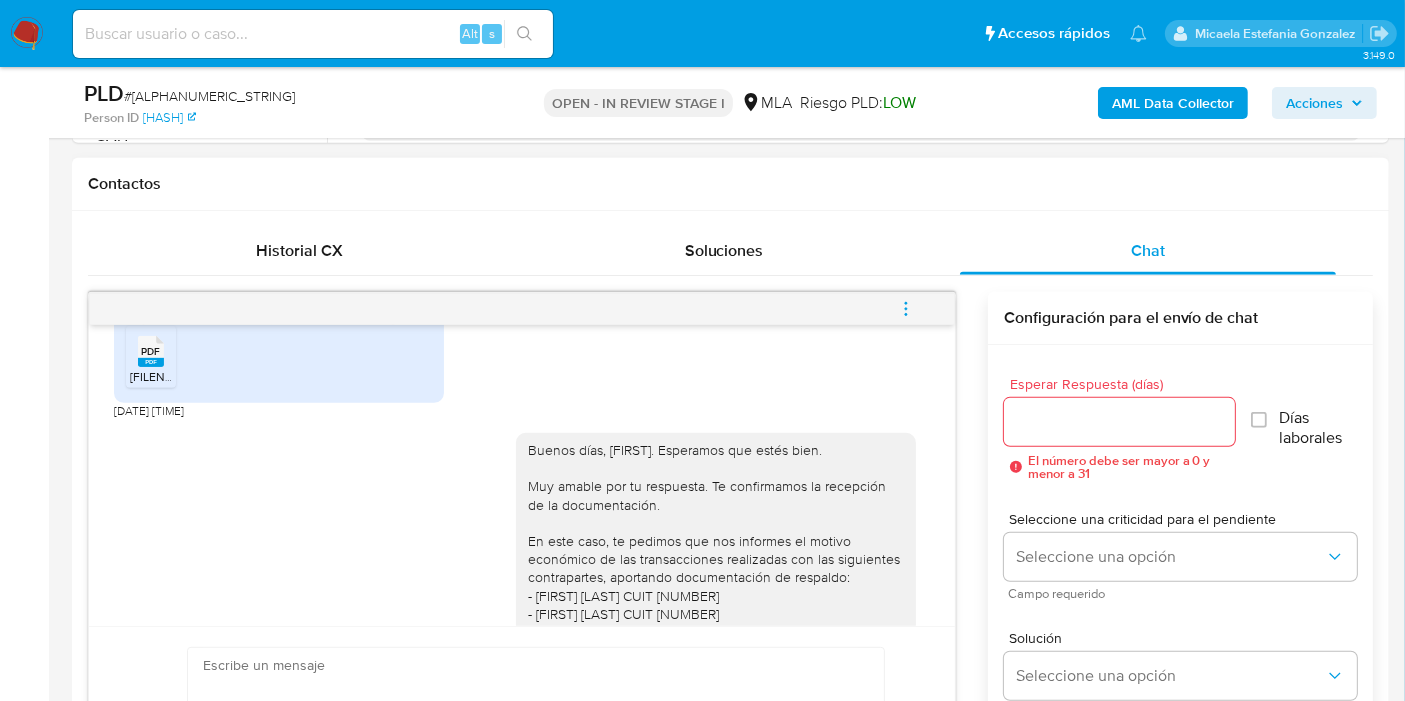 scroll, scrollTop: 3944, scrollLeft: 0, axis: vertical 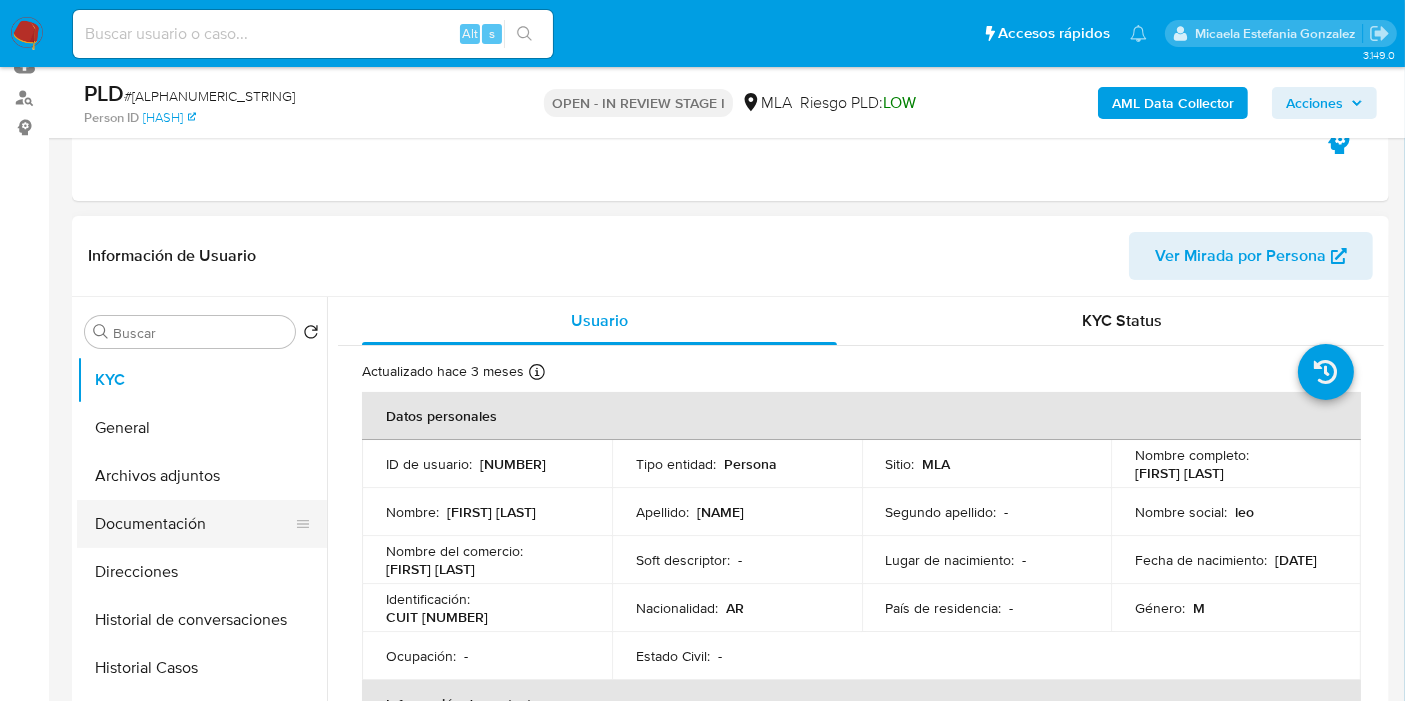 click on "Documentación" at bounding box center [194, 524] 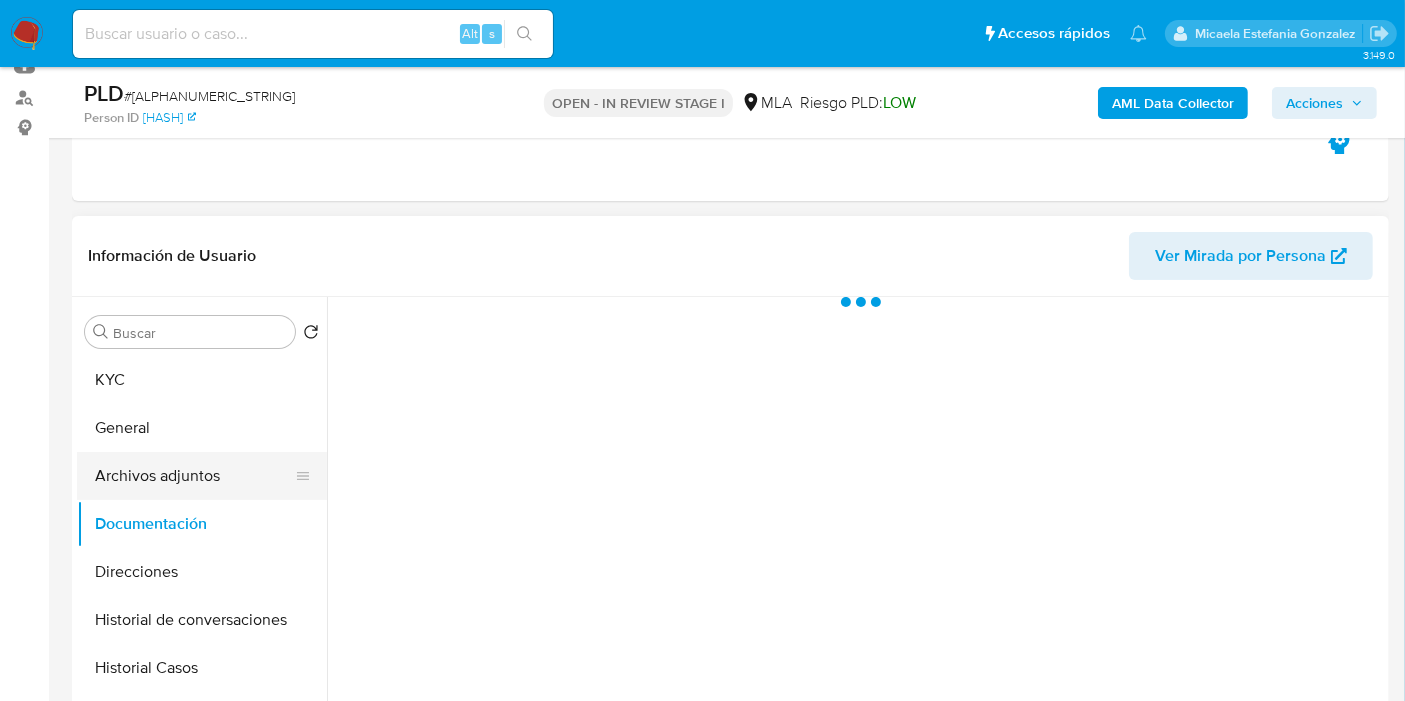 click on "Archivos adjuntos" at bounding box center [194, 476] 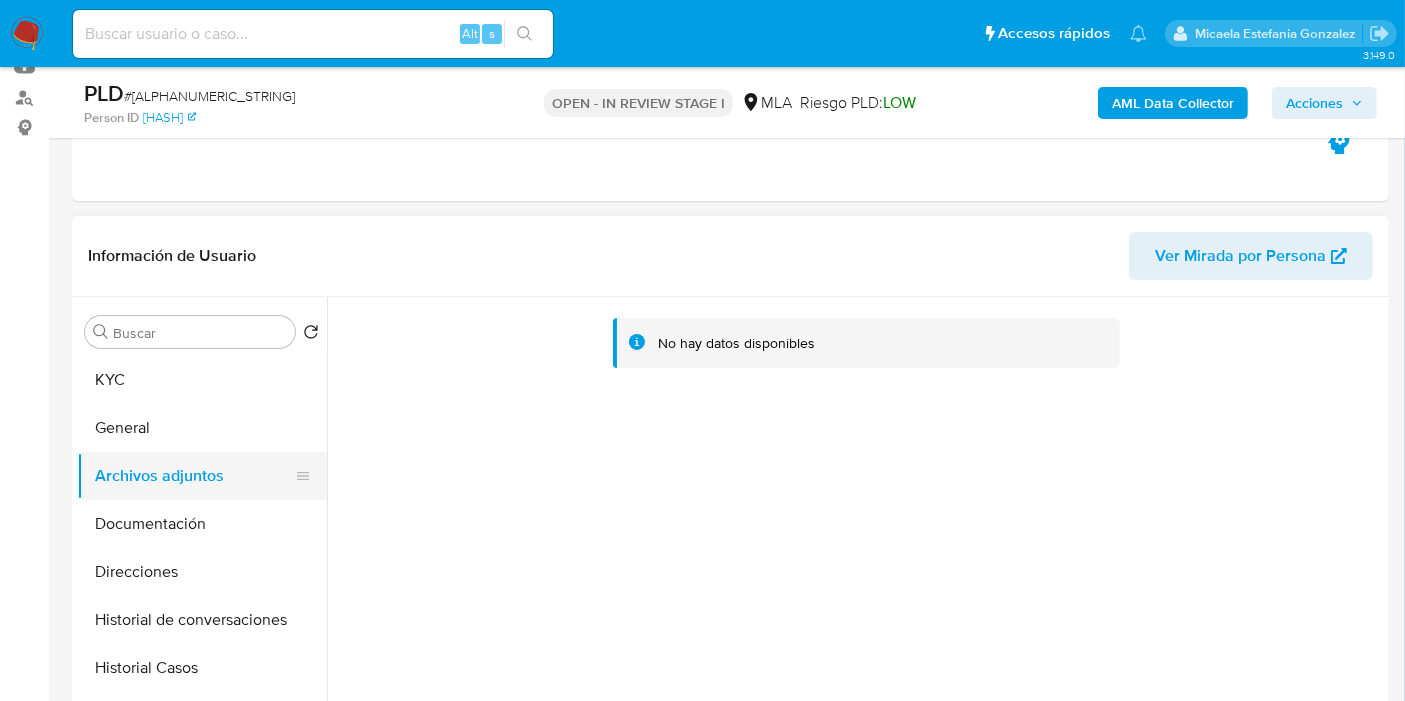 click on "Archivos adjuntos" at bounding box center [194, 476] 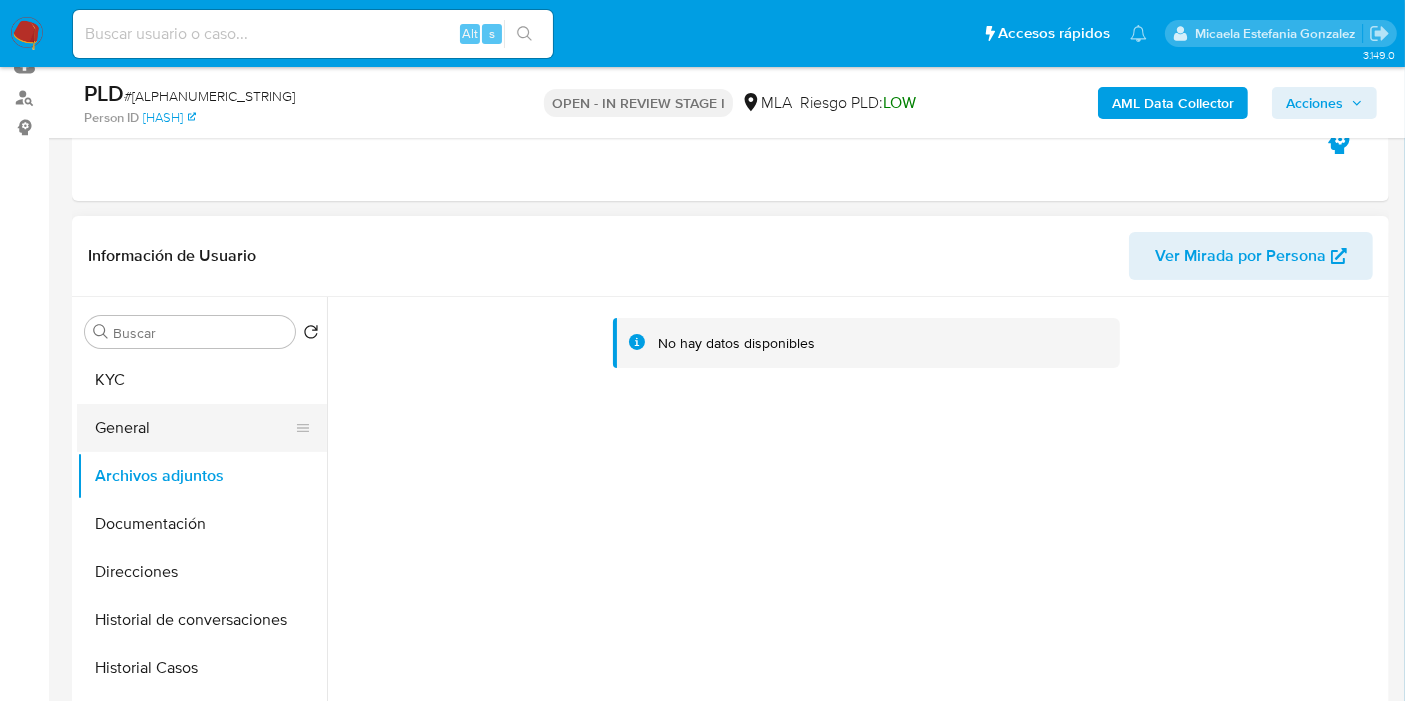 click on "General" at bounding box center (194, 428) 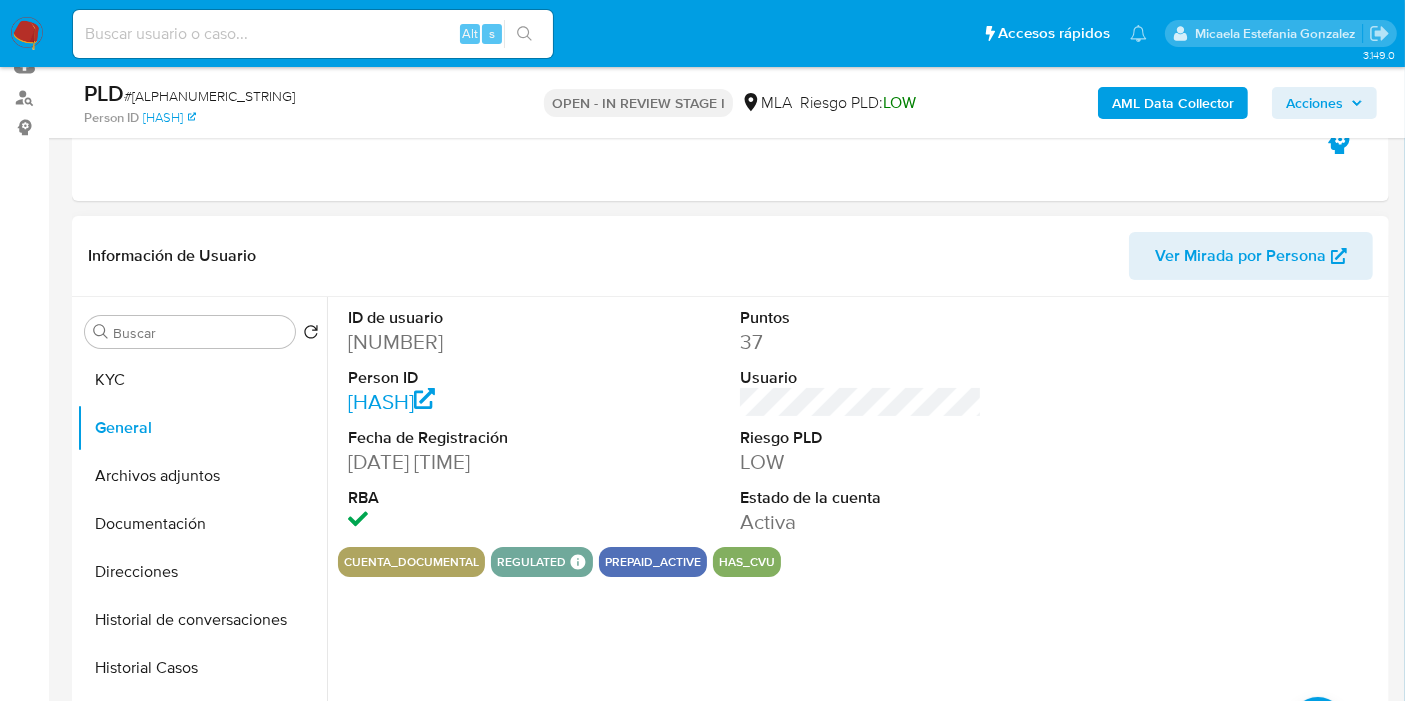 click on "Buscar   Volver al orden por defecto" at bounding box center (202, 332) 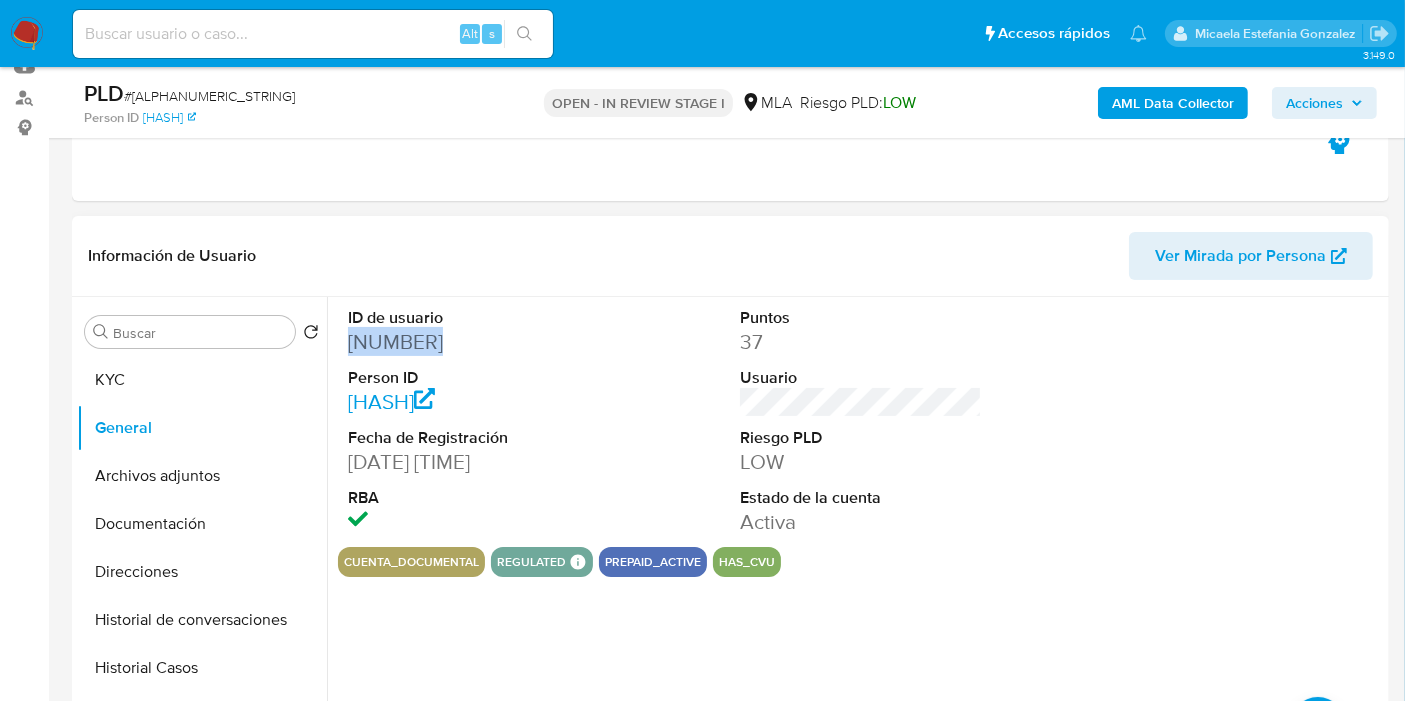 click on "48000647" at bounding box center [469, 342] 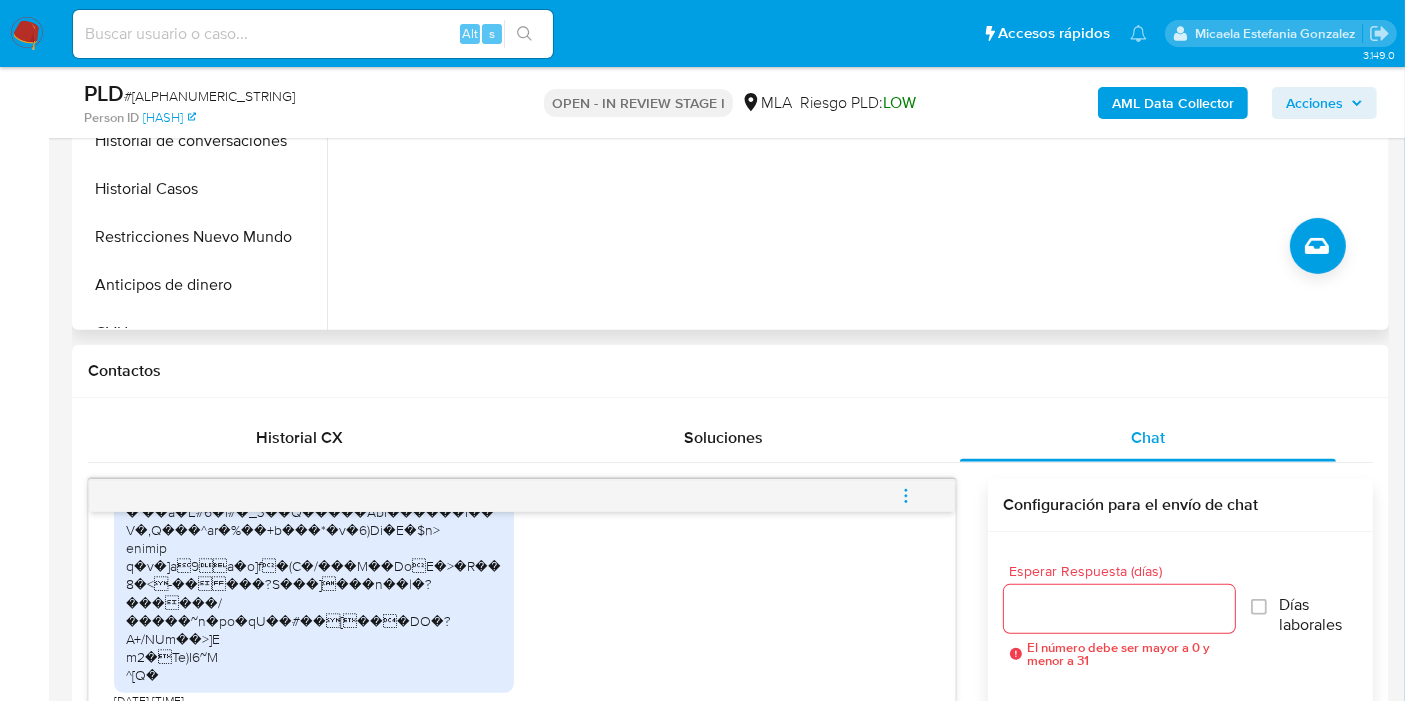scroll, scrollTop: 888, scrollLeft: 0, axis: vertical 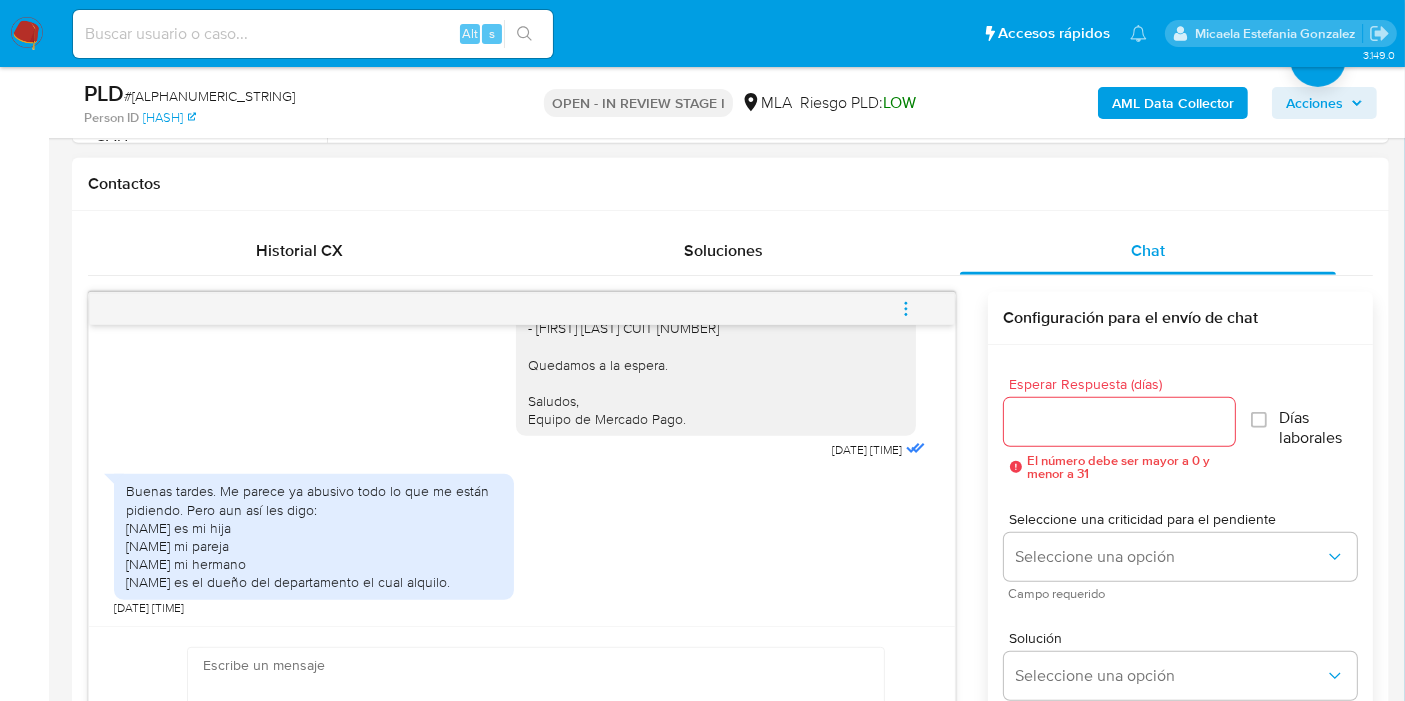 click on "Buenas tardes. Me parece ya abusivo todo lo que me están pidiendo. Pero aun así les digo:
Antonella es mi hija
Verónica mi pareja
Gaston mi hermano
Ricardo es el dueño del departamento el cual alquilo." at bounding box center (314, 536) 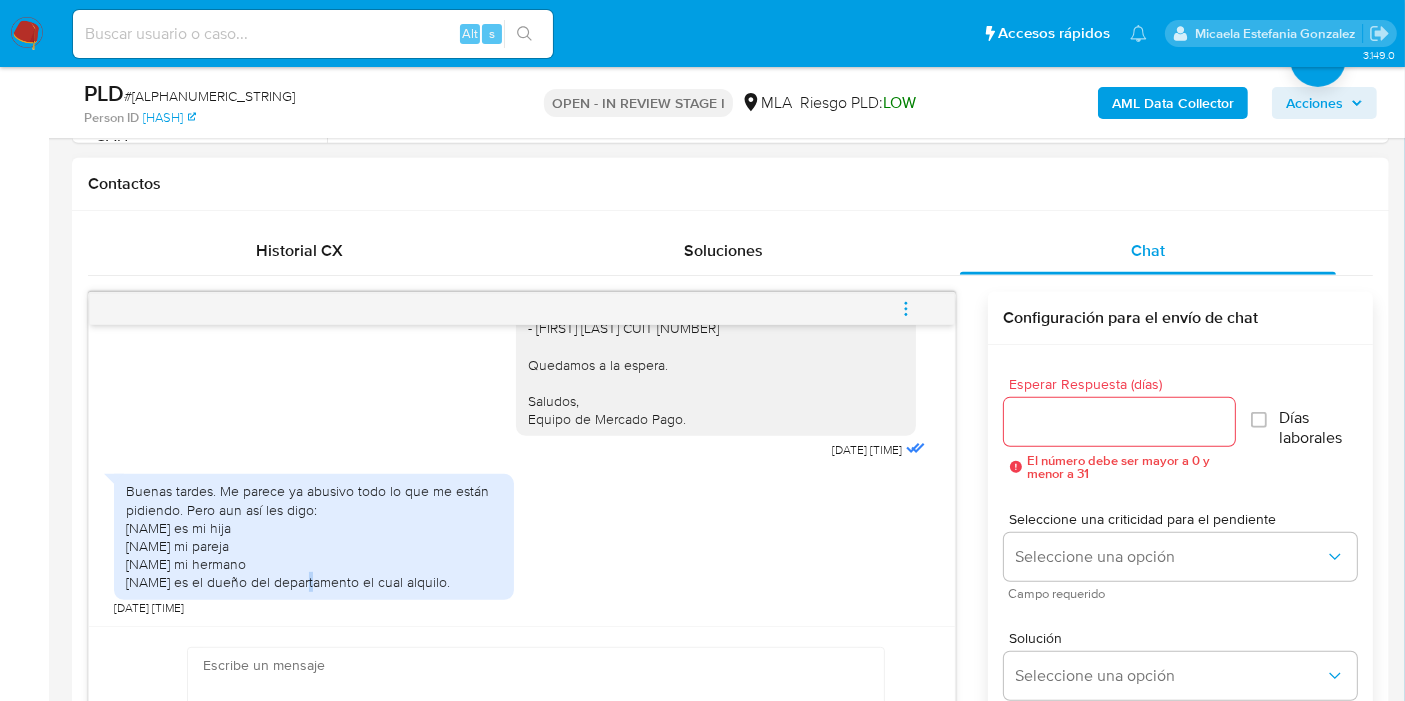 click on "Buenas tardes. Me parece ya abusivo todo lo que me están pidiendo. Pero aun así les digo:
[NAME] es mi hija
[NAME] mi pareja
[NAME] mi hermano
[NAME] es el dueño del departamento el cual alquilo." at bounding box center (314, 536) 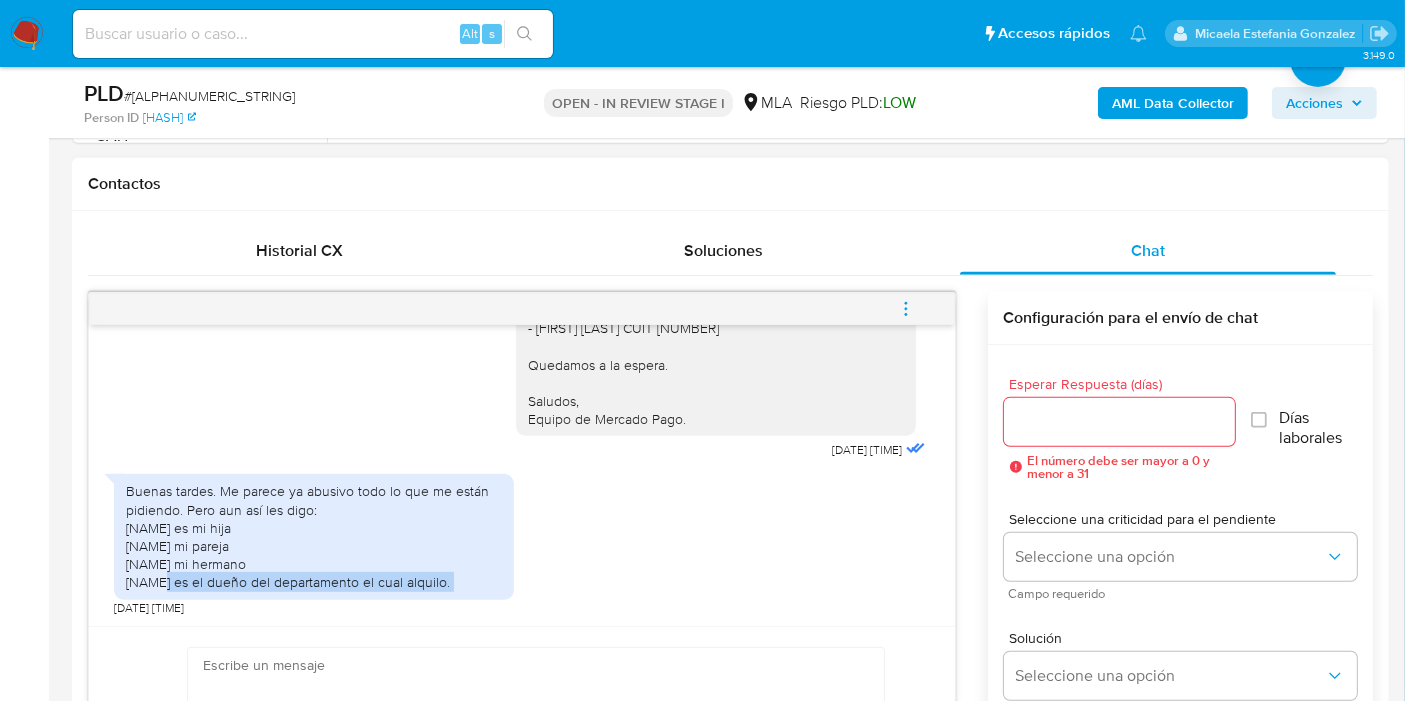 click on "Buenas tardes. Me parece ya abusivo todo lo que me están pidiendo. Pero aun así les digo:
[NAME] es mi hija
[NAME] mi pareja
[NAME] mi hermano
[NAME] es el dueño del departamento el cual alquilo." at bounding box center (314, 536) 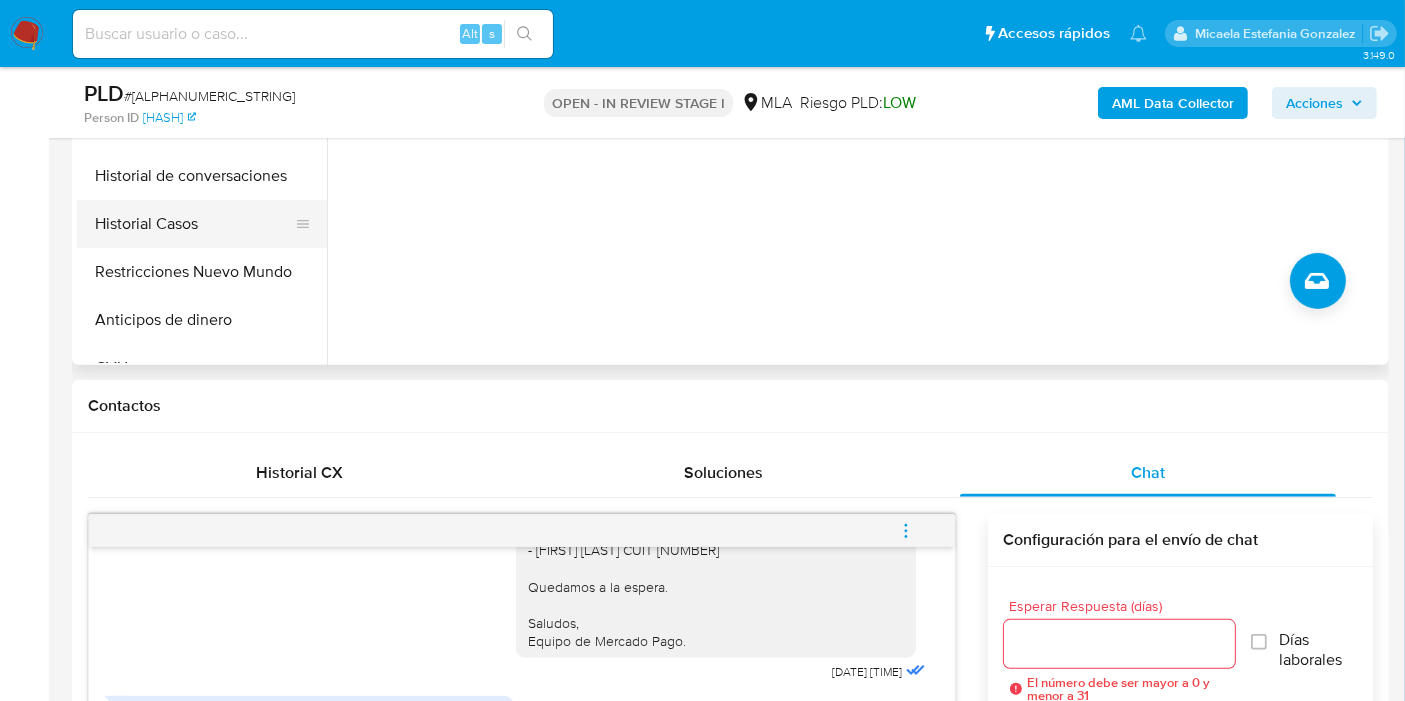 scroll, scrollTop: 222, scrollLeft: 0, axis: vertical 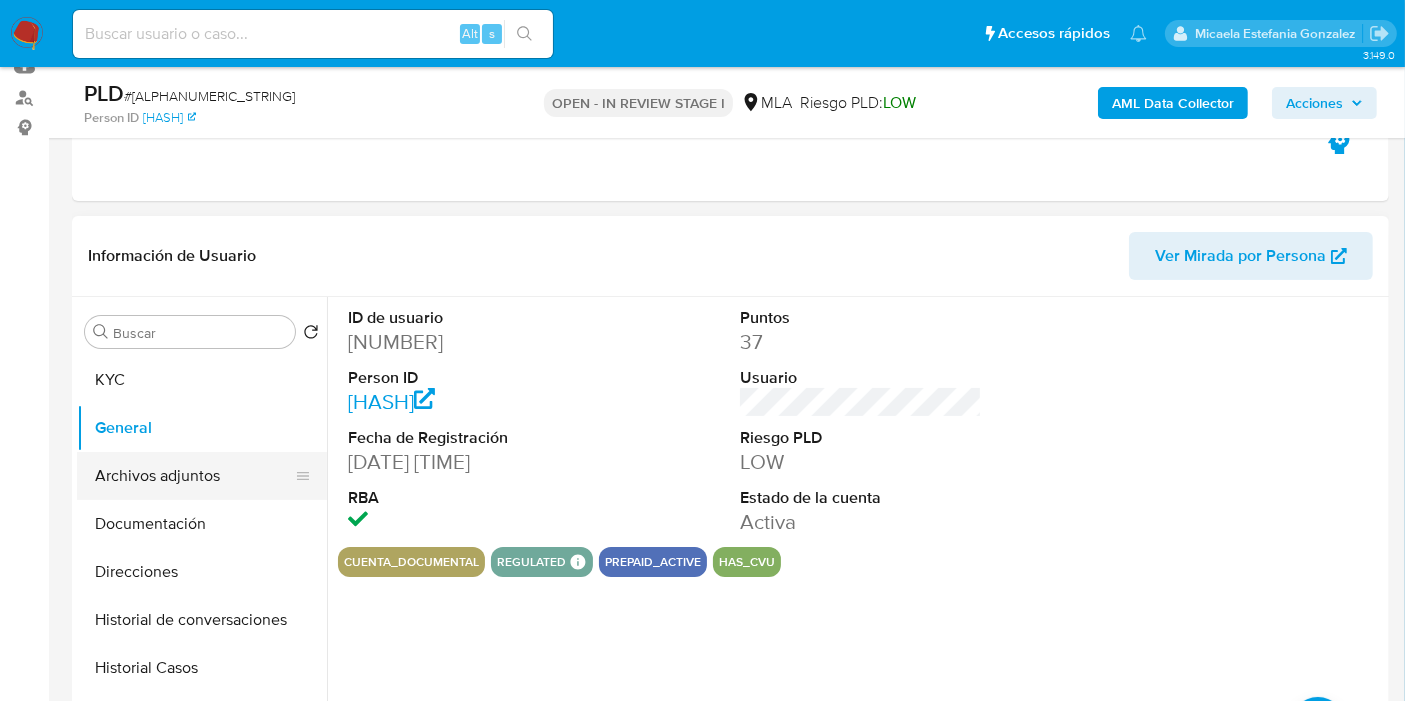 click on "Archivos adjuntos" at bounding box center (194, 476) 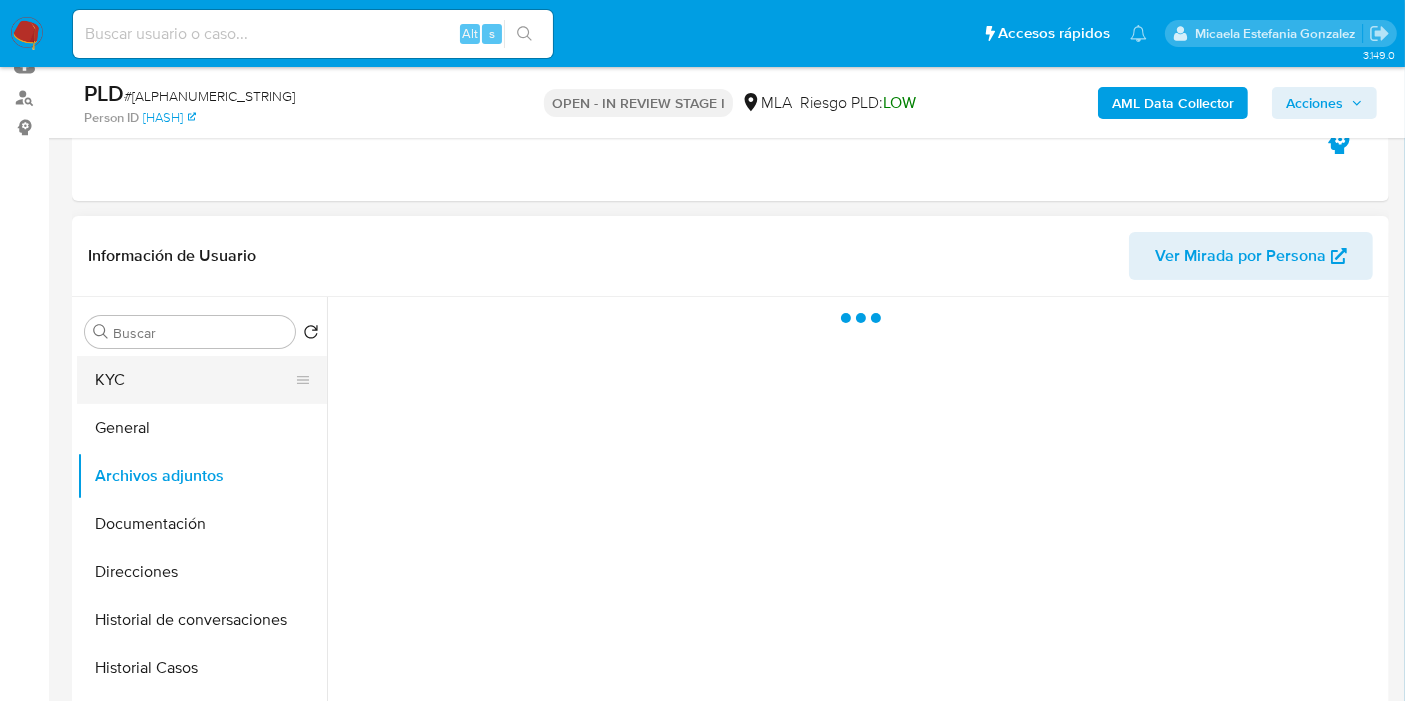 click on "KYC" at bounding box center [194, 380] 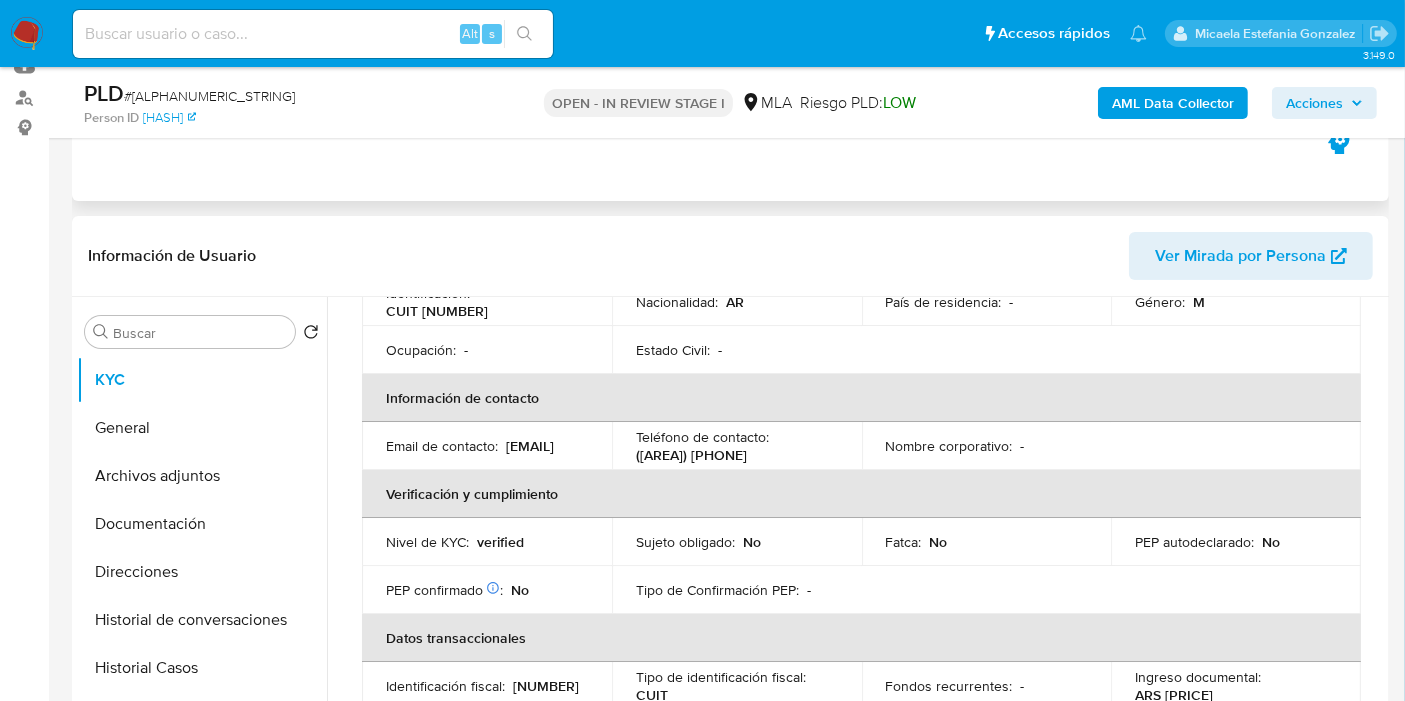 scroll, scrollTop: 444, scrollLeft: 0, axis: vertical 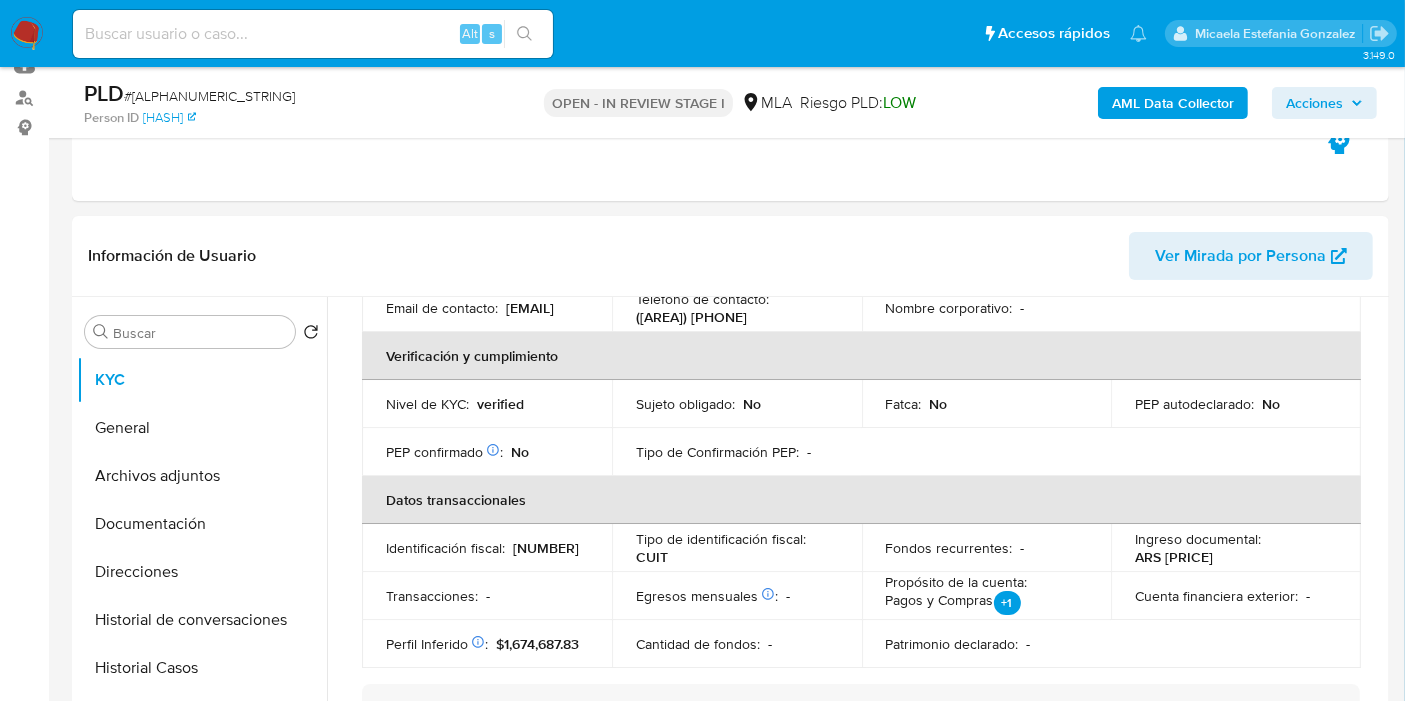click on "# wykpMRldTzQEWwCTMTrtj3DZ" at bounding box center (209, 96) 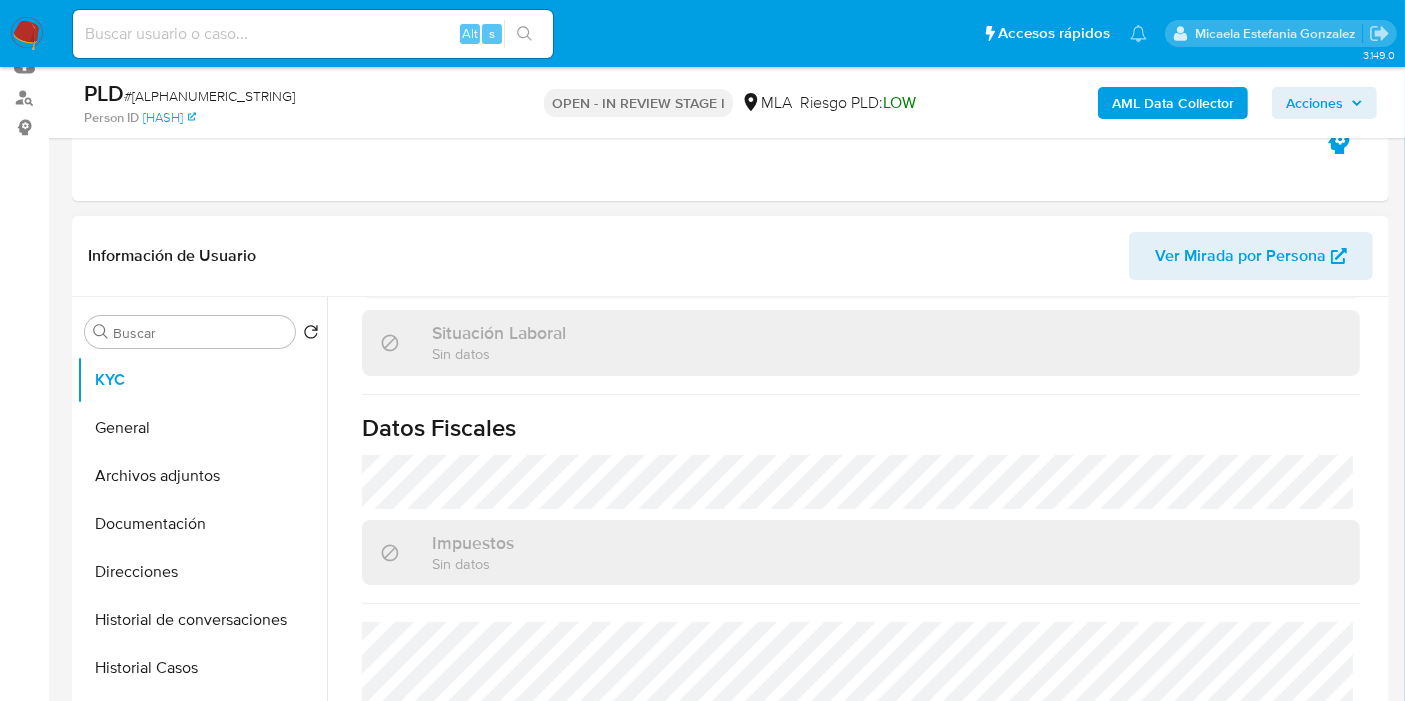 scroll, scrollTop: 1083, scrollLeft: 0, axis: vertical 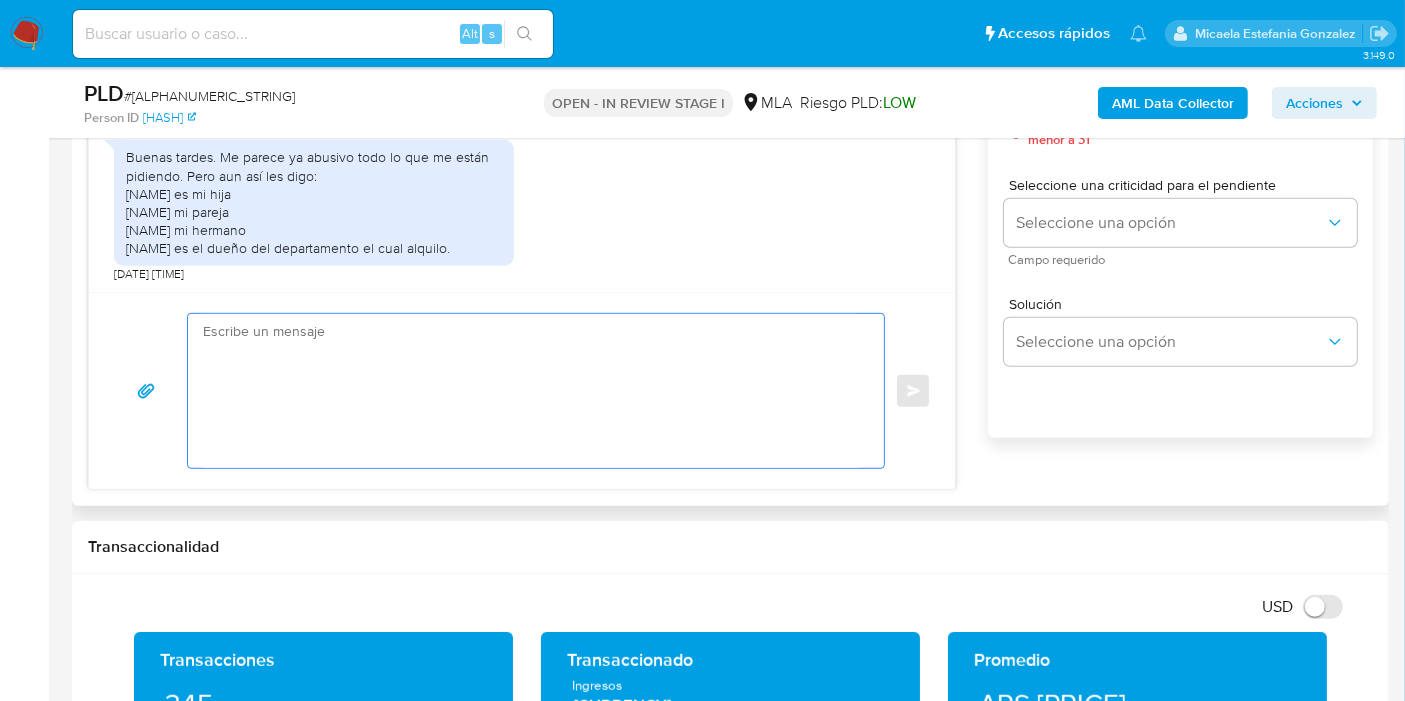 click at bounding box center (531, 391) 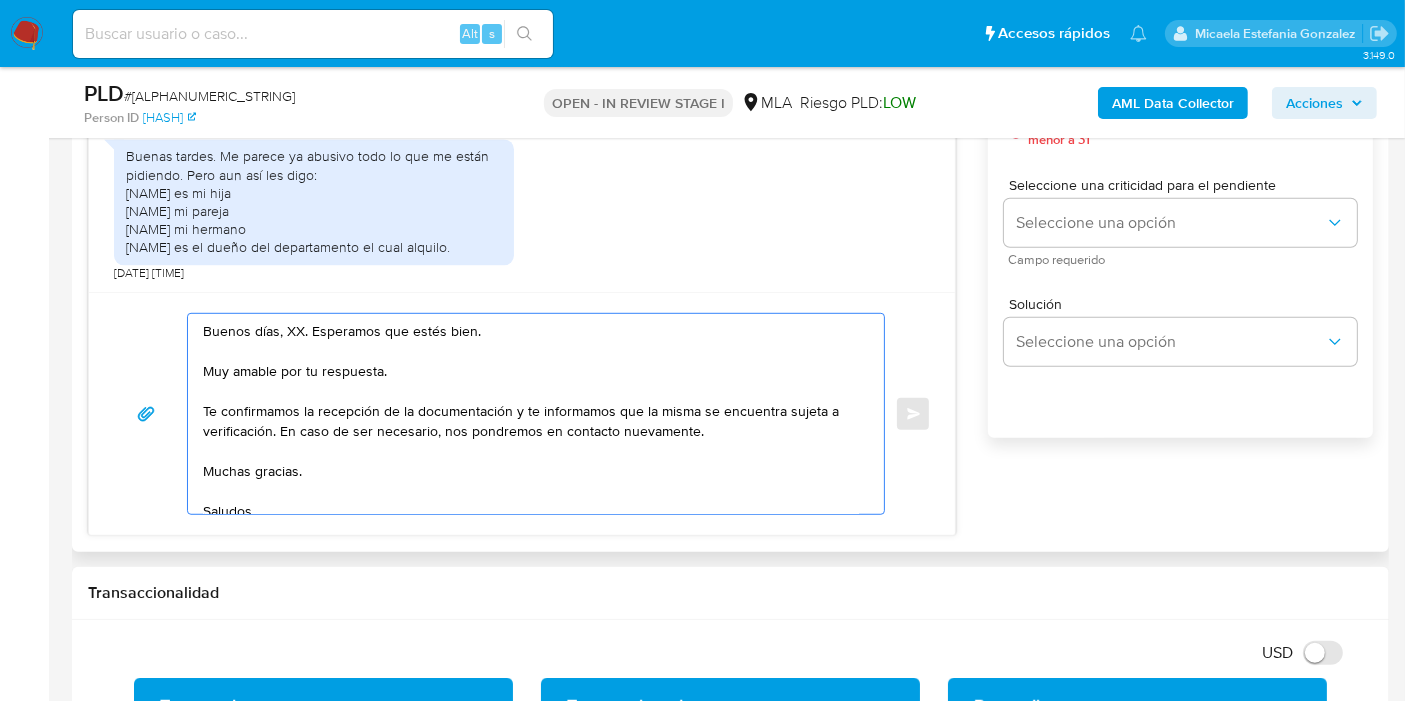 click on "Buenos días, XX. Esperamos que estés bien.
Muy amable por tu respuesta.
Te confirmamos la recepción de la documentación y te informamos que la misma se encuentra sujeta a verificación. En caso de ser necesario, nos pondremos en contacto nuevamente.
Muchas gracias.
Saludos,
Equipo de Mercado Pago." at bounding box center (531, 414) 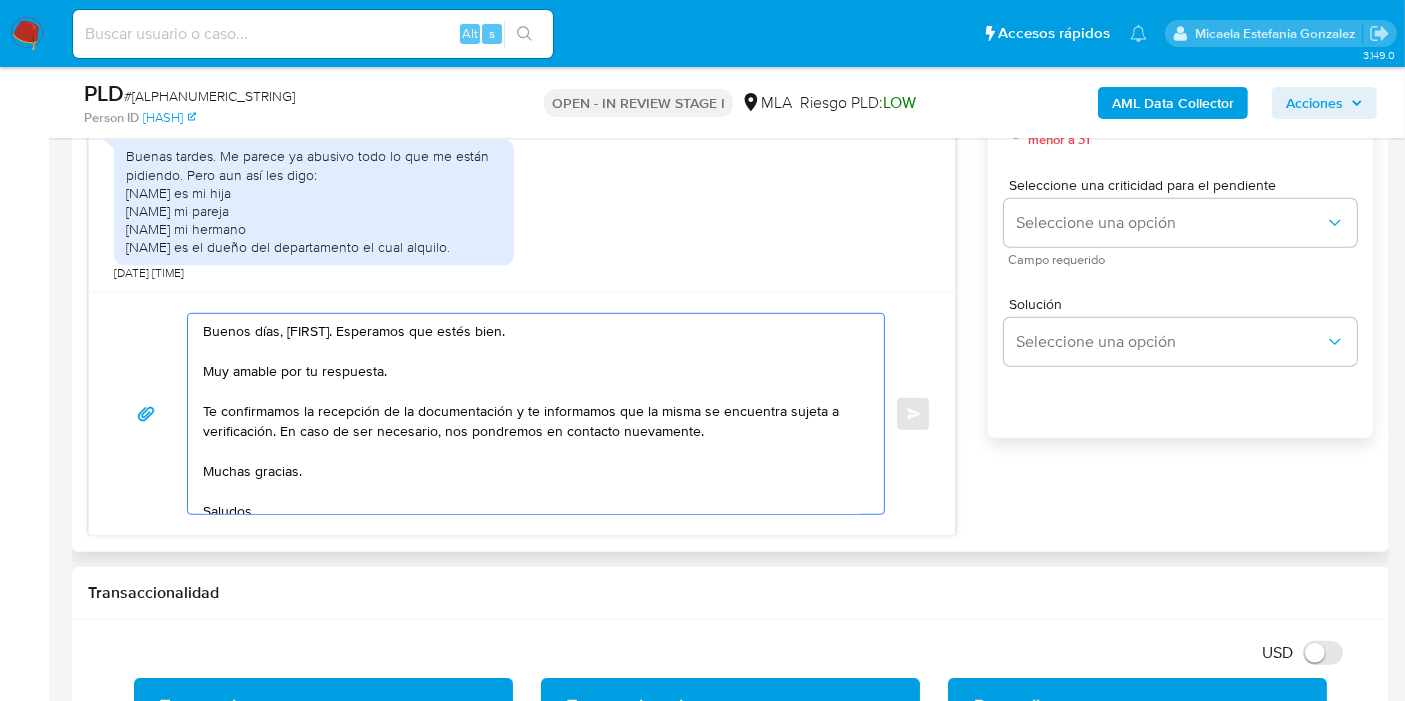 click on "Buenos días, Leonardo. Esperamos que estés bien.
Muy amable por tu respuesta.
Te confirmamos la recepción de la documentación y te informamos que la misma se encuentra sujeta a verificación. En caso de ser necesario, nos pondremos en contacto nuevamente.
Muchas gracias.
Saludos,
Equipo de Mercado Pago." at bounding box center [531, 414] 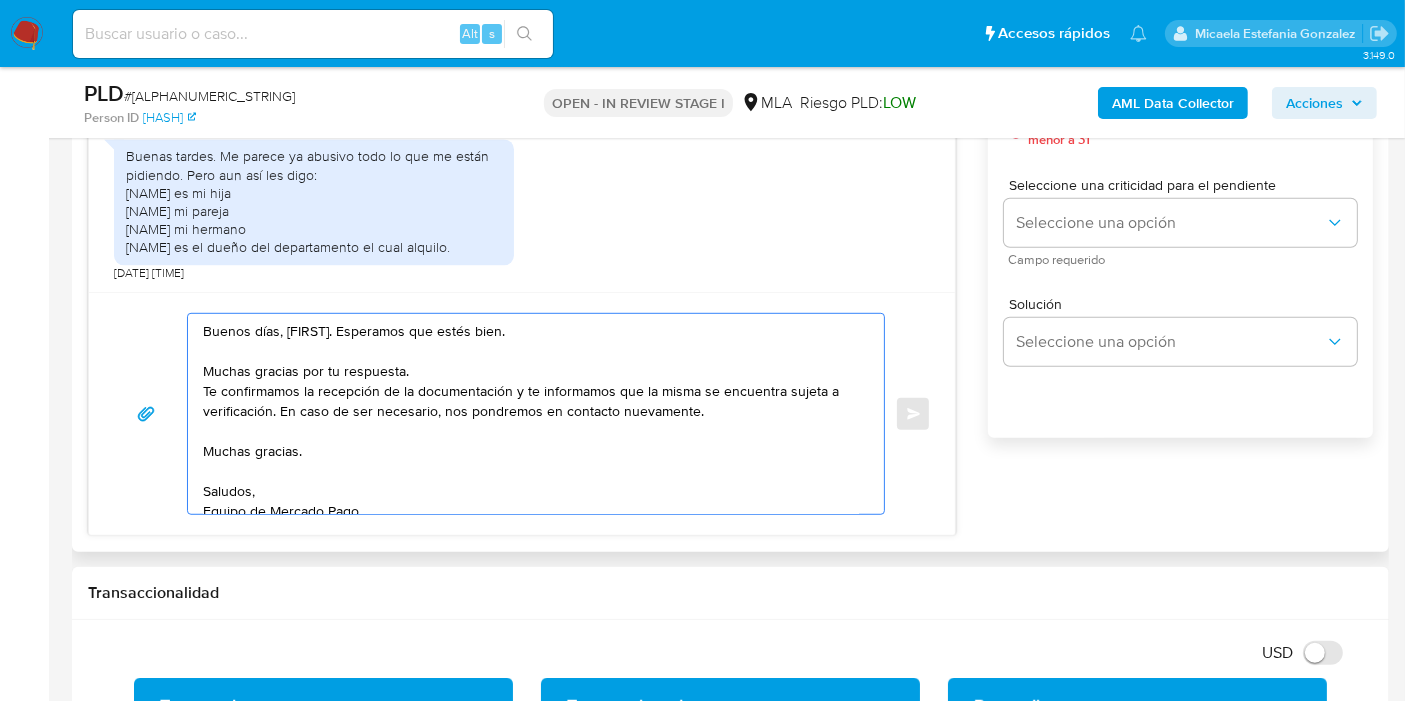 click on "Buenos días, Leonardo. Esperamos que estés bien.
Muchas gracias por tu respuesta.
Te confirmamos la recepción de la documentación y te informamos que la misma se encuentra sujeta a verificación. En caso de ser necesario, nos pondremos en contacto nuevamente.
Muchas gracias.
Saludos,
Equipo de Mercado Pago." at bounding box center [531, 414] 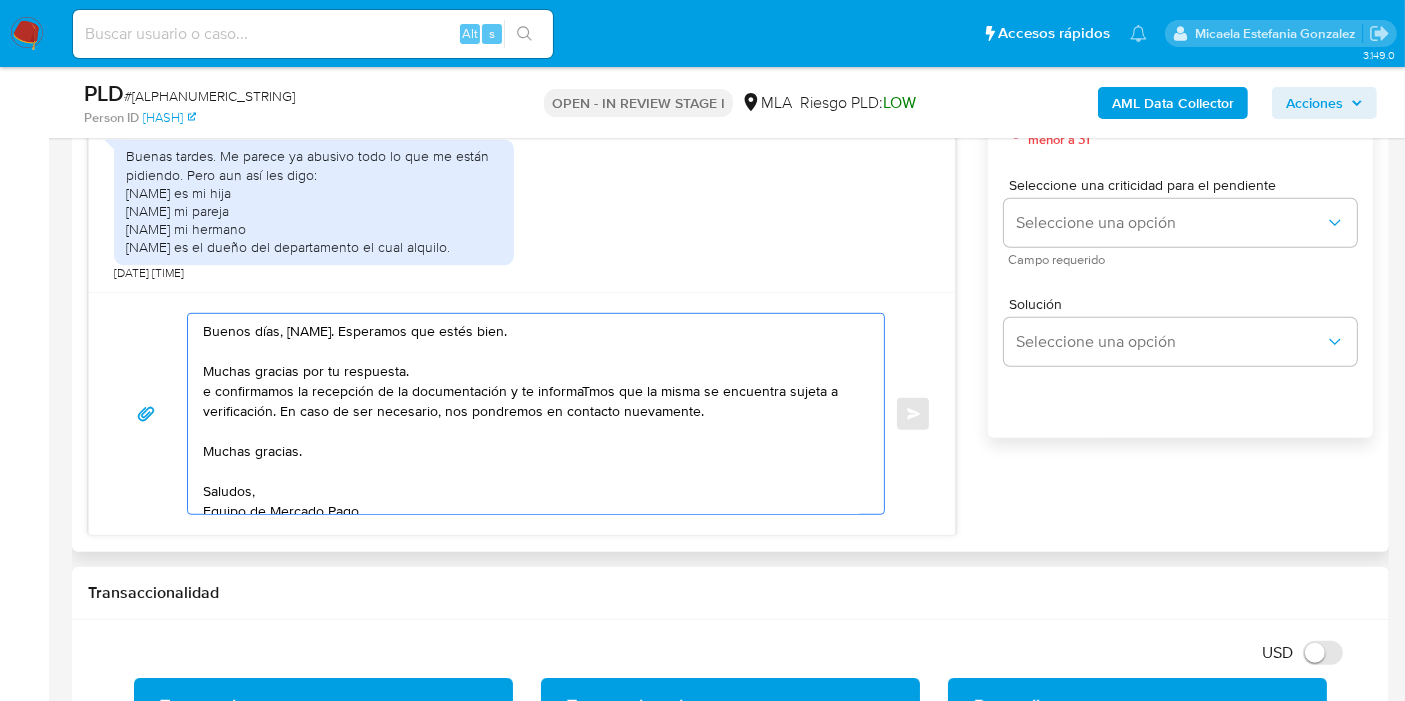 click on "Buenos días, Leonardo. Esperamos que estés bien.
Muchas gracias por tu respuesta.
e confirmamos la recepción de la documentación y te informaTmos que la misma se encuentra sujeta a verificación. En caso de ser necesario, nos pondremos en contacto nuevamente.
Muchas gracias.
Saludos,
Equipo de Mercado Pago." at bounding box center [531, 414] 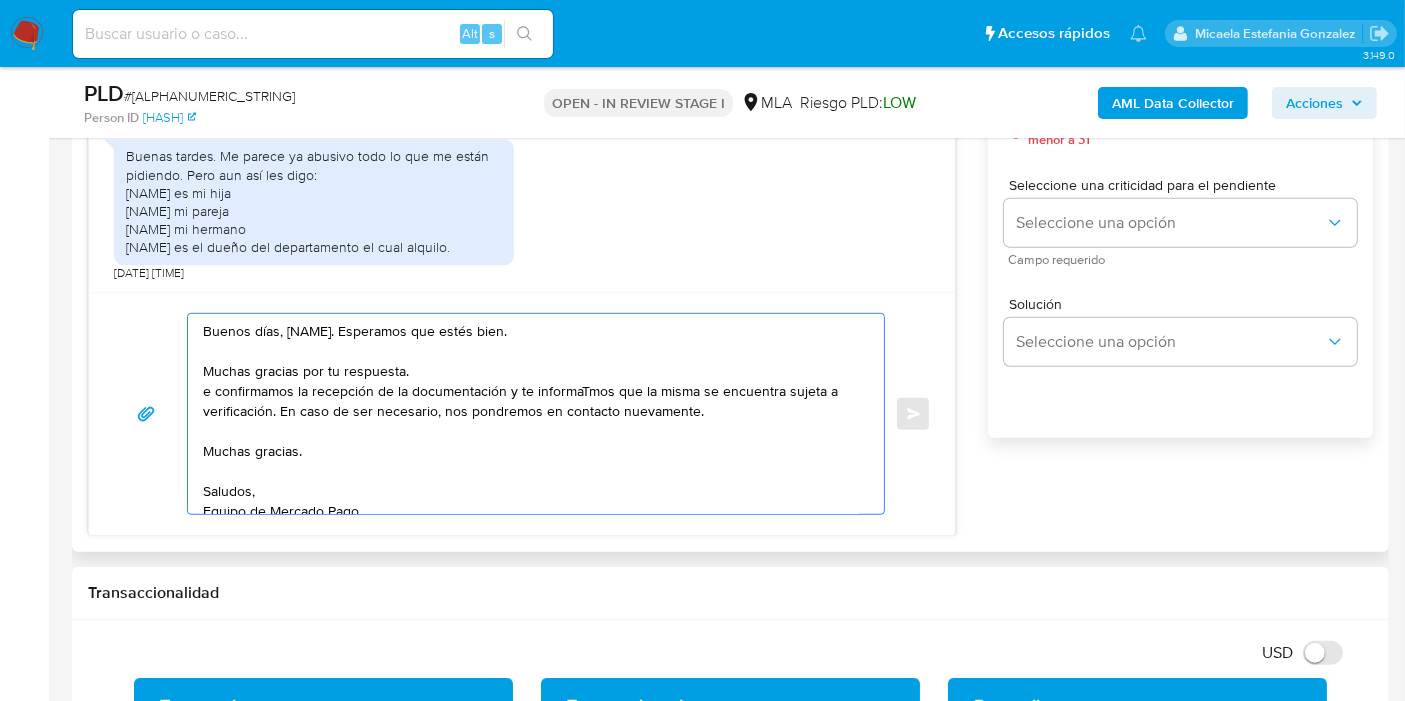 drag, startPoint x: 204, startPoint y: 392, endPoint x: 271, endPoint y: 403, distance: 67.89698 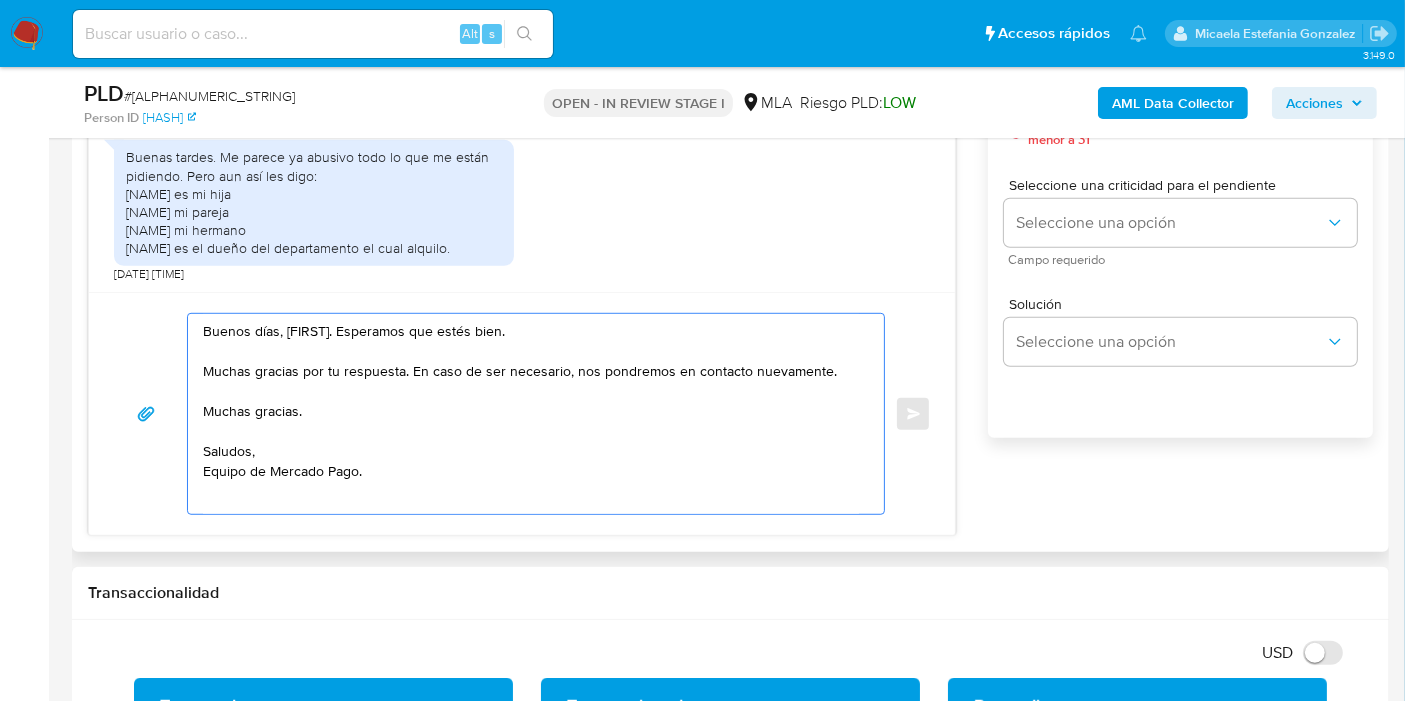click on "Buenos días, Leonardo. Esperamos que estés bien.
Muchas gracias por tu respuesta. En caso de ser necesario, nos pondremos en contacto nuevamente.
Muchas gracias.
Saludos,
Equipo de Mercado Pago." at bounding box center (531, 414) 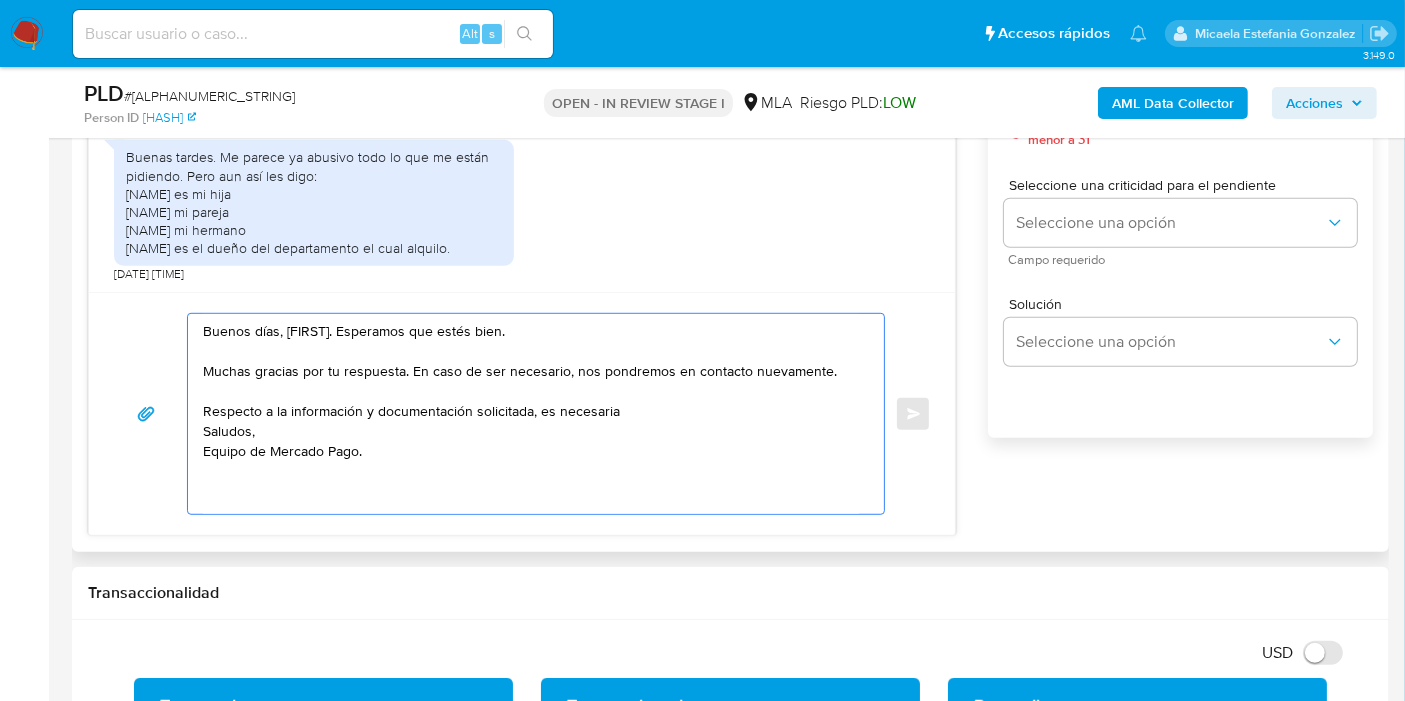 paste on "para cumplir con las regulaciones emitidas por la Unidad de Información Financiera y aplicables a Mercado Libre/Mercado Pago (Res. UIF nº 200/2024 y modificatorias y Res. 78/2023)." 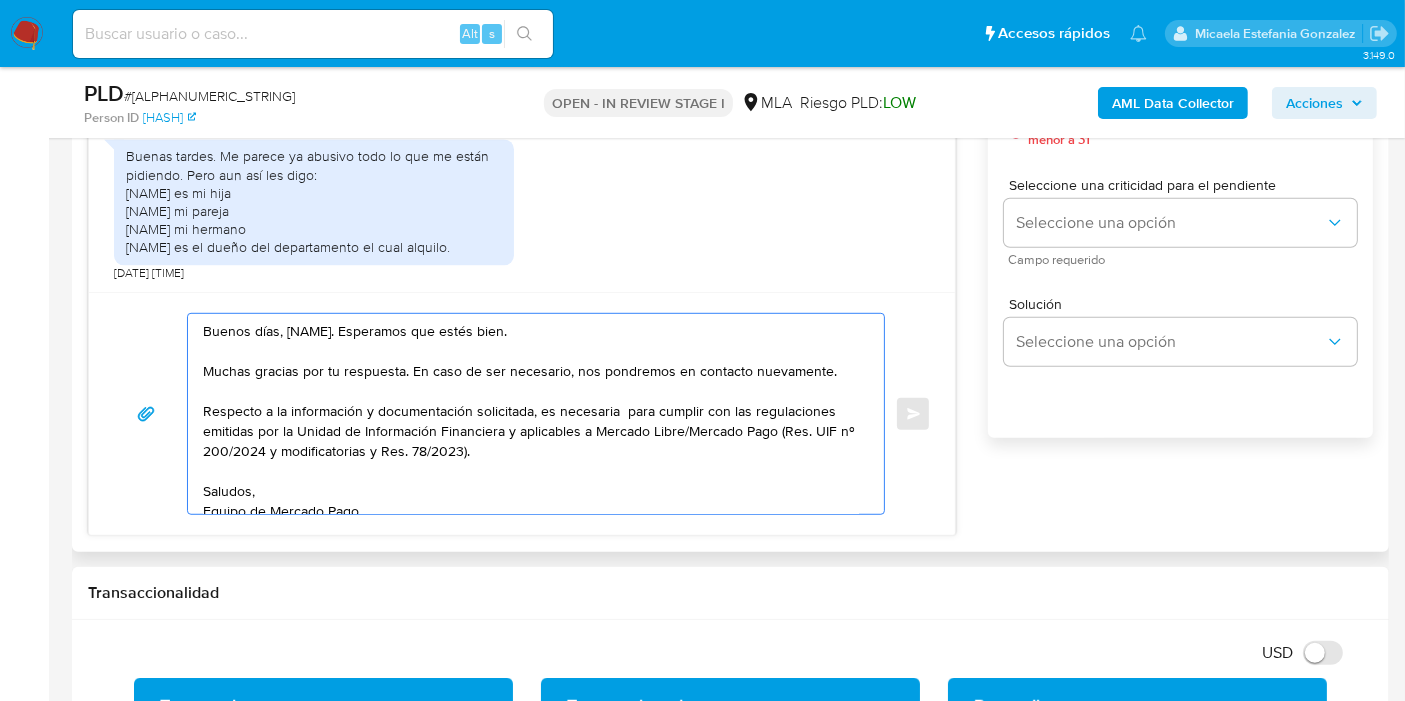 click on "Buenos días, Leonardo. Esperamos que estés bien.
Muchas gracias por tu respuesta. En caso de ser necesario, nos pondremos en contacto nuevamente.
Respecto a la información y documentación solicitada, es necesaria  para cumplir con las regulaciones emitidas por la Unidad de Información Financiera y aplicables a Mercado Libre/Mercado Pago (Res. UIF nº 200/2024 y modificatorias y Res. 78/2023).
Saludos,
Equipo de Mercado Pago." at bounding box center (531, 414) 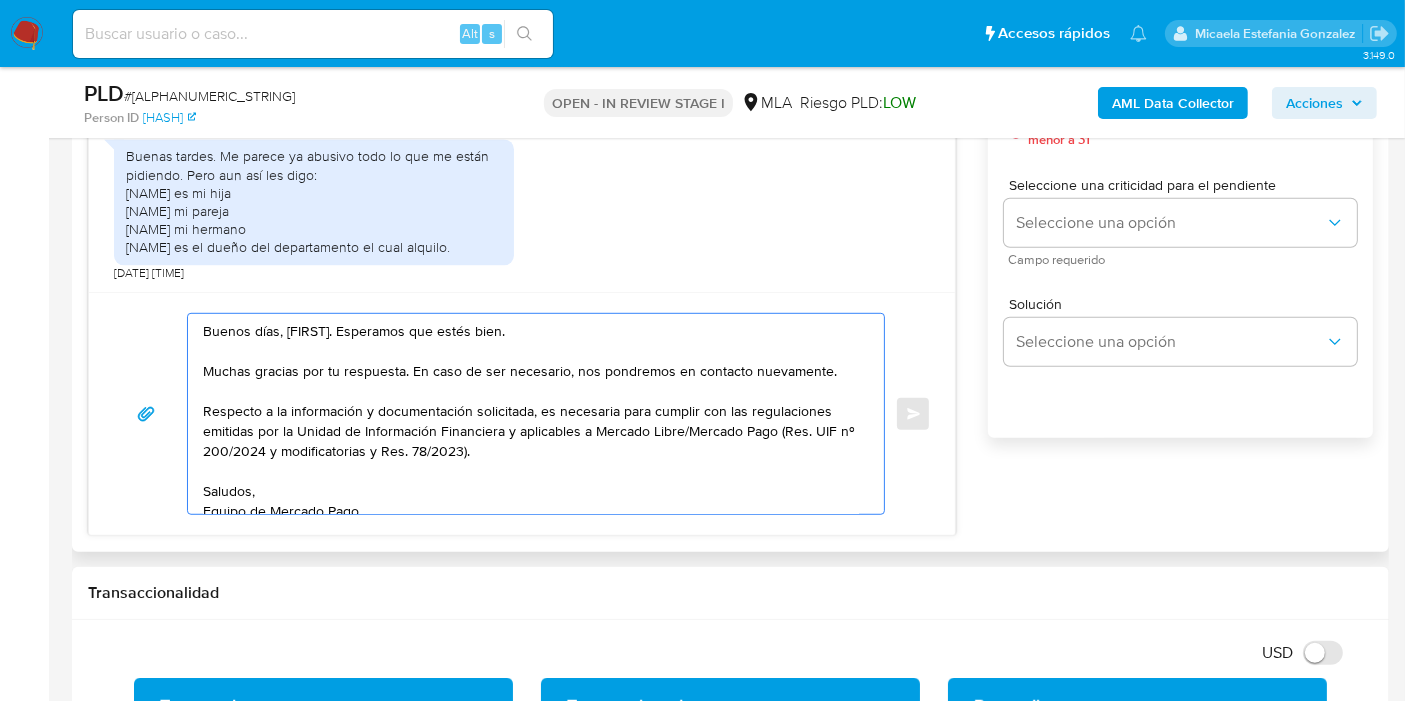 click on "Buenos días, Leonardo. Esperamos que estés bien.
Muchas gracias por tu respuesta. En caso de ser necesario, nos pondremos en contacto nuevamente.
Respecto a la información y documentación solicitada, es necesaria para cumplir con las regulaciones emitidas por la Unidad de Información Financiera y aplicables a Mercado Libre/Mercado Pago (Res. UIF nº 200/2024 y modificatorias y Res. 78/2023).
Saludos,
Equipo de Mercado Pago." at bounding box center [531, 414] 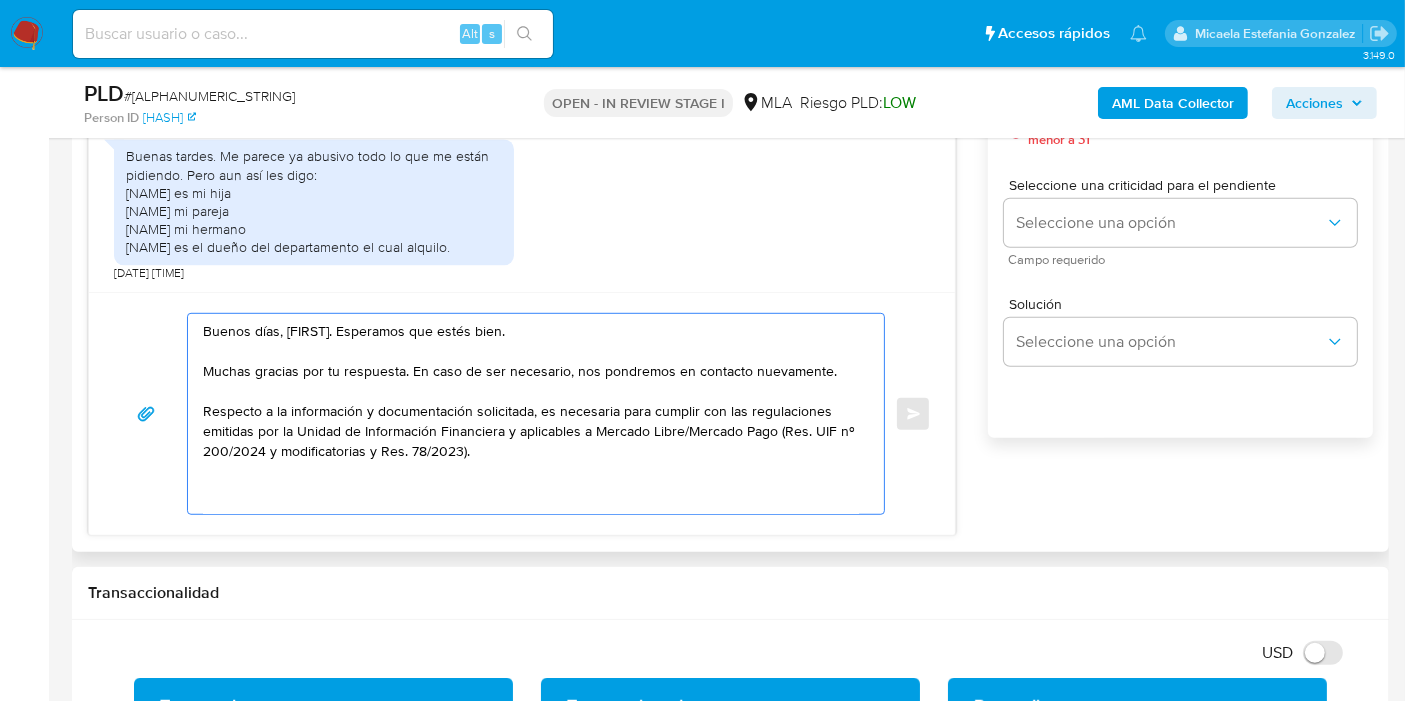 click on "Buenos días, Leonardo. Esperamos que estés bien.
Muchas gracias por tu respuesta. En caso de ser necesario, nos pondremos en contacto nuevamente.
Respecto a la información y documentación solicitada, es necesaria para cumplir con las regulaciones emitidas por la Unidad de Información Financiera y aplicables a Mercado Libre/Mercado Pago (Res. UIF nº 200/2024 y modificatorias y Res. 78/2023).
Saludos,
Equipo de Mercado Pago." at bounding box center [531, 414] 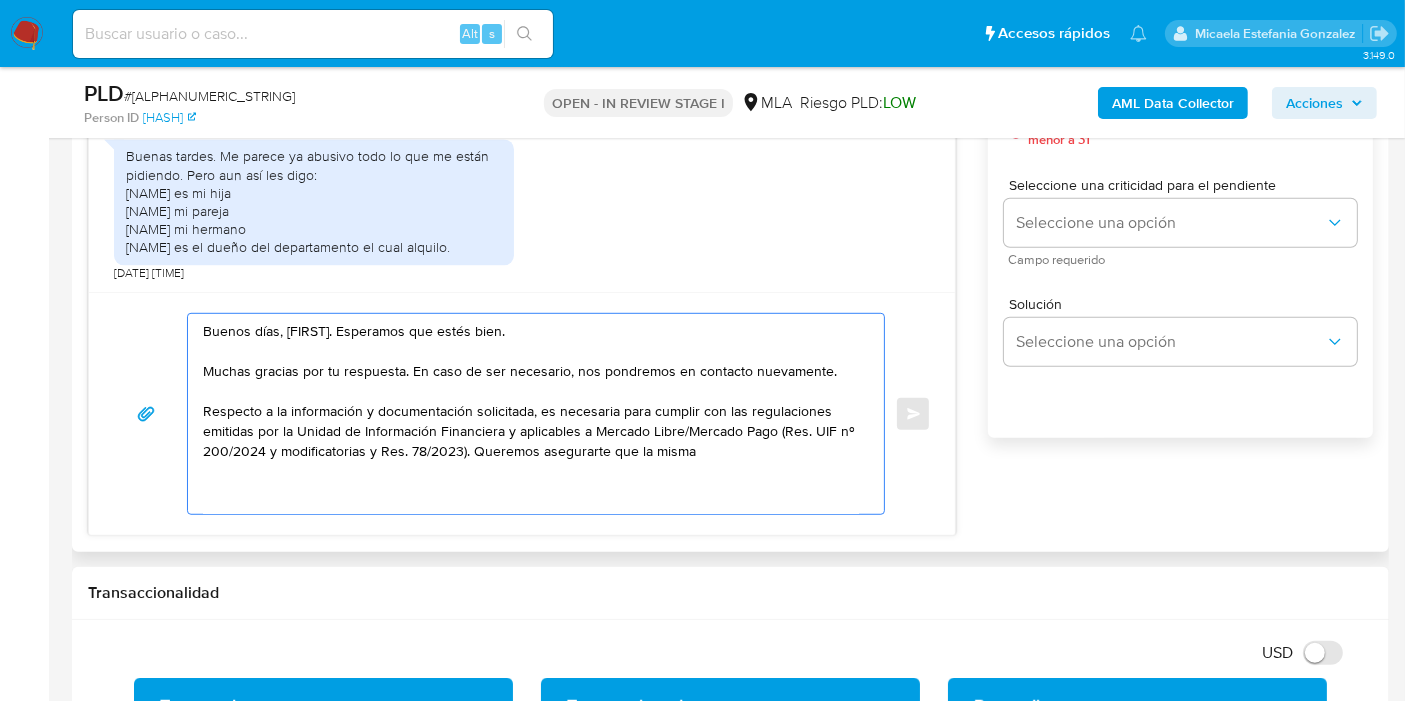 paste on "no será divulgada a terceros y formará parte de tu legajo" 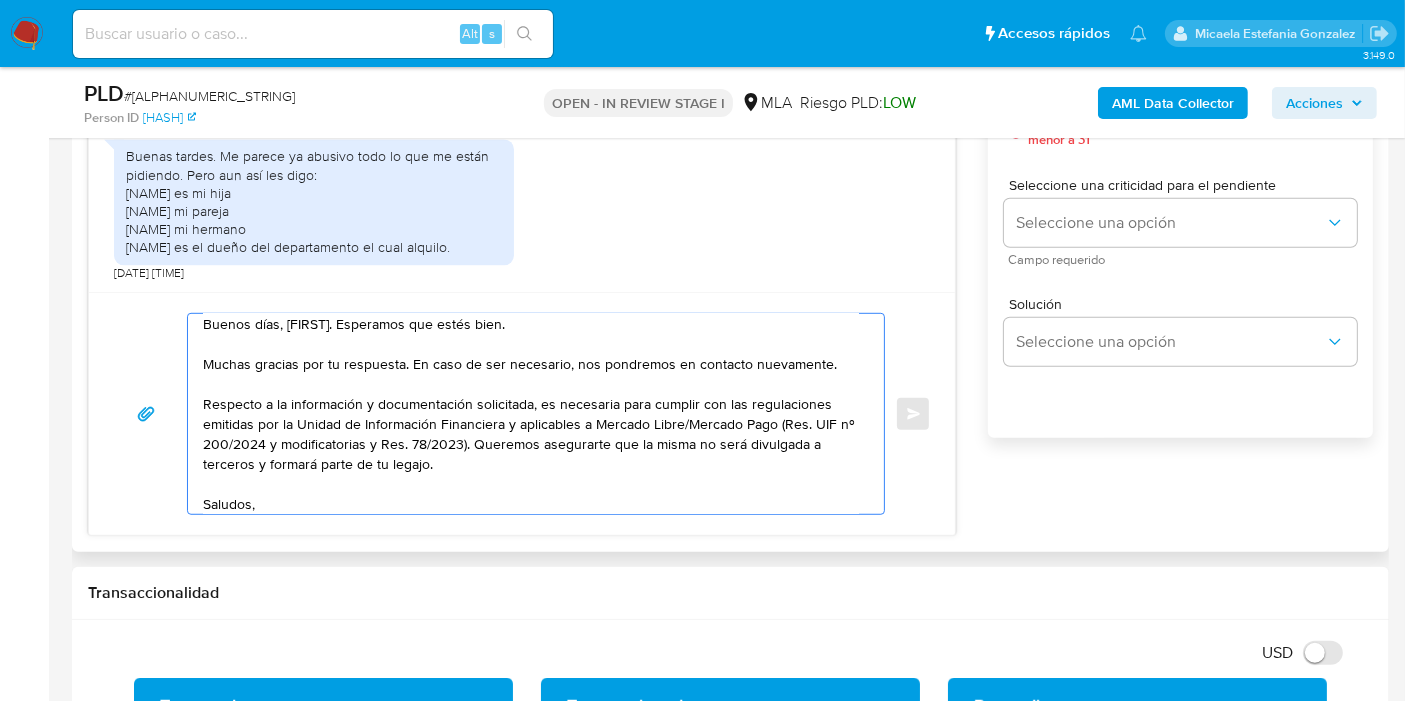 scroll, scrollTop: 27, scrollLeft: 0, axis: vertical 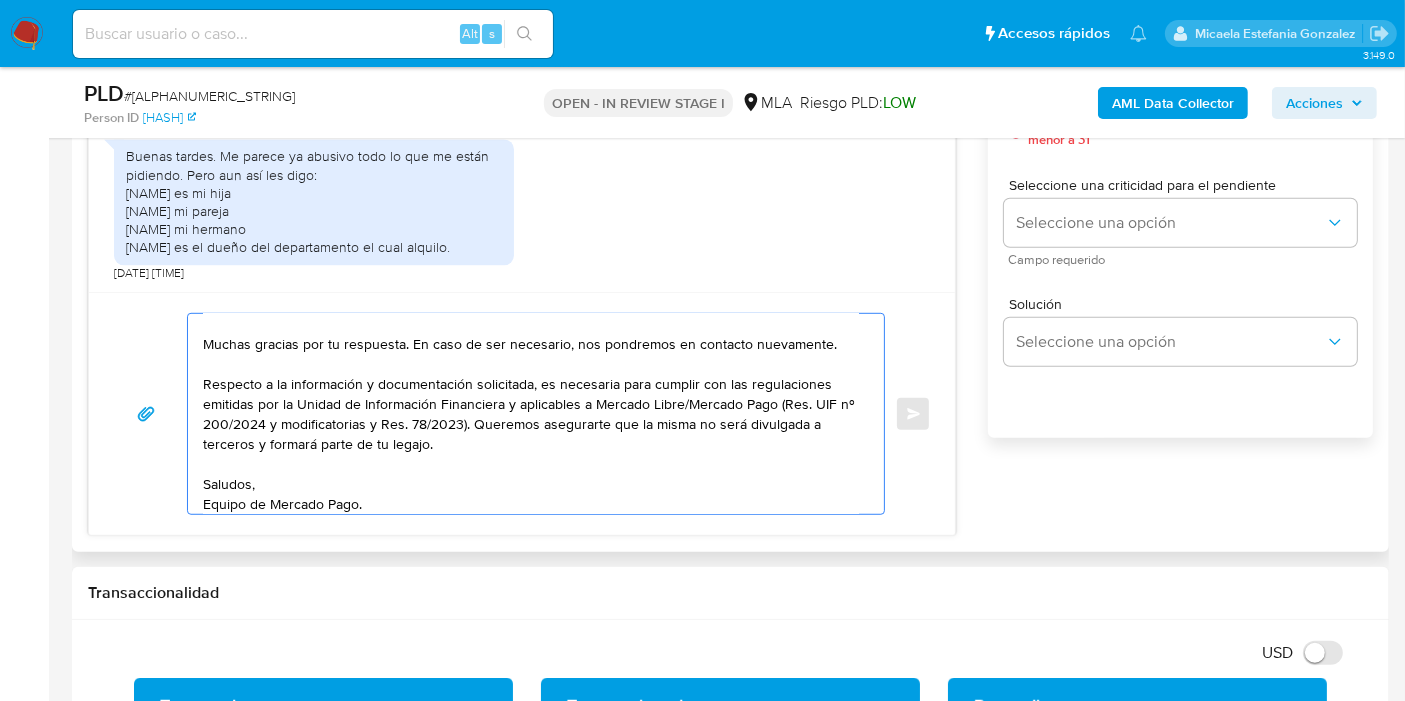 click at bounding box center [146, 414] 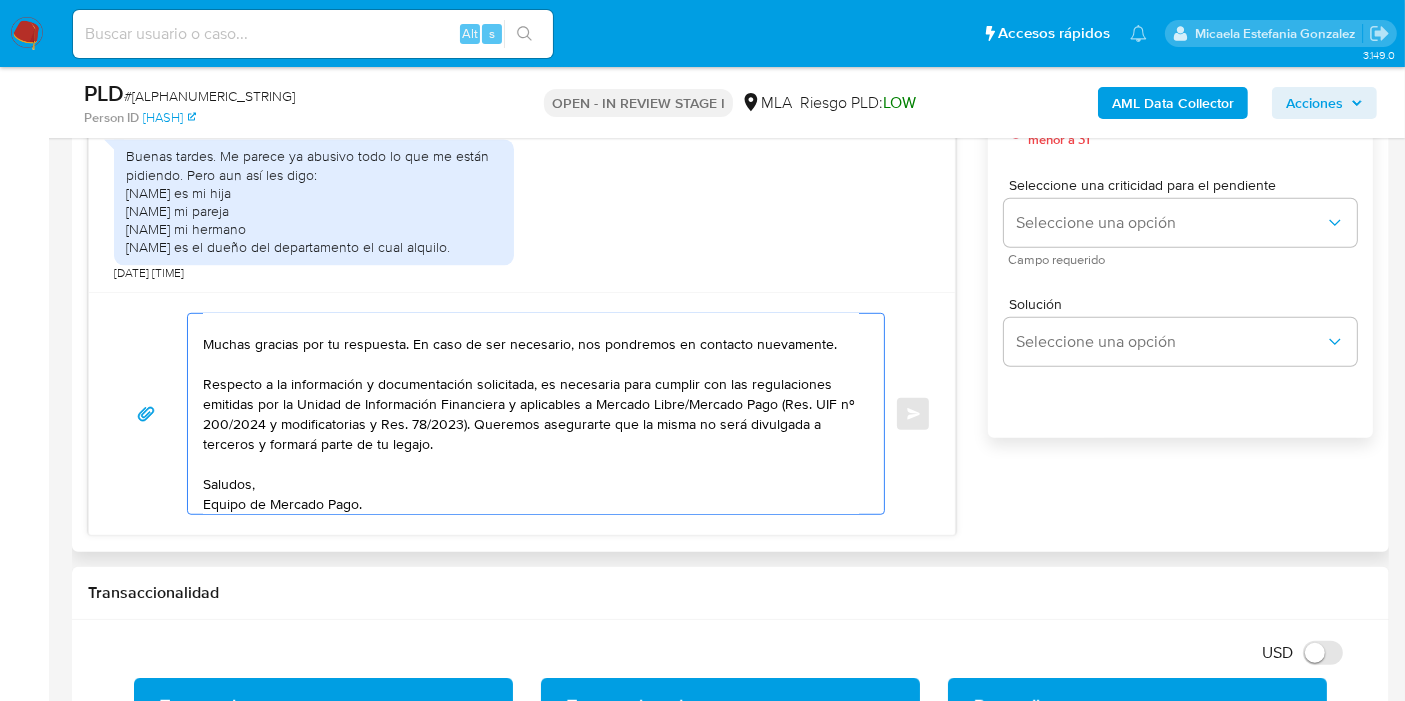 click on "Buenos días, Leonardo. Esperamos que estés bien.
Muchas gracias por tu respuesta. En caso de ser necesario, nos pondremos en contacto nuevamente.
Respecto a la información y documentación solicitada, es necesaria para cumplir con las regulaciones emitidas por la Unidad de Información Financiera y aplicables a Mercado Libre/Mercado Pago (Res. UIF nº 200/2024 y modificatorias y Res. 78/2023). Queremos asegurarte que la misma no será divulgada a terceros y formará parte de tu legajo.
Saludos,
Equipo de Mercado Pago.
Saludos,
Equipo de Mercado Pago." at bounding box center (531, 414) 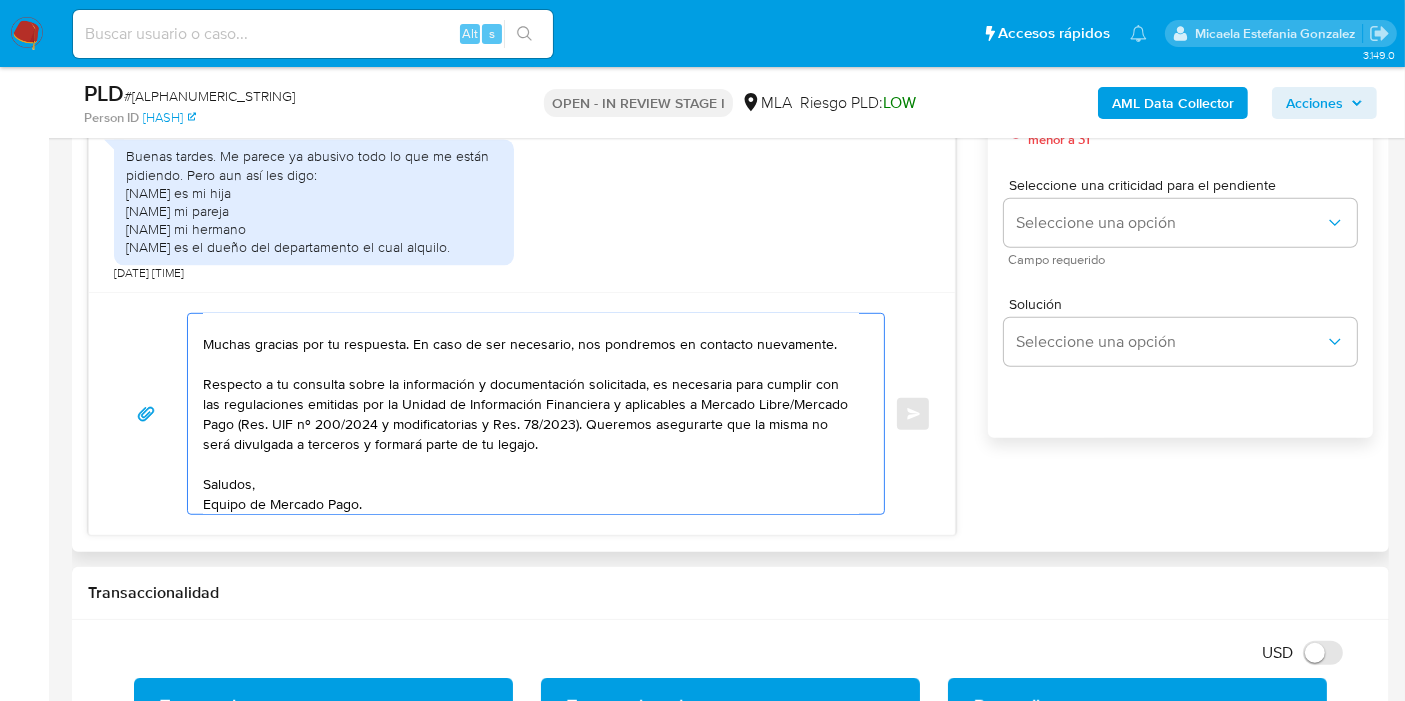 click on "Buenos días, Leonardo. Esperamos que estés bien.
Muchas gracias por tu respuesta. En caso de ser necesario, nos pondremos en contacto nuevamente.
Respecto a tu consulta sobre la información y documentación solicitada, es necesaria para cumplir con las regulaciones emitidas por la Unidad de Información Financiera y aplicables a Mercado Libre/Mercado Pago (Res. UIF nº 200/2024 y modificatorias y Res. 78/2023). Queremos asegurarte que la misma no será divulgada a terceros y formará parte de tu legajo.
Saludos,
Equipo de Mercado Pago.
Saludos,
Equipo de Mercado Pago." at bounding box center [531, 414] 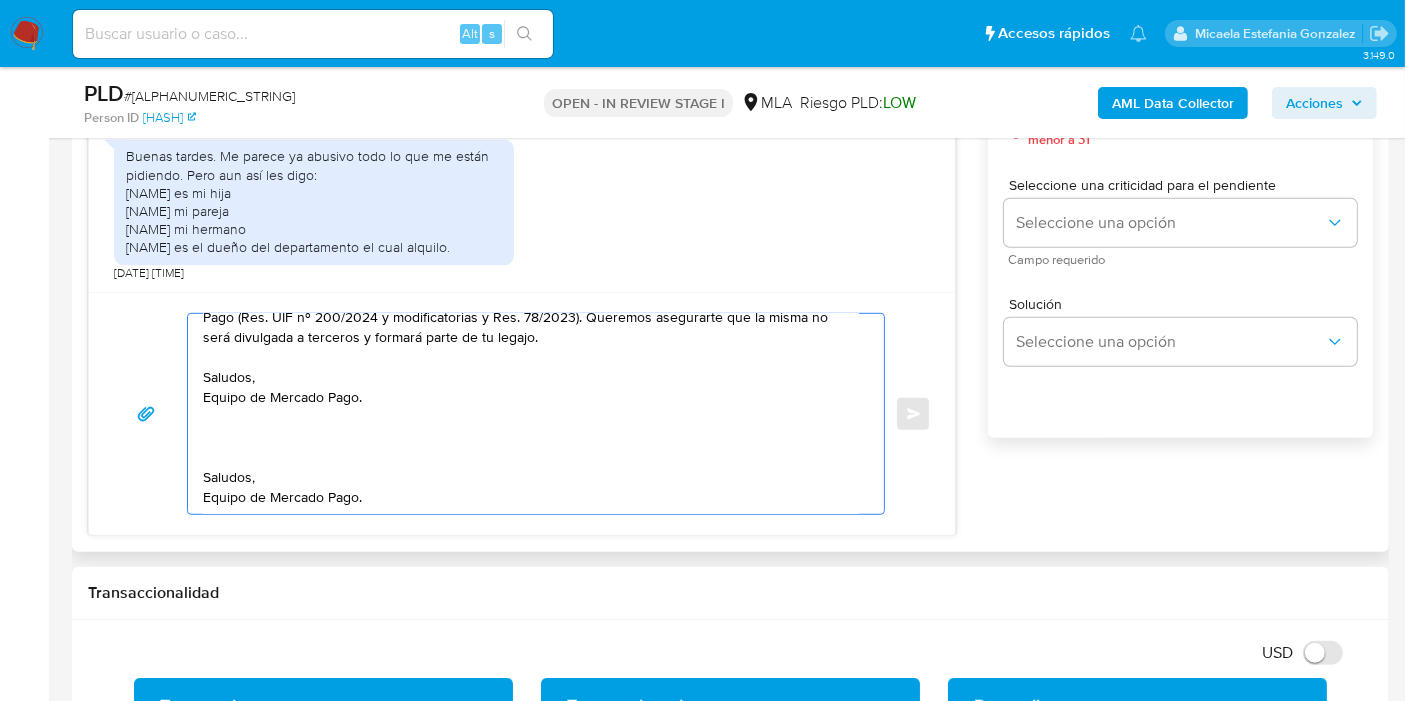 scroll, scrollTop: 194, scrollLeft: 0, axis: vertical 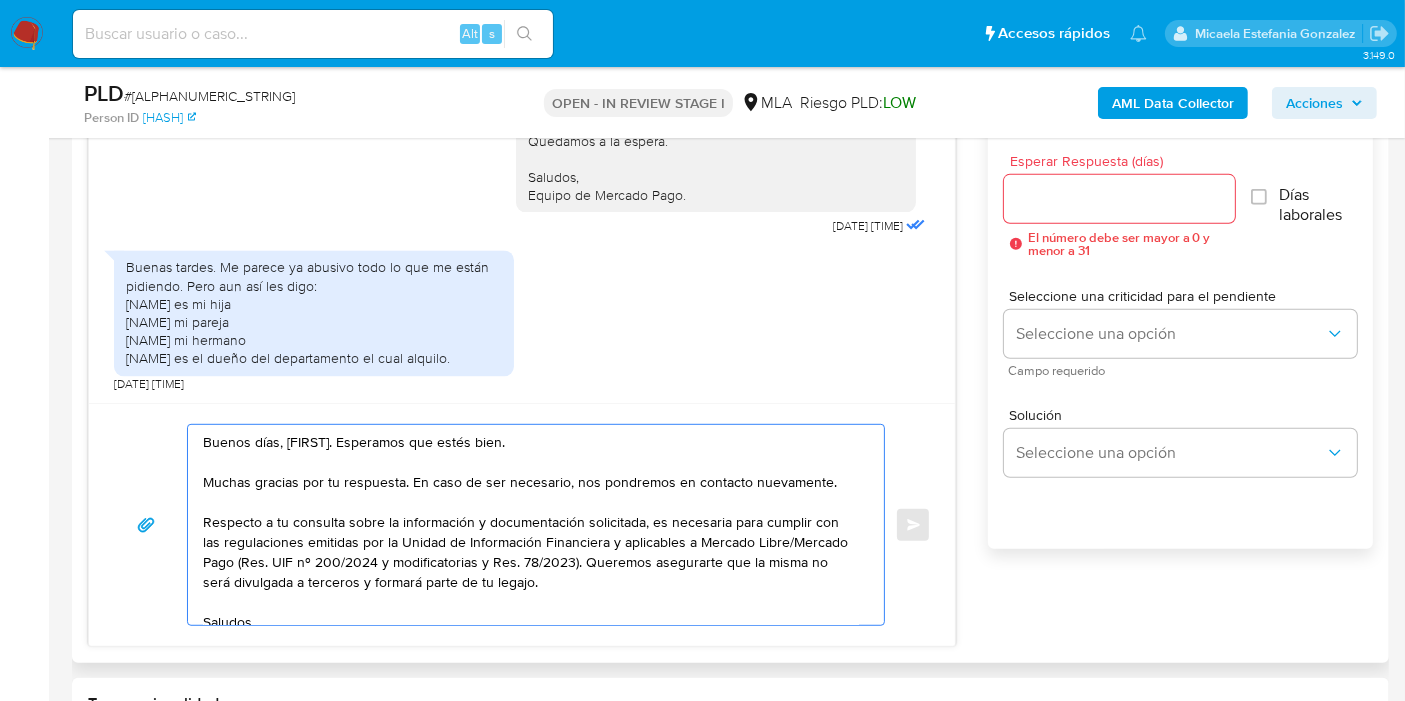 type on "Buenos días, Leonardo. Esperamos que estés bien.
Muchas gracias por tu respuesta. En caso de ser necesario, nos pondremos en contacto nuevamente.
Respecto a tu consulta sobre la información y documentación solicitada, es necesaria para cumplir con las regulaciones emitidas por la Unidad de Información Financiera y aplicables a Mercado Libre/Mercado Pago (Res. UIF nº 200/2024 y modificatorias y Res. 78/2023). Queremos asegurarte que la misma no será divulgada a terceros y formará parte de tu legajo.
Saludos,
Equipo de Mercado Pago." 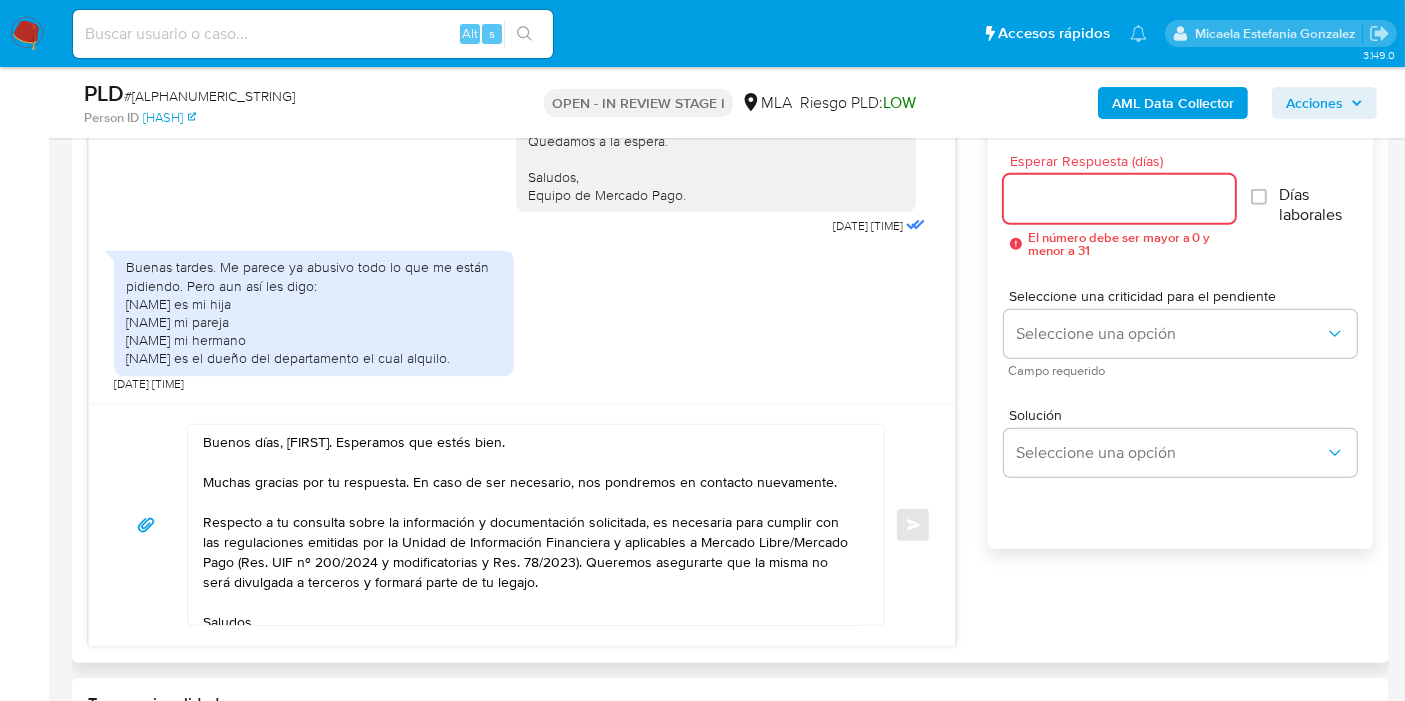 click on "Esperar Respuesta (días)" at bounding box center [1119, 199] 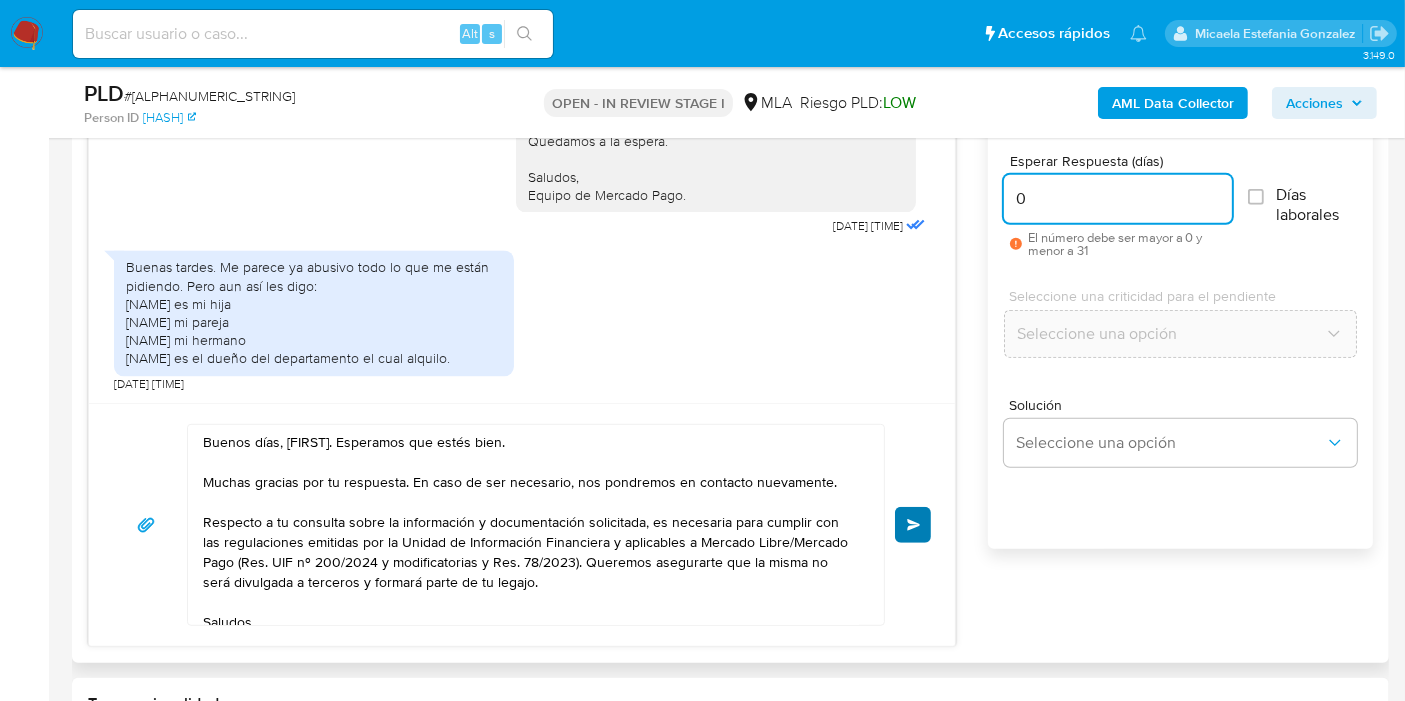 type on "0" 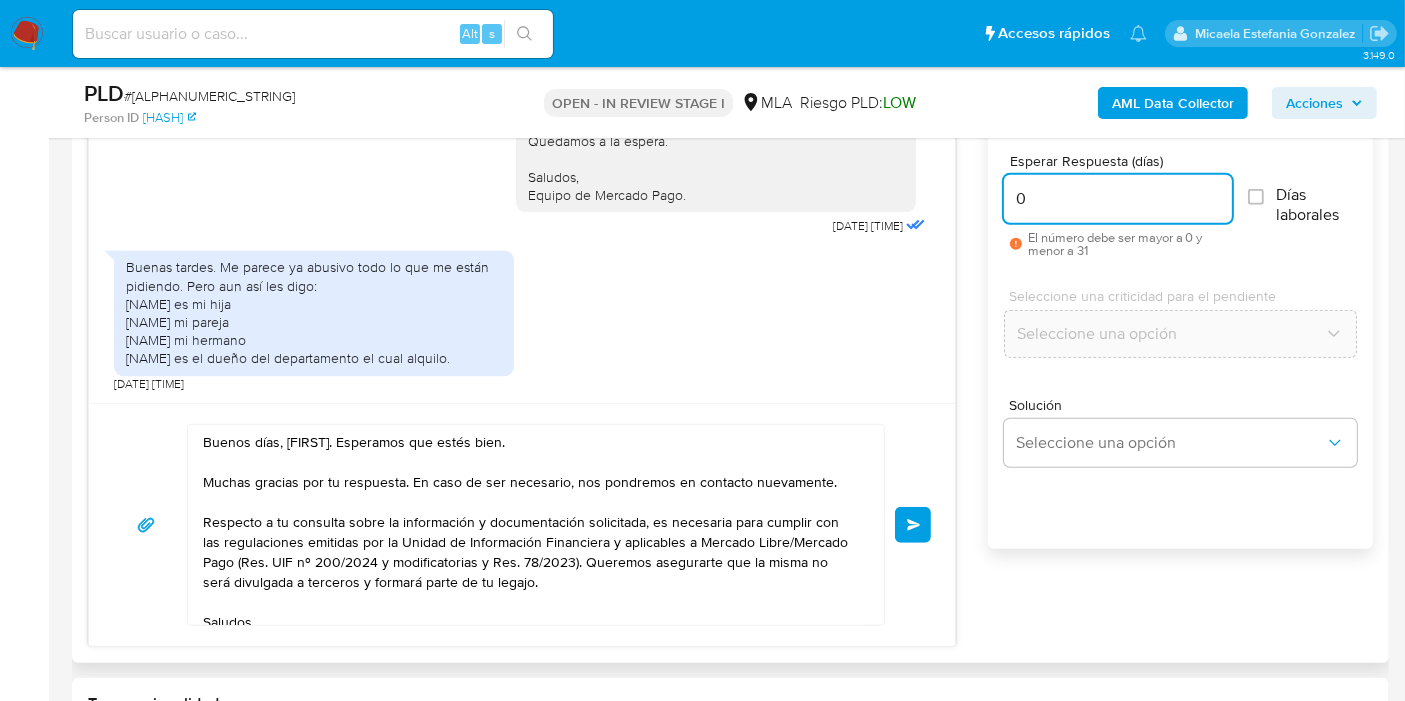 click on "Enviar" at bounding box center [914, 525] 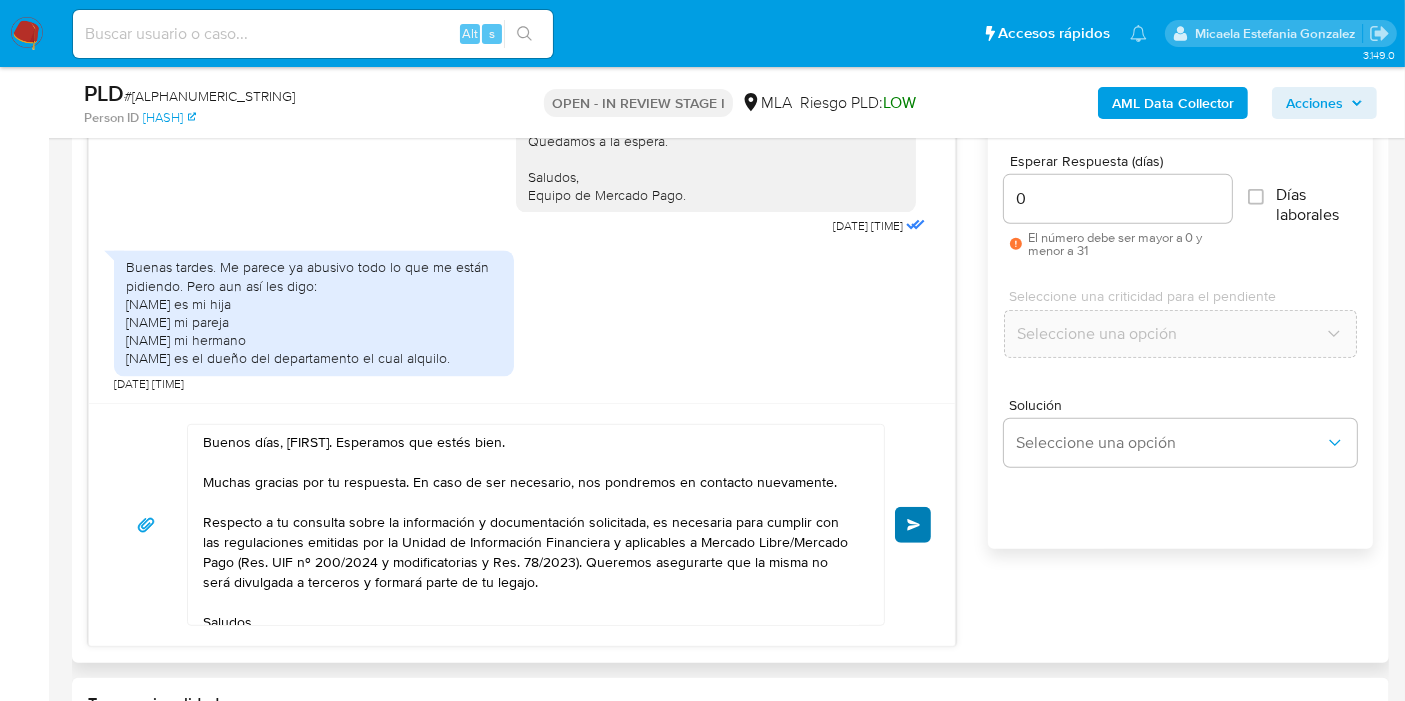 type 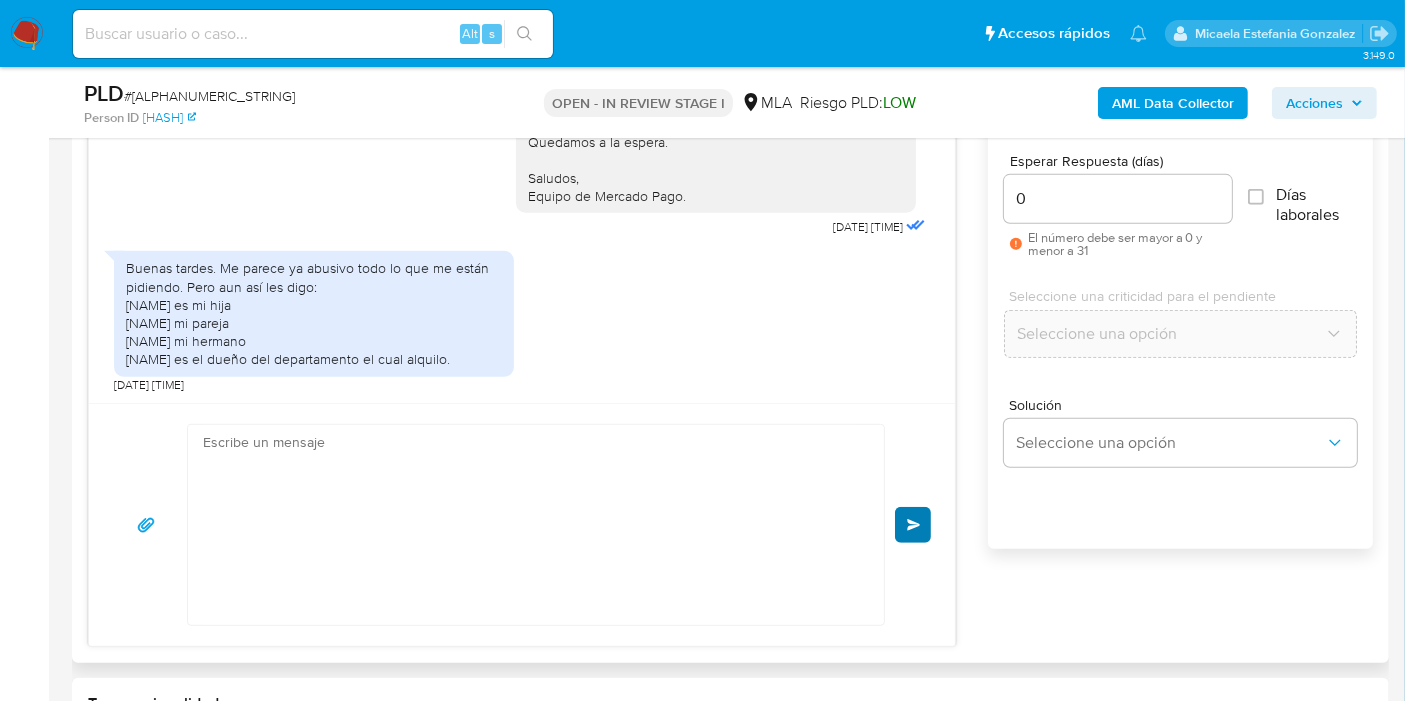 scroll, scrollTop: 4831, scrollLeft: 0, axis: vertical 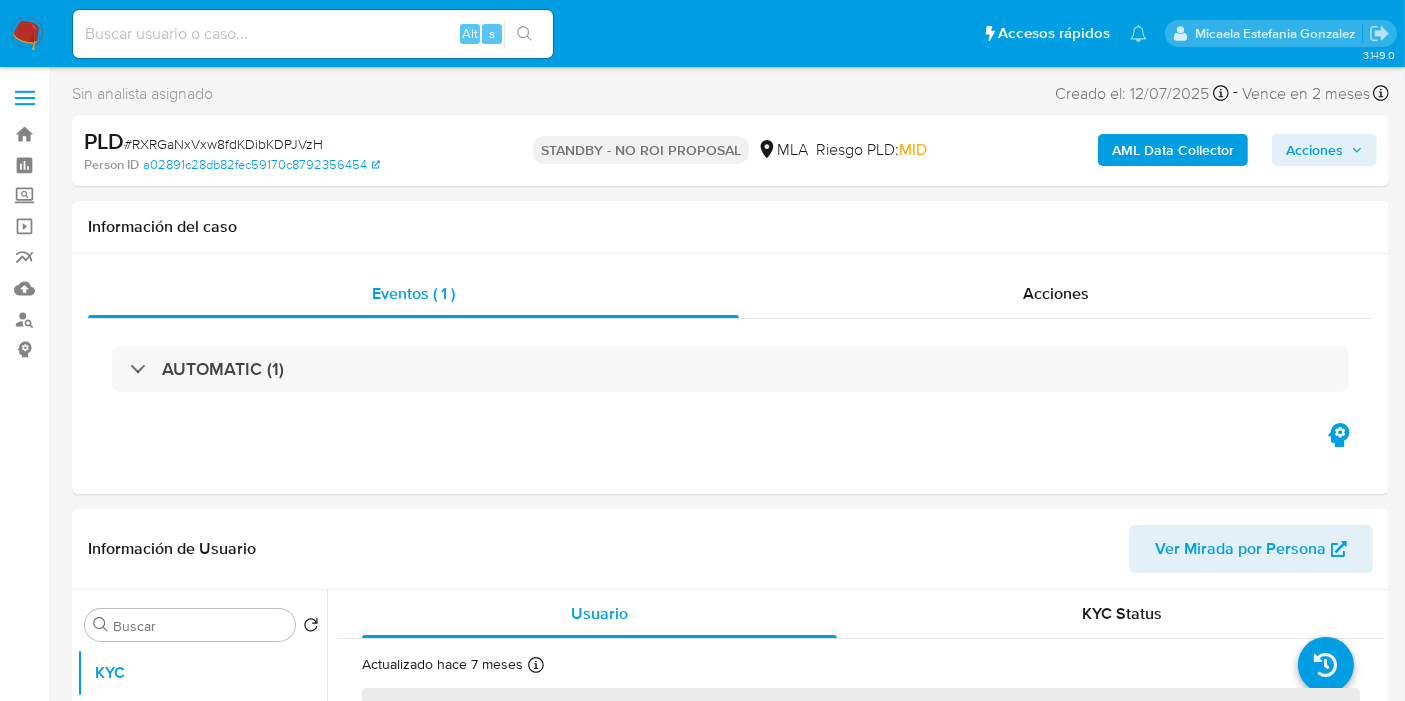 click at bounding box center [27, 34] 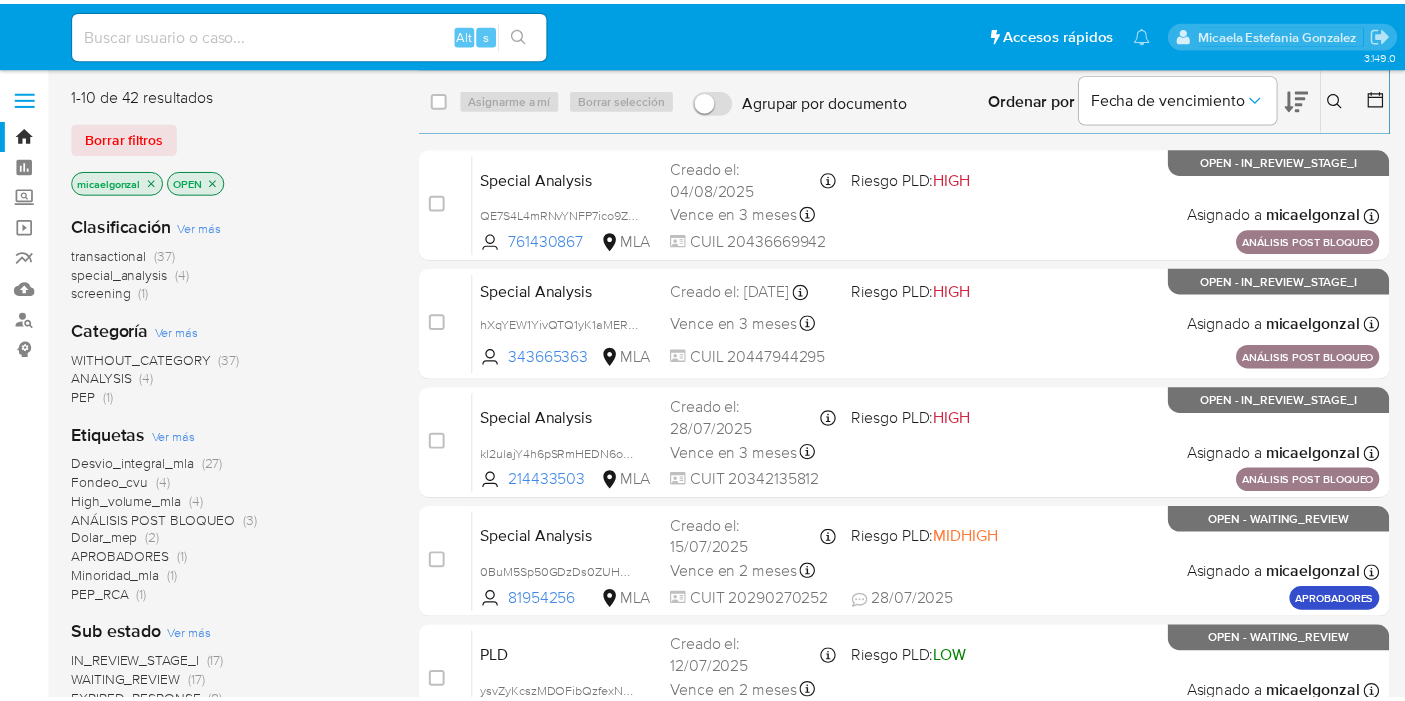 scroll, scrollTop: 0, scrollLeft: 0, axis: both 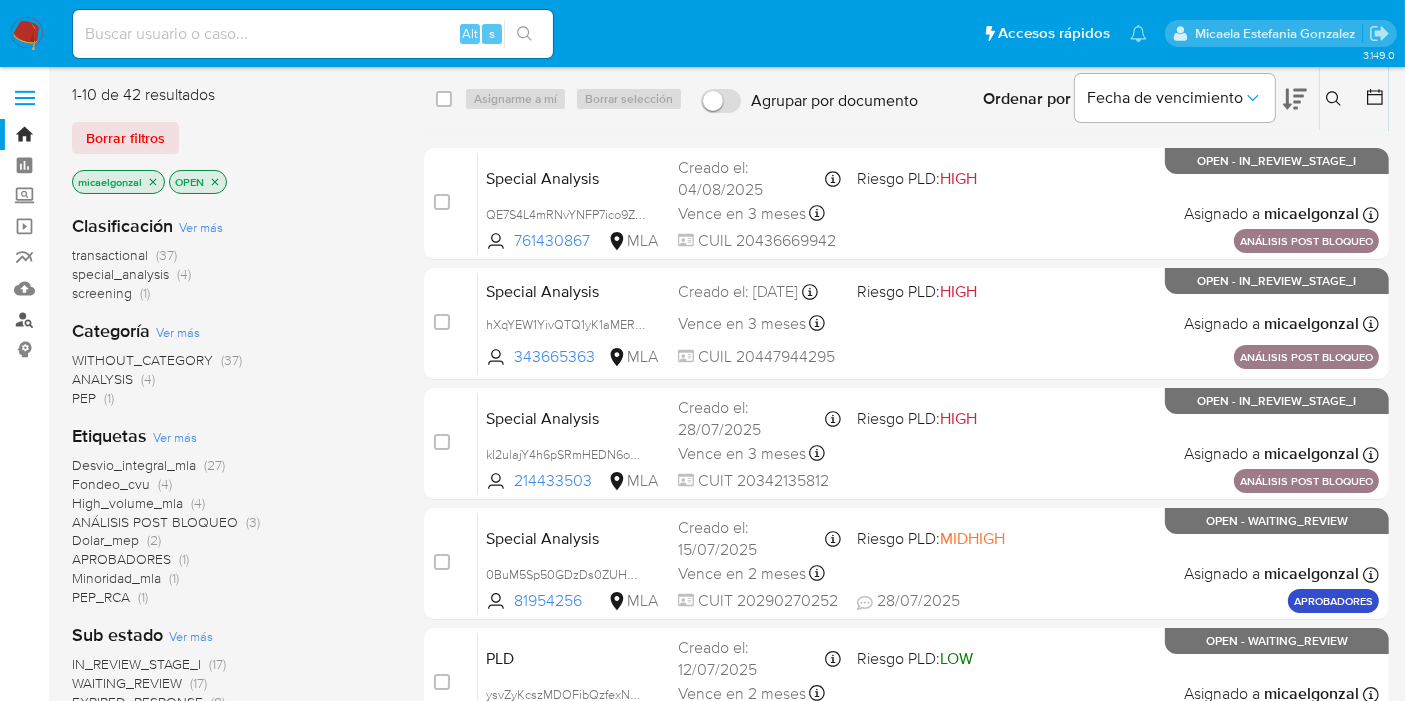 click on "Buscador de personas" at bounding box center (119, 319) 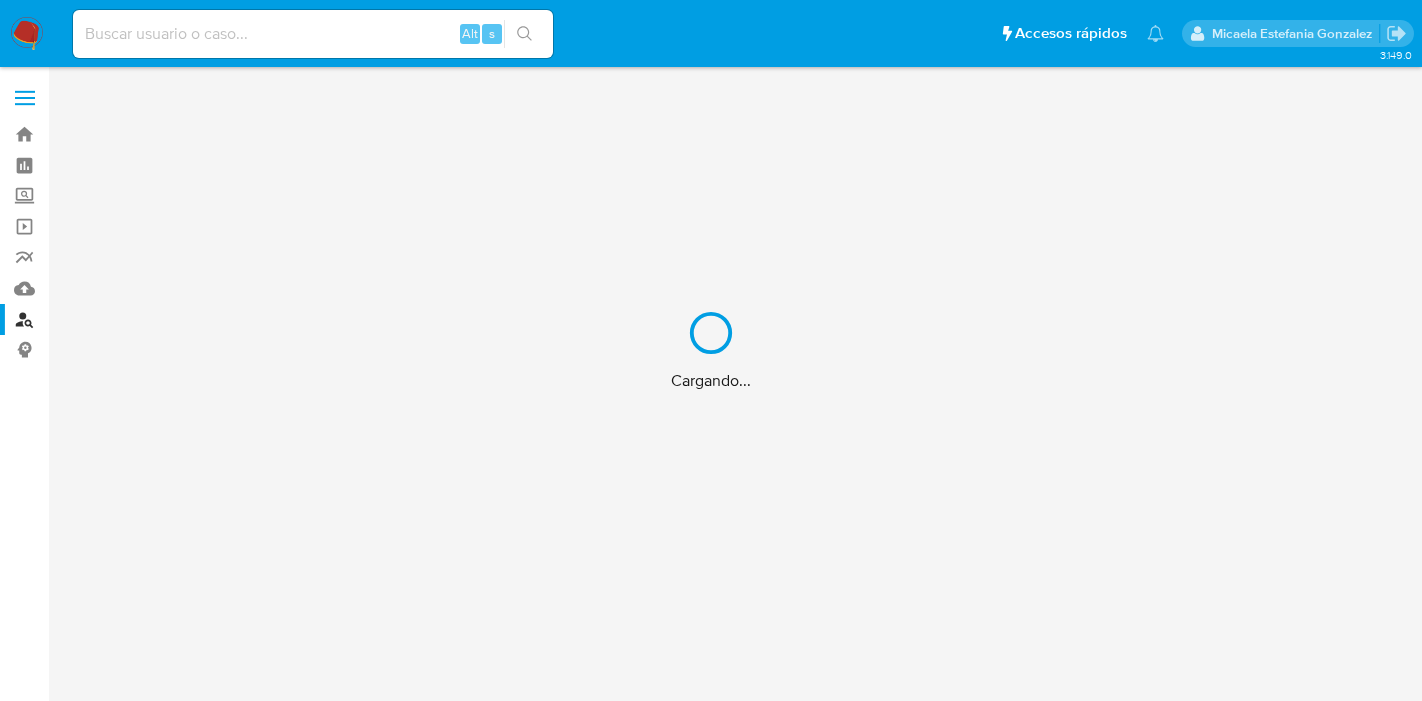 scroll, scrollTop: 0, scrollLeft: 0, axis: both 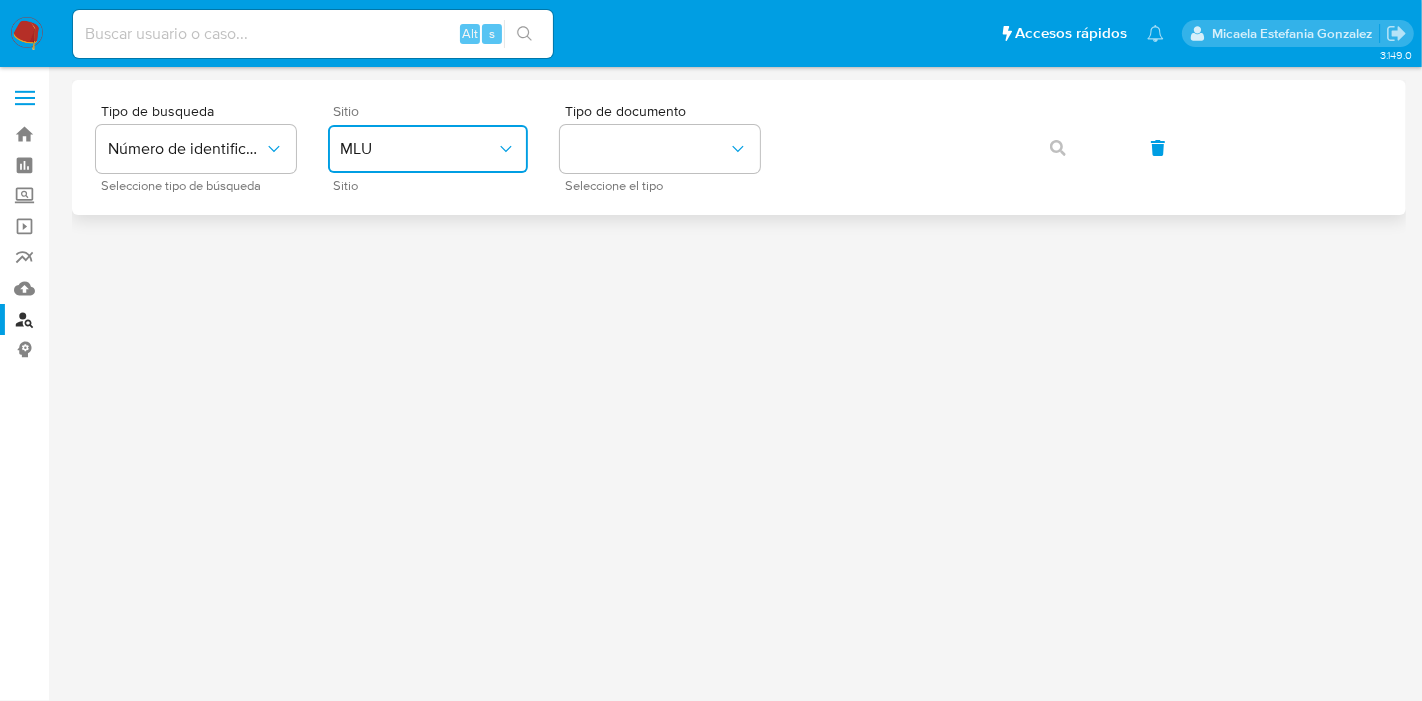 click on "MLU" at bounding box center [428, 149] 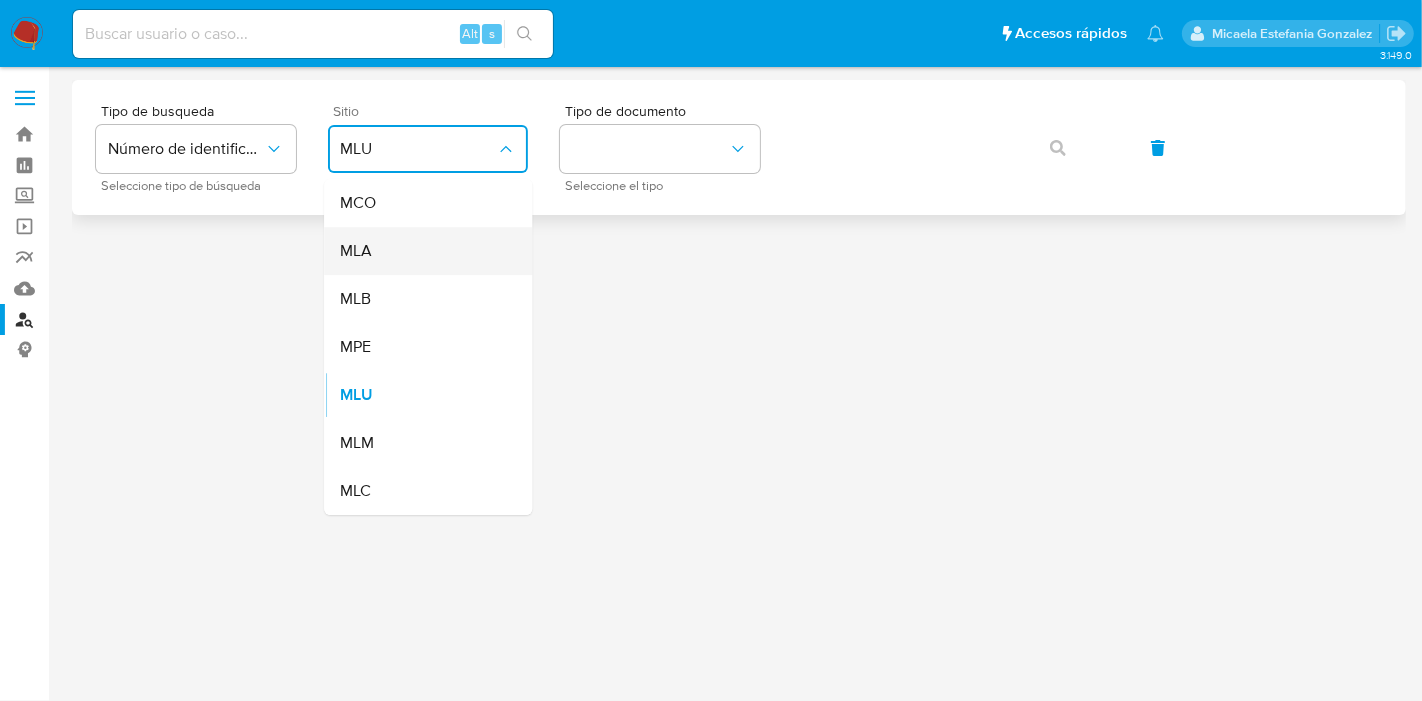 click on "MLA" at bounding box center (422, 251) 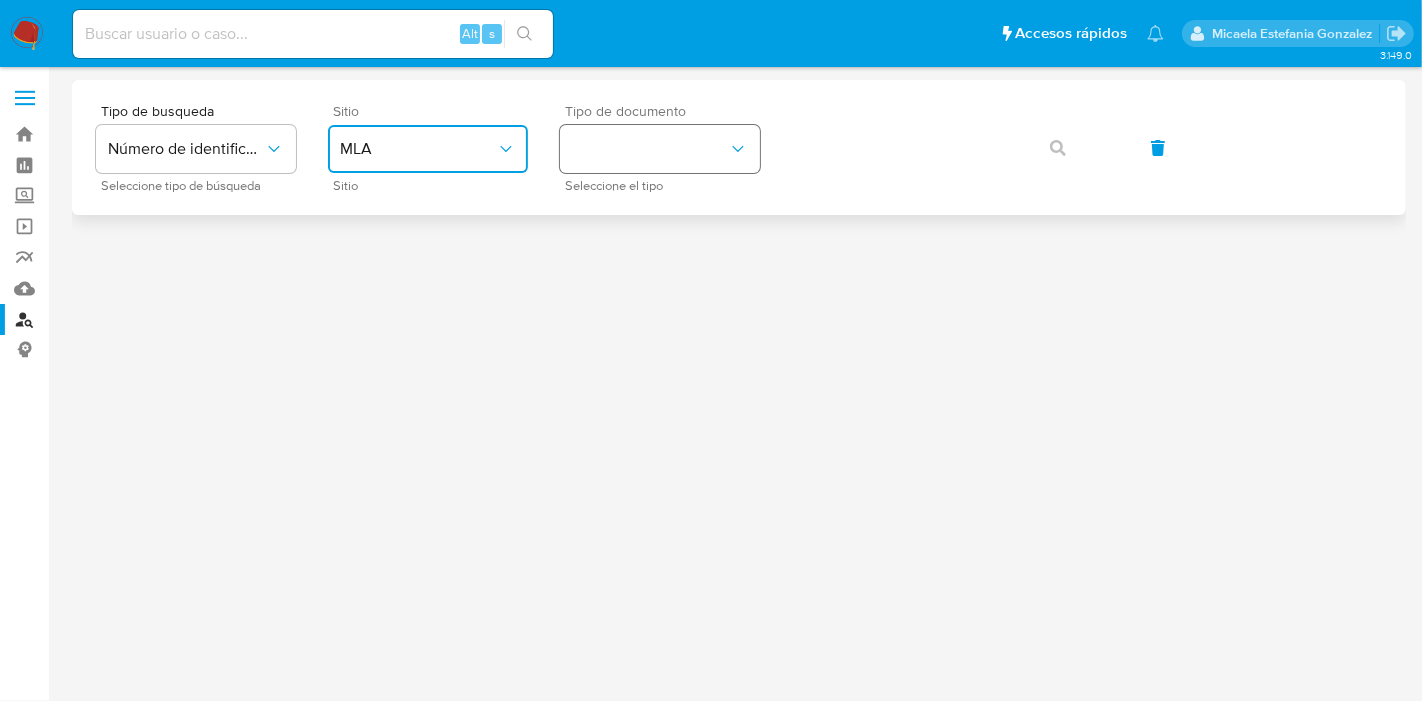 click at bounding box center (660, 149) 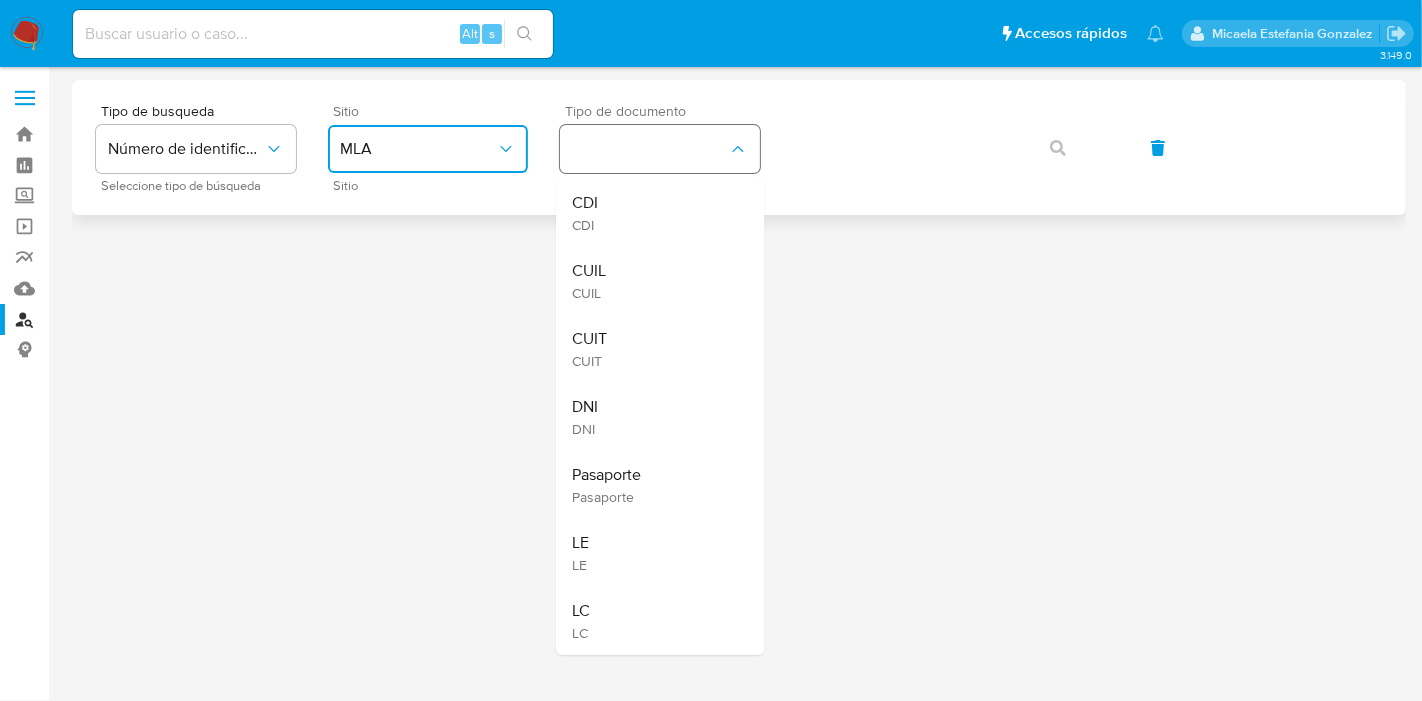 click on "CUIL CUIL" at bounding box center (654, 281) 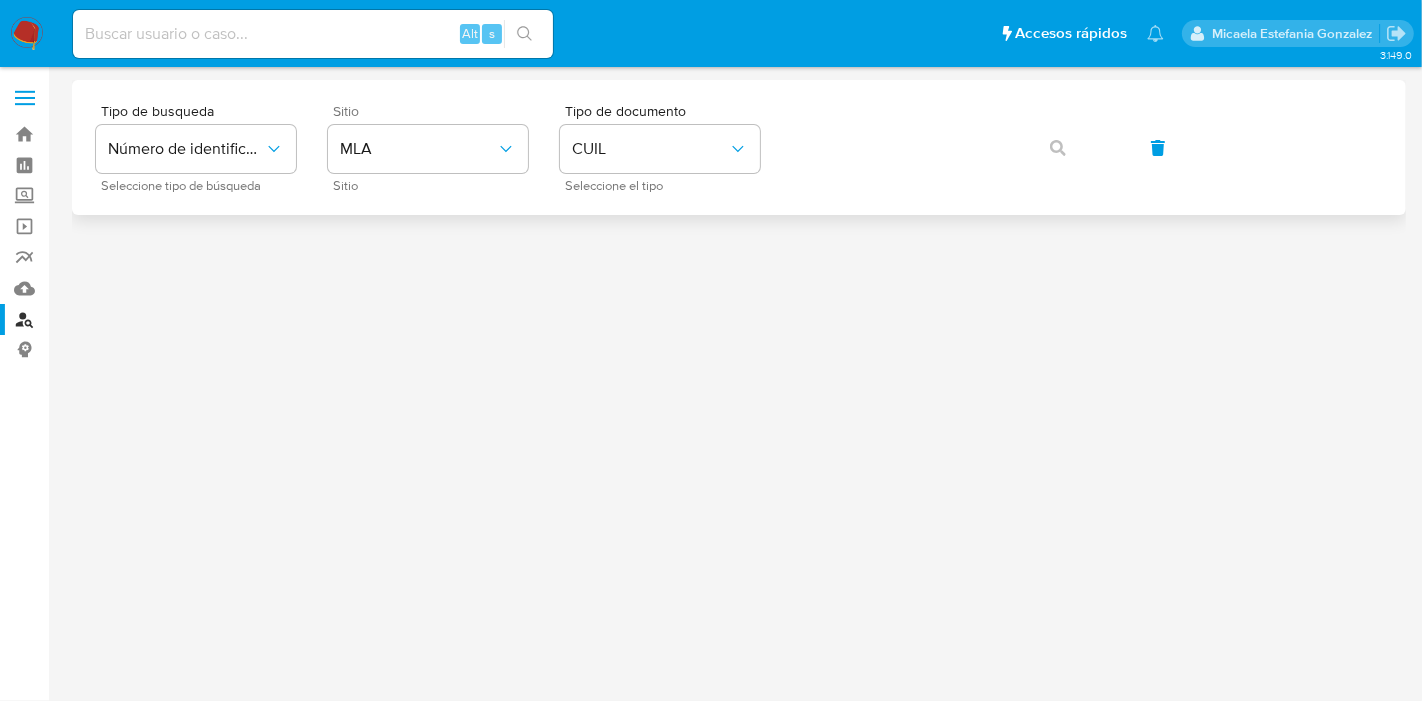 click on "Tipo de busqueda Número de identificación Seleccione tipo de búsqueda Sitio MLA Sitio Tipo de documento CUIL Seleccione el tipo" at bounding box center (739, 147) 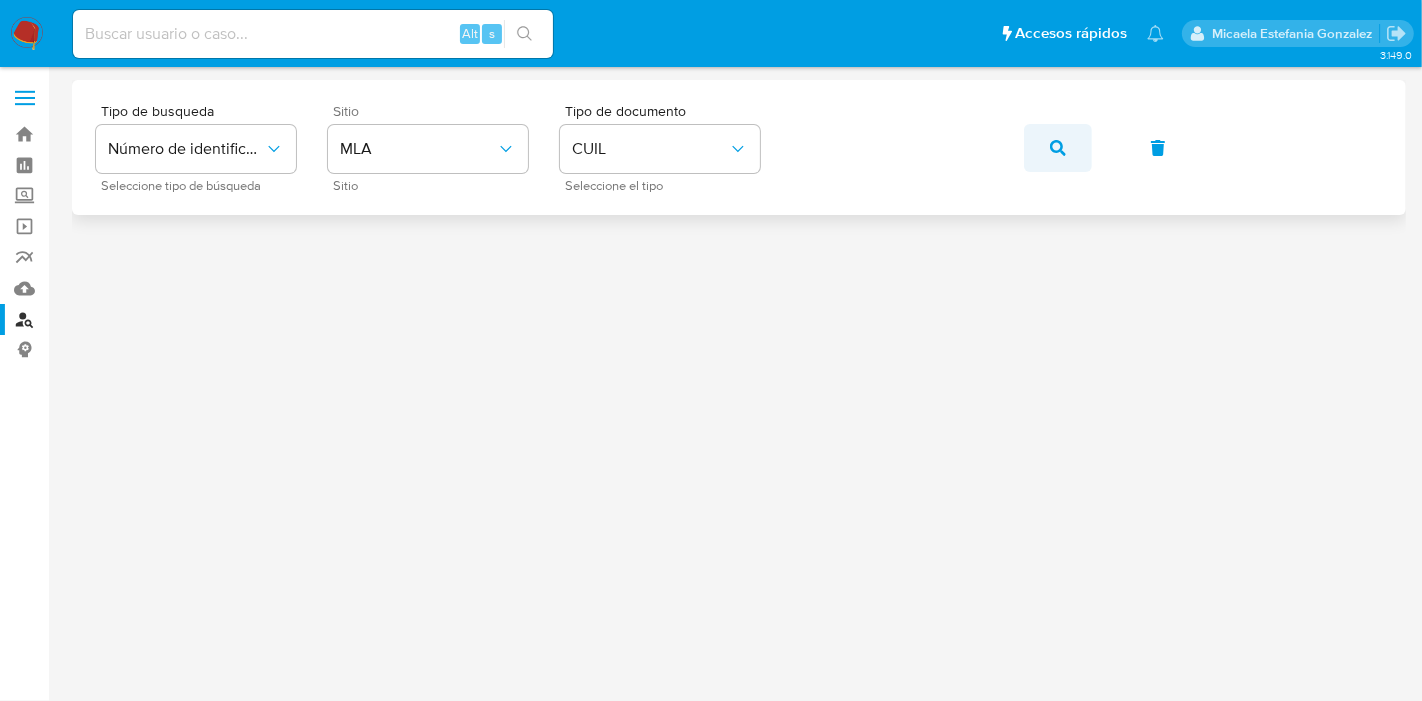 drag, startPoint x: 1009, startPoint y: 146, endPoint x: 1051, endPoint y: 146, distance: 42 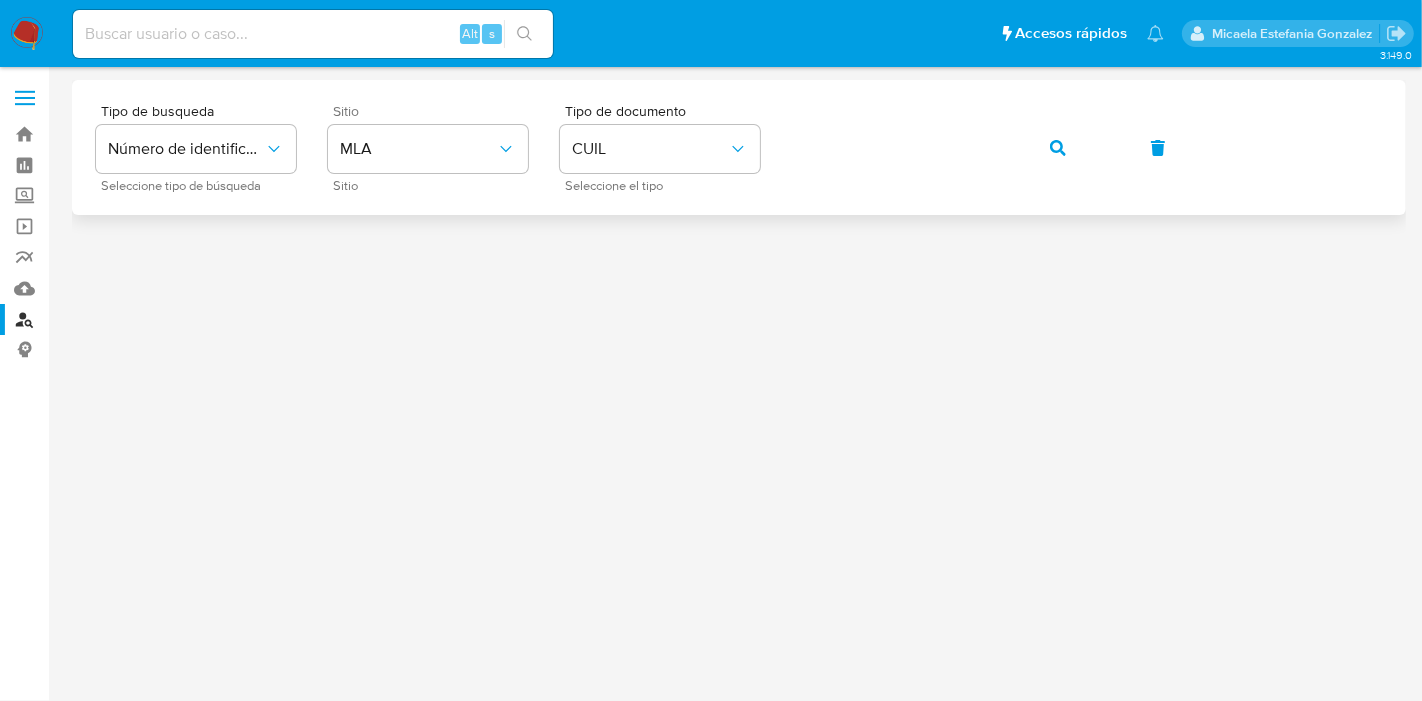 click 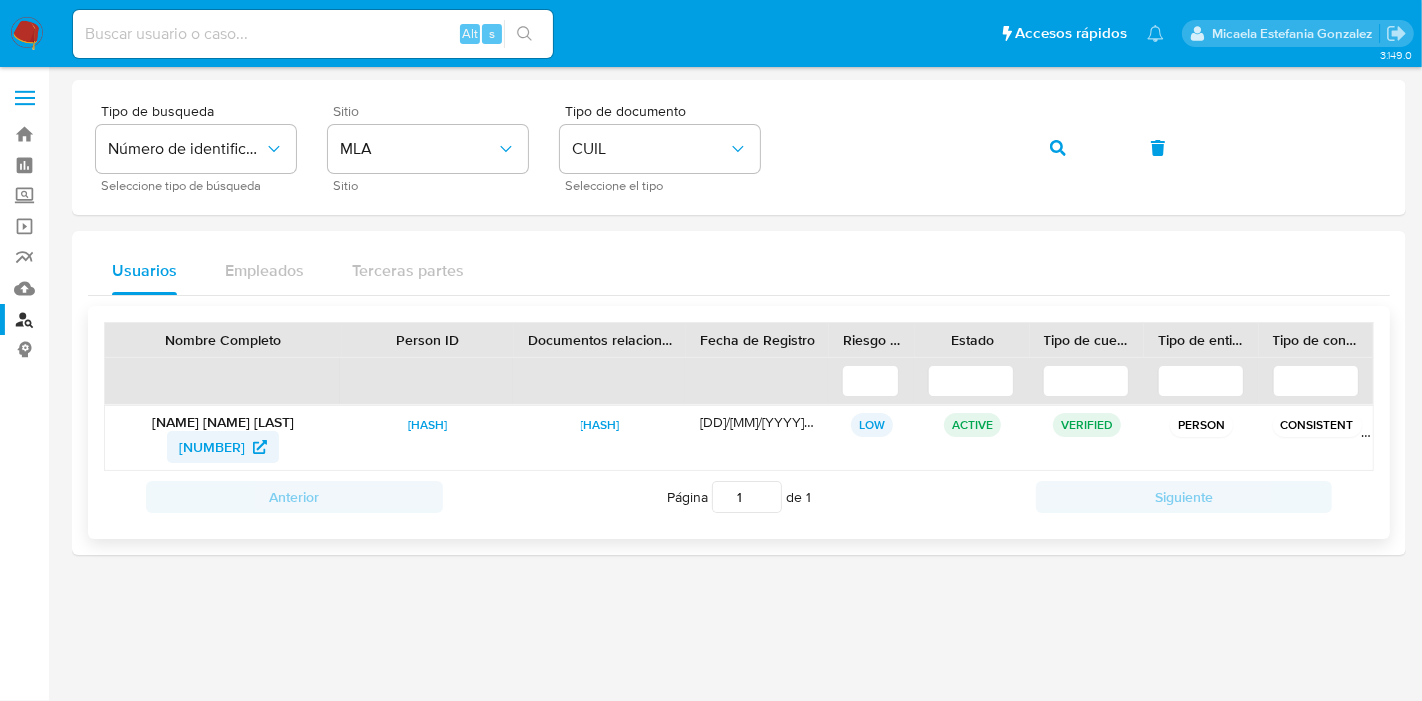 click on "28884030" at bounding box center (212, 447) 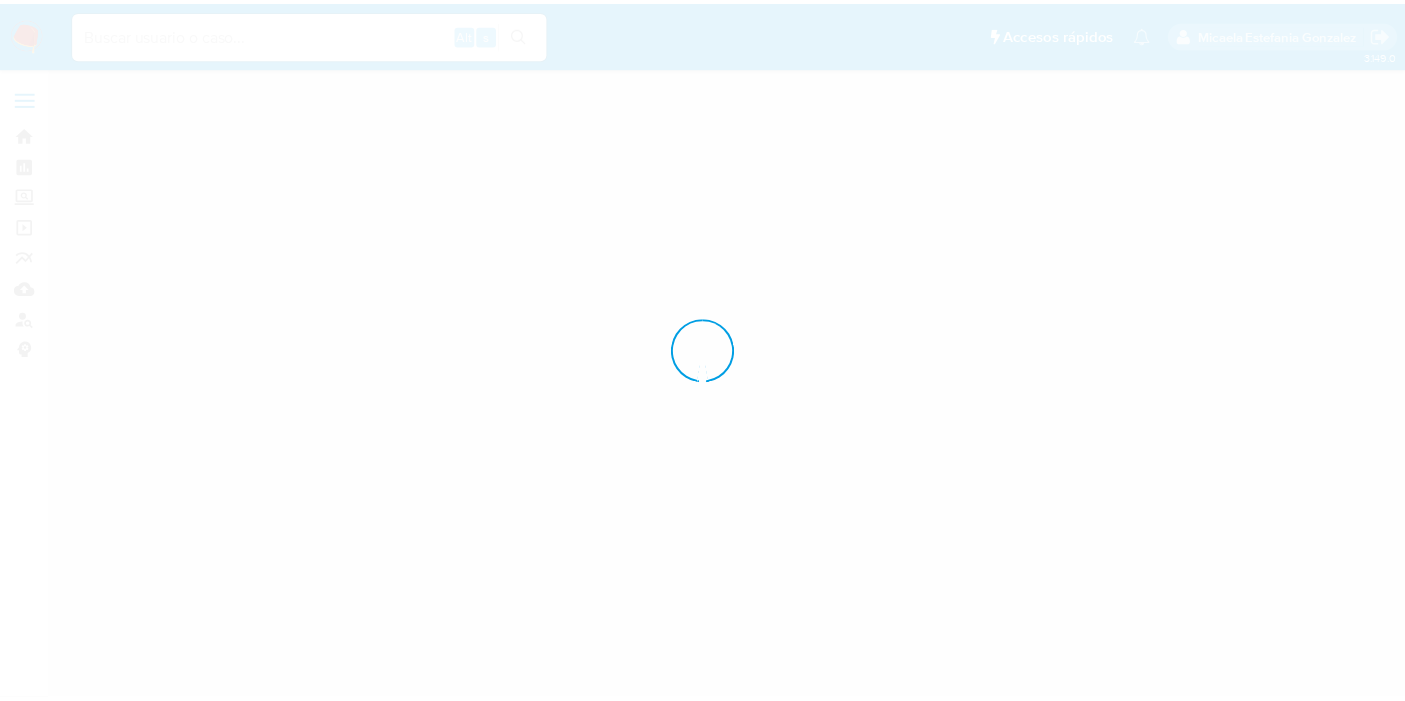 scroll, scrollTop: 0, scrollLeft: 0, axis: both 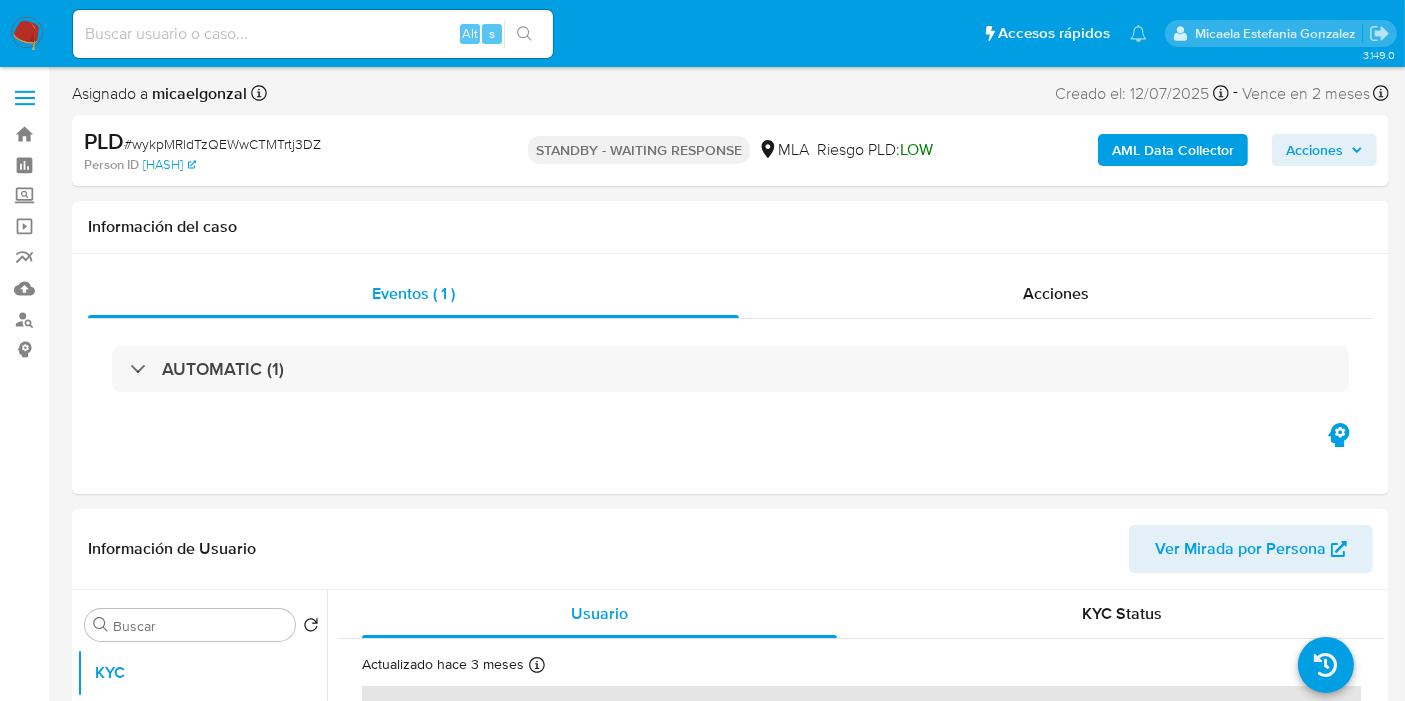 select on "10" 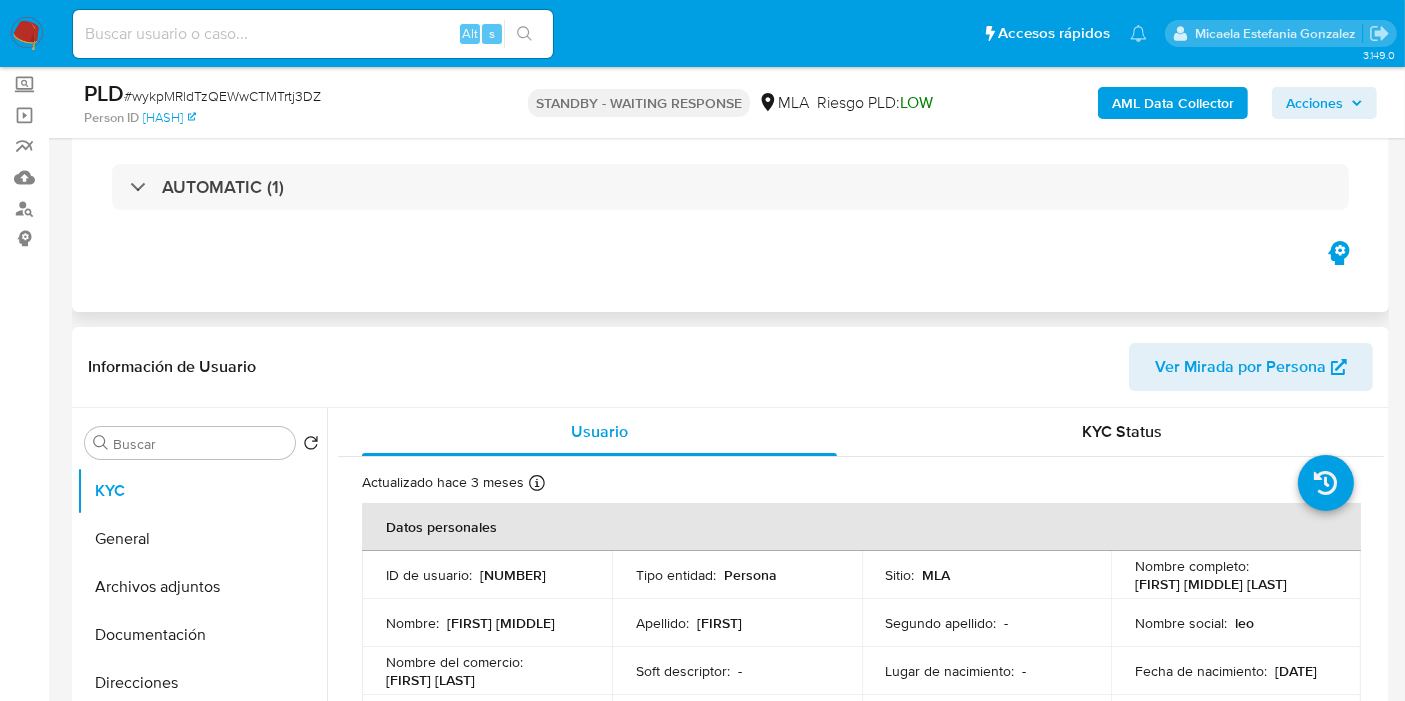 scroll, scrollTop: 333, scrollLeft: 0, axis: vertical 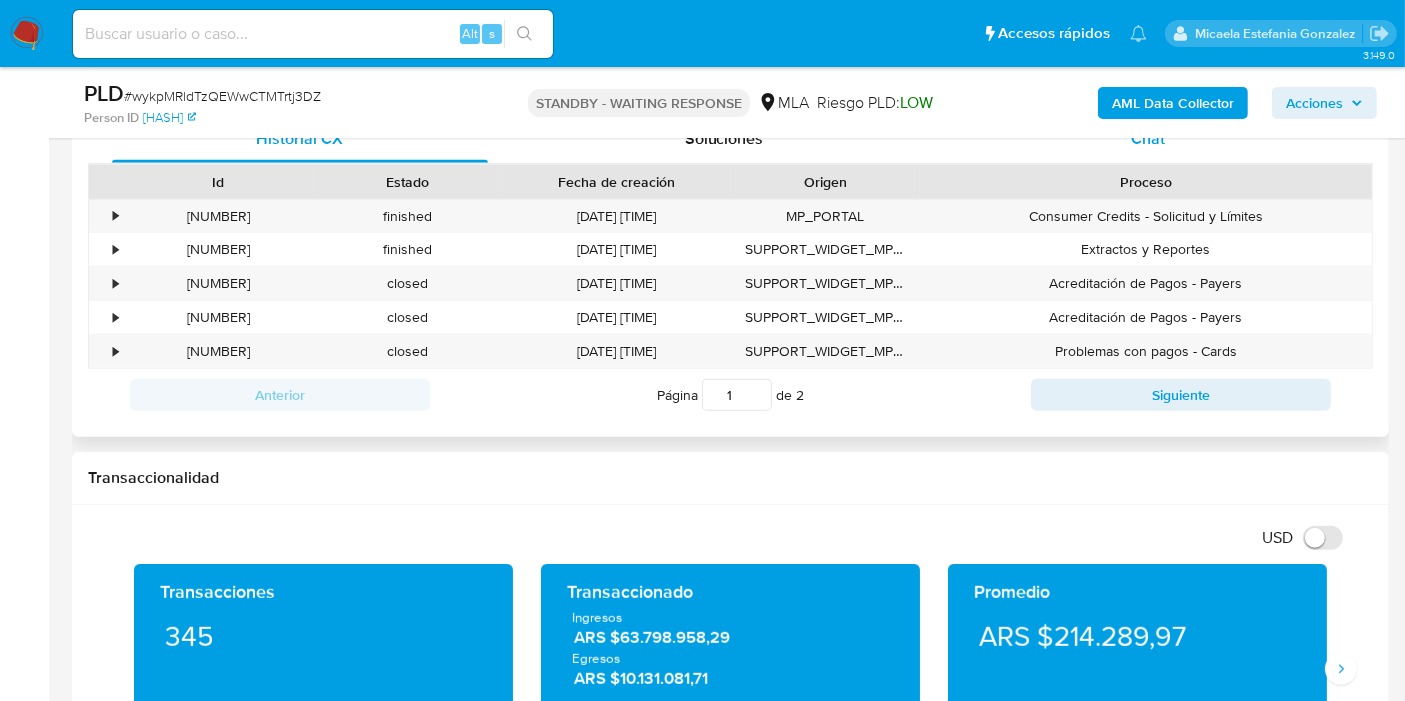 click on "Chat" at bounding box center (1148, 139) 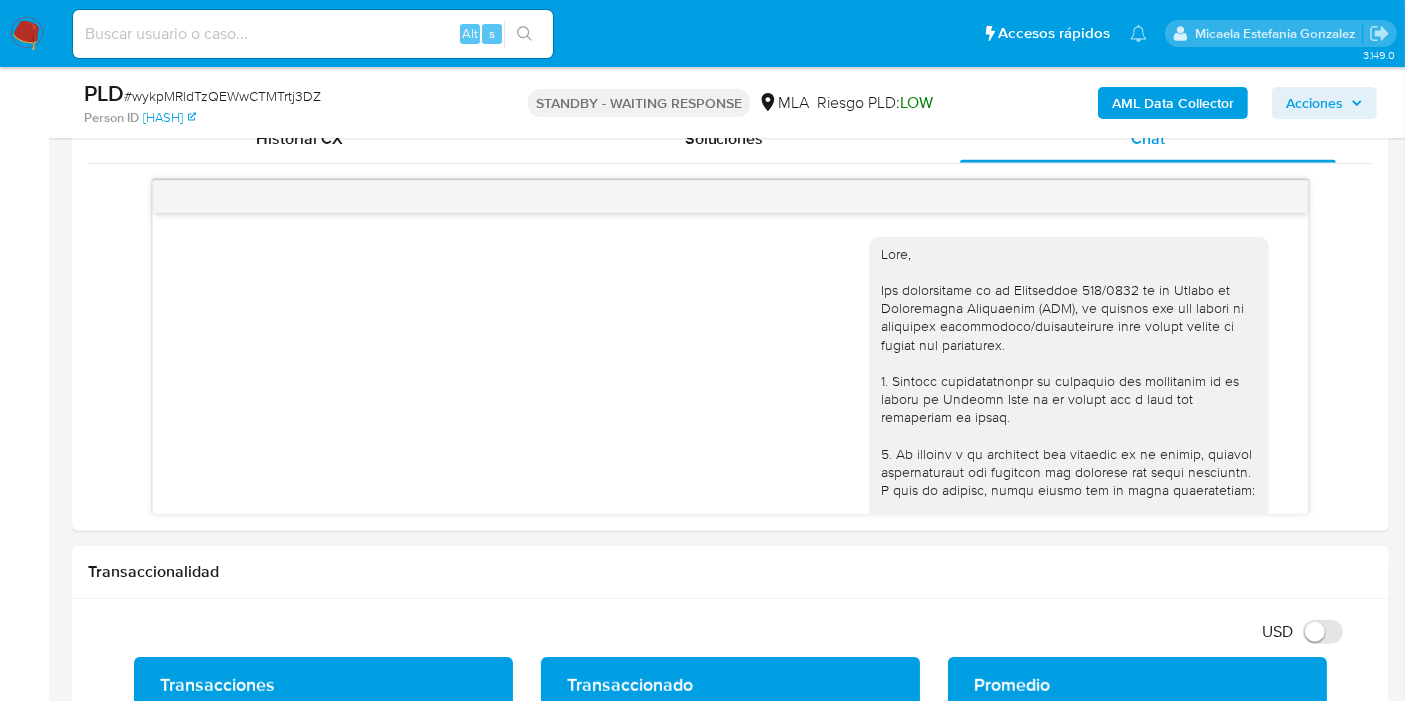 scroll, scrollTop: 4831, scrollLeft: 0, axis: vertical 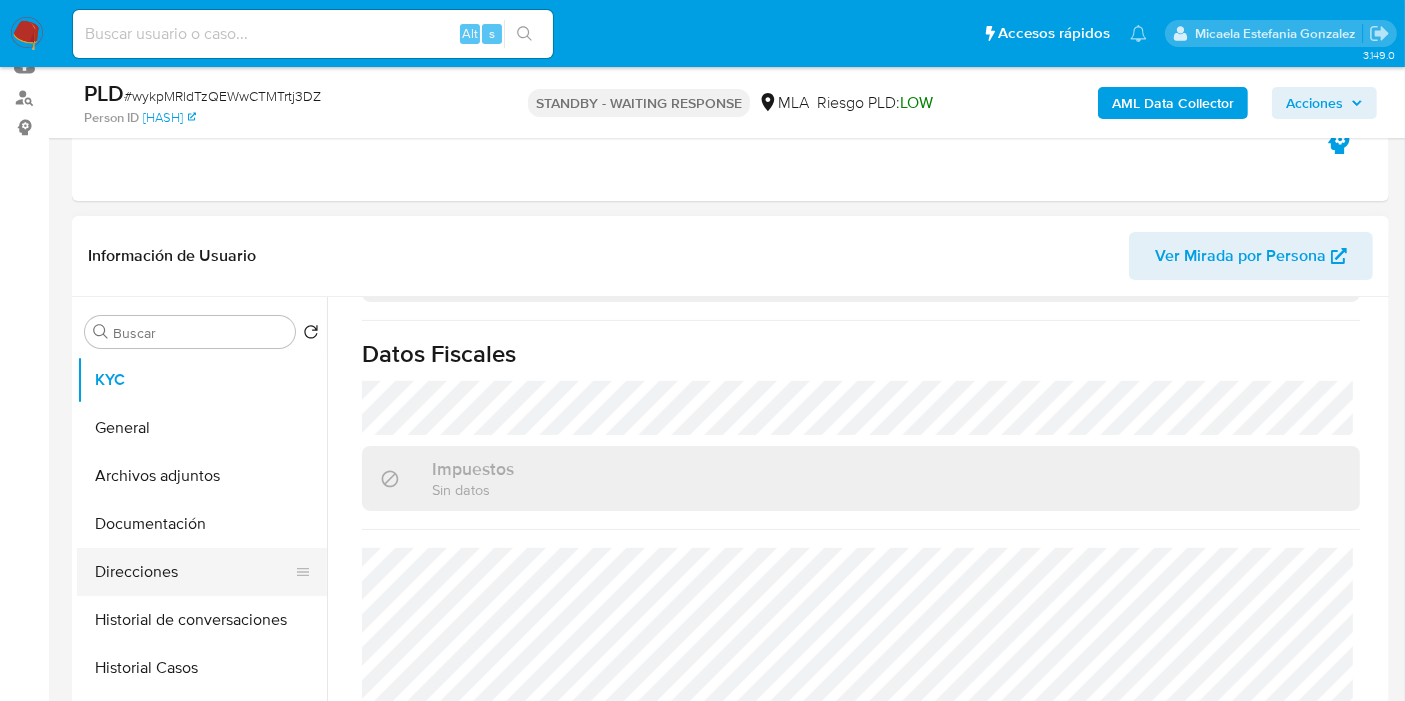 click on "Direcciones" at bounding box center [194, 572] 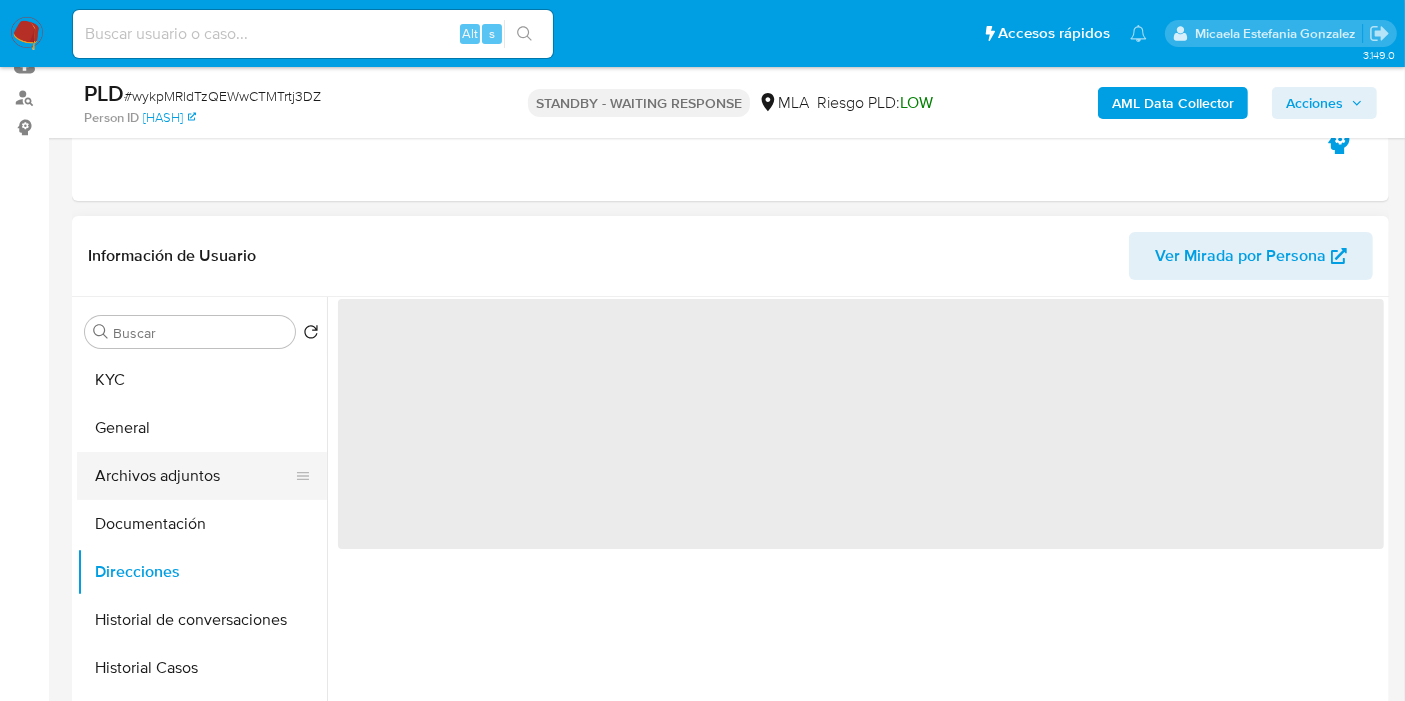click on "Archivos adjuntos" at bounding box center (194, 476) 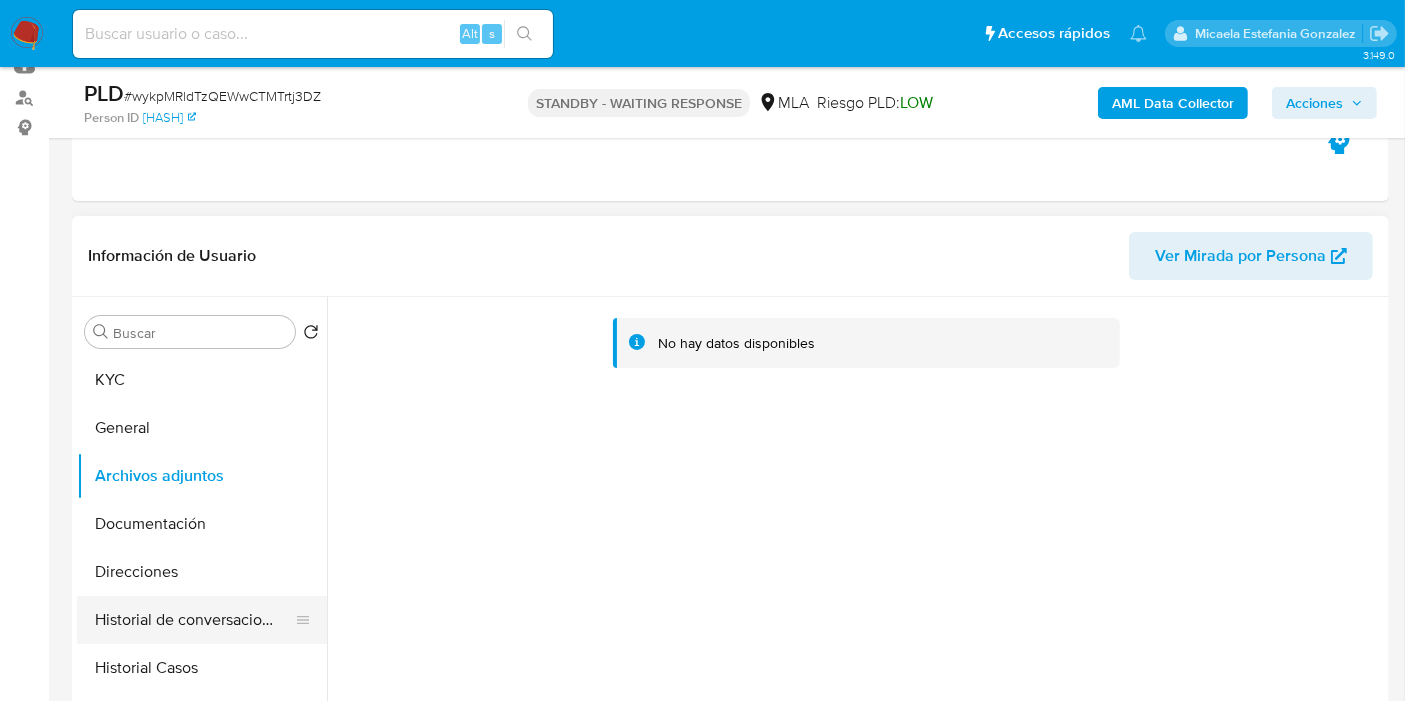 scroll, scrollTop: 111, scrollLeft: 0, axis: vertical 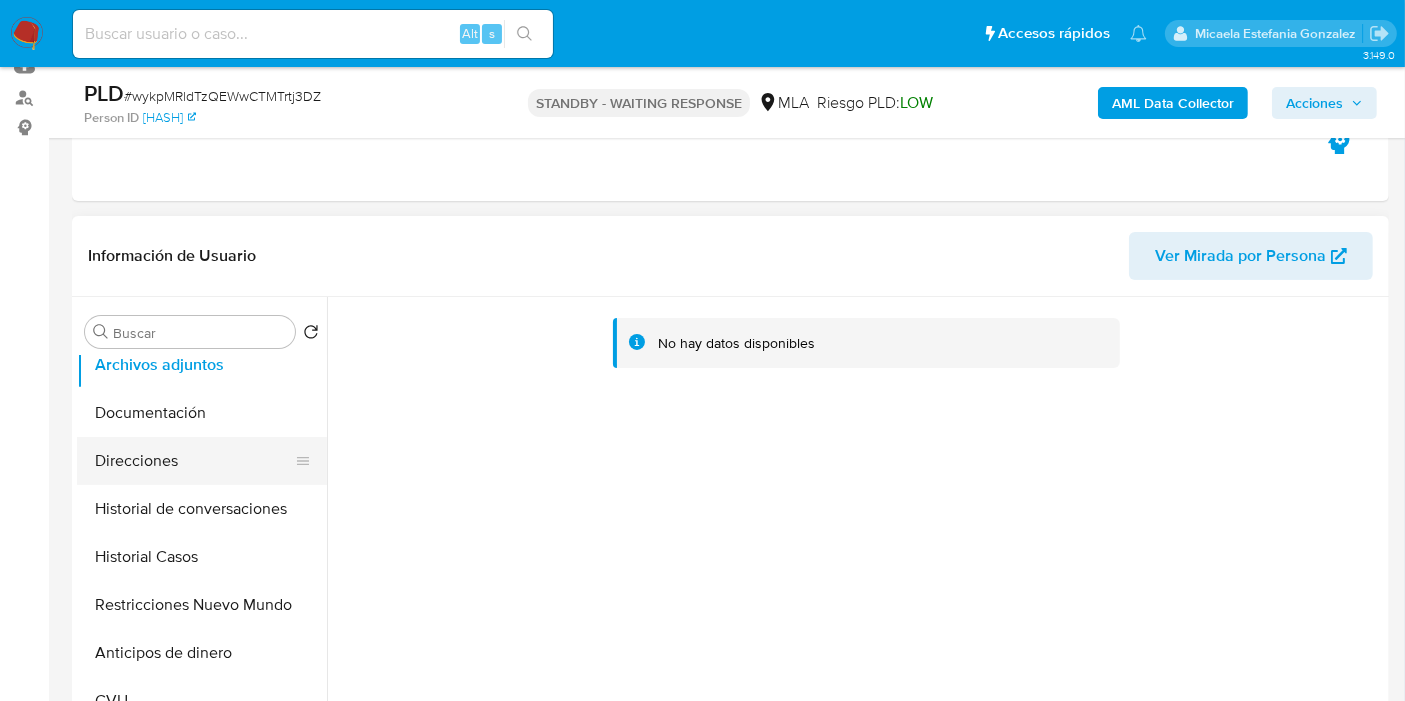 click on "Direcciones" at bounding box center (194, 461) 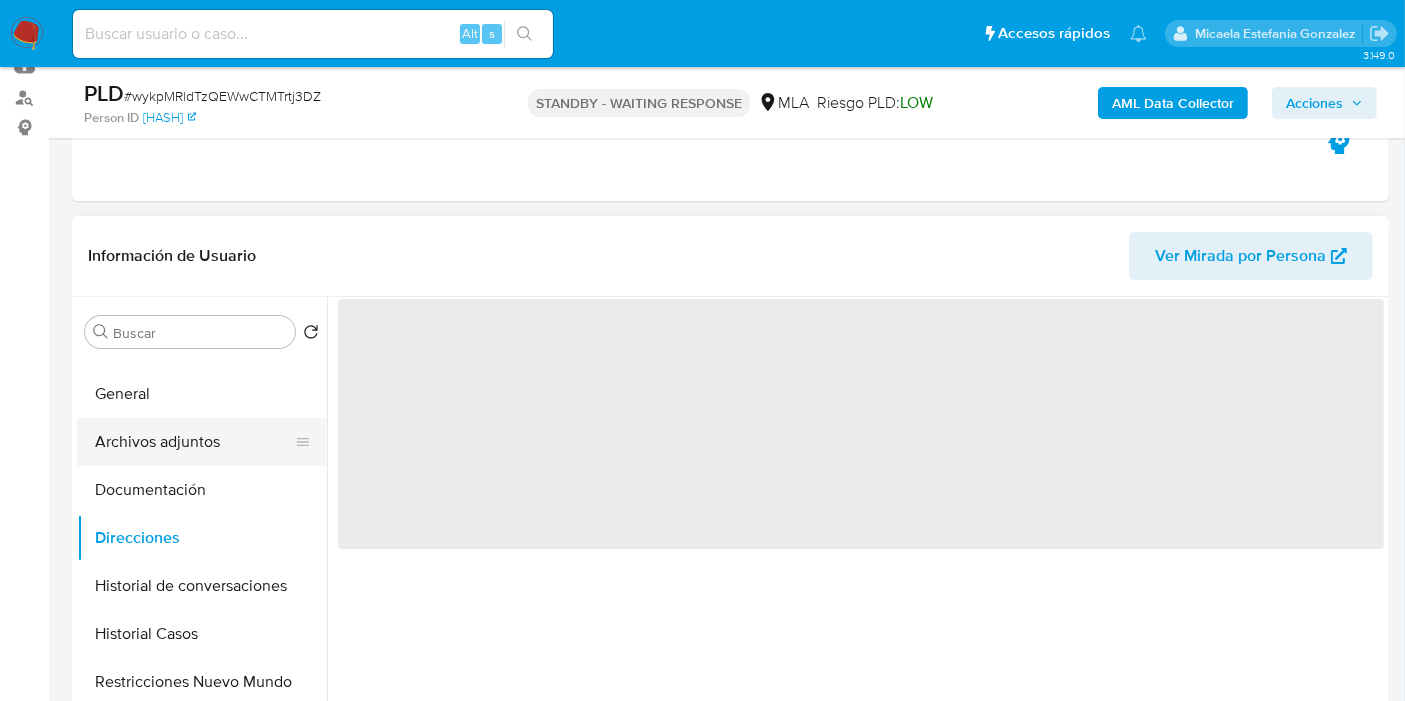 scroll, scrollTop: 0, scrollLeft: 0, axis: both 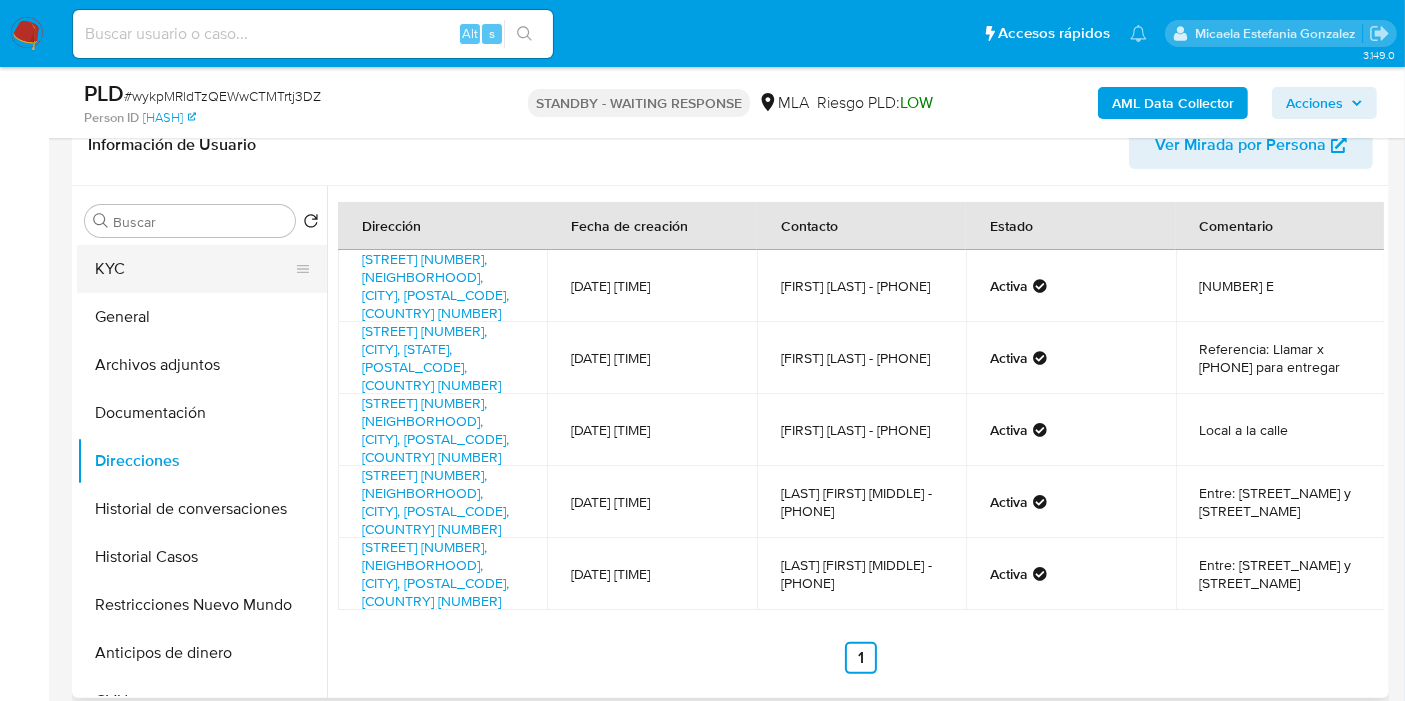 click on "KYC" at bounding box center [194, 269] 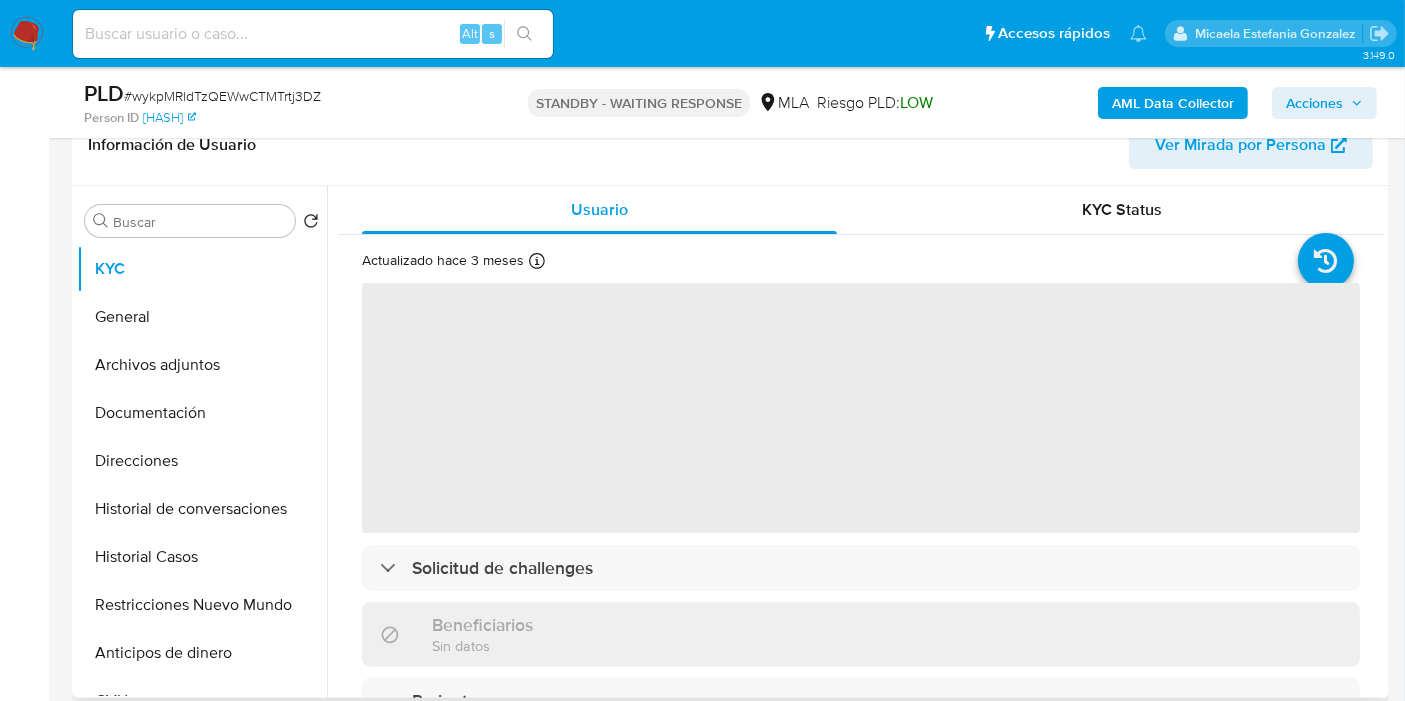 scroll, scrollTop: 111, scrollLeft: 0, axis: vertical 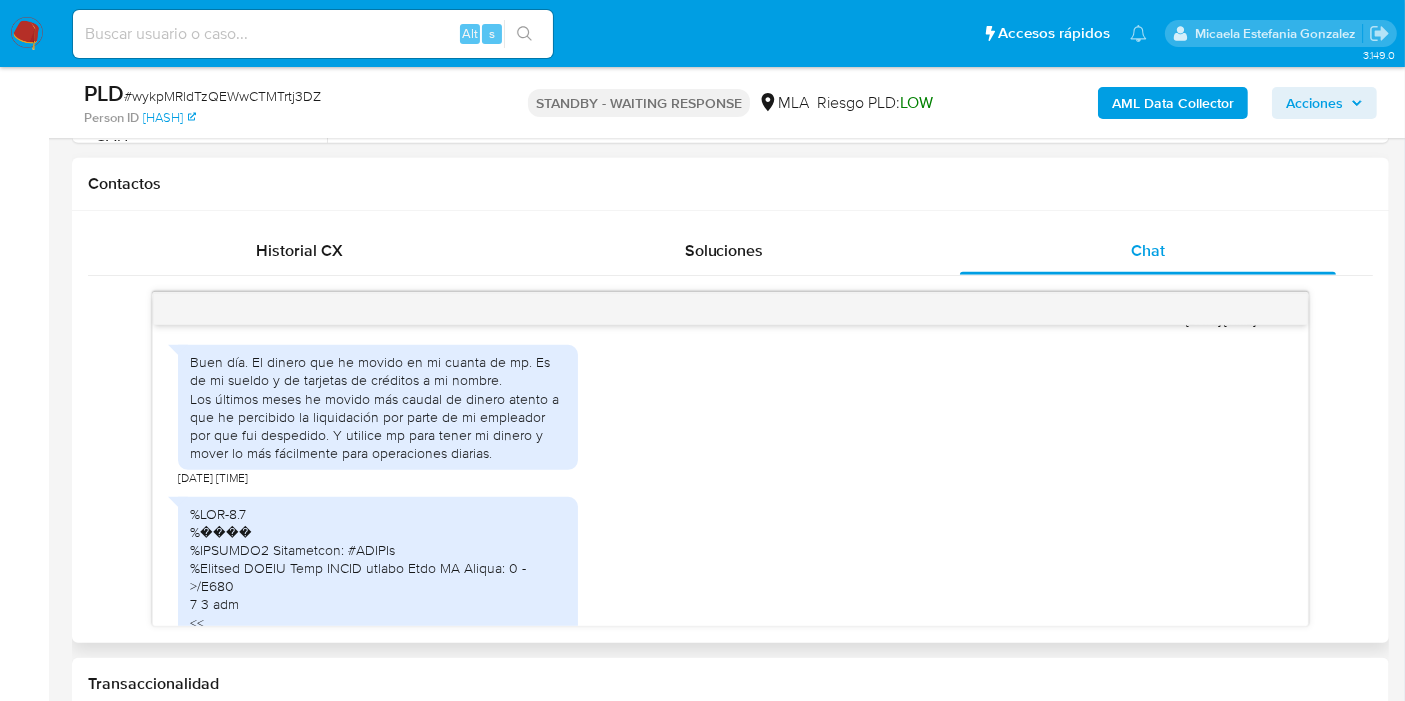 click on "Buen día. El dinero que he movido en mi cuanta de mp. Es de mi sueldo y de tarjetas de créditos a mi nombre.
Los últimos meses he movido más caudal de dinero atento a que he percibido la liquidación por parte de mi empleador por que fui despedido. Y utilice mp para tener mi dinero y mover lo más fácilmente para operaciones diarias." at bounding box center (378, 407) 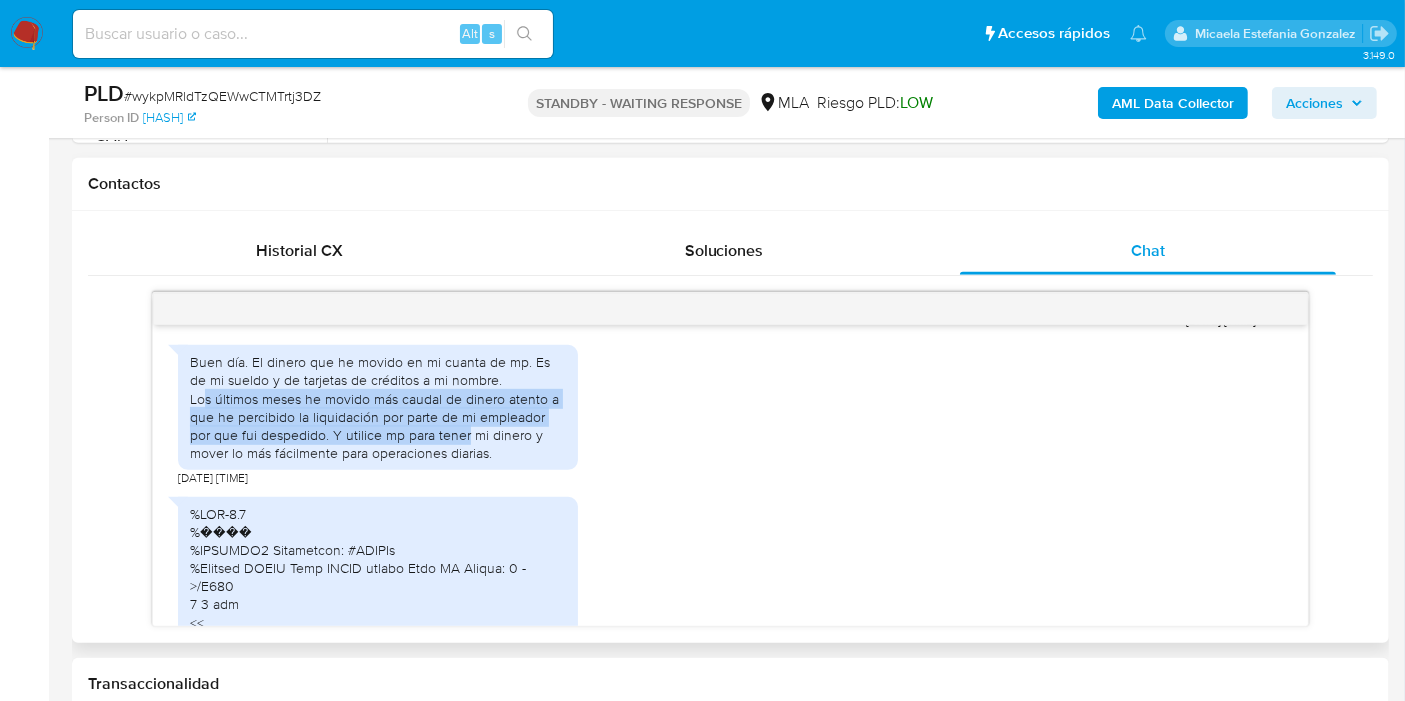 drag, startPoint x: 207, startPoint y: 446, endPoint x: 442, endPoint y: 491, distance: 239.26973 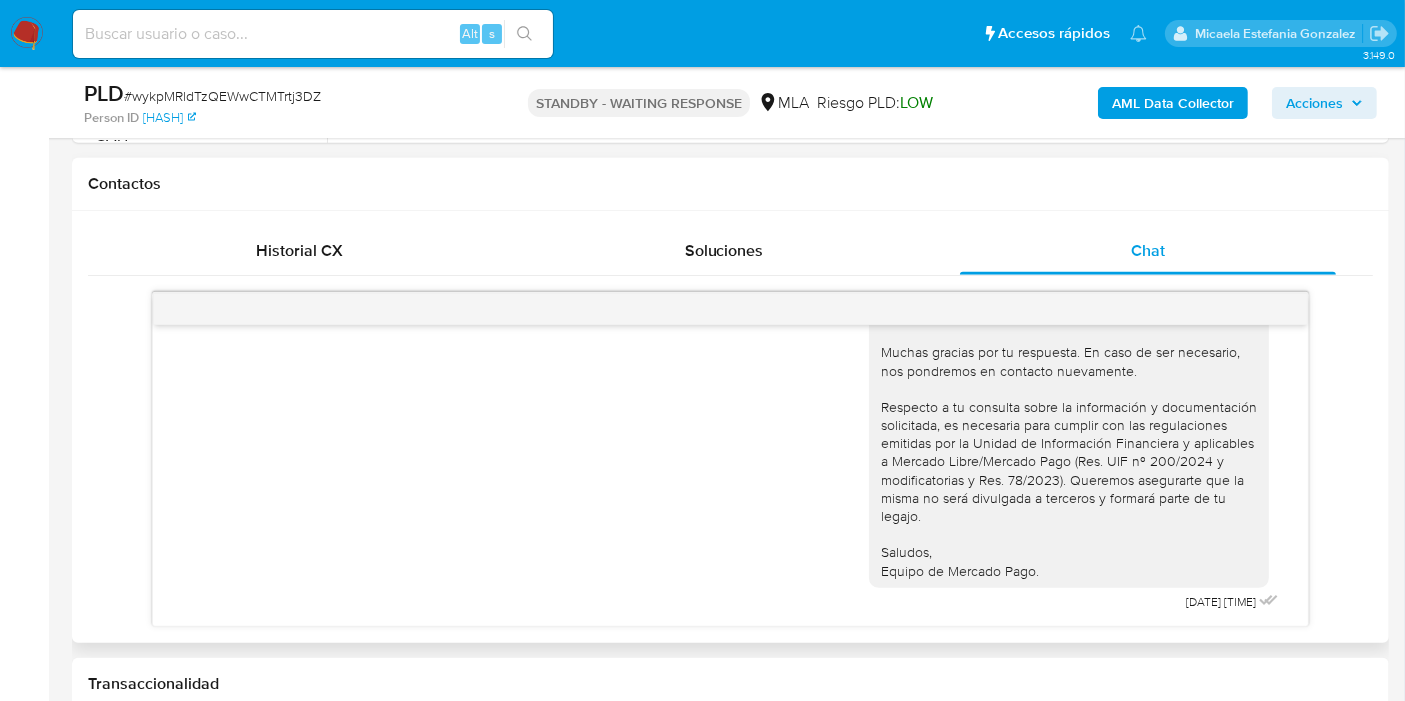 scroll, scrollTop: 4831, scrollLeft: 0, axis: vertical 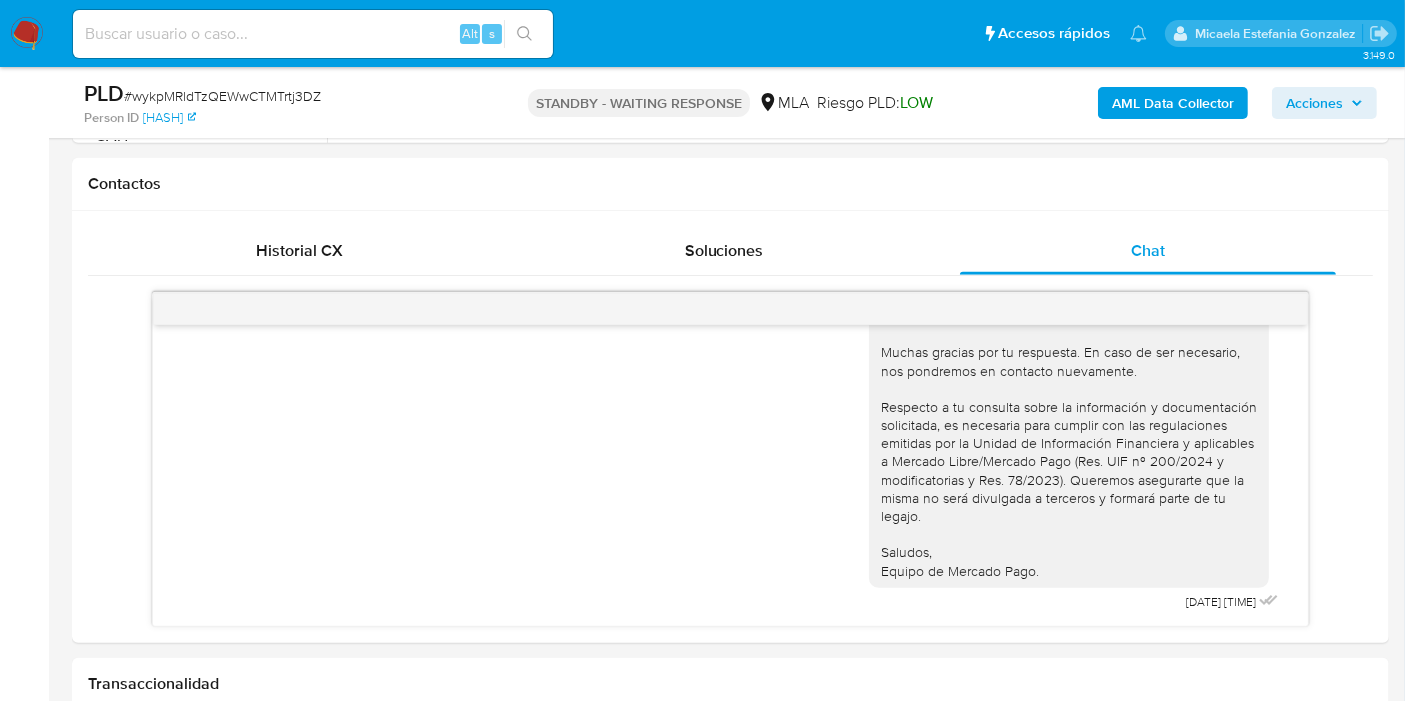 click on "# wykpMRldTzQEWwCTMTrtj3DZ" at bounding box center (222, 96) 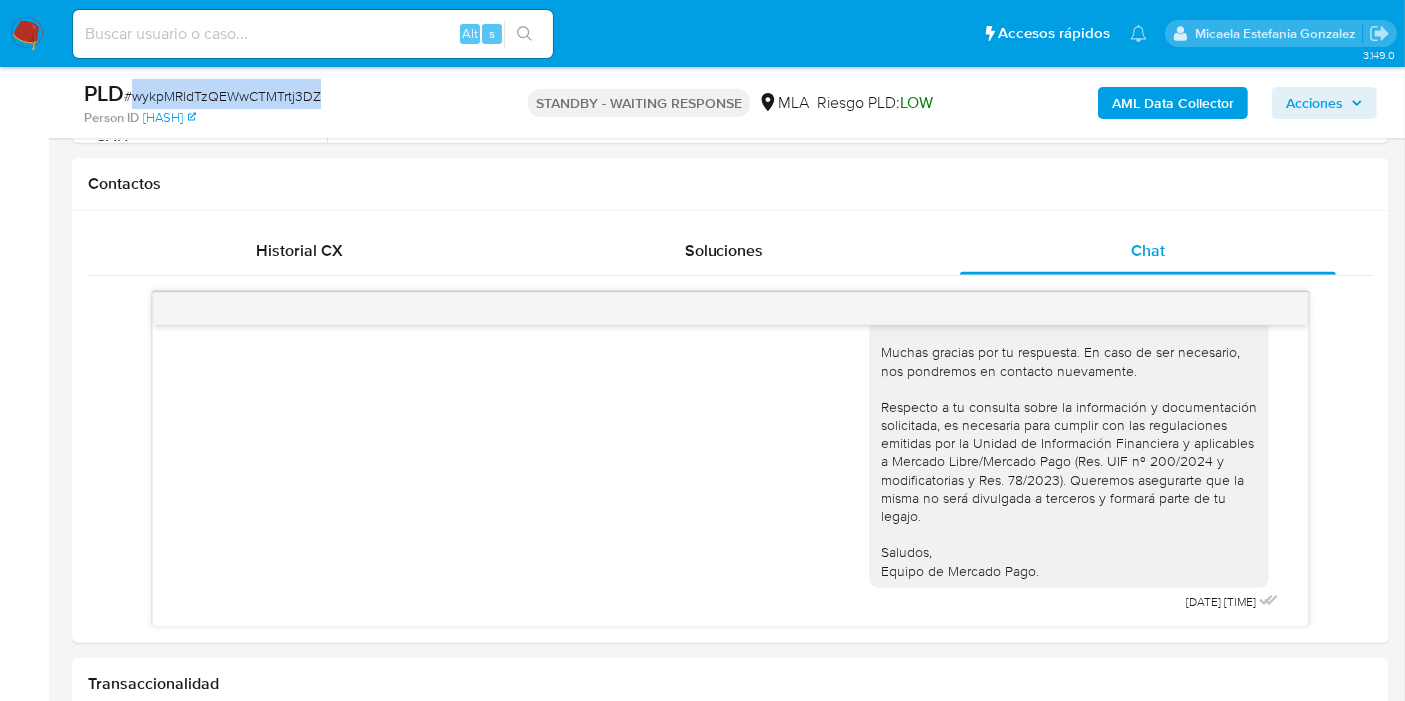 click on "# wykpMRldTzQEWwCTMTrtj3DZ" at bounding box center [222, 96] 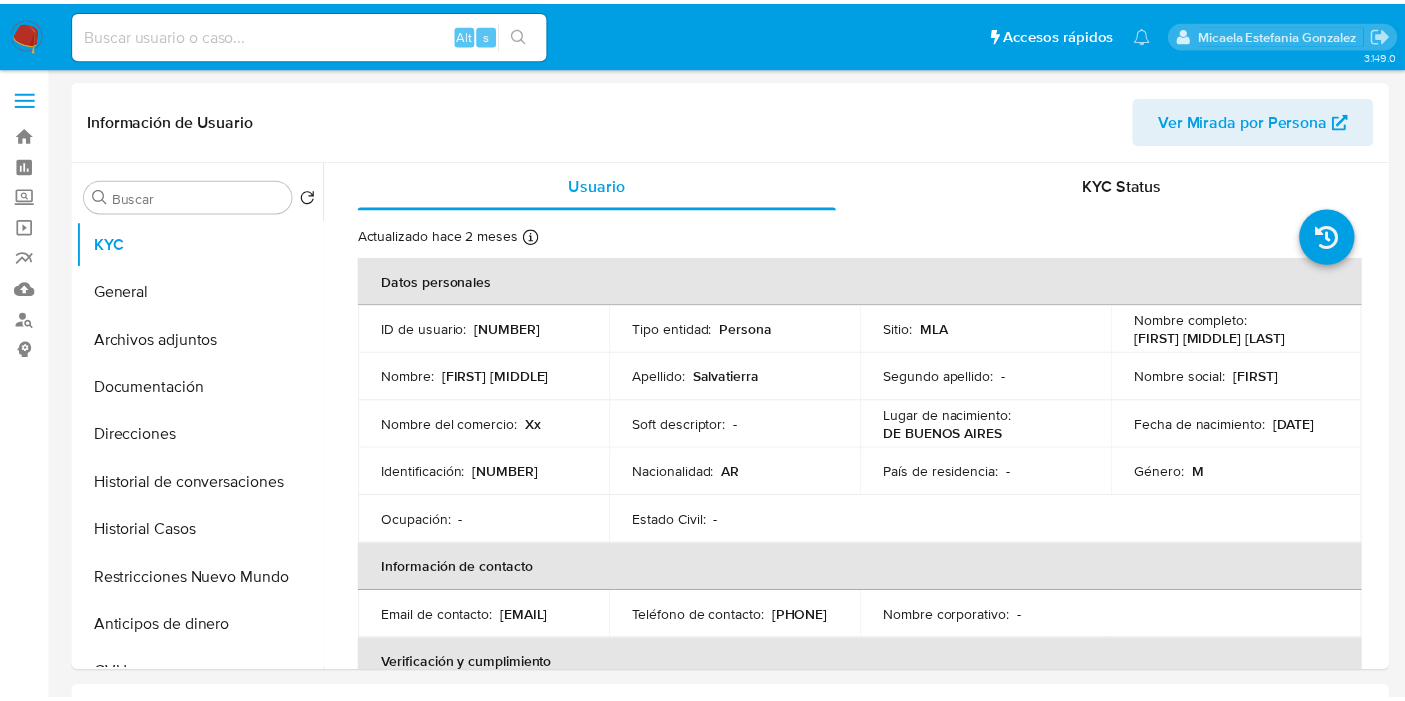 scroll, scrollTop: 0, scrollLeft: 0, axis: both 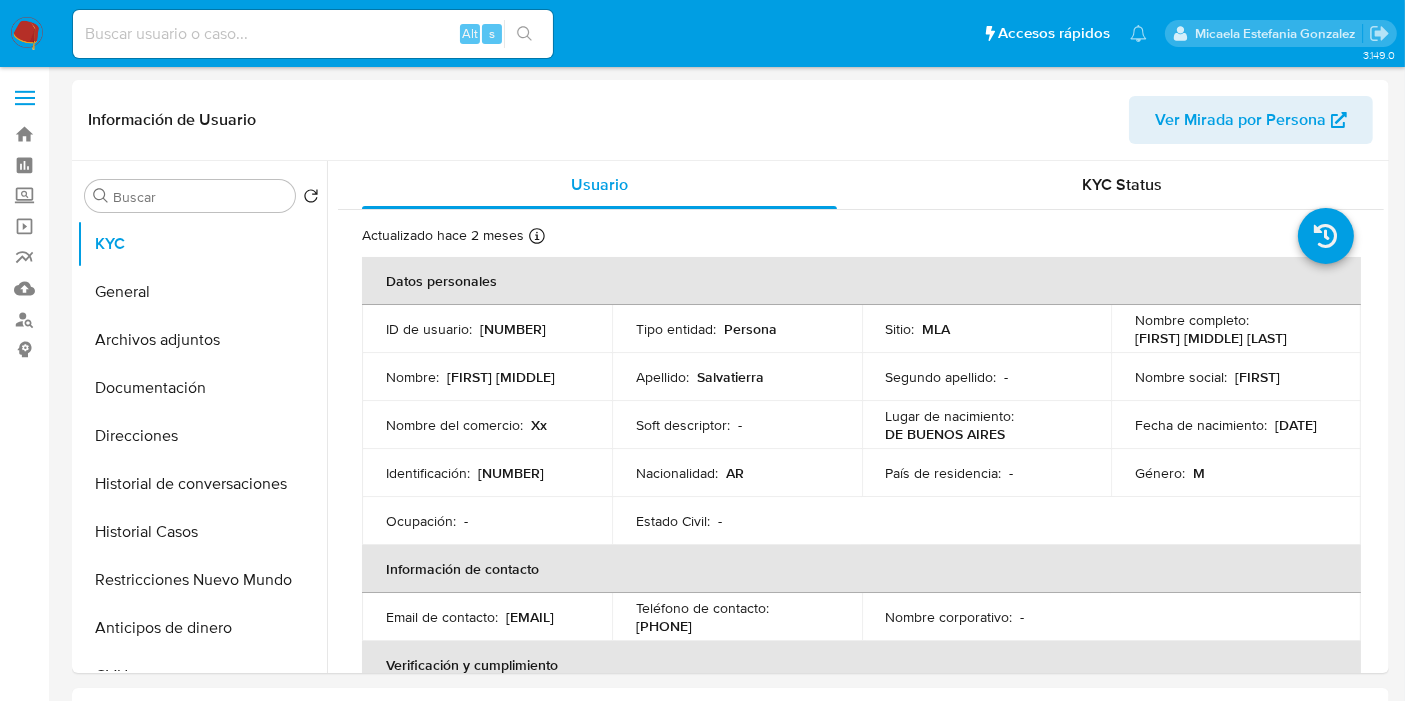 select on "10" 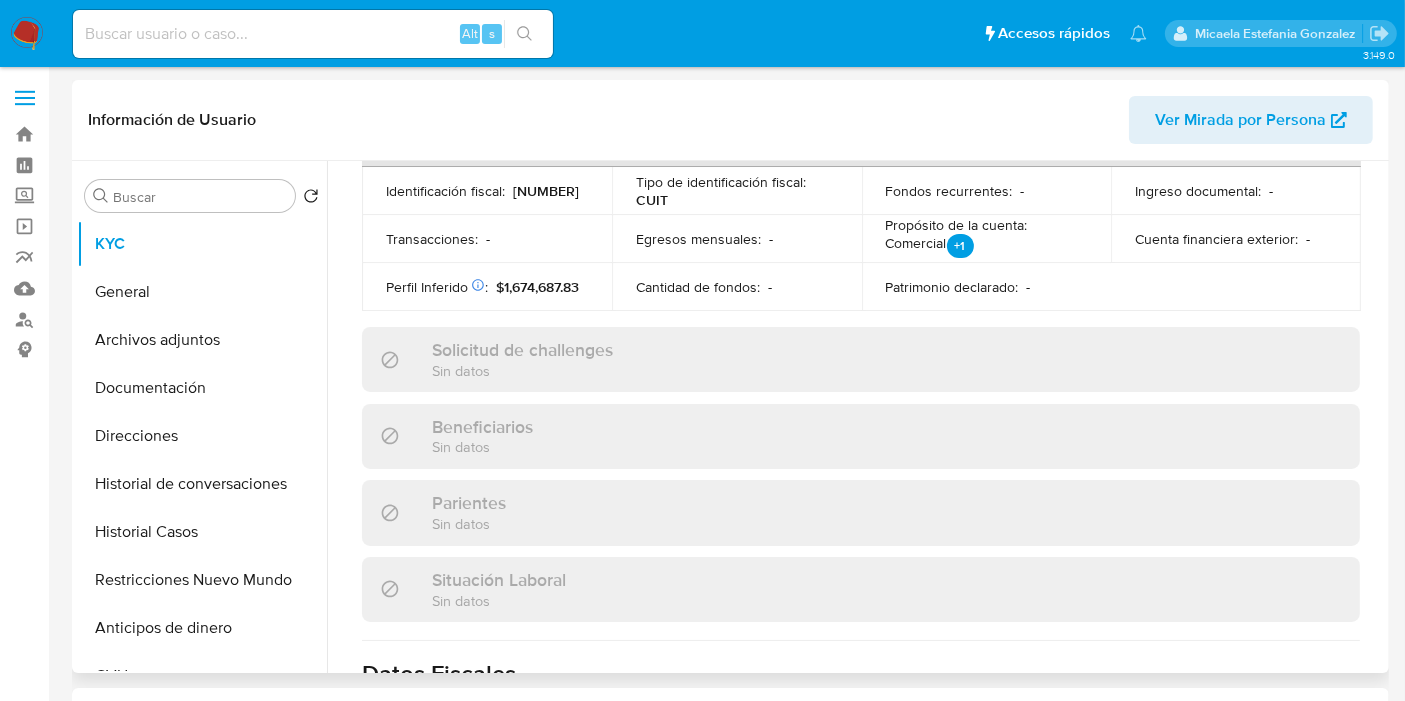 scroll, scrollTop: 1084, scrollLeft: 0, axis: vertical 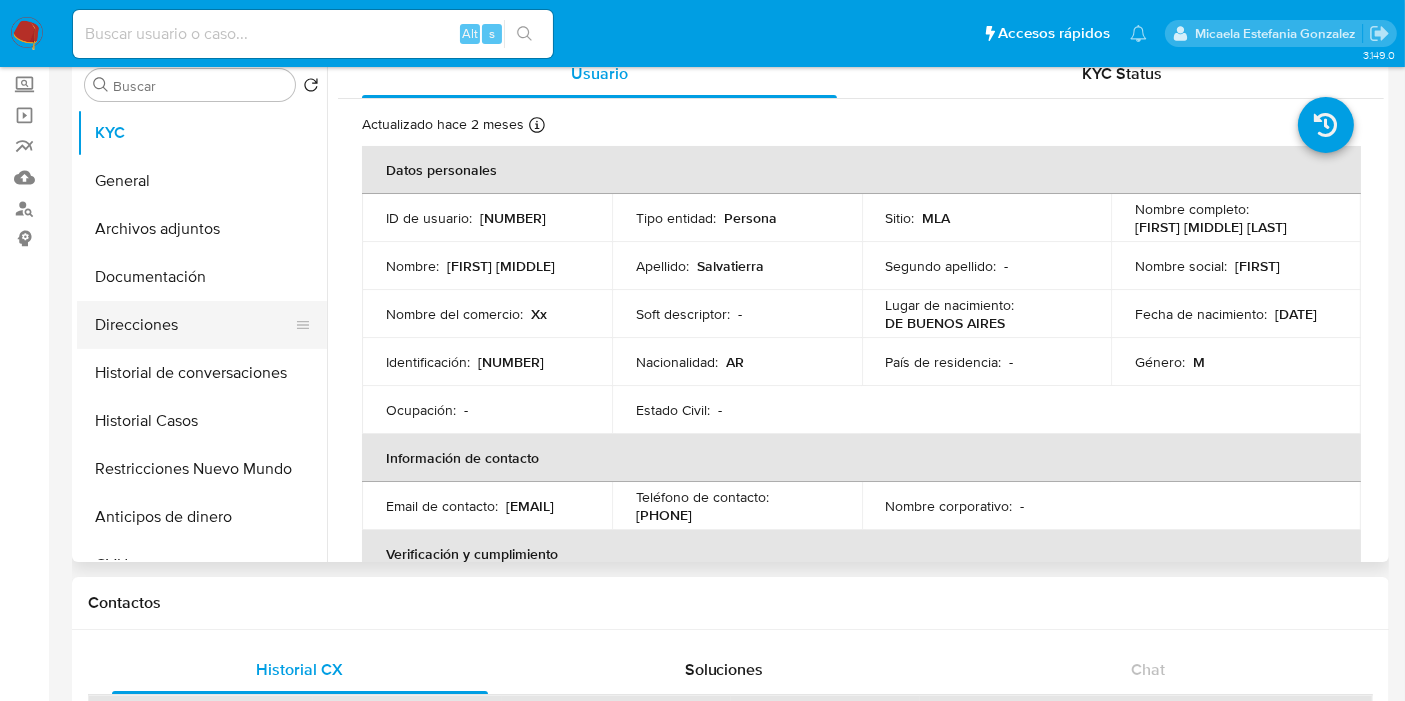 click on "Direcciones" at bounding box center [194, 325] 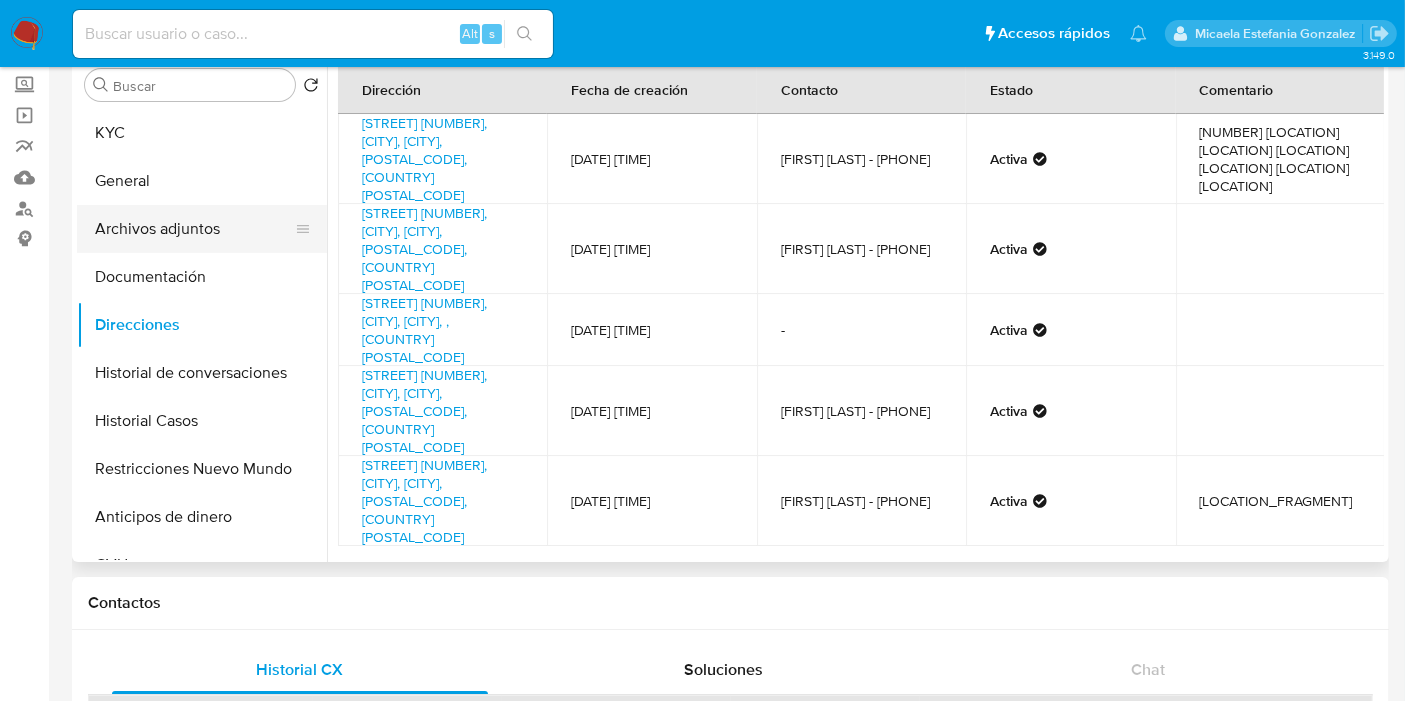 click on "Archivos adjuntos" at bounding box center (194, 229) 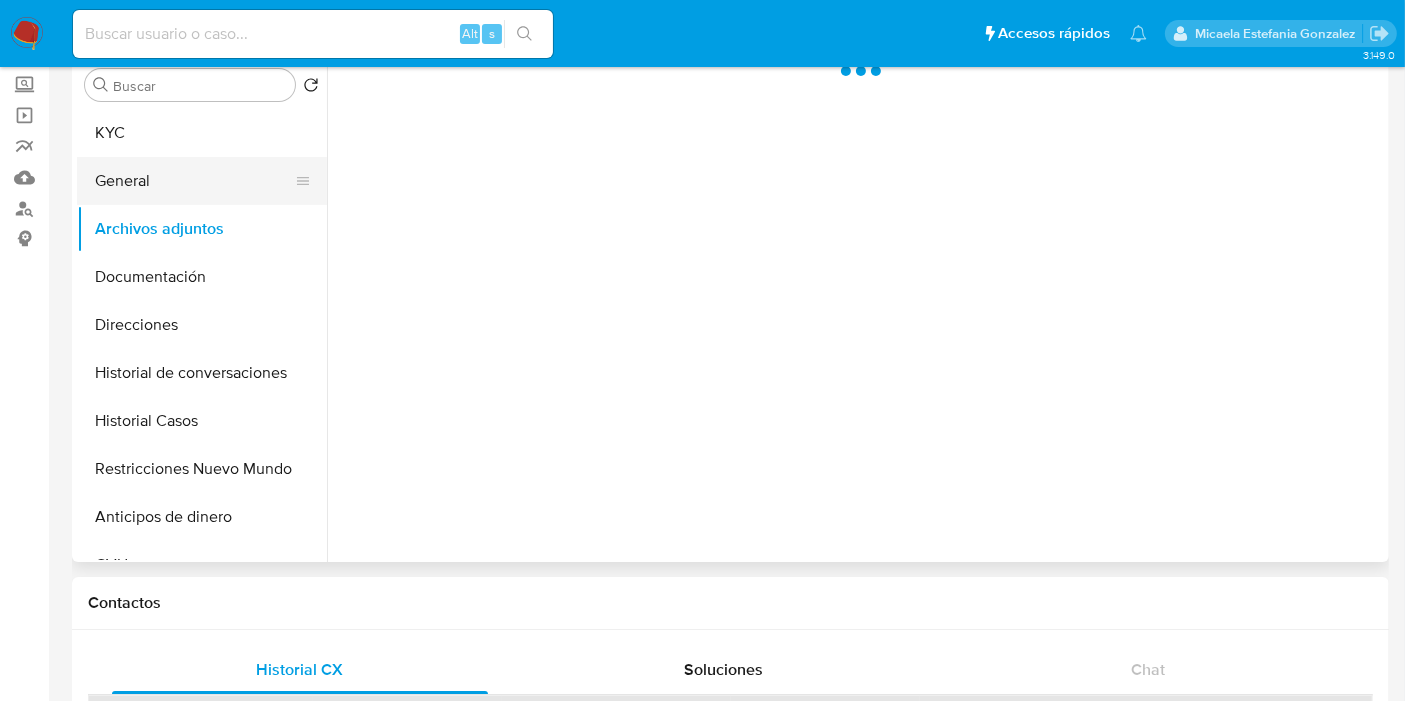 click on "General" at bounding box center (194, 181) 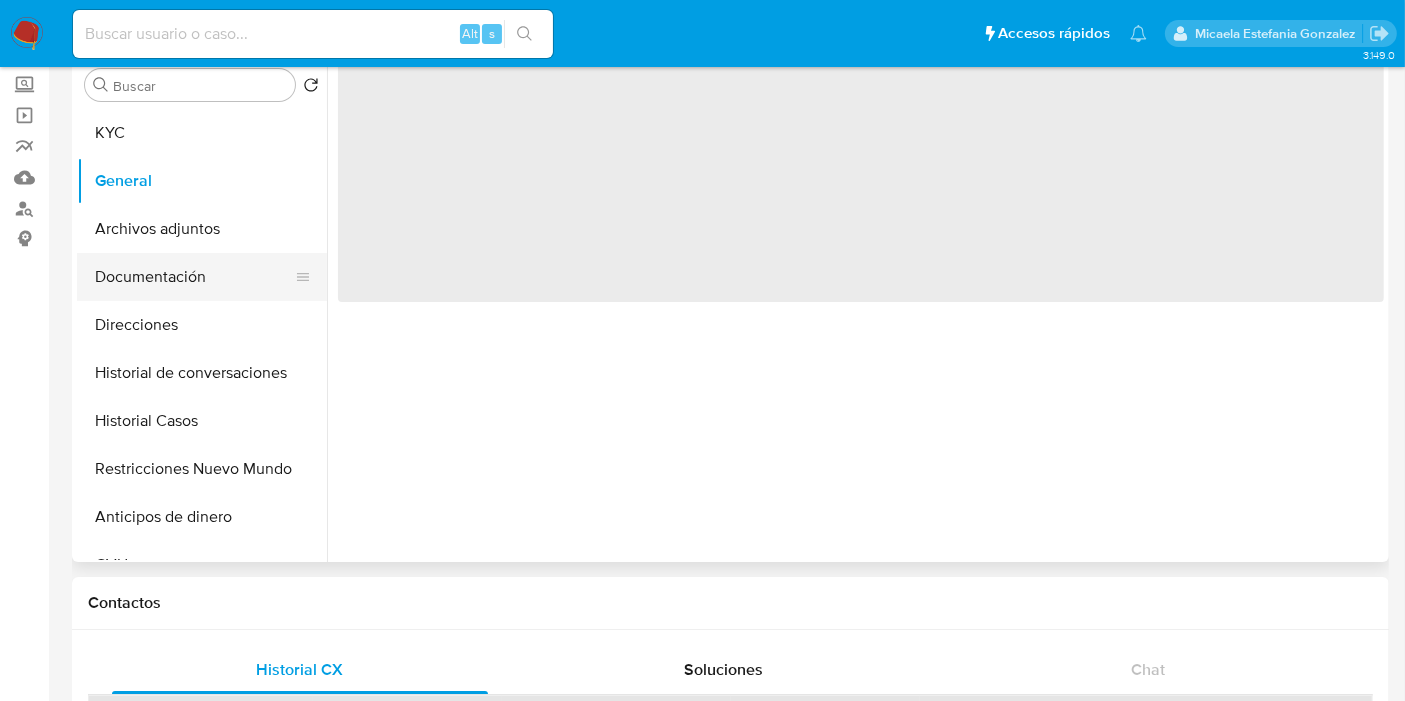 click on "Documentación" at bounding box center (194, 277) 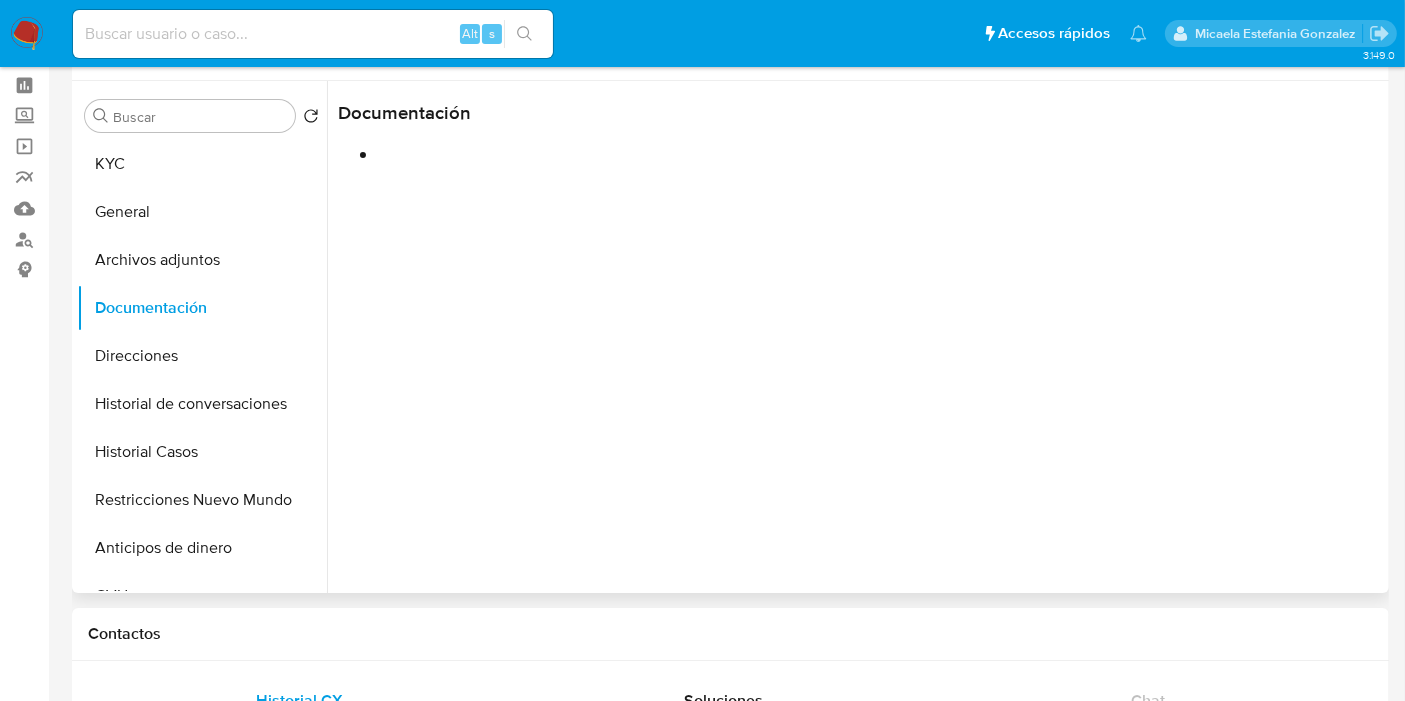 scroll, scrollTop: 0, scrollLeft: 0, axis: both 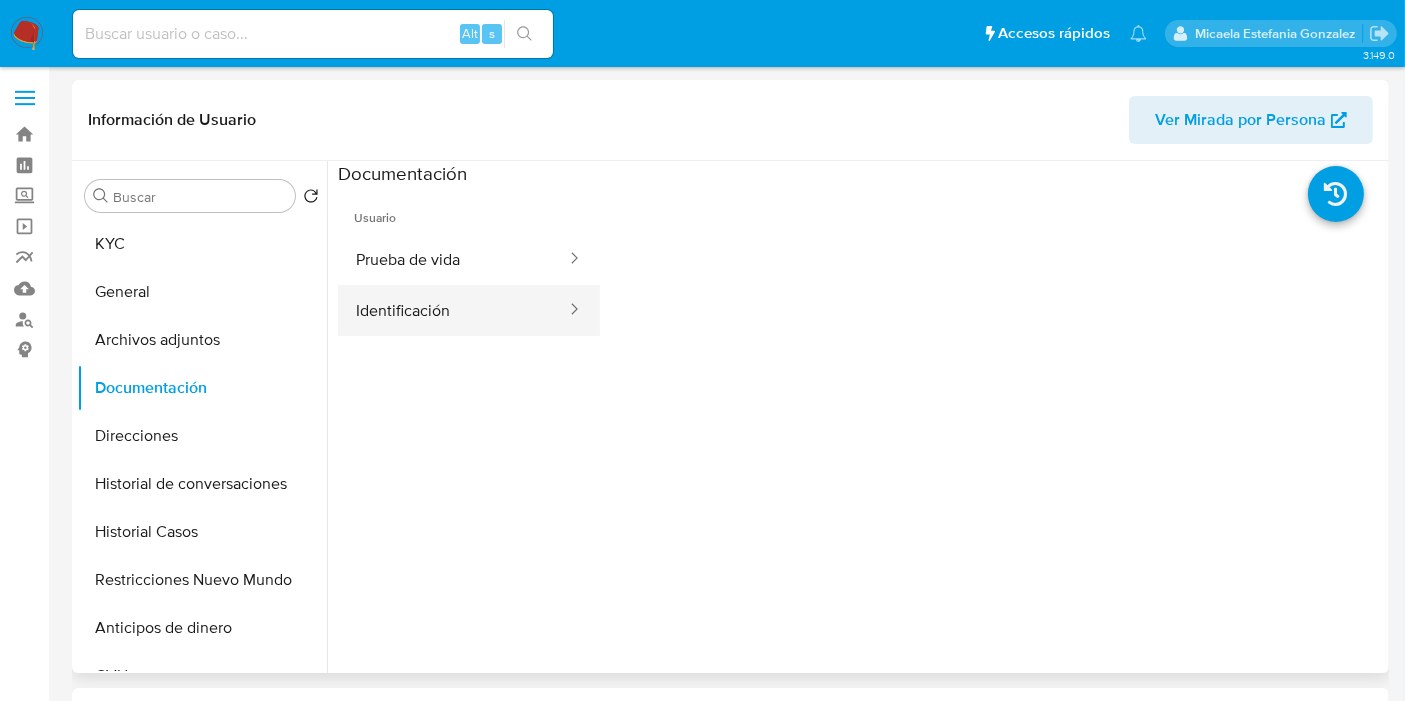 click at bounding box center [568, 310] 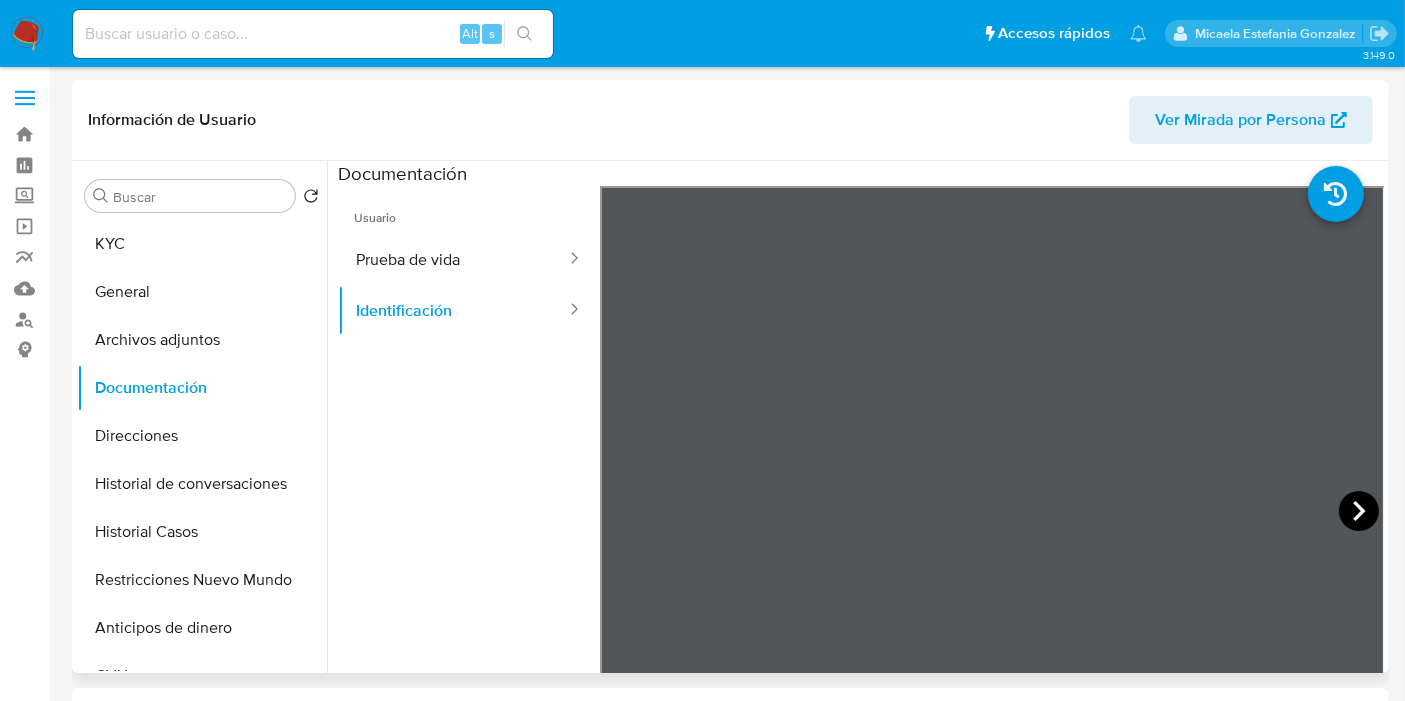 click 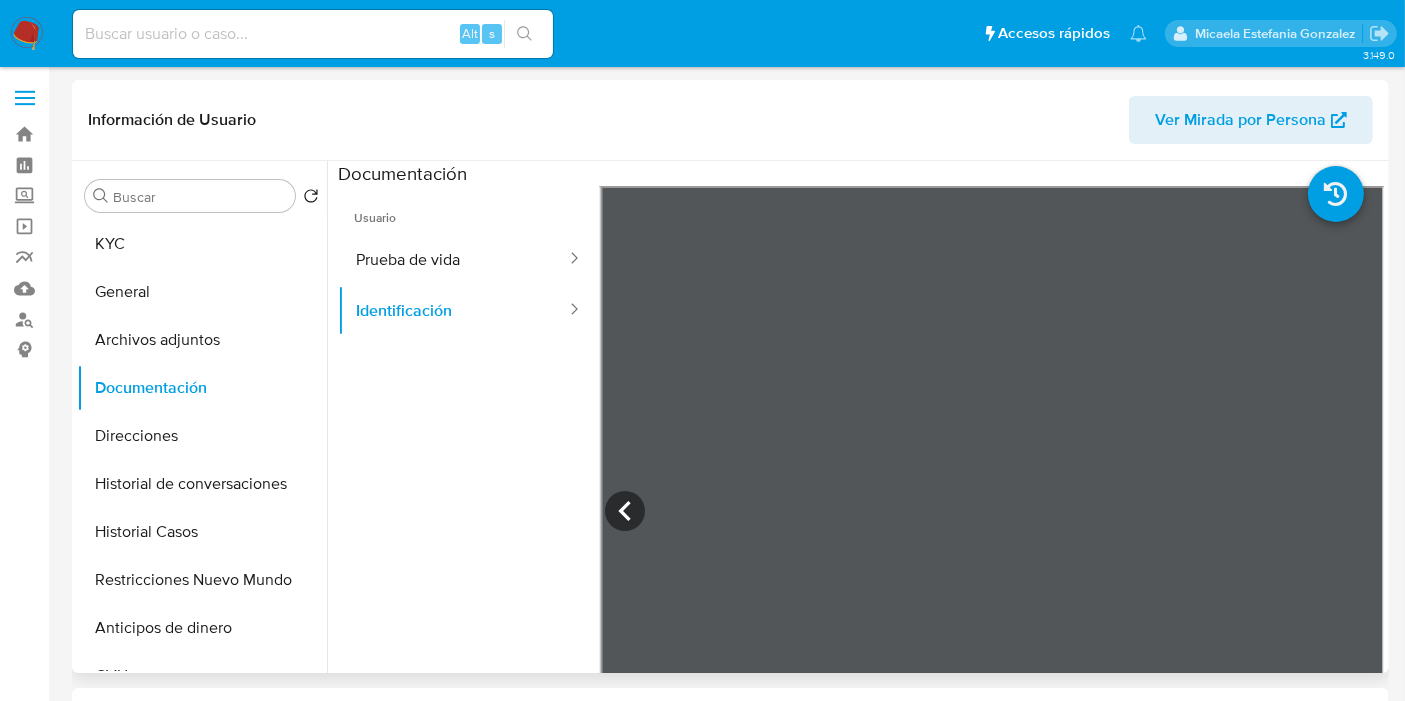 click at bounding box center [992, 514] 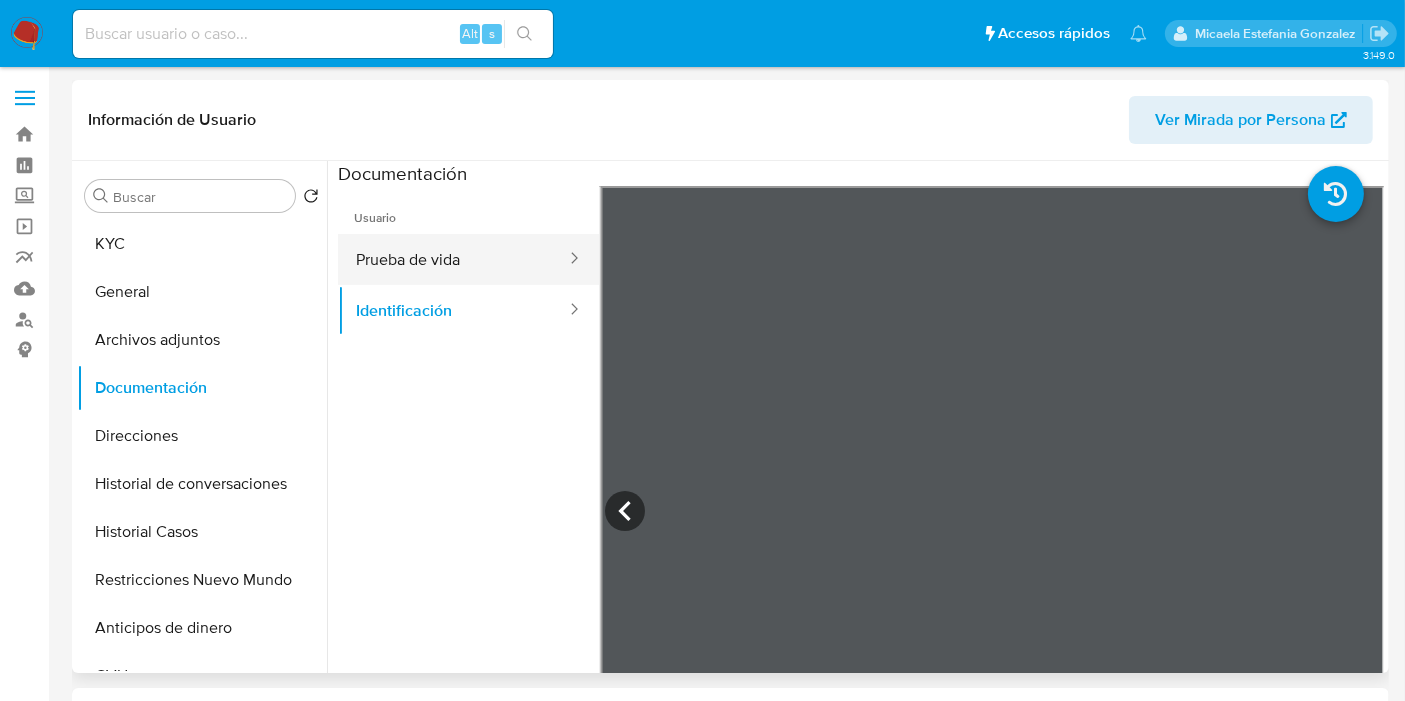 click on "Usuario" at bounding box center (469, 210) 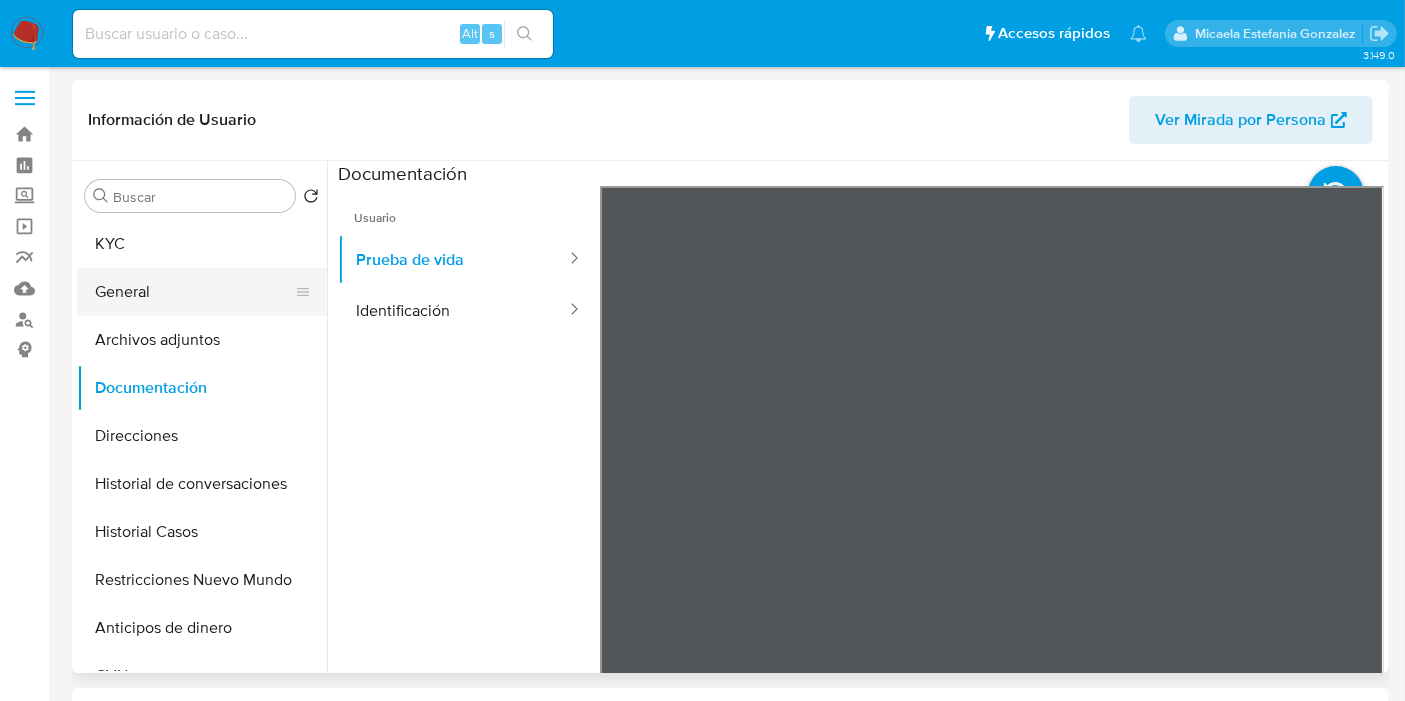 click on "General" at bounding box center [194, 292] 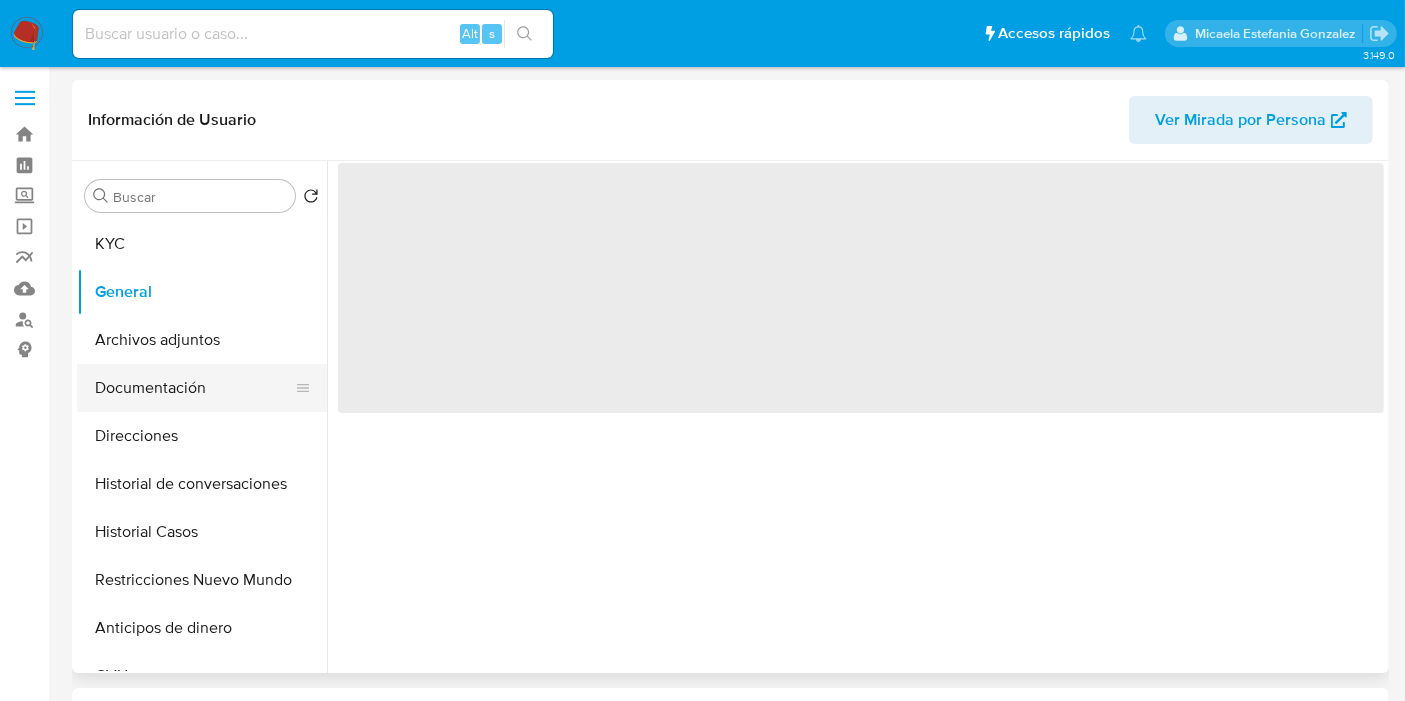 click on "Documentación" at bounding box center (194, 388) 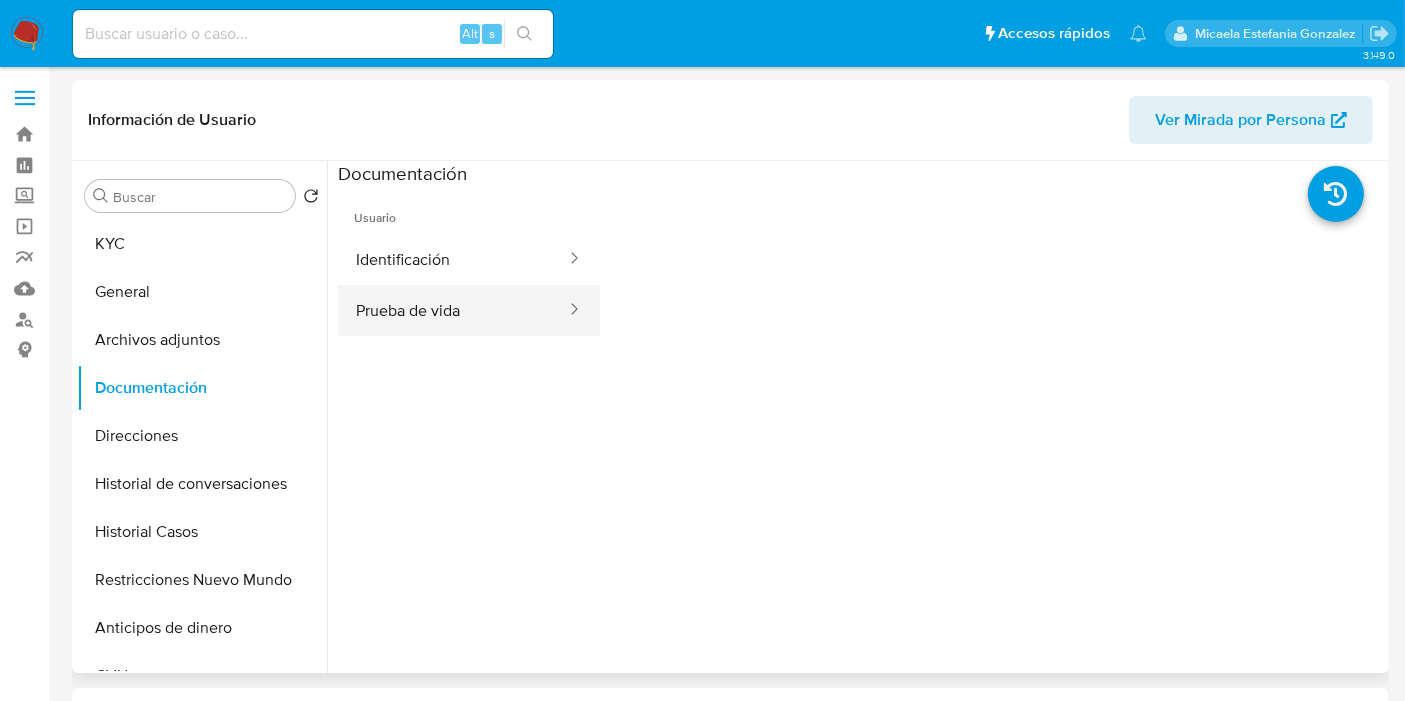 click on "Prueba de vida" at bounding box center [453, 310] 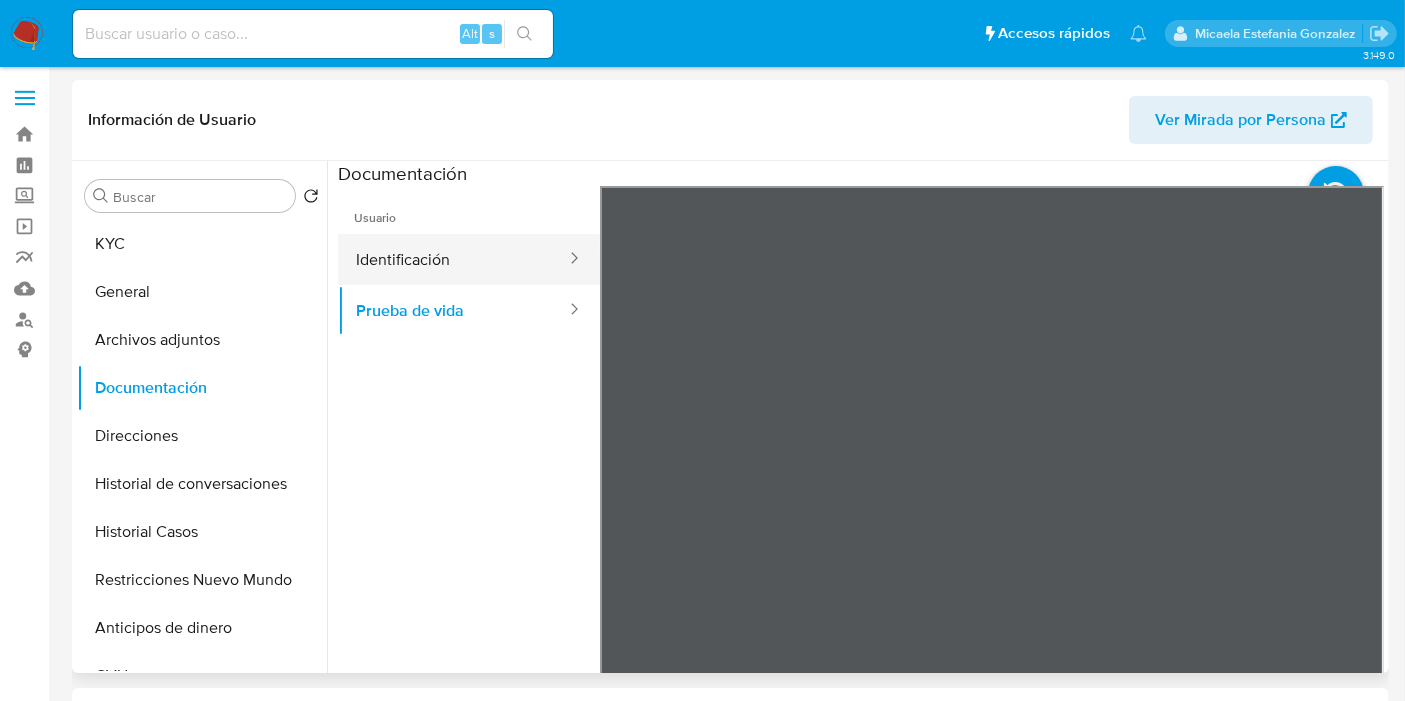 click on "Identificación" at bounding box center (453, 259) 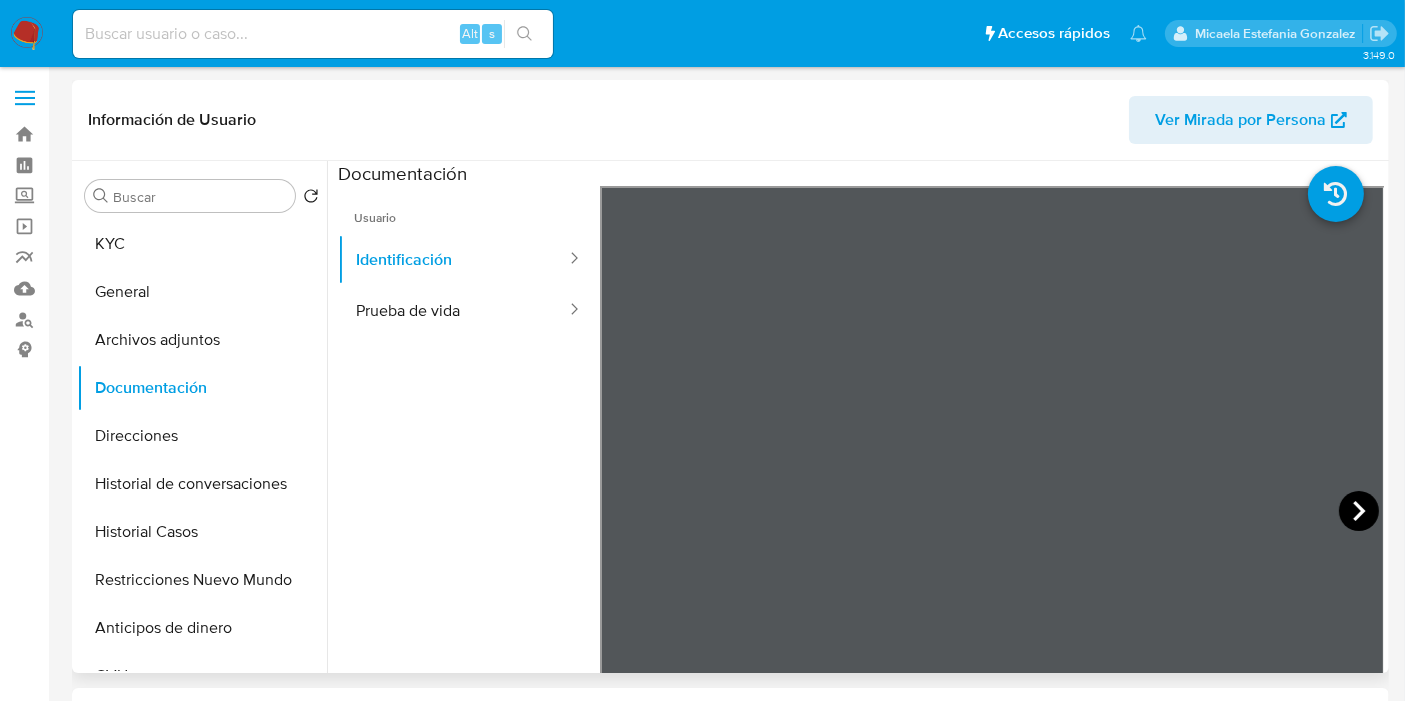 click 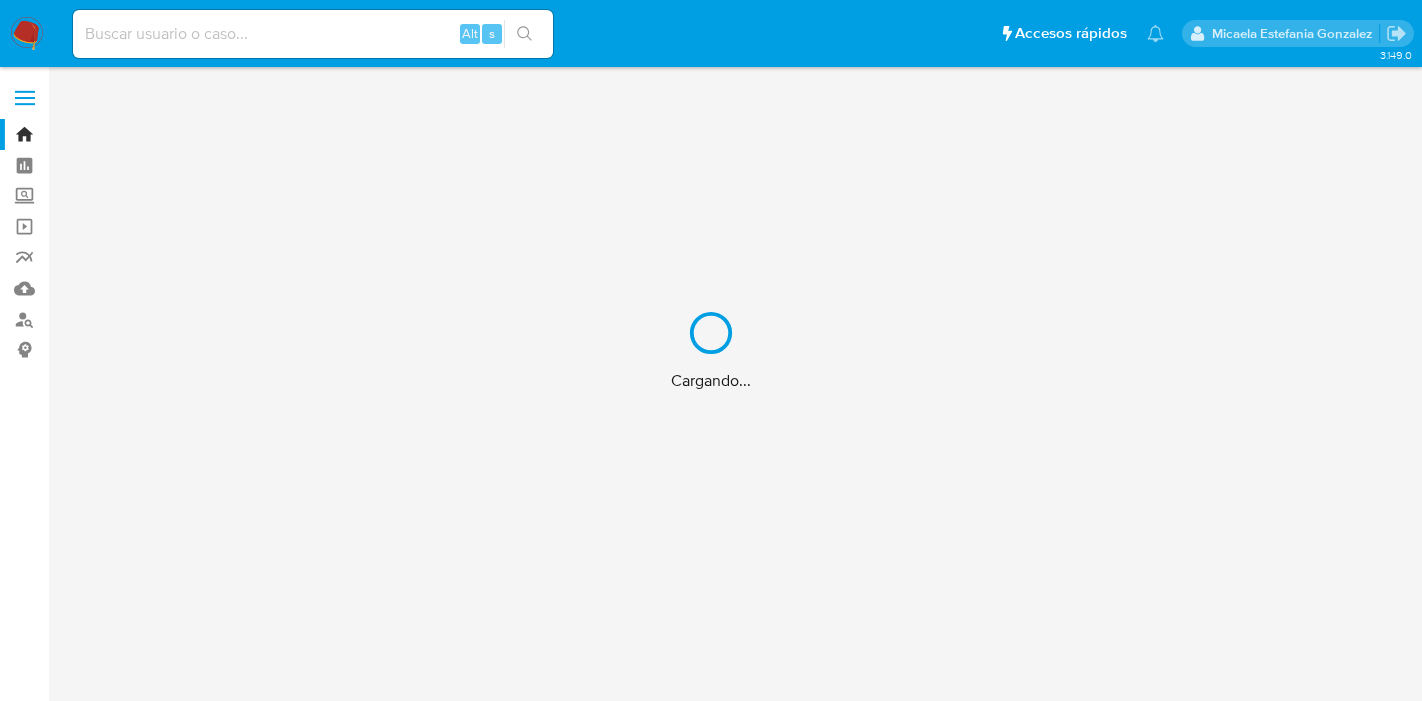 scroll, scrollTop: 0, scrollLeft: 0, axis: both 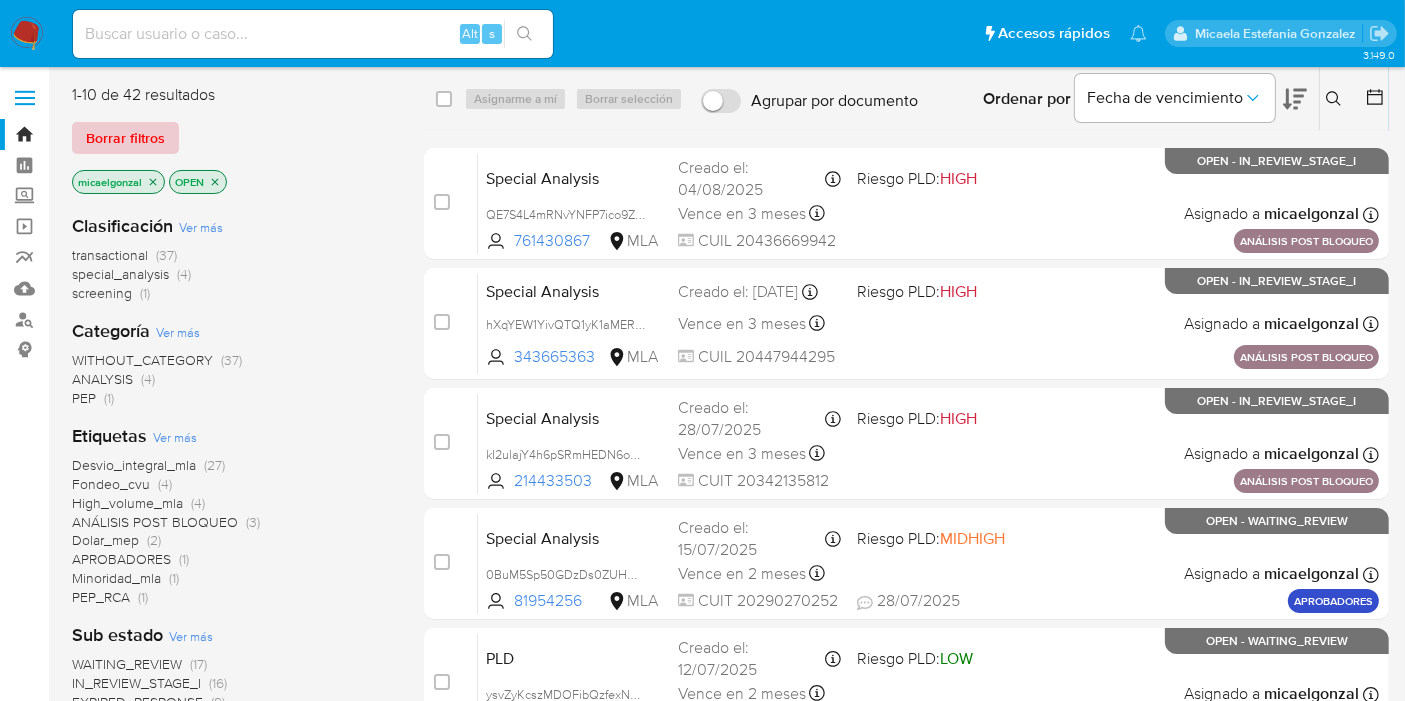 click on "Borrar filtros" at bounding box center [125, 138] 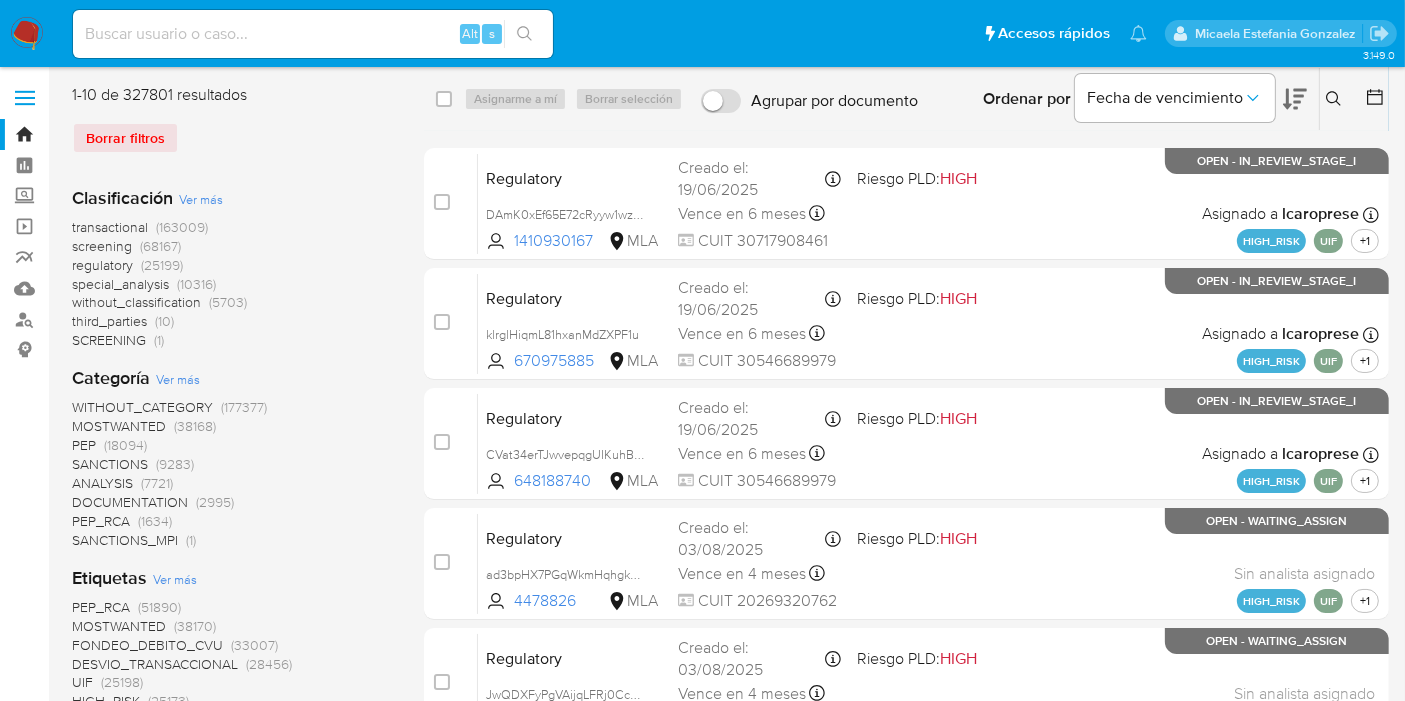 click at bounding box center (1336, 99) 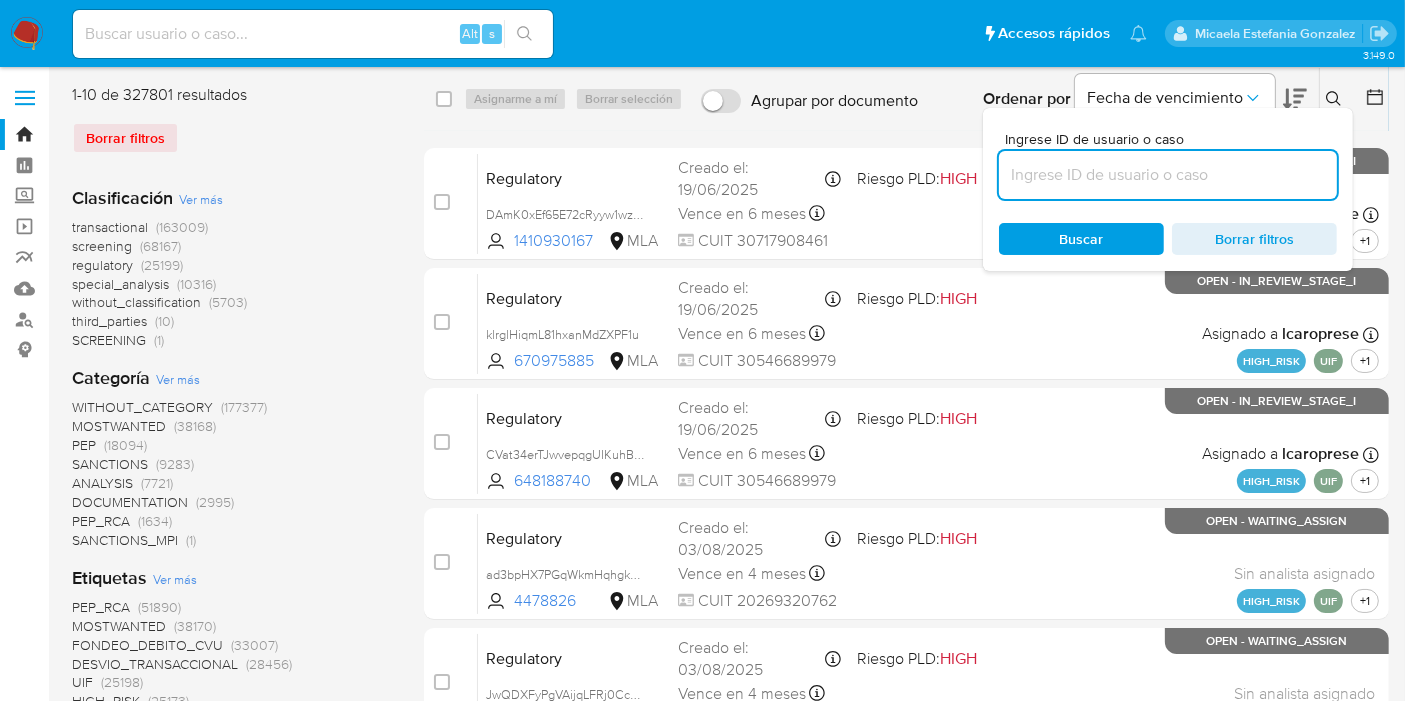 click at bounding box center [1168, 175] 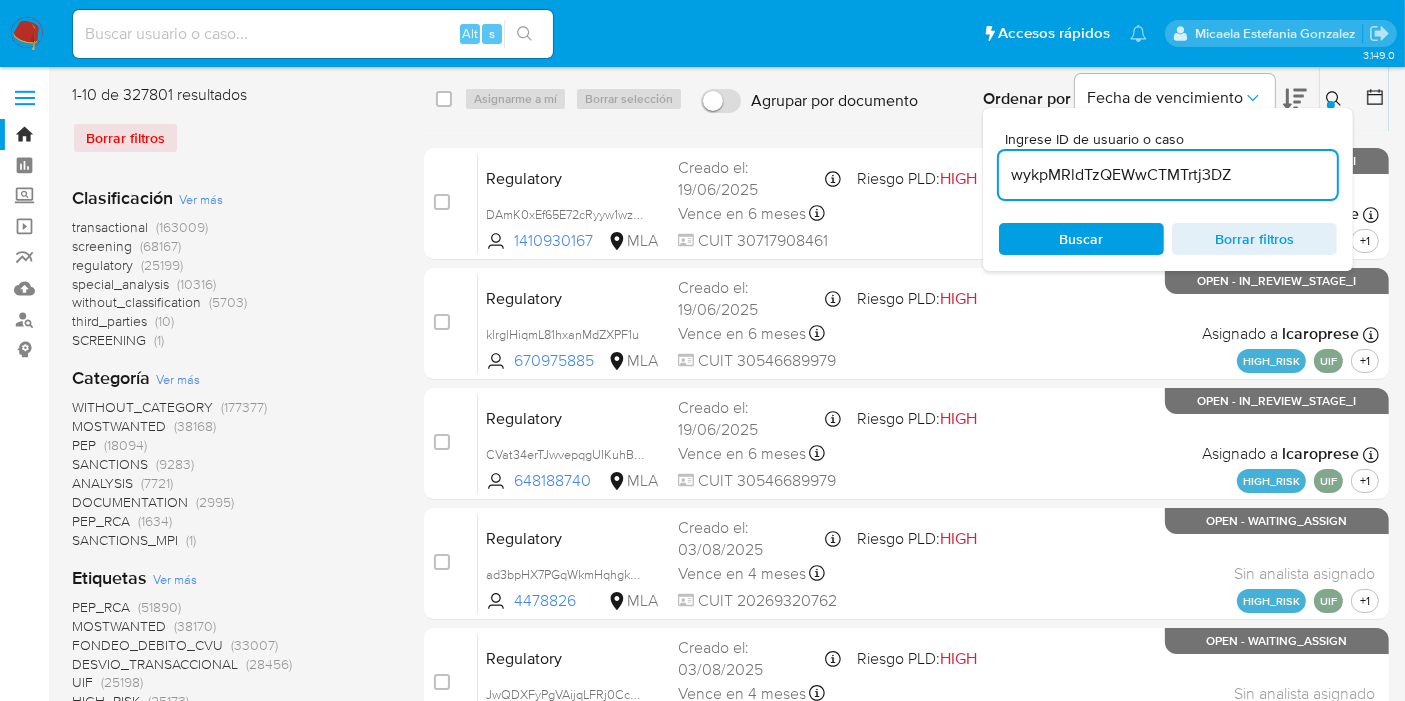 type on "wykpMRldTzQEWwCTMTrtj3DZ" 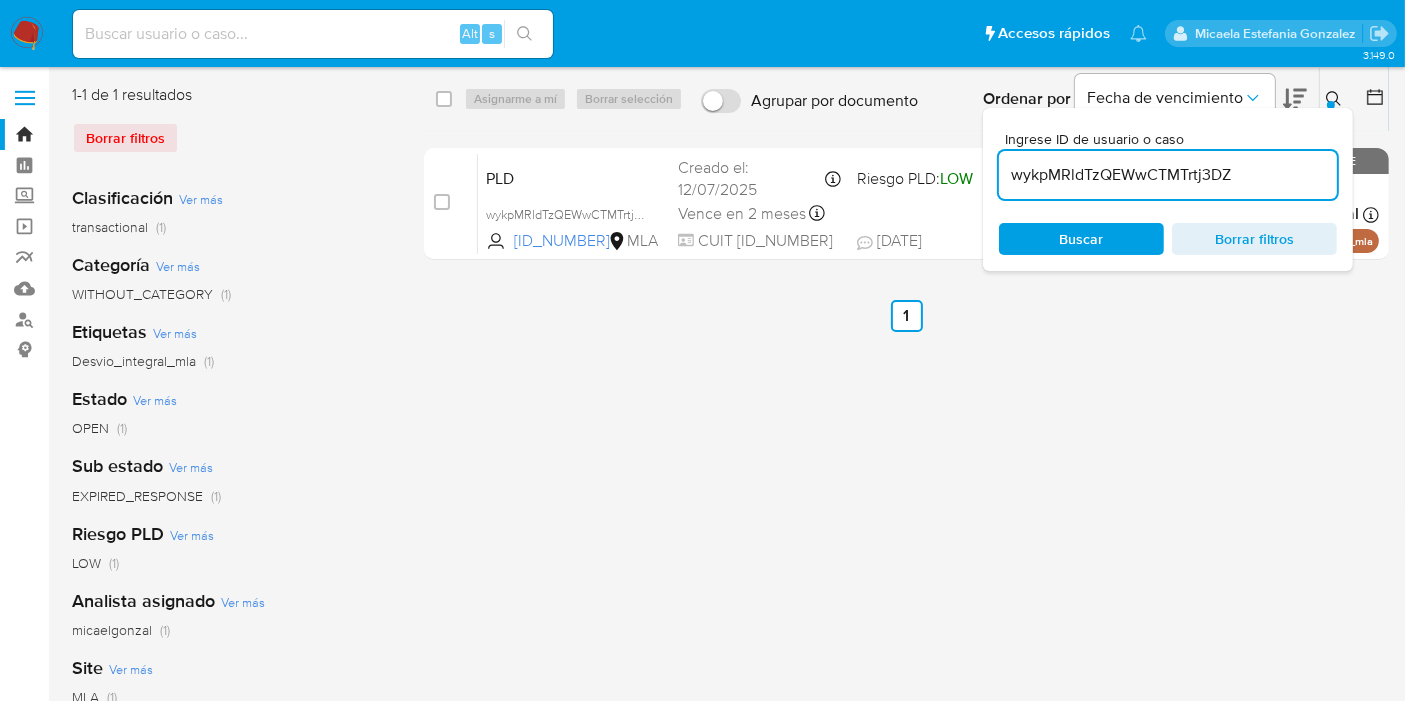 drag, startPoint x: 445, startPoint y: 92, endPoint x: 462, endPoint y: 94, distance: 17.117243 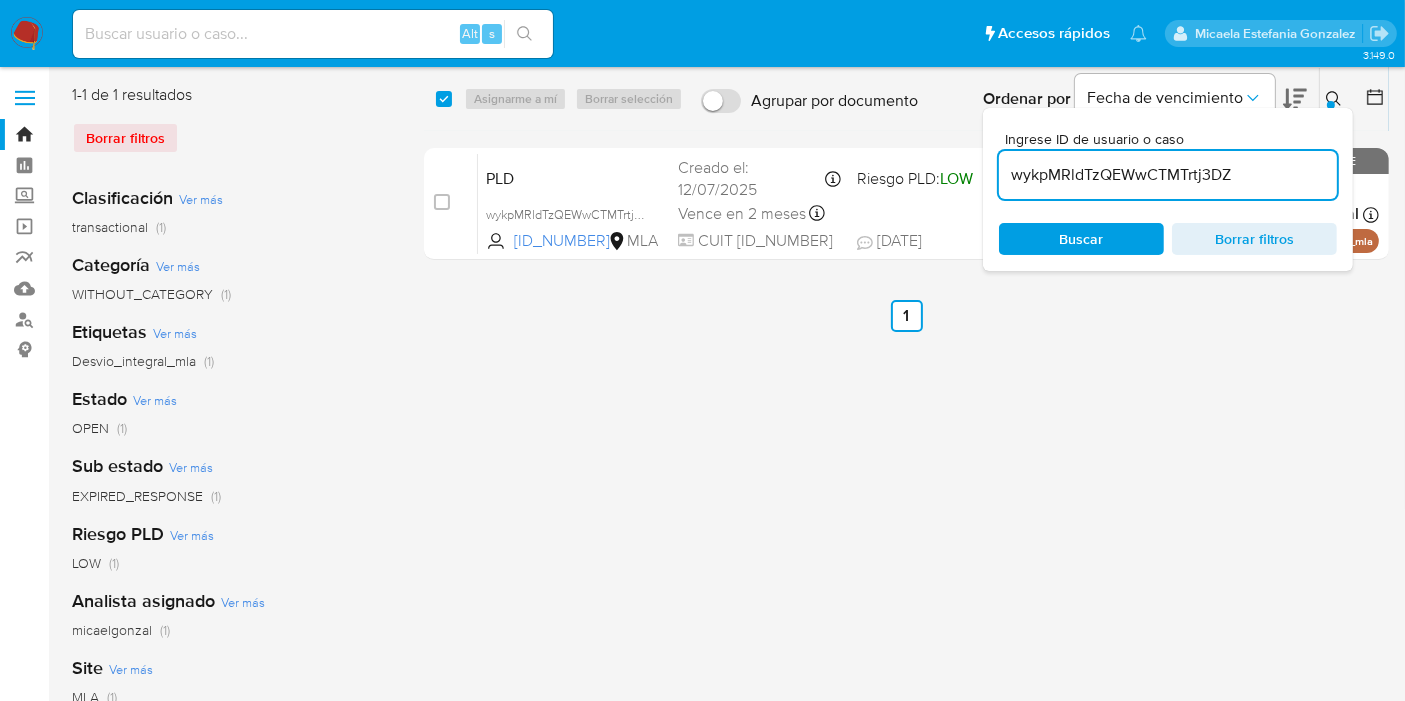 checkbox on "true" 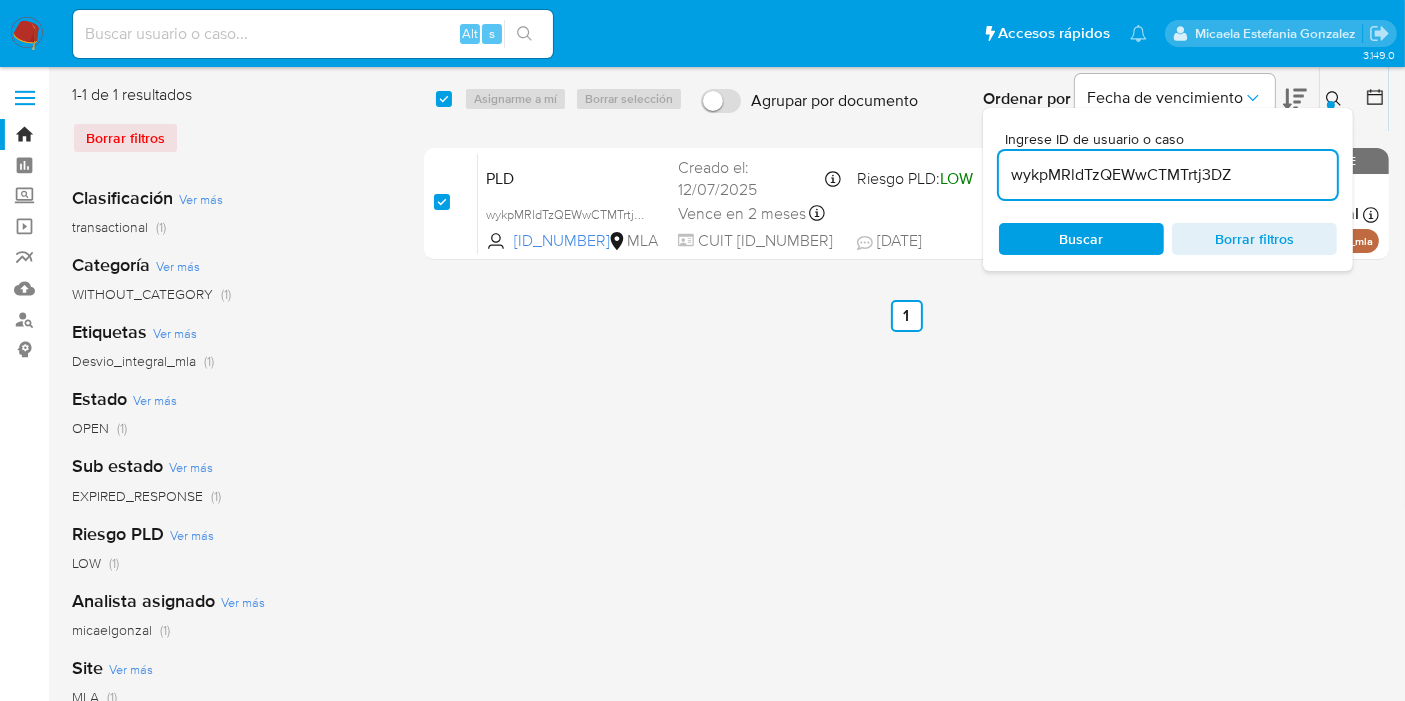 checkbox on "true" 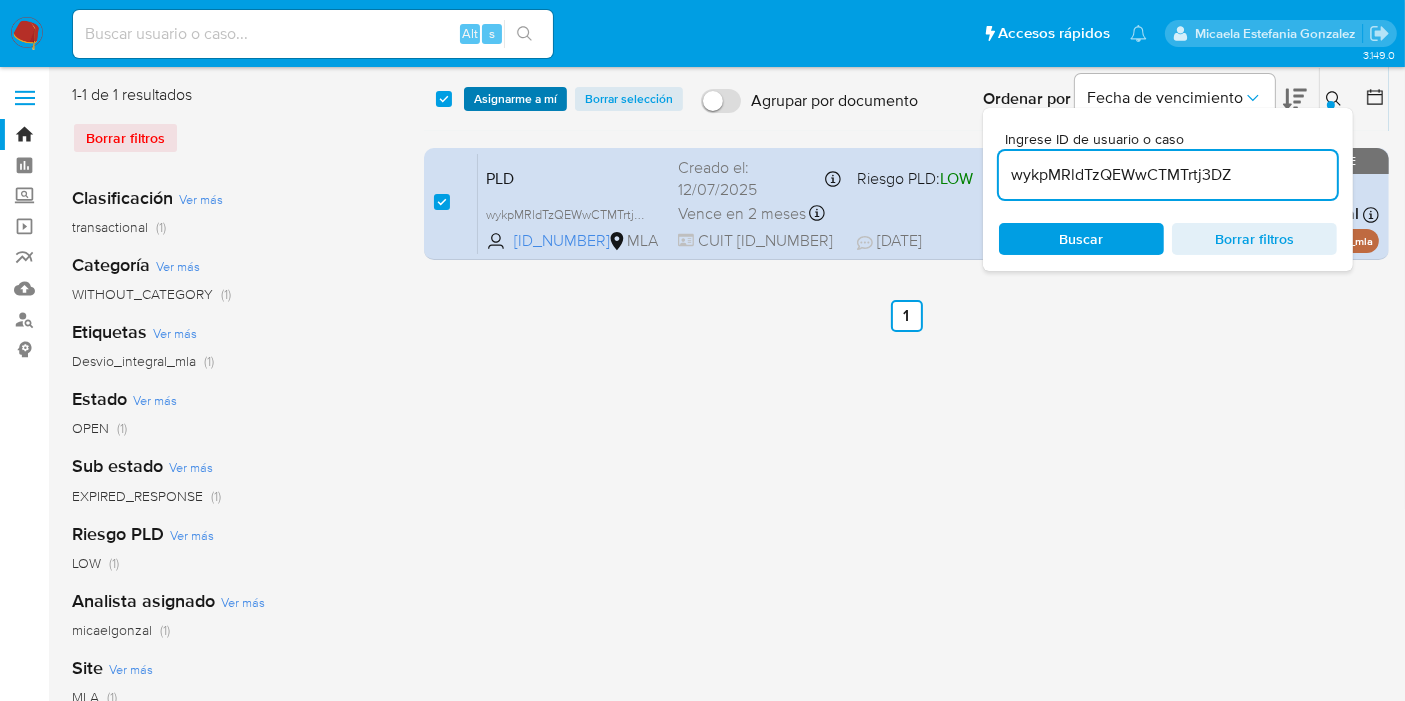 click on "Asignarme a mí" at bounding box center [515, 99] 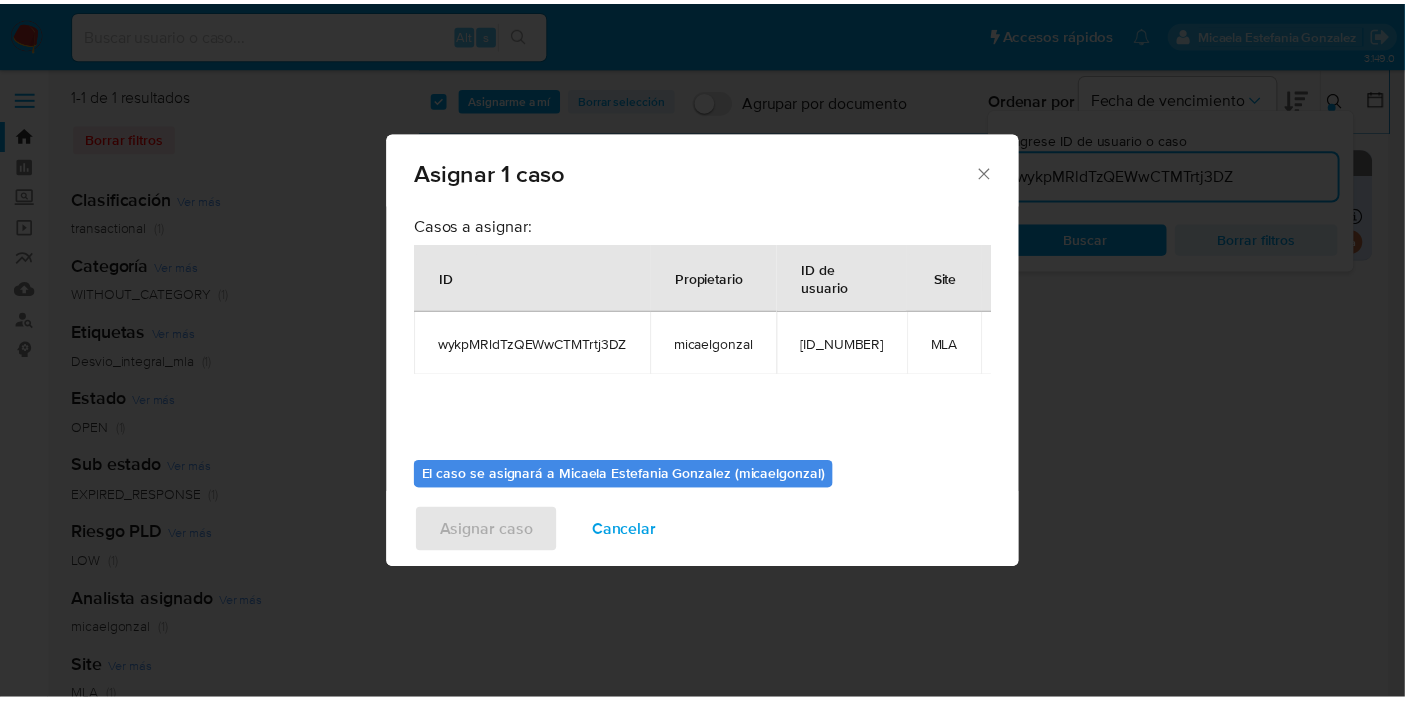 scroll, scrollTop: 102, scrollLeft: 0, axis: vertical 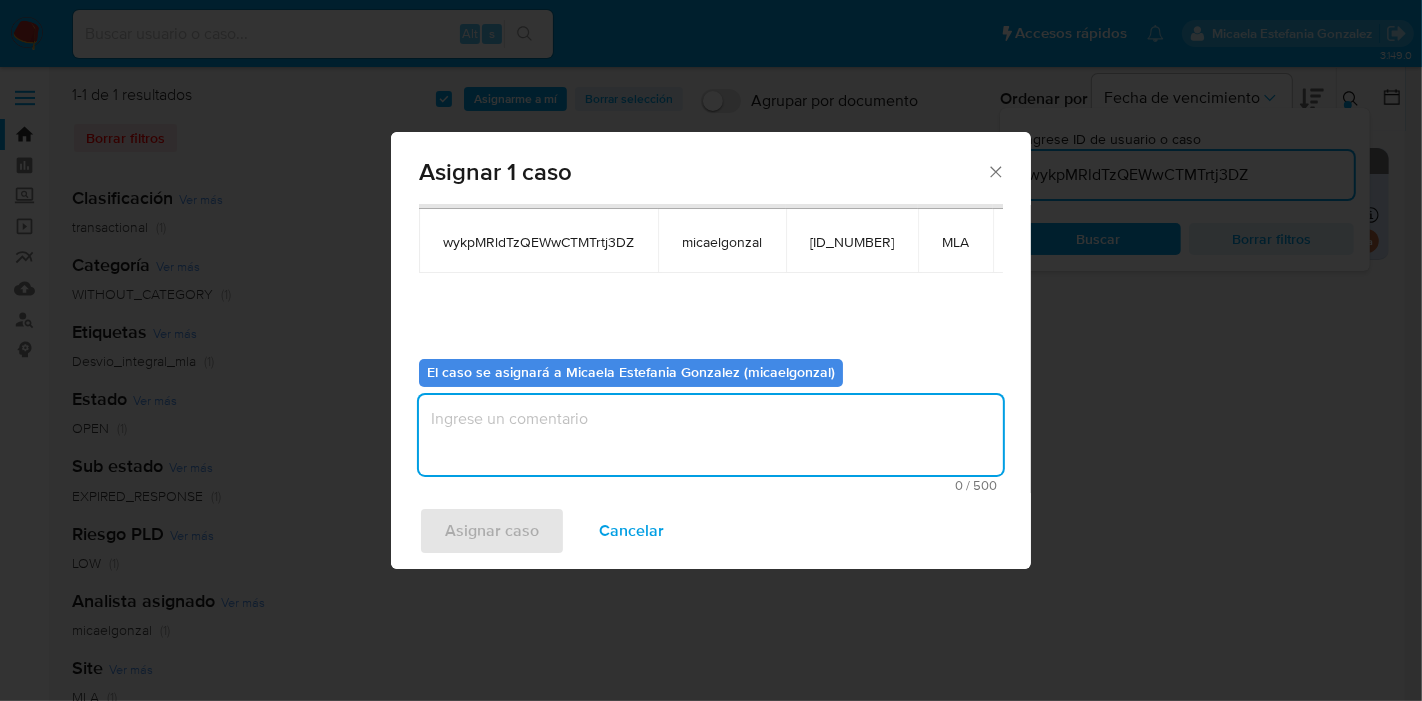 click at bounding box center (711, 435) 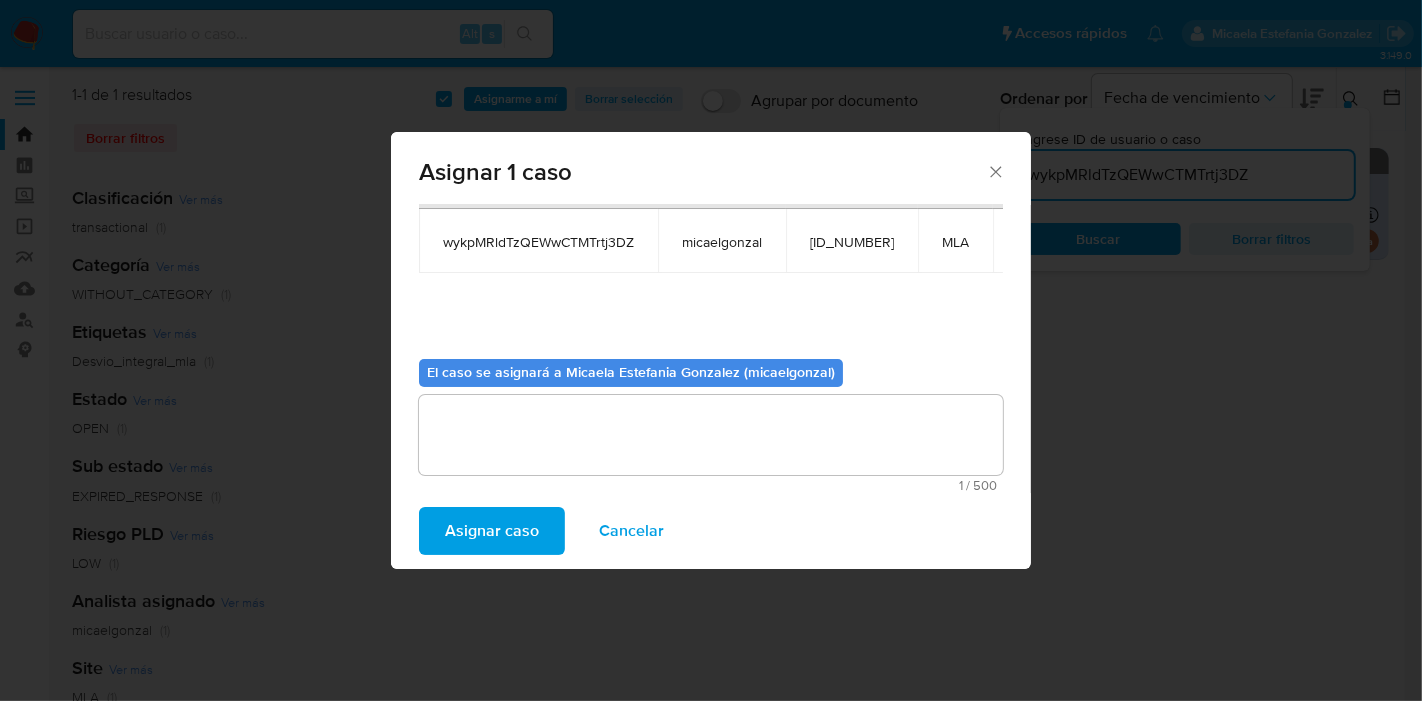 click on "Asignar caso" at bounding box center [492, 531] 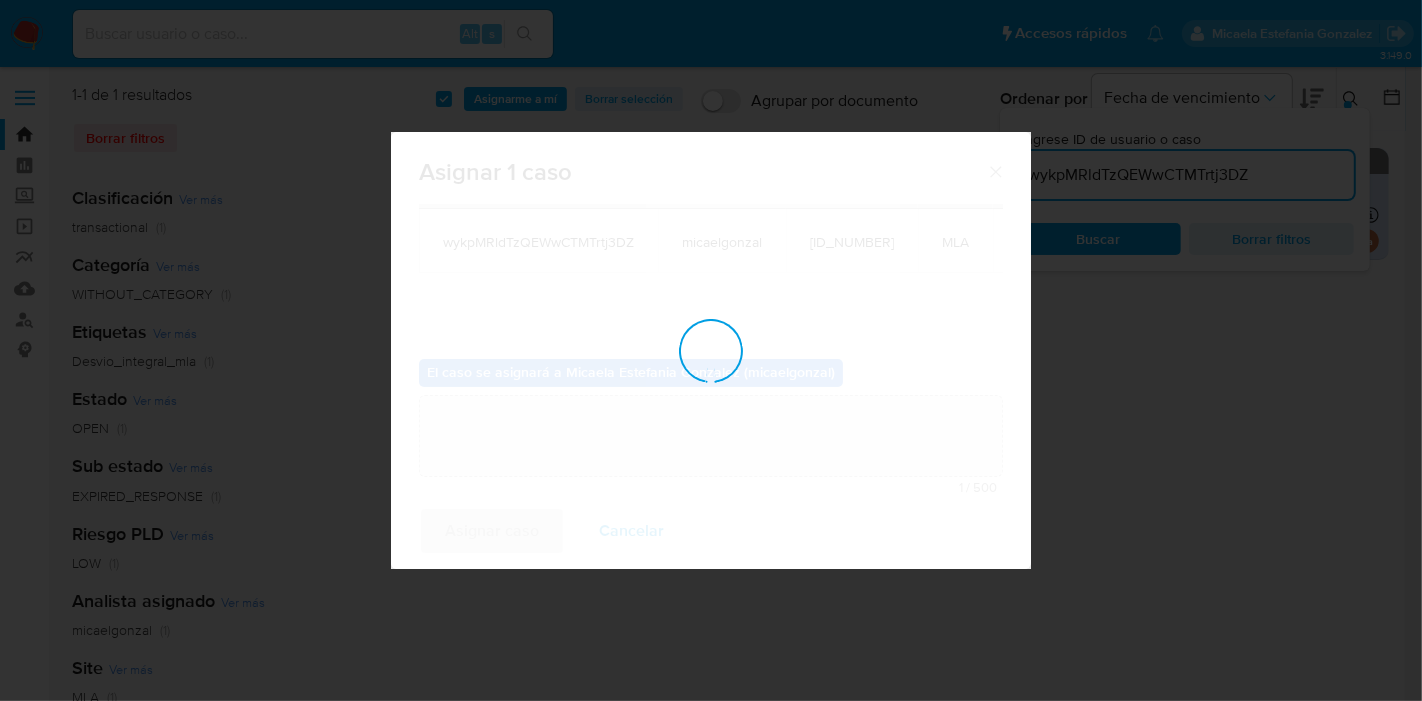 type 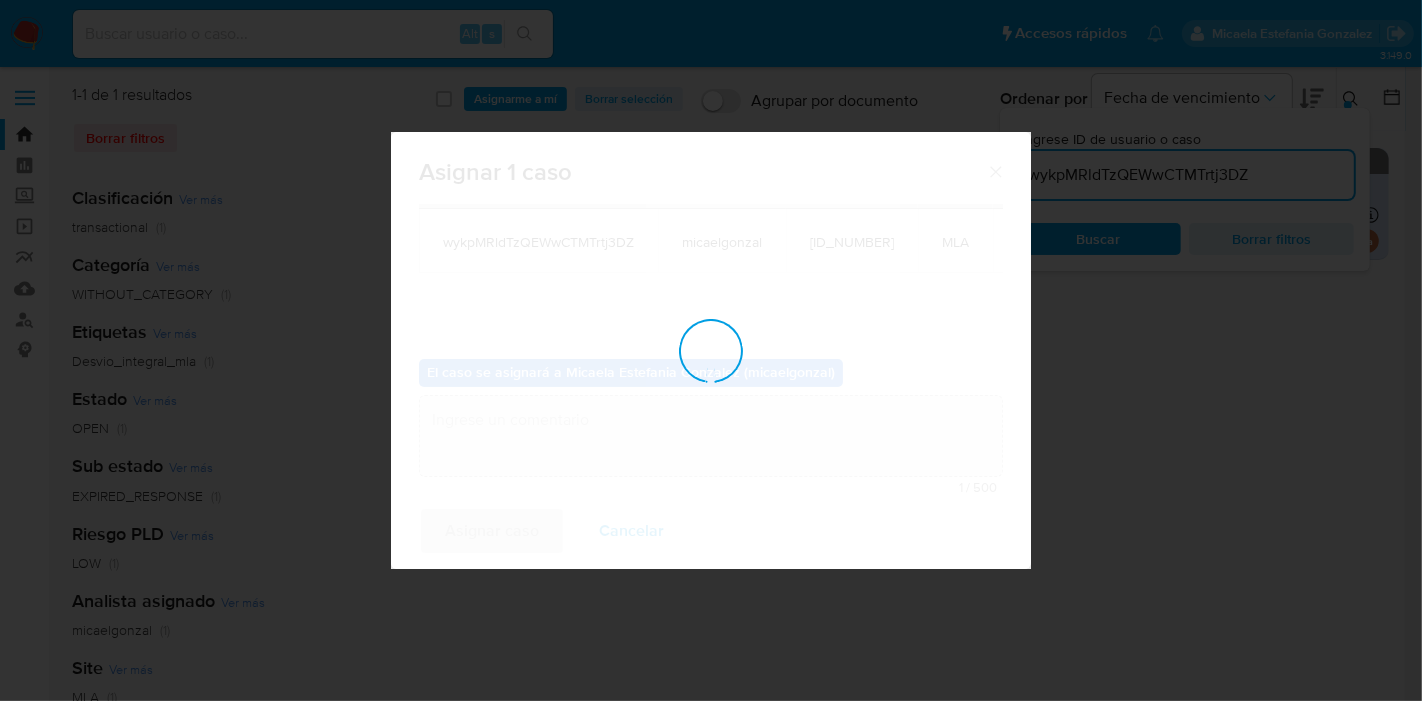 checkbox on "false" 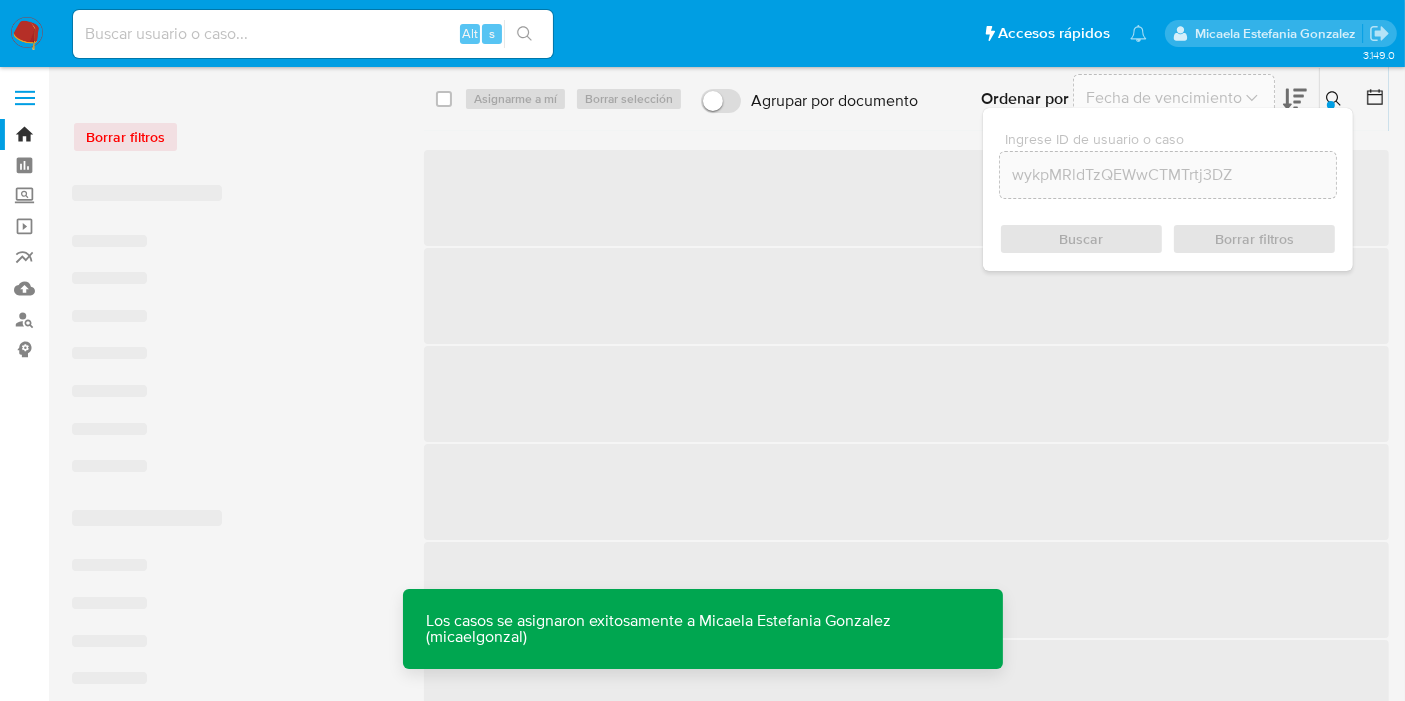 click at bounding box center [313, 34] 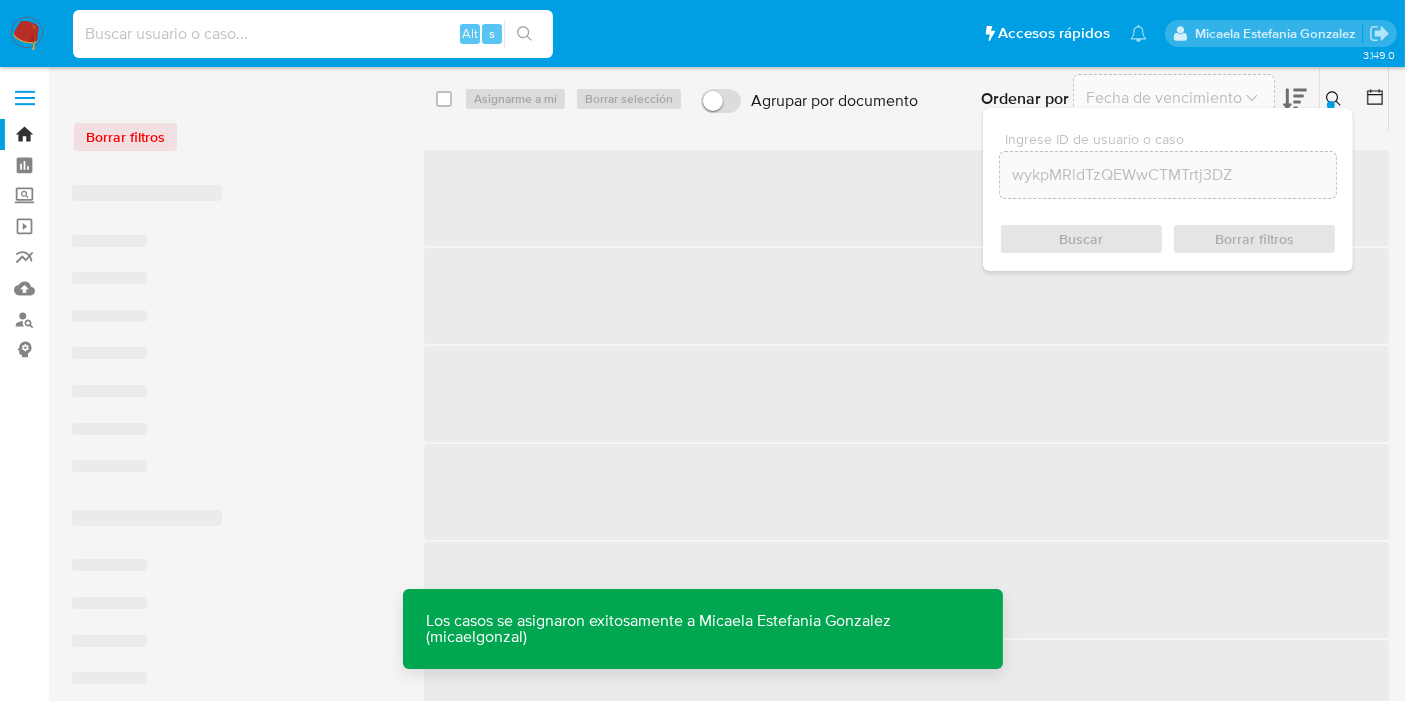 paste on "wykpMRldTzQEWwCTMTrtj3DZ" 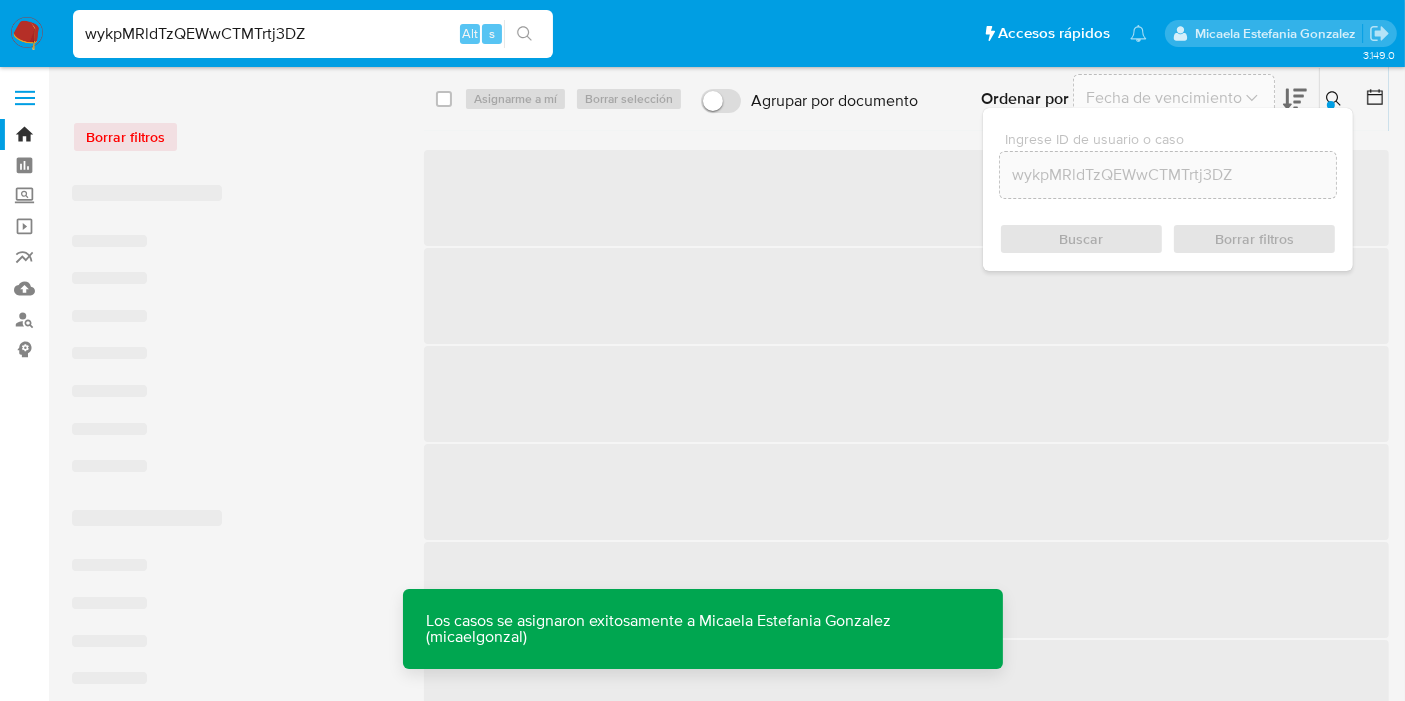 type on "wykpMRldTzQEWwCTMTrtj3DZ" 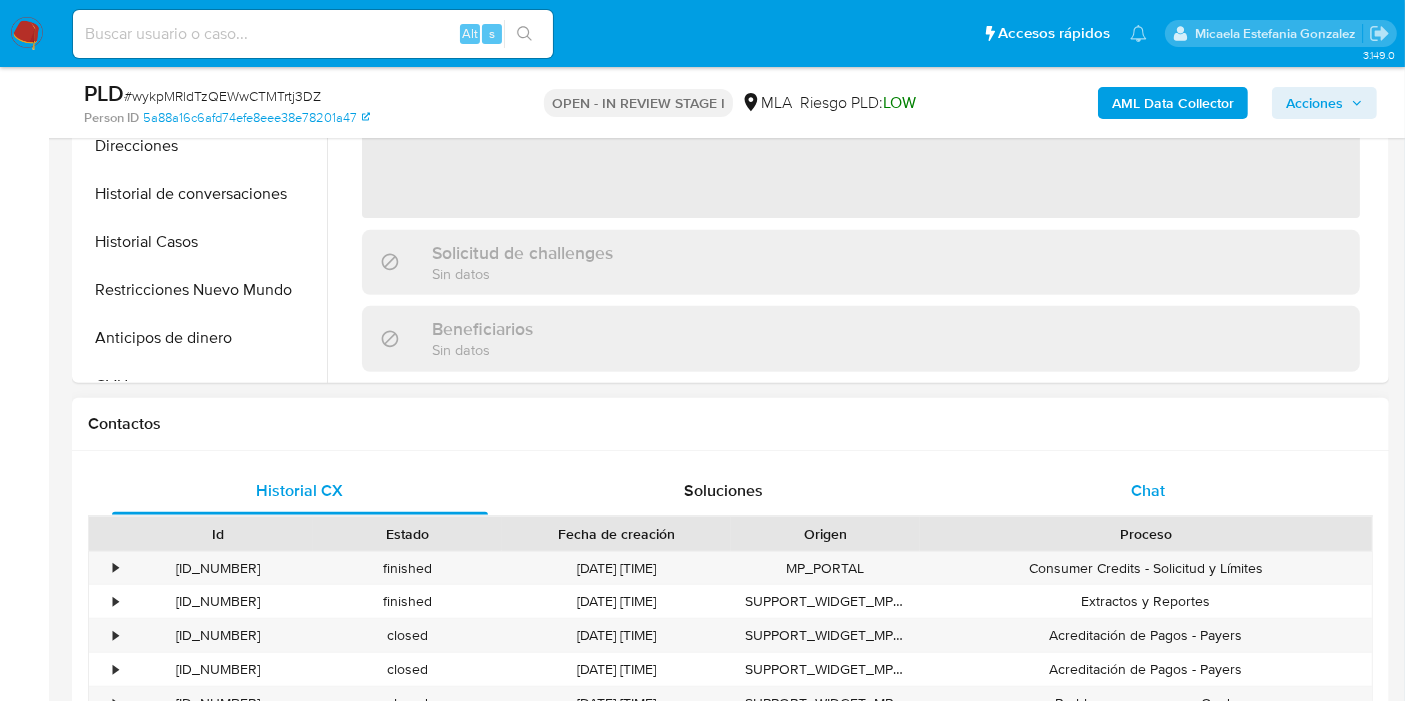 scroll, scrollTop: 888, scrollLeft: 0, axis: vertical 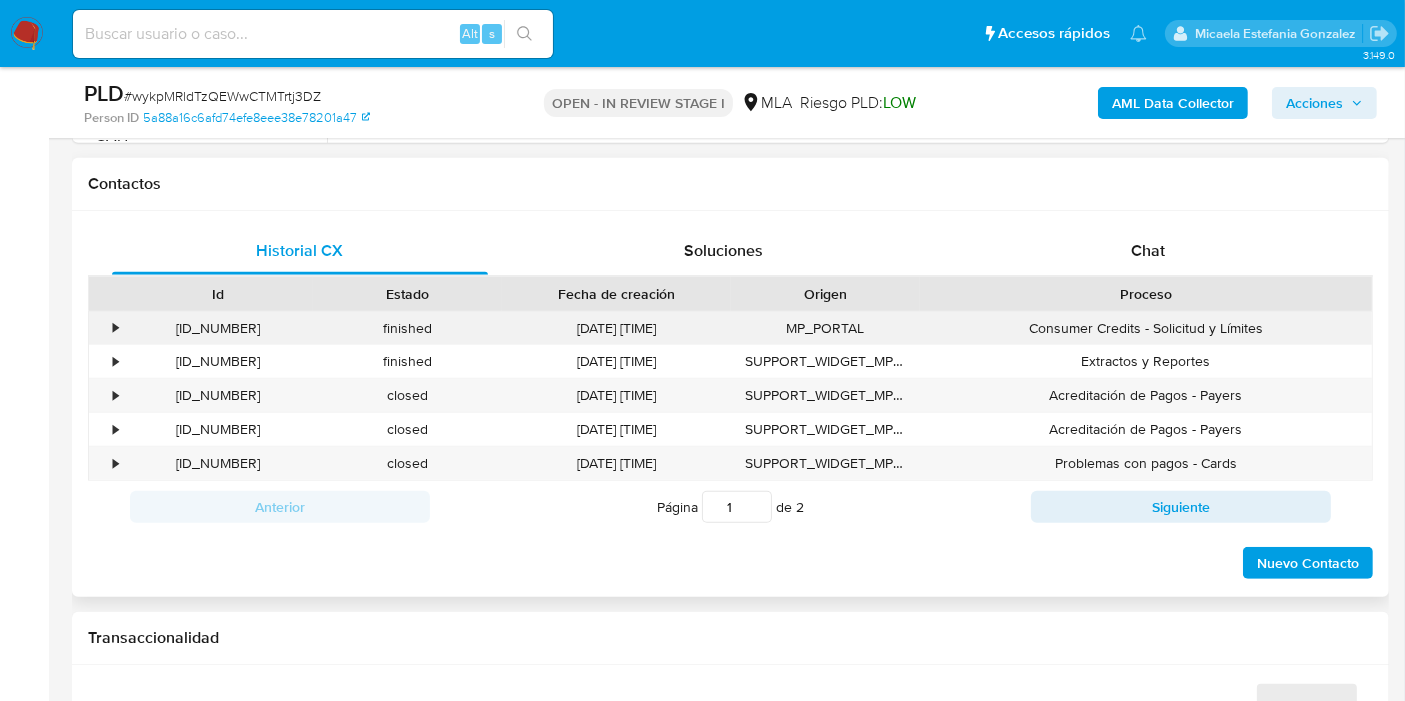 click on "Proceso" at bounding box center (1146, 294) 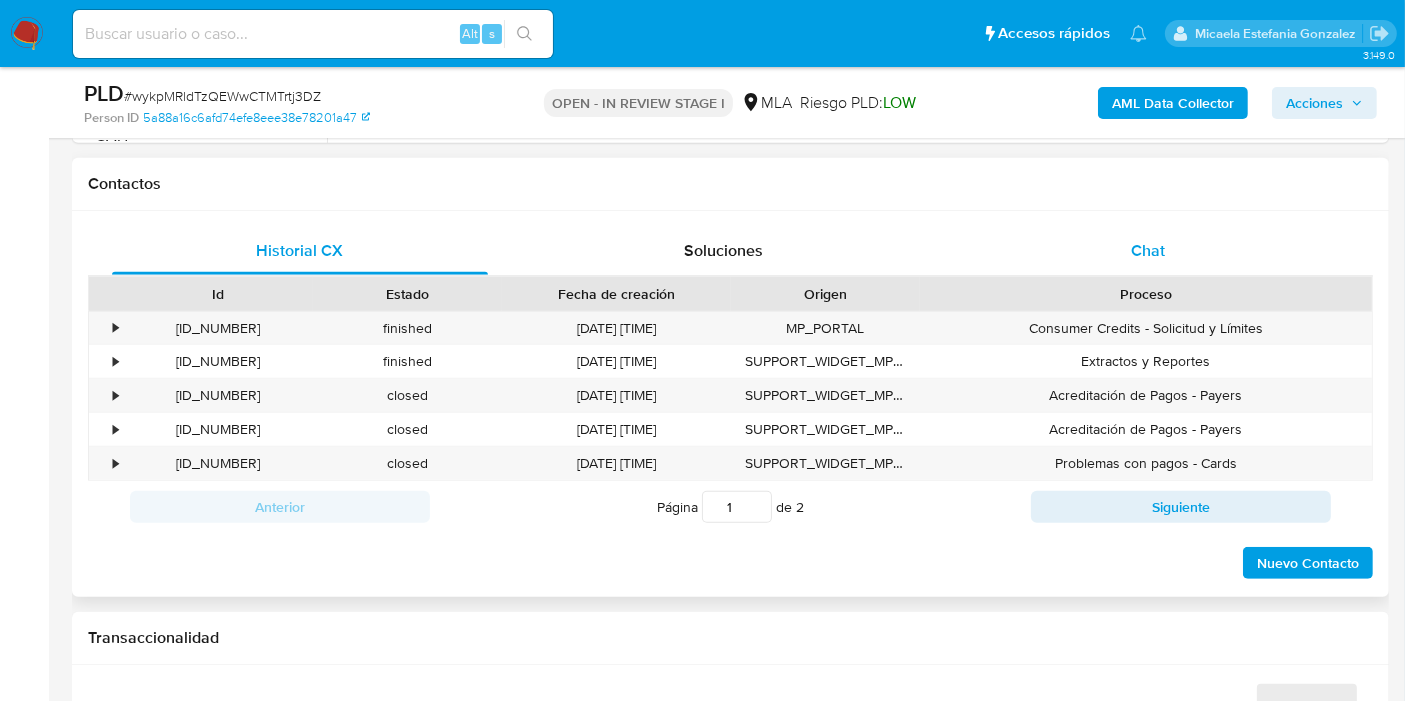 click on "Chat" at bounding box center [1148, 251] 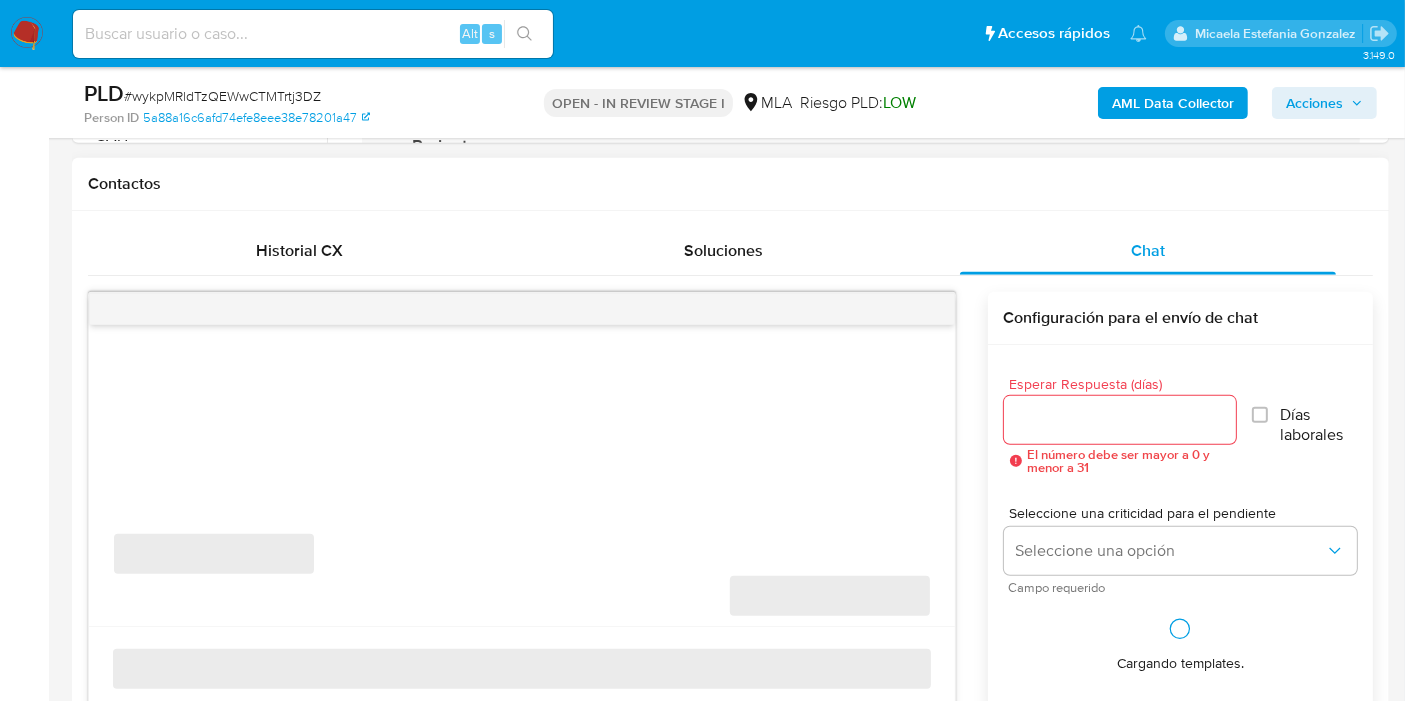 select on "10" 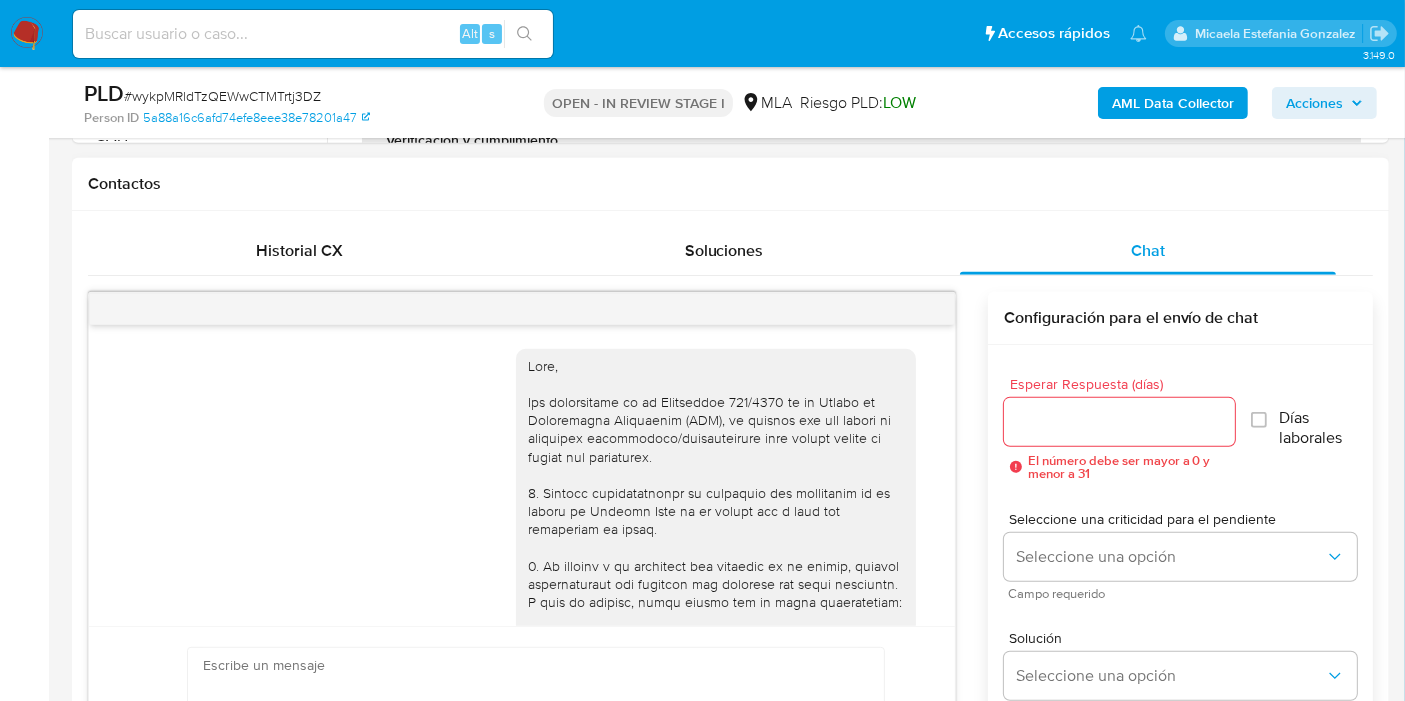 scroll, scrollTop: 4831, scrollLeft: 0, axis: vertical 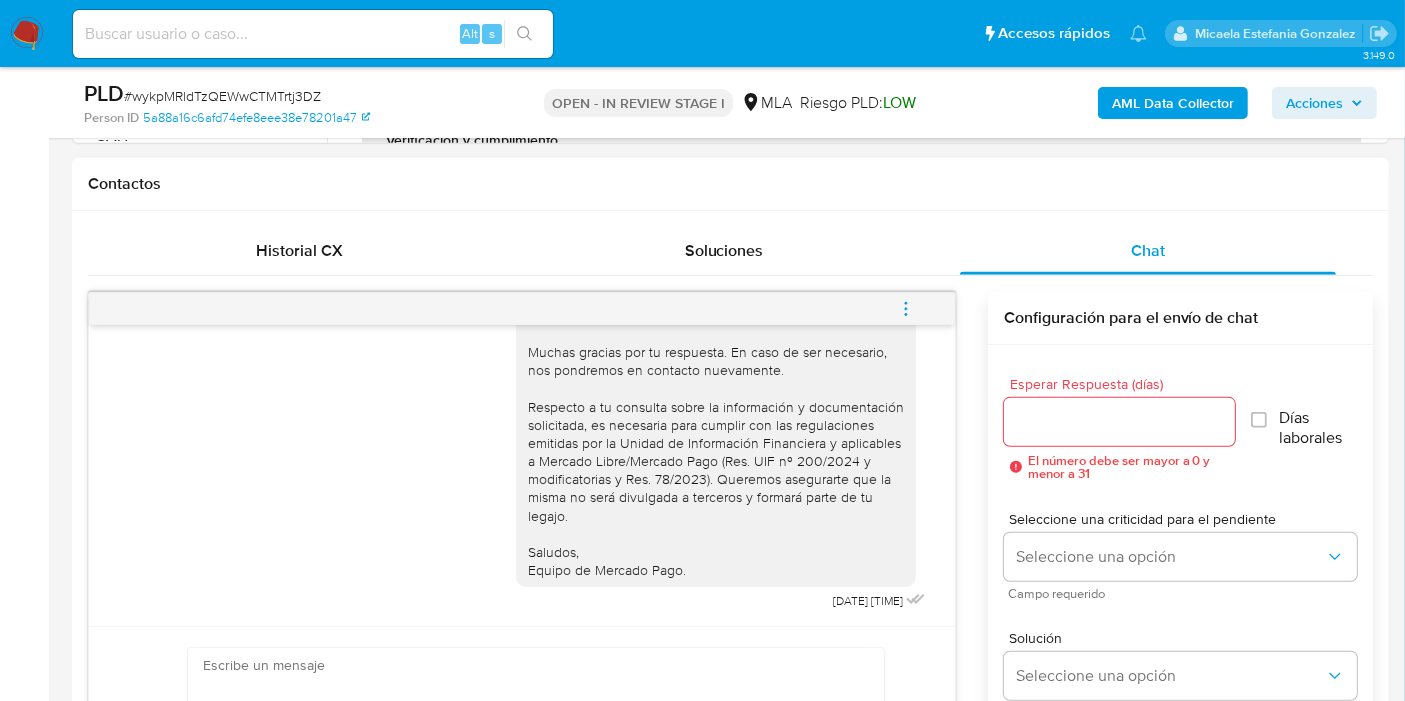 click 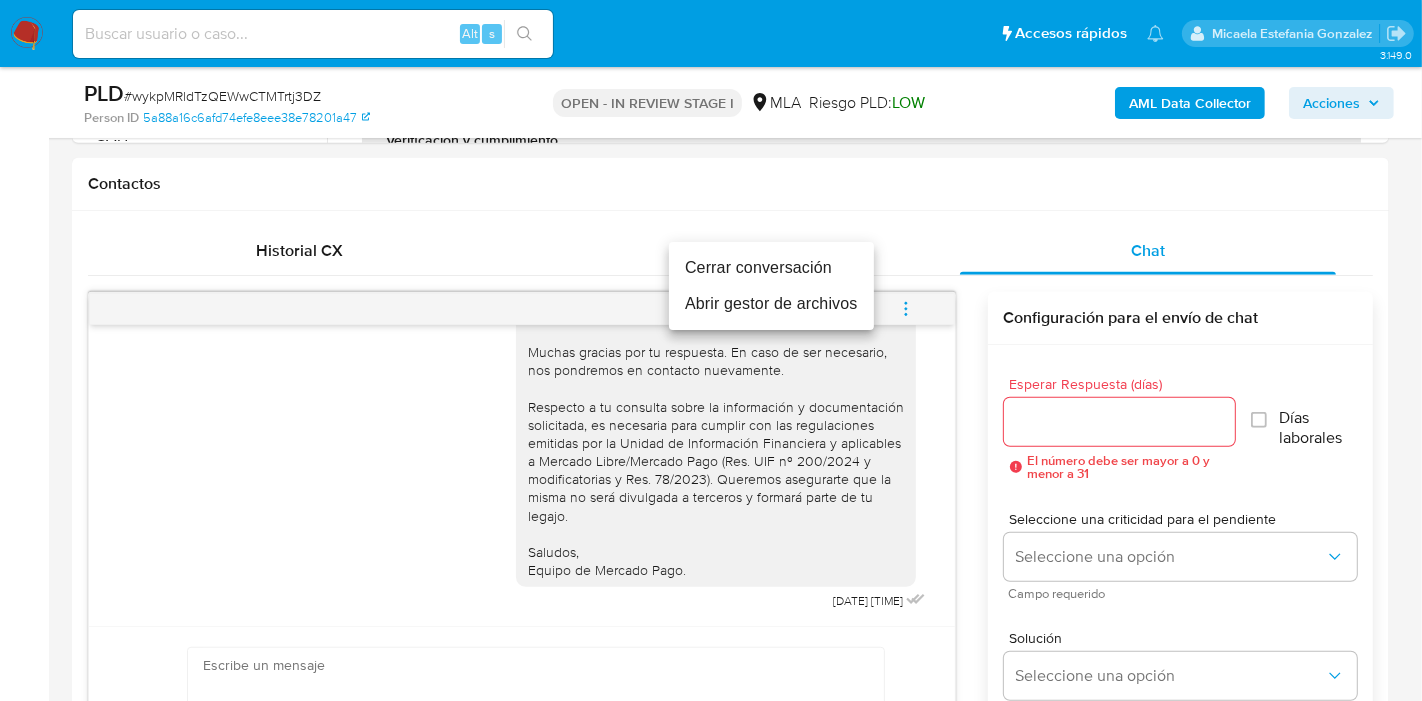 click on "Cerrar conversación" at bounding box center [771, 268] 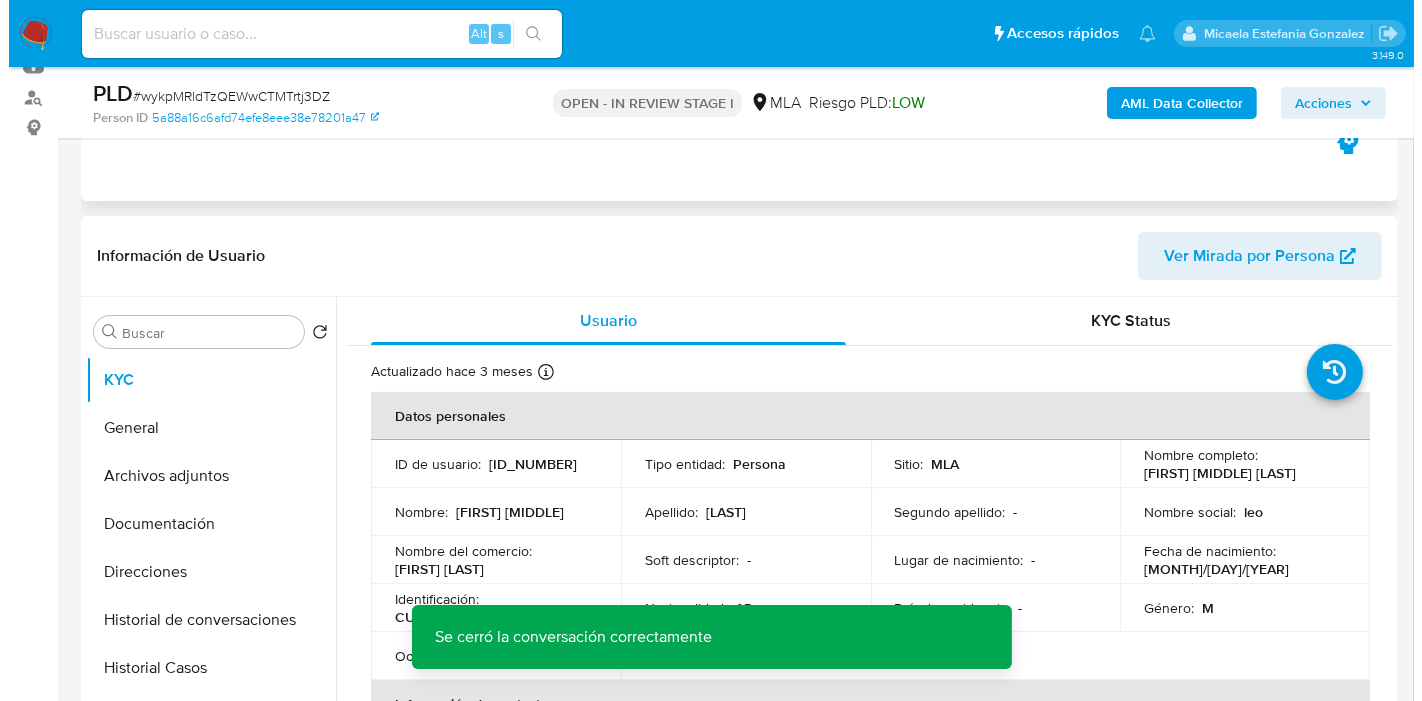 scroll, scrollTop: 0, scrollLeft: 0, axis: both 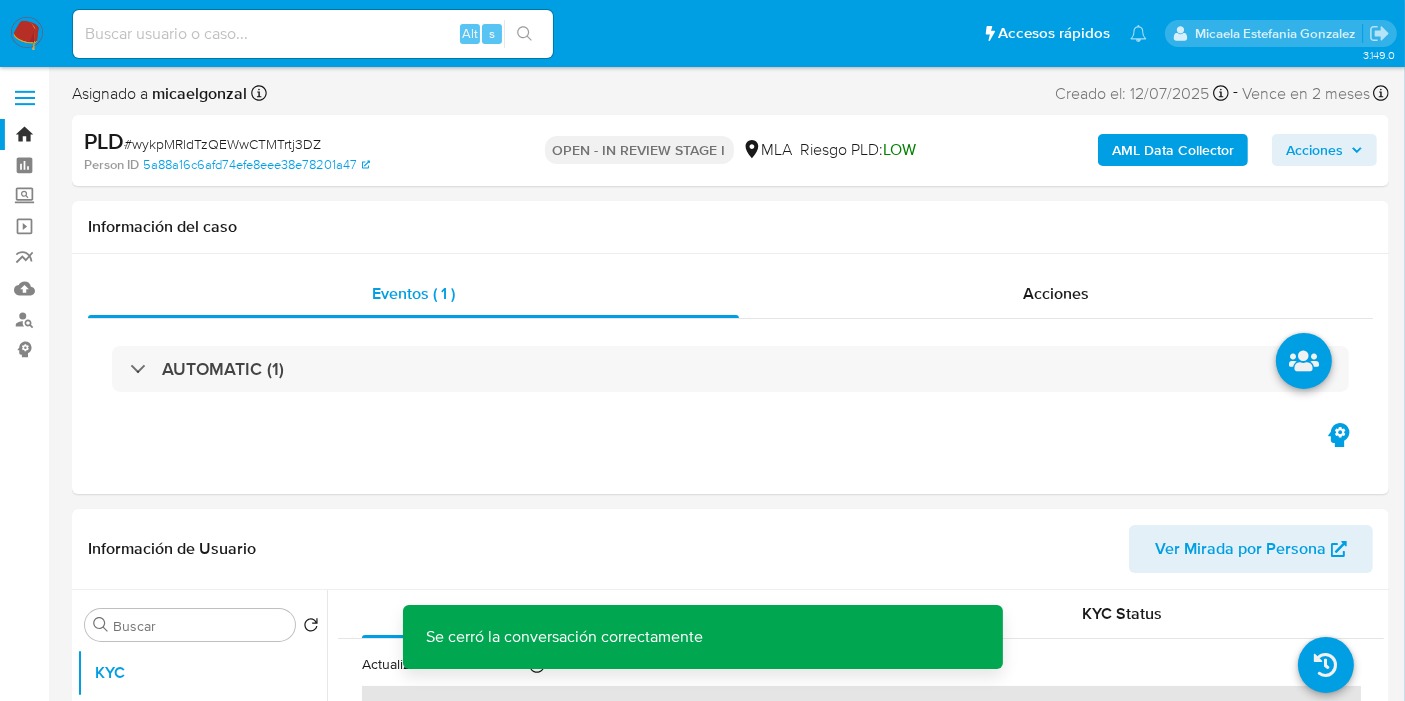 click on "AML Data Collector" at bounding box center [1173, 150] 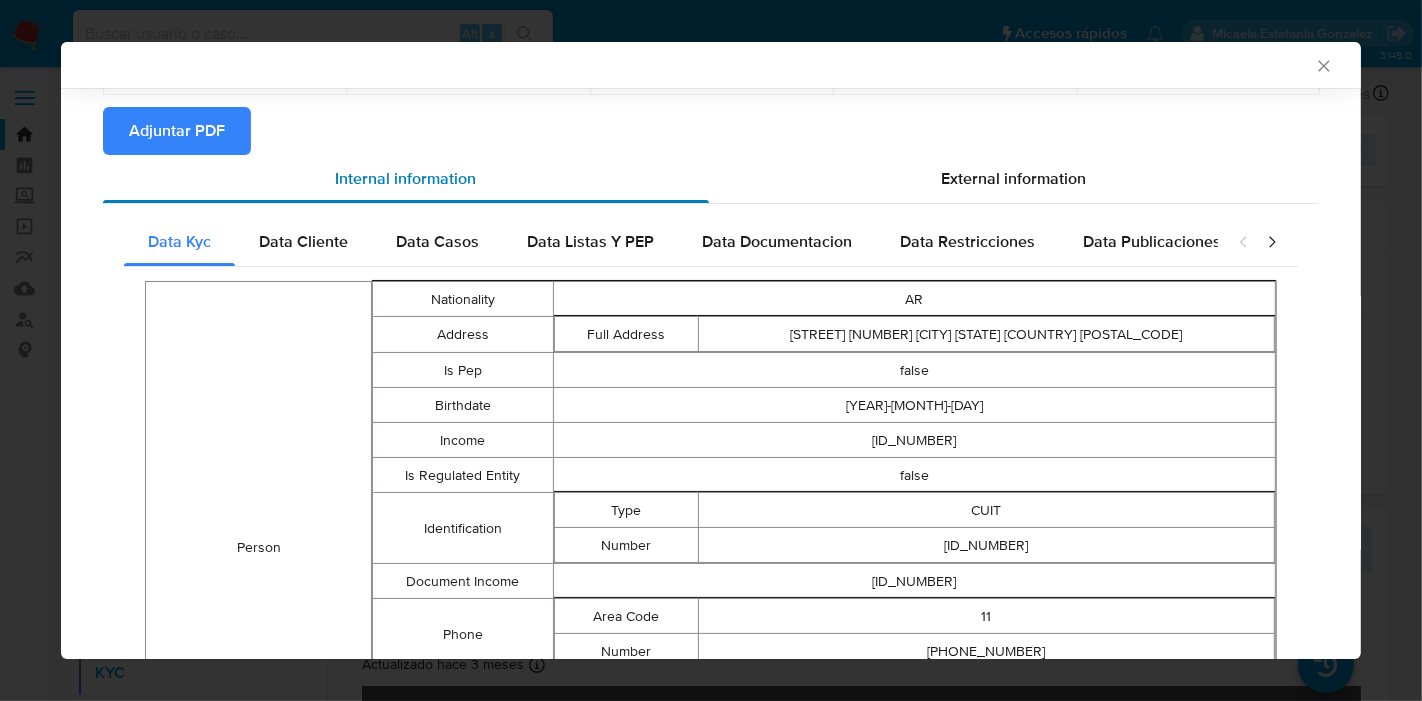 scroll, scrollTop: 160, scrollLeft: 0, axis: vertical 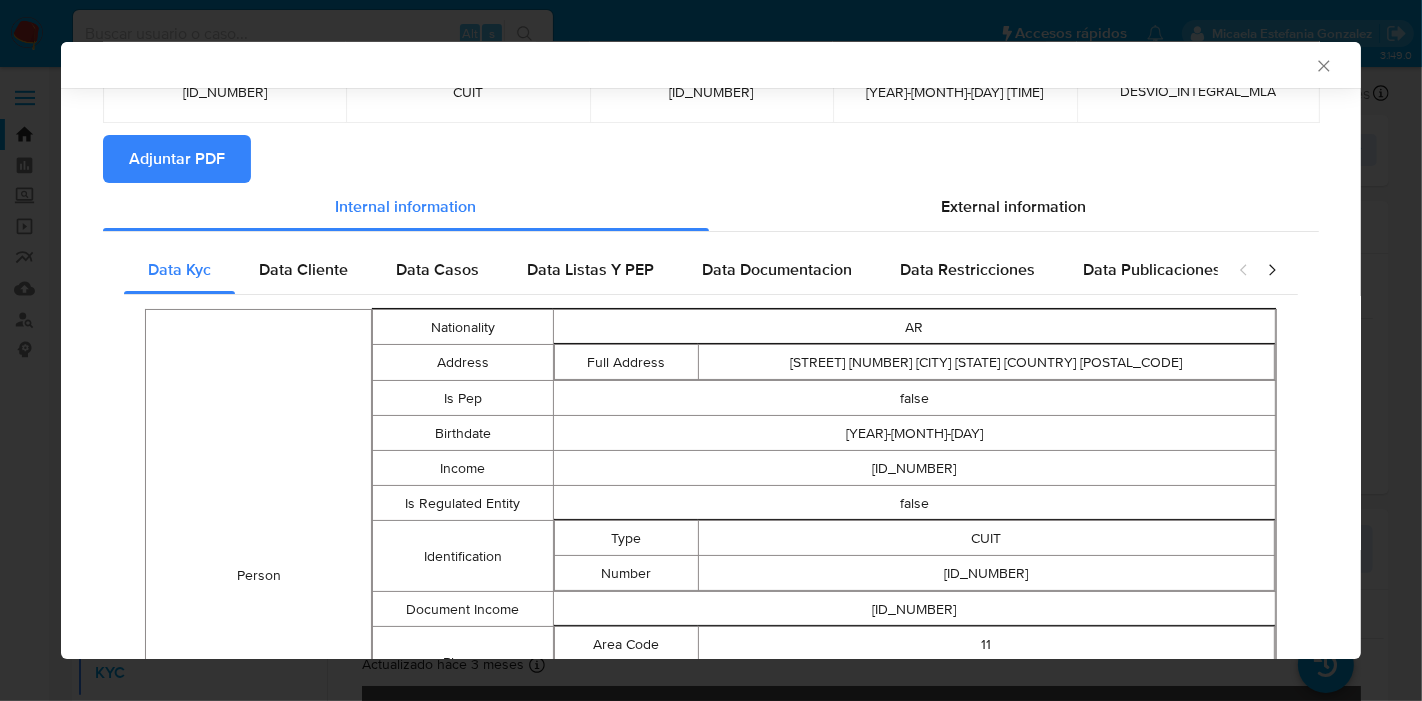 click on "Person Nationality AR Address Full Address vedoya 3823 Remedios De Escalada Buenos Aires Argentina 1826 Is Pep false Birthdate 1982-05-21 Income 1179294 Is Regulated Entity false Identification Type CUIT Number 20295233185 Document Income 1179294 Phone Area Code 11 Number 27531632 Email Address leonardo_rodrigo@hotmail.com Gender M Other Identifications Type DNI Number 29523318 Identification Type CUIT Number 20295233185 Fiscal Identity Taxpayer Type Consumidor Final Names Preferred Full leo rodrigo Legal Leonardo Ezequiel Rodrigo Brand Leonardo Rodrigo Activities Code AC022001 Description Almacén / Kiosco Is Primary true Ver más ▼ Primary Activity Code AC022001 Site Id MLA Entity Type person Kyc Knowledge Level verified Date Last Update 2025-05-17T11:13:07.757308204Z" at bounding box center (711, 837) 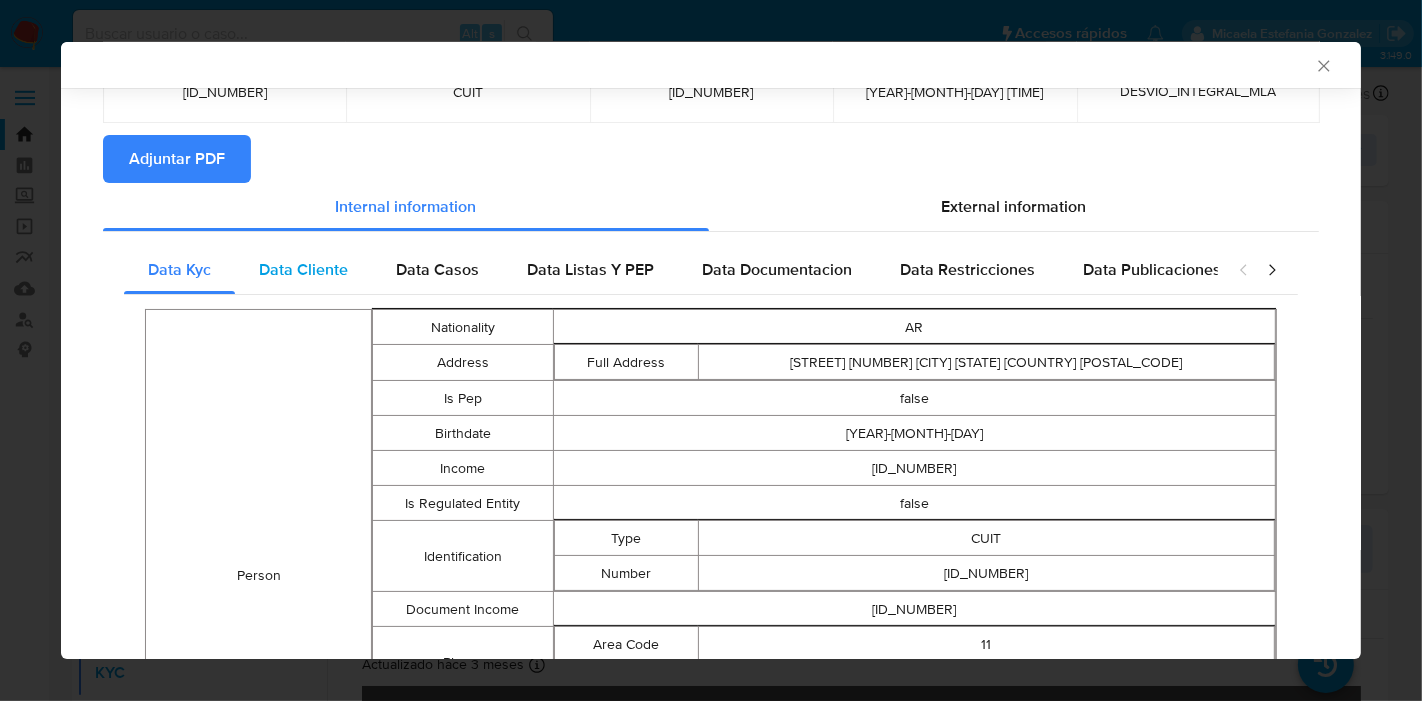 click on "Data Cliente" at bounding box center (303, 269) 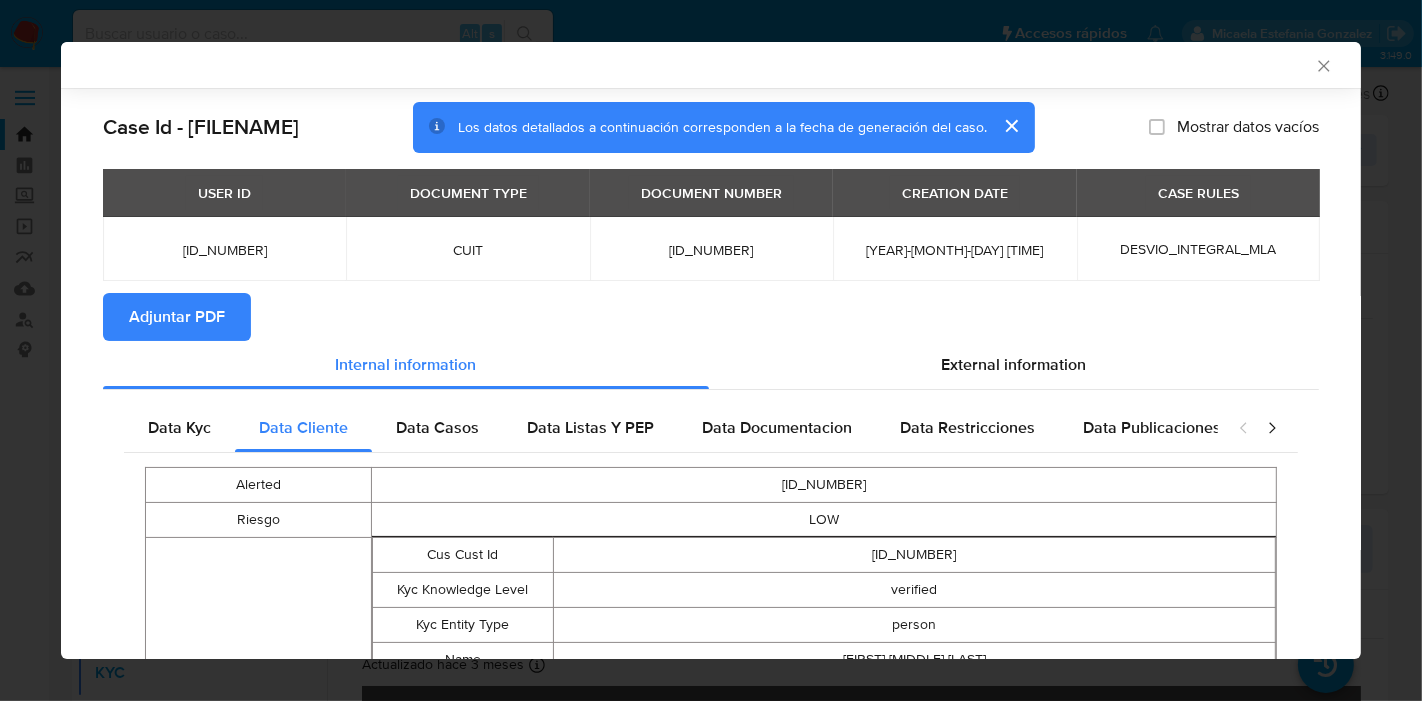 scroll, scrollTop: 0, scrollLeft: 0, axis: both 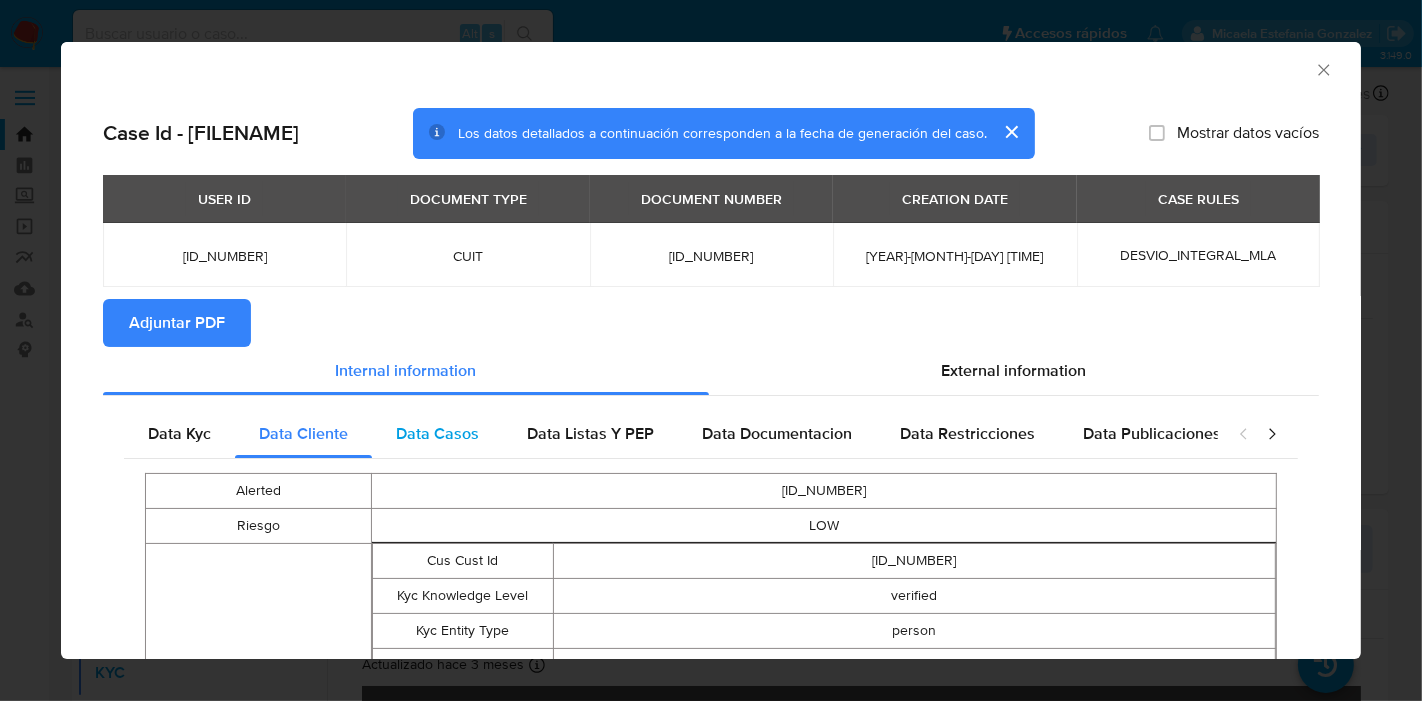 click on "Data Casos" at bounding box center [437, 433] 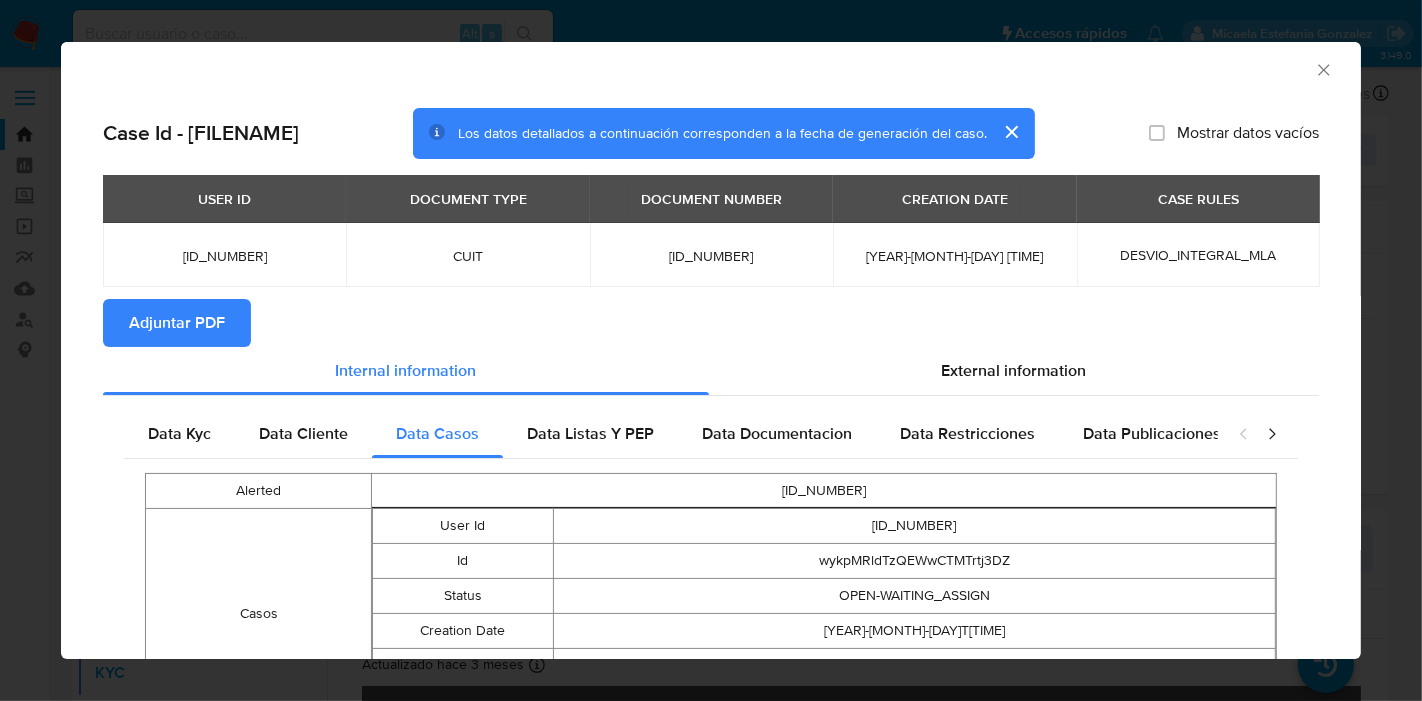 scroll, scrollTop: 161, scrollLeft: 0, axis: vertical 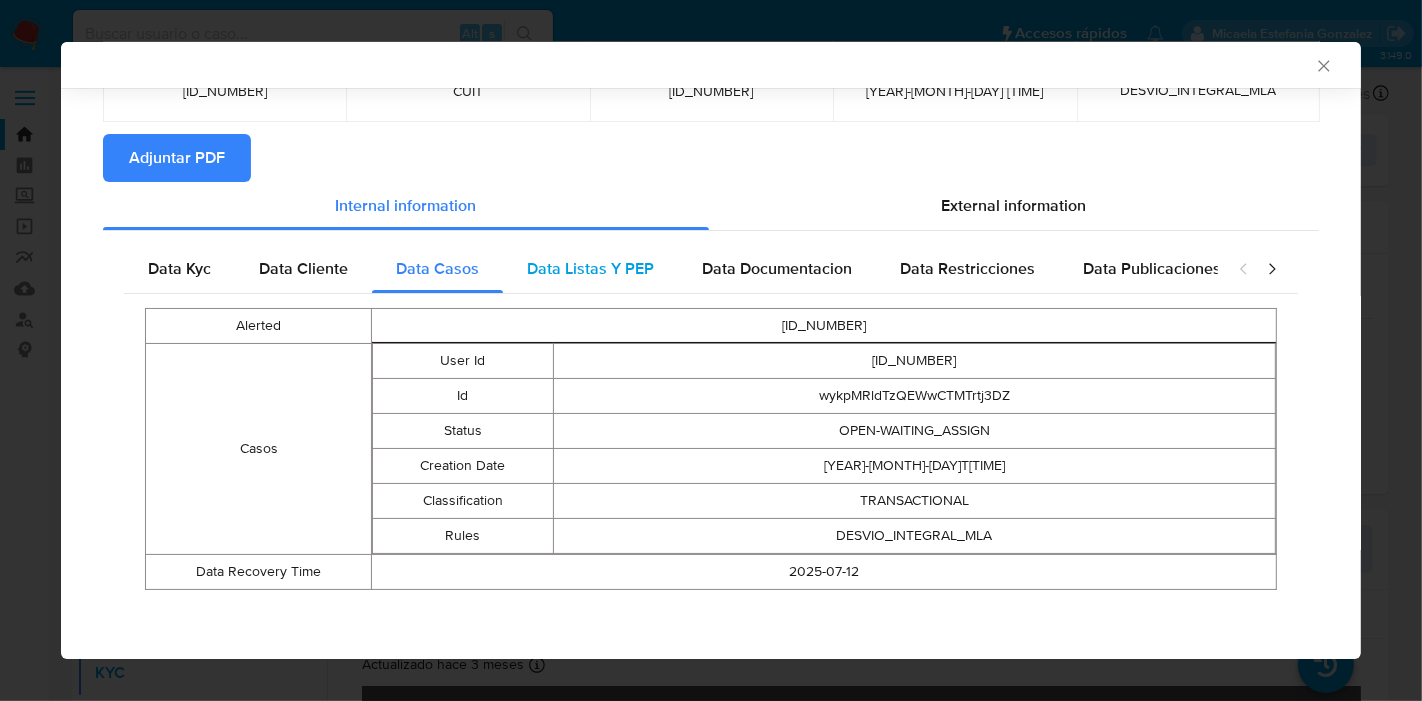 click on "Data Listas Y PEP" at bounding box center (590, 268) 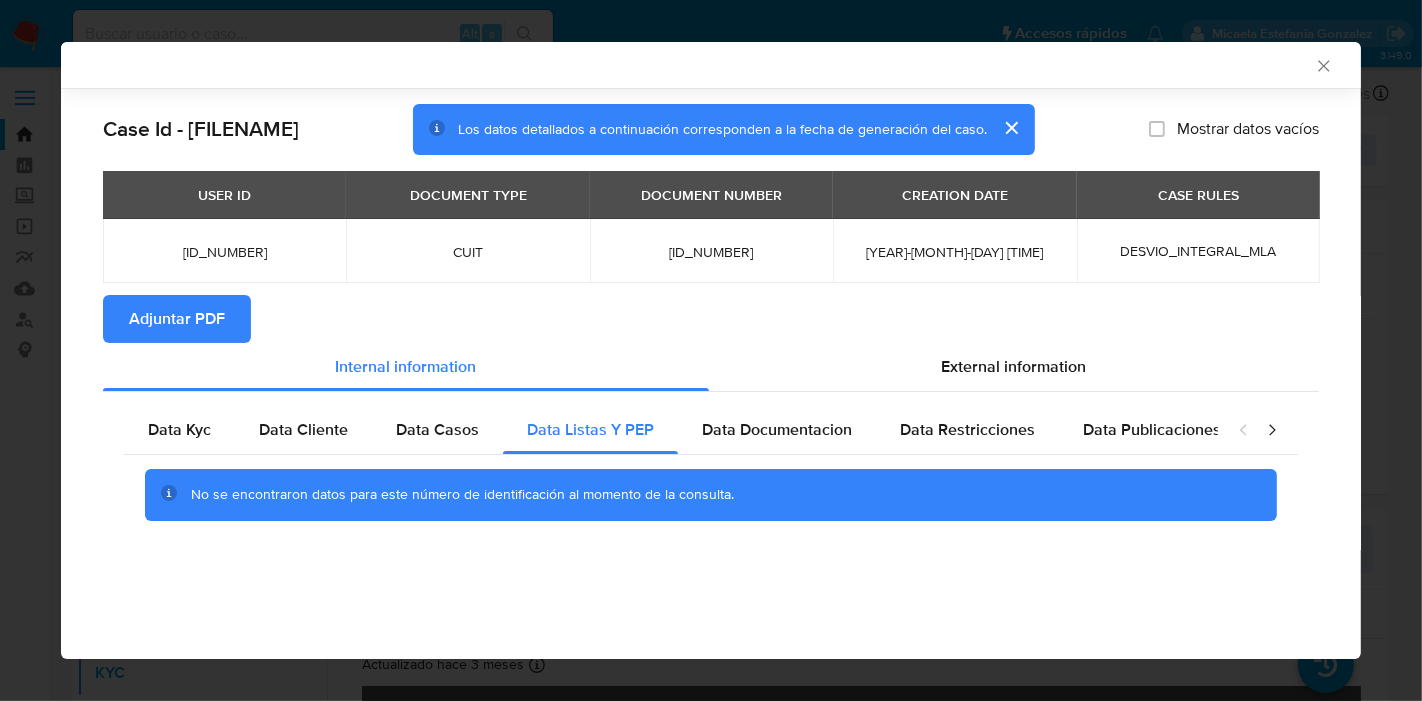 scroll, scrollTop: 0, scrollLeft: 0, axis: both 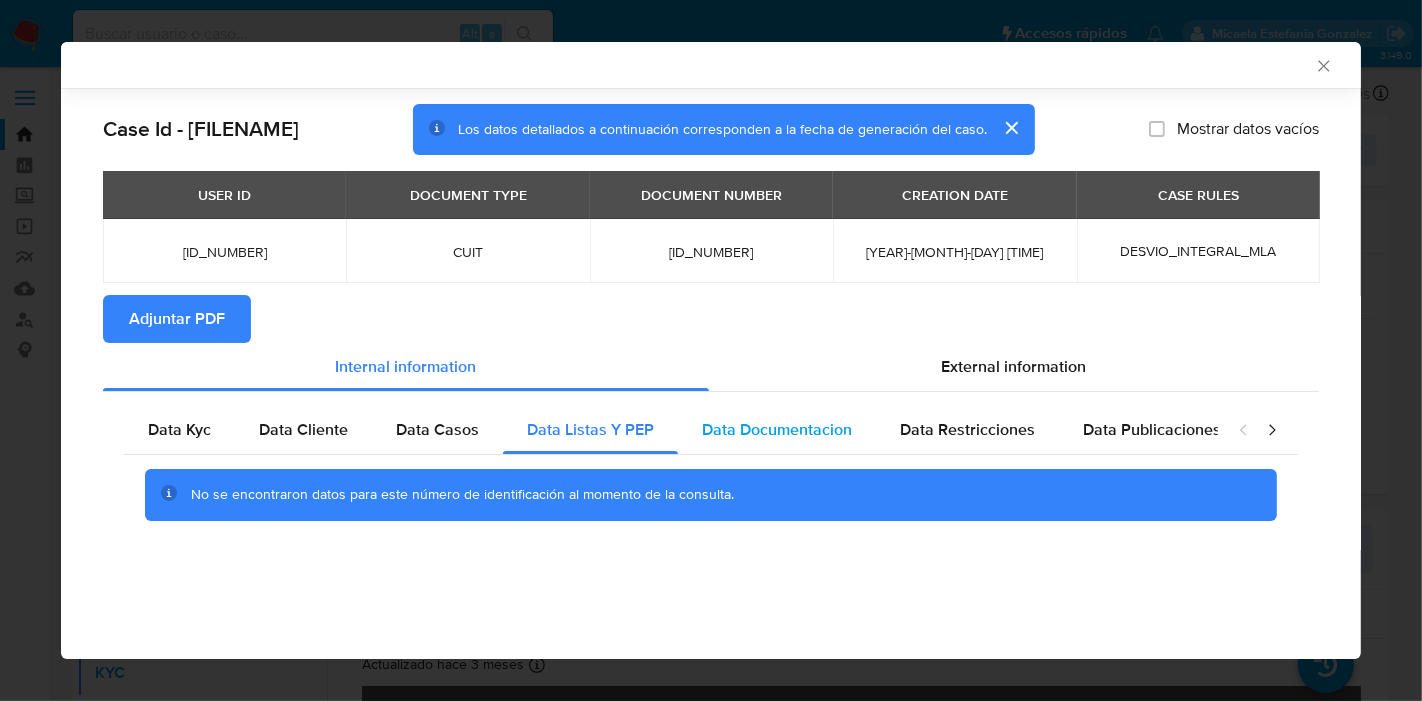 click on "Data Documentacion" at bounding box center [777, 430] 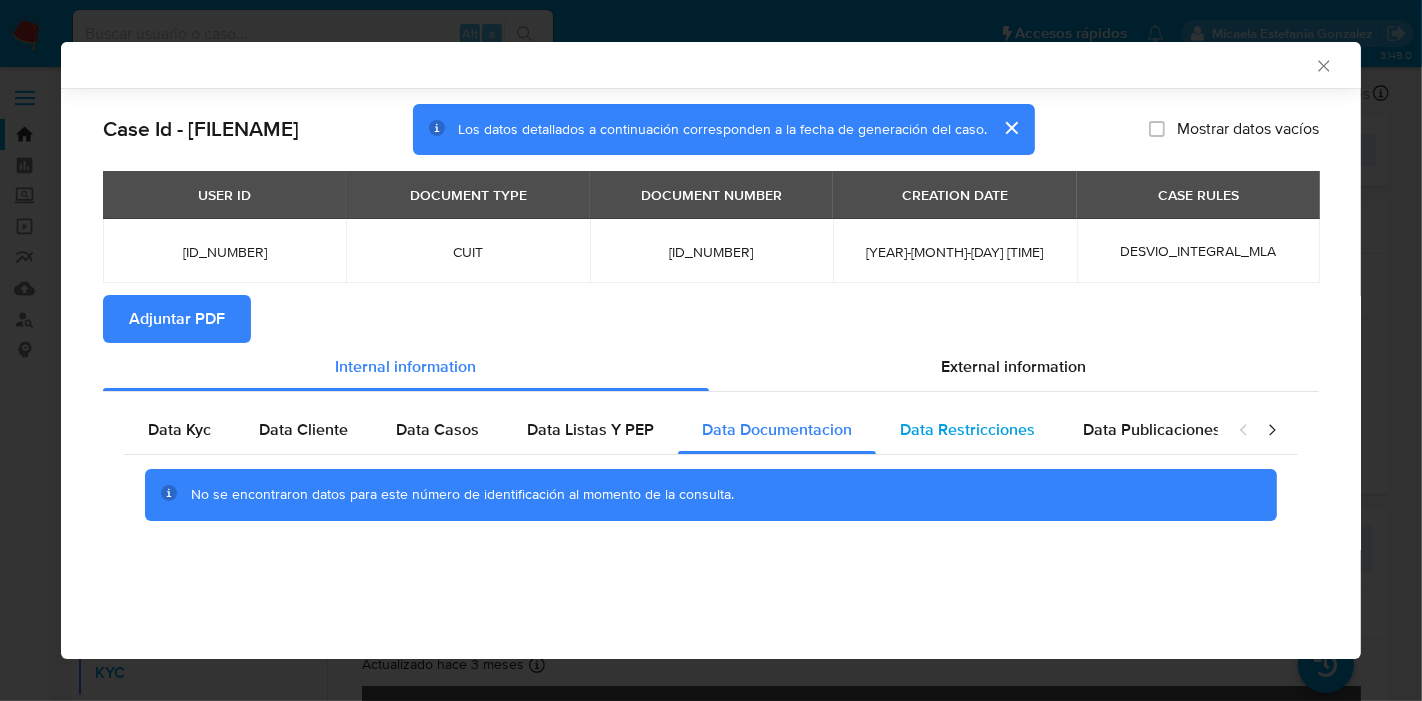 click on "Data Restricciones" at bounding box center [967, 430] 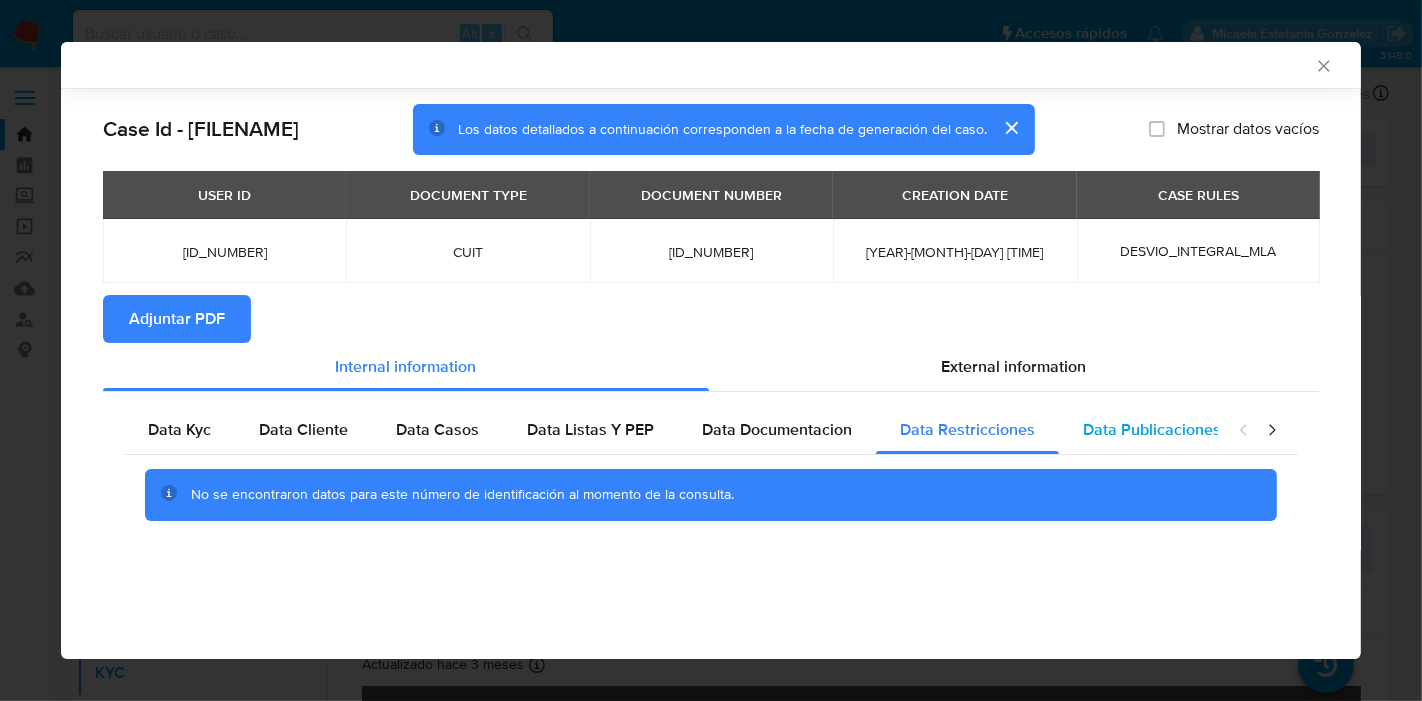 click on "Data Publicaciones" at bounding box center (1152, 429) 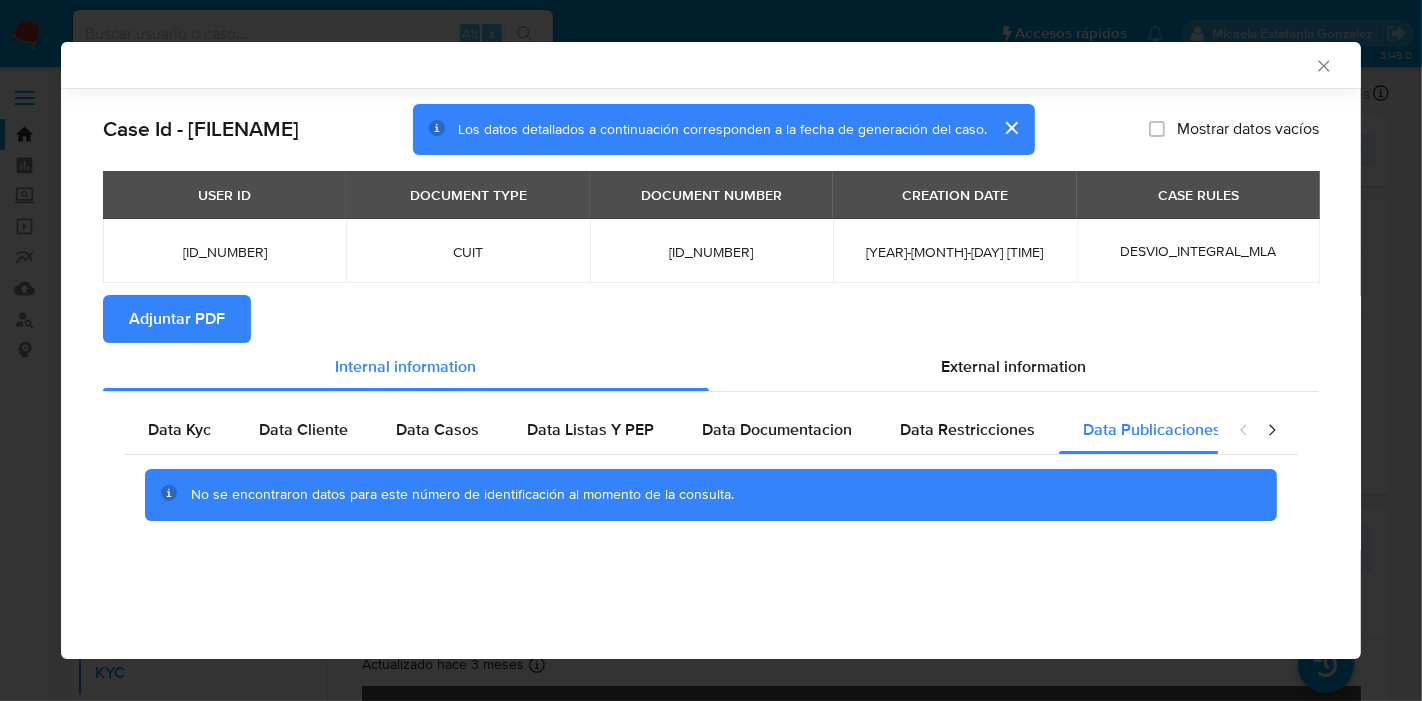click at bounding box center (1258, 430) 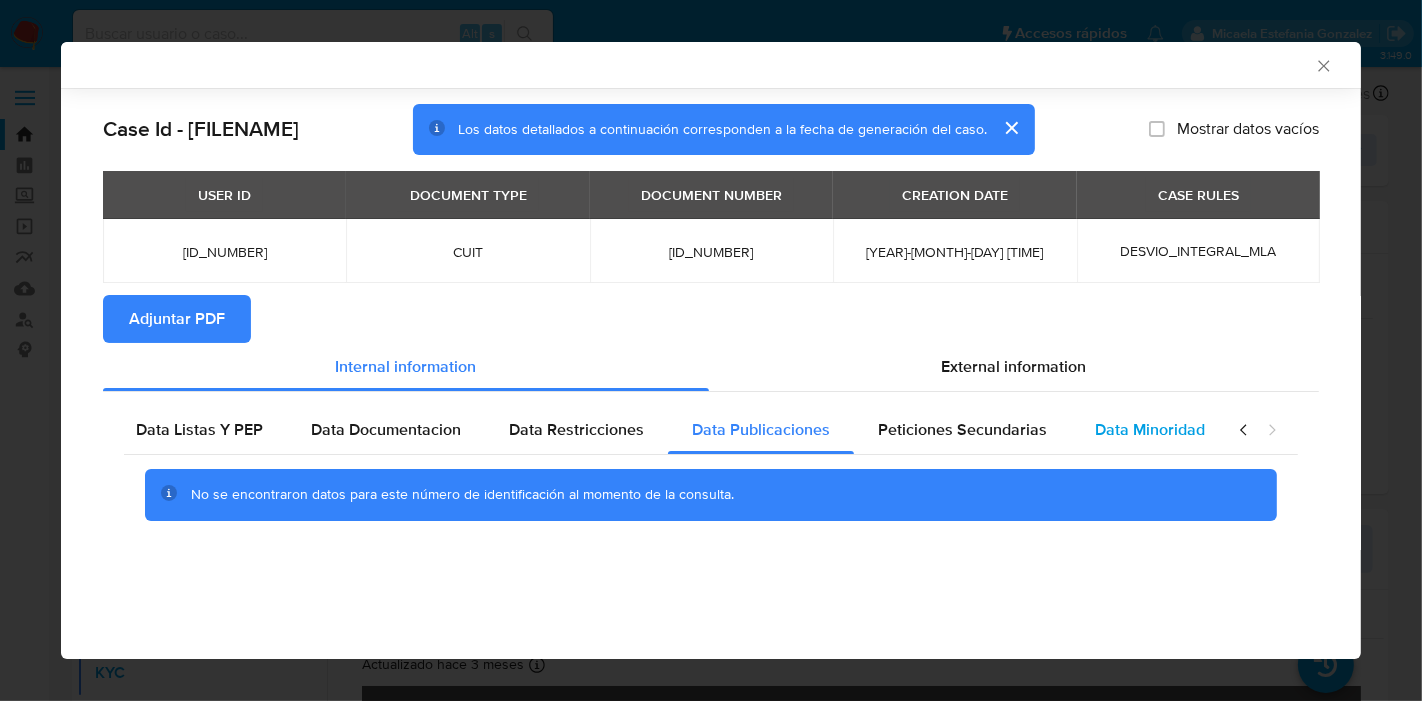 drag, startPoint x: 1168, startPoint y: 437, endPoint x: 1045, endPoint y: 447, distance: 123.40584 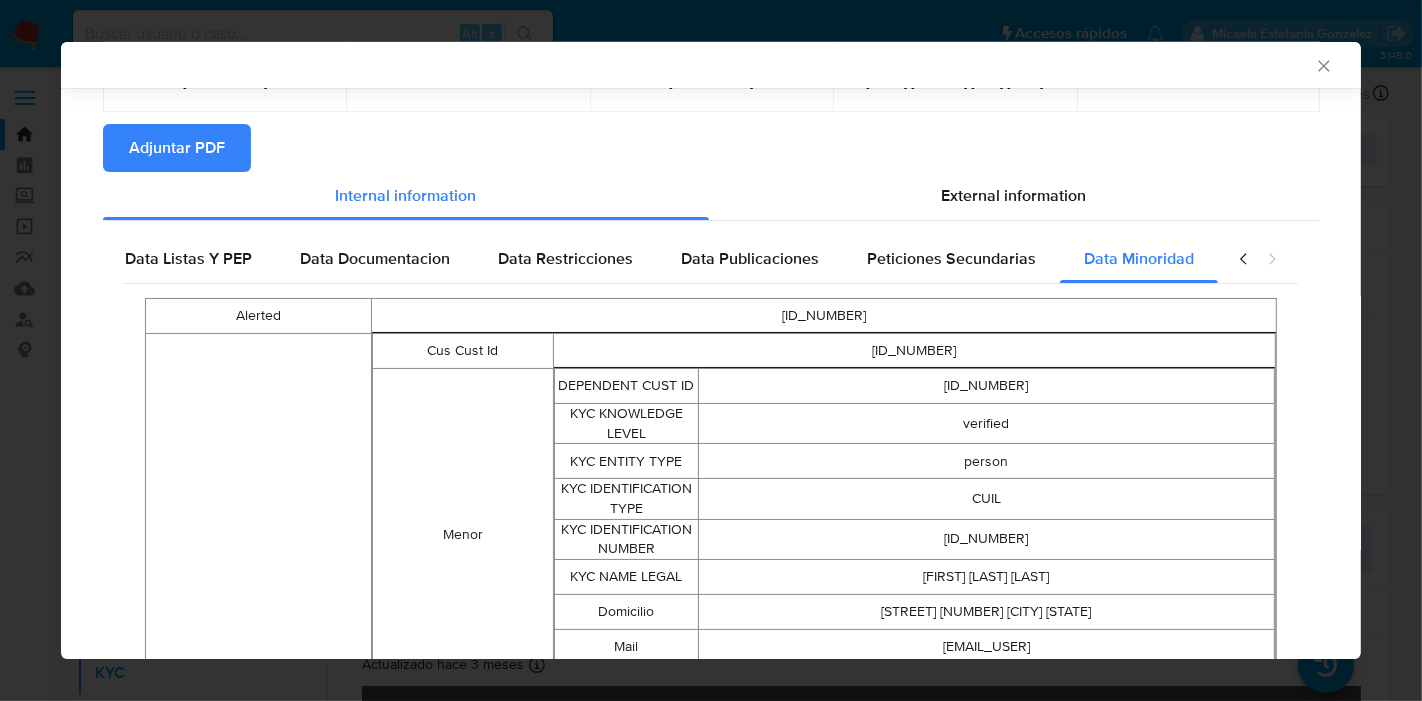 scroll, scrollTop: 168, scrollLeft: 0, axis: vertical 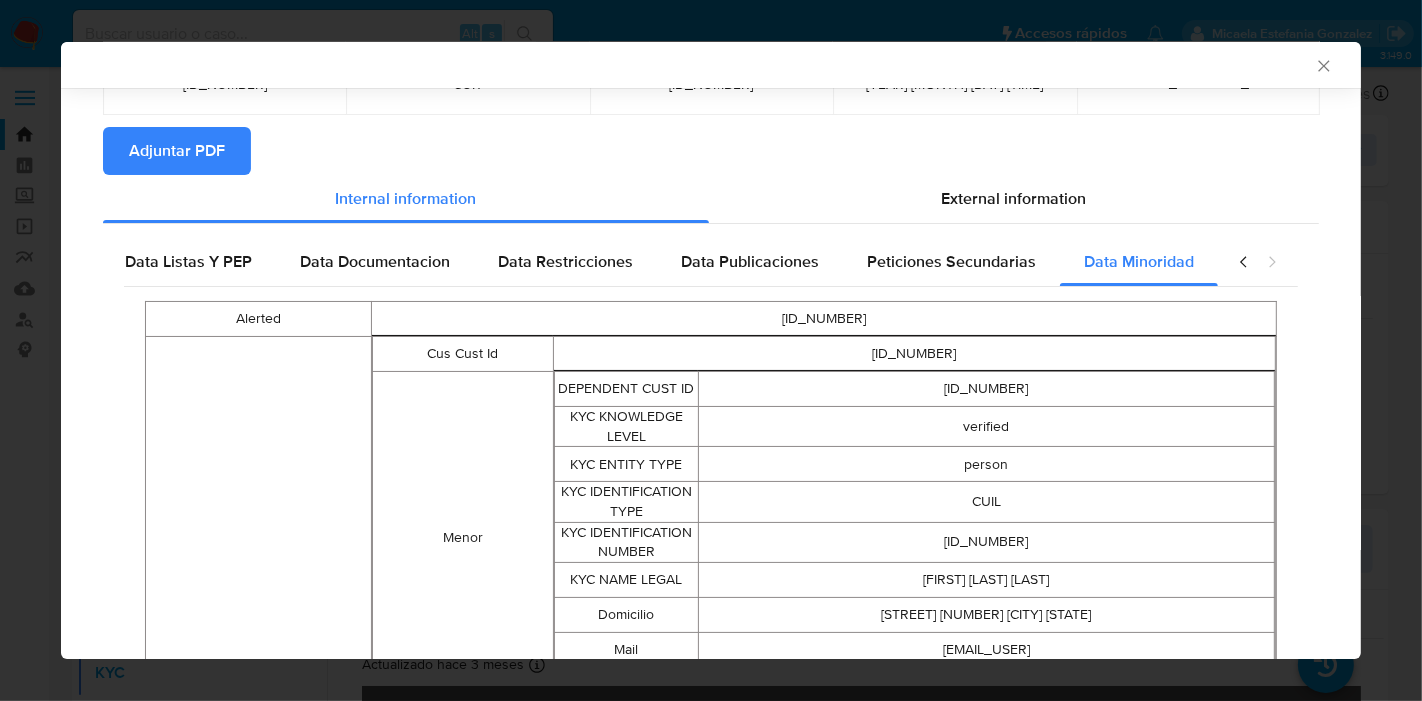 click on "Data Kyc Data Cliente Data Casos Data Listas Y PEP Data Documentacion Data Restricciones Data Publicaciones Peticiones Secundarias Data Minoridad Alerted 48000647 Minoridad Cus Cust Id 48000647 Menor DEPENDENT CUST ID 1074451126 KYC KNOWLEDGE LEVEL verified KYC ENTITY TYPE person KYC IDENTIFICATION TYPE CUIL KYC IDENTIFICATION NUMBER 27480324698 KYC NAME LEGAL Antonella Rodrigo Lynch Domicilio Vedoya 3823 Remedios de escalada Buenos Aires Mail anto38233823@gmail.com Nacionalidad AR Responsable RESPONSIBLE CUST ID 48000647 KYC KNOWLEDGE LEVEL verified KYC ENTITY TYPE person KYC IDENTIFICATION TYPE CUIT KYC IDENTIFICATION NUMBER 20295233185 KYC NAME LEGAL Leonardo Ezequiel Rodrigo Domicilio vedoya 3823 Remedios De Escalada Buenos Aires Mail leonardo_rodrigo@hotmail.com Brand Name Leonardo Rodrigo Telefono 11  27531632 Nacionalidad AR Data Recovery Time 2025-07-12" at bounding box center (711, 699) 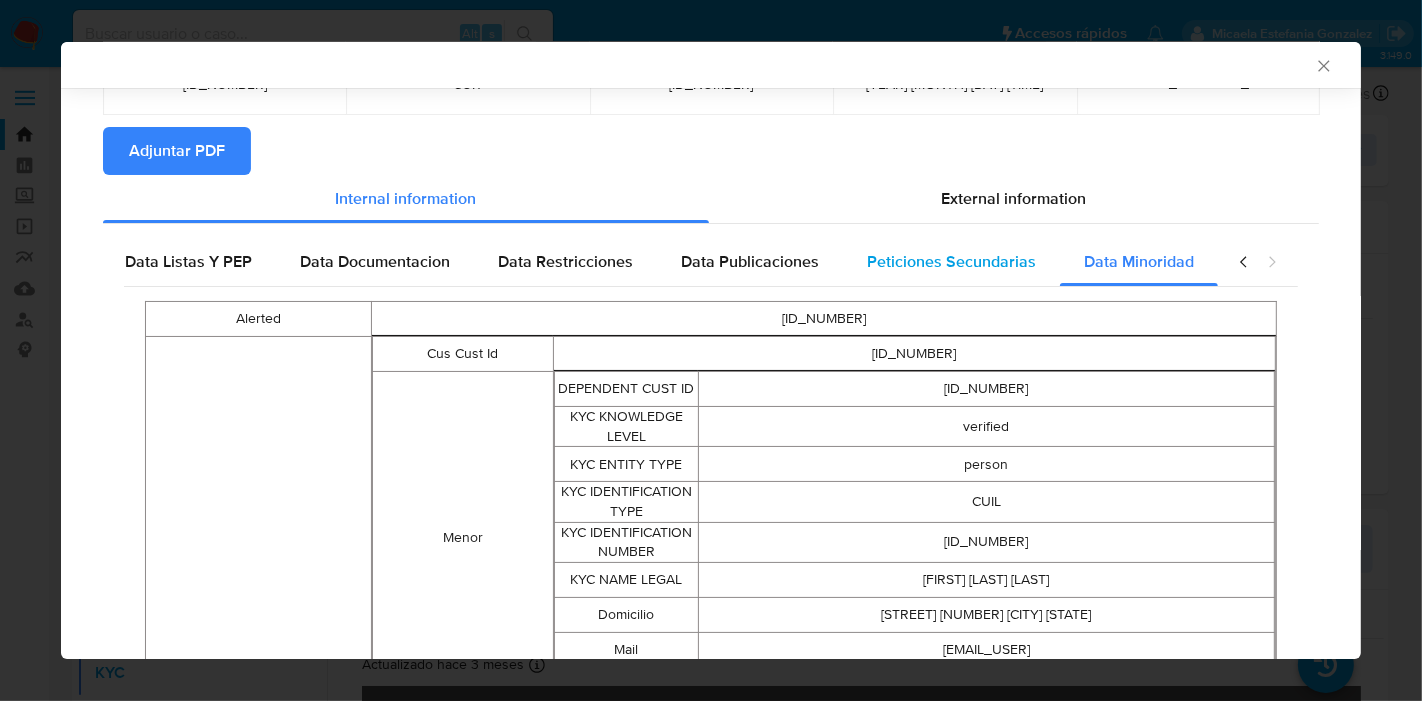 click on "Peticiones Secundarias" at bounding box center [951, 262] 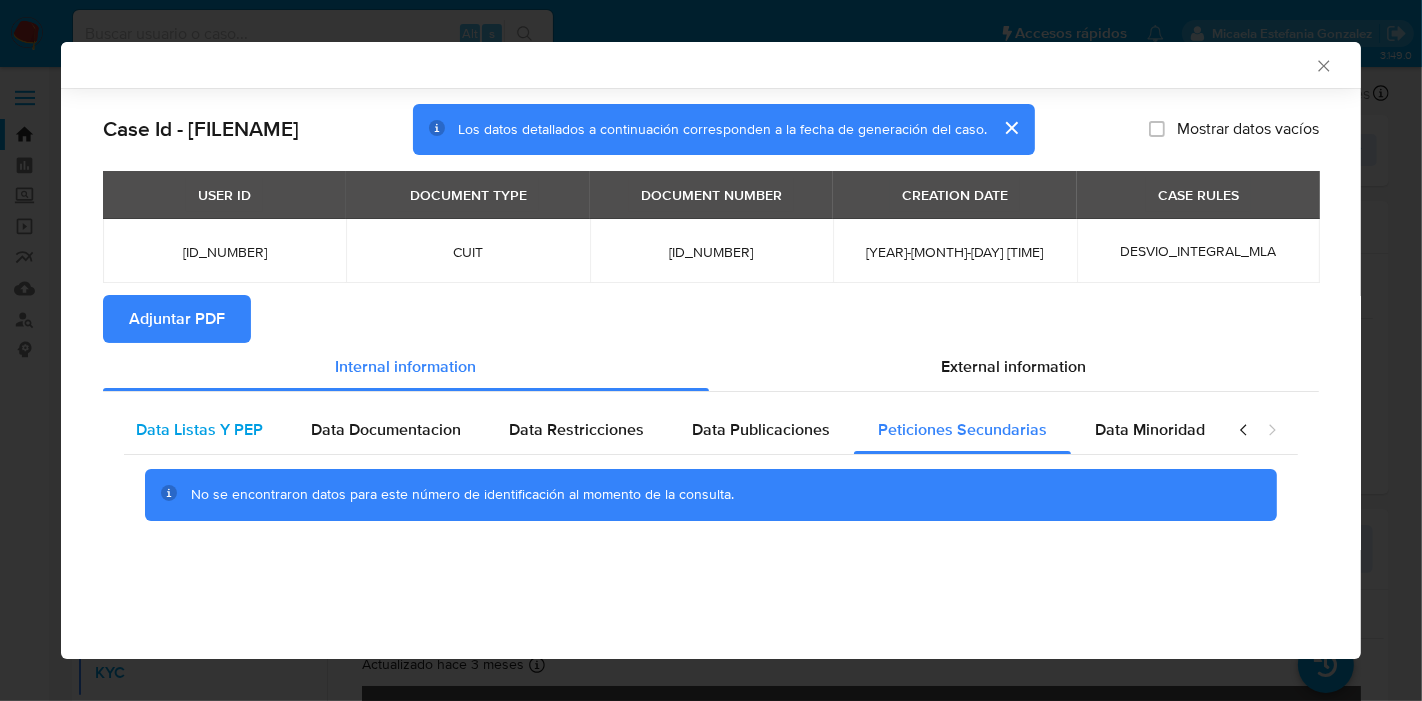 click on "Data Listas Y PEP" at bounding box center [199, 429] 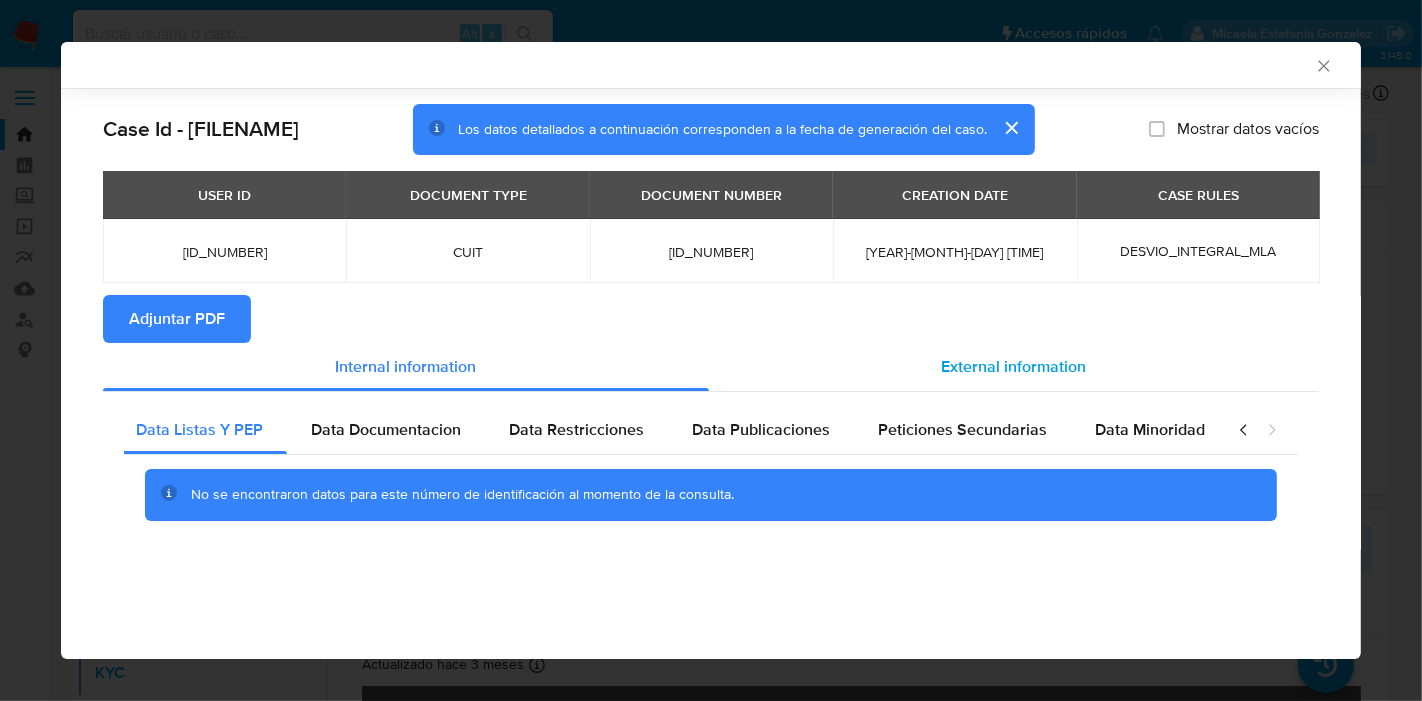 click on "External information" at bounding box center (1014, 367) 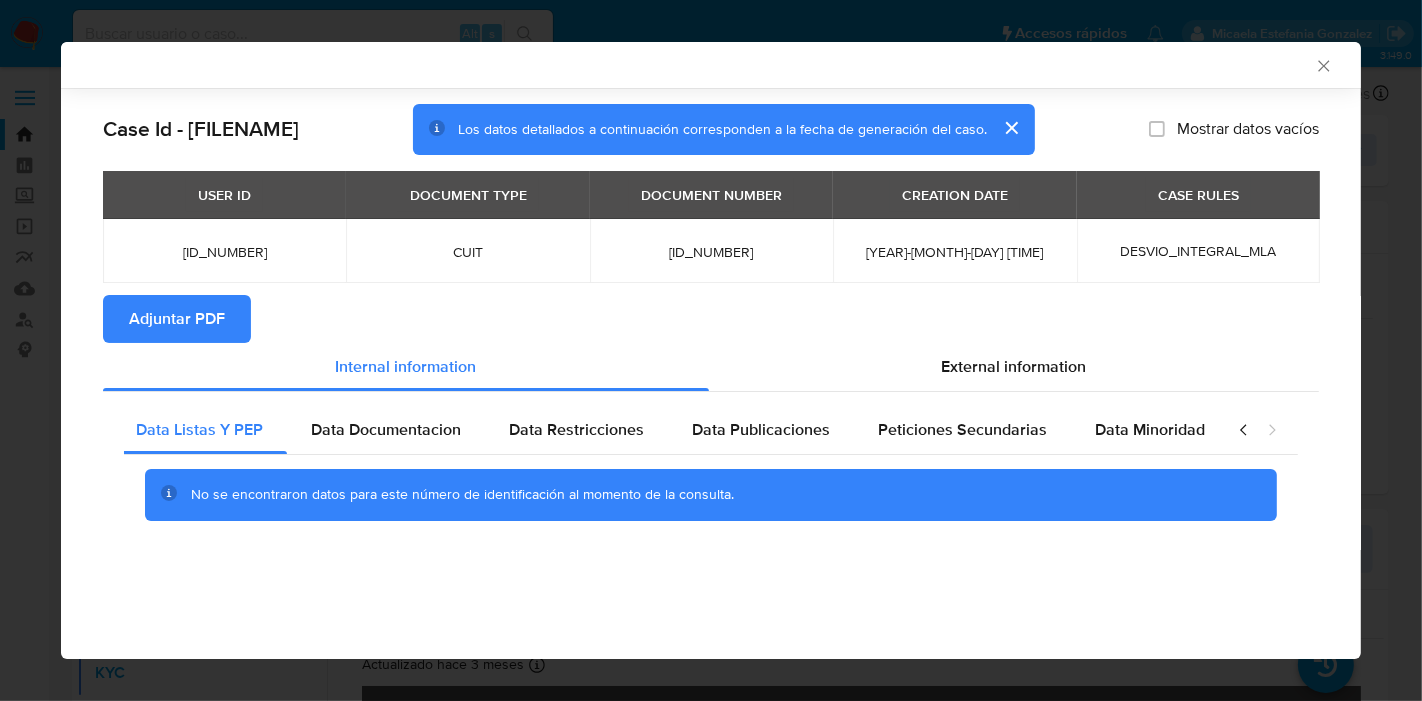 scroll, scrollTop: 0, scrollLeft: 0, axis: both 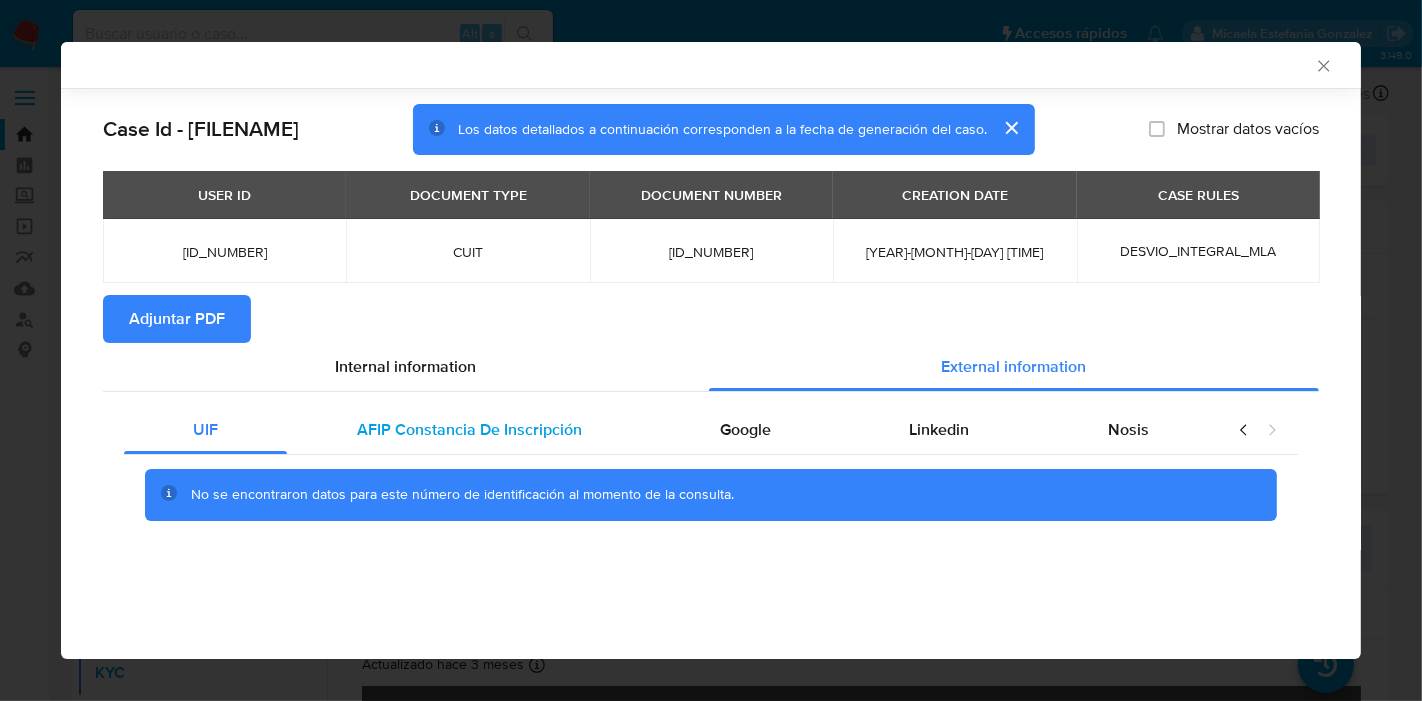 drag, startPoint x: 451, startPoint y: 435, endPoint x: 499, endPoint y: 432, distance: 48.09366 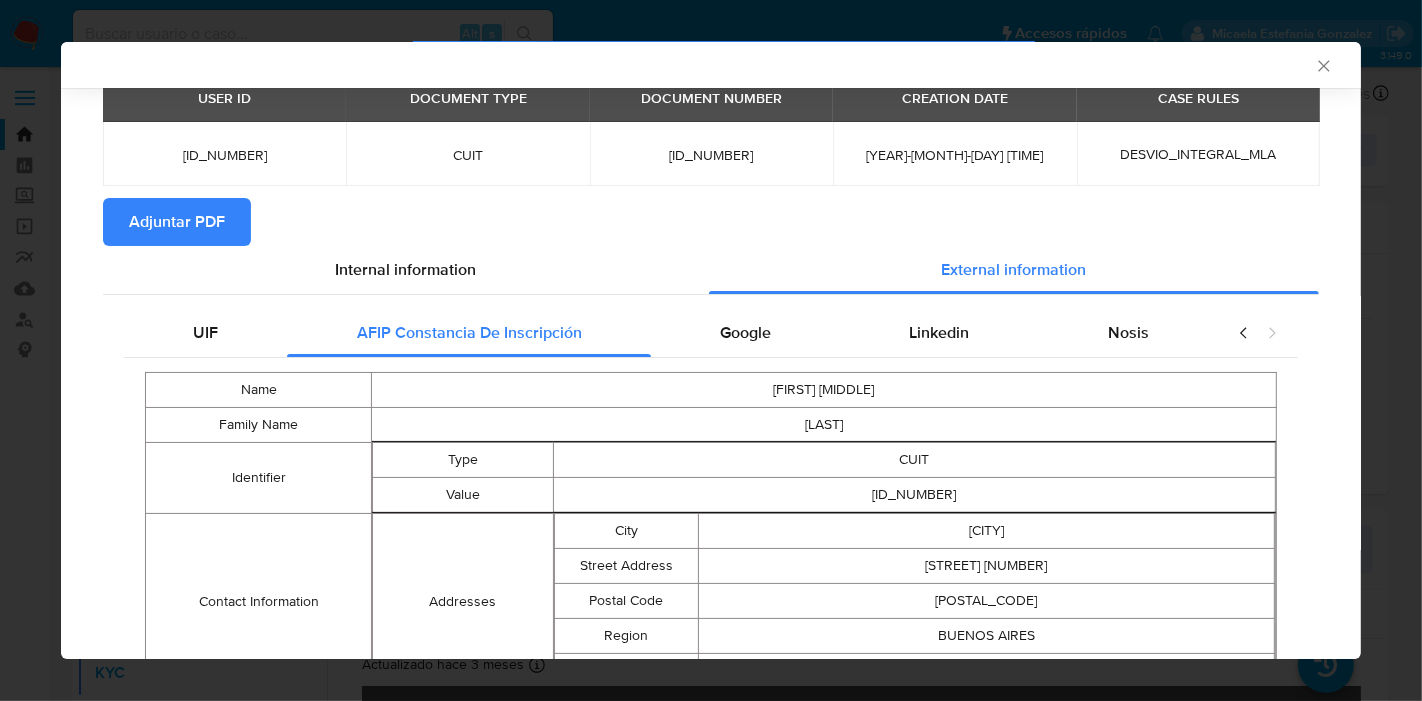 scroll, scrollTop: 48, scrollLeft: 0, axis: vertical 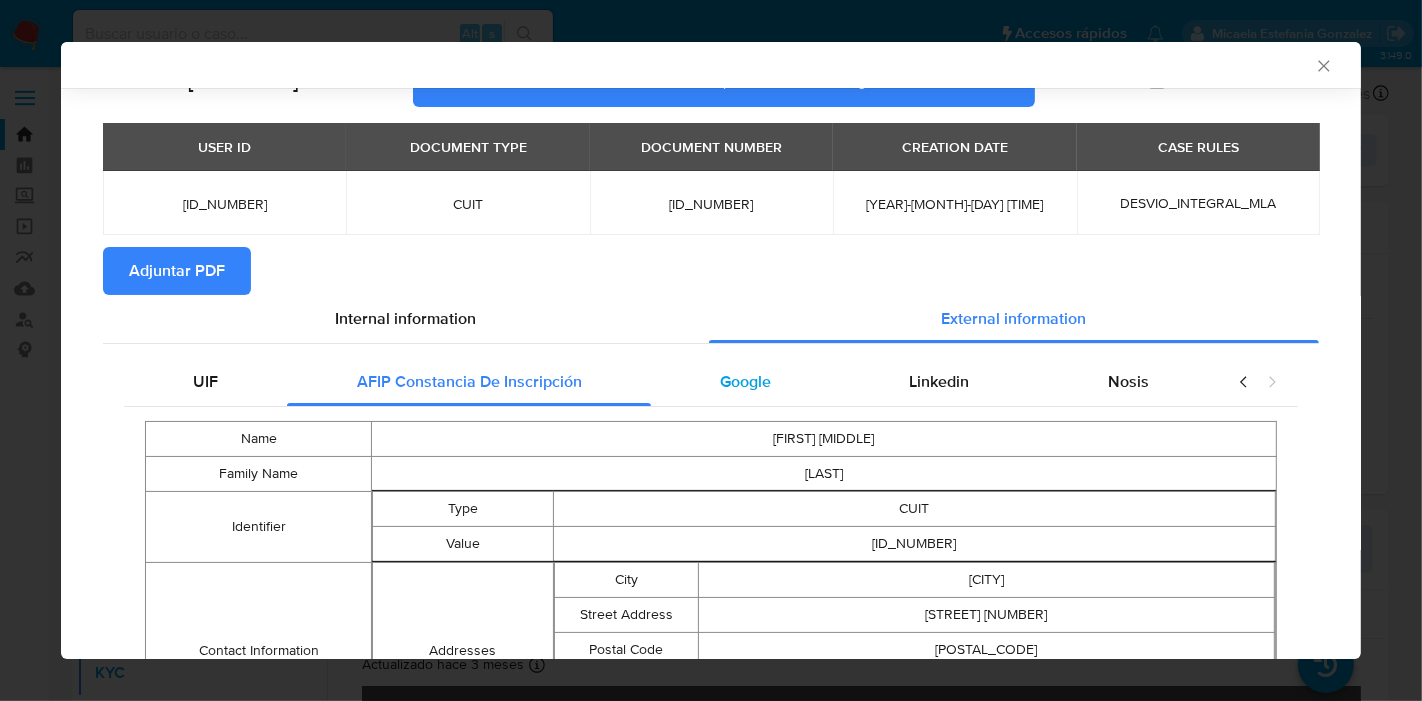 click on "Name LEONARDO EZEQUIEL Family Name RODRIGO Identifier Type CUIT Value 20295233185 Contact Information Addresses City REMEDIOS DE ESCALADA Street Address VEDOYA 3823 Postal Code 1826 Region BUENOS AIRES Region Code 1 Fiscal Information Status ACTIVO Data Recovery Time 2025-06-18" at bounding box center [711, 616] 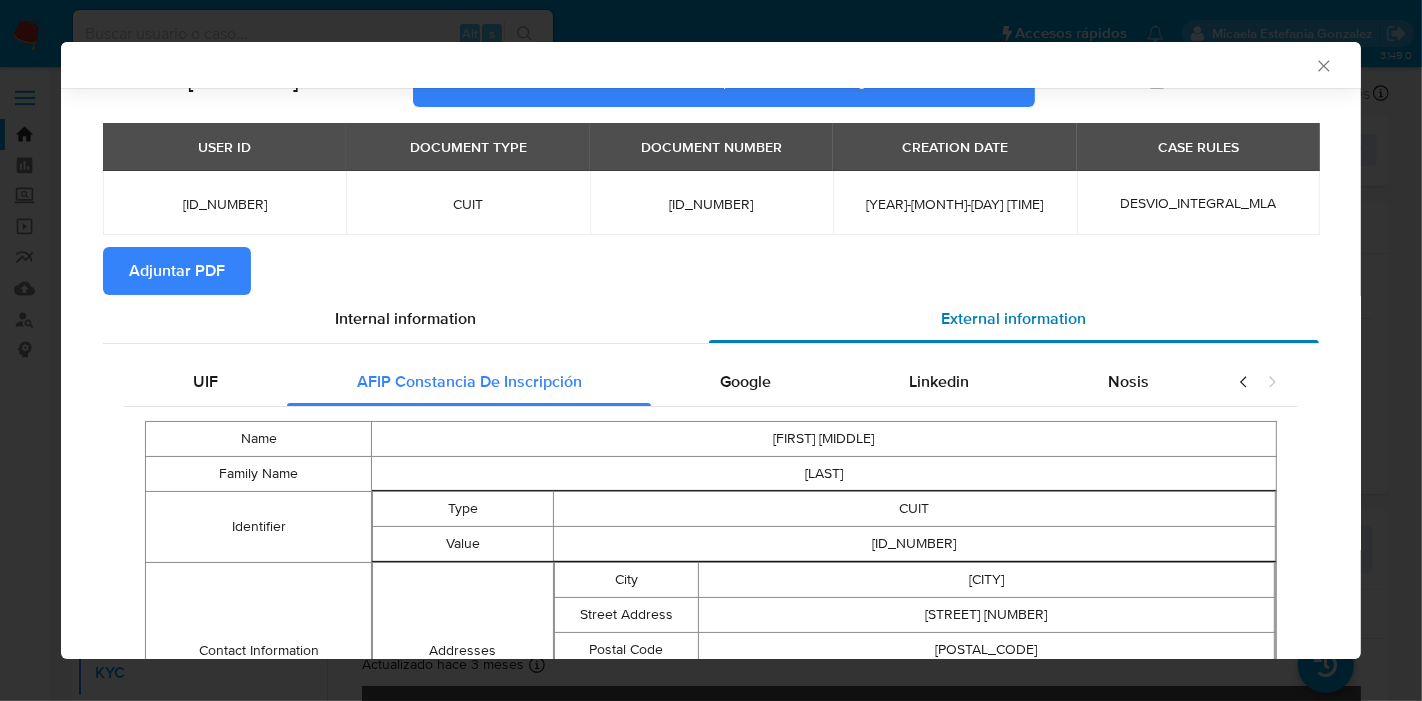 drag, startPoint x: 774, startPoint y: 375, endPoint x: 803, endPoint y: 380, distance: 29.427877 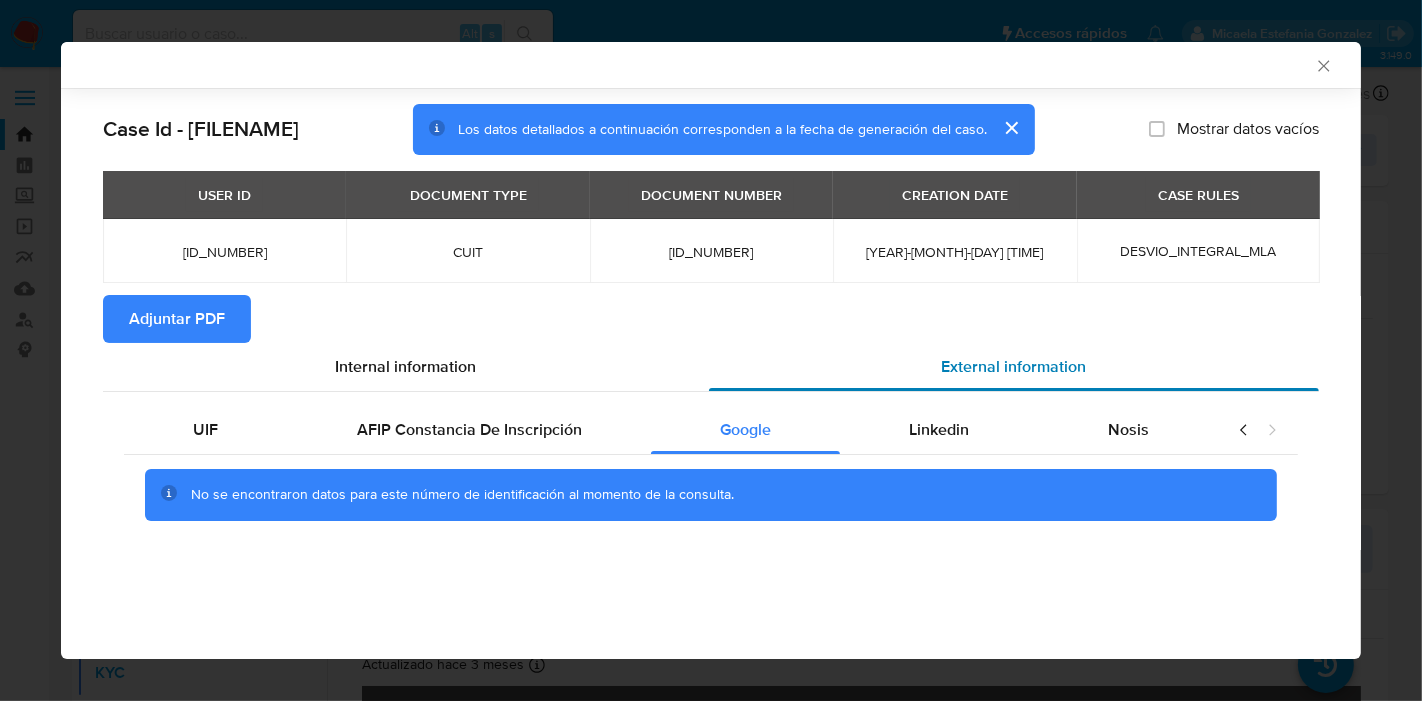 scroll, scrollTop: 0, scrollLeft: 0, axis: both 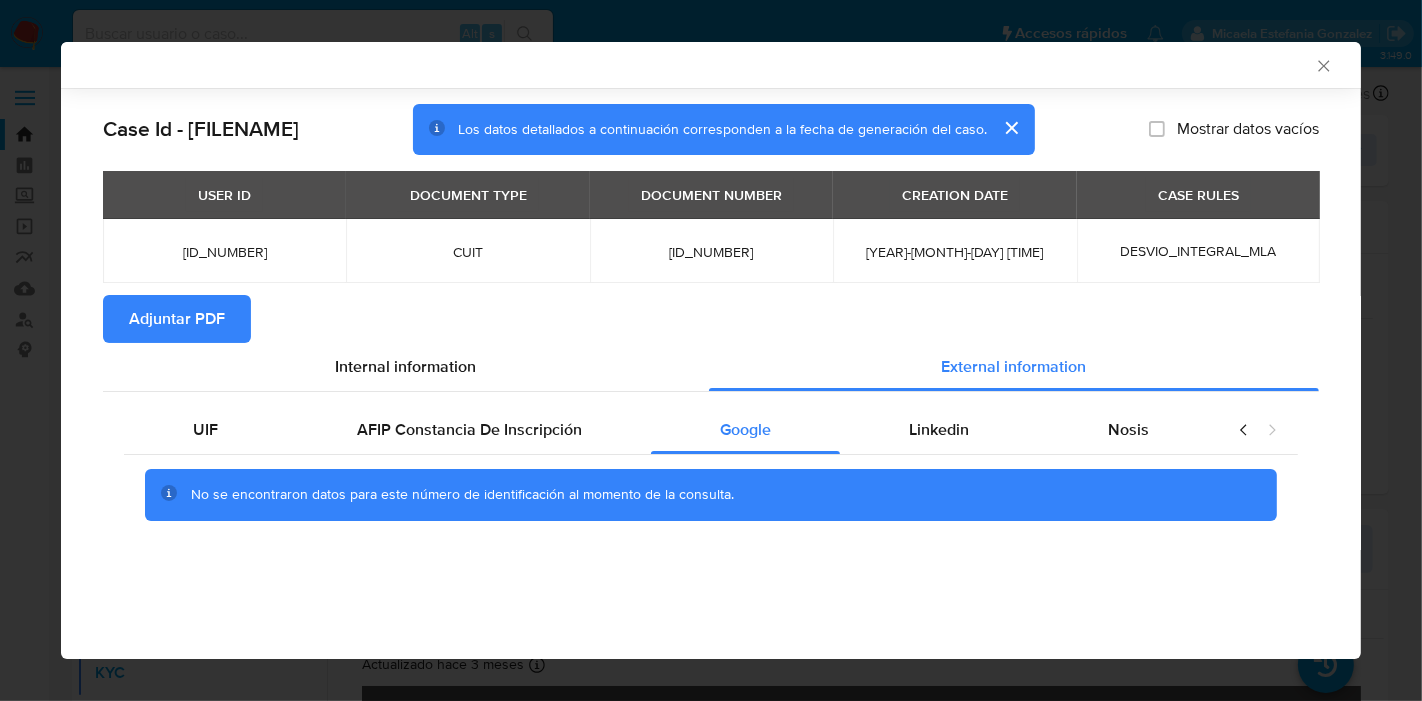 drag, startPoint x: 899, startPoint y: 436, endPoint x: 1120, endPoint y: 463, distance: 222.64322 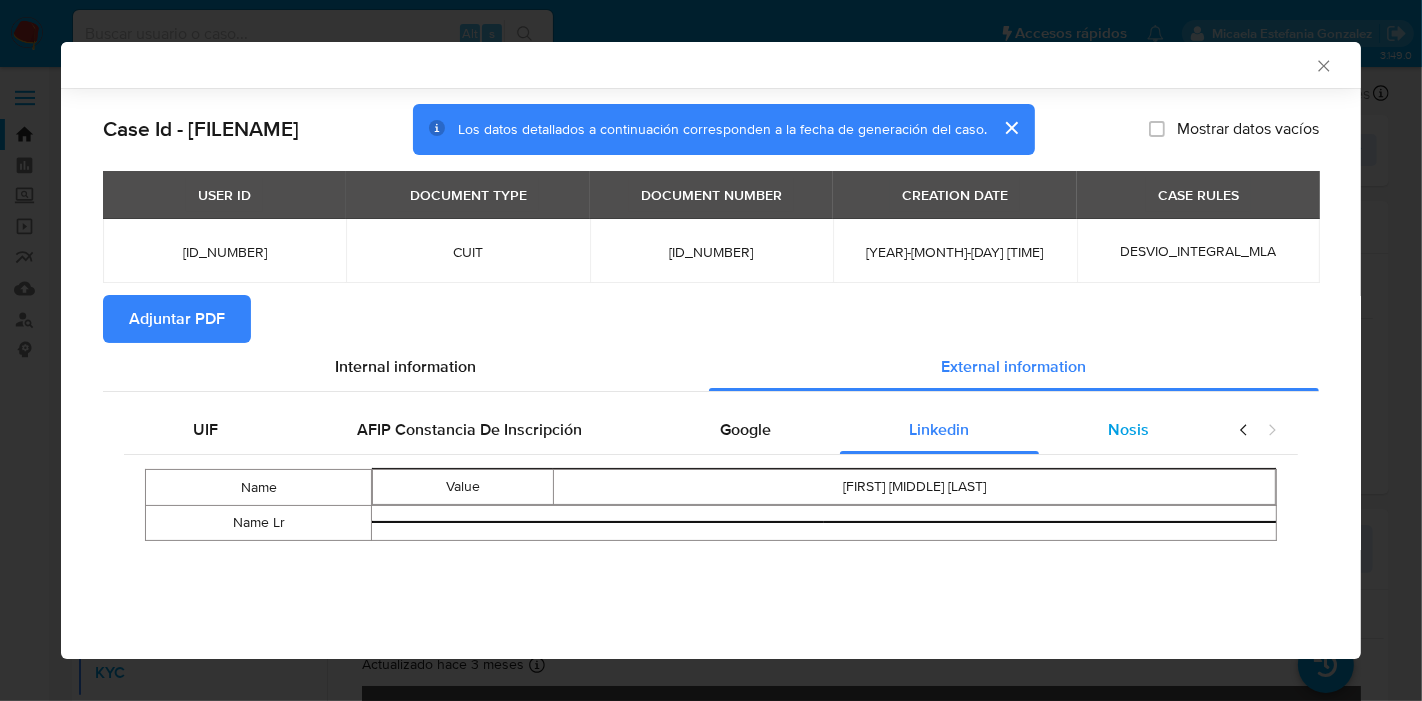 click on "Nosis" at bounding box center [1128, 430] 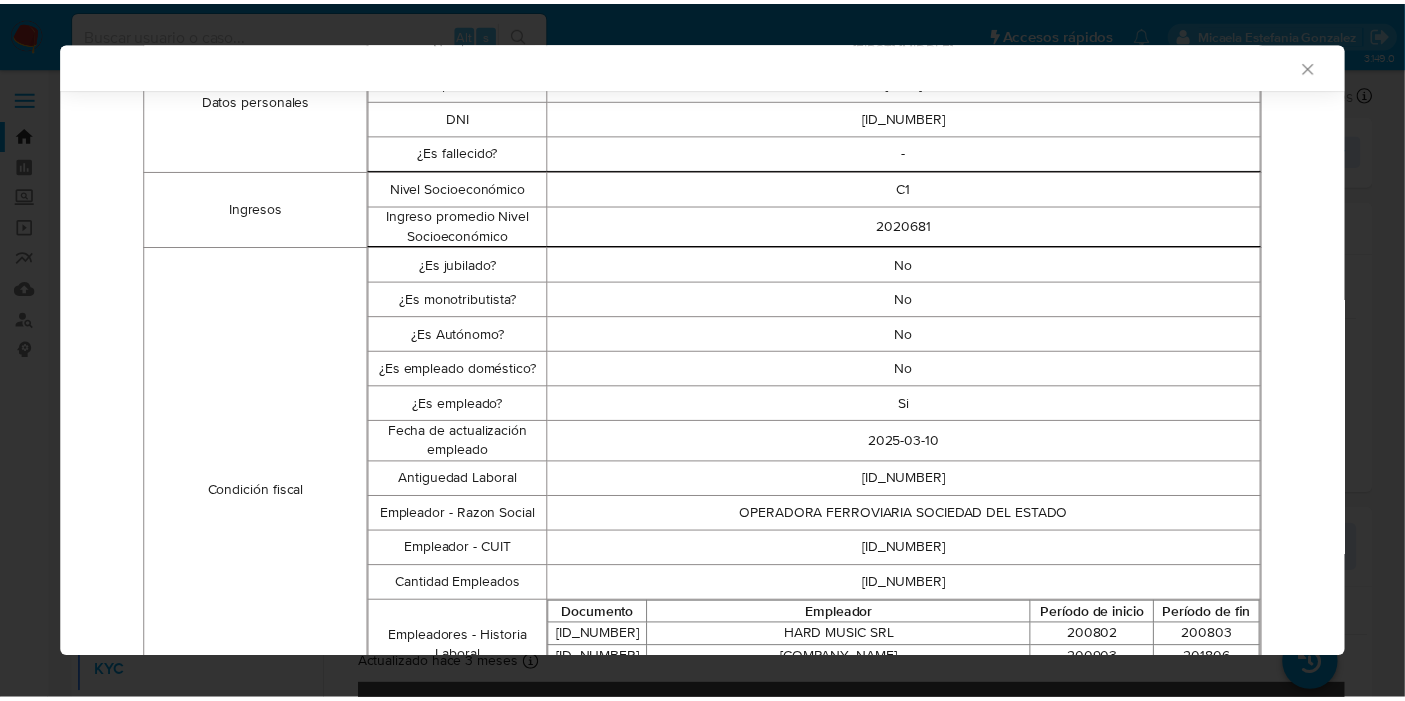 scroll, scrollTop: 0, scrollLeft: 0, axis: both 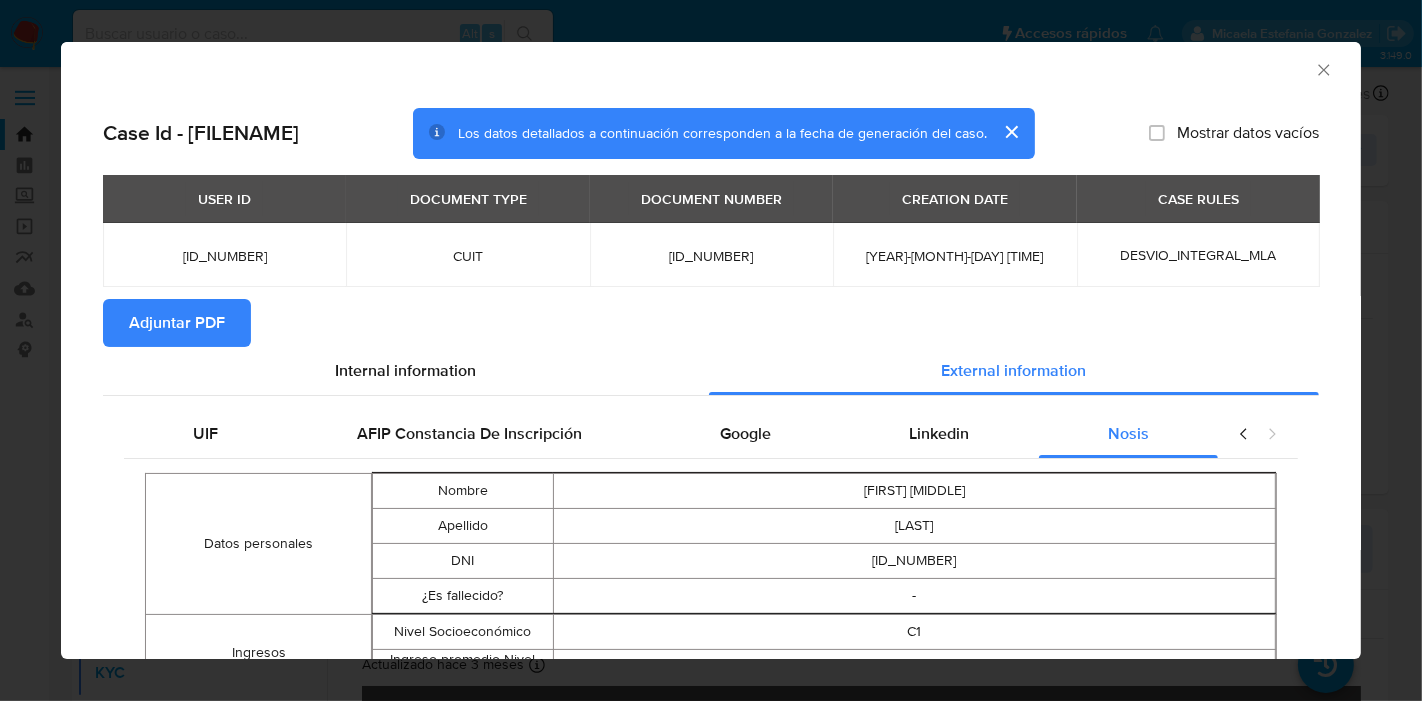 click 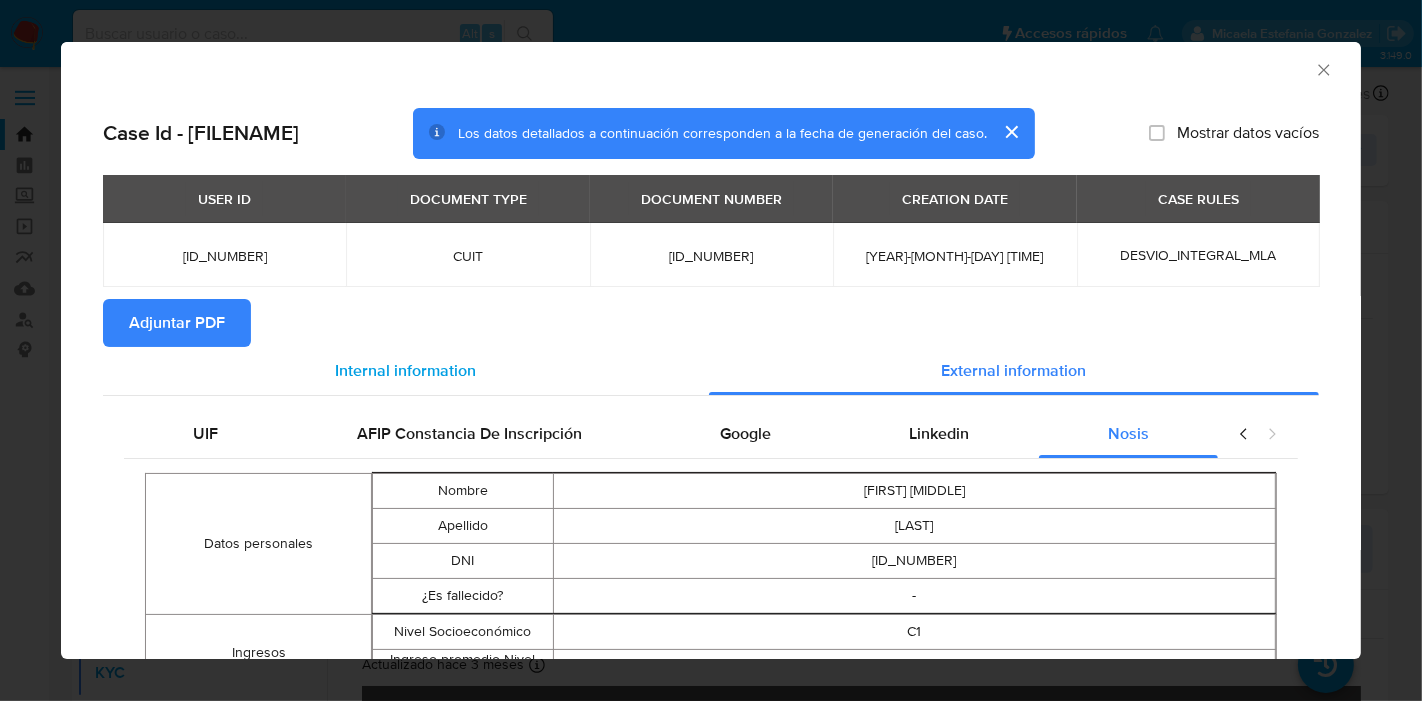 drag, startPoint x: 163, startPoint y: 444, endPoint x: 385, endPoint y: 394, distance: 227.56097 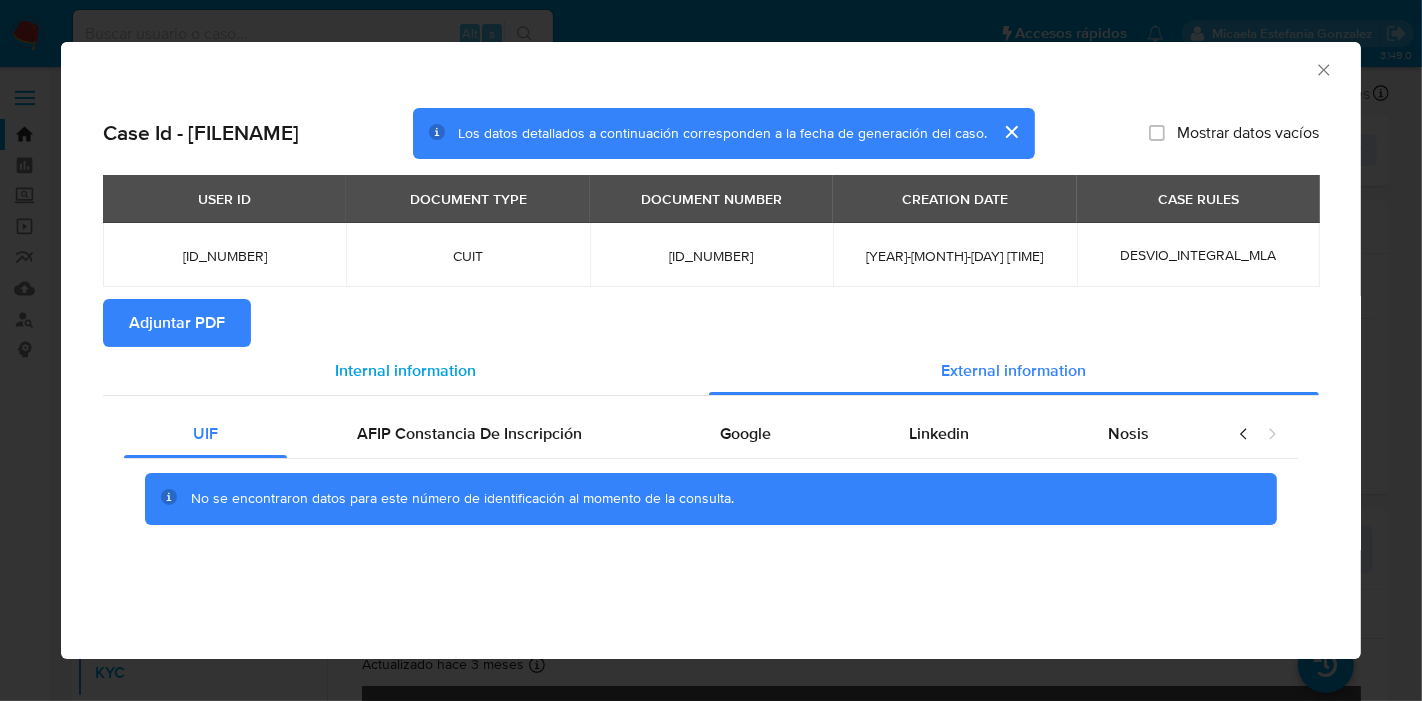click on "Internal information" at bounding box center (406, 370) 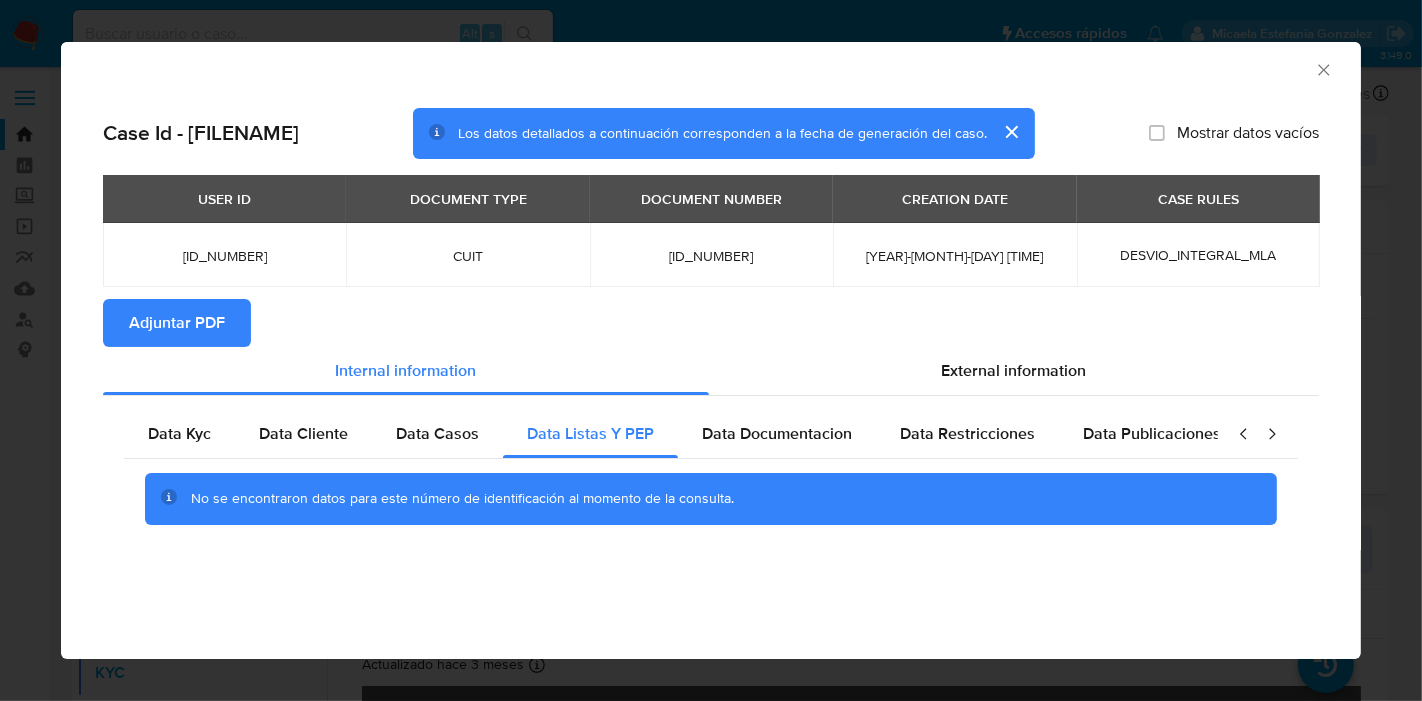 click on "Adjuntar PDF" at bounding box center [177, 323] 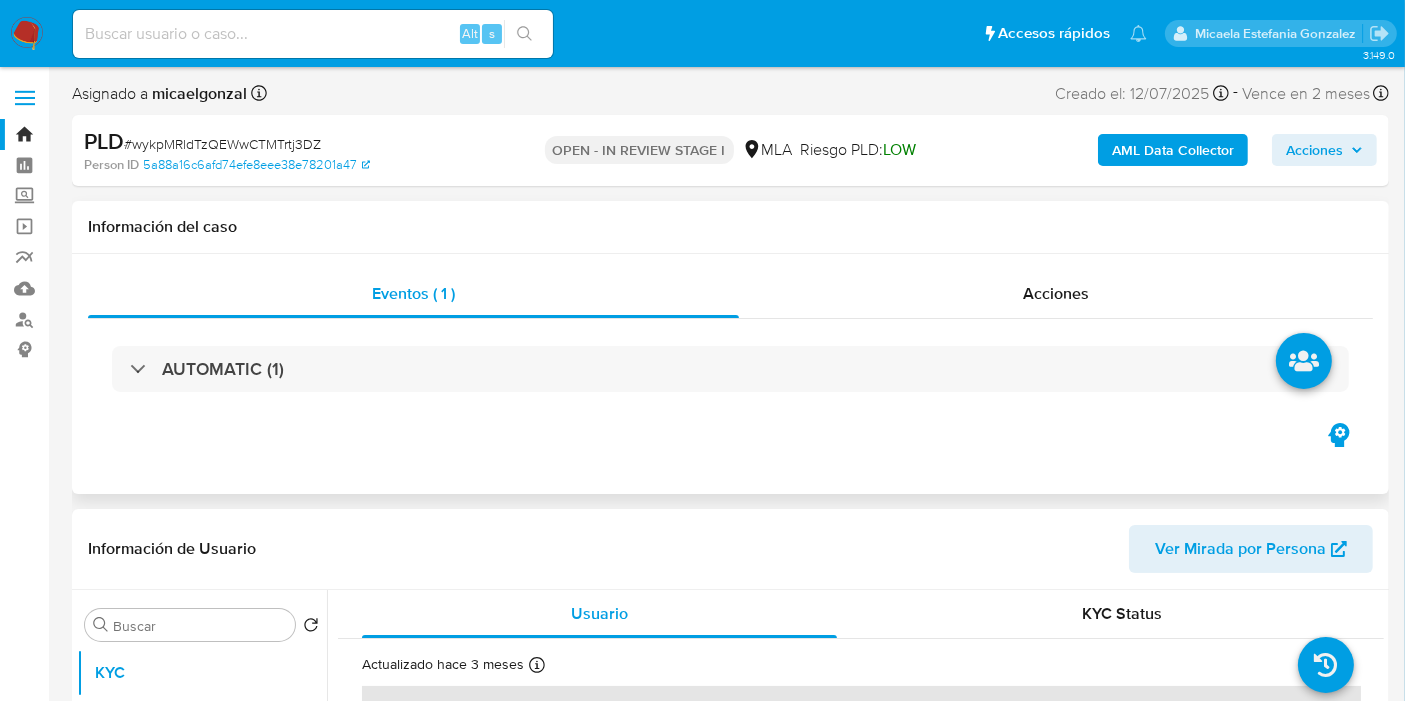 click on "AUTOMATIC (1)" at bounding box center [730, 369] 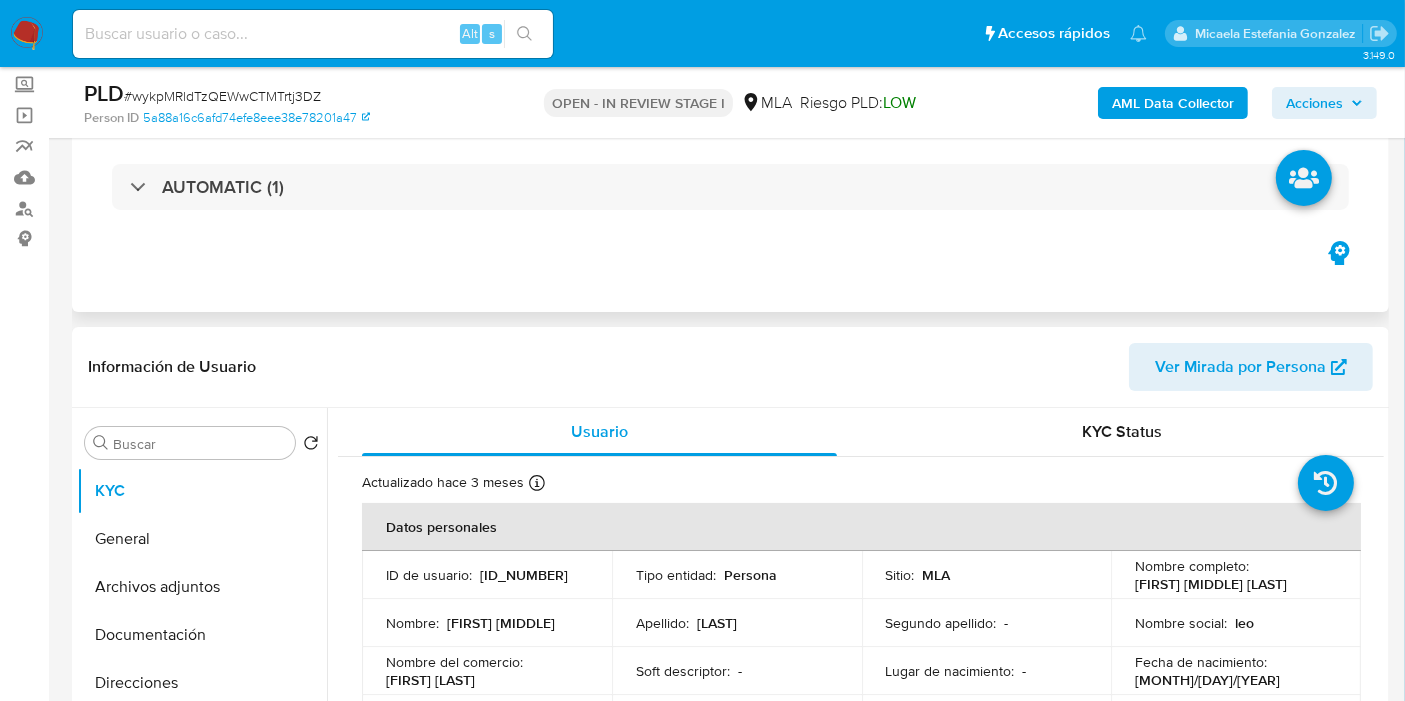 scroll, scrollTop: 222, scrollLeft: 0, axis: vertical 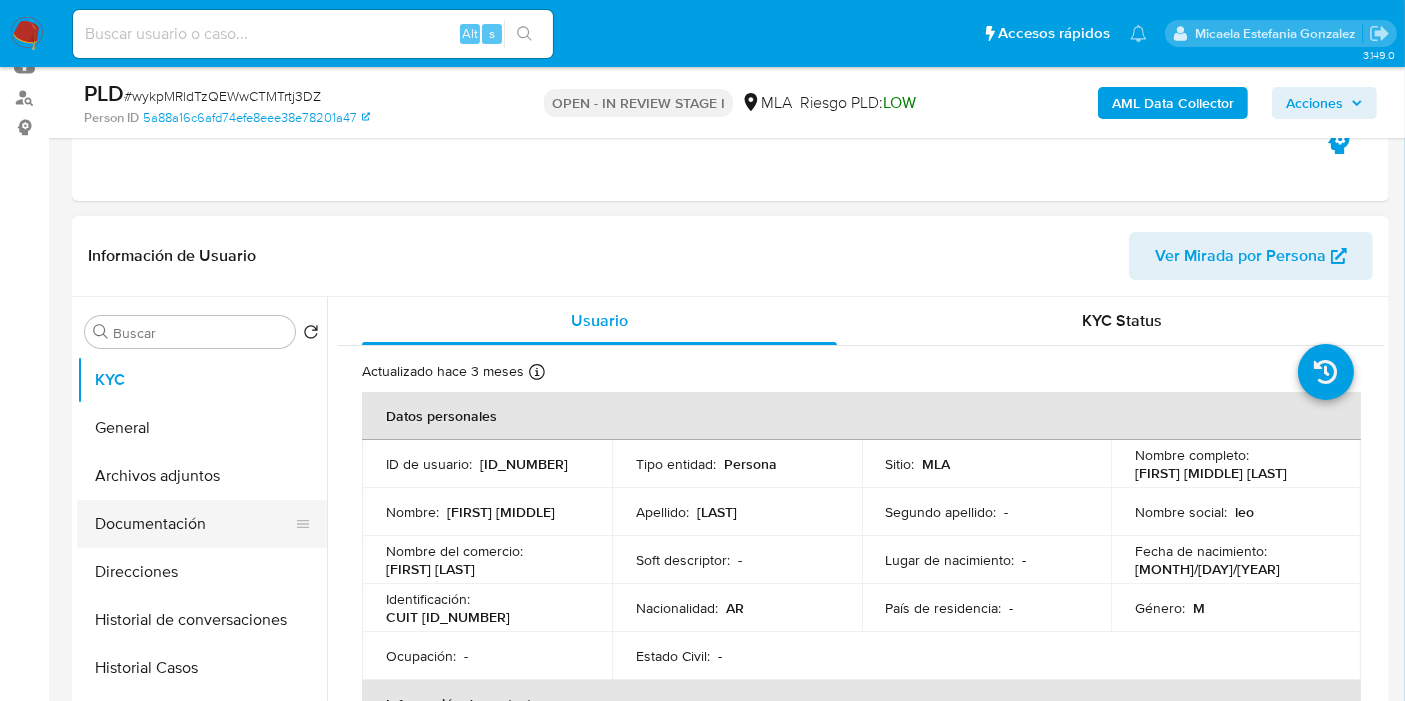 click on "Documentación" at bounding box center [194, 524] 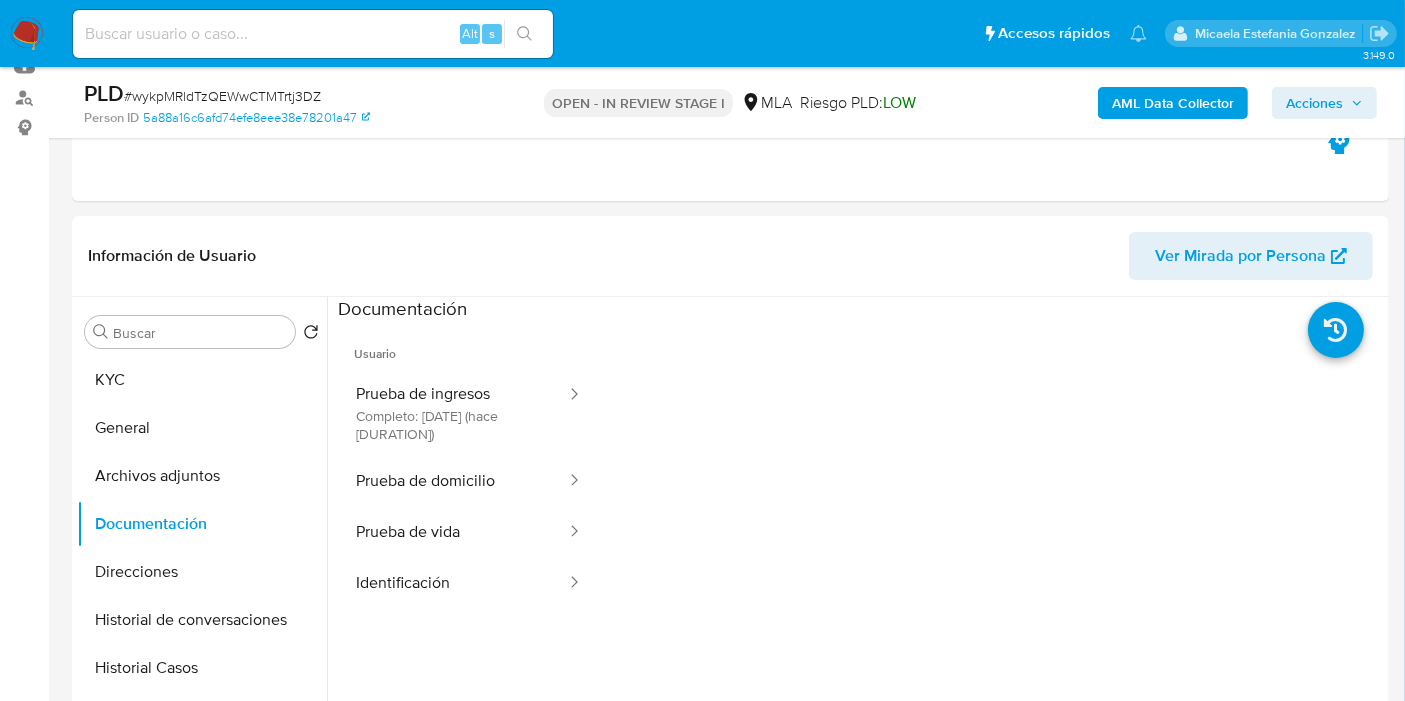 click on "Prueba de ingresos Completo: 21/03/2025 (hace 4 meses)" at bounding box center [453, 413] 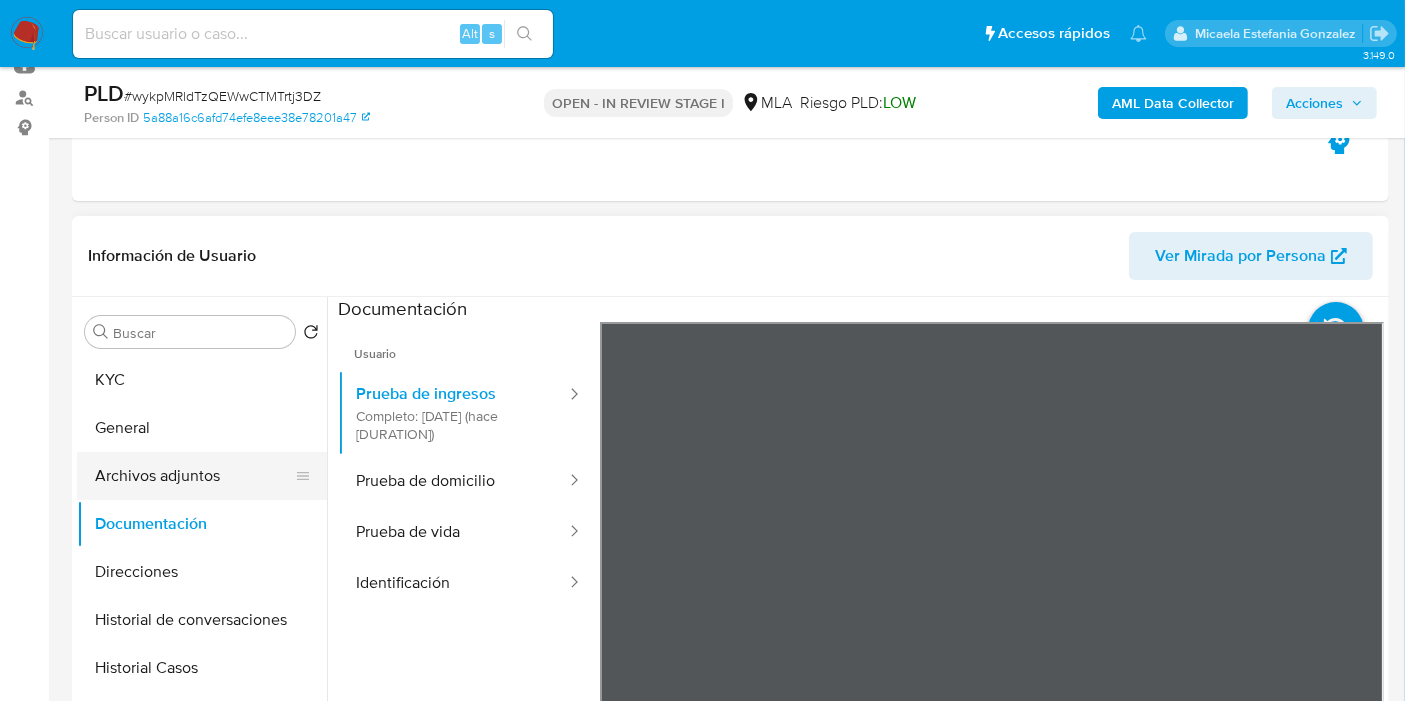 click on "Archivos adjuntos" at bounding box center (194, 476) 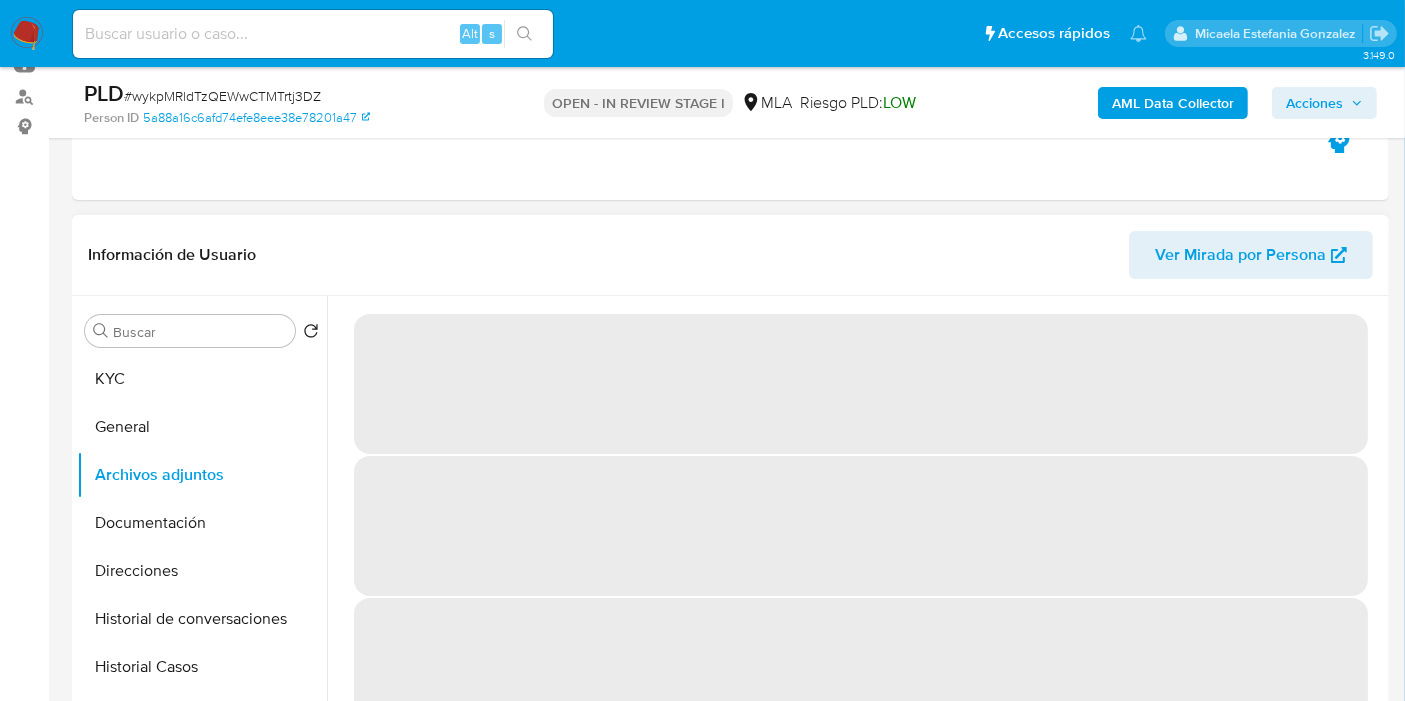 scroll, scrollTop: 222, scrollLeft: 0, axis: vertical 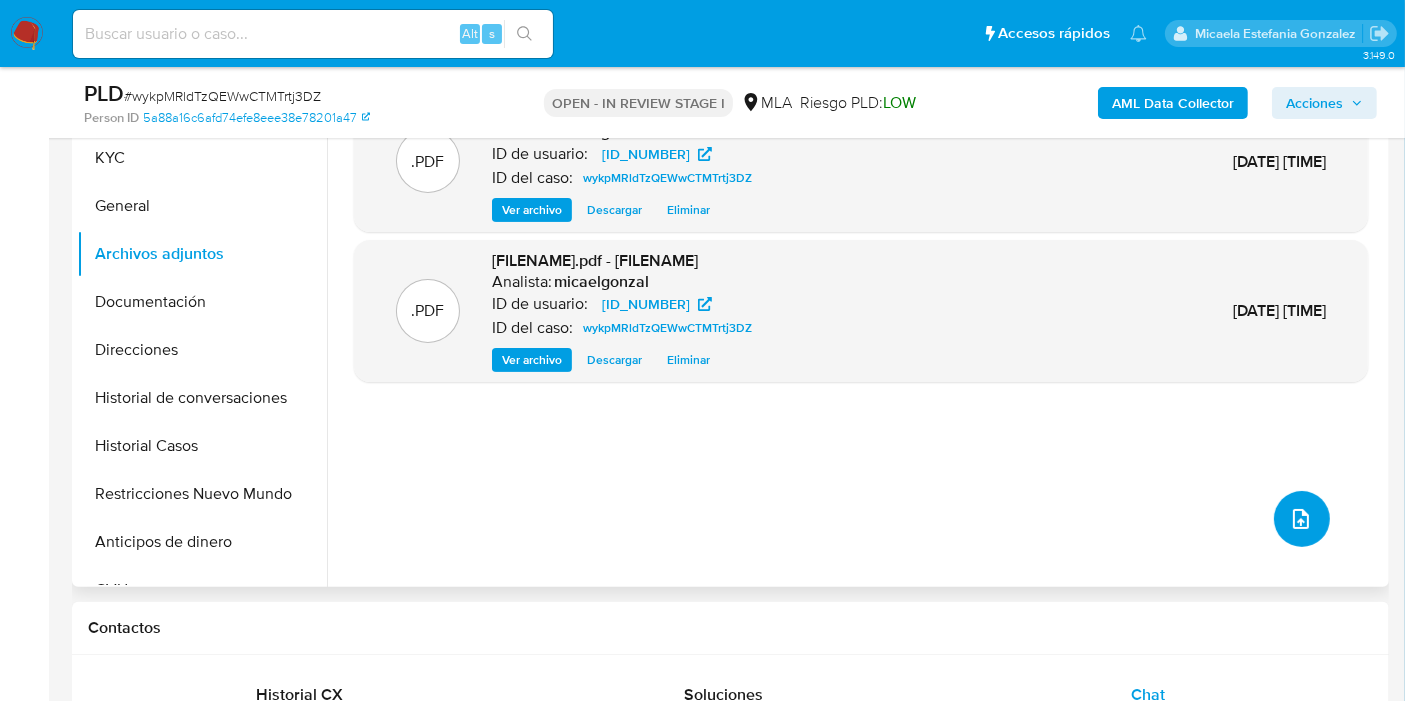 click at bounding box center [1301, 519] 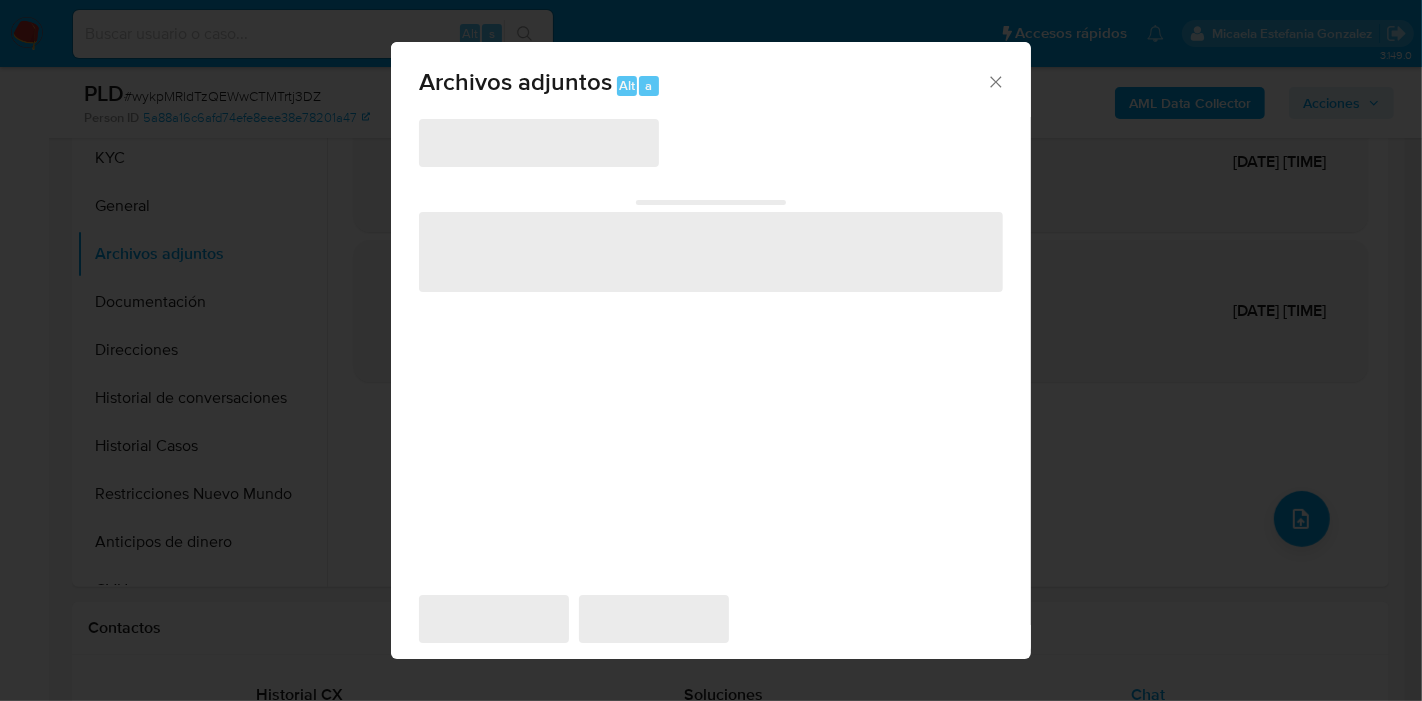 drag, startPoint x: 591, startPoint y: 125, endPoint x: 576, endPoint y: 145, distance: 25 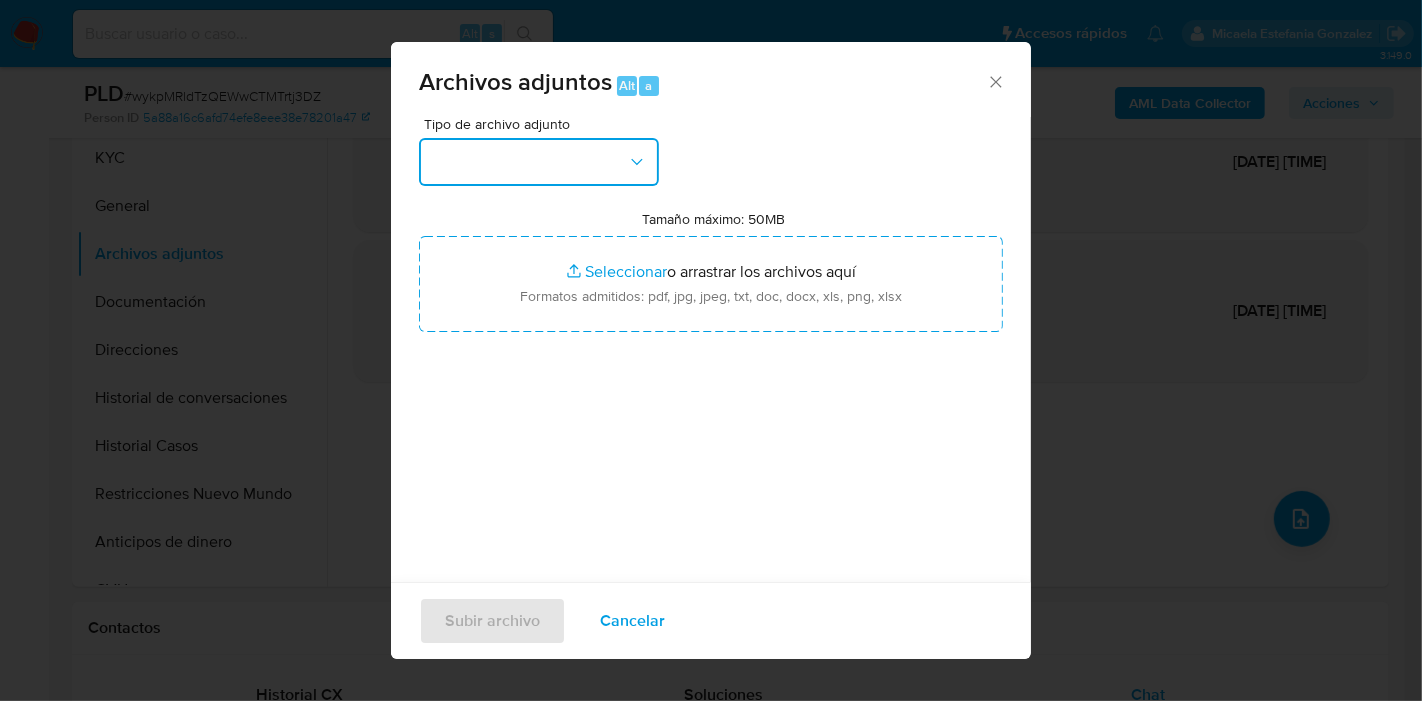 click at bounding box center [539, 162] 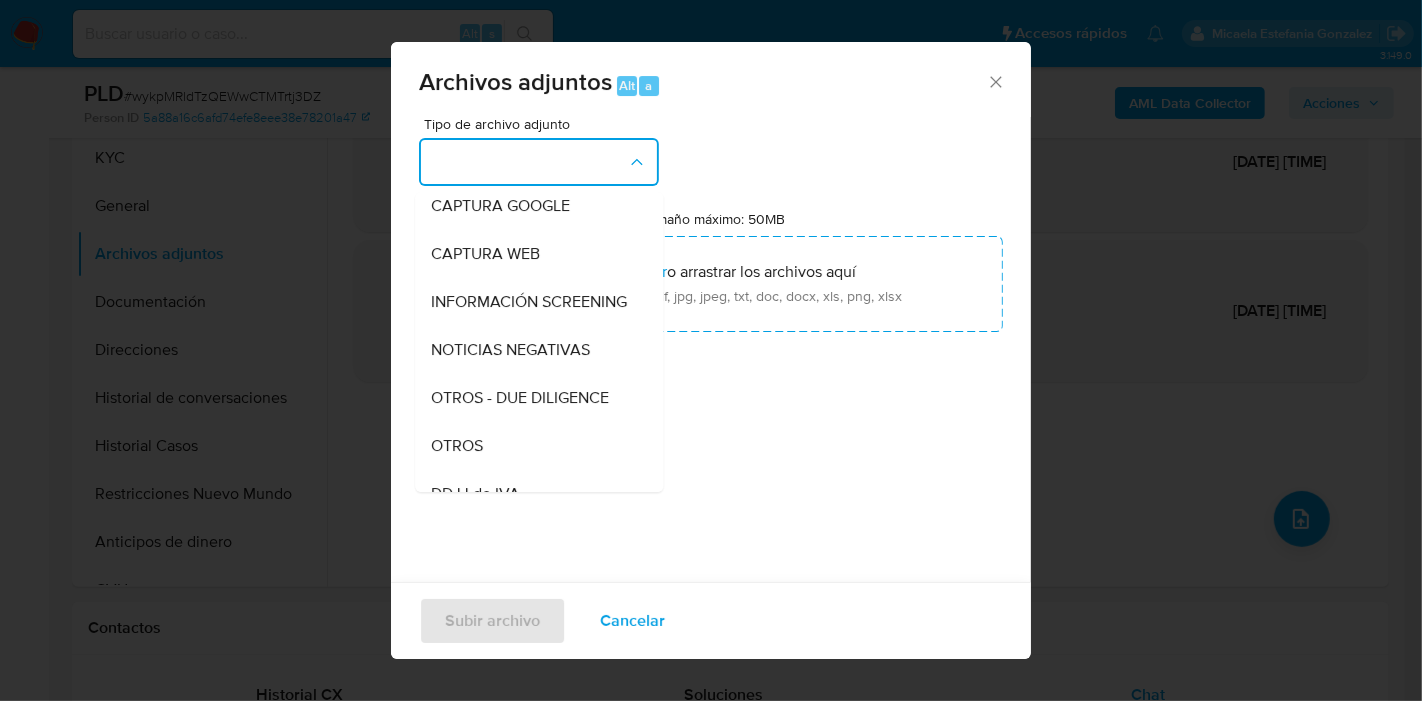 scroll, scrollTop: 333, scrollLeft: 0, axis: vertical 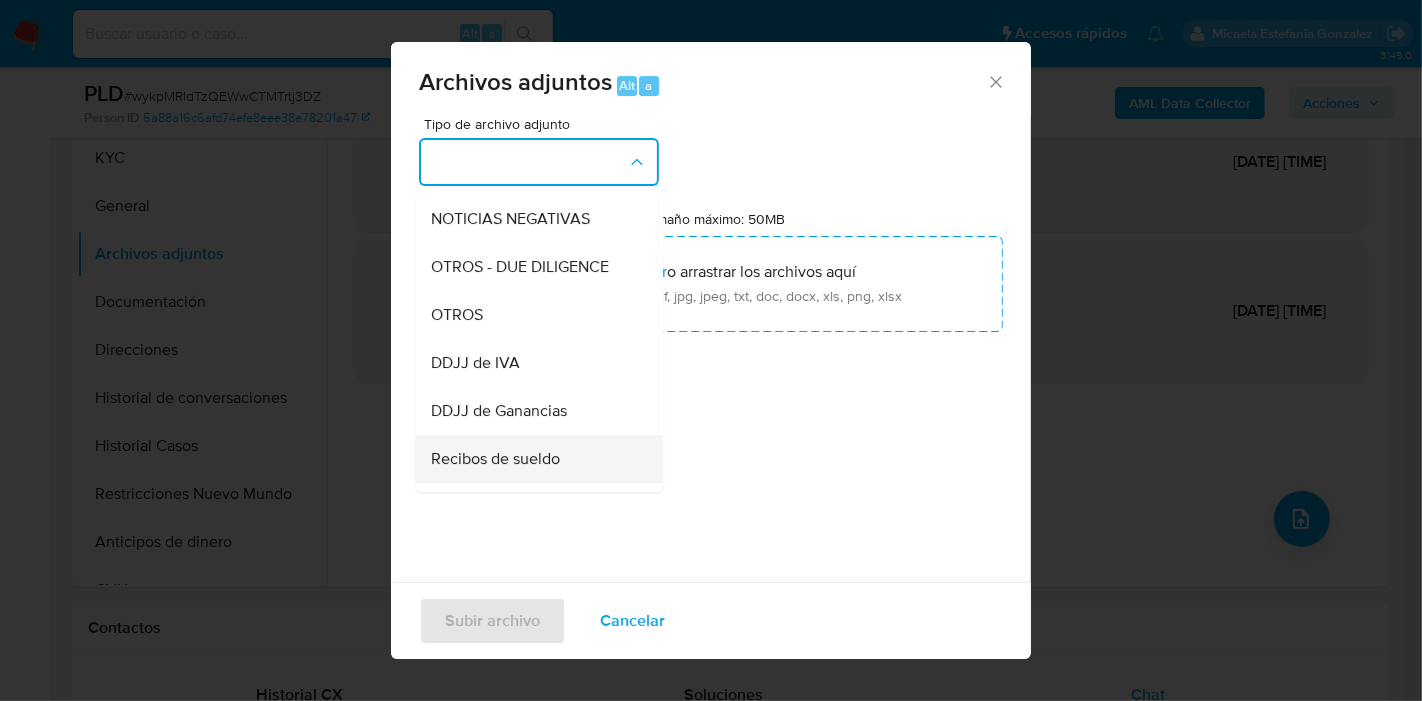 click on "IDENTIFICACIÓN INGRESOS CAPTURA BUREAU CAPTURA DOWJONES CAPTURA GOOGLE CAPTURA WEB INFORMACIÓN SCREENING NOTICIAS NEGATIVAS OTROS - DUE DILIGENCE OTROS DDJJ de IVA DDJJ de Ganancias  Recibos de sueldo DDJJ de Bienes Personales DDJJ de Ingresos Brutos Recibos de Jubilacion Balance Informe Nosis Facturacion Resumen de comprobantes electronicos emitidos ARCA Libros de IVA" at bounding box center [539, 373] 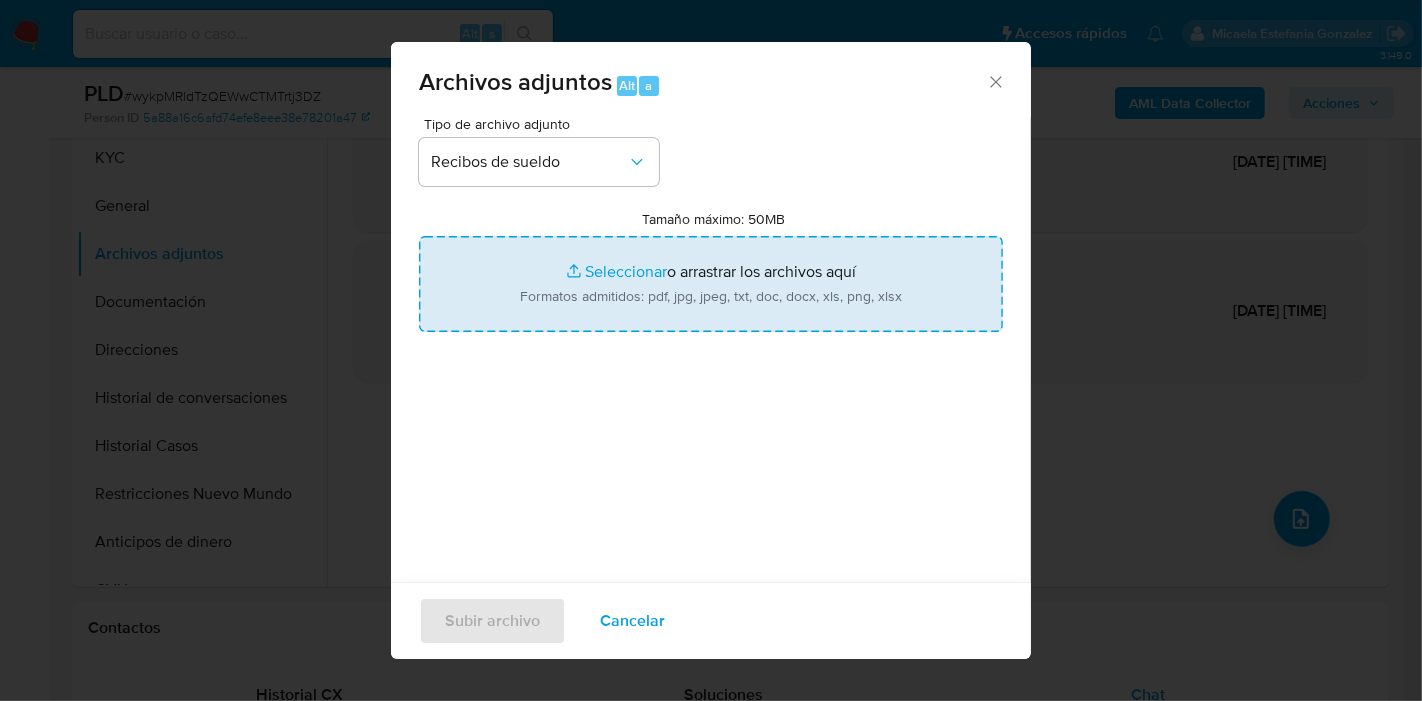 click on "Tamaño máximo: 50MB Seleccionar archivos" at bounding box center [711, 284] 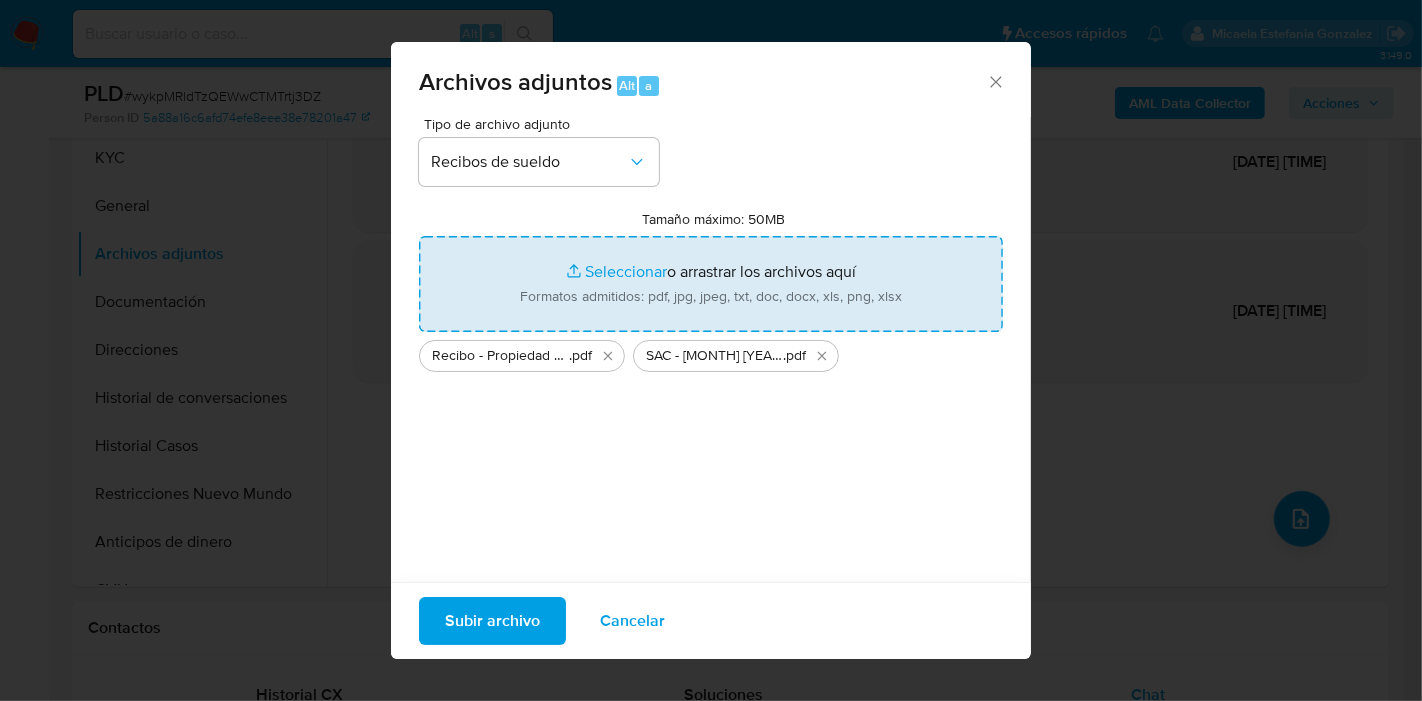 click on "Tamaño máximo: 50MB Seleccionar archivos" at bounding box center (711, 284) 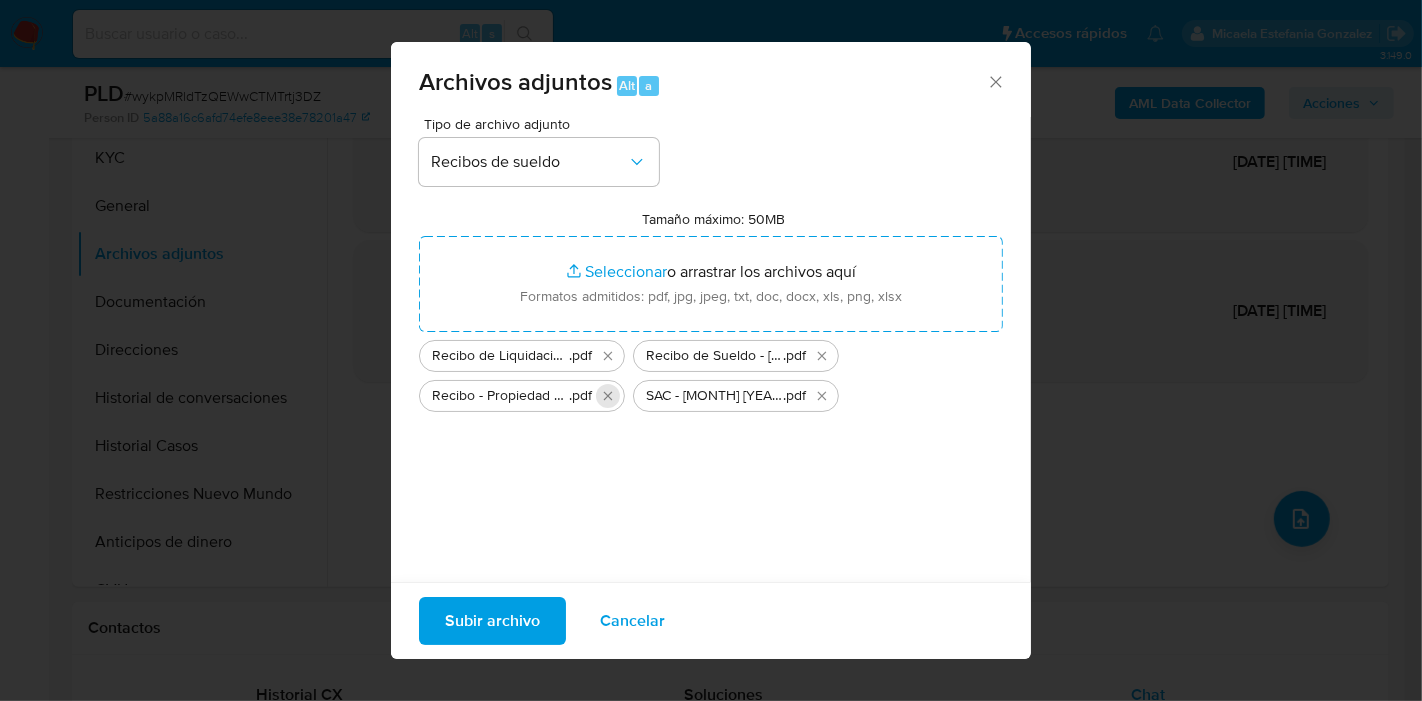 click 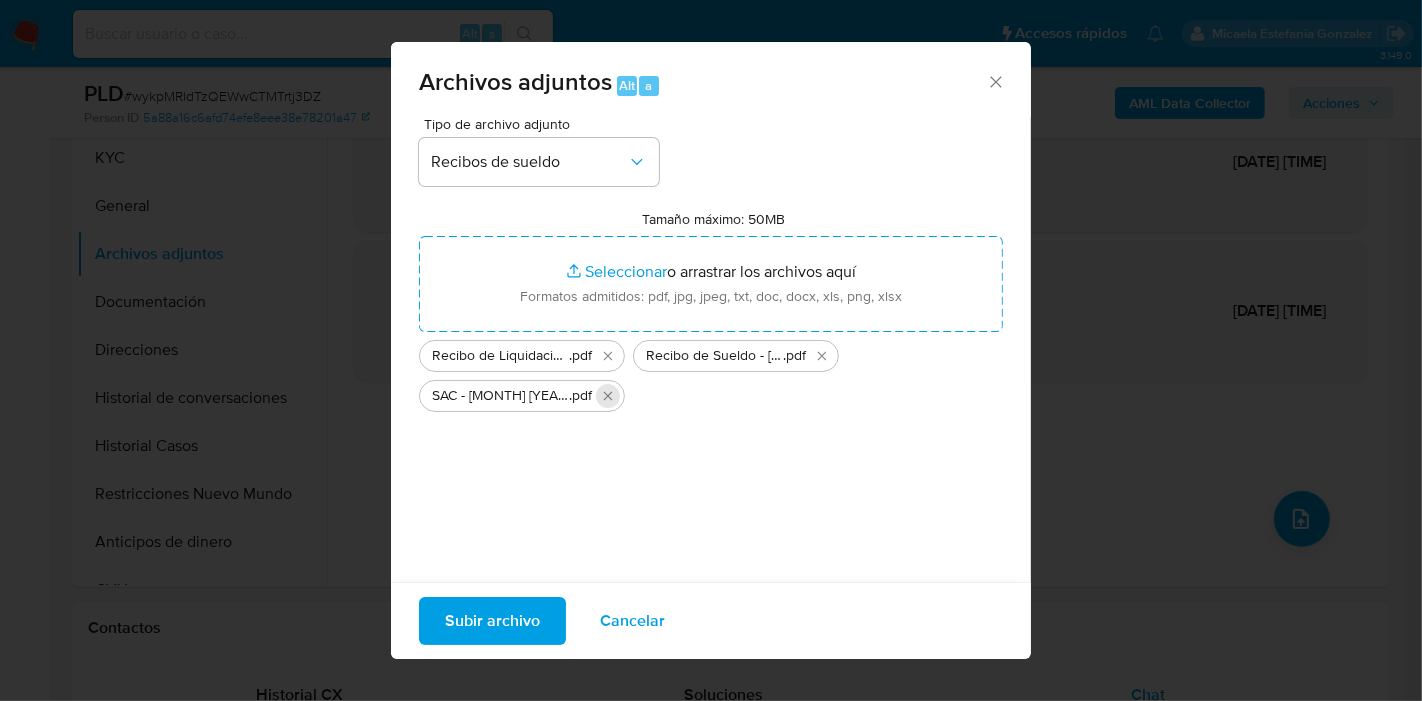 click 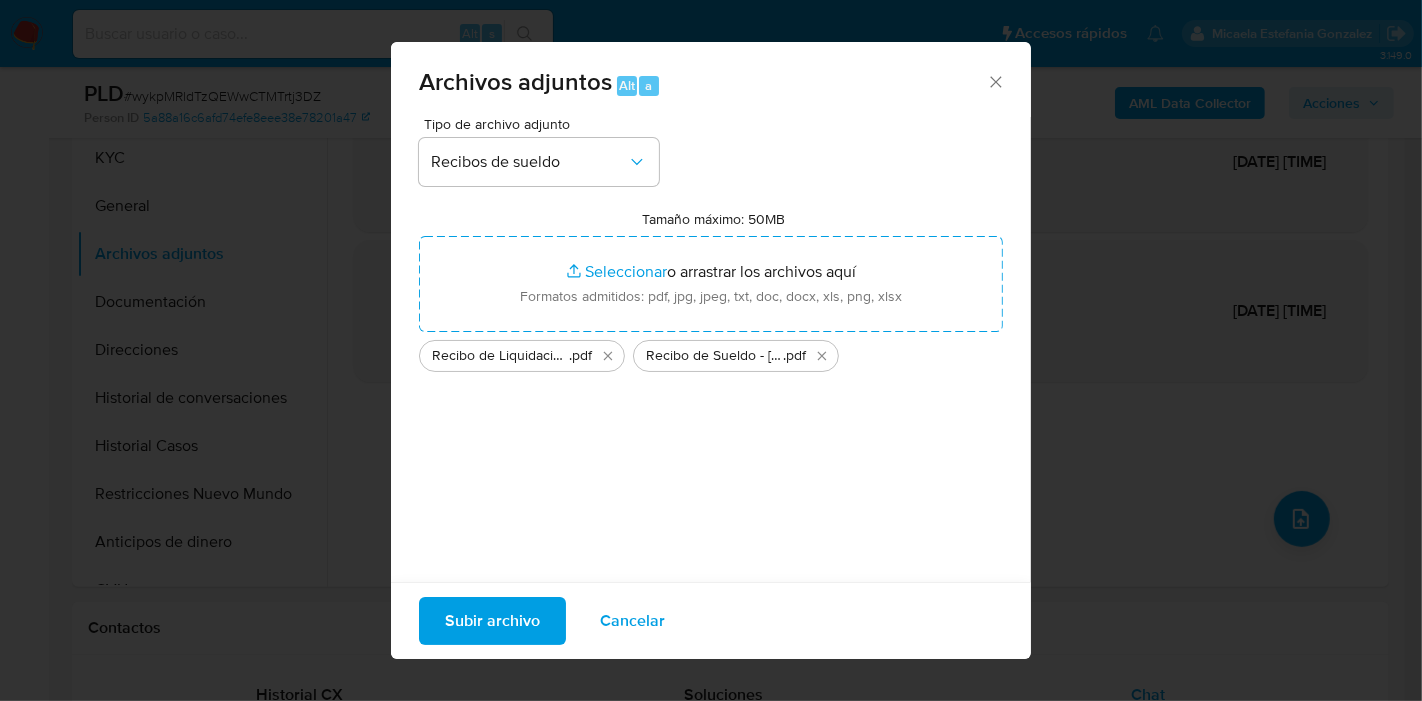 click on "Subir archivo" at bounding box center (492, 621) 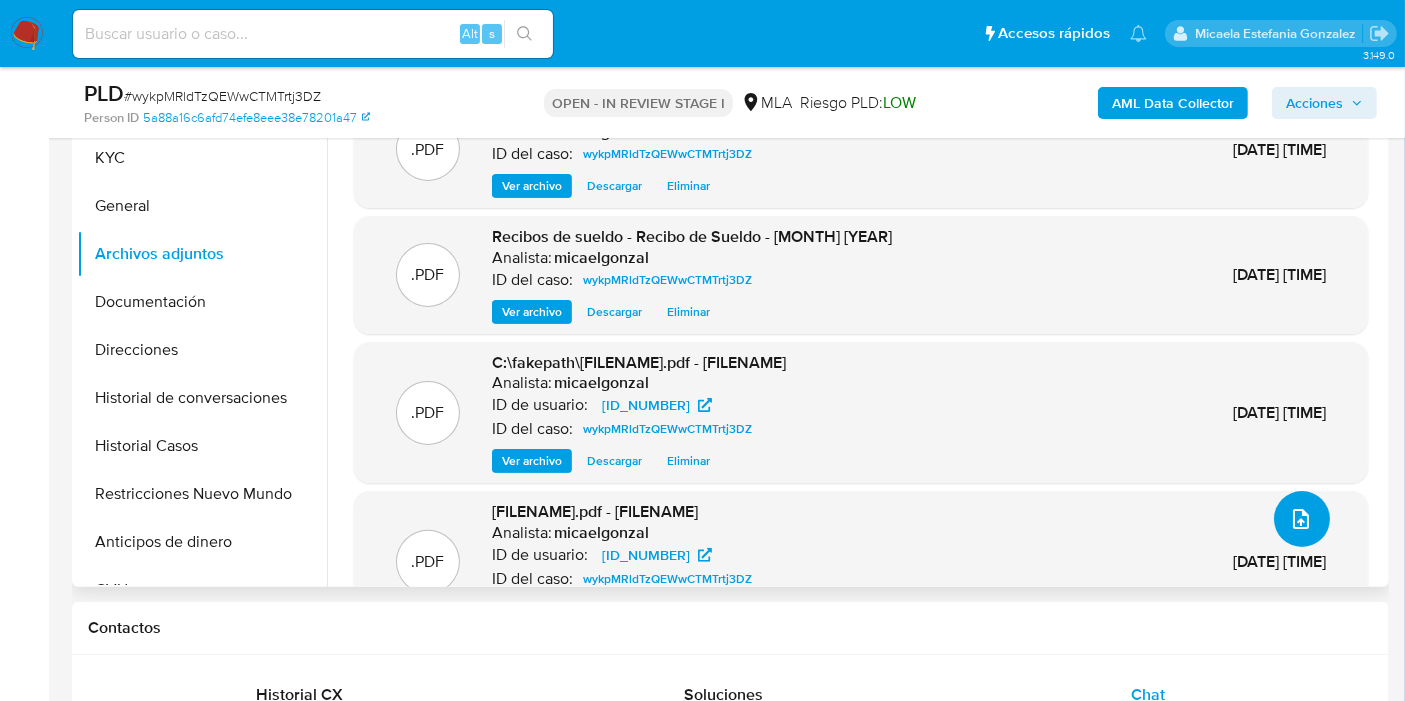 click 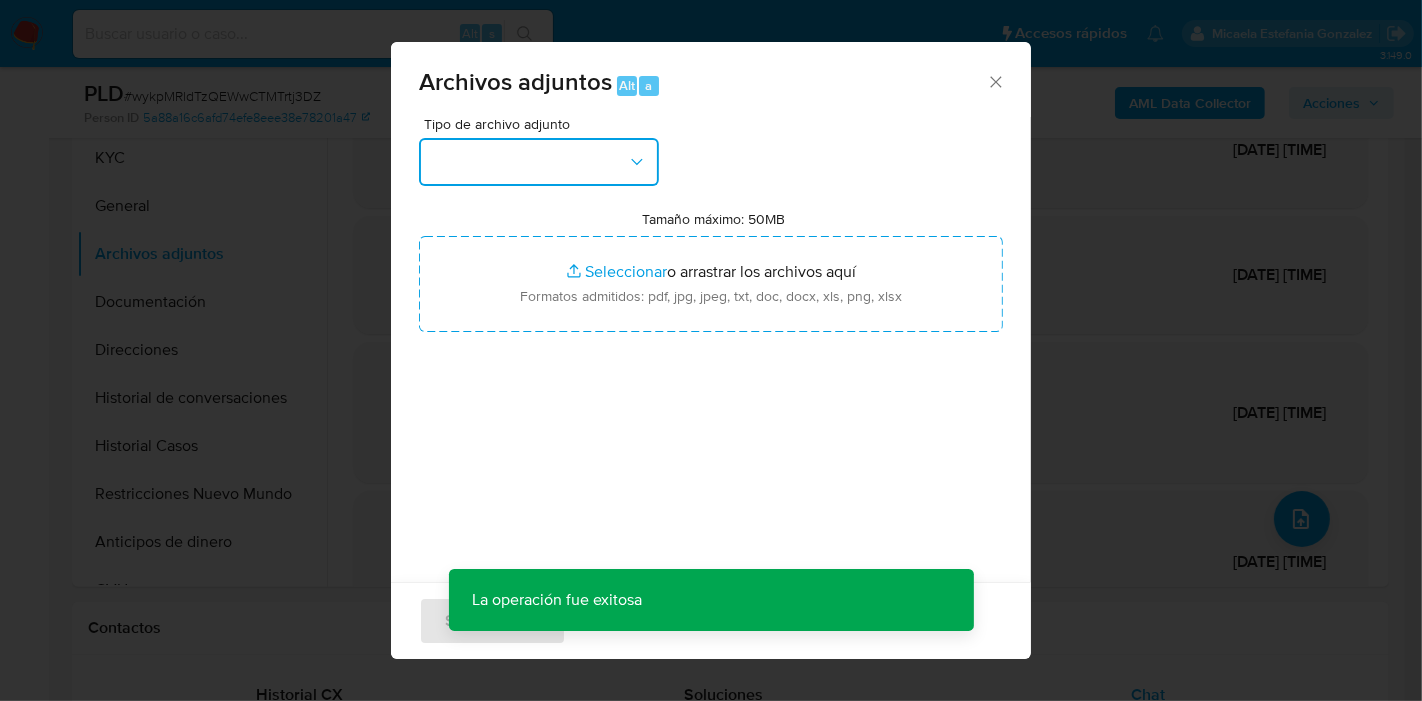 click at bounding box center (539, 162) 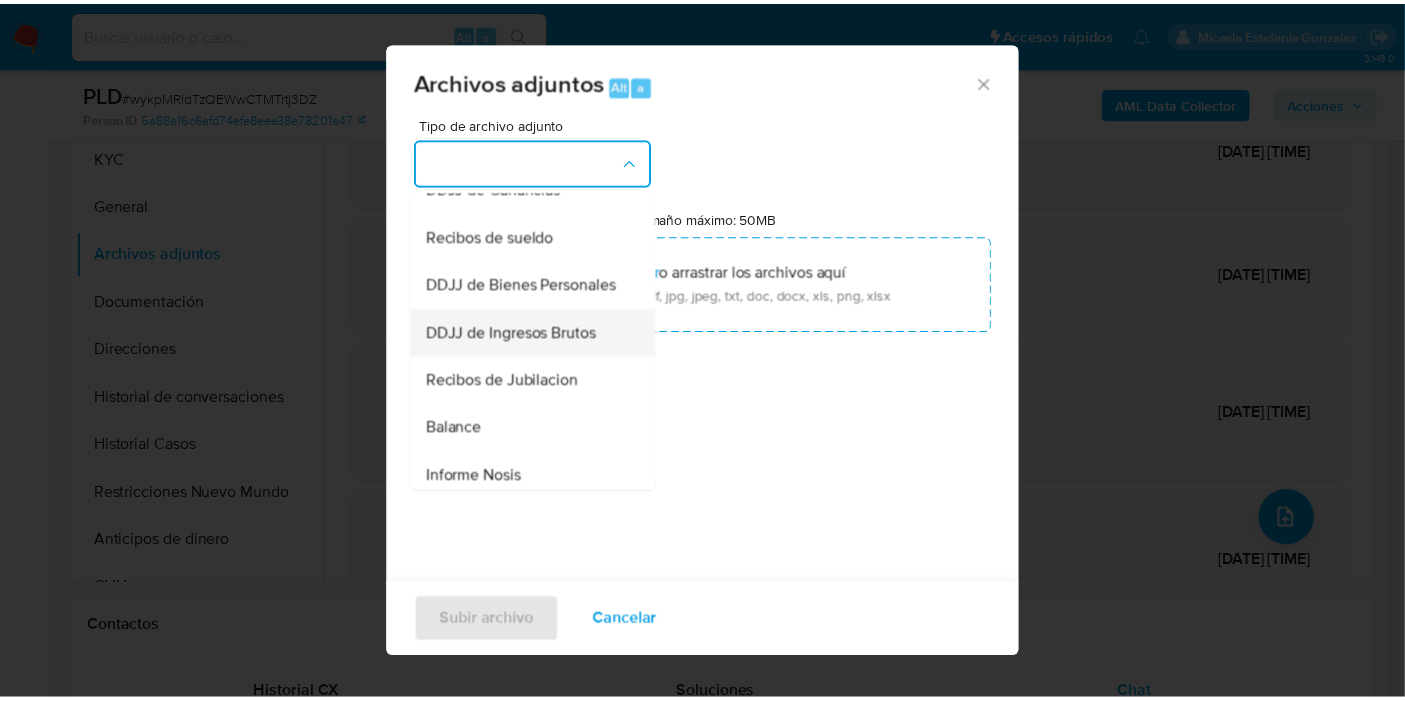 scroll, scrollTop: 333, scrollLeft: 0, axis: vertical 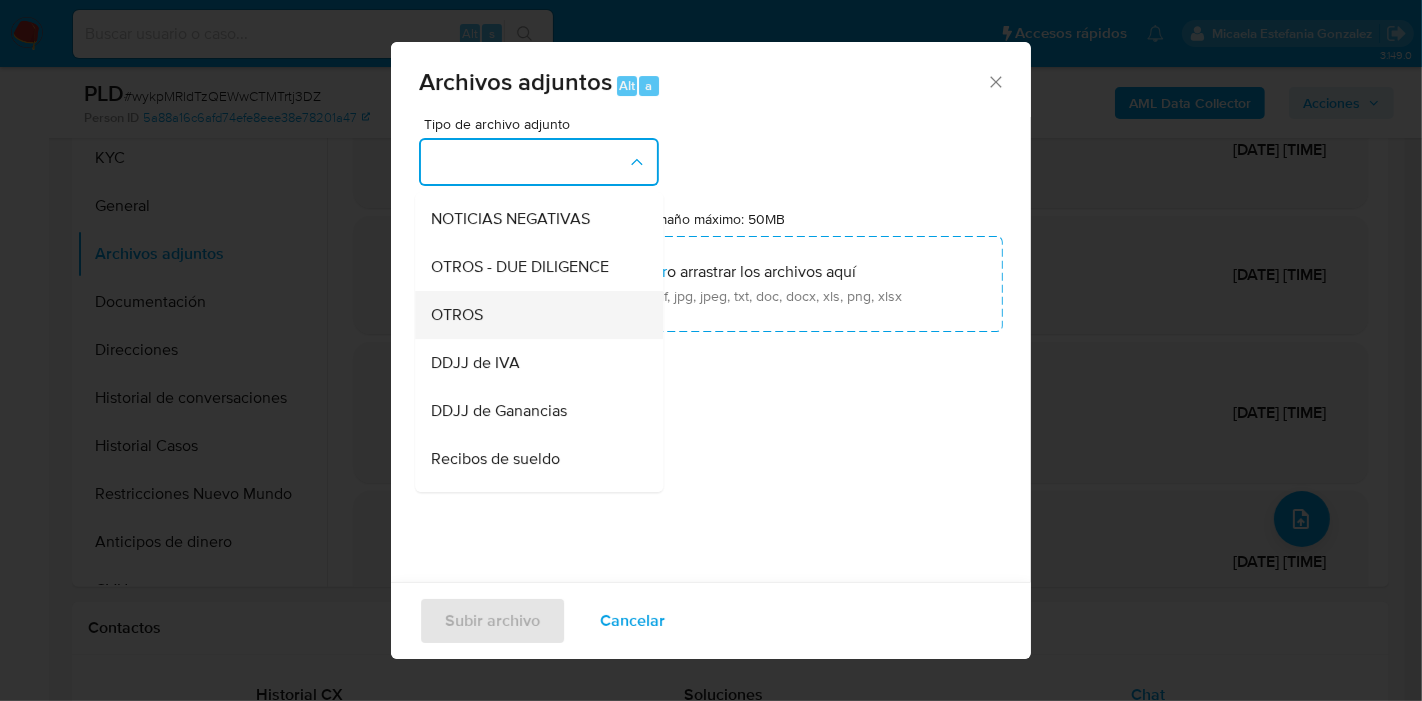click on "OTROS" at bounding box center [533, 315] 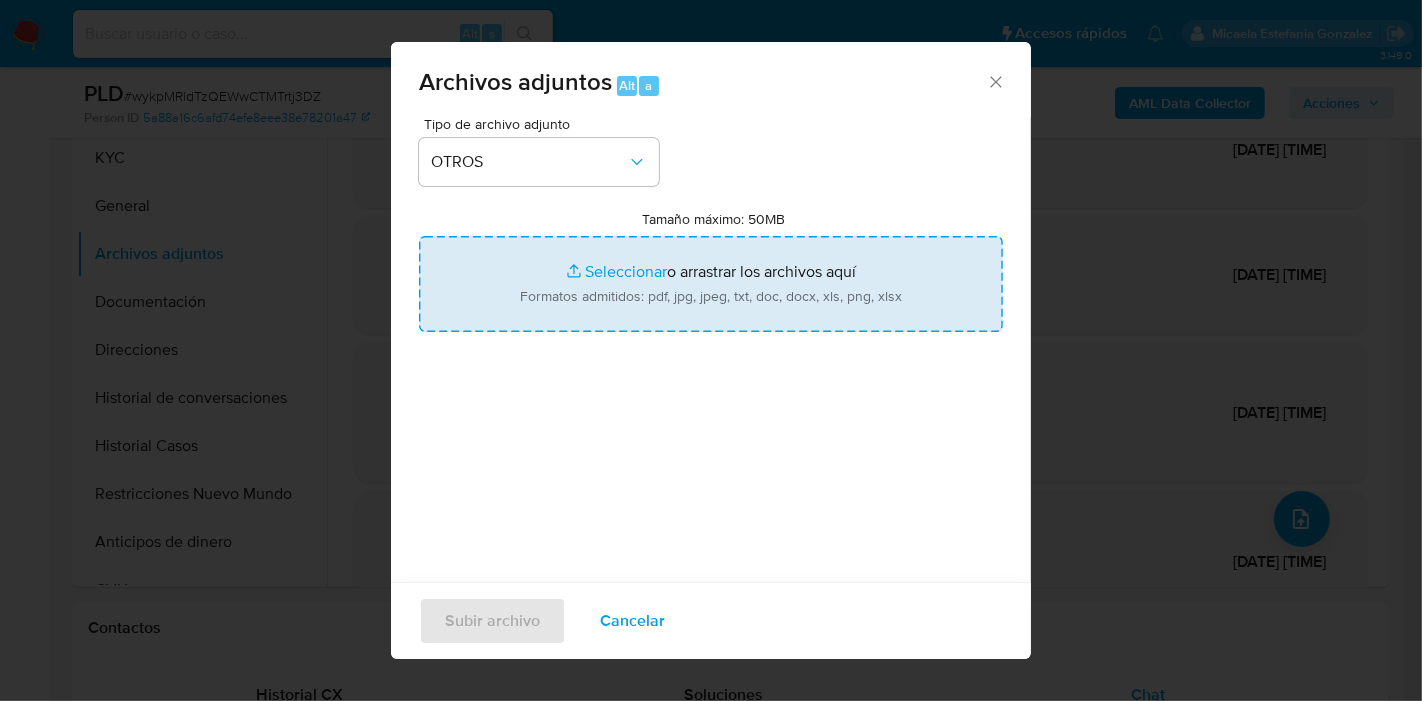 click on "Tamaño máximo: 50MB Seleccionar archivos" at bounding box center [711, 284] 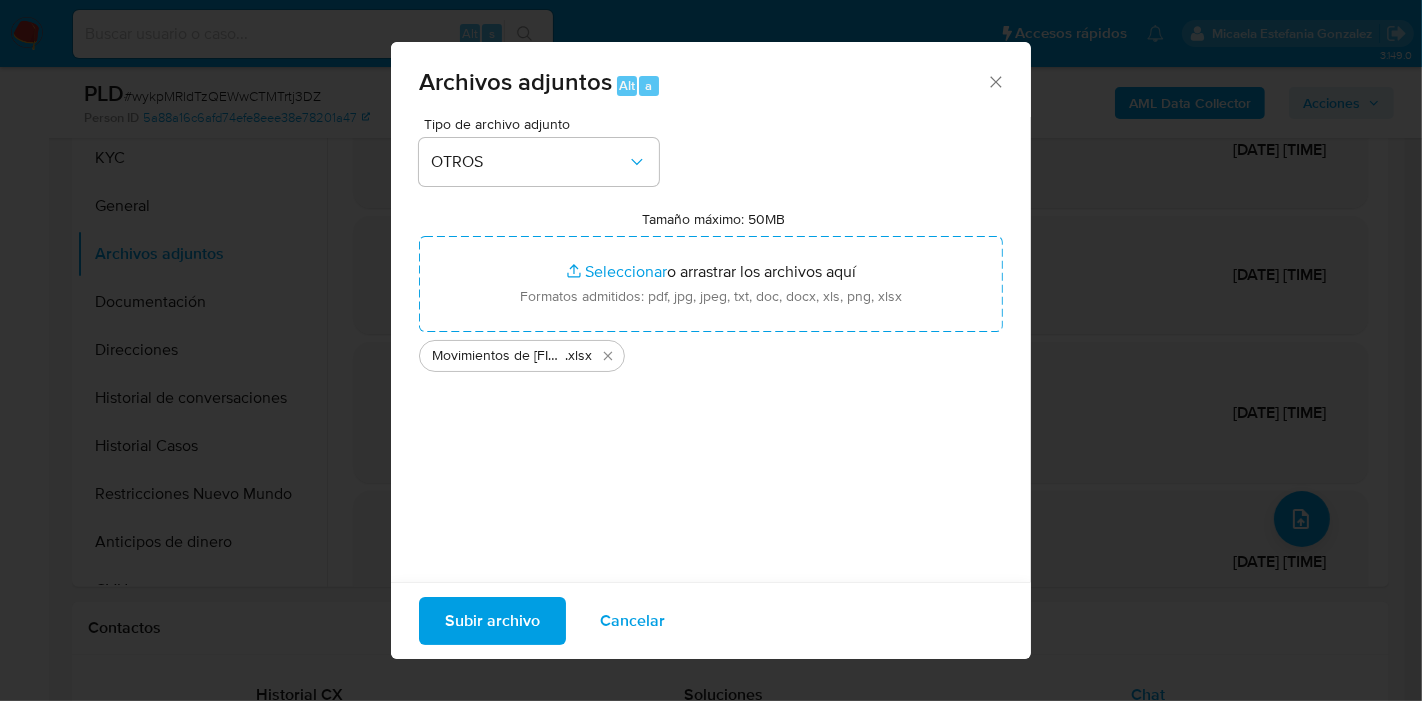 click on "Subir archivo Cancelar" at bounding box center (711, 620) 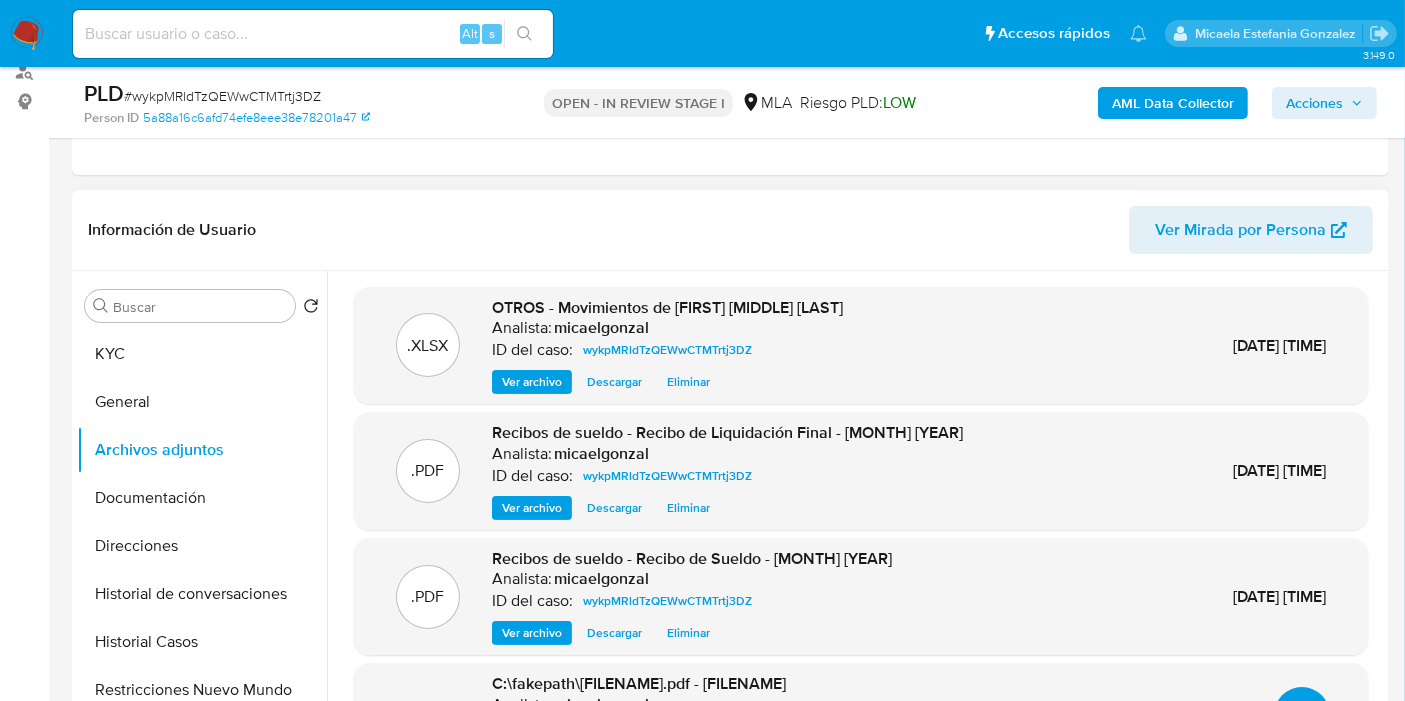 scroll, scrollTop: 111, scrollLeft: 0, axis: vertical 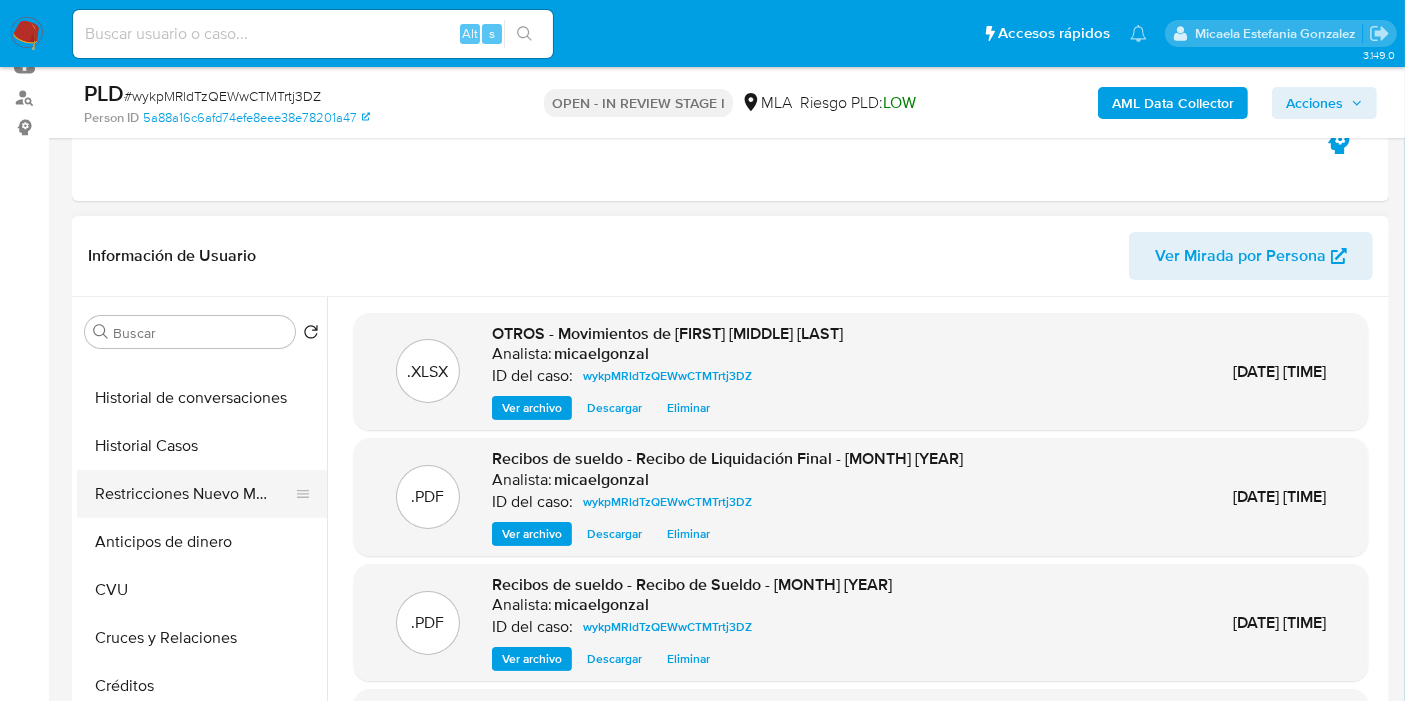 click on "Restricciones Nuevo Mundo" at bounding box center [194, 494] 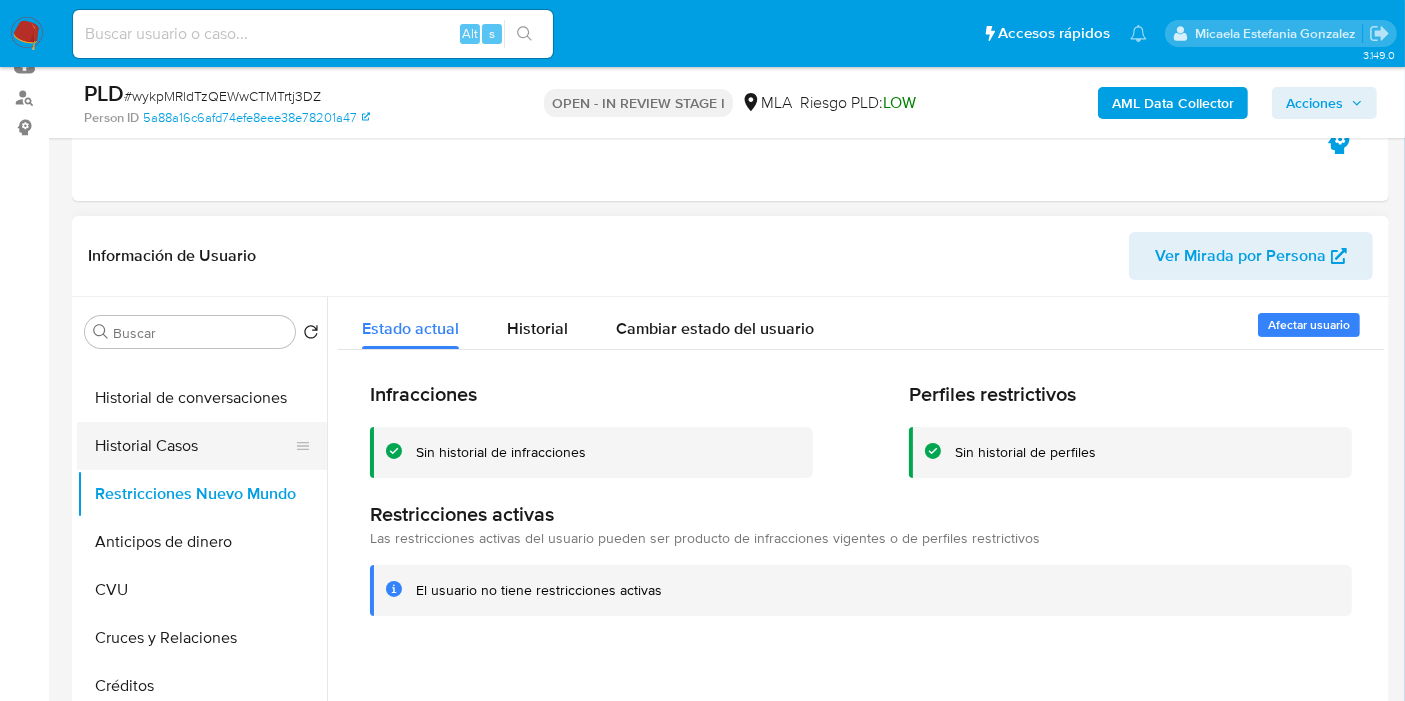 click on "Historial Casos" at bounding box center [194, 446] 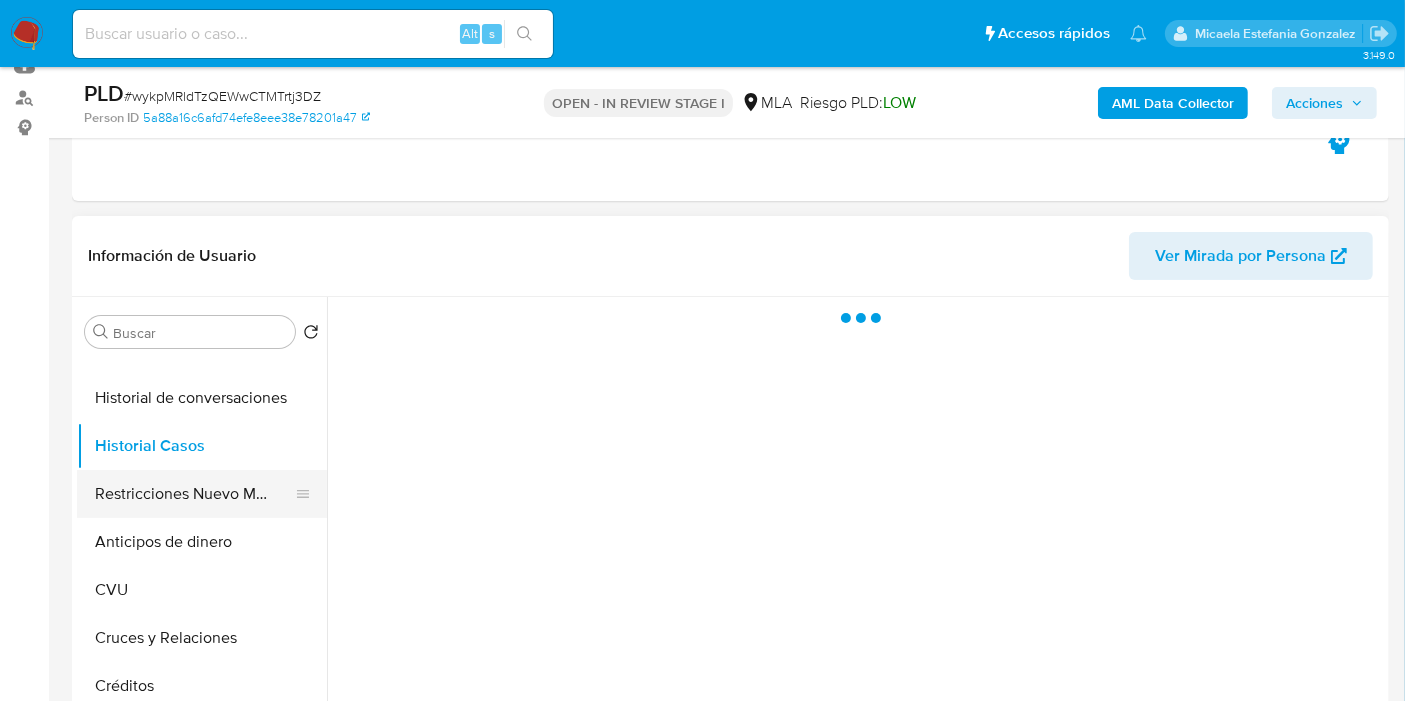 scroll, scrollTop: 111, scrollLeft: 0, axis: vertical 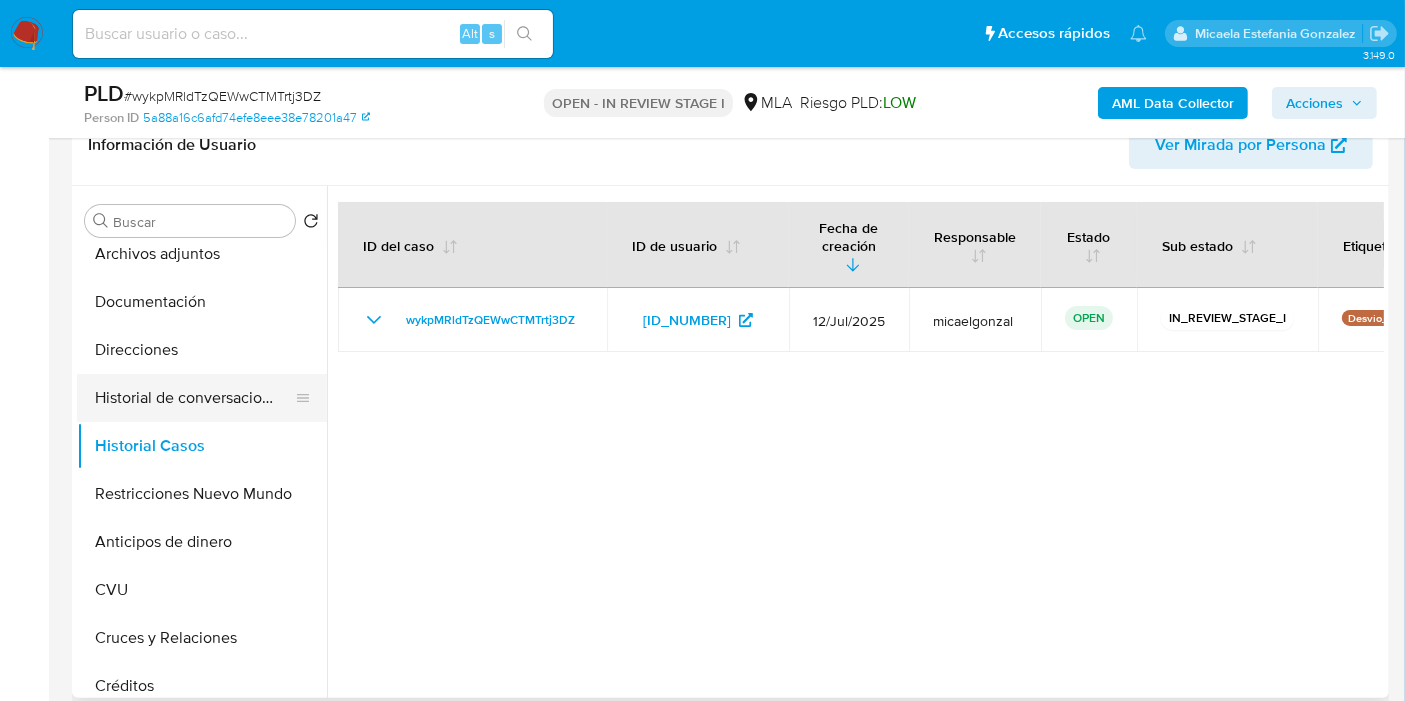 click on "Historial de conversaciones" at bounding box center [194, 398] 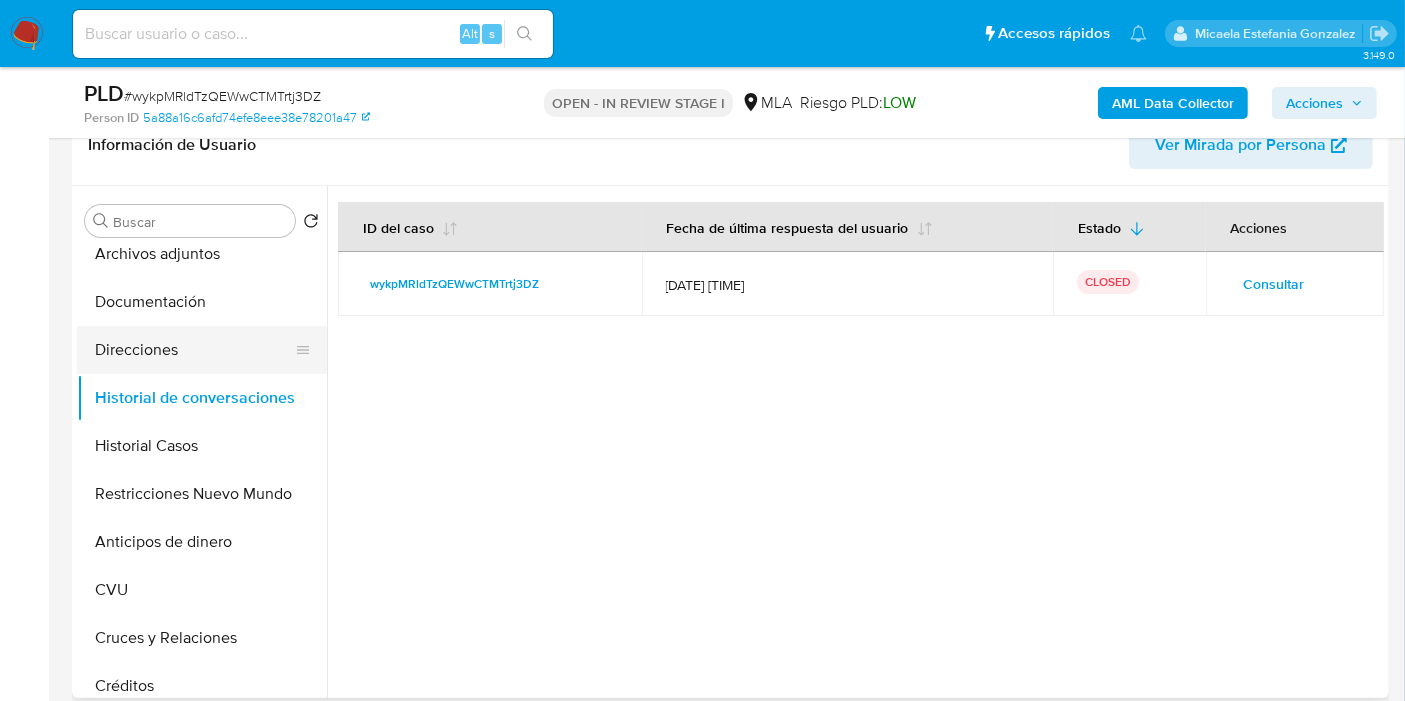 click on "Direcciones" at bounding box center (194, 350) 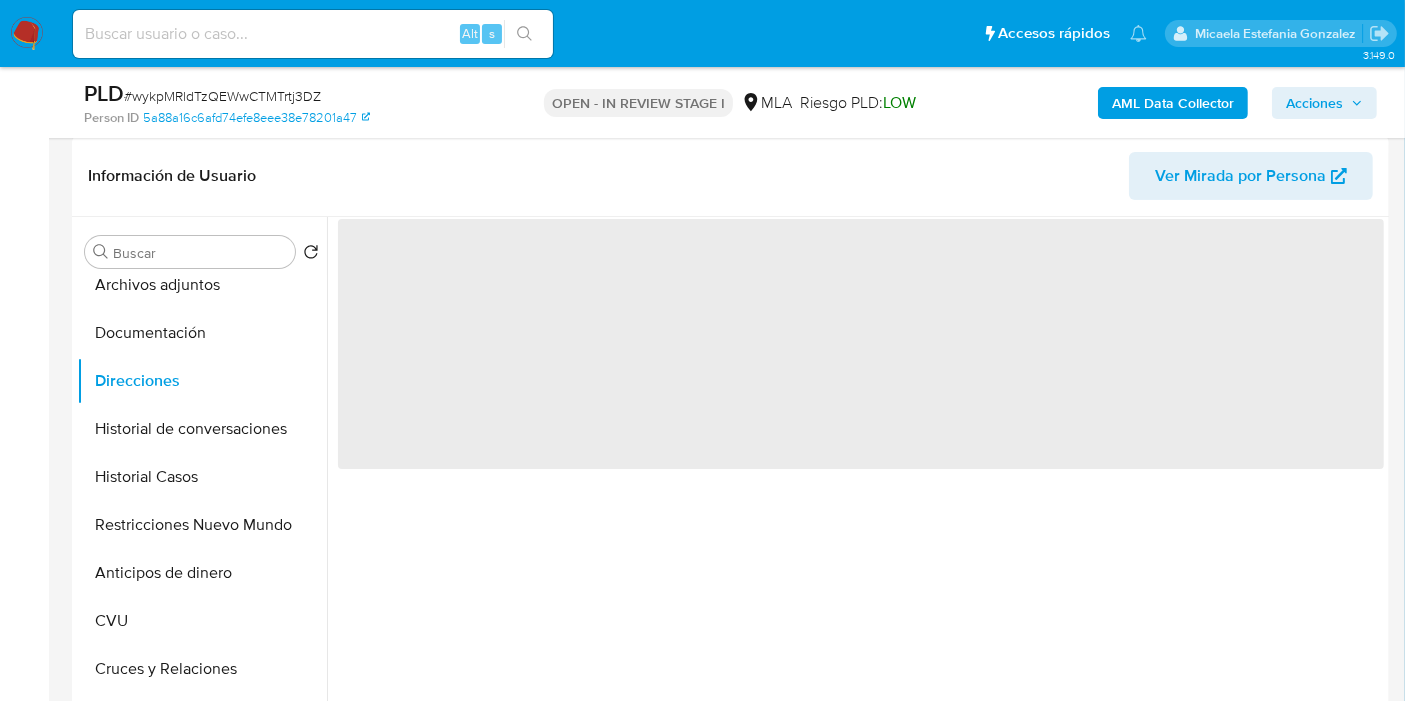 scroll, scrollTop: 444, scrollLeft: 0, axis: vertical 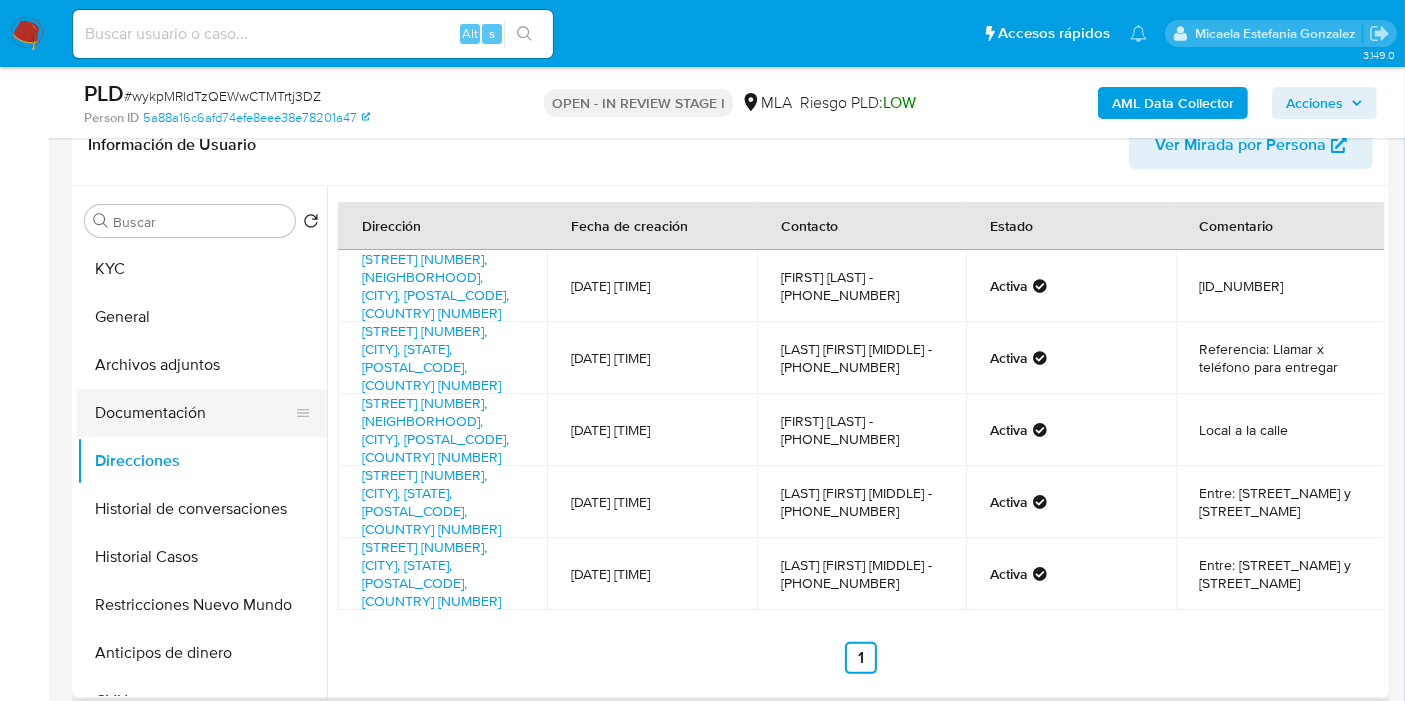 click on "Documentación" at bounding box center [194, 413] 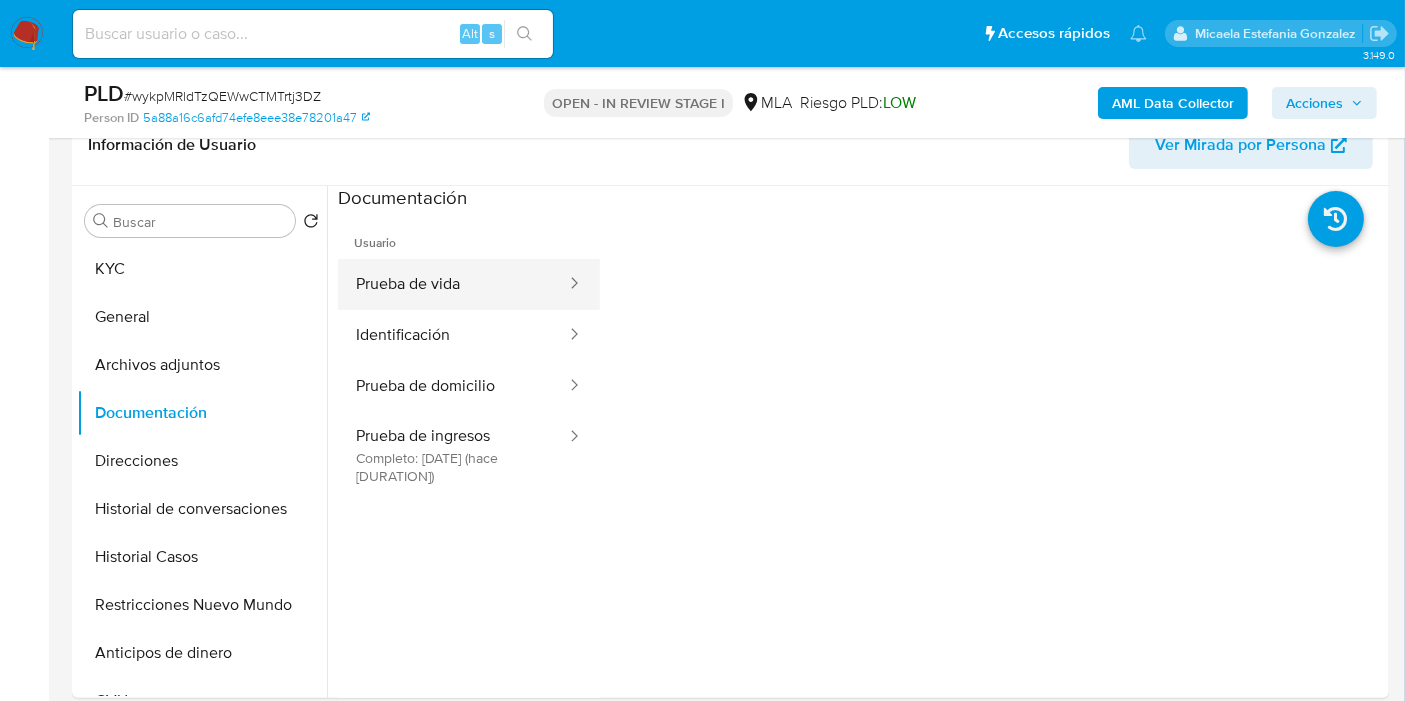 click on "Prueba de vida" at bounding box center (453, 284) 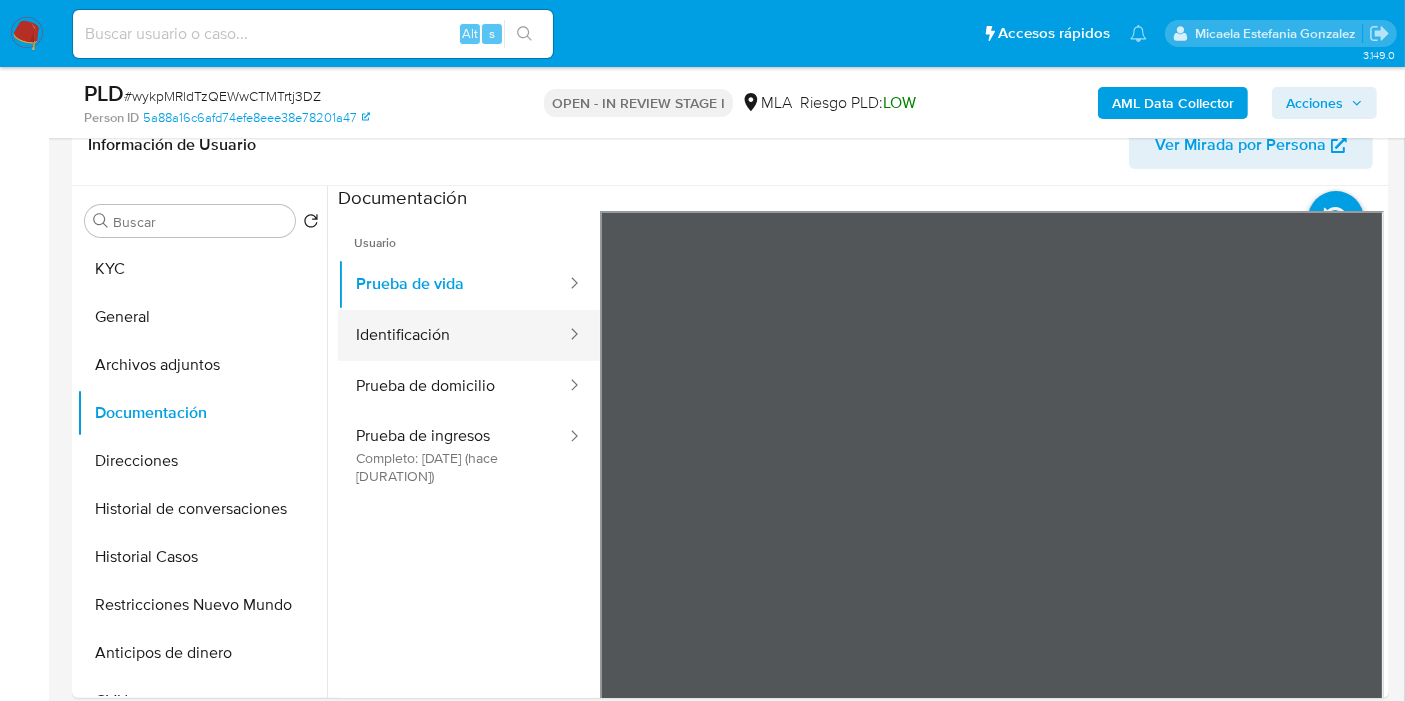 click on "Identificación" at bounding box center (453, 335) 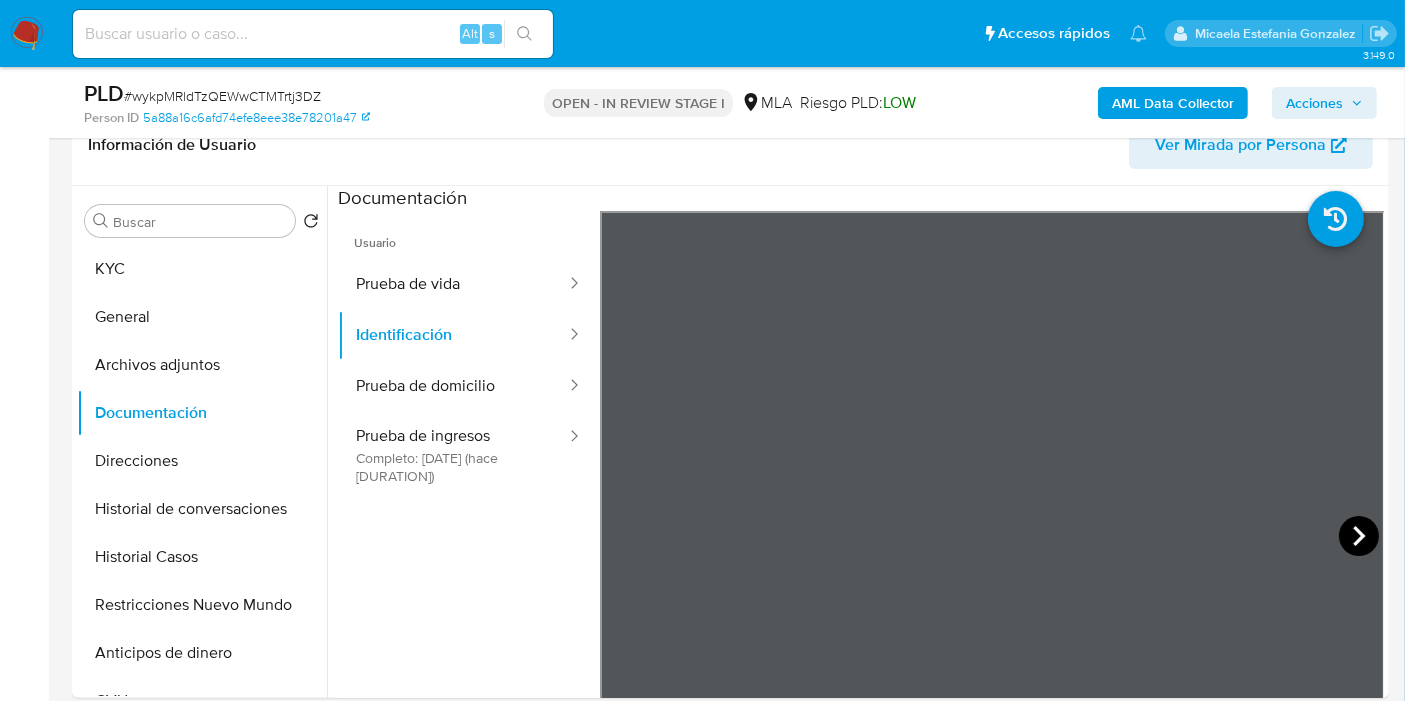 click 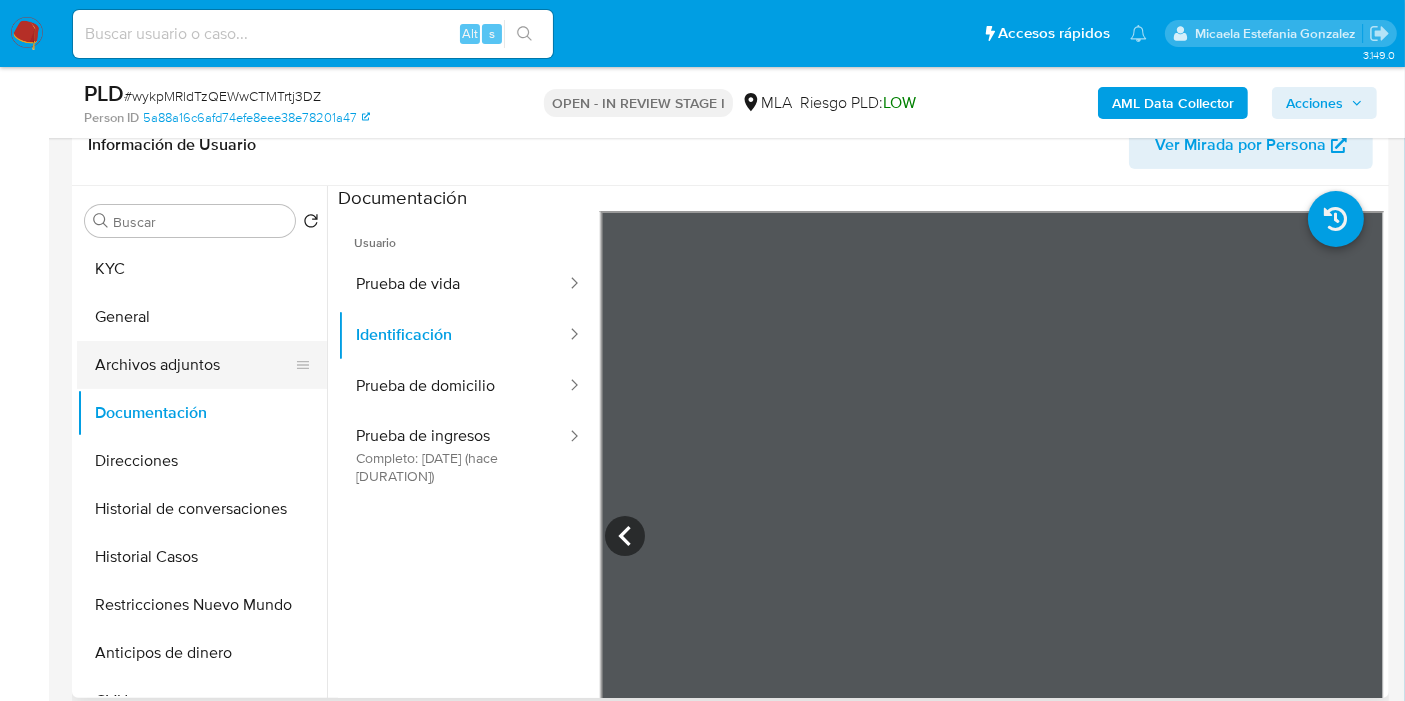 click on "Archivos adjuntos" at bounding box center [194, 365] 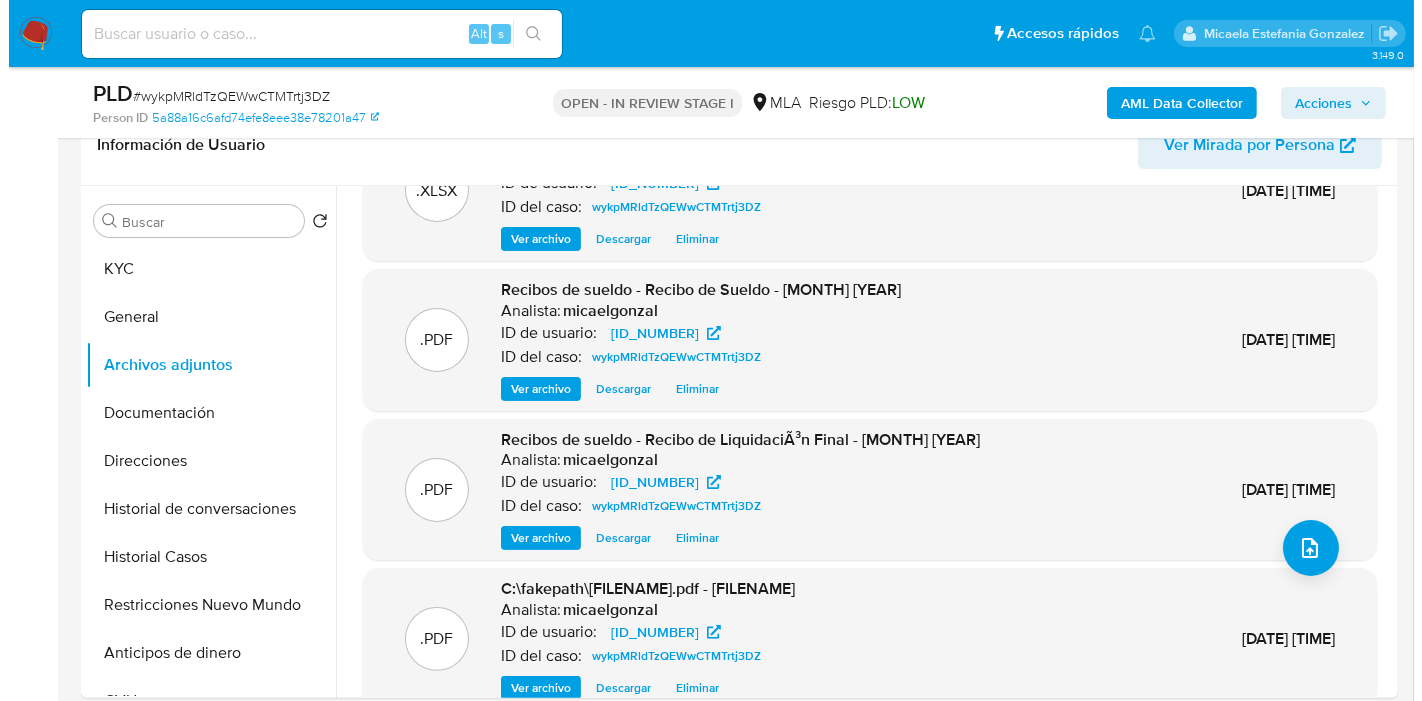 scroll, scrollTop: 111, scrollLeft: 0, axis: vertical 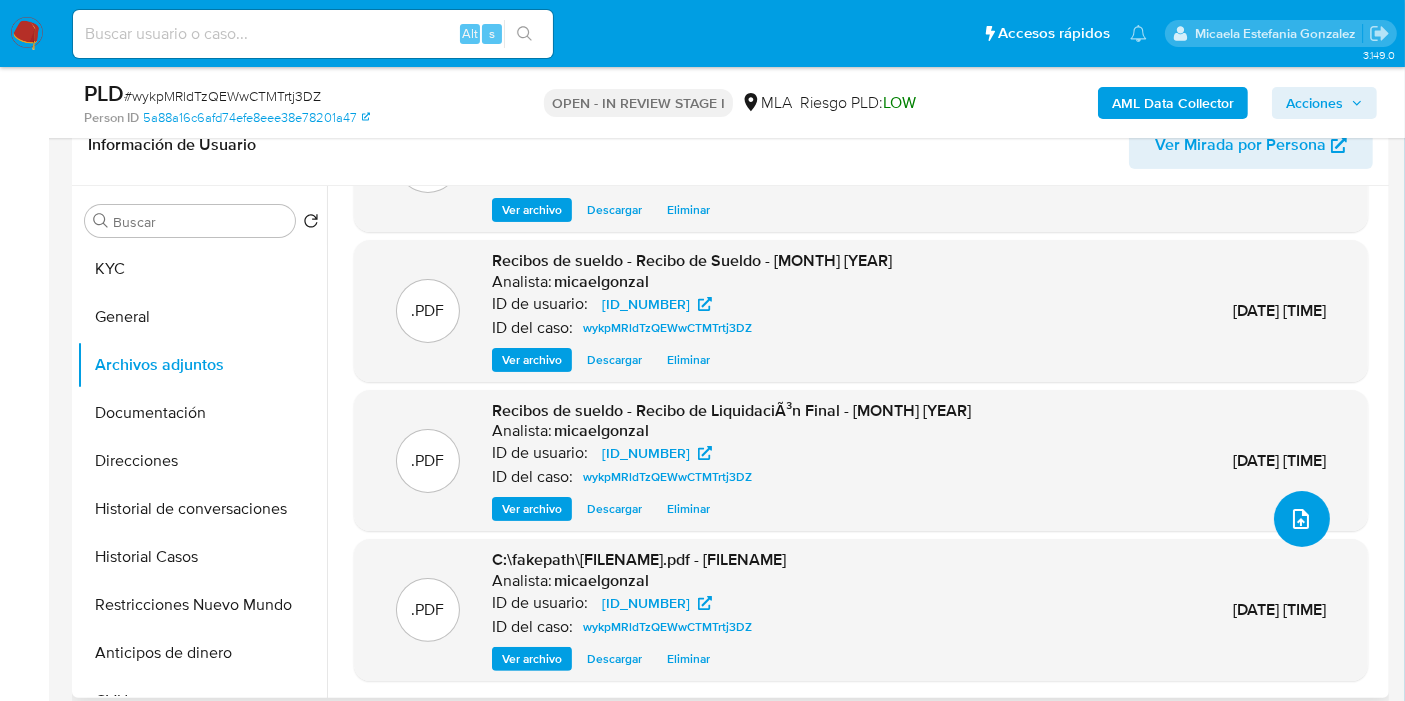 click at bounding box center (1302, 519) 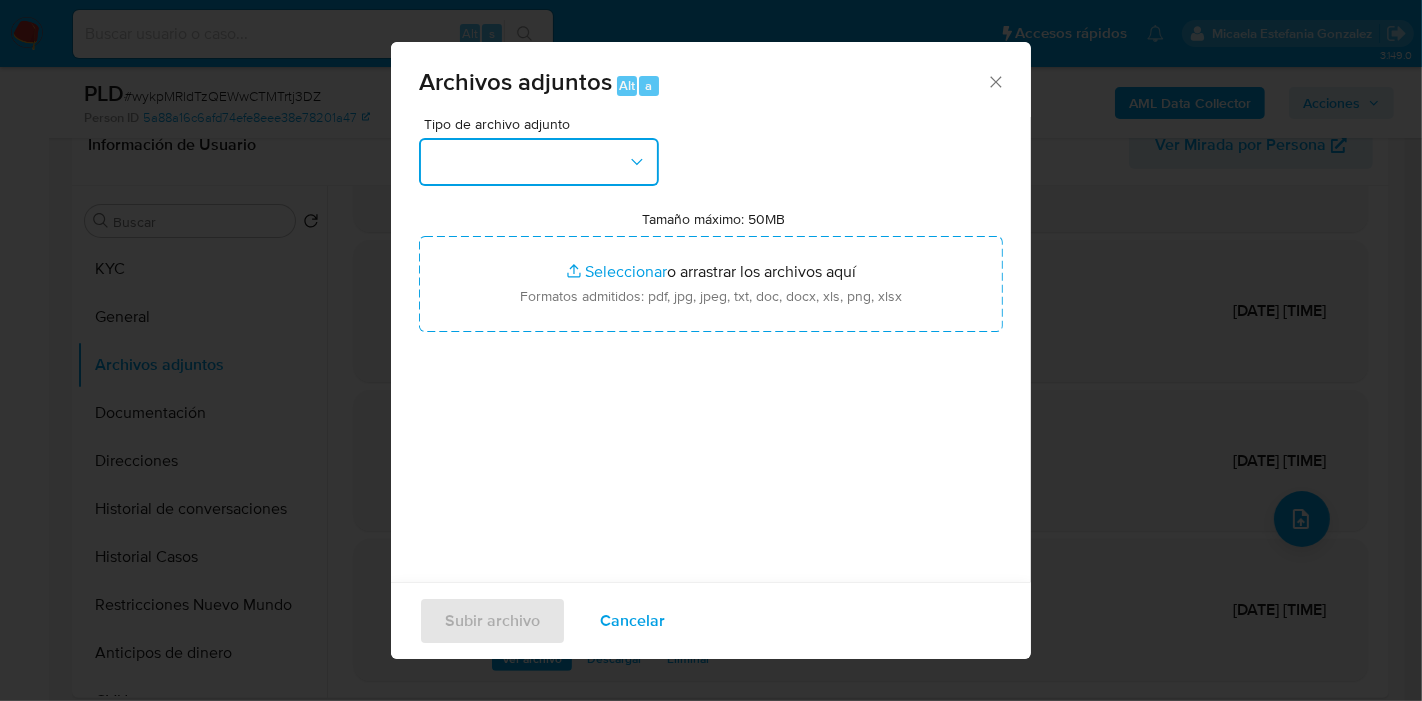 click at bounding box center [539, 162] 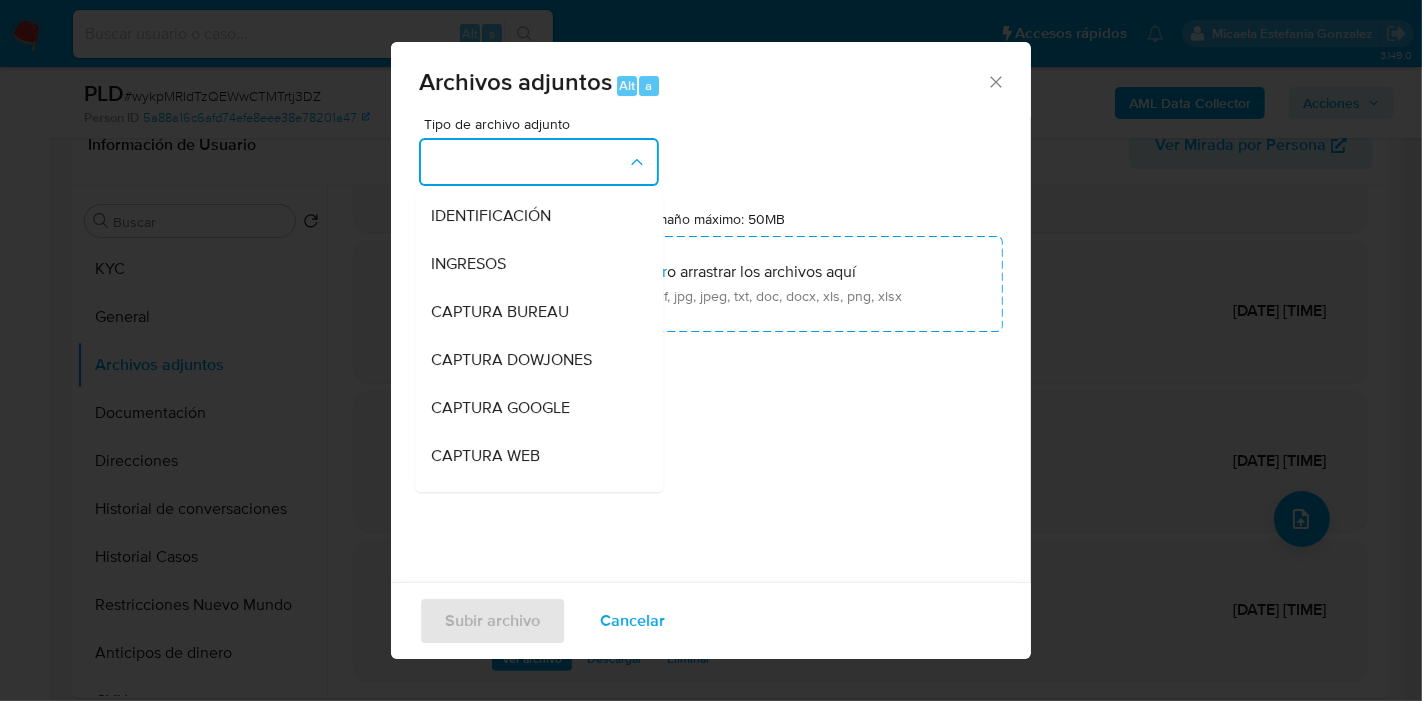 scroll, scrollTop: 222, scrollLeft: 0, axis: vertical 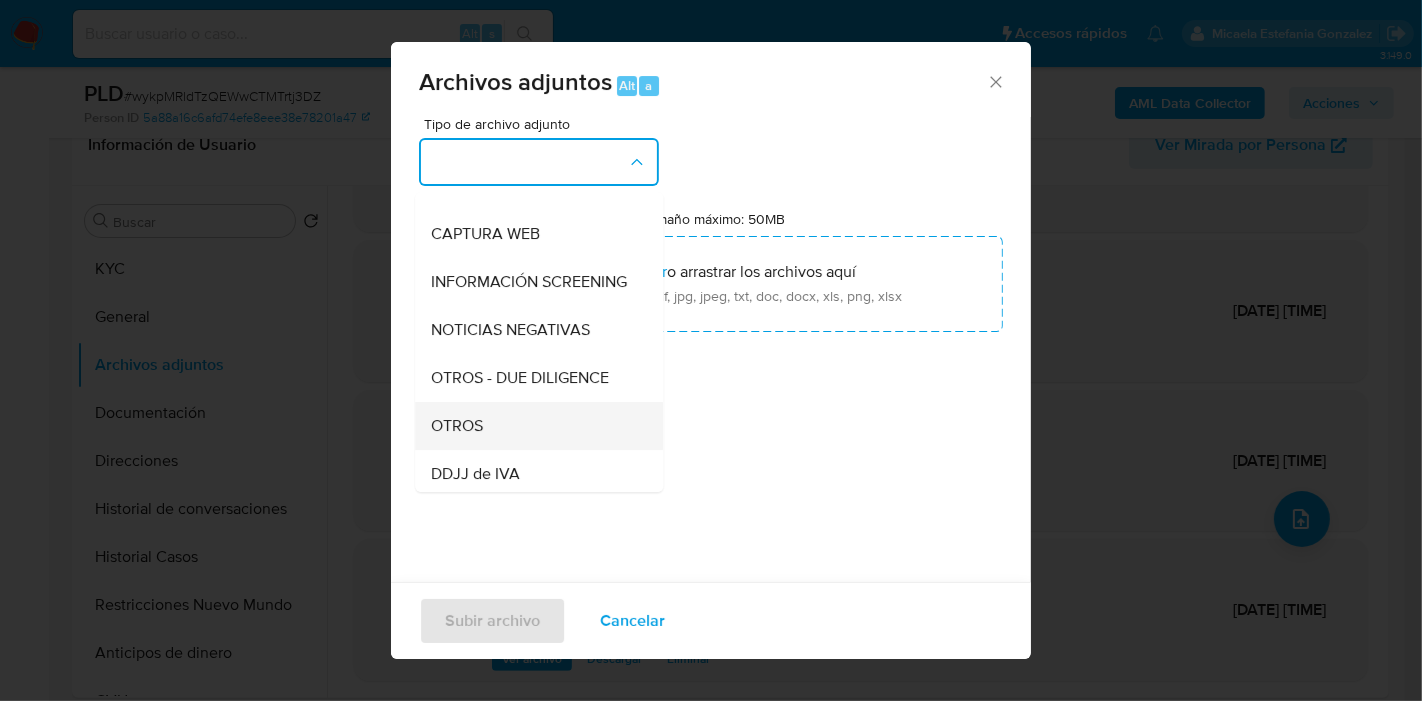 click on "OTROS" at bounding box center (533, 426) 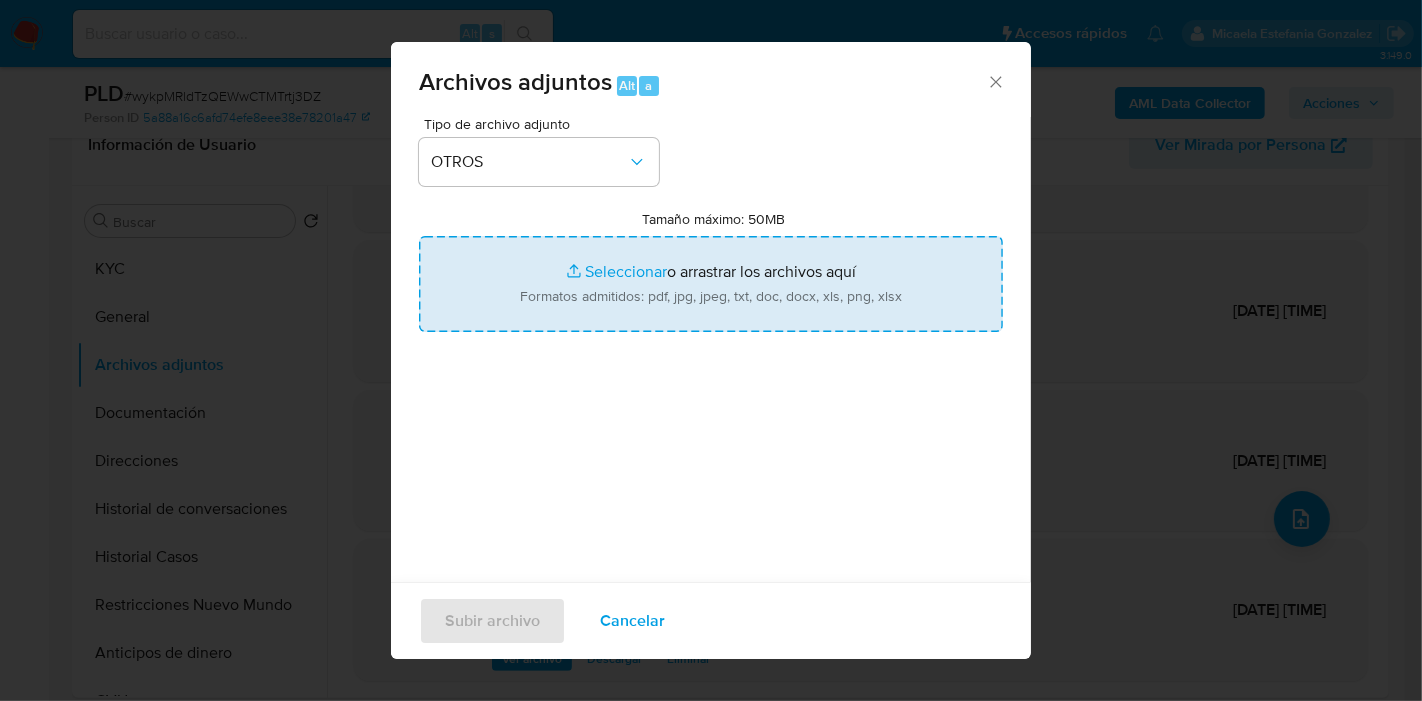 click on "Tamaño máximo: 50MB Seleccionar archivos" at bounding box center [711, 284] 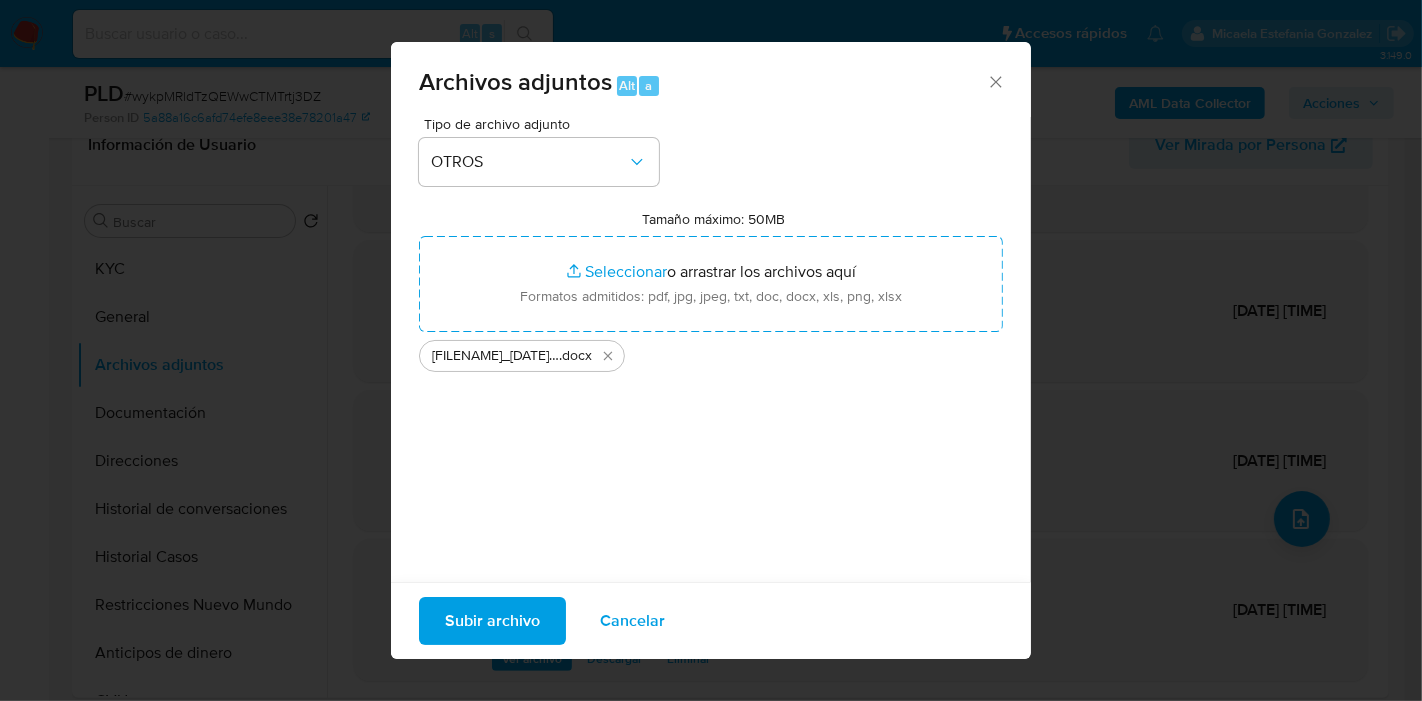 click on "Subir archivo" at bounding box center [492, 621] 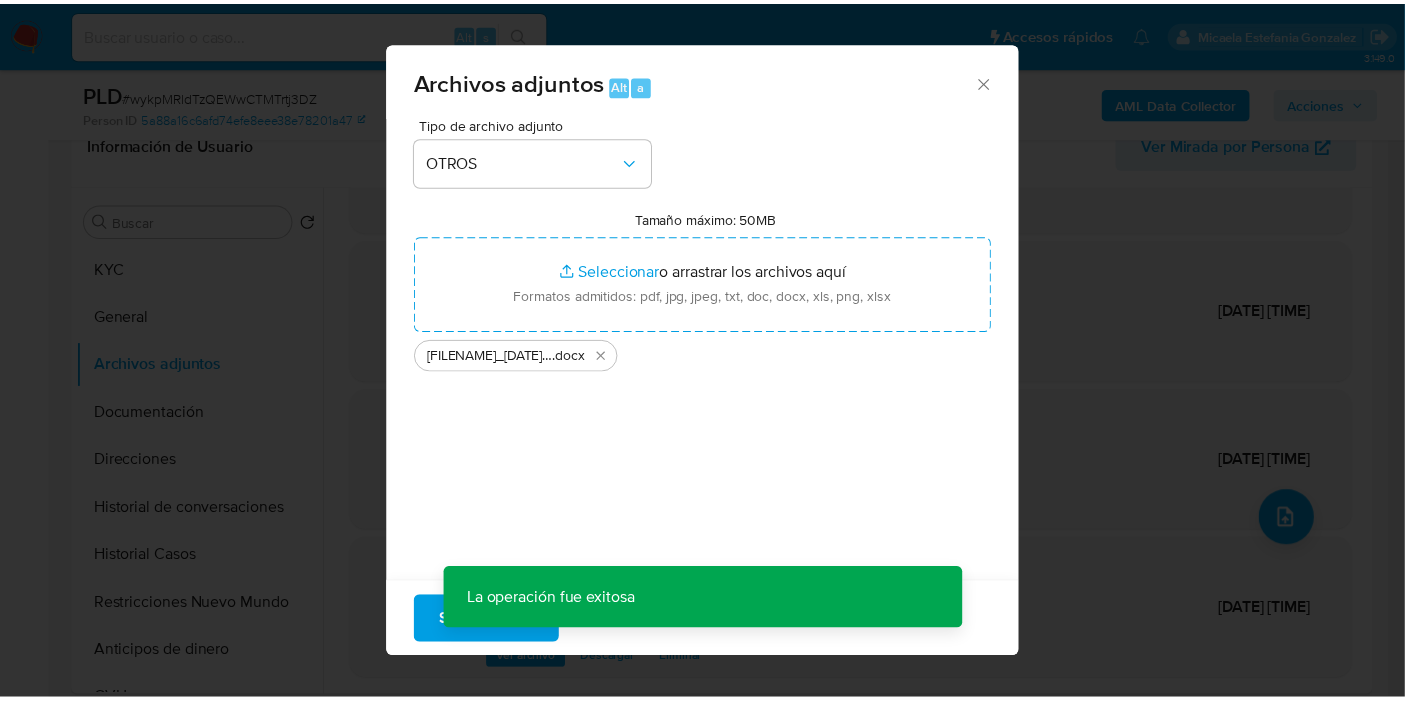 scroll, scrollTop: 144, scrollLeft: 0, axis: vertical 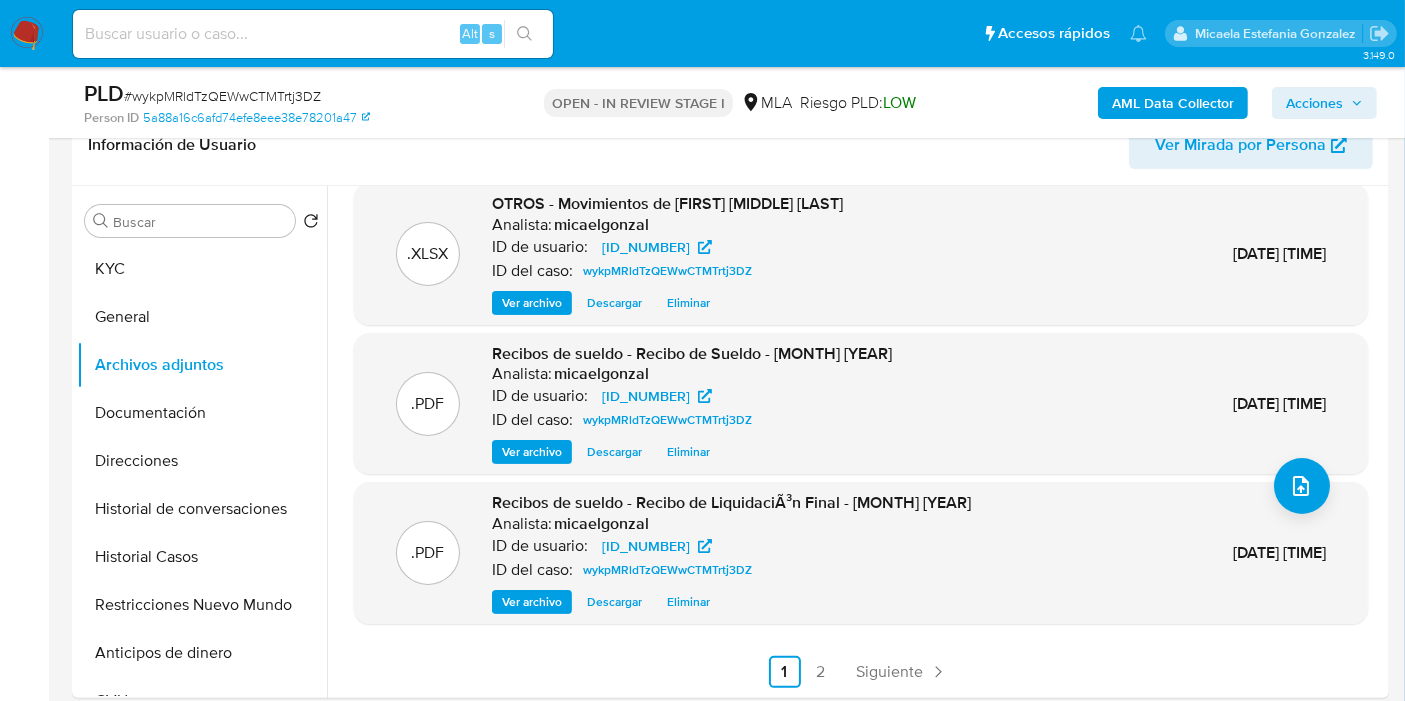 click on "Acciones" at bounding box center (1314, 103) 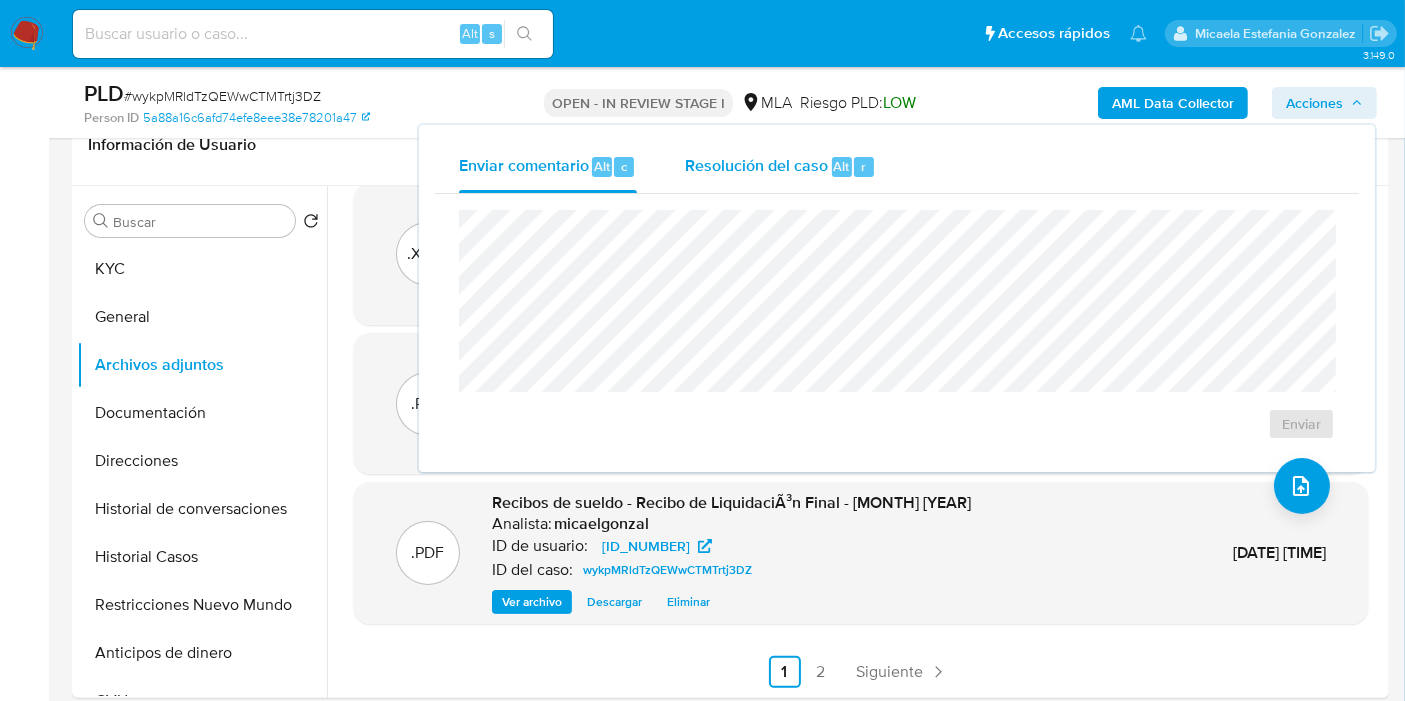 click on "Resolución del caso Alt r" at bounding box center (780, 167) 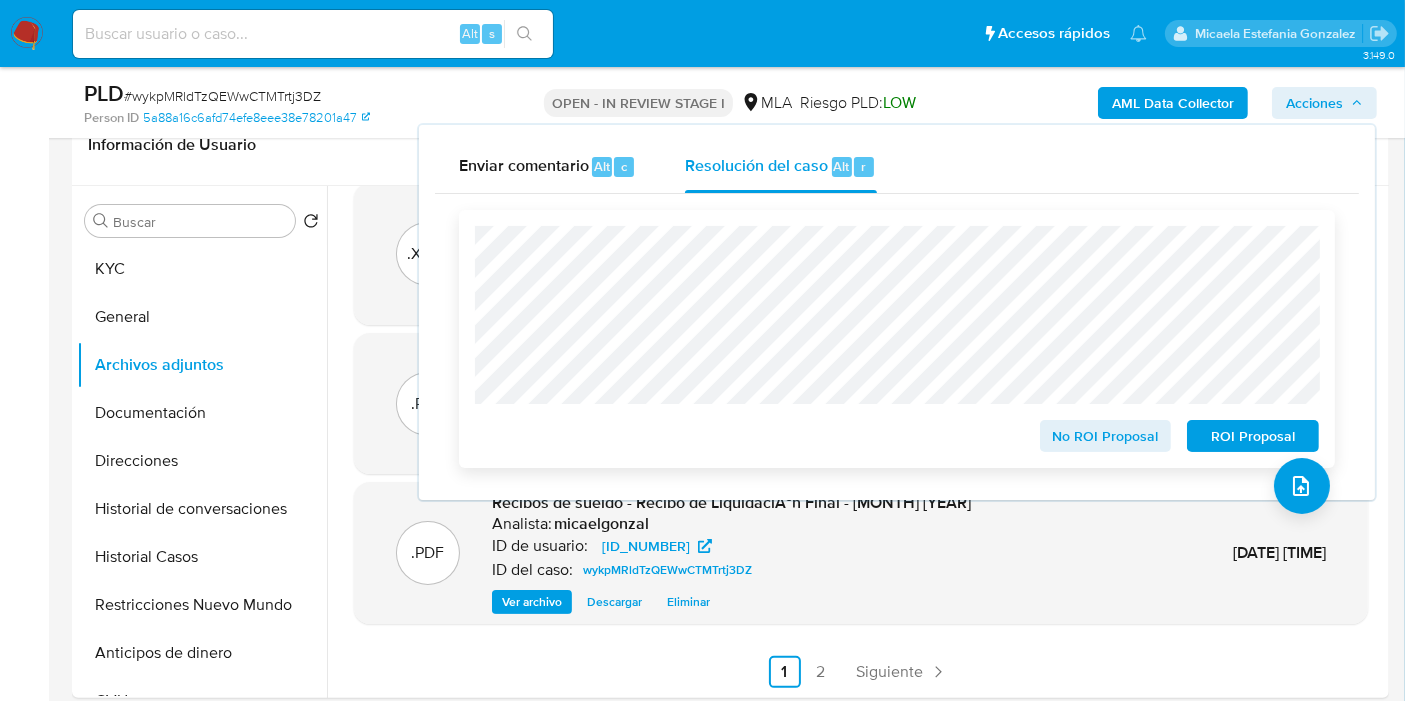 click on "No ROI Proposal" at bounding box center (1106, 436) 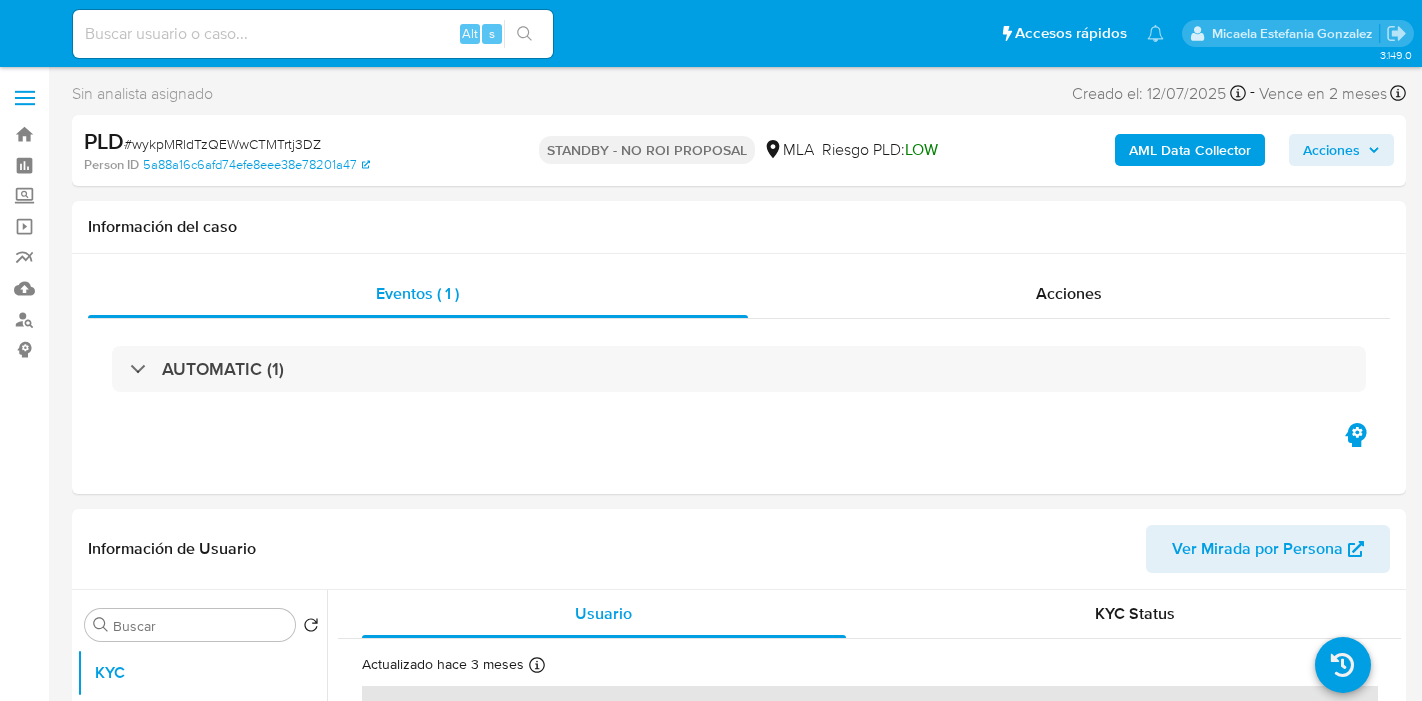 select on "10" 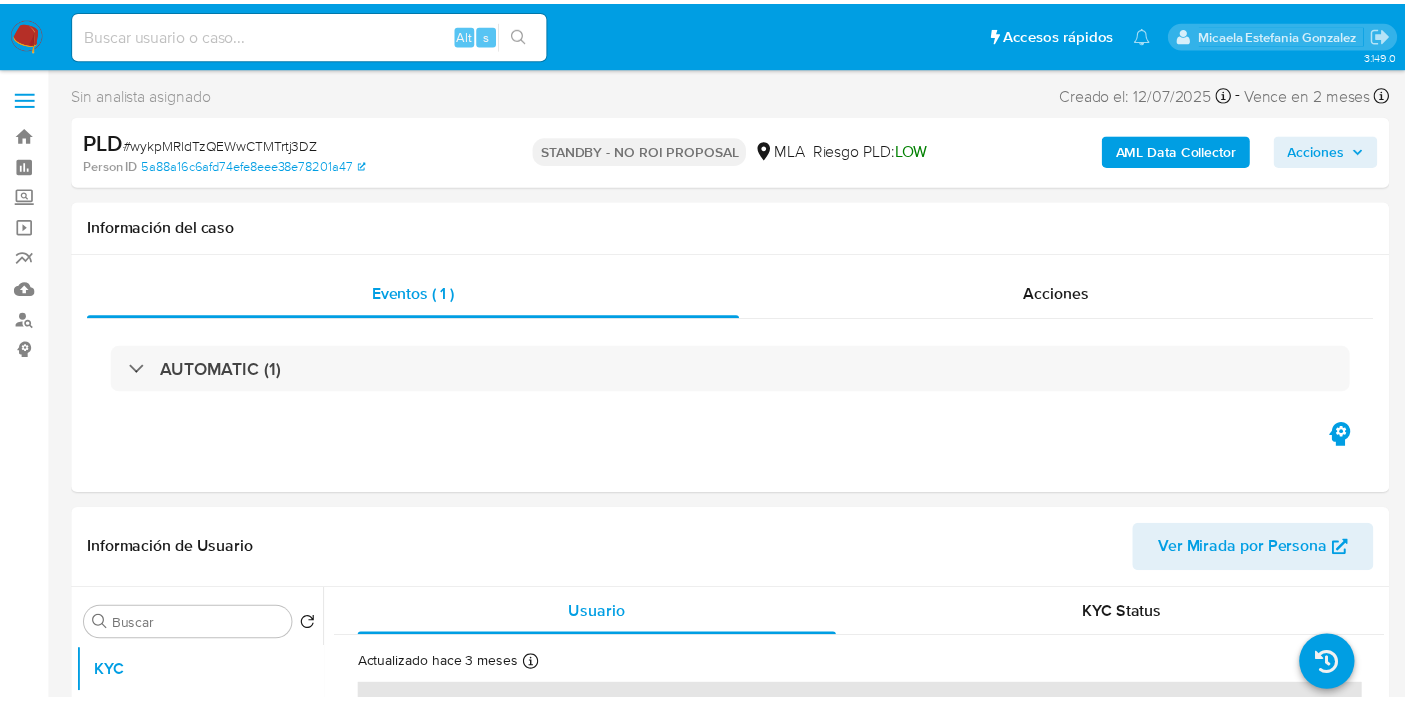scroll, scrollTop: 0, scrollLeft: 0, axis: both 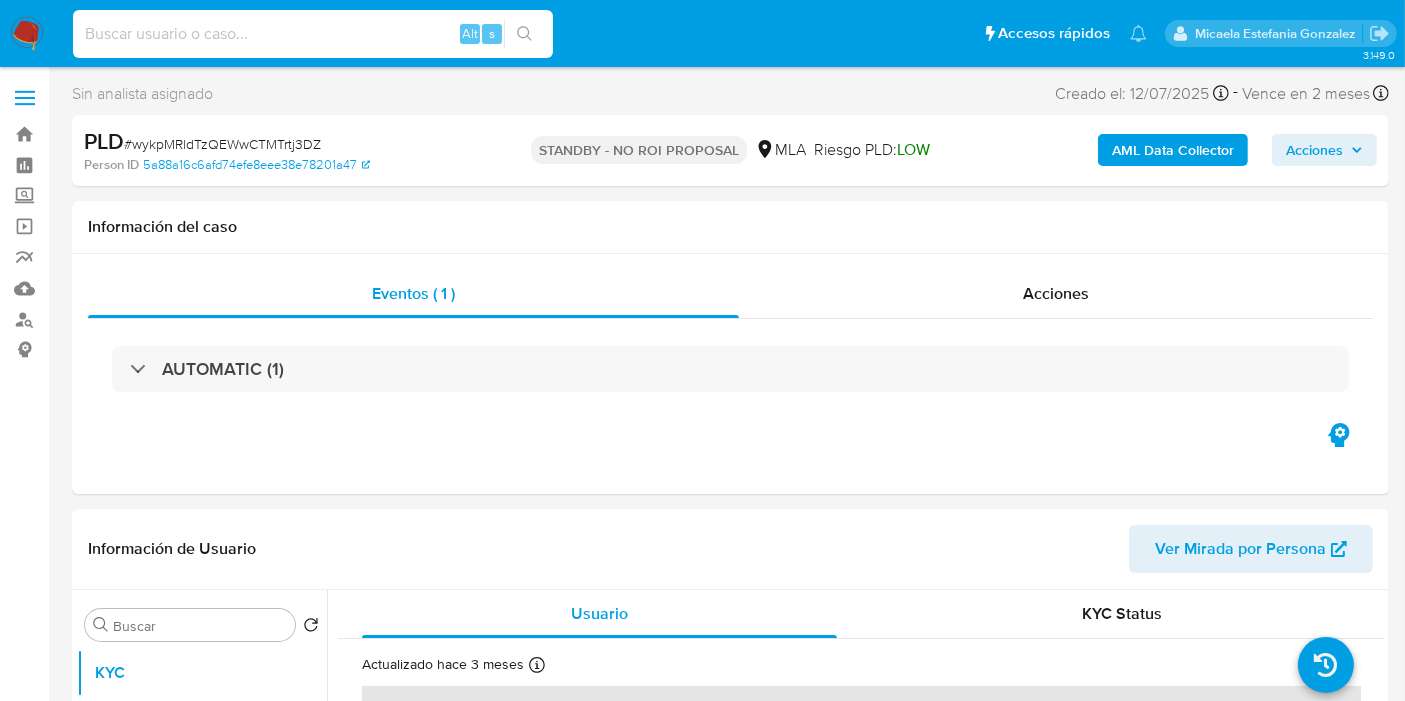 click at bounding box center (313, 34) 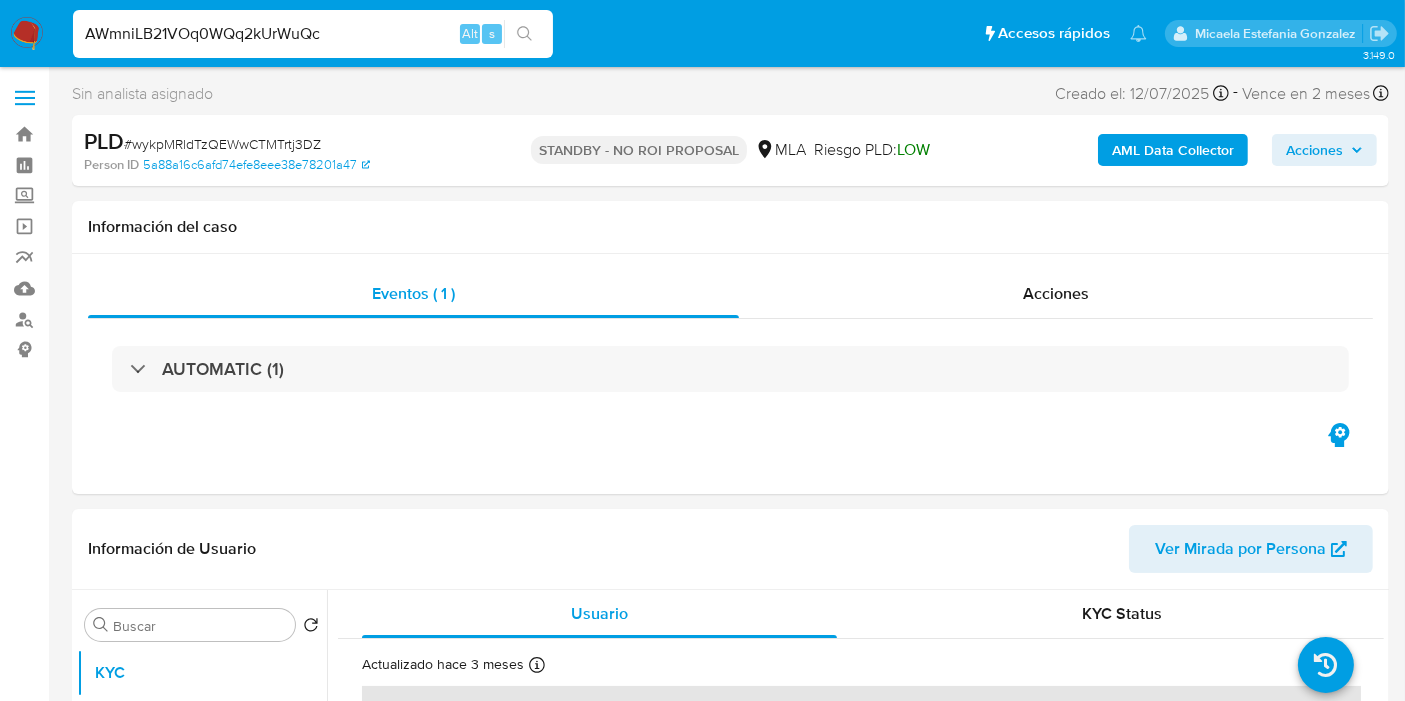 type on "AWmniLB21VOq0WQq2kUrWuQc" 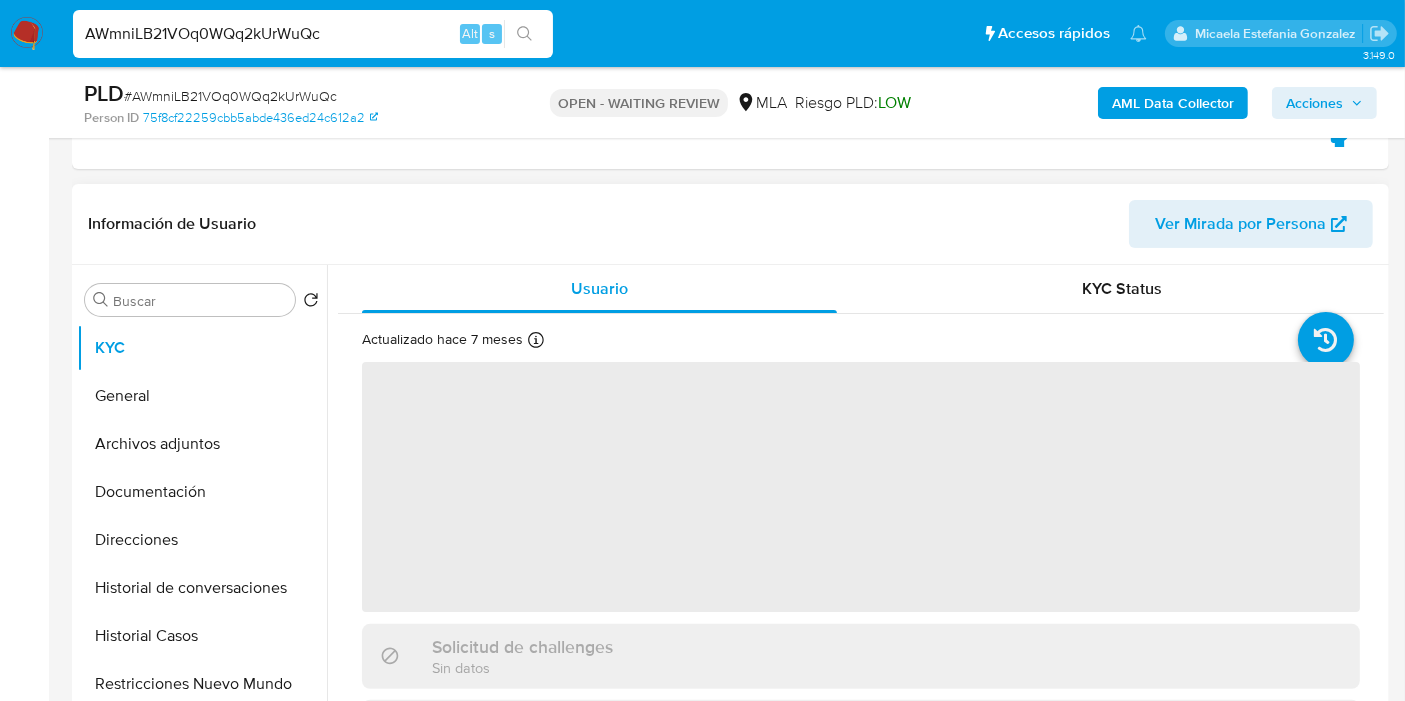 scroll, scrollTop: 444, scrollLeft: 0, axis: vertical 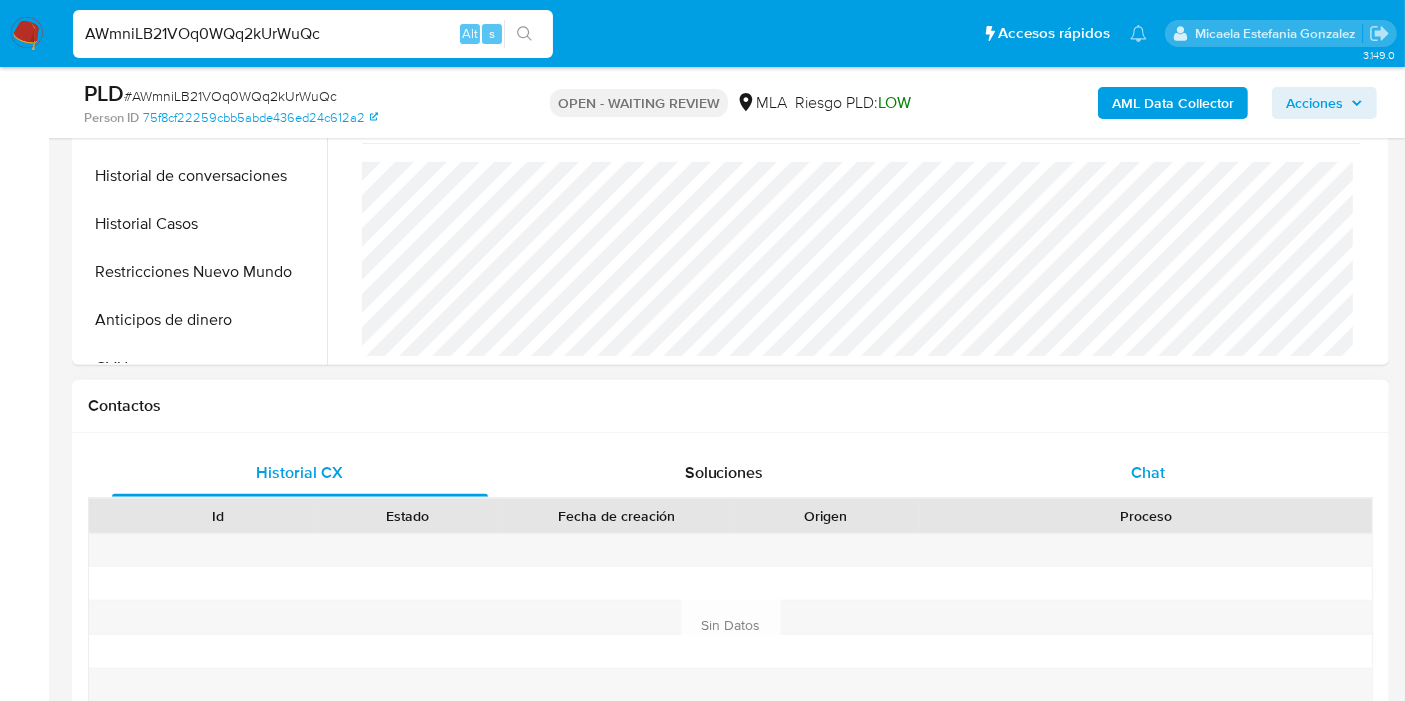 click on "Chat" at bounding box center (1148, 473) 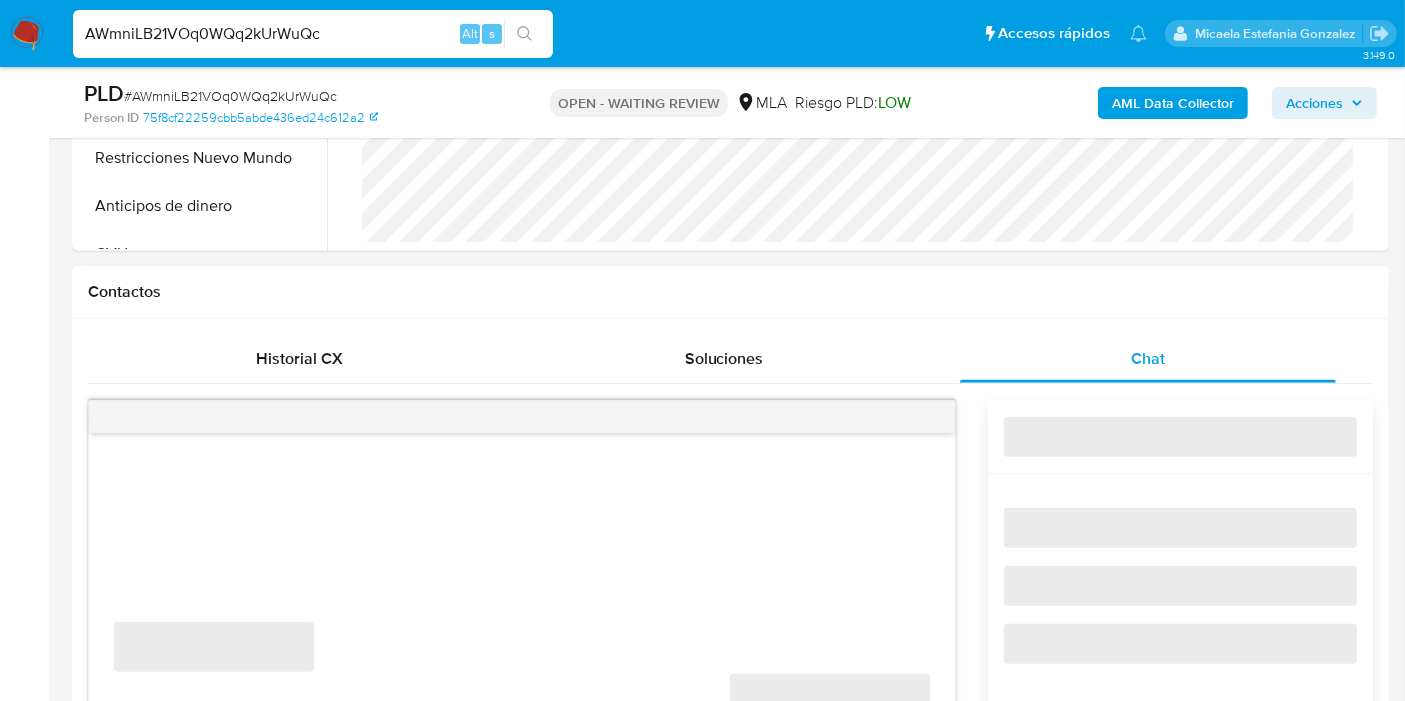 scroll, scrollTop: 888, scrollLeft: 0, axis: vertical 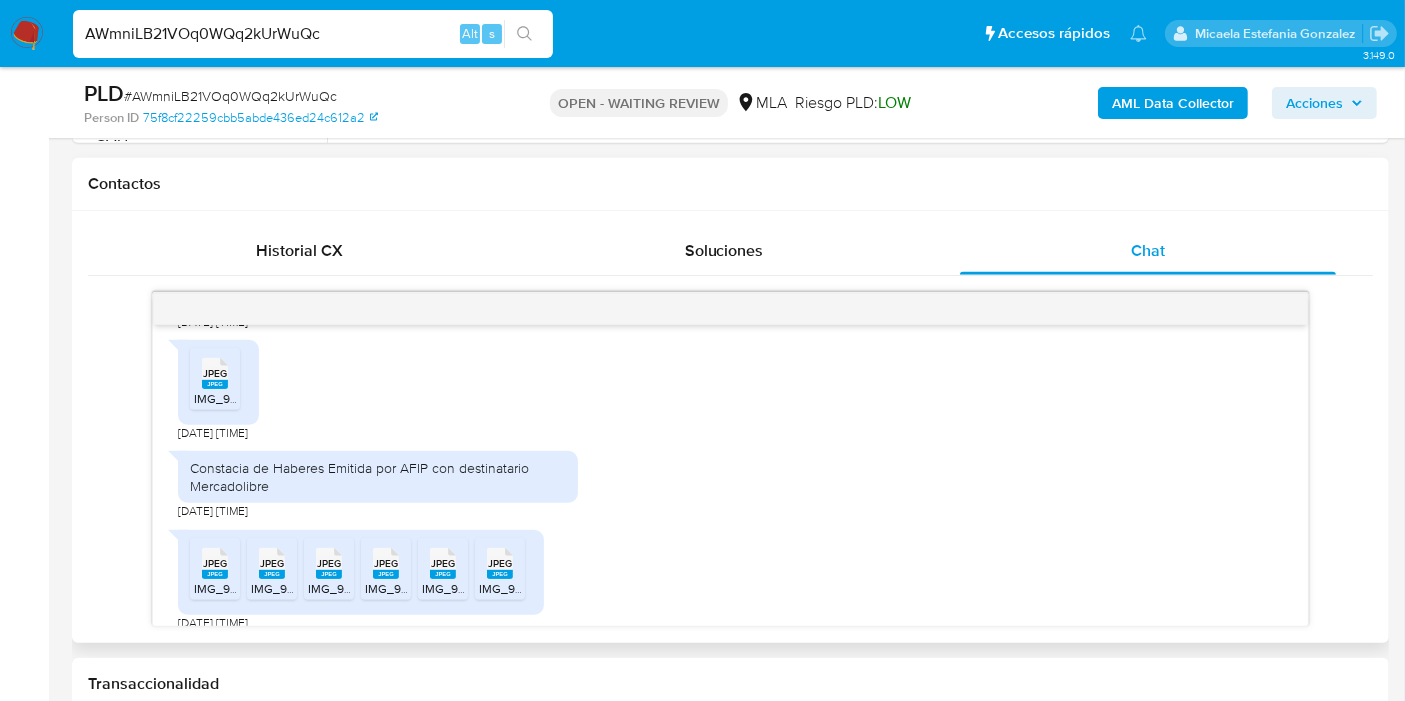 click 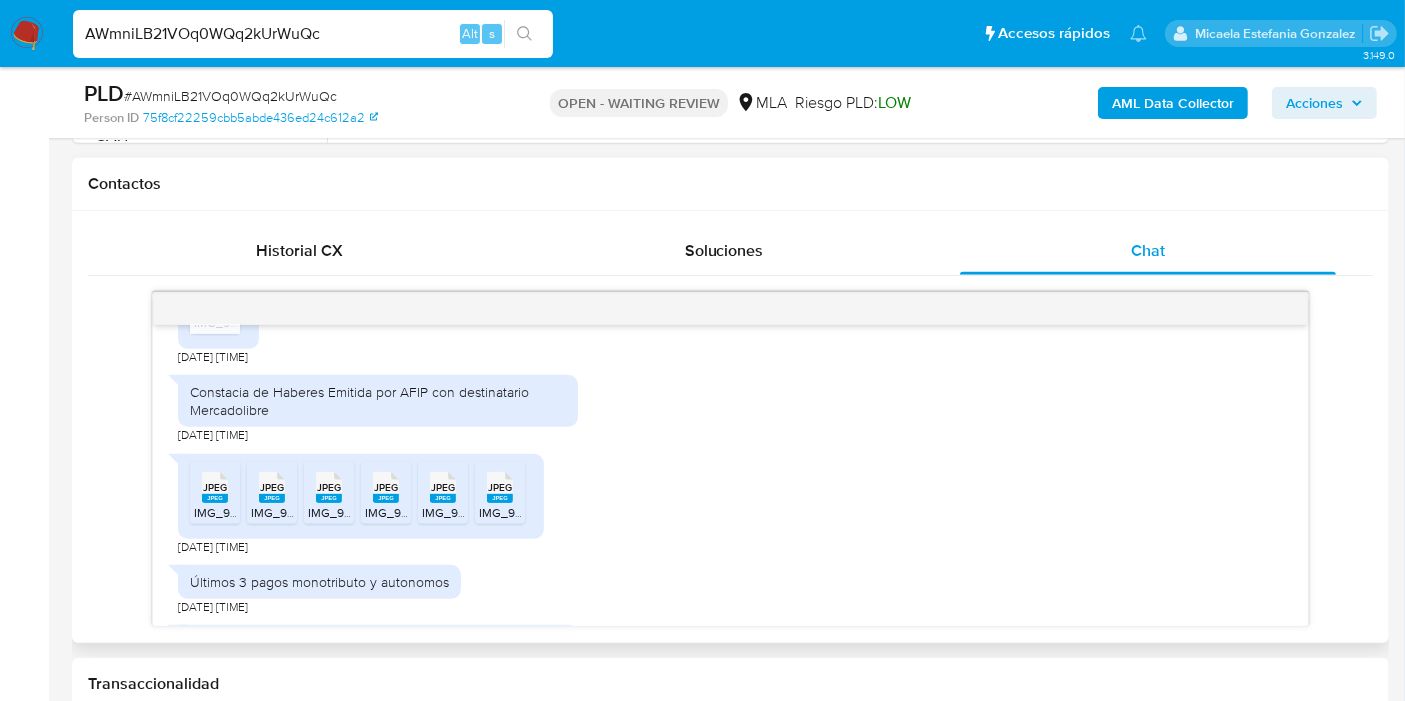 scroll, scrollTop: 606, scrollLeft: 0, axis: vertical 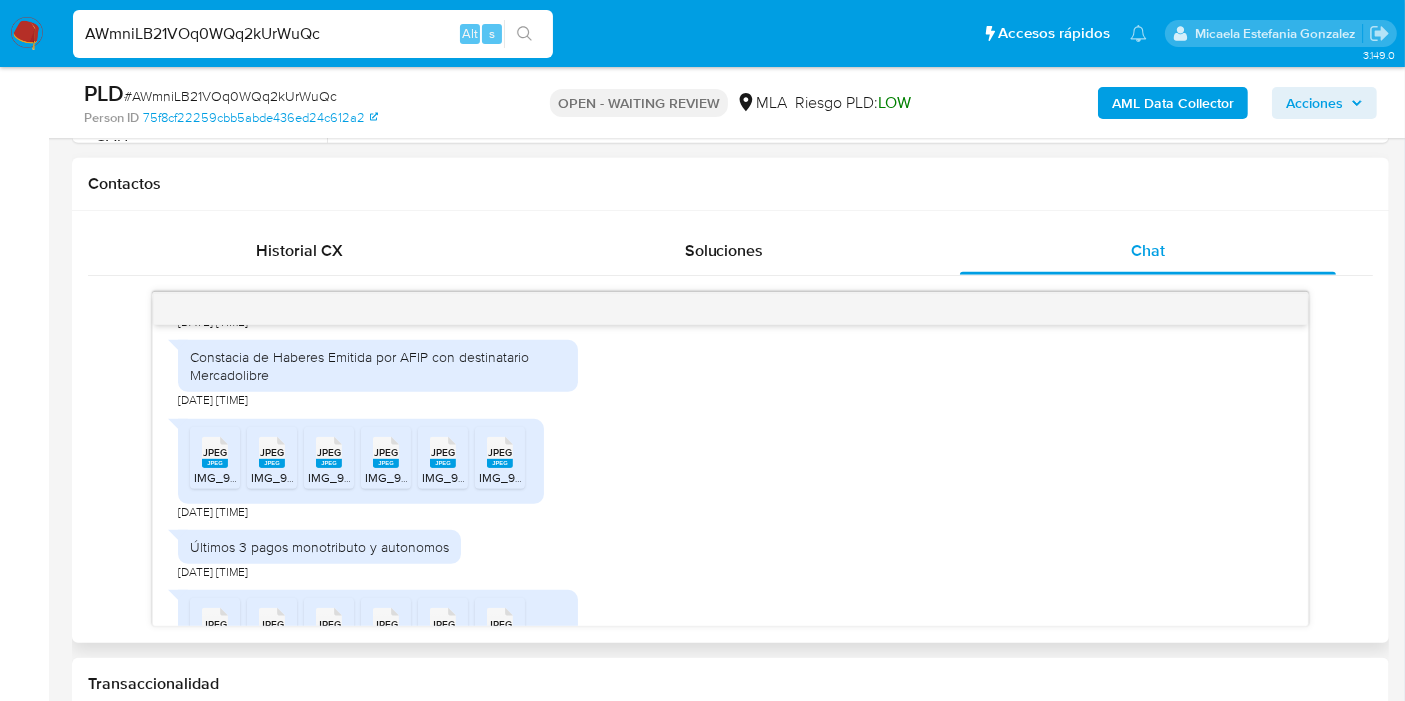 click on "JPEG JPEG" at bounding box center (215, 450) 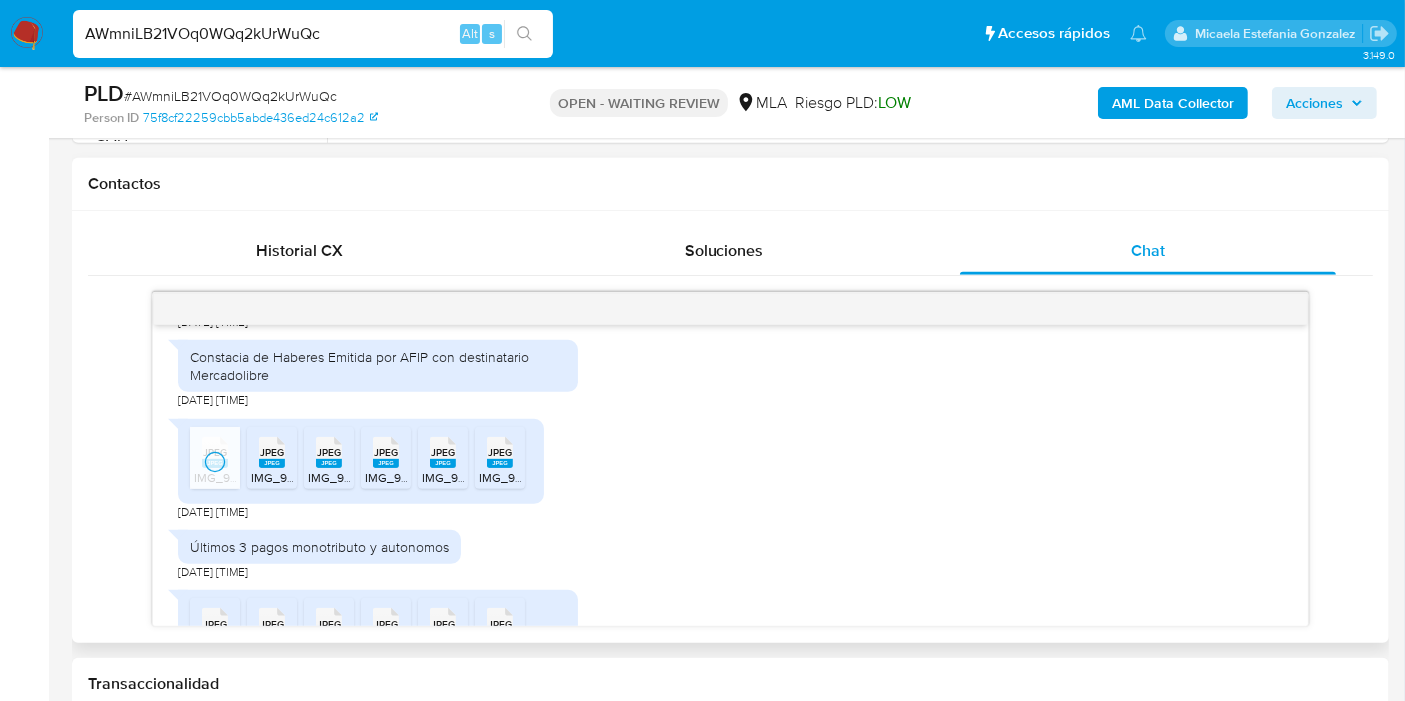 click 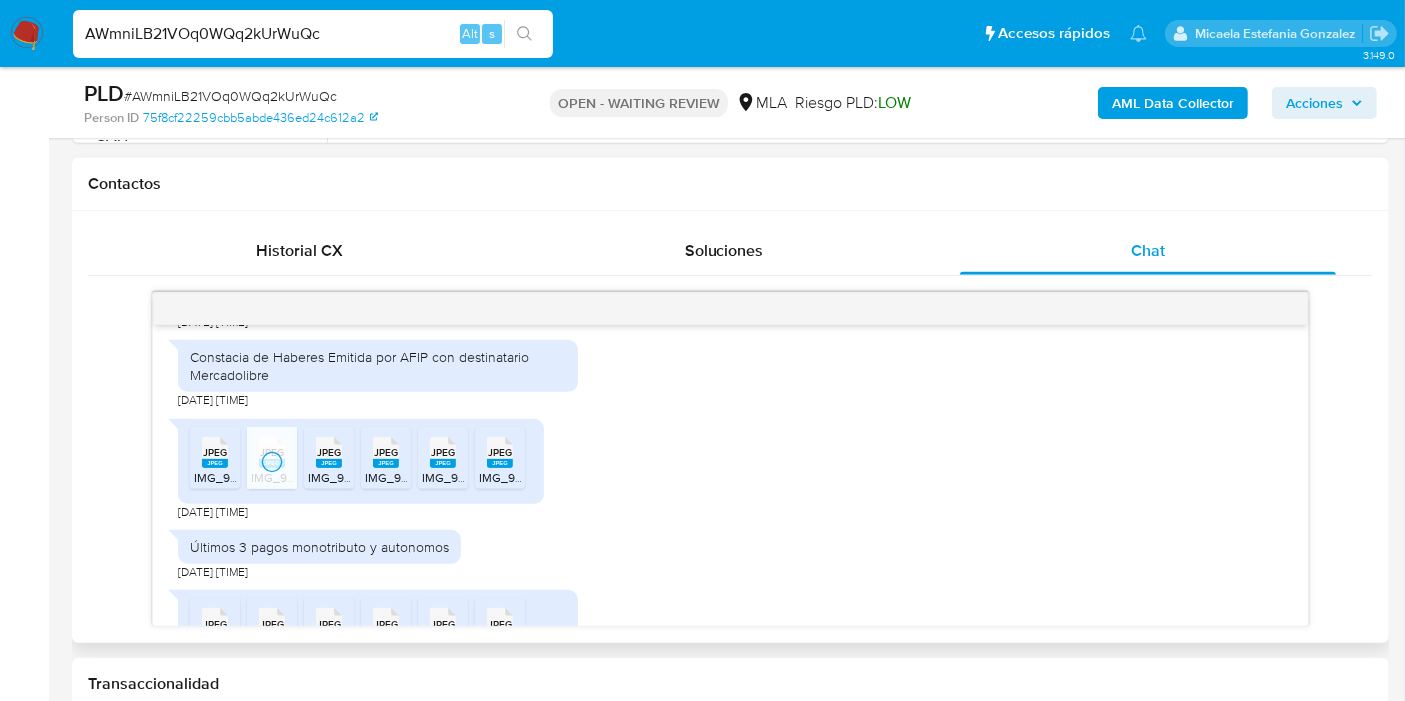 click on "JPEG JPEG" at bounding box center [329, 450] 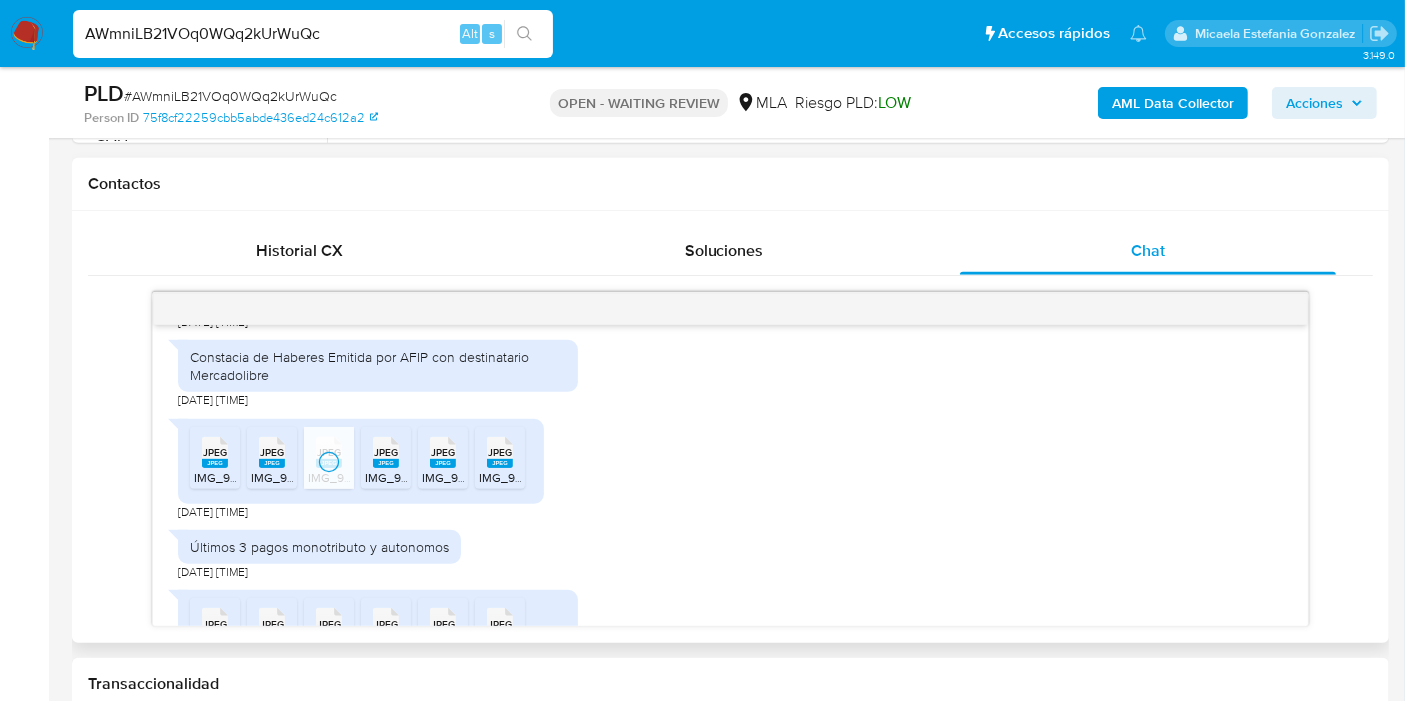 click 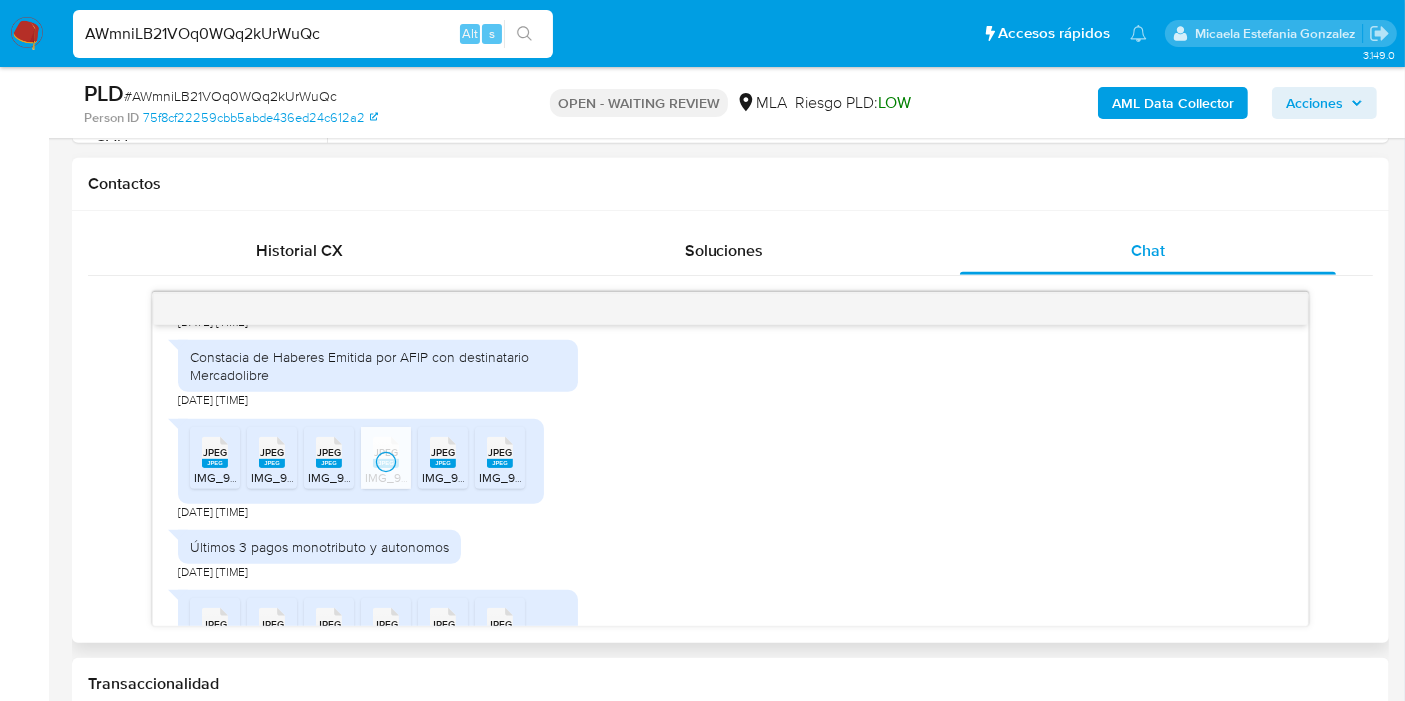 click 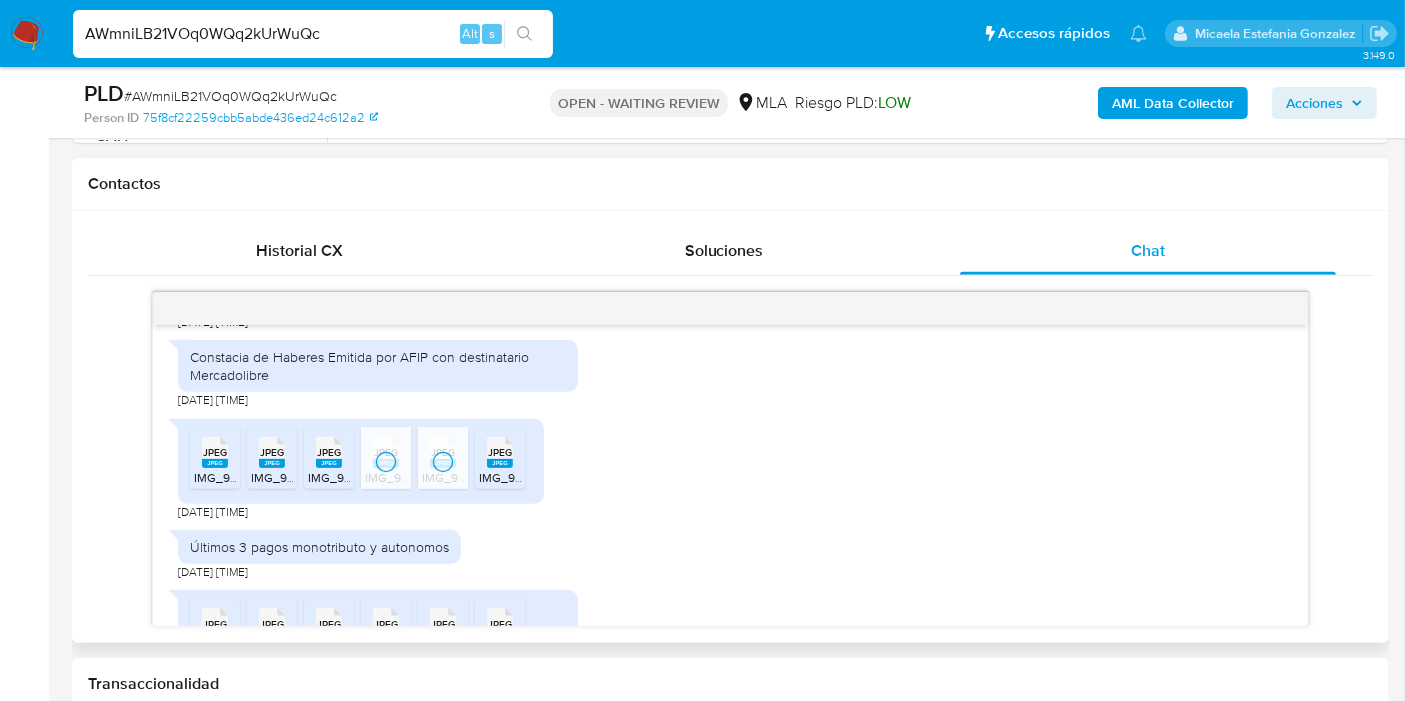click on "JPEG JPEG IMG_9572.jpeg" at bounding box center (500, 458) 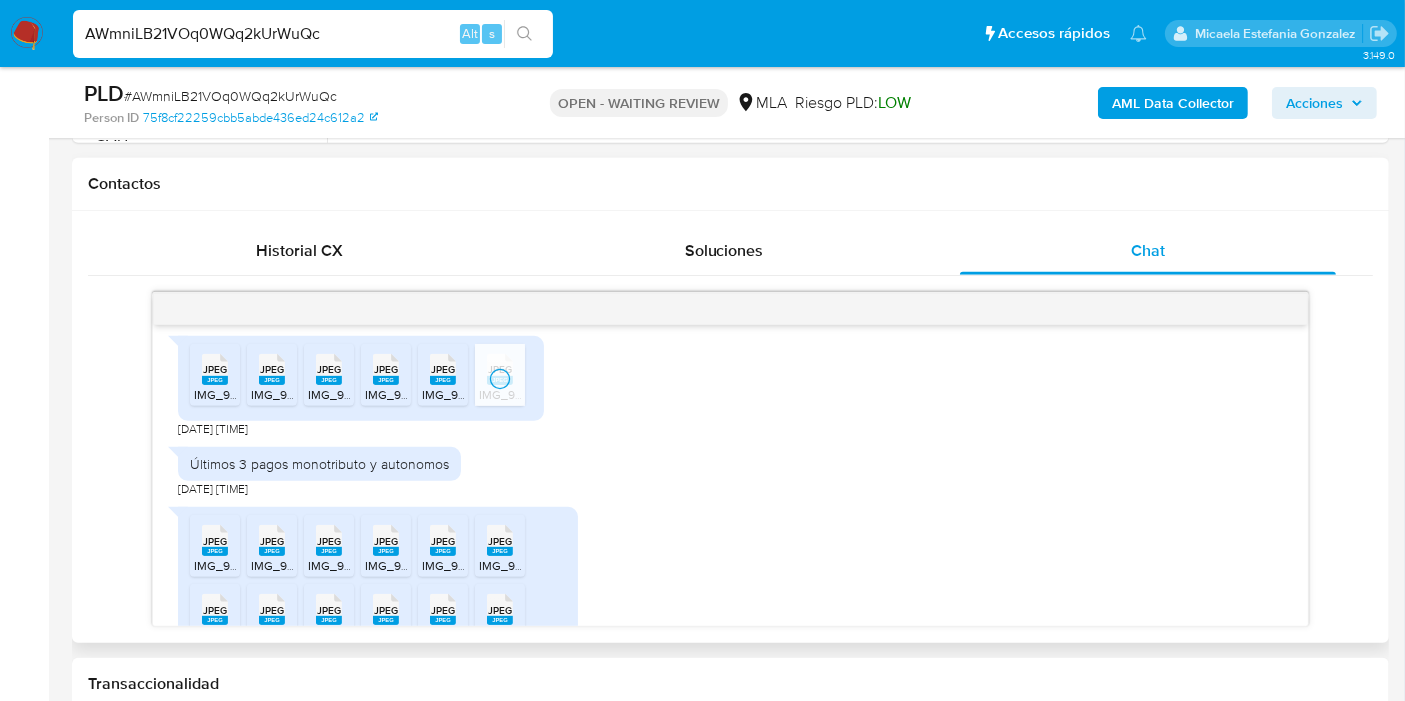 scroll, scrollTop: 828, scrollLeft: 0, axis: vertical 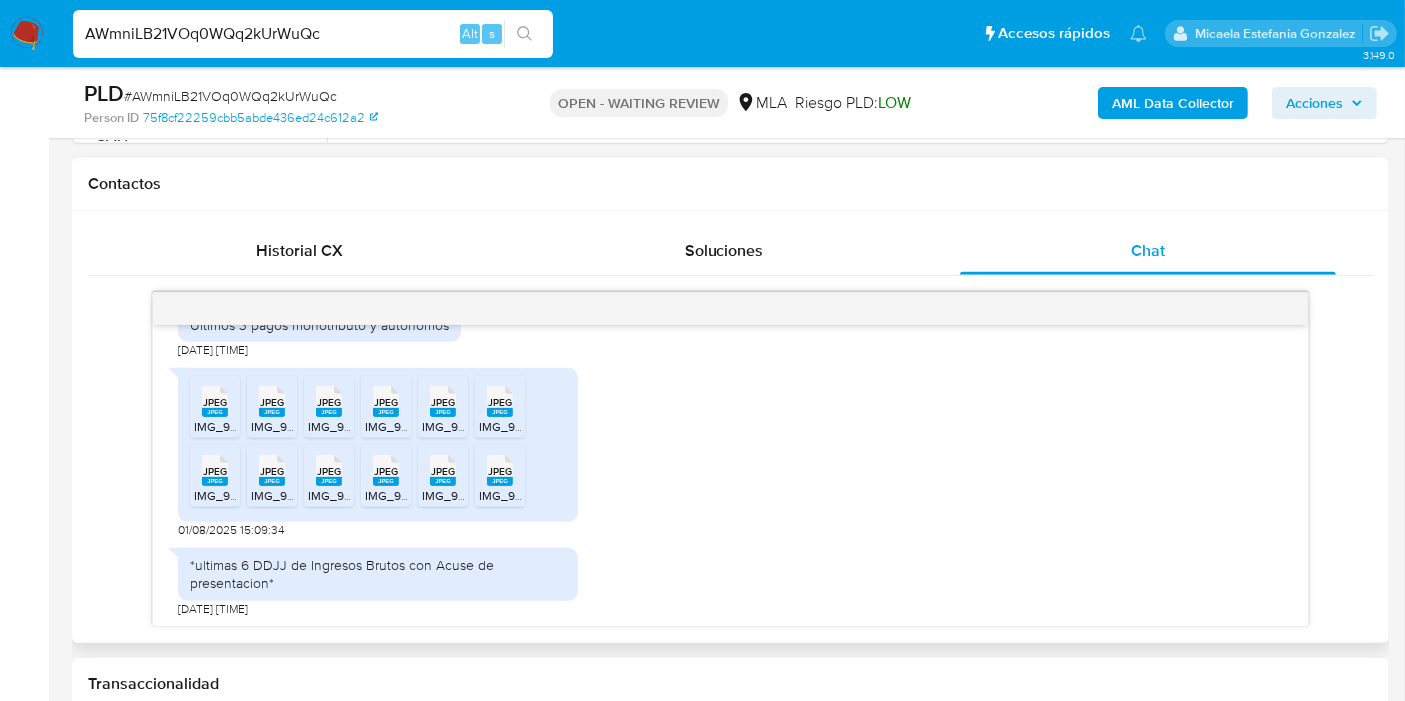 click on "JPEG" at bounding box center [215, 402] 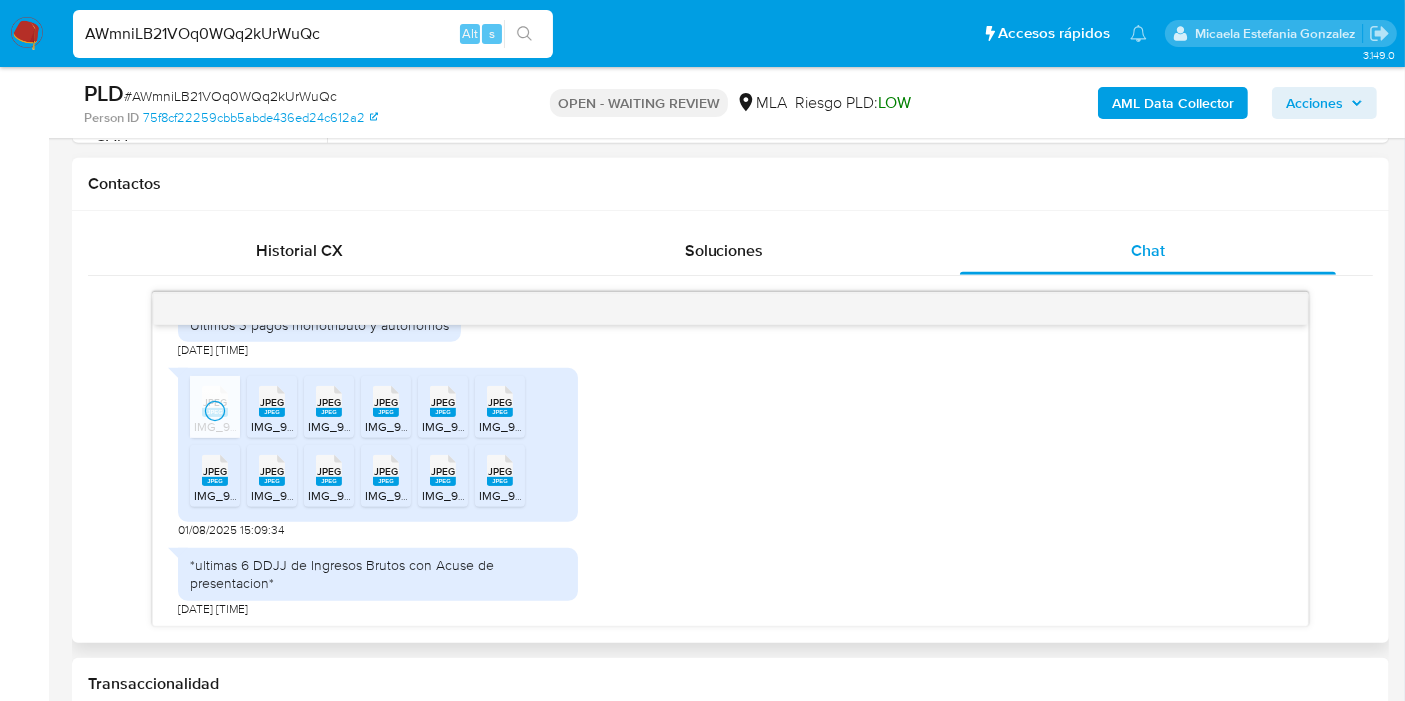 click on "JPEG" at bounding box center (272, 402) 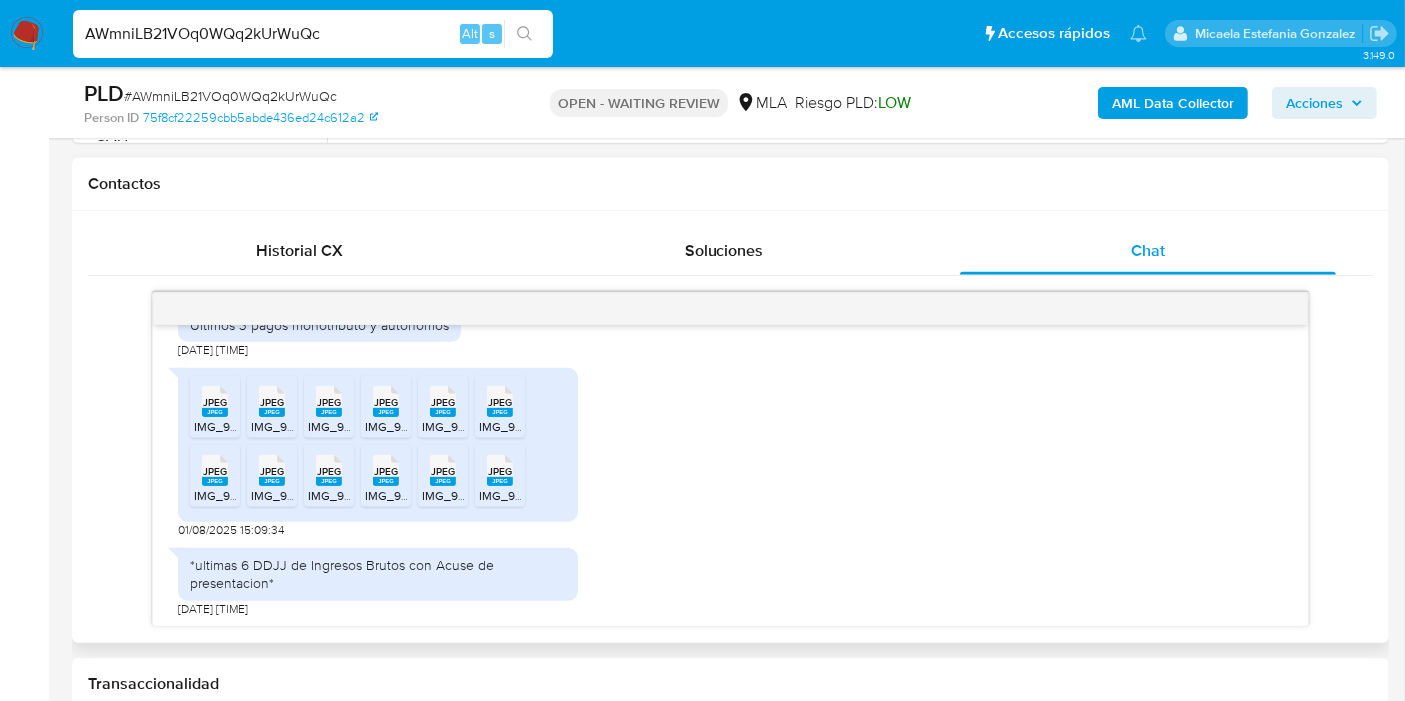 drag, startPoint x: 332, startPoint y: 408, endPoint x: 388, endPoint y: 403, distance: 56.22277 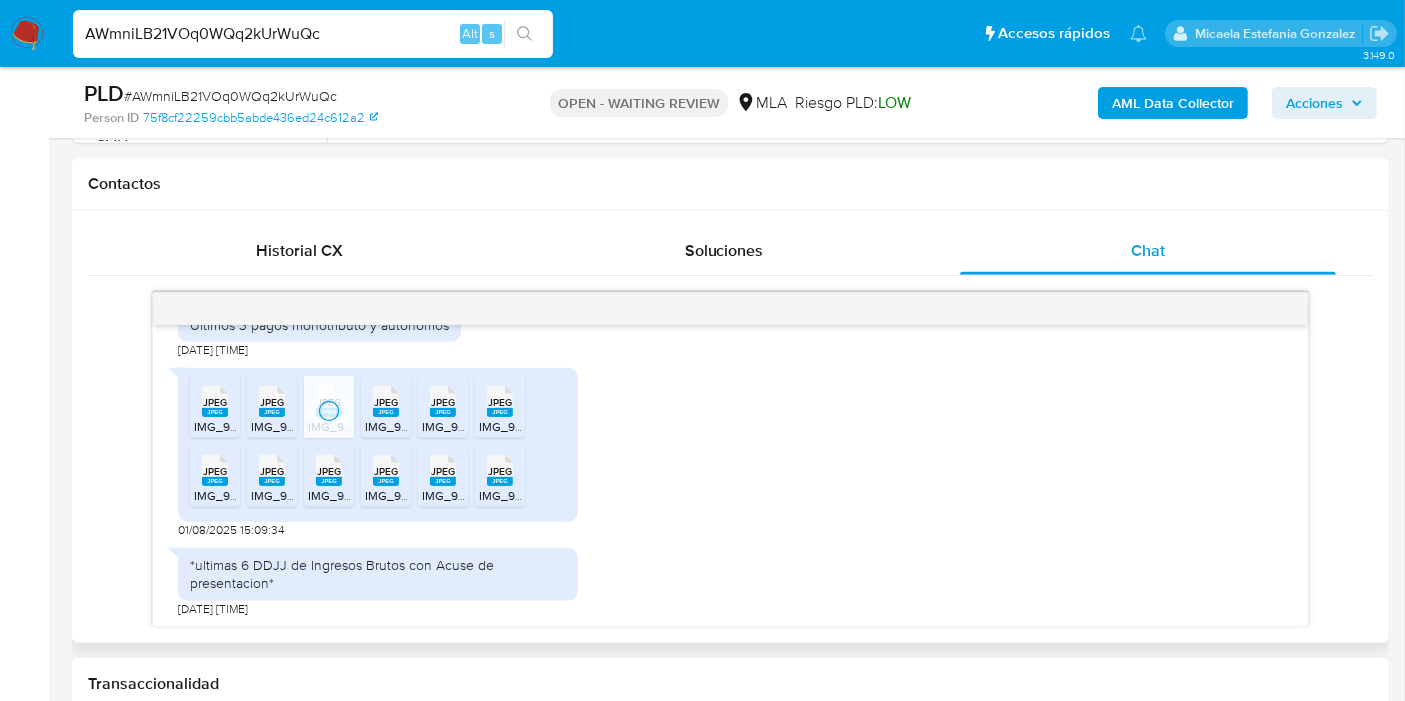 click on "JPEG" at bounding box center (386, 402) 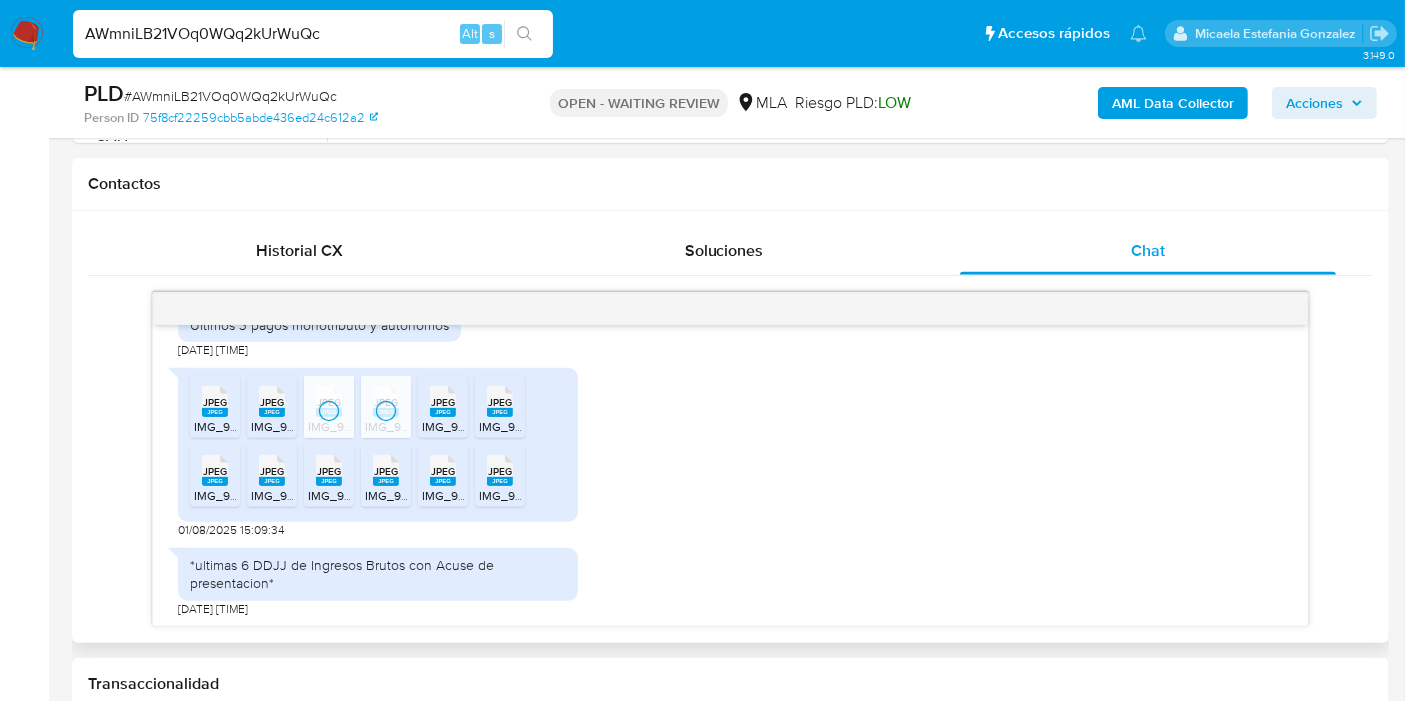 click on "JPEG" at bounding box center (443, 402) 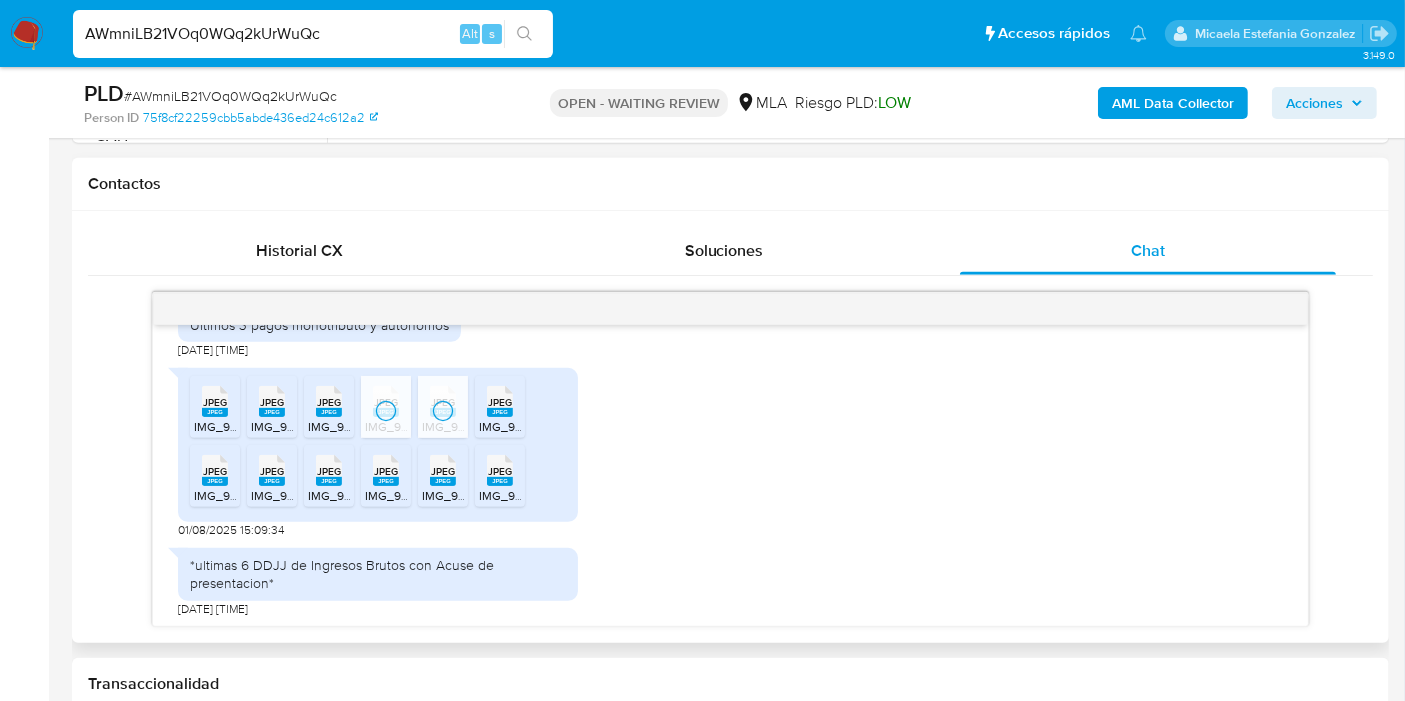 drag, startPoint x: 511, startPoint y: 415, endPoint x: 428, endPoint y: 434, distance: 85.146935 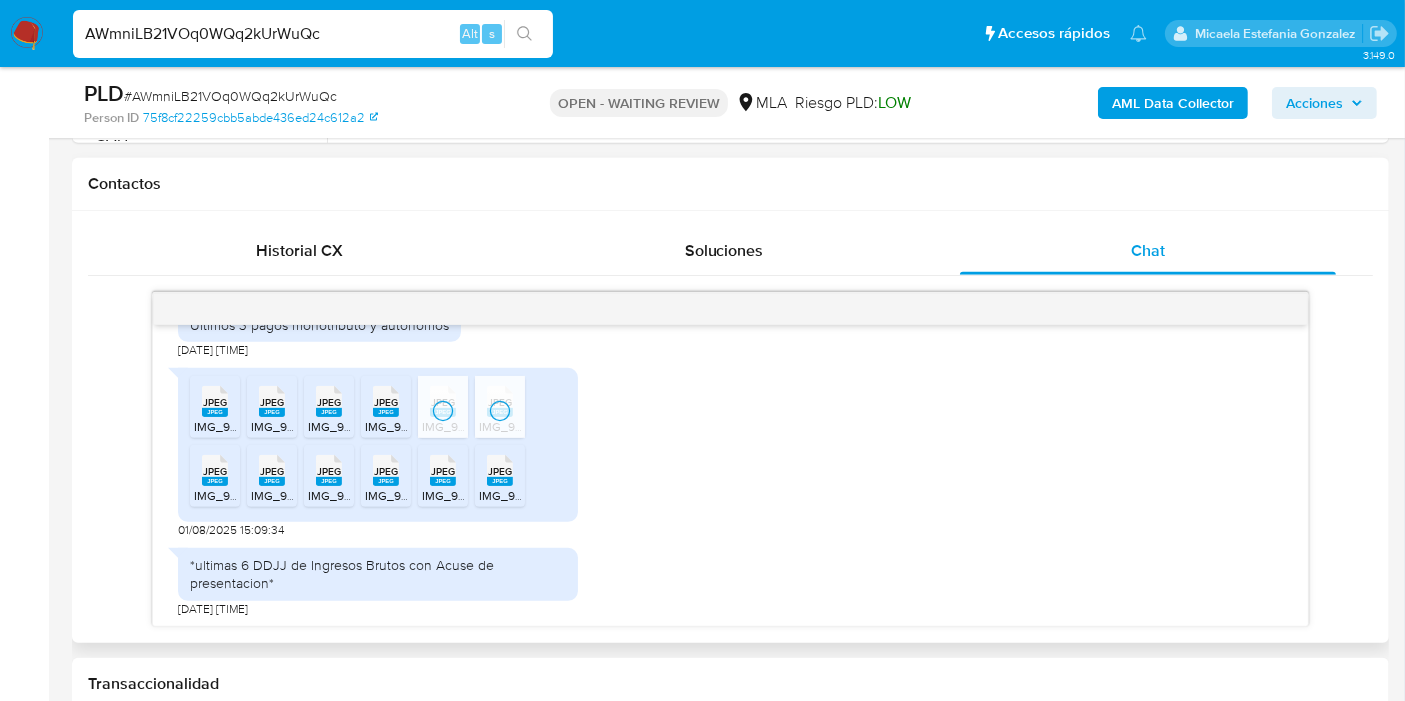 click on "JPEG" at bounding box center [215, 471] 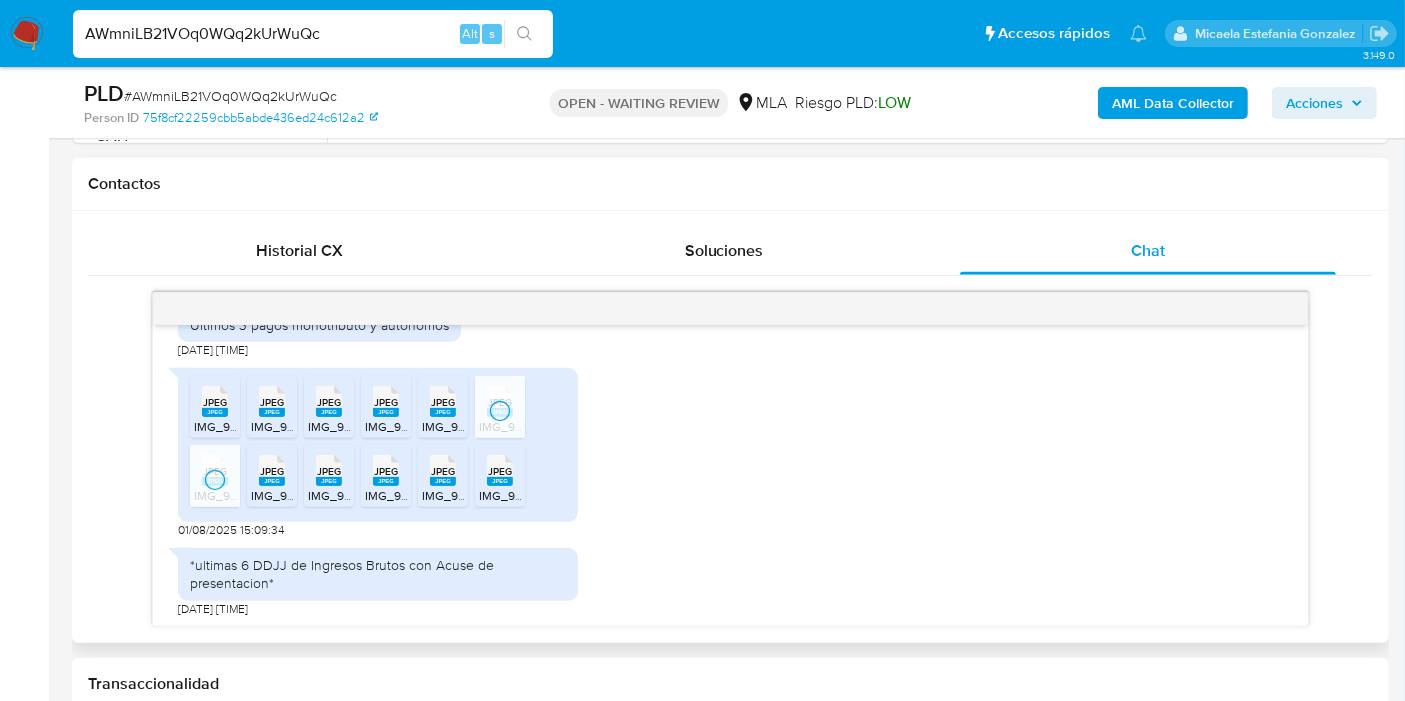 drag, startPoint x: 283, startPoint y: 476, endPoint x: 299, endPoint y: 474, distance: 16.124516 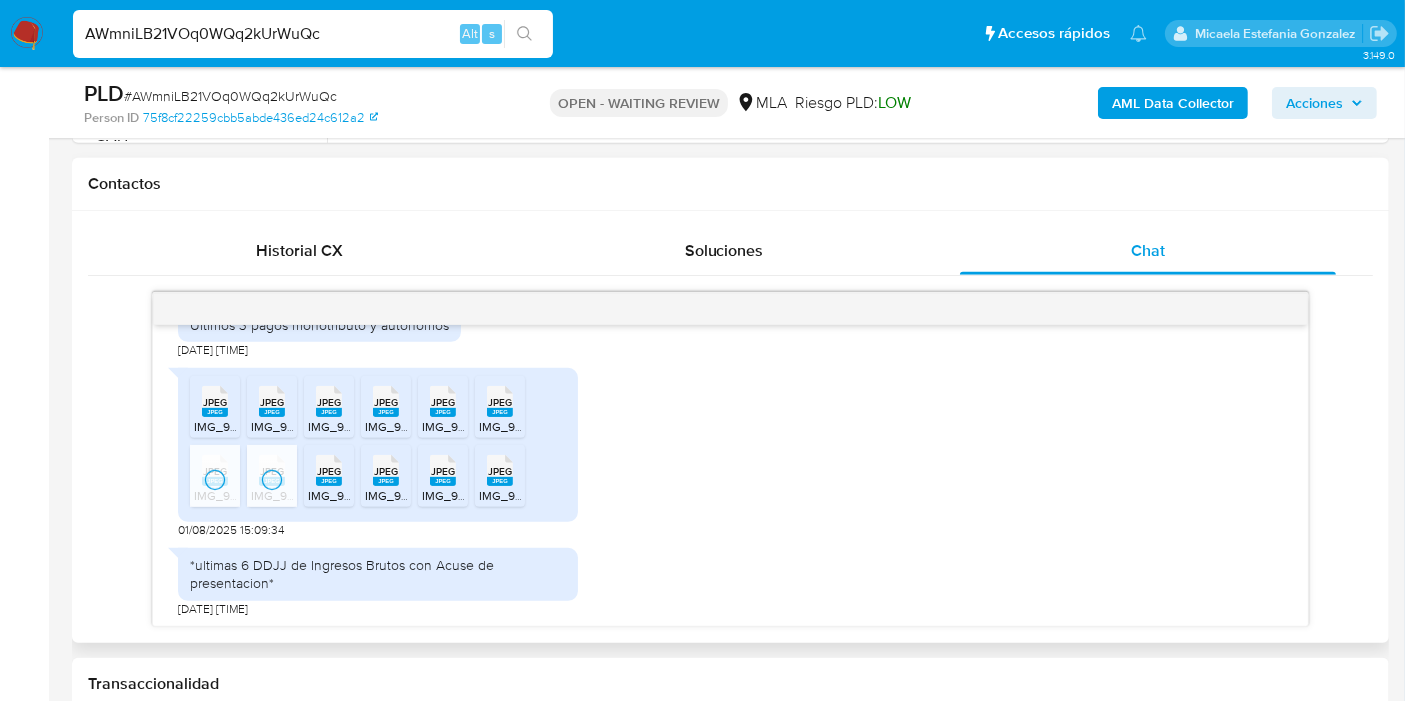 click on "JPEG" at bounding box center [329, 471] 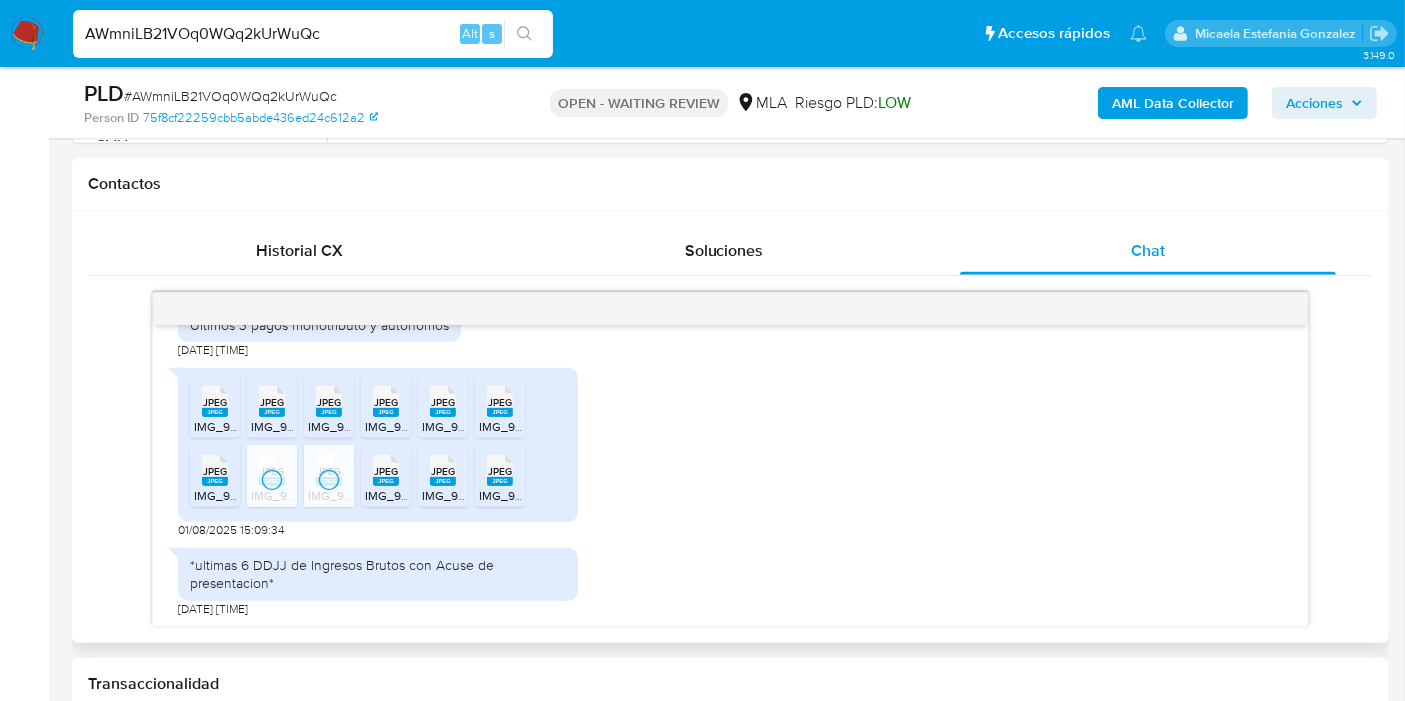 drag, startPoint x: 377, startPoint y: 478, endPoint x: 514, endPoint y: 488, distance: 137.36447 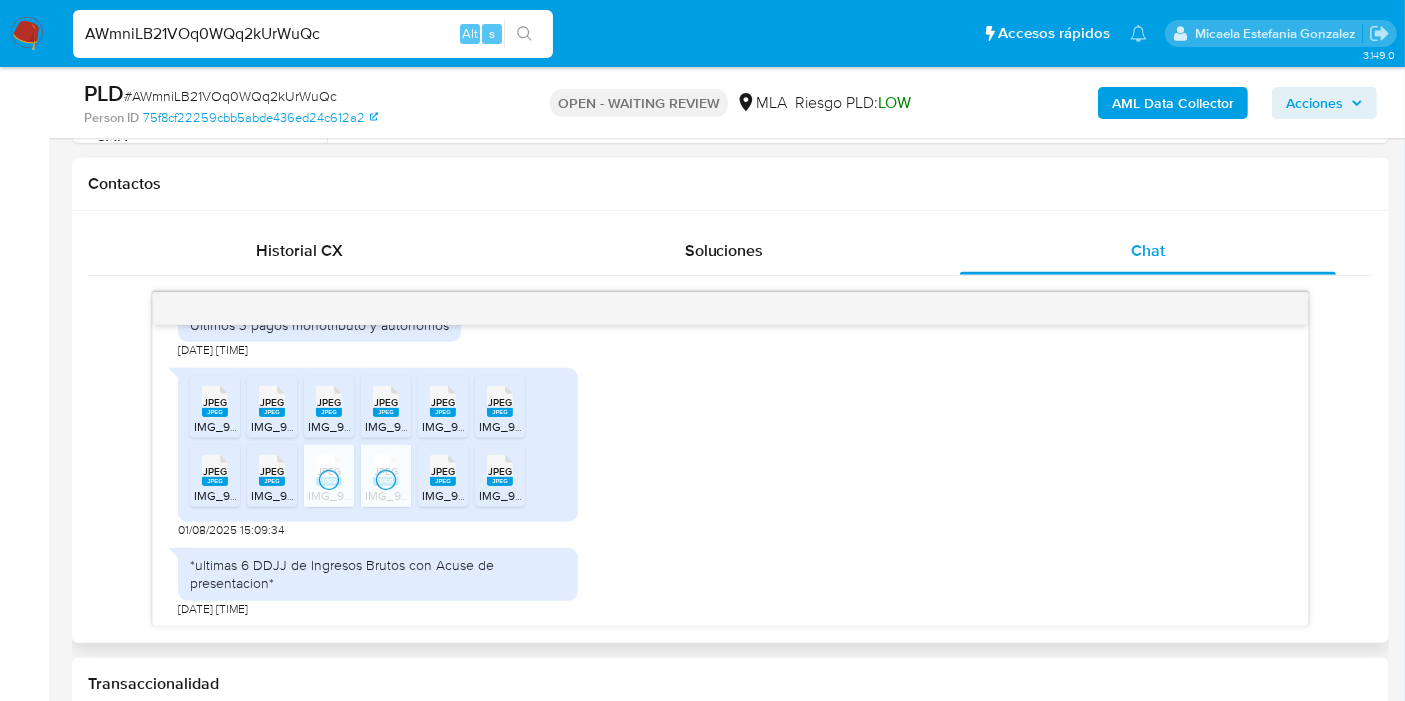 click on "JPEG" at bounding box center (443, 471) 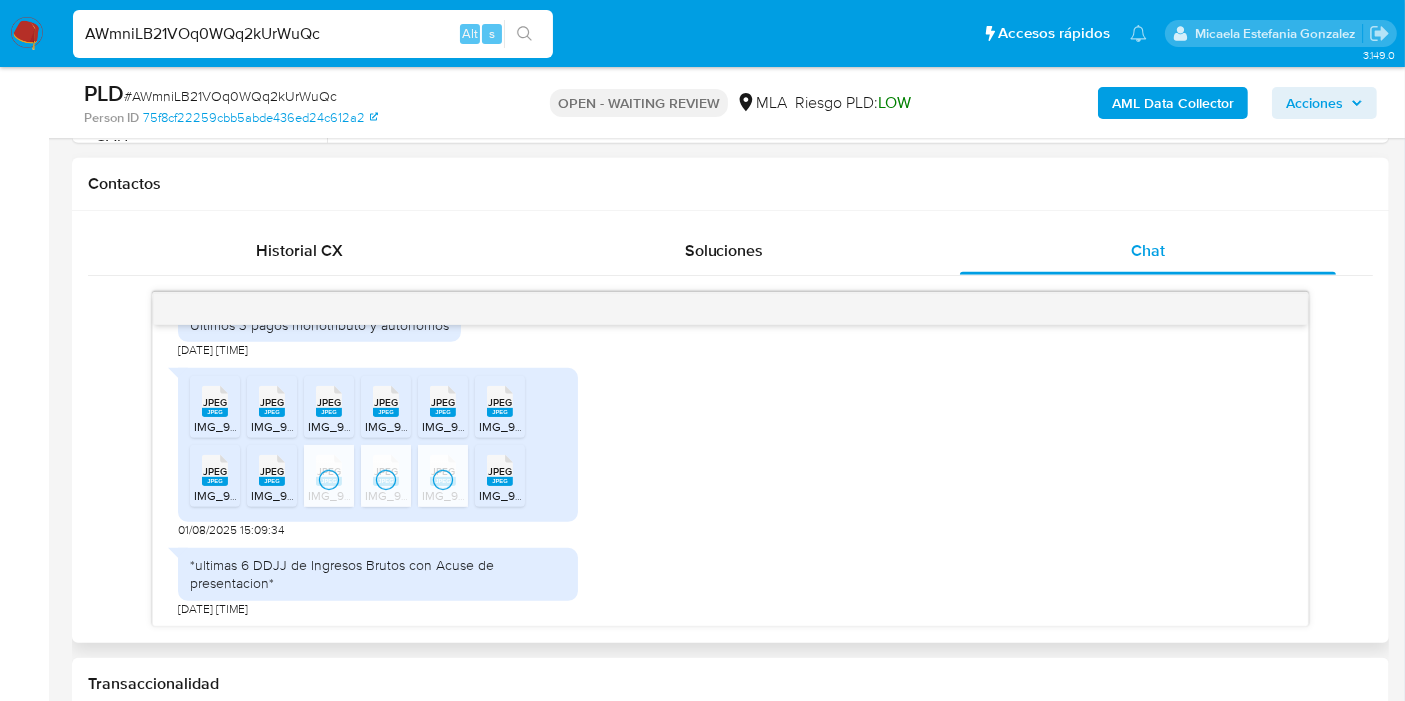 click on "JPEG JPEG" at bounding box center (500, 468) 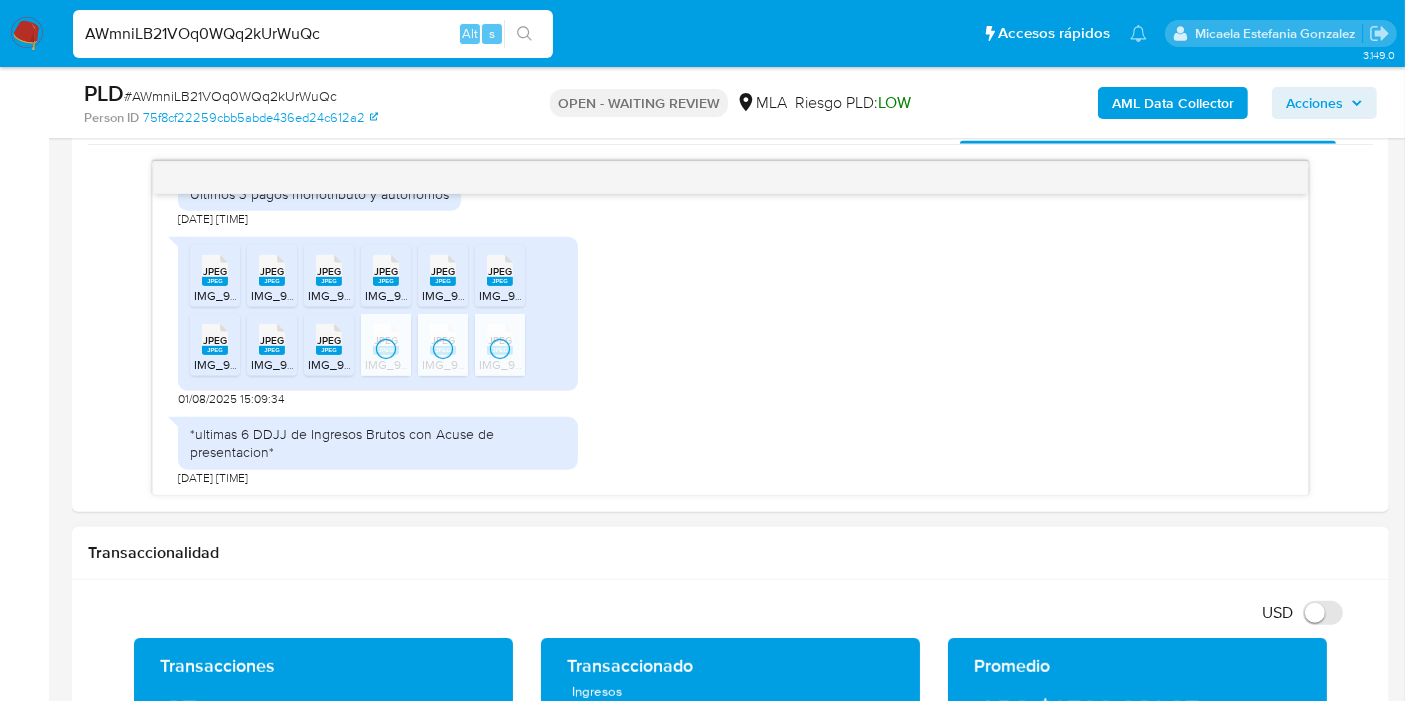scroll, scrollTop: 1111, scrollLeft: 0, axis: vertical 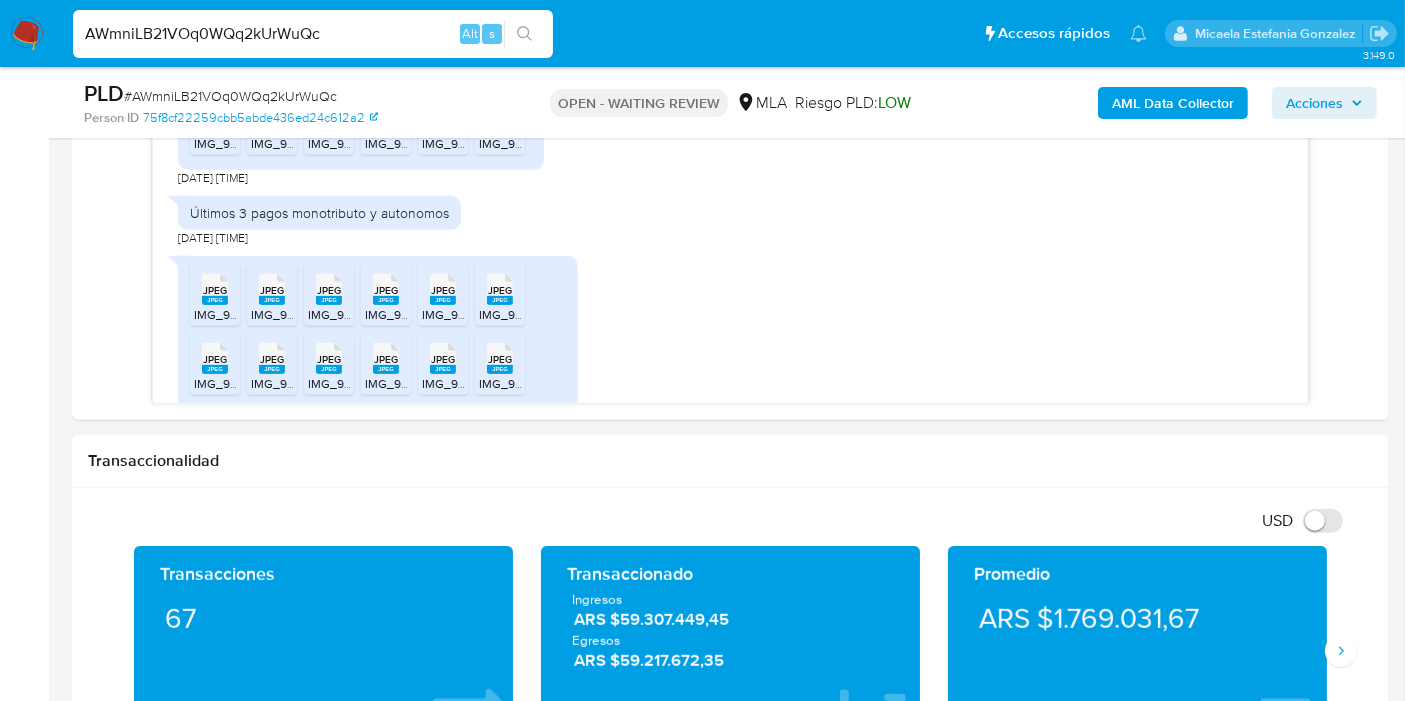 click on "[ALPHANUMERIC_STRING]" at bounding box center (230, 96) 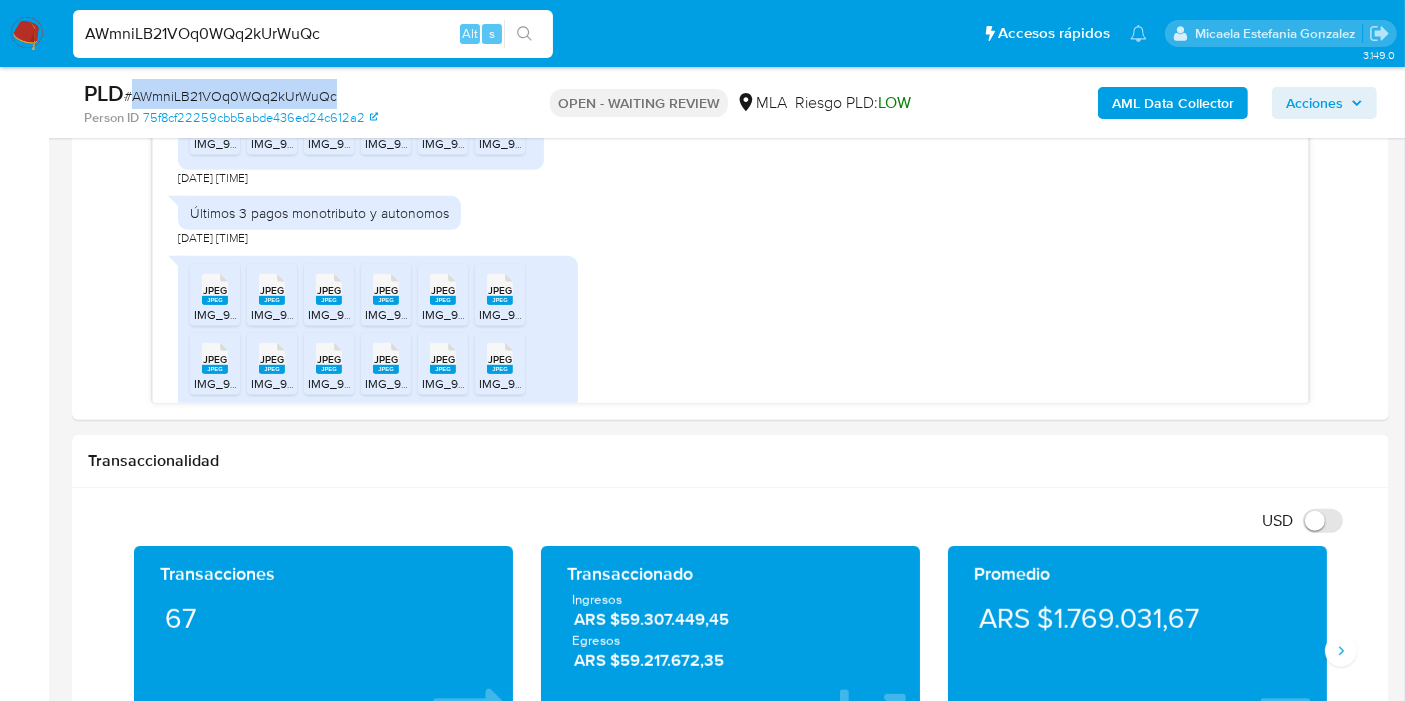 click on "[ALPHANUMERIC_STRING]" at bounding box center (230, 96) 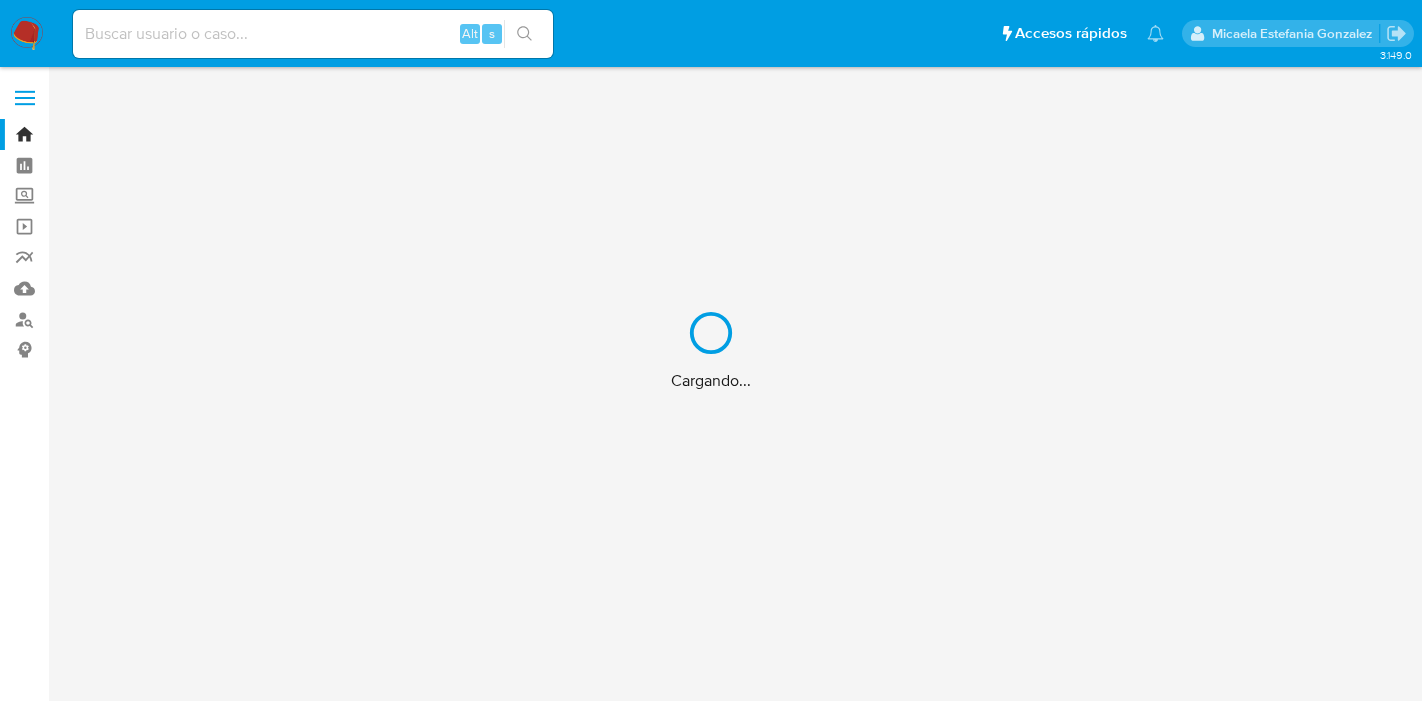scroll, scrollTop: 0, scrollLeft: 0, axis: both 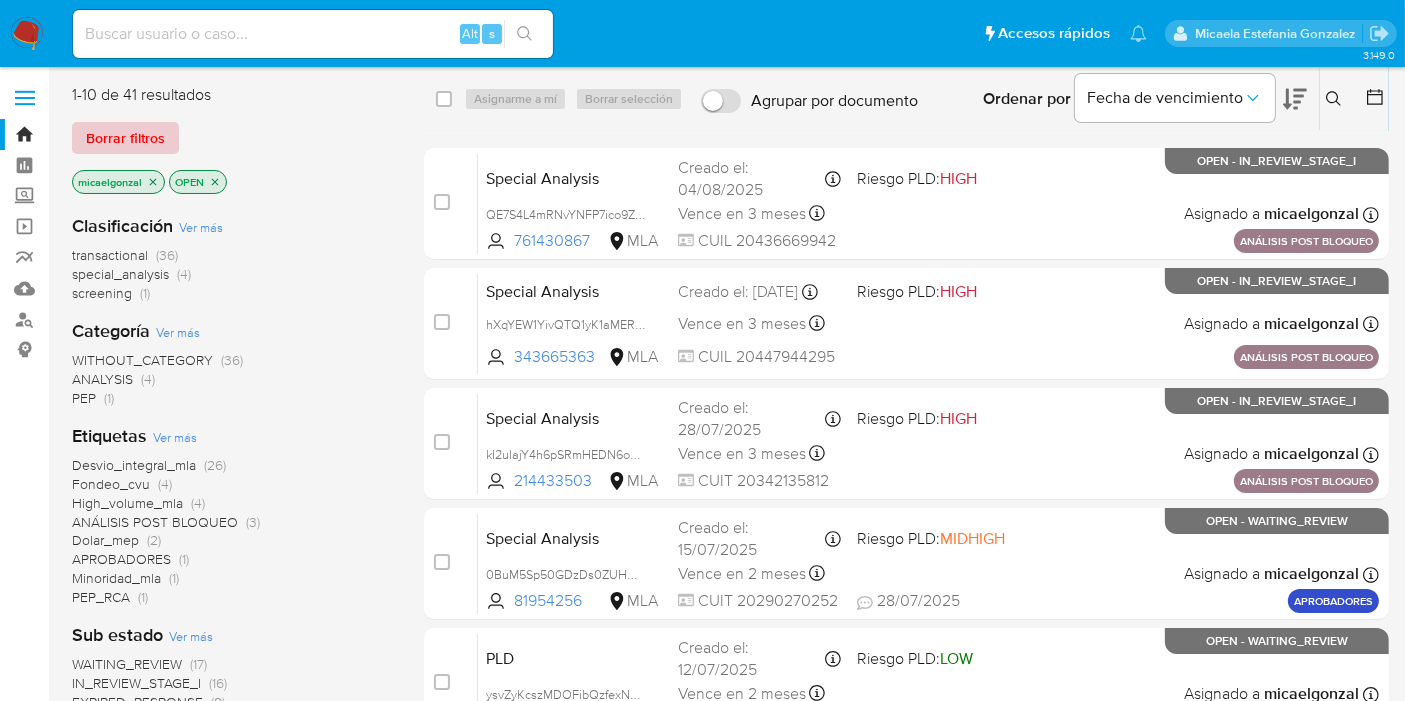 click on "Borrar filtros" at bounding box center [125, 138] 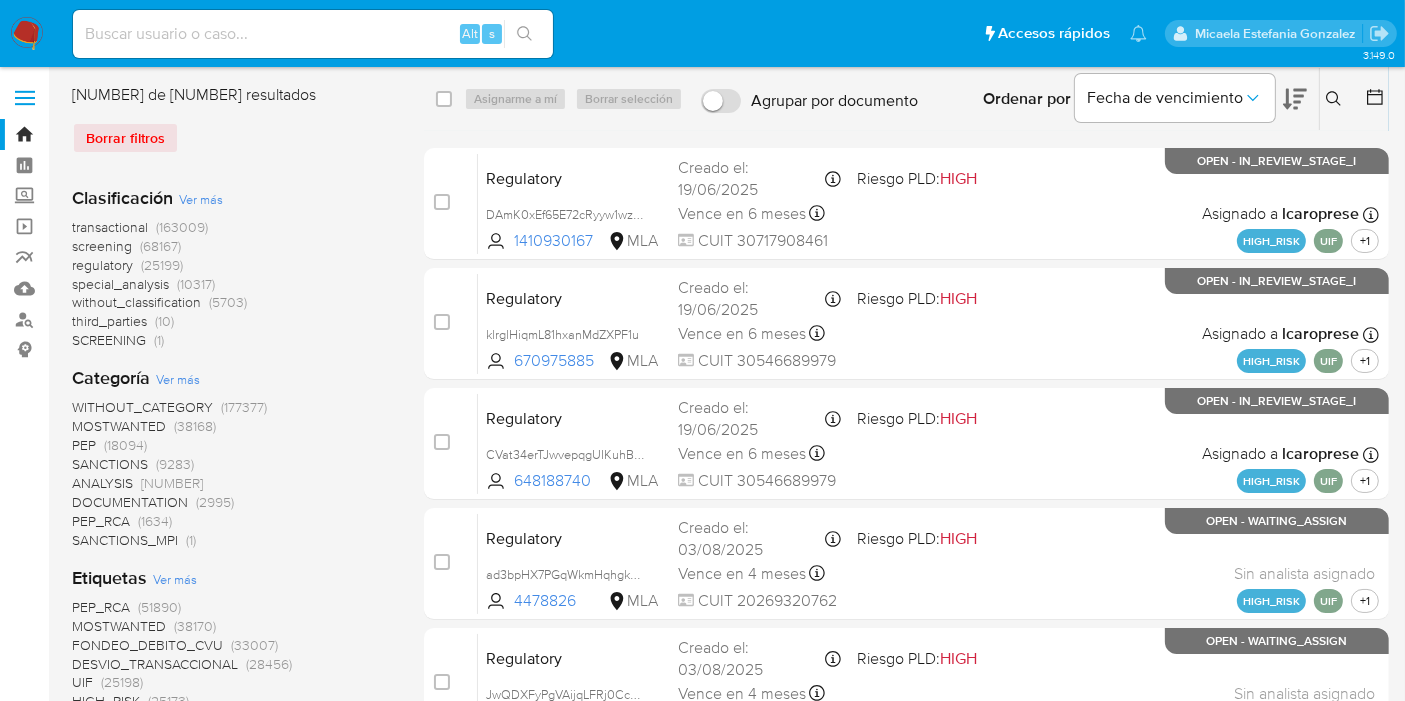 click at bounding box center (1336, 99) 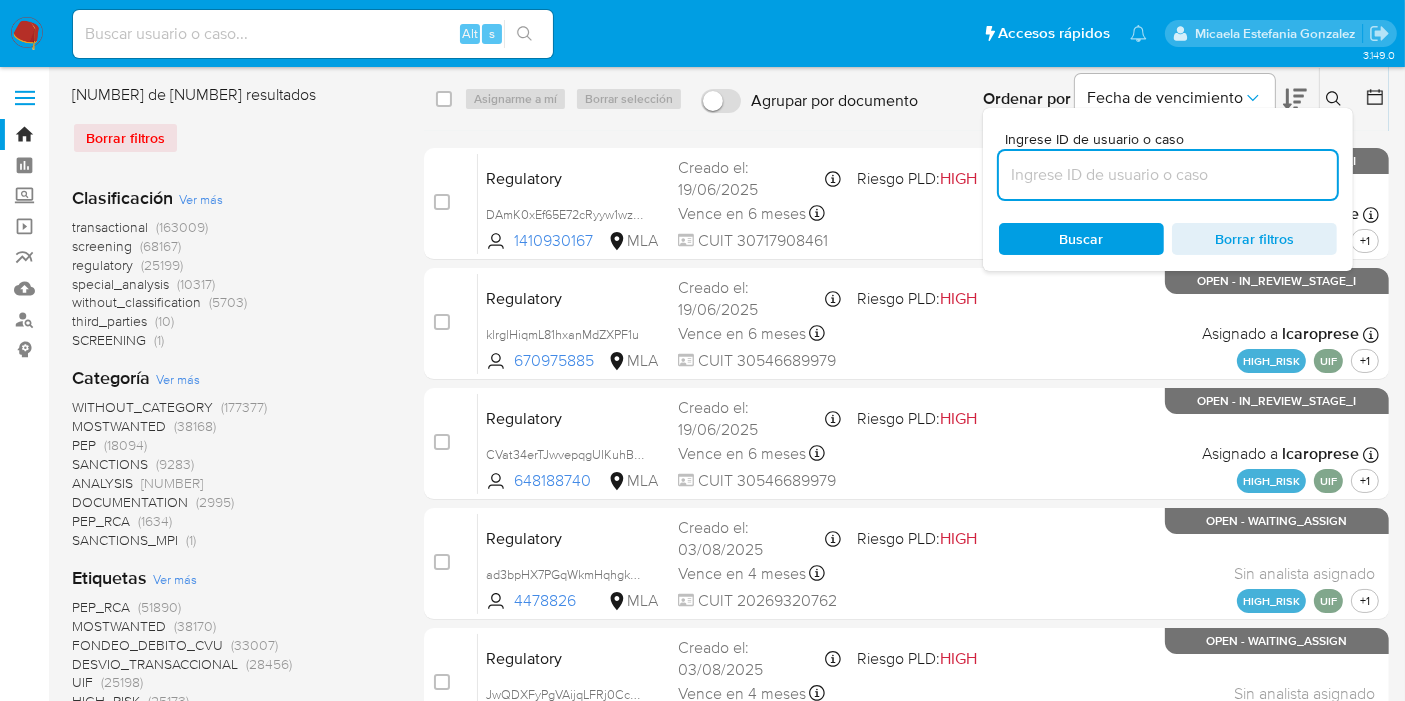 click at bounding box center (1168, 175) 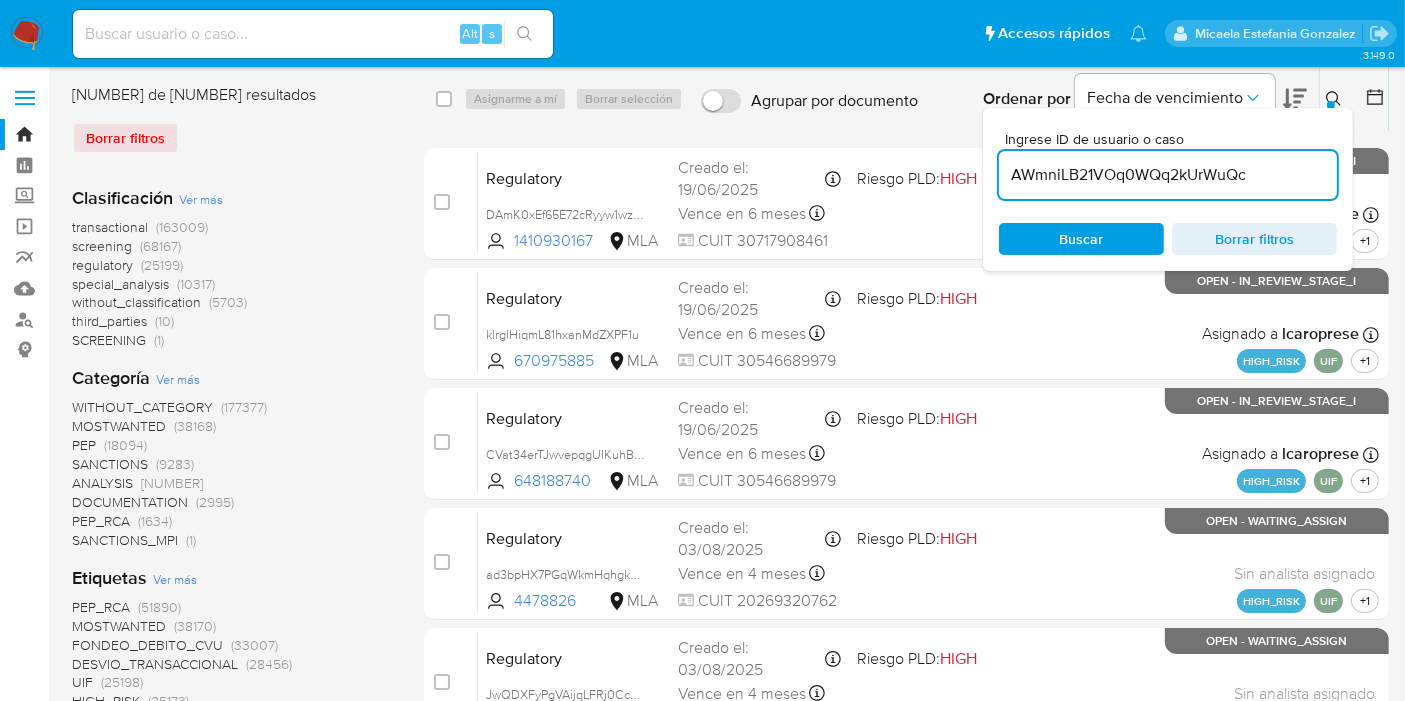 type on "AWmniLB21VOq0WQq2kUrWuQc" 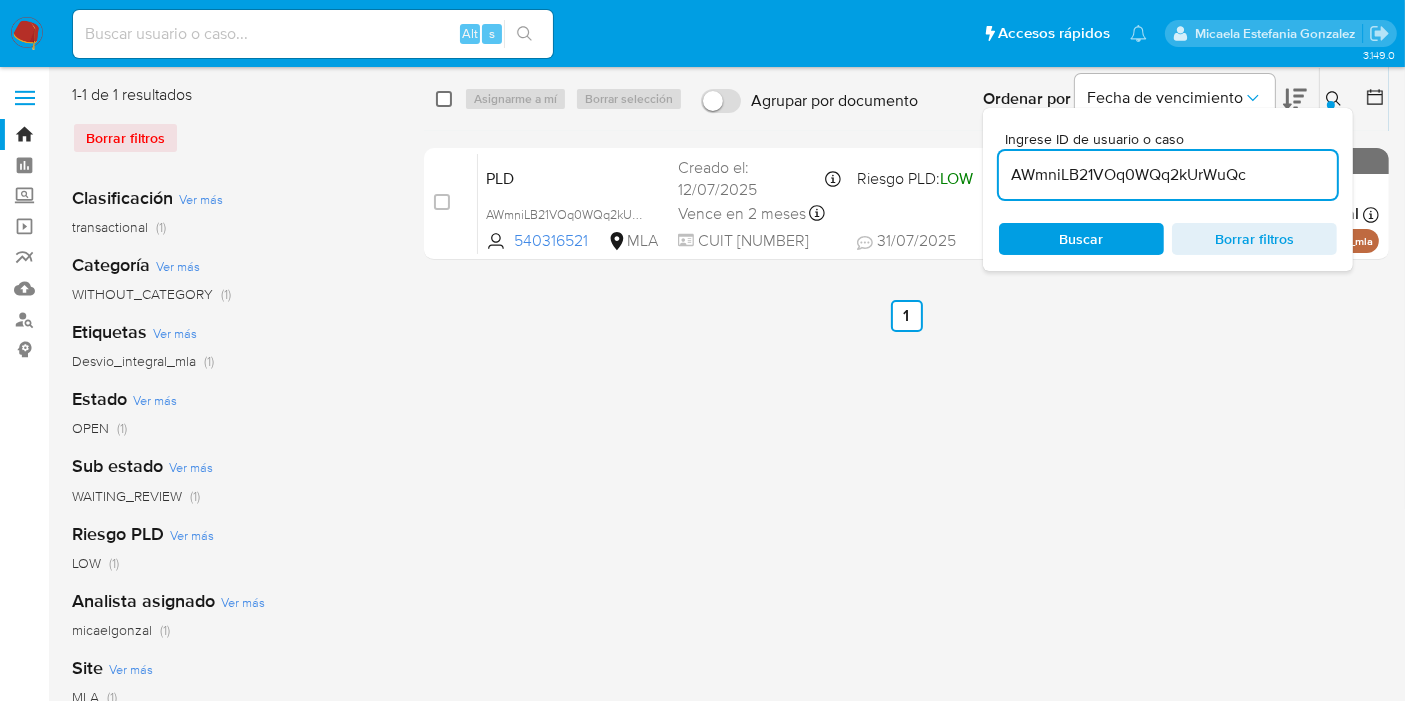 drag, startPoint x: 454, startPoint y: 104, endPoint x: 439, endPoint y: 93, distance: 18.601076 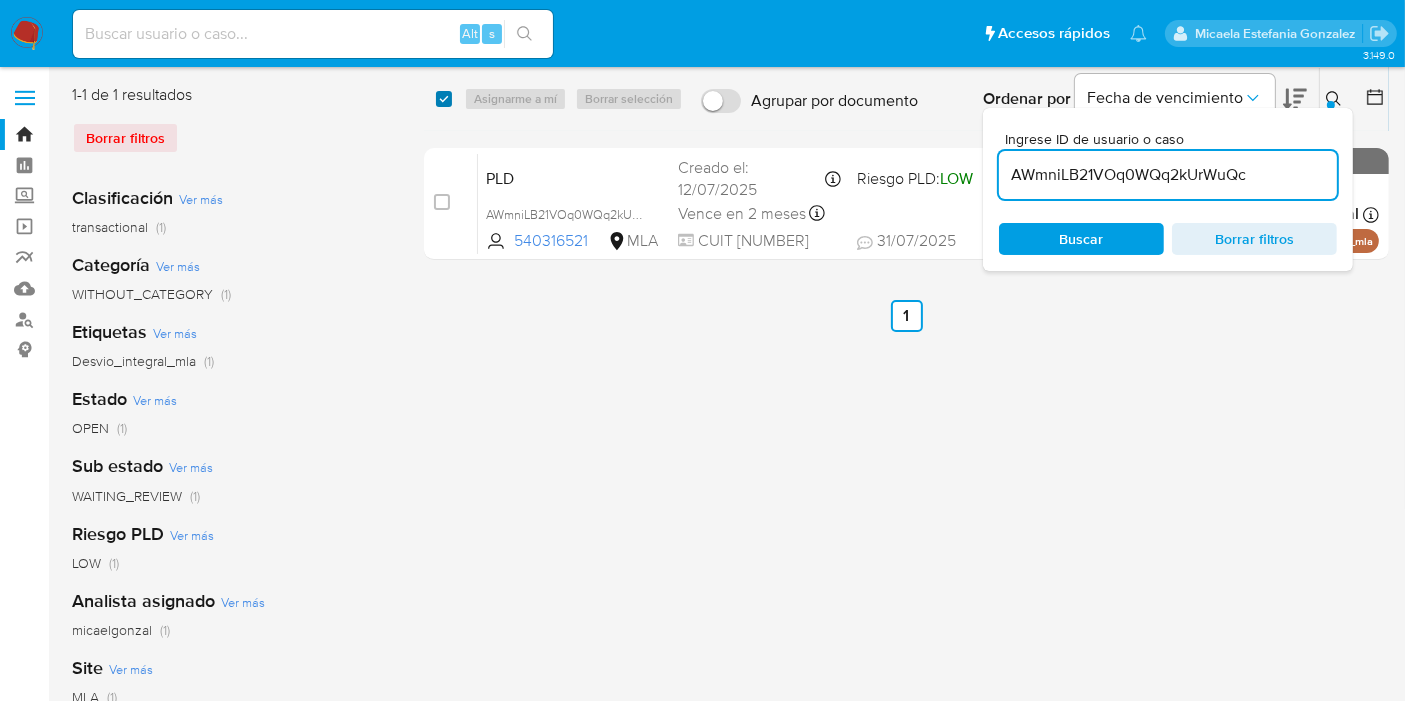 checkbox on "true" 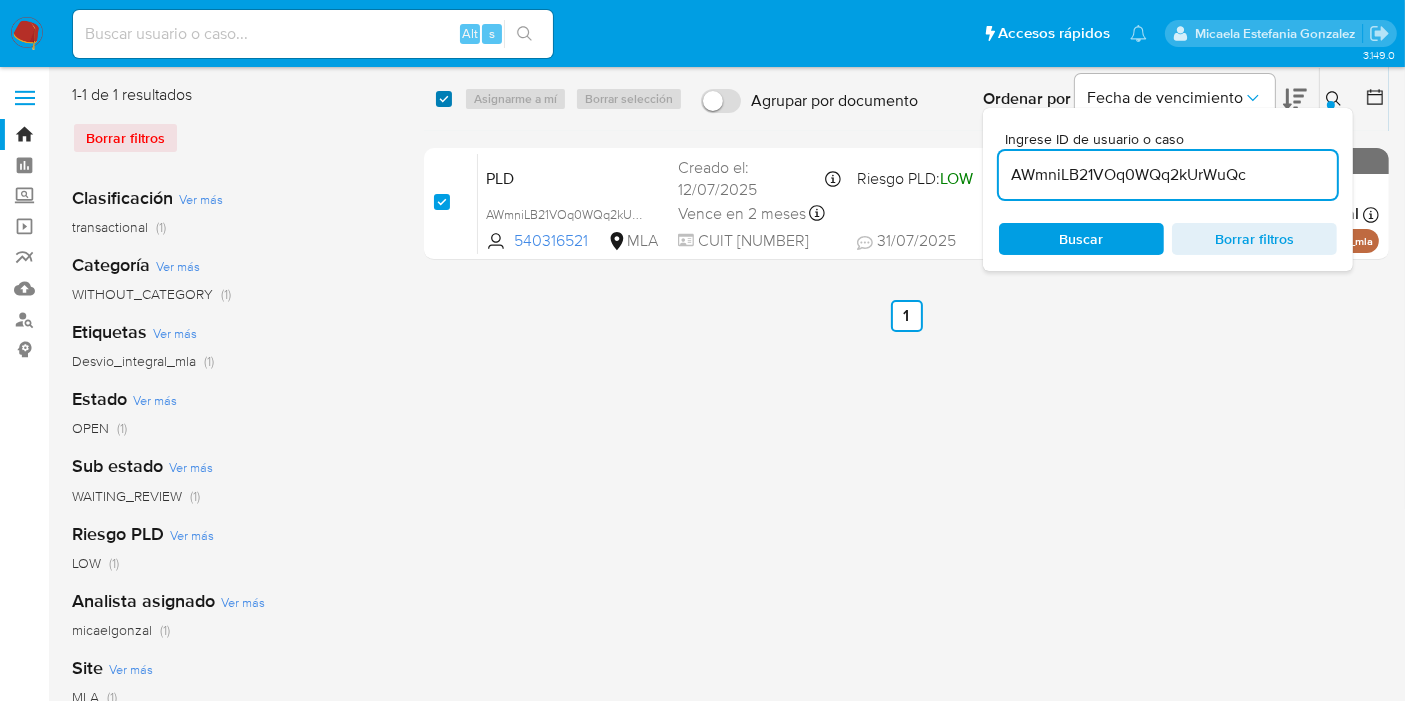 checkbox on "true" 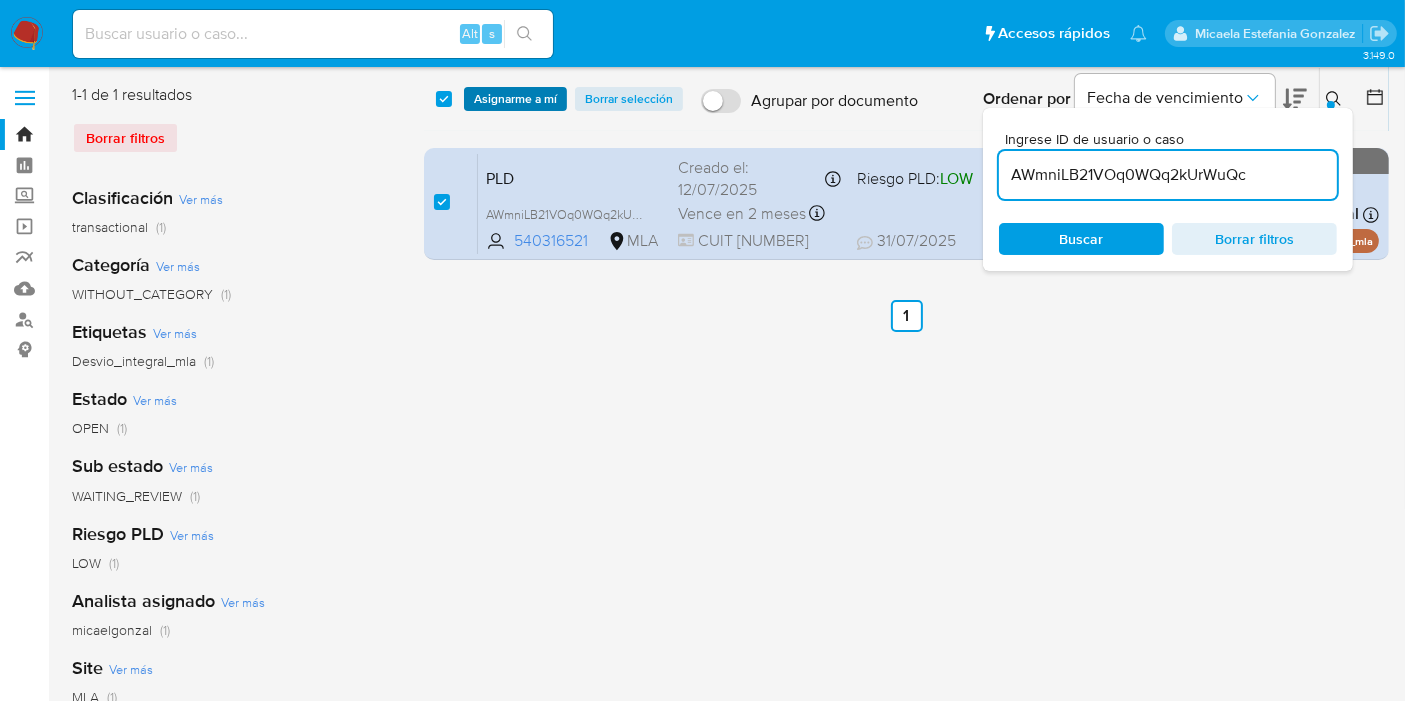 click on "Asignarme a mí" at bounding box center (515, 99) 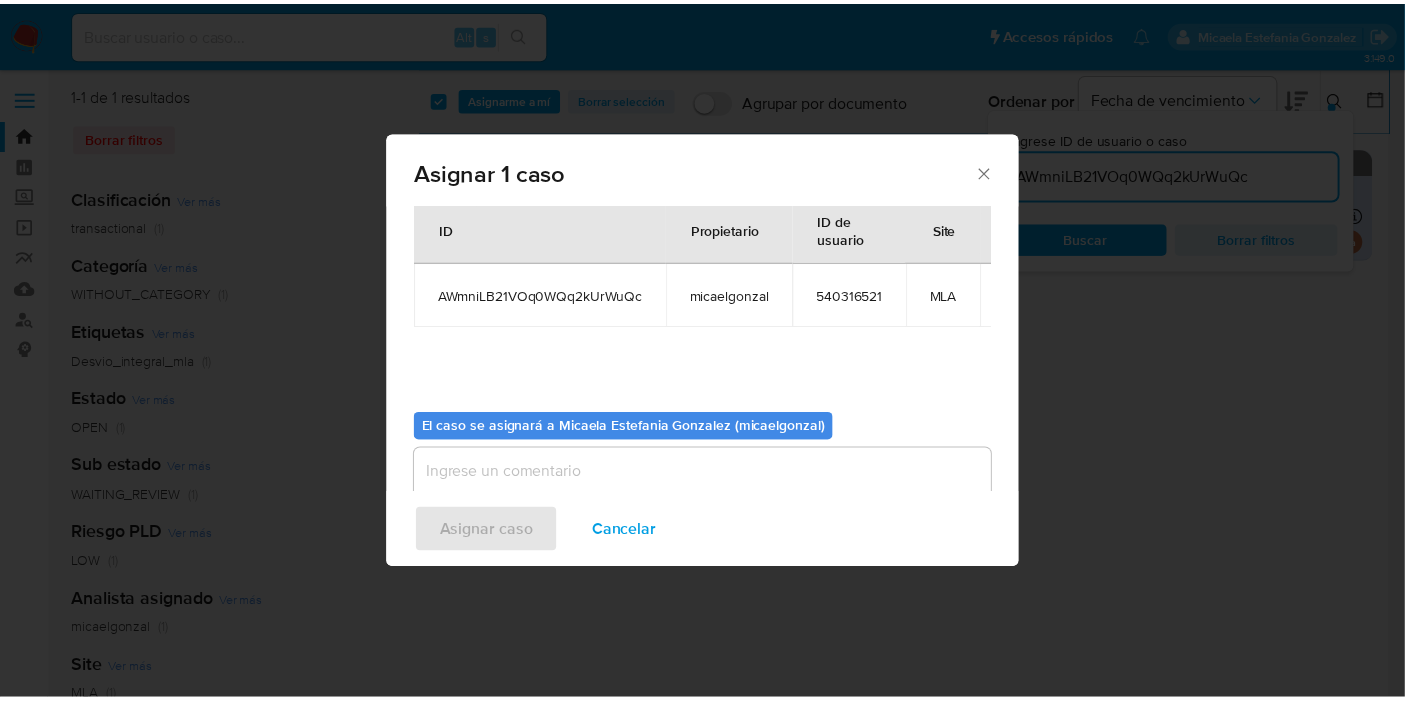 scroll, scrollTop: 111, scrollLeft: 0, axis: vertical 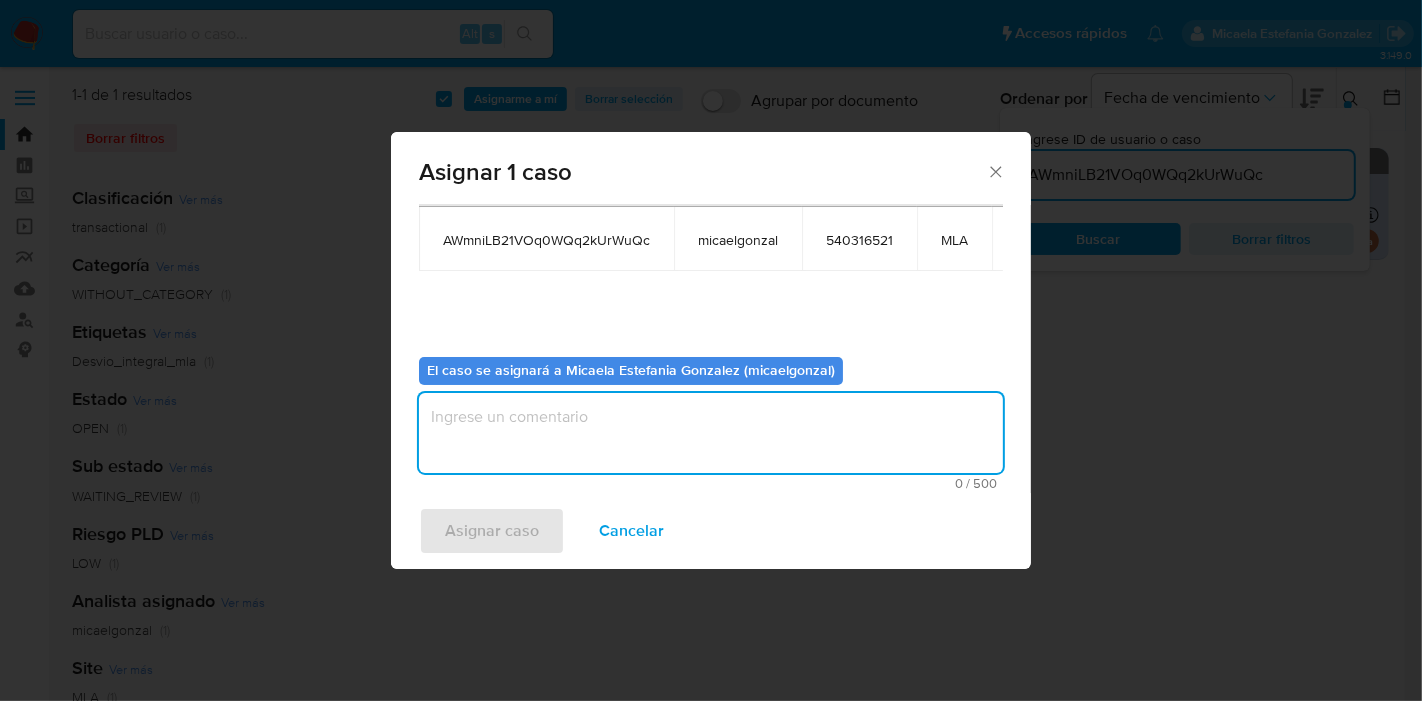 click at bounding box center (711, 433) 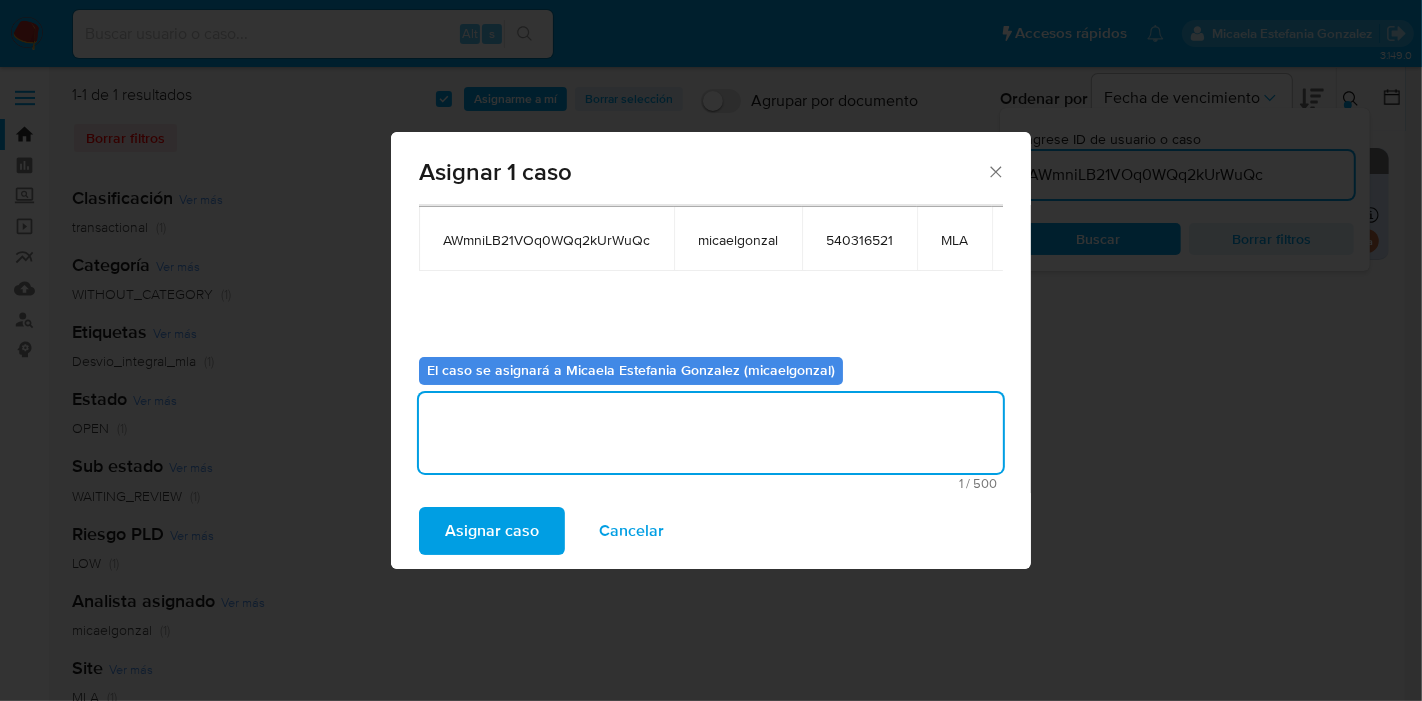 click on "Asignar caso" at bounding box center [492, 531] 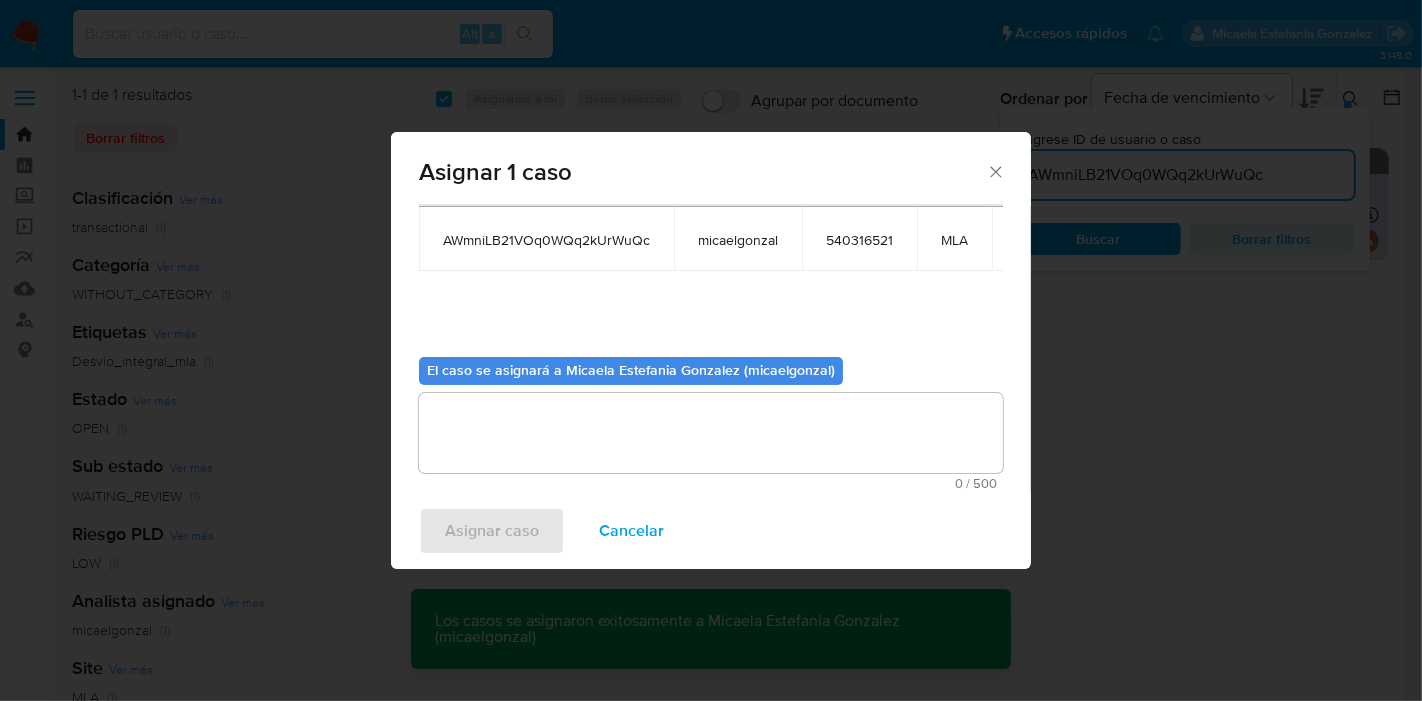 type 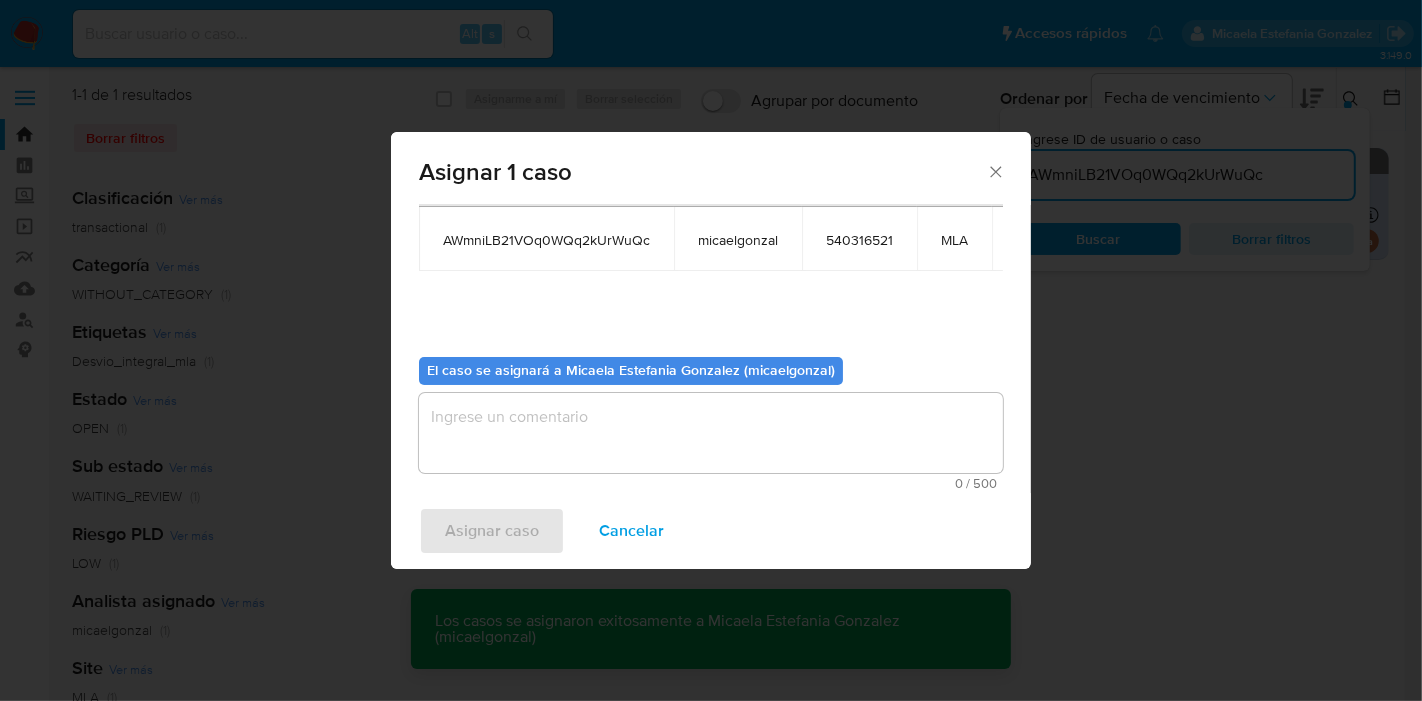 checkbox on "false" 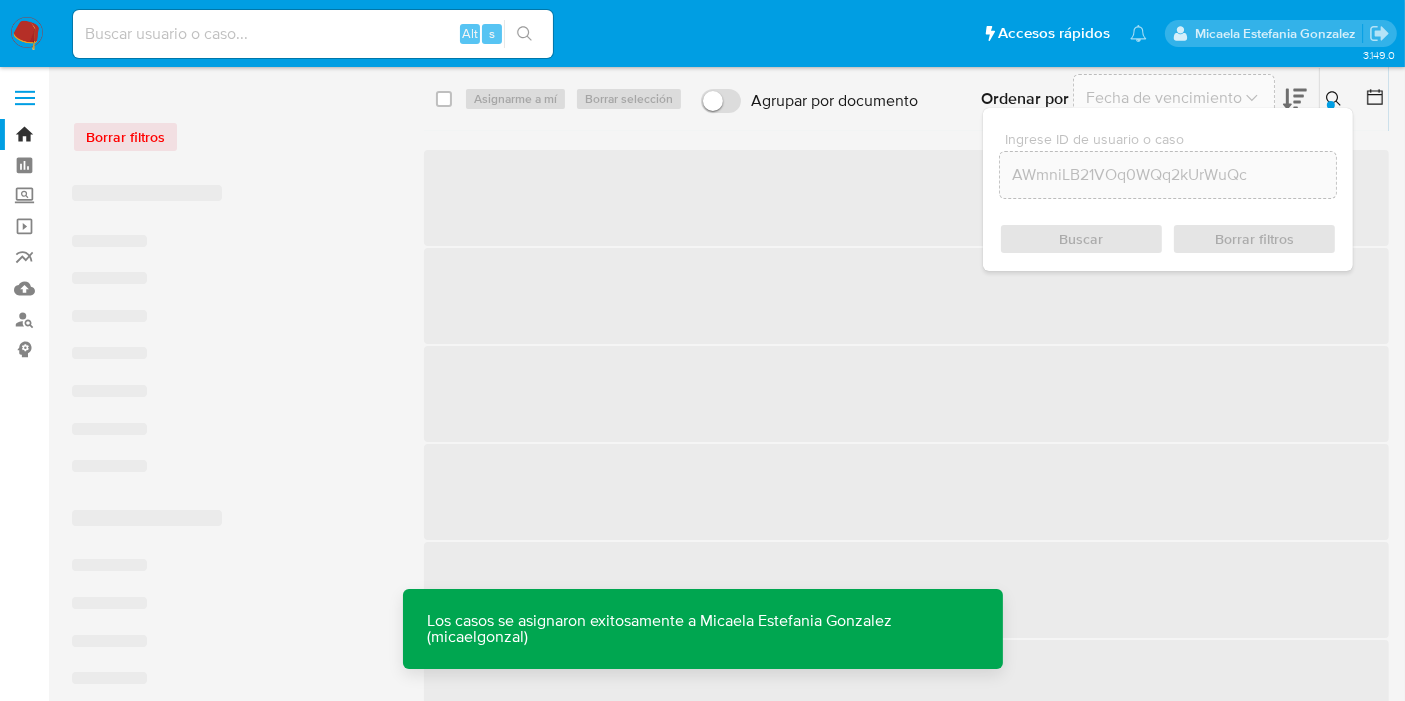 click at bounding box center [313, 34] 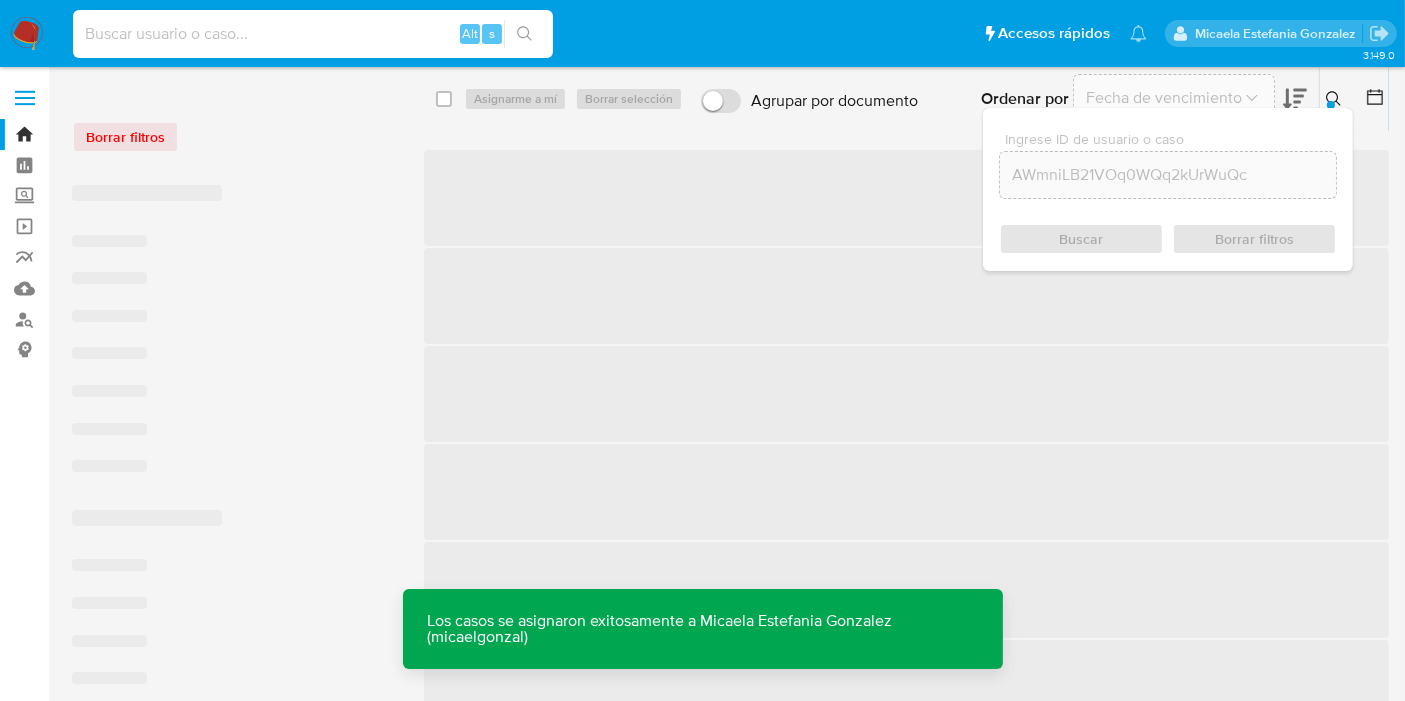 paste on "AWmniLB21VOq0WQq2kUrWuQc" 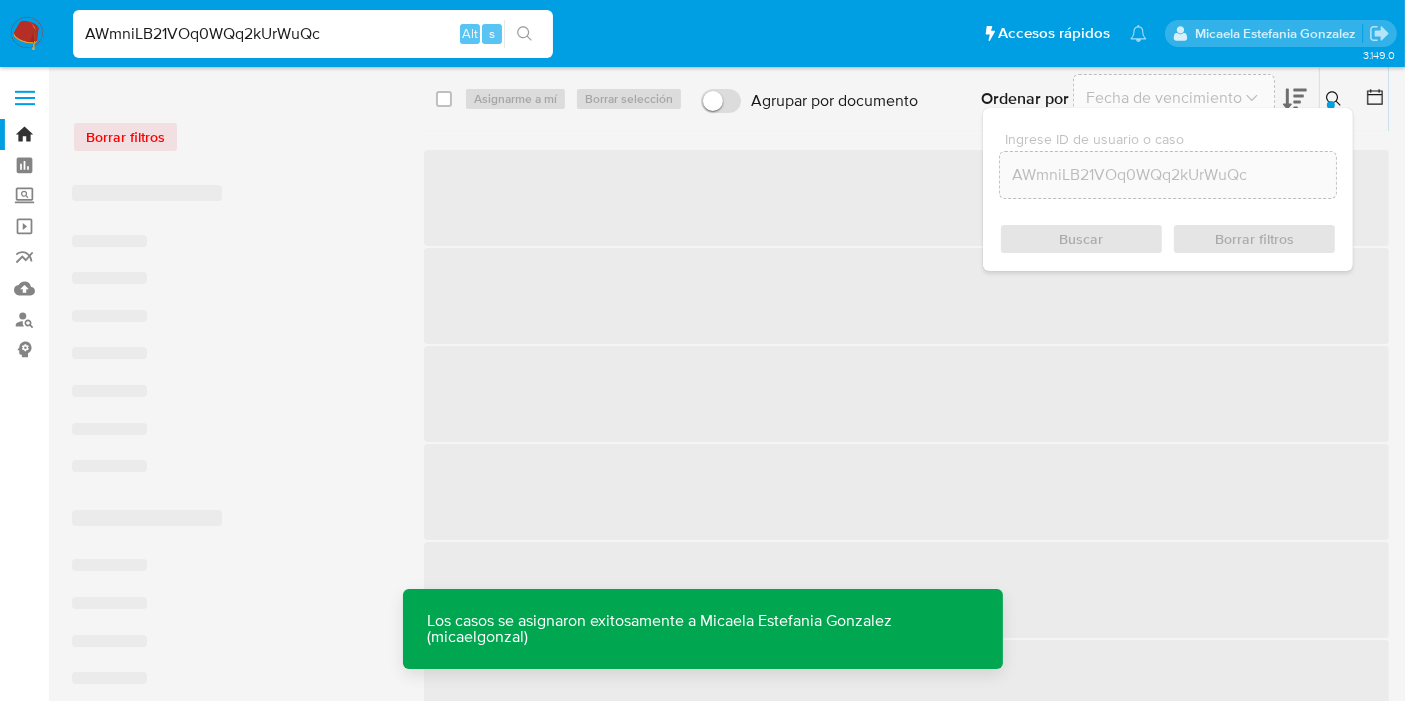 type on "AWmniLB21VOq0WQq2kUrWuQc" 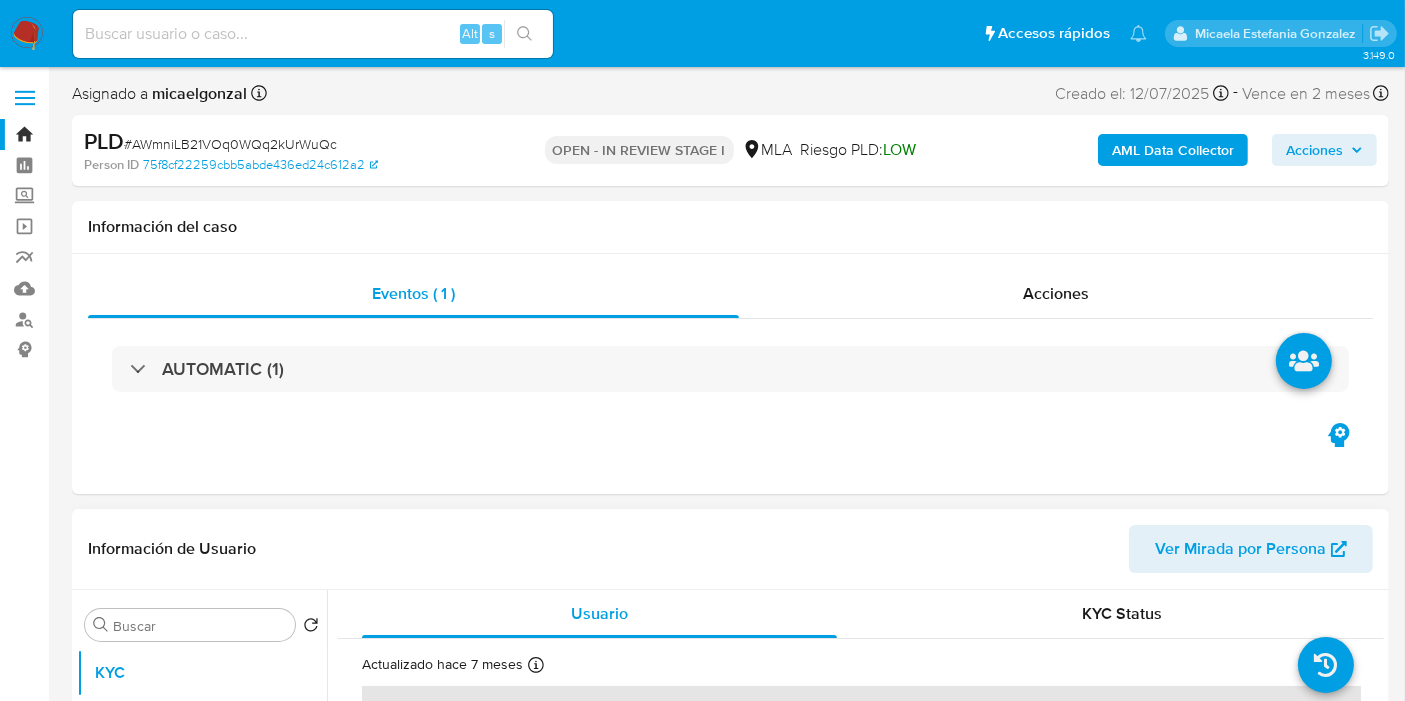 select on "10" 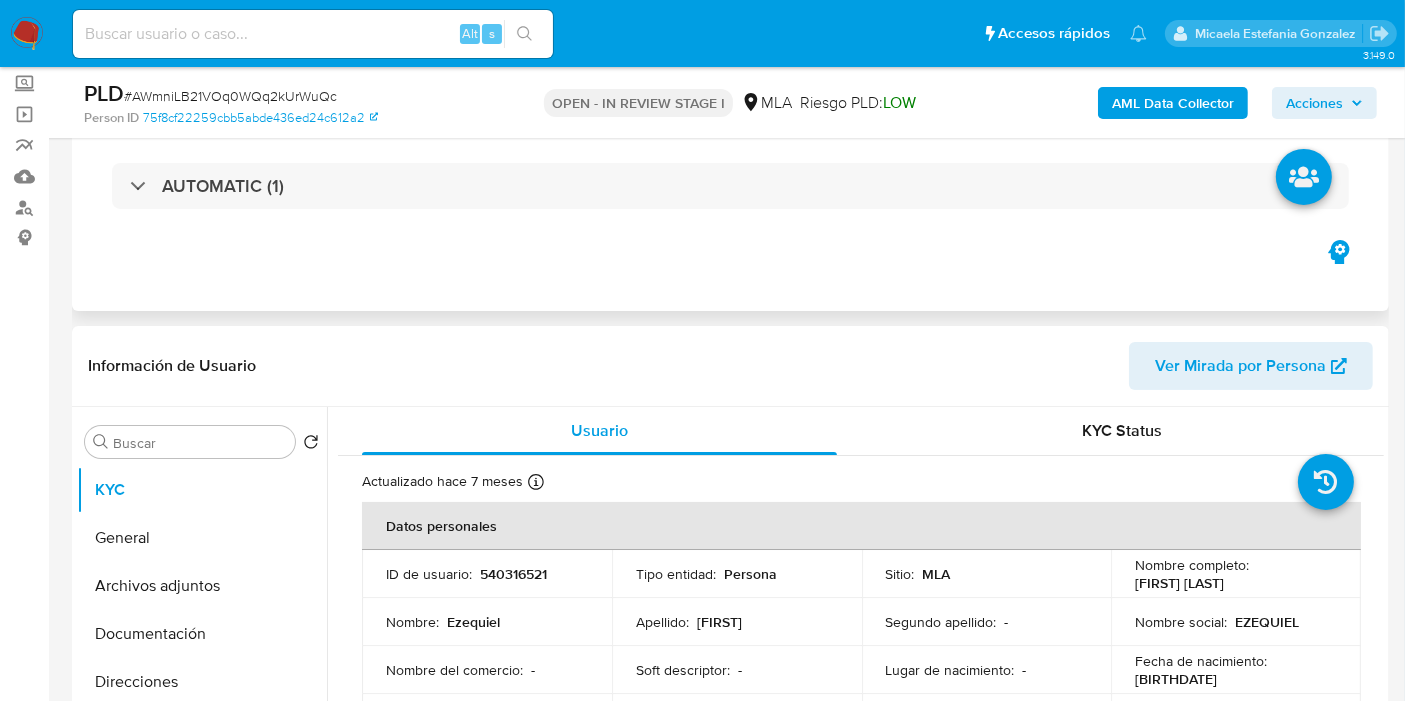 scroll, scrollTop: 222, scrollLeft: 0, axis: vertical 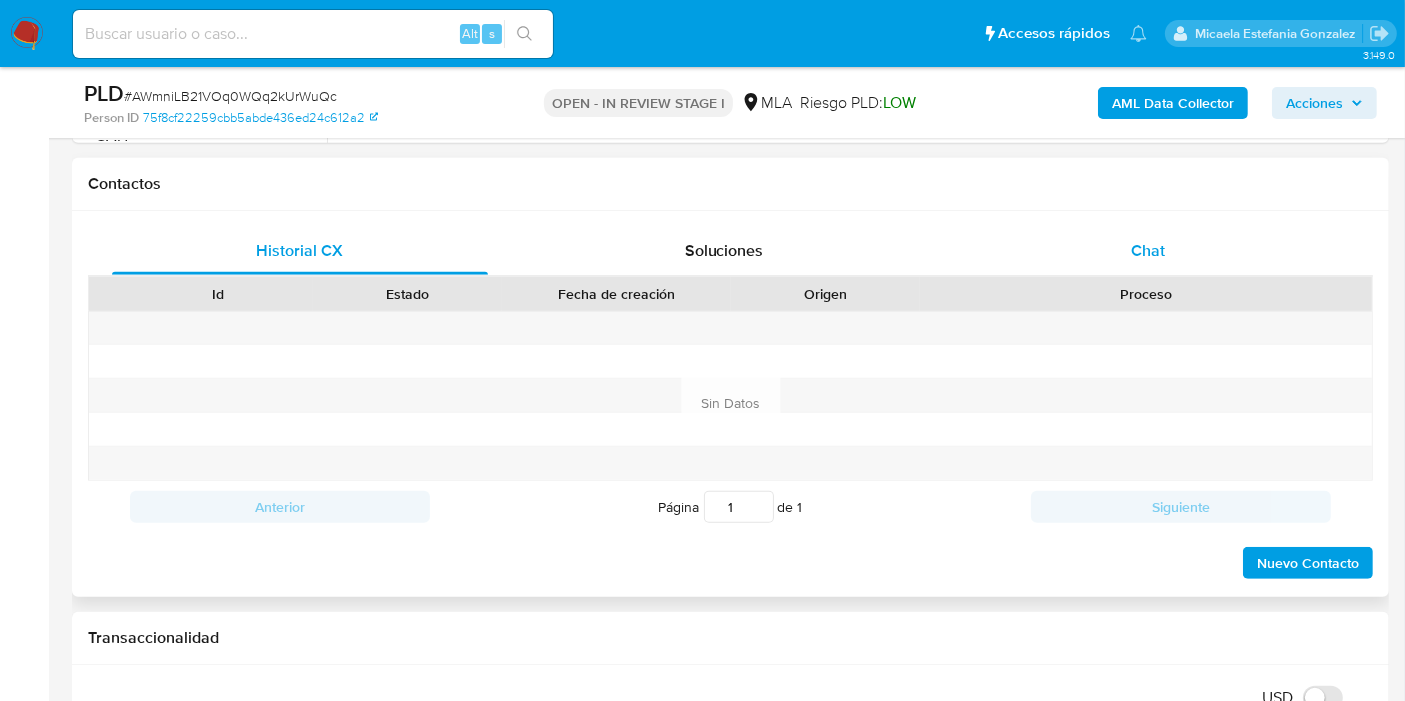 click on "Chat" at bounding box center [1148, 251] 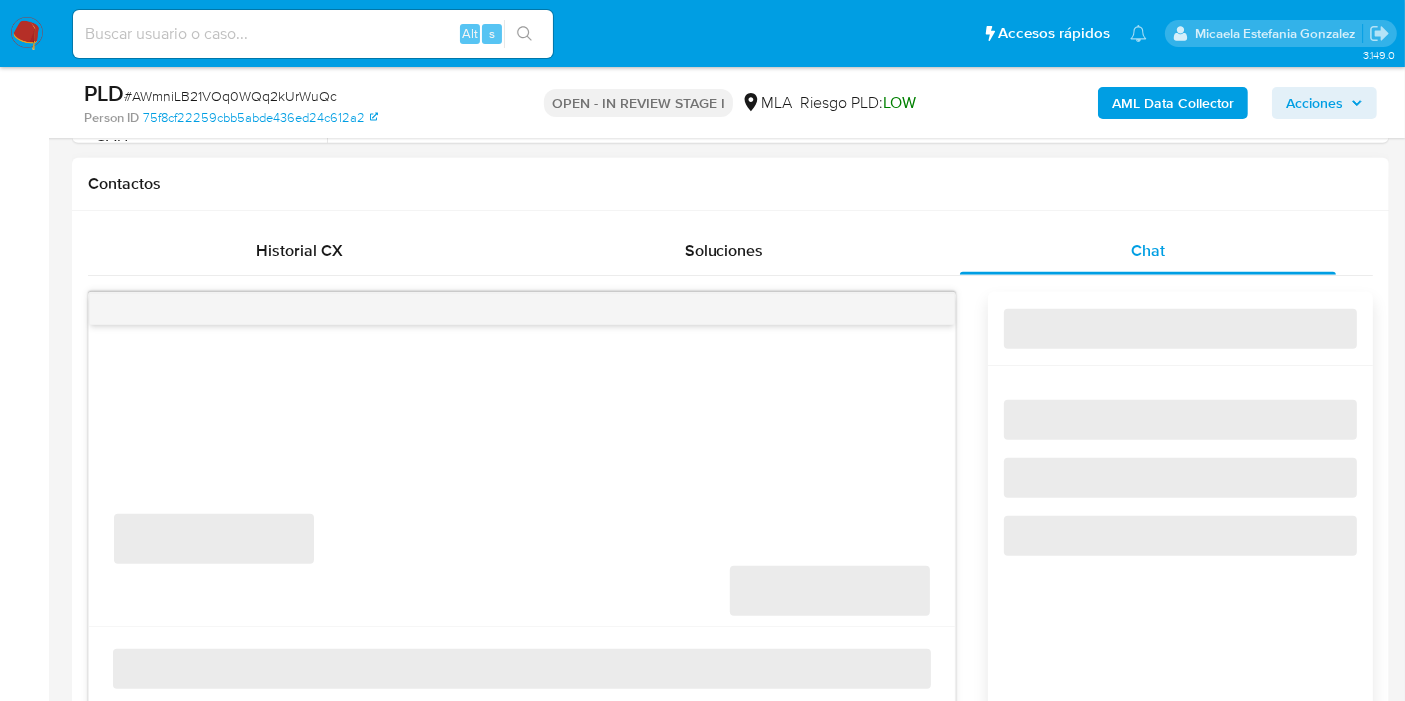 scroll, scrollTop: 1000, scrollLeft: 0, axis: vertical 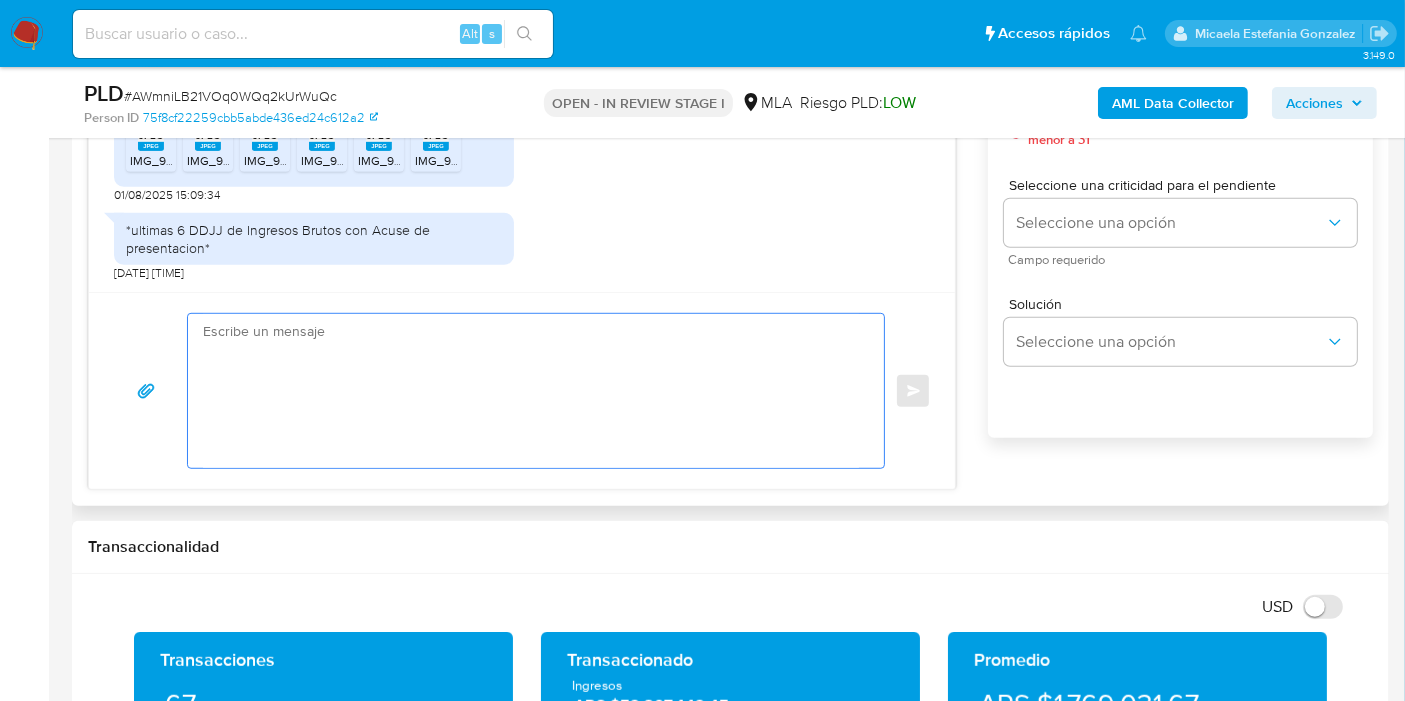 click at bounding box center [531, 391] 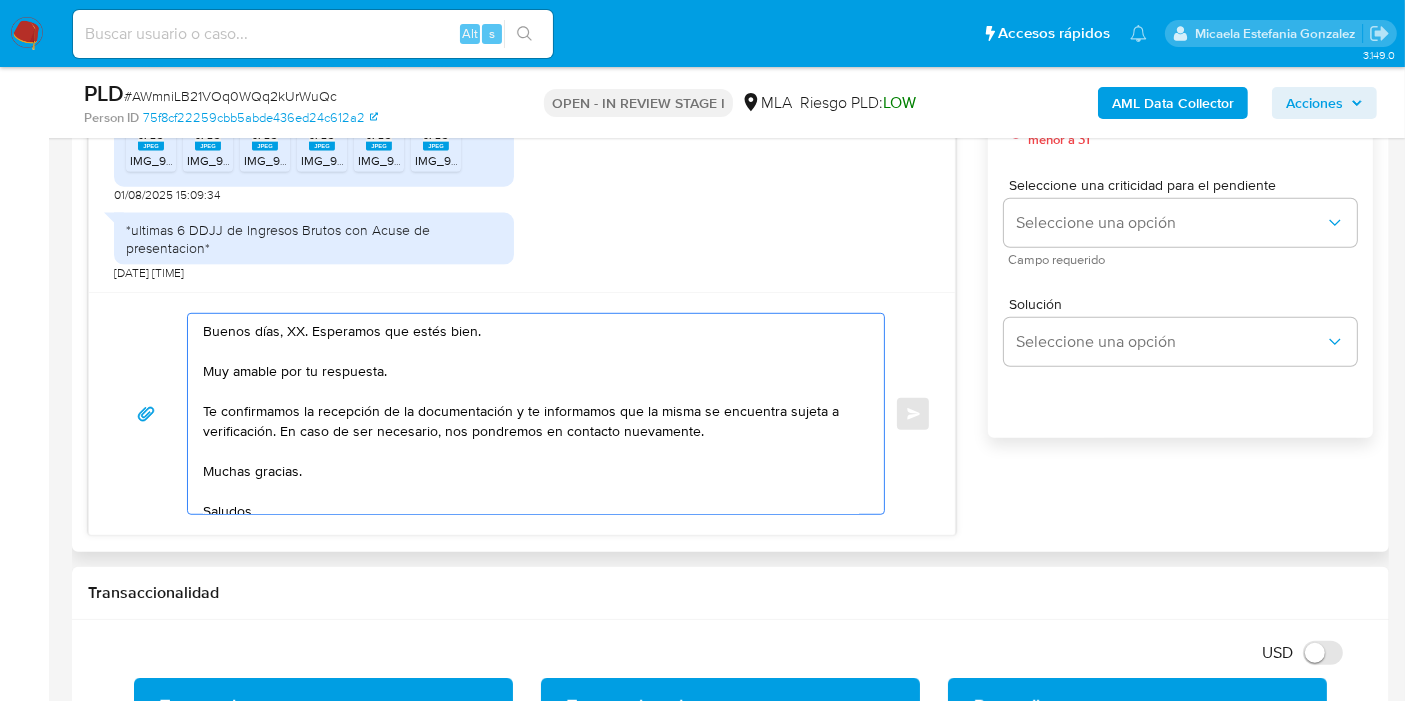 click on "Buenos días, XX. Esperamos que estés bien.
Muy amable por tu respuesta.
Te confirmamos la recepción de la documentación y te informamos que la misma se encuentra sujeta a verificación. En caso de ser necesario, nos pondremos en contacto nuevamente.
Muchas gracias.
Saludos,
Equipo de Mercado Pago." at bounding box center [531, 414] 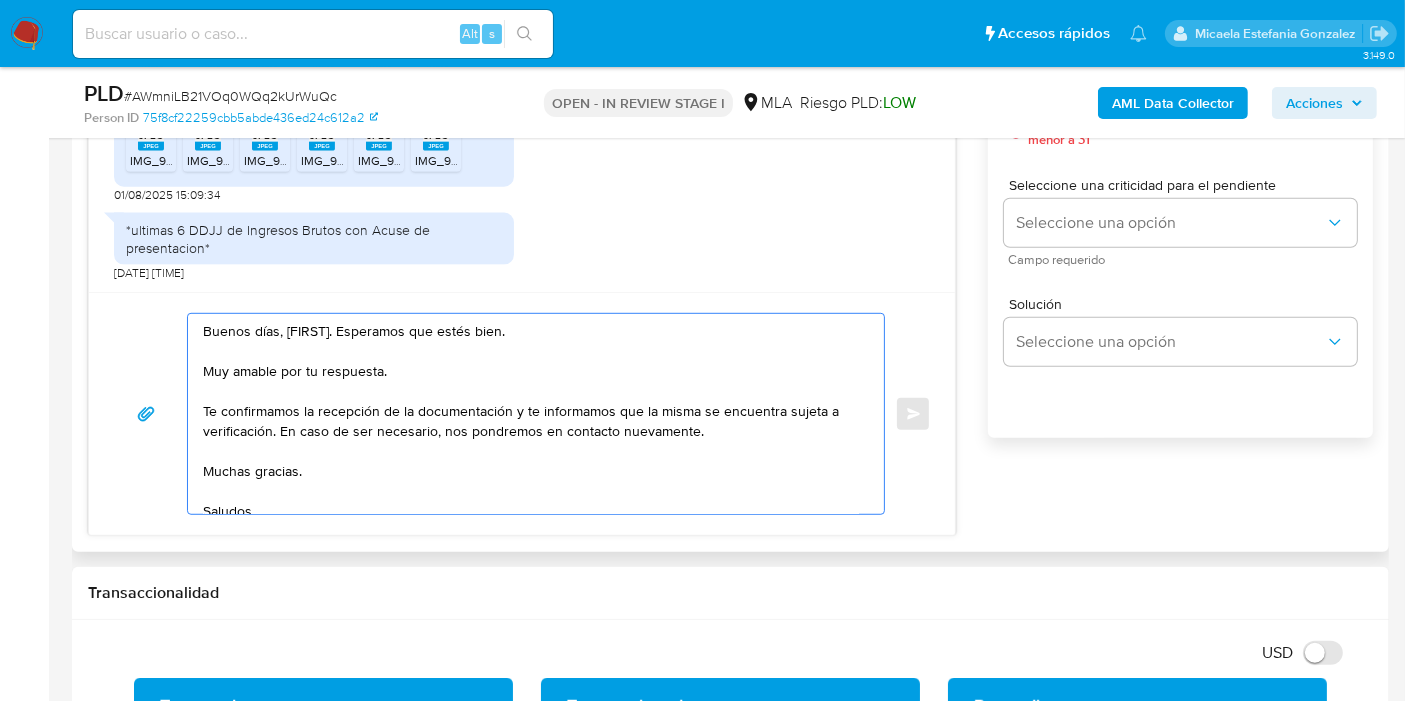 click on "Buenos días, Ezequiel. Esperamos que estés bien.
Muy amable por tu respuesta.
Te confirmamos la recepción de la documentación y te informamos que la misma se encuentra sujeta a verificación. En caso de ser necesario, nos pondremos en contacto nuevamente.
Muchas gracias.
Saludos,
Equipo de Mercado Pago." at bounding box center [531, 414] 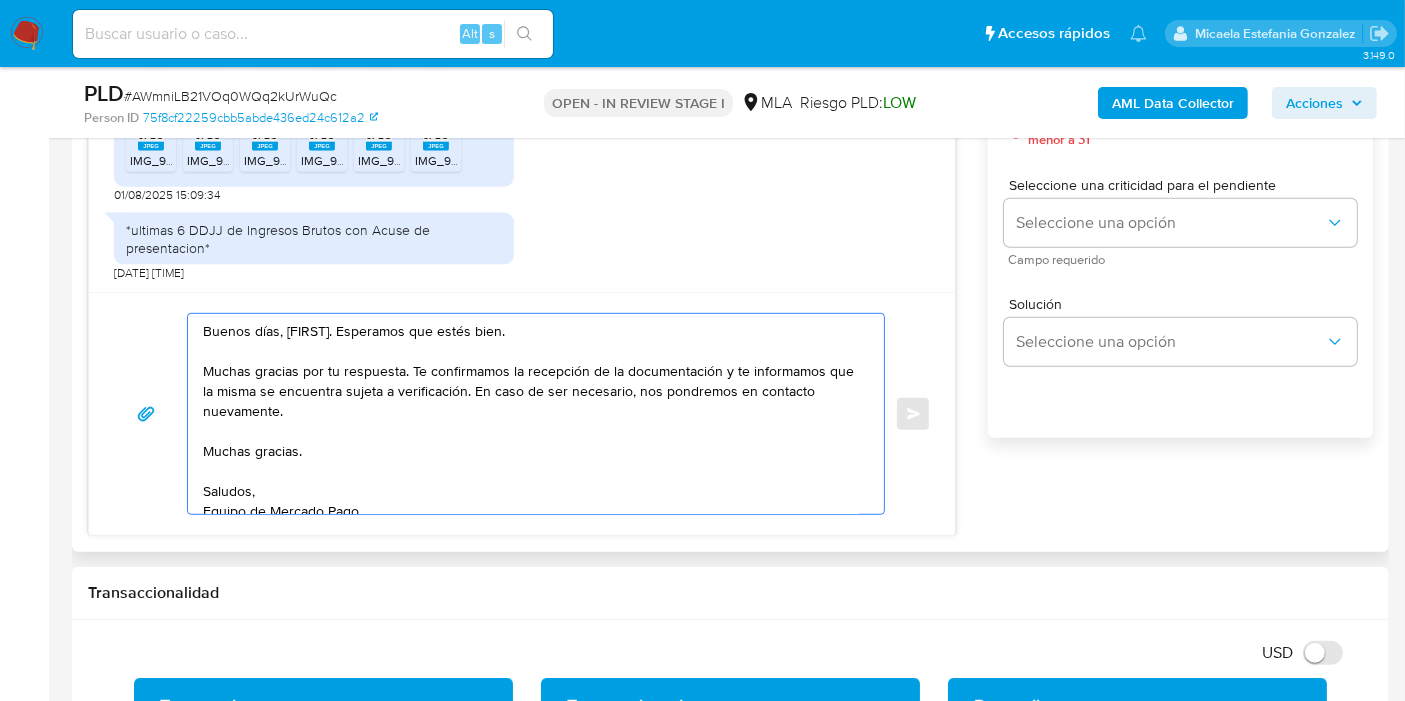 click on "Buenos días, Ezequiel. Esperamos que estés bien.
Muchas gracias por tu respuesta. Te confirmamos la recepción de la documentación y te informamos que la misma se encuentra sujeta a verificación. En caso de ser necesario, nos pondremos en contacto nuevamente.
Muchas gracias.
Saludos,
Equipo de Mercado Pago." at bounding box center [531, 414] 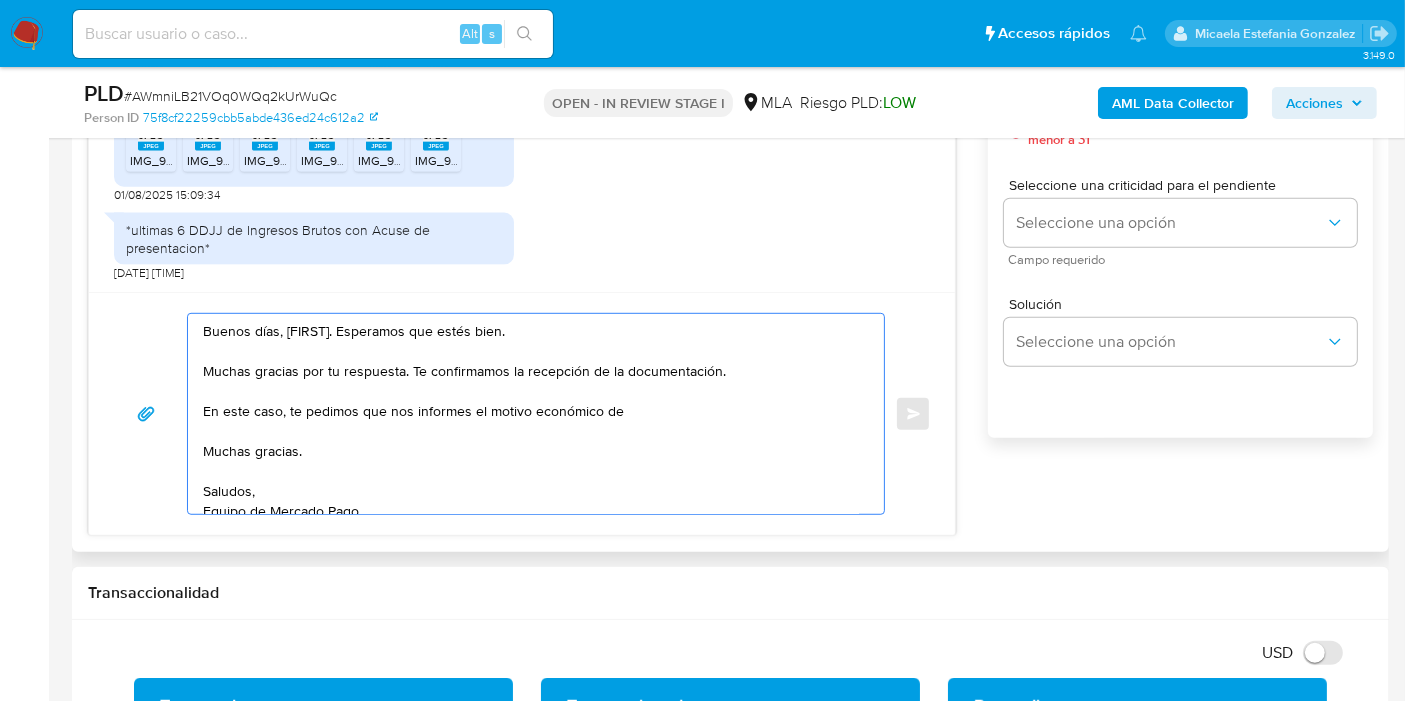 paste on "MKM DISTRIBUIDORA S.R.L." 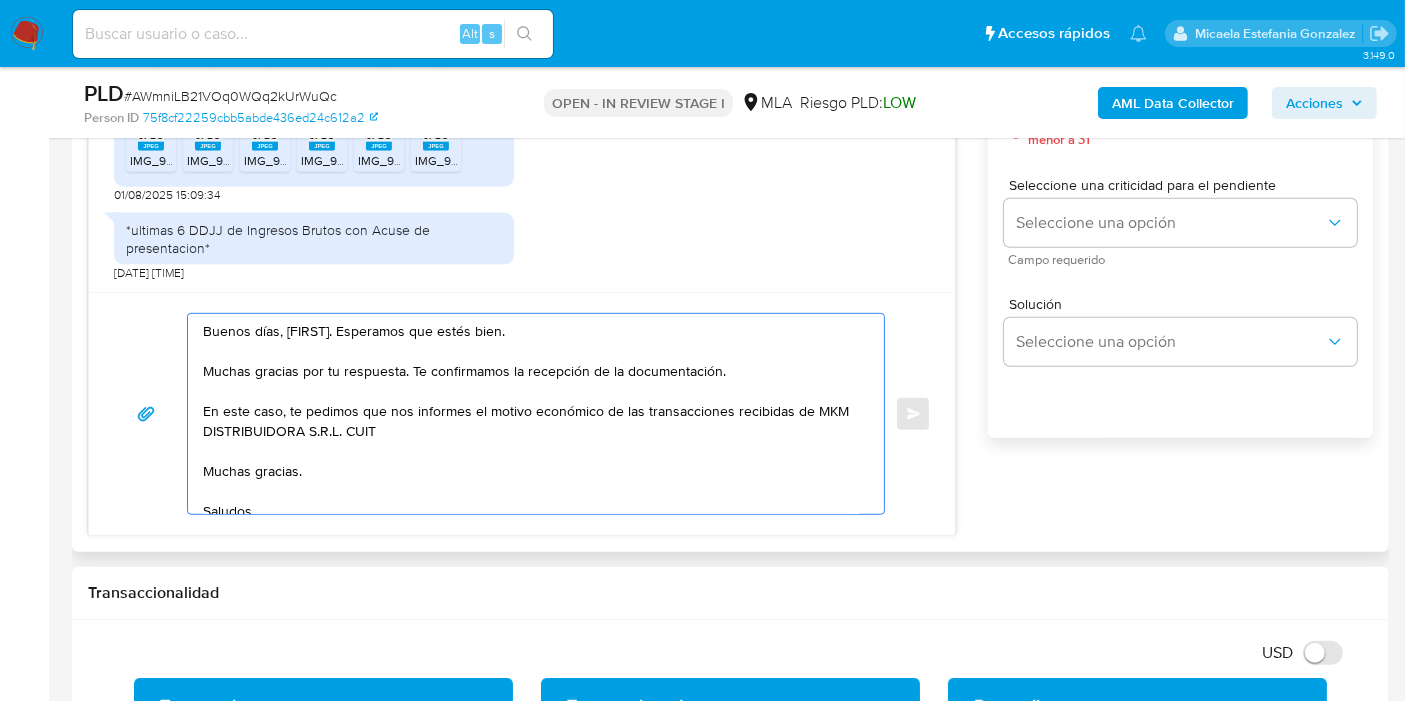 paste on "30712504443" 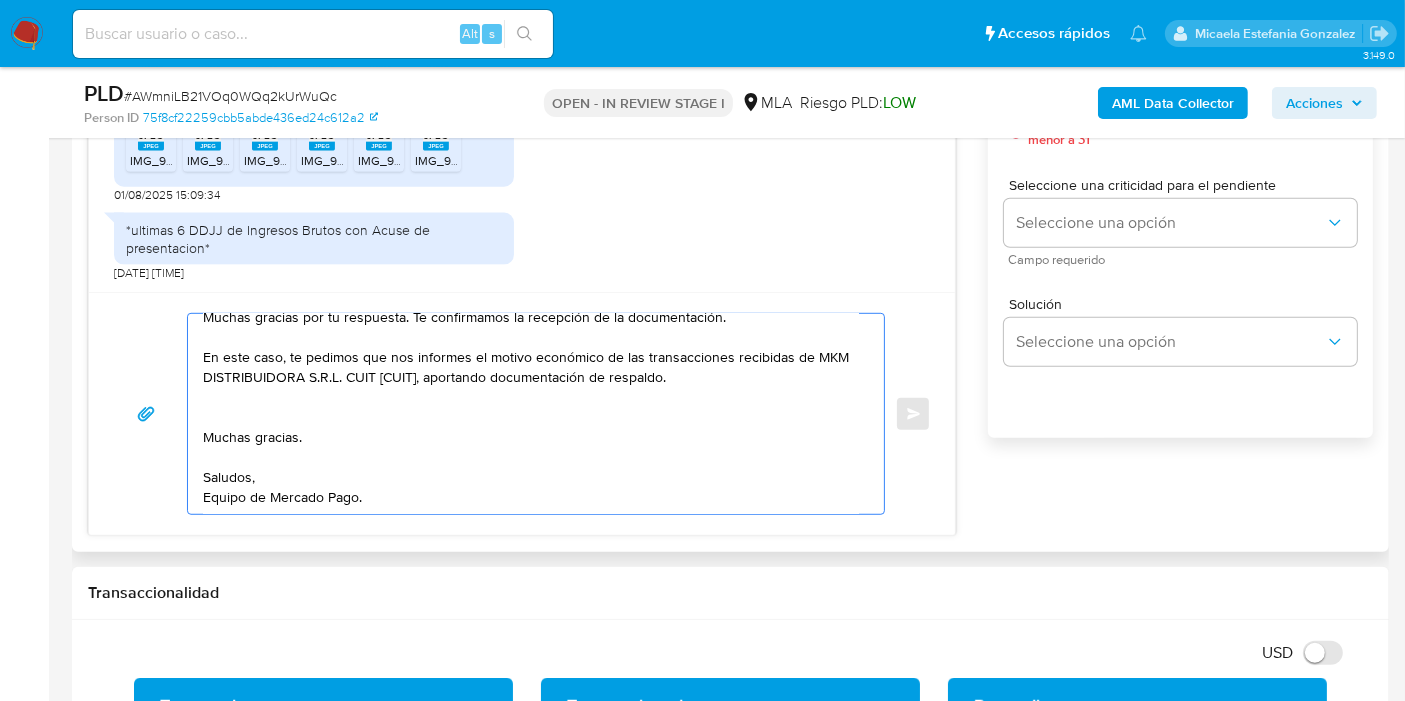 scroll, scrollTop: 61, scrollLeft: 0, axis: vertical 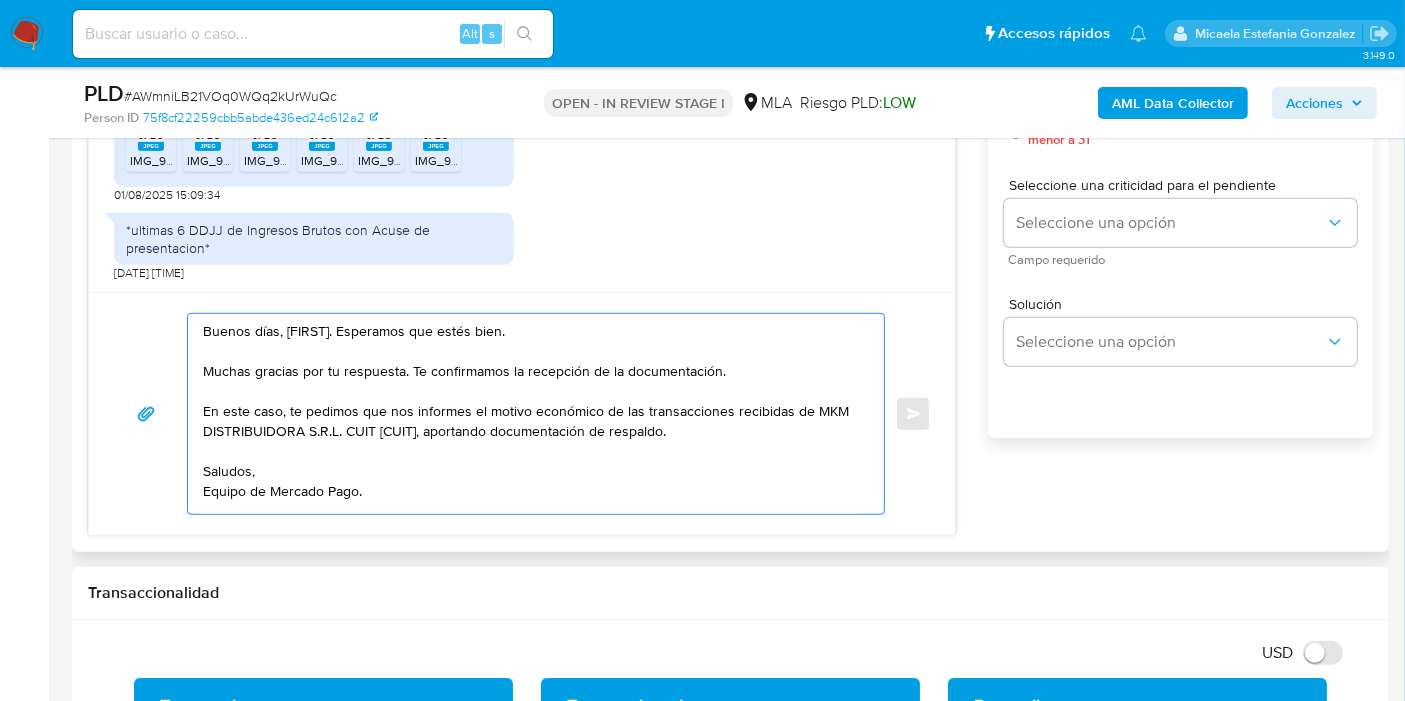 click on "Buenos días, Ezequiel. Esperamos que estés bien.
Muchas gracias por tu respuesta. Te confirmamos la recepción de la documentación.
En este caso, te pedimos que nos informes el motivo económico de las transacciones recibidas de MKM DISTRIBUIDORA S.R.L. CUIT 30712504443, aportando documentación de respaldo.
Saludos,
Equipo de Mercado Pago." at bounding box center (531, 414) 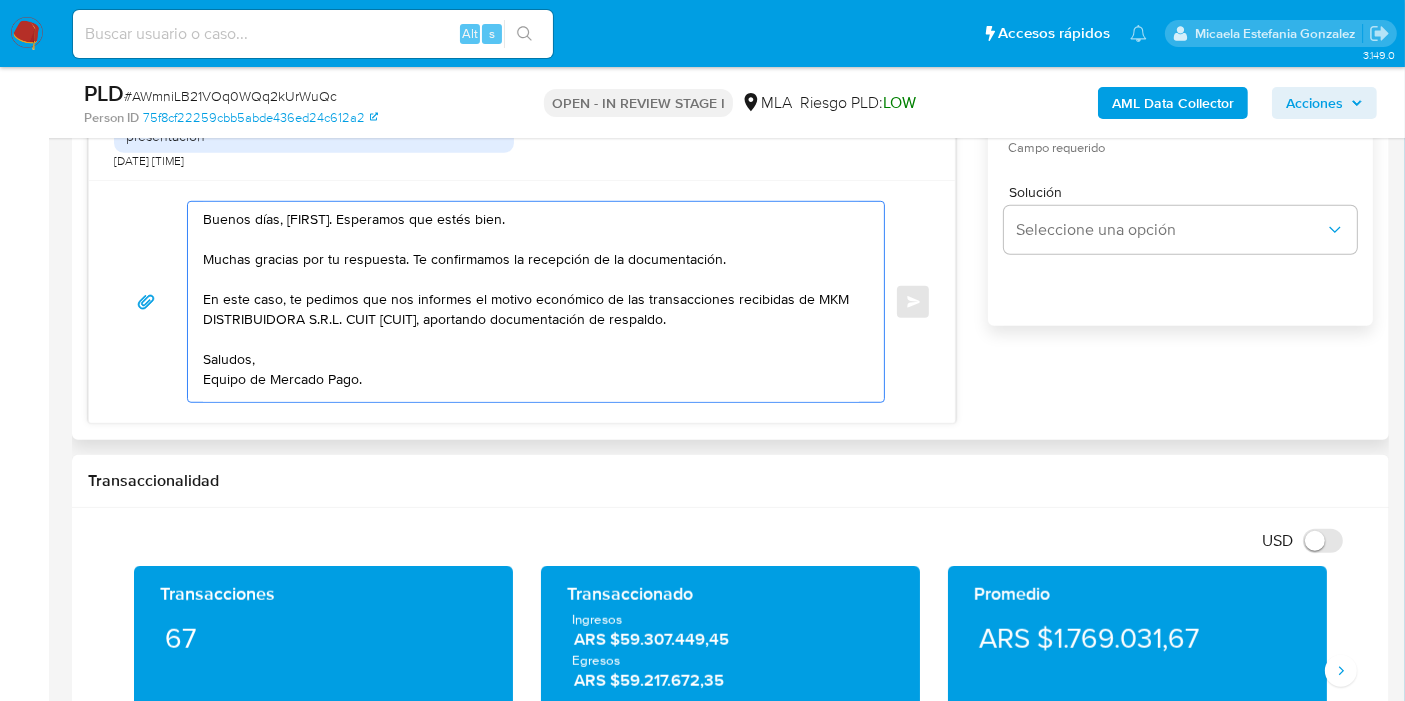 scroll, scrollTop: 1444, scrollLeft: 0, axis: vertical 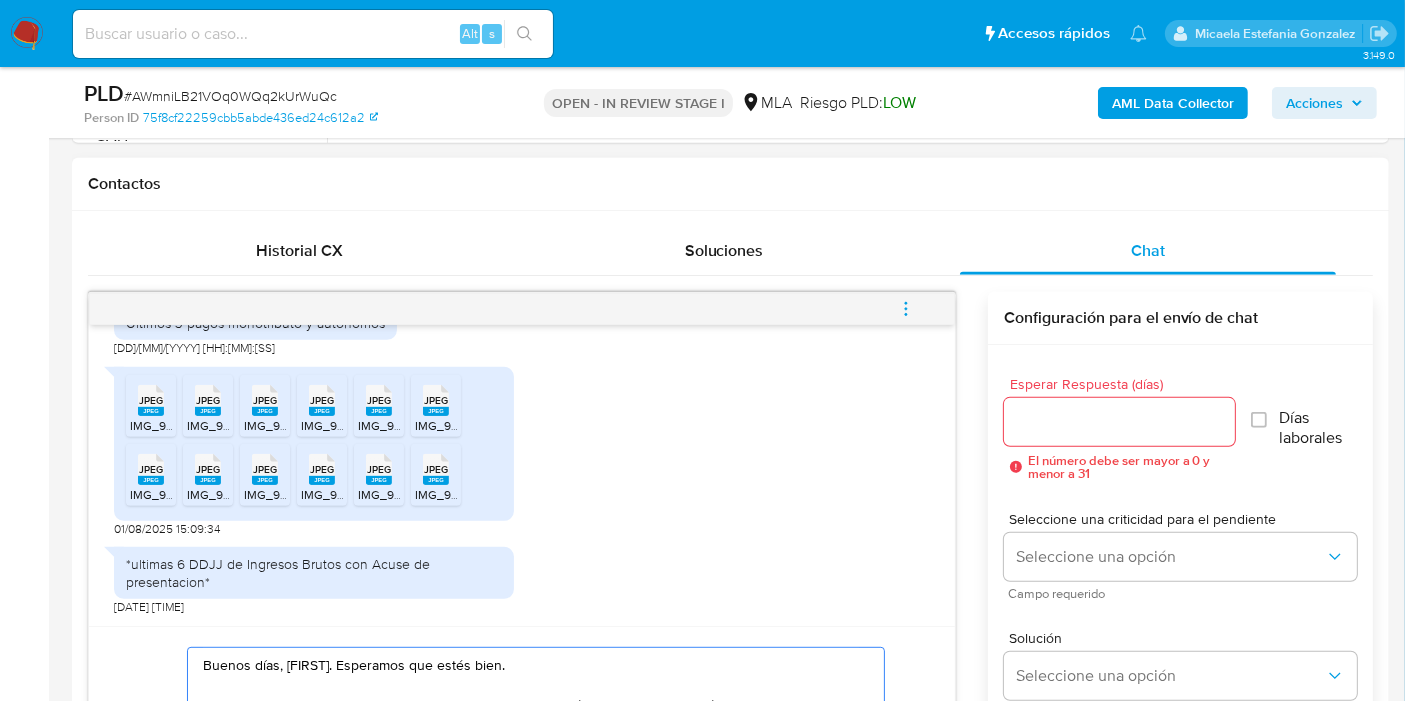 type on "Buenos días, Ezequiel. Esperamos que estés bien.
Muchas gracias por tu respuesta. Te confirmamos la recepción de la documentación.
En este caso, te pedimos que nos informes el motivo económico de las transacciones recibidas de MKM DISTRIBUIDORA S.R.L. CUIT 30712504443, aportando documentación de respaldo.
Saludos,
Equipo de Mercado Pago." 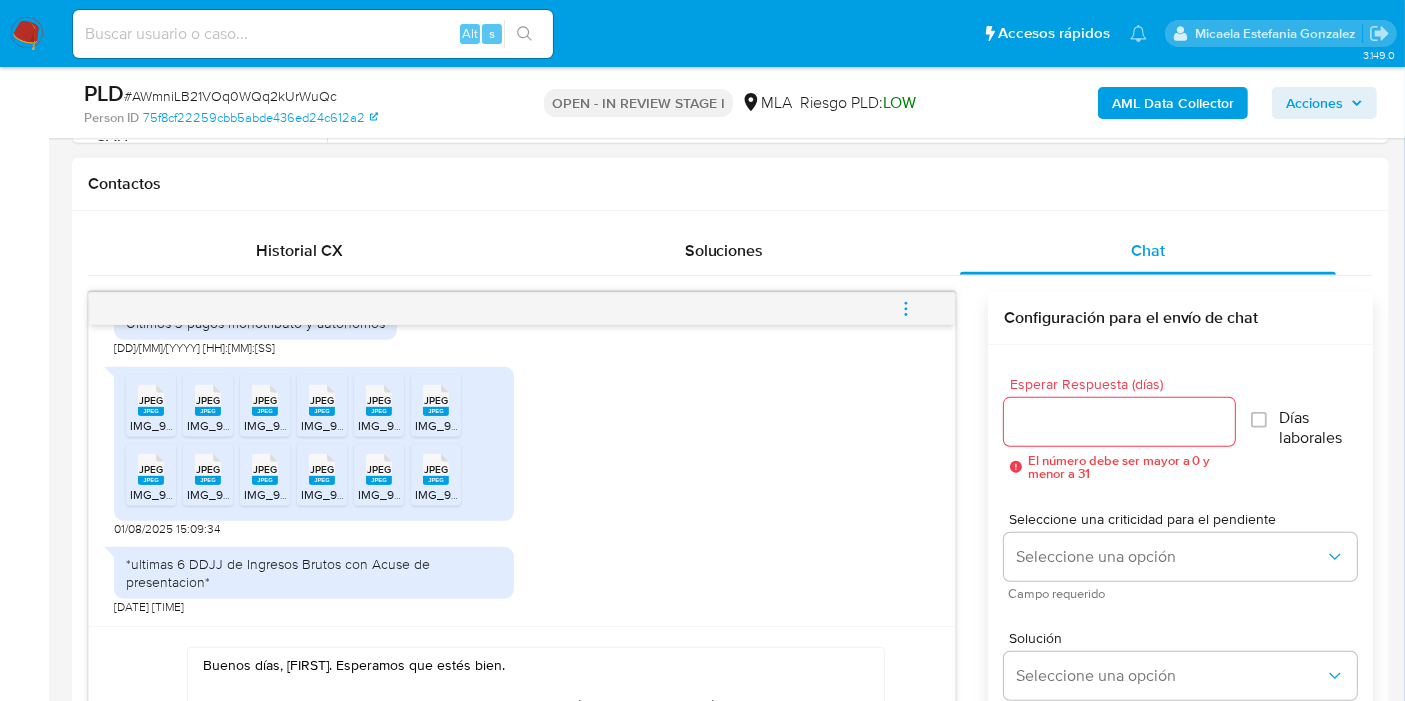 click at bounding box center [1119, 422] 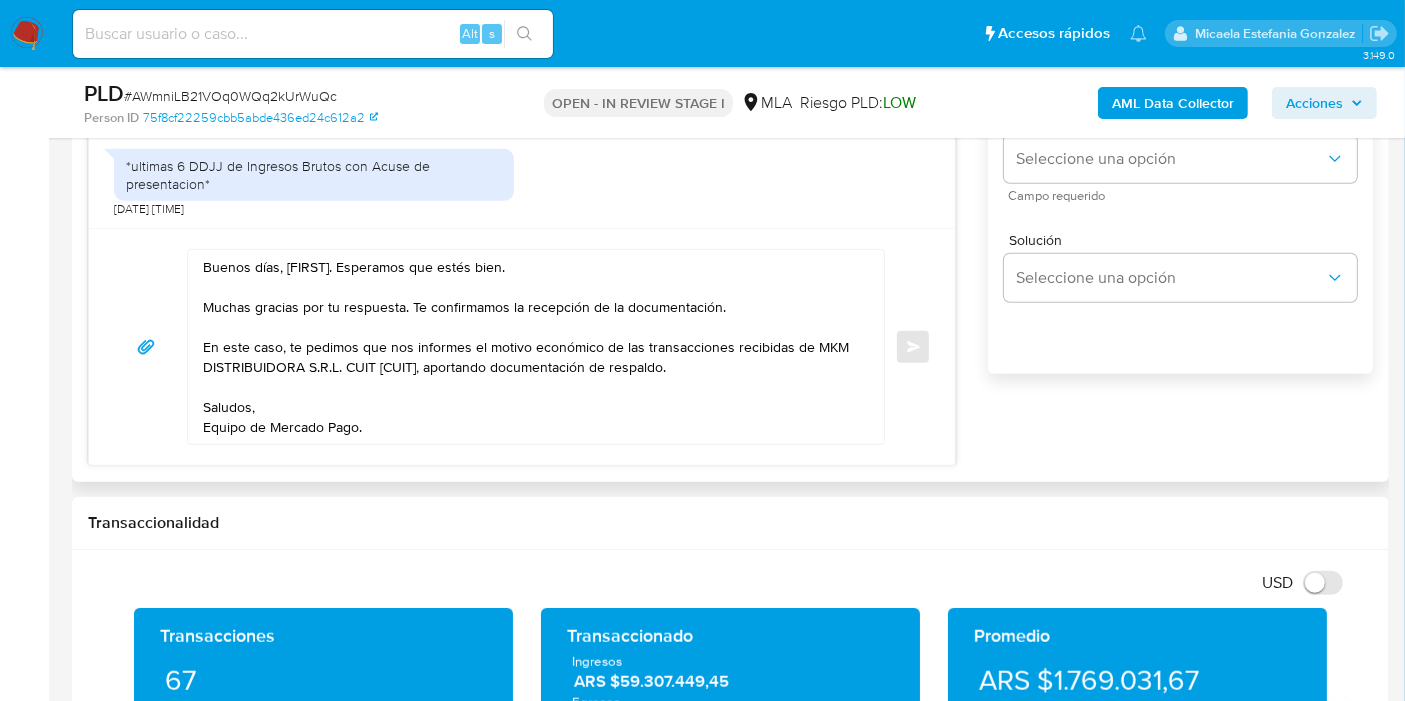 scroll, scrollTop: 1333, scrollLeft: 0, axis: vertical 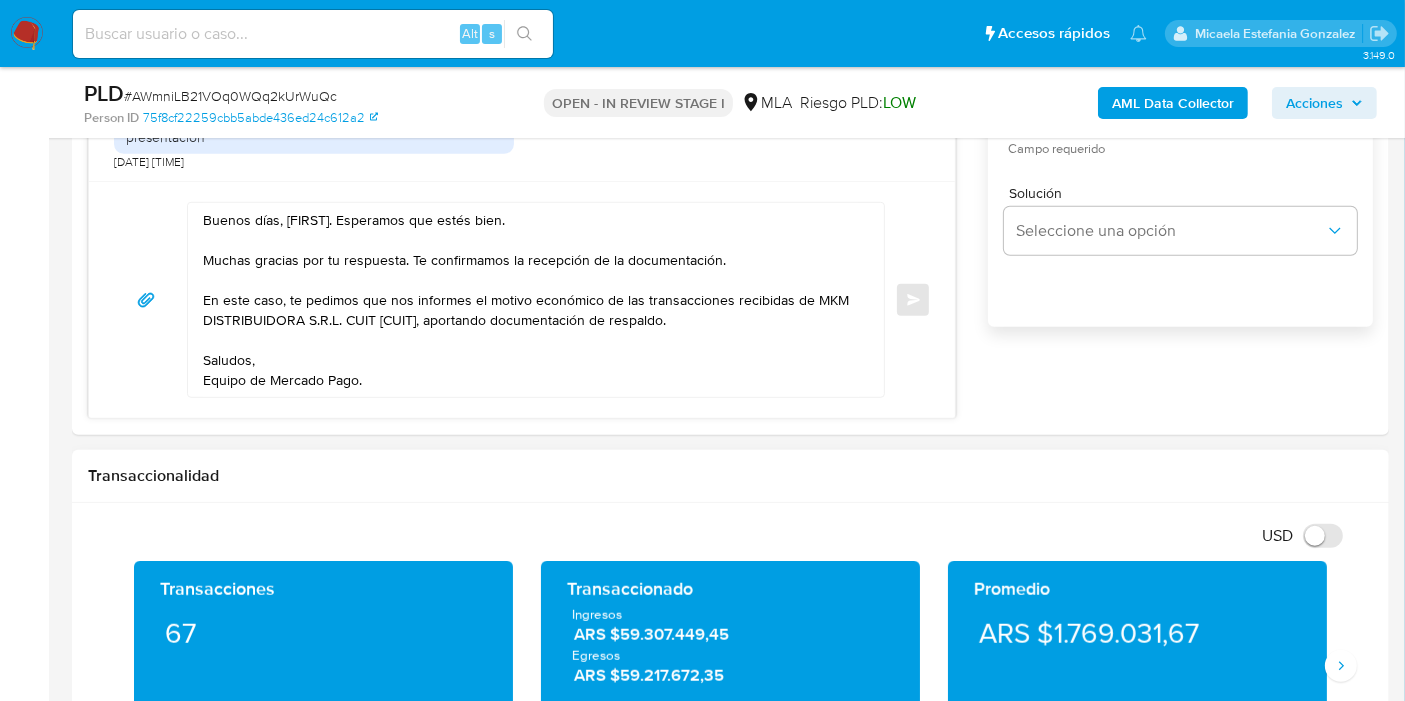 type on "1" 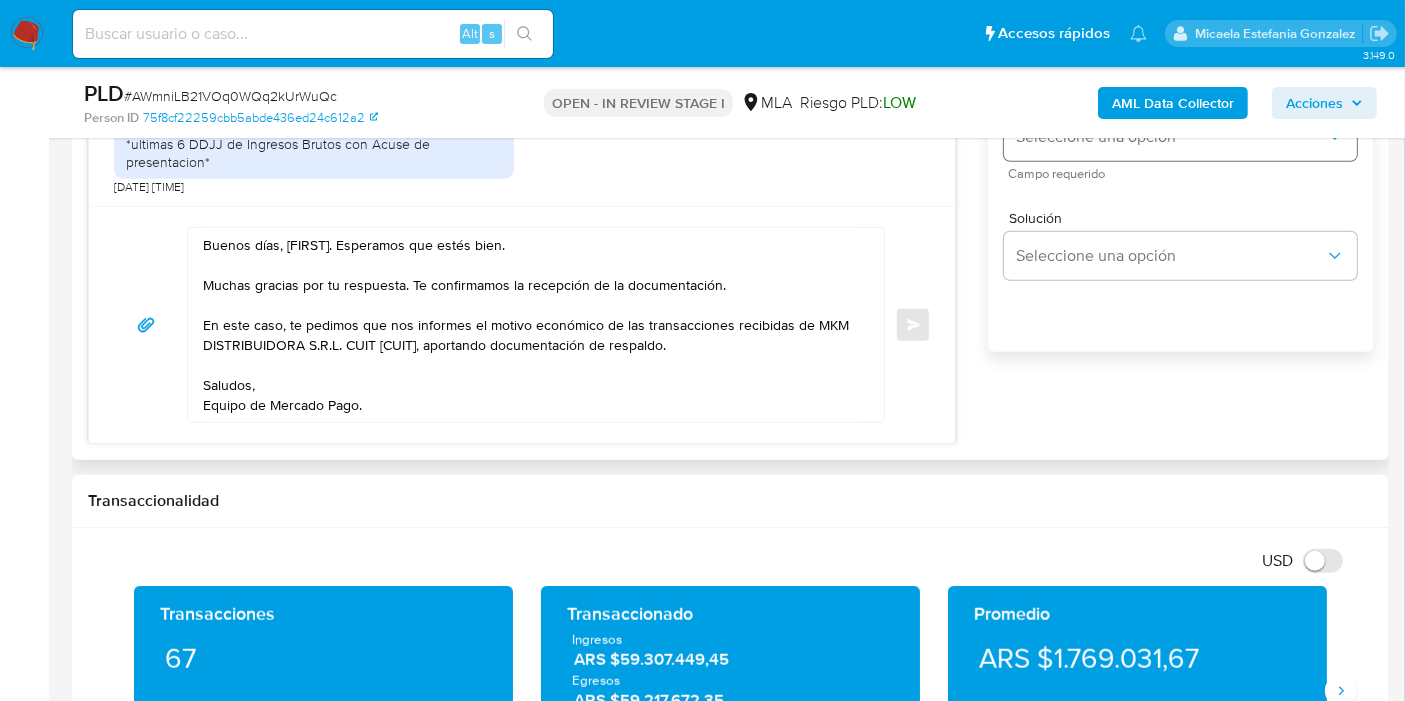 scroll, scrollTop: 1111, scrollLeft: 0, axis: vertical 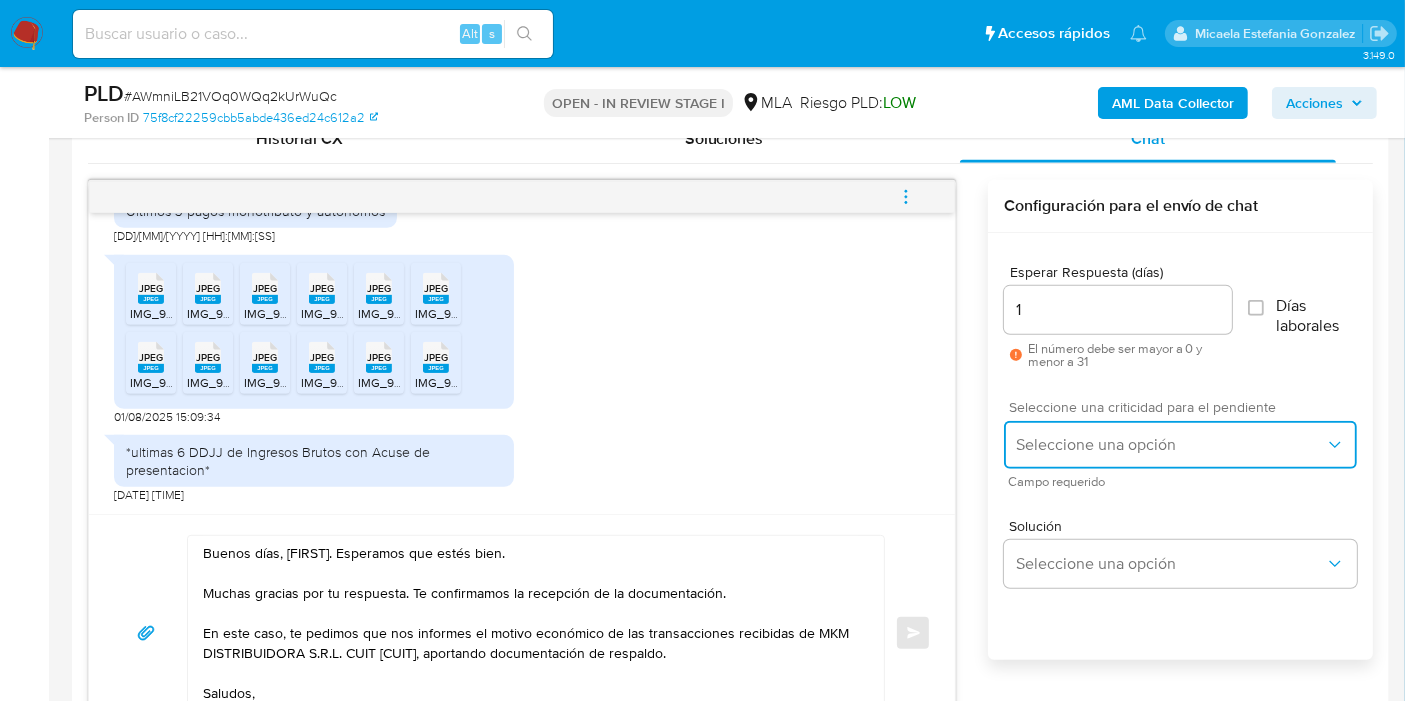 click on "Seleccione una opción" at bounding box center (1180, 445) 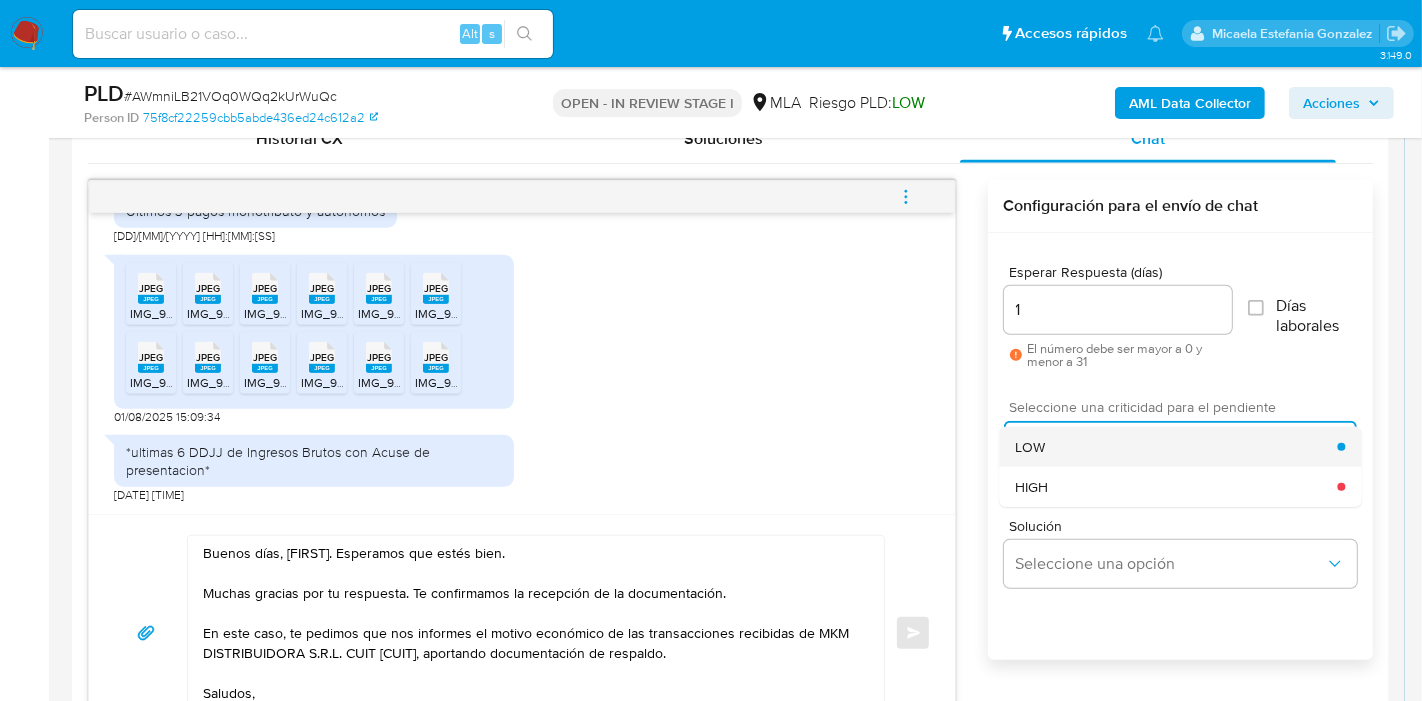 click on "LOW" at bounding box center (1176, 447) 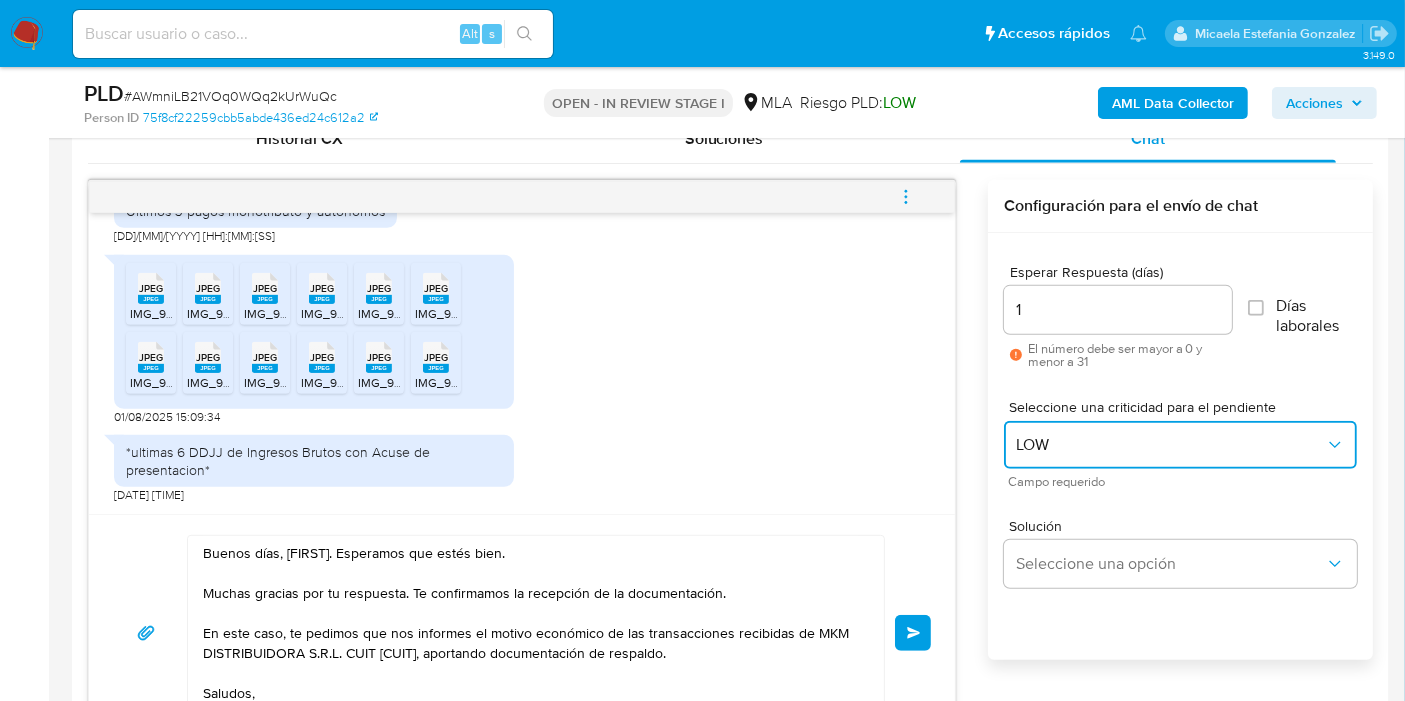 scroll, scrollTop: 1333, scrollLeft: 0, axis: vertical 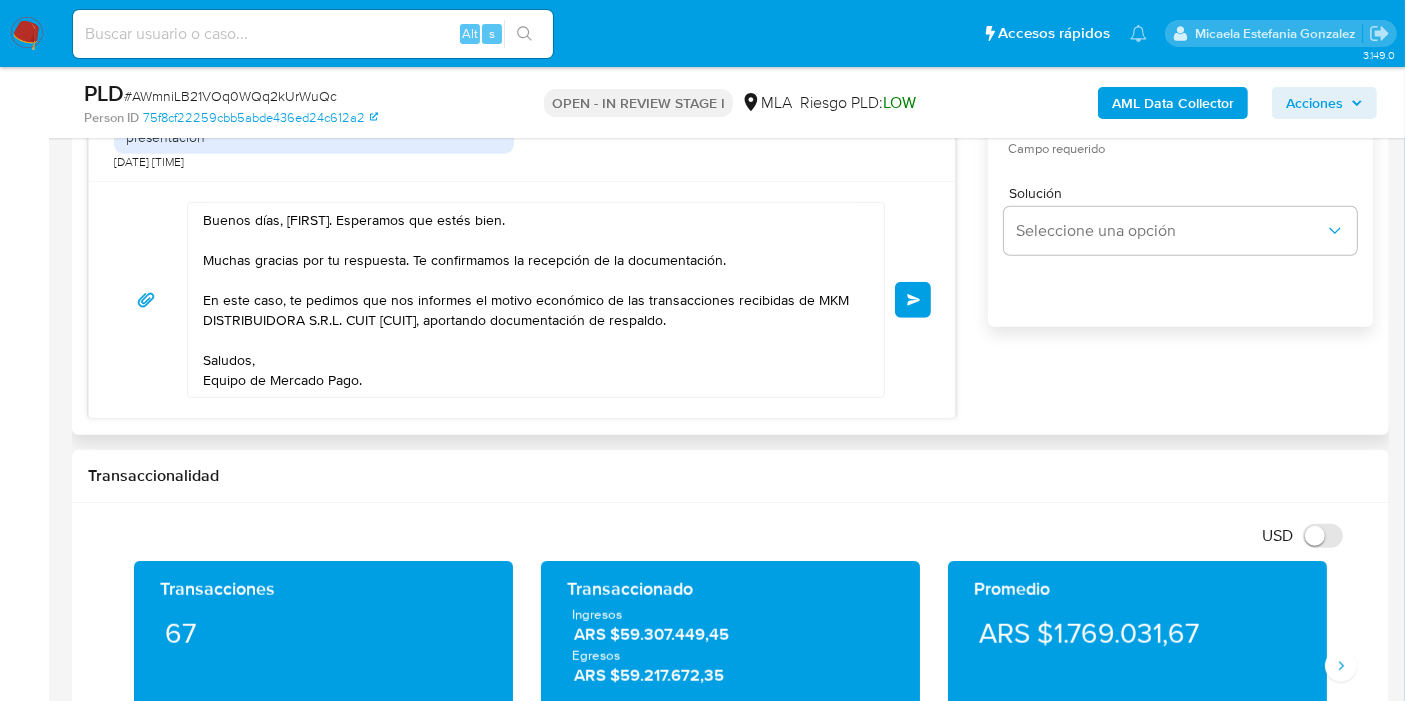 click on "Enviar" at bounding box center [913, 300] 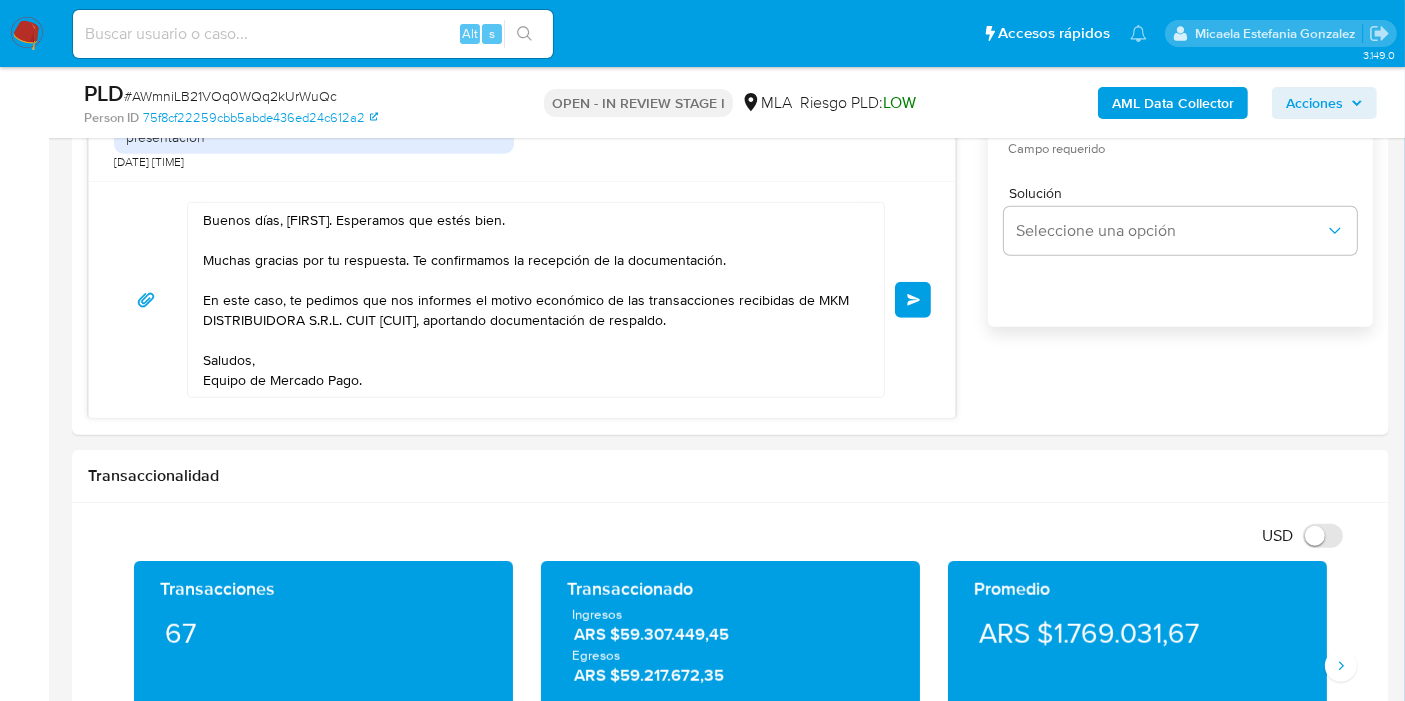 type 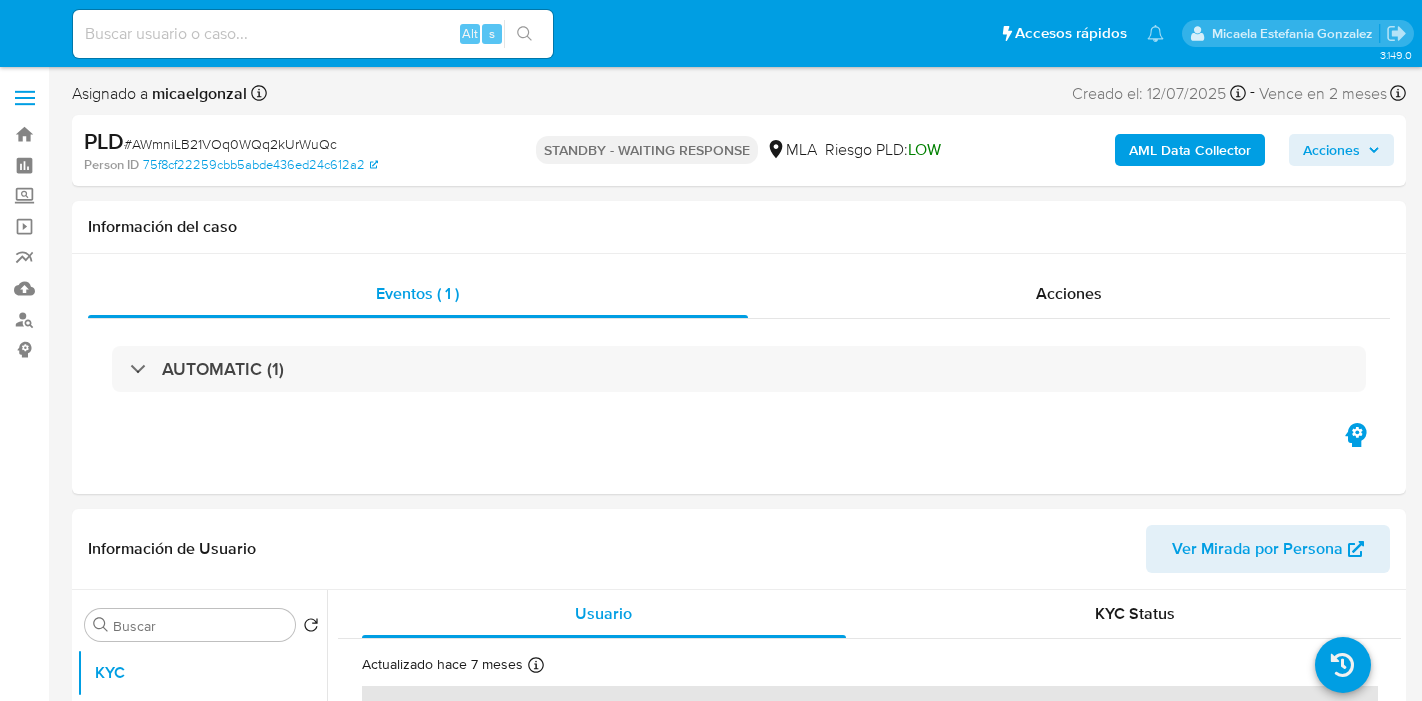 select on "10" 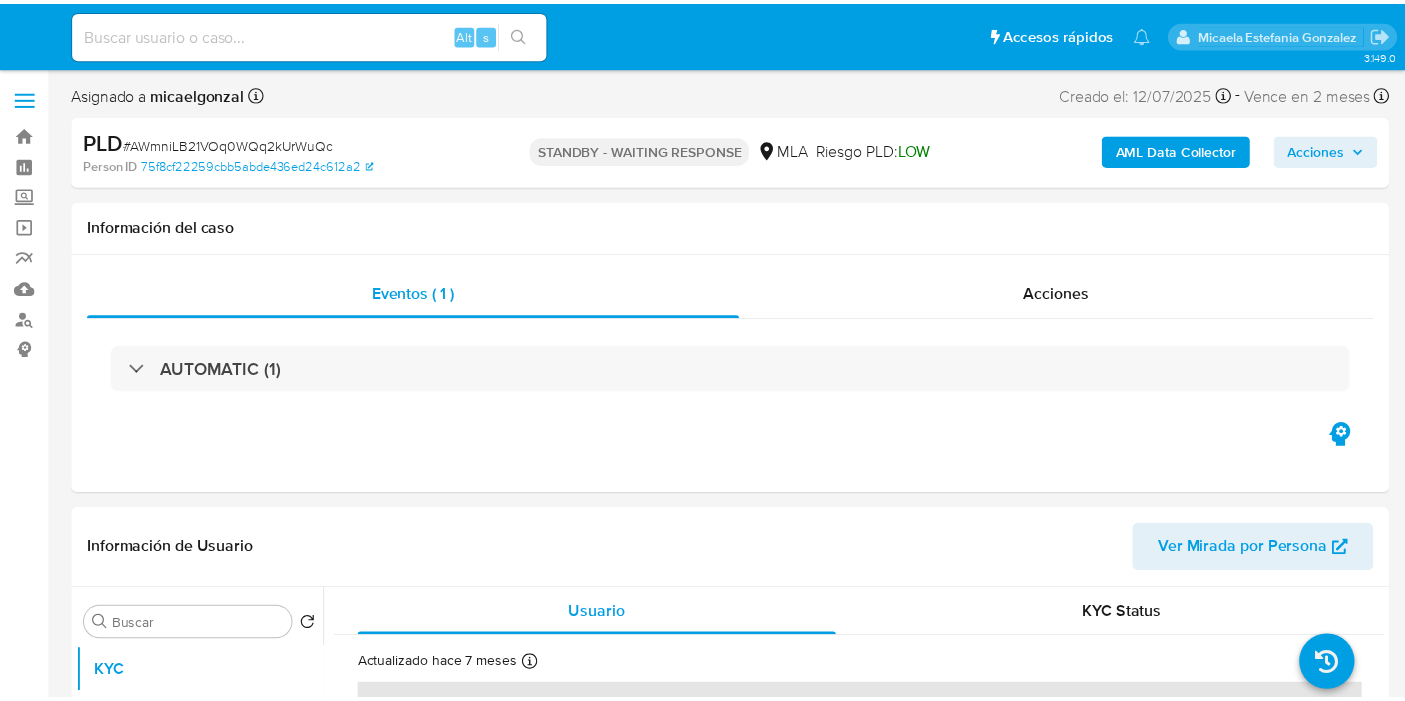 scroll, scrollTop: 0, scrollLeft: 0, axis: both 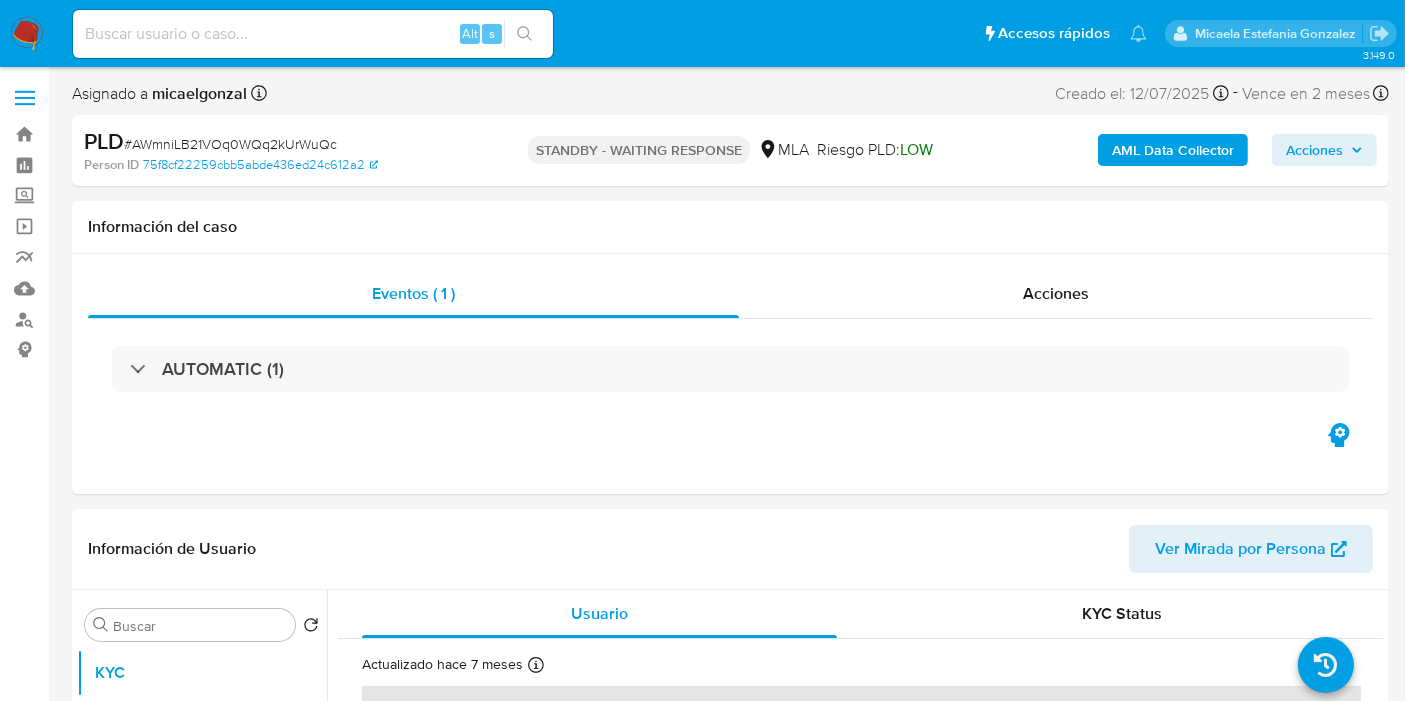 drag, startPoint x: 168, startPoint y: 32, endPoint x: 140, endPoint y: 2, distance: 41.036568 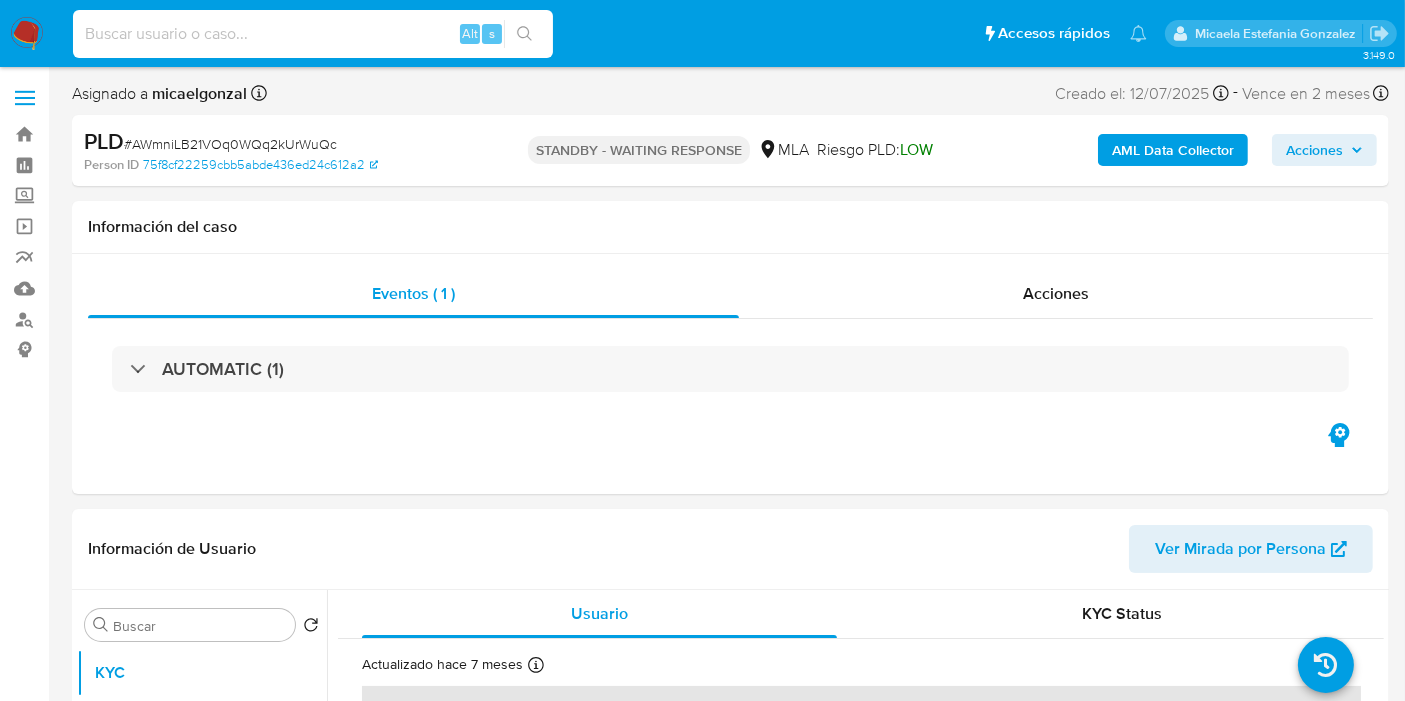 click on "Pausado Ver notificaciones Alt s Accesos rápidos   Presiona las siguientes teclas para acceder a algunas de las funciones Buscar caso o usuario Alt s Volver al home Alt h Agregar un comentario Alt c Ir a la resolucion de un caso Alt r Agregar un archivo adjunto Alt a [FIRST] [LAST]" at bounding box center [702, 33] 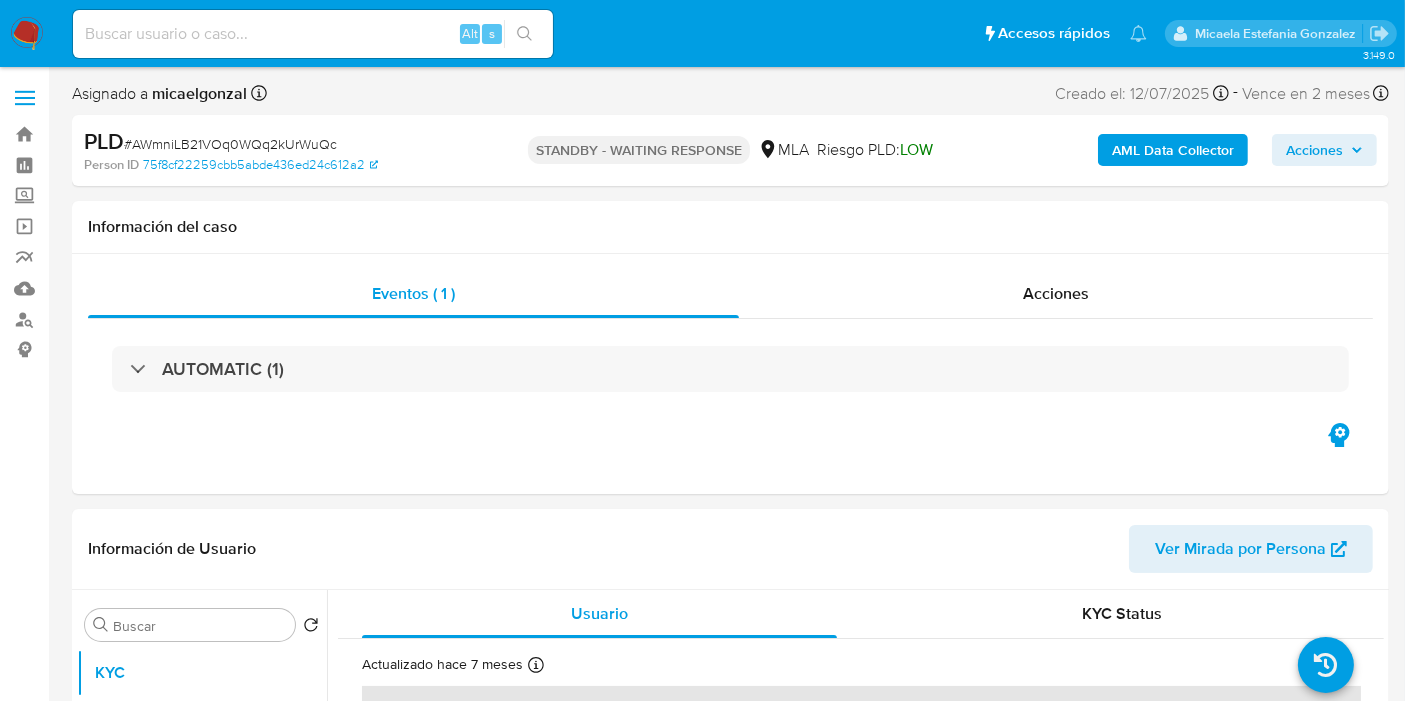 click on "Pausado Ver notificaciones Alt s Accesos rápidos   Presiona las siguientes teclas para acceder a algunas de las funciones Buscar caso o usuario Alt s Volver al home Alt h Agregar un comentario Alt c Ir a la resolucion de un caso Alt r Agregar un archivo adjunto Alt a Micaela Estefania Gonzalez" at bounding box center (702, 33) 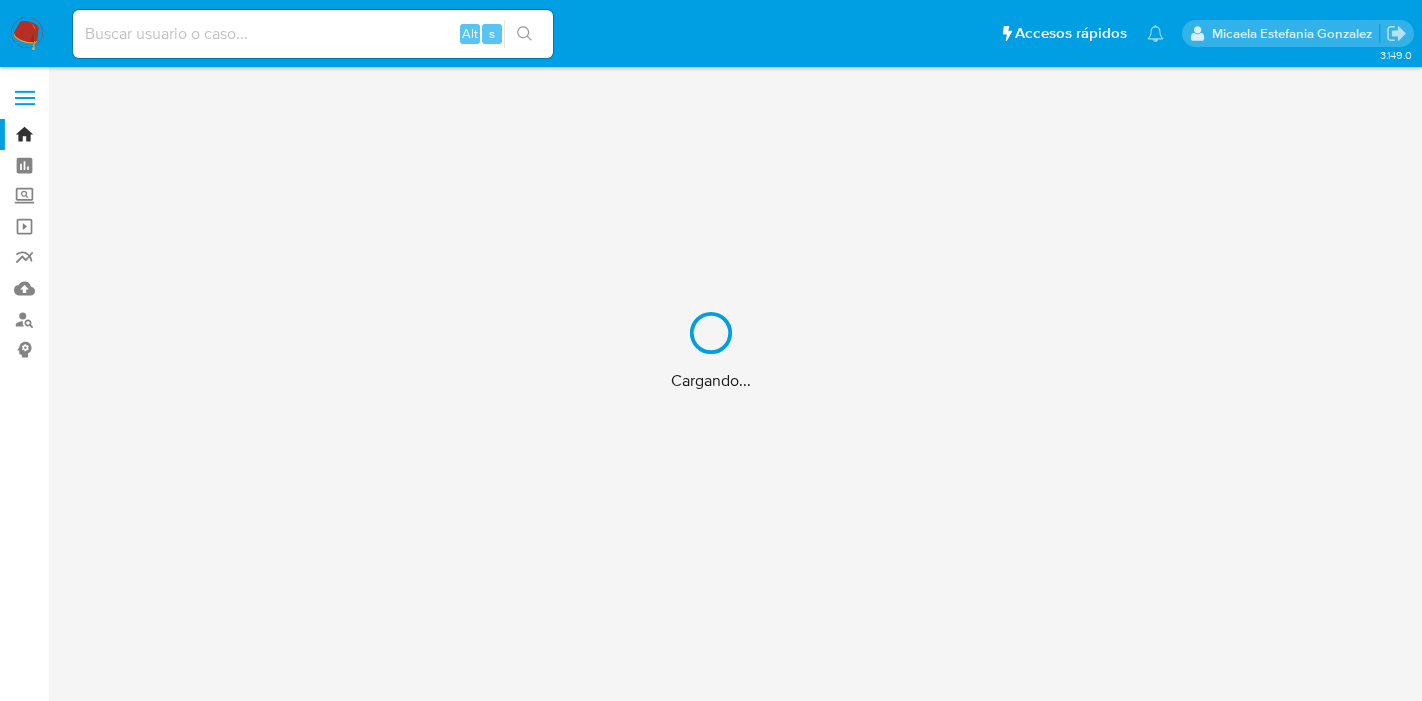 scroll, scrollTop: 0, scrollLeft: 0, axis: both 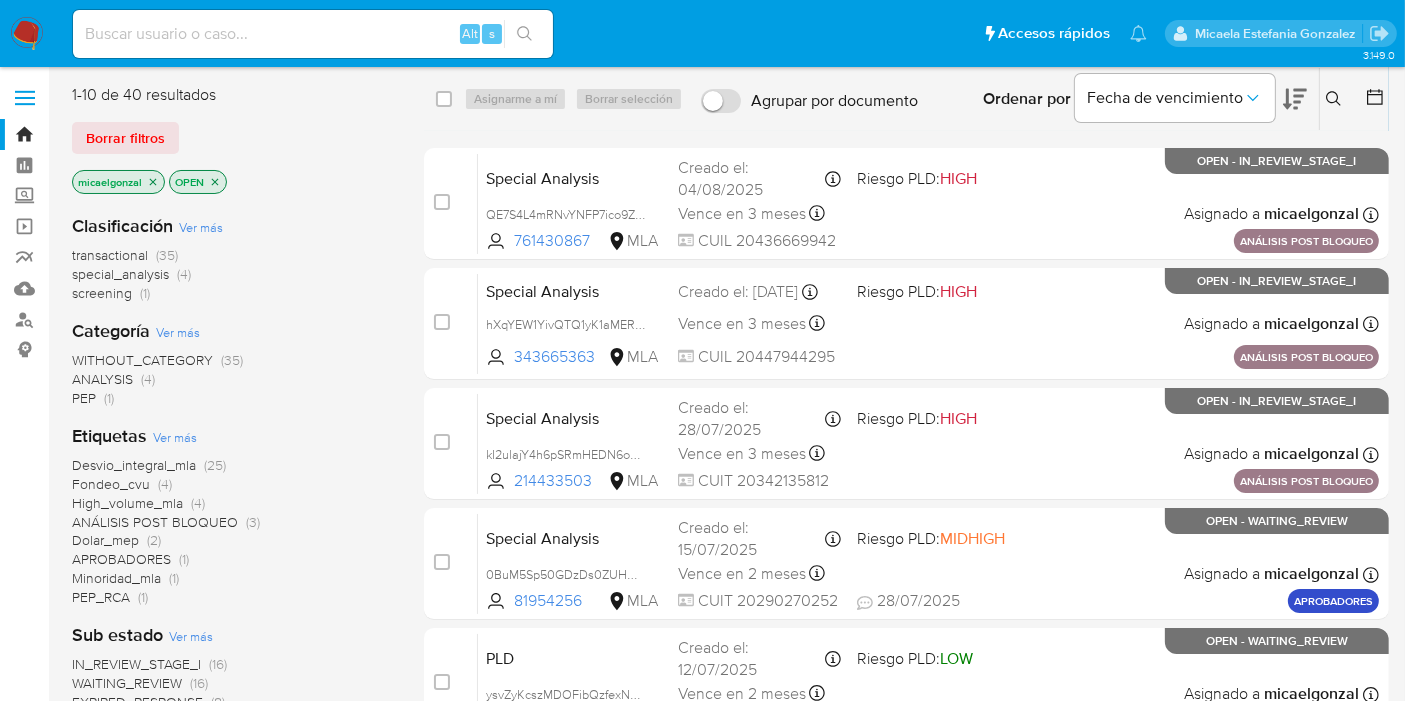 click on "1-[NUMBER] de [NUMBER] resultados Borrar filtros micaelgonzal OPEN" at bounding box center [232, 141] 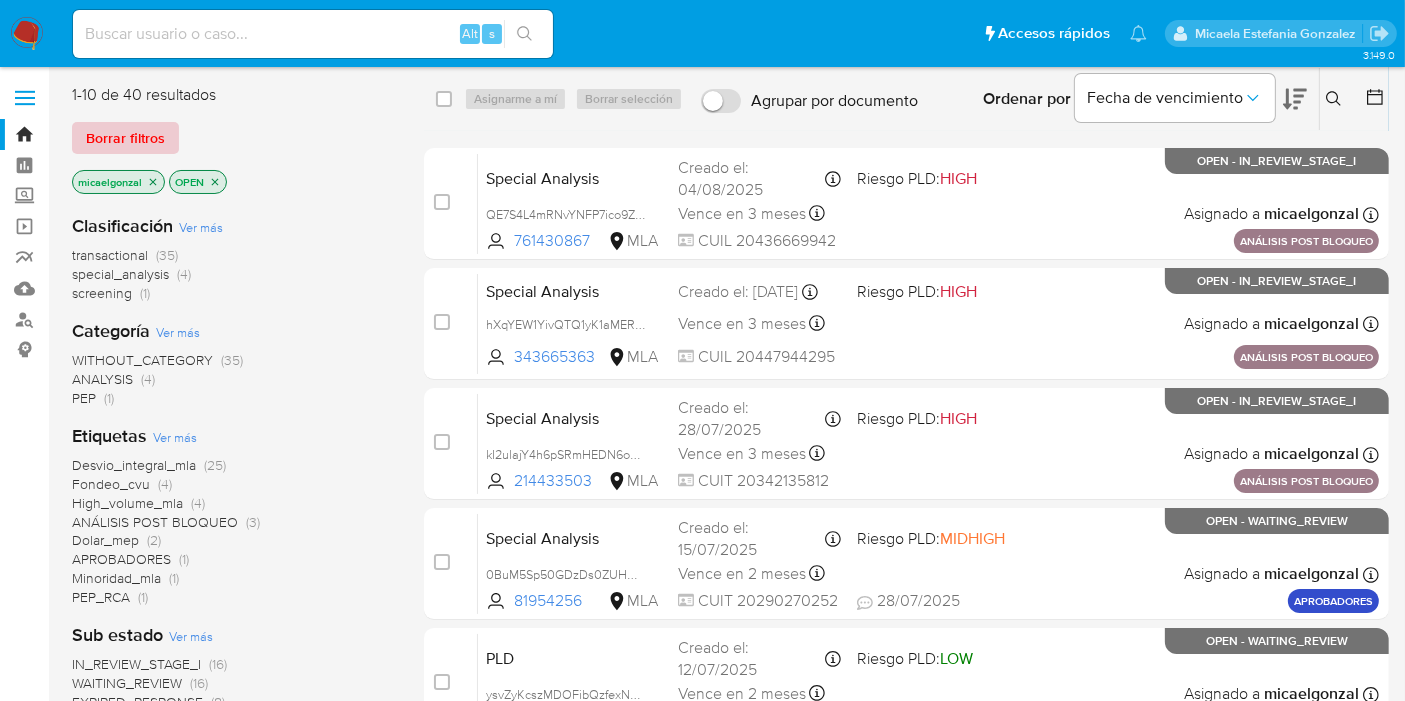 click on "Borrar filtros" at bounding box center (125, 138) 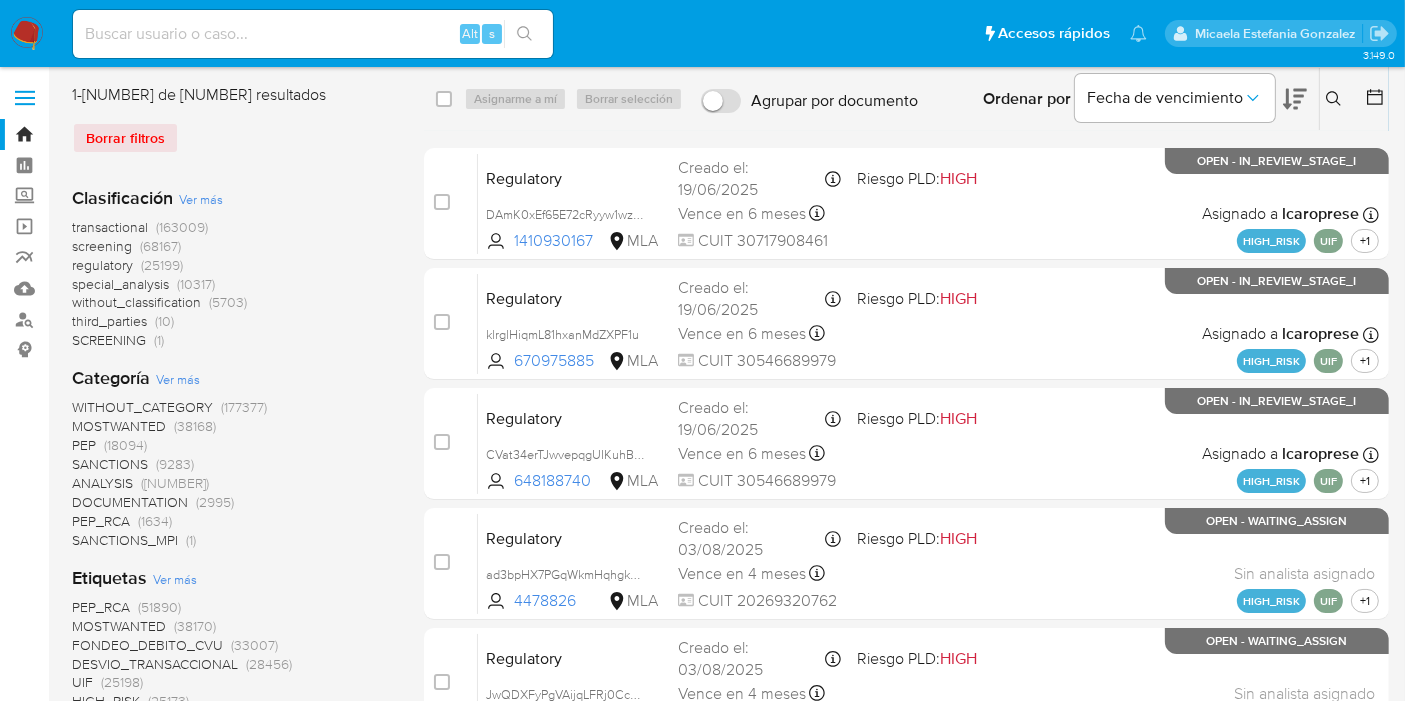 click at bounding box center [1336, 99] 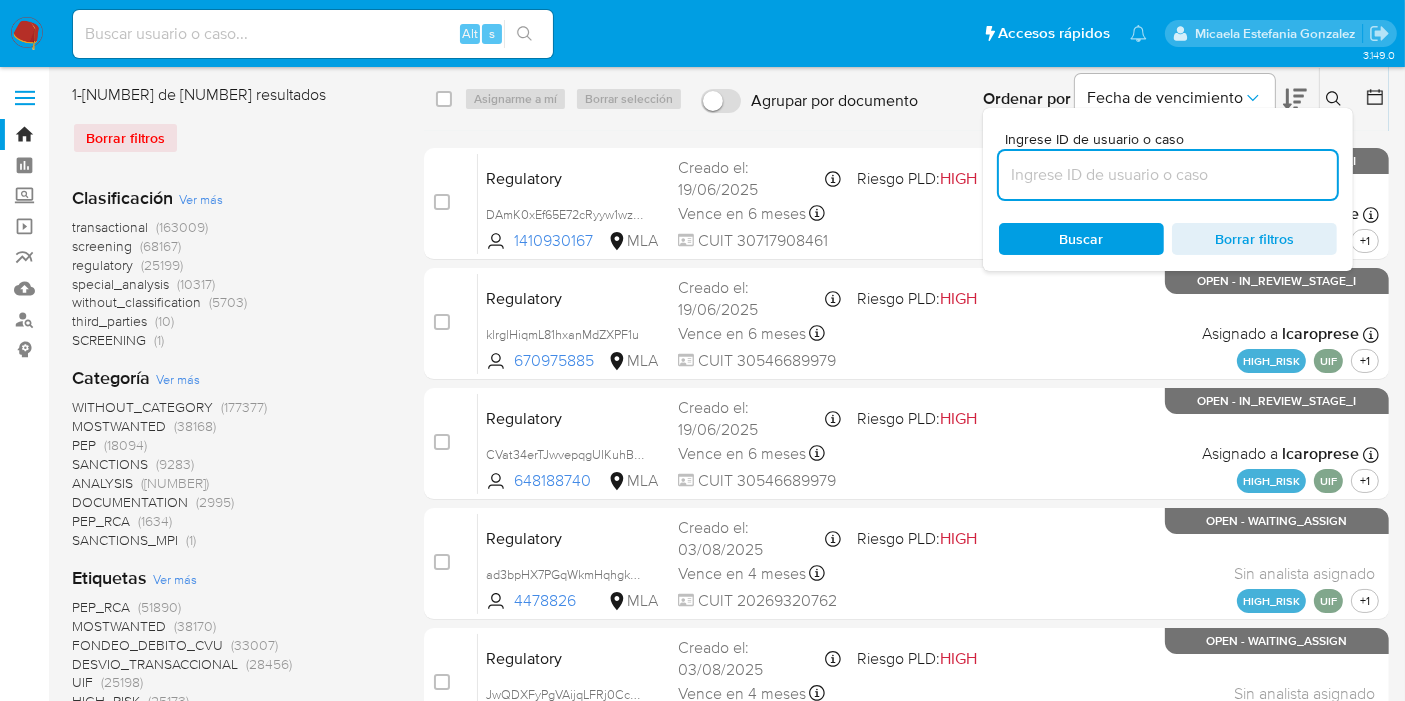 click at bounding box center (1168, 175) 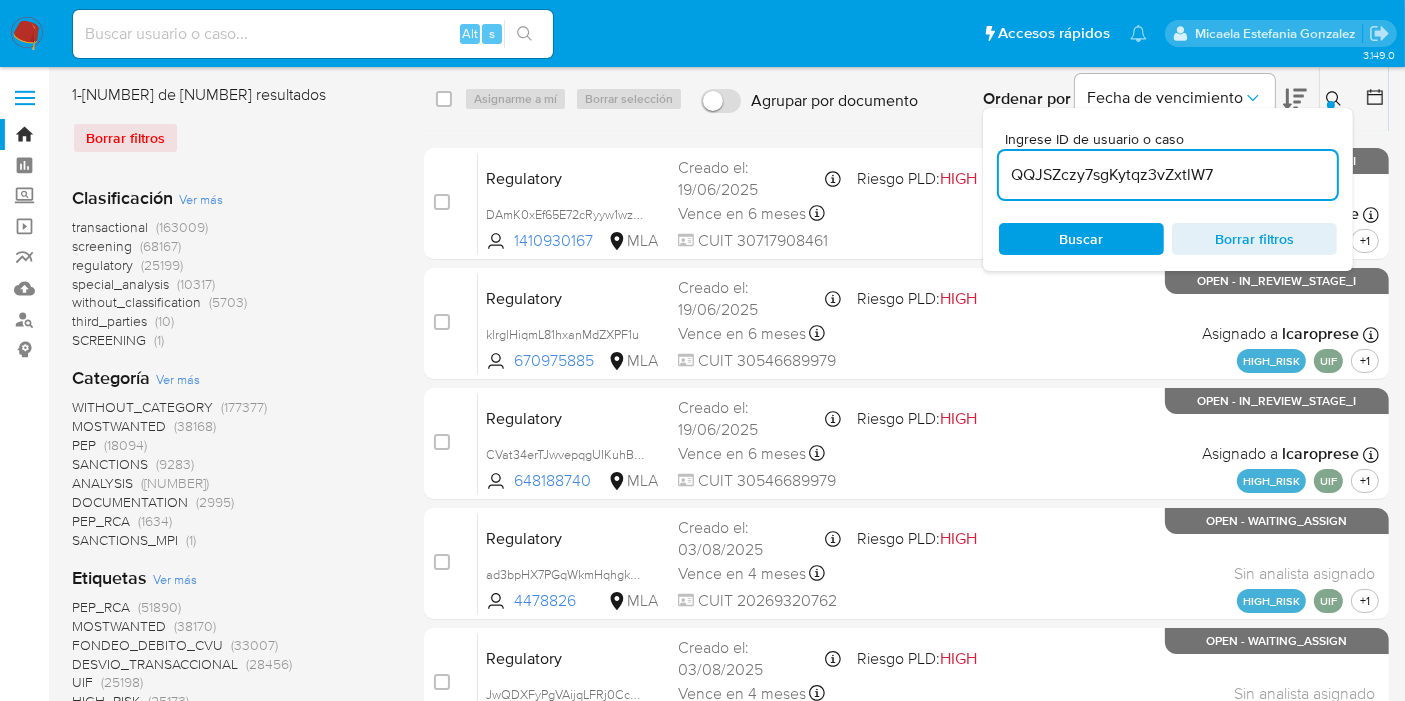 type on "QQJSZczy7sgKytqz3vZxtlW7" 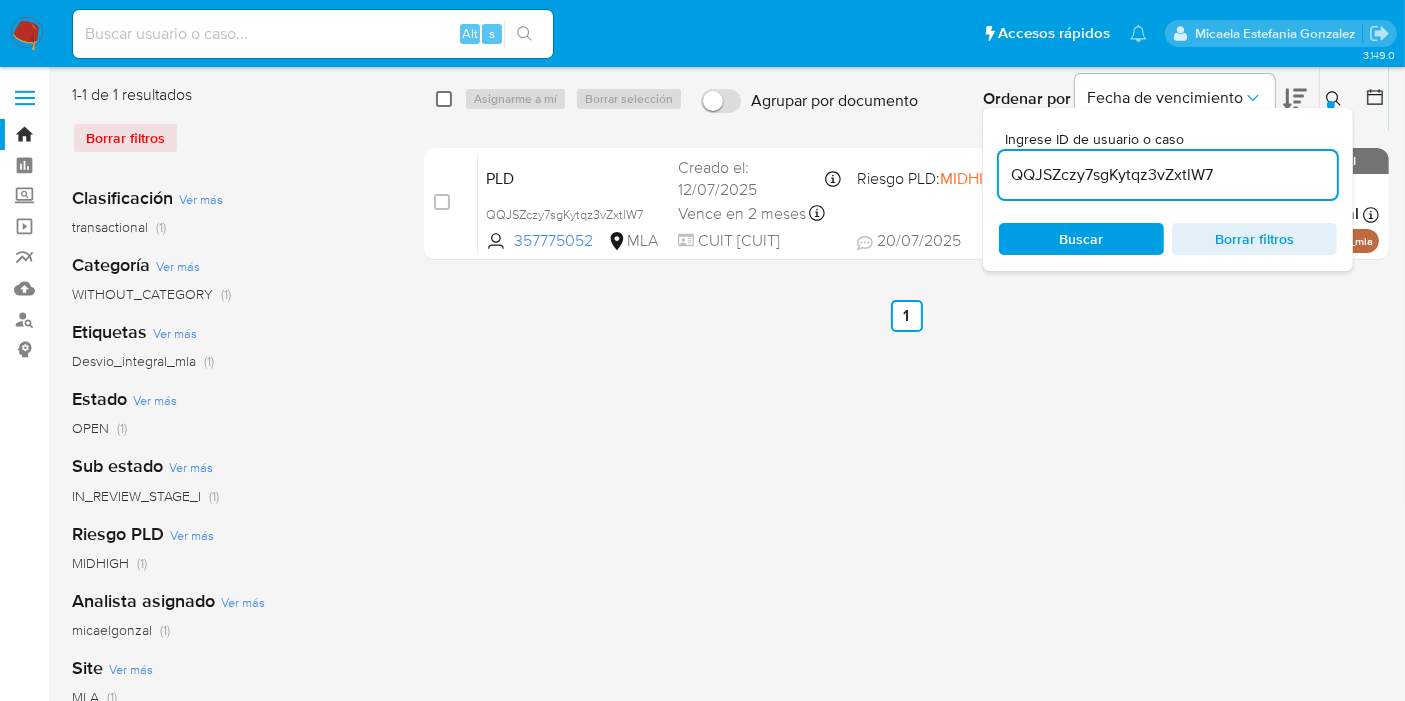 click on "select-all-cases-checkbox Asignarme a mí Borrar selección Agrupar por documento Ordenar por Fecha de vencimiento   No es posible ordenar los resultados mientras se encuentren agrupados. Ingrese ID de usuario o caso QQJSZczy7sgKytqz3vZxtlW7 Buscar Borrar filtros" at bounding box center (906, 99) 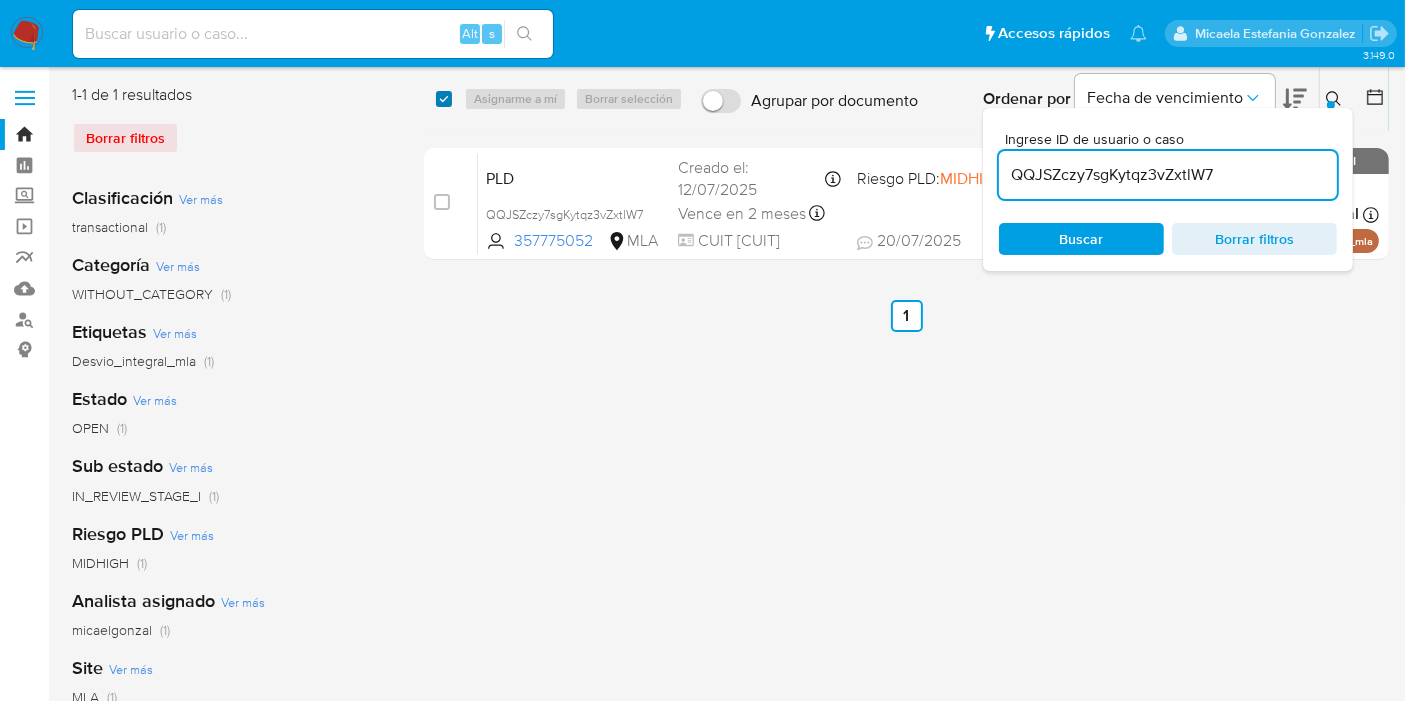 checkbox on "true" 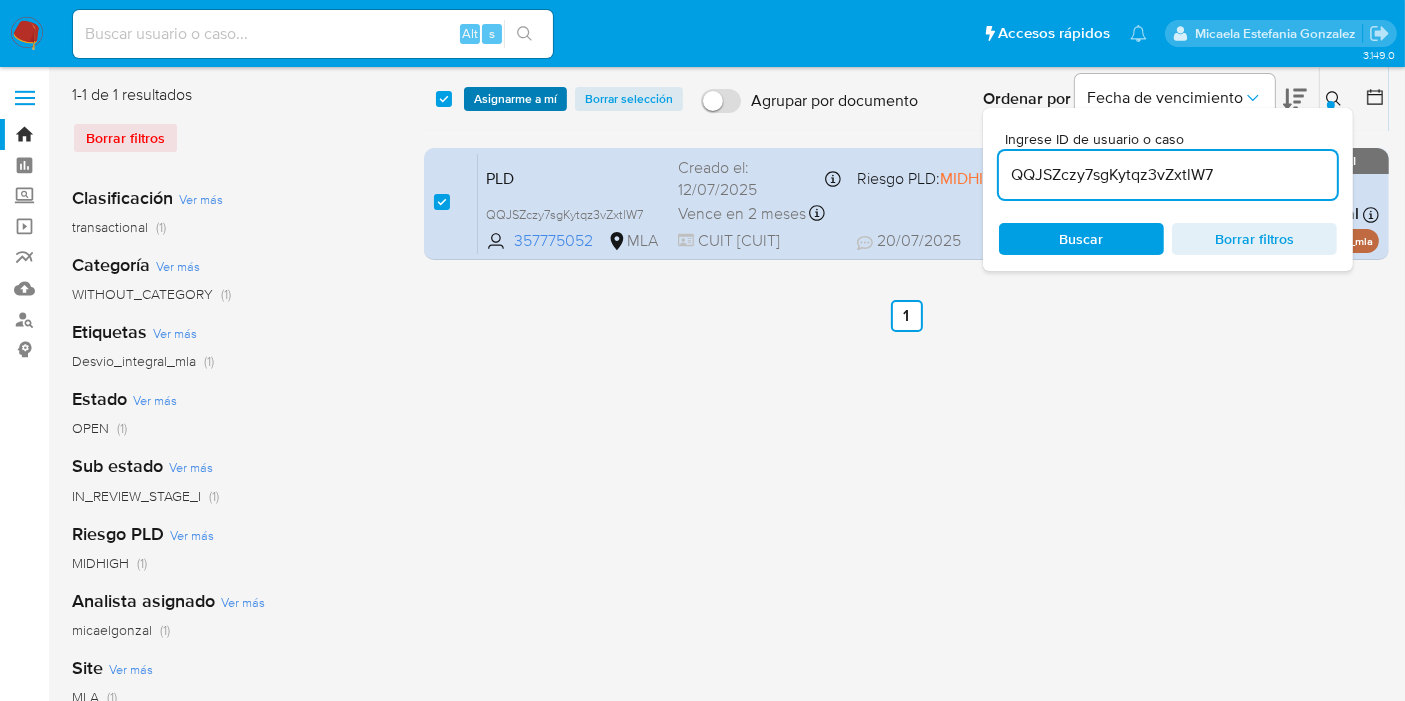 click on "Asignarme a mí" at bounding box center (515, 99) 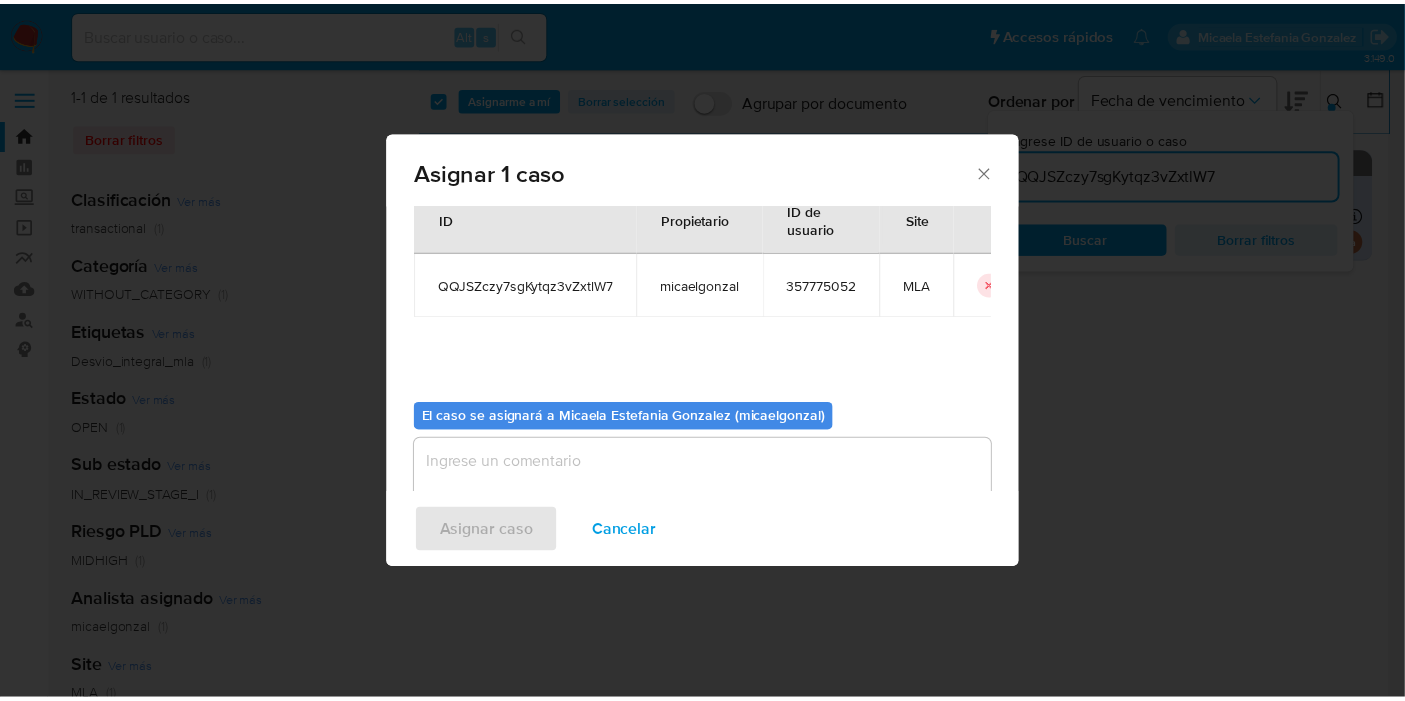 scroll, scrollTop: 102, scrollLeft: 0, axis: vertical 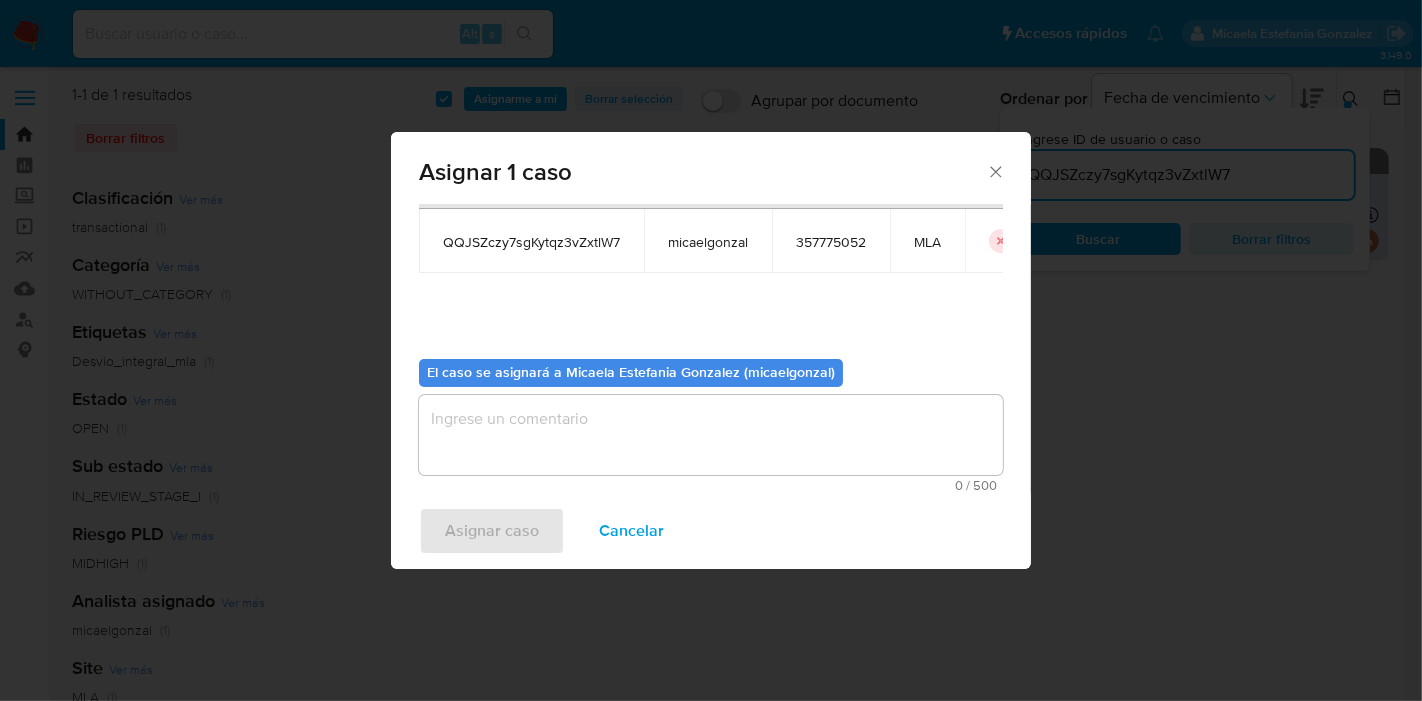 click at bounding box center [711, 435] 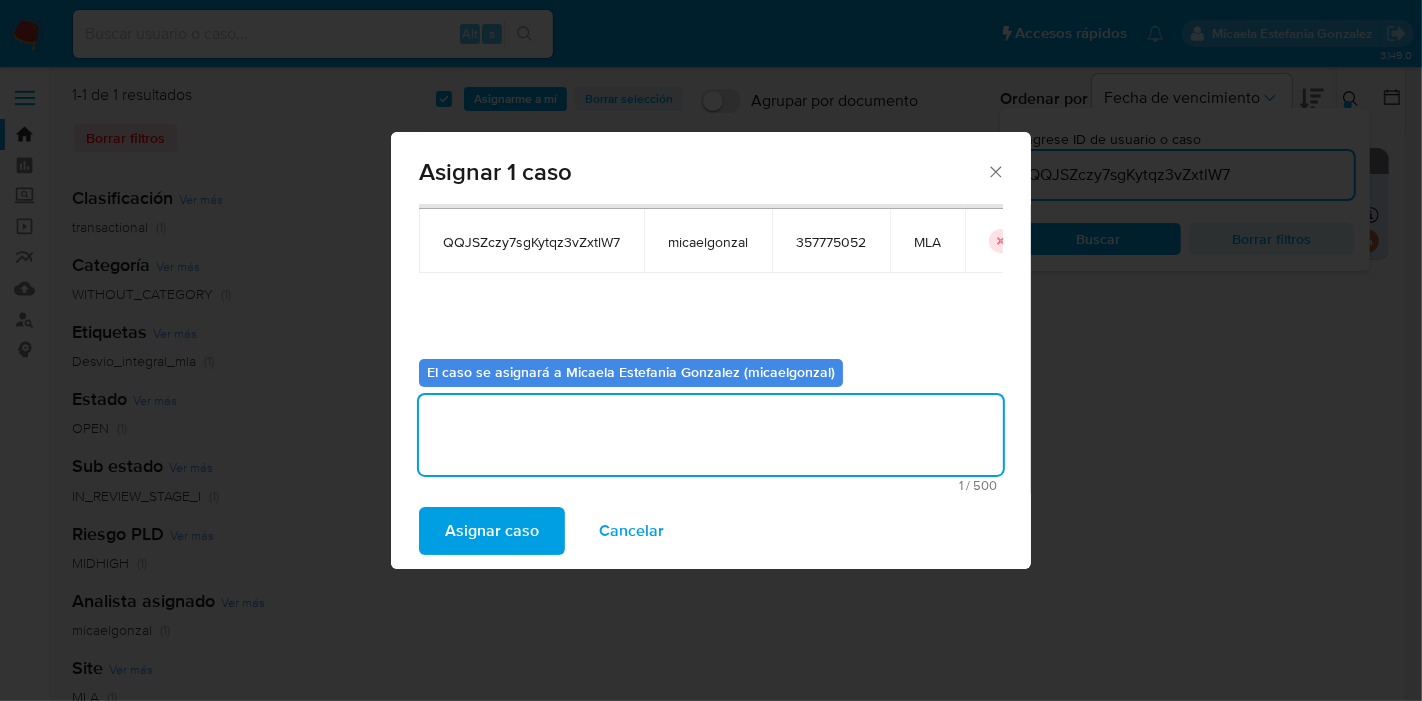 click on "Asignar caso Cancelar" at bounding box center (711, 531) 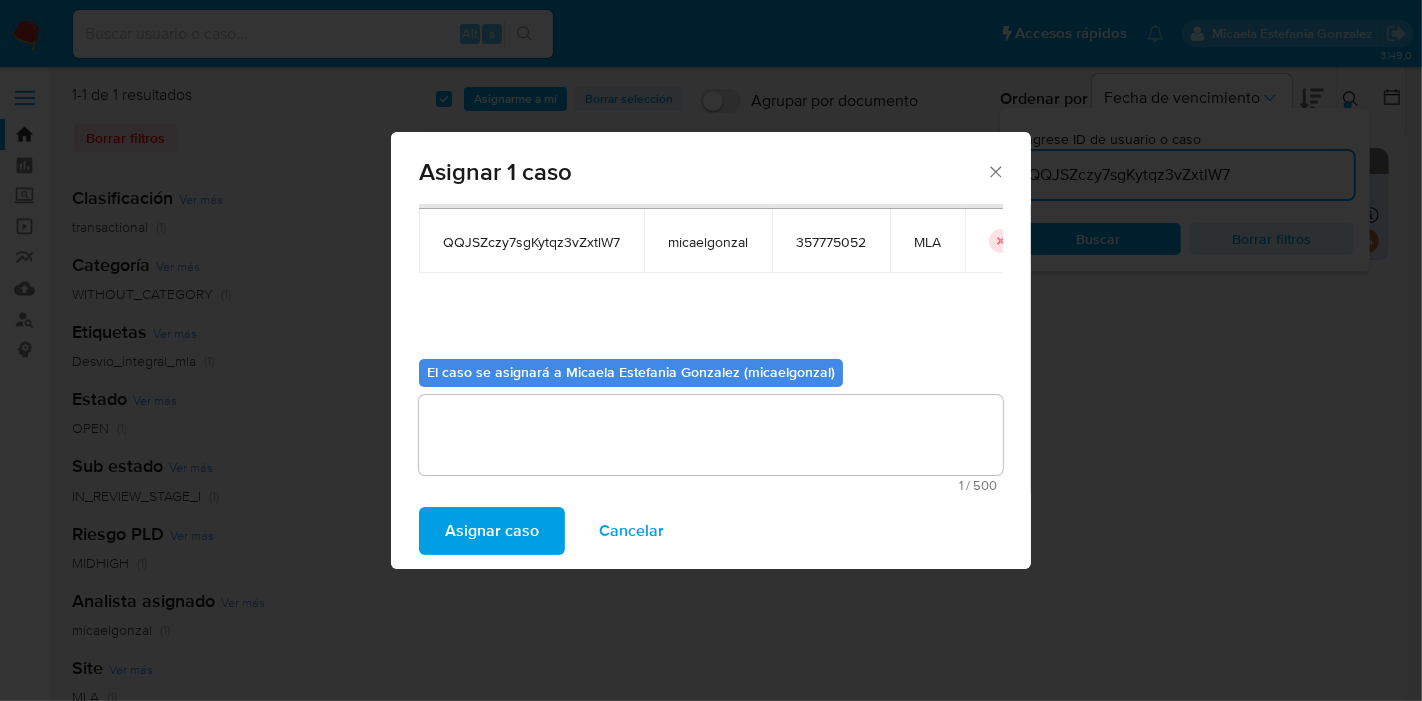 click on "Asignar caso" at bounding box center [492, 531] 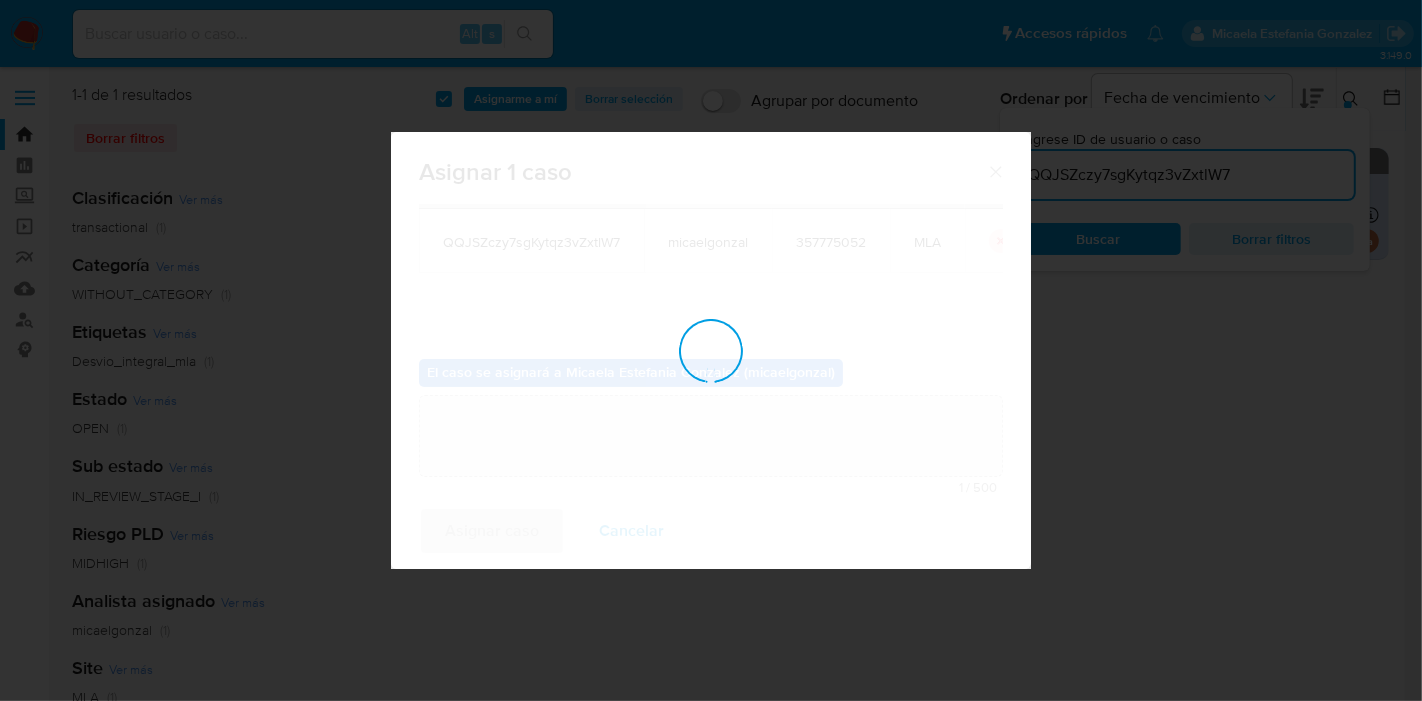 type 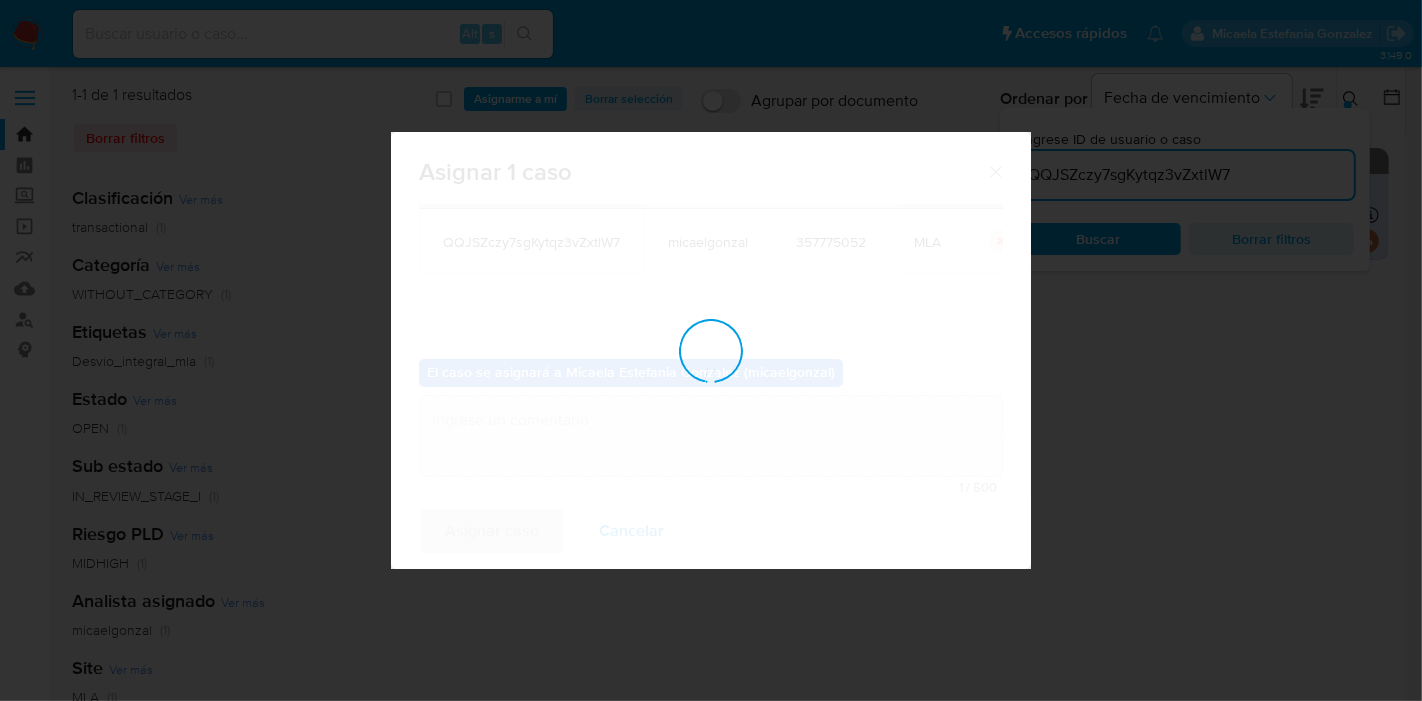checkbox on "false" 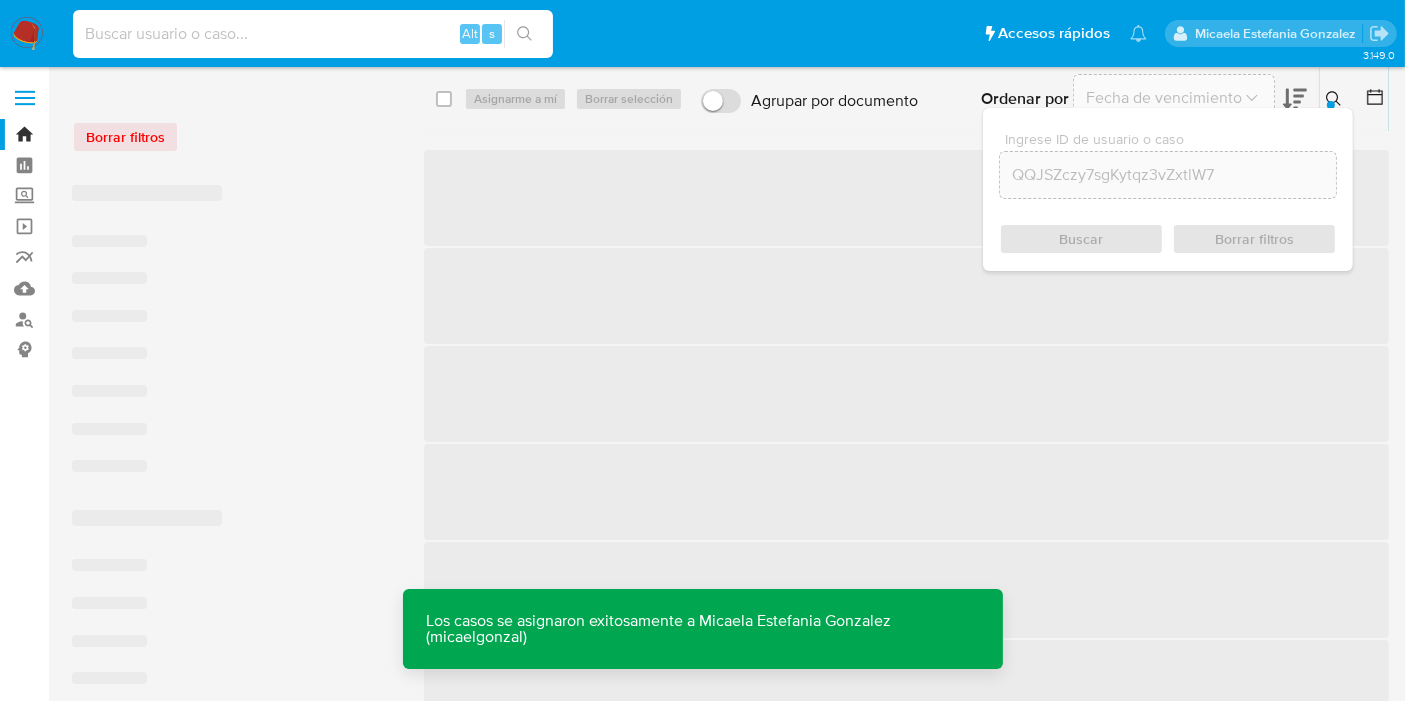 click at bounding box center [313, 34] 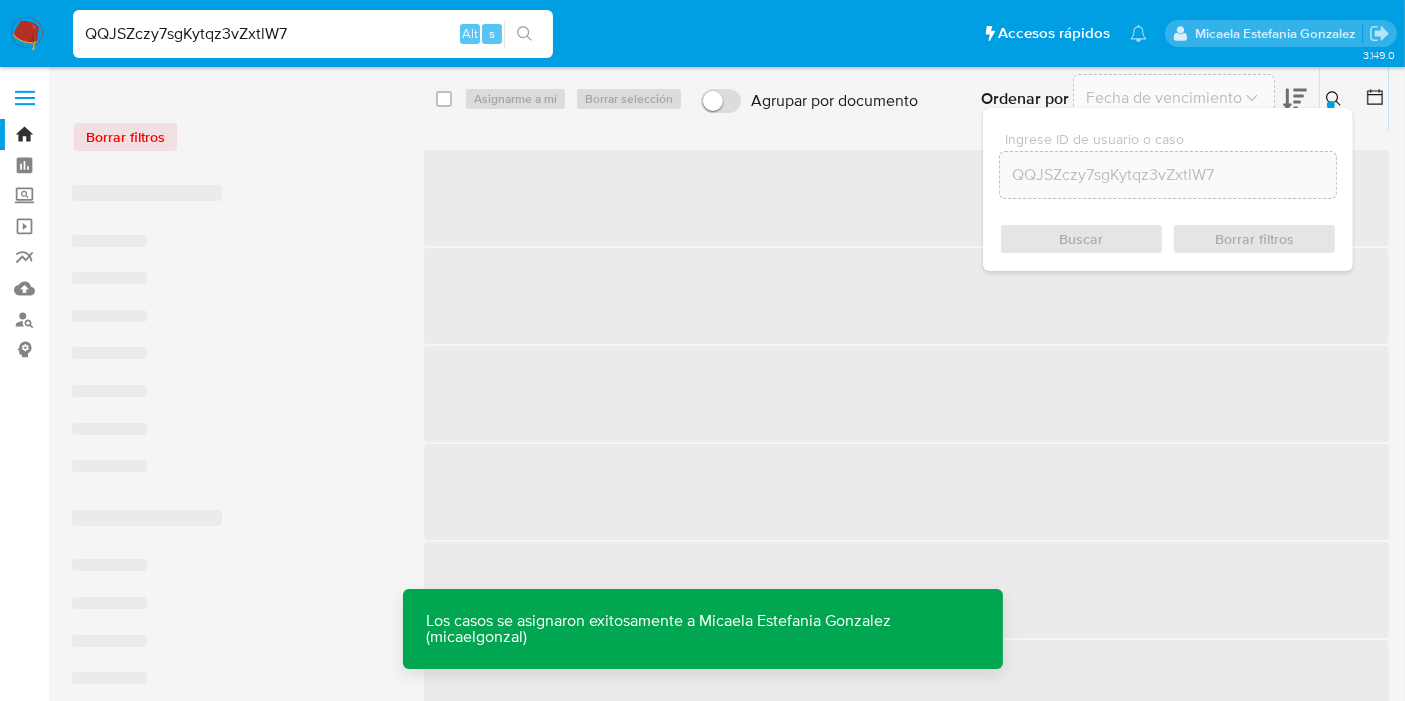 type on "QQJSZczy7sgKytqz3vZxtlW7" 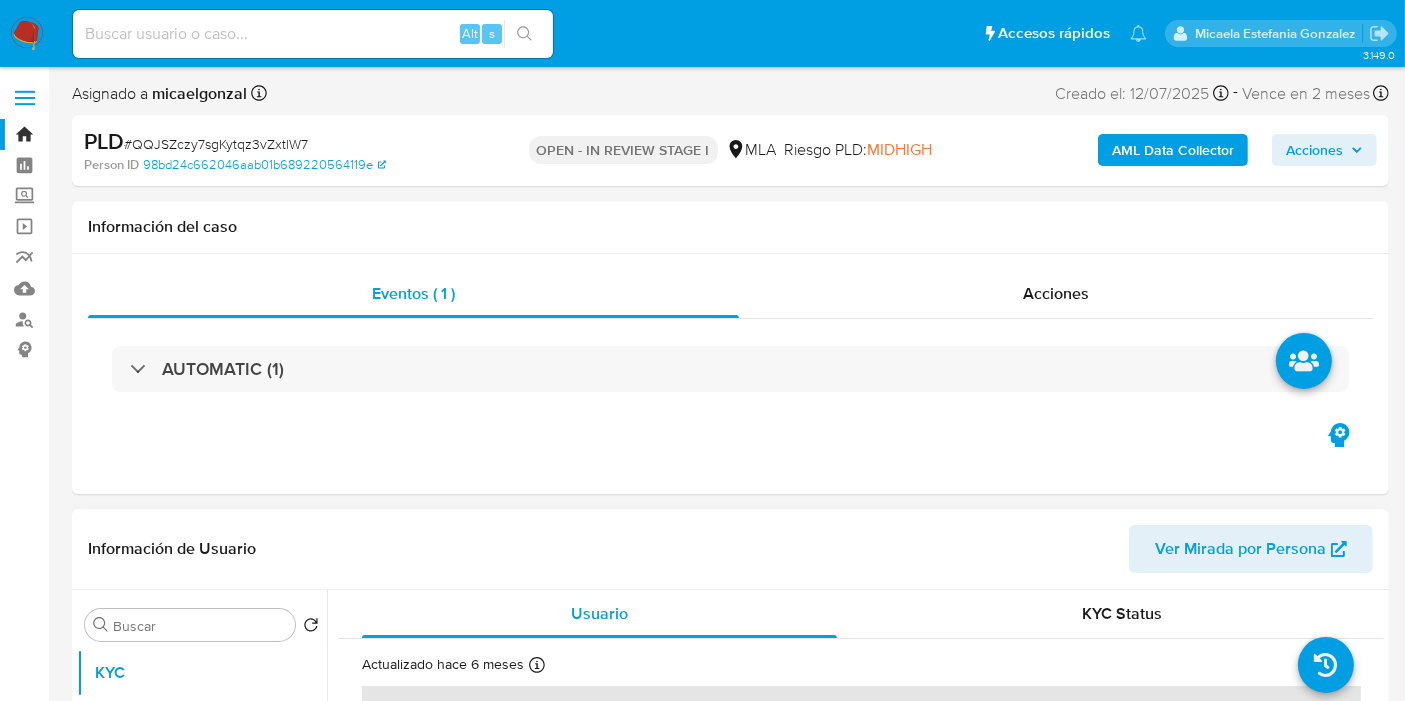 scroll, scrollTop: 333, scrollLeft: 0, axis: vertical 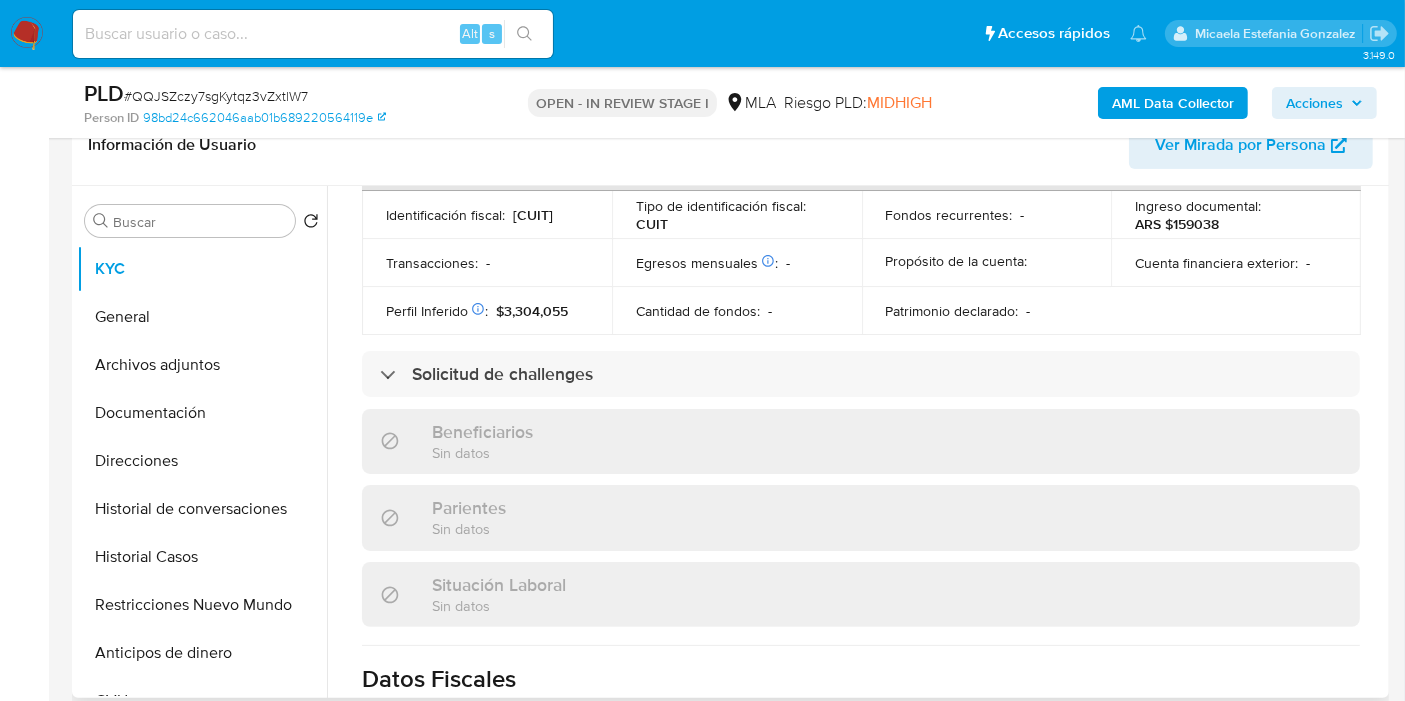 select on "10" 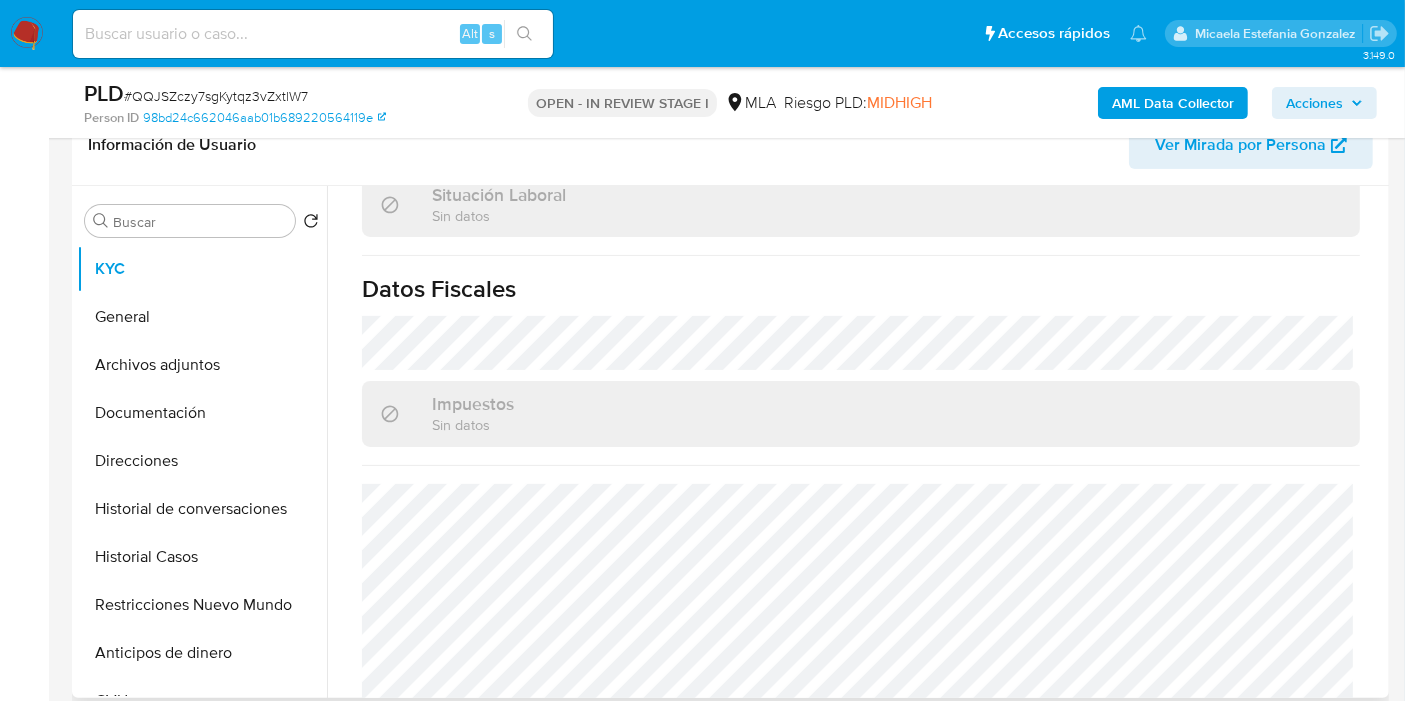 scroll, scrollTop: 1087, scrollLeft: 0, axis: vertical 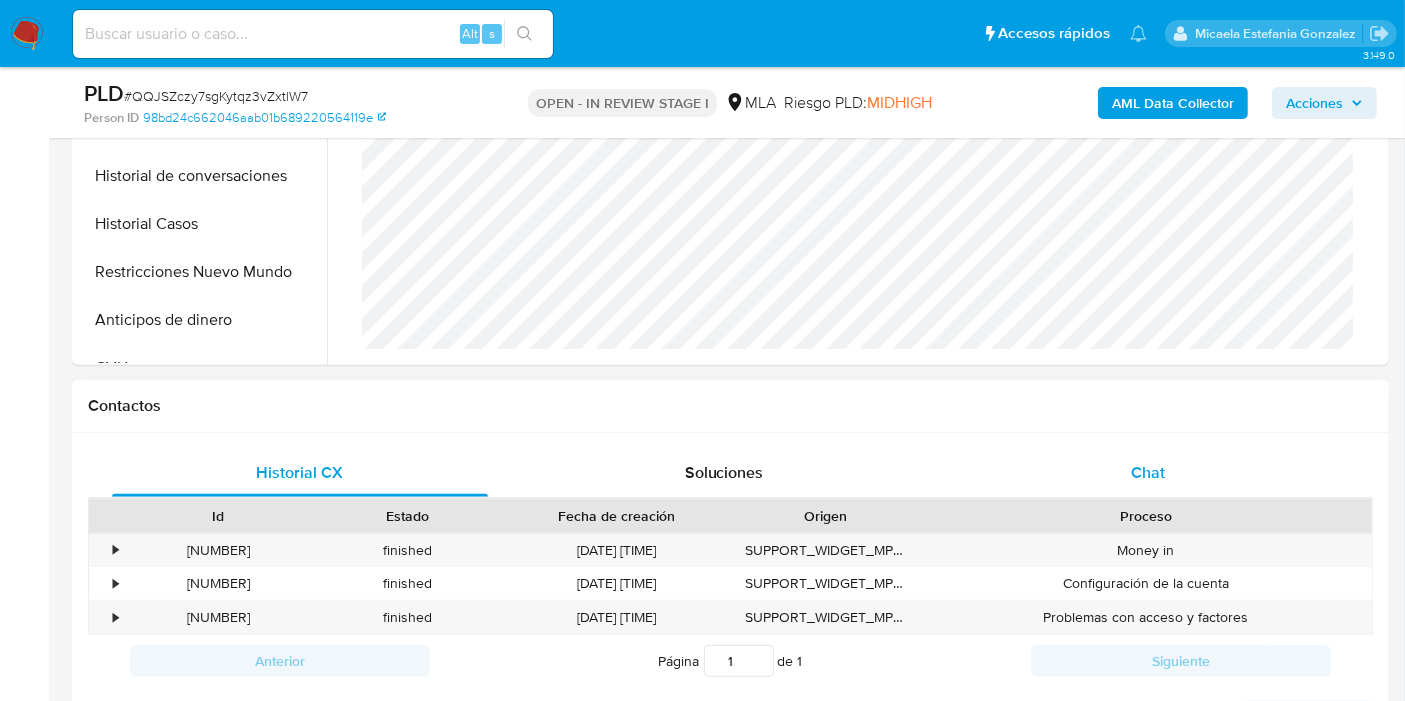 click on "Chat" at bounding box center (1148, 473) 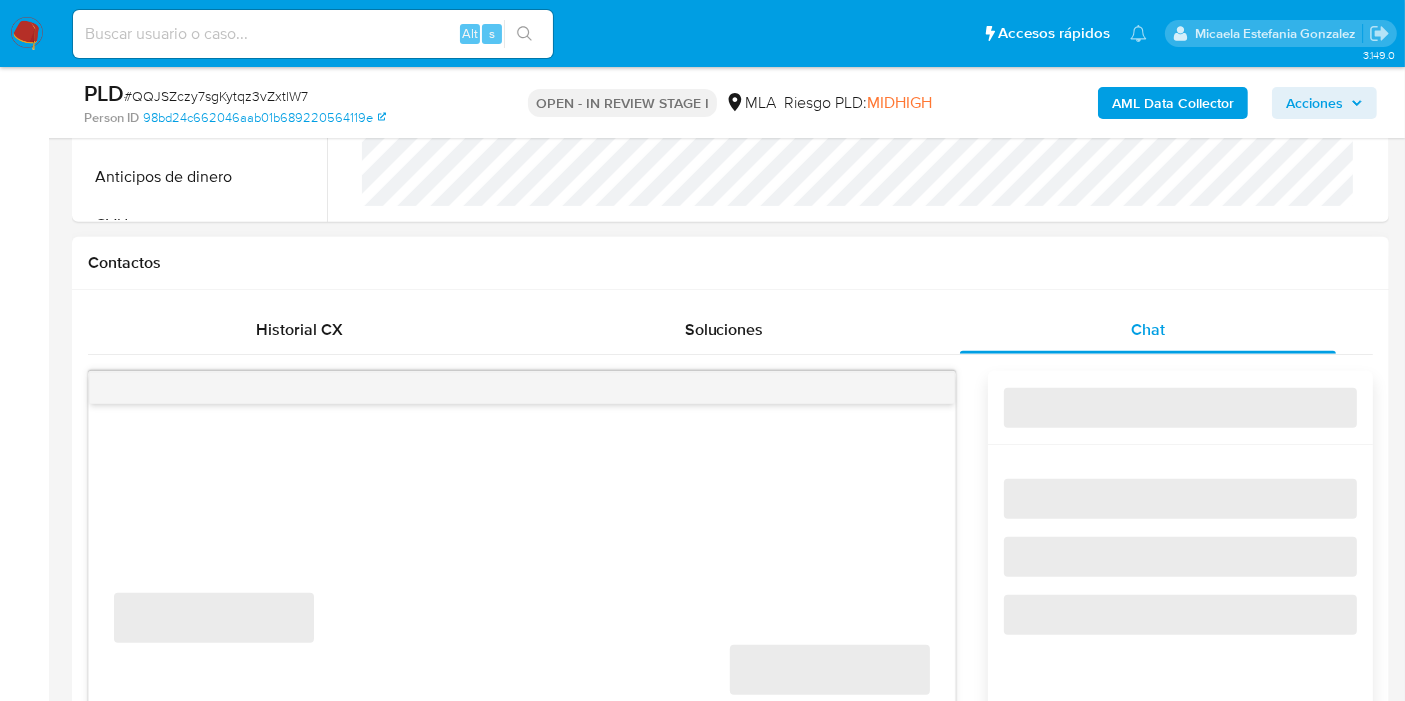 scroll, scrollTop: 888, scrollLeft: 0, axis: vertical 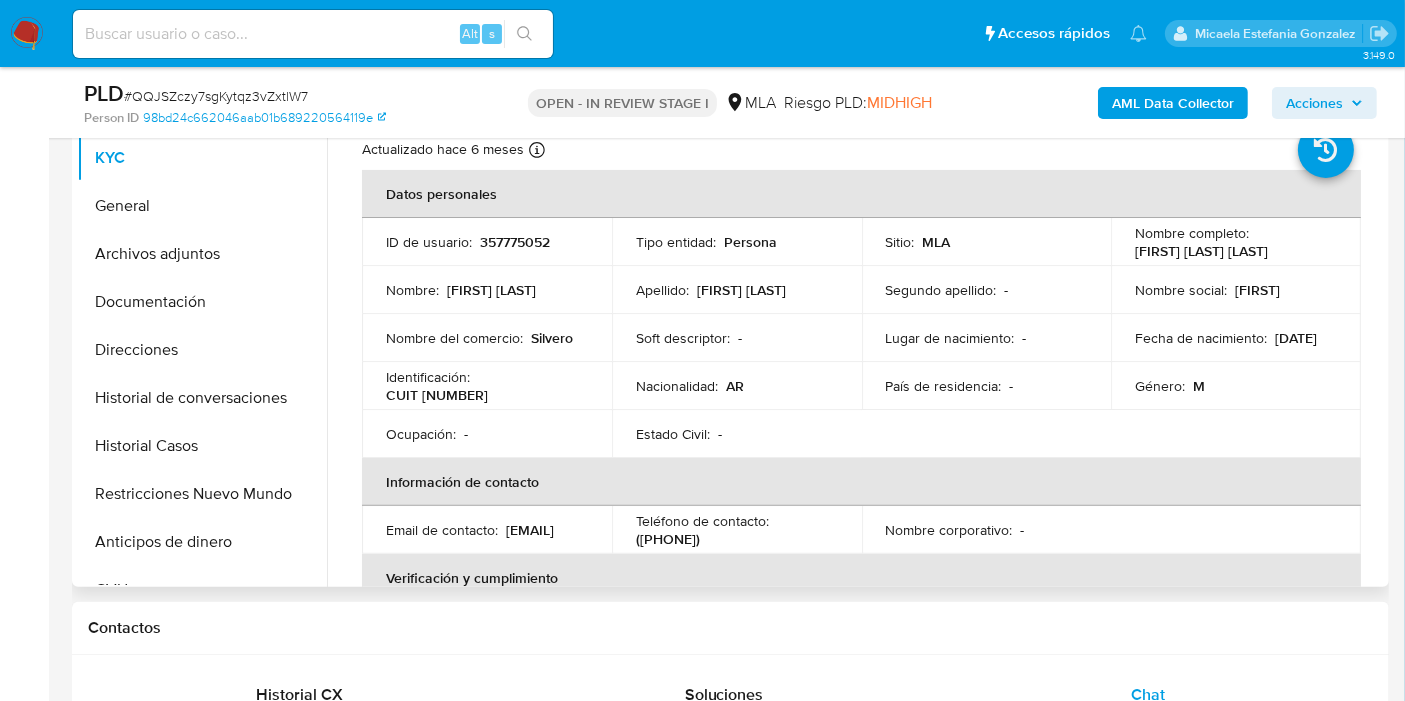 click on "Ocupación :    -" at bounding box center [487, 434] 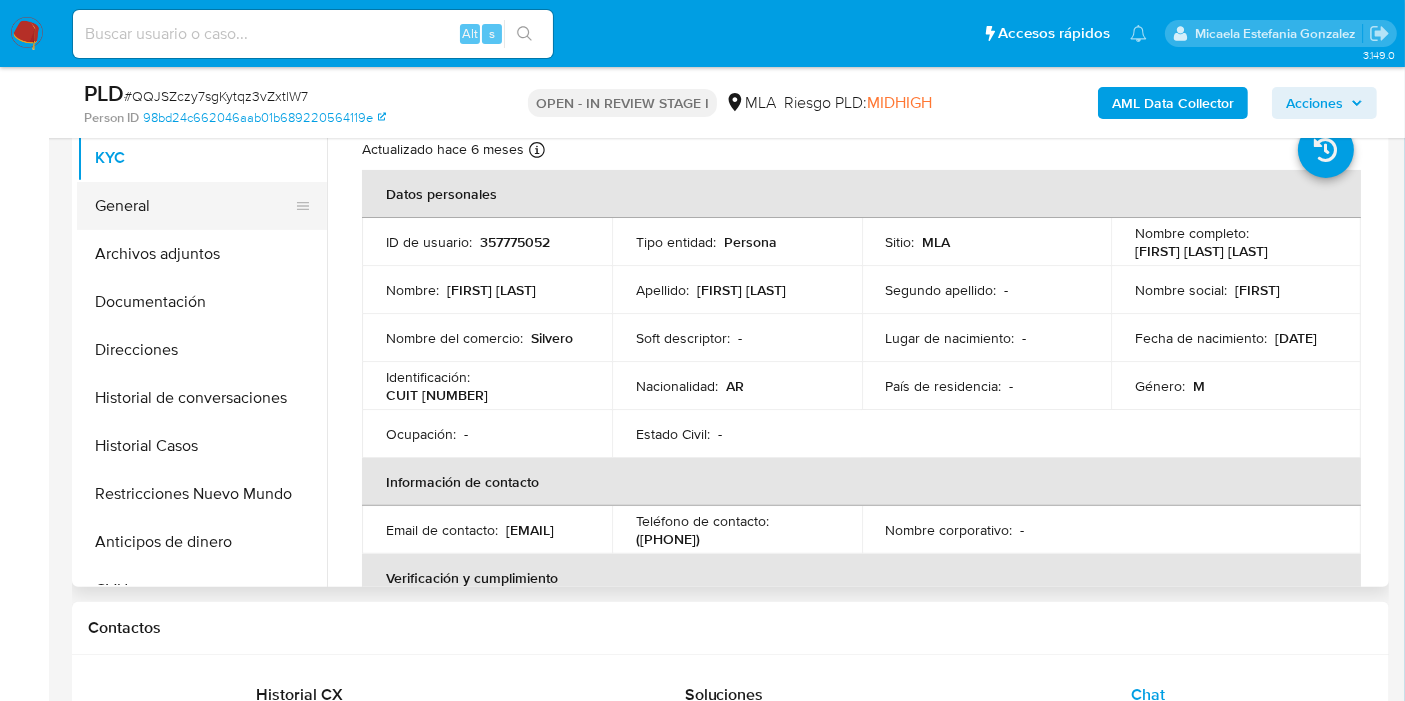 click on "General" at bounding box center [194, 206] 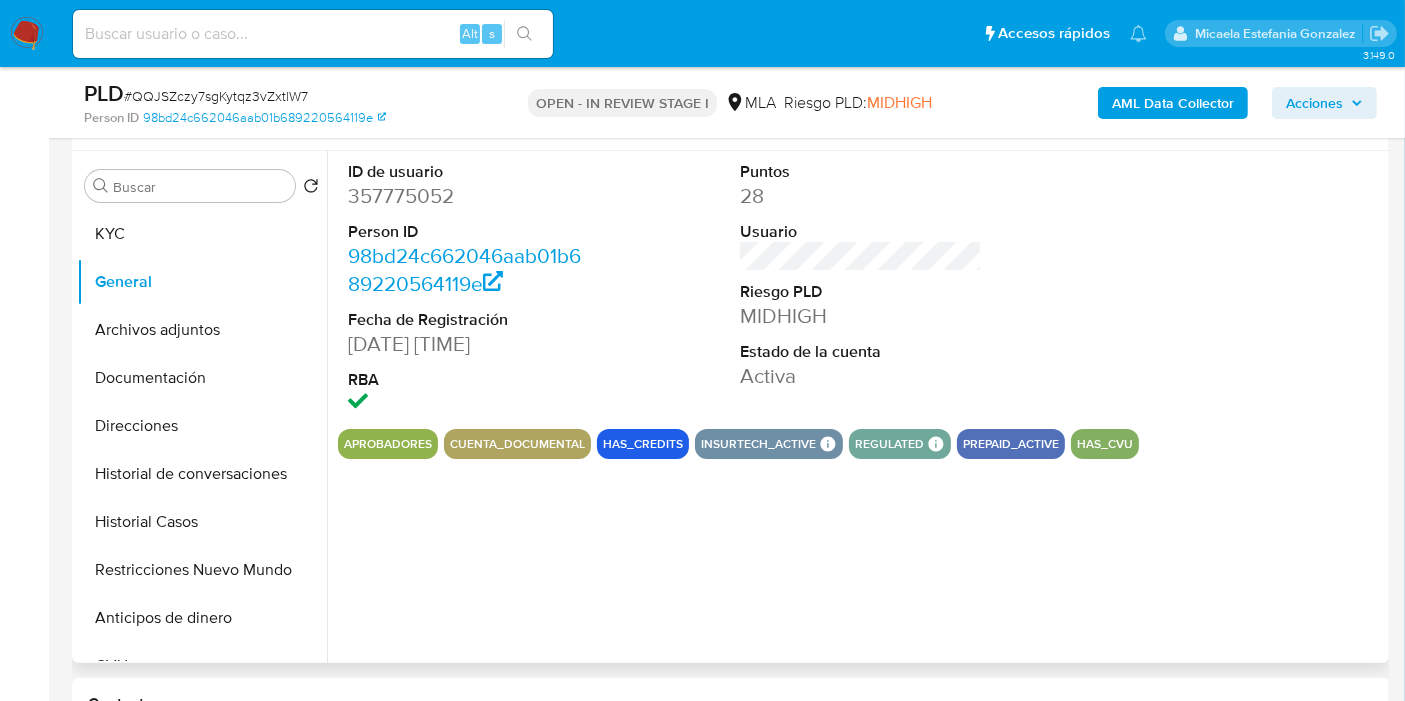 scroll, scrollTop: 333, scrollLeft: 0, axis: vertical 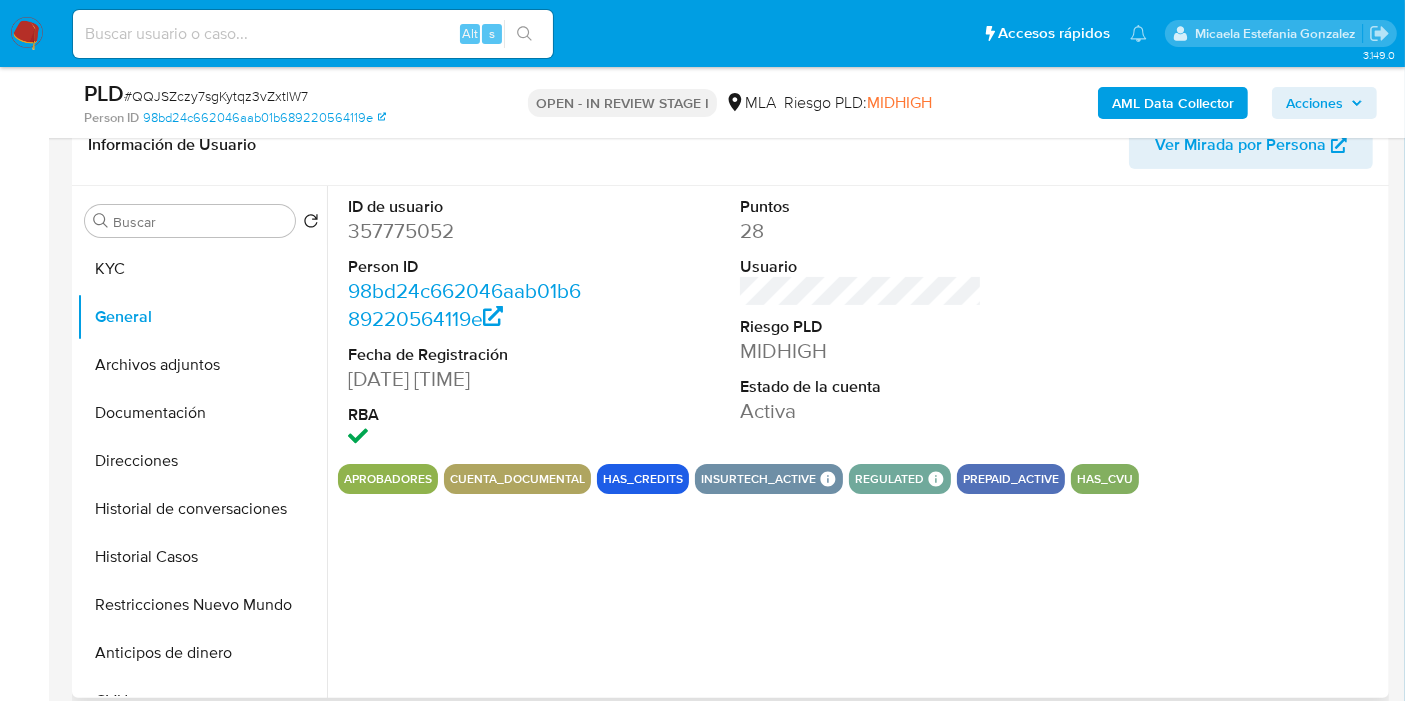 click on "357775052" at bounding box center (469, 231) 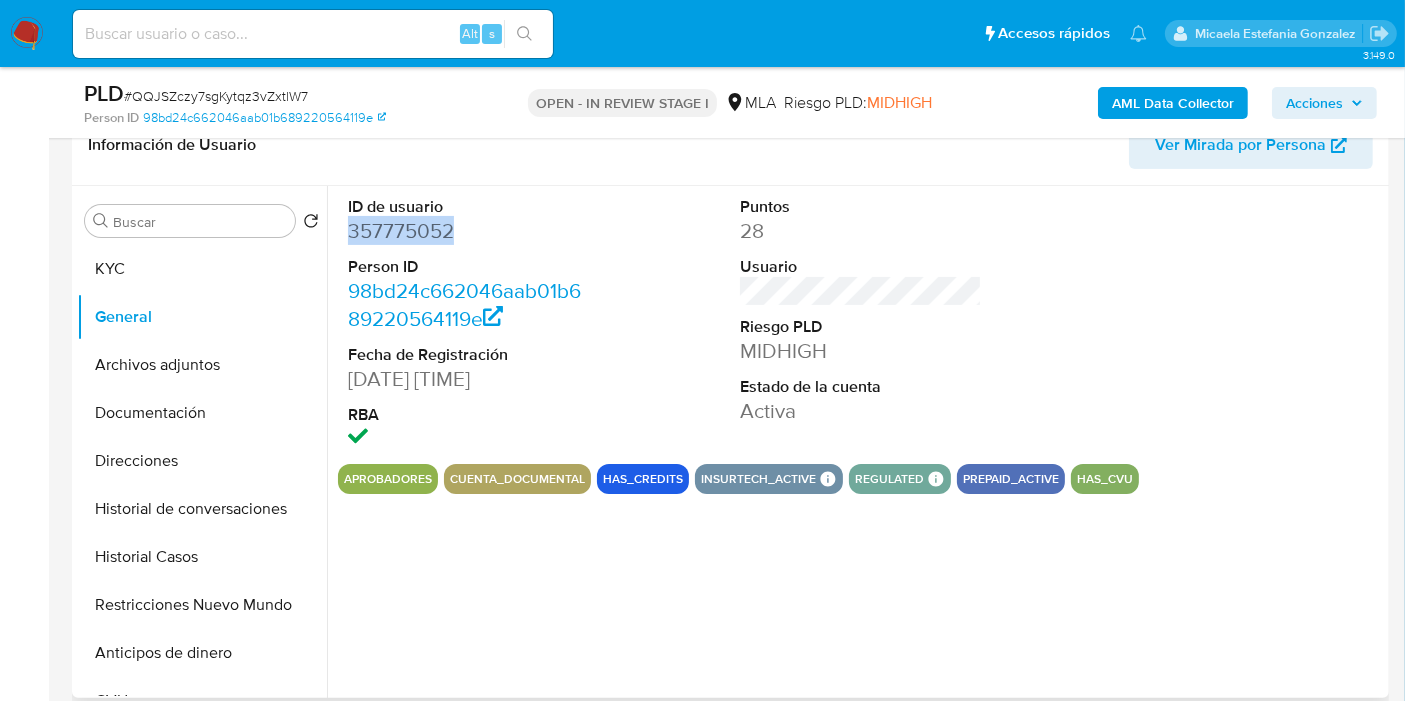 click on "357775052" at bounding box center (469, 231) 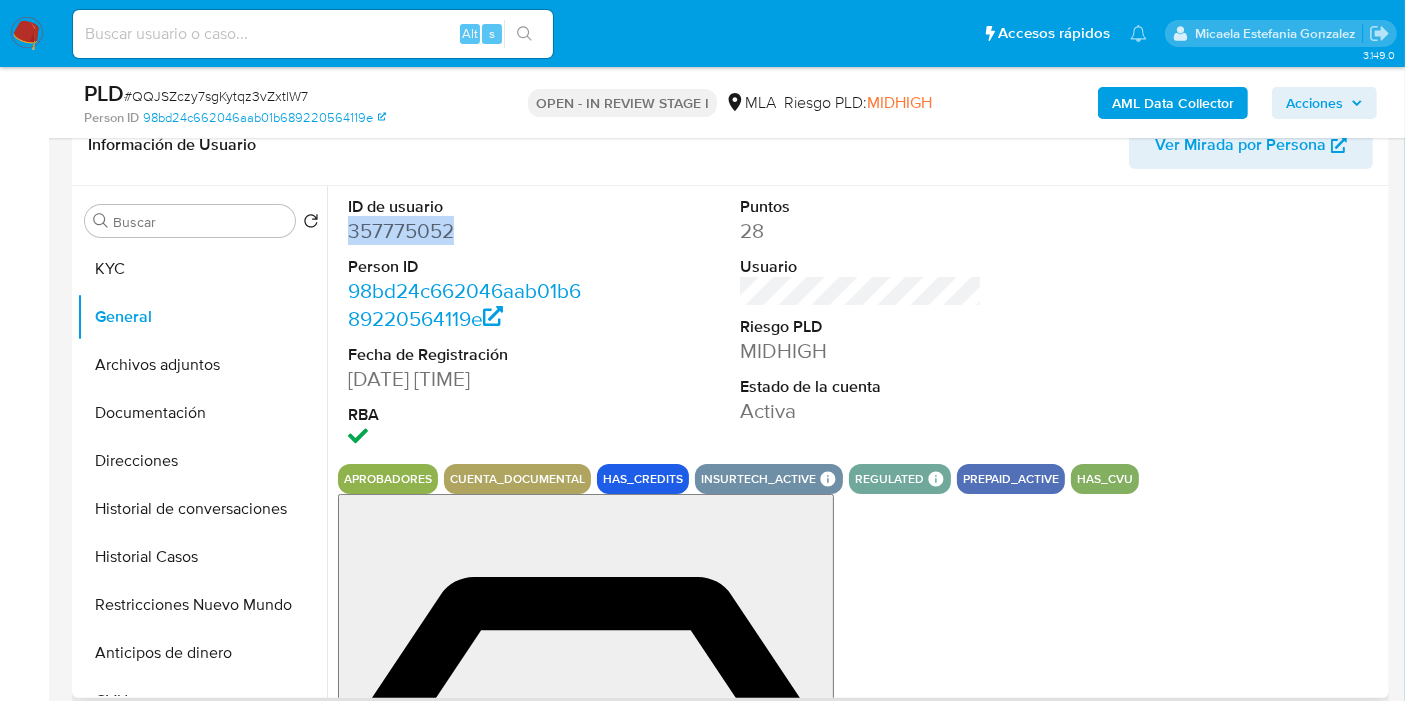 copy on "357775052" 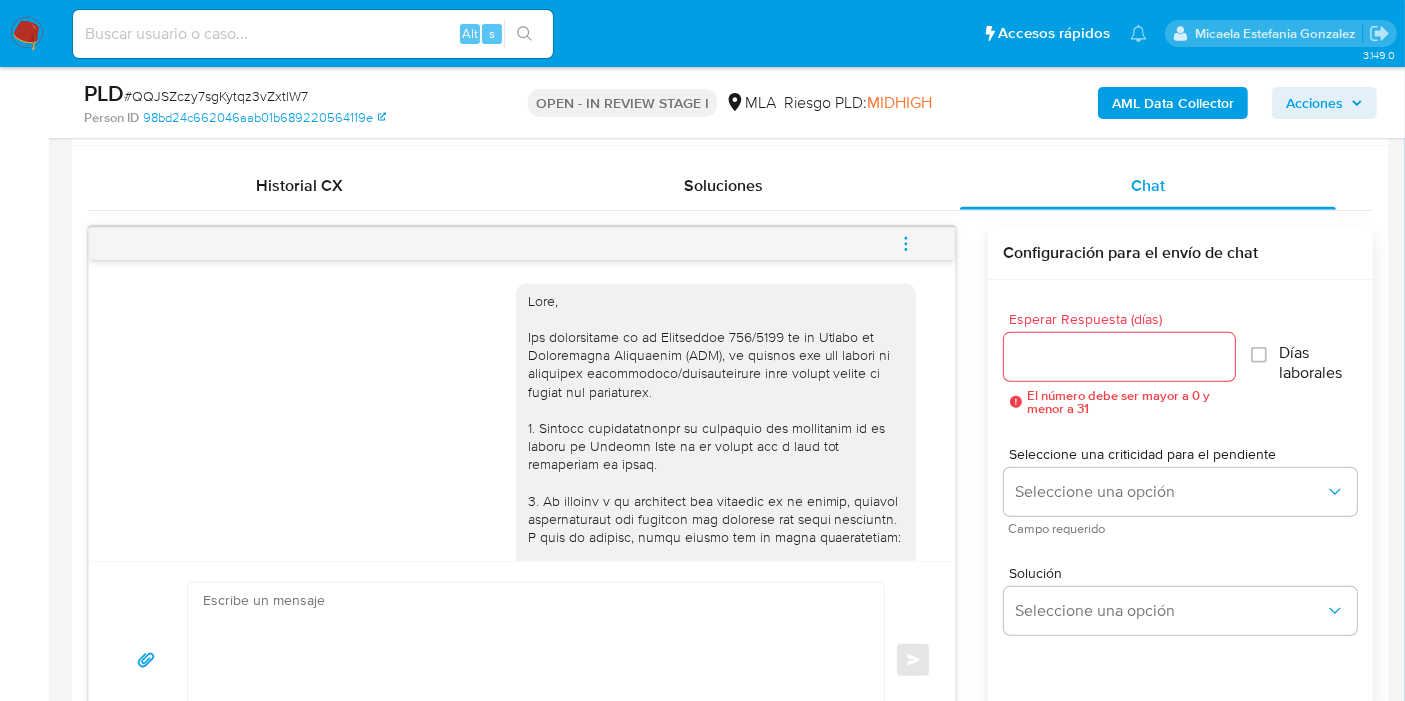 scroll, scrollTop: 1111, scrollLeft: 0, axis: vertical 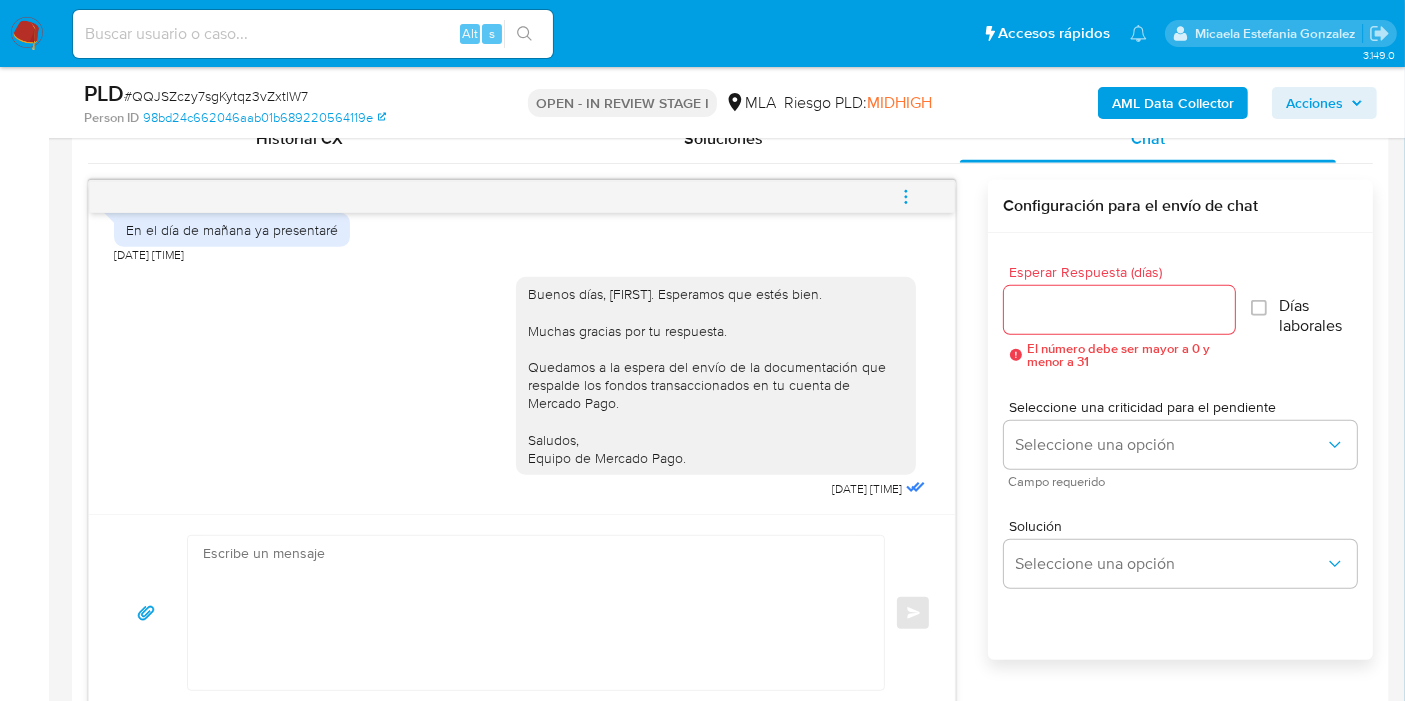 click on "Buenos días, Agustín. Esperamos que estés bien.
Muchas gracias por tu respuesta.
Quedamos a la espera del envío de la documentación que respalde los fondos transaccionados en tu cuenta de Mercado Pago.
Saludos,
Equipo de Mercado Pago." at bounding box center (716, 376) 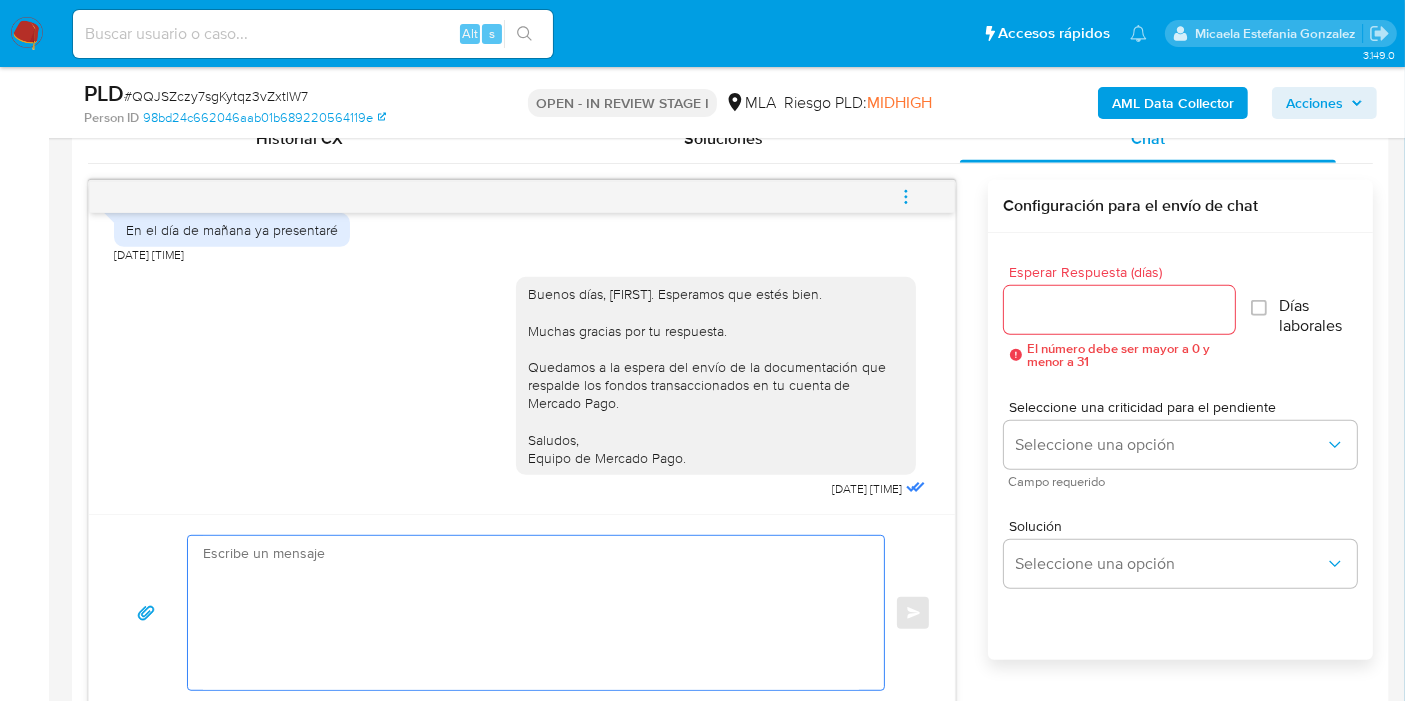 click at bounding box center (531, 613) 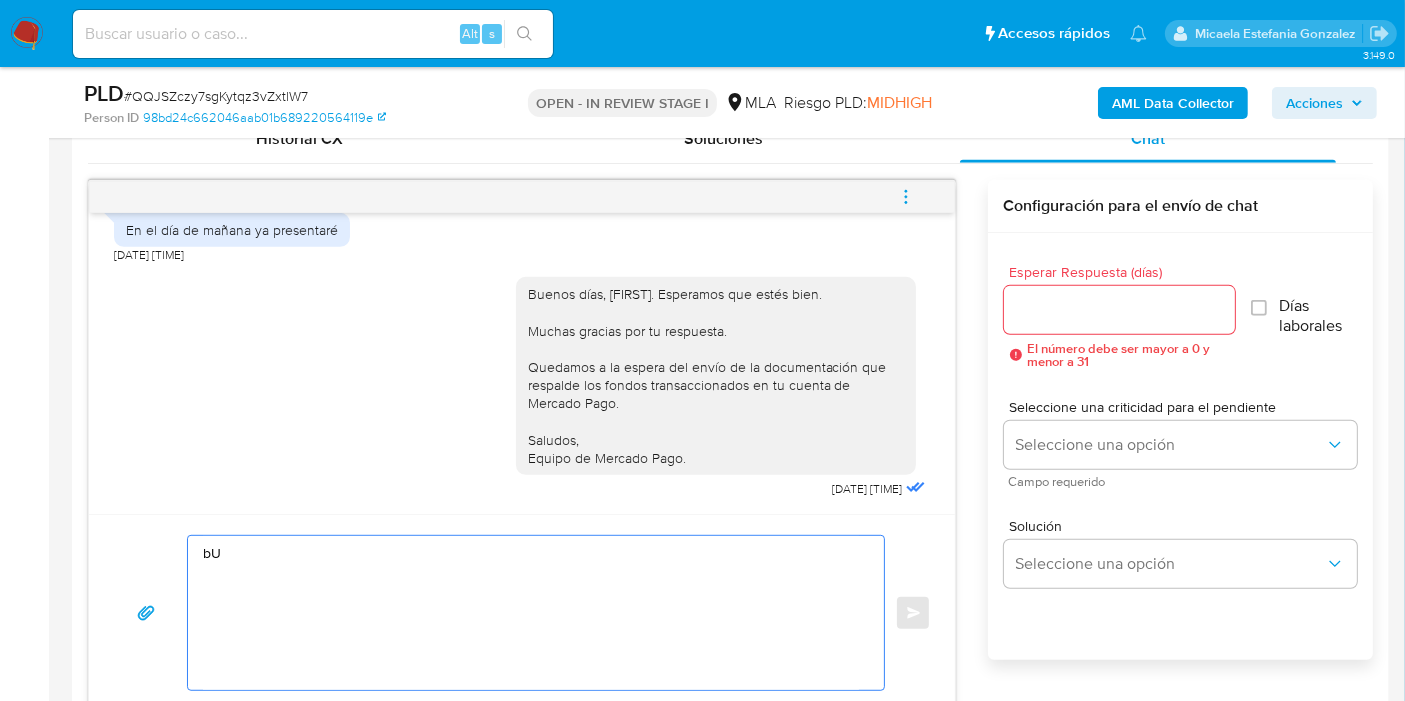 type on "b" 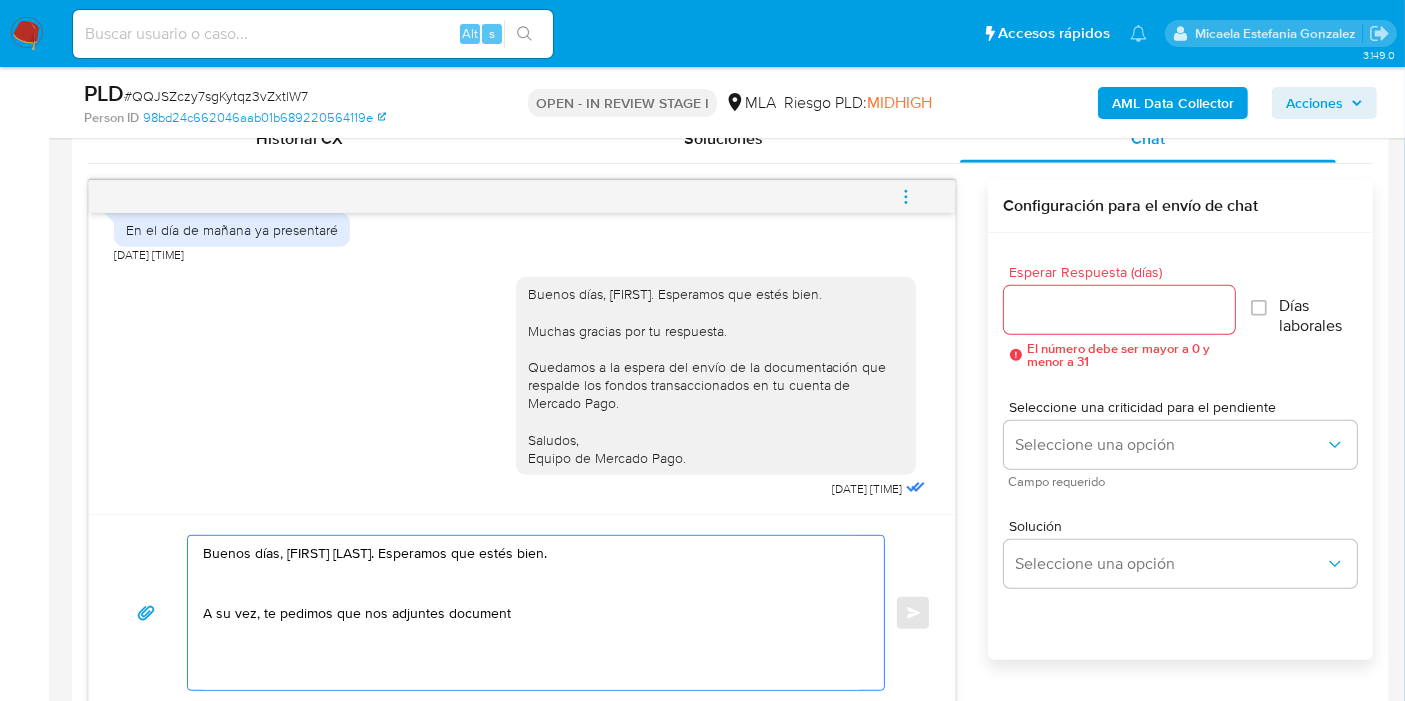 click on "Buenos días, Agustín. Esperamos que estés bien.
A su vez, te pedimos que nos adjuntes documentación que res" at bounding box center [531, 613] 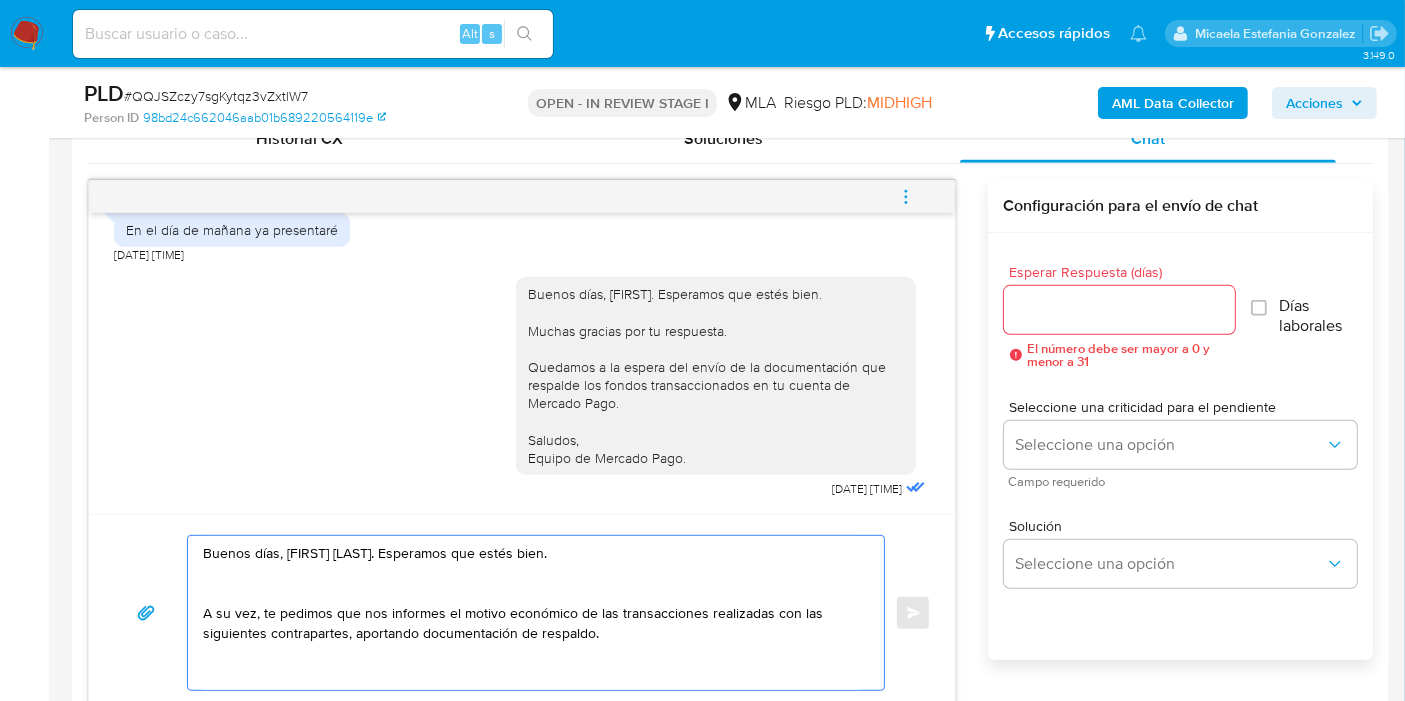 click on "Buenos días, Agustín. Esperamos que estés bien.
A su vez, te pedimos que nos informes el motivo económico de las transacciones realizadas con las siguientes contrapartes, aportando documentación de respaldo." at bounding box center (531, 613) 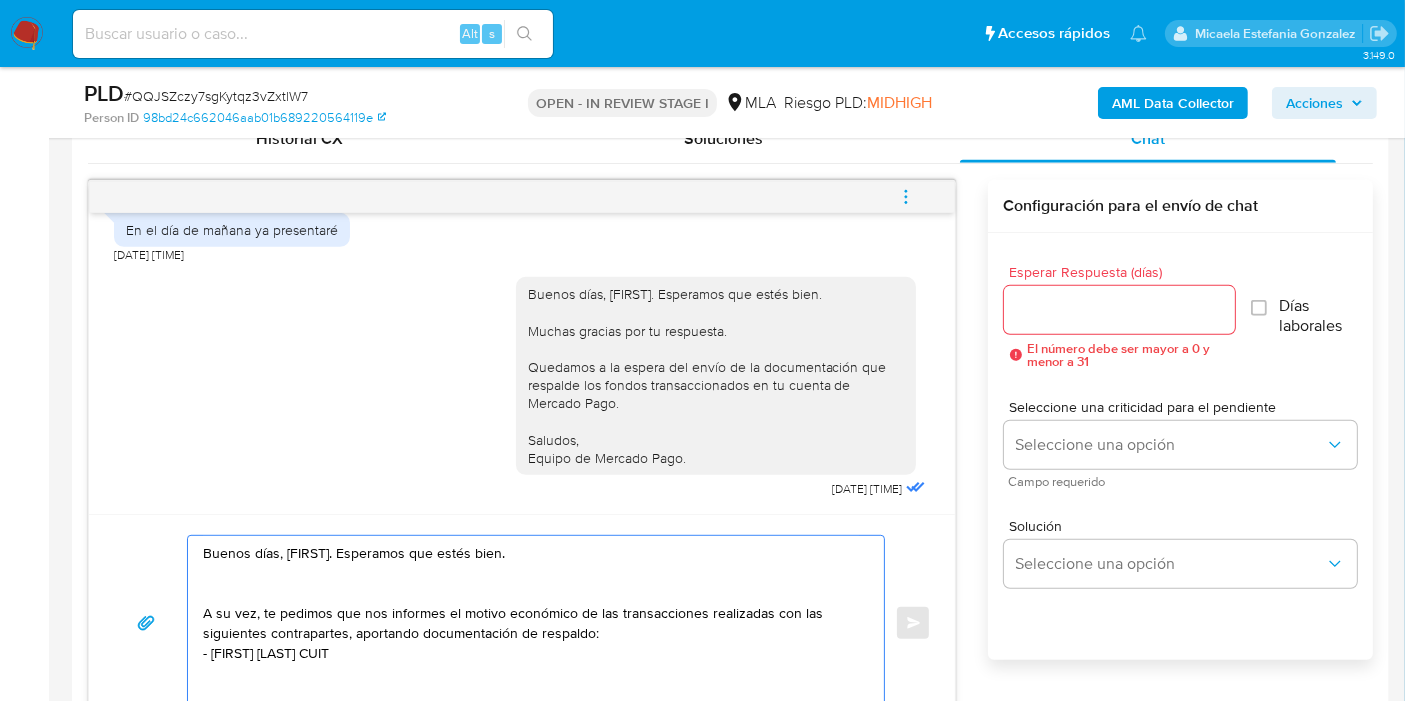 paste on "20380614538" 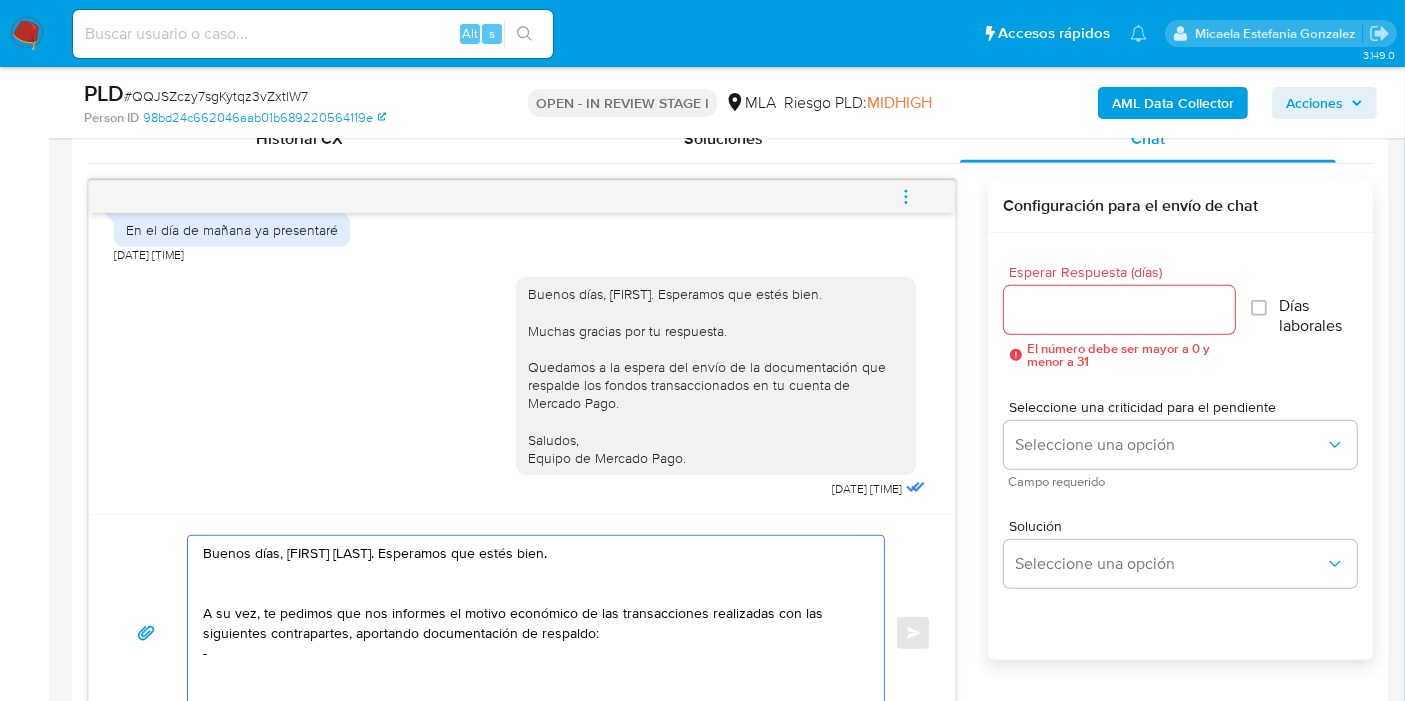 paste on "Antonio Manuel Aquino" 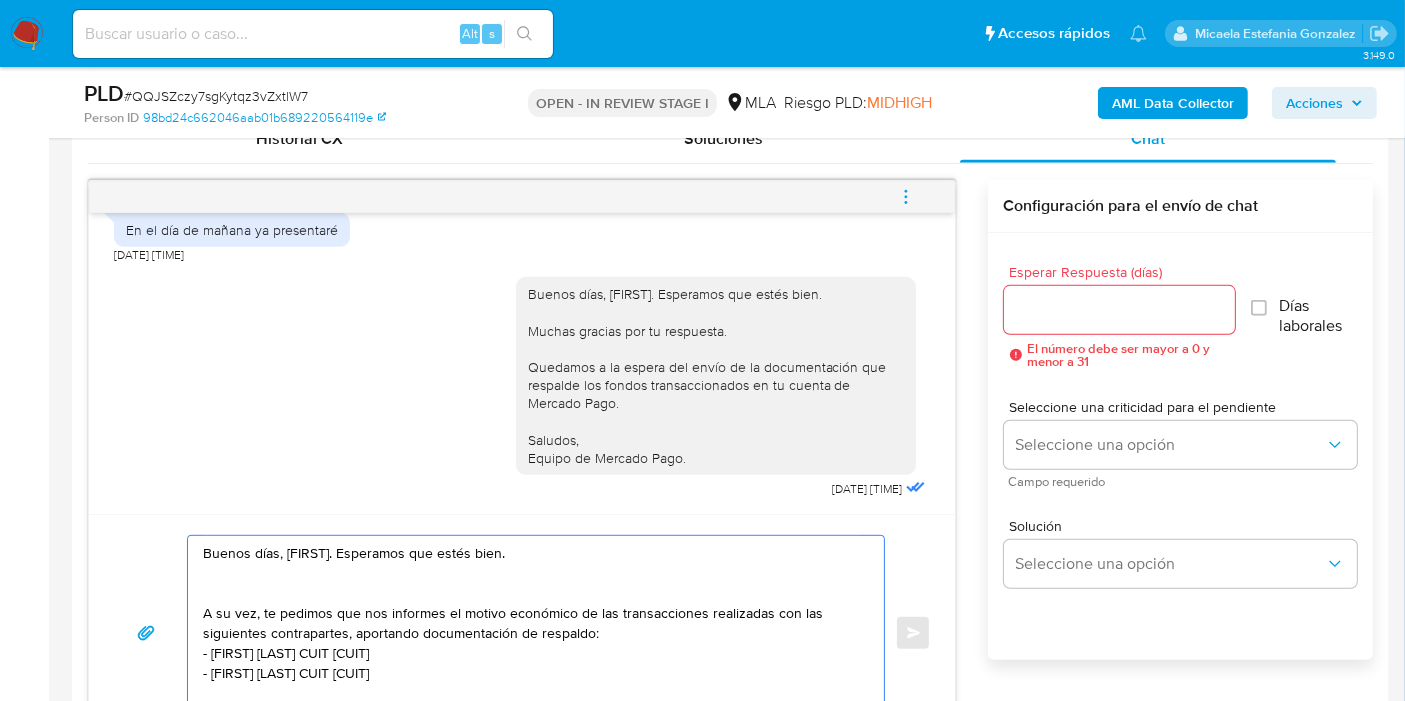 paste on "20946832384" 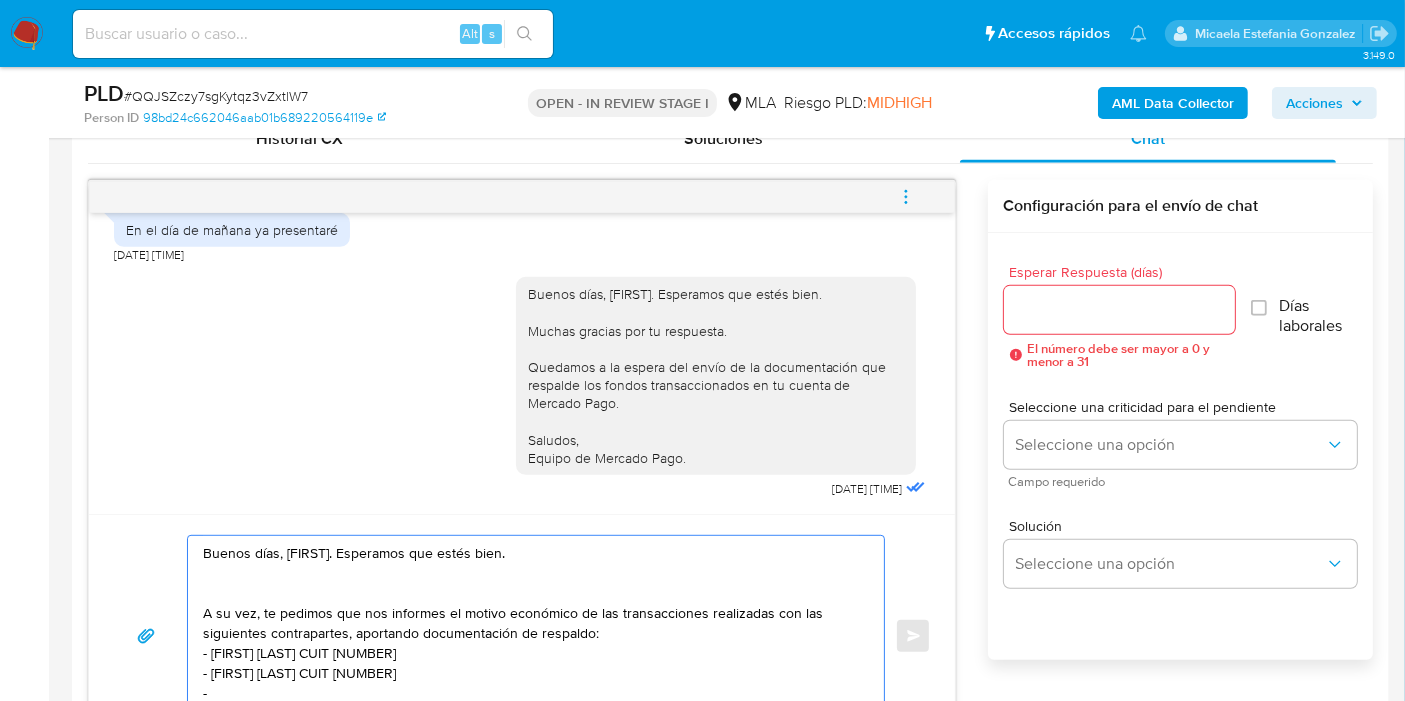 paste on "Paula Kbelen Palacios" 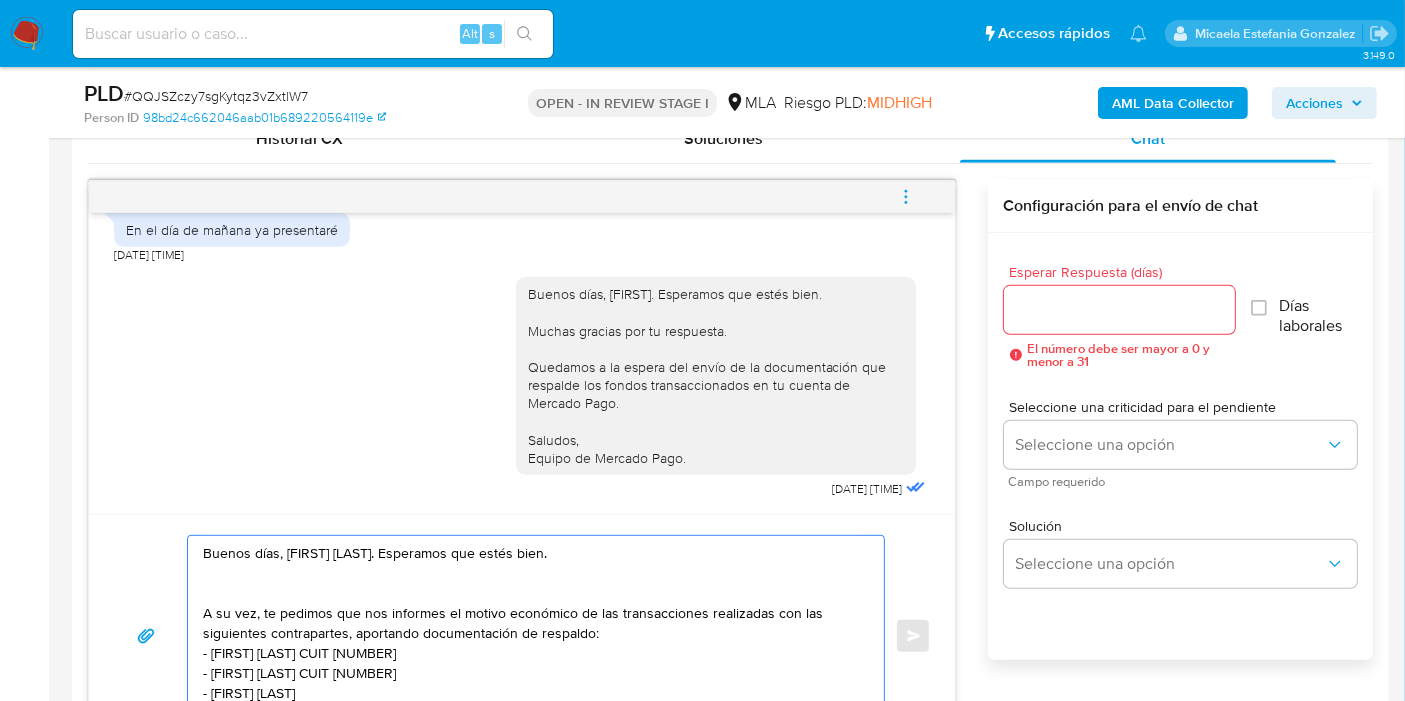 scroll, scrollTop: 1020, scrollLeft: 0, axis: vertical 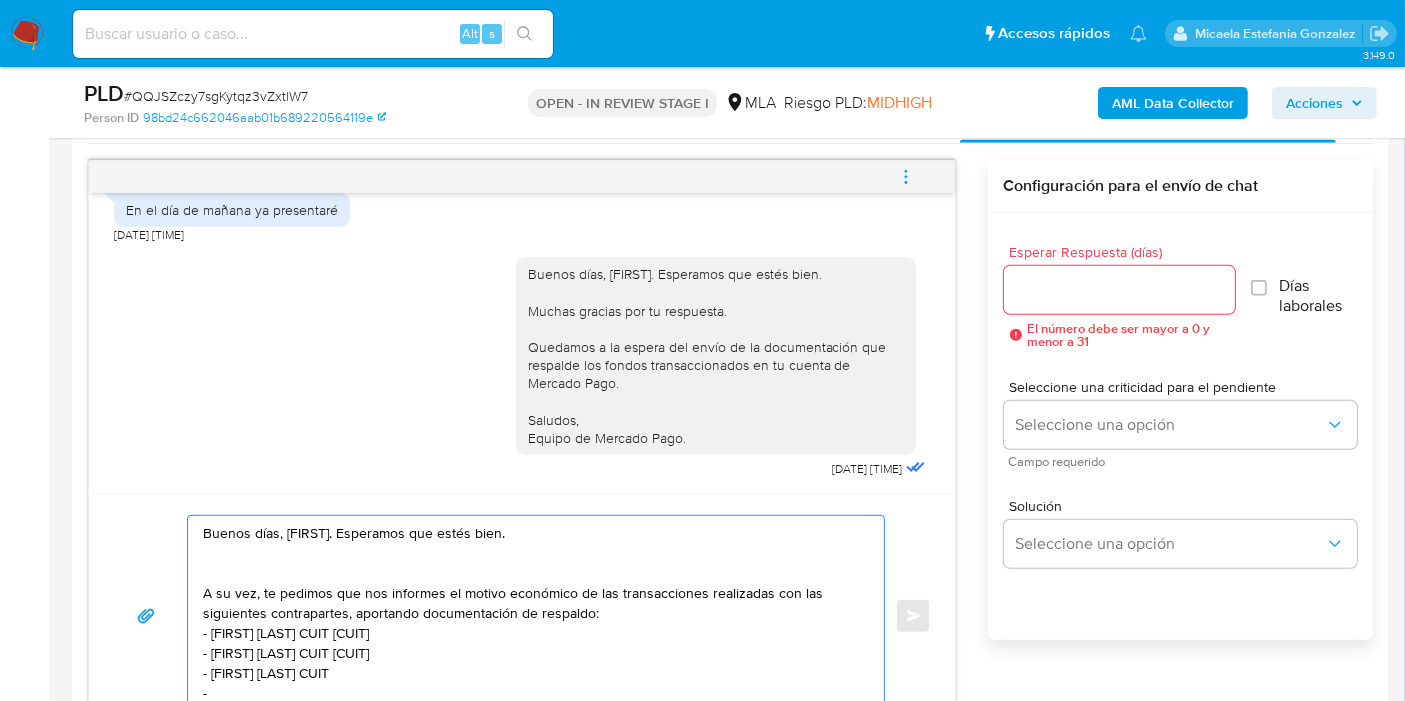 paste on "Mariano Saucedo" 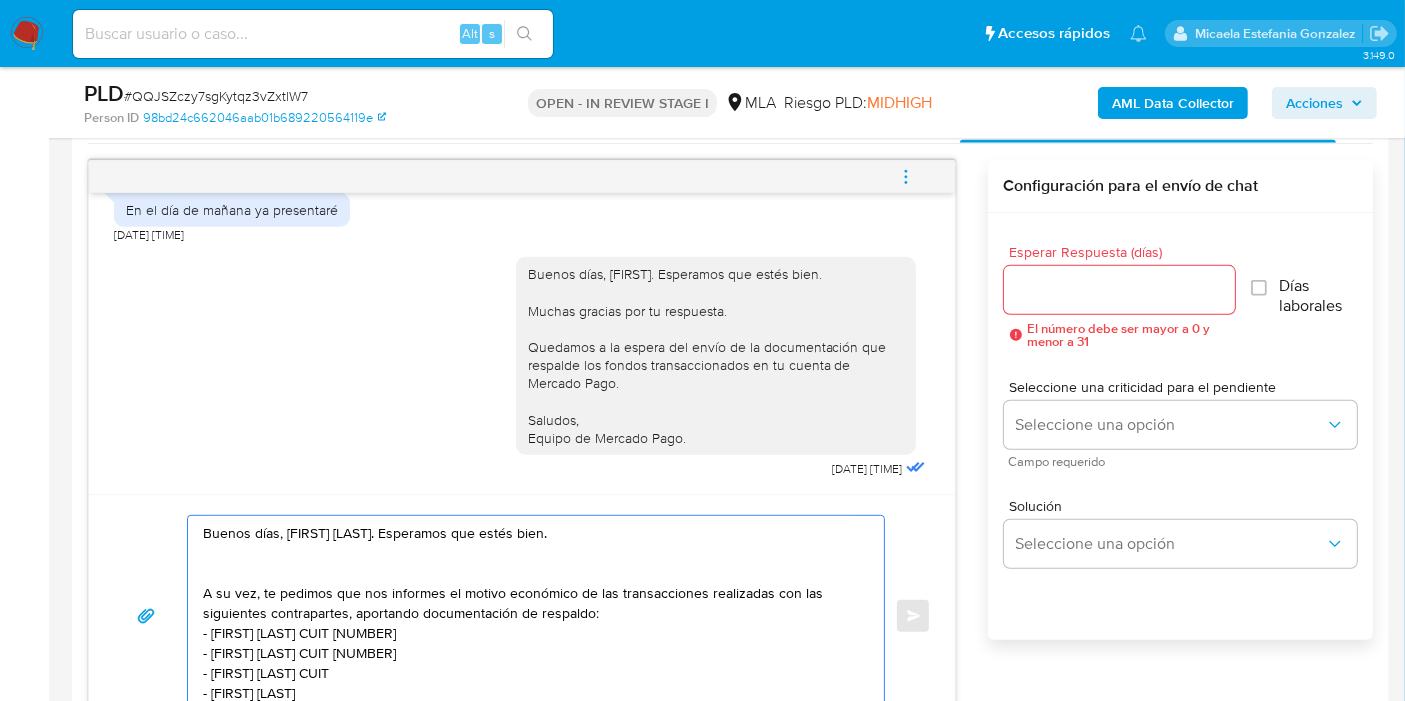 scroll, scrollTop: 1032, scrollLeft: 0, axis: vertical 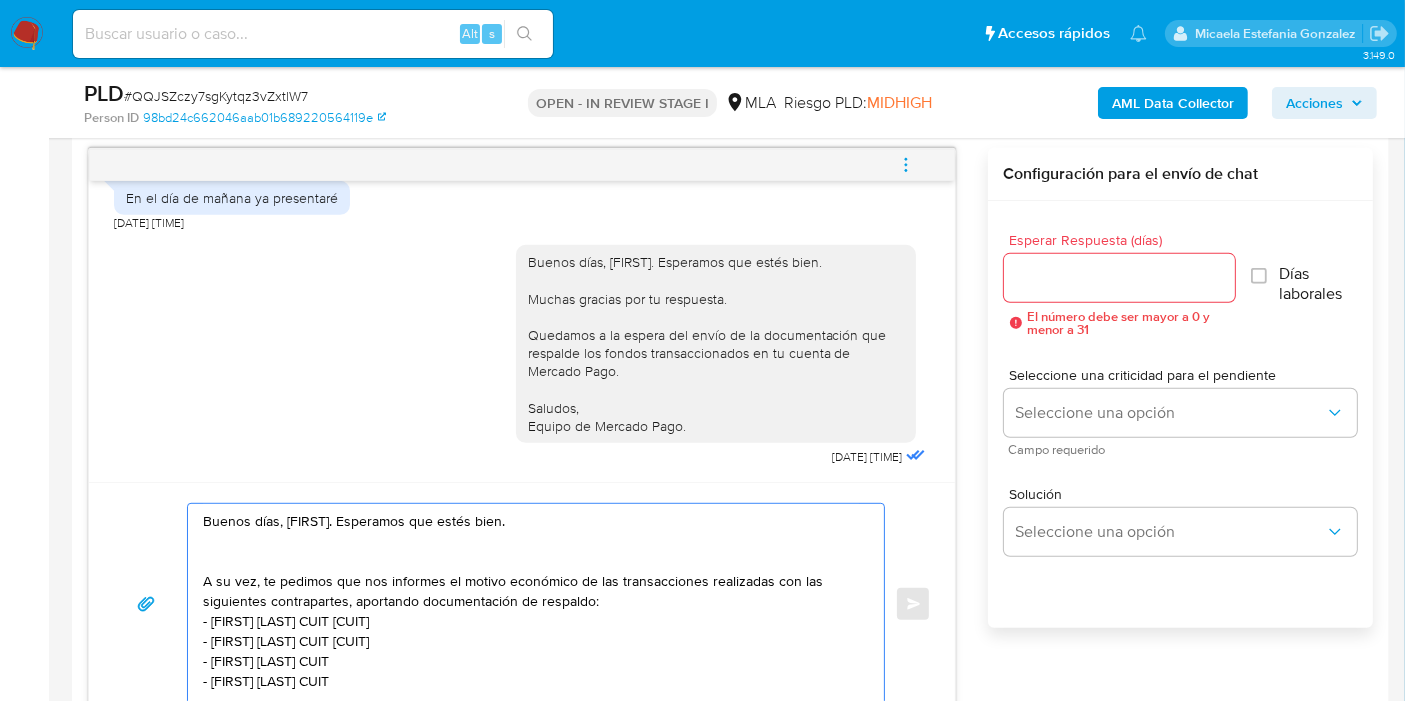 paste on "23472218239" 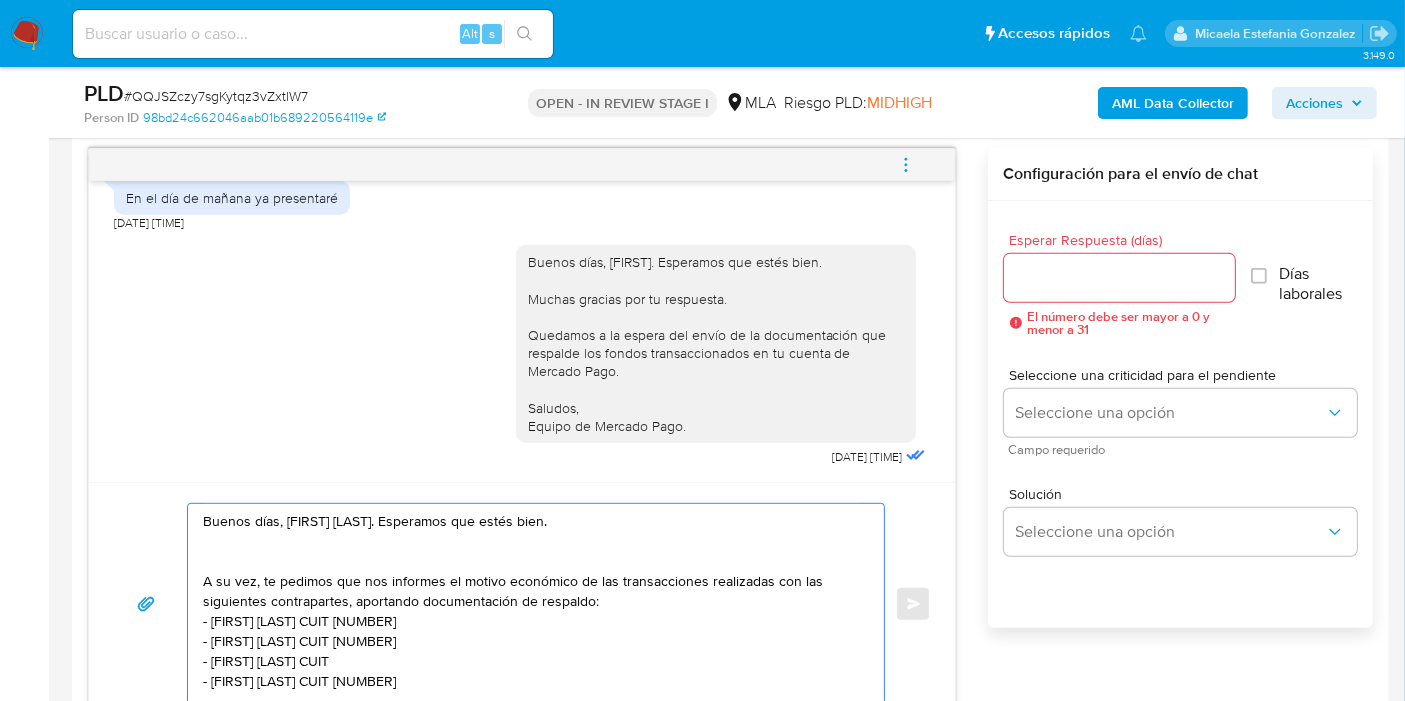 click on "Buenos días, Agustín. Esperamos que estés bien.
A su vez, te pedimos que nos informes el motivo económico de las transacciones realizadas con las siguientes contrapartes, aportando documentación de respaldo:
- Franco Maximiliano Miranda CUIT 20380614538
- Antonio Manuel Aquino CUIT 20946832384
- Paula Kbelen Palacios CUIT
- Mariano Saucedo CUIT 23472218239" at bounding box center (531, 604) 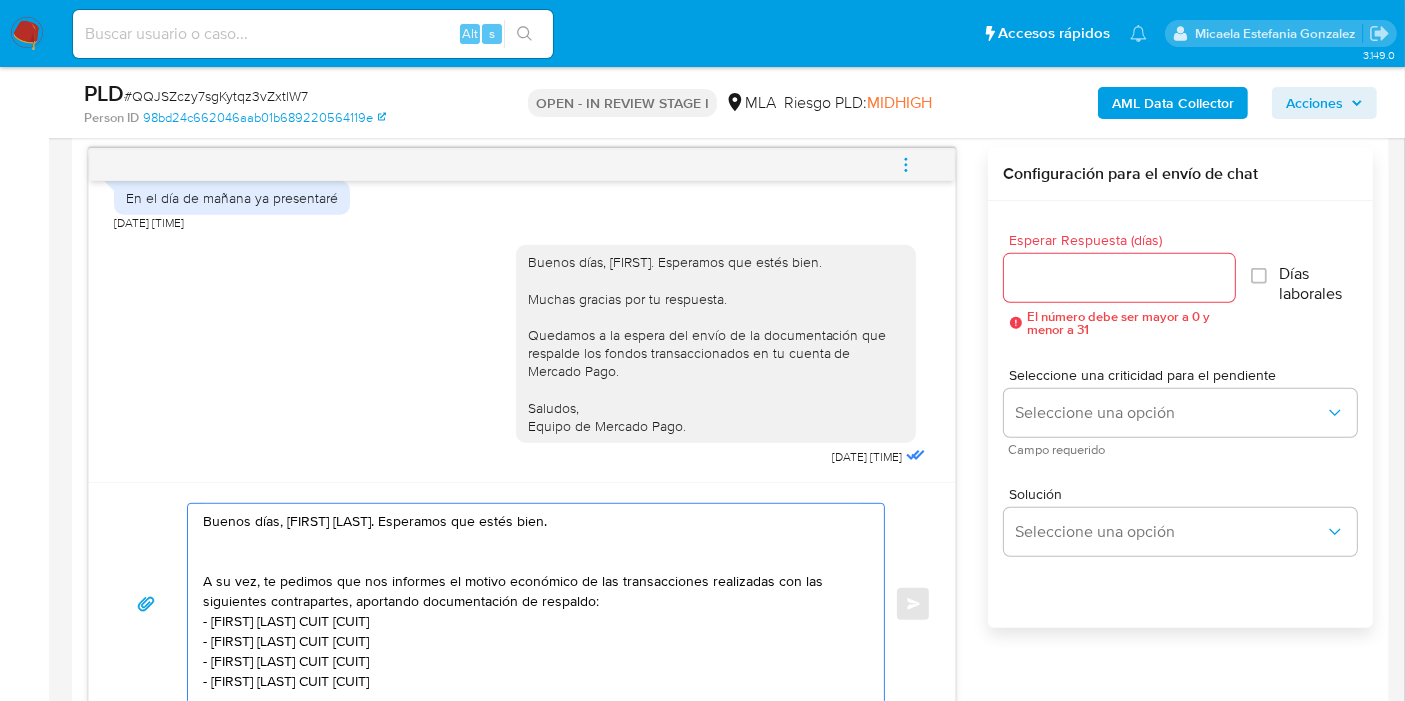 click on "Buenos días, Agustín. Esperamos que estés bien.
A su vez, te pedimos que nos informes el motivo económico de las transacciones realizadas con las siguientes contrapartes, aportando documentación de respaldo:
- Franco Maximiliano Miranda CUIT 20380614538
- Antonio Manuel Aquino CUIT 20946832384
- Paula Kbelen Palacios CUIT 27470128335
- Mariano Saucedo CUIT 23472218239" at bounding box center (531, 604) 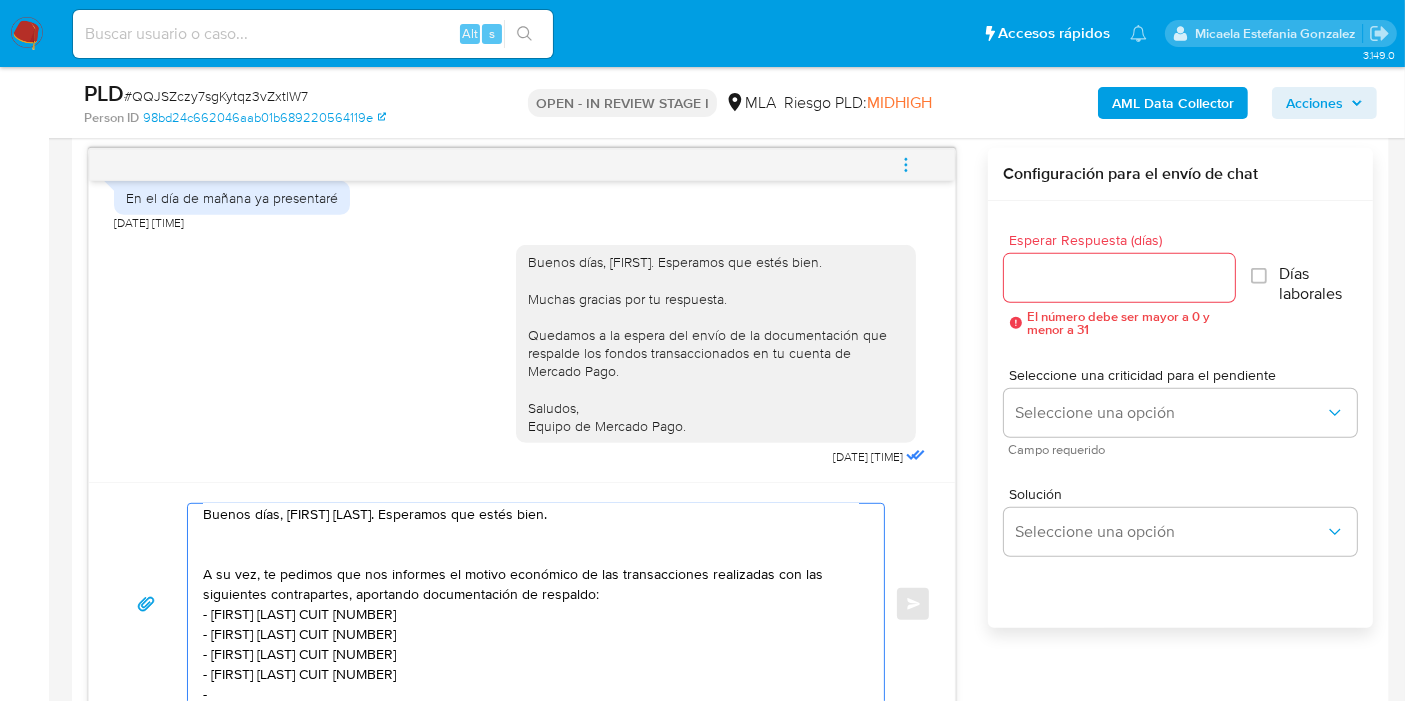 paste on "Jorge Ezequiel Alvarez" 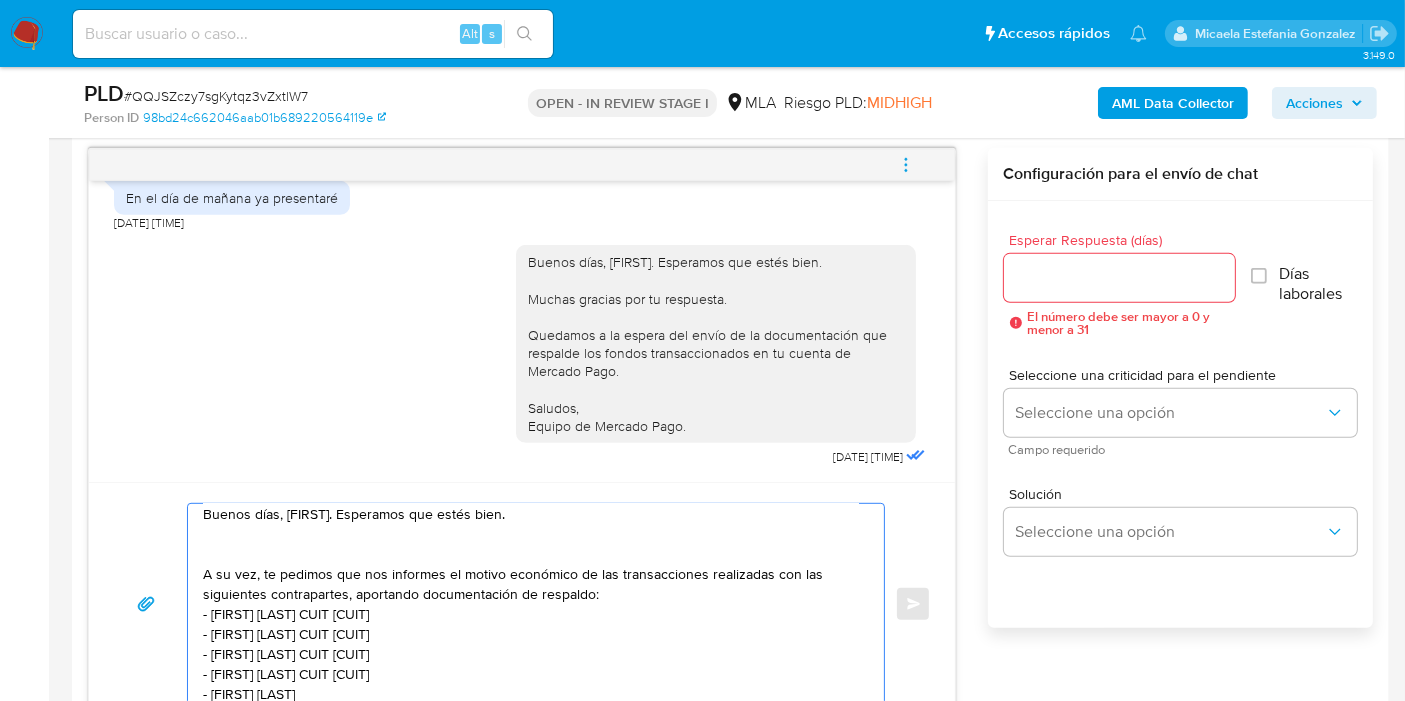 scroll, scrollTop: 27, scrollLeft: 0, axis: vertical 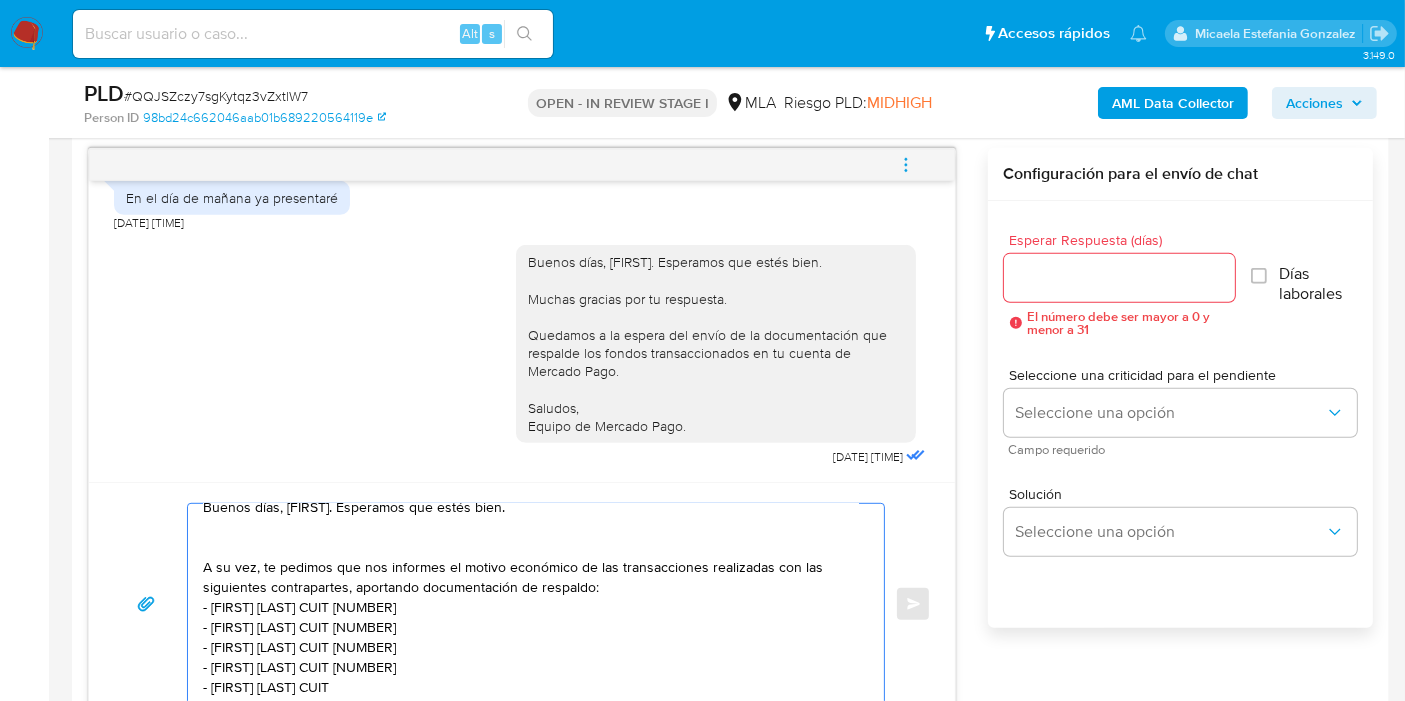 paste on "20365419869" 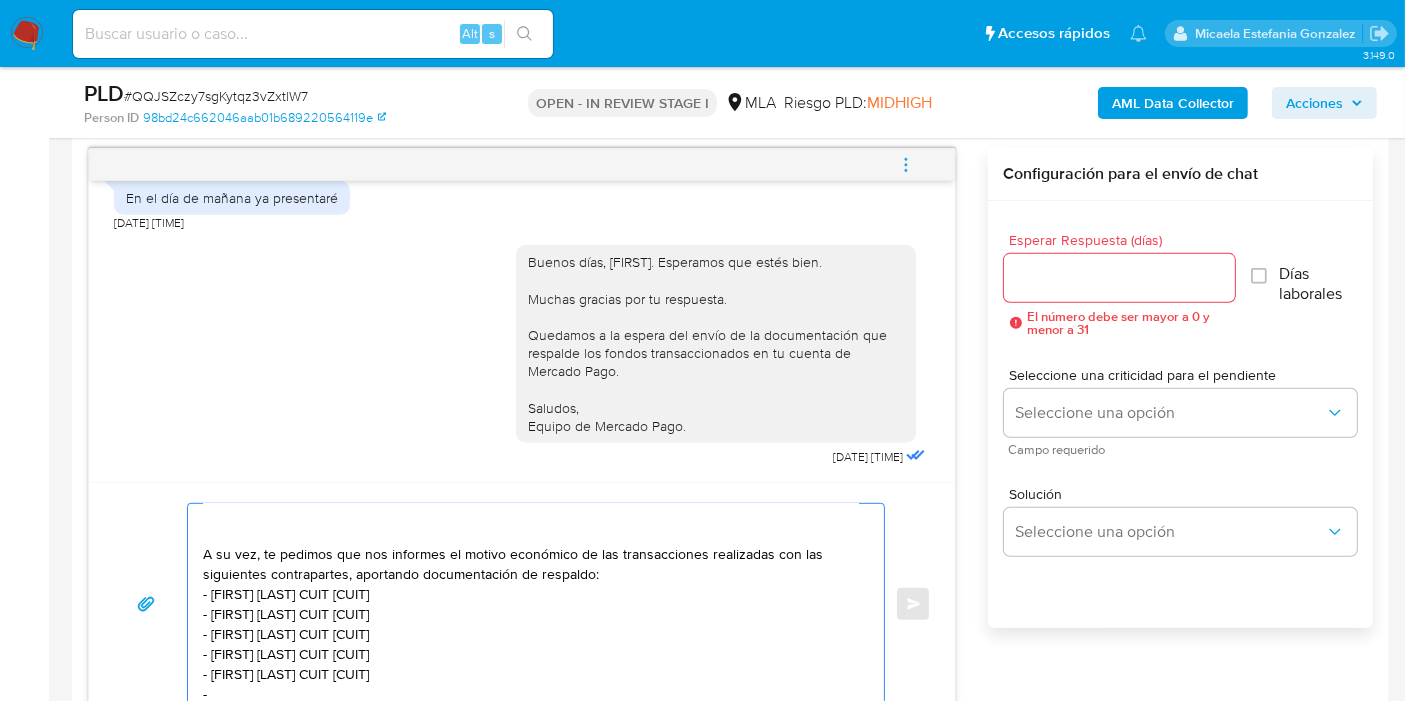 paste on "Carlos Daniel Deleon" 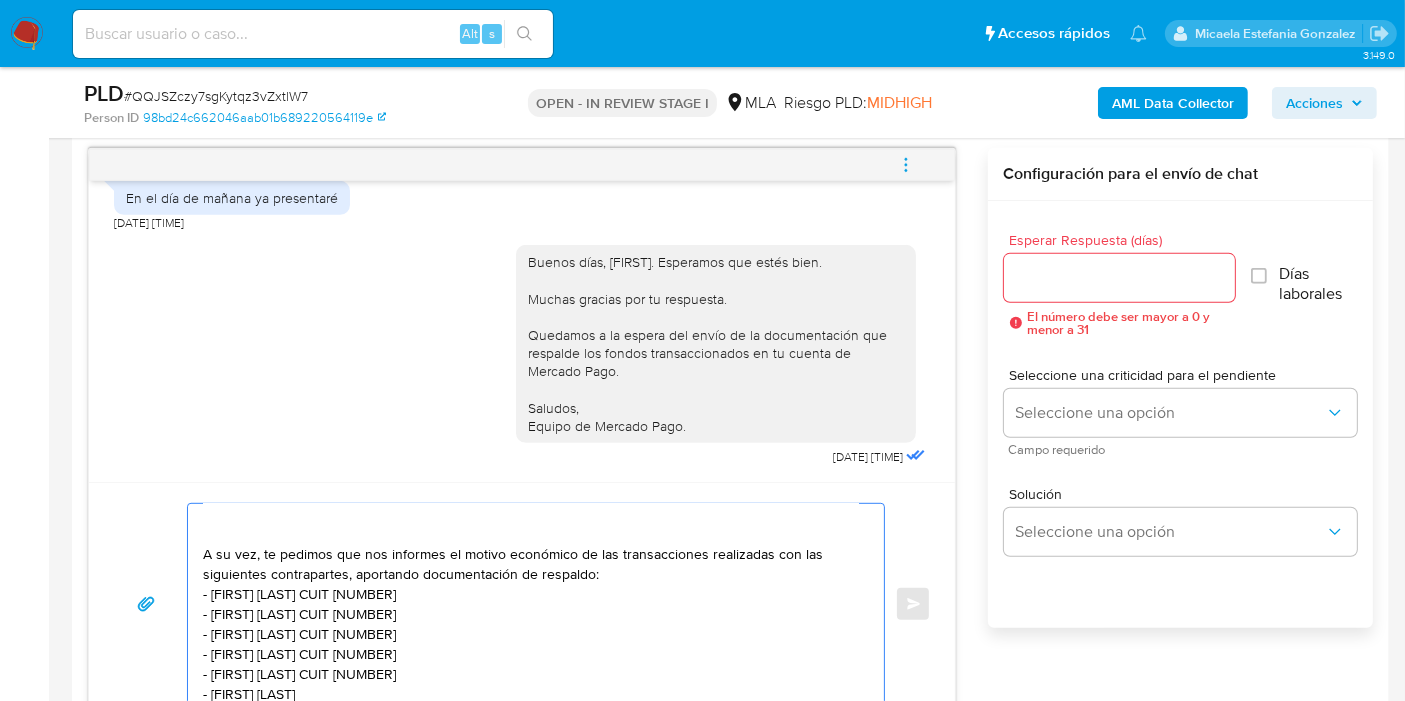 scroll, scrollTop: 47, scrollLeft: 0, axis: vertical 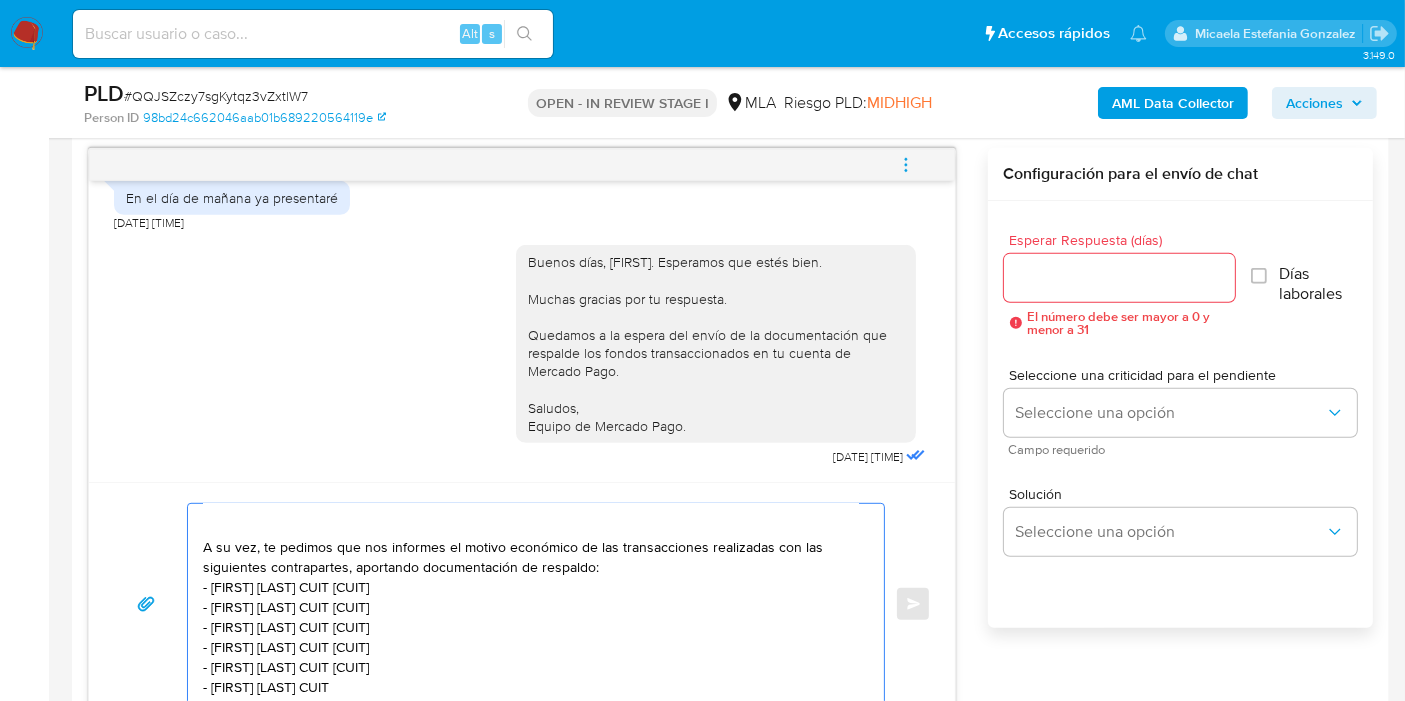 paste on "20961869707" 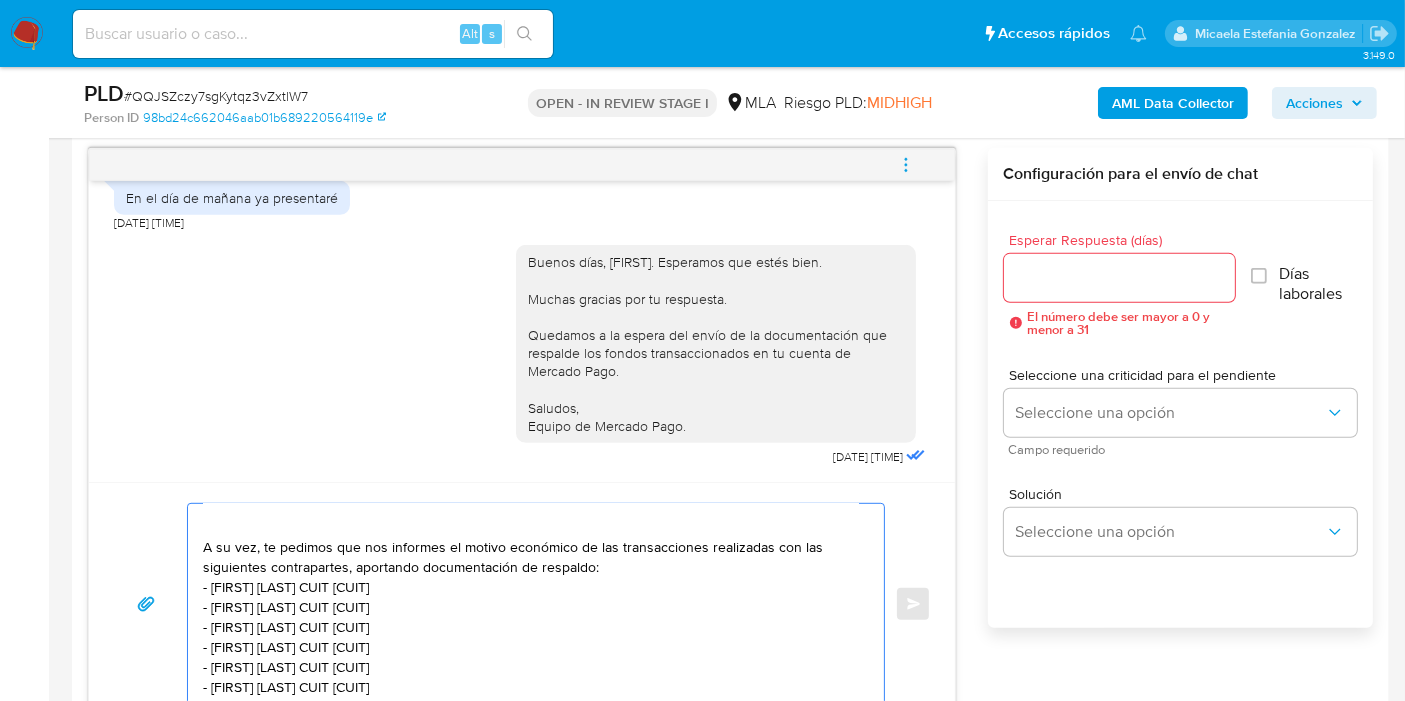 scroll, scrollTop: 0, scrollLeft: 0, axis: both 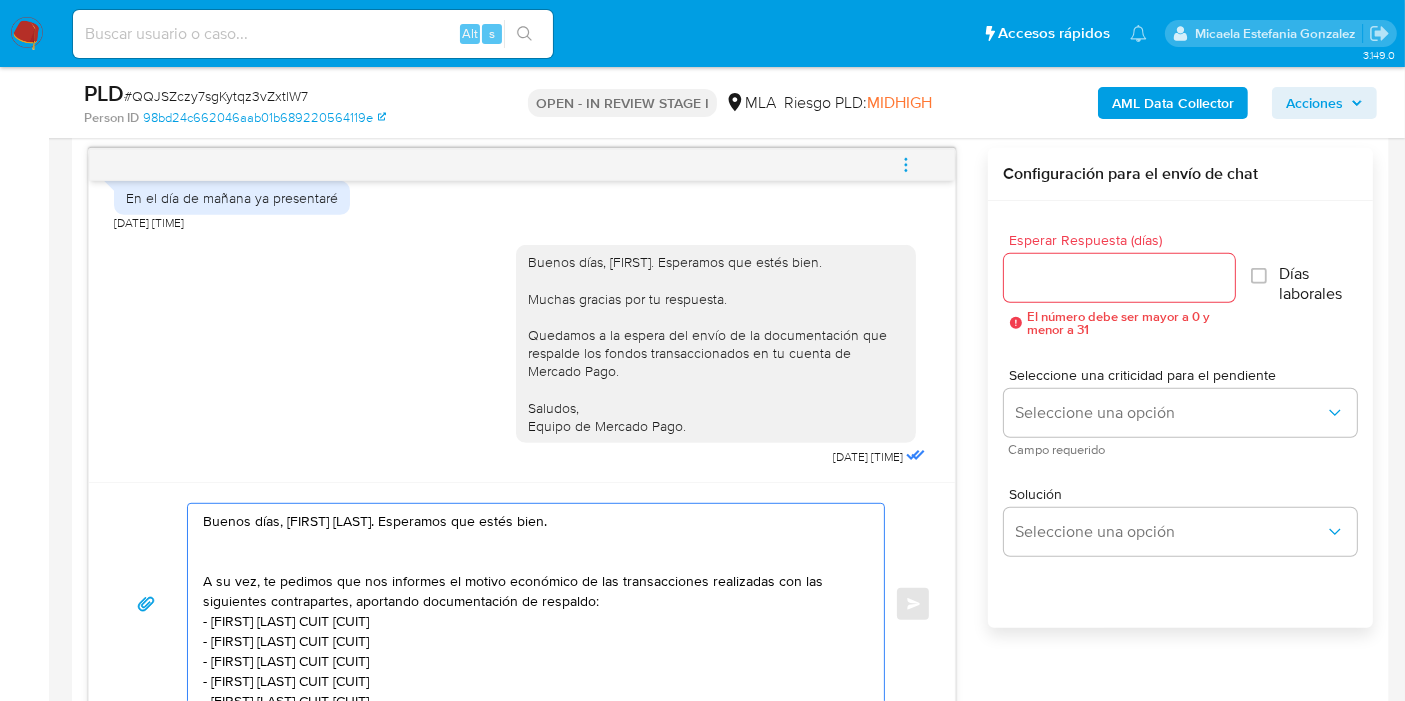 click on "Buenos días, Agustín. Esperamos que estés bien.
A su vez, te pedimos que nos informes el motivo económico de las transacciones realizadas con las siguientes contrapartes, aportando documentación de respaldo:
- Franco Maximiliano Miranda CUIT 20380614538
- Antonio Manuel Aquino CUIT 20946832384
- Paula Kbelen Palacios CUIT 27470128335
- Mariano Saucedo CUIT 23472218239
- Jorge Ezequiel Alvarez CUIT 20365419869
- Carlos Daniel Deleon CUIT 20961869707" at bounding box center [531, 604] 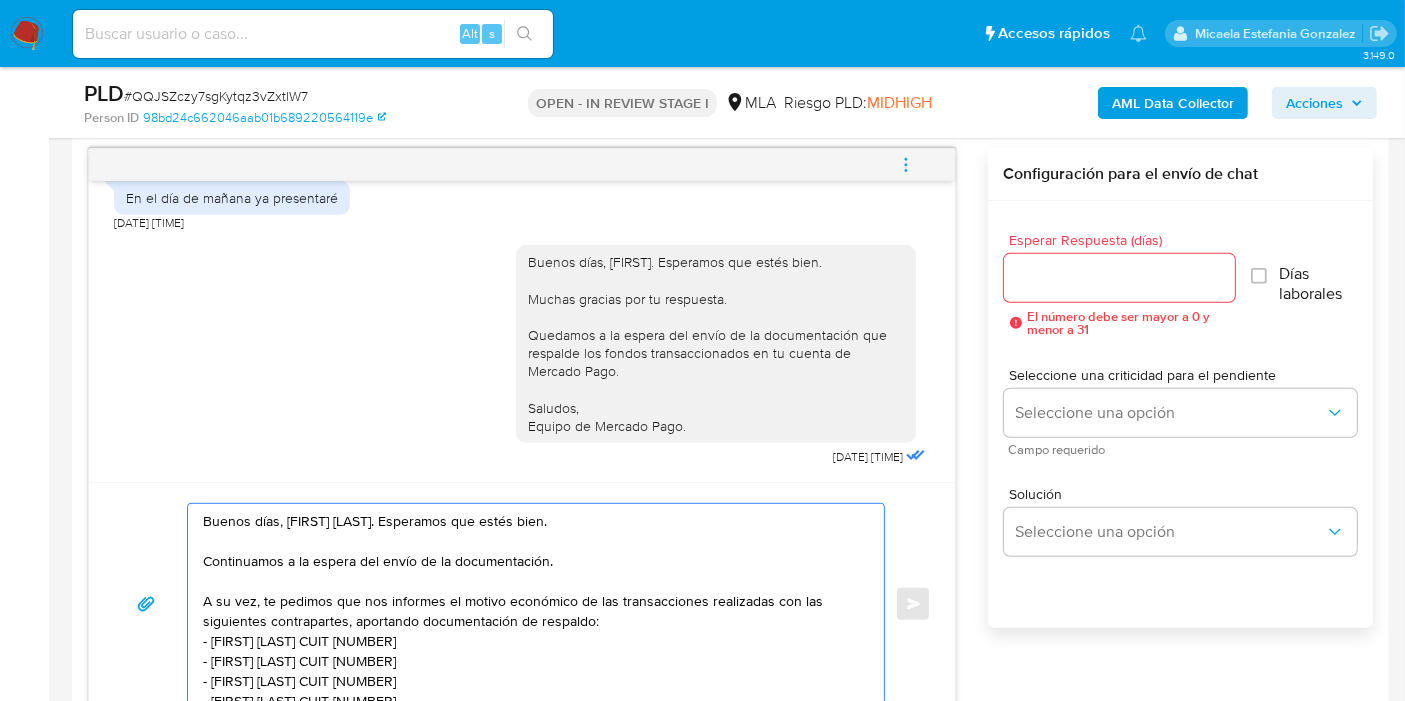 scroll, scrollTop: 134, scrollLeft: 0, axis: vertical 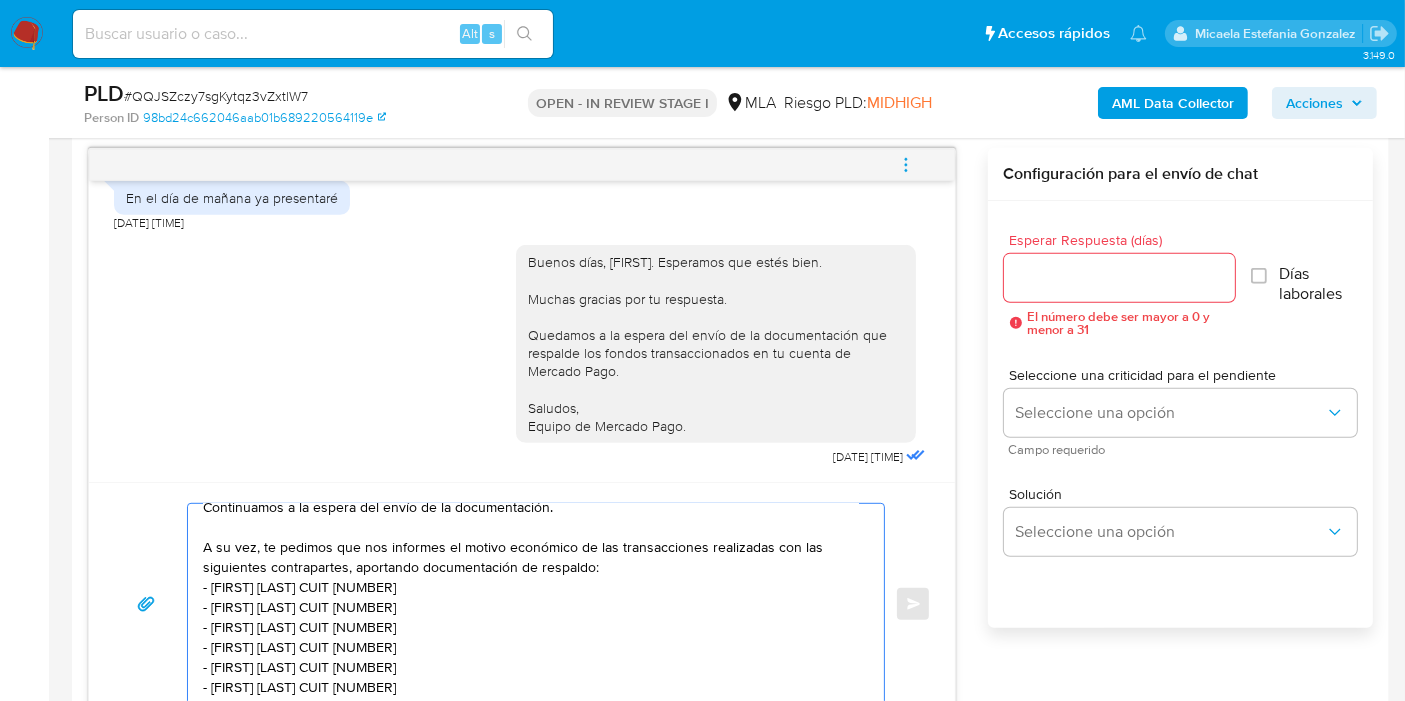 click on "Buenos días, Agustín. Esperamos que estés bien.
Continuamos a la espera del envío de la documentación.
A su vez, te pedimos que nos informes el motivo económico de las transacciones realizadas con las siguientes contrapartes, aportando documentación de respaldo:
- Franco Maximiliano Miranda CUIT 20380614538
- Antonio Manuel Aquino CUIT 20946832384
- Paula Kbelen Palacios CUIT 27470128335
- Mariano Saucedo CUIT 23472218239
- Jorge Ezequiel Alvarez CUIT 20365419869
- Carlos Daniel Deleon CUIT 20961869707" at bounding box center (531, 604) 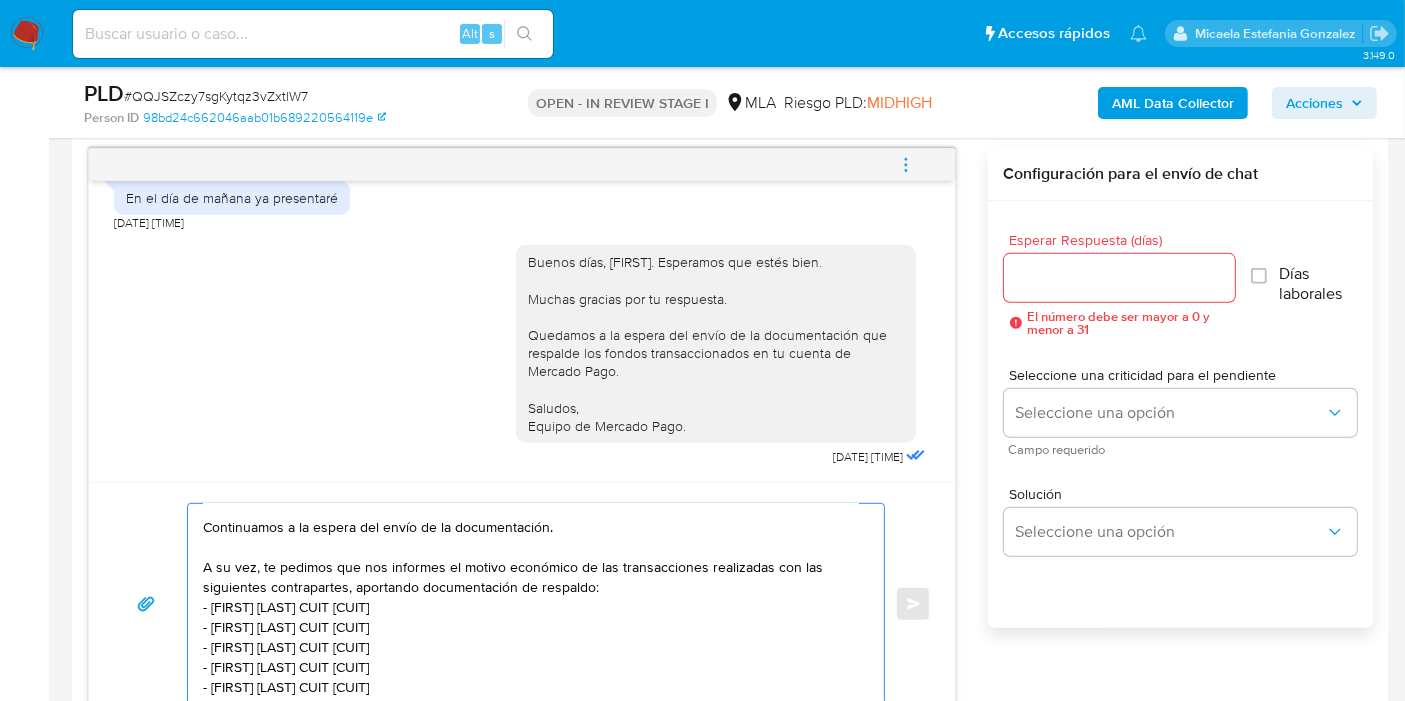 scroll, scrollTop: 0, scrollLeft: 0, axis: both 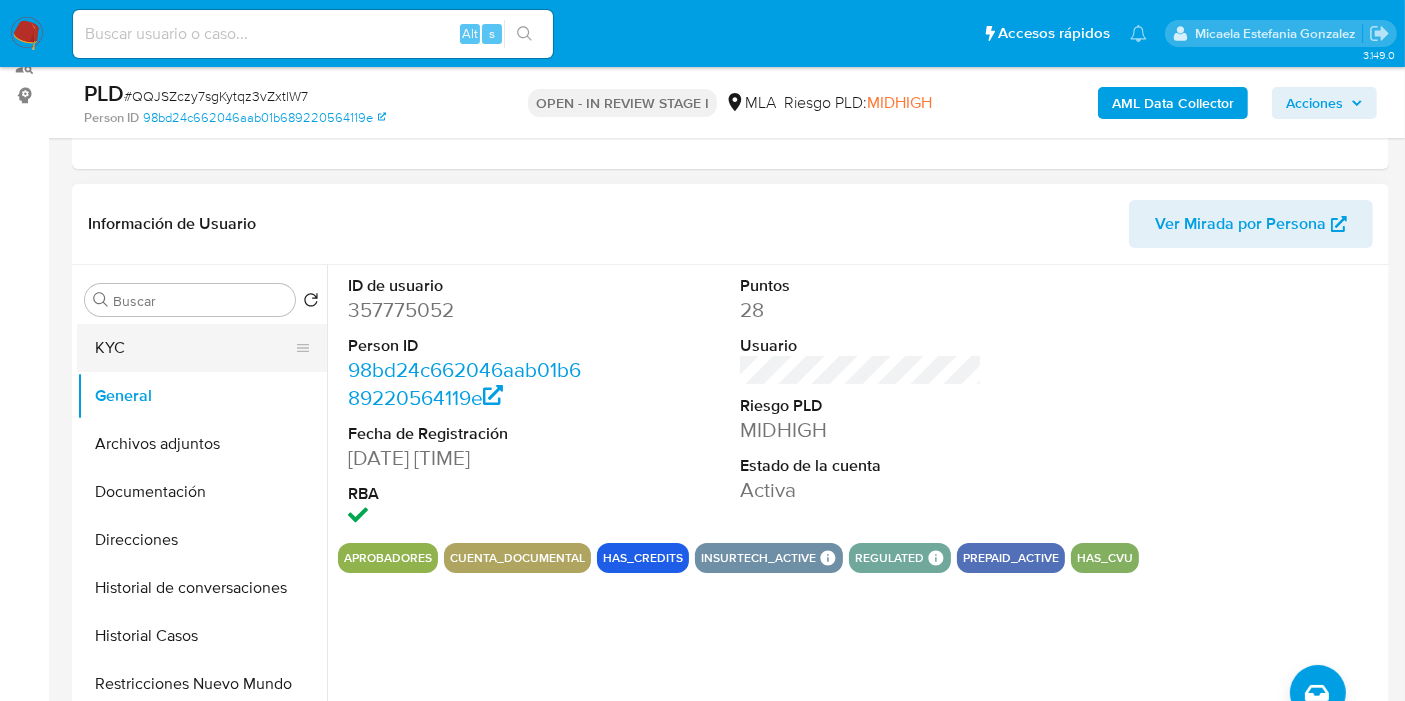 type on "Buenos días, Agustín. Esperamos que estés bien.
Continuamos a la espera del envío de la documentación.
A su vez, te pedimos que nos informes el motivo económico de las transacciones realizadas con las siguientes contrapartes, aportando documentación de respaldo:
- Franco Maximiliano Miranda CUIT 20380614538
- Antonio Manuel Aquino CUIT 20946832384
- Paula Kbelen Palacios CUIT 27470128335
- Mariano Saucedo CUIT 23472218239
- Jorge Ezequiel Alvarez CUIT 20365419869
- Carlos Daniel Deleon CUIT 20961869707
Quedamos a la espera.
Saludos,
Equipo de Mercado Pago." 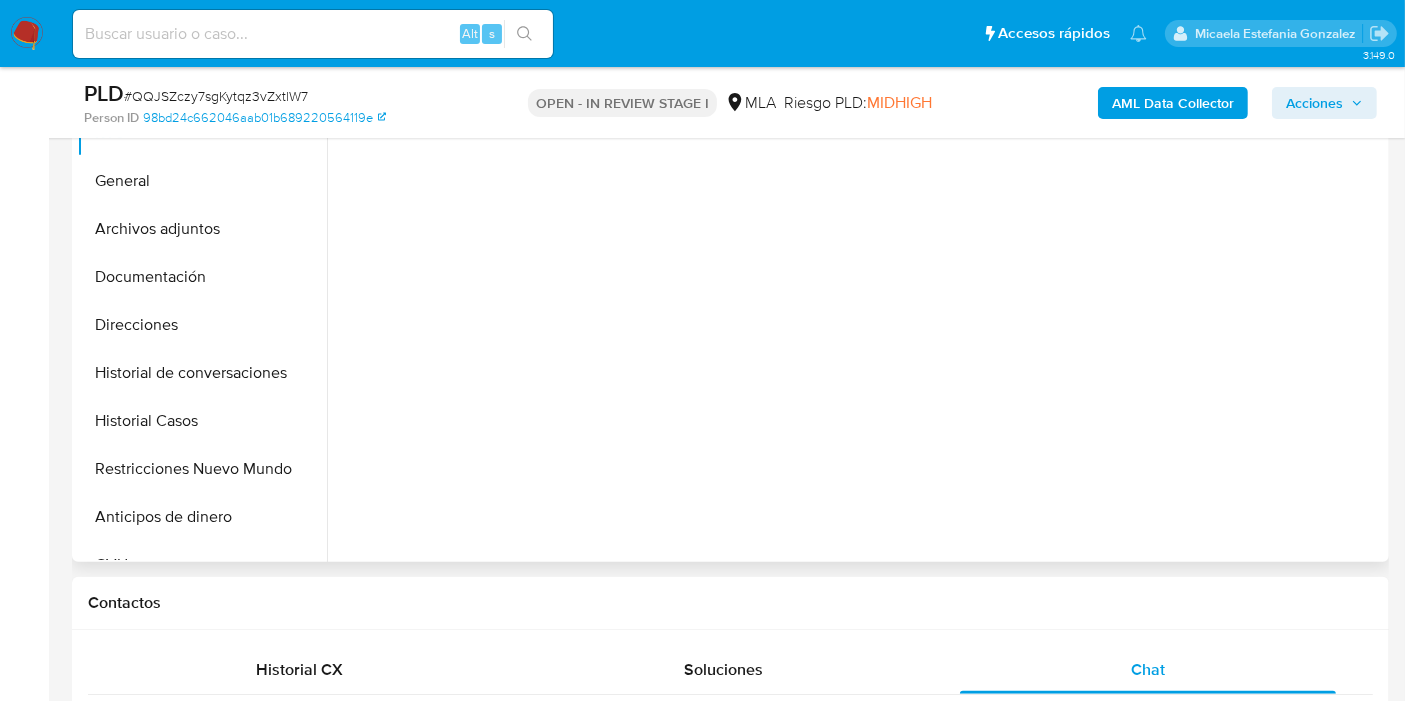 scroll, scrollTop: 477, scrollLeft: 0, axis: vertical 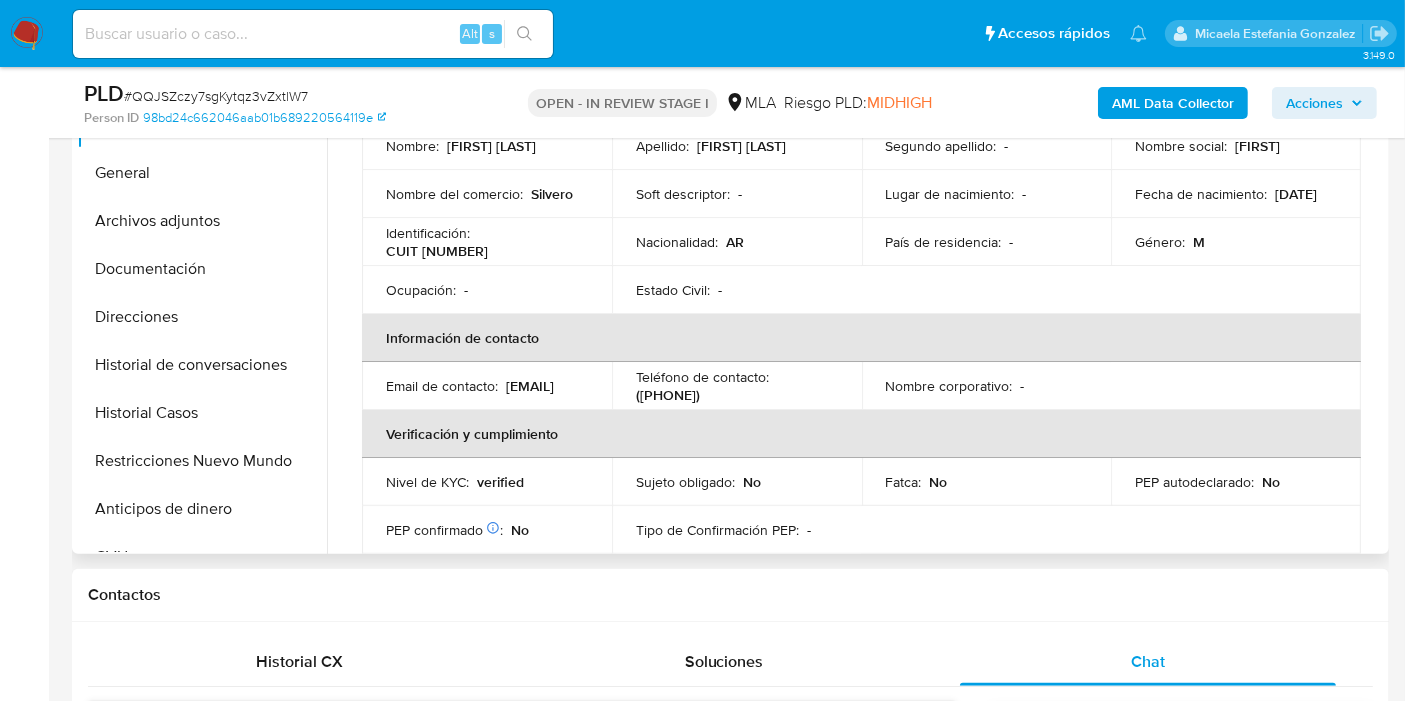 drag, startPoint x: 553, startPoint y: 391, endPoint x: 387, endPoint y: 395, distance: 166.04819 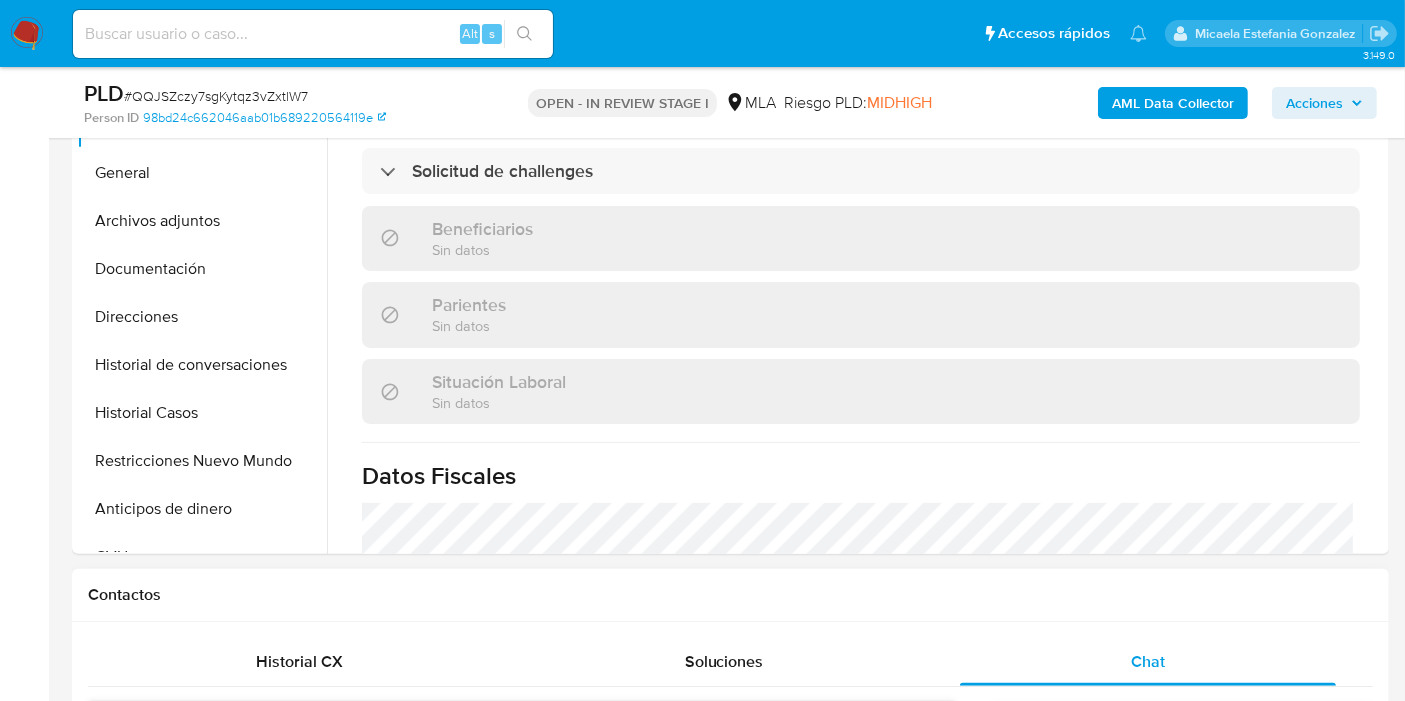 scroll, scrollTop: 777, scrollLeft: 0, axis: vertical 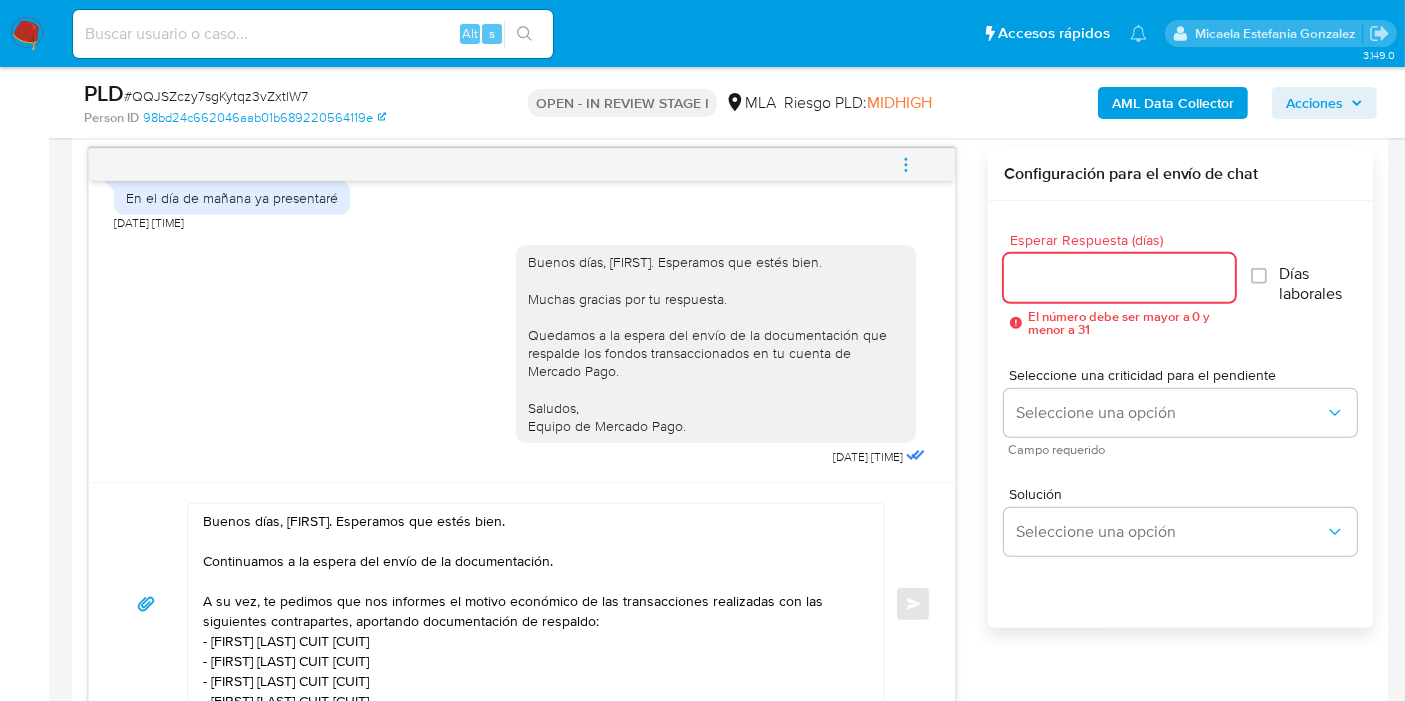click on "Esperar Respuesta (días)" at bounding box center [1119, 278] 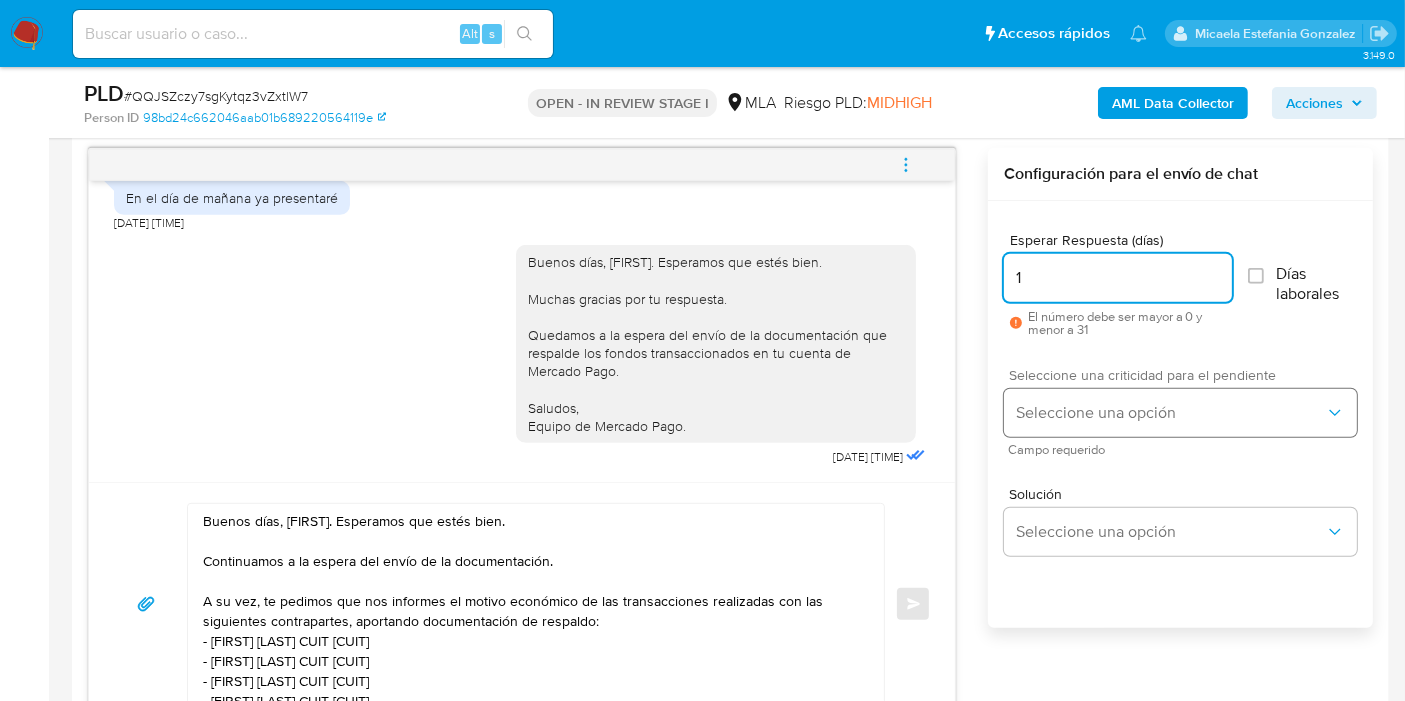 type on "1" 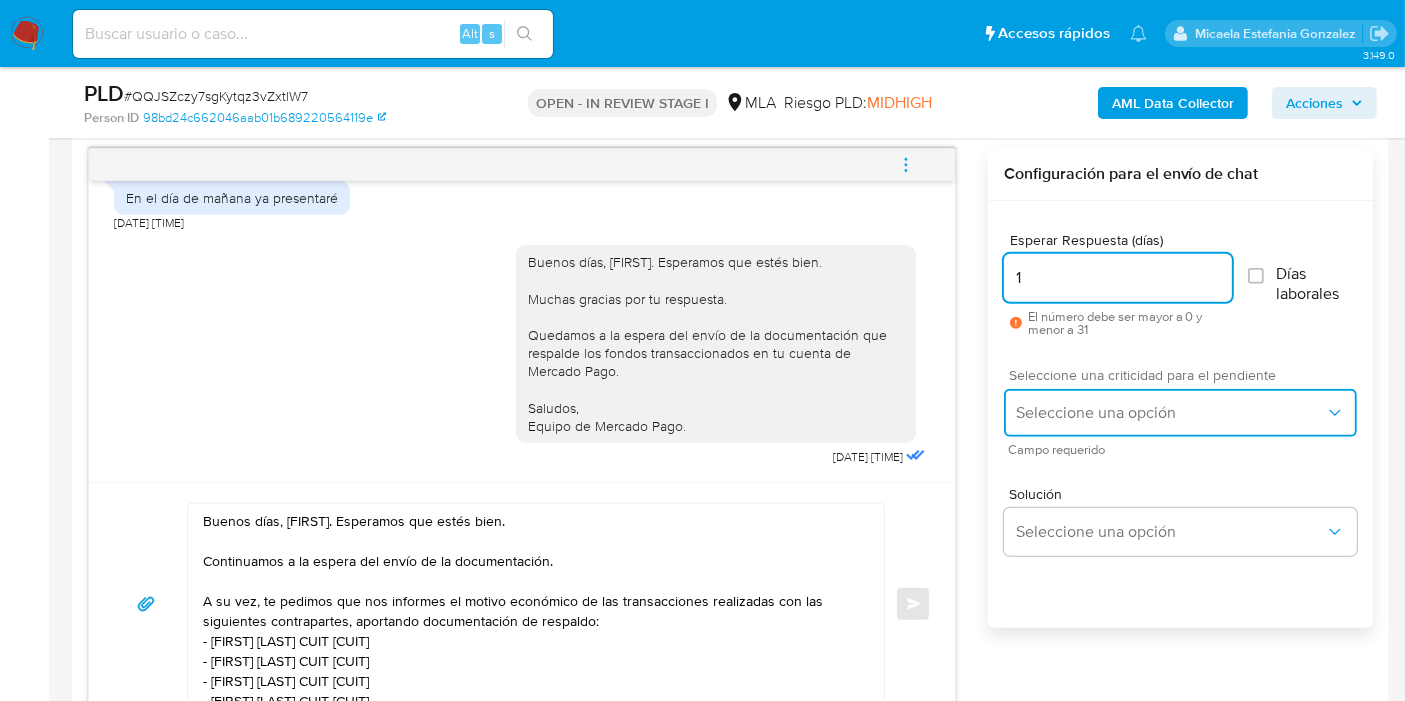 click on "Seleccione una opción" at bounding box center (1180, 413) 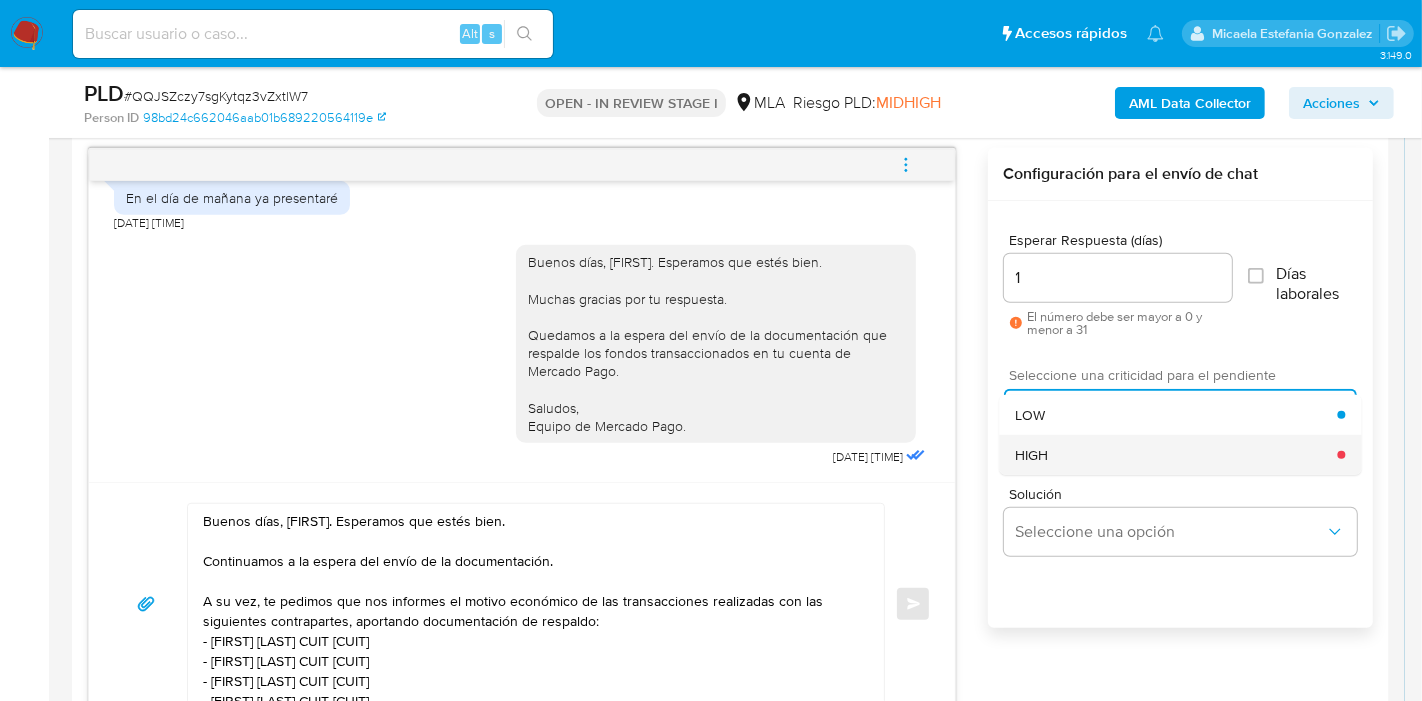 click on "HIGH" at bounding box center (1031, 455) 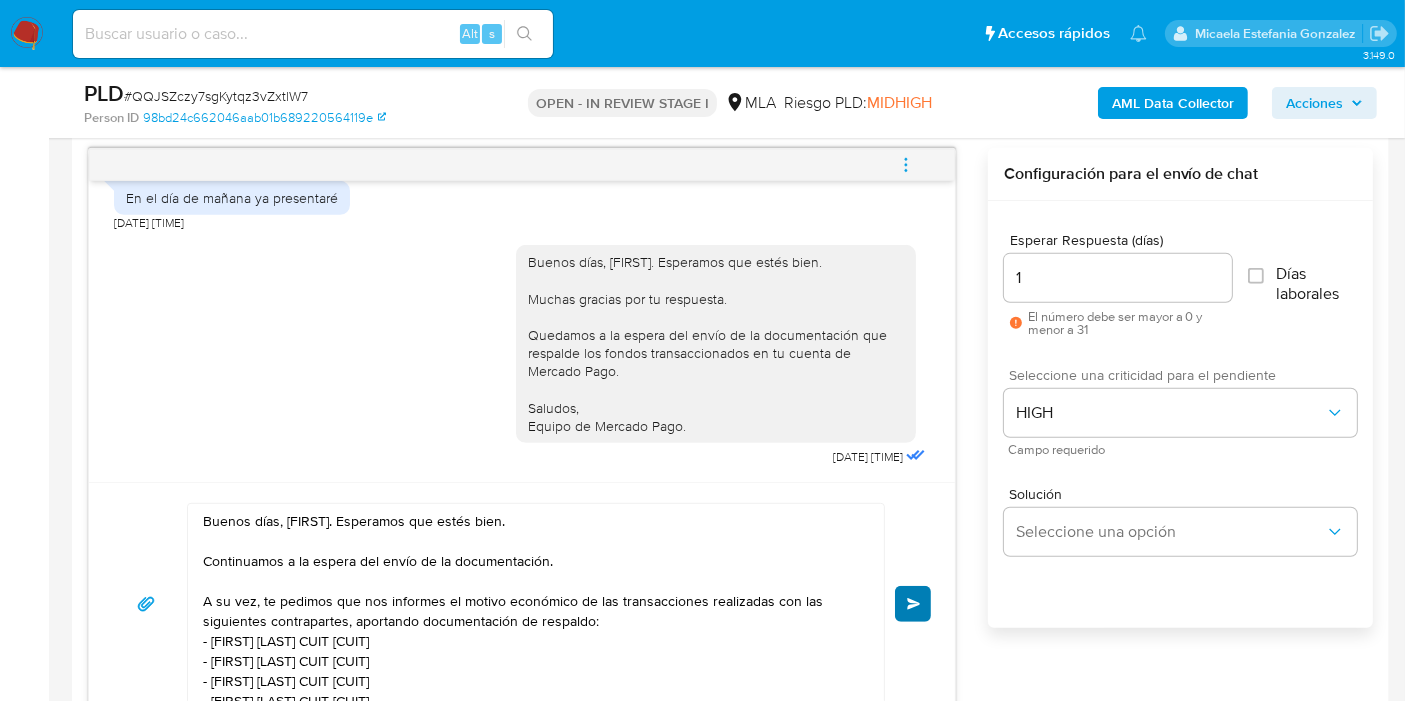 drag, startPoint x: 913, startPoint y: 627, endPoint x: 922, endPoint y: 601, distance: 27.513634 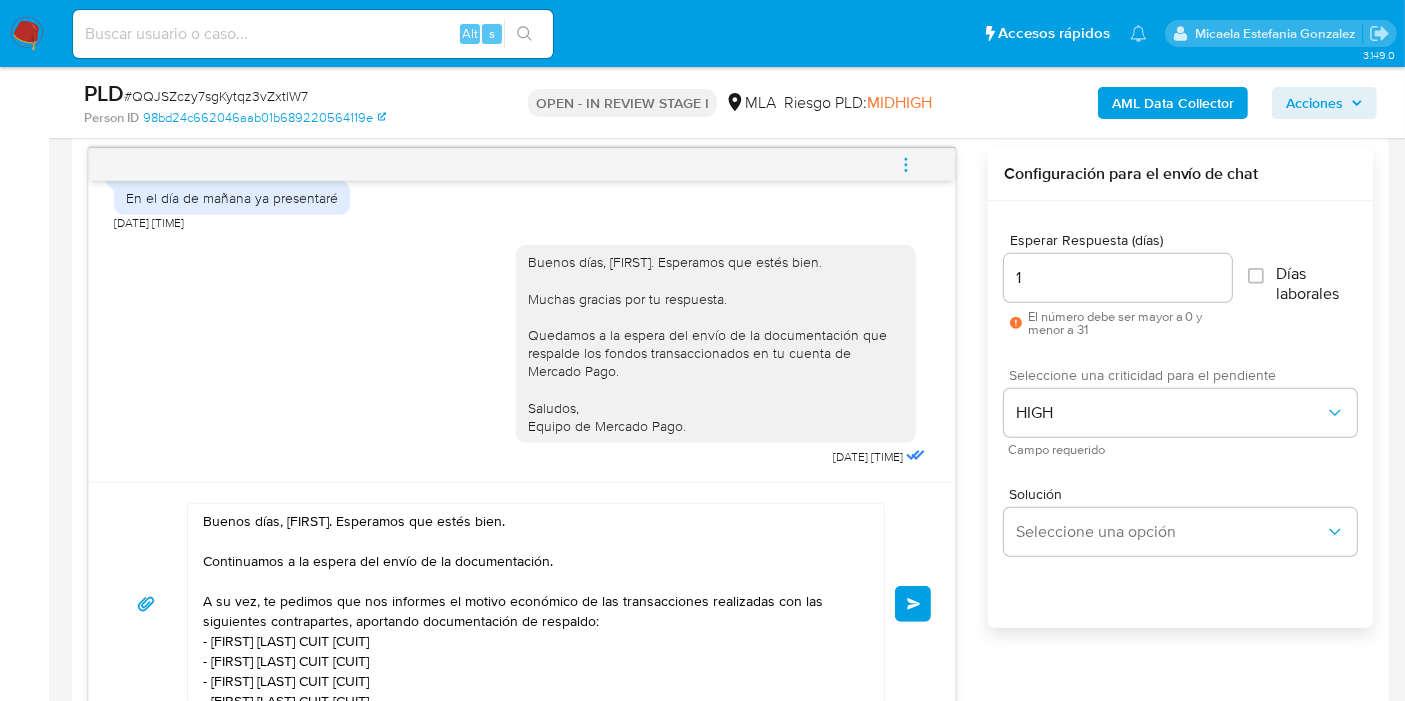 click on "Enviar" at bounding box center (913, 604) 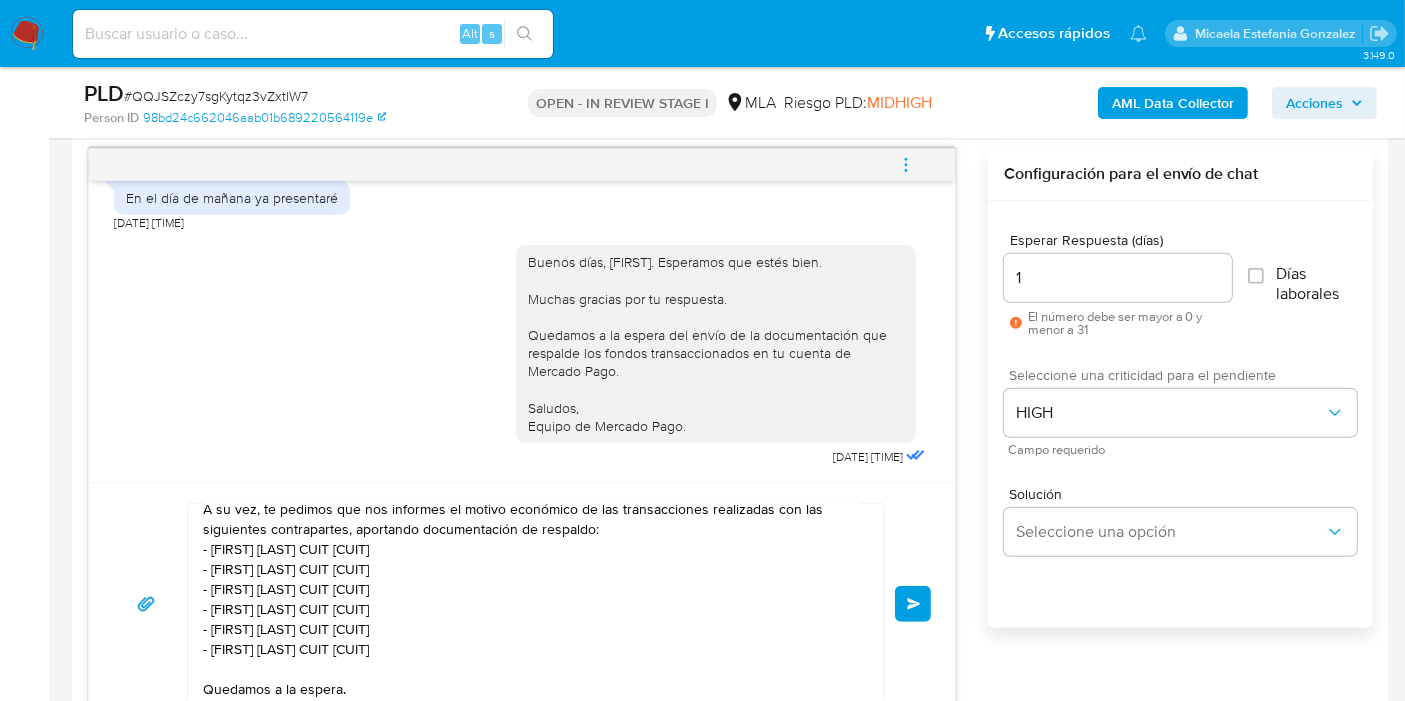 scroll, scrollTop: 154, scrollLeft: 0, axis: vertical 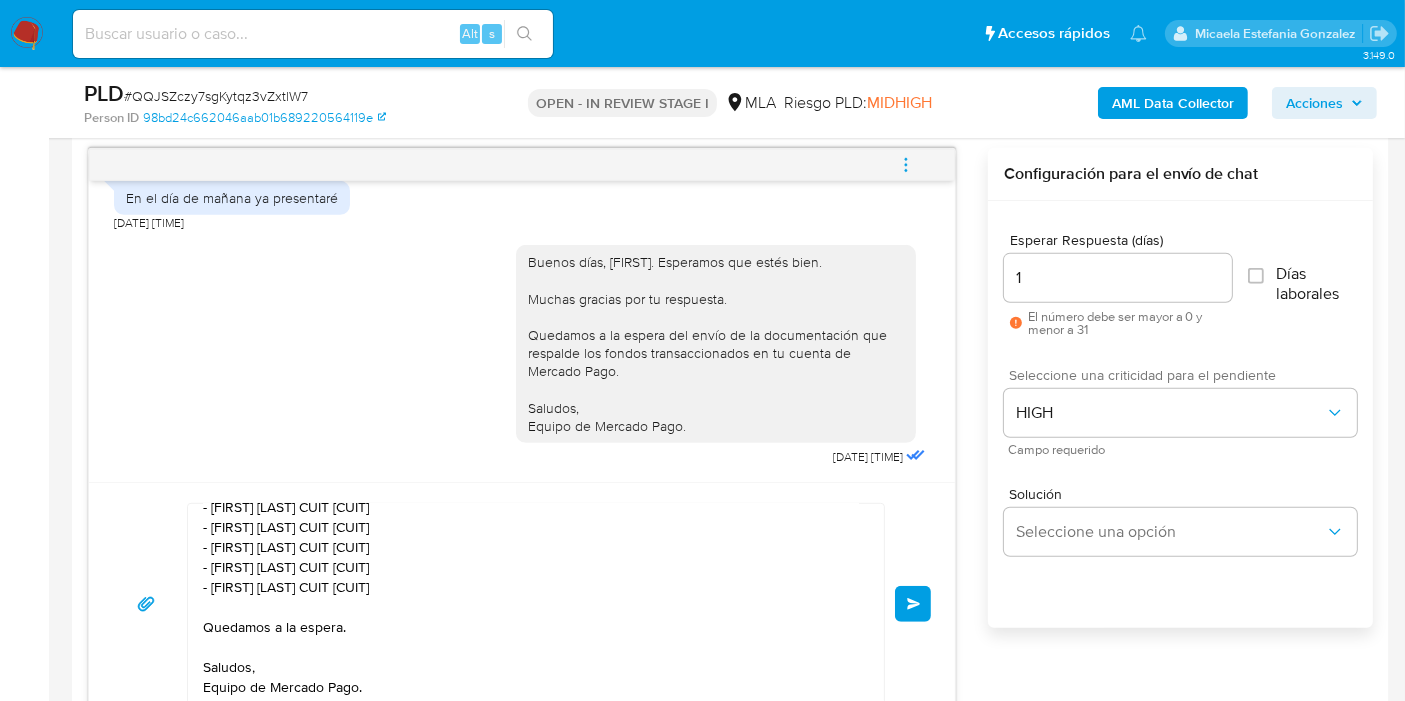 type 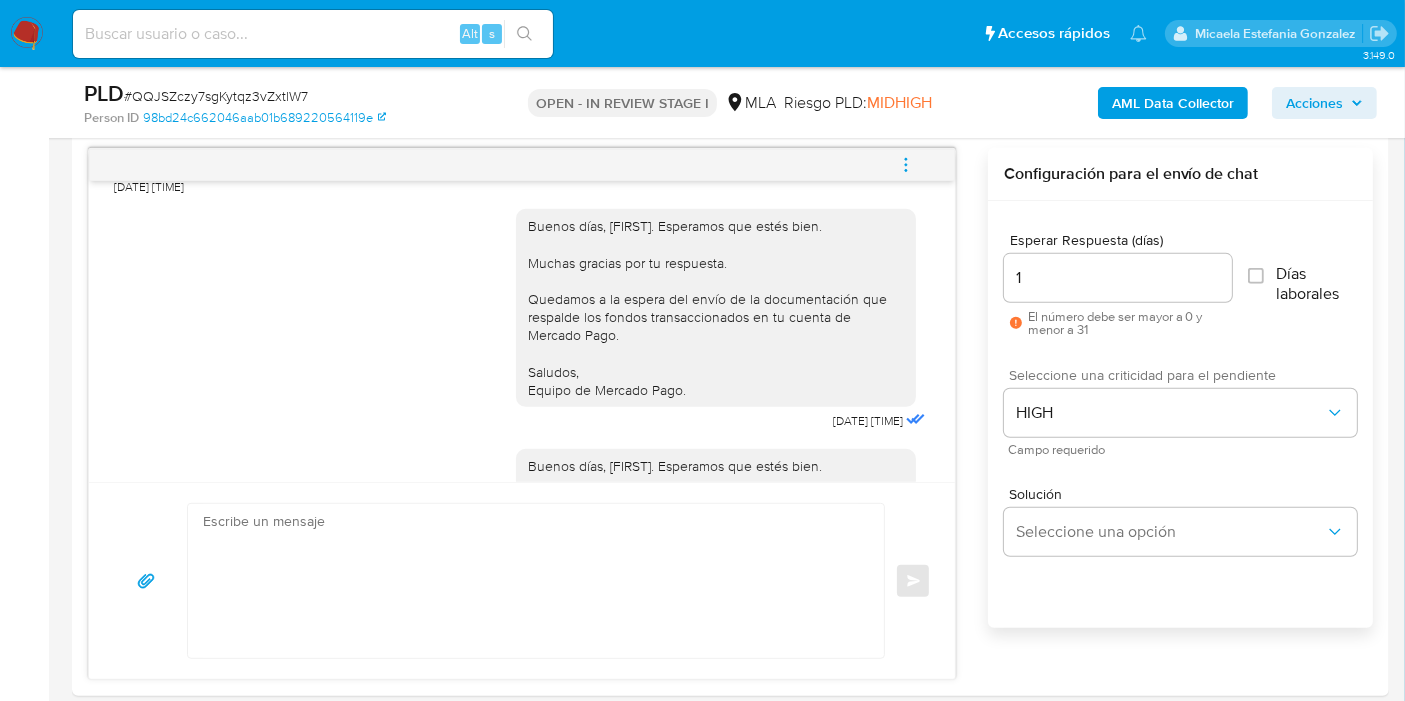 scroll, scrollTop: 0, scrollLeft: 0, axis: both 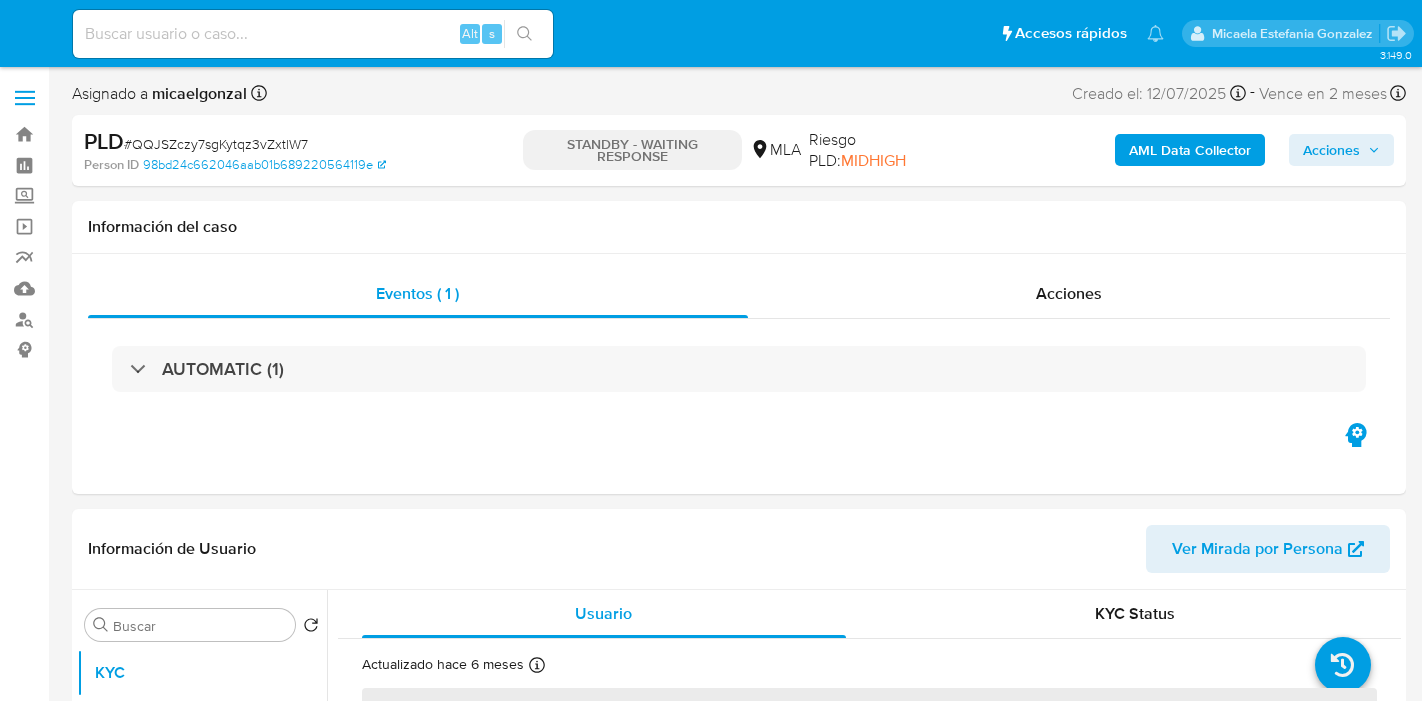 select on "10" 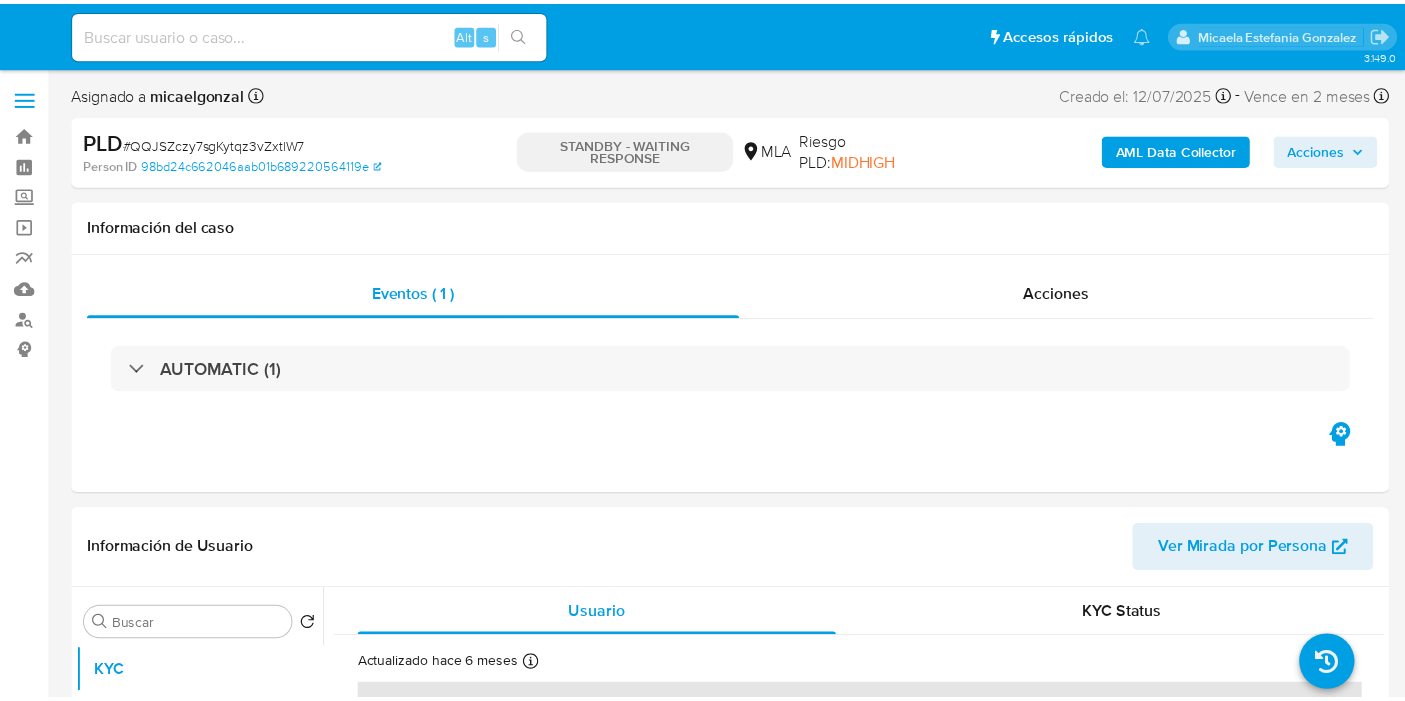 scroll, scrollTop: 0, scrollLeft: 0, axis: both 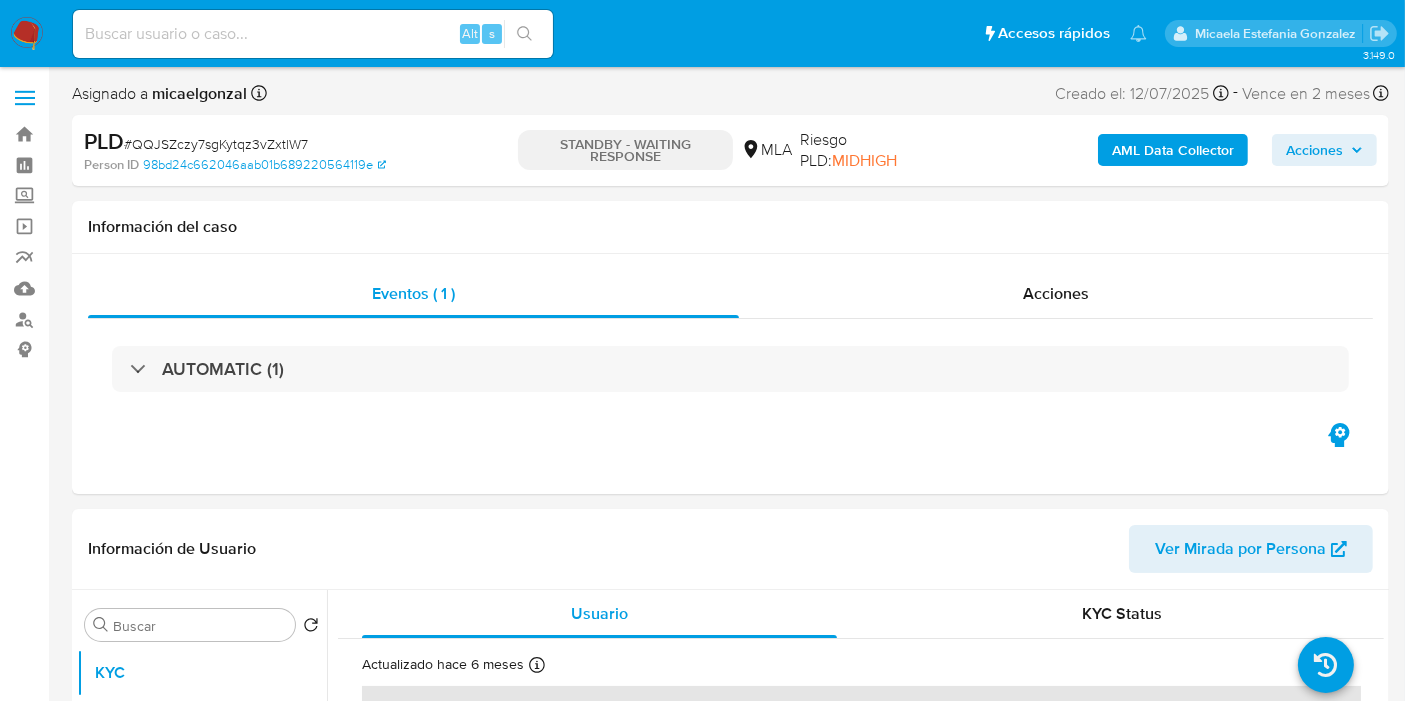 click at bounding box center [27, 34] 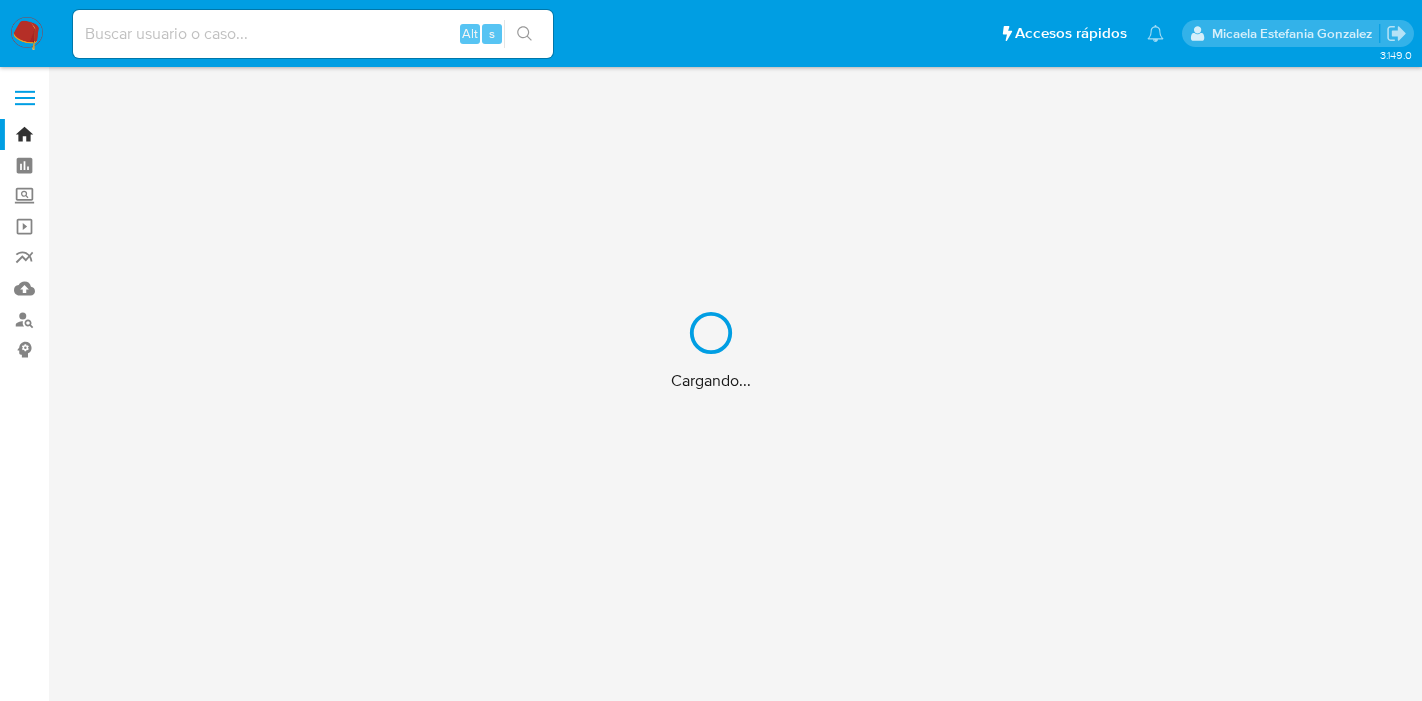 scroll, scrollTop: 0, scrollLeft: 0, axis: both 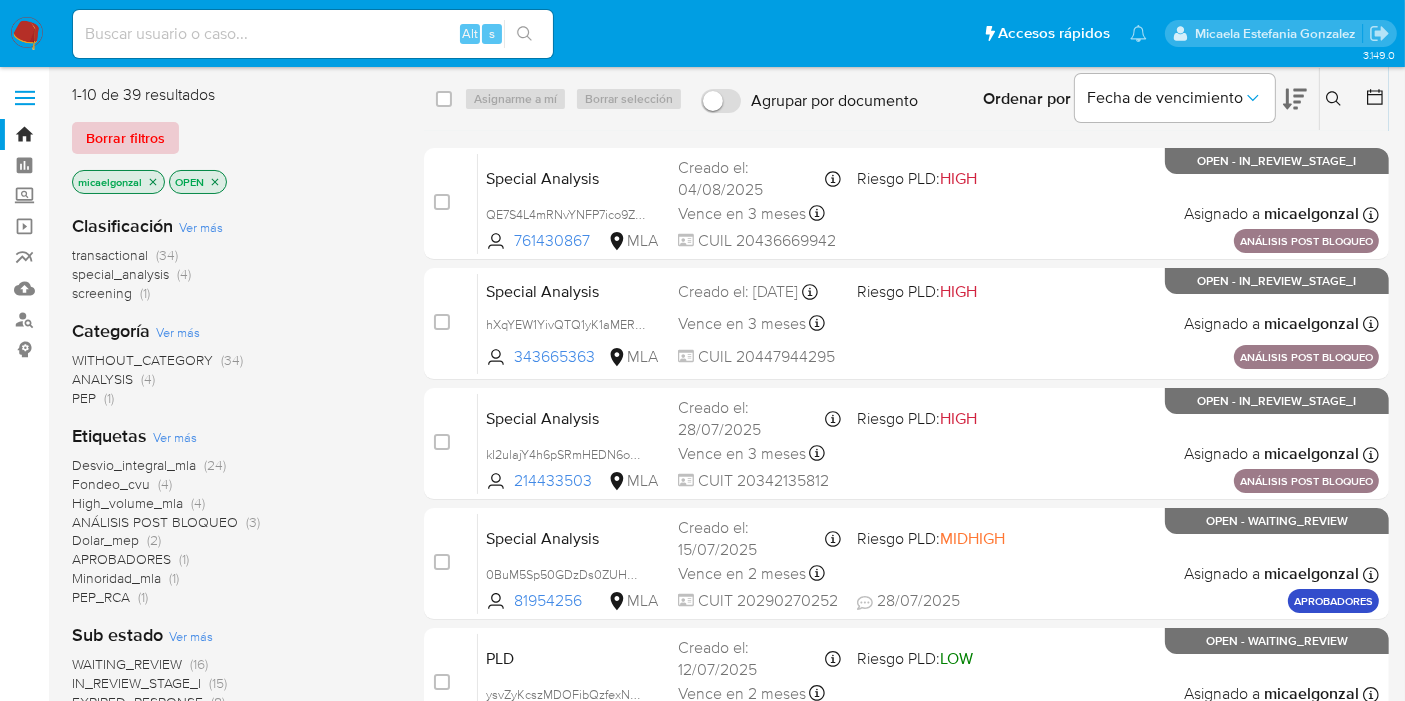 click on "Borrar filtros" at bounding box center (125, 138) 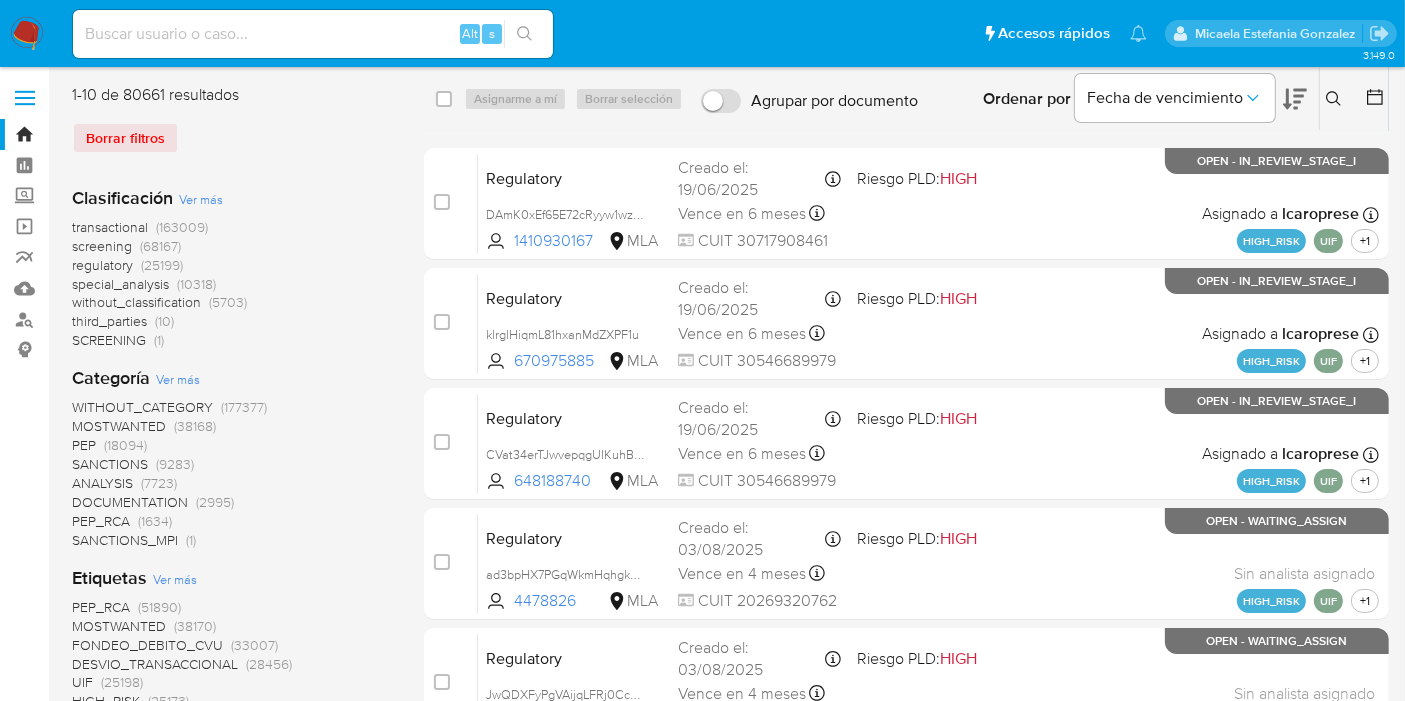 click at bounding box center (1336, 99) 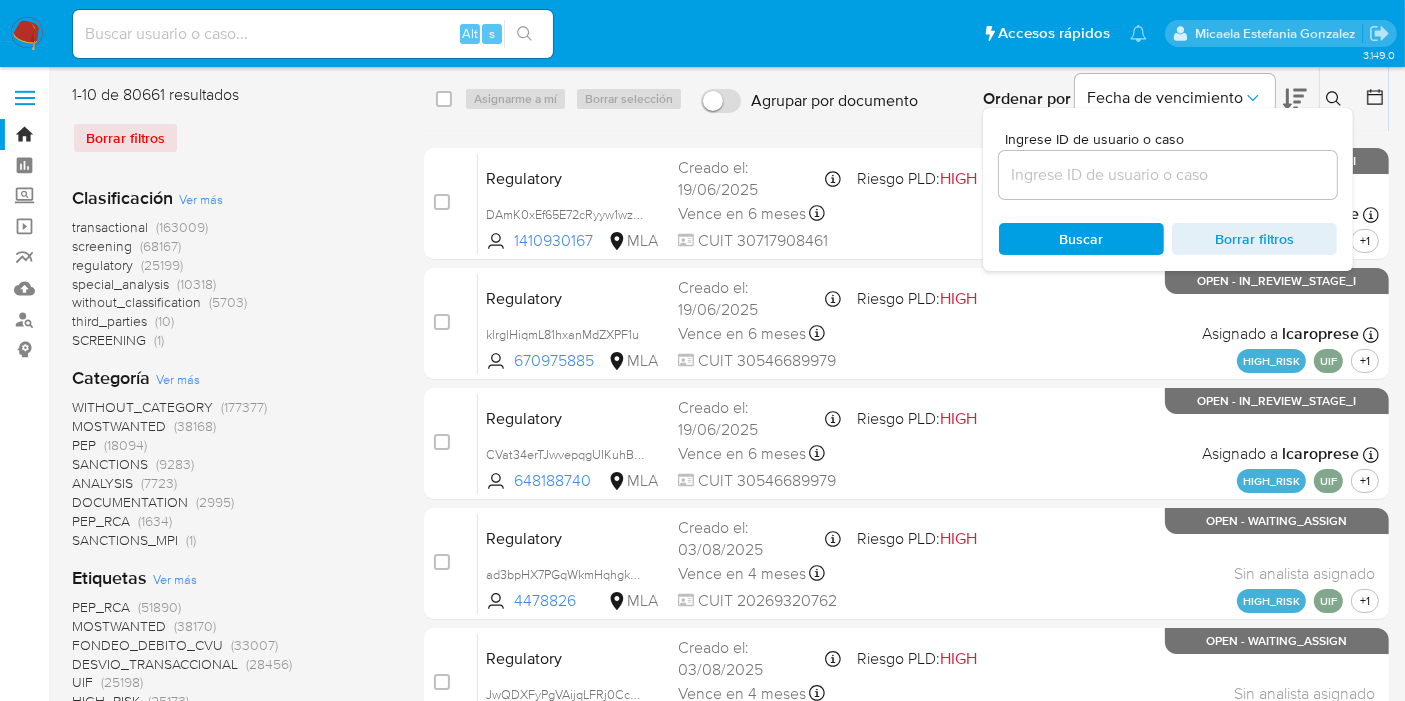 drag, startPoint x: 1081, startPoint y: 195, endPoint x: 1077, endPoint y: 184, distance: 11.7046995 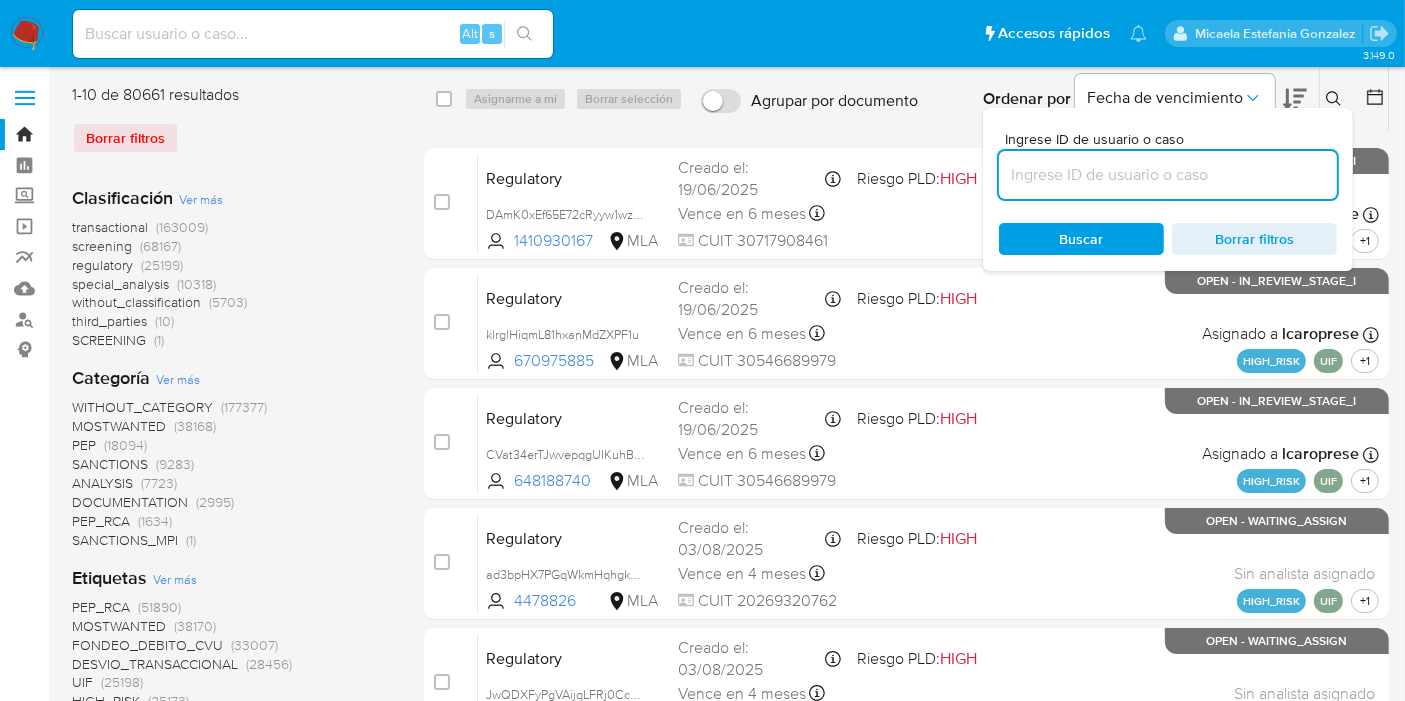 paste on "wxfLNJdjgUBxceQ2TkMc0wVS" 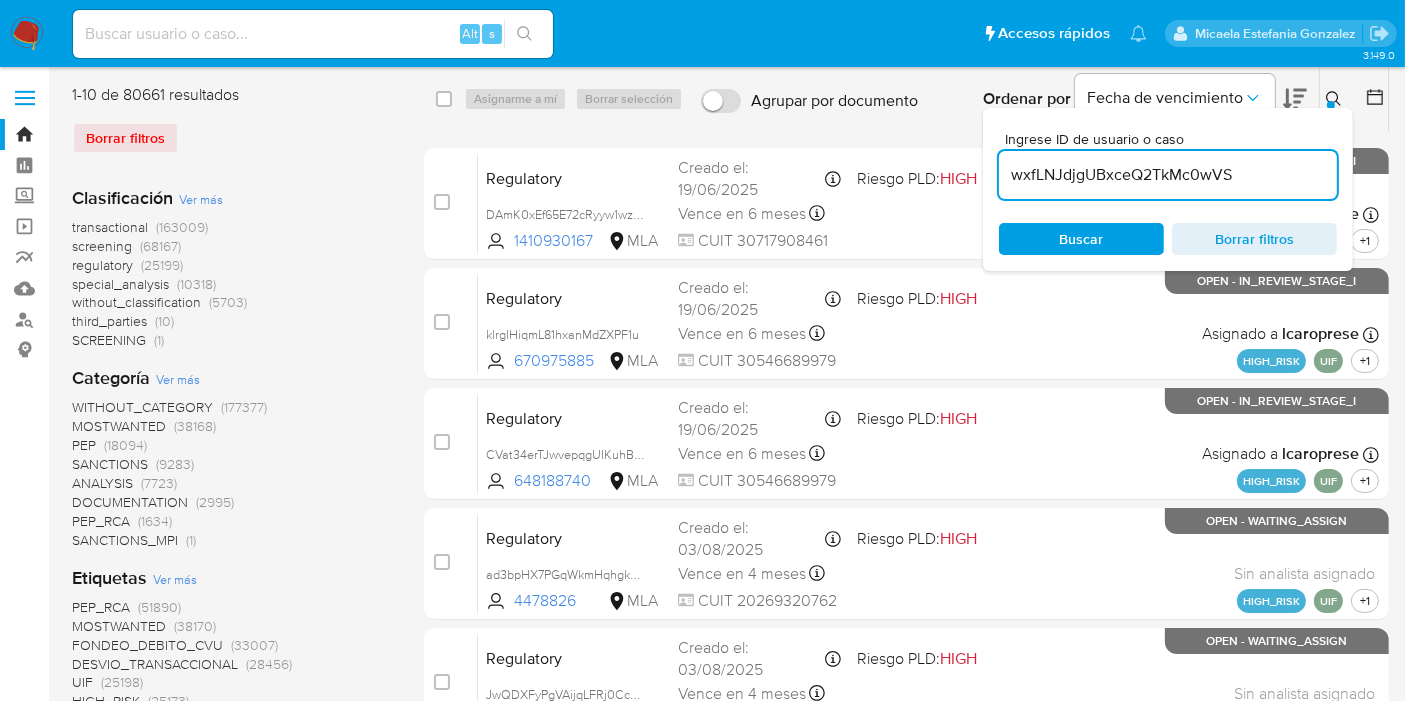 type on "wxfLNJdjgUBxceQ2TkMc0wVS" 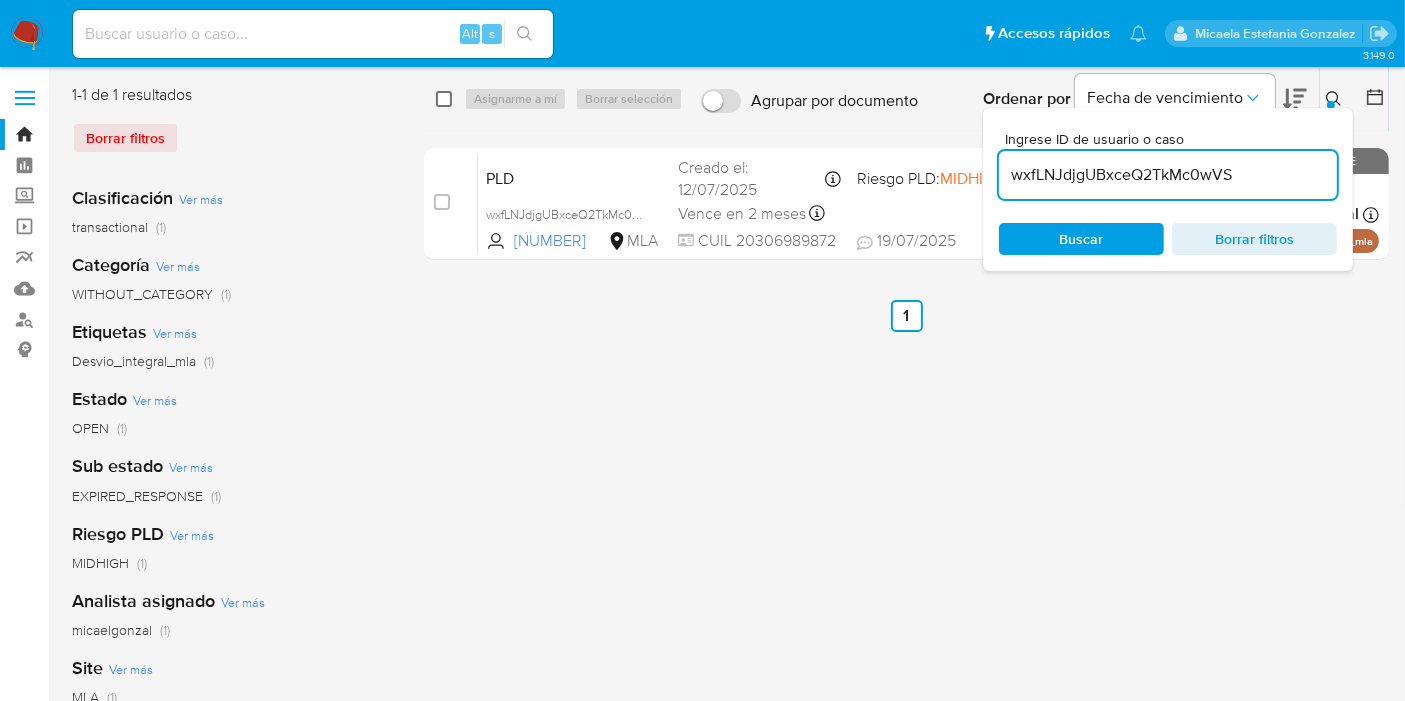 click at bounding box center (444, 99) 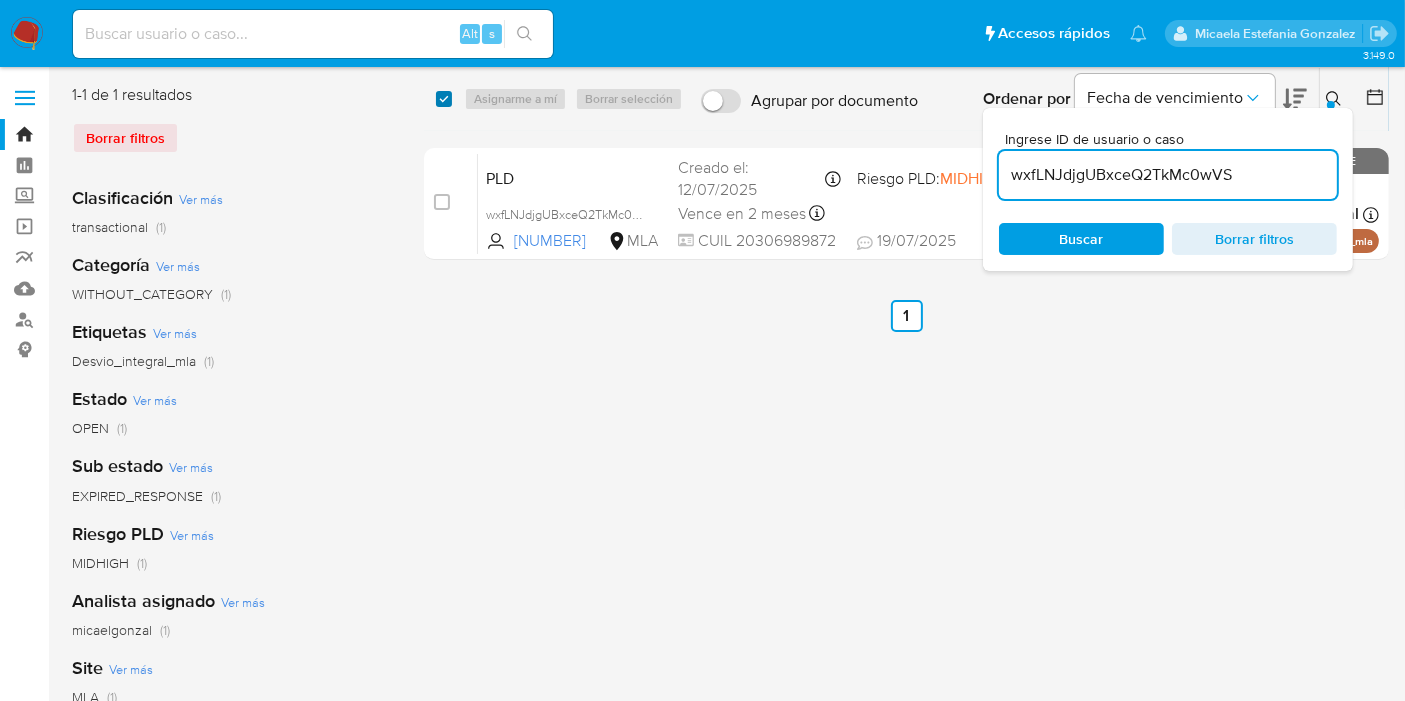 checkbox on "true" 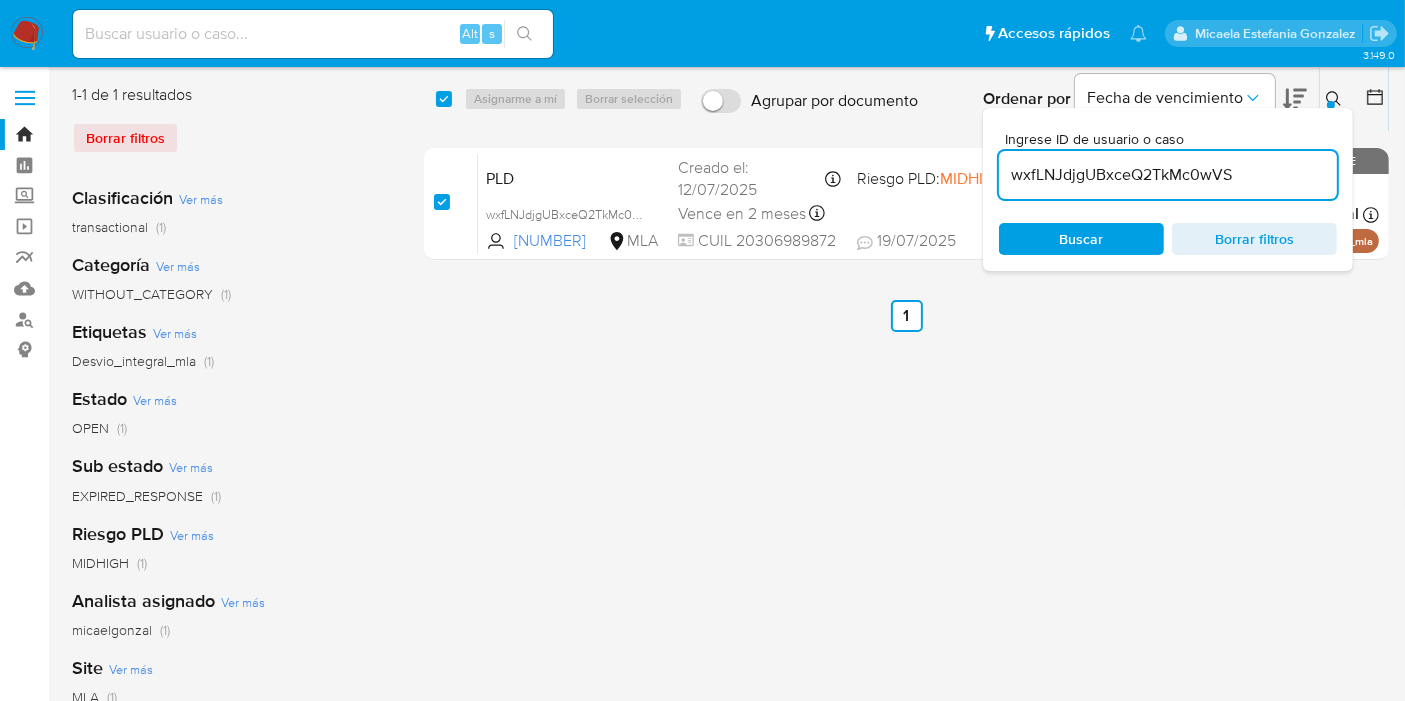 checkbox on "true" 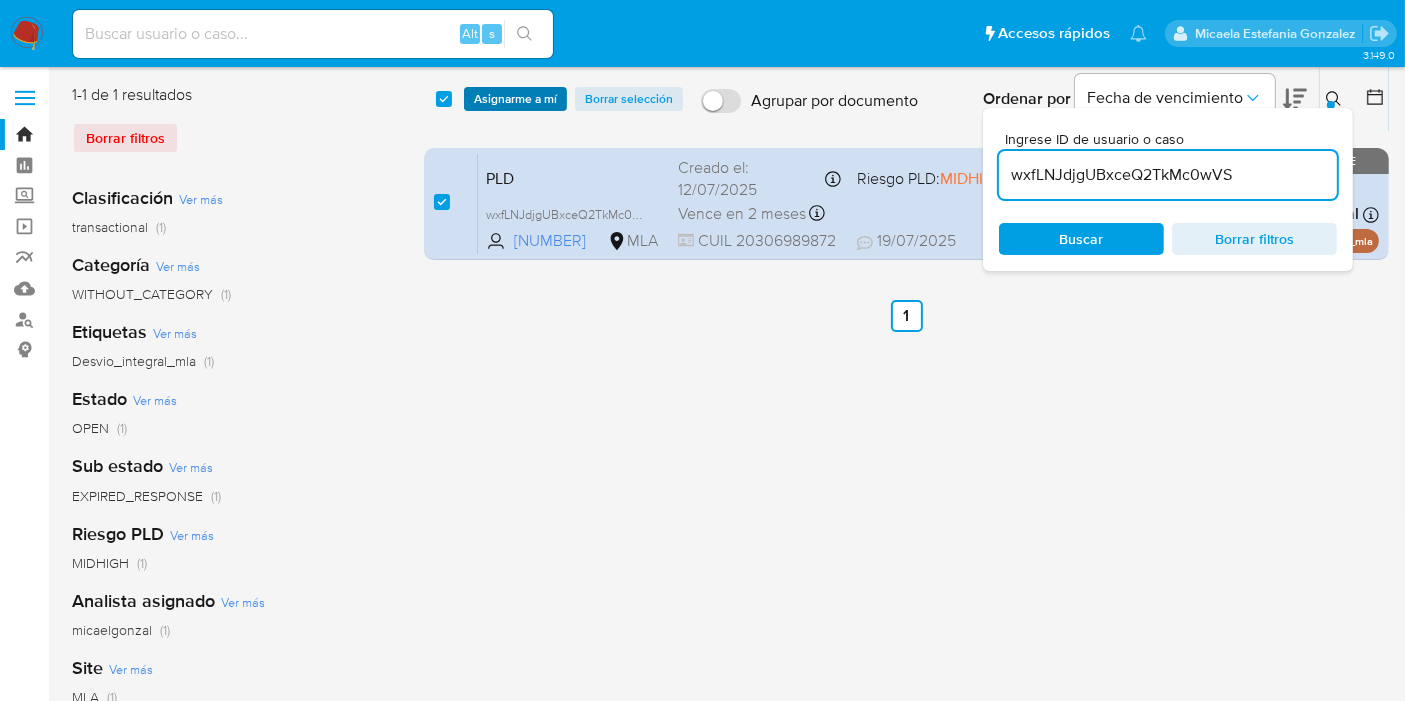 click on "Asignarme a mí" at bounding box center (515, 99) 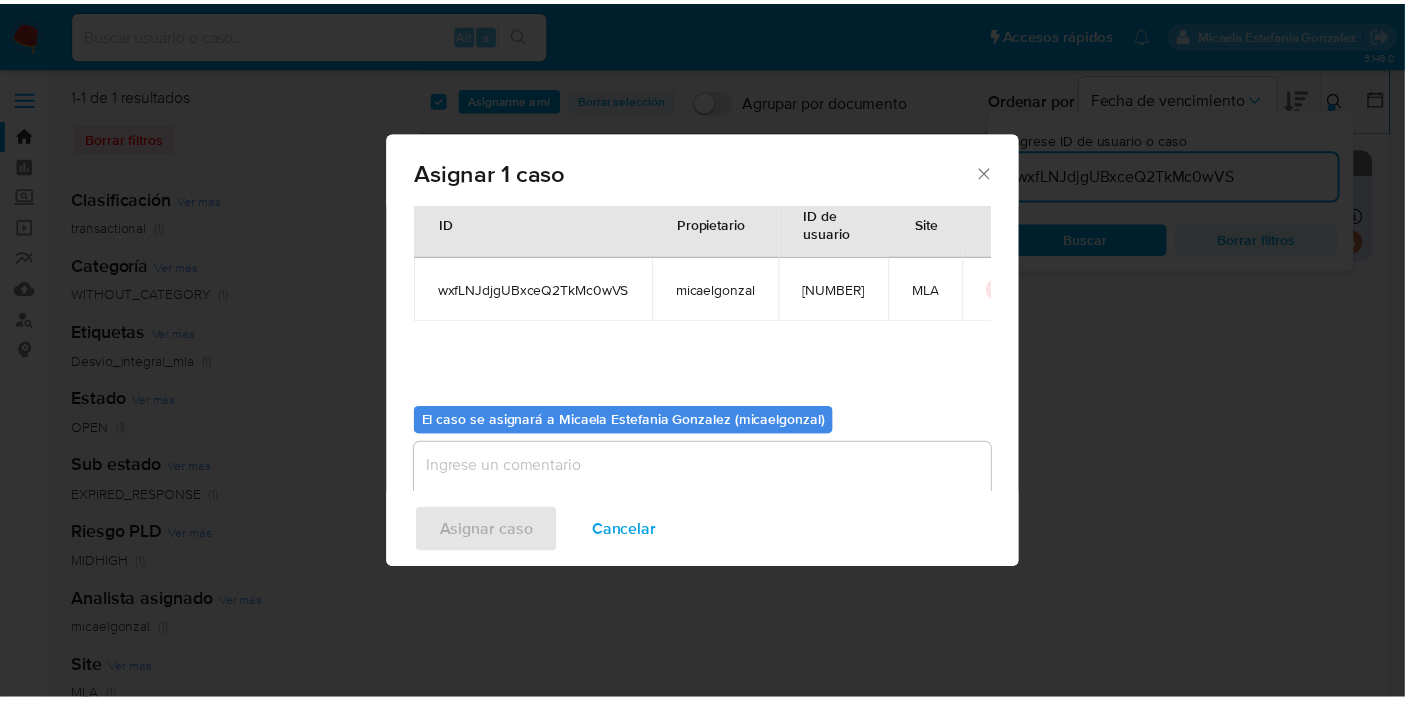 scroll, scrollTop: 102, scrollLeft: 0, axis: vertical 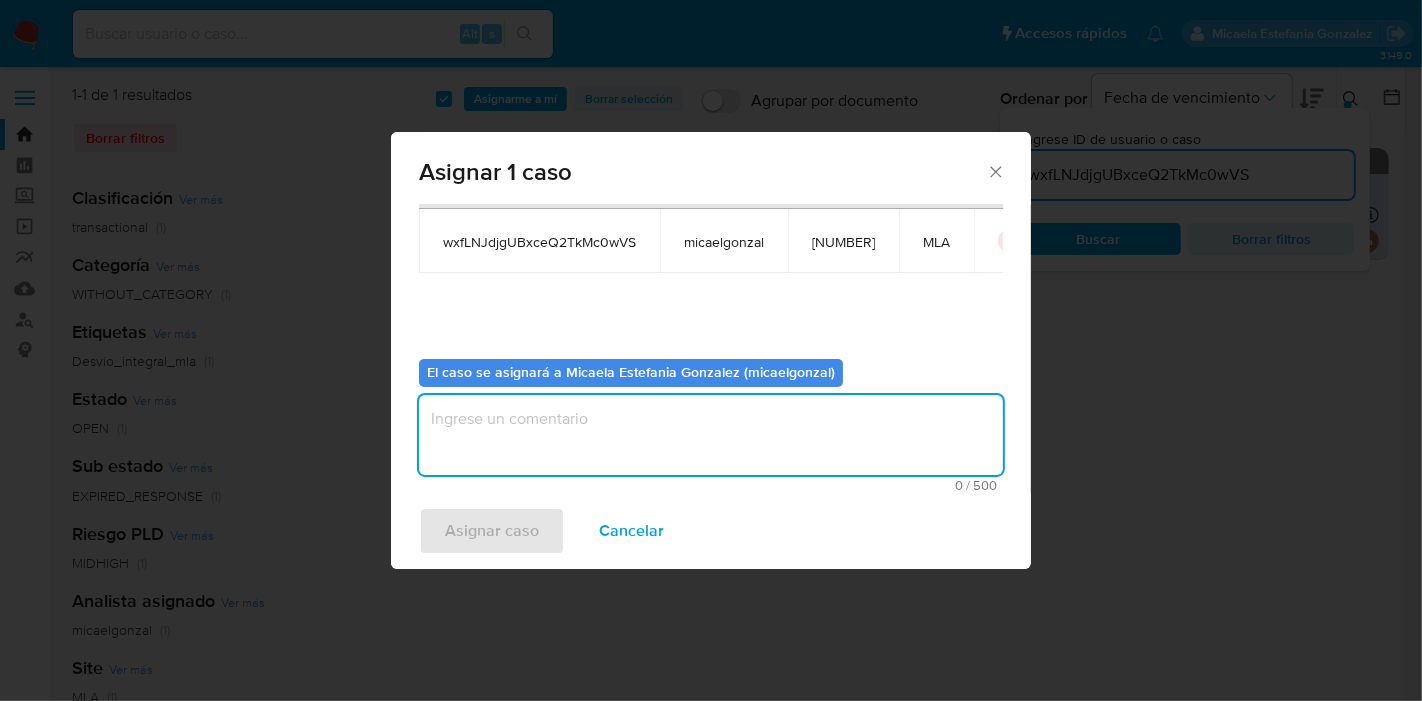 drag, startPoint x: 758, startPoint y: 431, endPoint x: 319, endPoint y: 530, distance: 450.02444 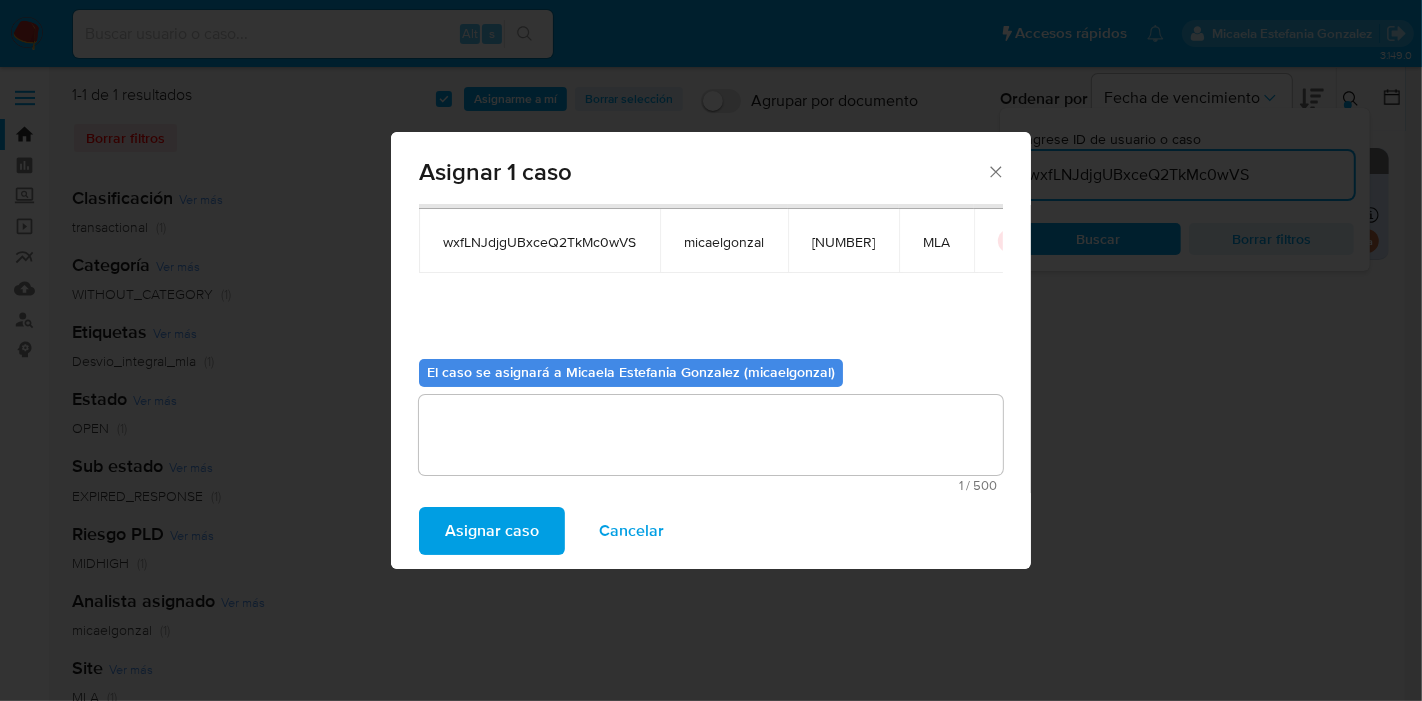 click on "Asignar caso" at bounding box center [492, 531] 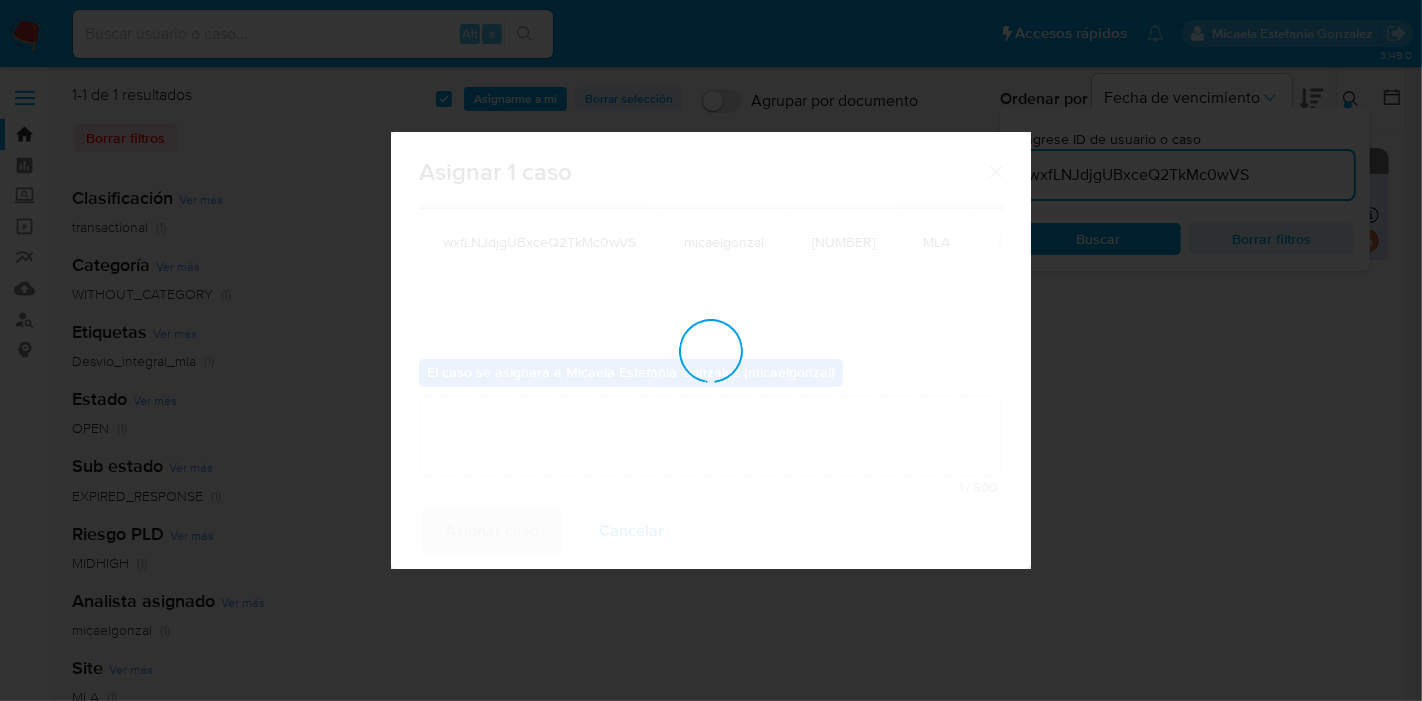 type 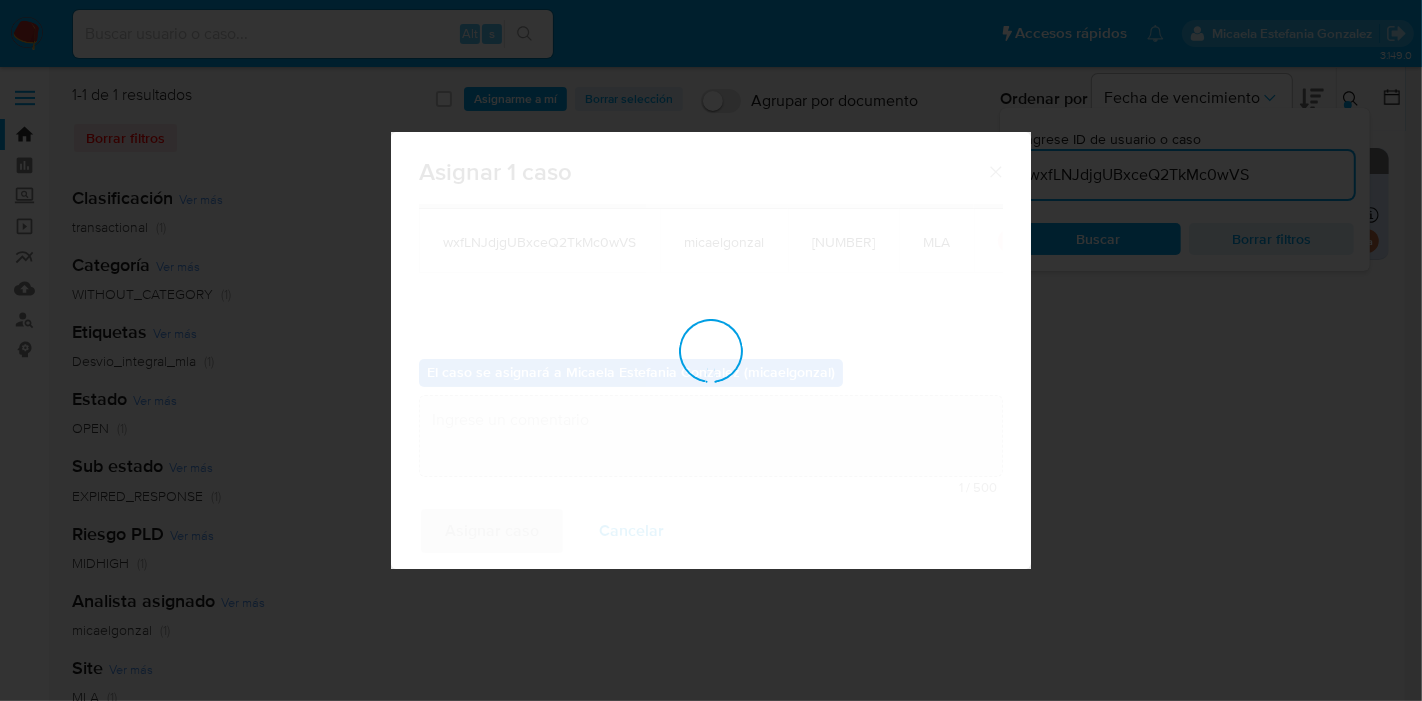 checkbox on "false" 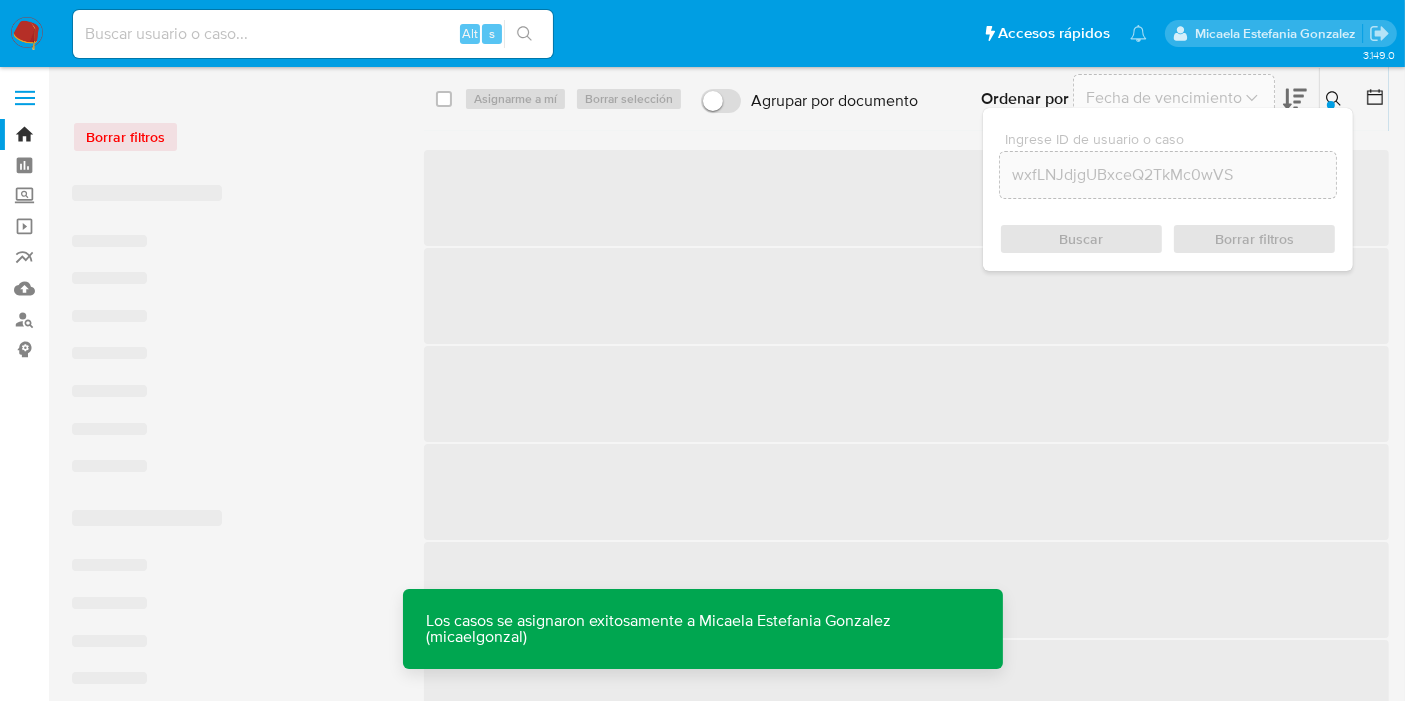 click on "Alt s" at bounding box center (313, 34) 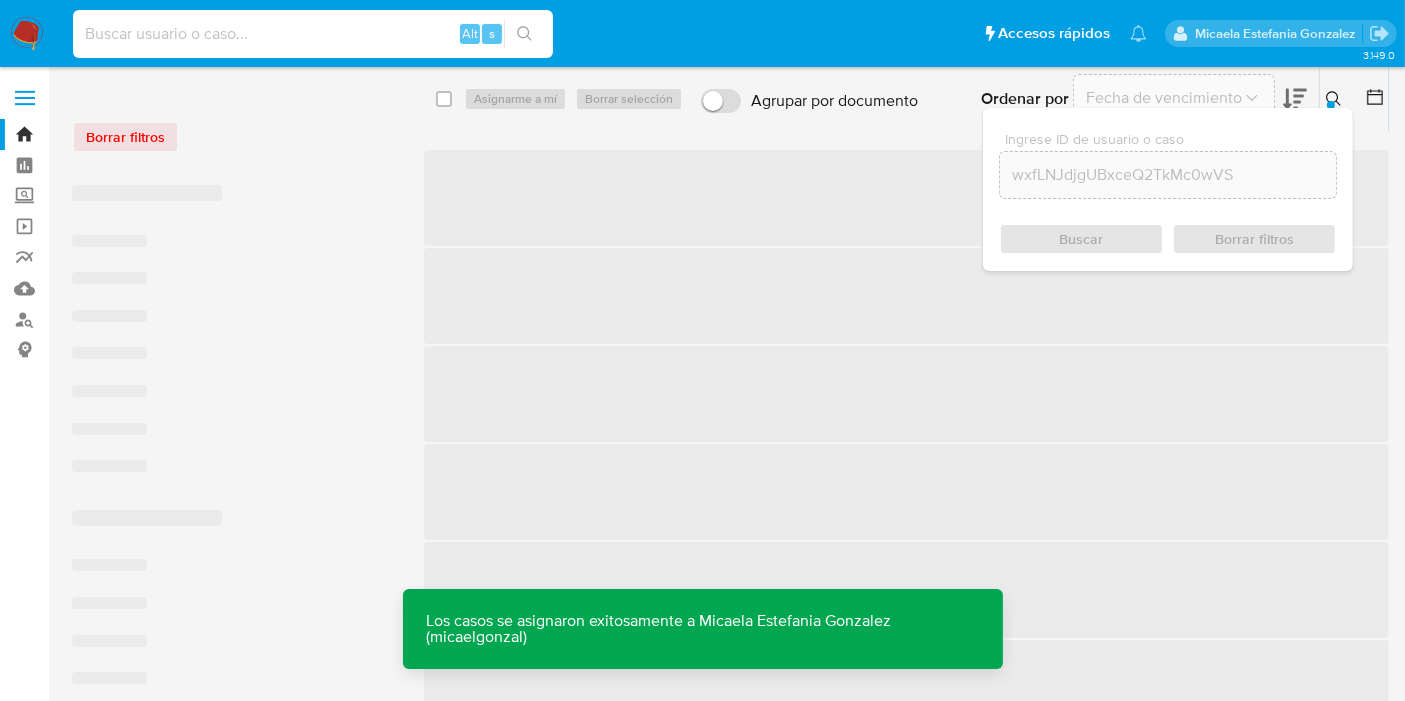 click at bounding box center [313, 34] 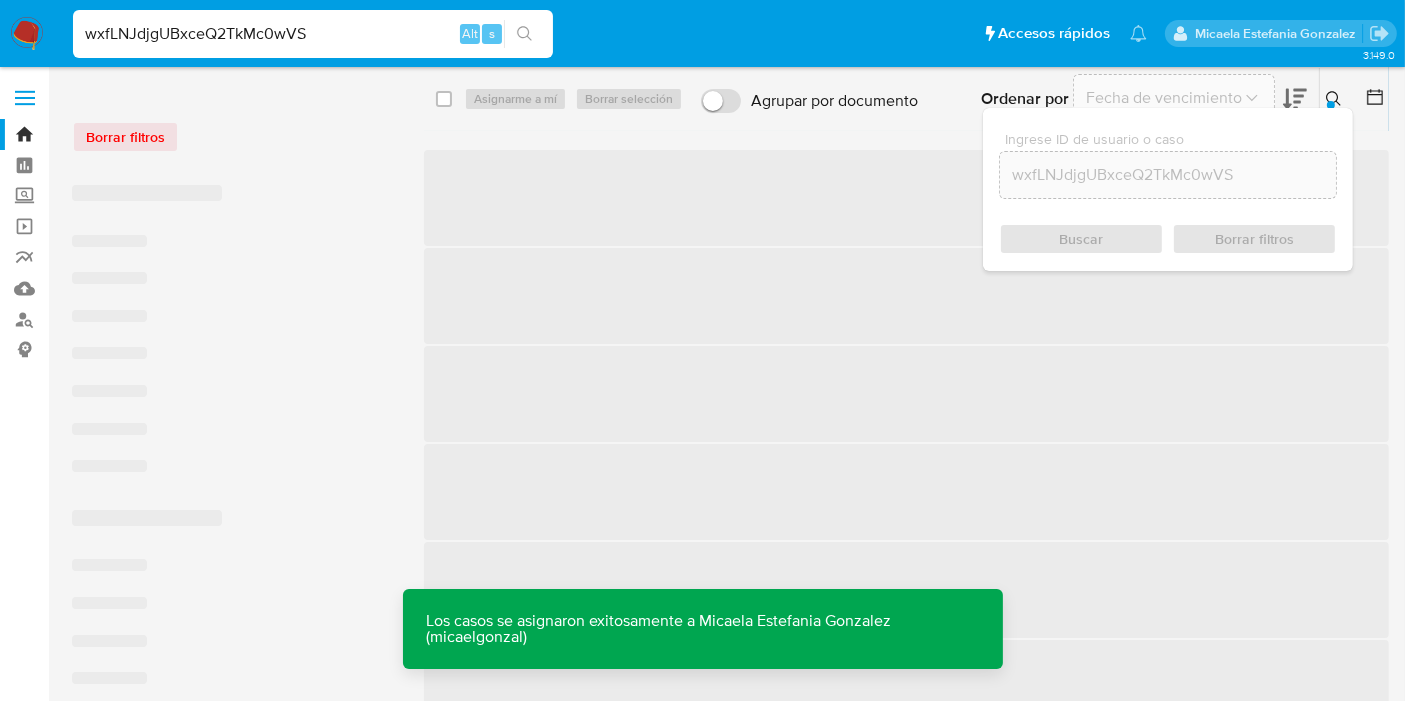 type on "wxfLNJdjgUBxceQ2TkMc0wVS" 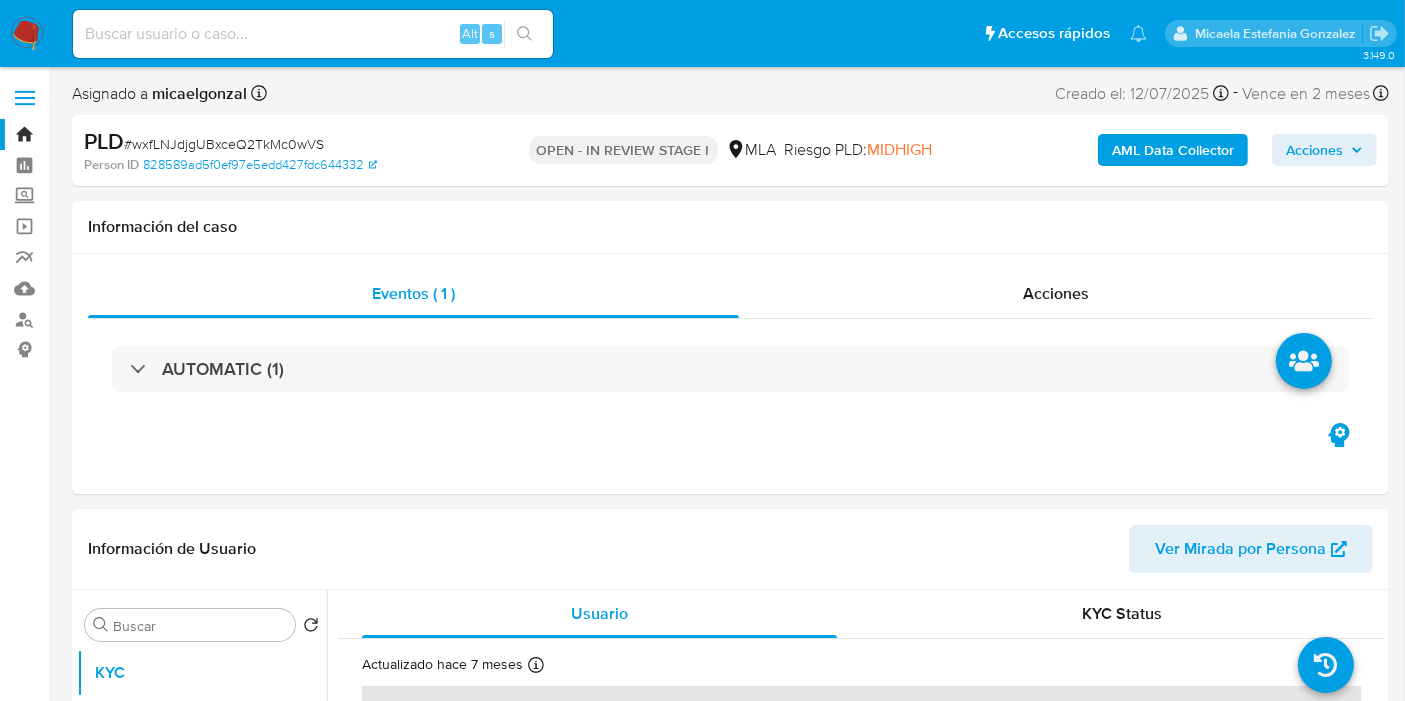 select on "10" 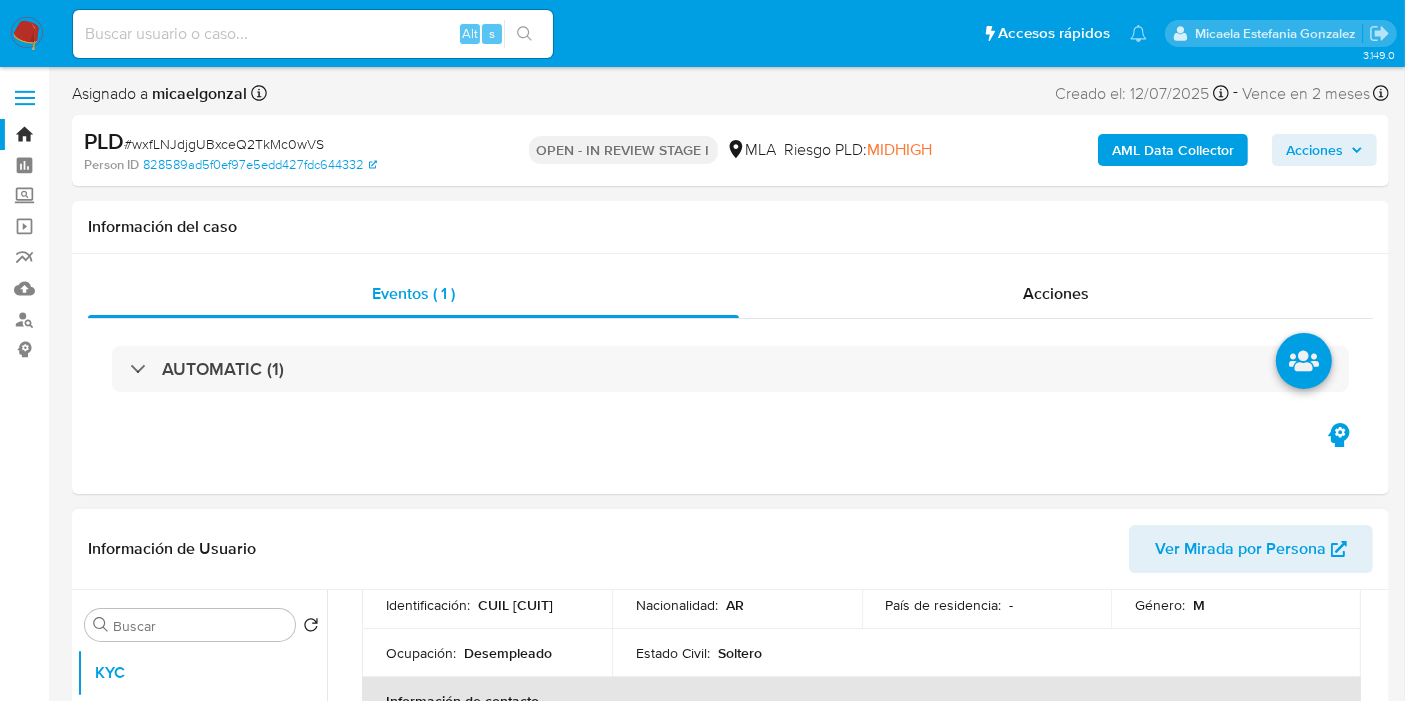 scroll, scrollTop: 333, scrollLeft: 0, axis: vertical 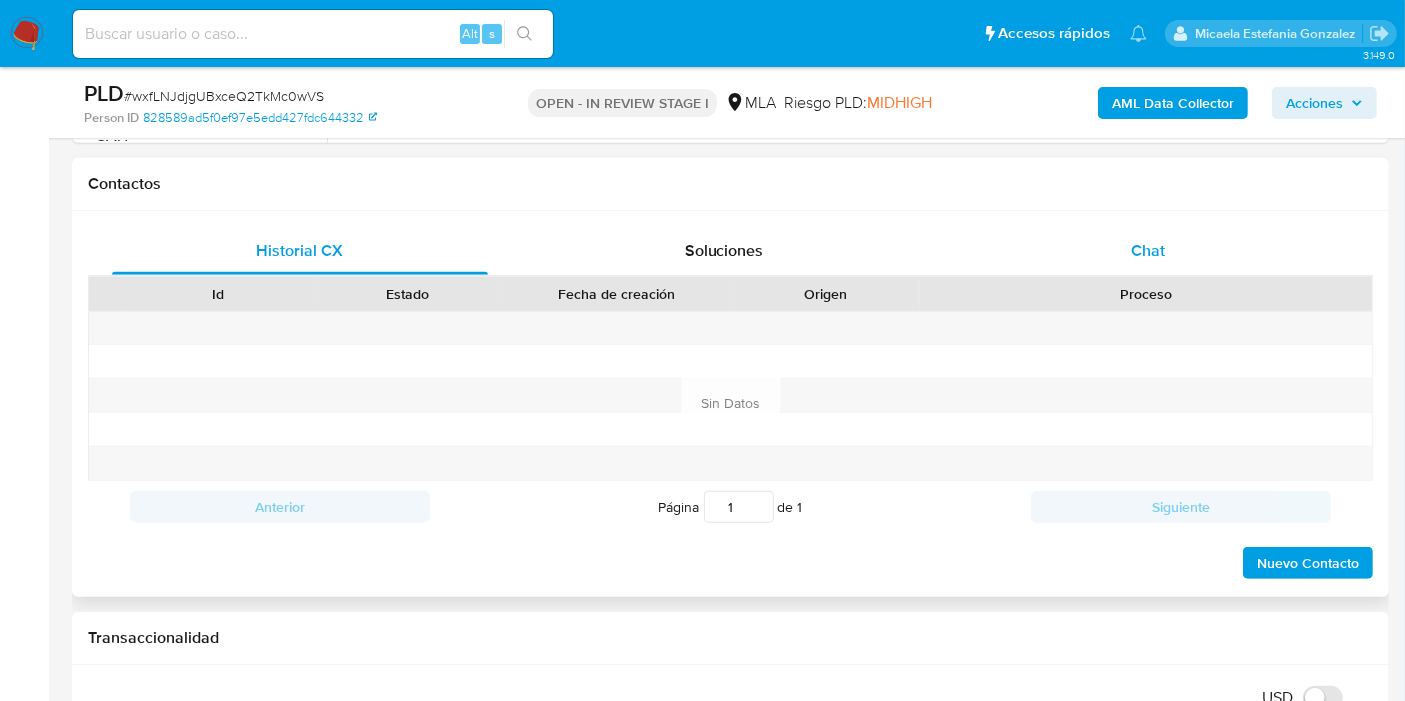 click on "Chat" at bounding box center (1148, 251) 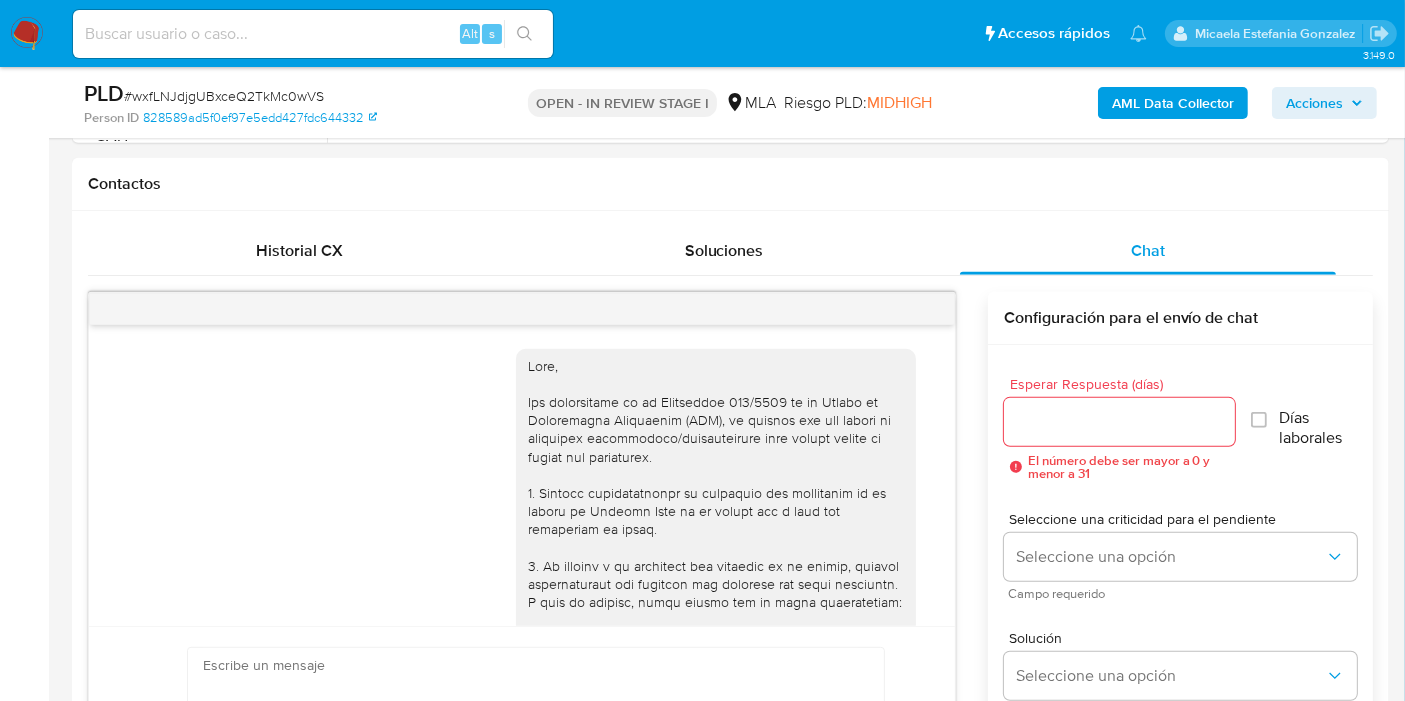 scroll, scrollTop: 1366, scrollLeft: 0, axis: vertical 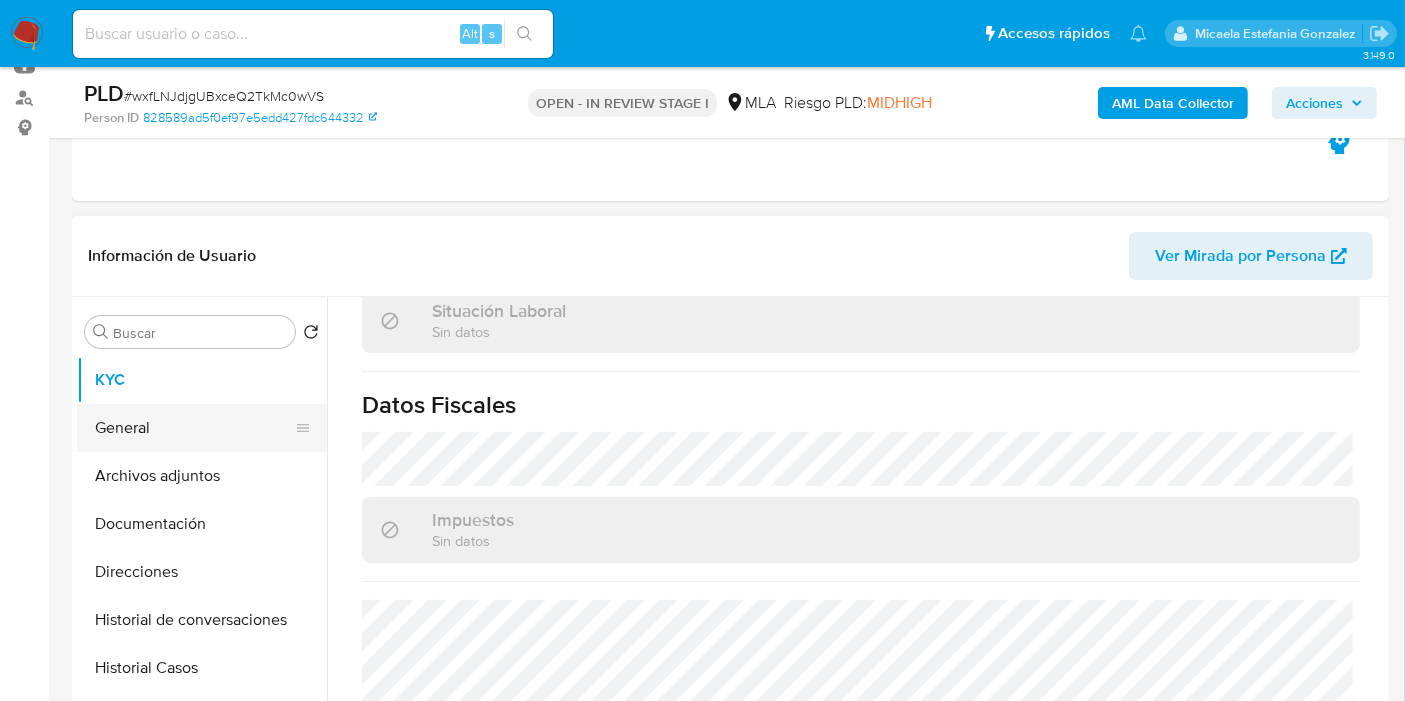 click on "General" at bounding box center (194, 428) 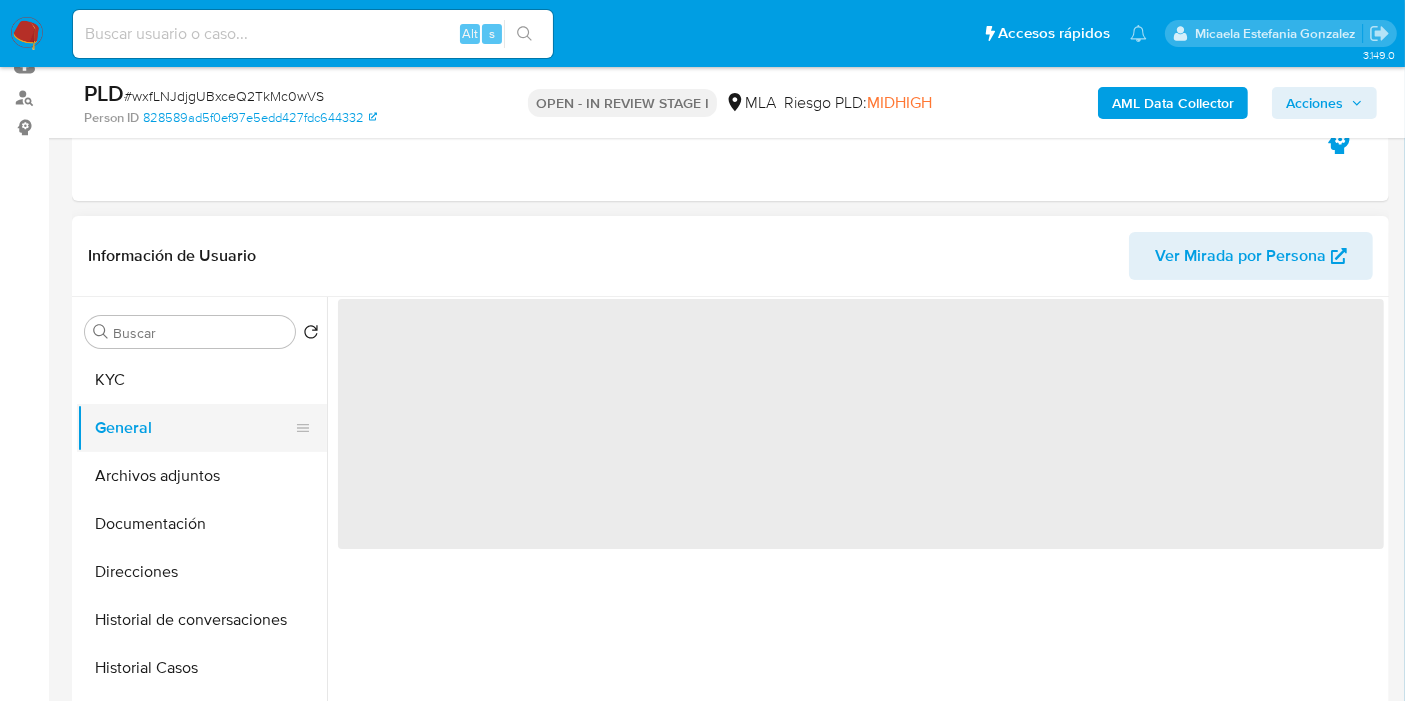 scroll, scrollTop: 0, scrollLeft: 0, axis: both 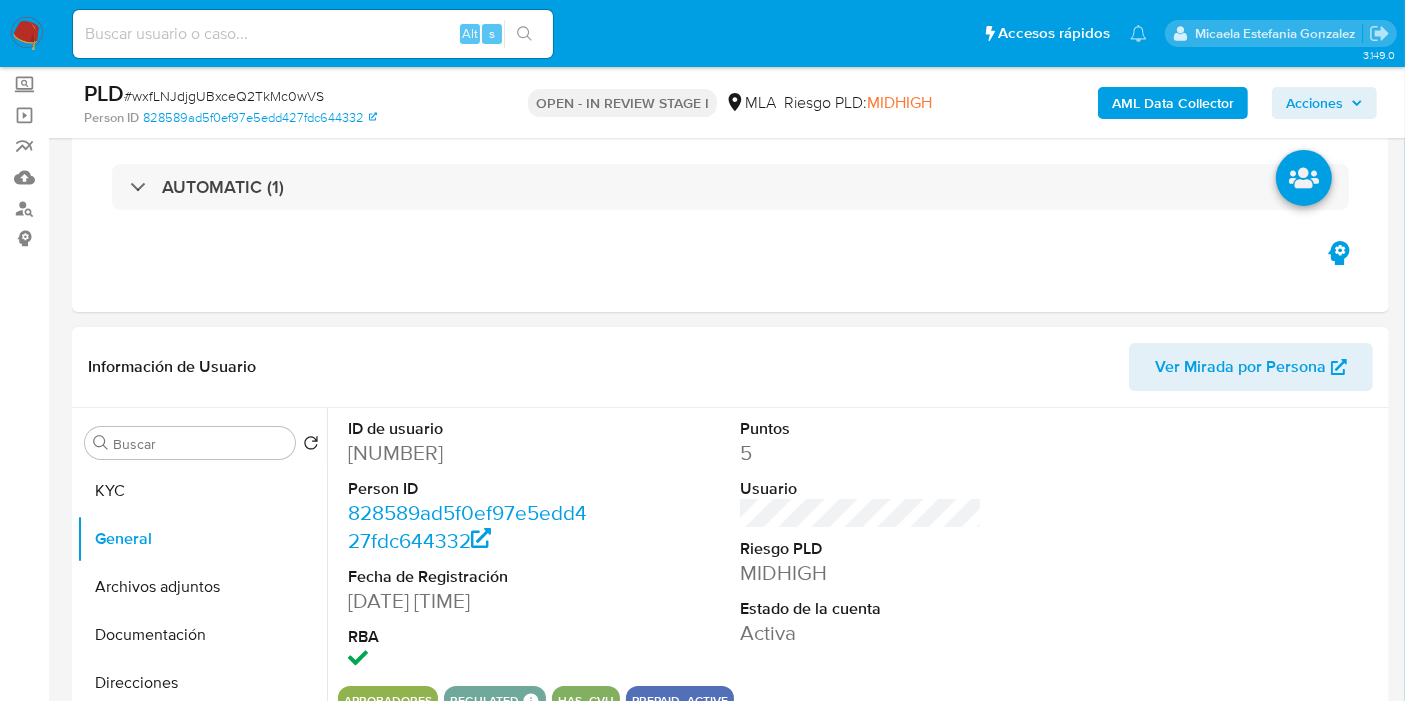 click on "583212573" at bounding box center (469, 453) 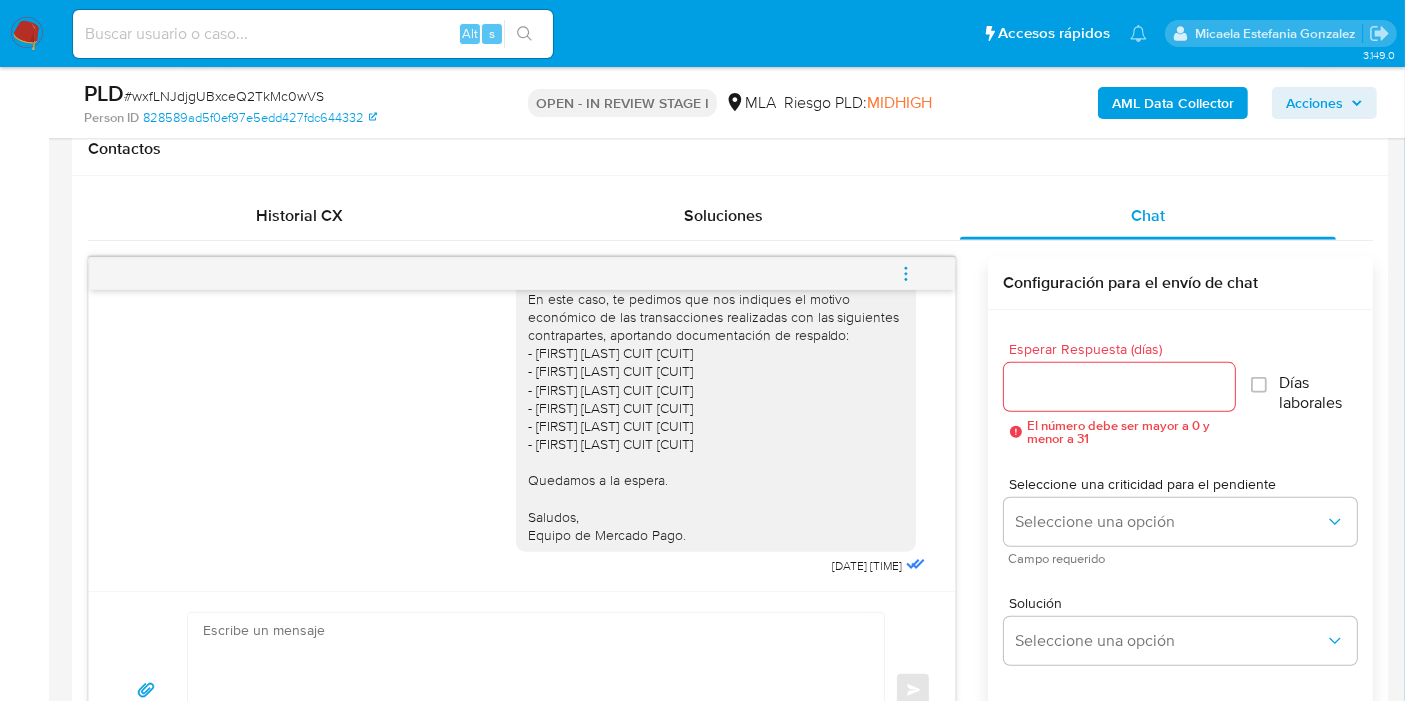 scroll, scrollTop: 1111, scrollLeft: 0, axis: vertical 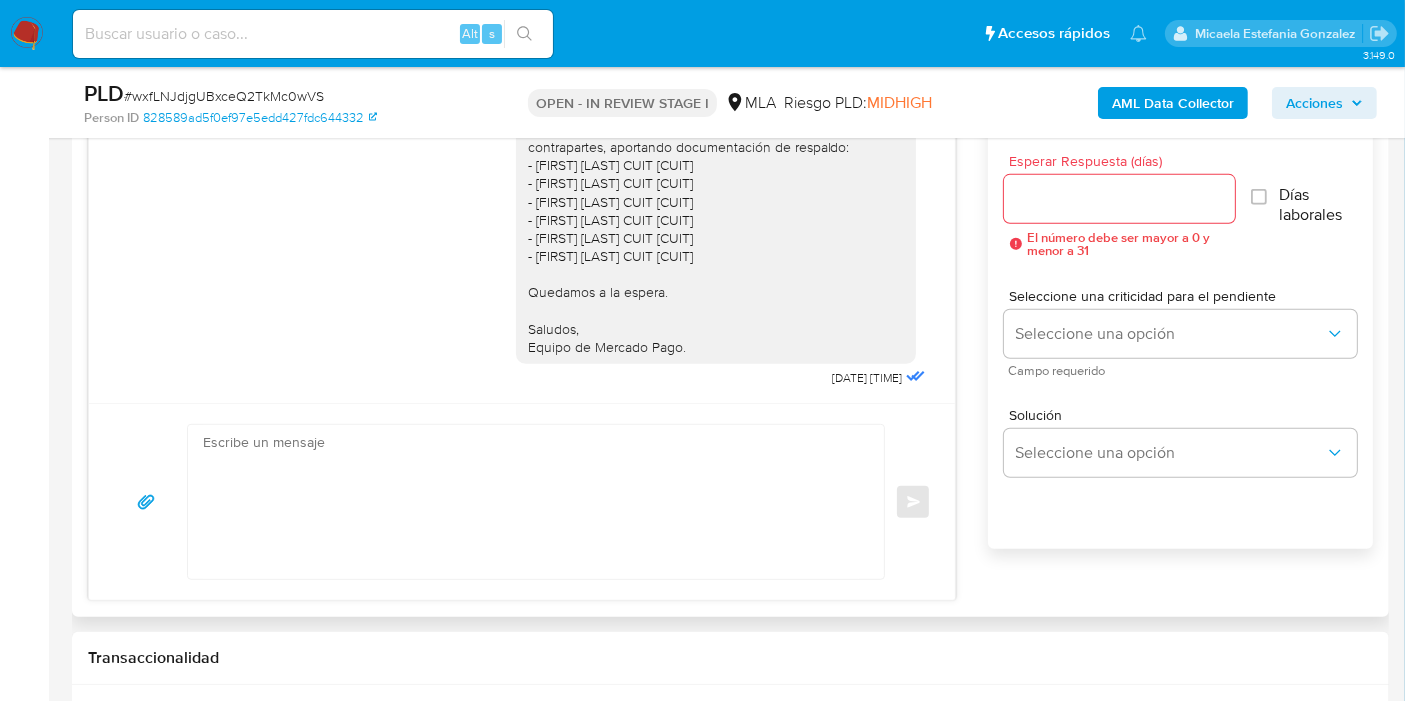 click at bounding box center [531, 502] 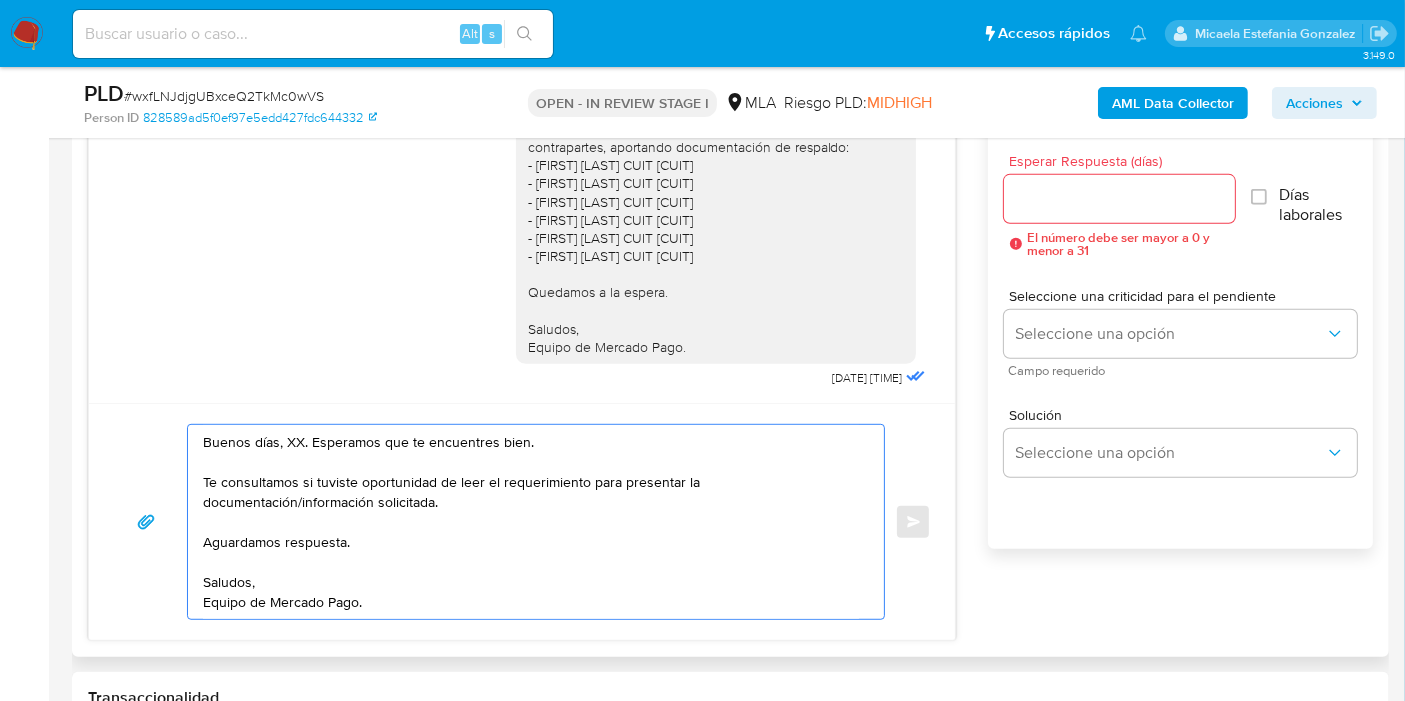 click on "Buenos días, XX. Esperamos que te encuentres bien.
Te consultamos si tuviste oportunidad de leer el requerimiento para presentar la documentación/información solicitada.
Aguardamos respuesta.
Saludos,
Equipo de Mercado Pago." at bounding box center [531, 522] 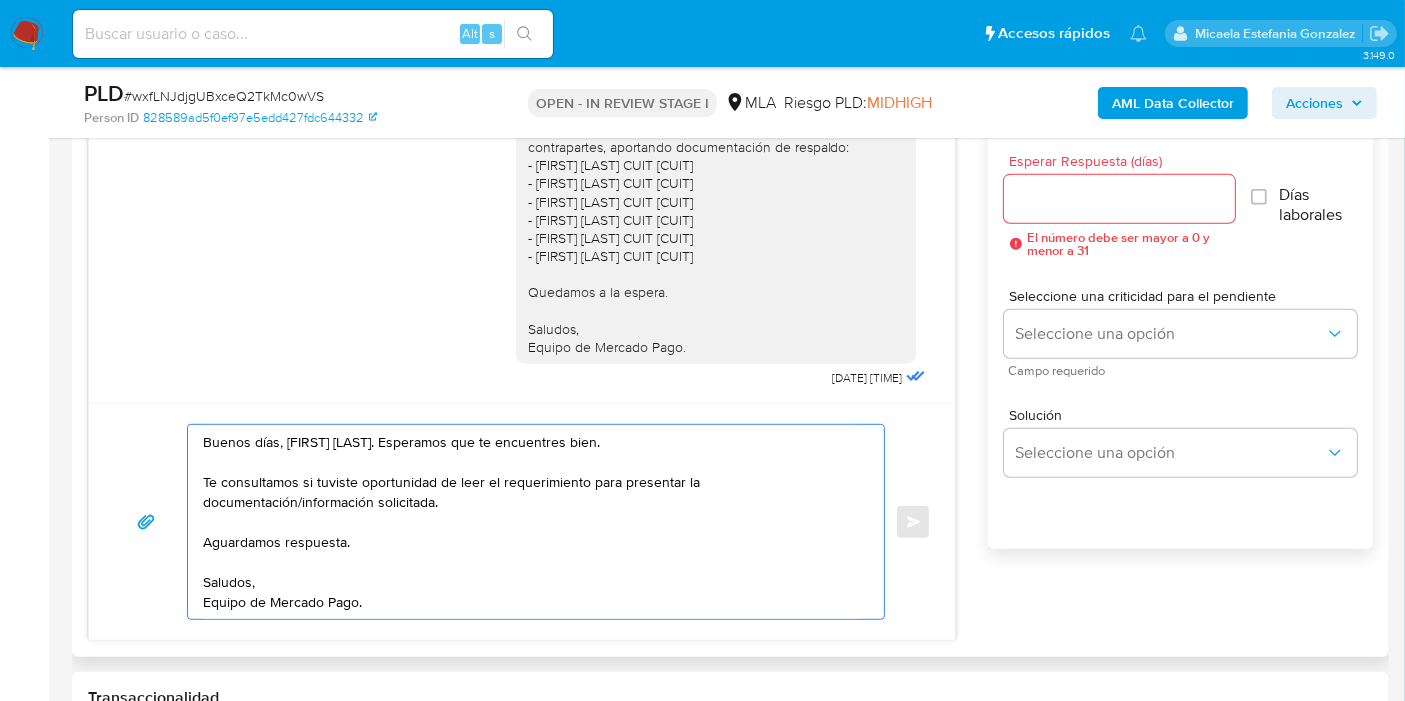 click on "Buenos días, Juan Cristobal. Esperamos que te encuentres bien.
Te consultamos si tuviste oportunidad de leer el requerimiento para presentar la documentación/información solicitada.
Aguardamos respuesta.
Saludos,
Equipo de Mercado Pago." at bounding box center (531, 522) 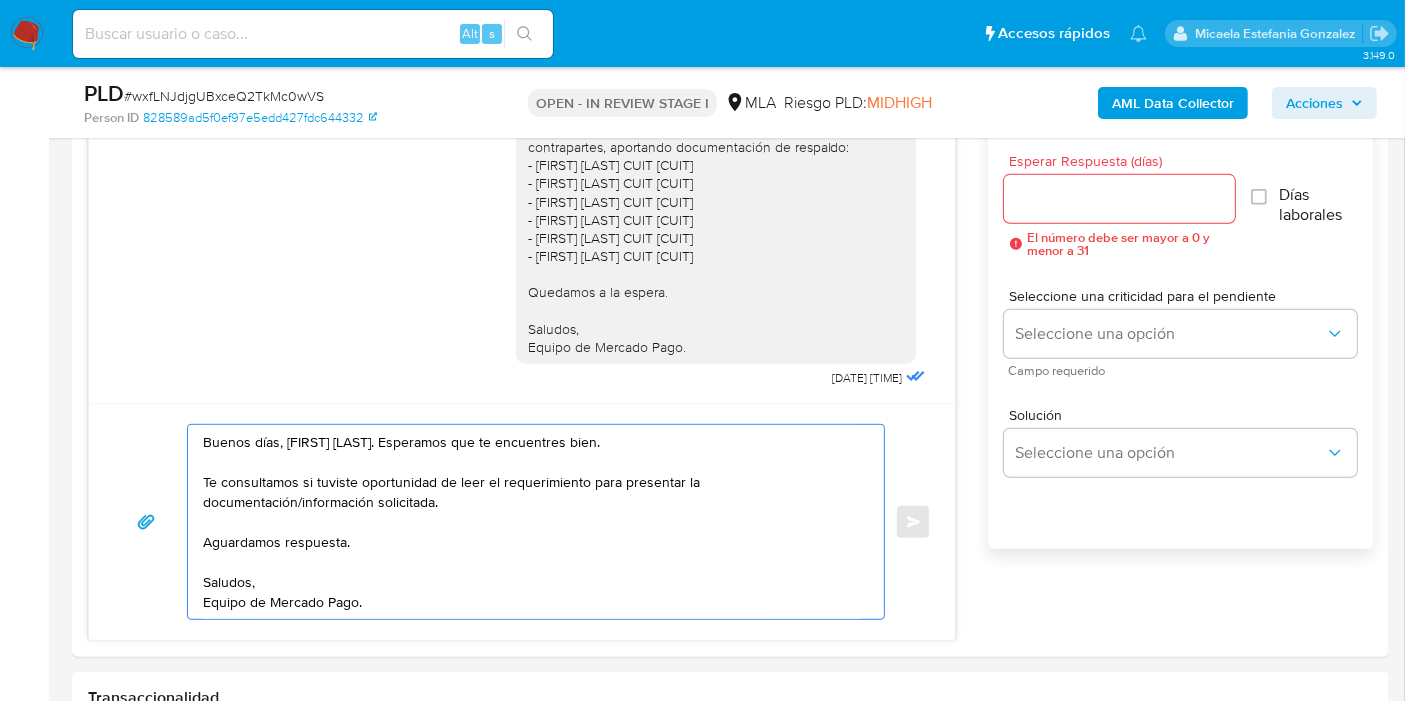 click on "Crist ó bal" 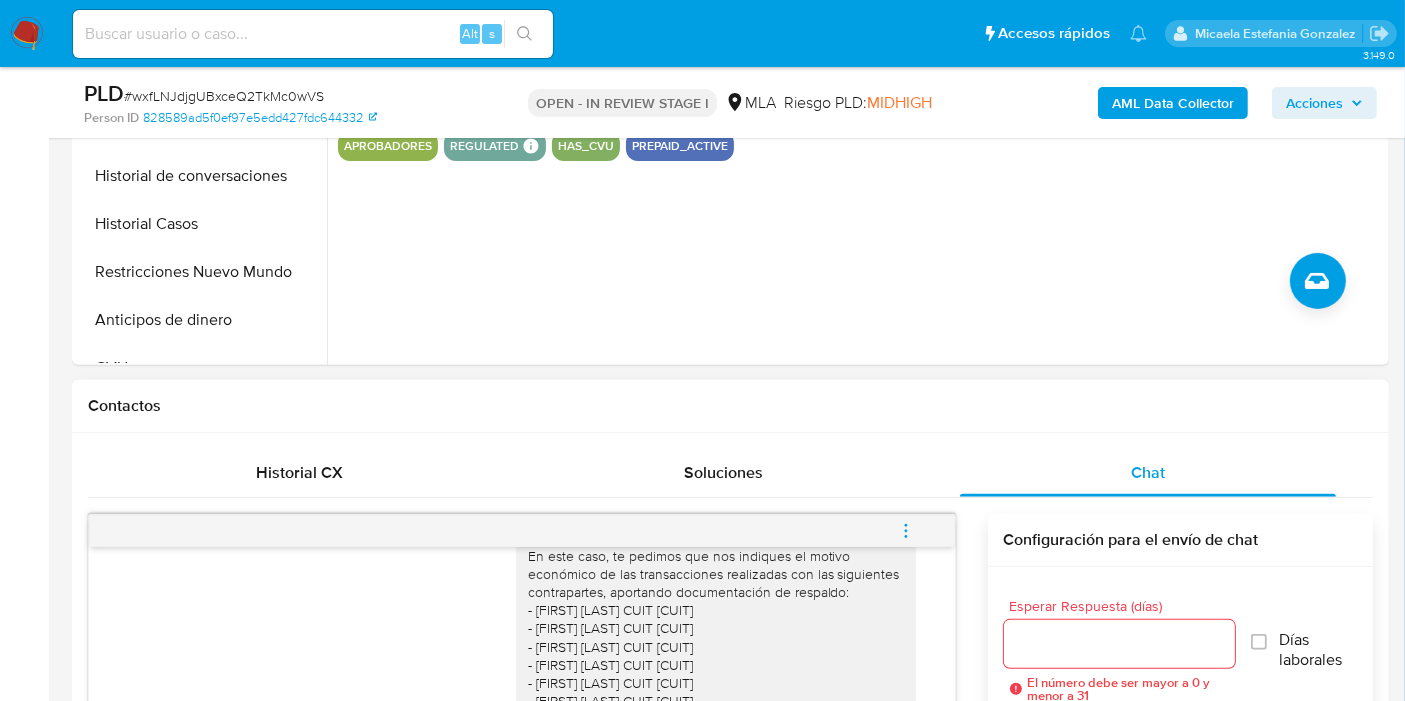 scroll, scrollTop: 222, scrollLeft: 0, axis: vertical 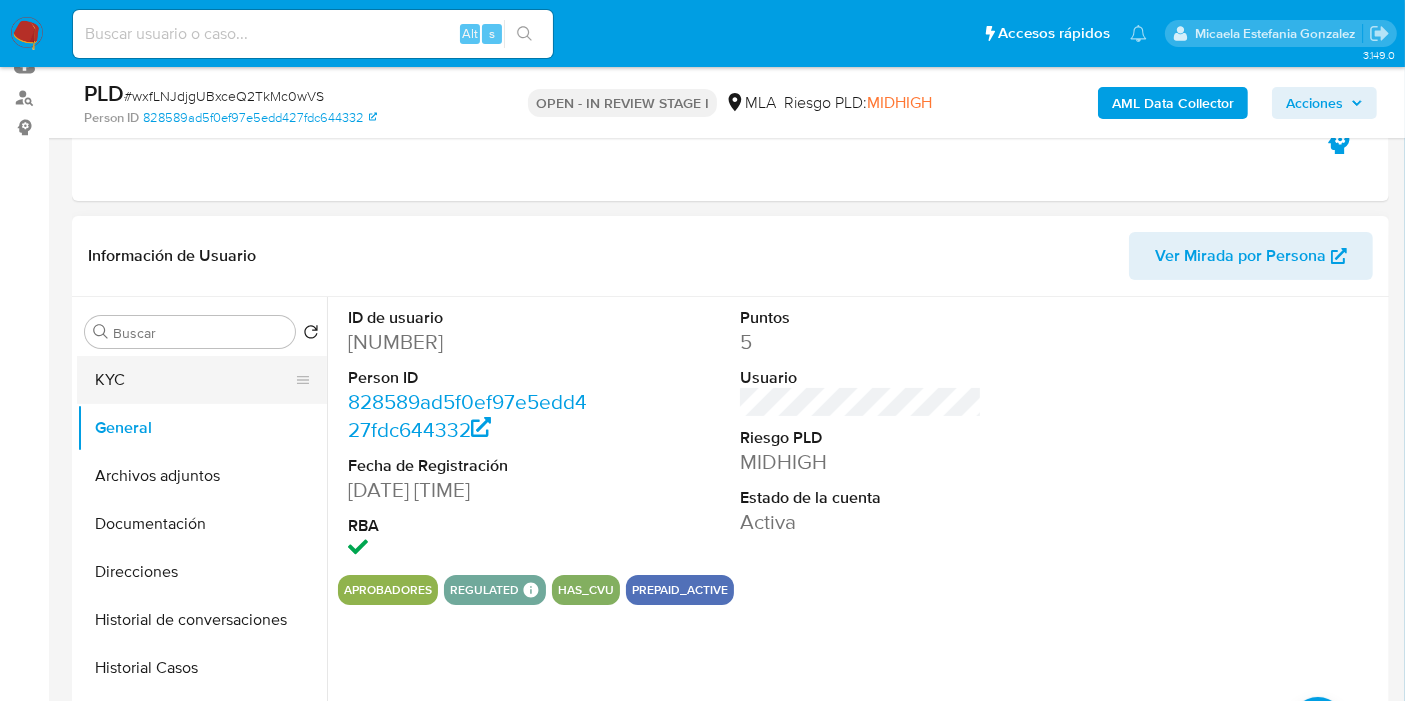 type on "Buenos días, Juan Cristóbal. Esperamos que te encuentres bien.
Te consultamos si tuviste oportunidad de leer el requerimiento para presentar la documentación/información solicitada.
Aguardamos respuesta.
Saludos,
Equipo de Mercado Pago." 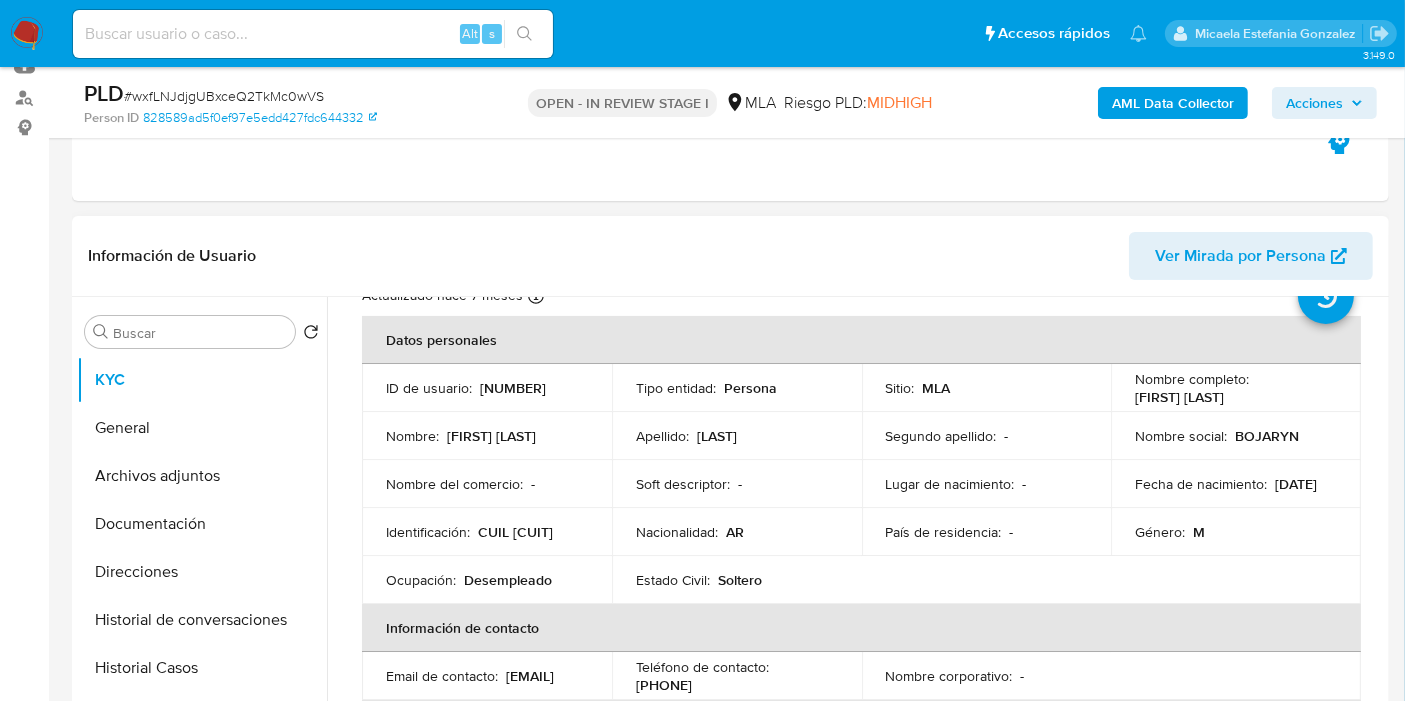 scroll, scrollTop: 111, scrollLeft: 0, axis: vertical 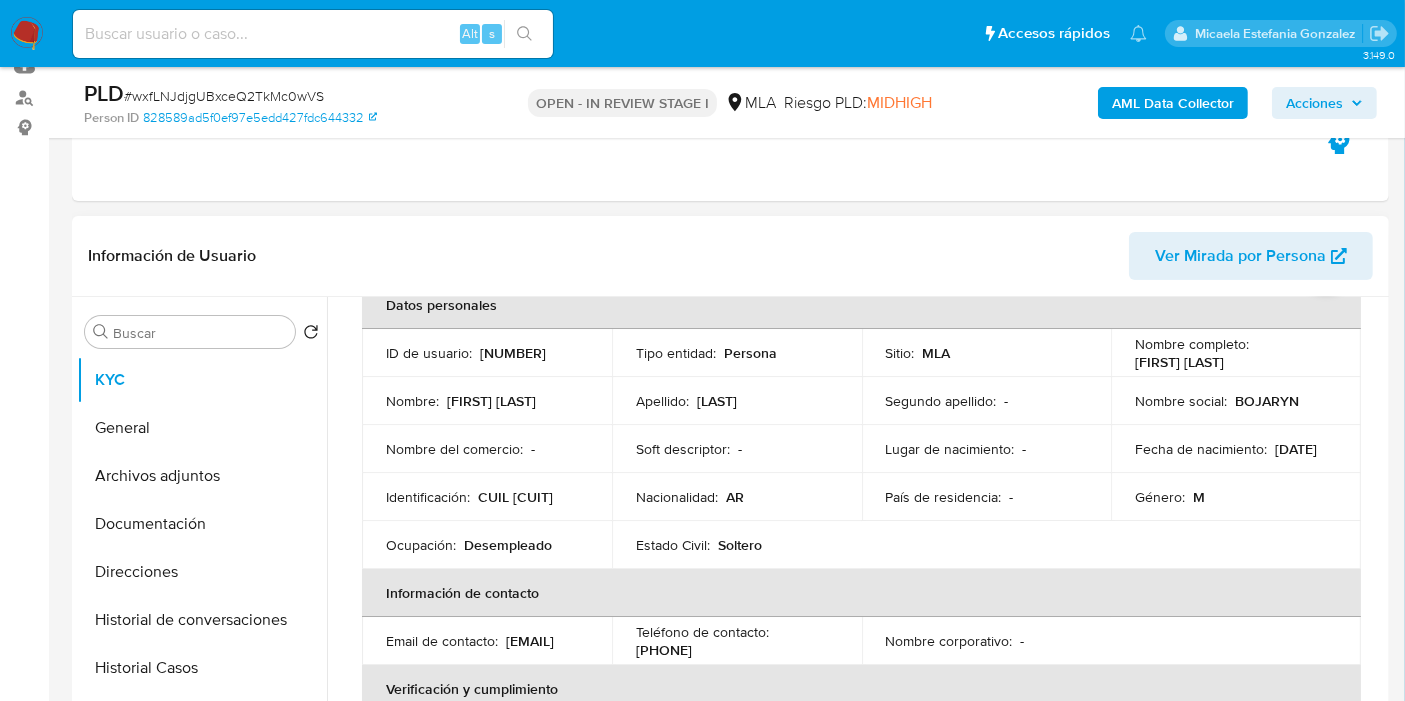click on "CUIL 20306989872" at bounding box center (515, 497) 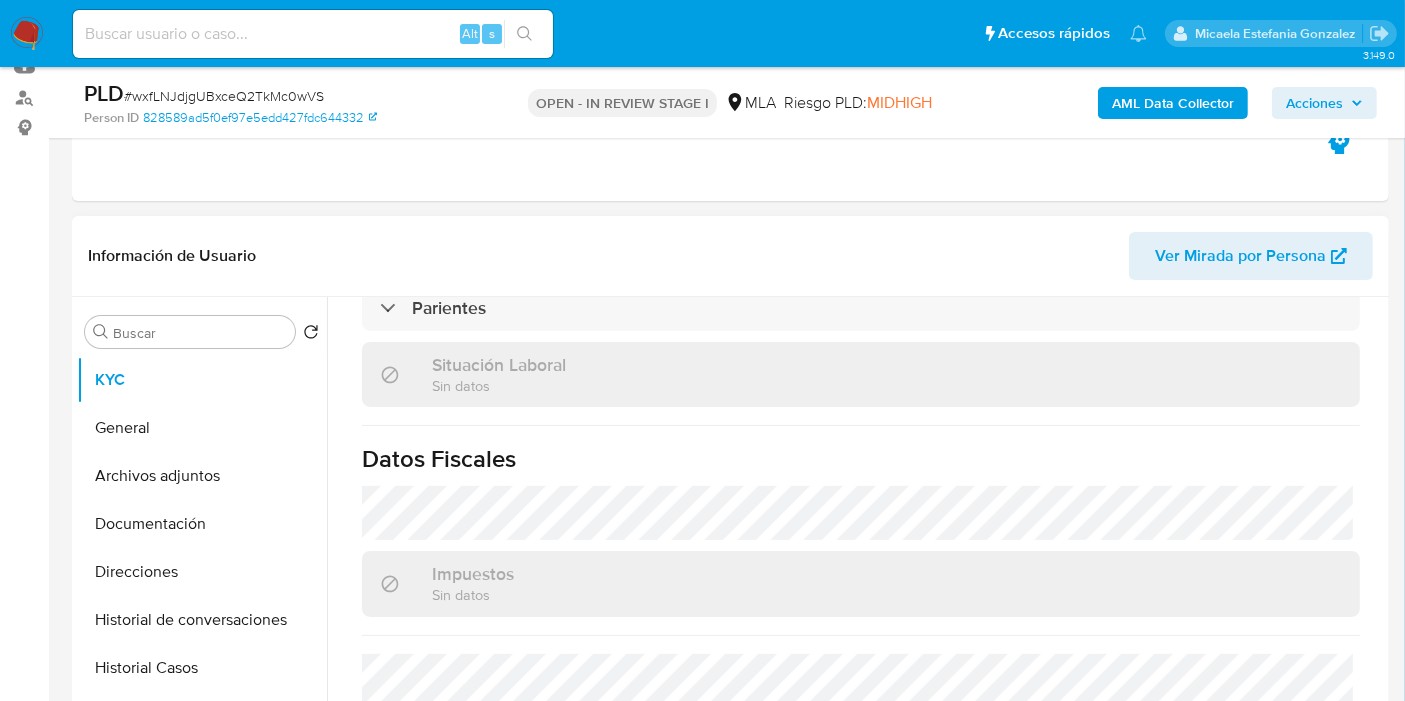 scroll, scrollTop: 1051, scrollLeft: 0, axis: vertical 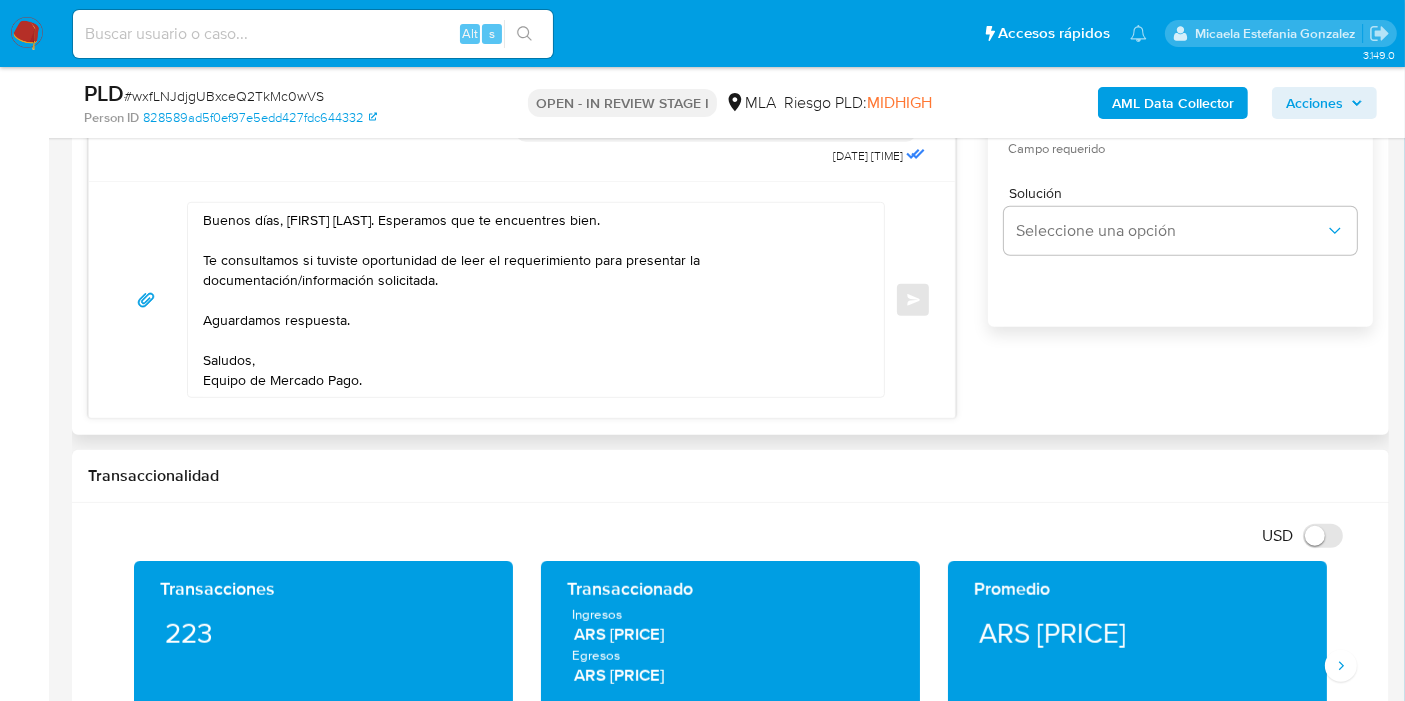 click on "Buenos días, Juan Cristóbal. Esperamos que te encuentres bien.
Te consultamos si tuviste oportunidad de leer el requerimiento para presentar la documentación/información solicitada.
Aguardamos respuesta.
Saludos,
Equipo de Mercado Pago." at bounding box center [531, 300] 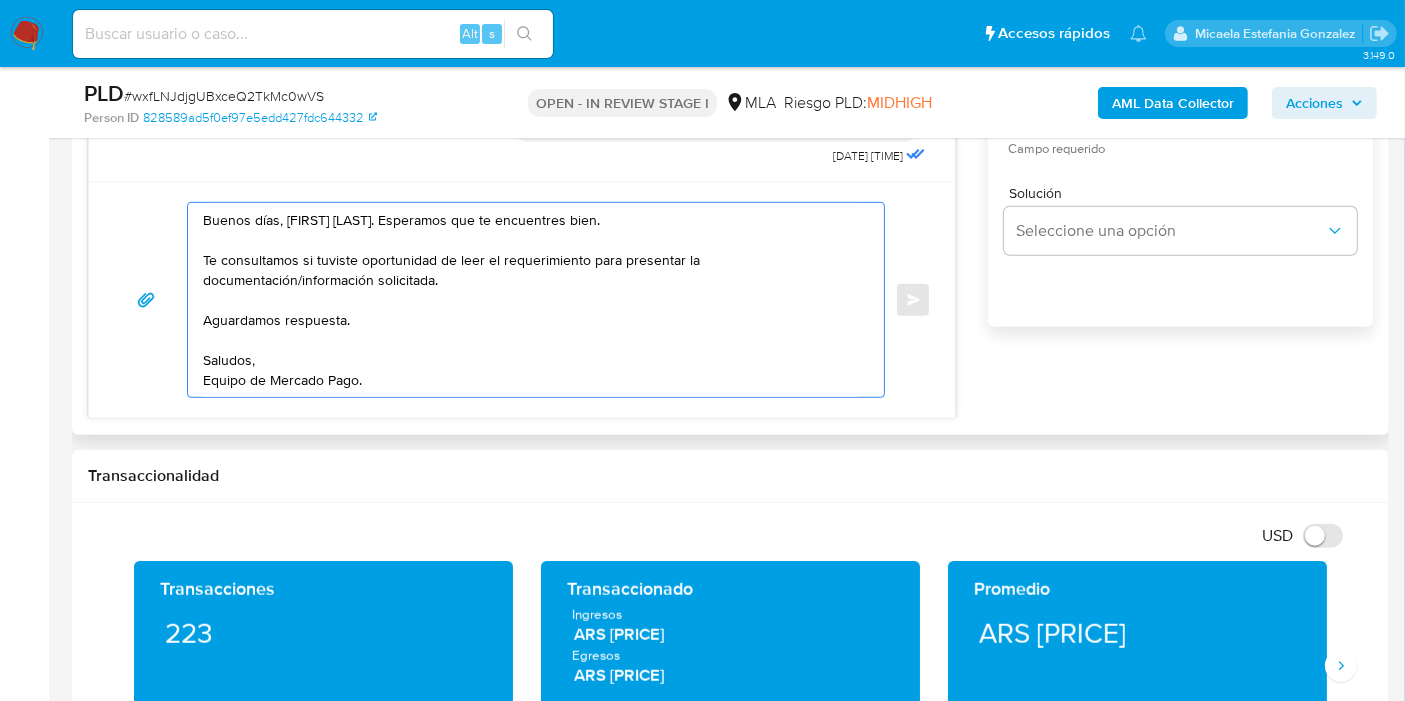 click on "Buenos días, Juan Cristóbal. Esperamos que te encuentres bien.
Te consultamos si tuviste oportunidad de leer el requerimiento para presentar la documentación/información solicitada.
Aguardamos respuesta.
Saludos,
Equipo de Mercado Pago." at bounding box center [531, 300] 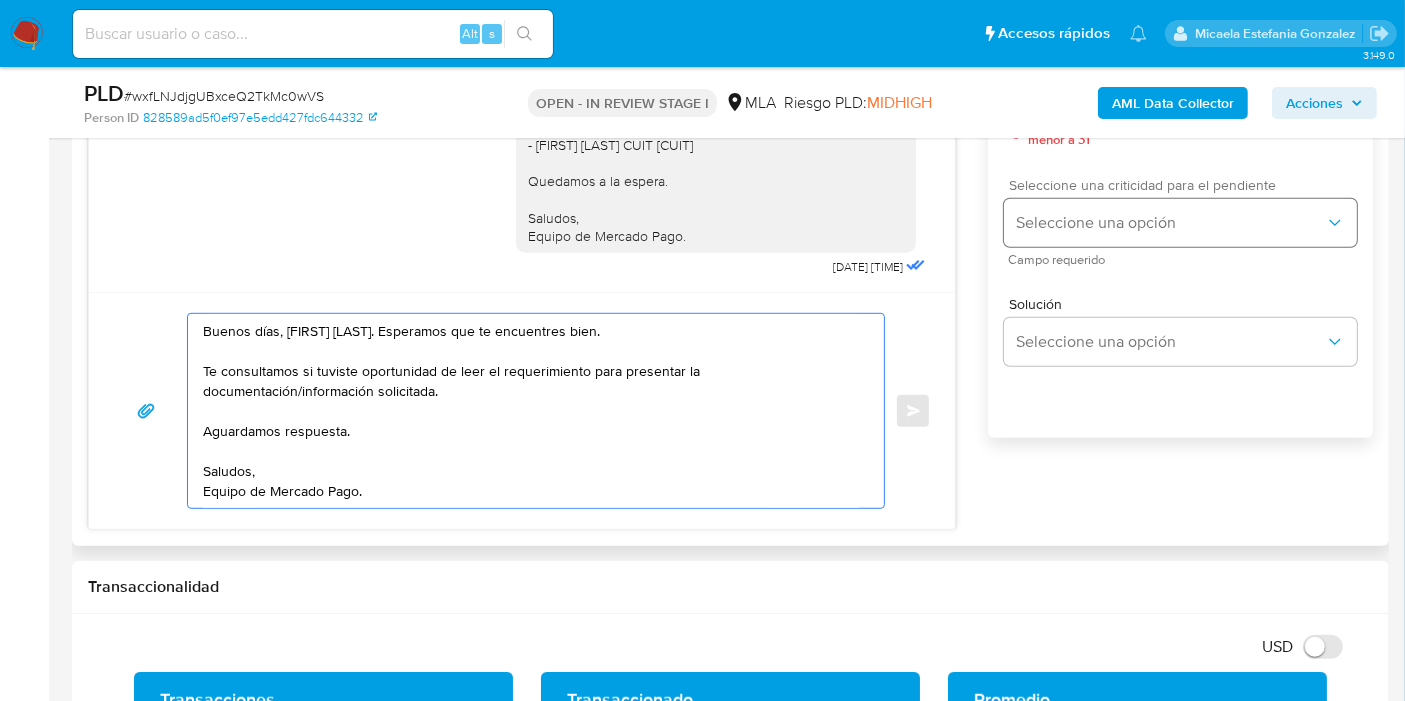 scroll, scrollTop: 1000, scrollLeft: 0, axis: vertical 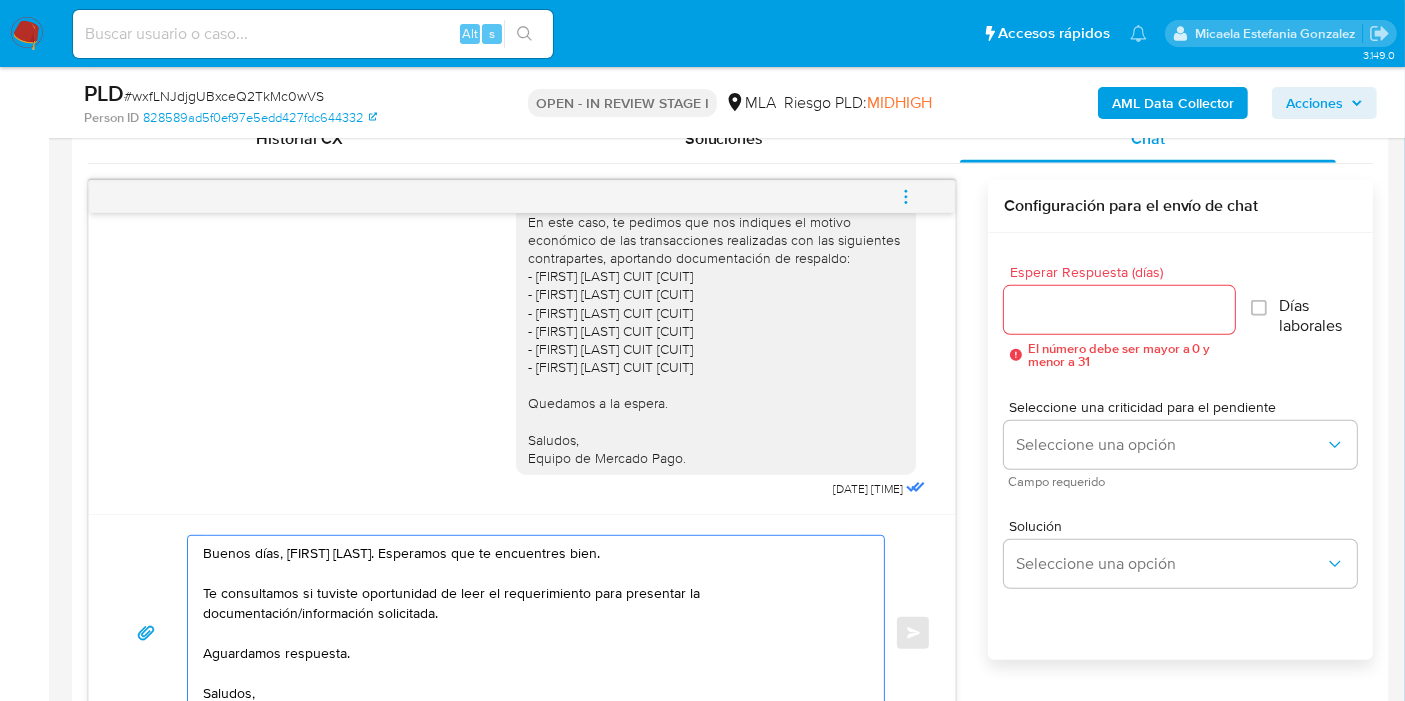 drag, startPoint x: 1066, startPoint y: 287, endPoint x: 1059, endPoint y: 304, distance: 18.384777 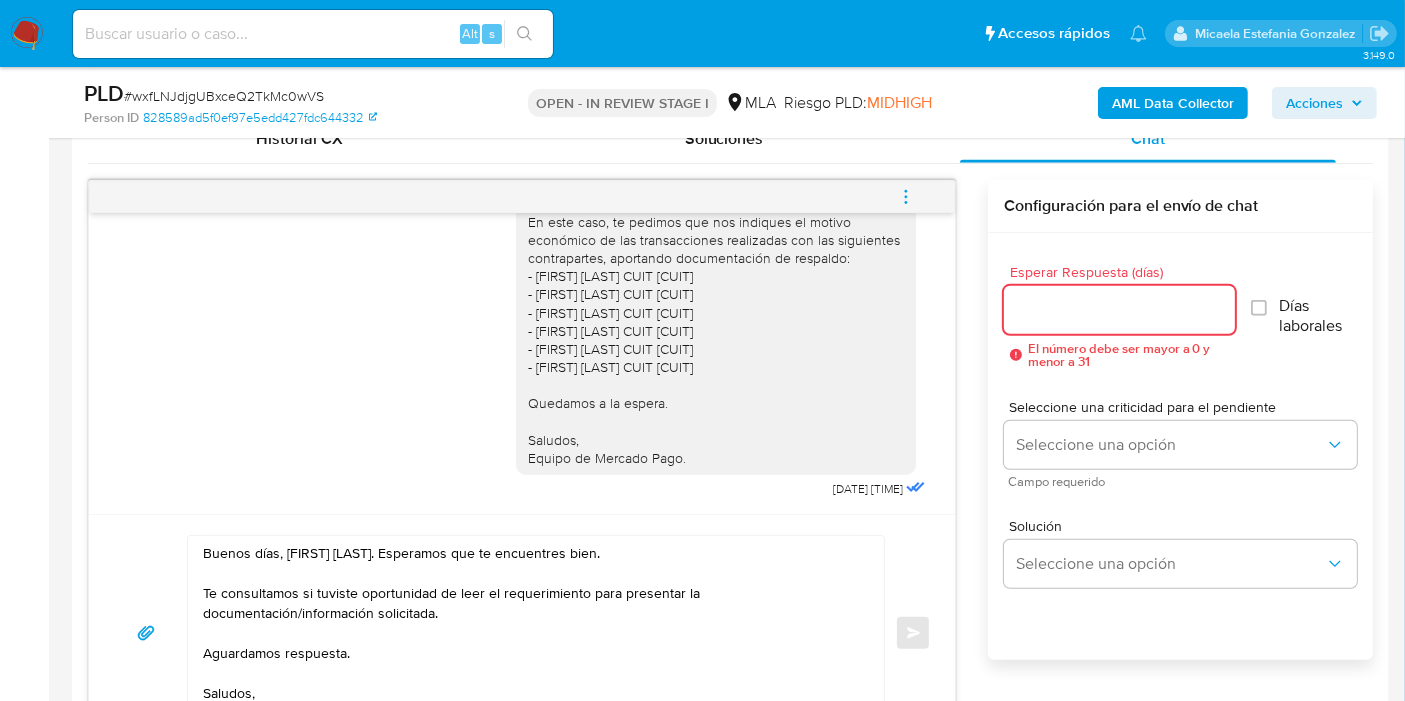 drag, startPoint x: 1057, startPoint y: 312, endPoint x: 1066, endPoint y: 324, distance: 15 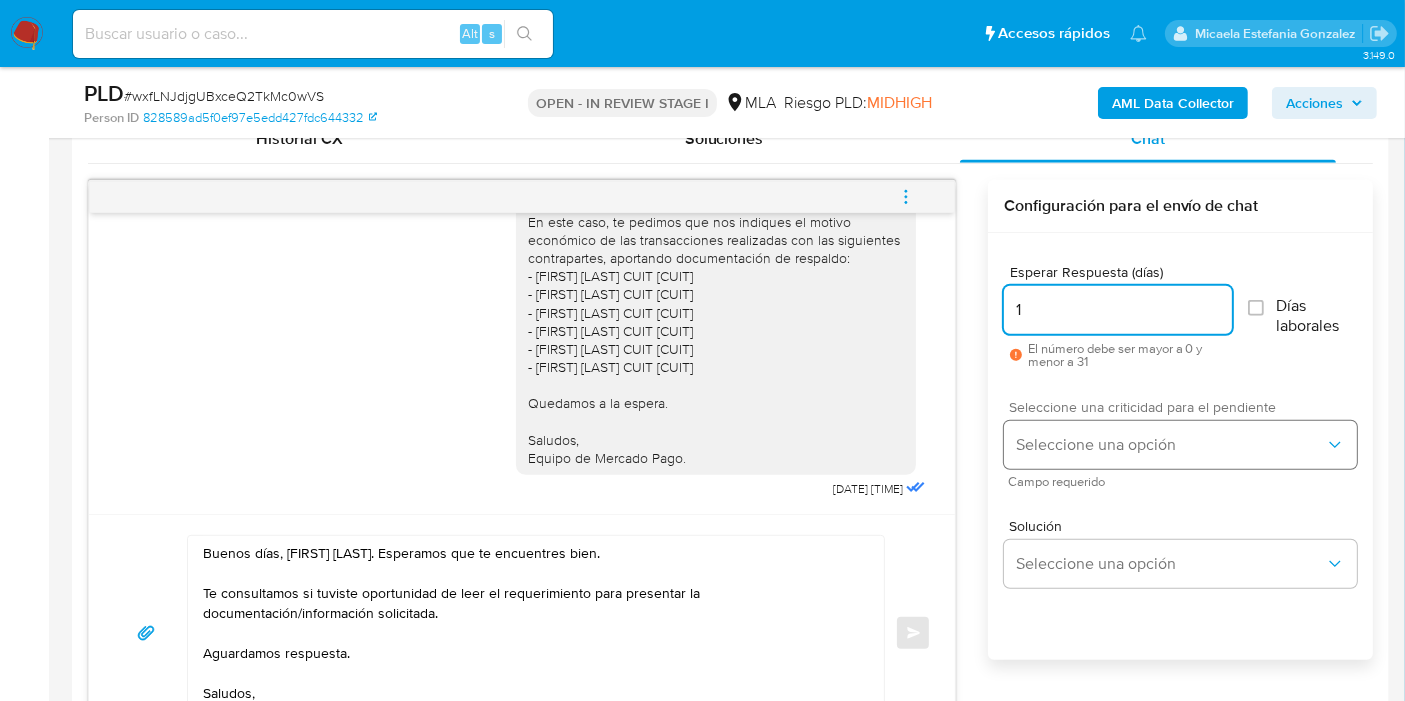 type on "1" 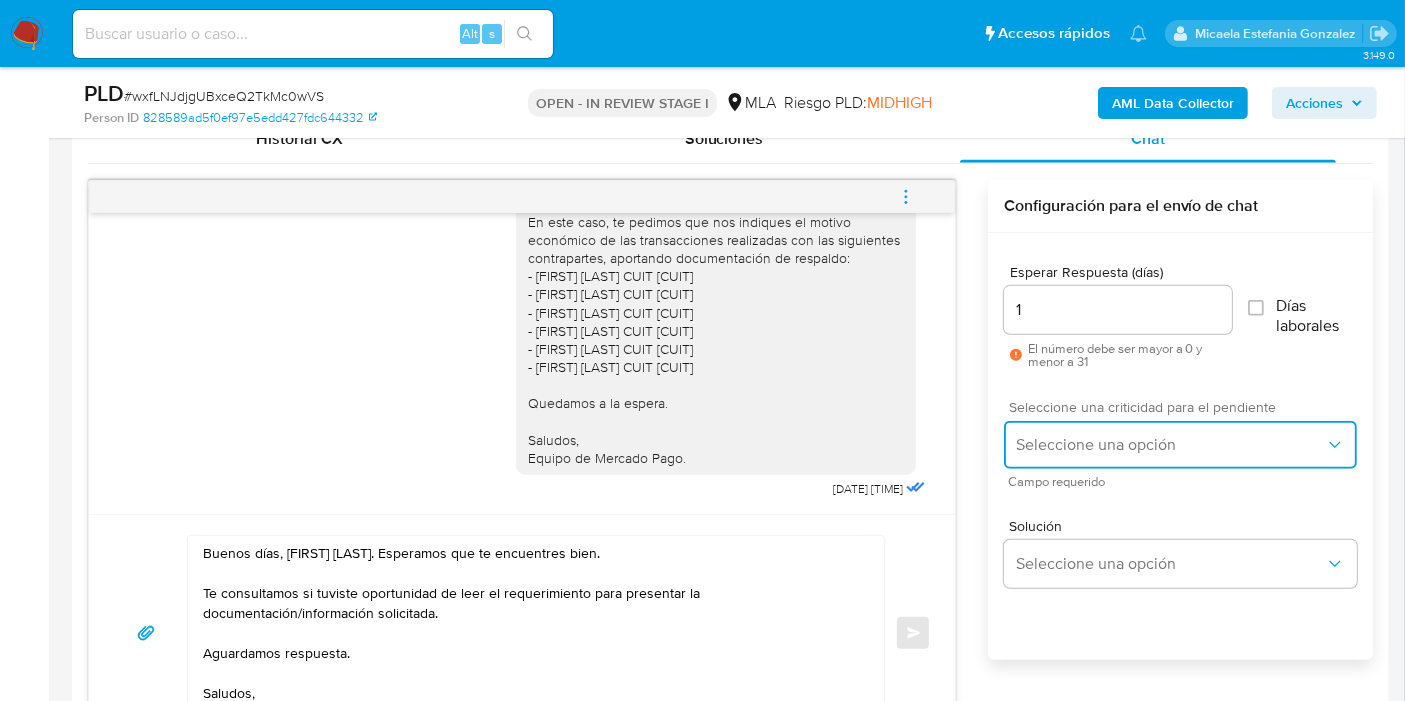 click on "Seleccione una opción" at bounding box center [1180, 445] 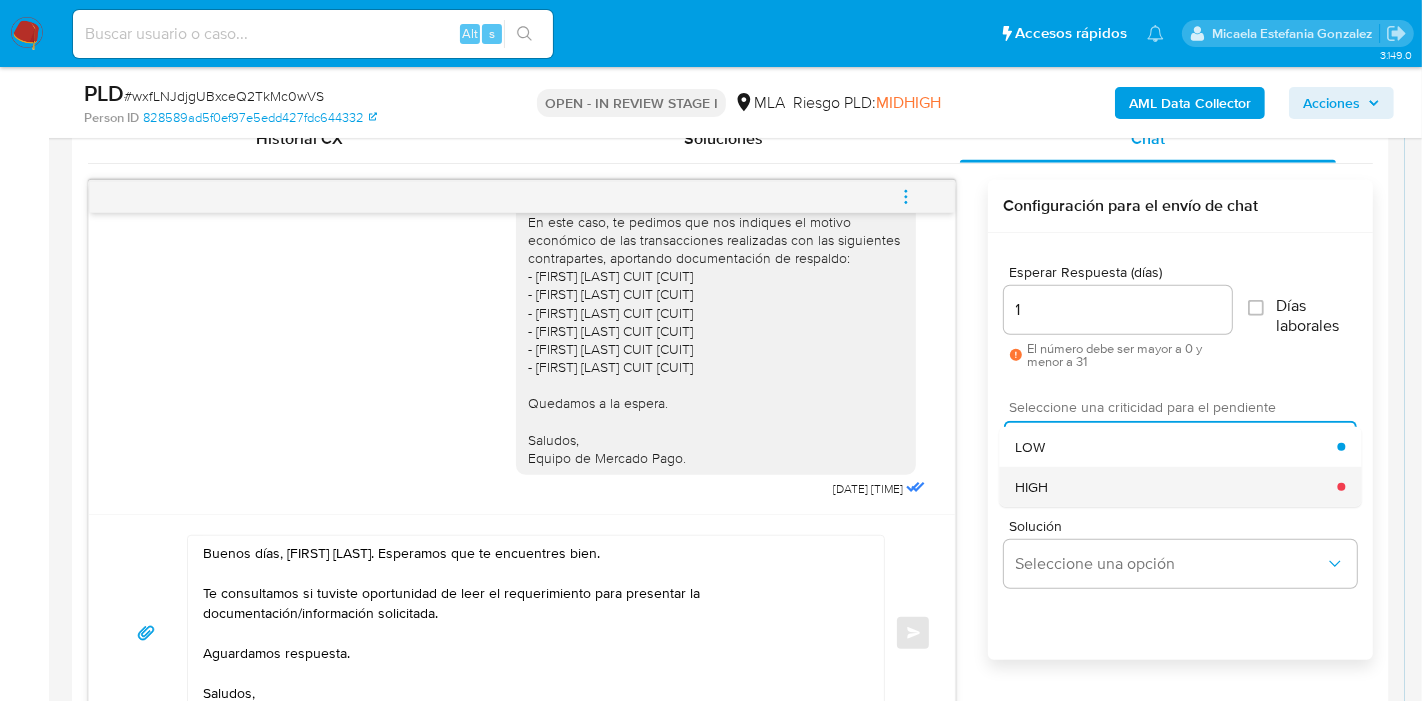 click on "HIGH" at bounding box center (1031, 487) 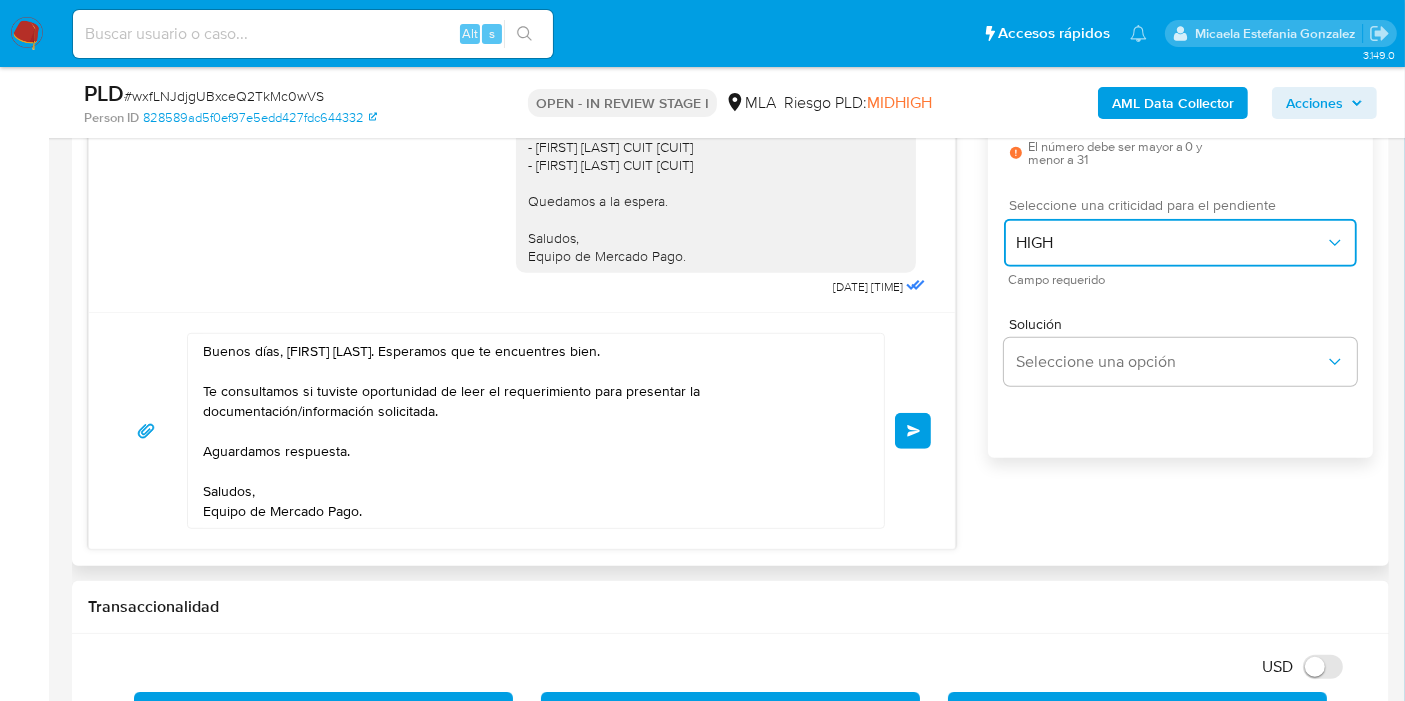 scroll, scrollTop: 1222, scrollLeft: 0, axis: vertical 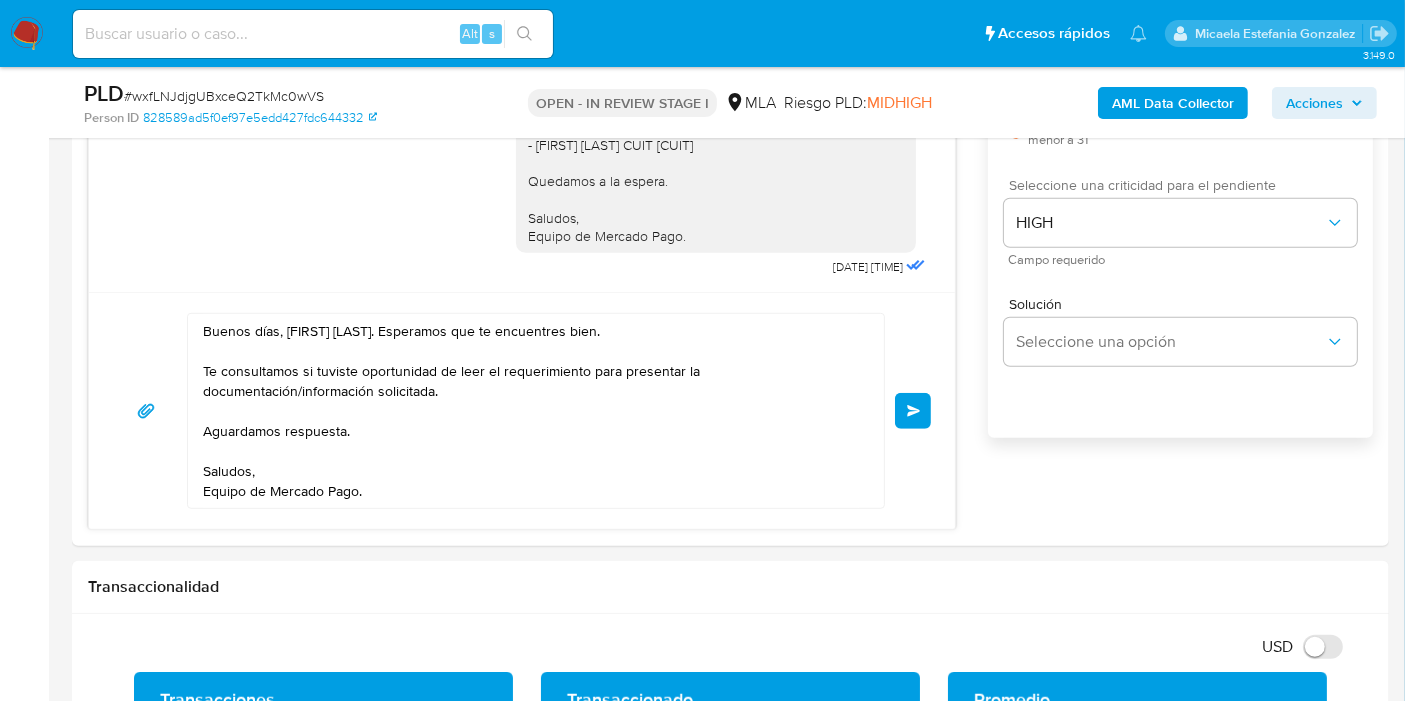 click on "Pausado Ver notificaciones Alt s Accesos rápidos   Presiona las siguientes teclas para acceder a algunas de las funciones Buscar caso o usuario Alt s Volver al home Alt h Agregar un comentario Alt c Ir a la resolucion de un caso Alt r Agregar un archivo adjunto Alt a Solicitar KYC challenge Alt 3 Agregar restricción Alt 4 Eliminar restricción Alt 5 Micaela Estefania Gonzalez Bandeja Tablero Screening Búsqueda en Listas Watchlist Herramientas Operaciones masivas Reportes Mulan Buscador de personas Consolidado 3.149.0 Asignado a   micaelgonzal   Asignado el: 17/07/2025 16:36:39 Creado el: 12/07/2025   Creado el: 12/07/2025 03:26:08 - Vence en 2 meses   Vence el 10/10/2025 03:26:08 PLD # wxfLNJdjgUBxceQ2TkMc0wVS Person ID 828589ad5f0ef97e5edd427fdc644332 OPEN - IN REVIEW STAGE I  MLA Riesgo PLD:  MIDHIGH AML Data Collector Acciones Información del caso Eventos ( 1 ) Acciones AUTOMATIC (1) Información de Usuario Ver Mirada por Persona Buscar   Volver al orden por defecto KYC General Archivos adjuntos CVU" at bounding box center [702, 977] 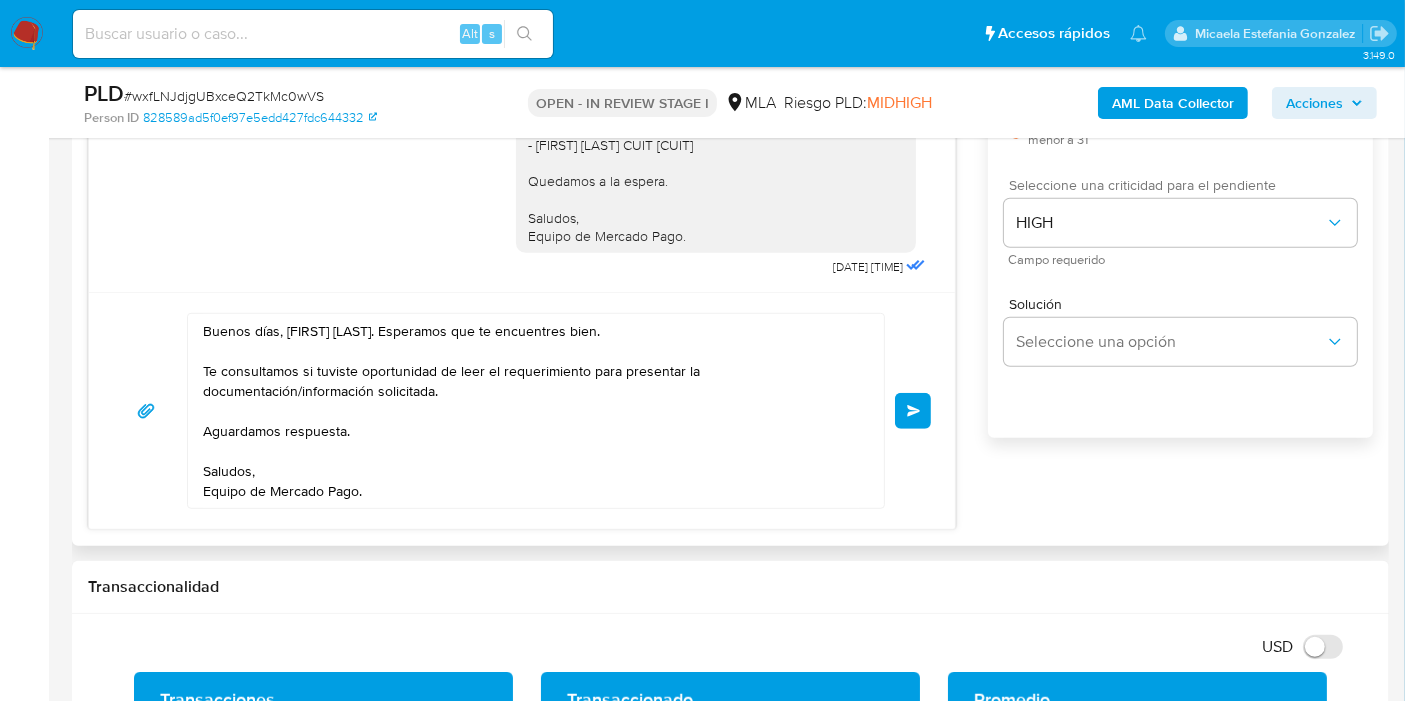 click on "Buenos días, Juan Cristóbal. Esperamos que te encuentres bien.
Te consultamos si tuviste oportunidad de leer el requerimiento para presentar la documentación/información solicitada.
Aguardamos respuesta.
Saludos,
Equipo de Mercado Pago.  Enviar" at bounding box center (522, 410) 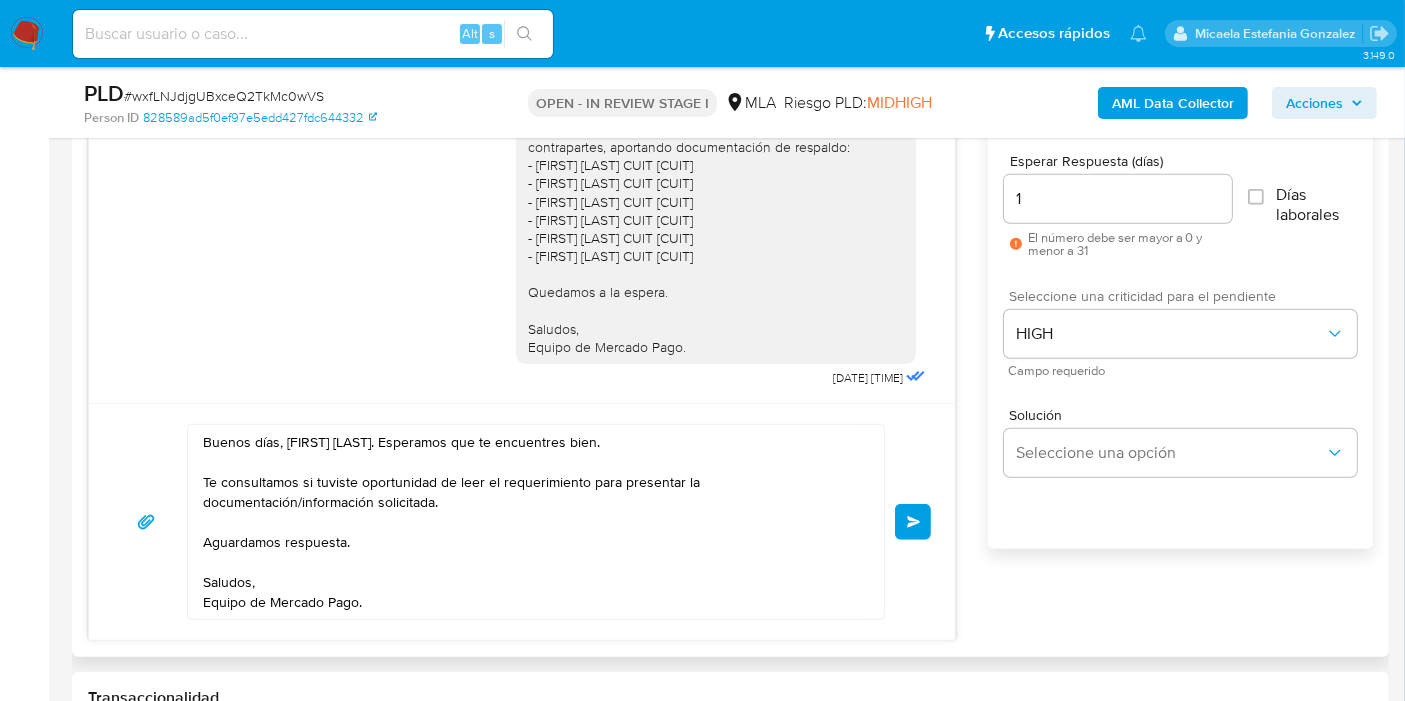 click on "Enviar" at bounding box center (913, 522) 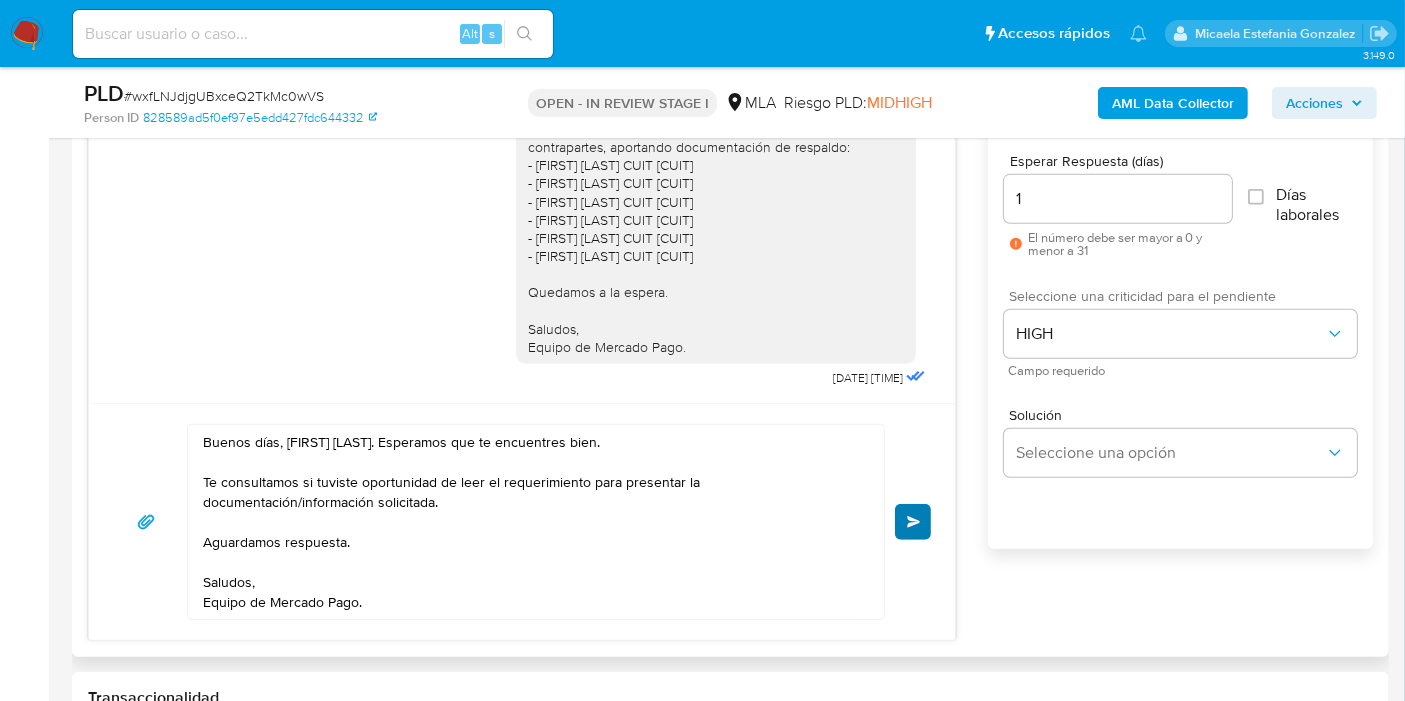 type 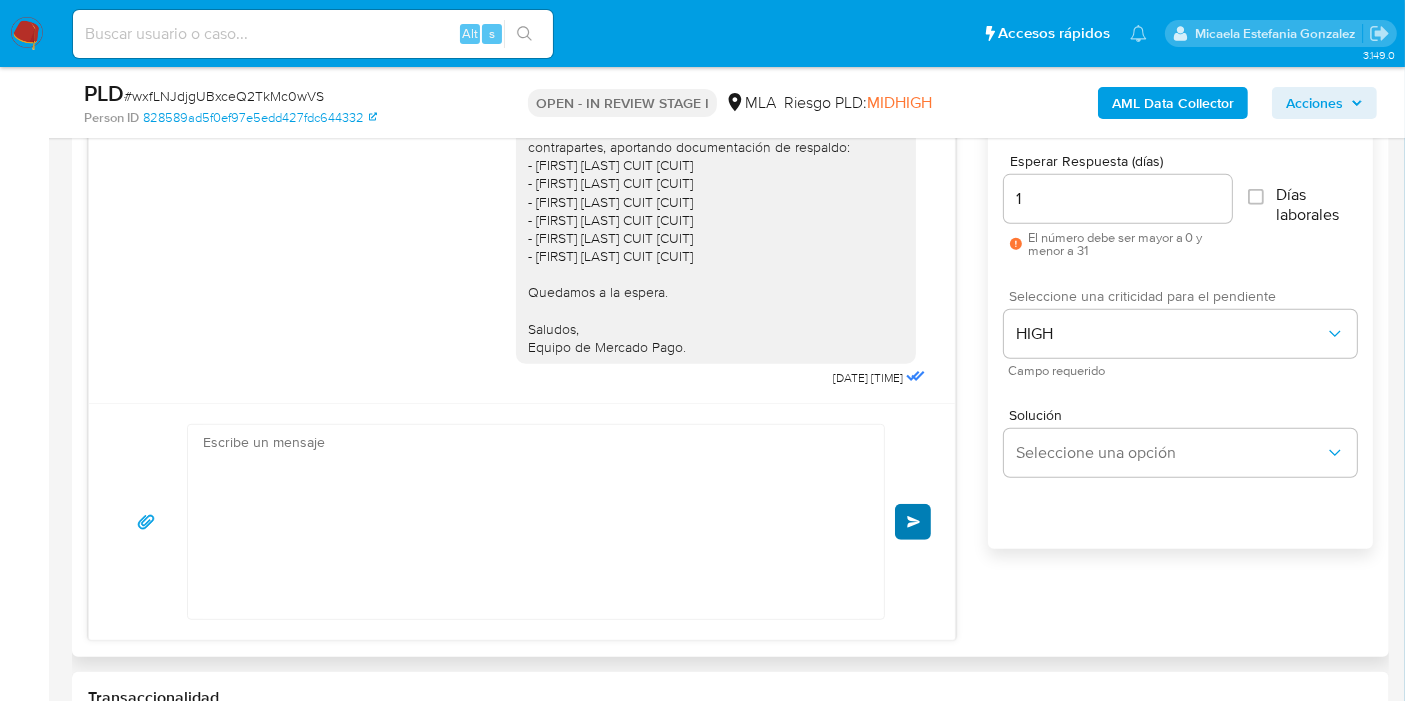 scroll, scrollTop: 1625, scrollLeft: 0, axis: vertical 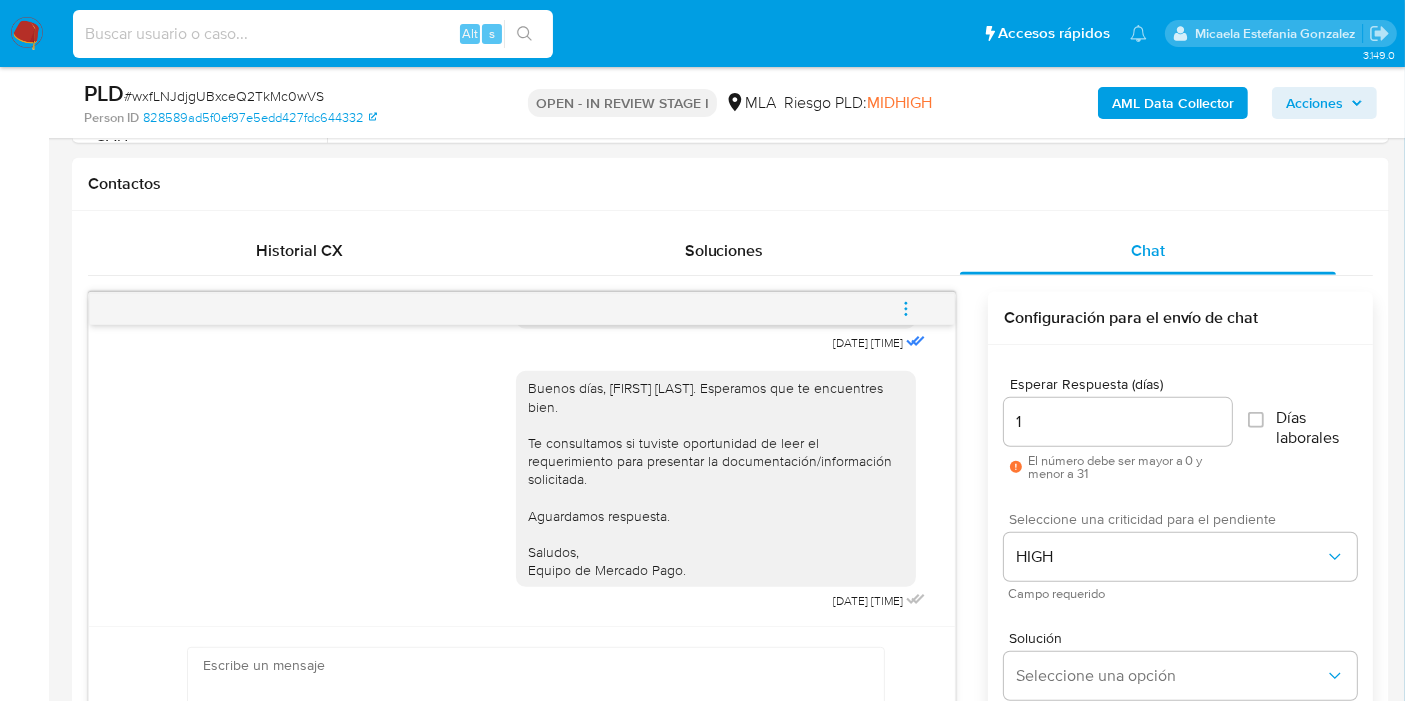 click at bounding box center [313, 34] 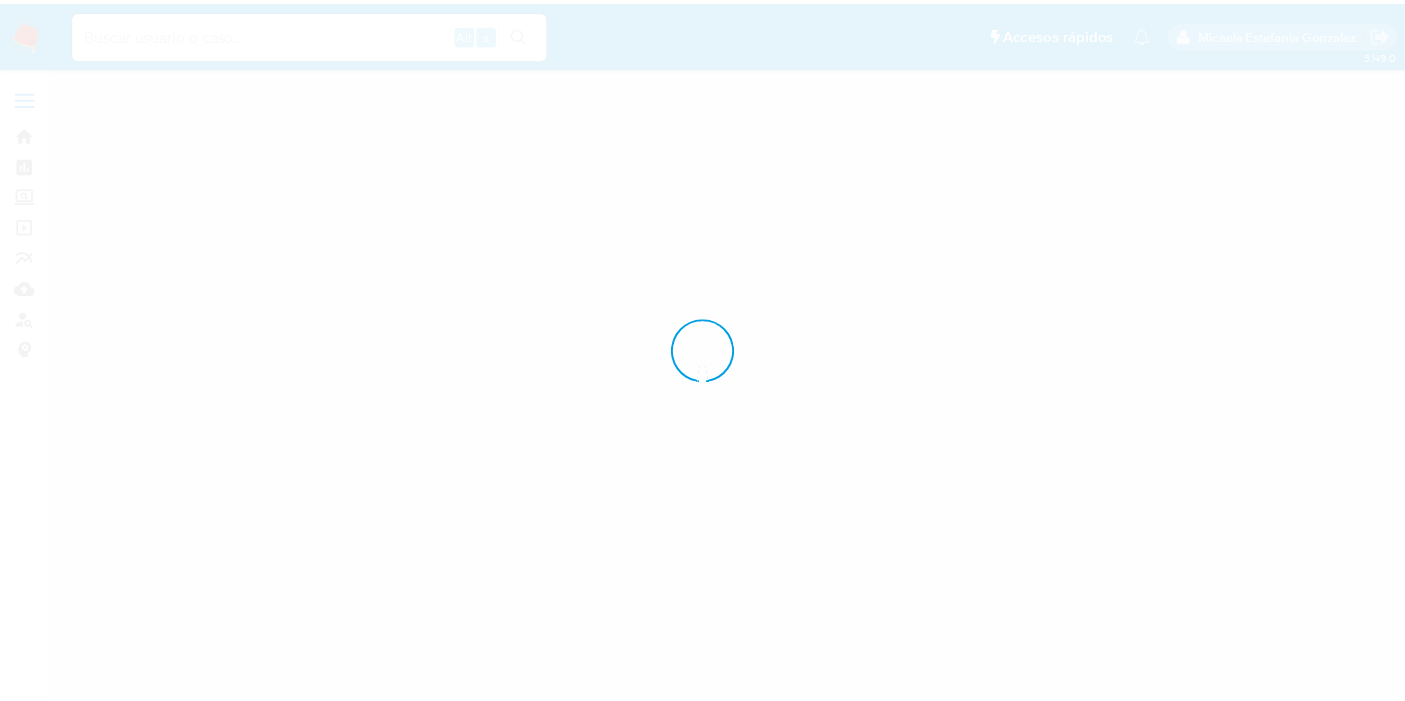 scroll, scrollTop: 0, scrollLeft: 0, axis: both 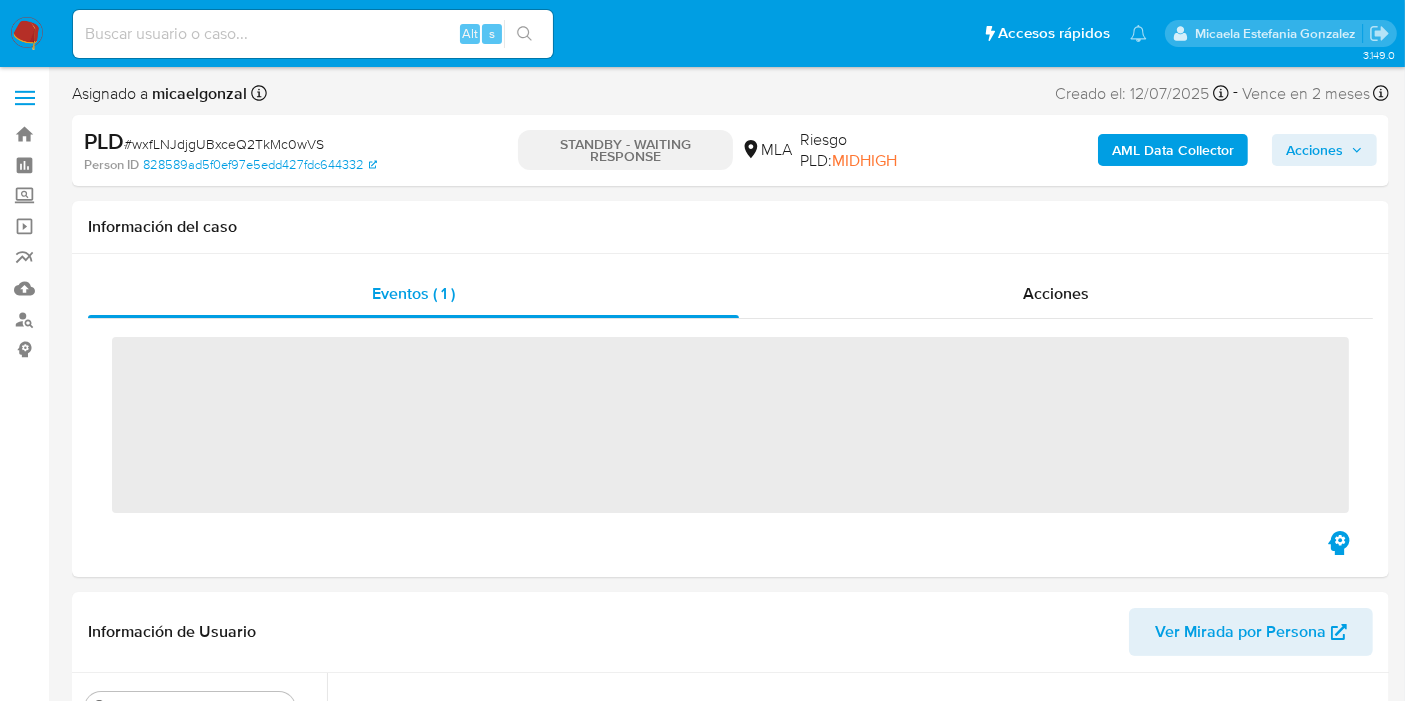 click at bounding box center [27, 34] 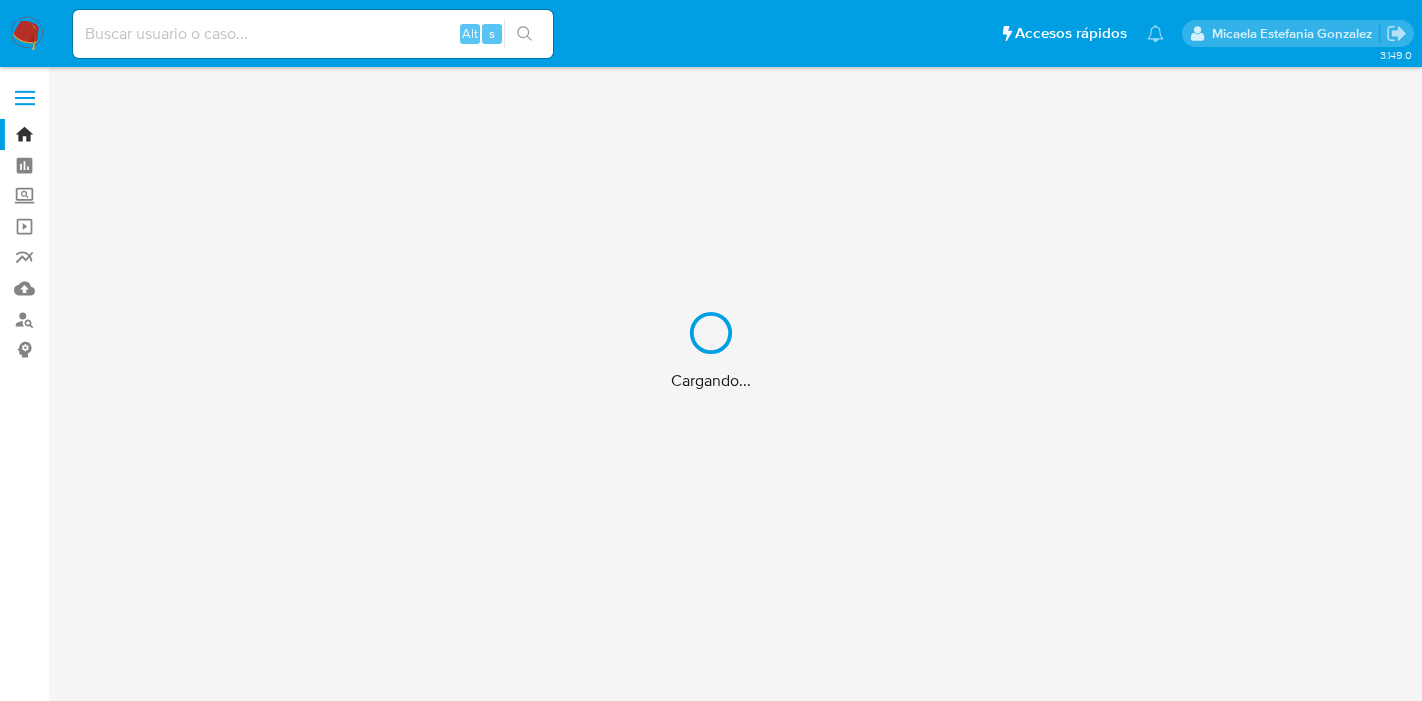 scroll, scrollTop: 0, scrollLeft: 0, axis: both 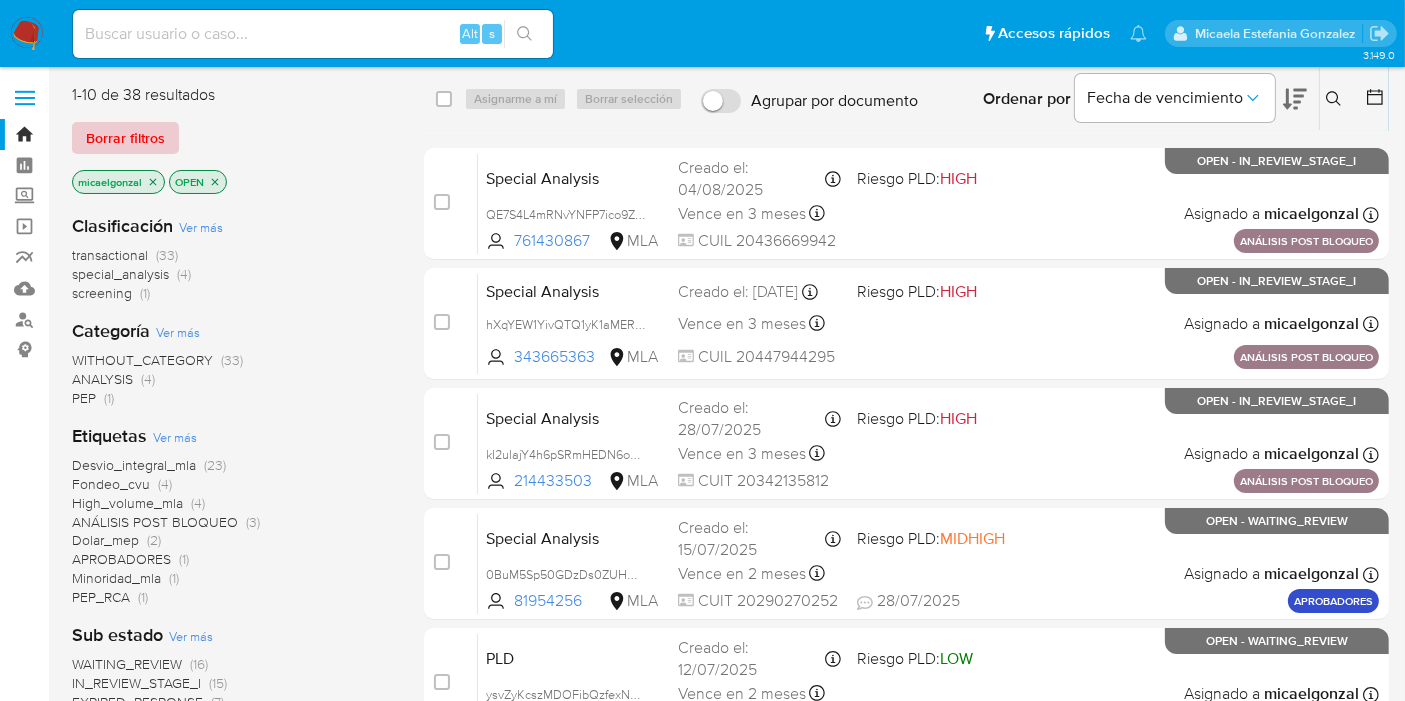 click on "Borrar filtros" at bounding box center (125, 138) 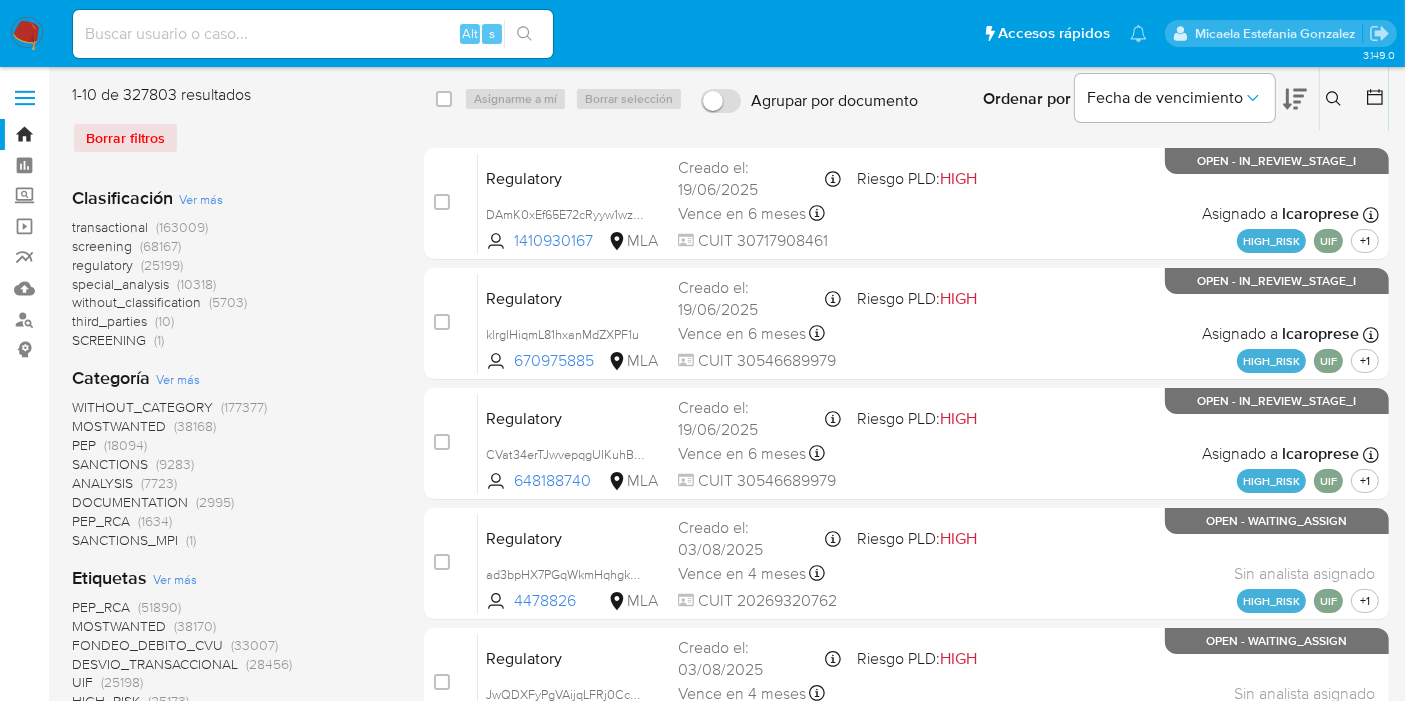 click at bounding box center [1336, 99] 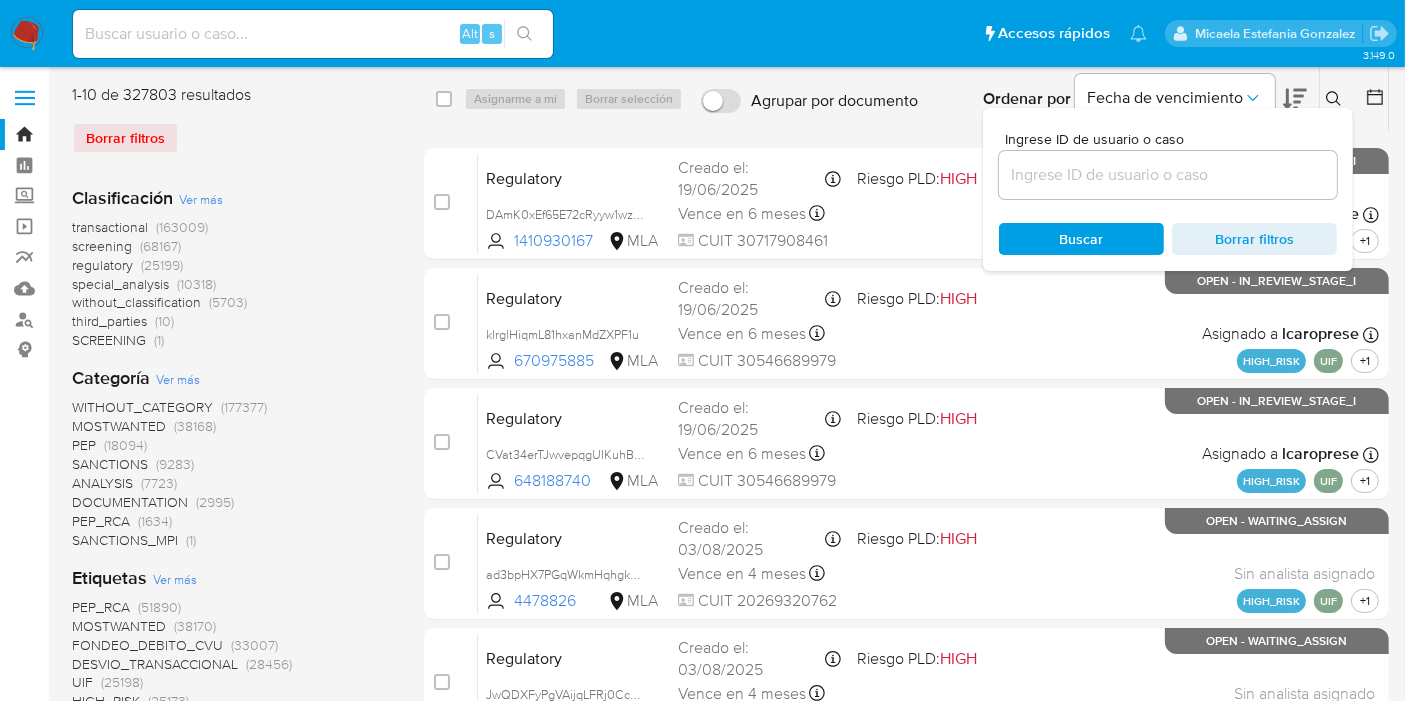 click at bounding box center [1168, 175] 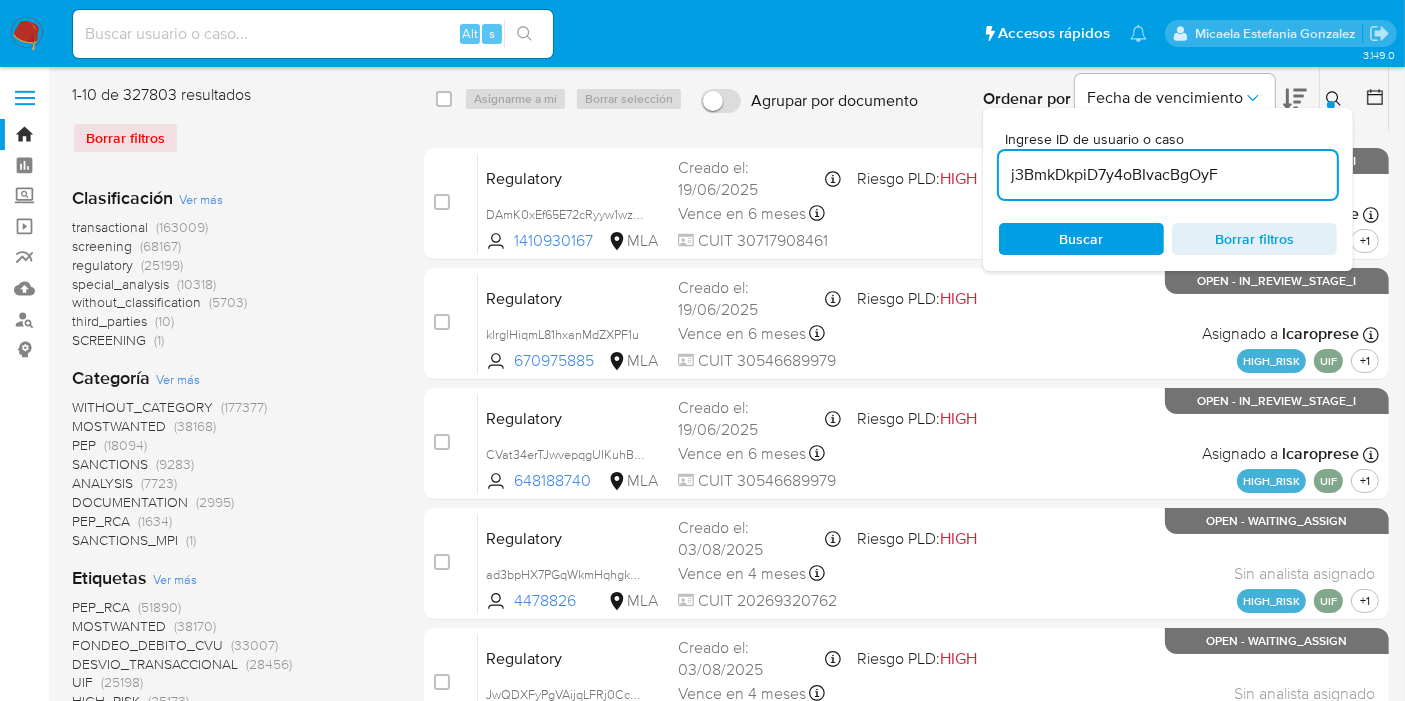 type on "j3BmkDkpiD7y4oBIvacBgOyF" 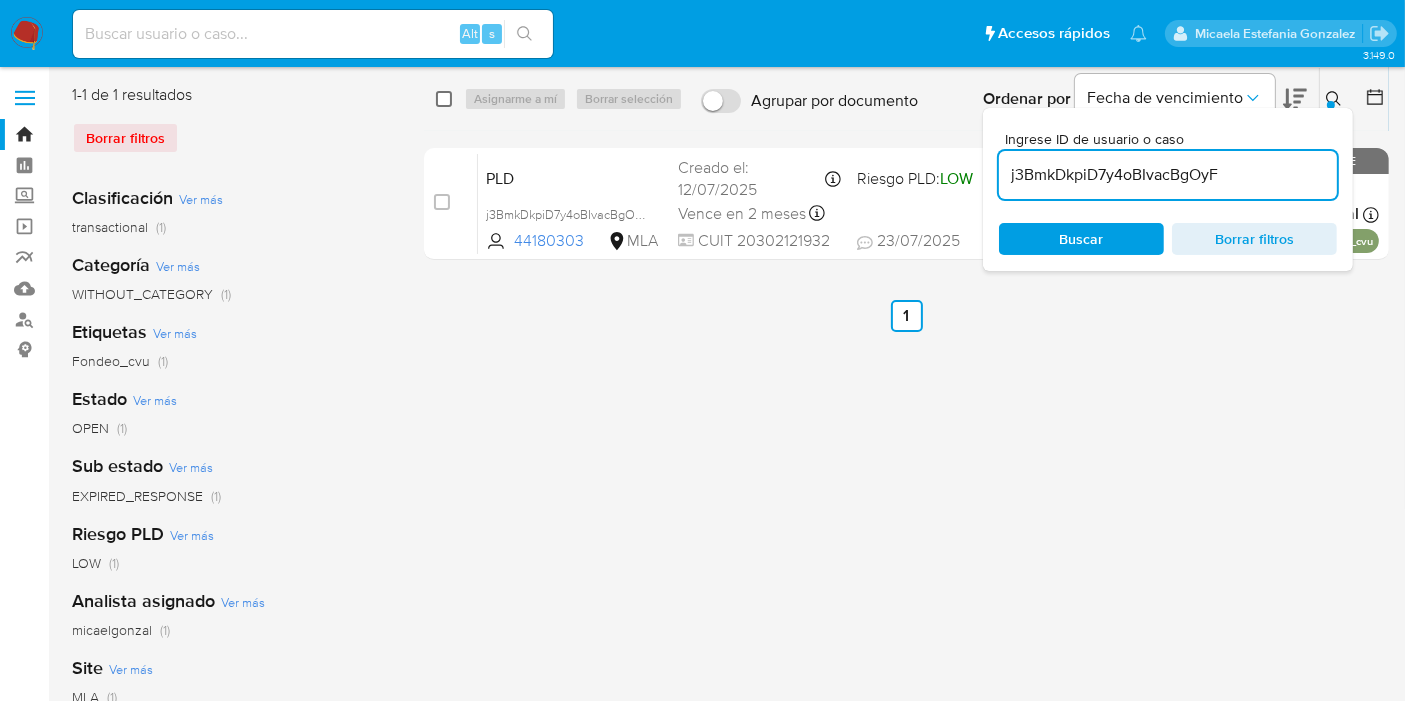 click on "select-all-cases-checkbox" at bounding box center [448, 99] 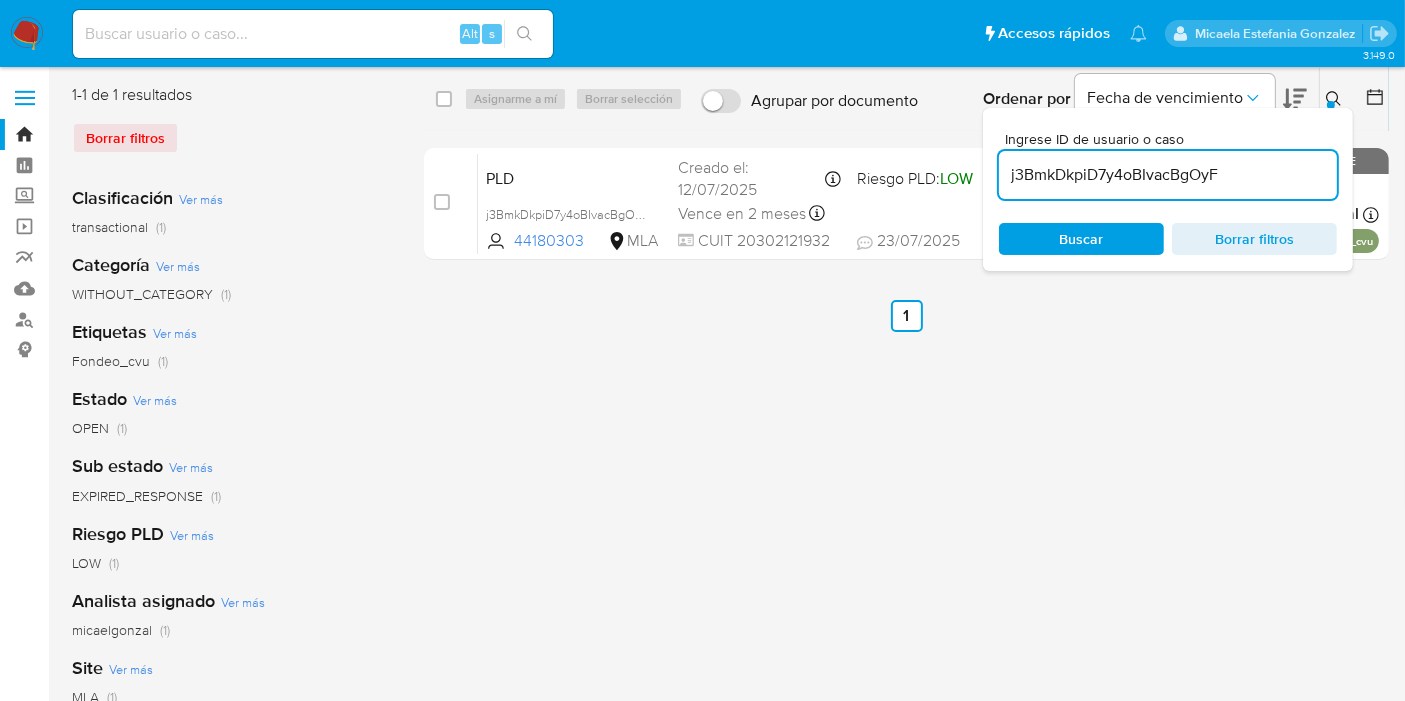 drag, startPoint x: 447, startPoint y: 101, endPoint x: 485, endPoint y: 101, distance: 38 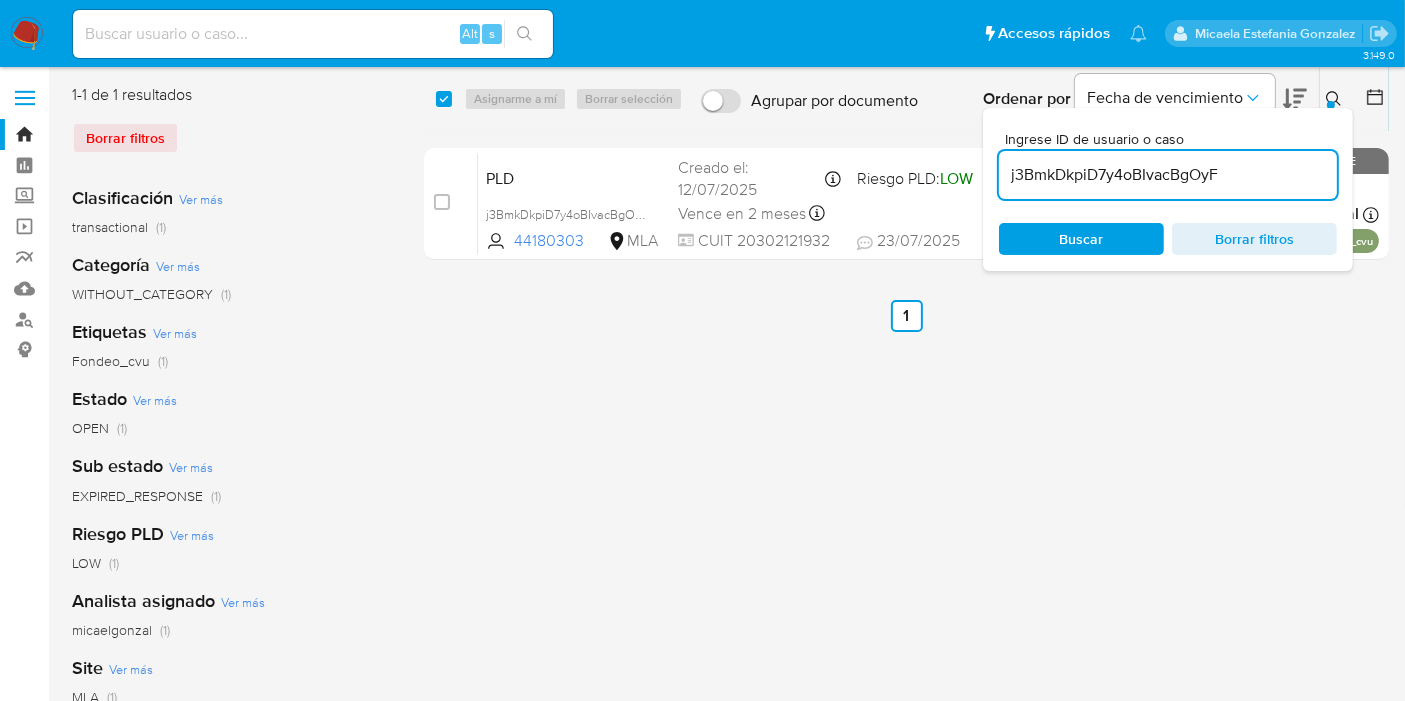 checkbox on "true" 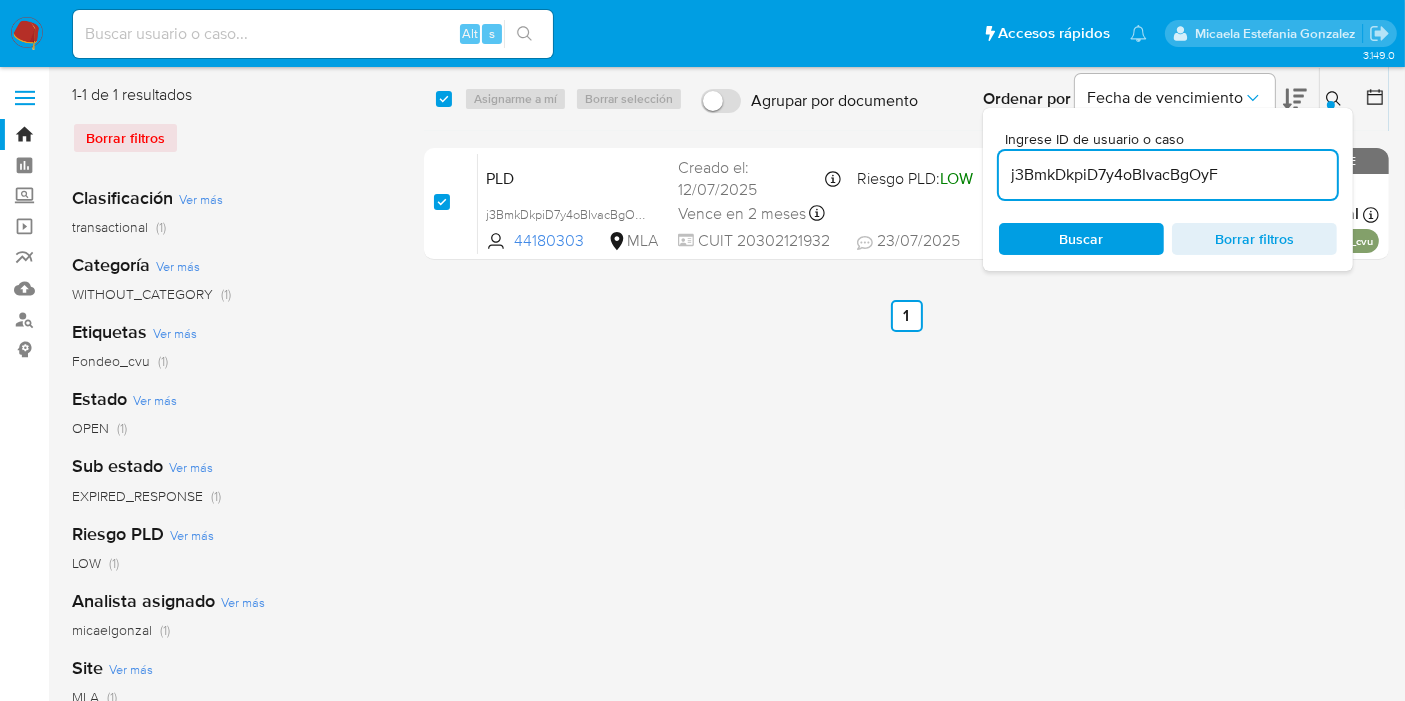 checkbox on "true" 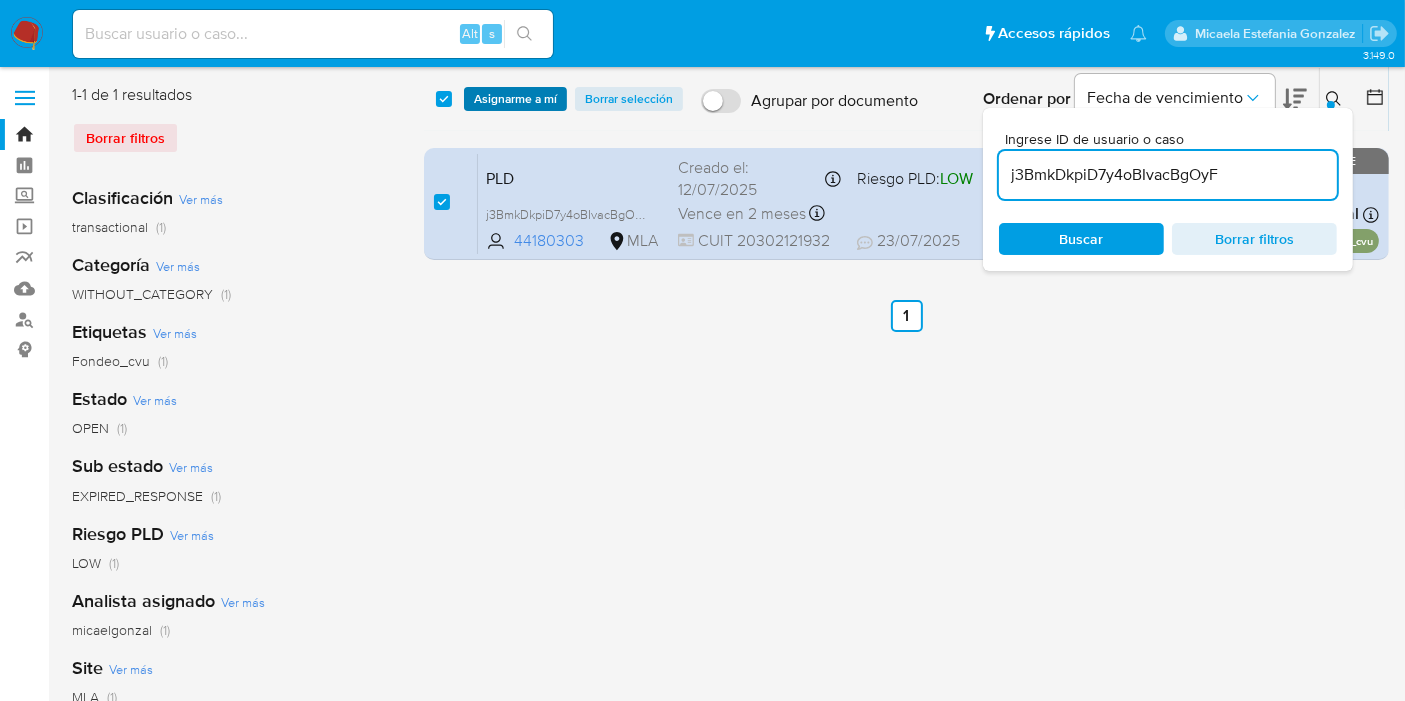 click on "Asignarme a mí" at bounding box center [515, 99] 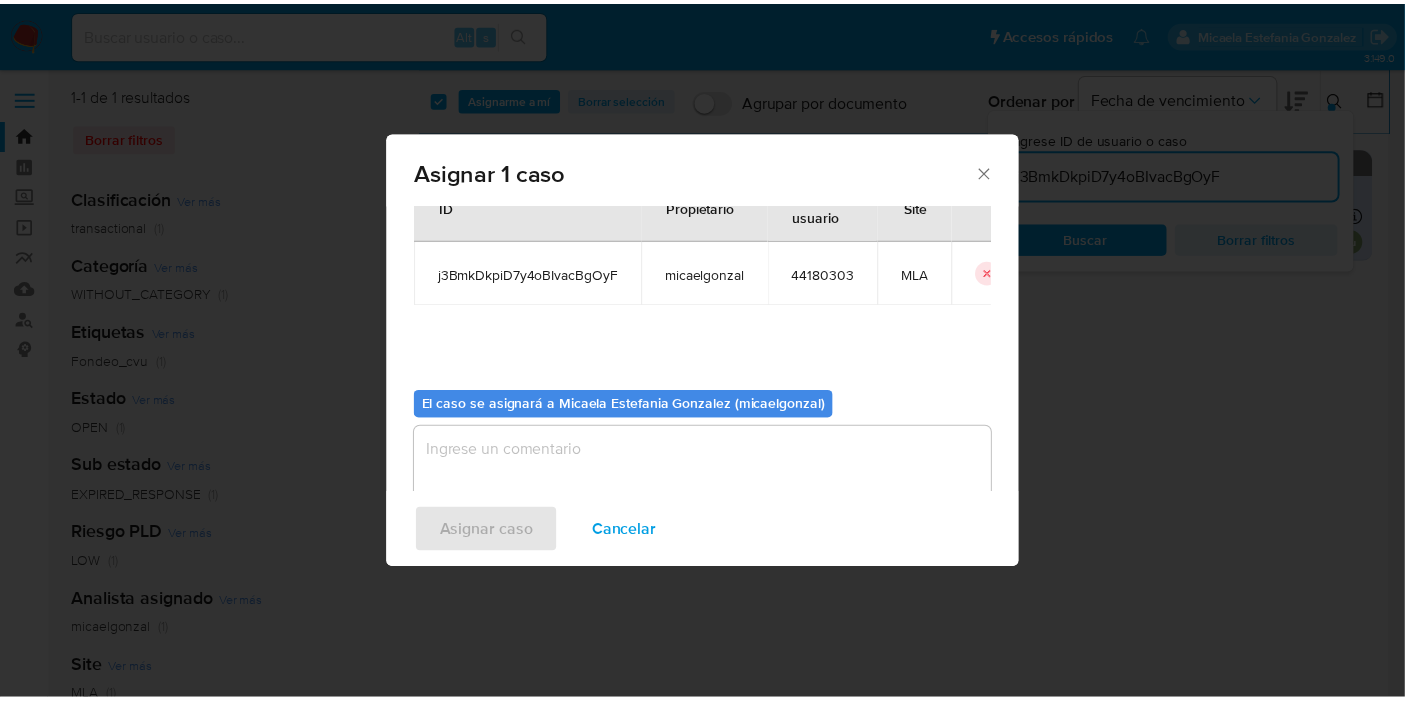 scroll, scrollTop: 102, scrollLeft: 0, axis: vertical 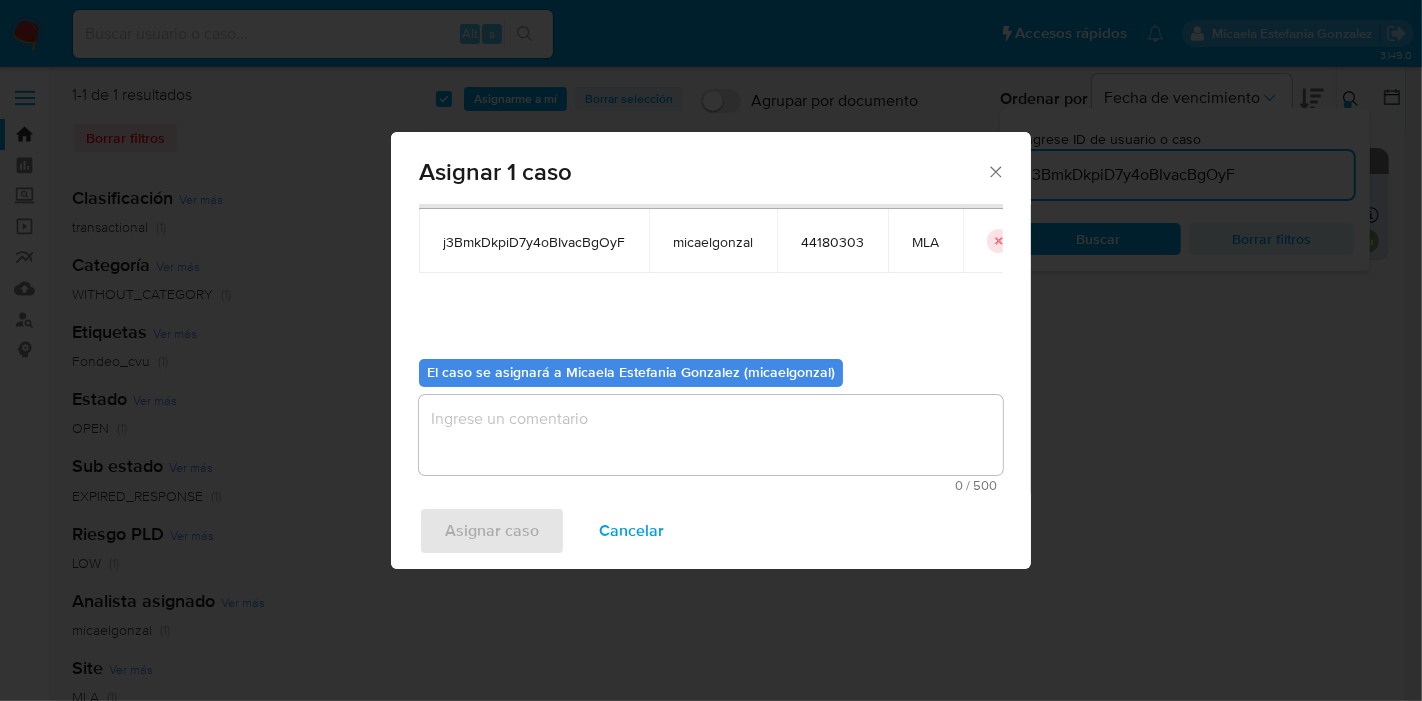 click on "El caso se asignará a
[FIRST] [LAST] ([INITIALS]) 0 / 500 500 caracteres restantes" at bounding box center (711, 417) 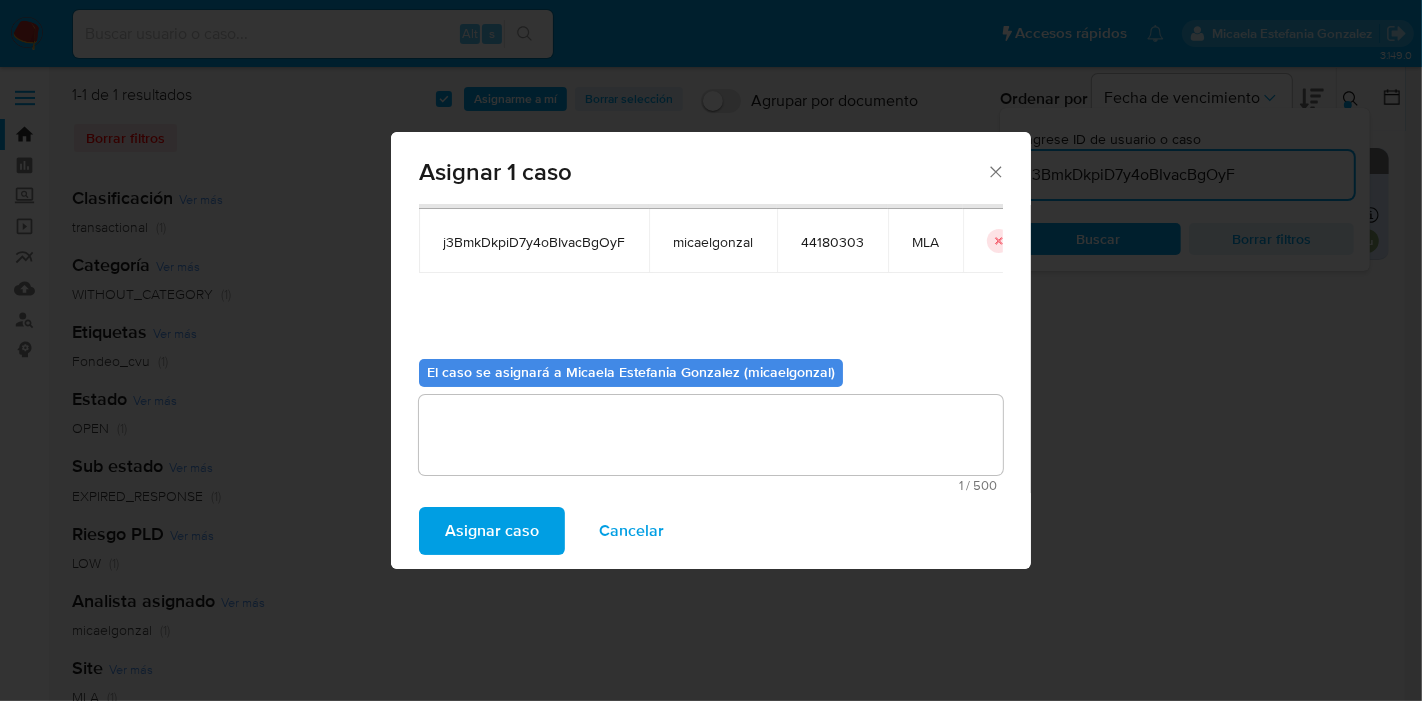 click on "Asignar caso" at bounding box center (492, 531) 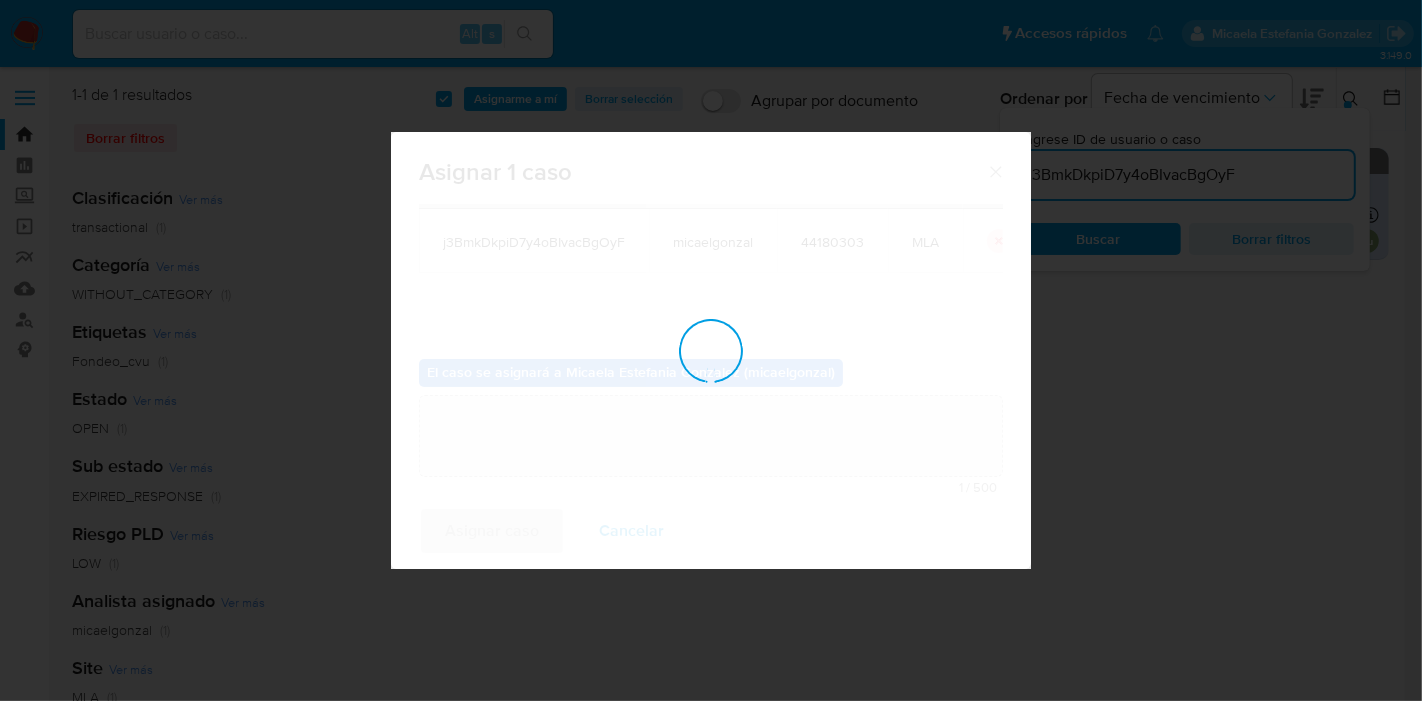 type 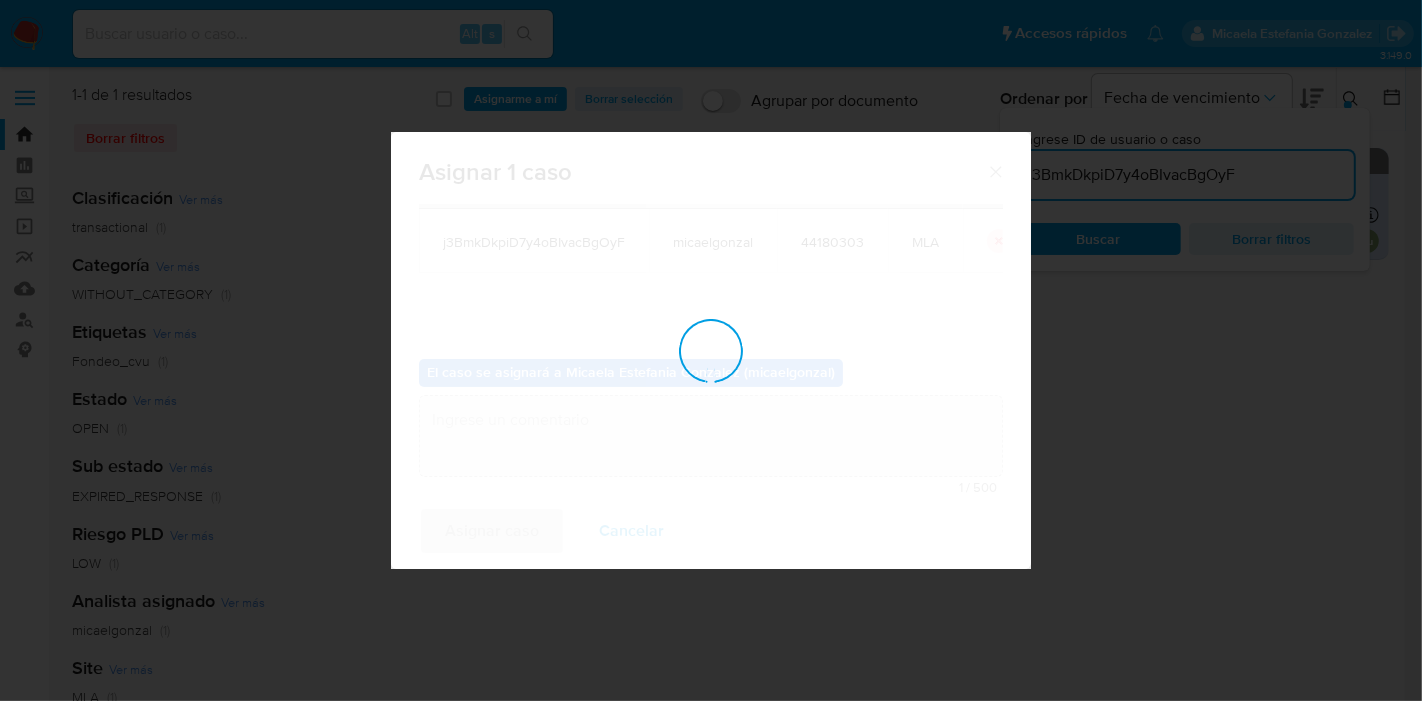 checkbox on "false" 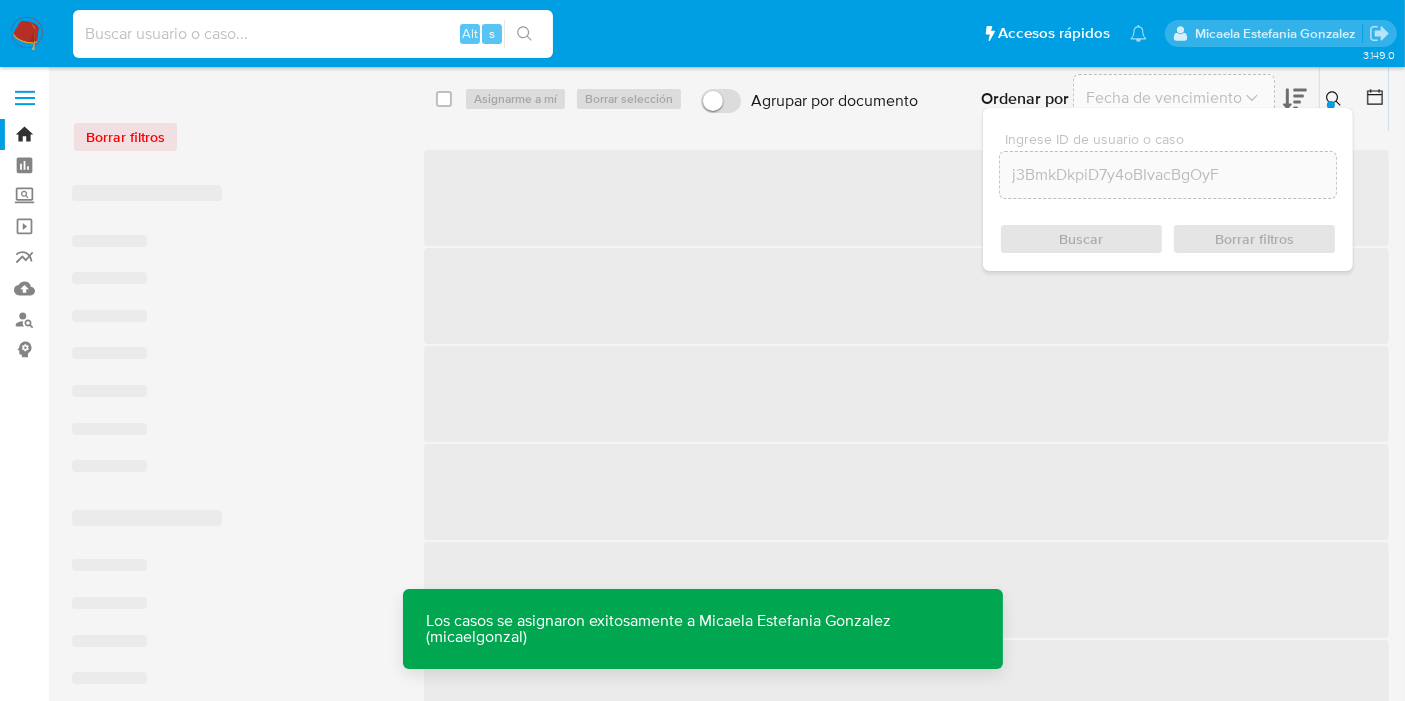 click at bounding box center [313, 34] 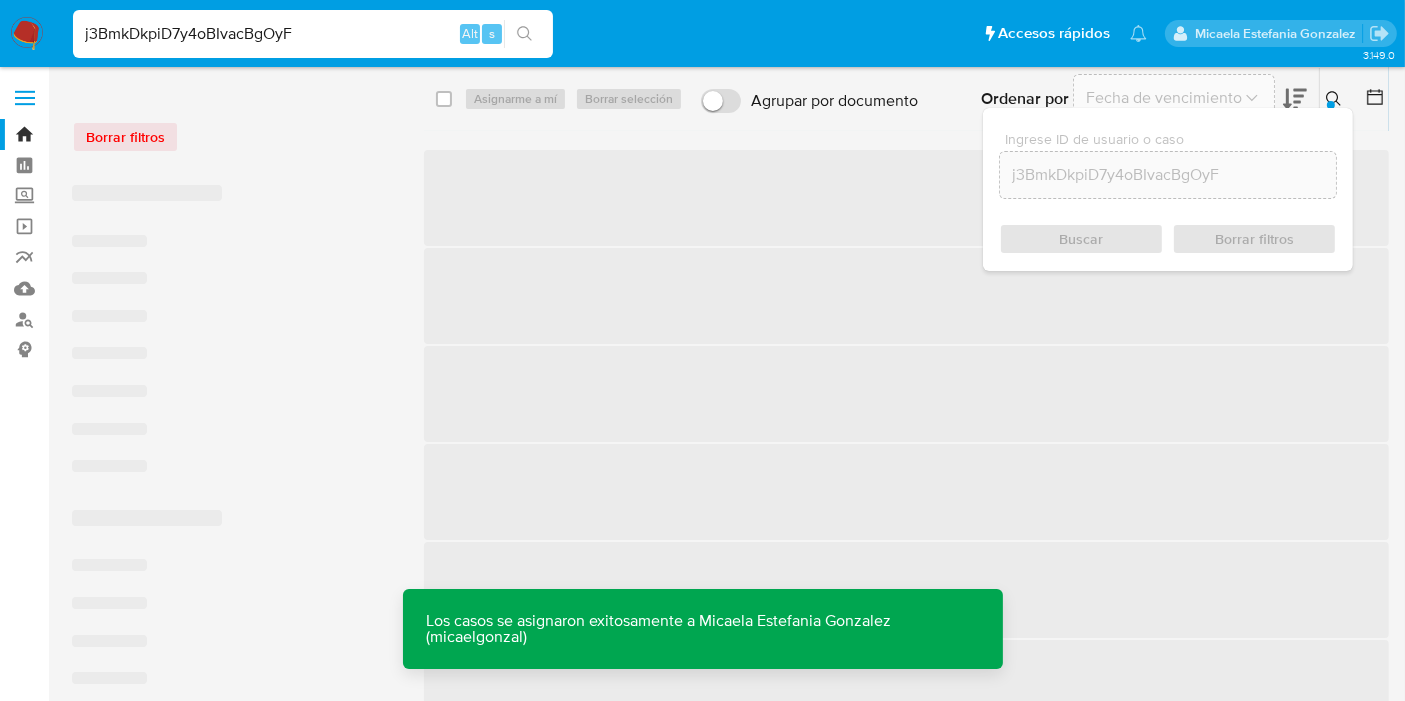 type on "j3BmkDkpiD7y4oBIvacBgOyF" 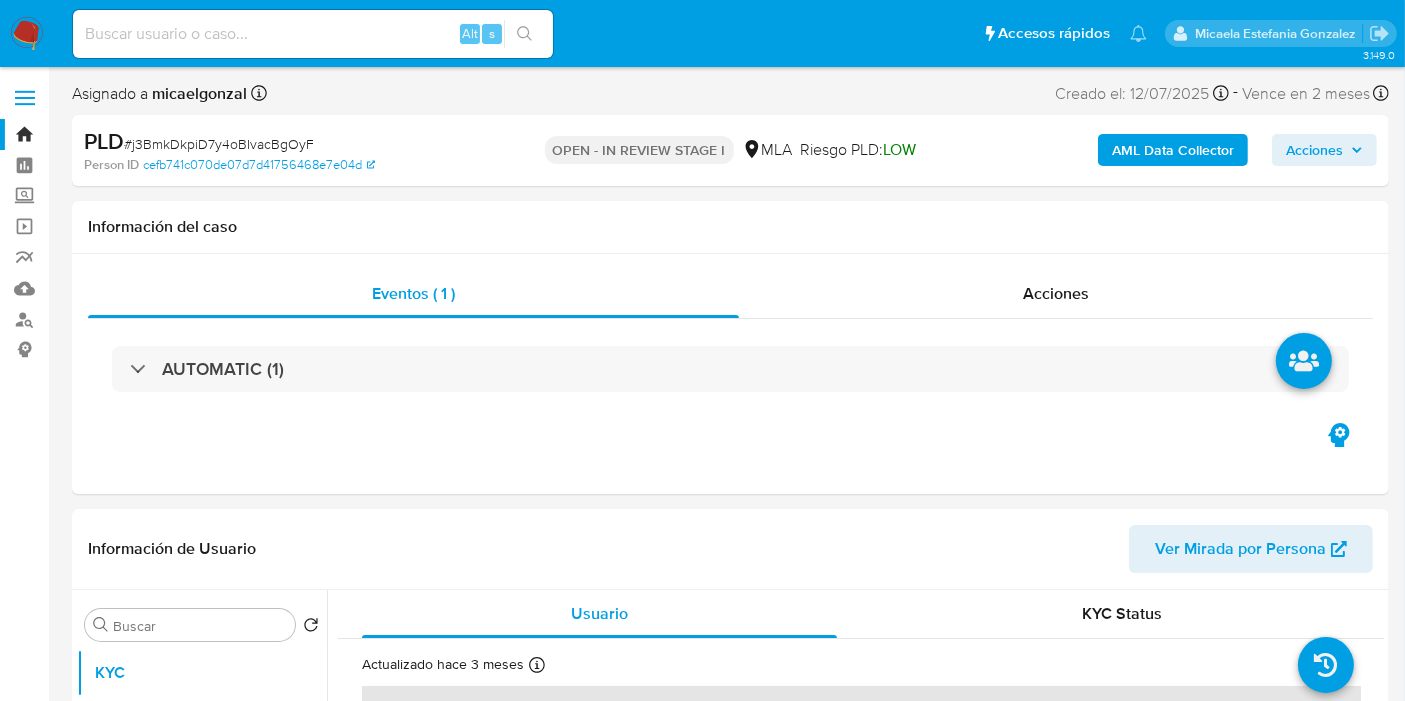 select on "10" 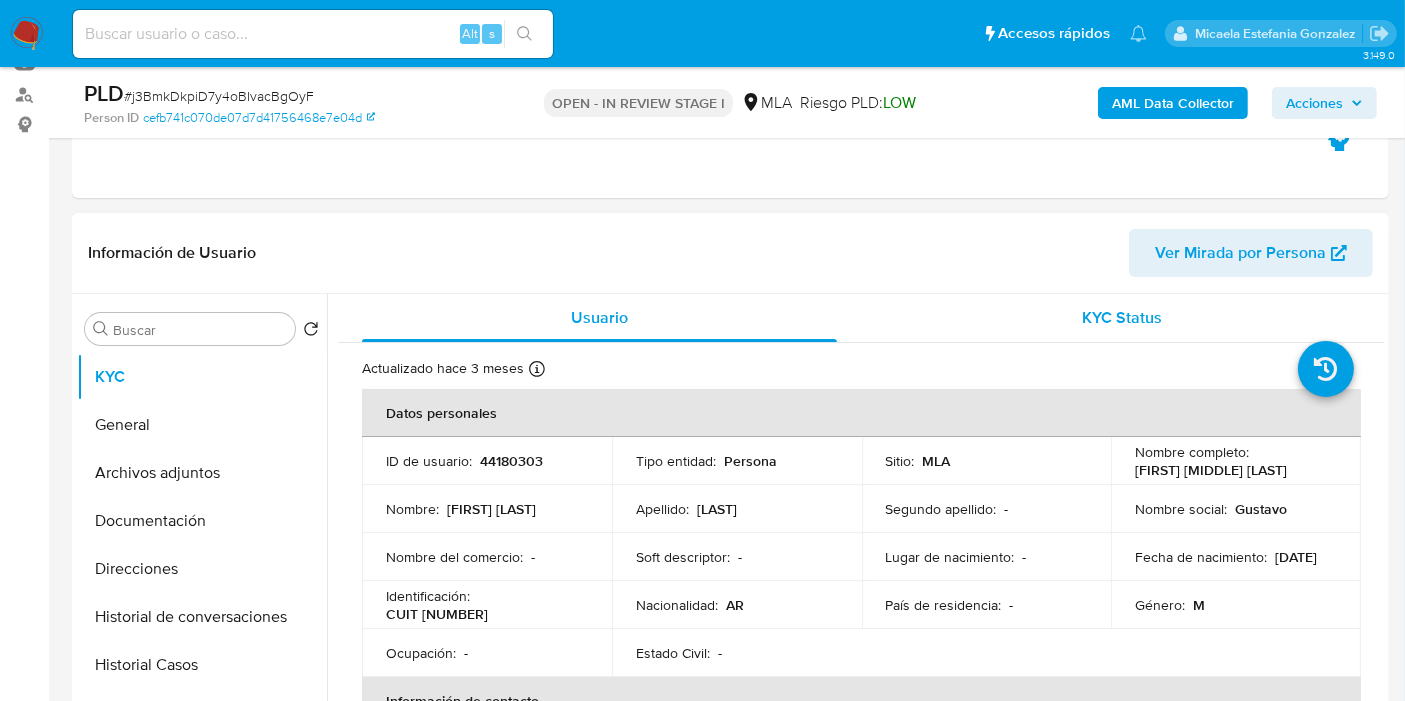 scroll, scrollTop: 333, scrollLeft: 0, axis: vertical 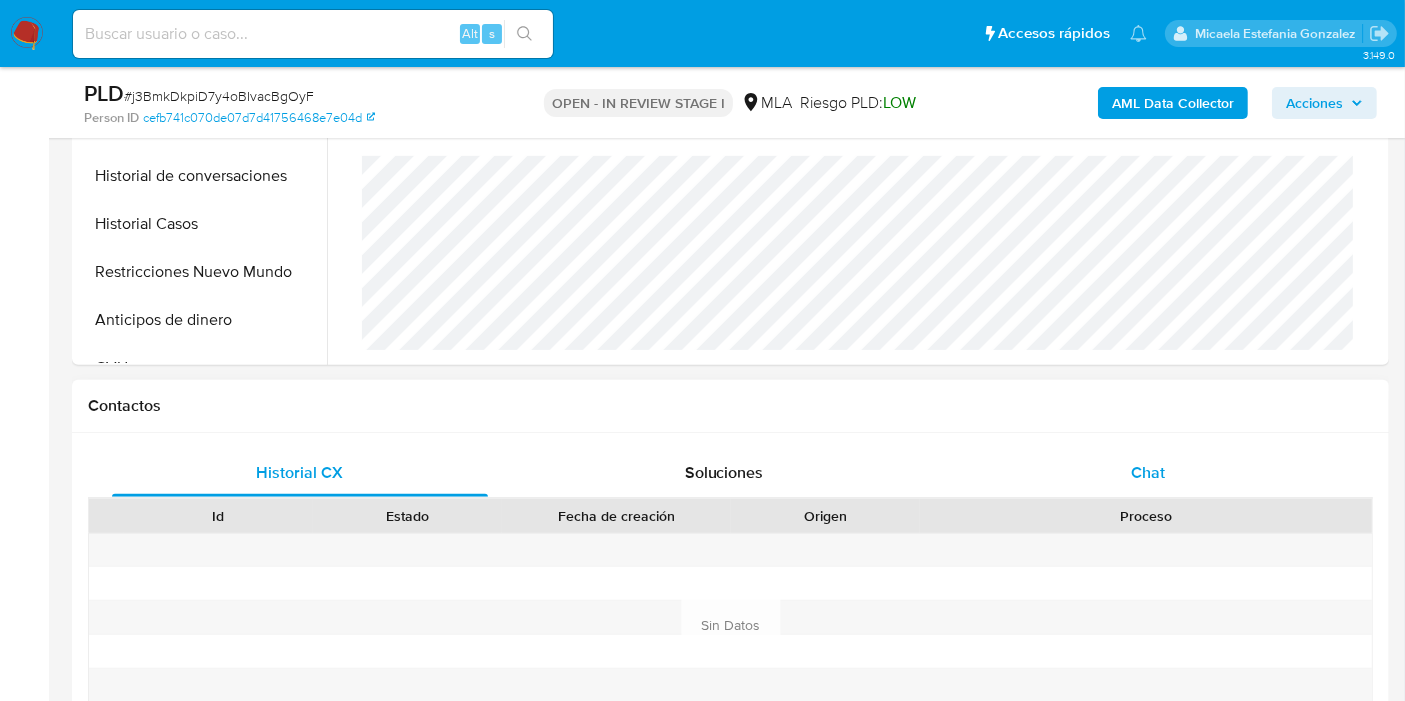 click on "Chat" at bounding box center [1148, 472] 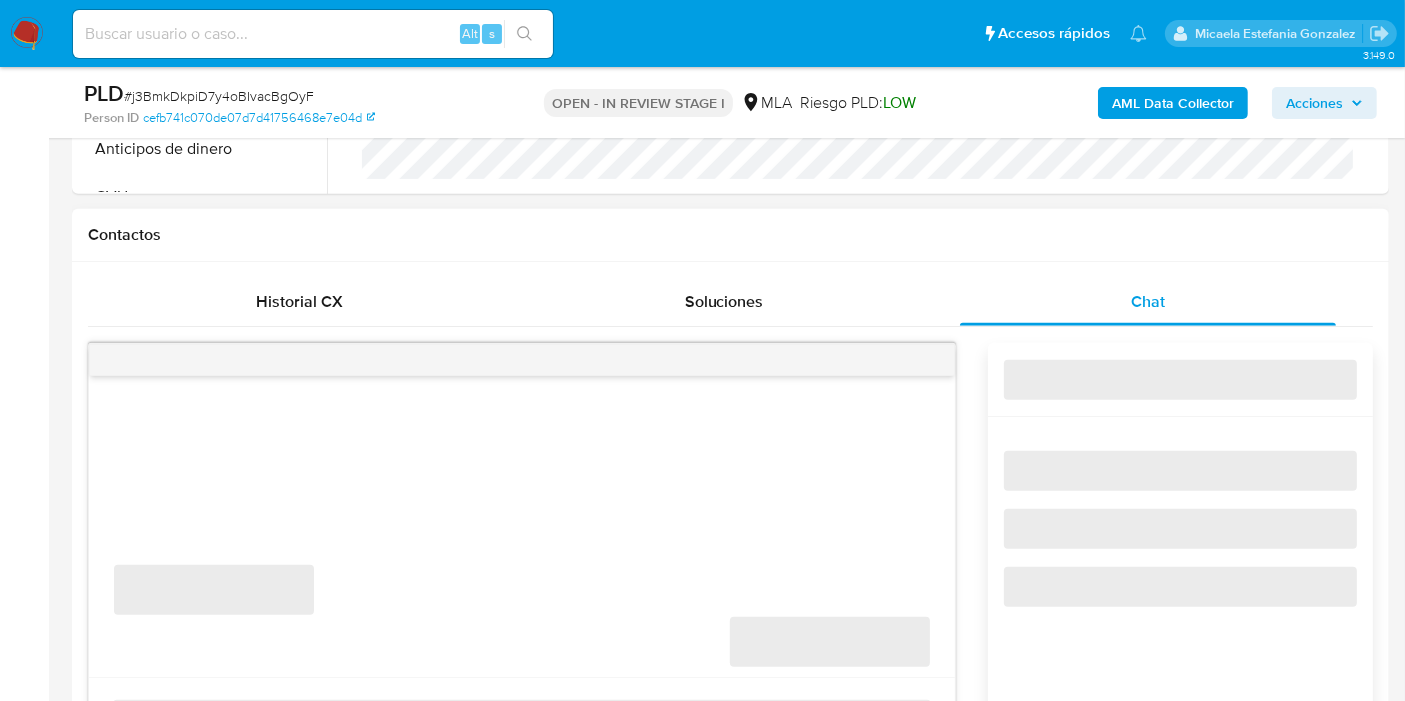 scroll, scrollTop: 1000, scrollLeft: 0, axis: vertical 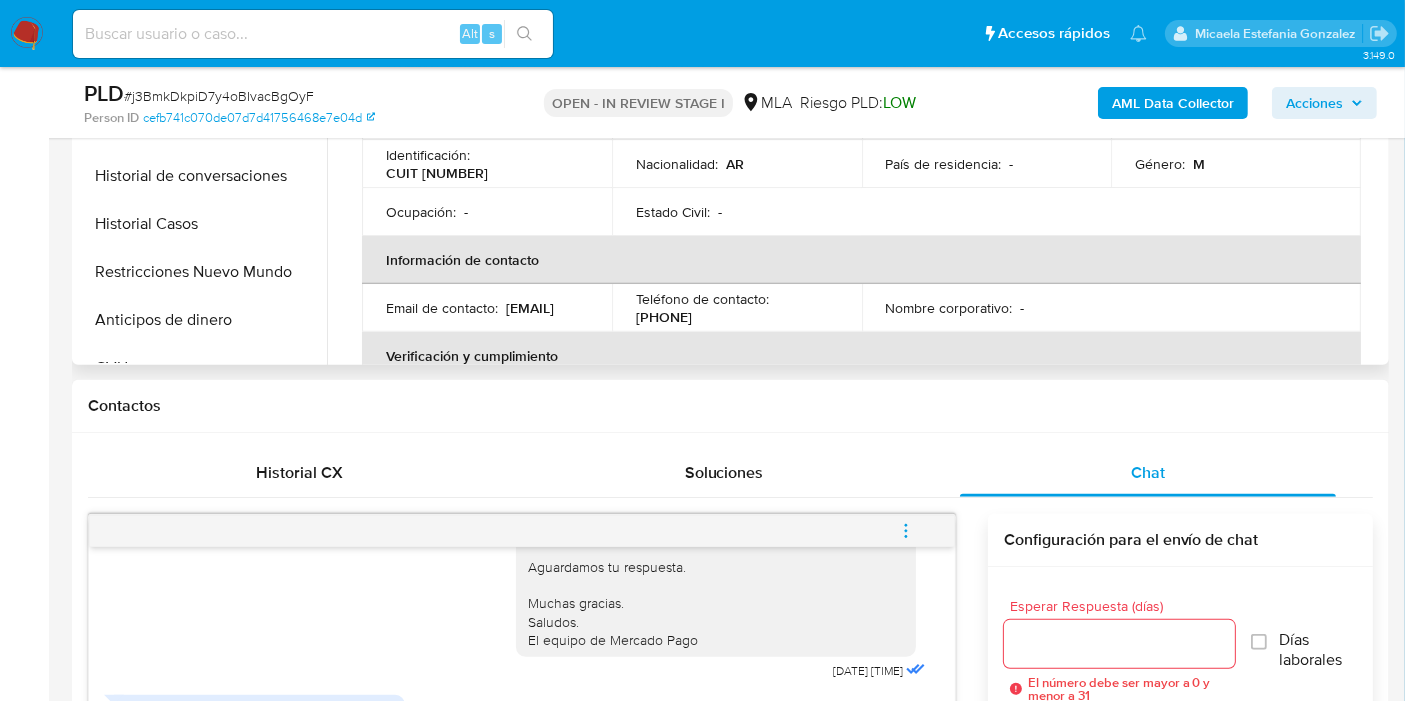 drag, startPoint x: 574, startPoint y: 315, endPoint x: 425, endPoint y: 321, distance: 149.12076 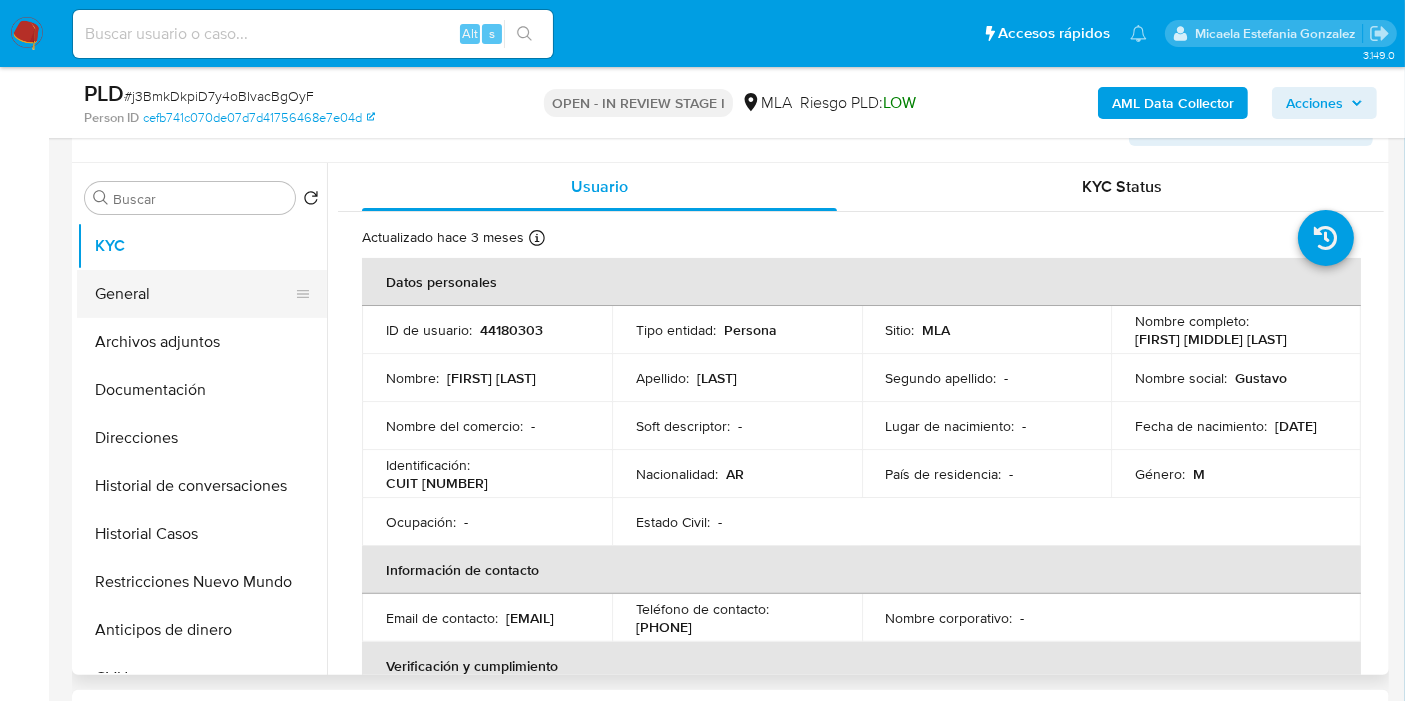 scroll, scrollTop: 333, scrollLeft: 0, axis: vertical 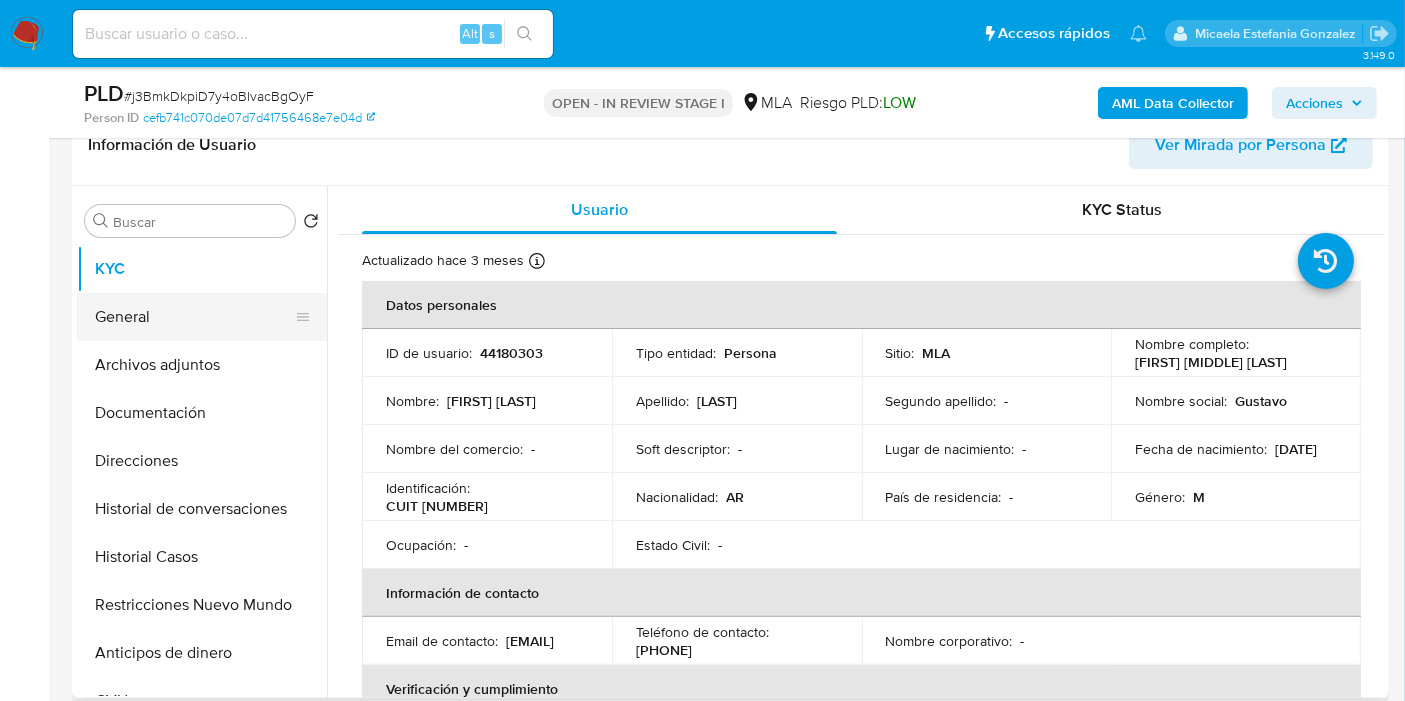 click on "General" at bounding box center [194, 317] 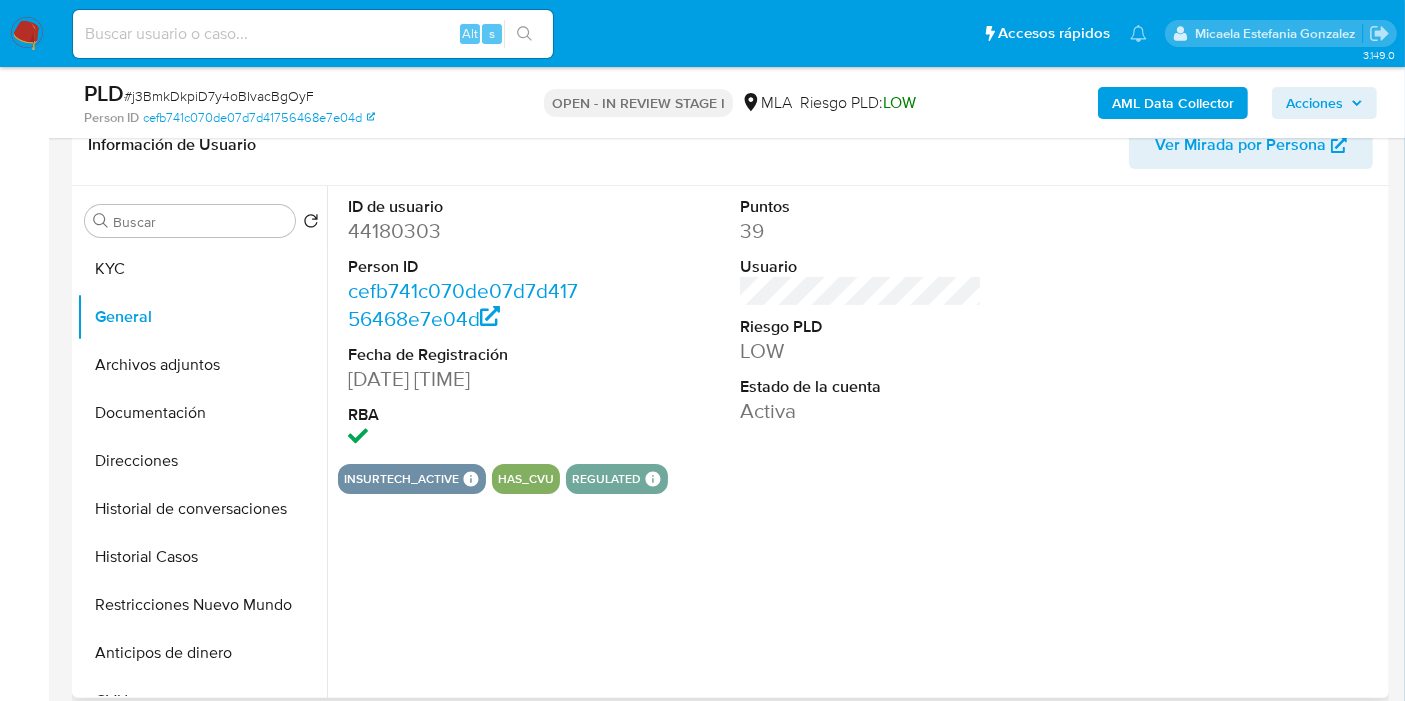 click on "44180303" at bounding box center [469, 231] 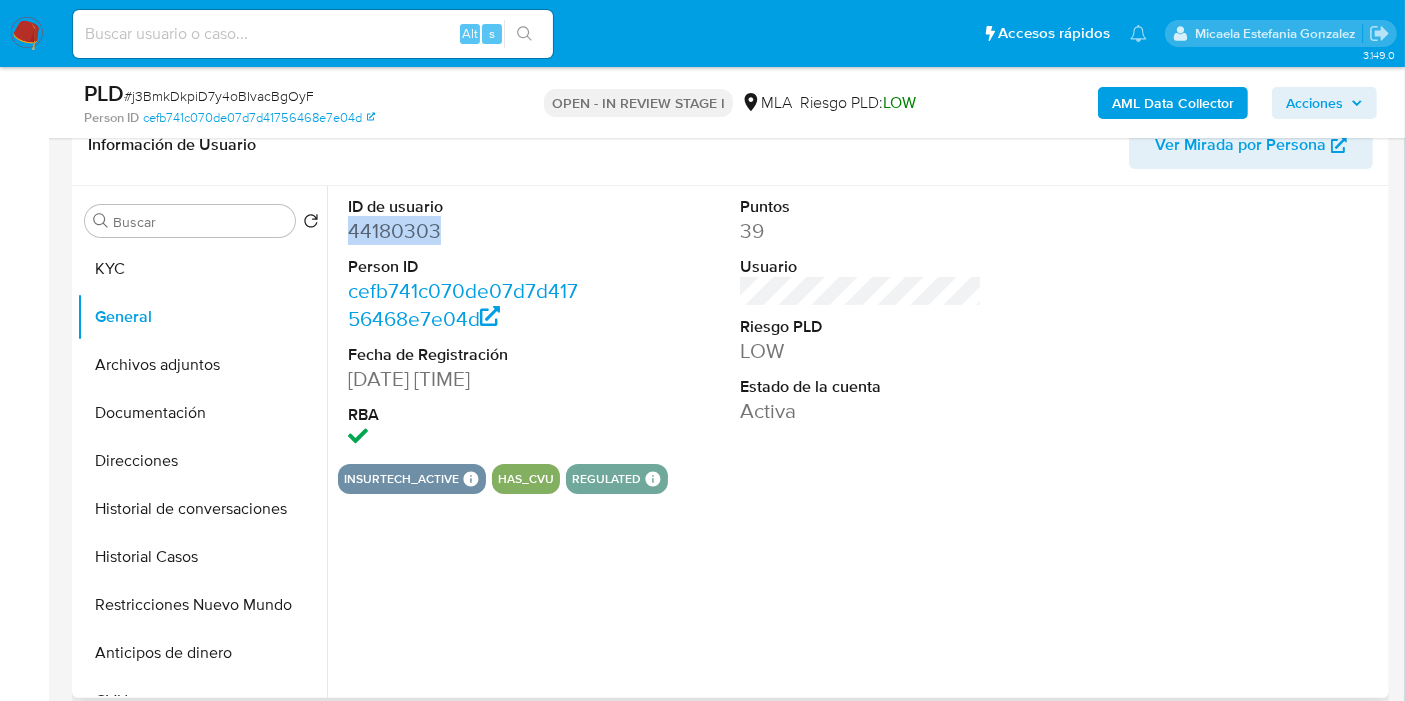 click on "44180303" at bounding box center [469, 231] 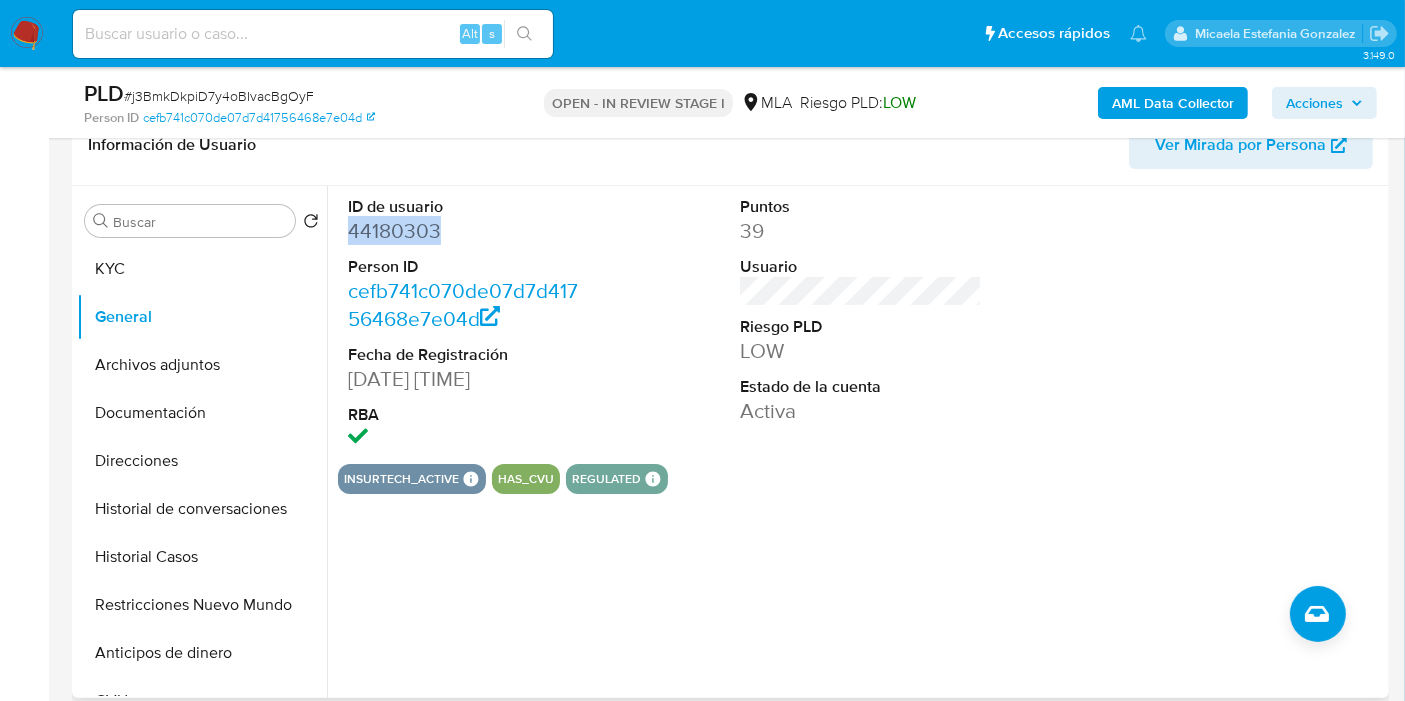 copy on "44180303" 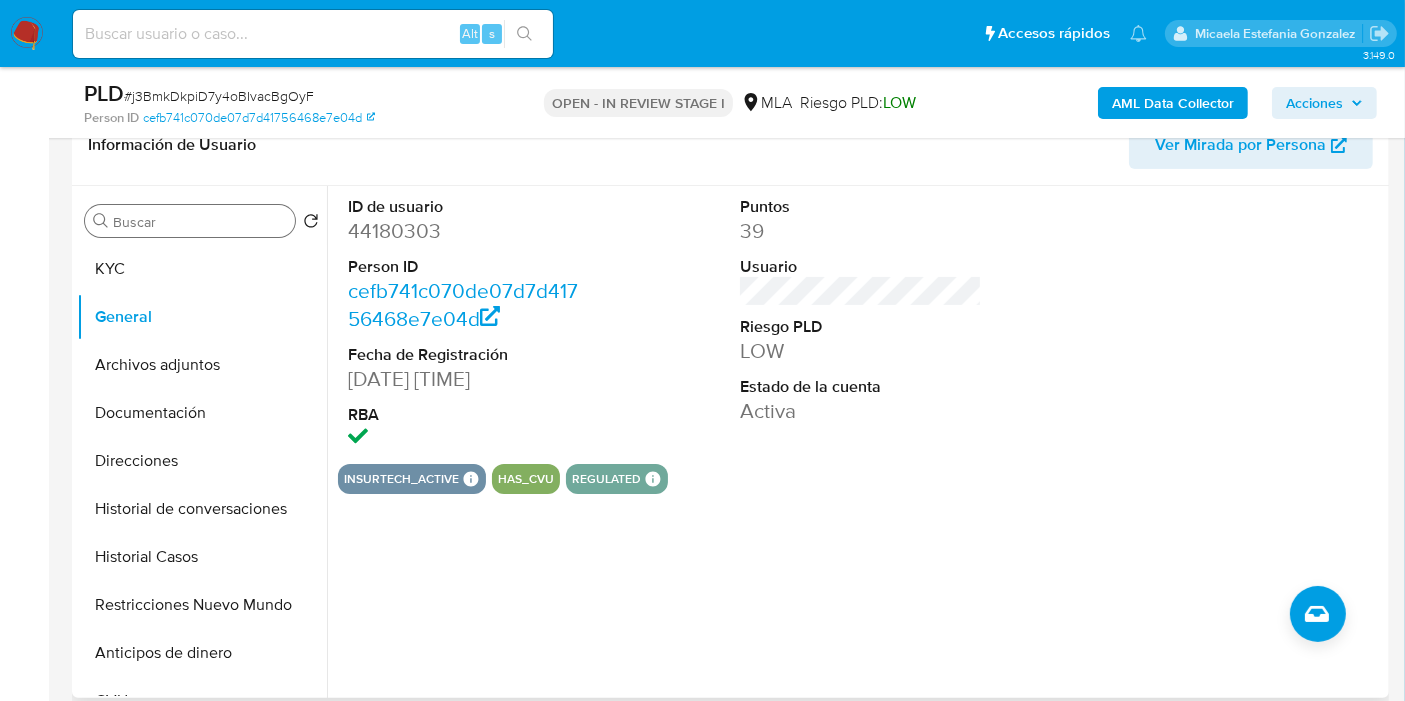click on "Buscar" at bounding box center (200, 222) 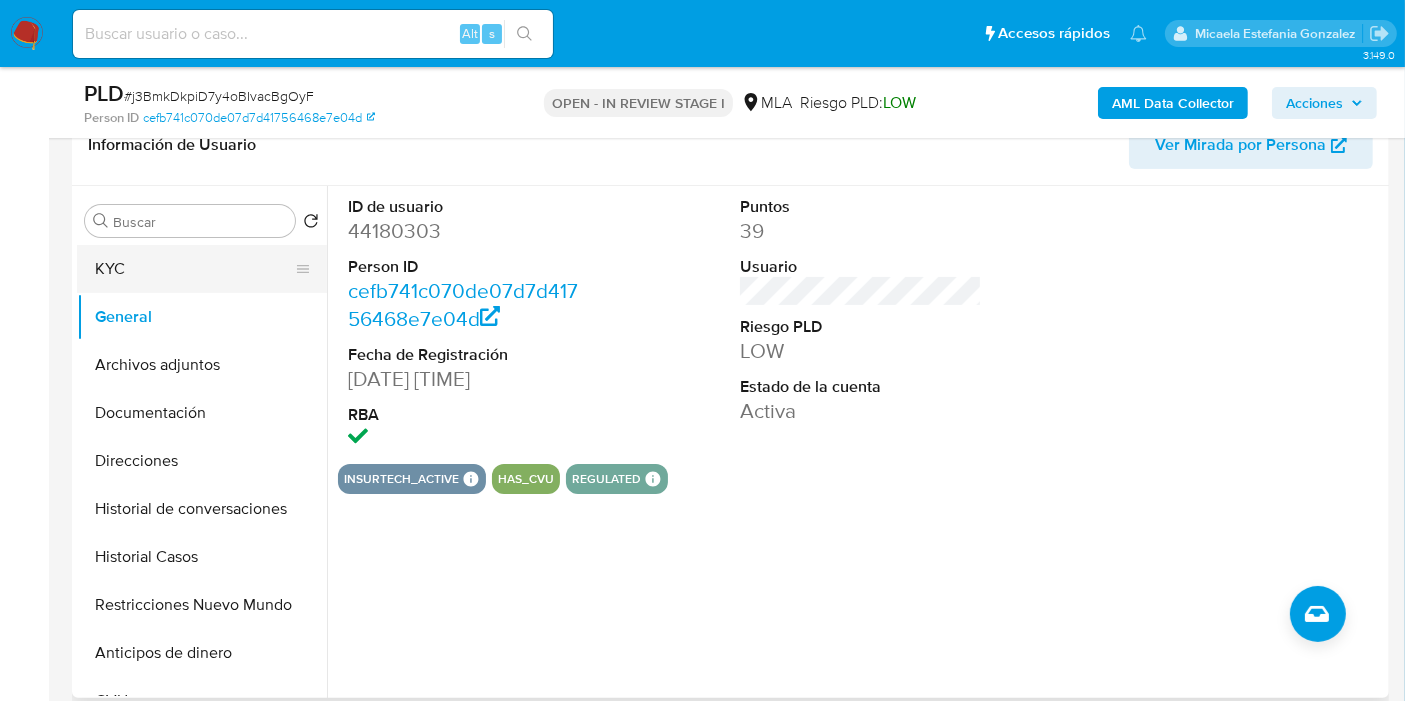 click on "KYC" at bounding box center (194, 269) 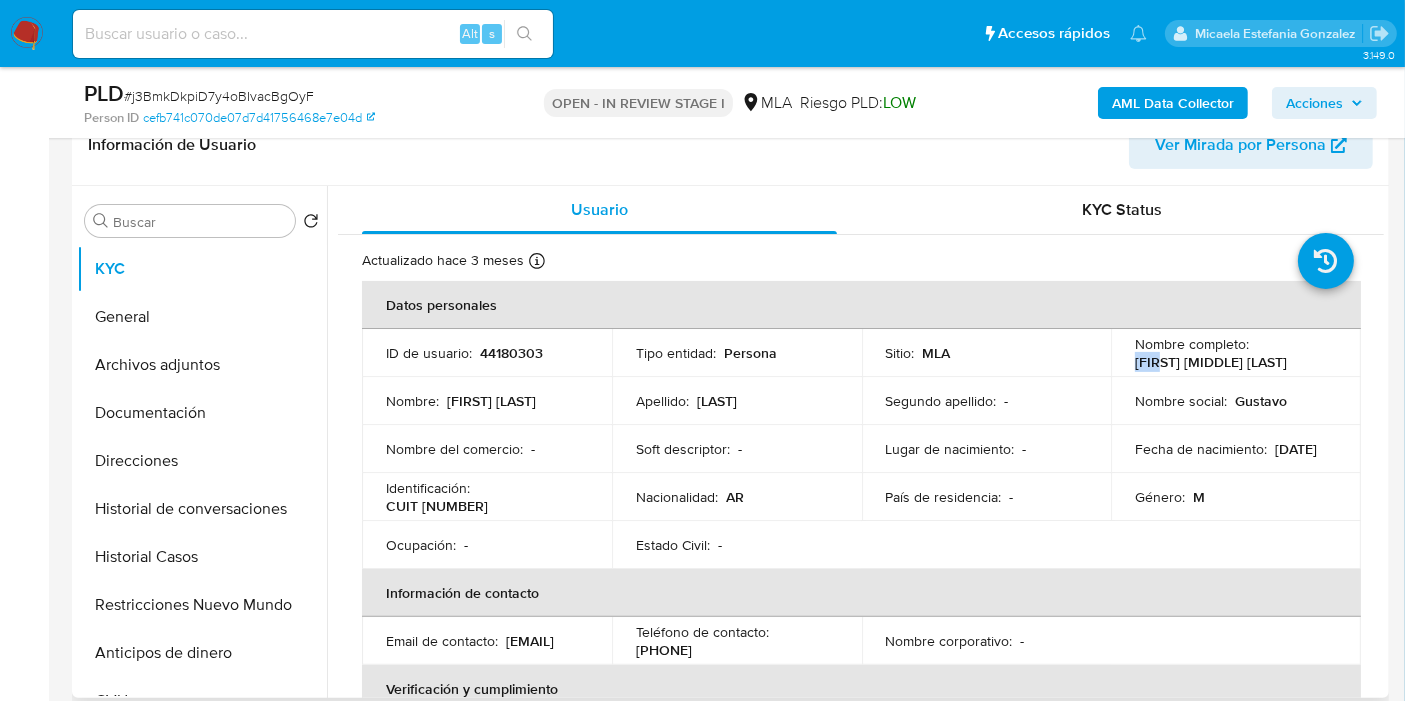 drag, startPoint x: 1311, startPoint y: 350, endPoint x: 1158, endPoint y: 364, distance: 153.63919 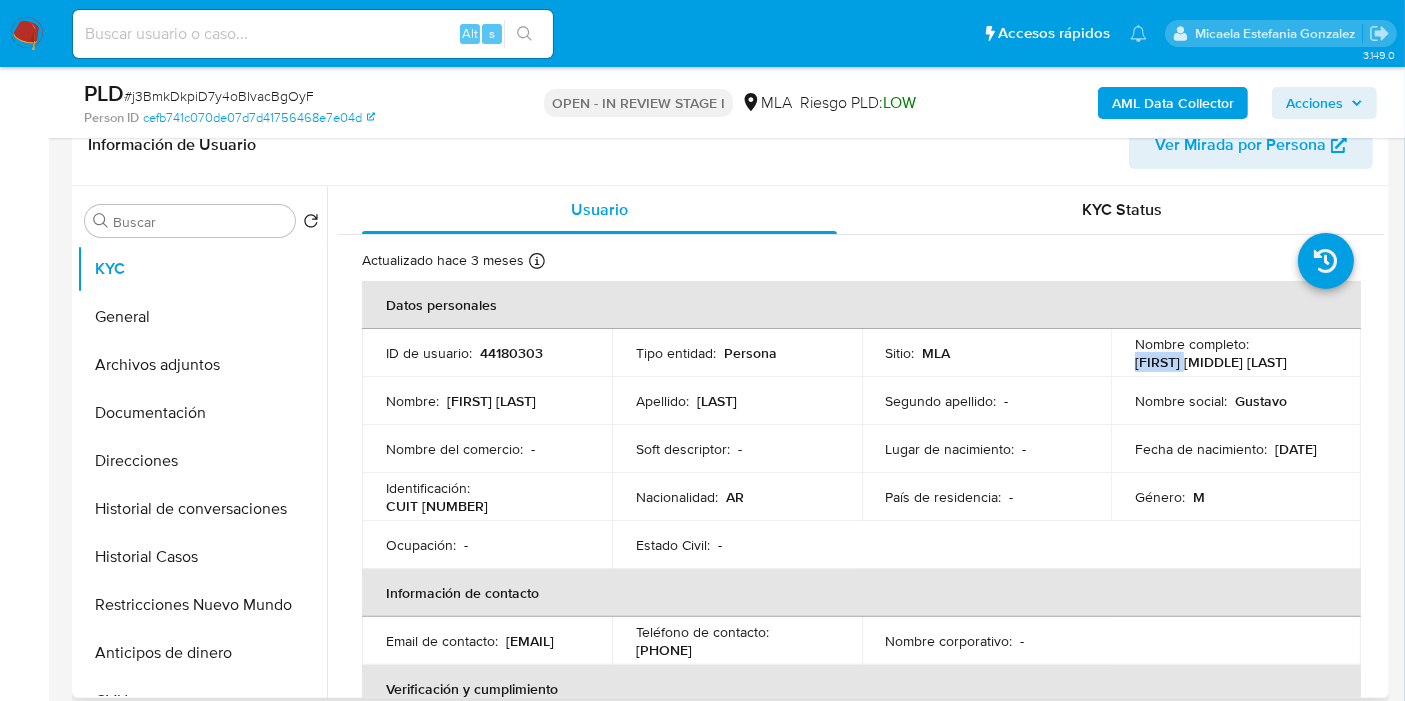 click on "Gustavo Alejandro Ayala" at bounding box center (1211, 362) 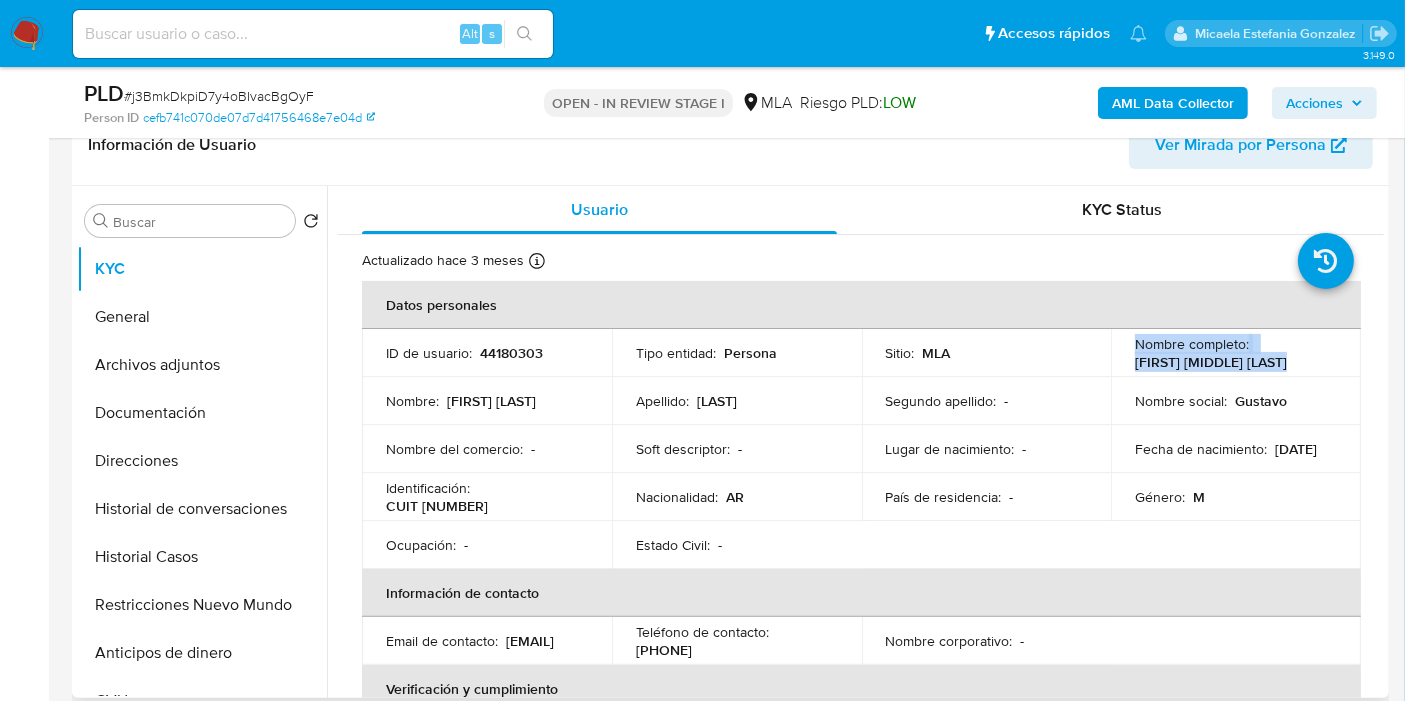 click on "Gustavo Alejandro Ayala" at bounding box center [1211, 362] 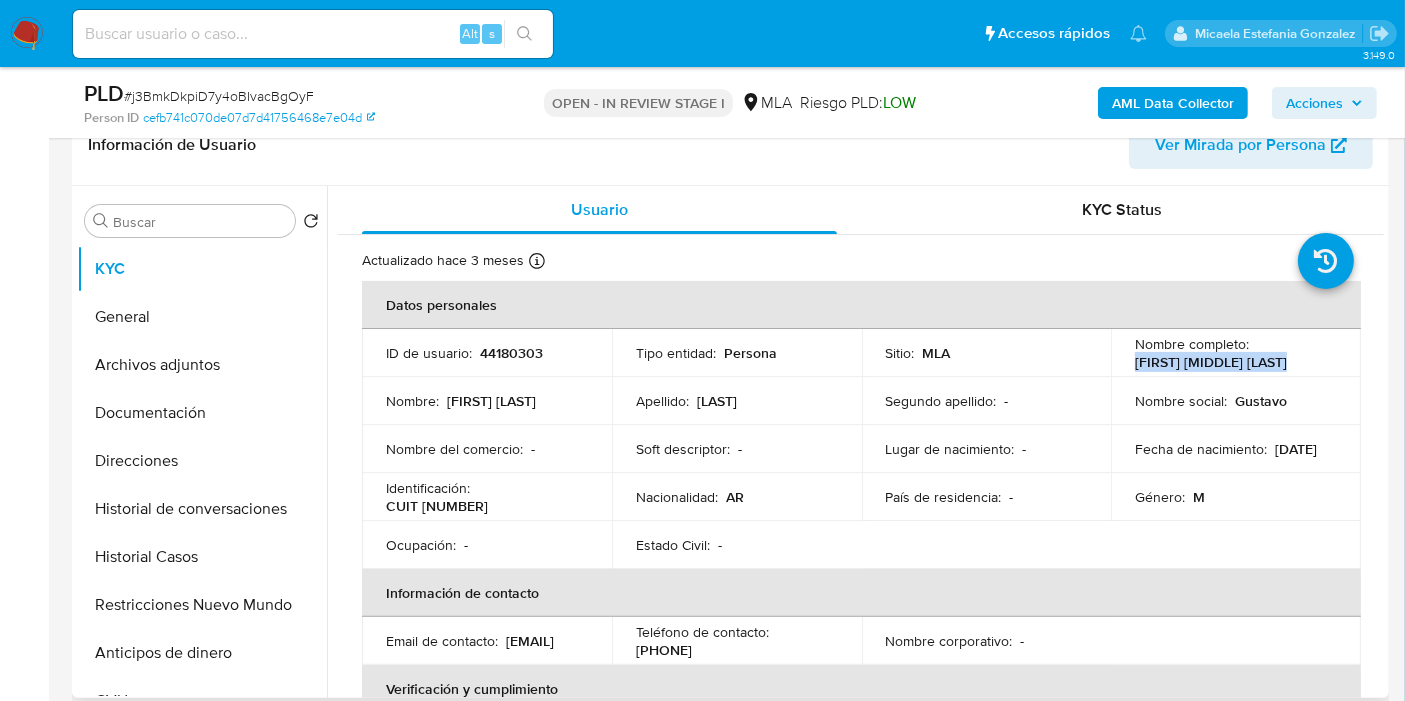 drag, startPoint x: 1282, startPoint y: 362, endPoint x: 1134, endPoint y: 364, distance: 148.01352 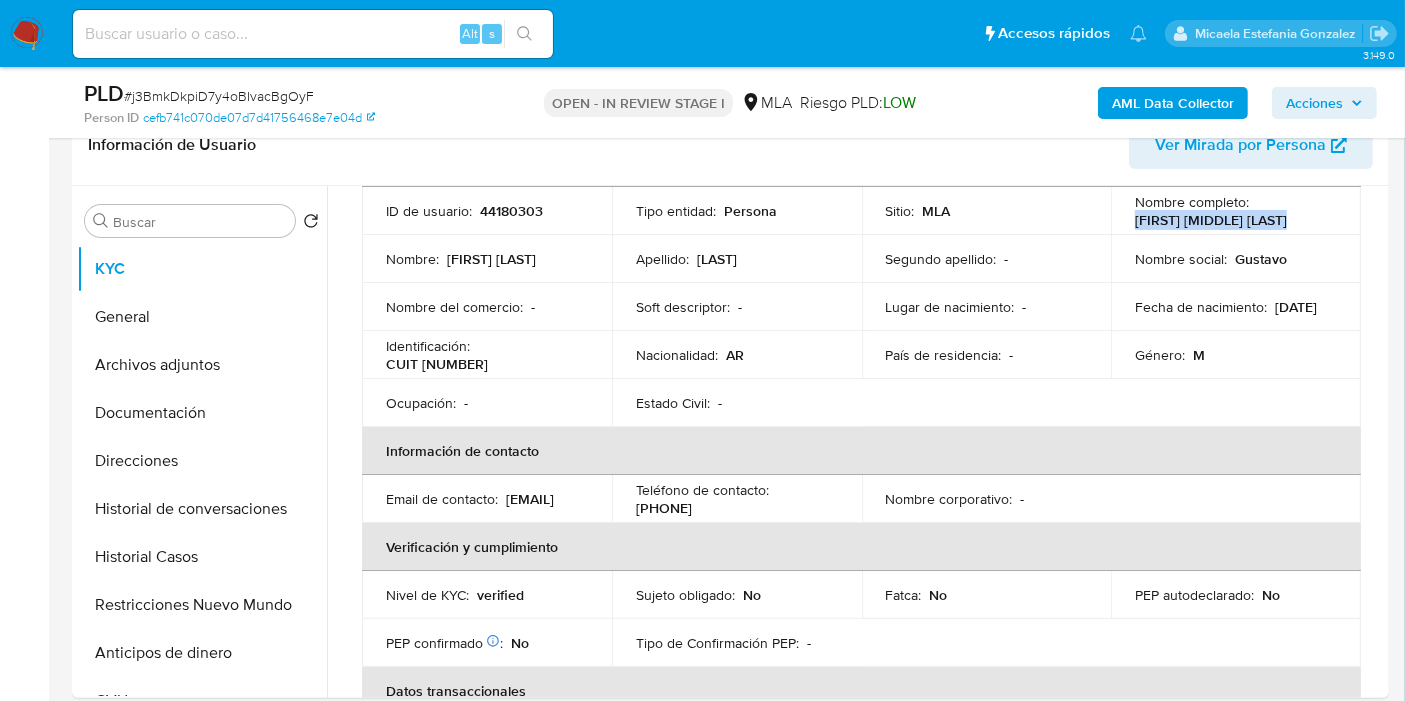 scroll, scrollTop: 222, scrollLeft: 0, axis: vertical 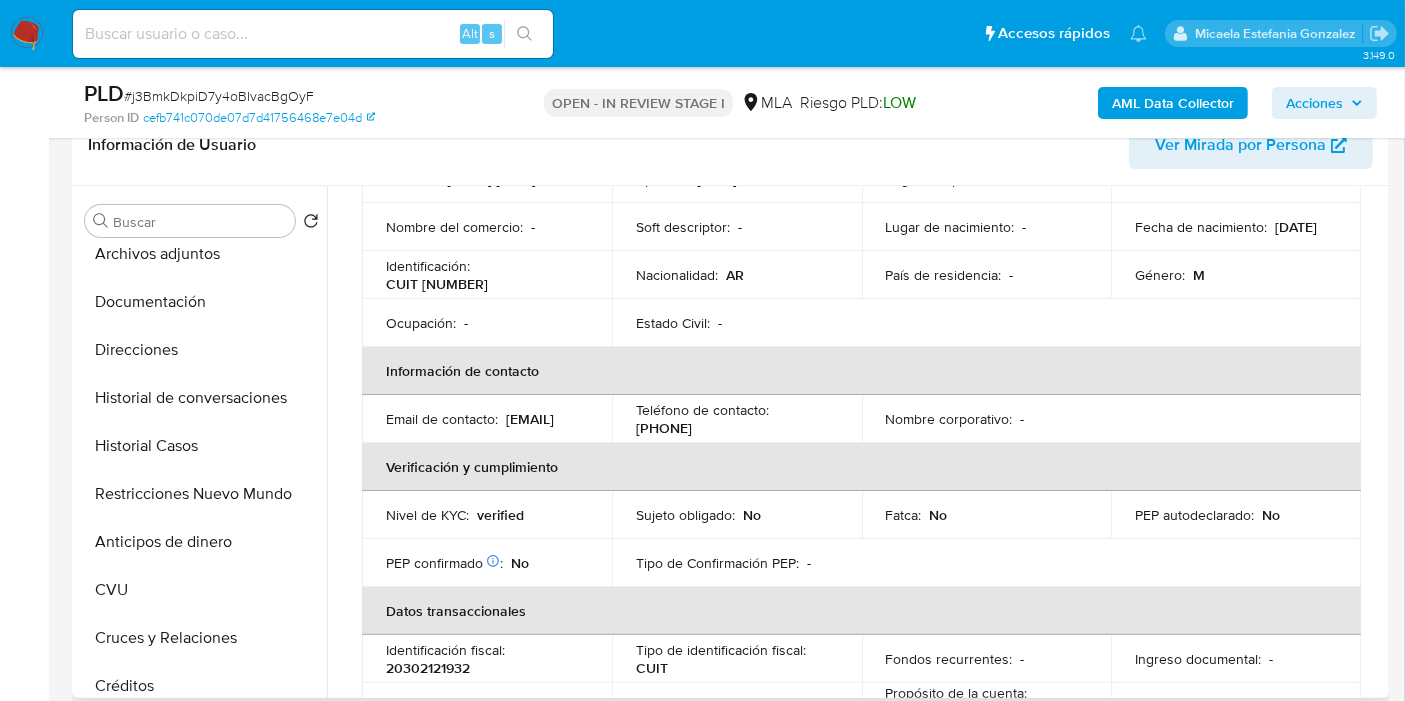 drag, startPoint x: 495, startPoint y: 416, endPoint x: 387, endPoint y: 425, distance: 108.37435 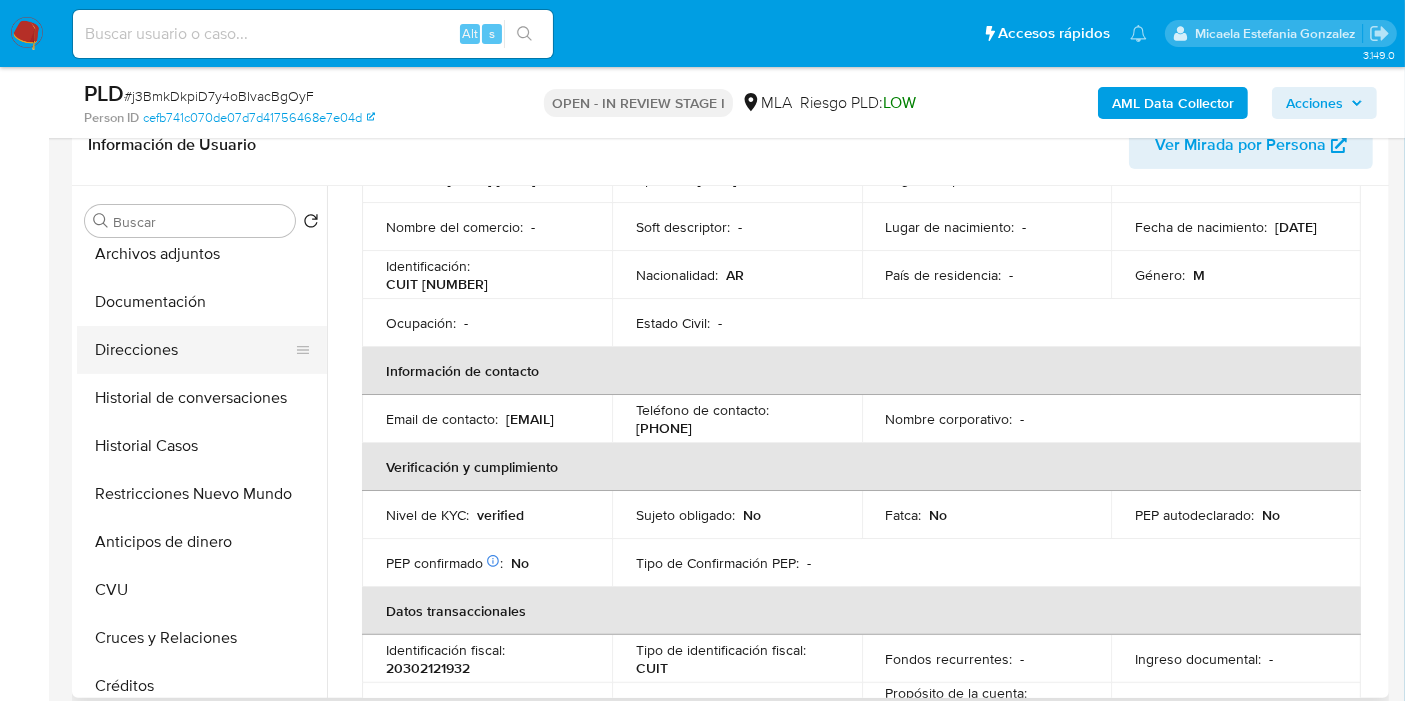 click on "Direcciones" at bounding box center [194, 350] 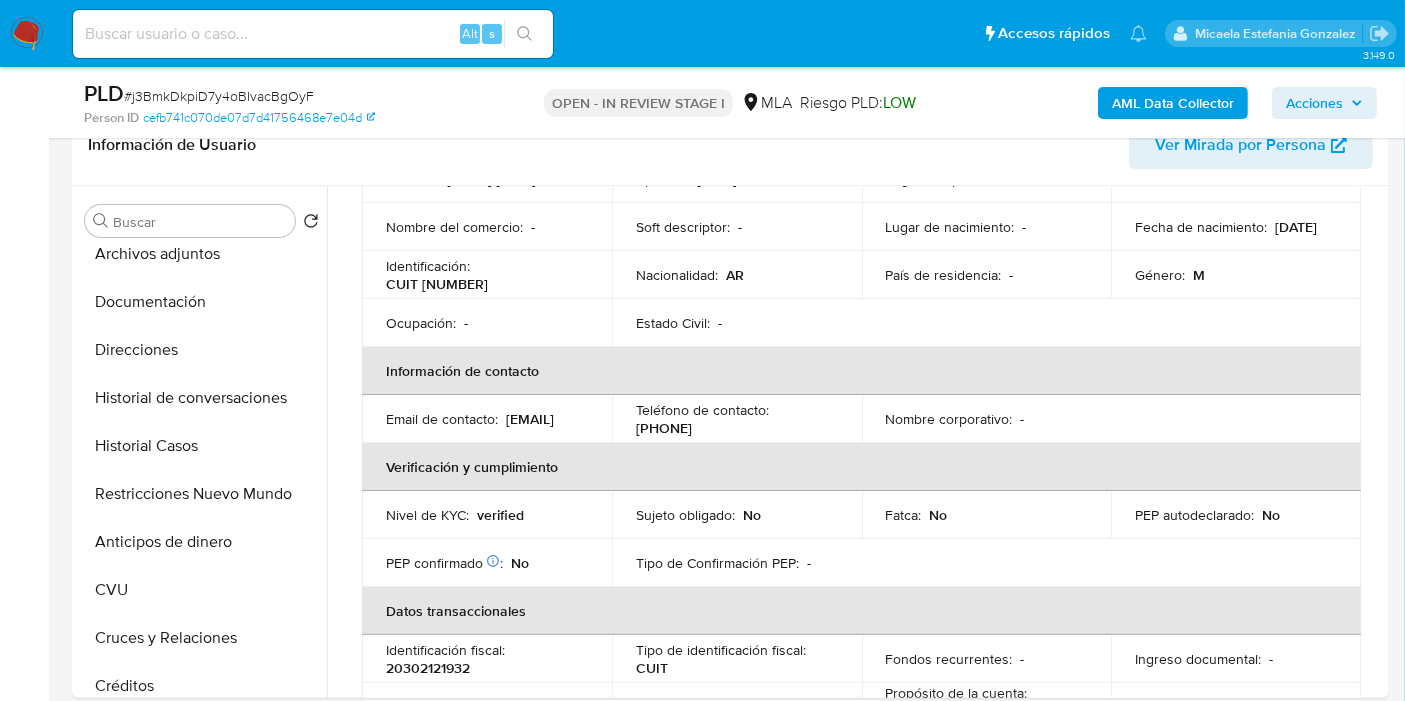 scroll, scrollTop: 0, scrollLeft: 0, axis: both 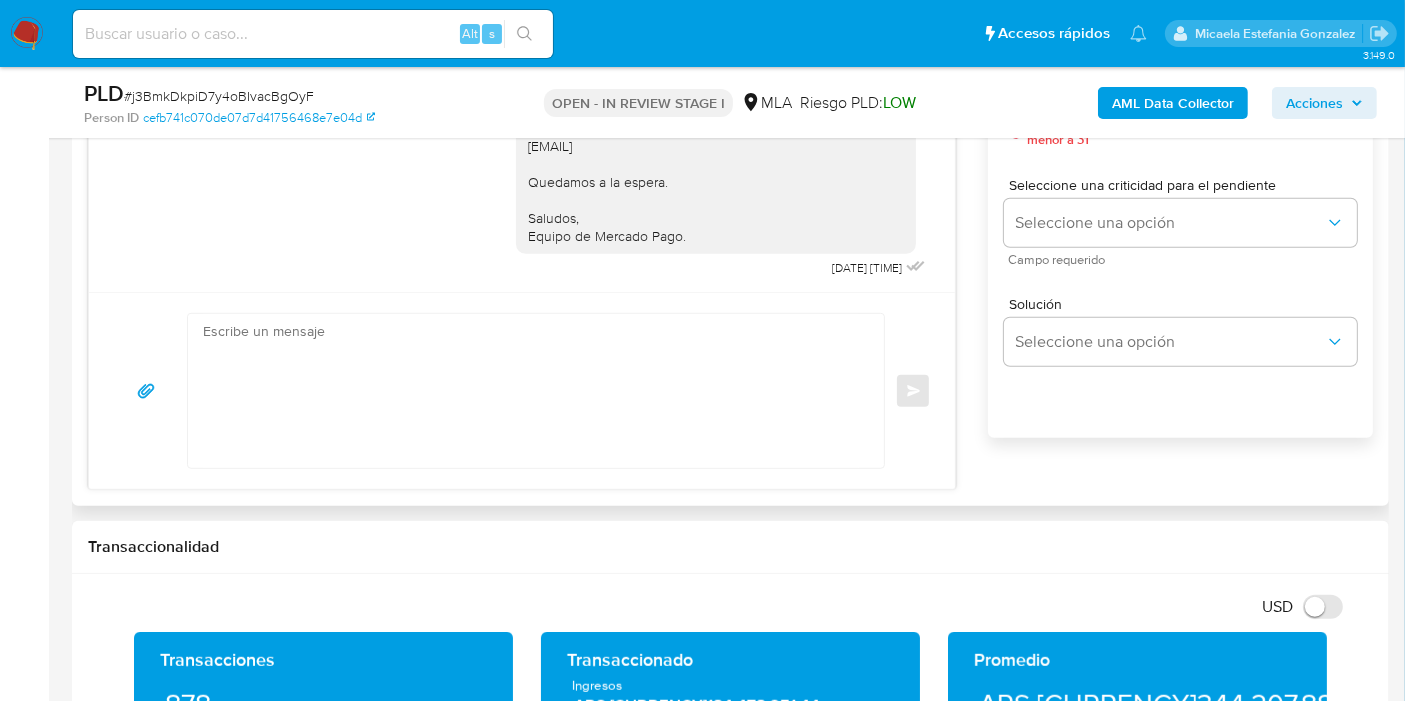 click at bounding box center [531, 391] 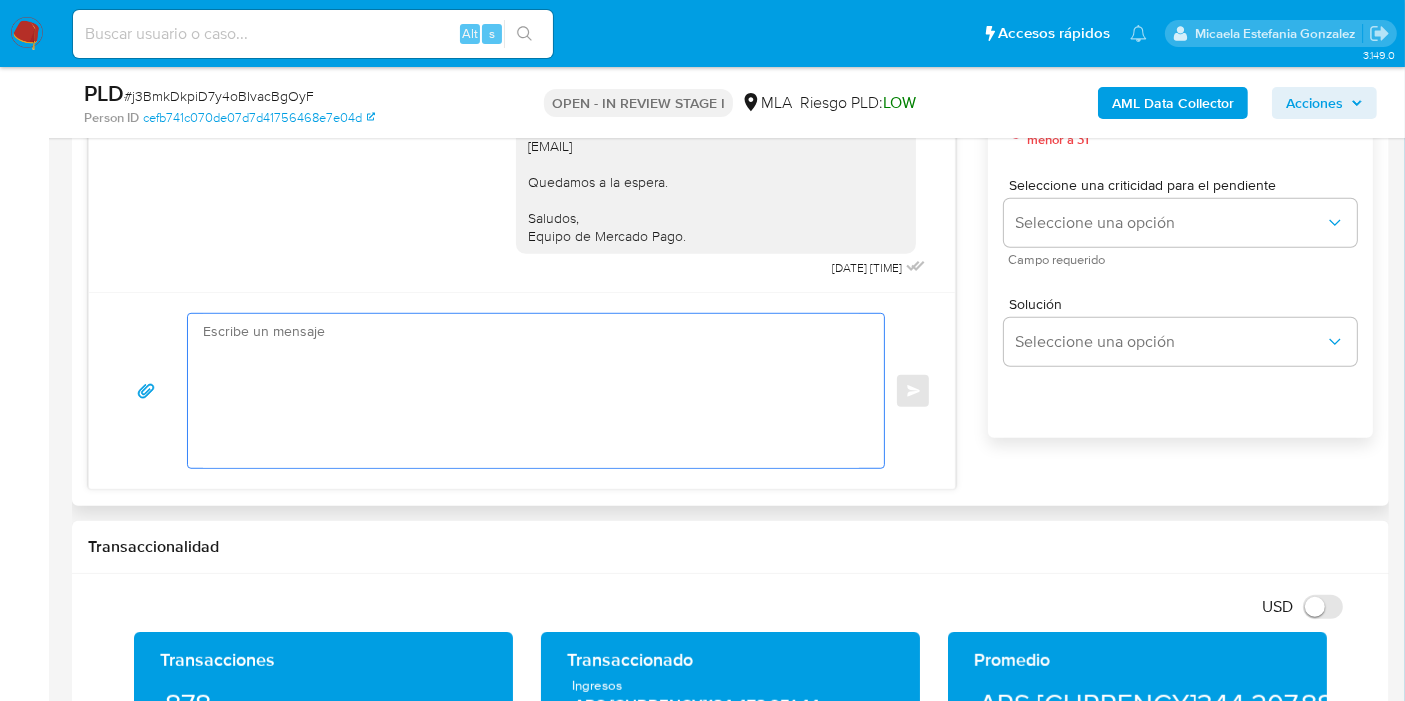 scroll, scrollTop: 1000, scrollLeft: 0, axis: vertical 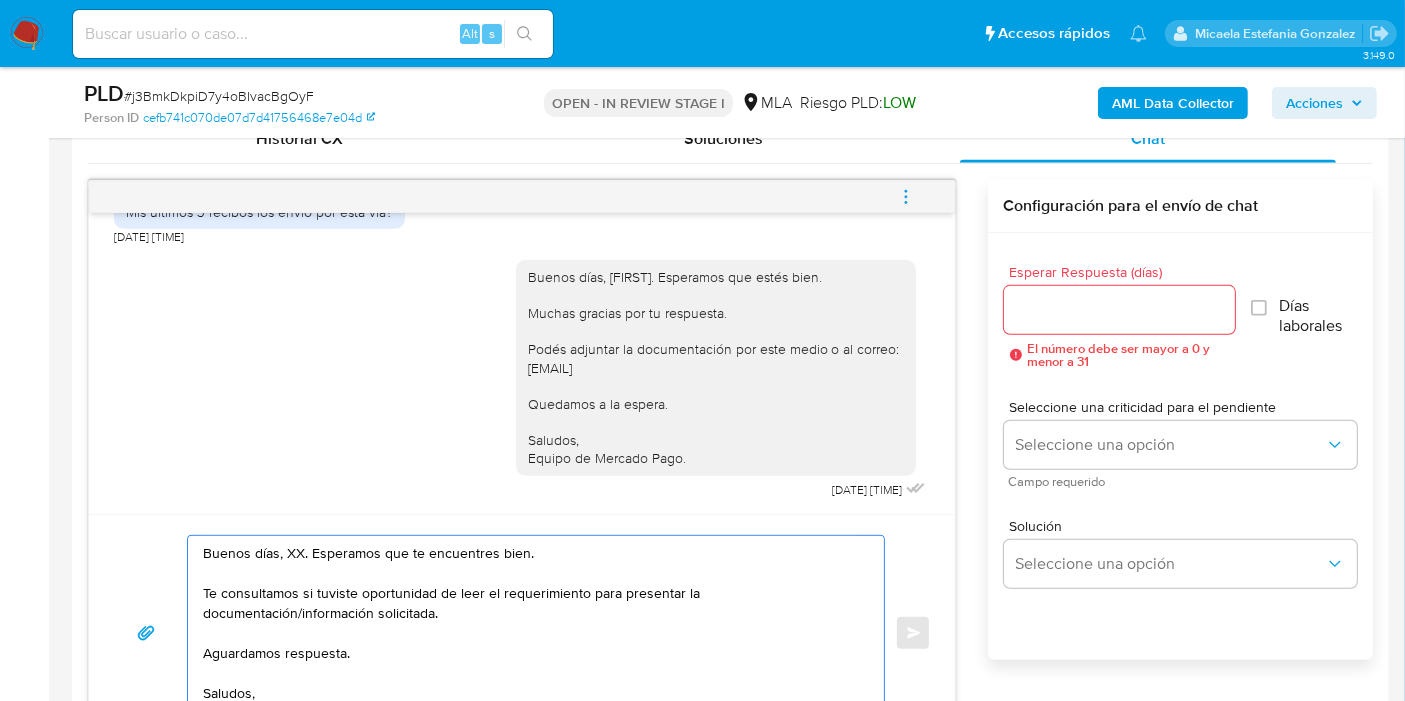 click on "Buenos días, XX. Esperamos que te encuentres bien.
Te consultamos si tuviste oportunidad de leer el requerimiento para presentar la documentación/información solicitada.
Aguardamos respuesta.
Saludos,
Equipo de Mercado Pago." at bounding box center (531, 633) 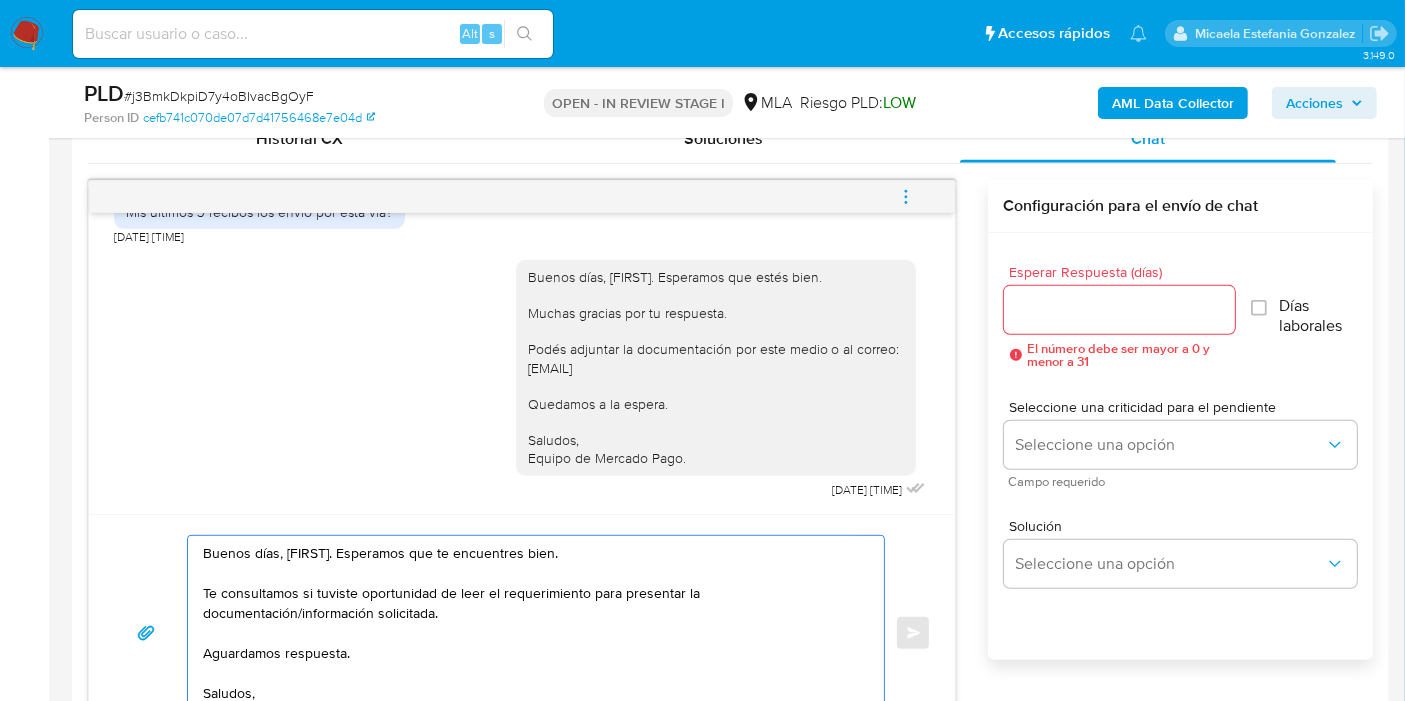 click on "Buenos días, Gustavo. Esperamos que te encuentres bien.
Te consultamos si tuviste oportunidad de leer el requerimiento para presentar la documentación/información solicitada.
Aguardamos respuesta.
Saludos,
Equipo de Mercado Pago." at bounding box center (531, 633) 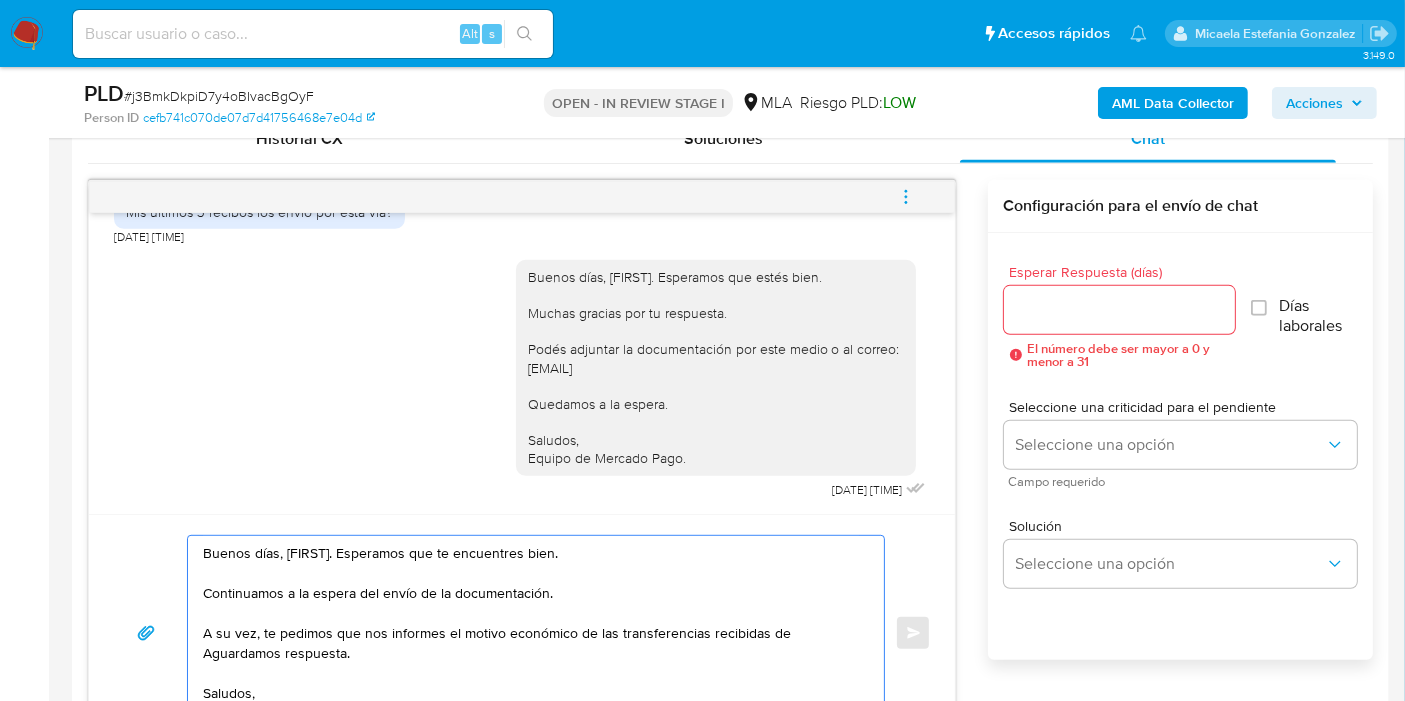 paste on "MONNET PAGOS EN LINEA SRL" 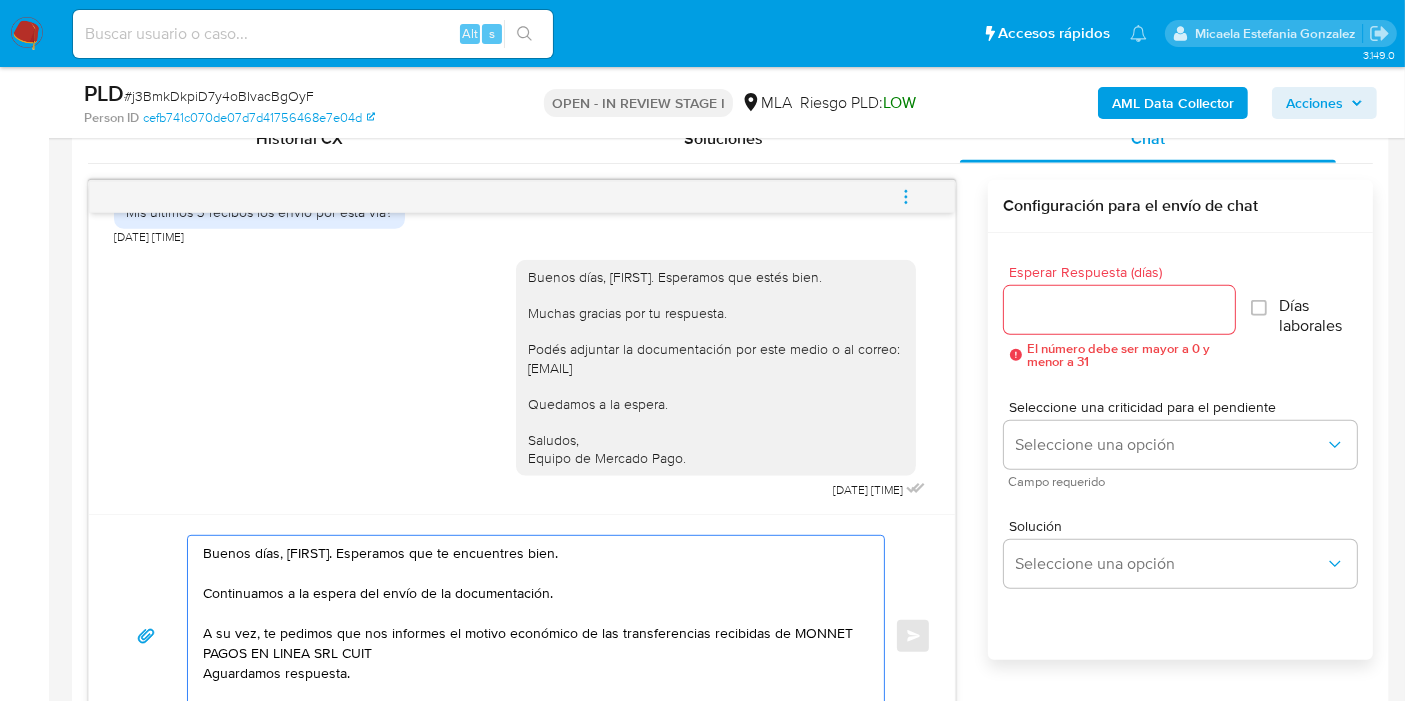 paste on "30717080439" 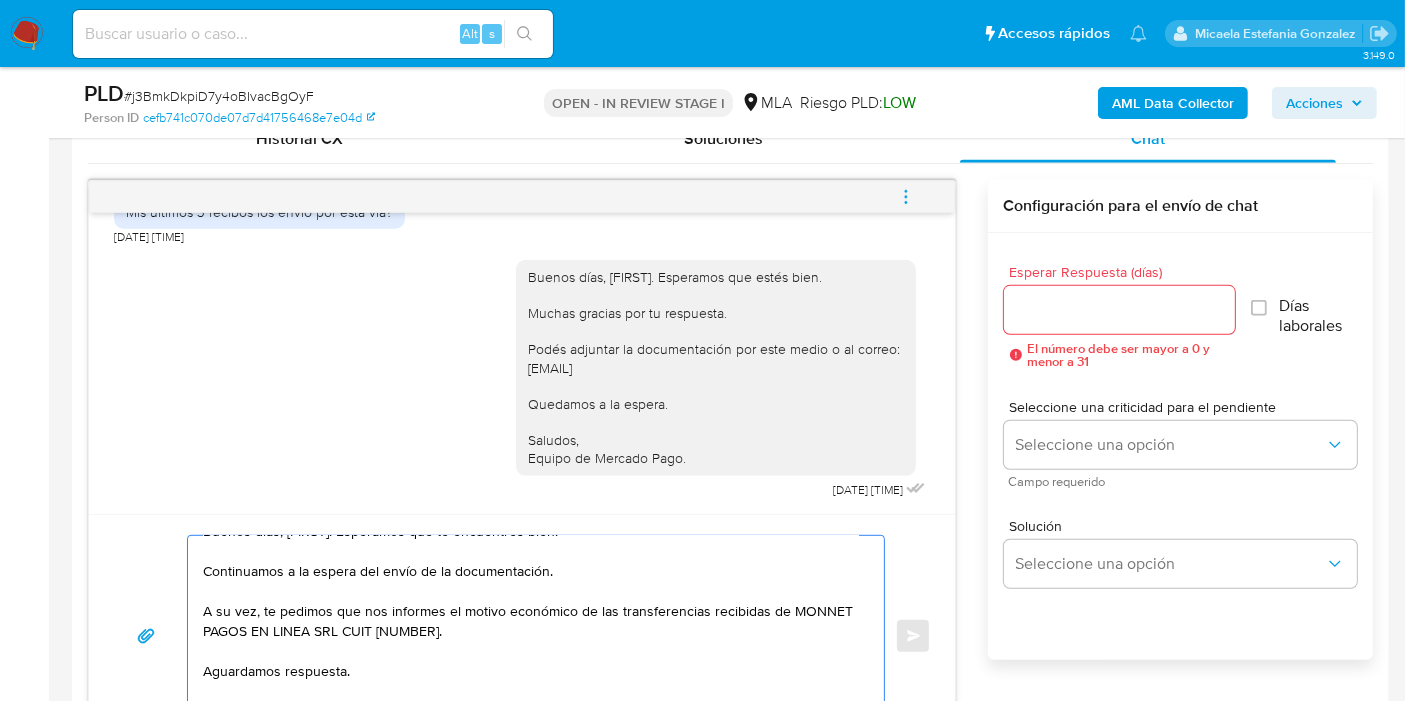 scroll, scrollTop: 34, scrollLeft: 0, axis: vertical 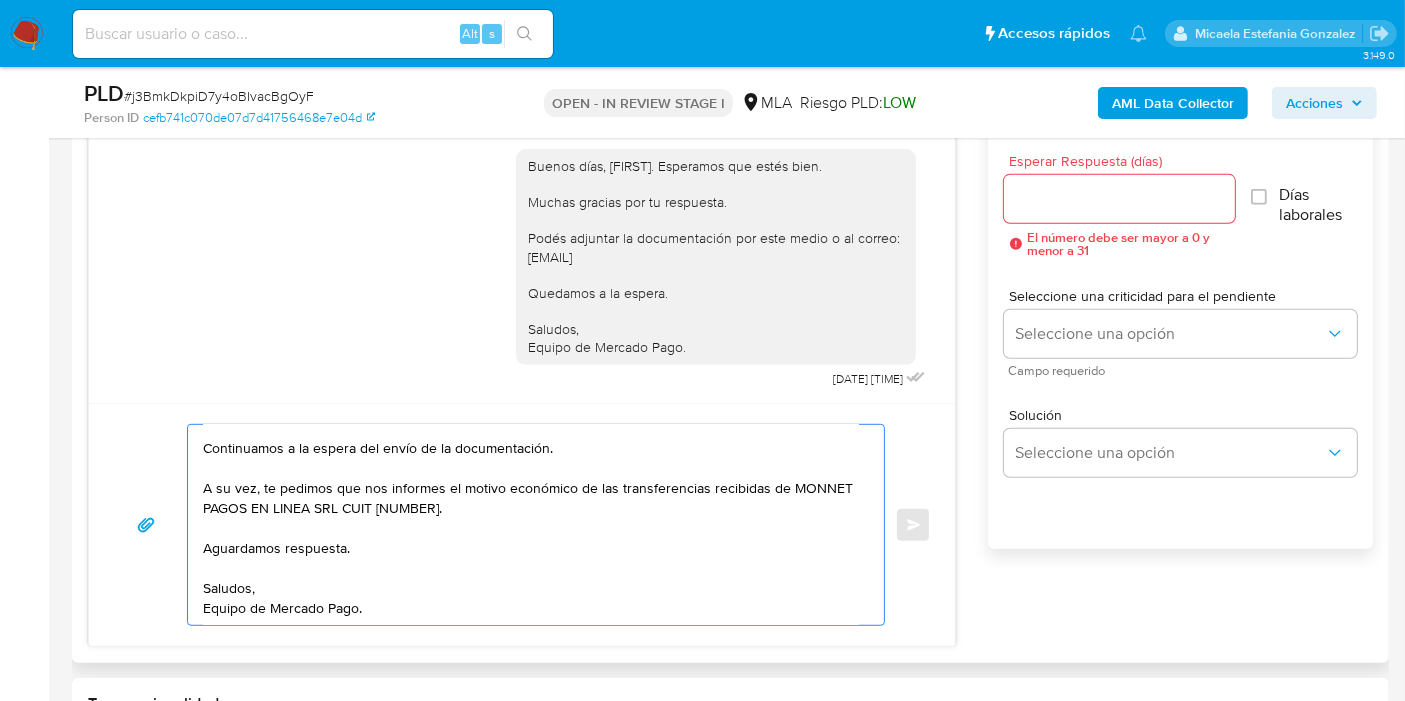type on "Buenos días, Gustavo. Esperamos que te encuentres bien.
Continuamos a la espera del envío de la documentación.
A su vez, te pedimos que nos informes el motivo económico de las transferencias recibidas de MONNET PAGOS EN LINEA SRL CUIT 30717080439.
Aguardamos respuesta.
Saludos,
Equipo de Mercado Pago." 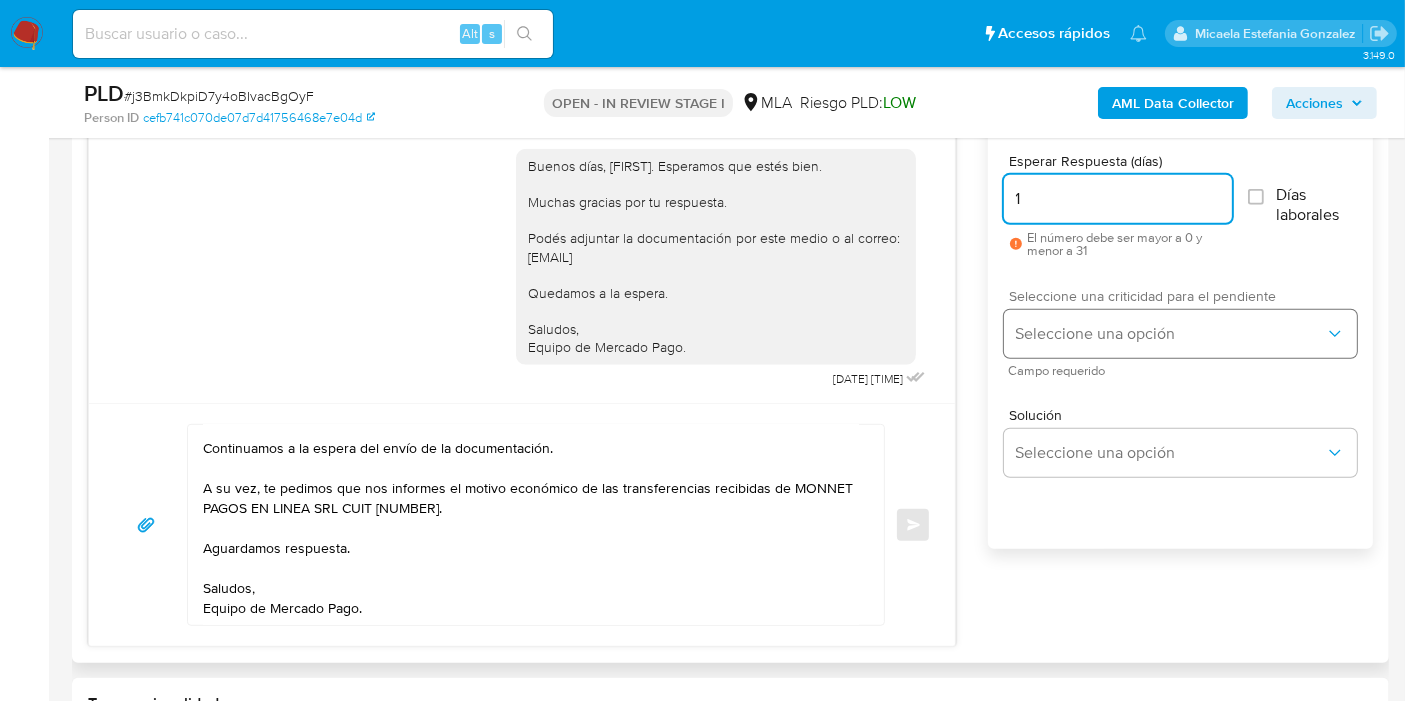 type on "1" 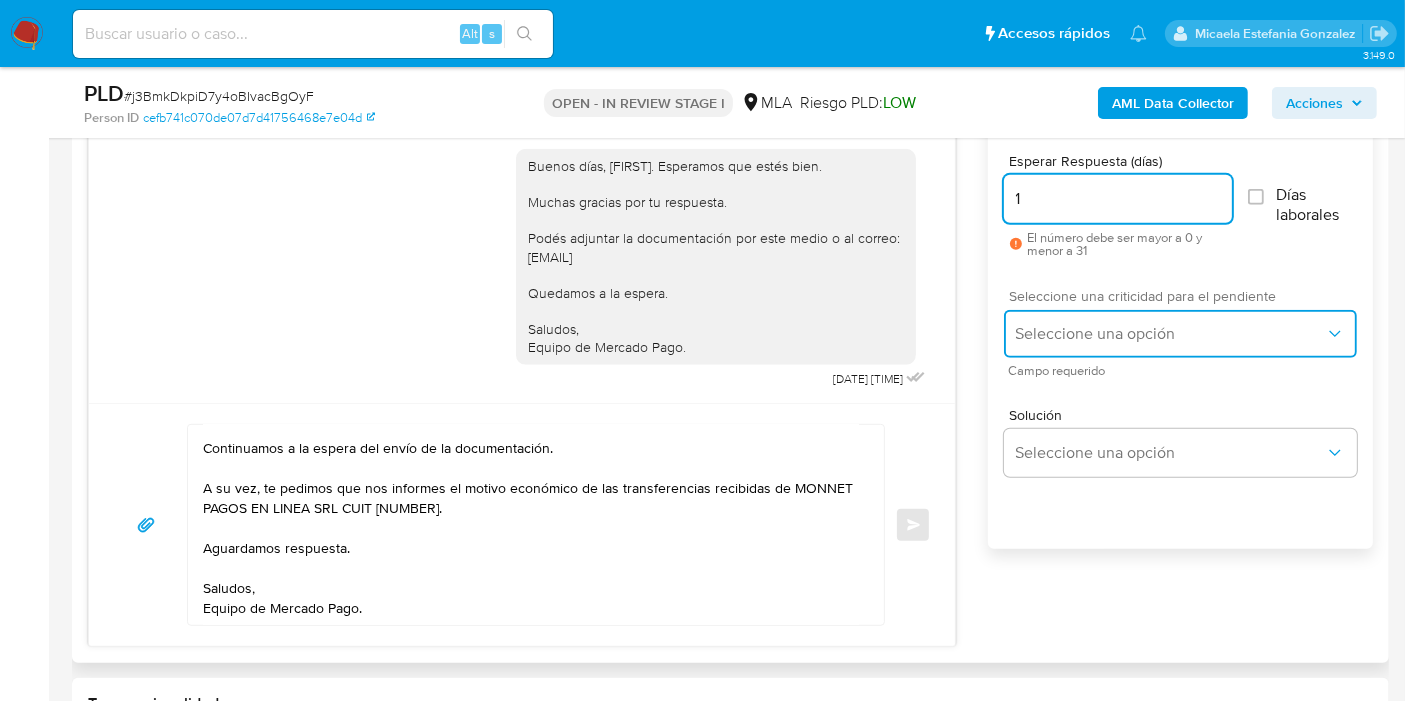 click on "Seleccione una opción" at bounding box center (1180, 334) 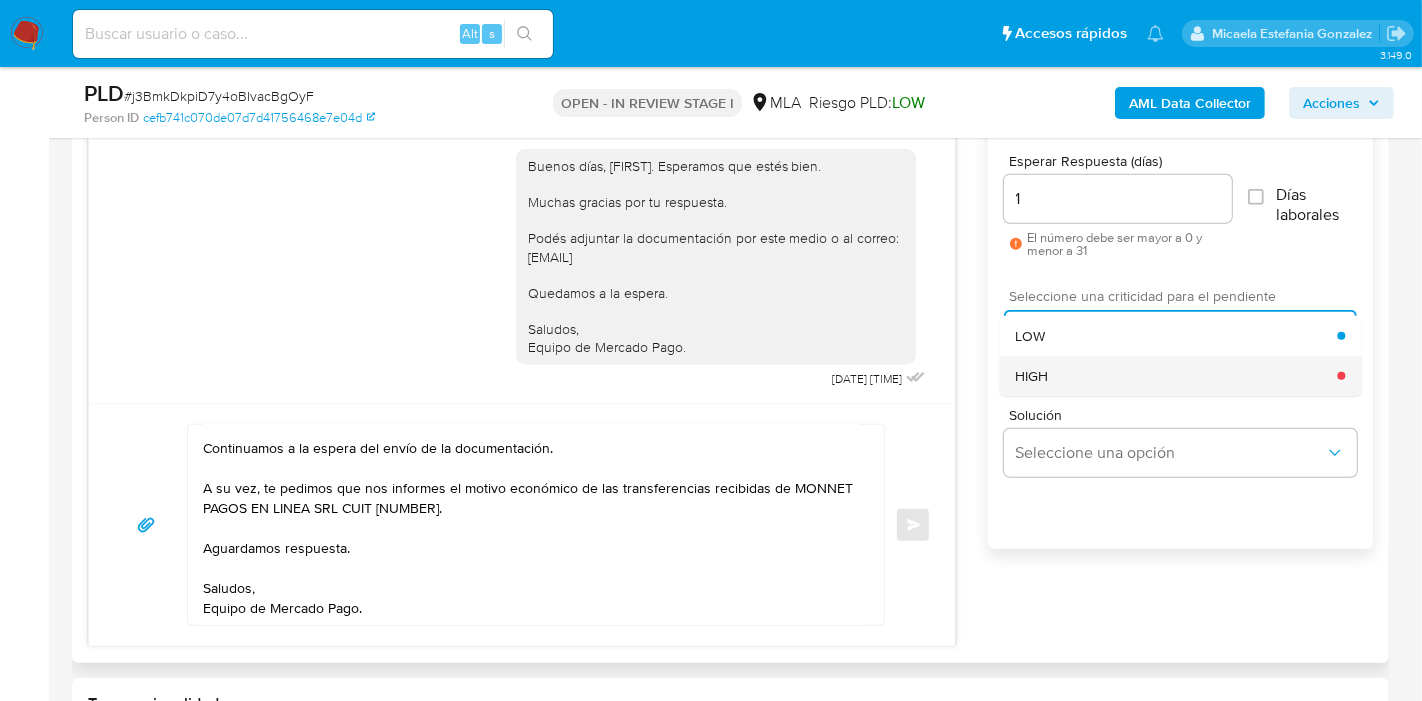 click on "HIGH" at bounding box center [1176, 376] 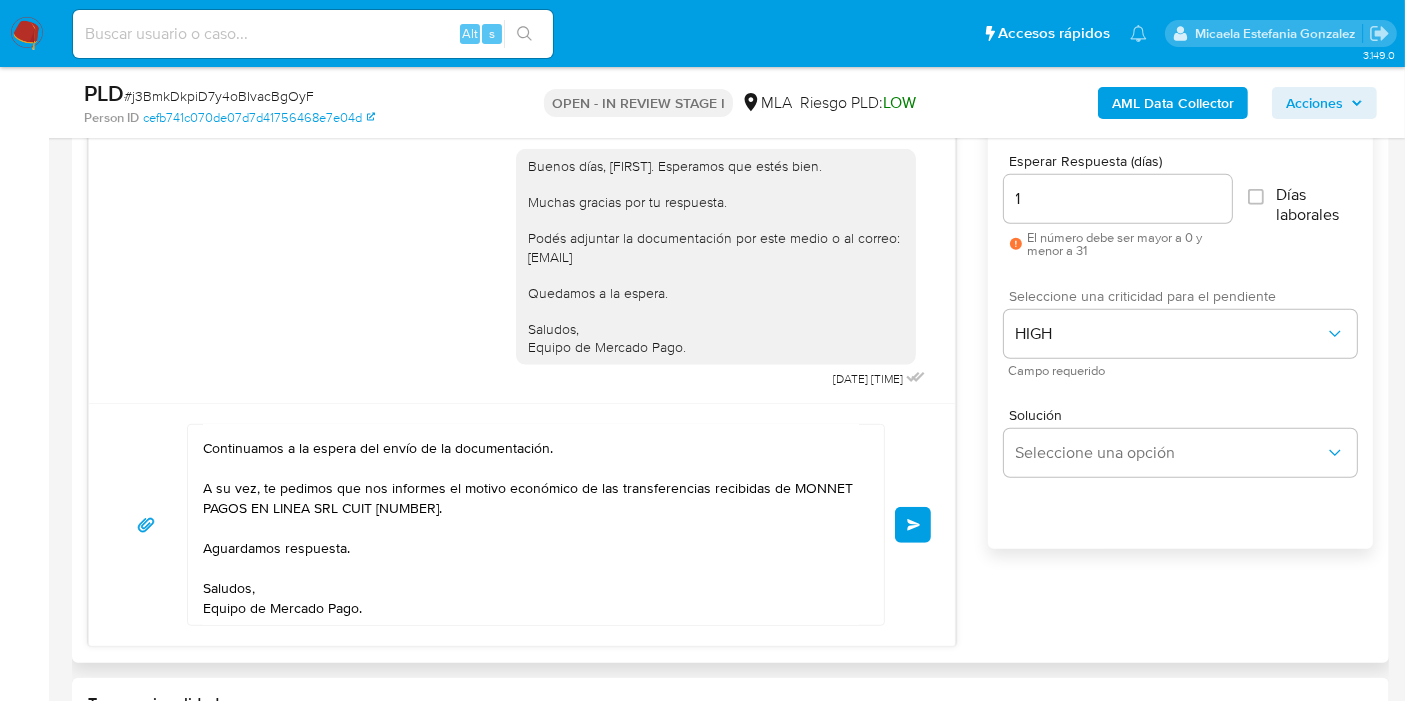 click on "Enviar" at bounding box center [913, 525] 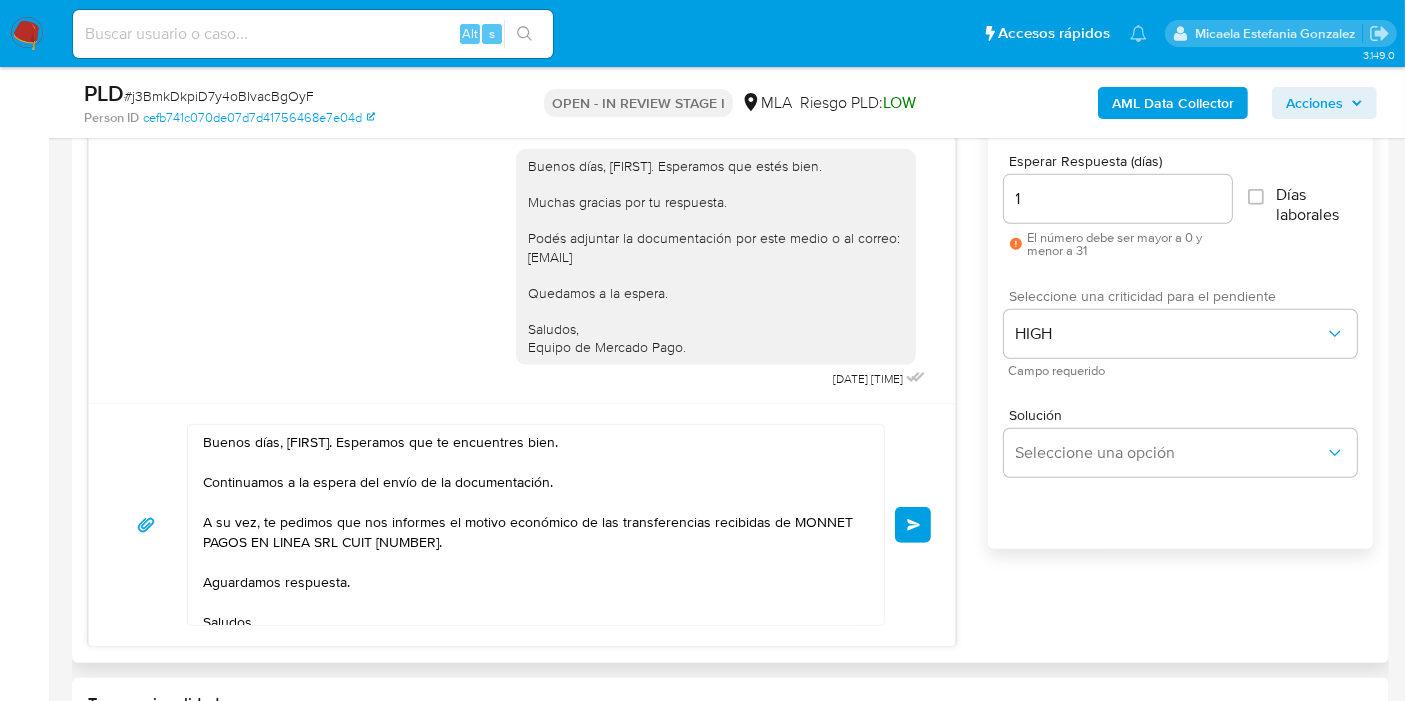type 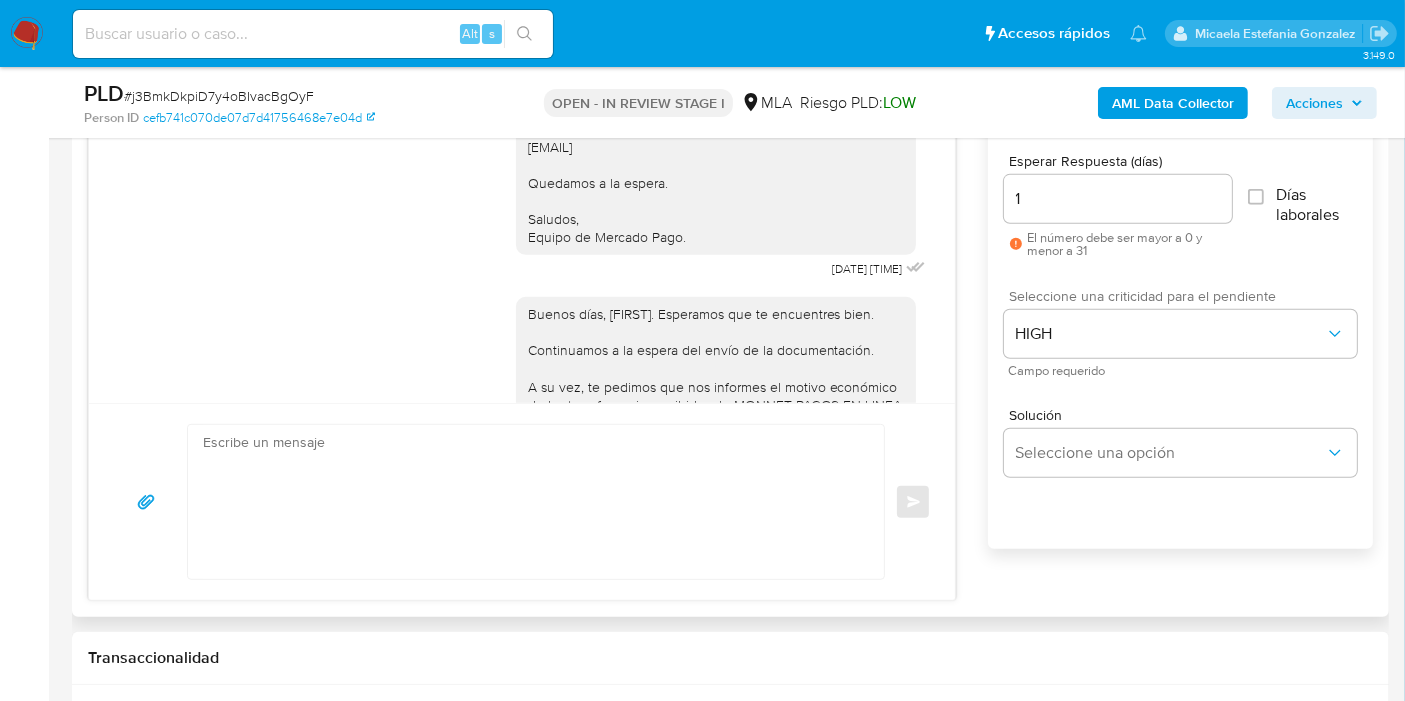 scroll, scrollTop: 1535, scrollLeft: 0, axis: vertical 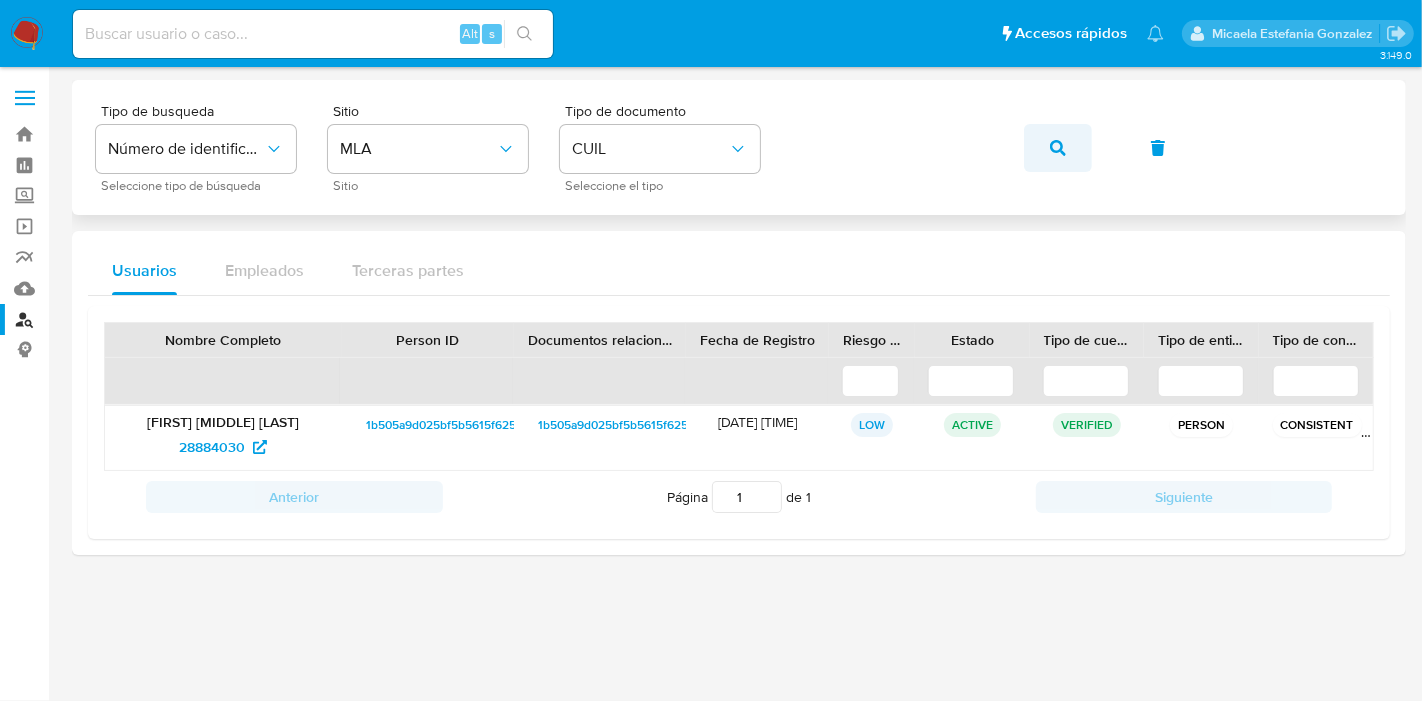 click 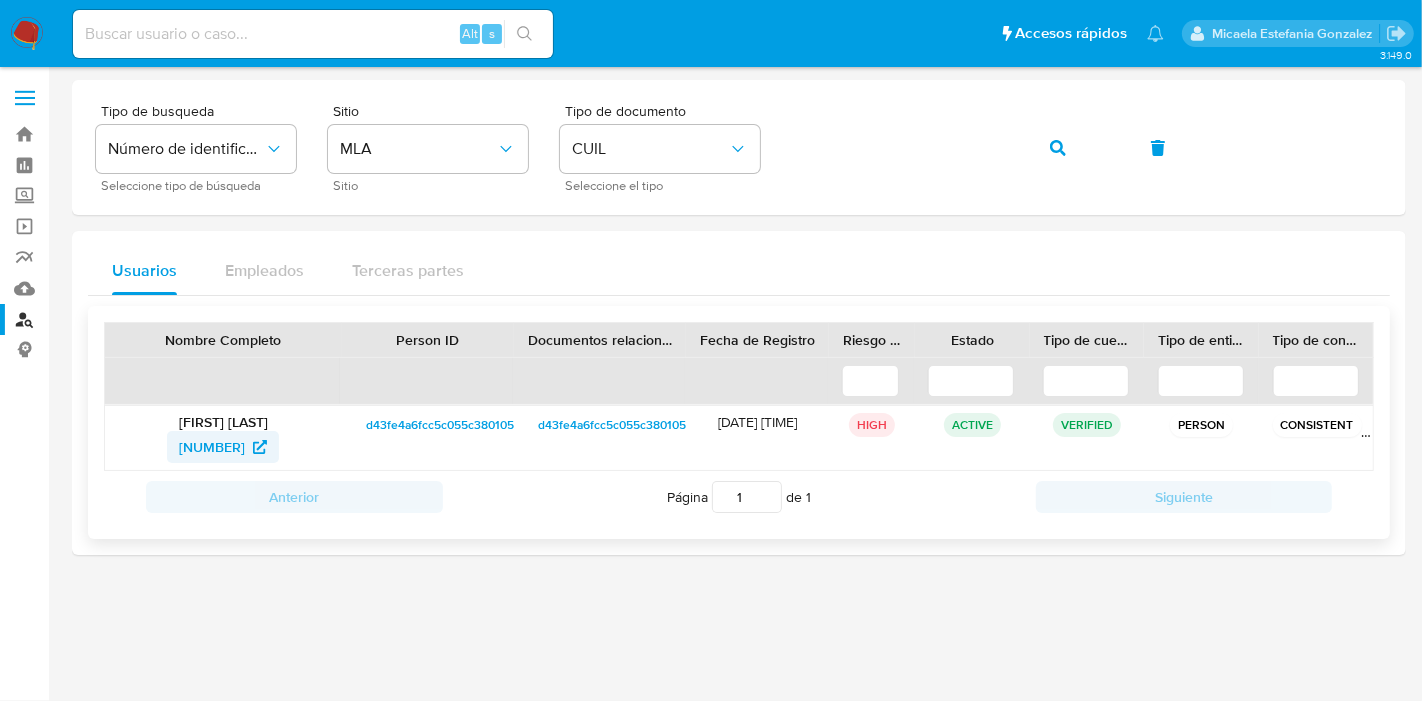 click on "[NUMBER]" at bounding box center [212, 447] 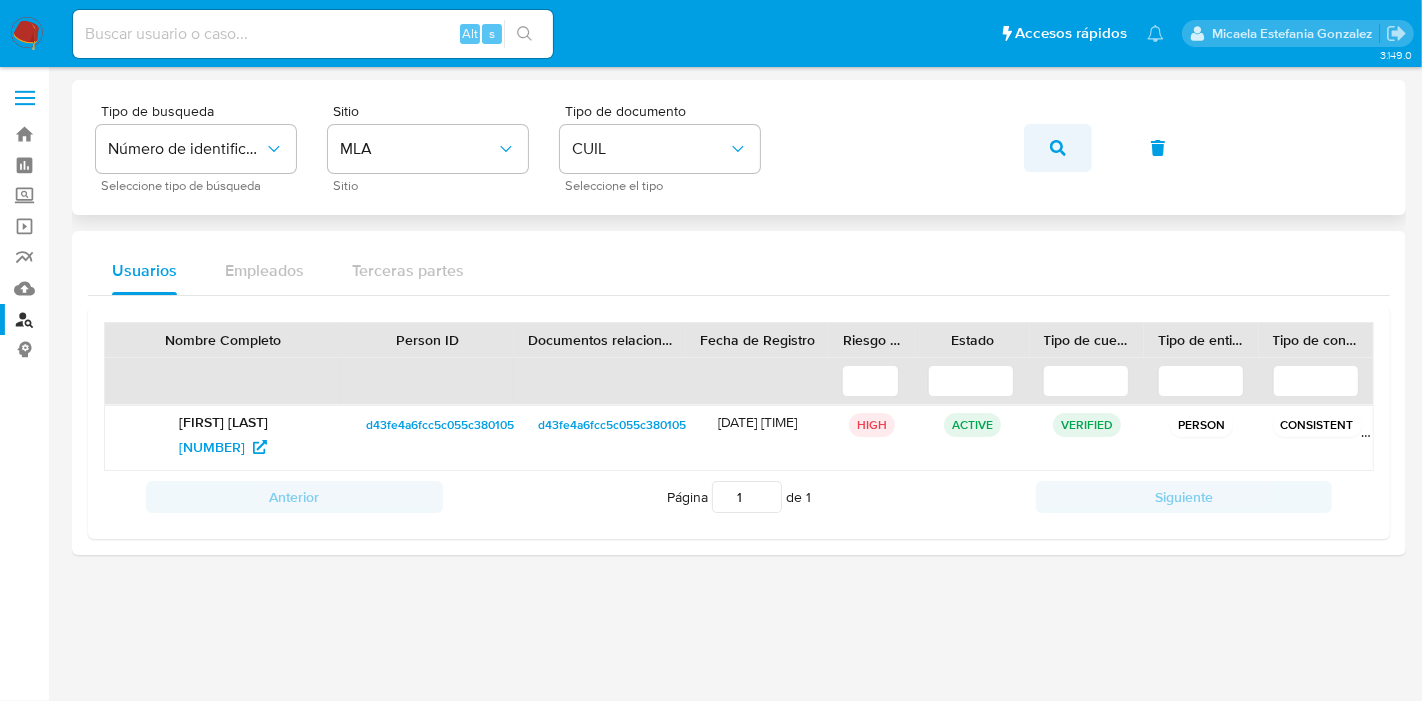 click at bounding box center [1058, 148] 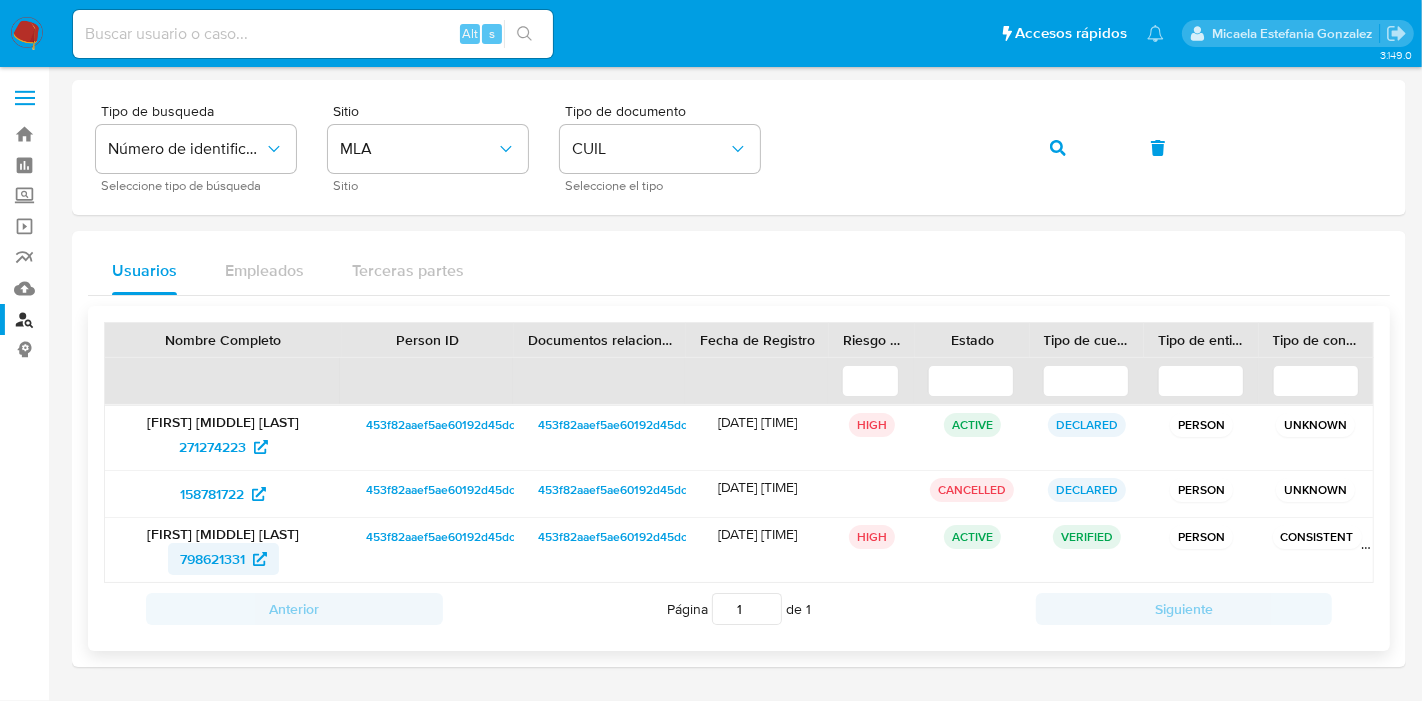 click on "798621331" at bounding box center (212, 559) 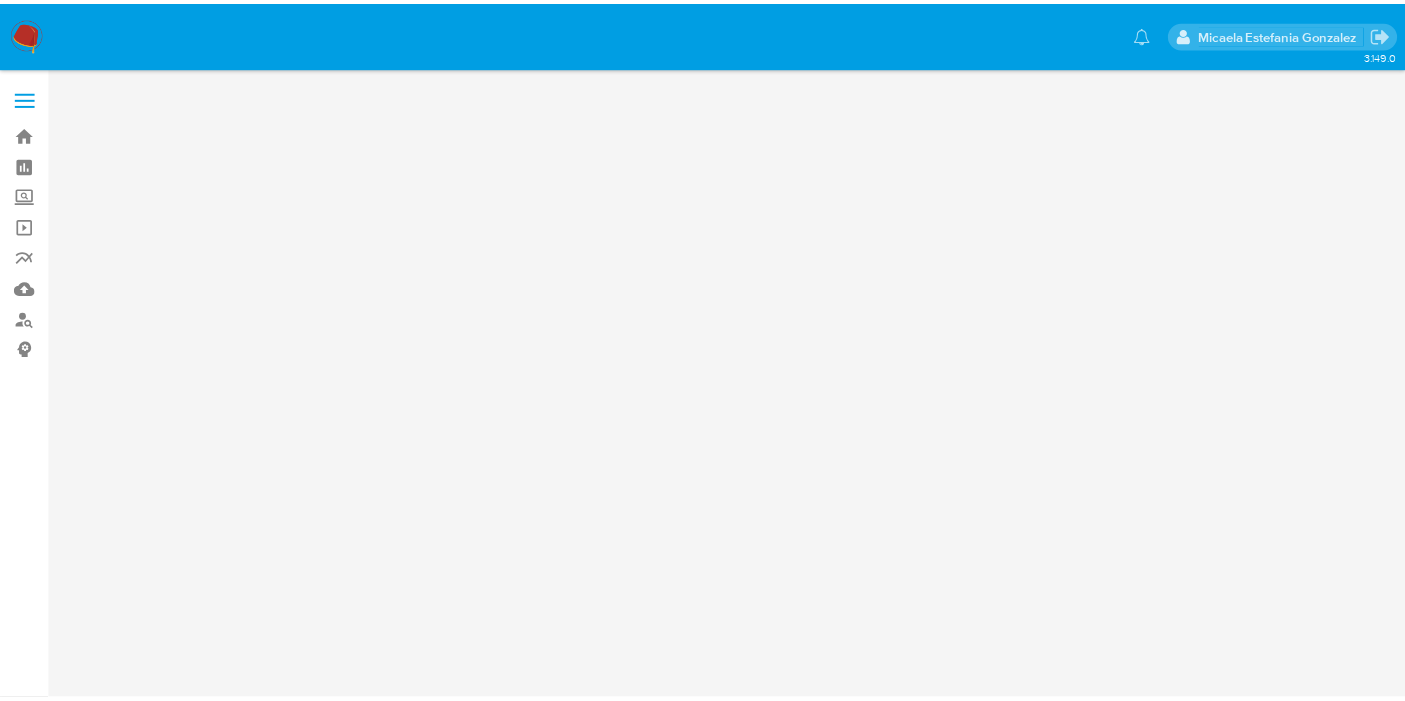 scroll, scrollTop: 0, scrollLeft: 0, axis: both 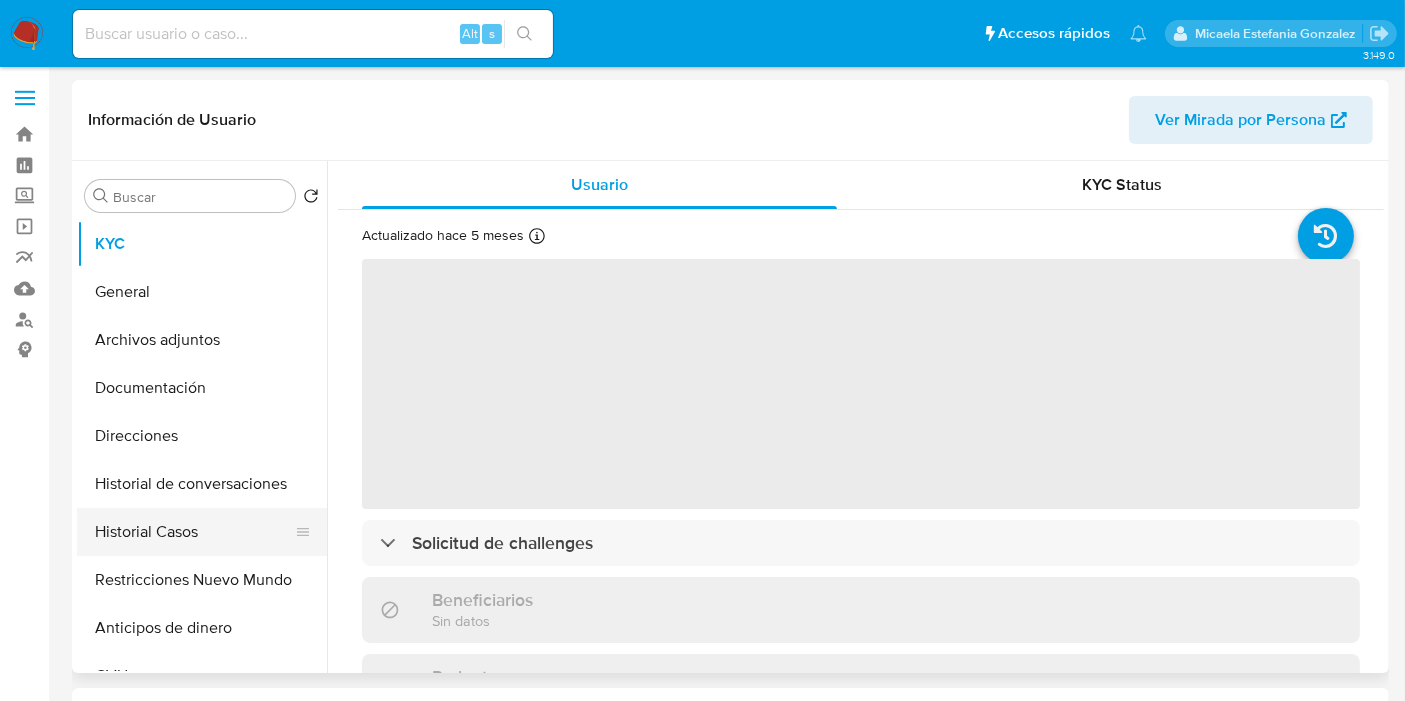 select on "10" 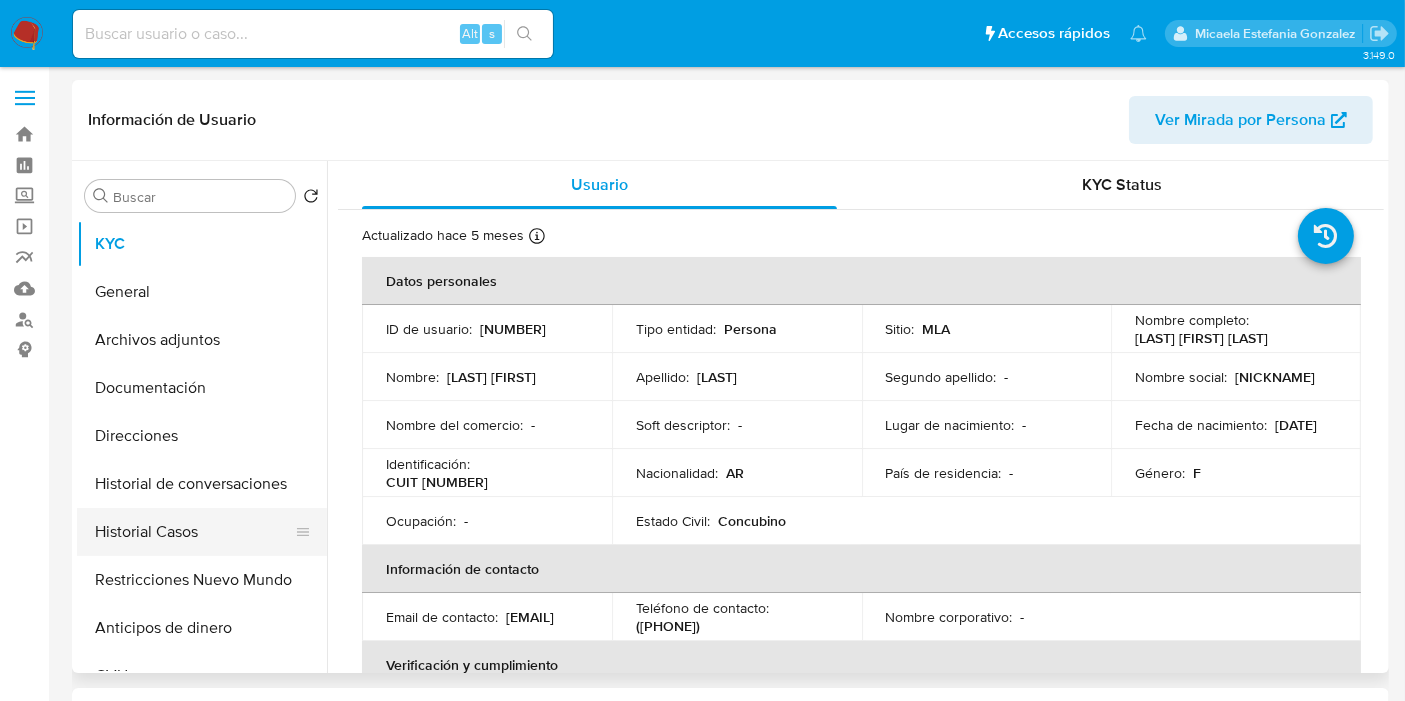 click on "Historial Casos" at bounding box center (194, 532) 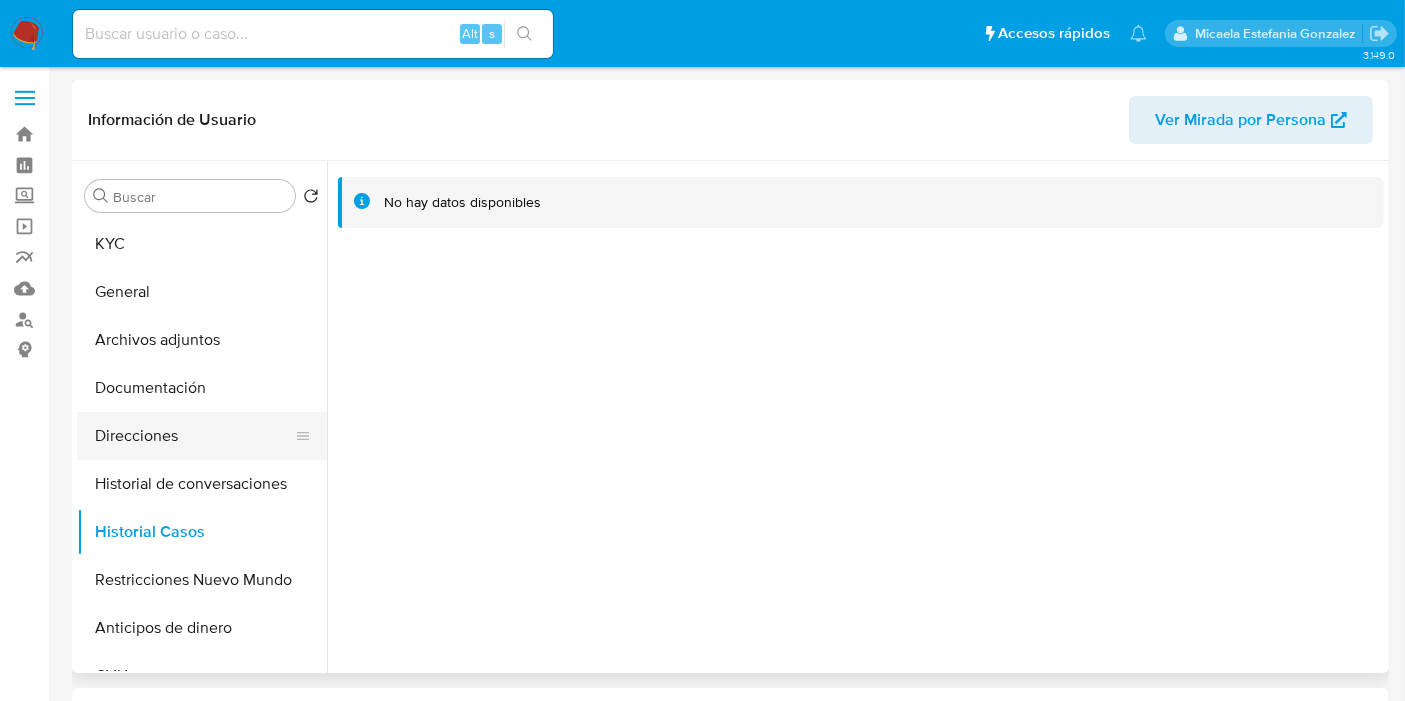 click on "Direcciones" at bounding box center (194, 436) 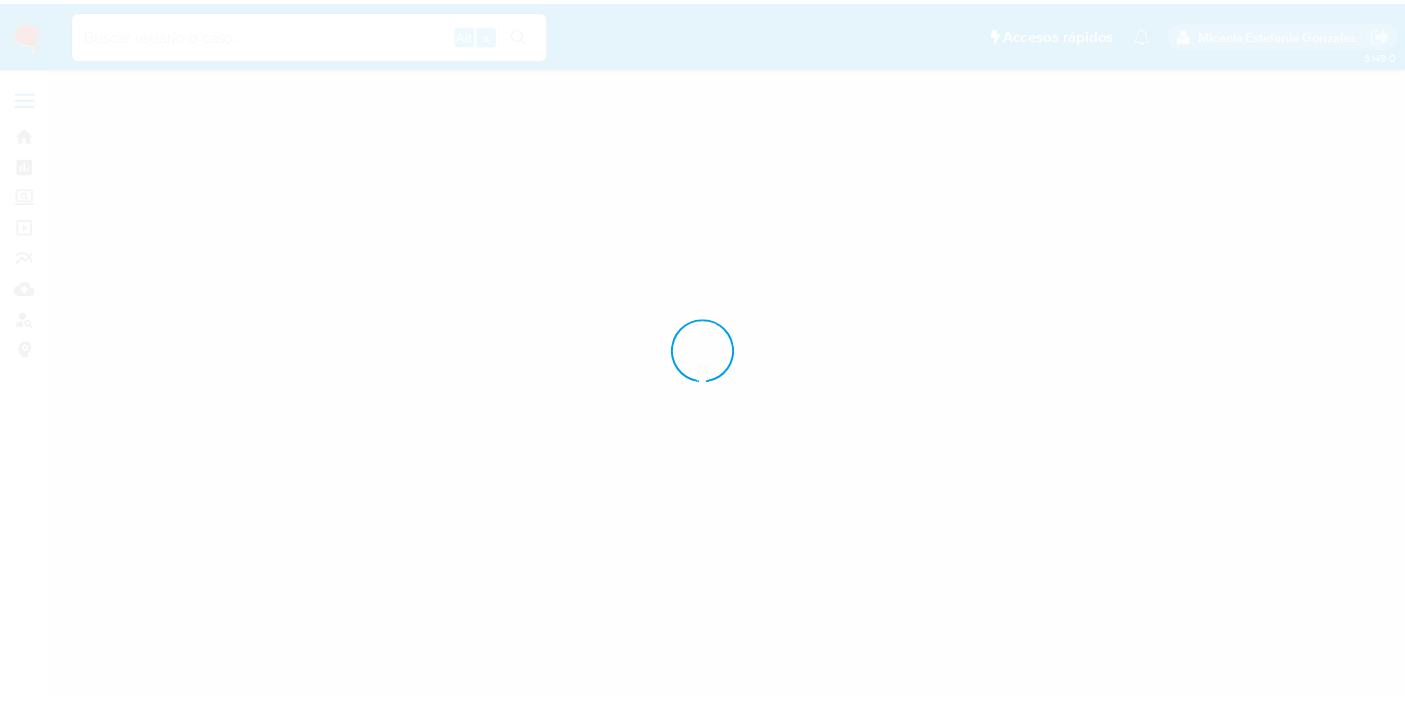 scroll, scrollTop: 0, scrollLeft: 0, axis: both 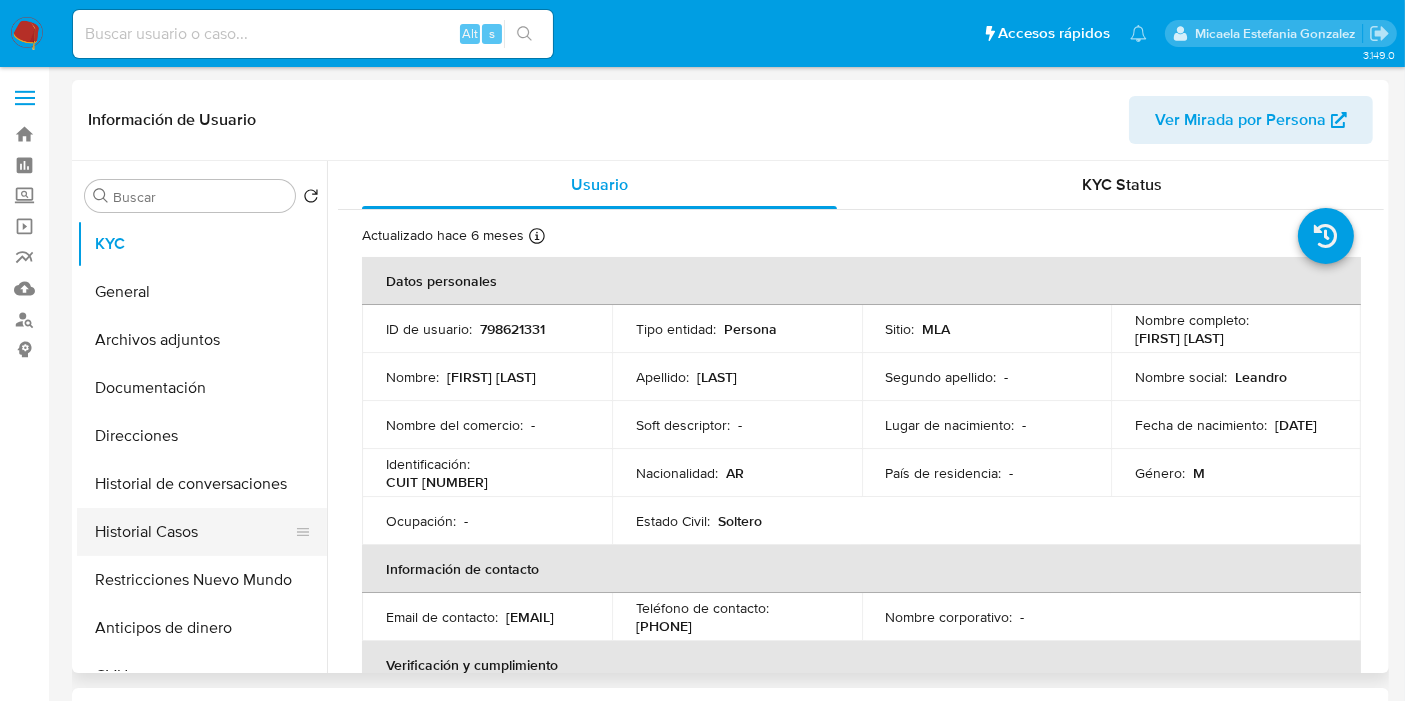 click on "Historial Casos" at bounding box center (194, 532) 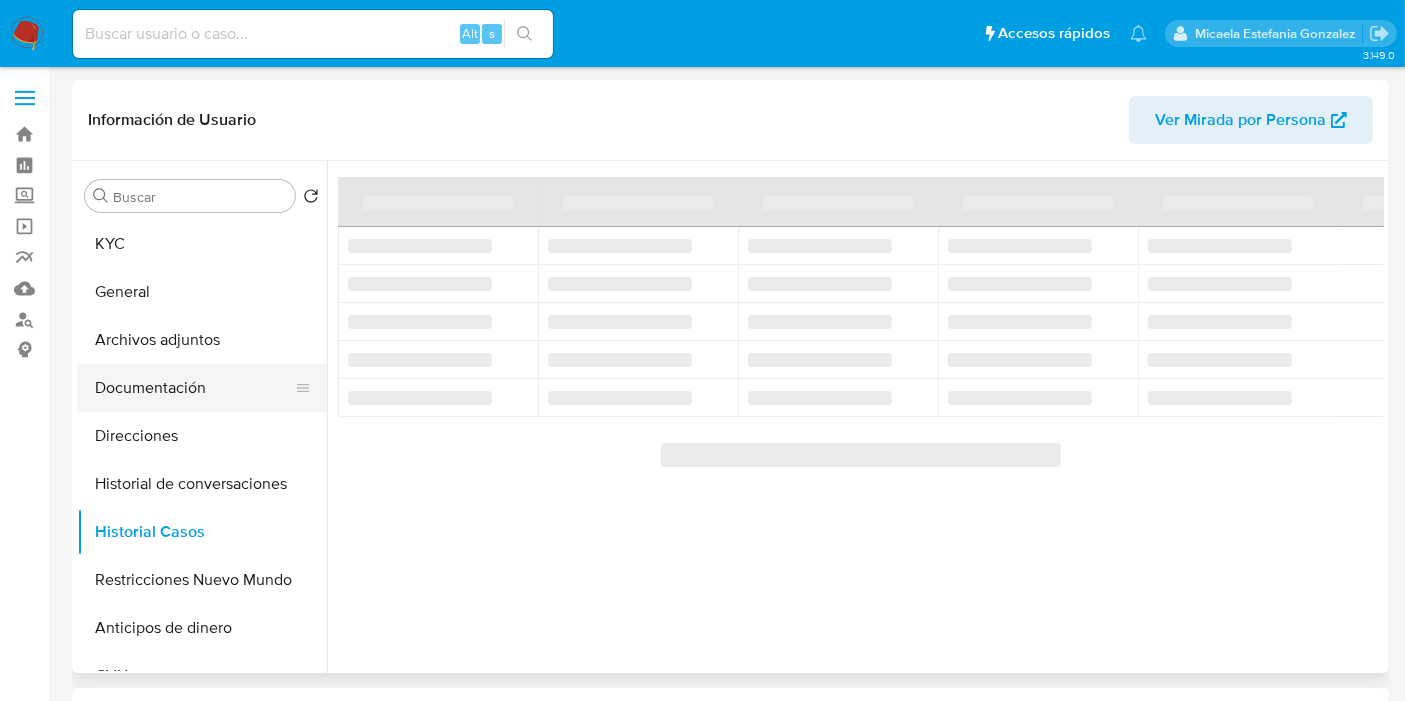 click on "Documentación" at bounding box center [194, 388] 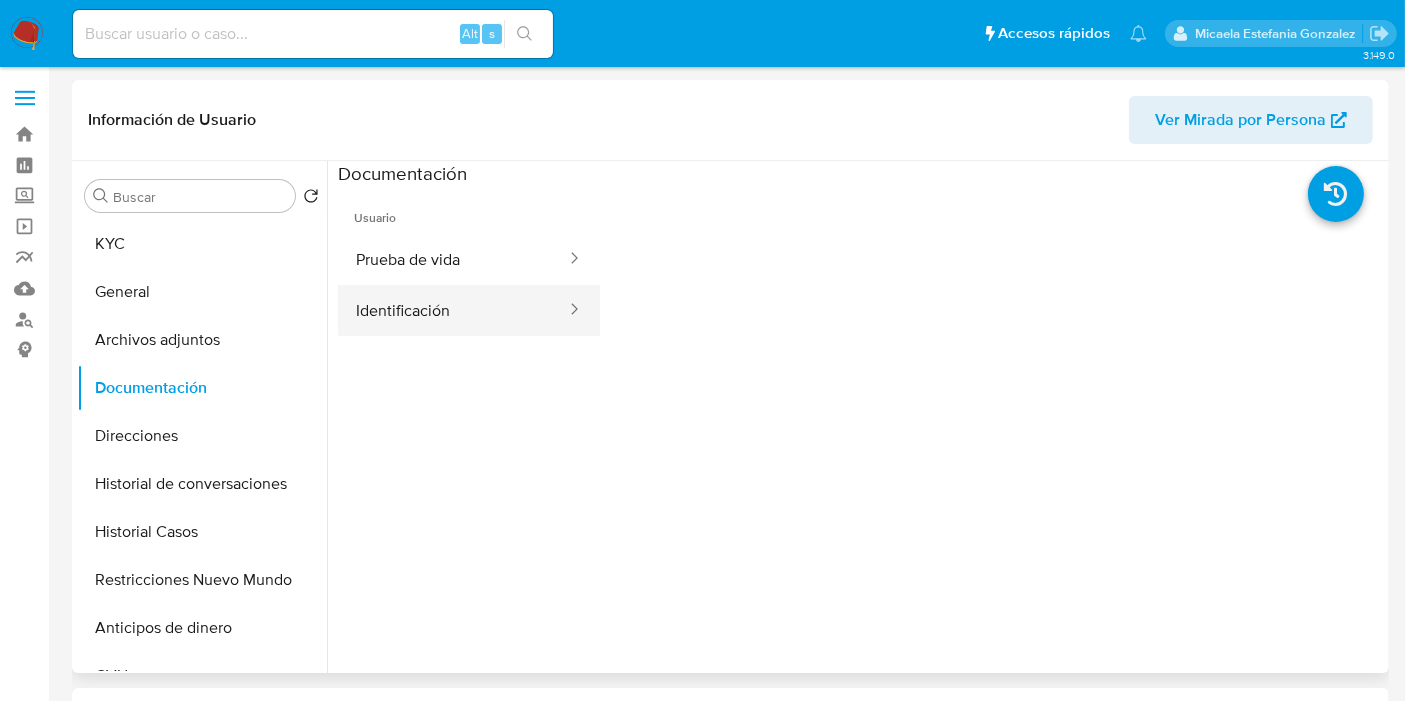 click on "Identificación" at bounding box center [453, 310] 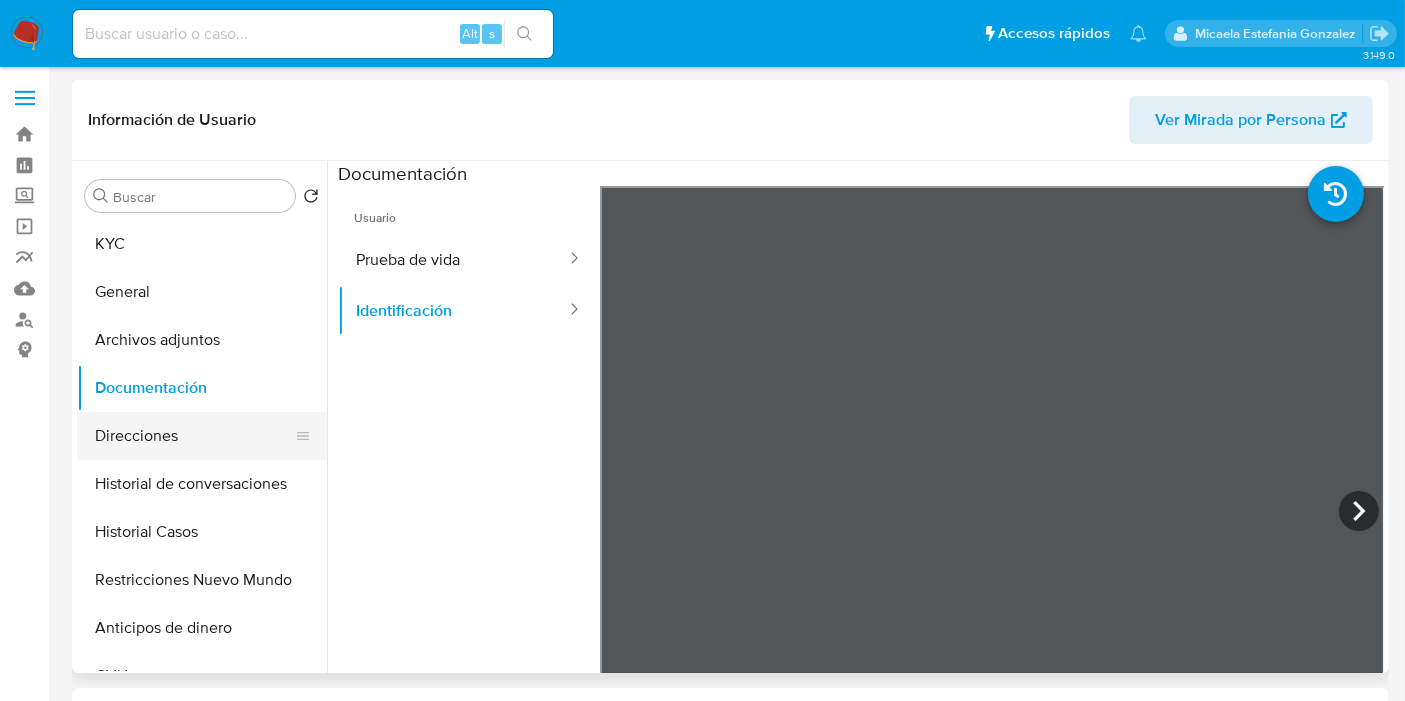 click on "Direcciones" at bounding box center (194, 436) 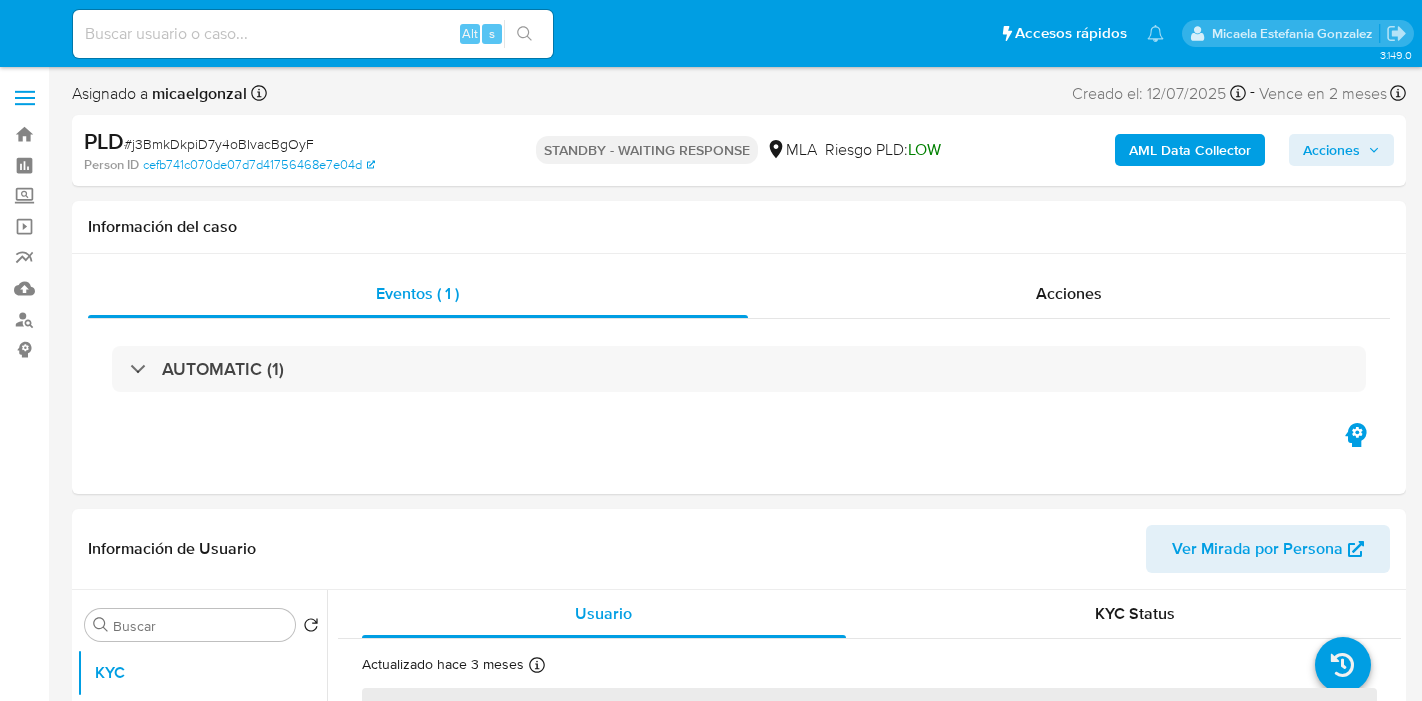 select on "10" 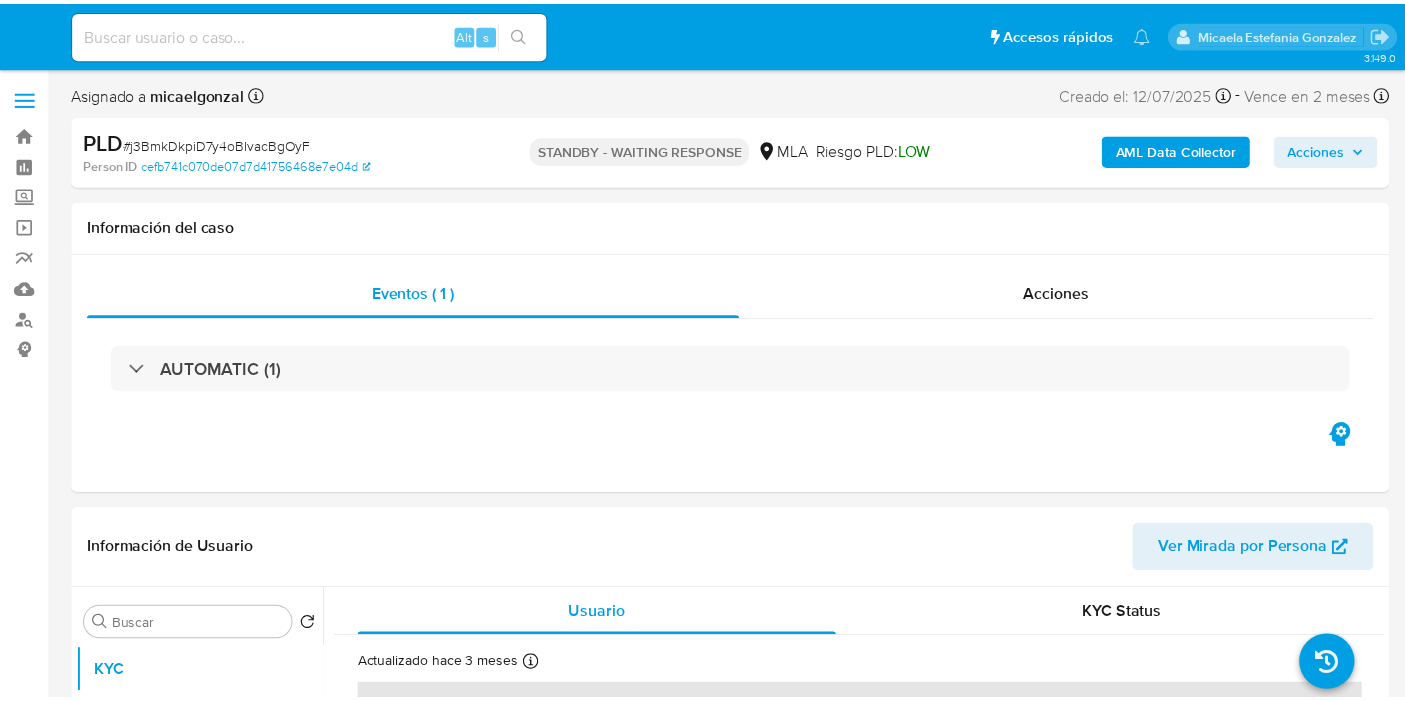 scroll, scrollTop: 0, scrollLeft: 0, axis: both 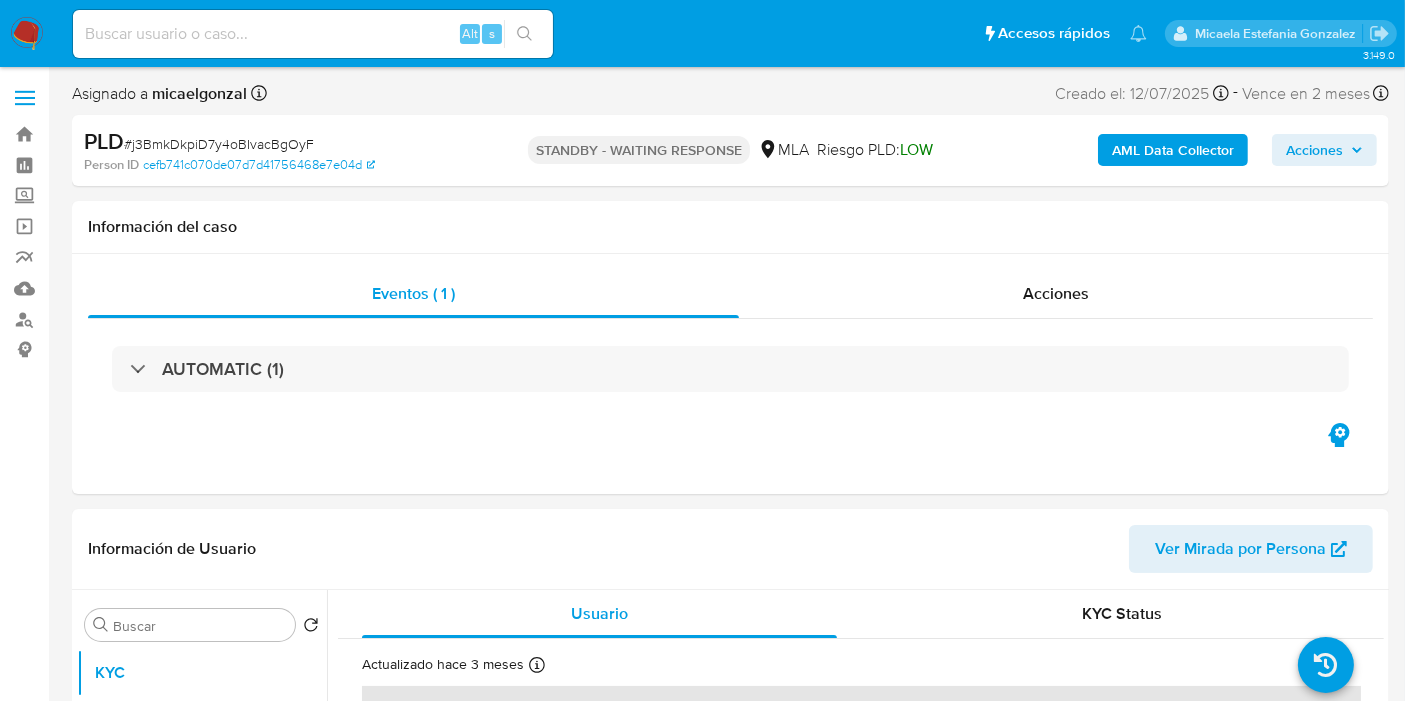 click at bounding box center (27, 34) 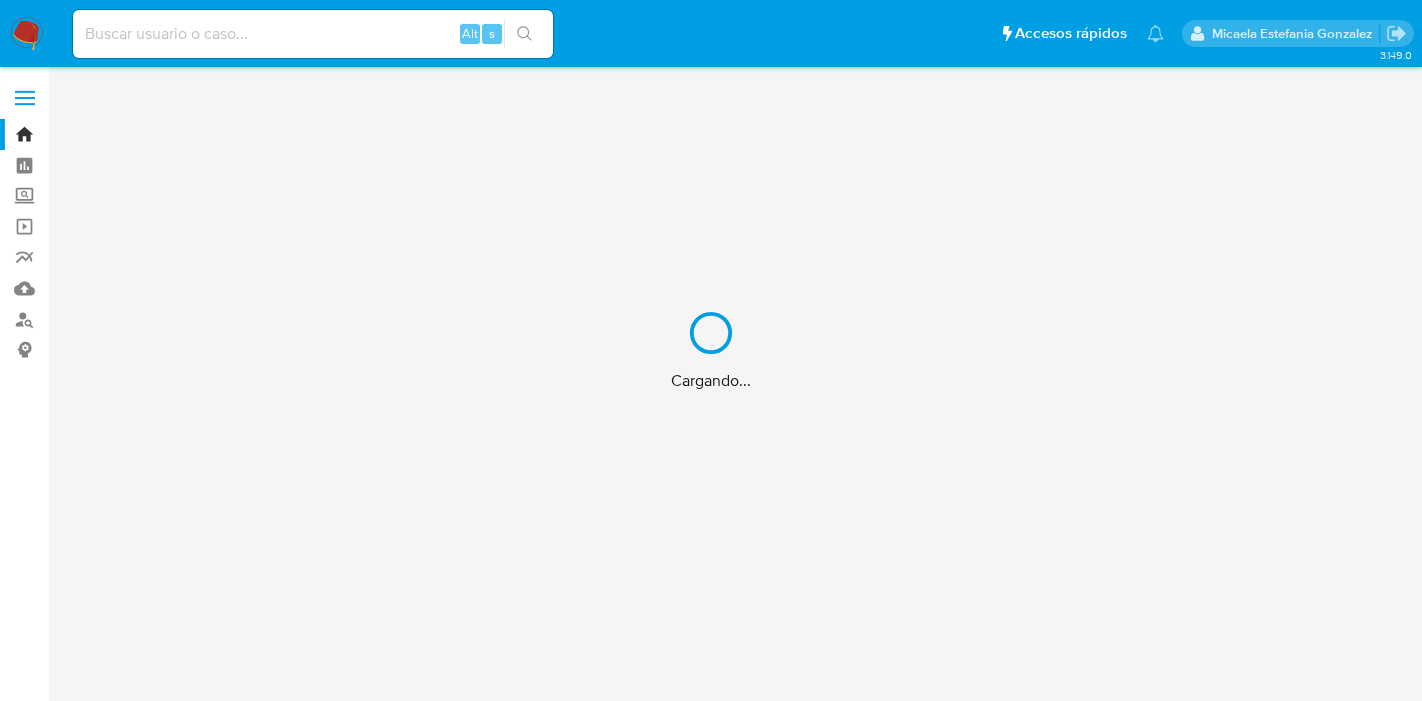 scroll, scrollTop: 0, scrollLeft: 0, axis: both 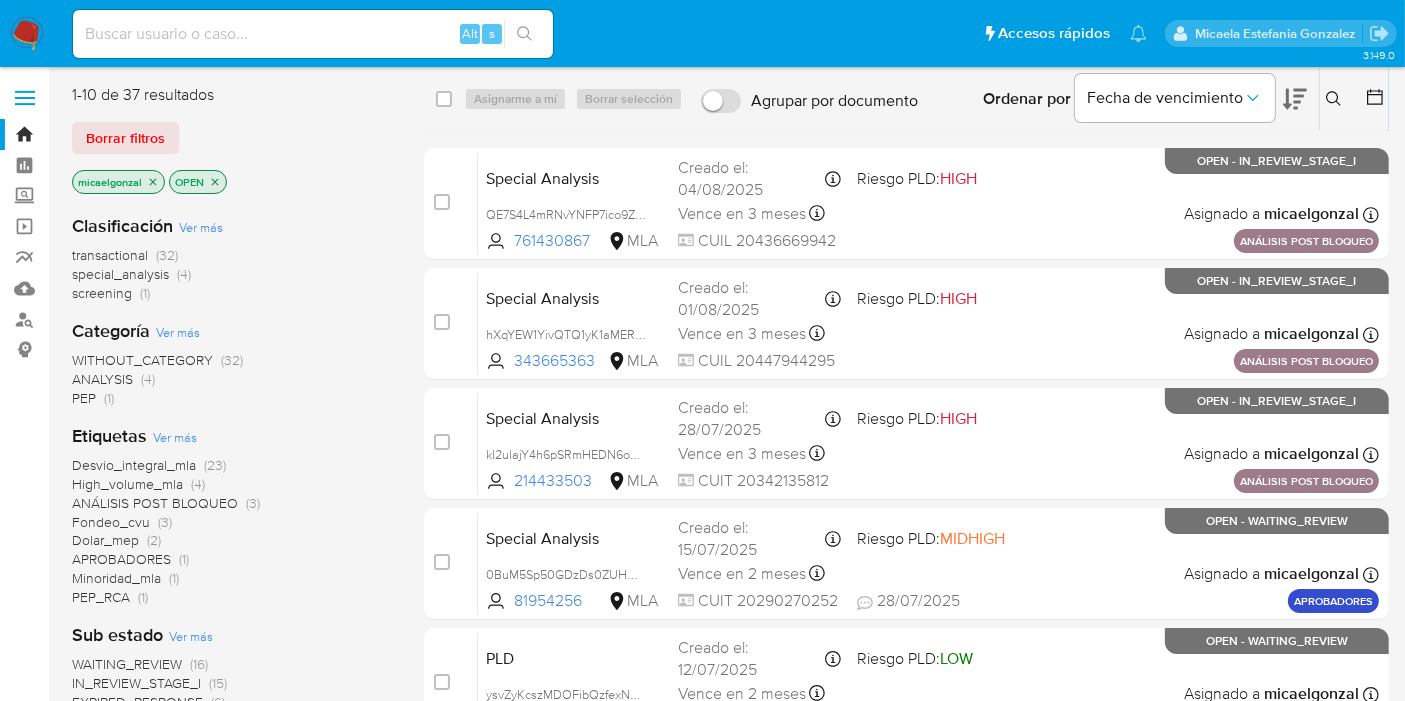click on "[NUMBER] de [NUMBER] resultados Borrar filtros [NAME] OPEN" at bounding box center (232, 141) 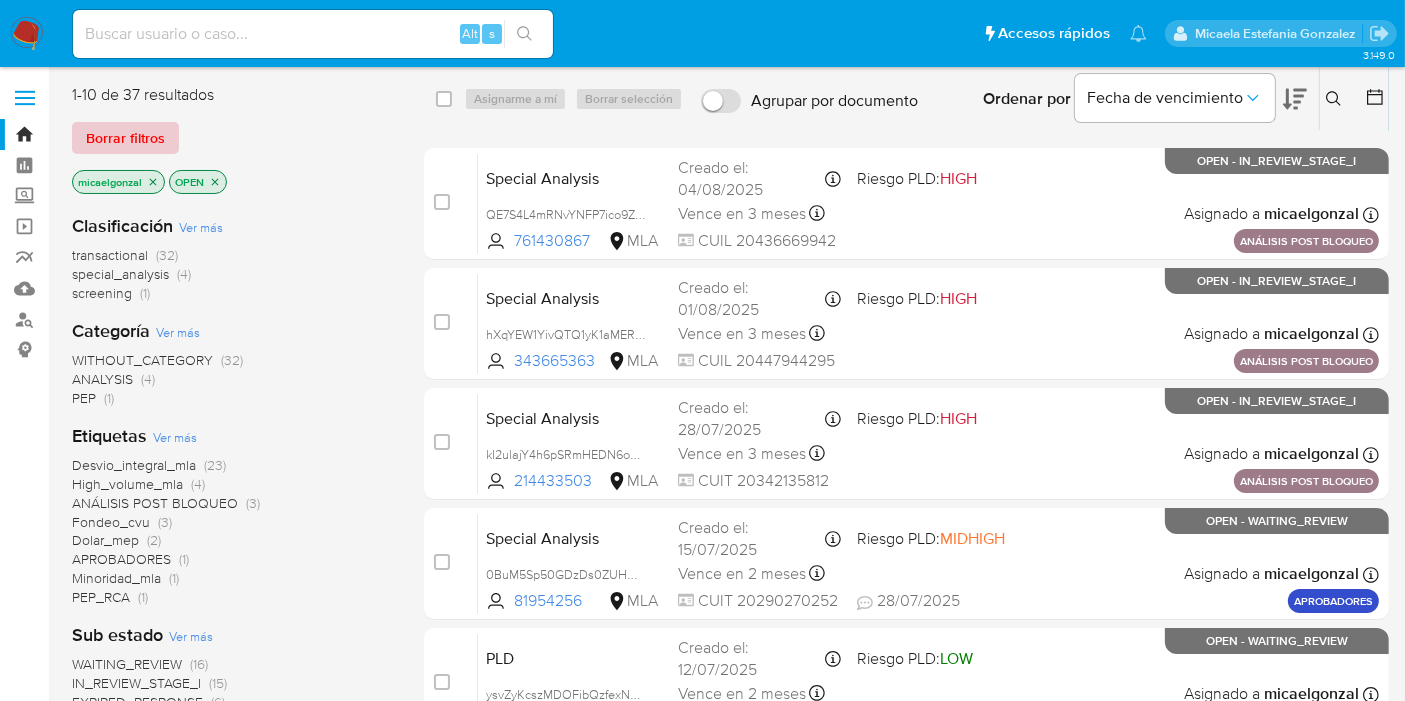 click on "Borrar filtros" at bounding box center [125, 138] 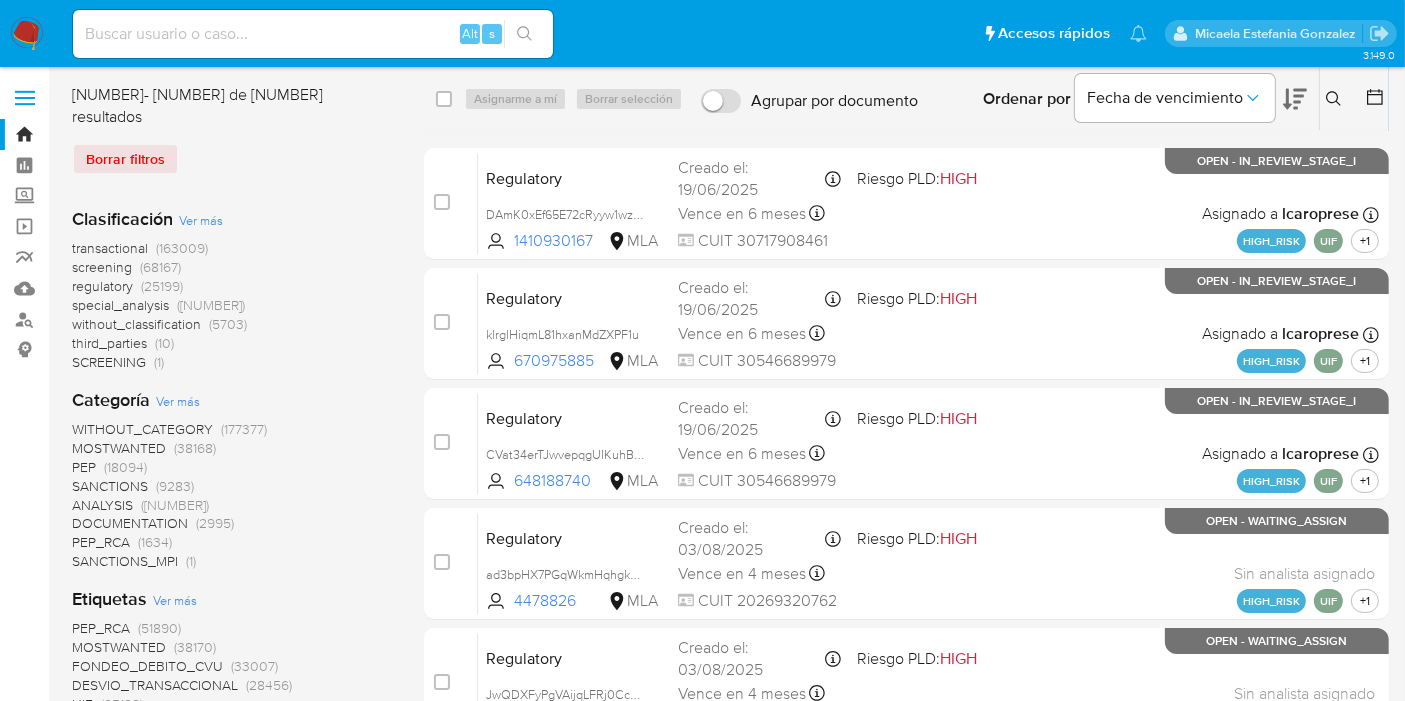 click 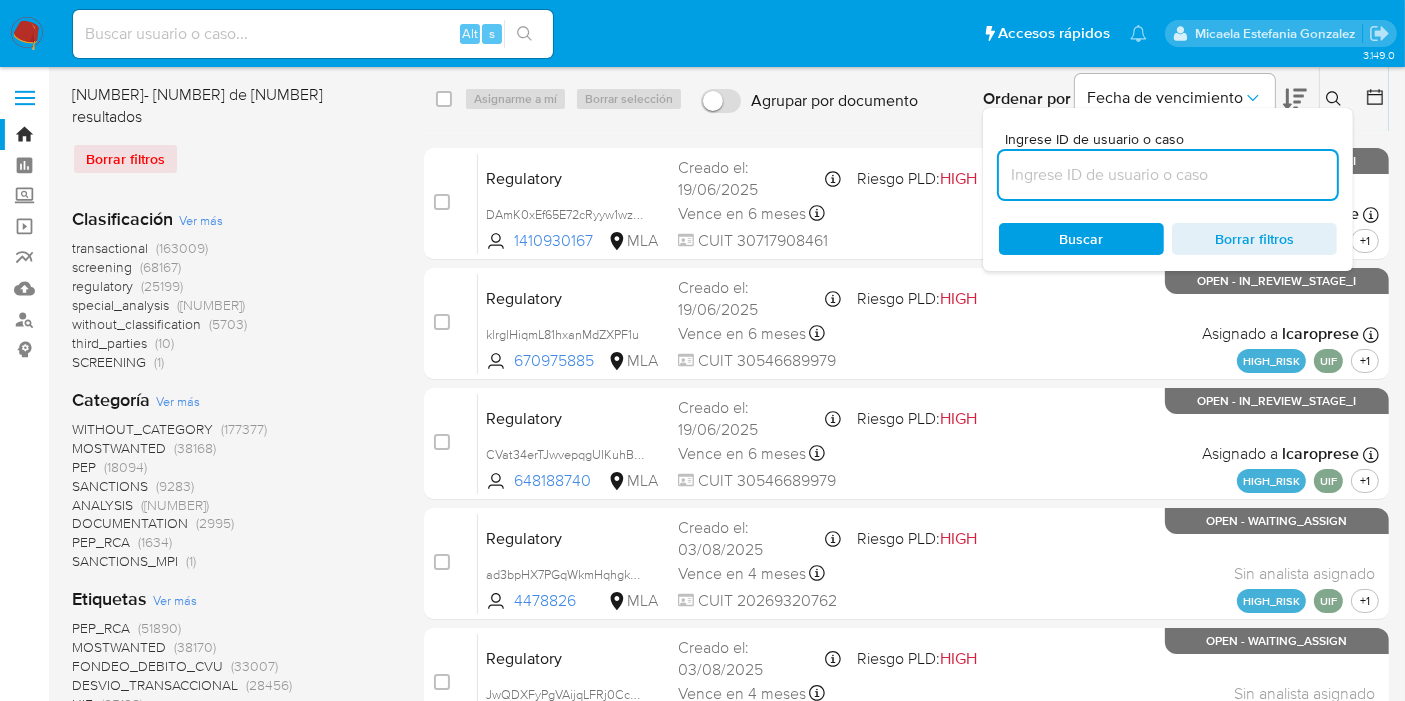 click at bounding box center (1168, 175) 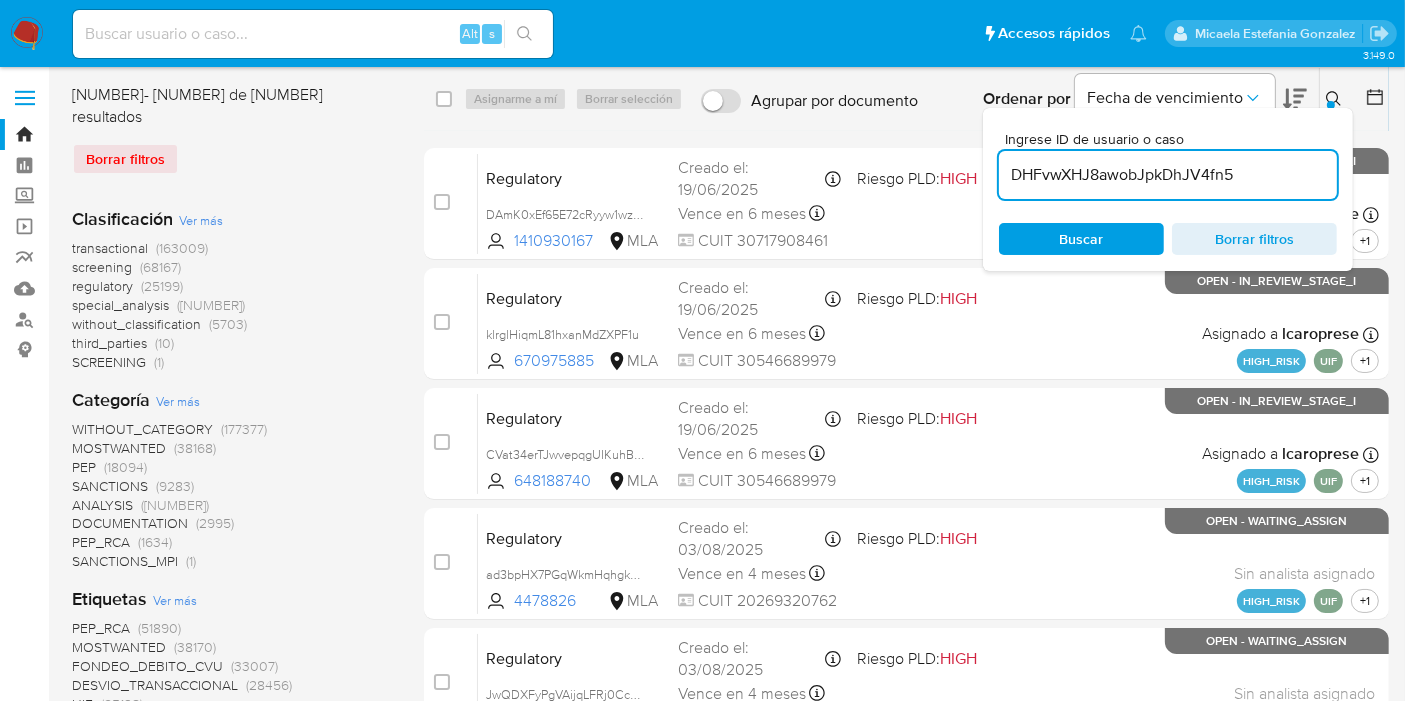 type on "DHFvwXHJ8awobJpkDhJV4fn5" 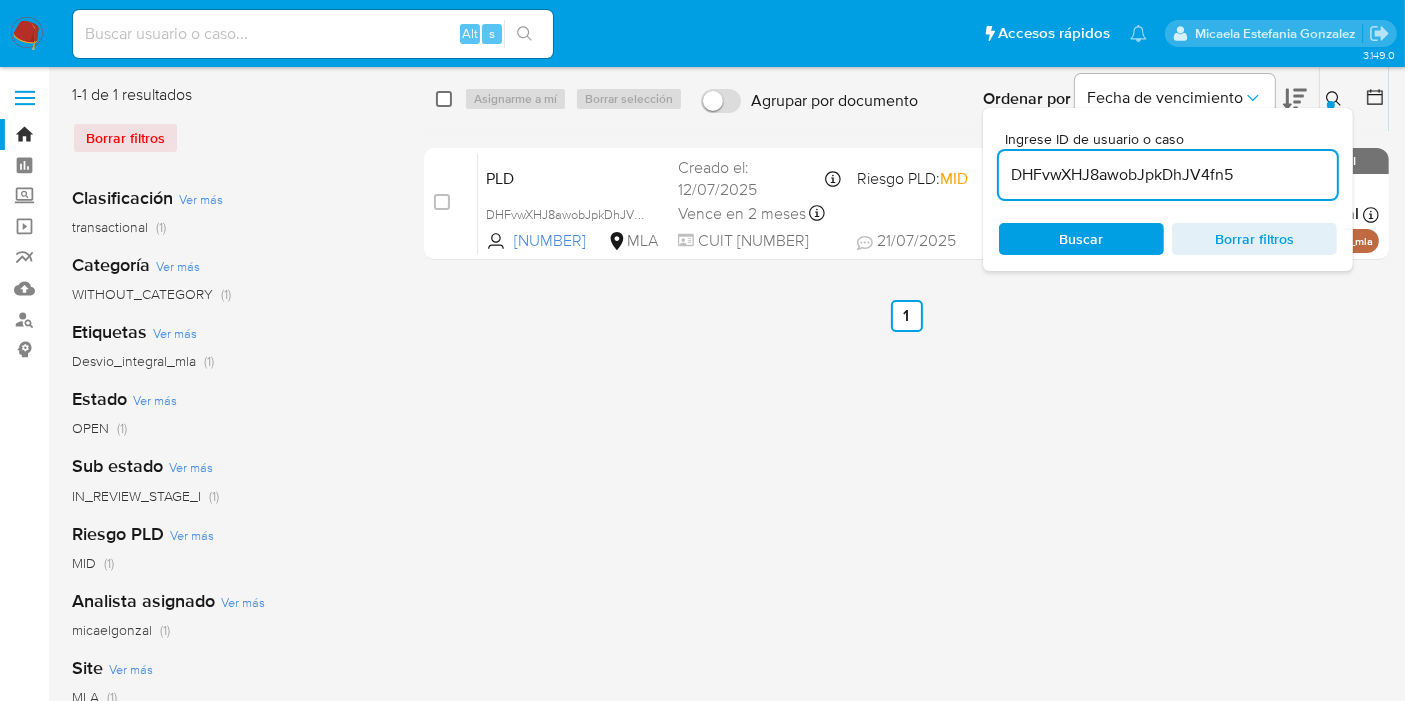click at bounding box center (444, 99) 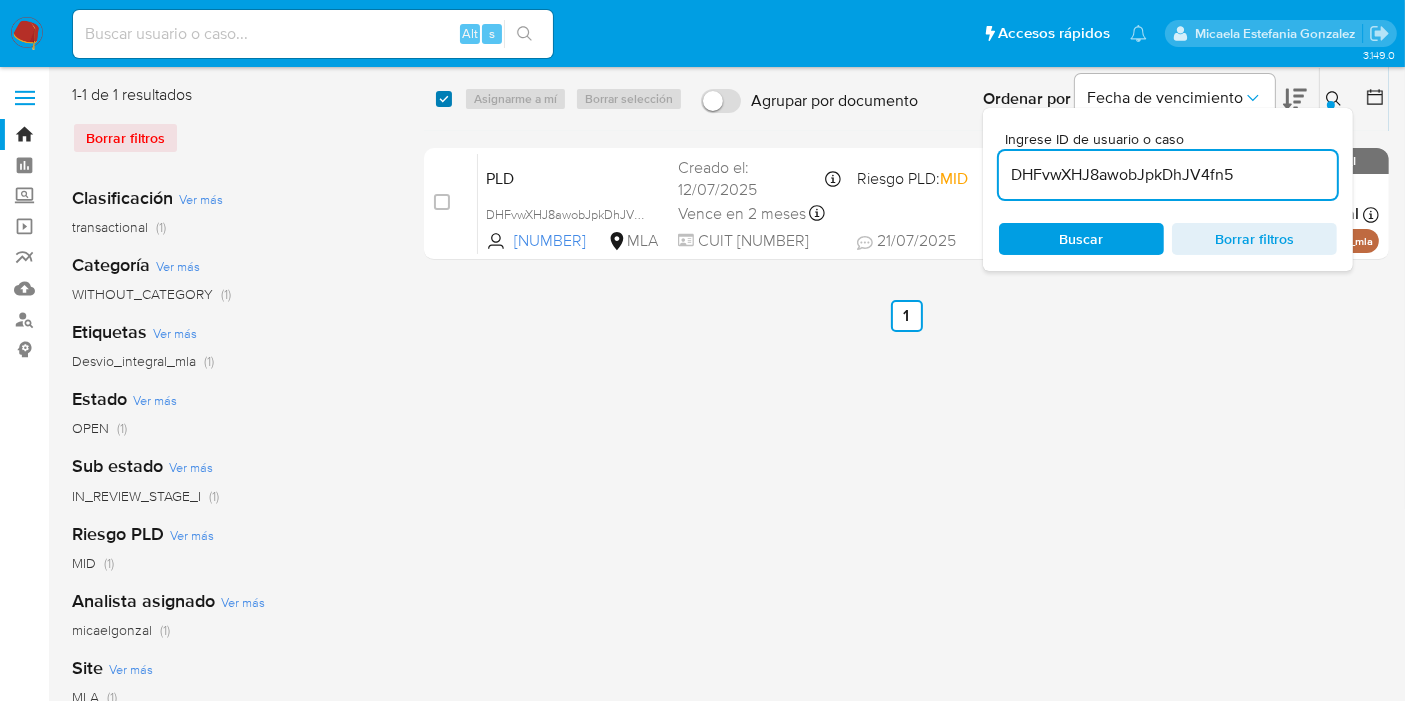 checkbox on "true" 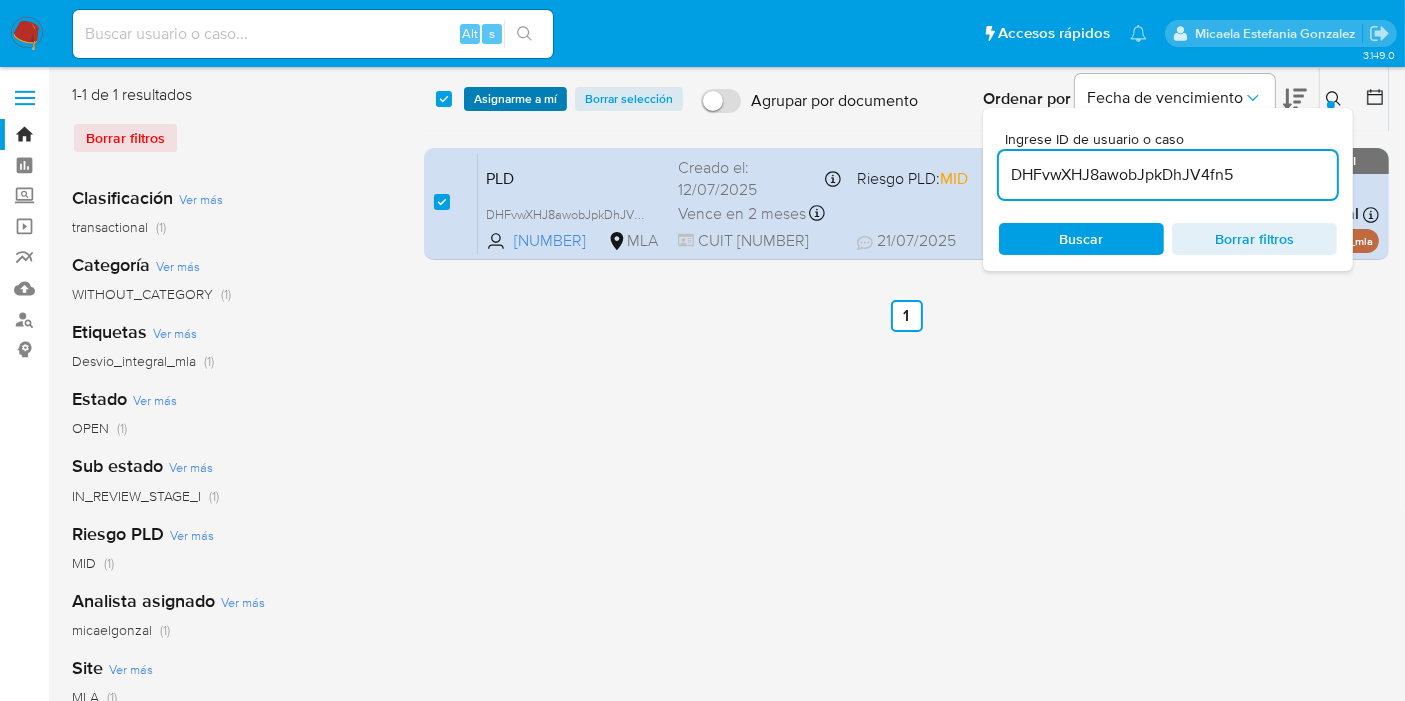click on "Asignarme a mí" at bounding box center (515, 99) 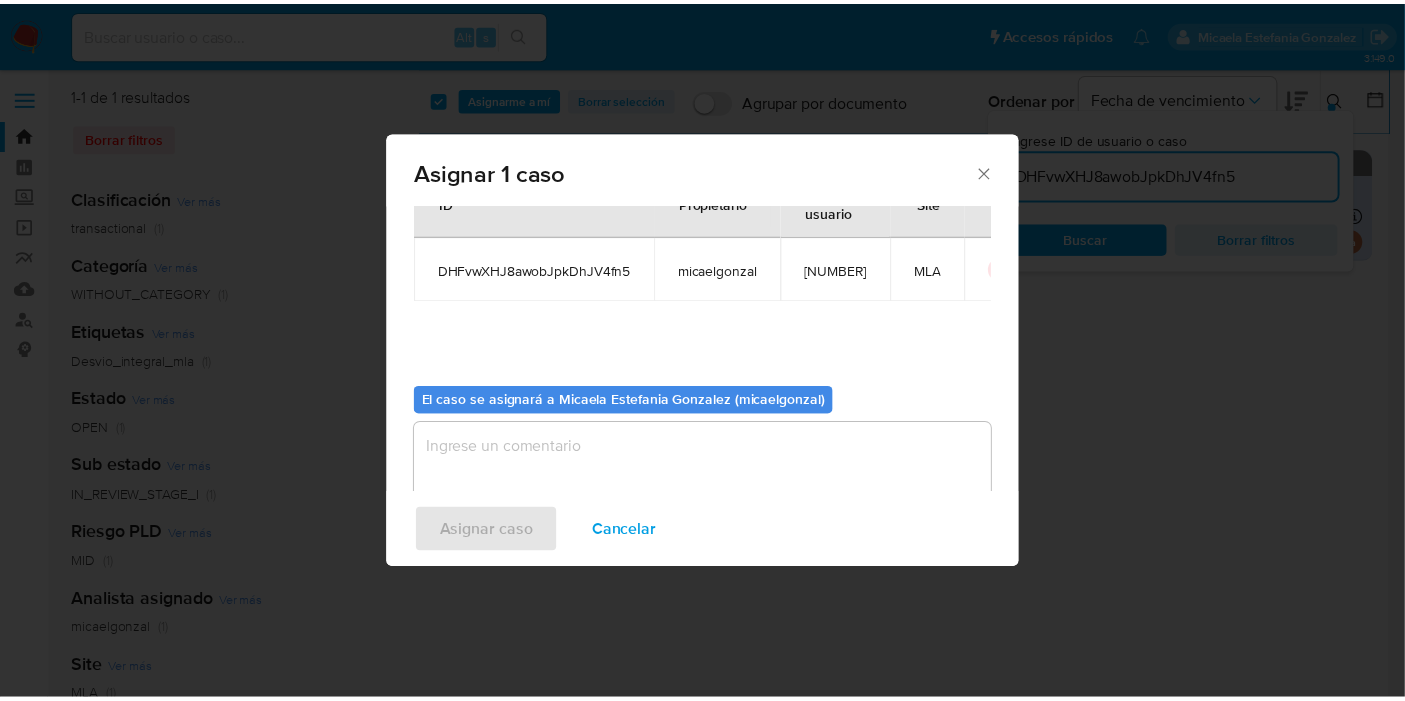 scroll, scrollTop: 102, scrollLeft: 0, axis: vertical 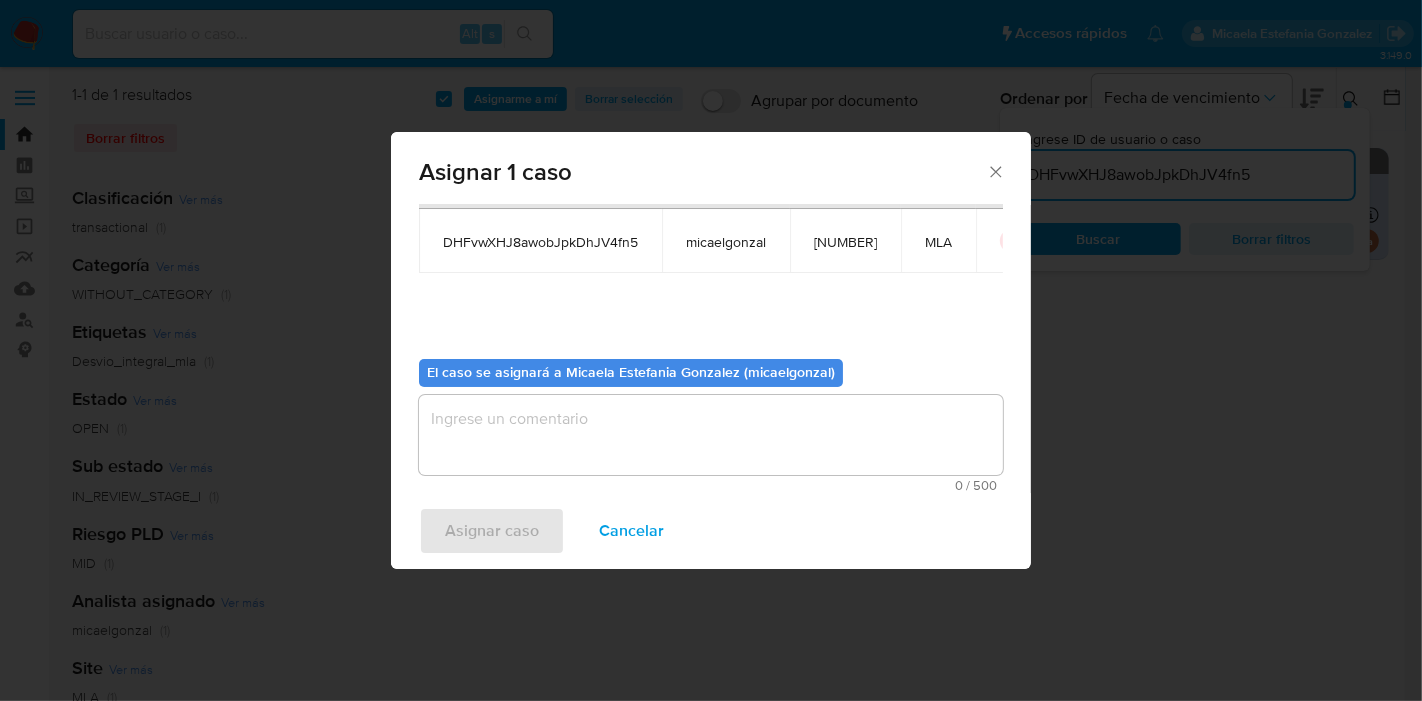 drag, startPoint x: 533, startPoint y: 495, endPoint x: 533, endPoint y: 462, distance: 33 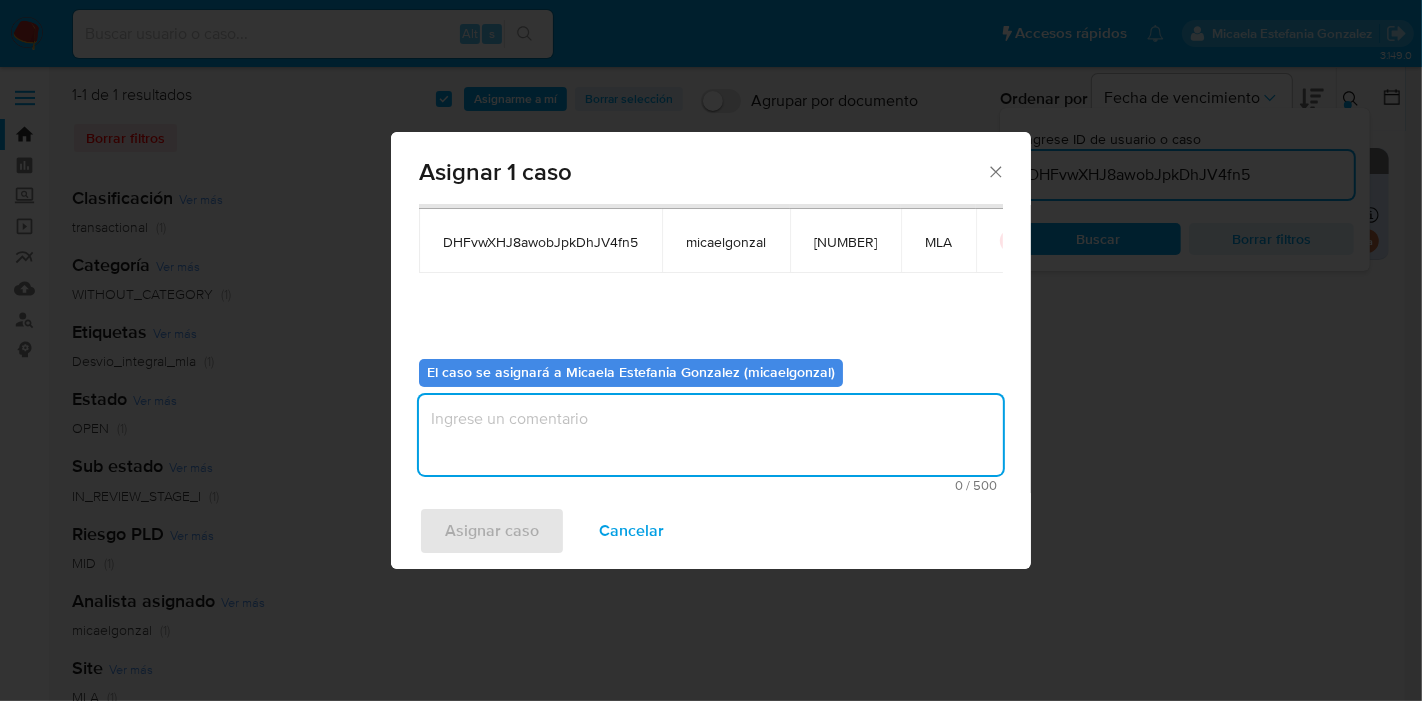 click at bounding box center [711, 435] 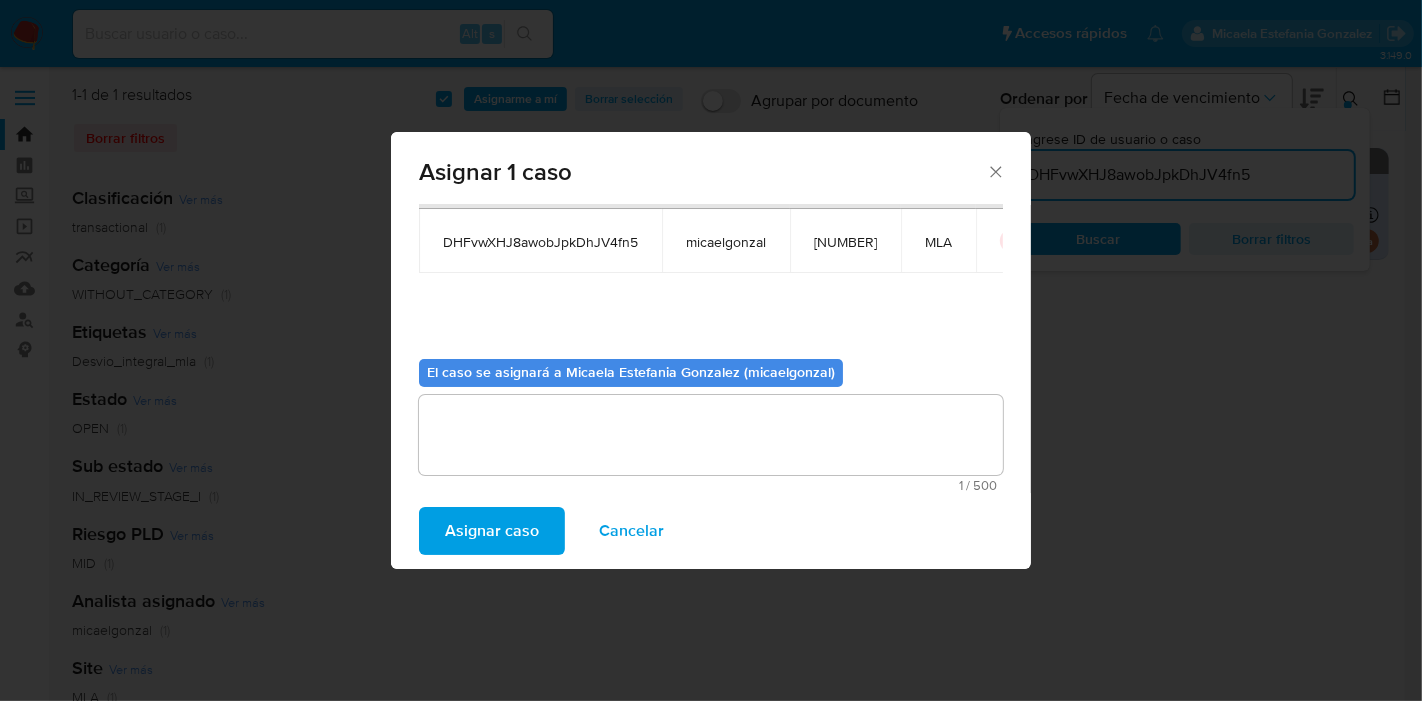 click on "Asignar caso" at bounding box center (492, 531) 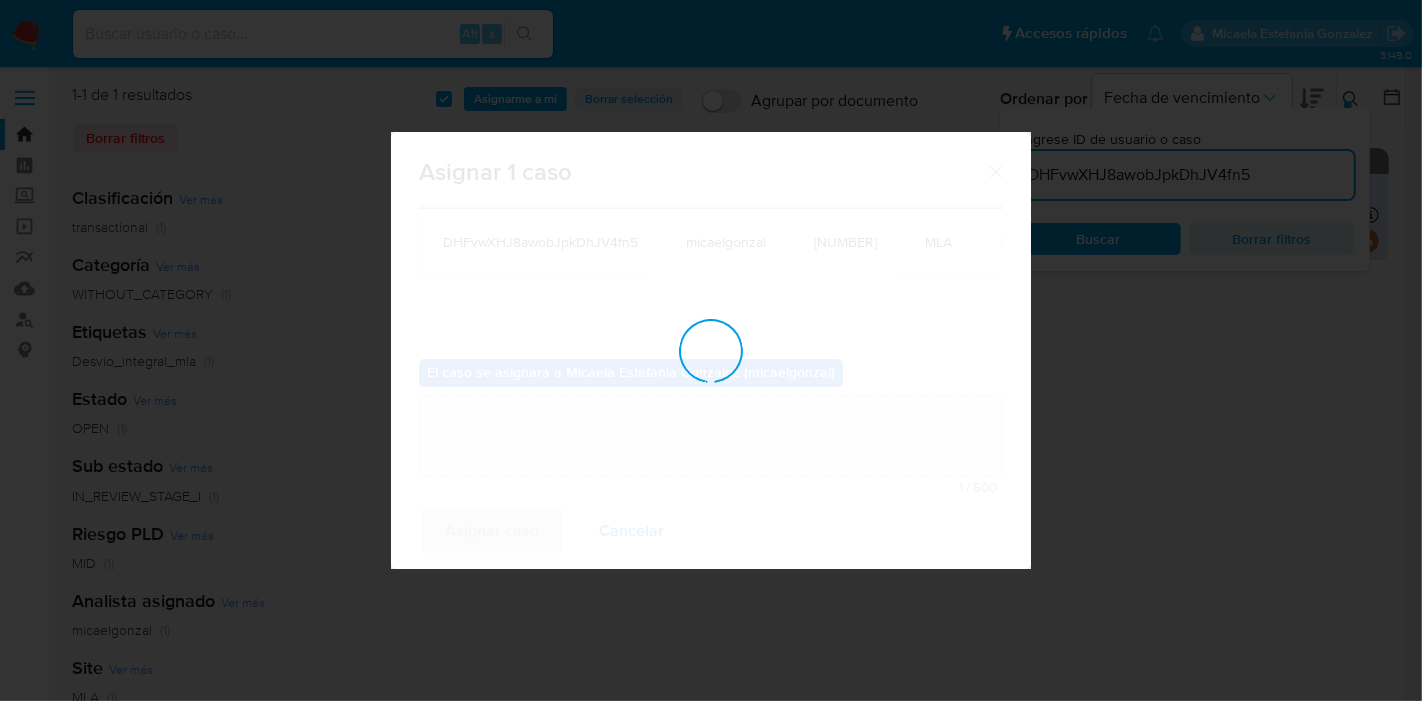 type 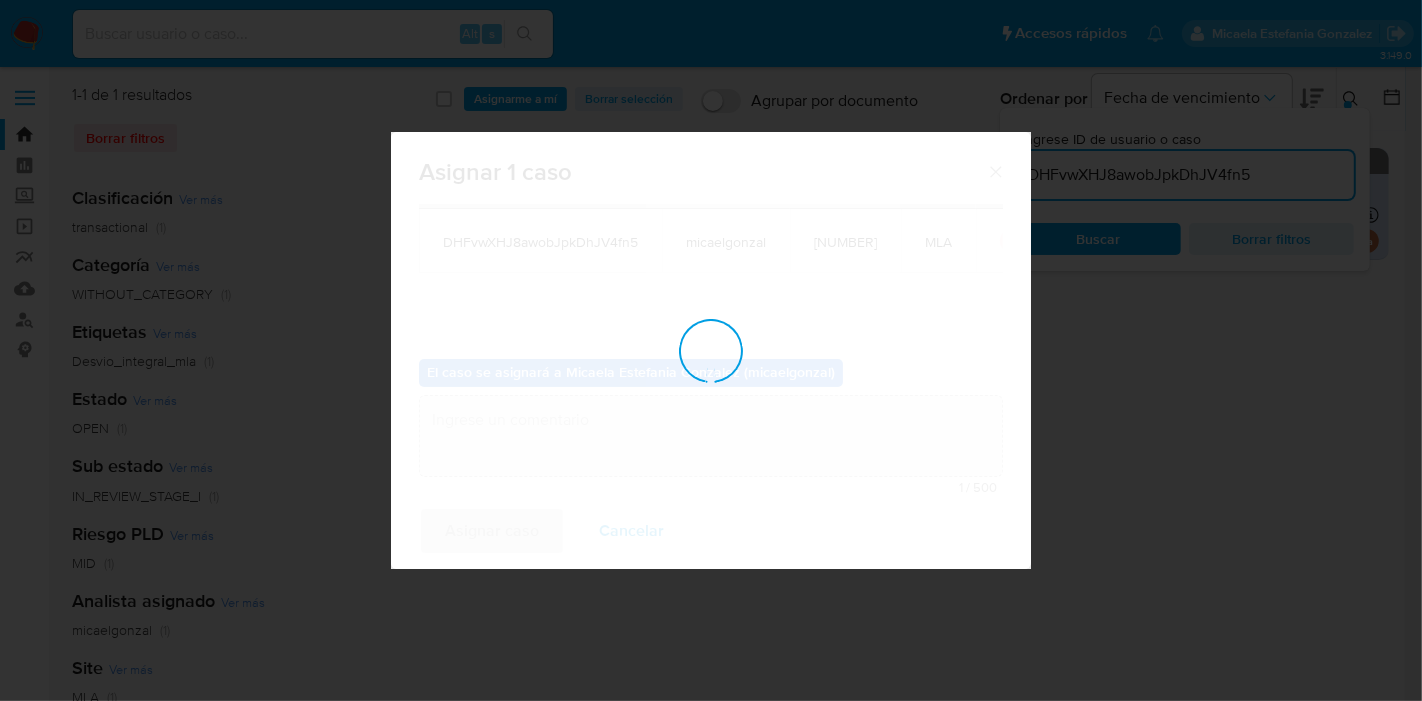 checkbox on "false" 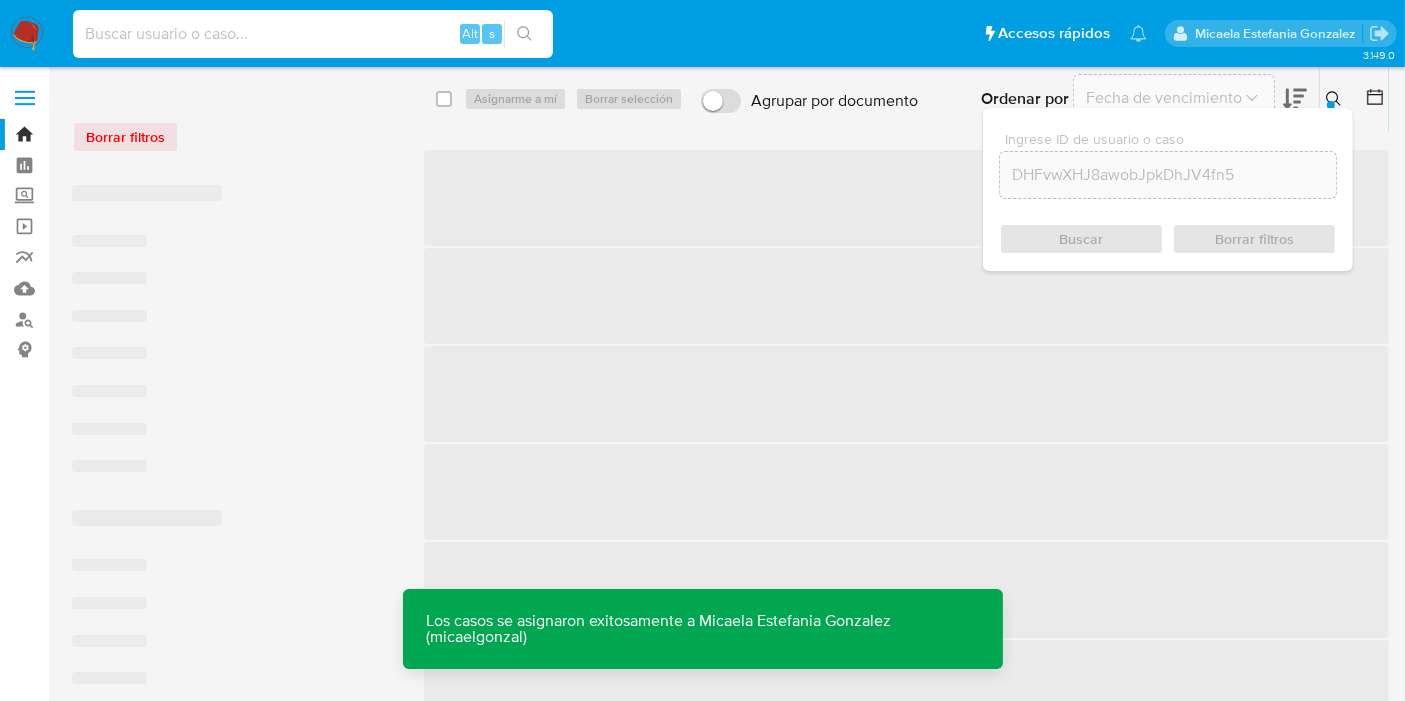 click at bounding box center (313, 34) 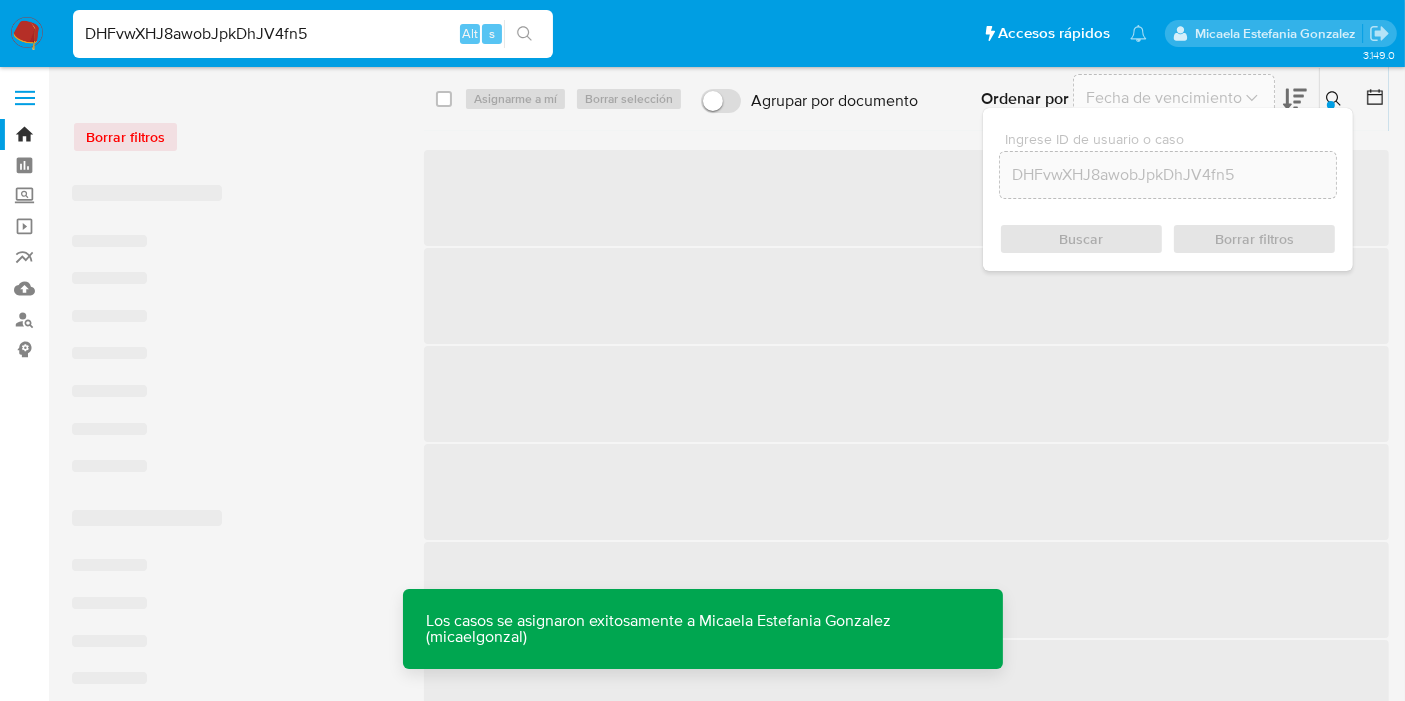 type on "DHFvwXHJ8awobJpkDhJV4fn5" 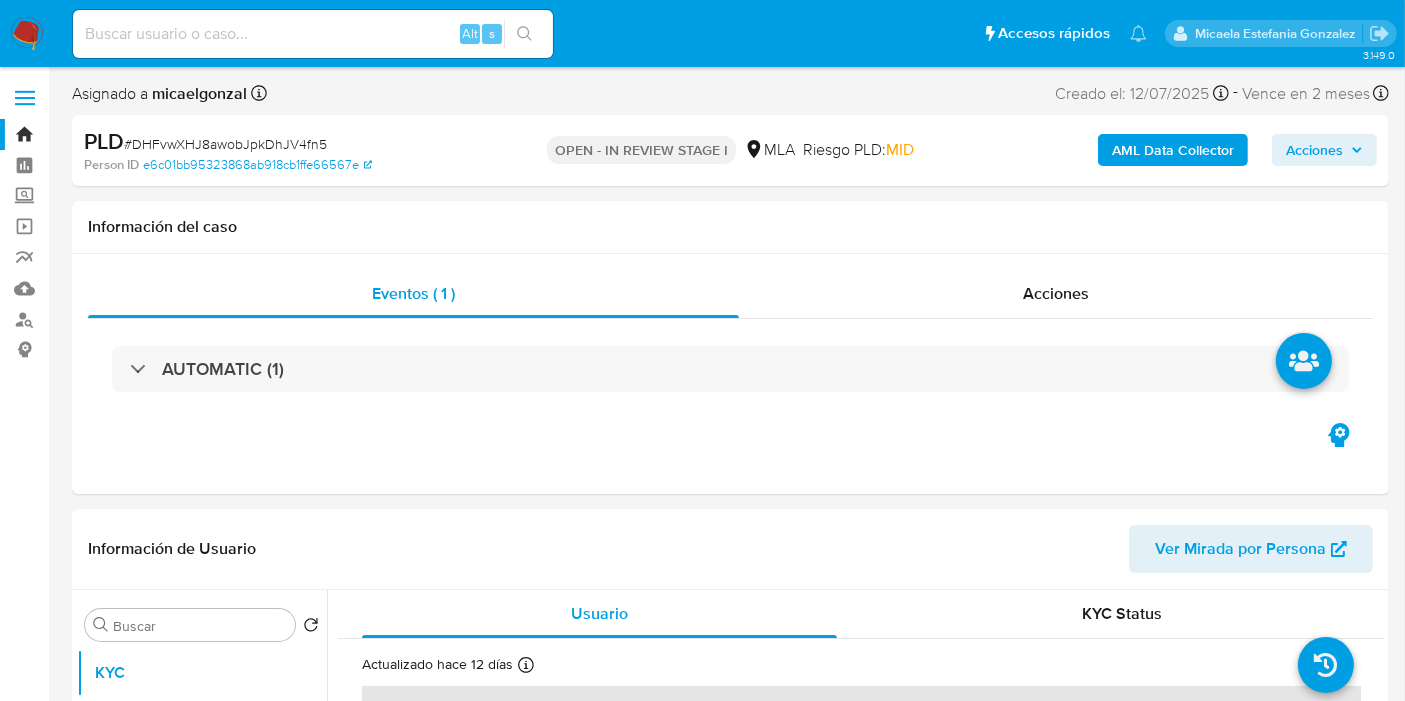 select on "10" 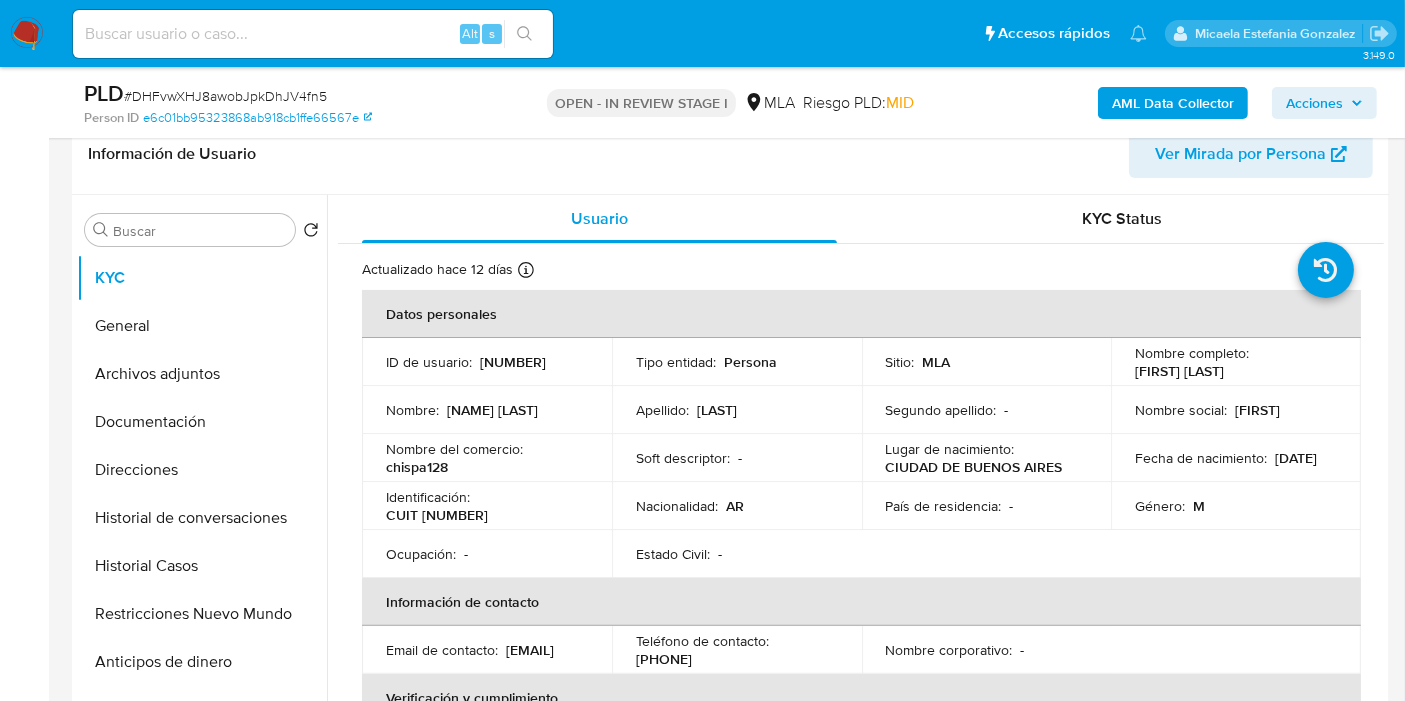 scroll, scrollTop: 333, scrollLeft: 0, axis: vertical 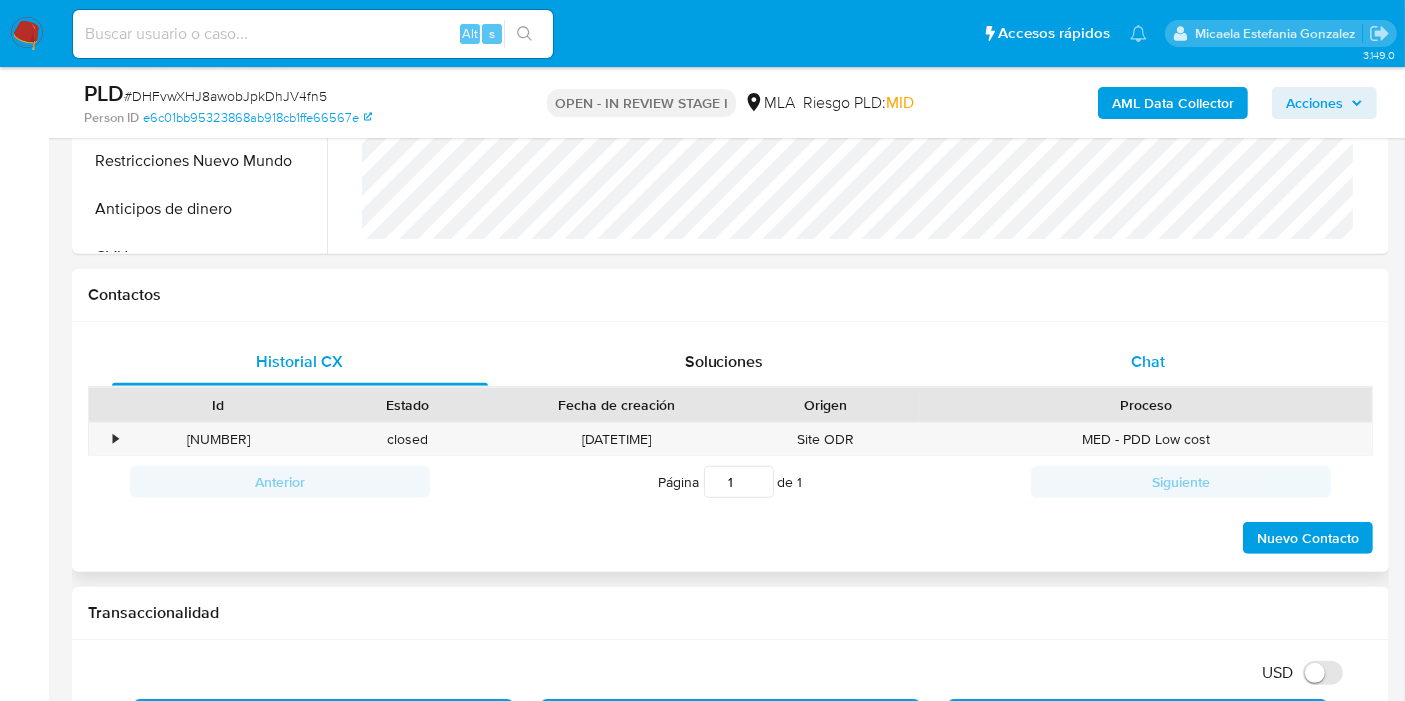 click on "Chat" at bounding box center (1148, 362) 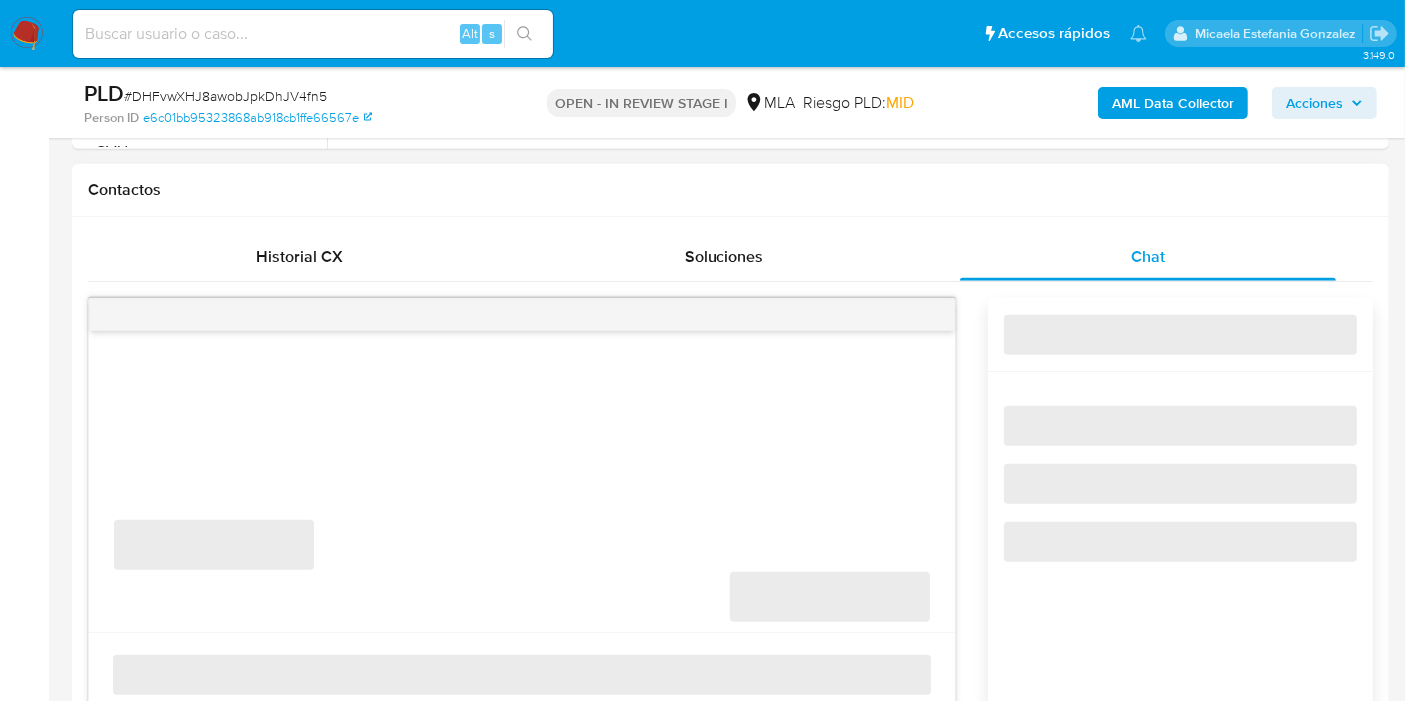 scroll, scrollTop: 1000, scrollLeft: 0, axis: vertical 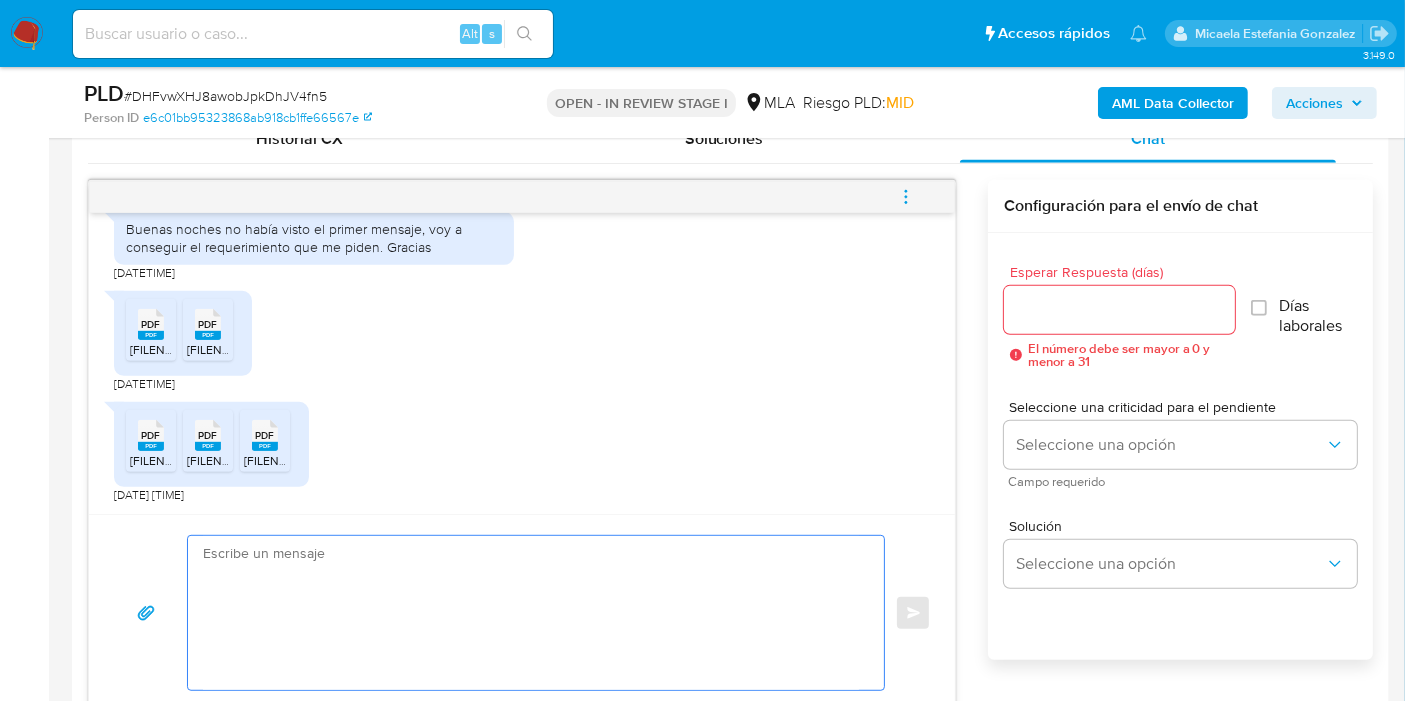 click at bounding box center (531, 613) 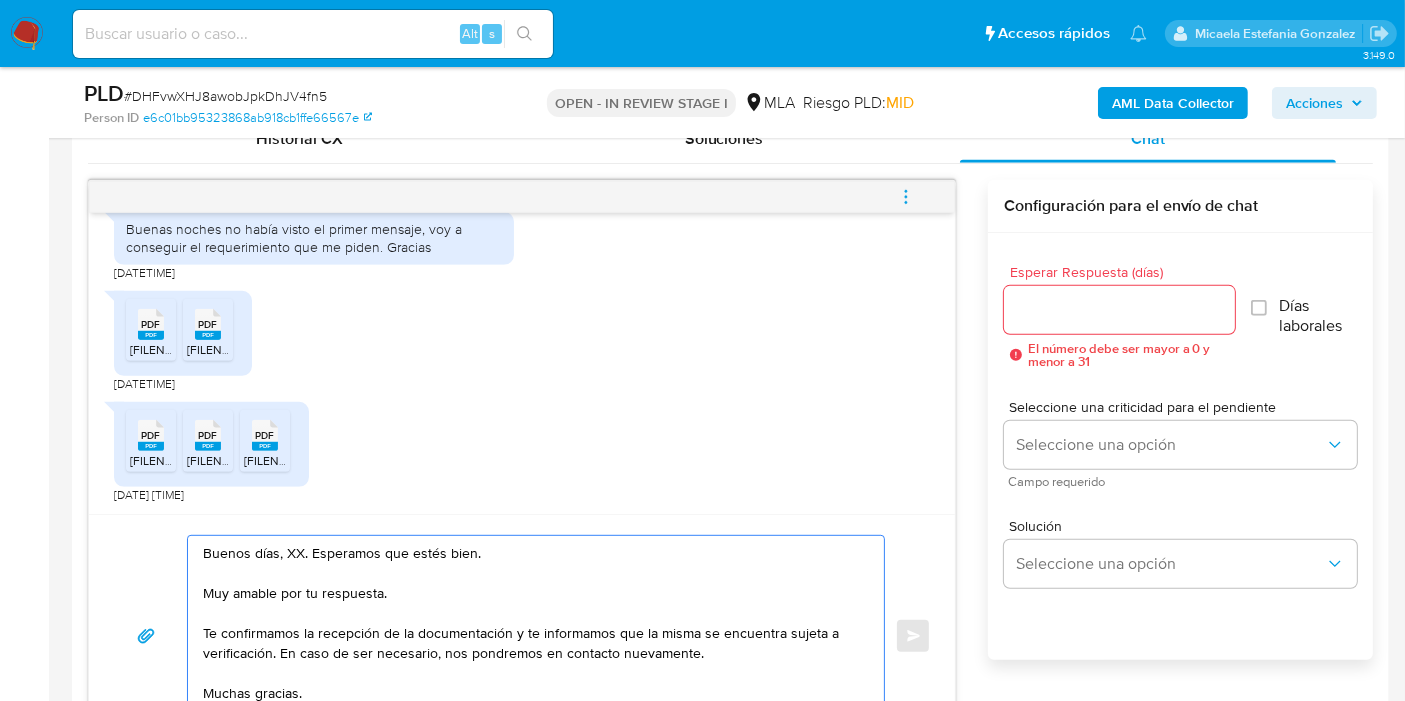 drag, startPoint x: 303, startPoint y: 544, endPoint x: 287, endPoint y: 555, distance: 19.416489 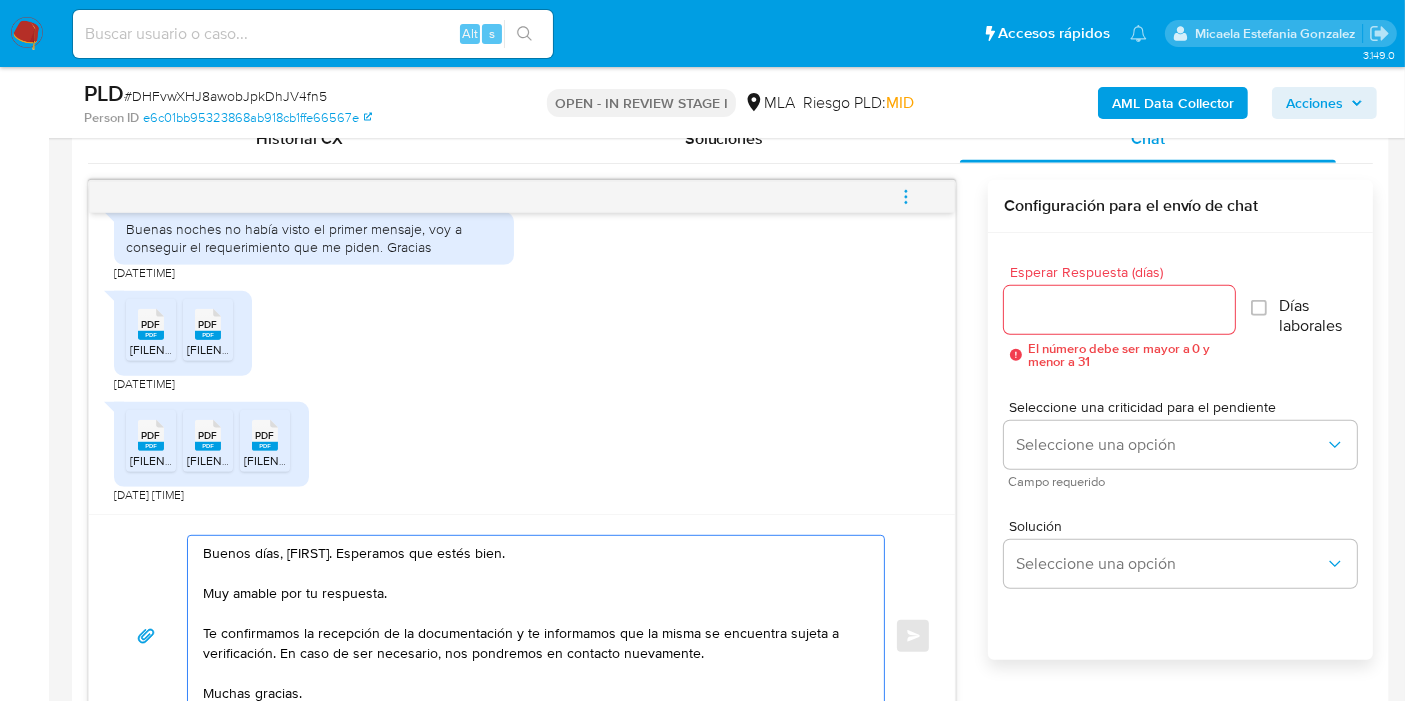 click on "Buenos días, [FIRST]. Esperamos que estés bien.
Muy amable por tu respuesta.
Te confirmamos la recepción de la documentación y te informamos que la misma se encuentra sujeta a verificación. En caso de ser necesario, nos pondremos en contacto nuevamente.
Muchas gracias.
Saludos,
Equipo de Mercado Pago." at bounding box center [531, 636] 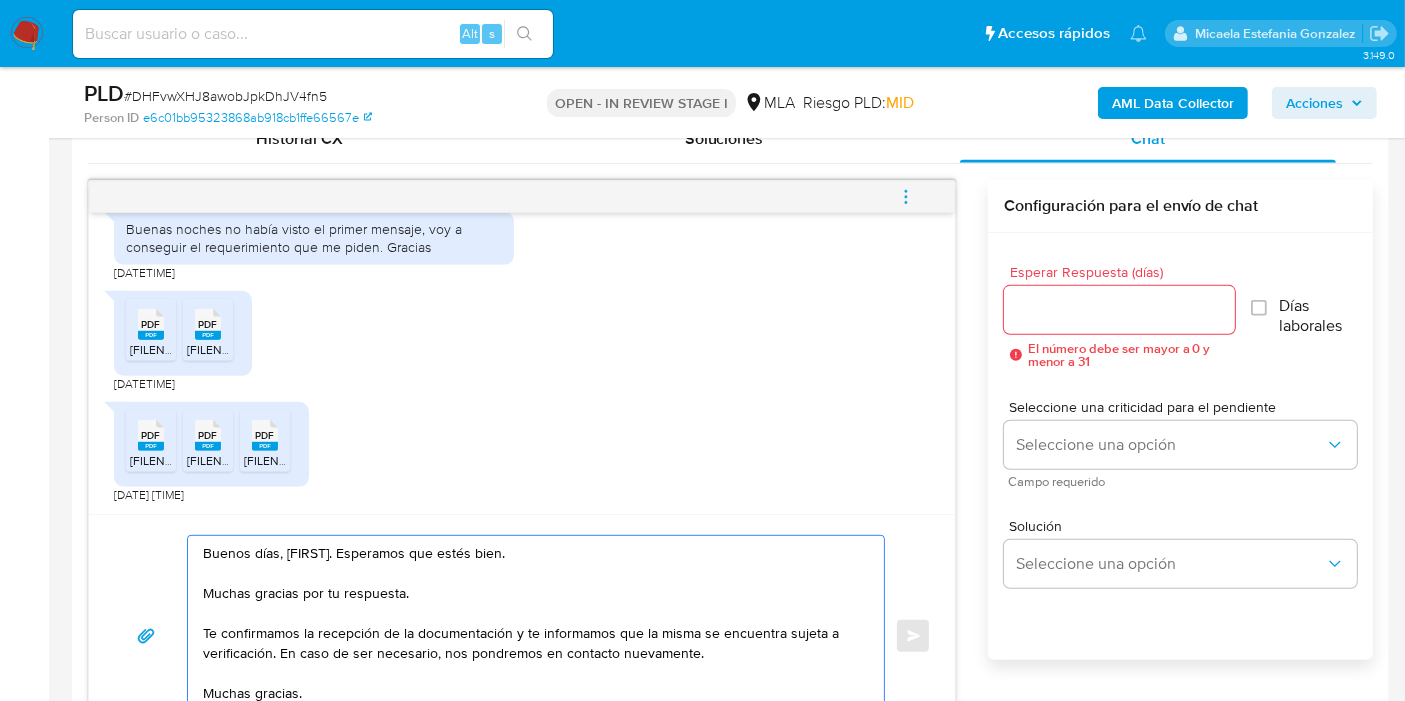 drag, startPoint x: 517, startPoint y: 623, endPoint x: 270, endPoint y: 649, distance: 248.36465 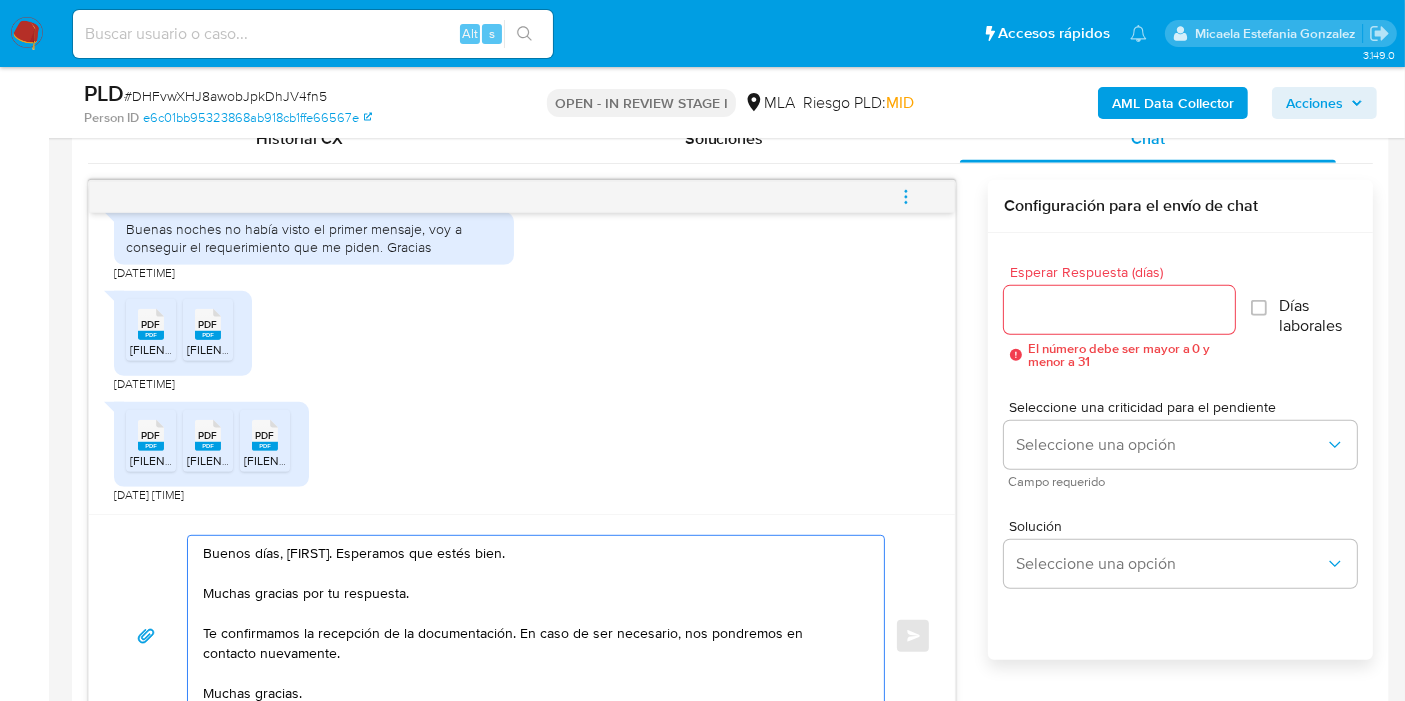 click on "Buenos días, [FIRST]. Esperamos que estés bien.
Muchas gracias por tu respuesta.
Te confirmamos la recepción de la documentación. En caso de ser necesario, nos pondremos en contacto nuevamente.
Muchas gracias.
Saludos,
Equipo de Mercado Pago." at bounding box center (531, 636) 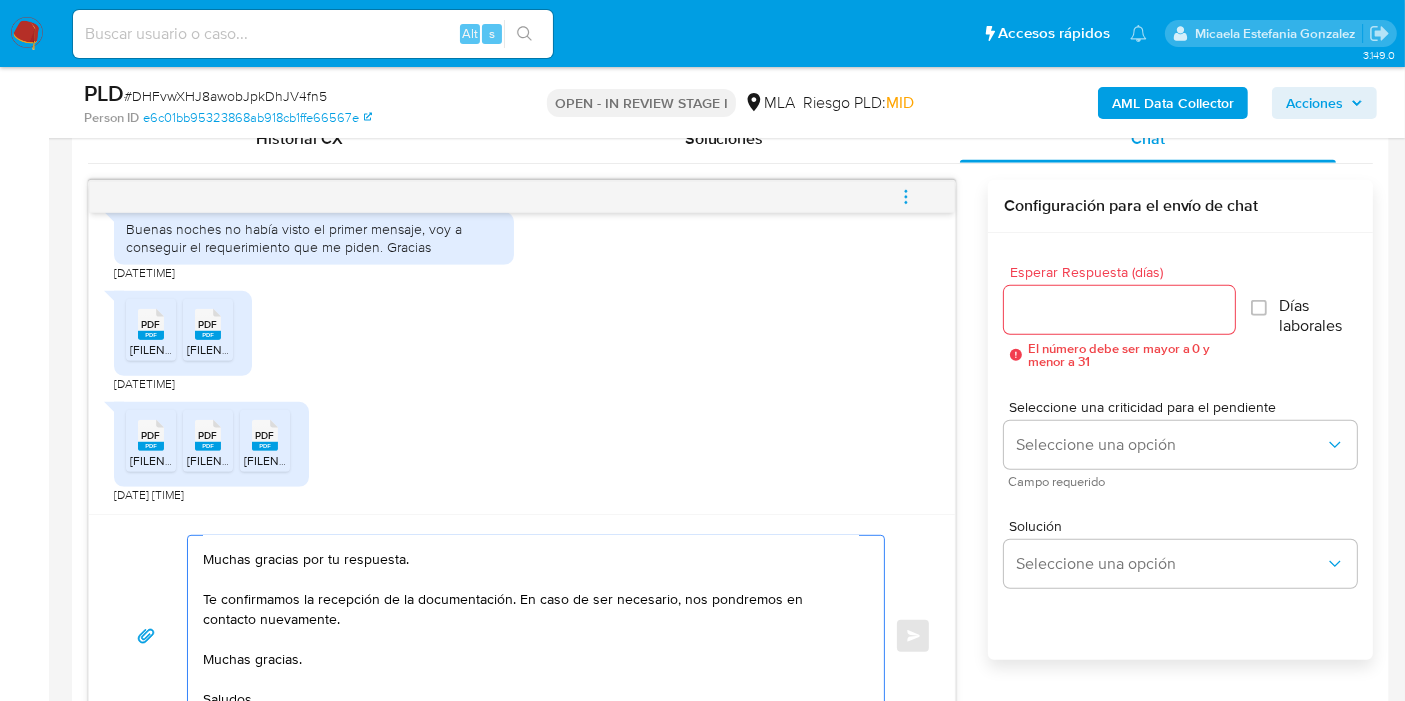 click on "Buenos días, [FIRST]. Esperamos que estés bien.
Muchas gracias por tu respuesta.
Te confirmamos la recepción de la documentación. En caso de ser necesario, nos pondremos en contacto nuevamente.
Muchas gracias.
Saludos,
Equipo de Mercado Pago." at bounding box center [531, 636] 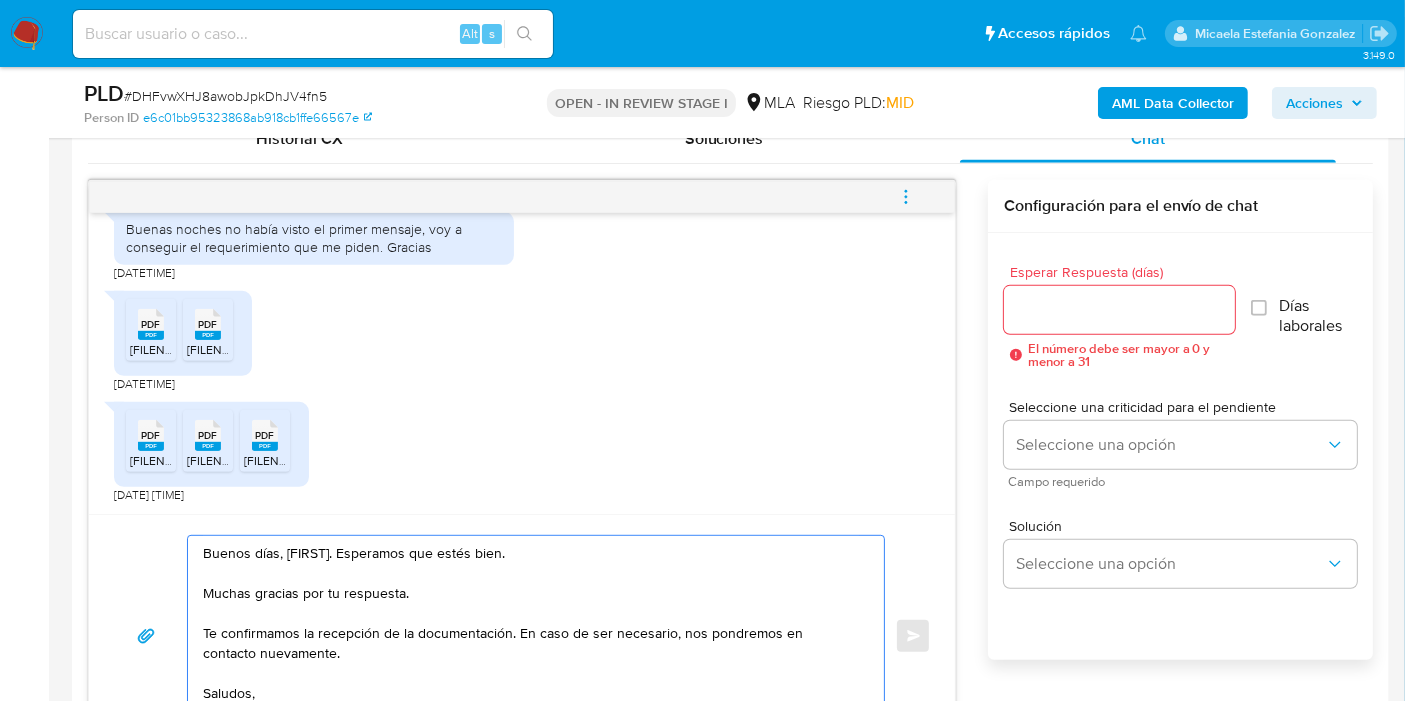 scroll, scrollTop: 54, scrollLeft: 0, axis: vertical 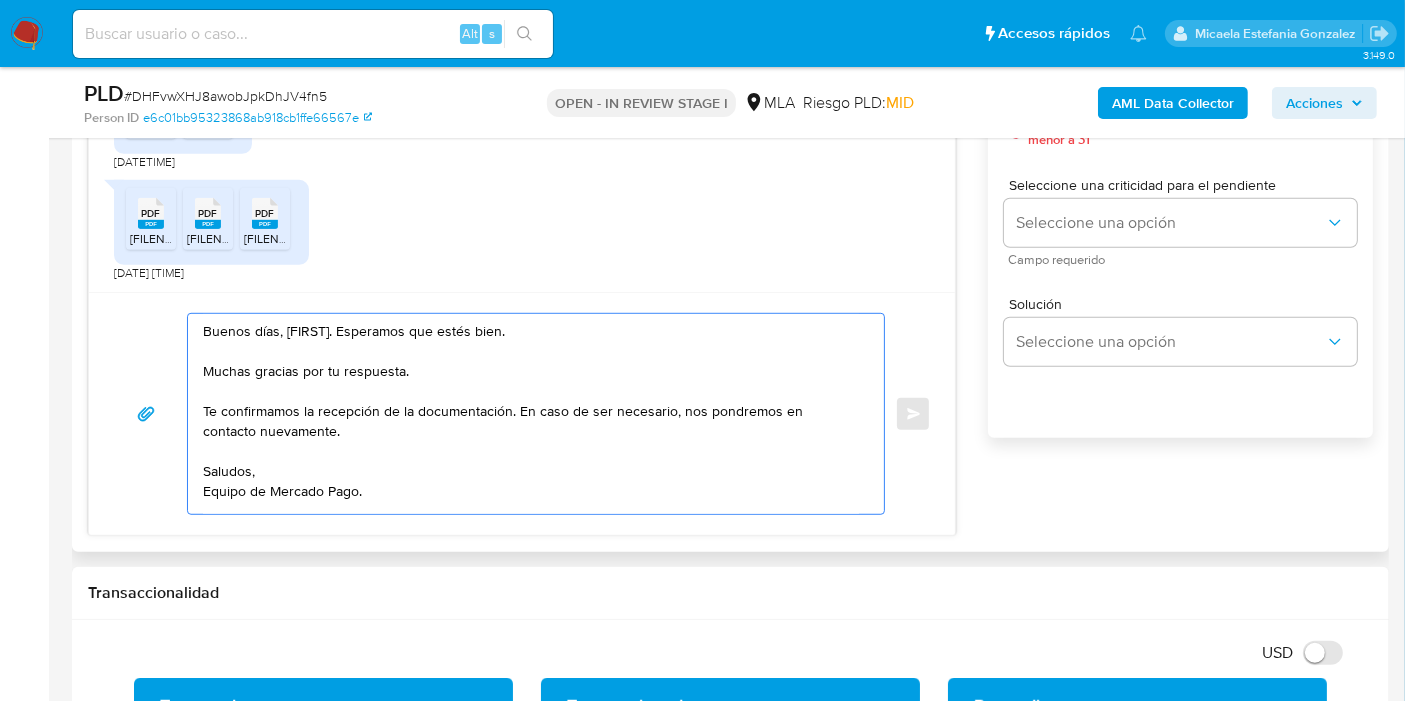 click on "Buenos días, [FIRST]. Esperamos que estés bien.
Muchas gracias por tu respuesta.
Te confirmamos la recepción de la documentación. En caso de ser necesario, nos pondremos en contacto nuevamente.
Saludos,
Equipo de Mercado Pago." at bounding box center (531, 414) 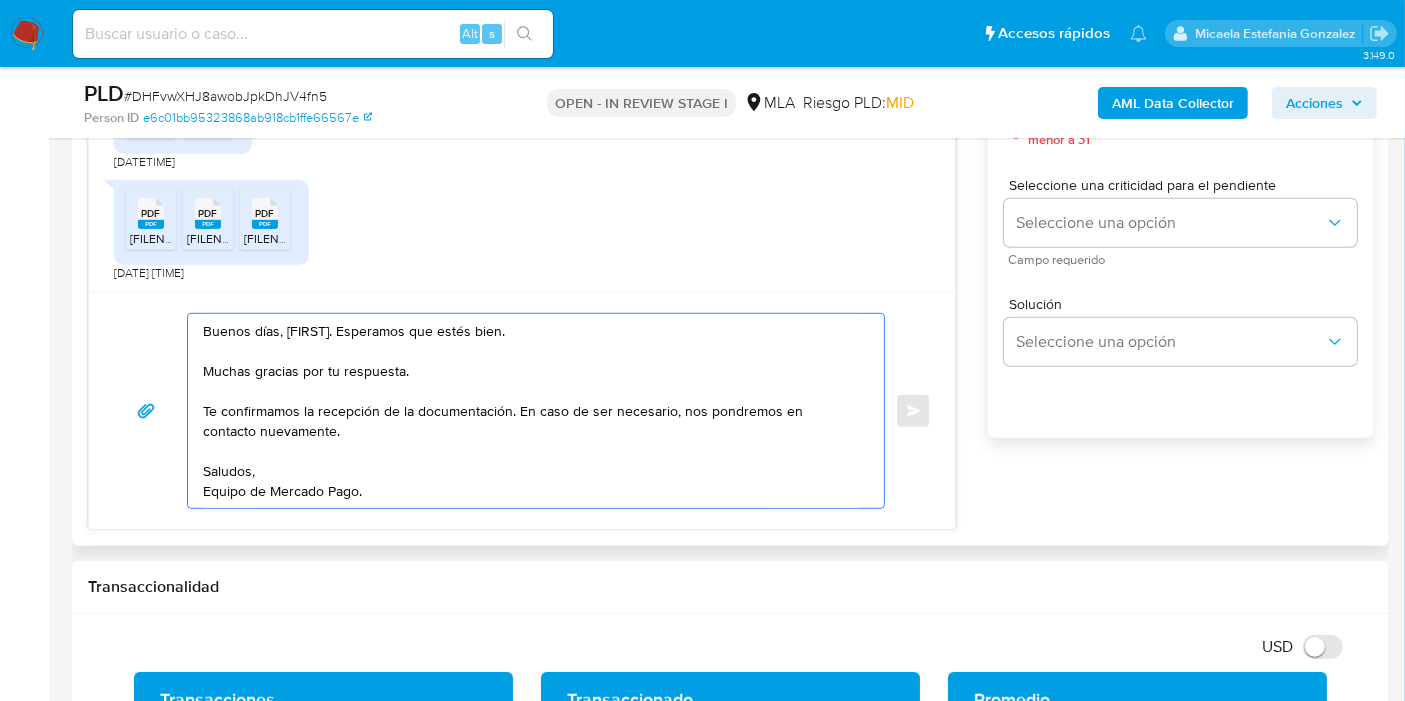 scroll, scrollTop: 1111, scrollLeft: 0, axis: vertical 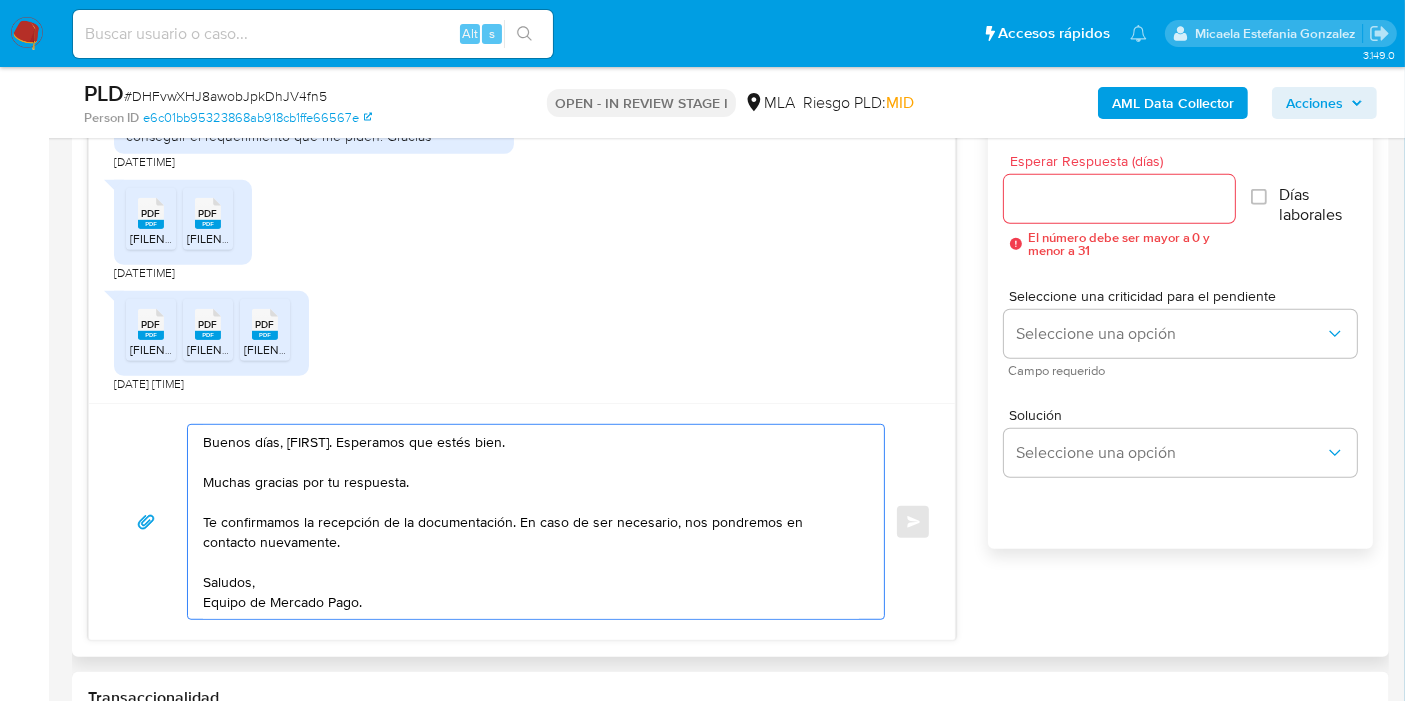 type on "Buenos días, [FIRST]. Esperamos que estés bien.
Muchas gracias por tu respuesta.
Te confirmamos la recepción de la documentación. En caso de ser necesario, nos pondremos en contacto nuevamente.
Saludos,
Equipo de Mercado Pago." 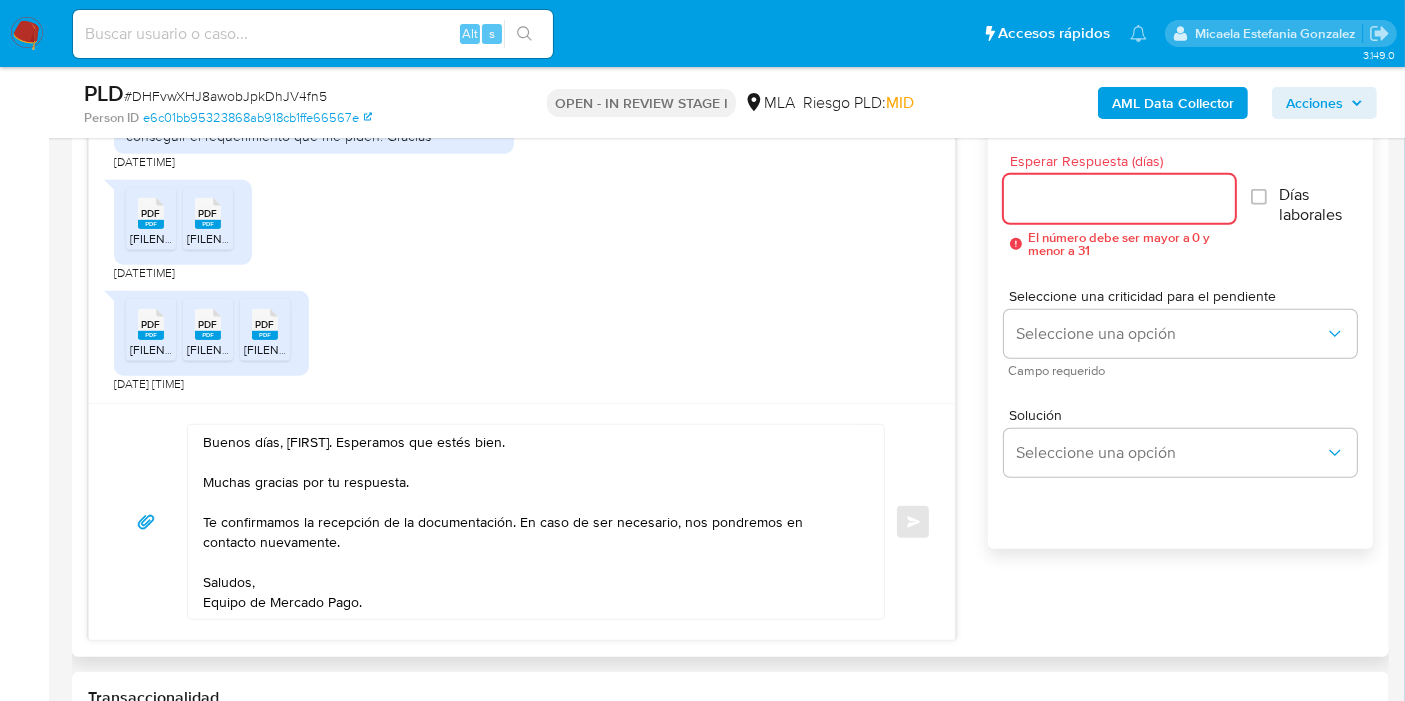 click on "Esperar Respuesta (días)" at bounding box center (1119, 199) 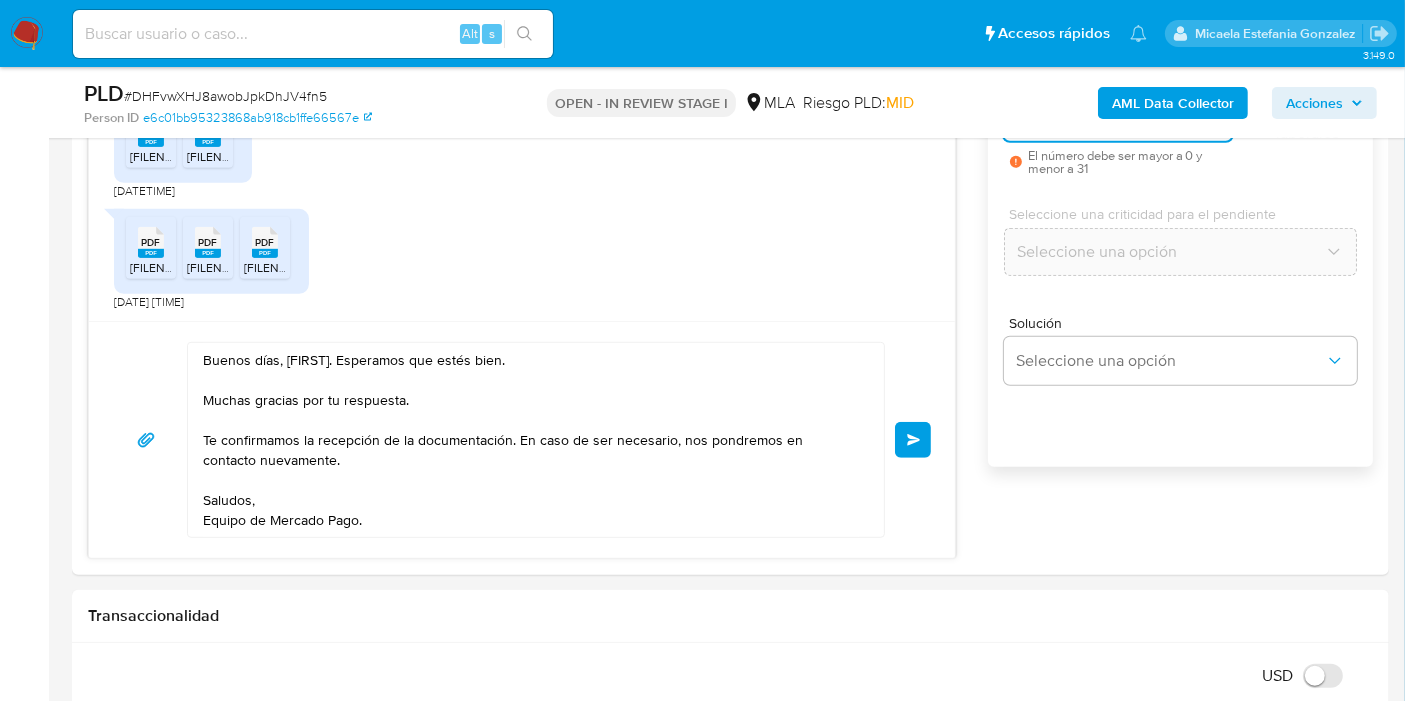 scroll, scrollTop: 1222, scrollLeft: 0, axis: vertical 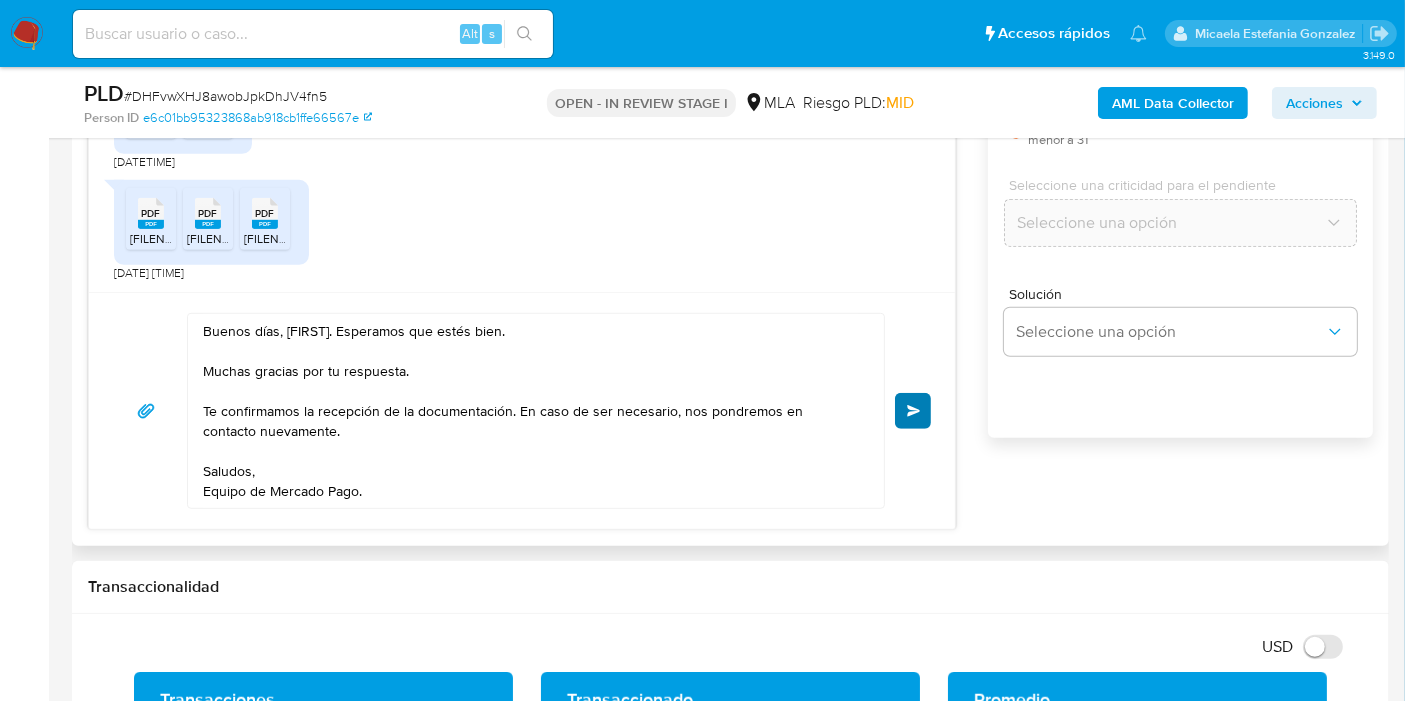 type on "0" 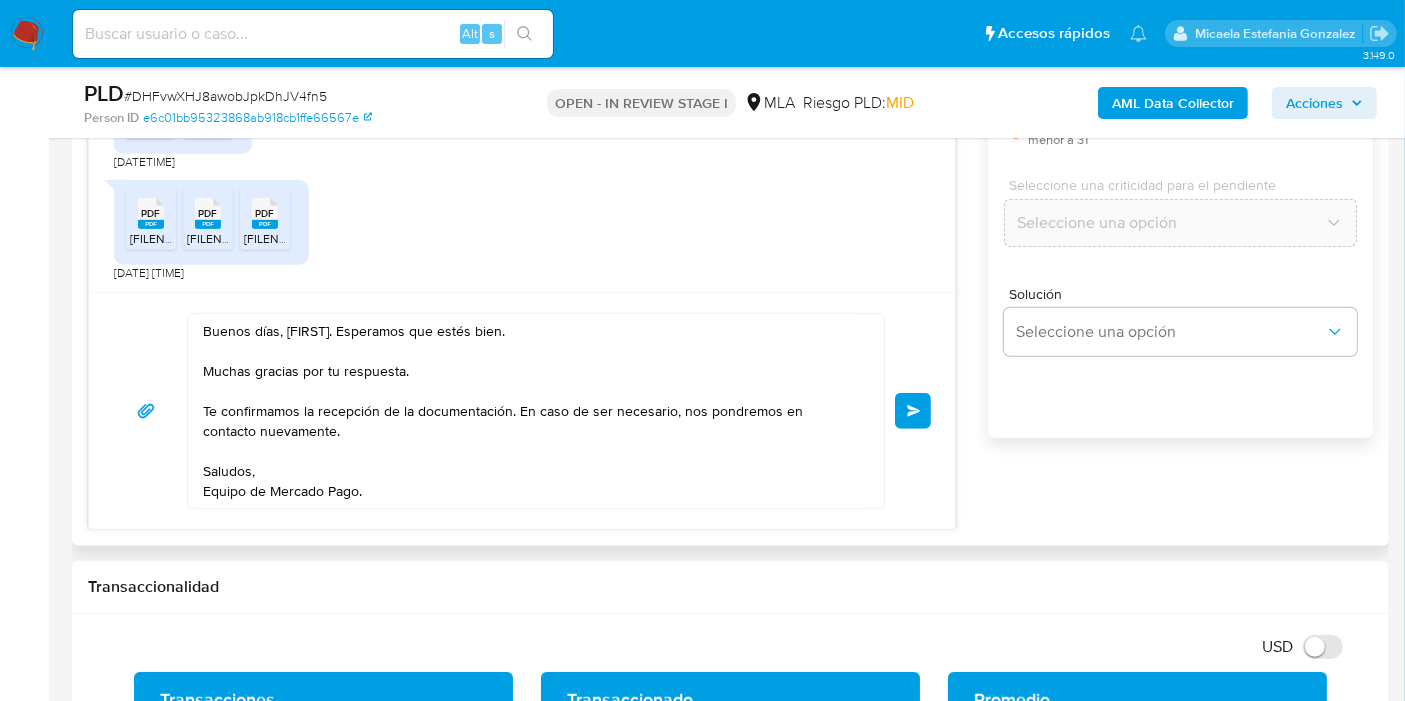 click on "Enviar" at bounding box center [913, 411] 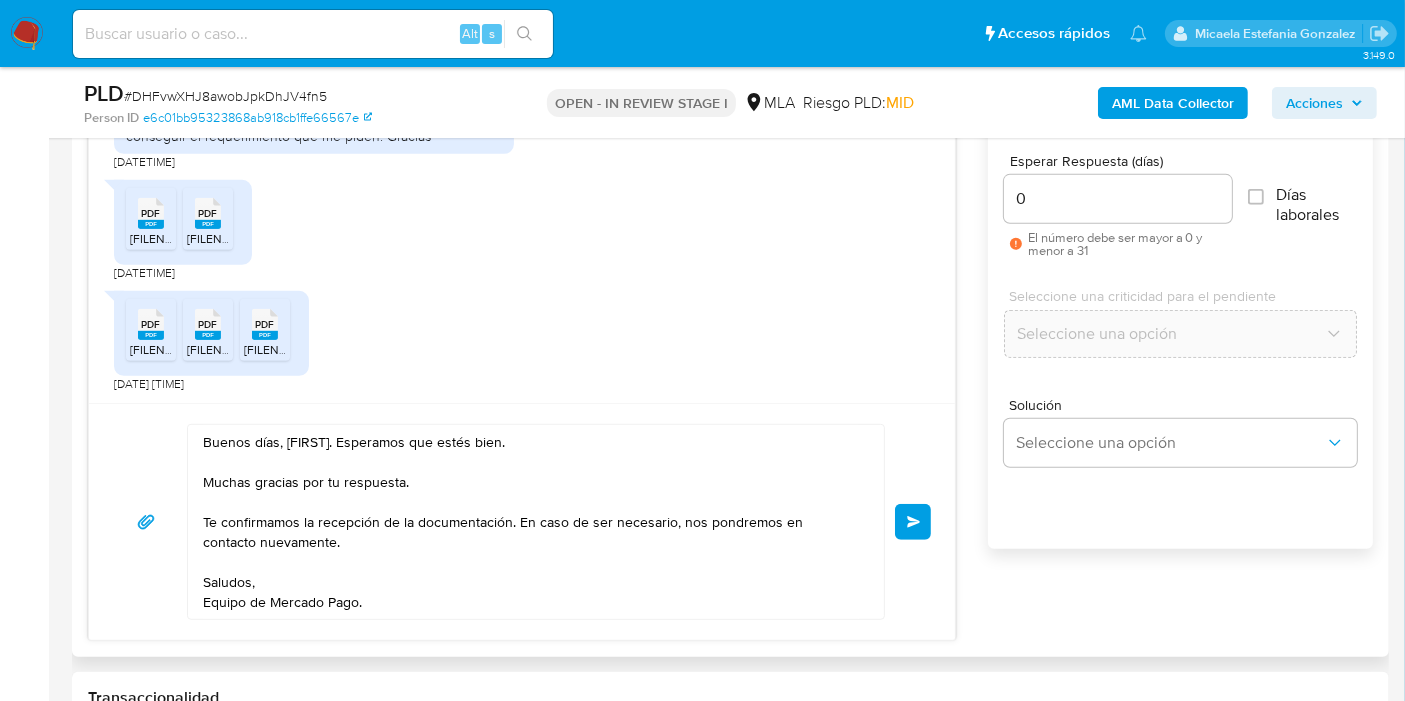 type 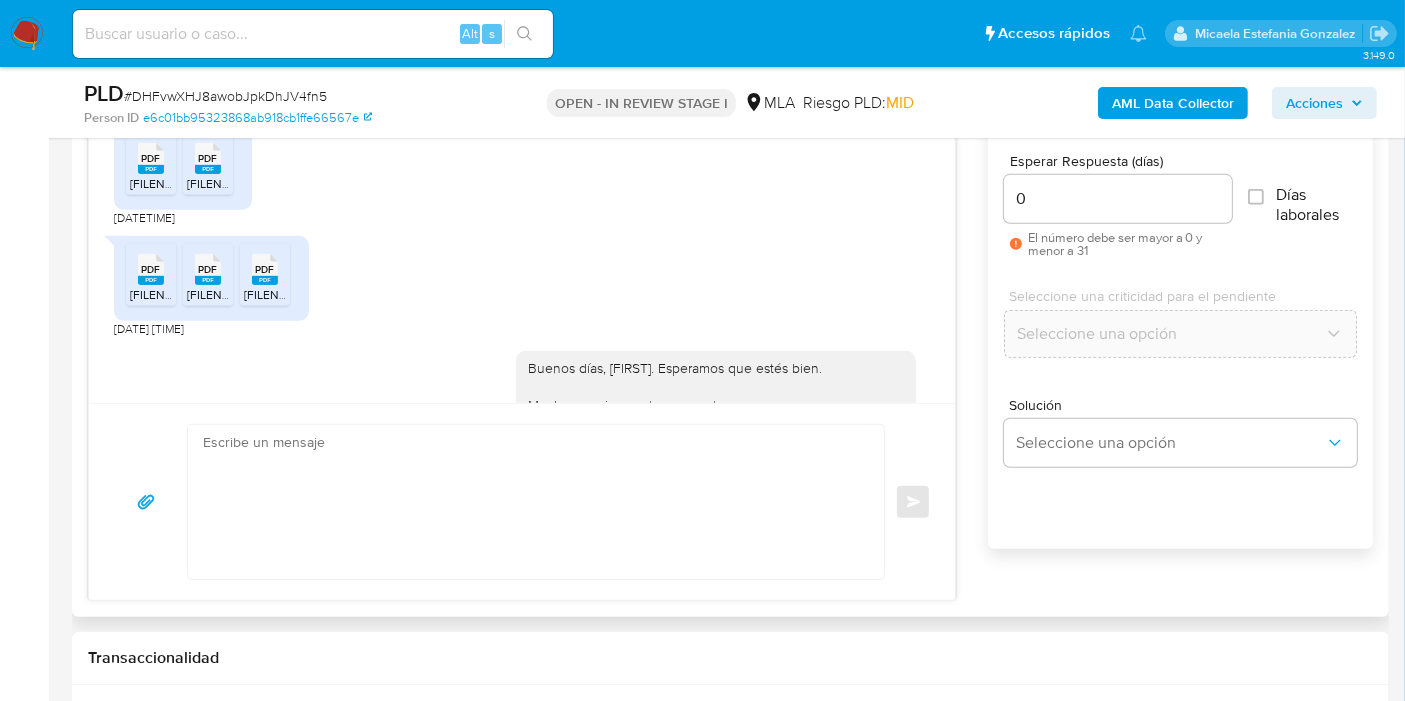 scroll, scrollTop: 1796, scrollLeft: 0, axis: vertical 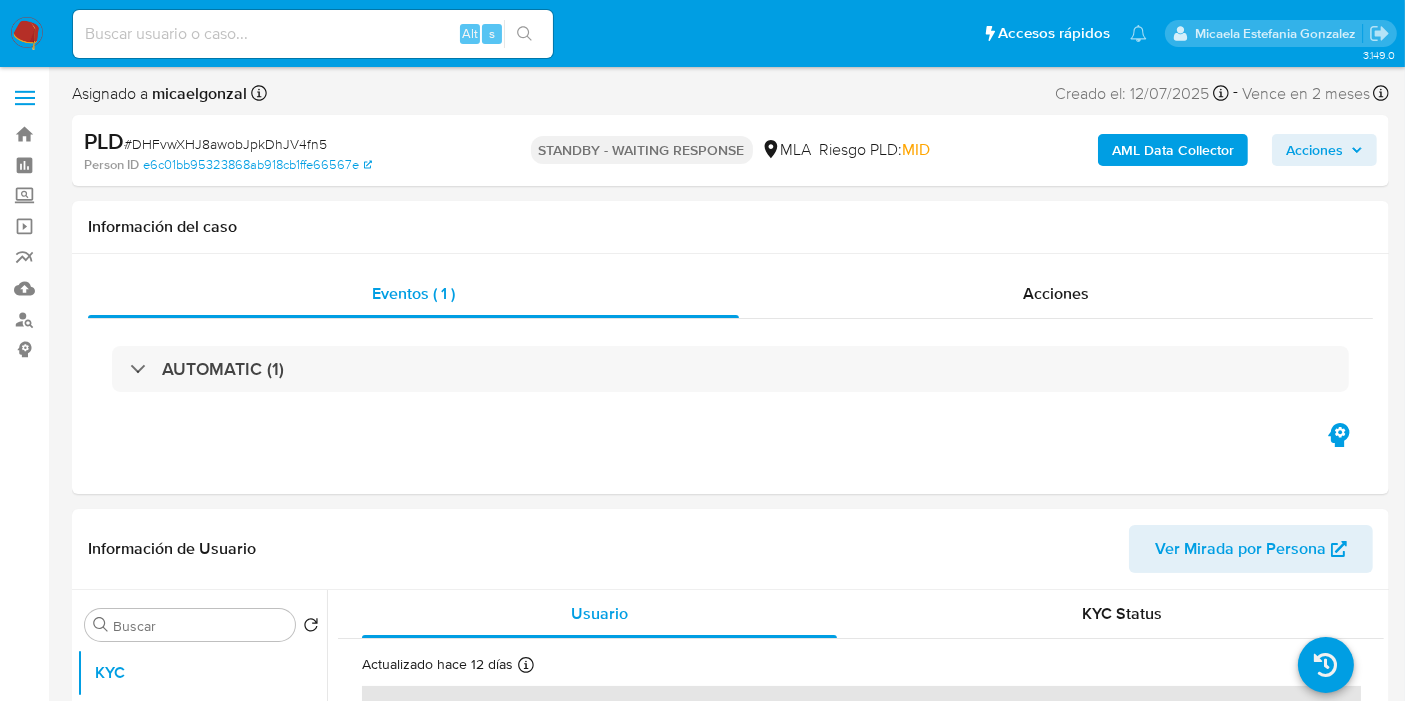 select on "10" 